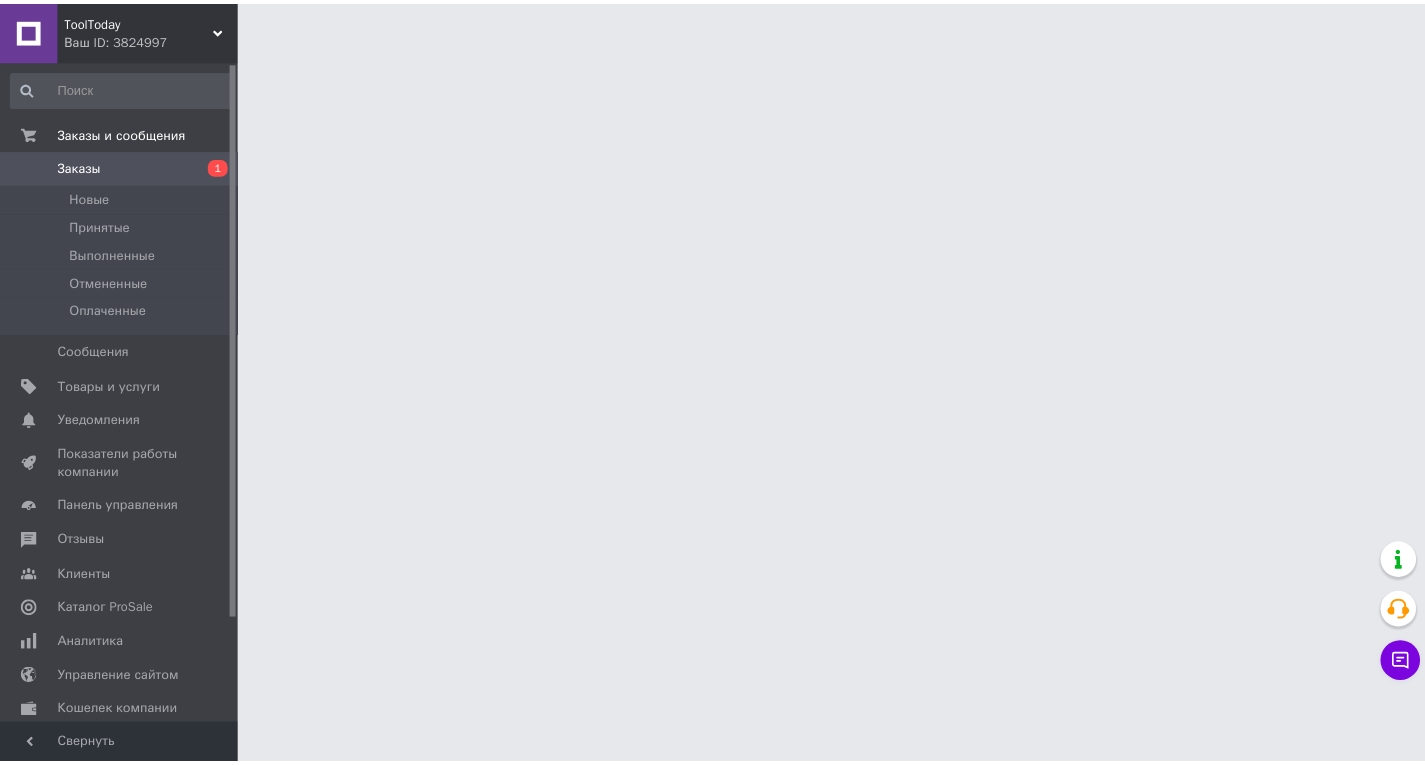 scroll, scrollTop: 0, scrollLeft: 0, axis: both 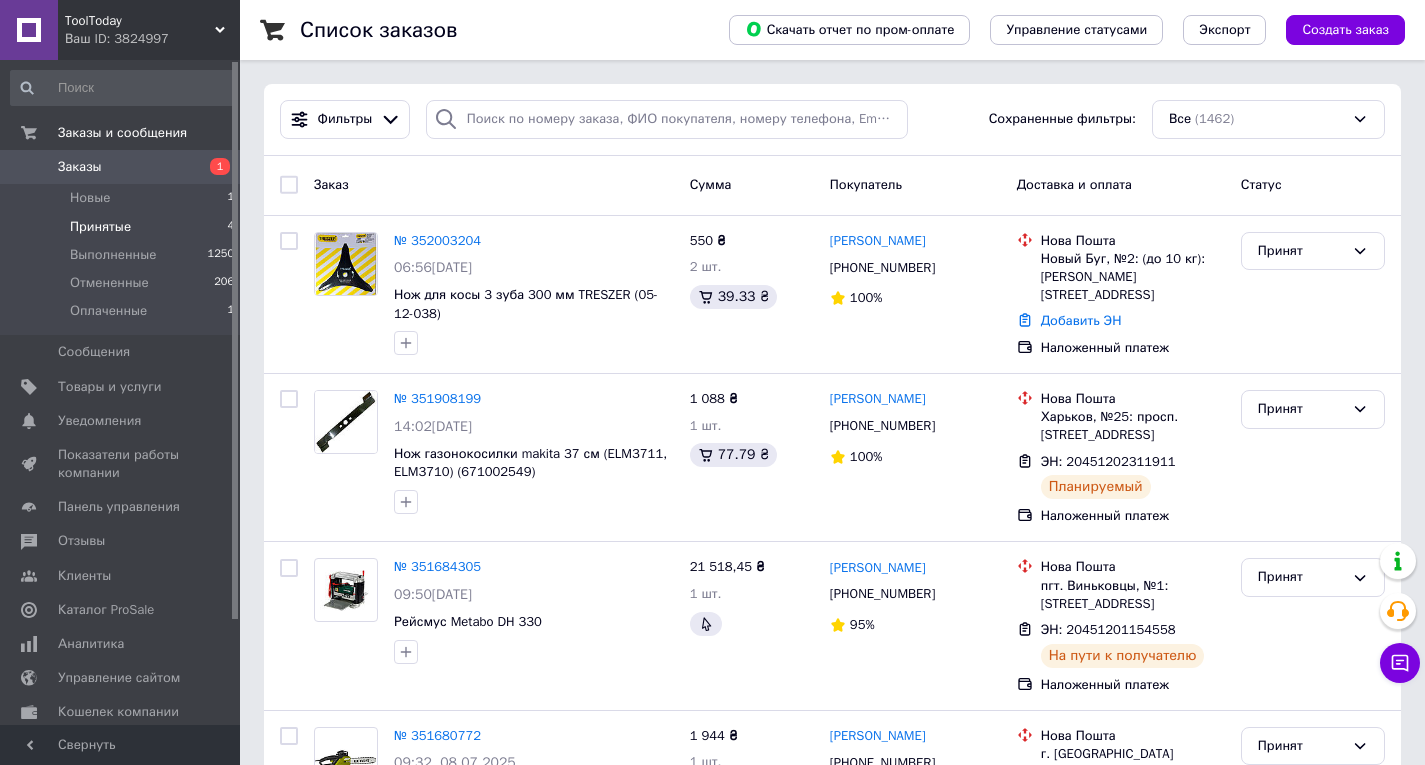 click on "Принятые" at bounding box center [100, 227] 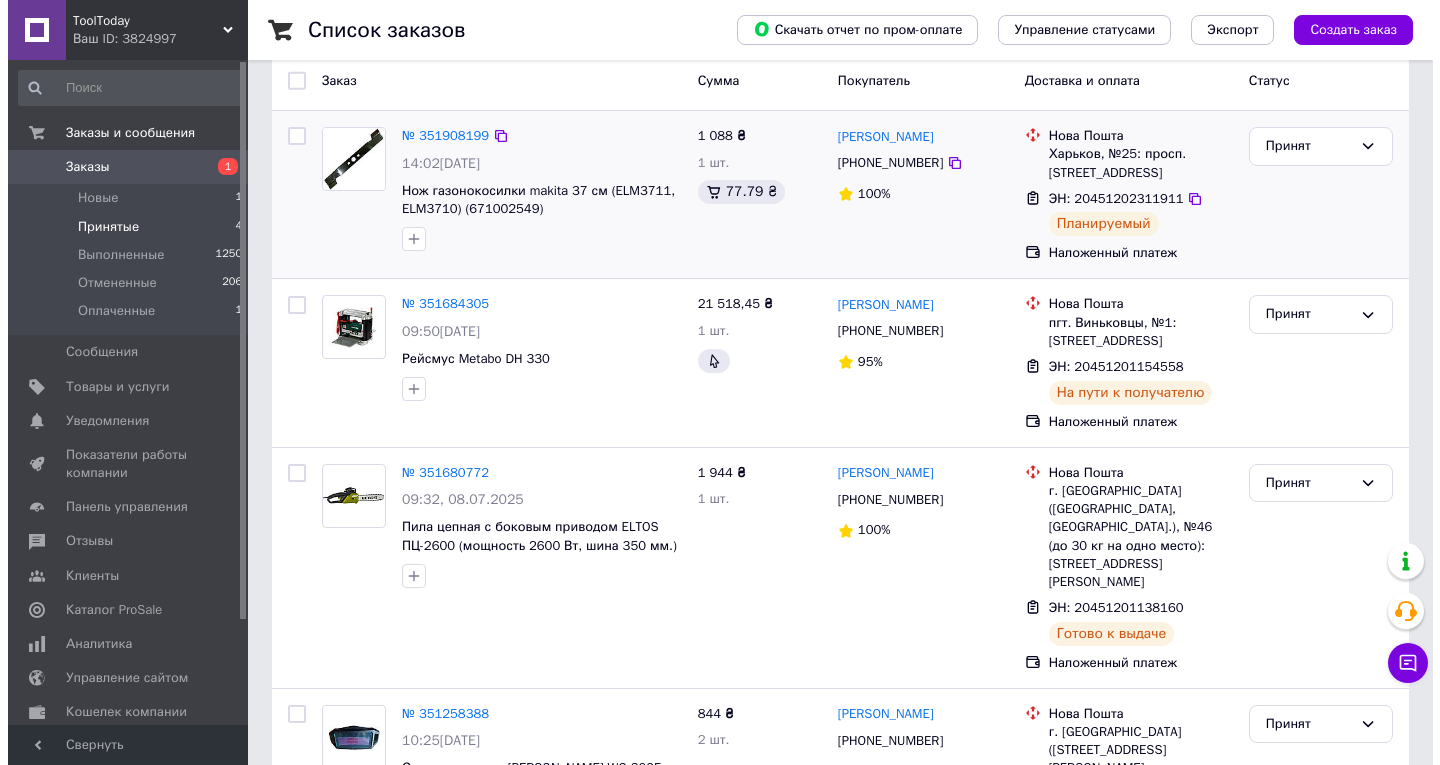 scroll, scrollTop: 0, scrollLeft: 0, axis: both 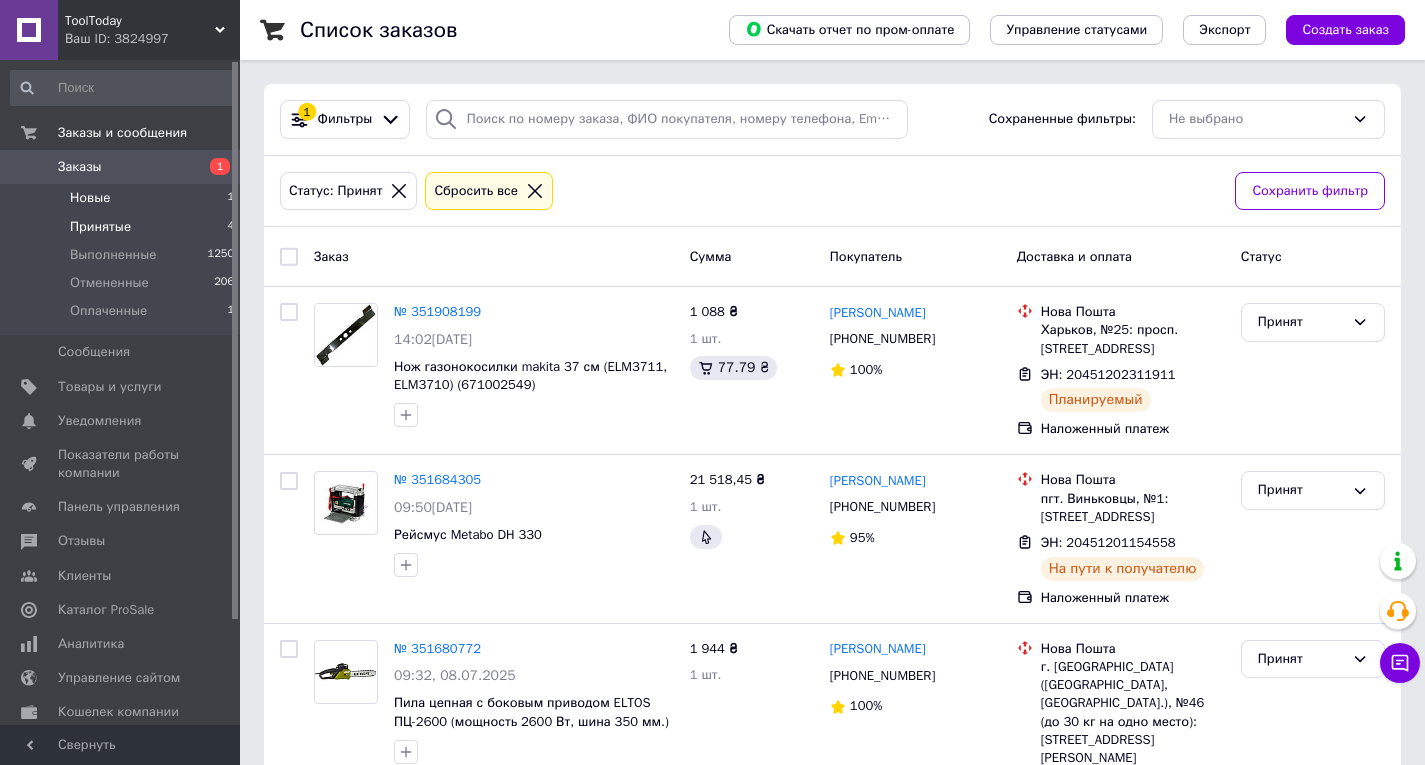 click on "Новые" at bounding box center [90, 198] 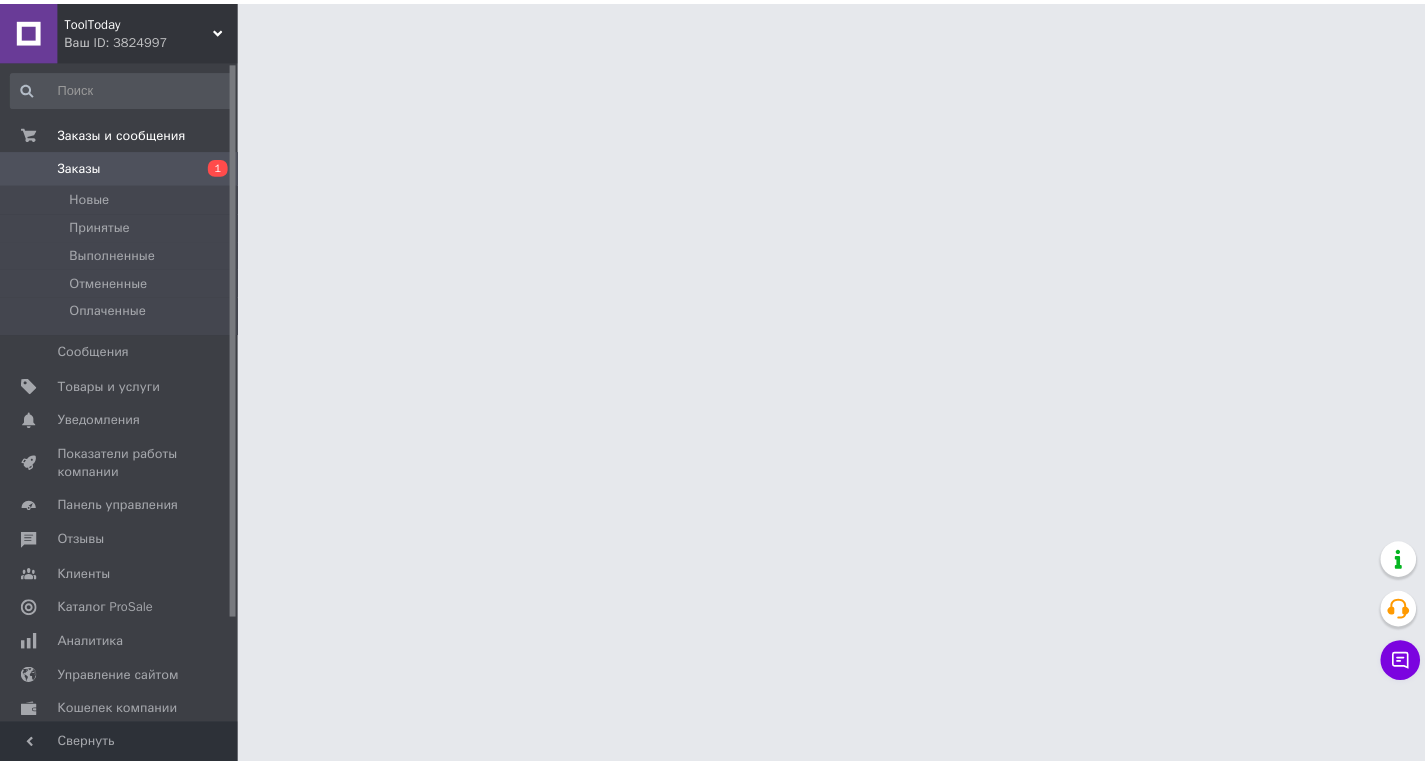 scroll, scrollTop: 0, scrollLeft: 0, axis: both 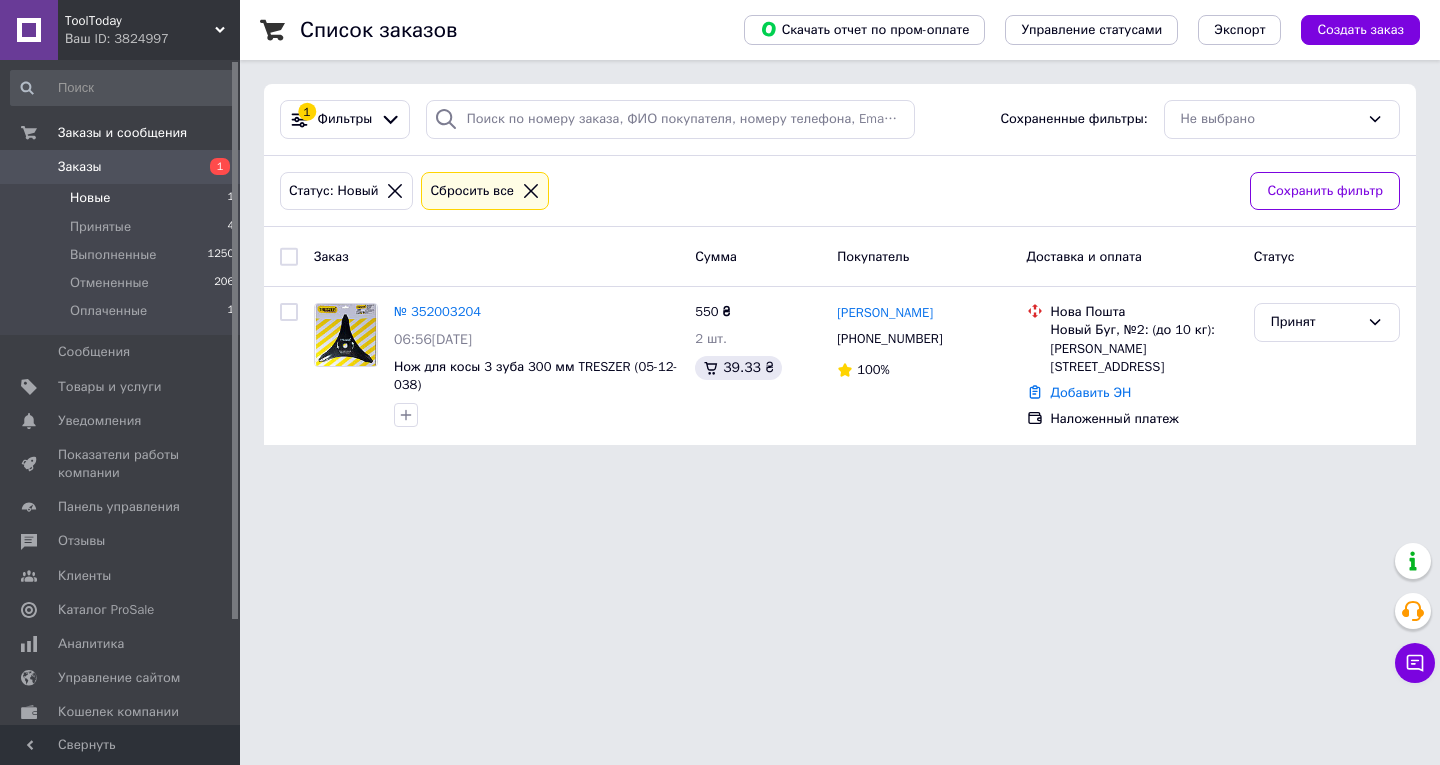 click 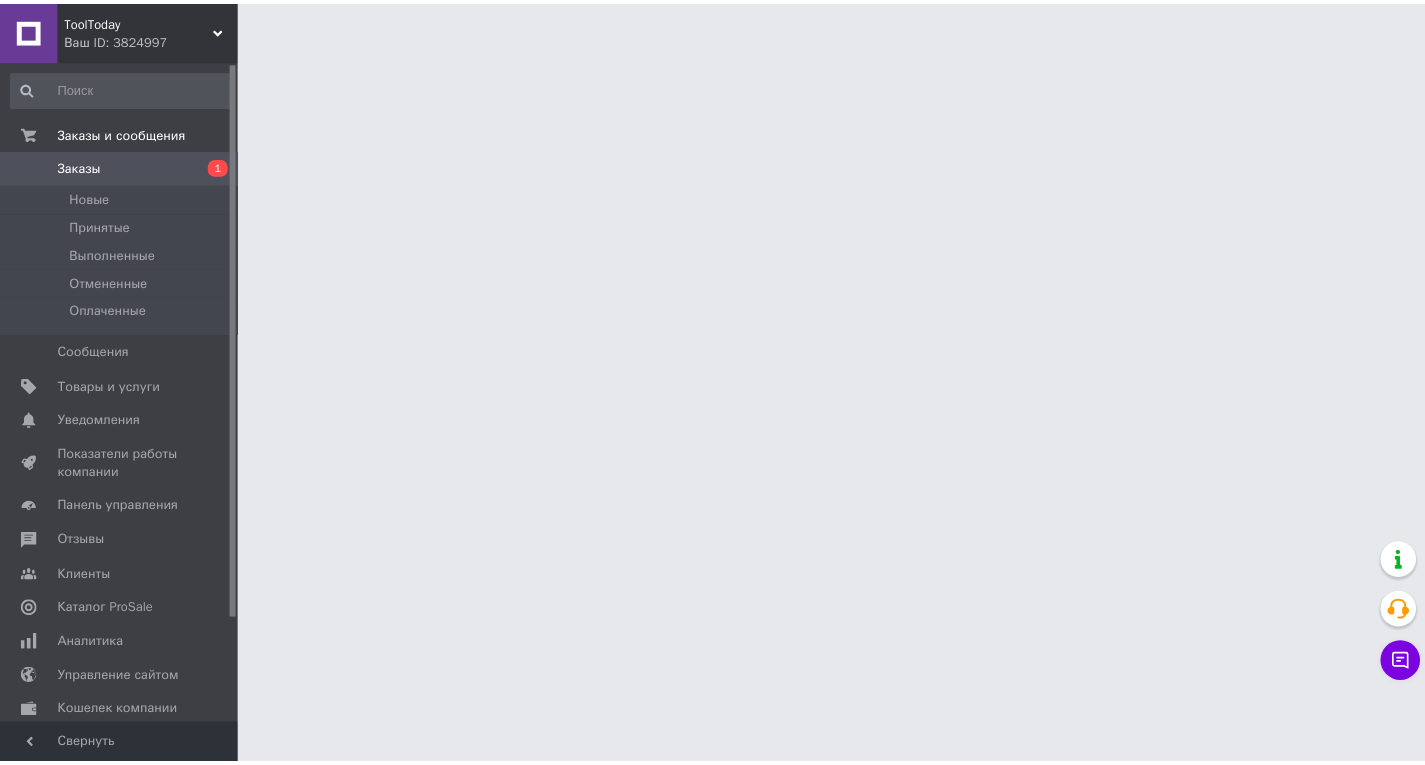 scroll, scrollTop: 0, scrollLeft: 0, axis: both 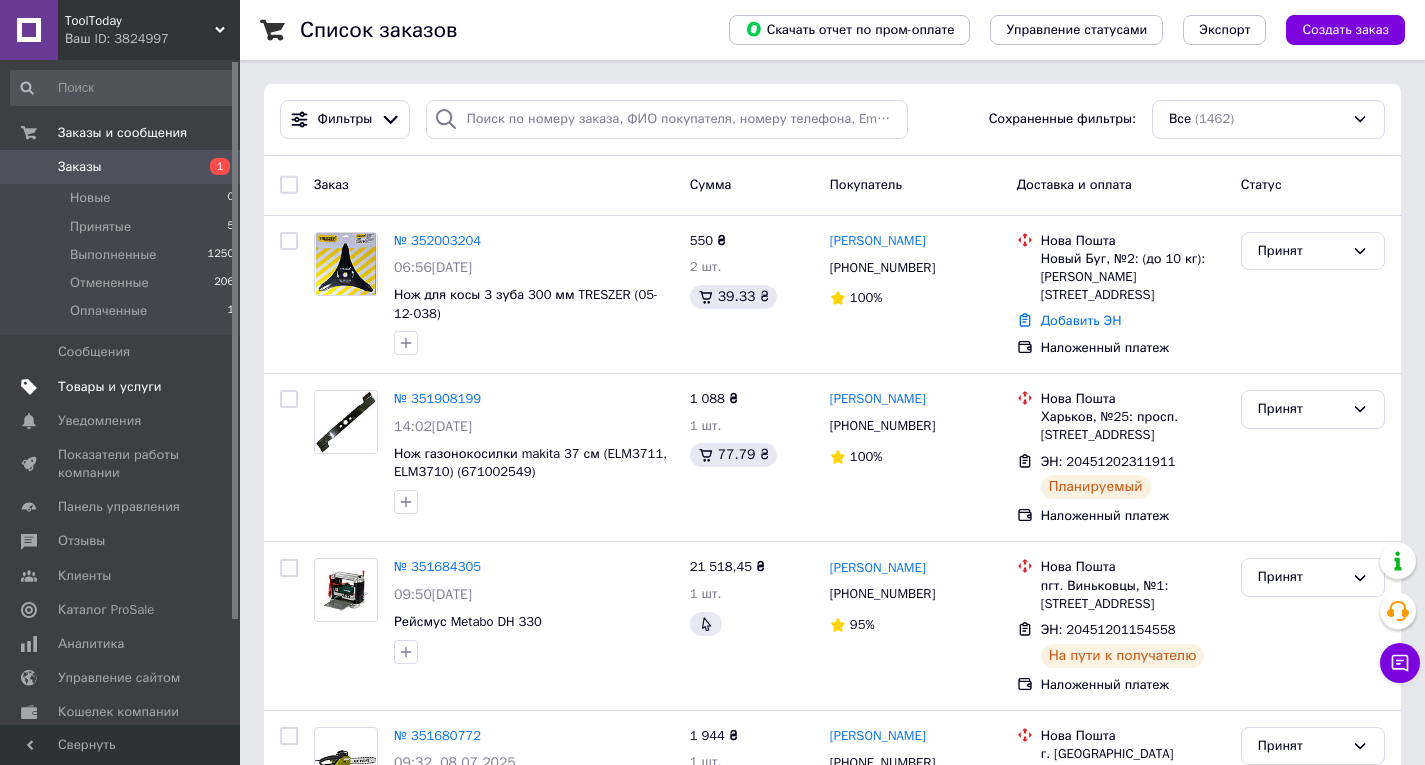 click on "Товары и услуги" at bounding box center [110, 387] 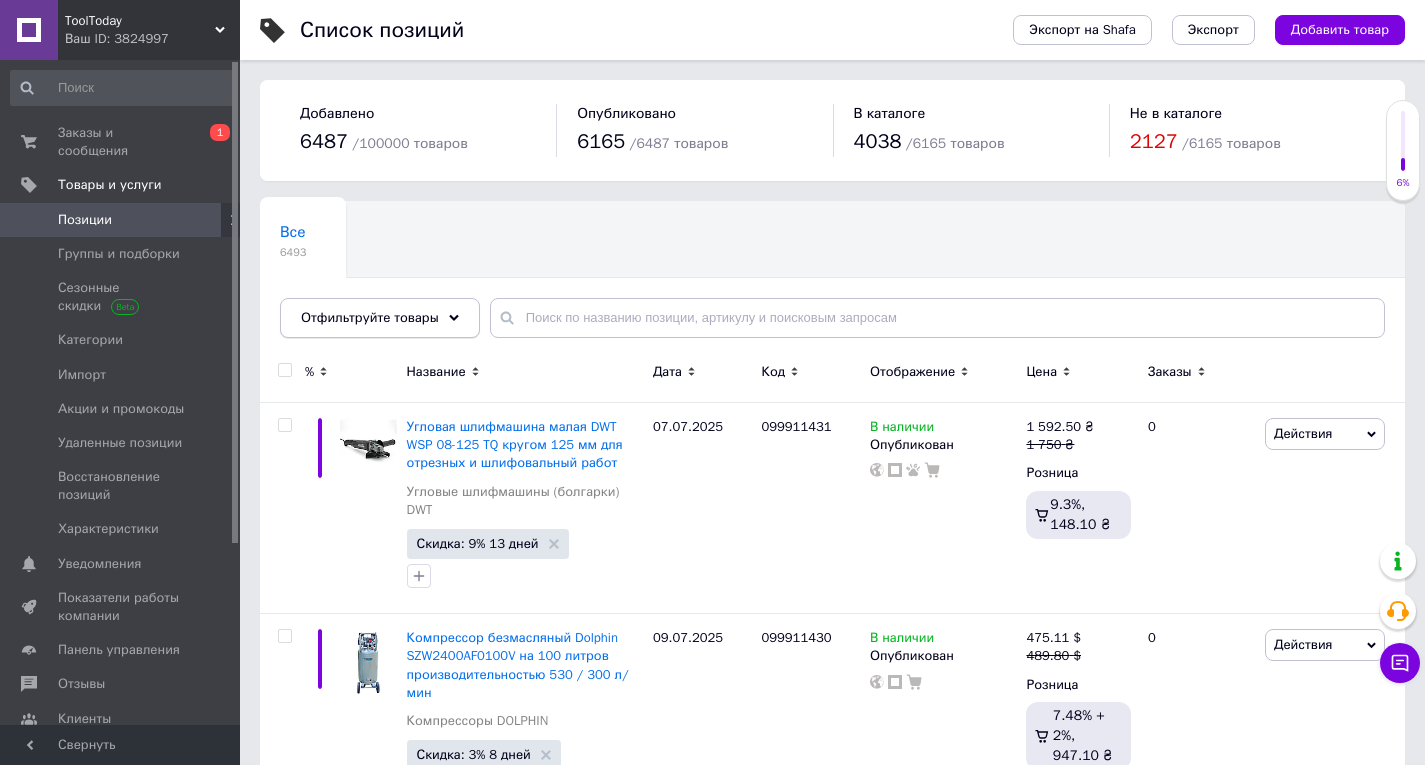 click on "Отфильтруйте товары" at bounding box center (380, 318) 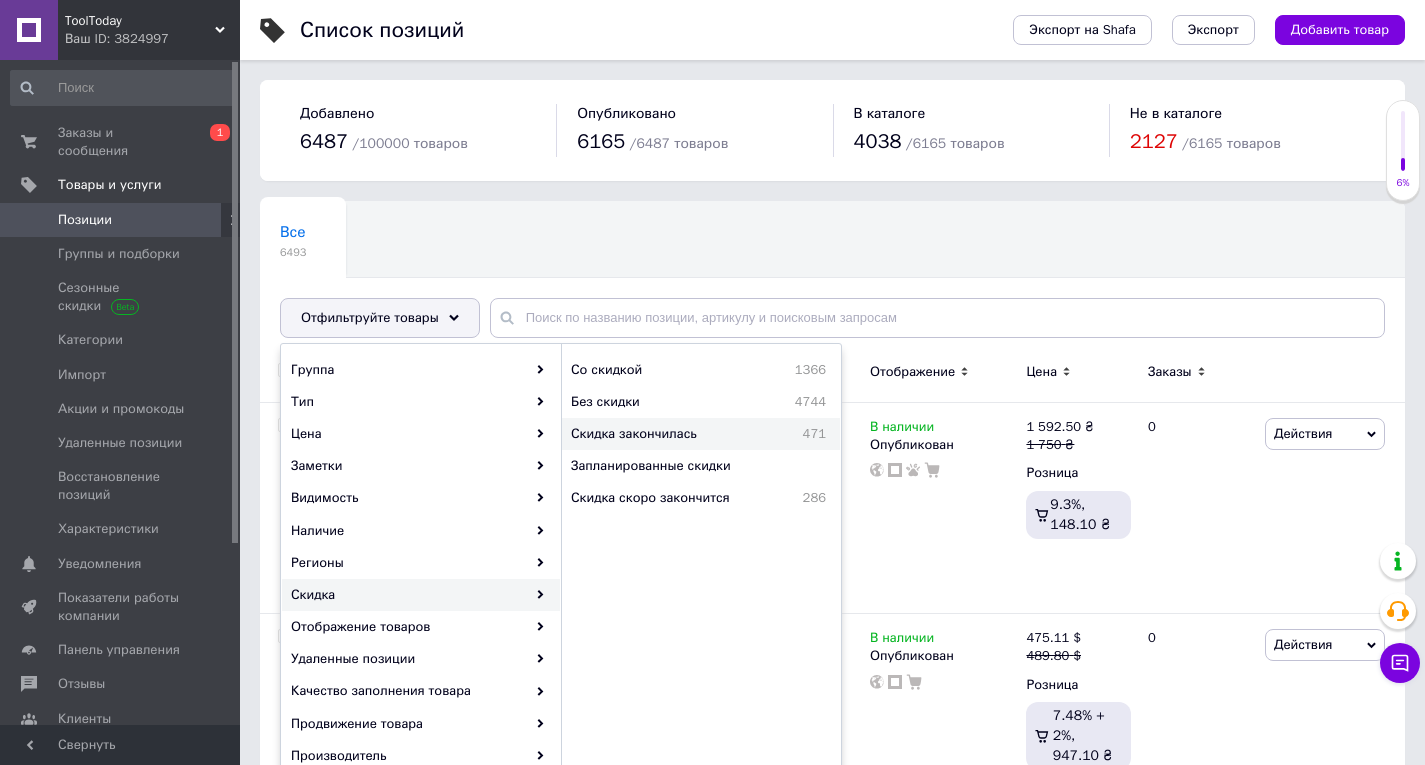 click on "Скидка закончилась" at bounding box center (672, 434) 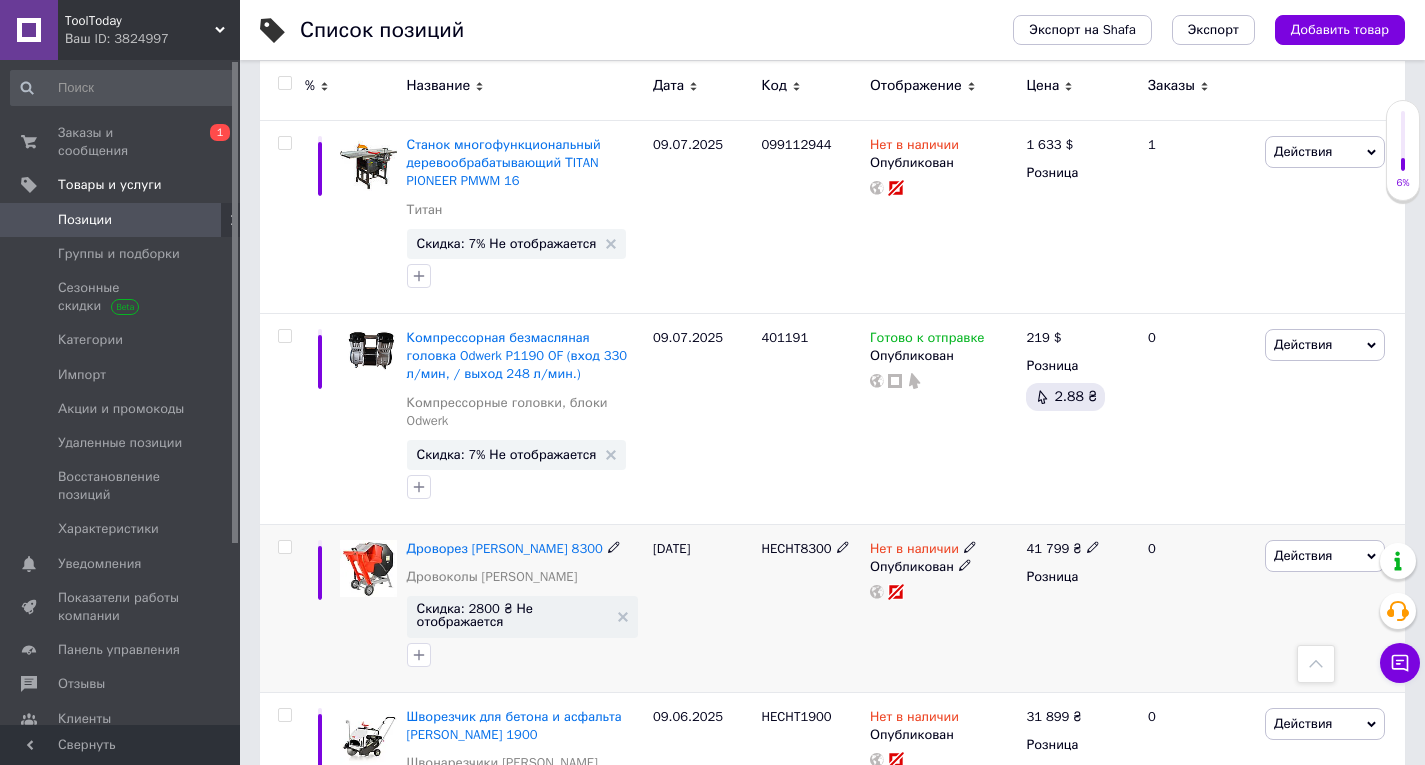 scroll, scrollTop: 600, scrollLeft: 0, axis: vertical 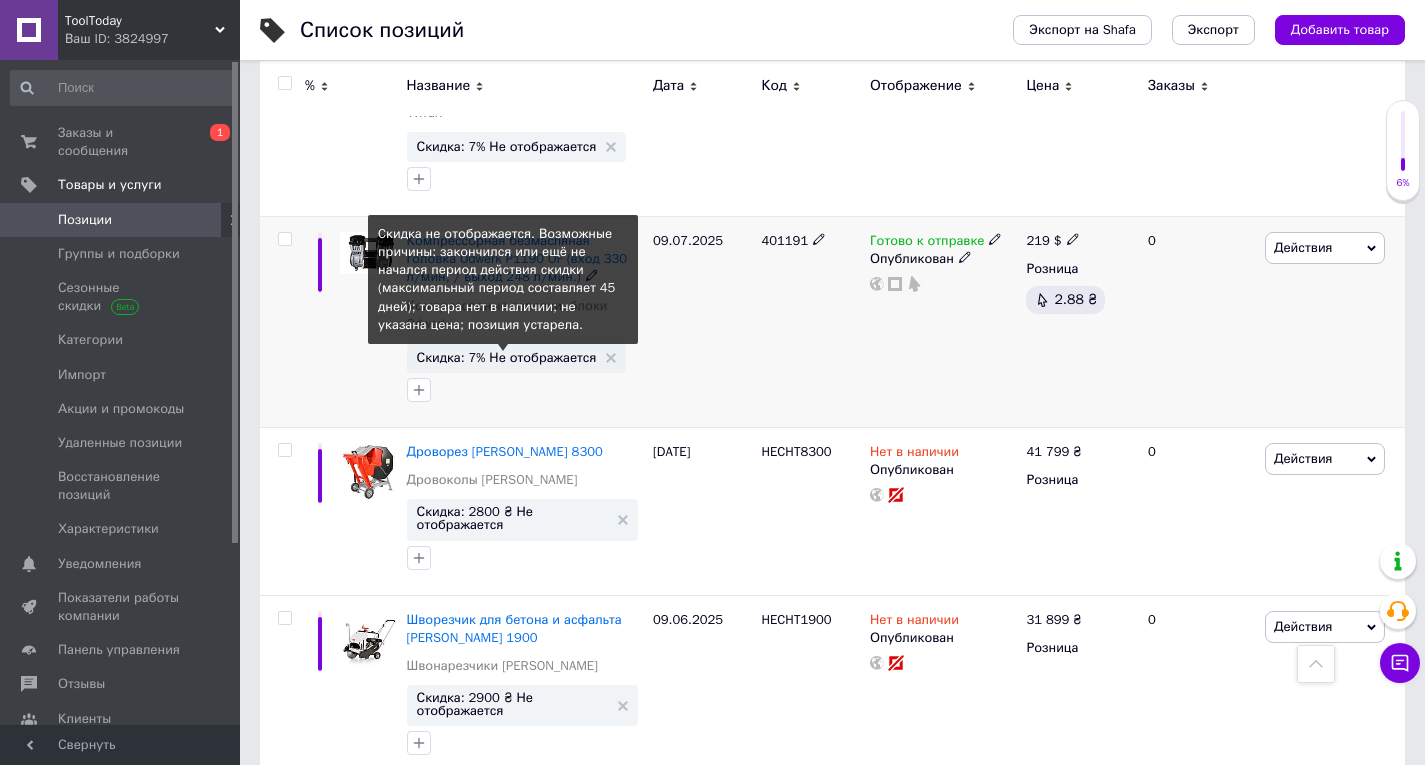 click on "Скидка: 7% Не отображается" at bounding box center [507, 357] 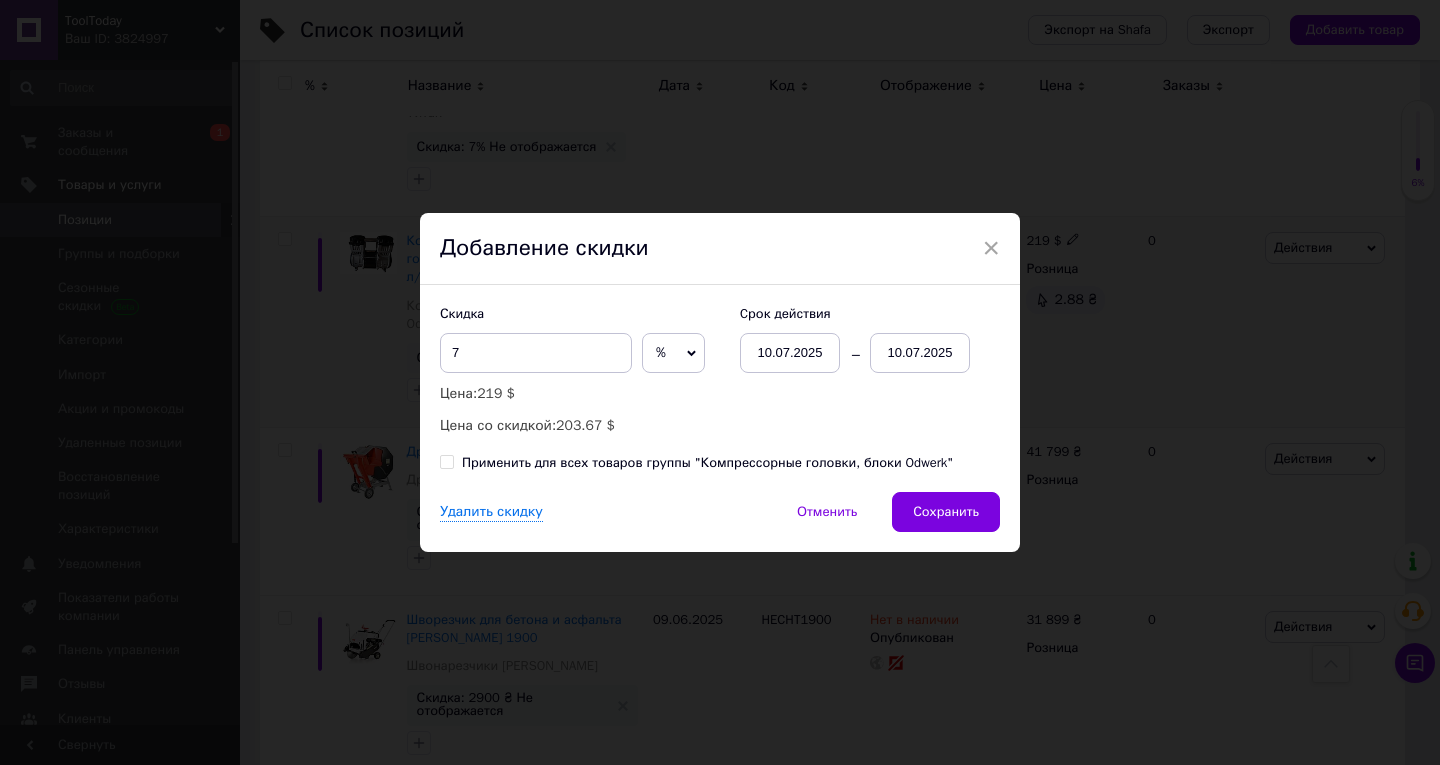 click on "10.07.2025" at bounding box center (920, 353) 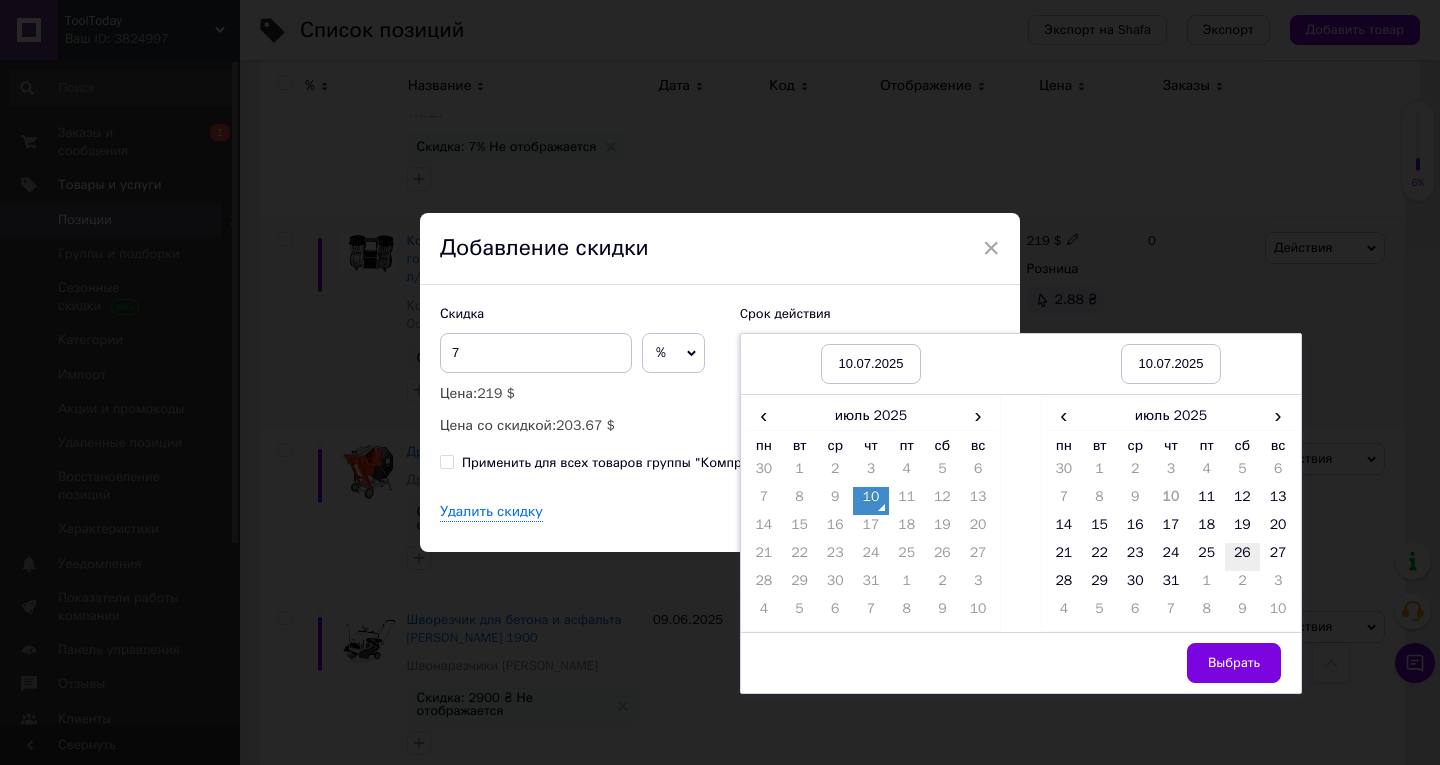 click on "26" at bounding box center [1243, 557] 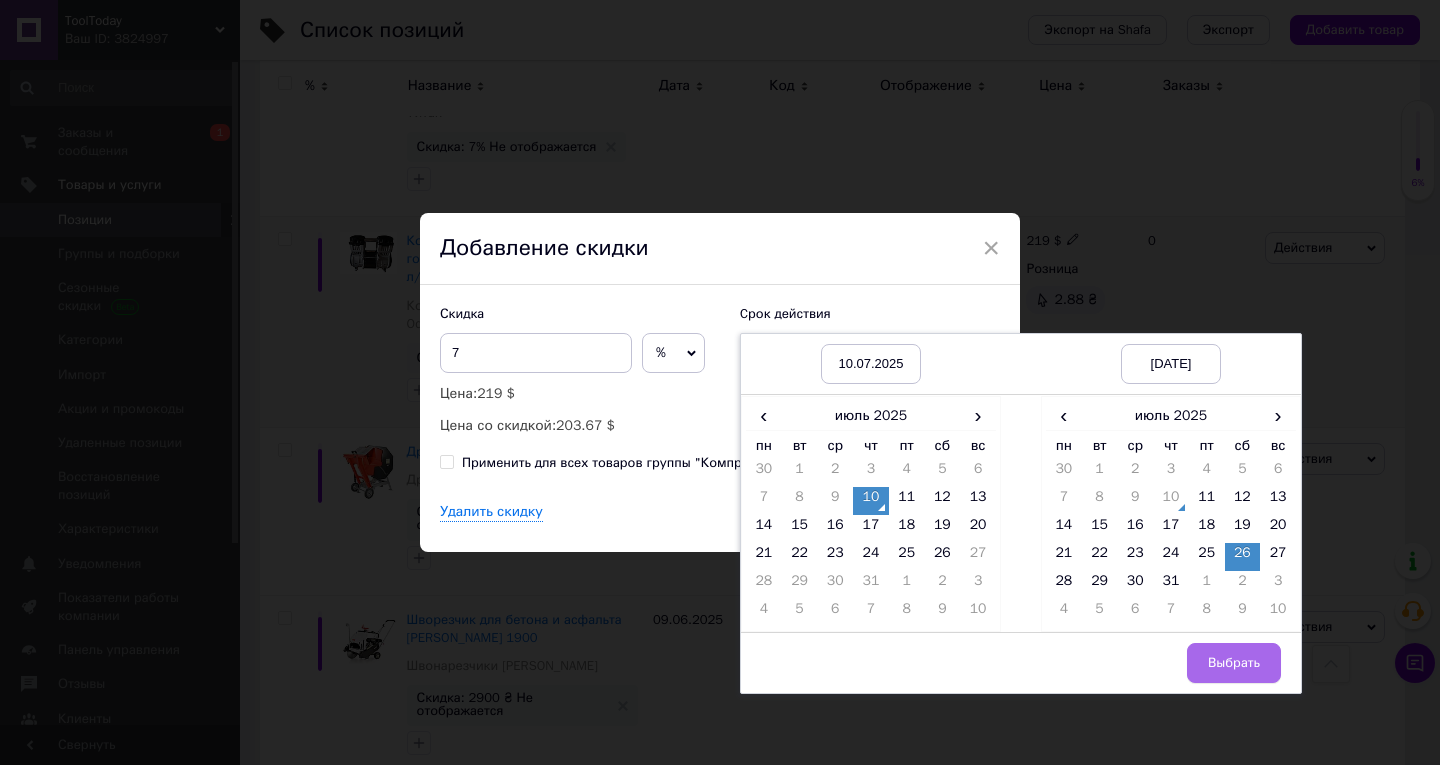 click on "Выбрать" at bounding box center [1234, 663] 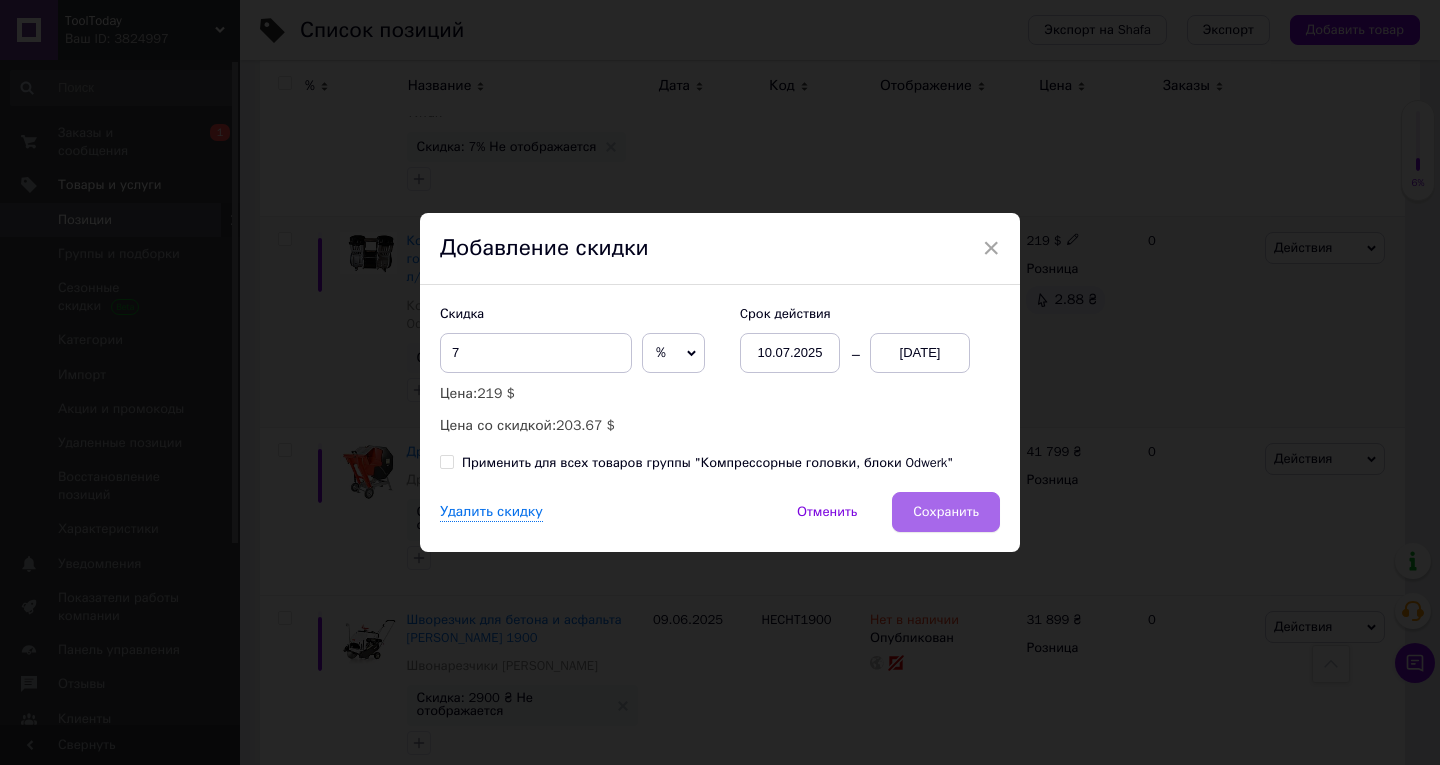 click on "Сохранить" at bounding box center (946, 512) 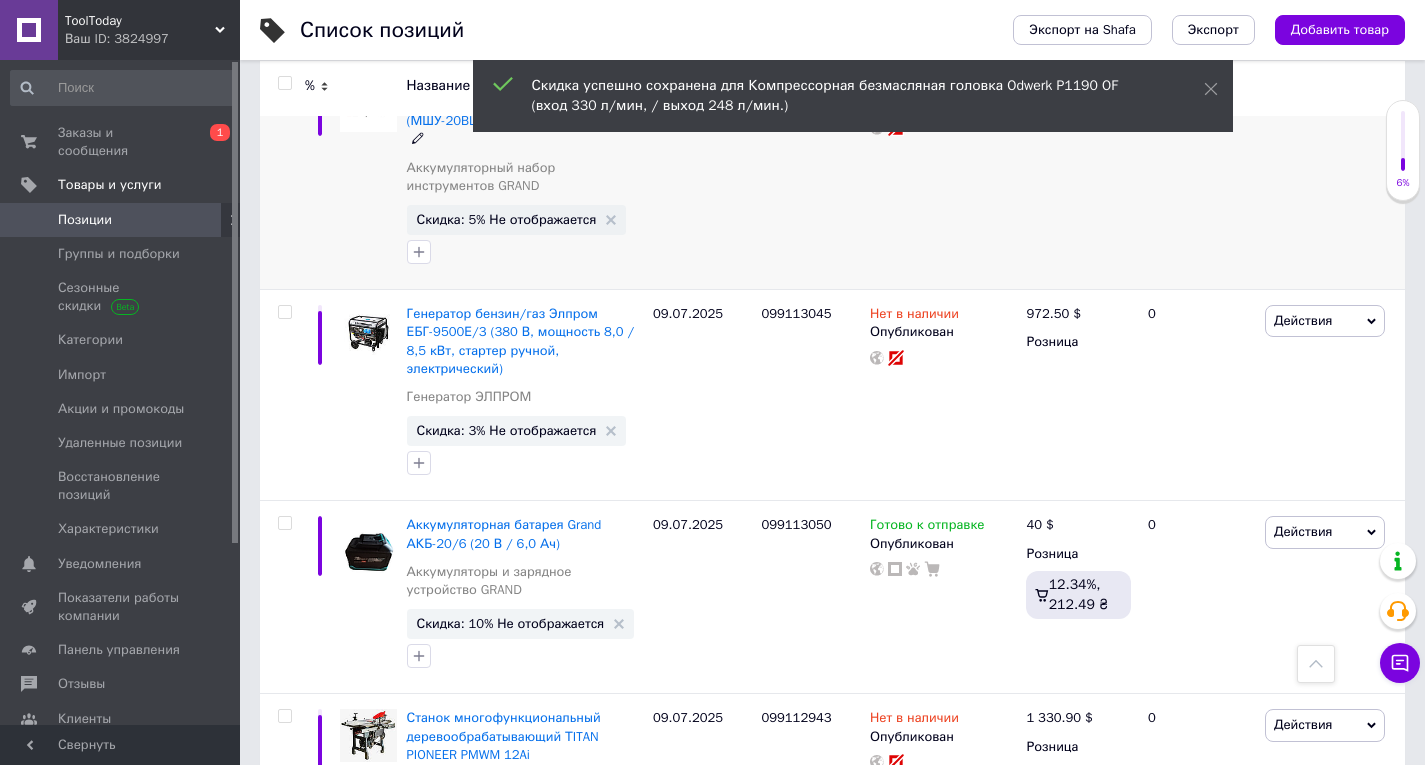 scroll, scrollTop: 2400, scrollLeft: 0, axis: vertical 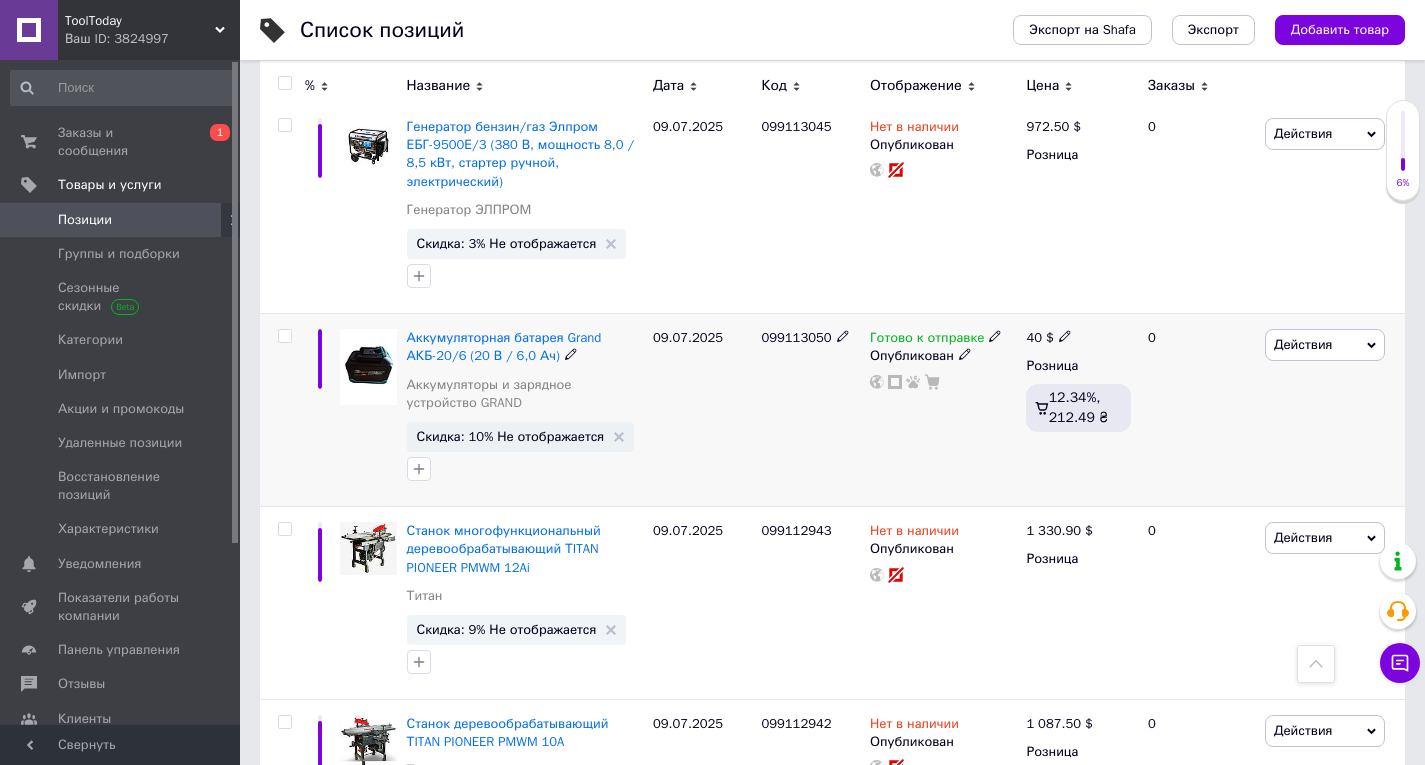 click on "Скидка: 10% Не отображается" at bounding box center (511, 436) 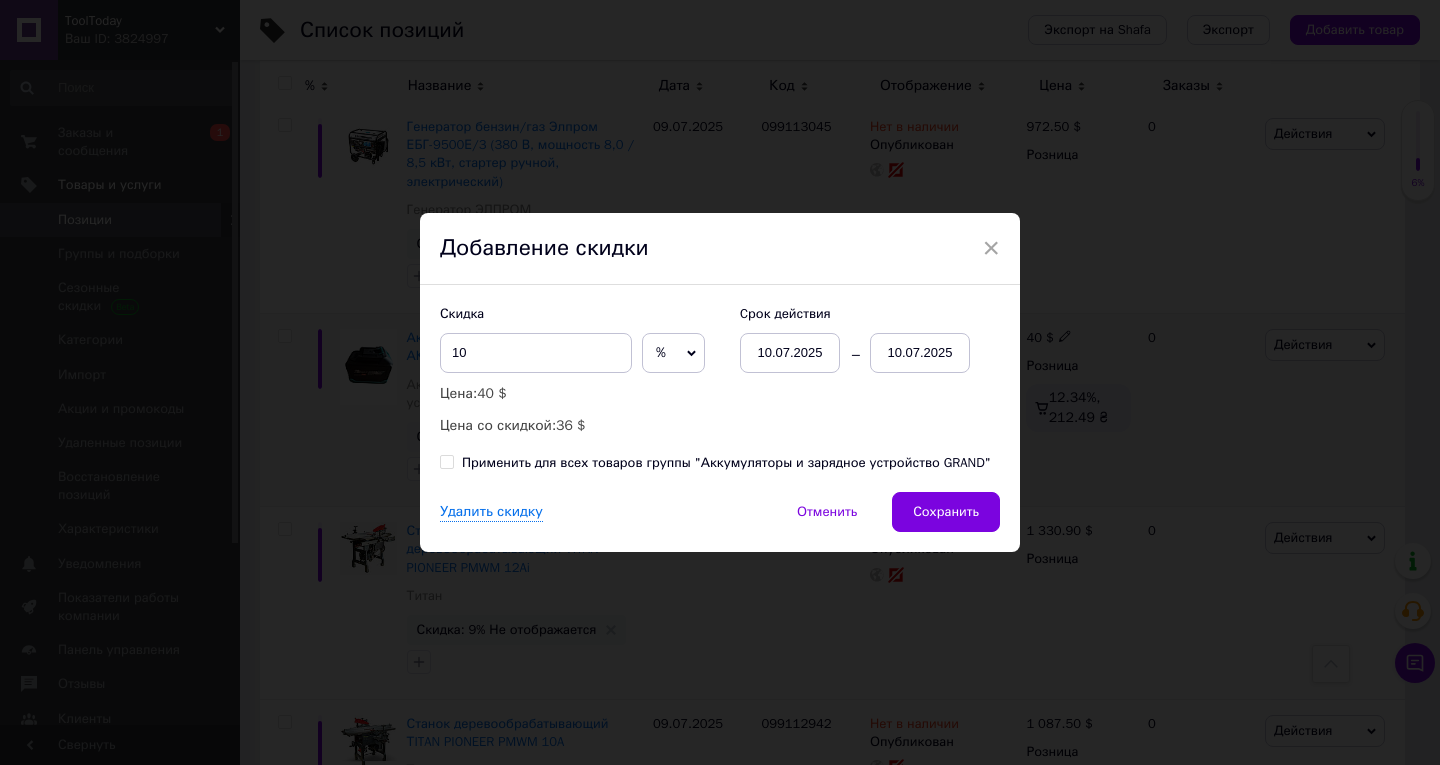 click on "10.07.2025" at bounding box center (920, 353) 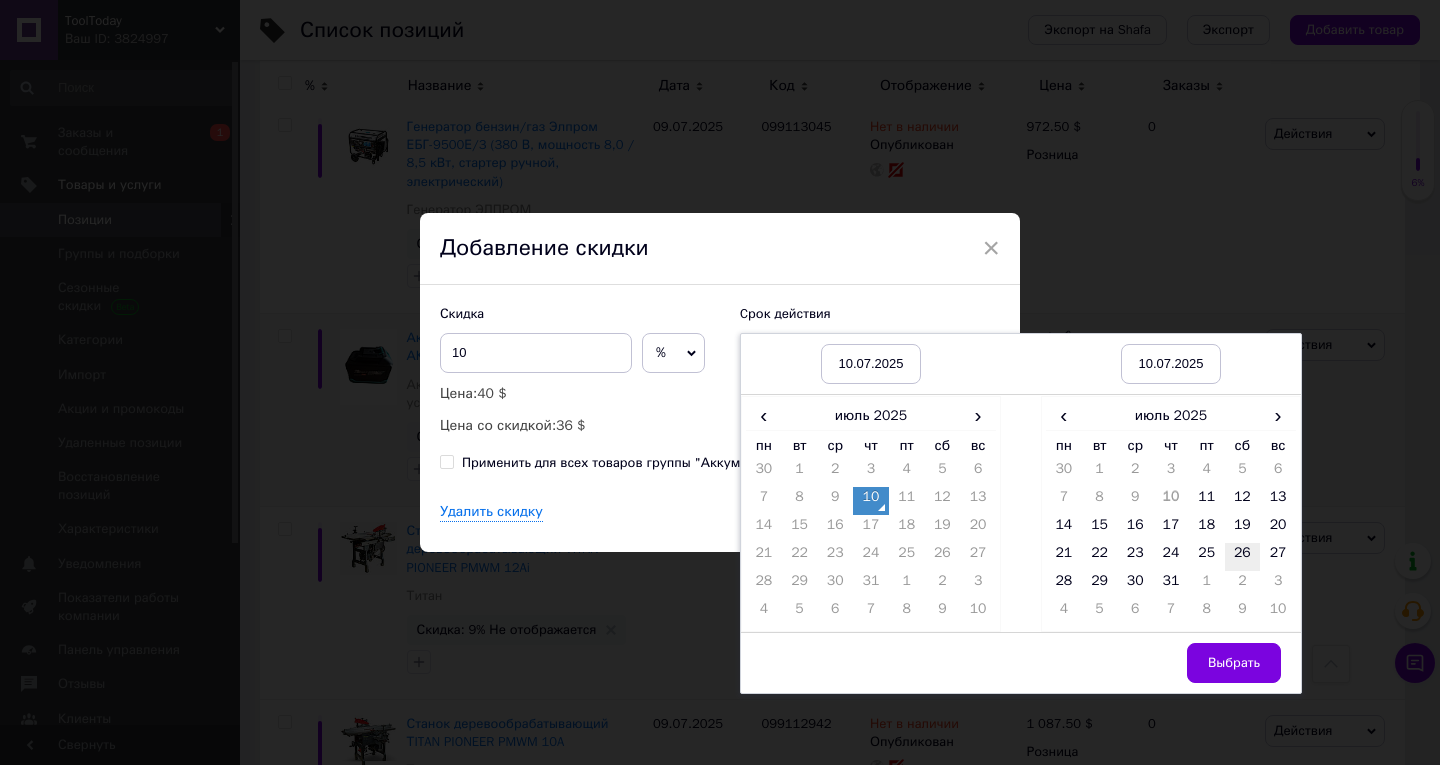 click on "26" at bounding box center (1243, 557) 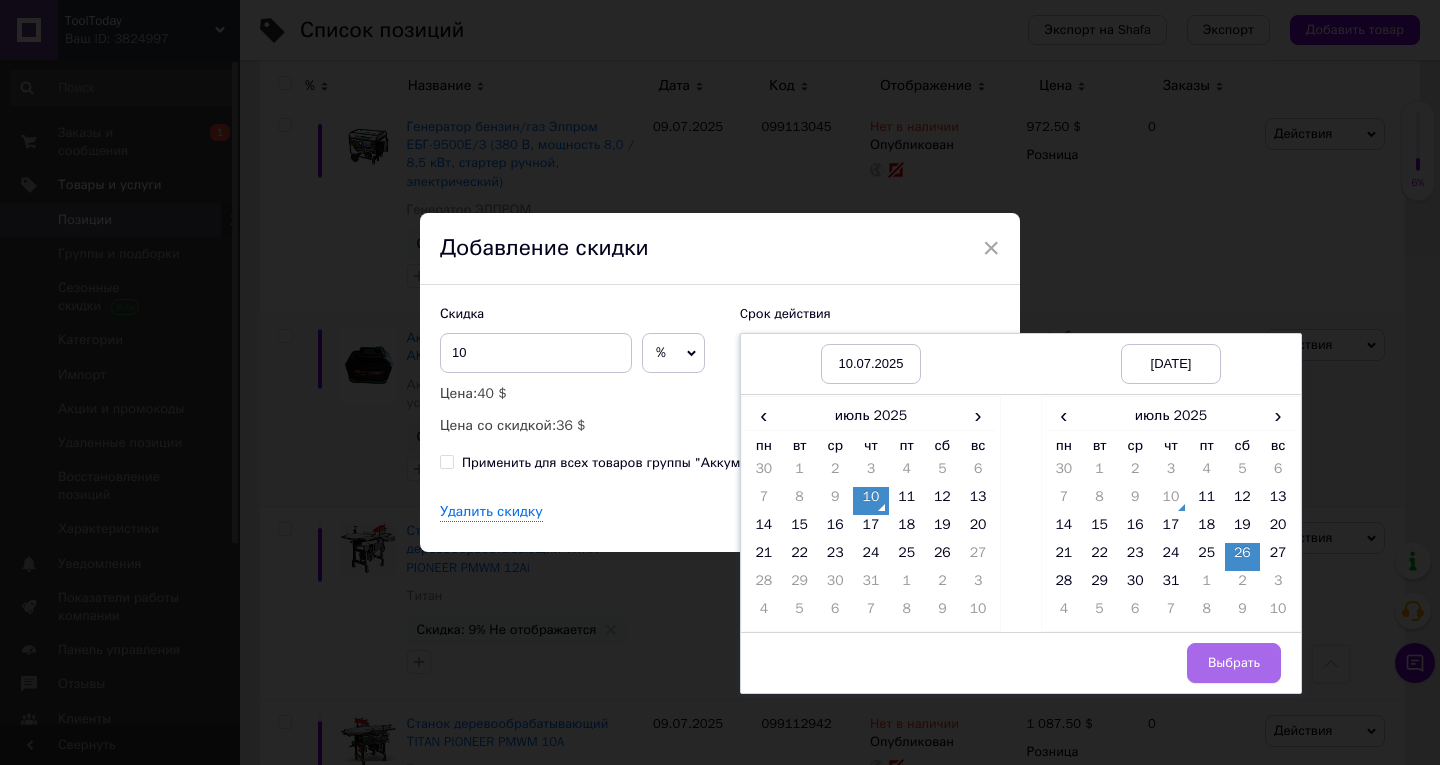click on "Выбрать" at bounding box center [1234, 663] 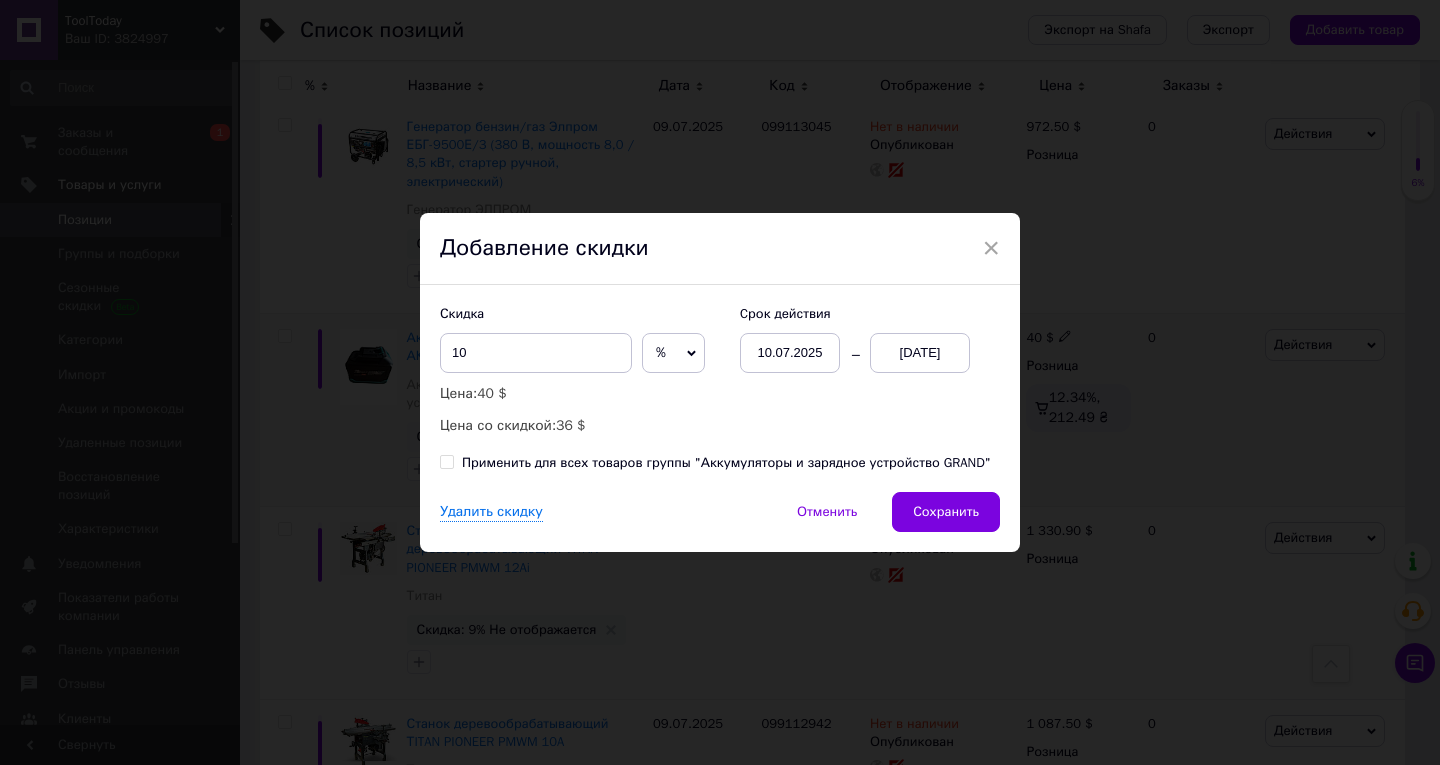 click on "Скидка 10 % $ Цена:  40   $ Цена со скидкой:  36   $ Cрок действия 10.07.2025 26.07.2025 Применить для всех товаров группы "Аккумуляторы и зарядное устройство GRAND"" at bounding box center [720, 388] 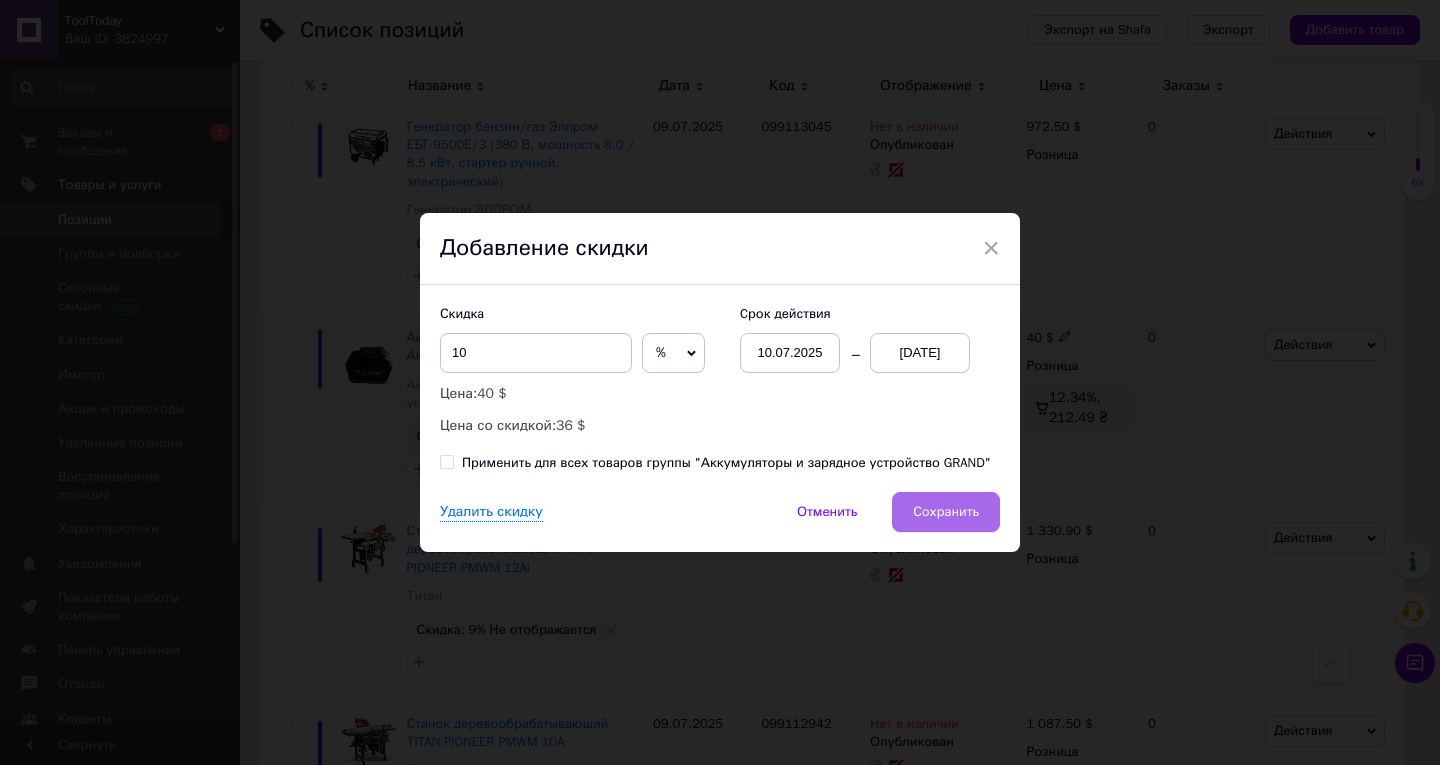 click on "Сохранить" at bounding box center (946, 512) 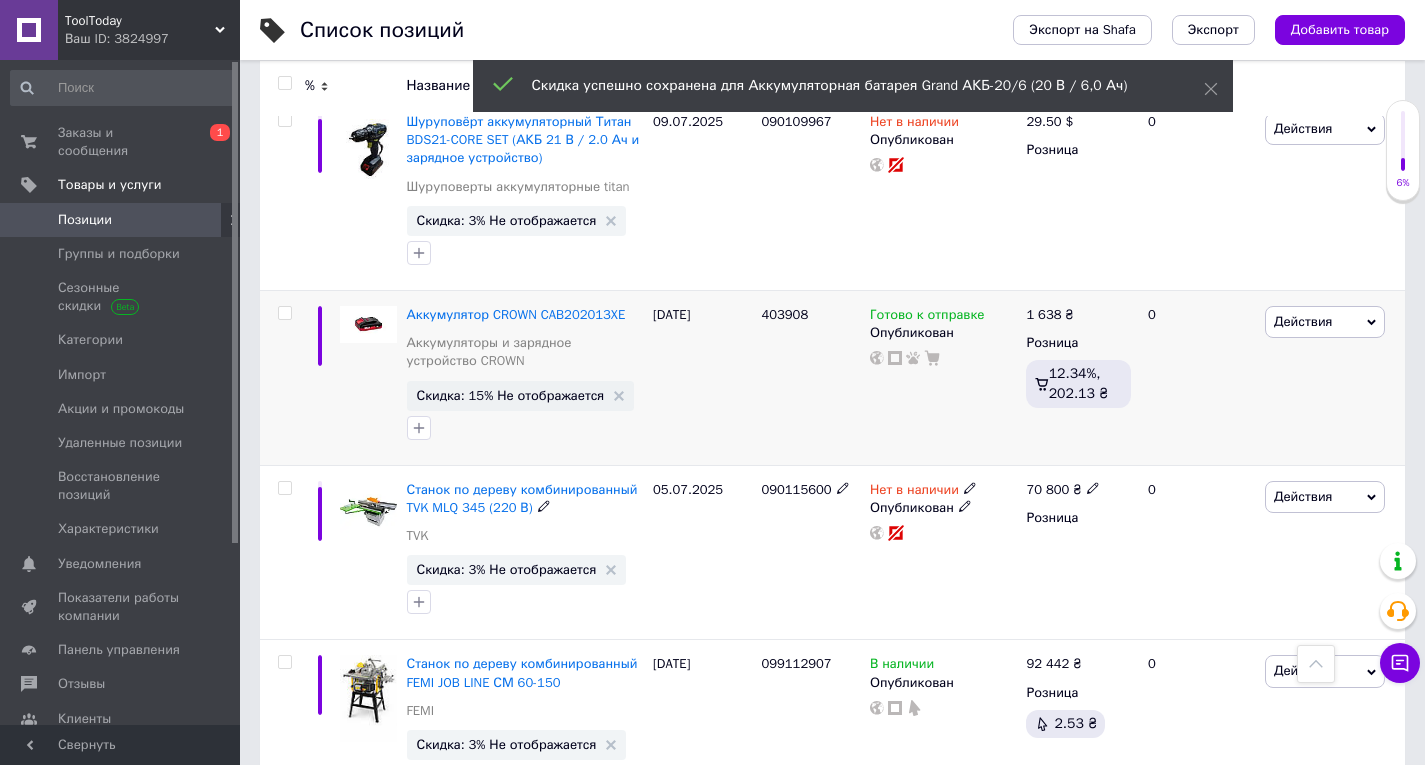 scroll, scrollTop: 3800, scrollLeft: 0, axis: vertical 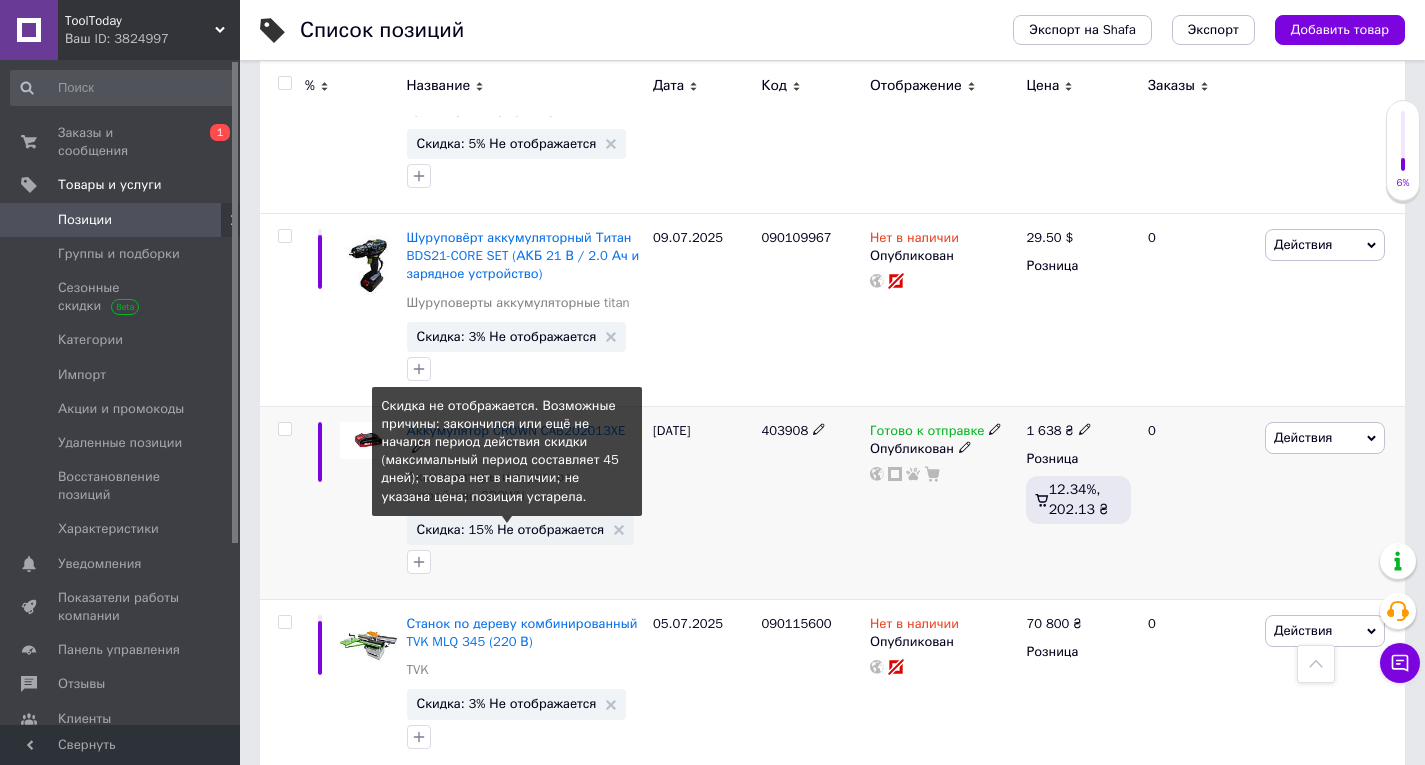 click on "Скидка: 15% Не отображается" at bounding box center [511, 529] 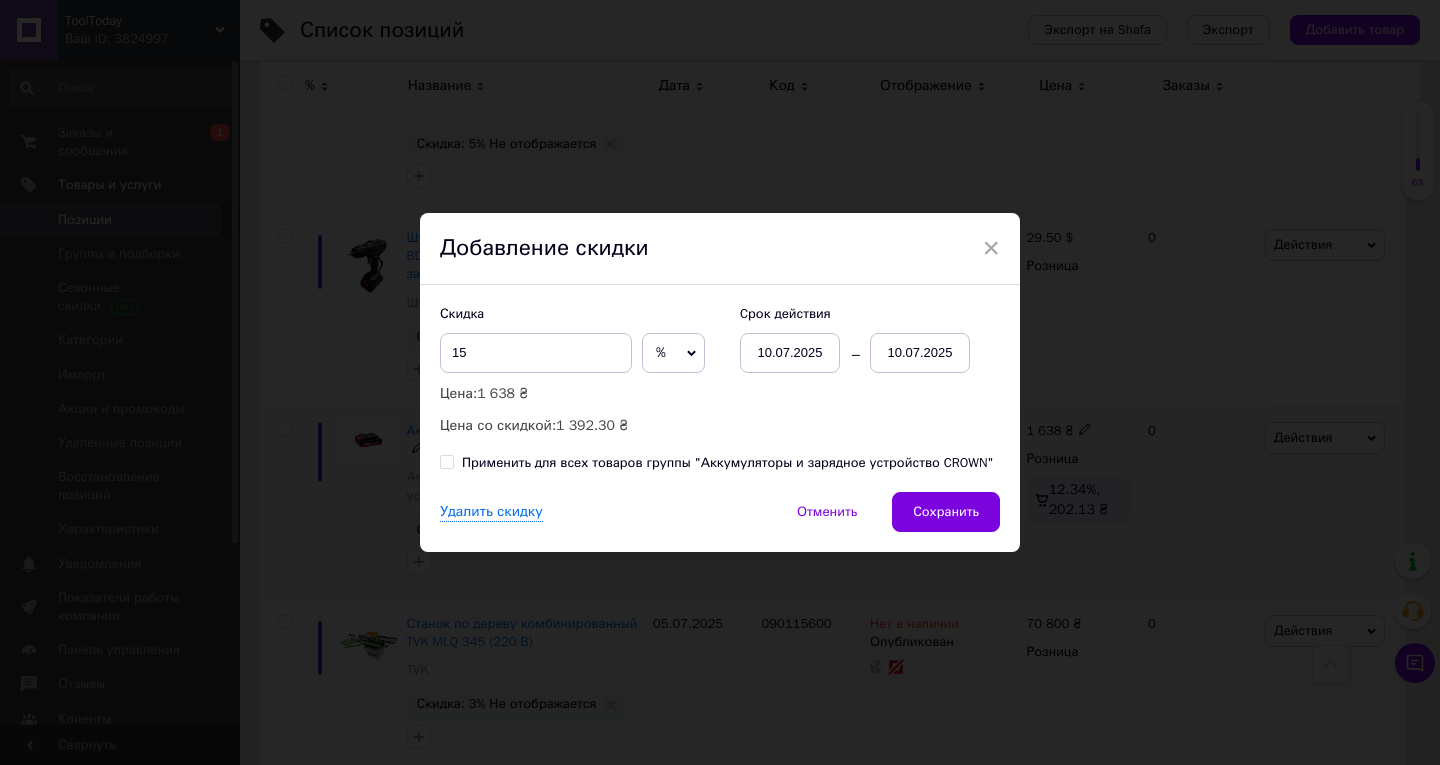 click on "10.07.2025" at bounding box center (920, 353) 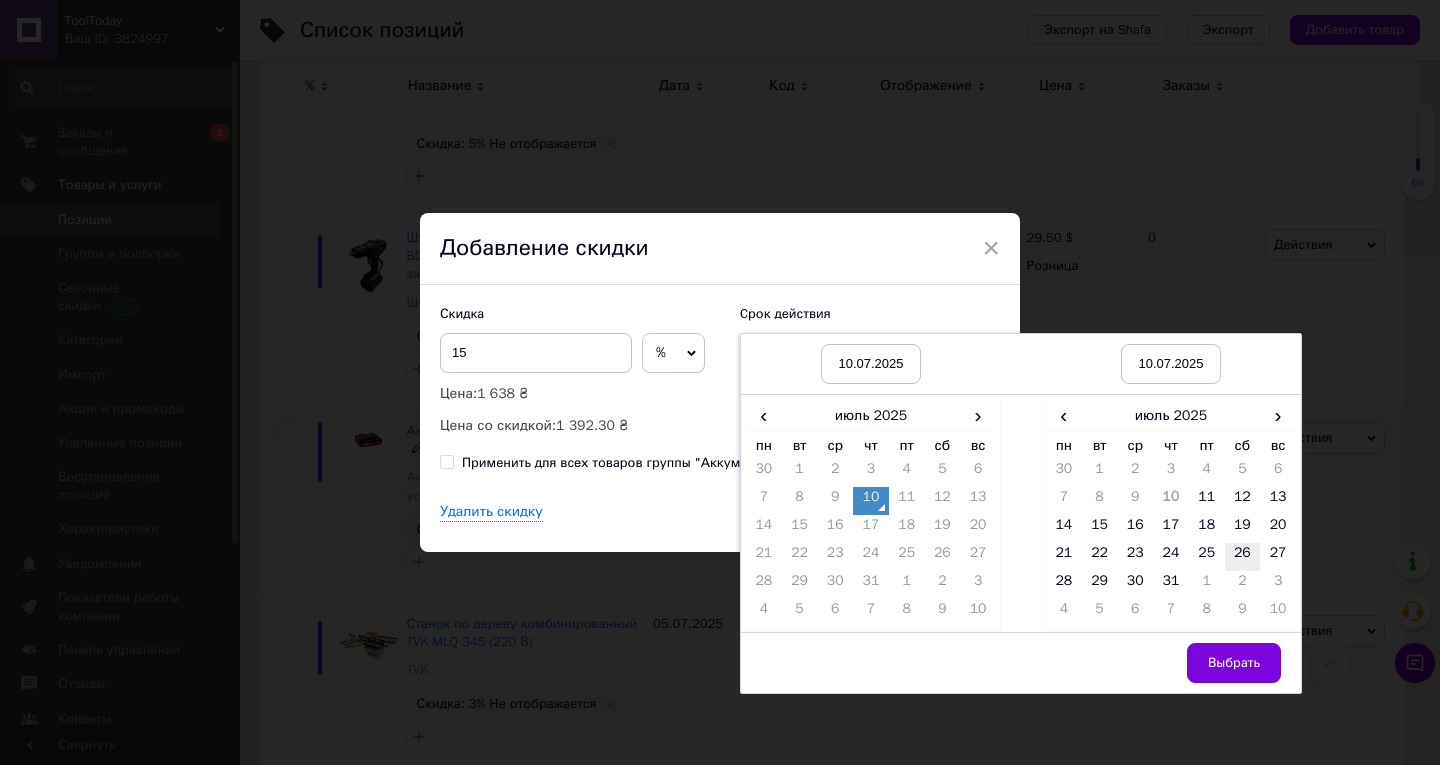 click on "26" at bounding box center [1243, 557] 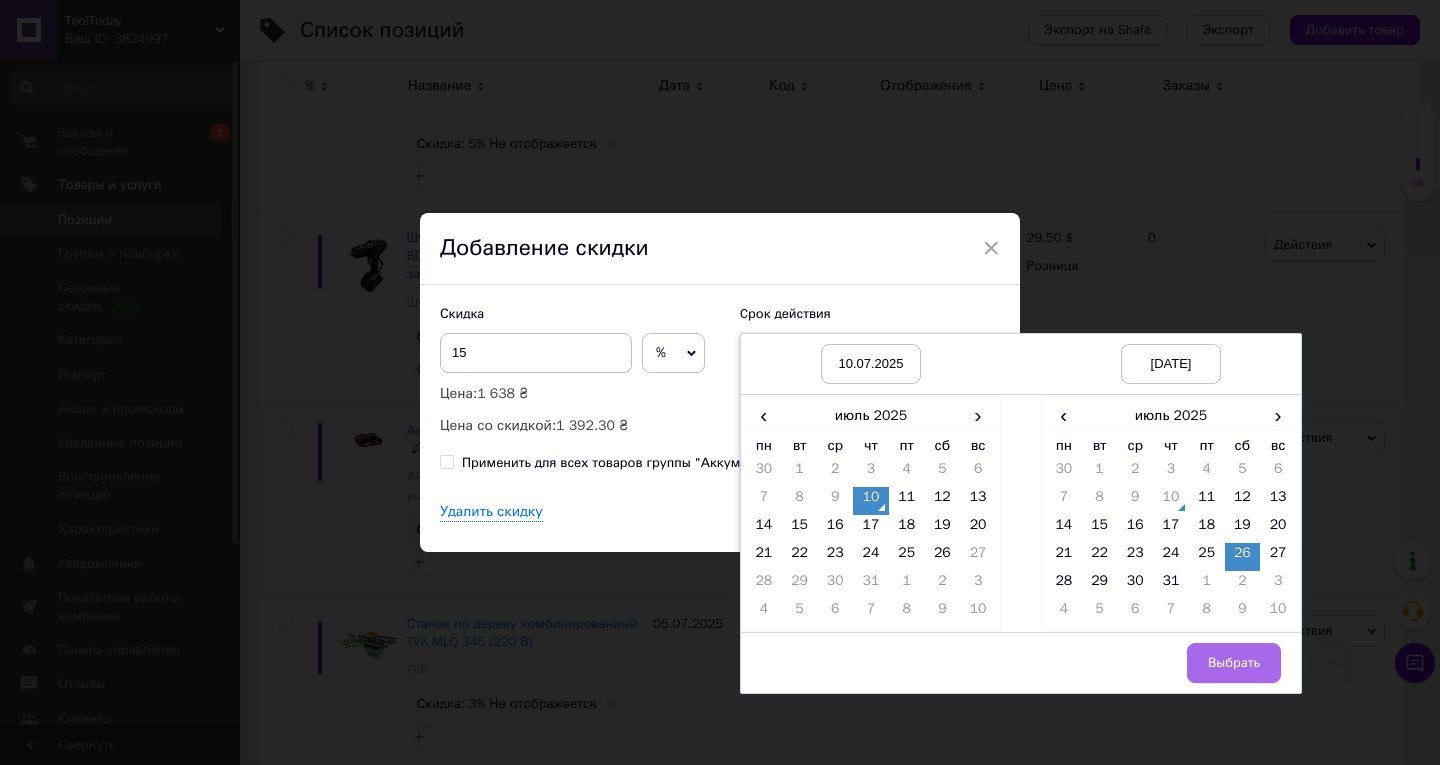 click on "Выбрать" at bounding box center [1234, 663] 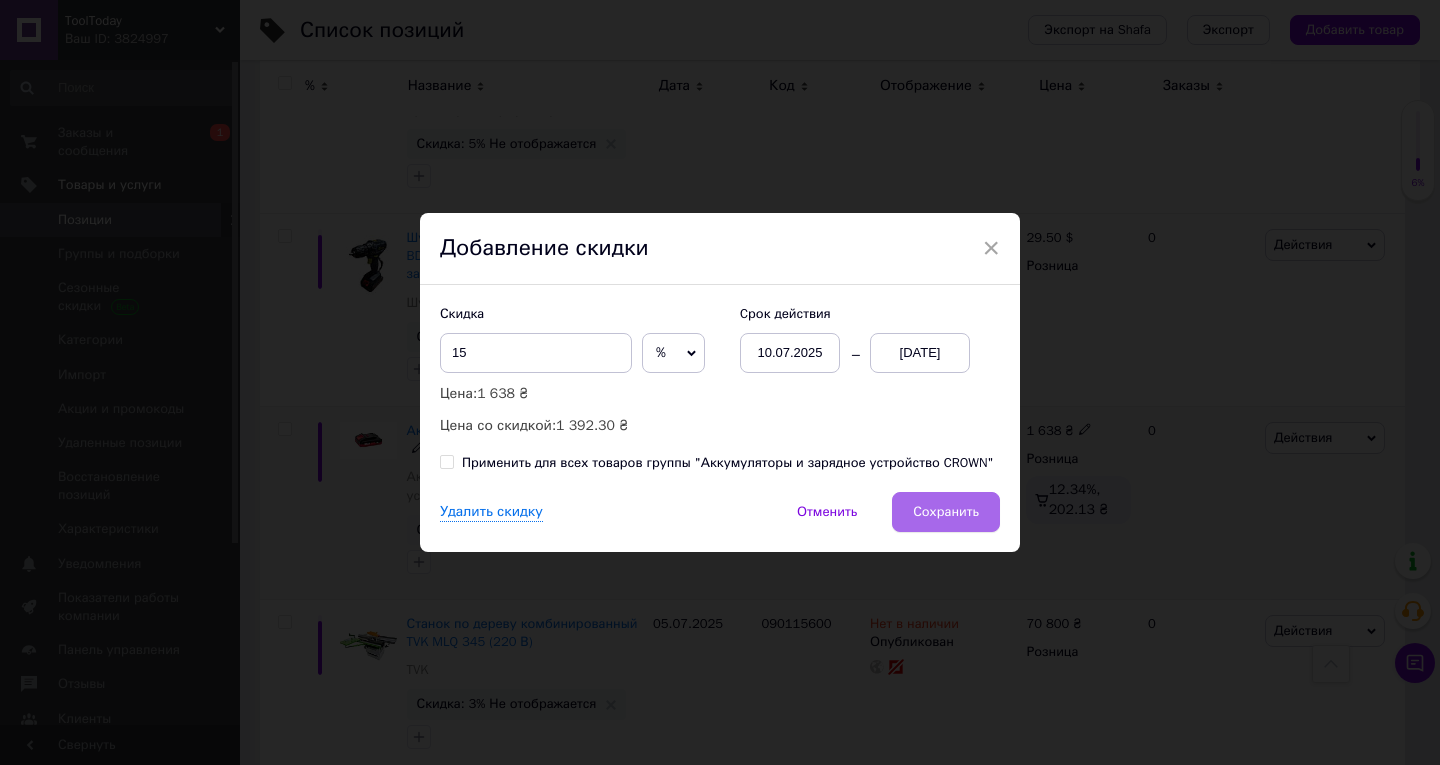 click on "Сохранить" at bounding box center [946, 512] 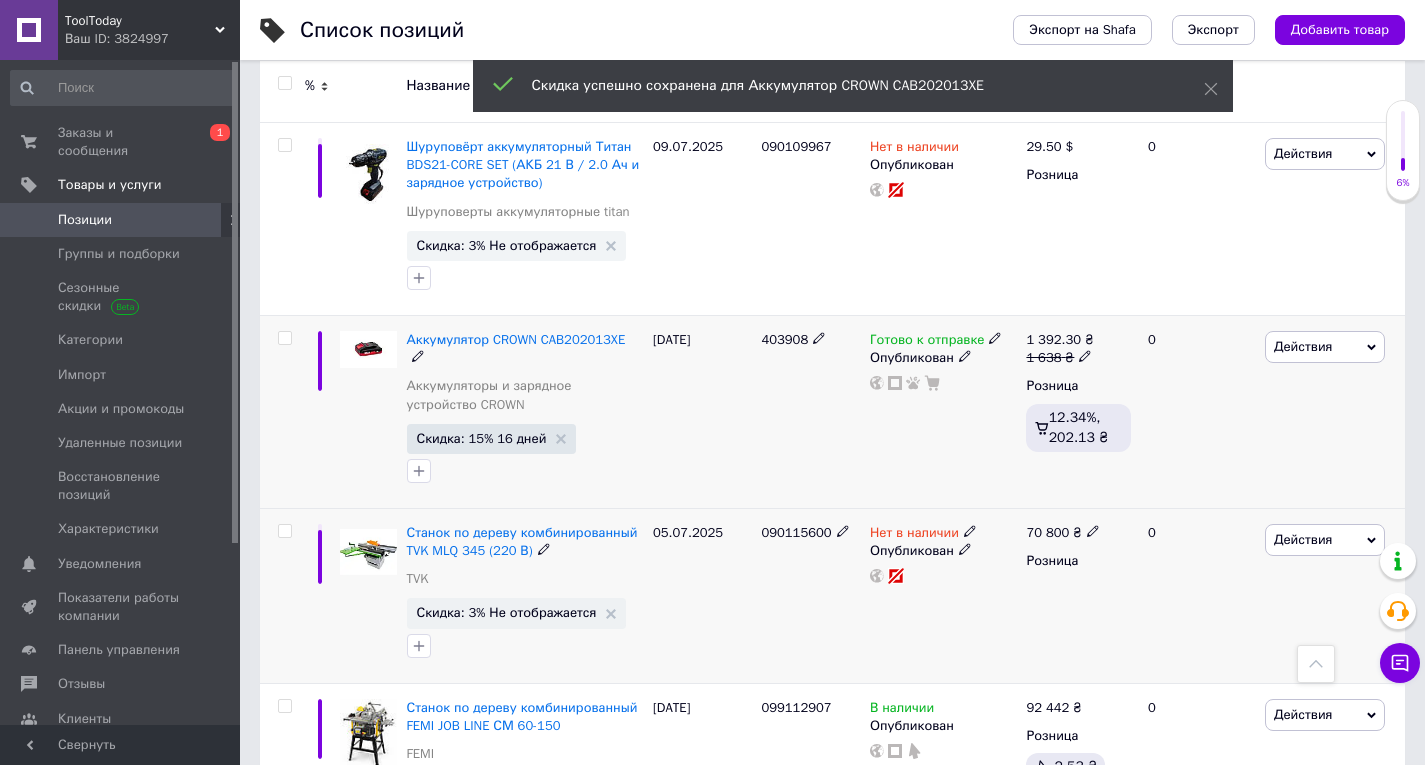 scroll, scrollTop: 4100, scrollLeft: 0, axis: vertical 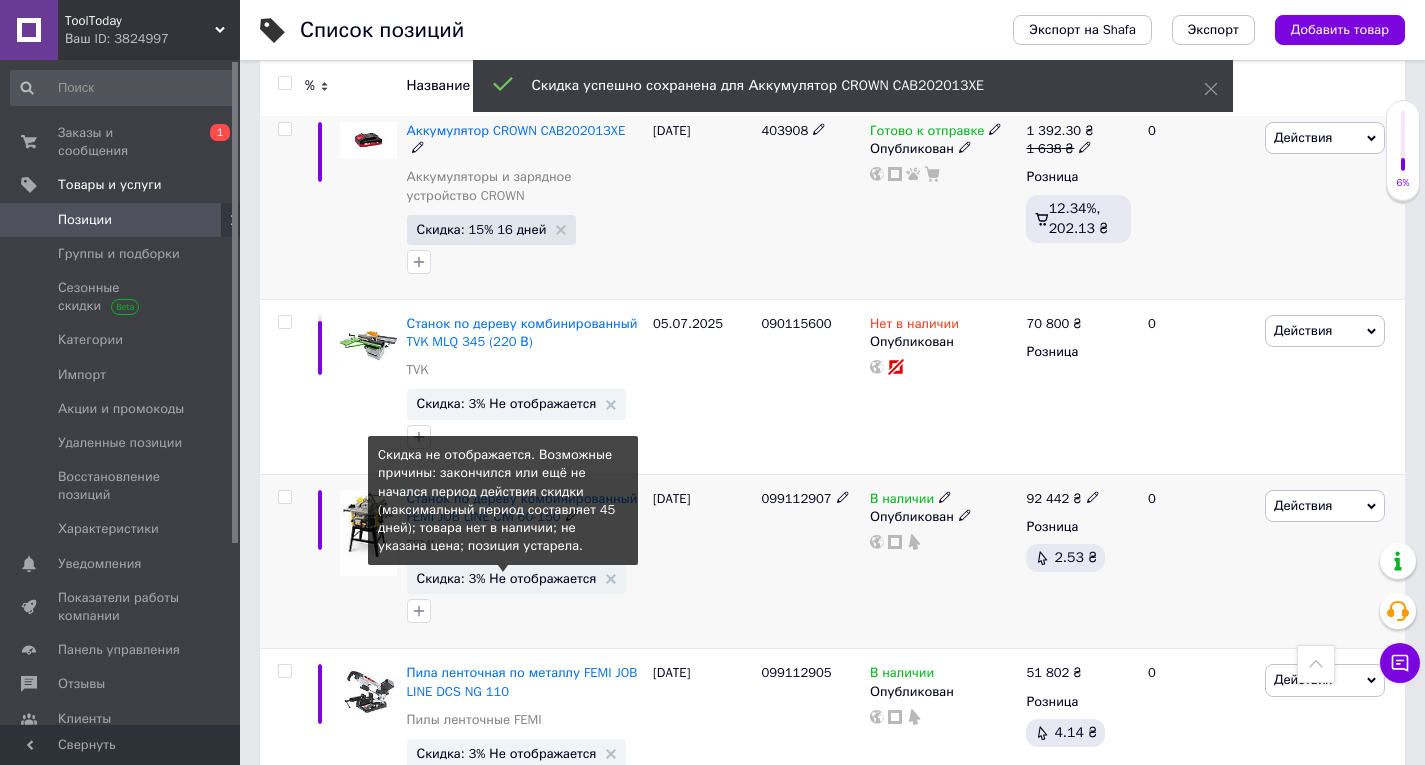click on "Скидка: 3% Не отображается" at bounding box center (507, 578) 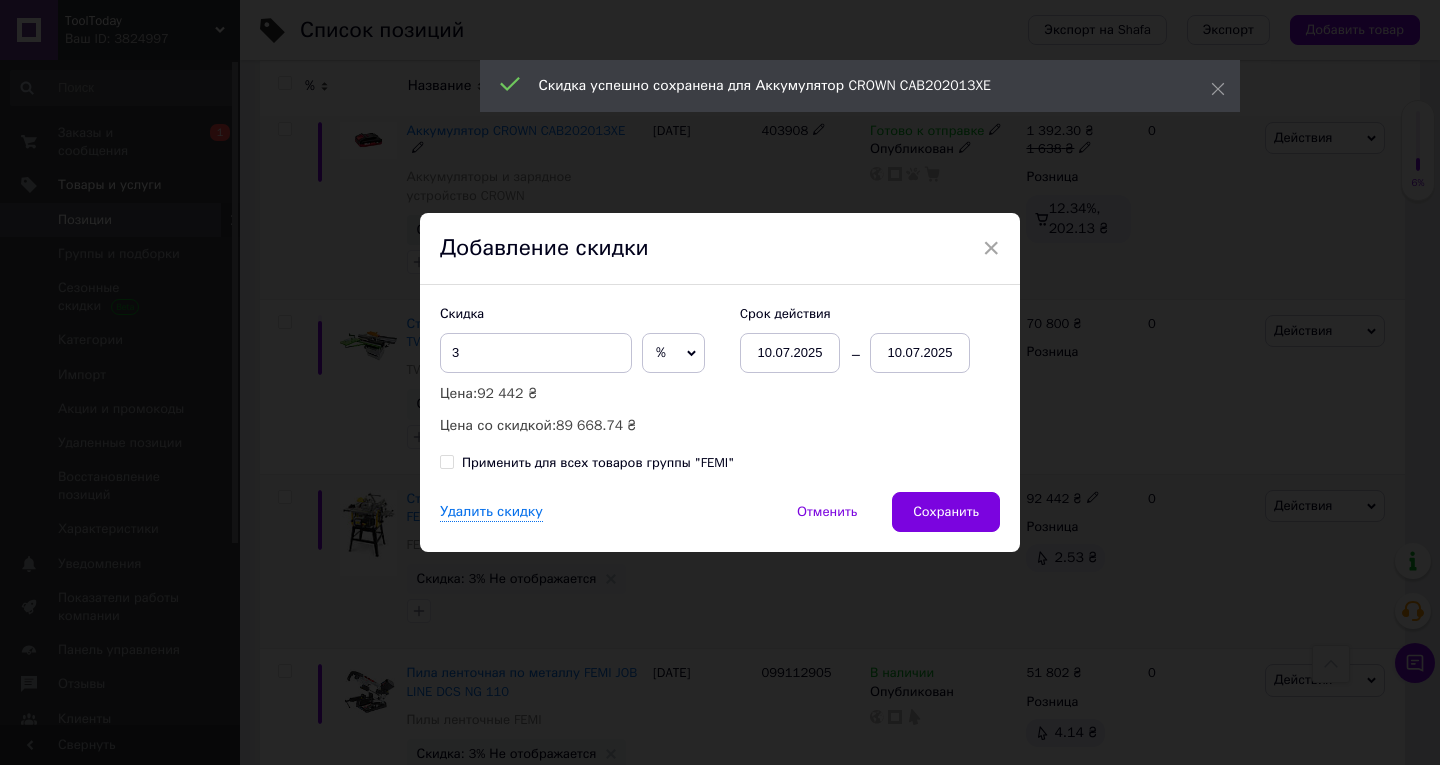 click on "10.07.2025" at bounding box center (920, 353) 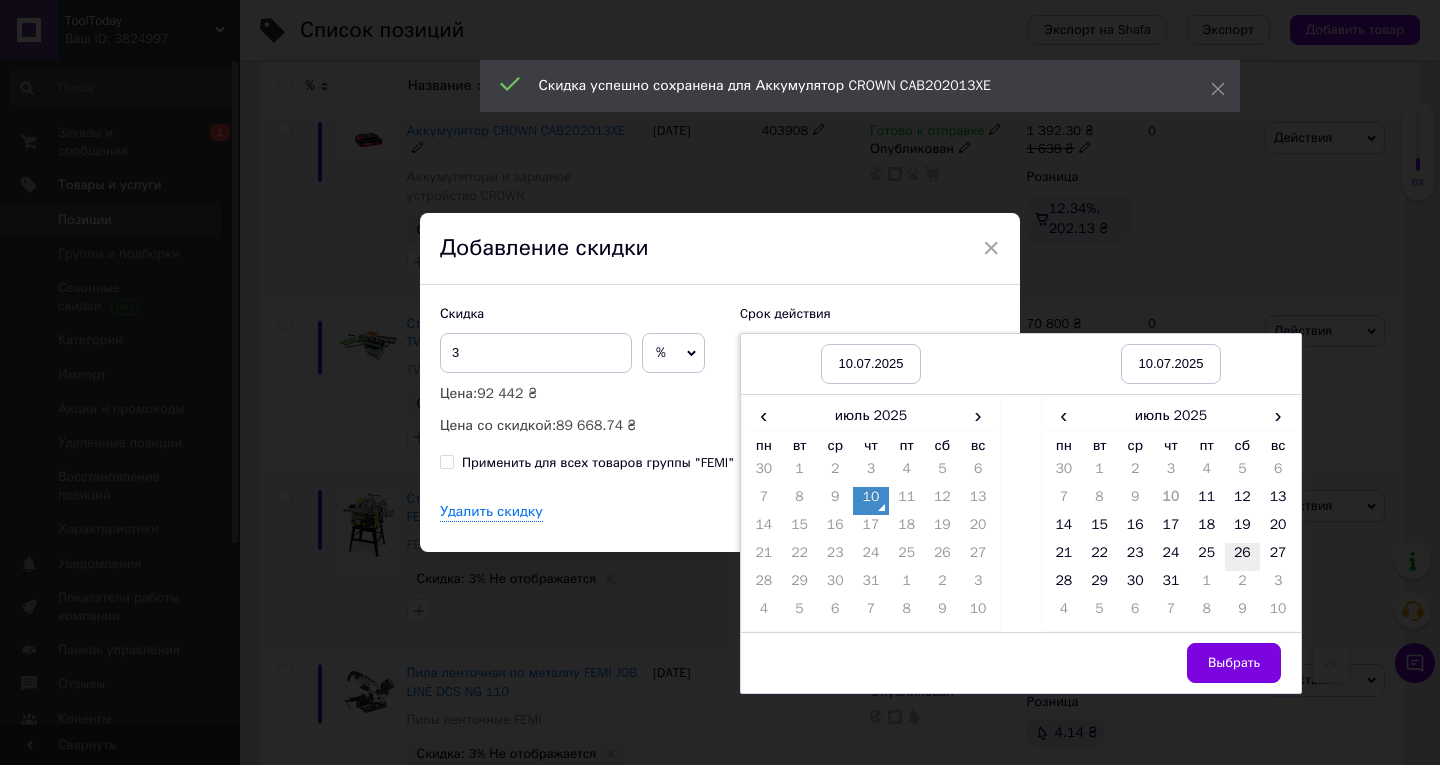 click on "26" at bounding box center [1243, 557] 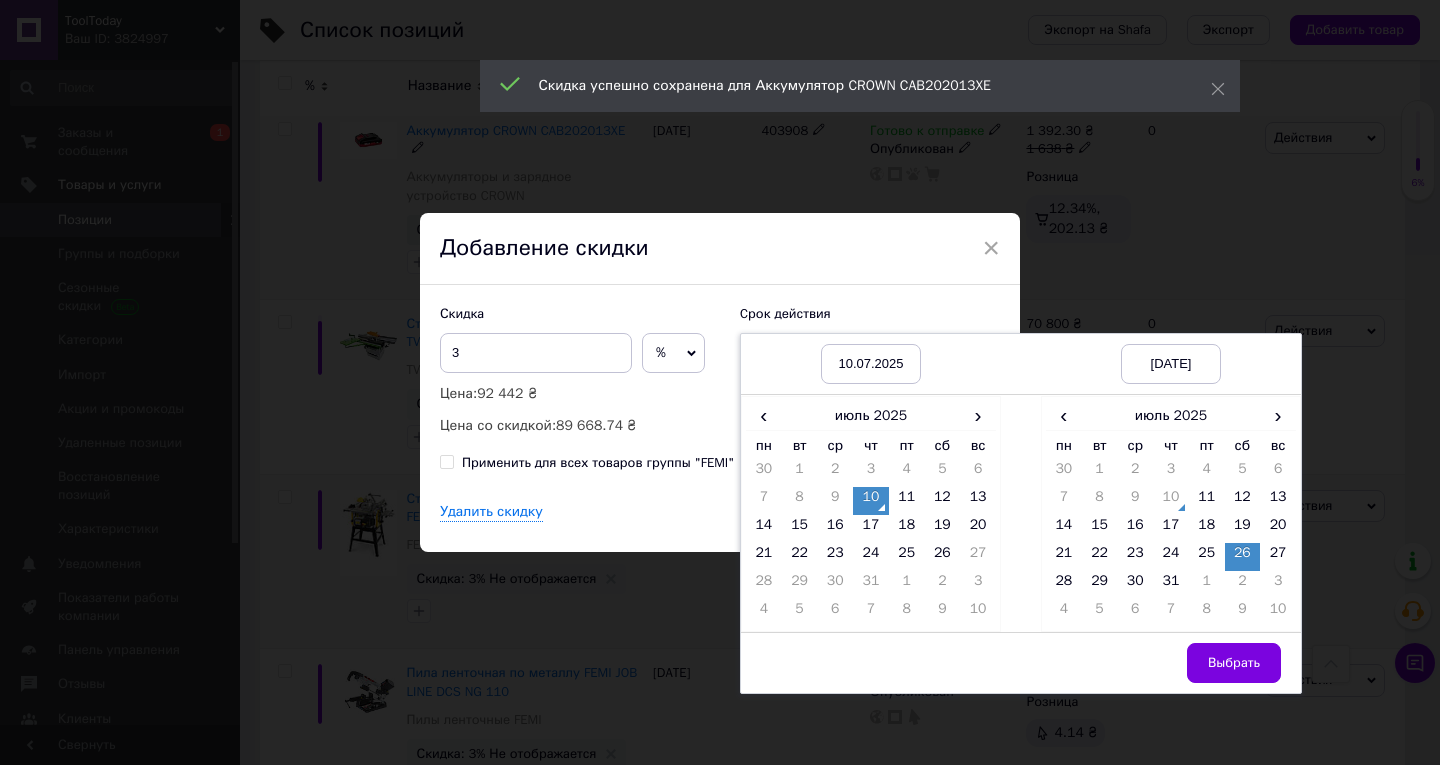 click on "Выбрать" at bounding box center [1234, 663] 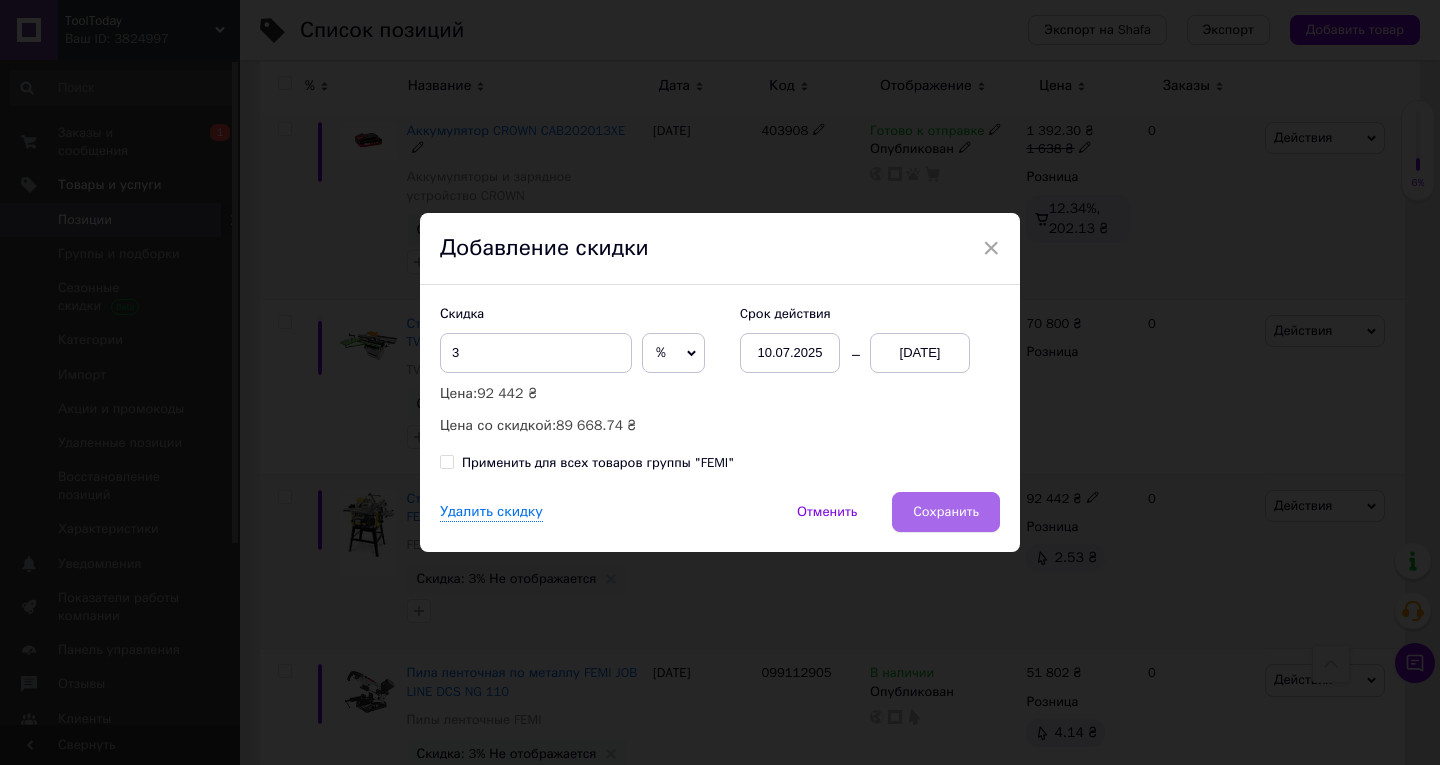 click on "Сохранить" at bounding box center [946, 512] 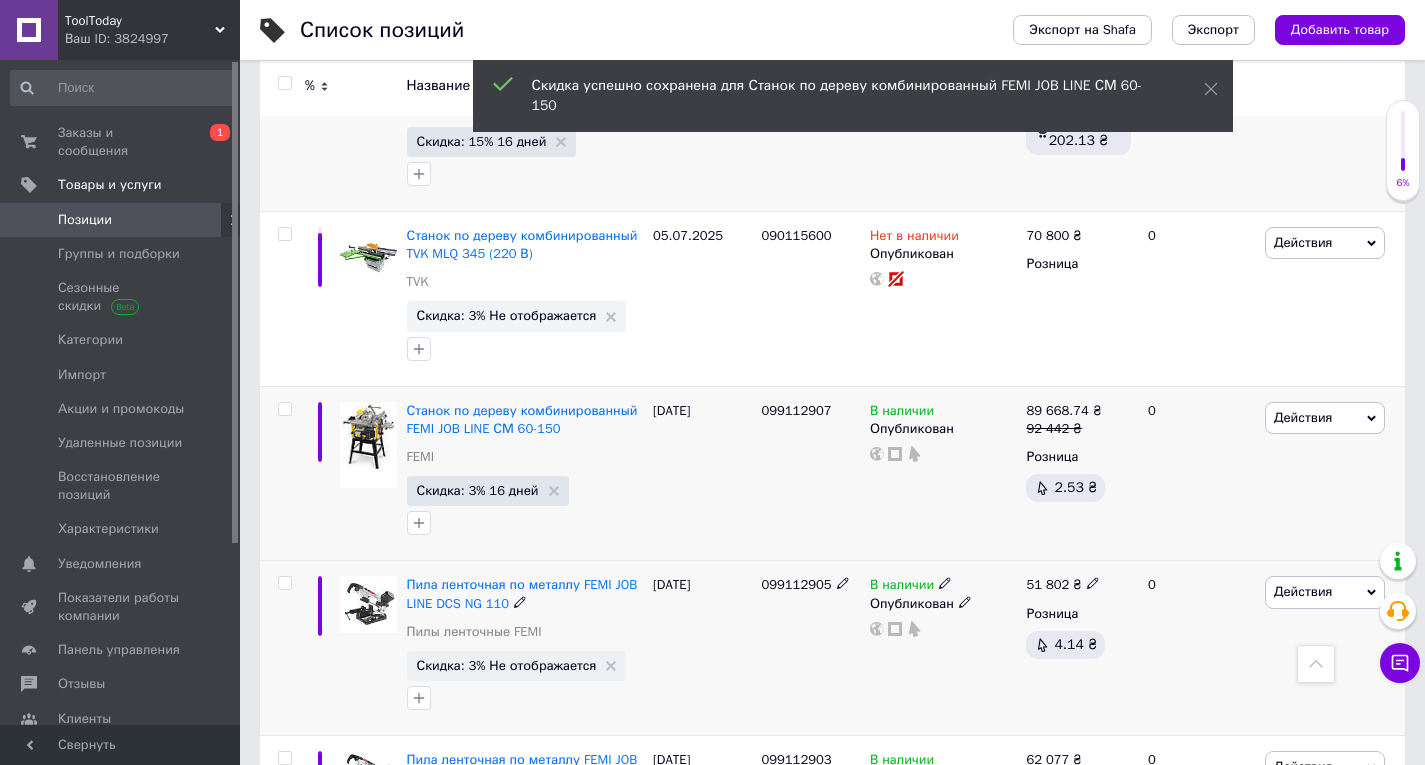 scroll, scrollTop: 4300, scrollLeft: 0, axis: vertical 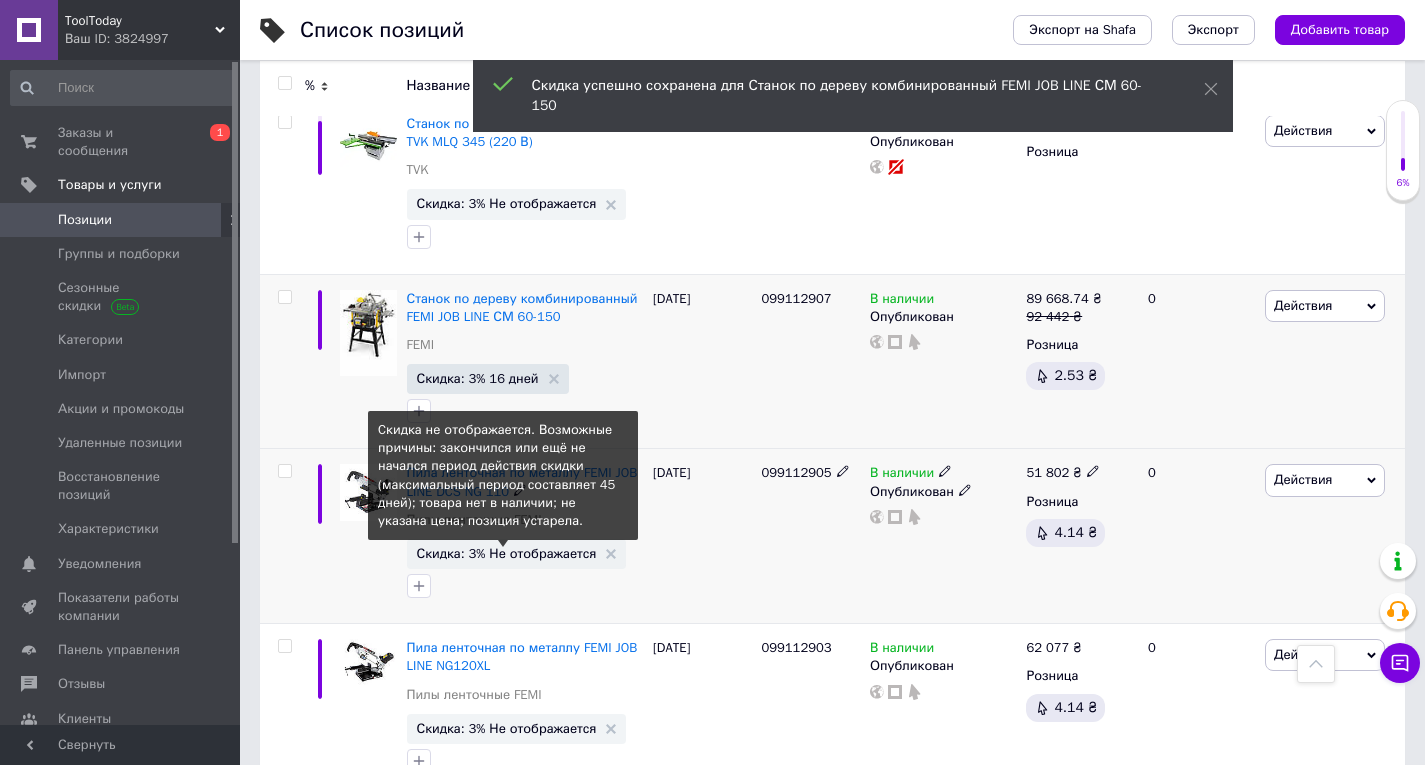 click on "Скидка: 3% Не отображается" at bounding box center [507, 553] 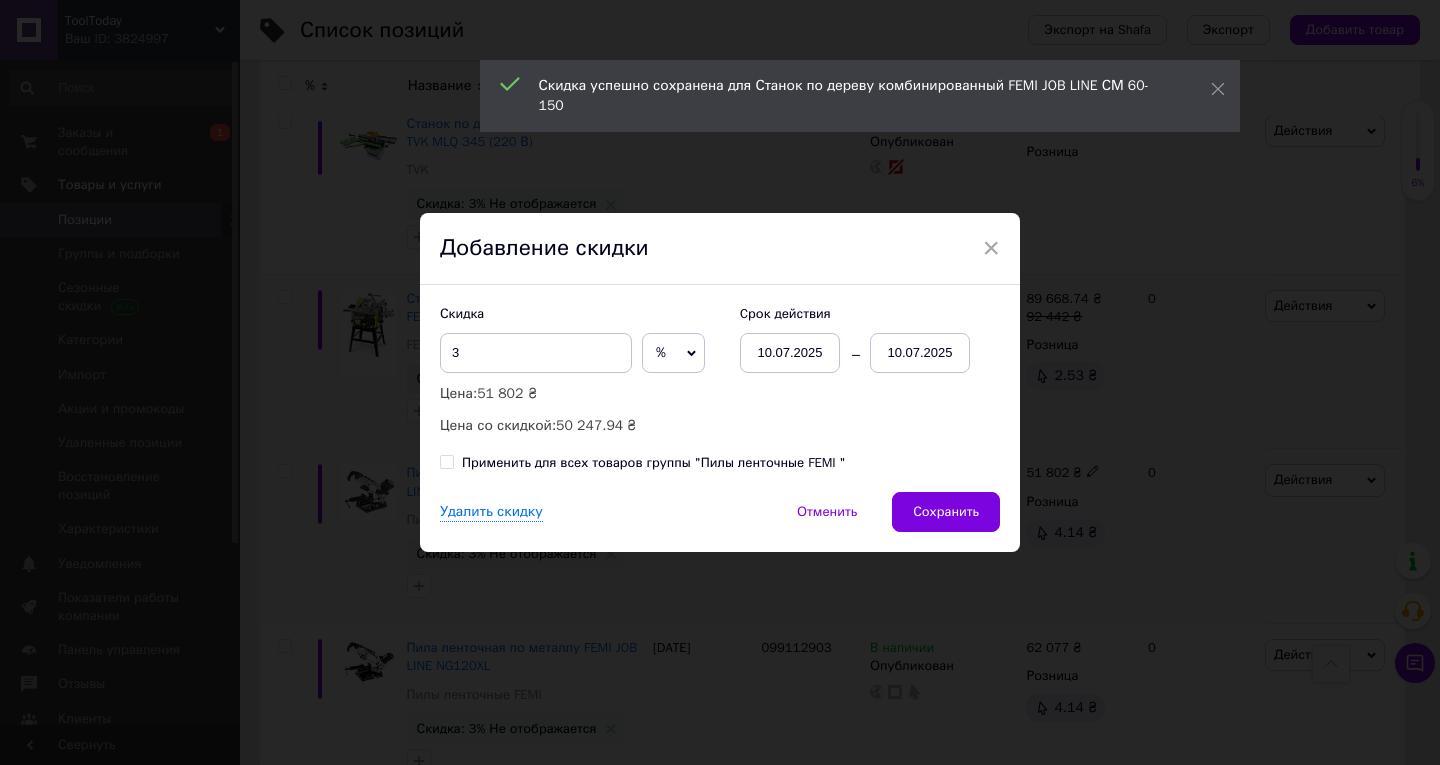 click on "10.07.2025" at bounding box center [920, 353] 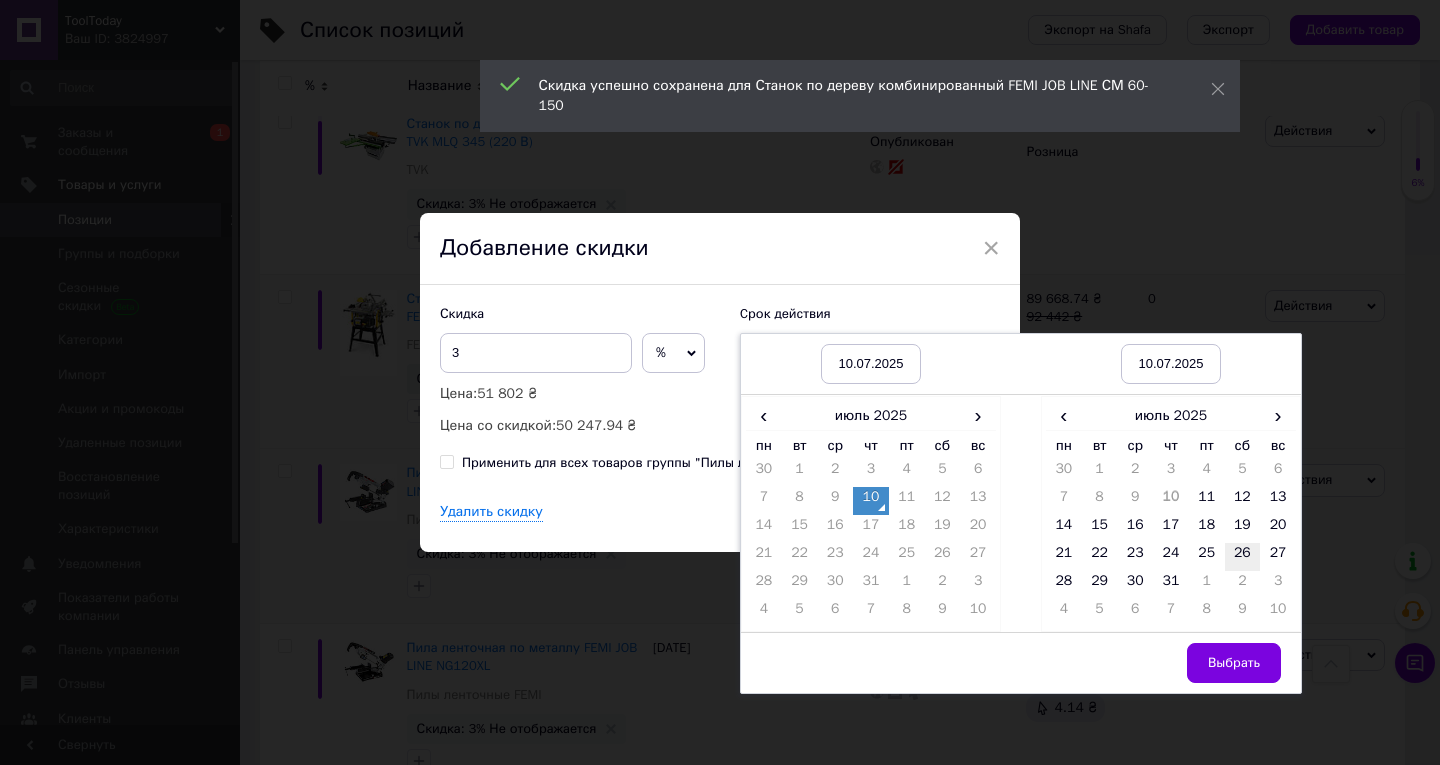 click on "26" at bounding box center [1243, 557] 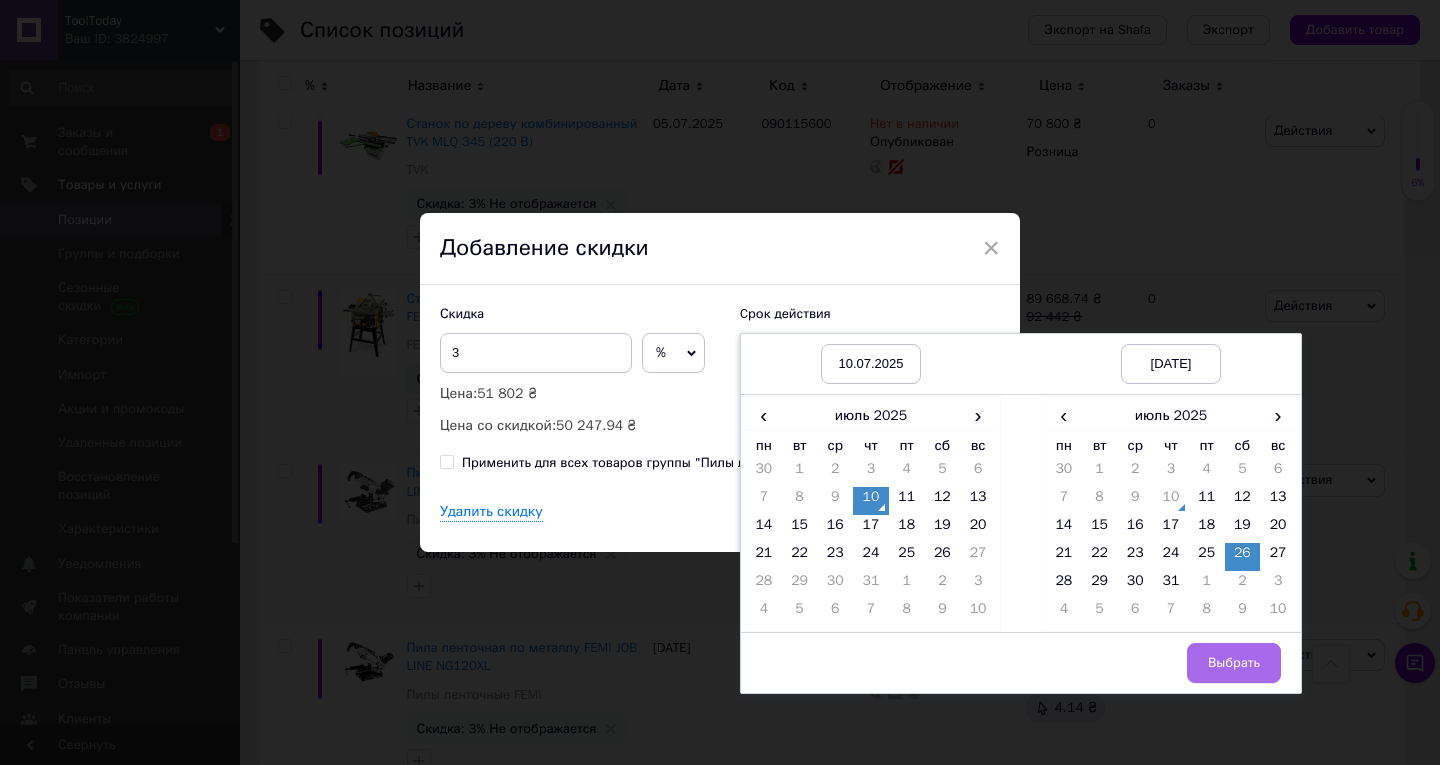 click on "Выбрать" at bounding box center [1234, 663] 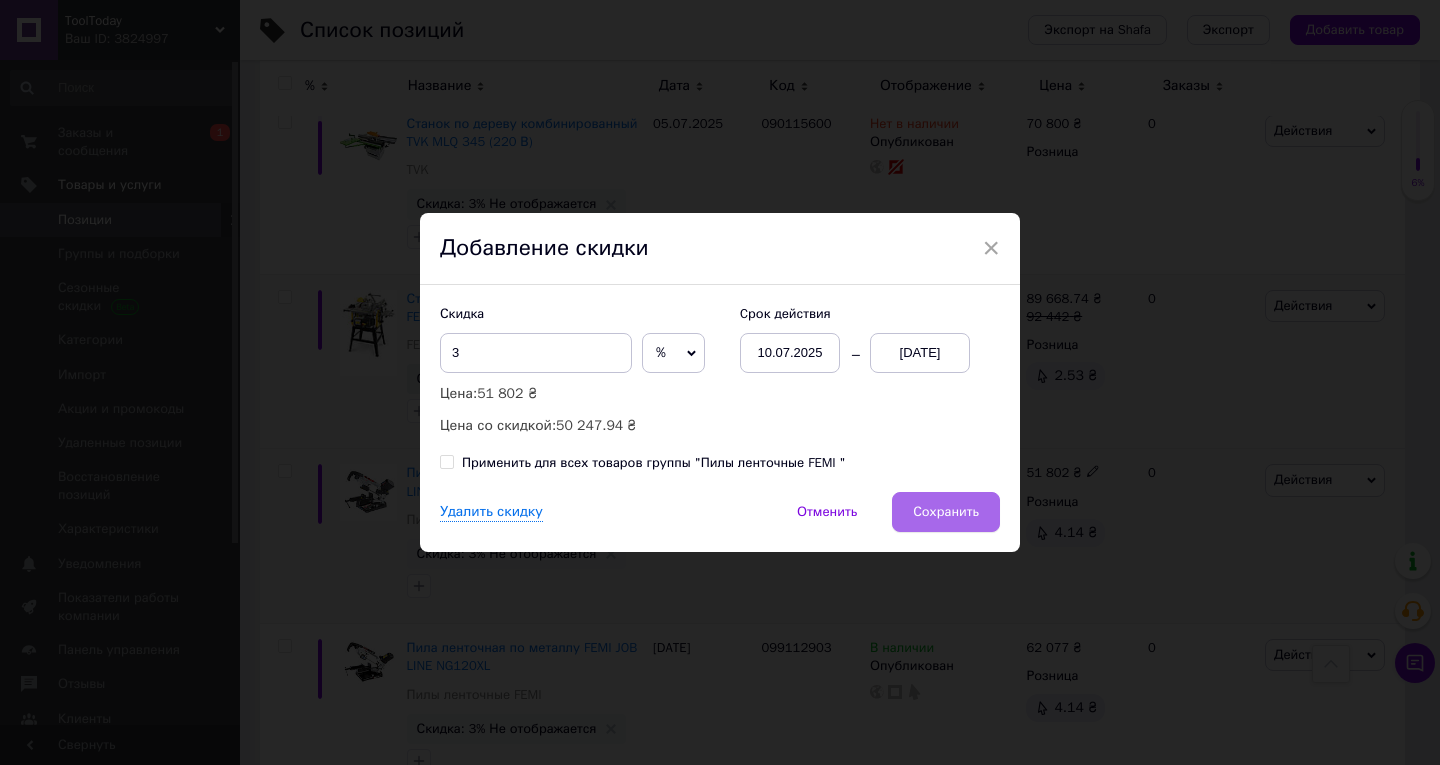 click on "Сохранить" at bounding box center [946, 512] 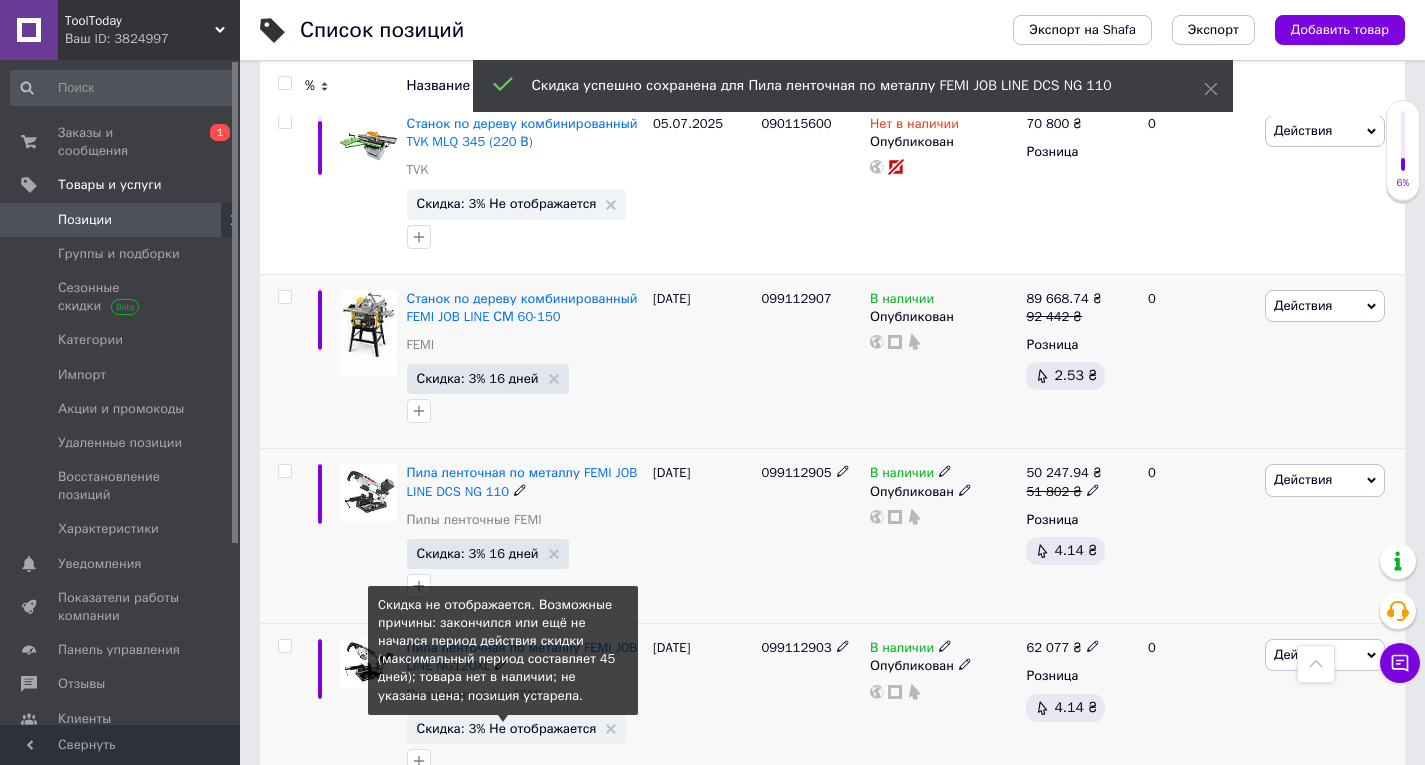 click on "Скидка: 3% Не отображается" at bounding box center [507, 728] 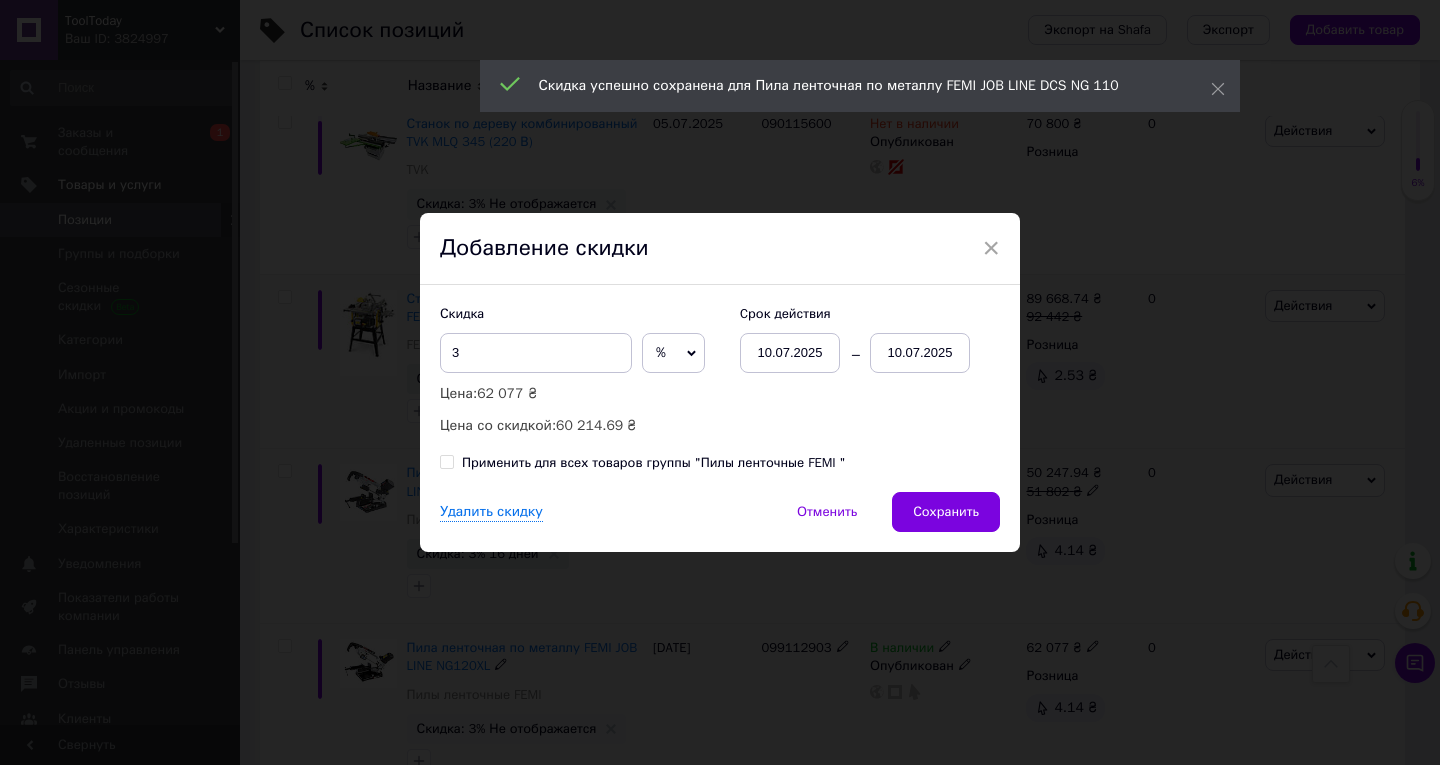 click on "10.07.2025" at bounding box center (920, 353) 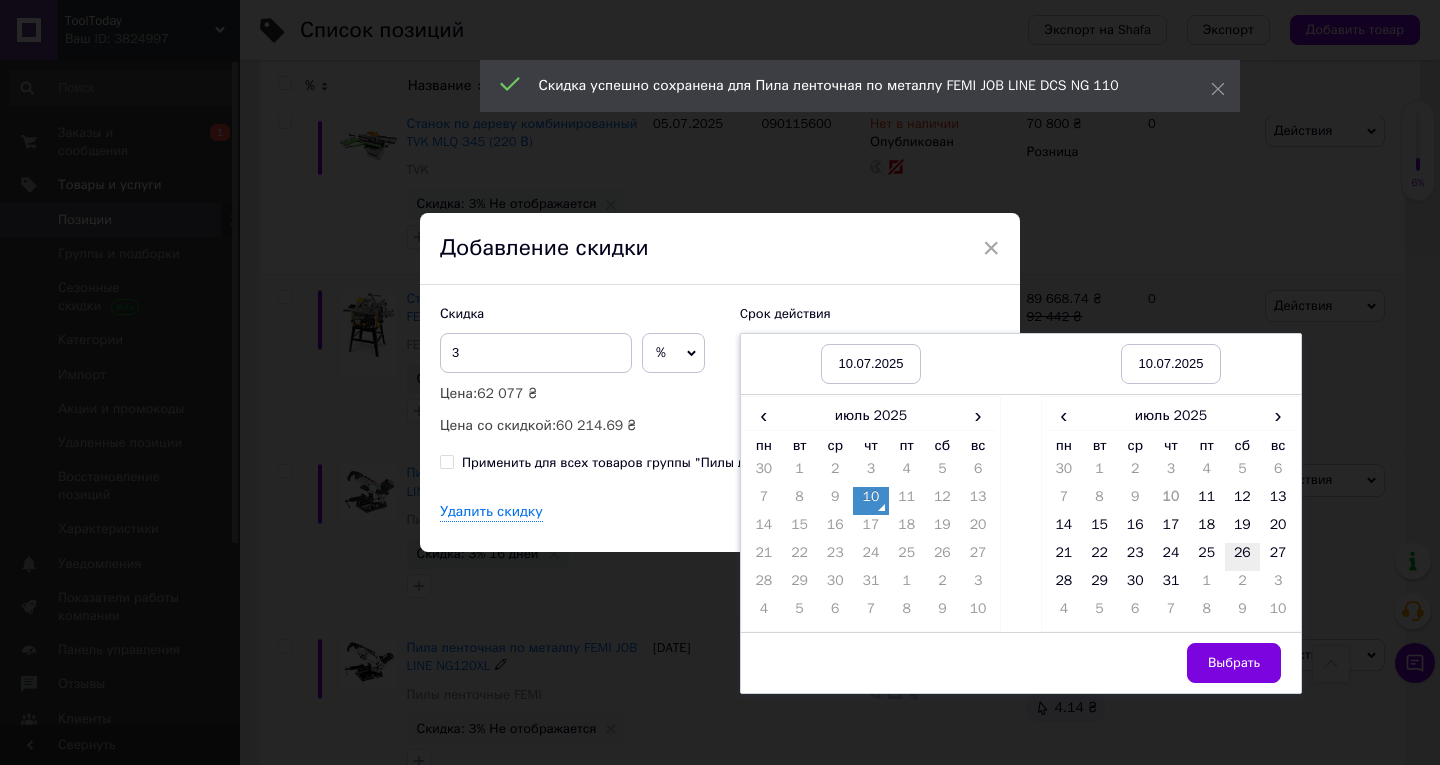 click on "26" at bounding box center [1243, 557] 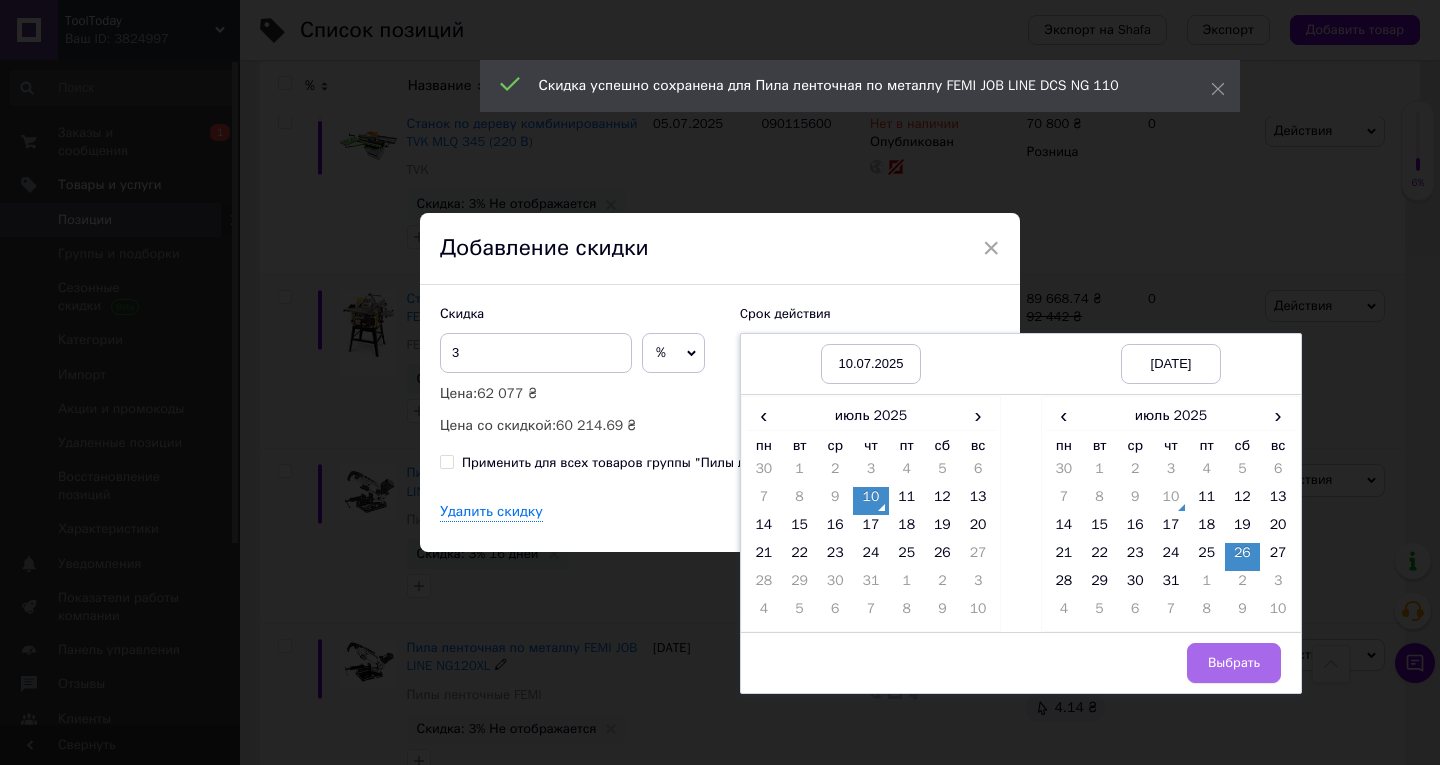click on "Выбрать" at bounding box center [1234, 663] 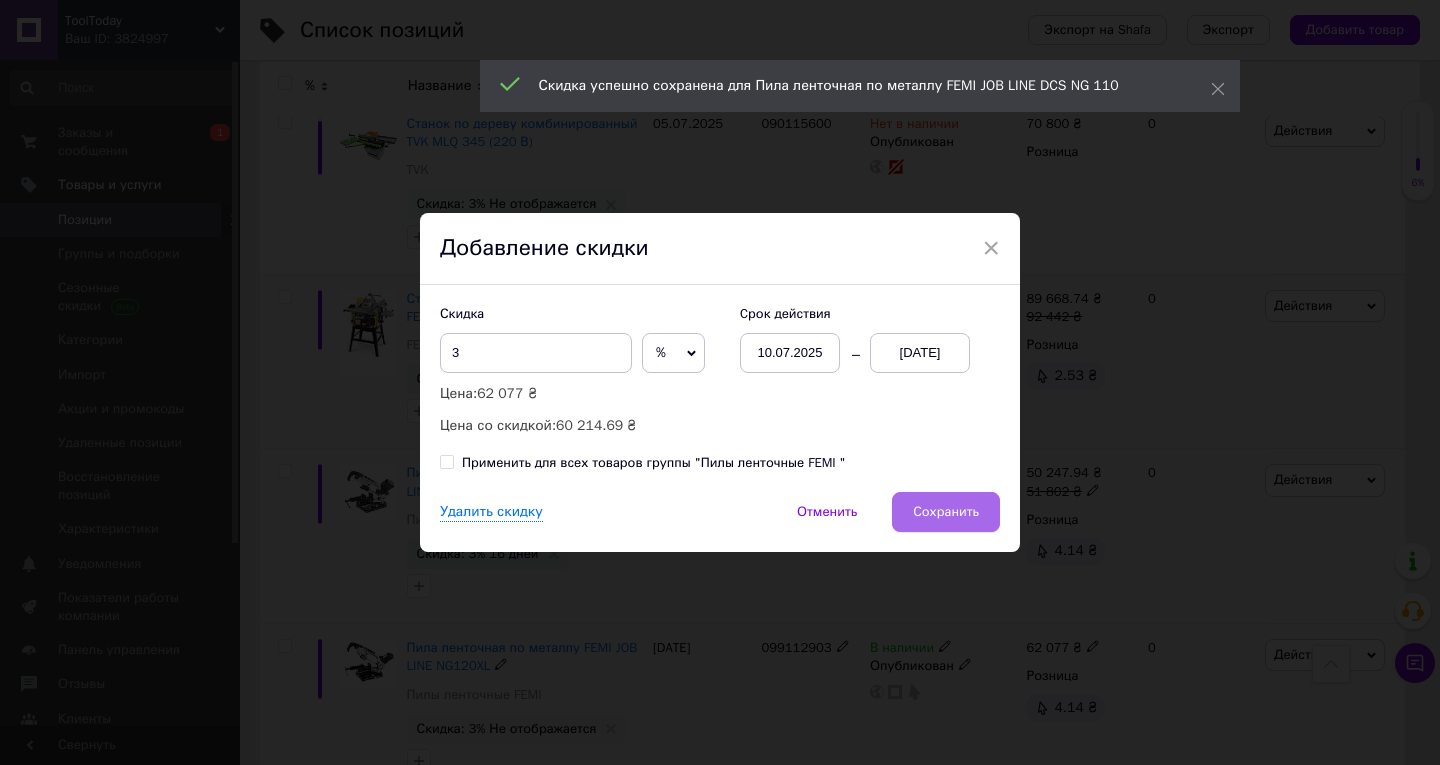 click on "Сохранить" at bounding box center [946, 512] 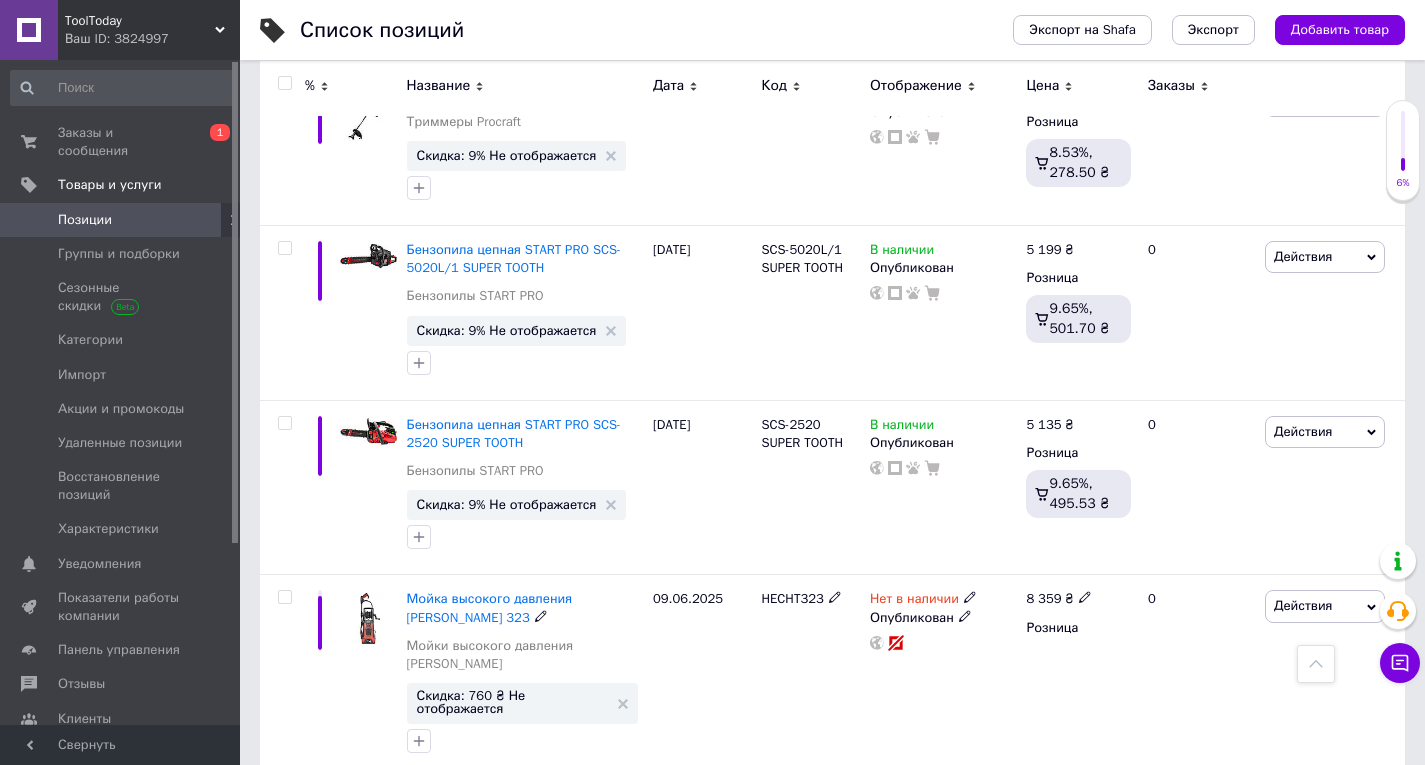 scroll, scrollTop: 10800, scrollLeft: 0, axis: vertical 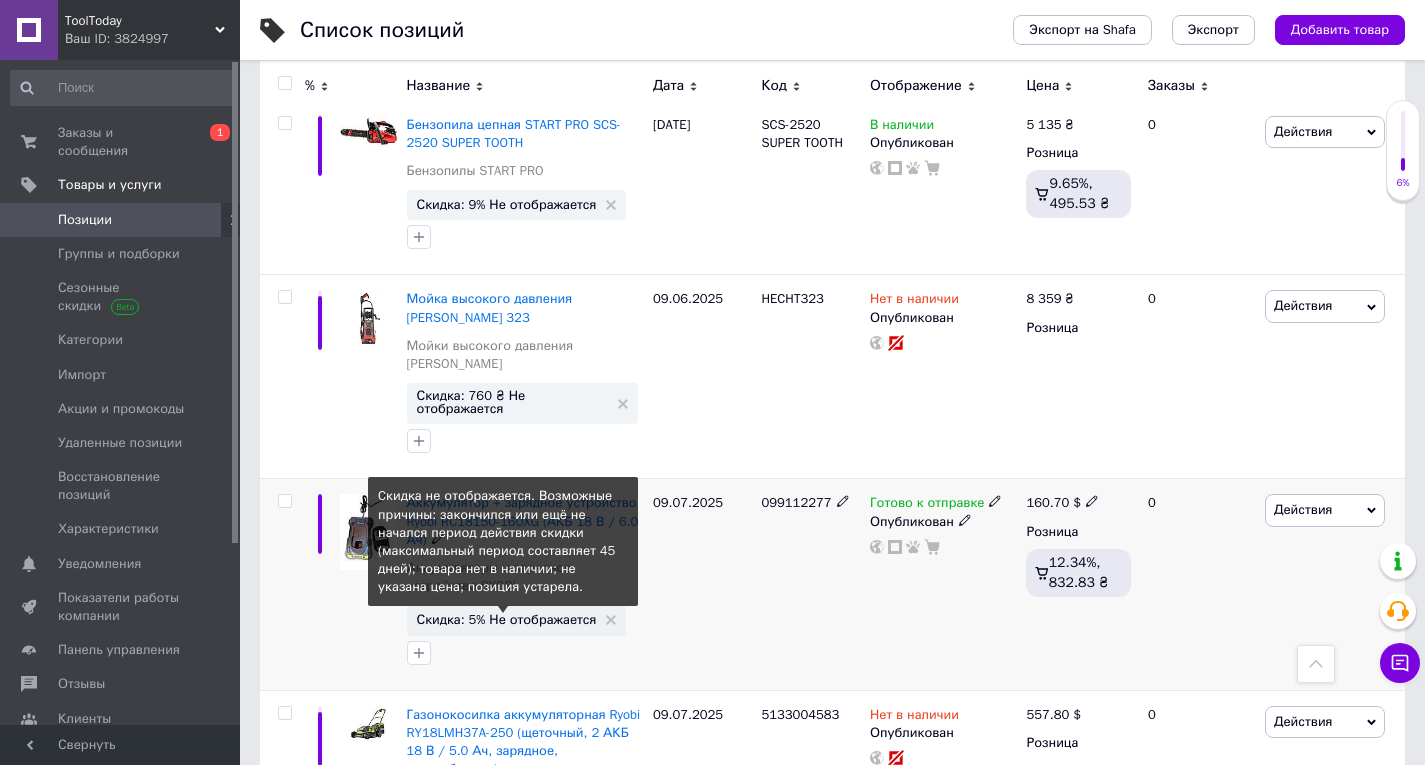 click on "Скидка: 5% Не отображается" at bounding box center [507, 619] 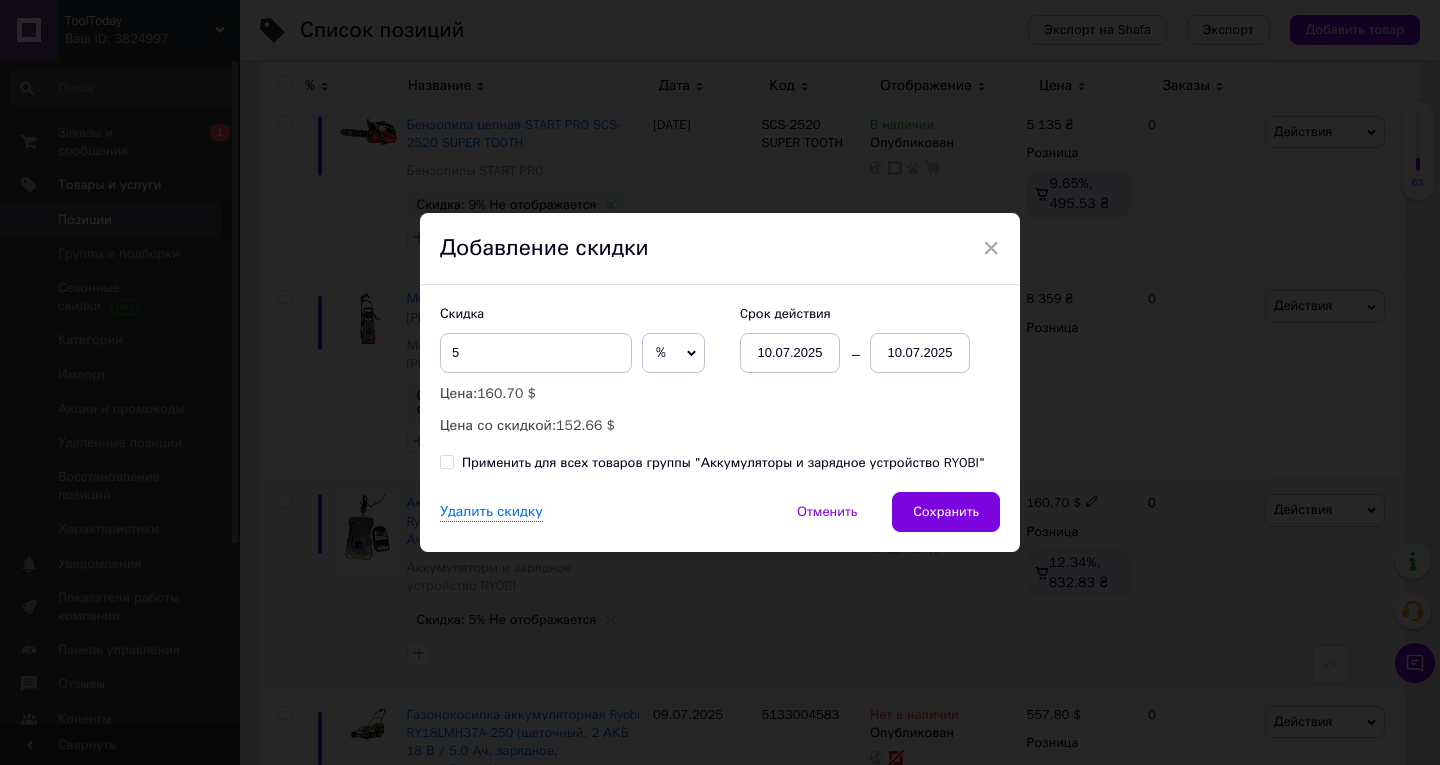 click on "10.07.2025" at bounding box center [920, 353] 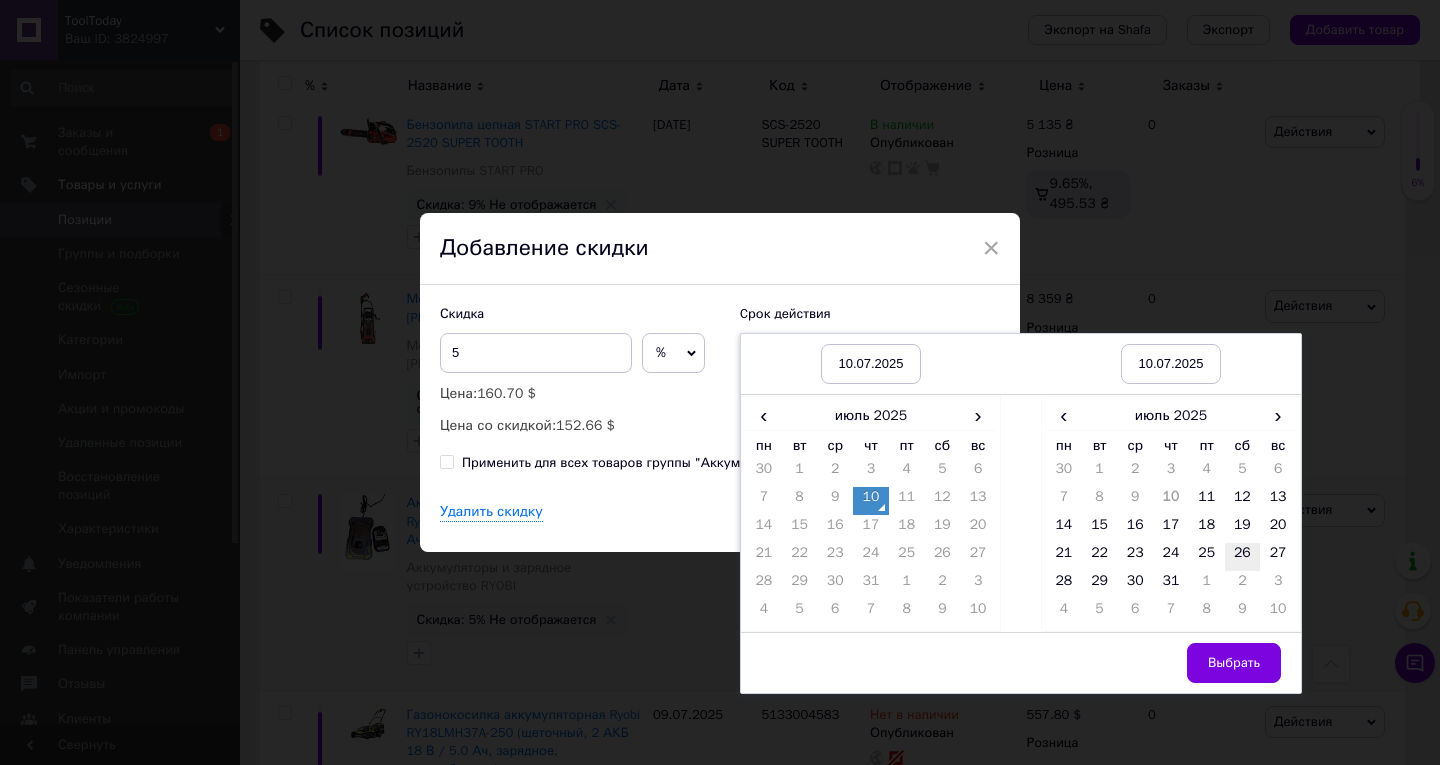 click on "26" at bounding box center (1243, 557) 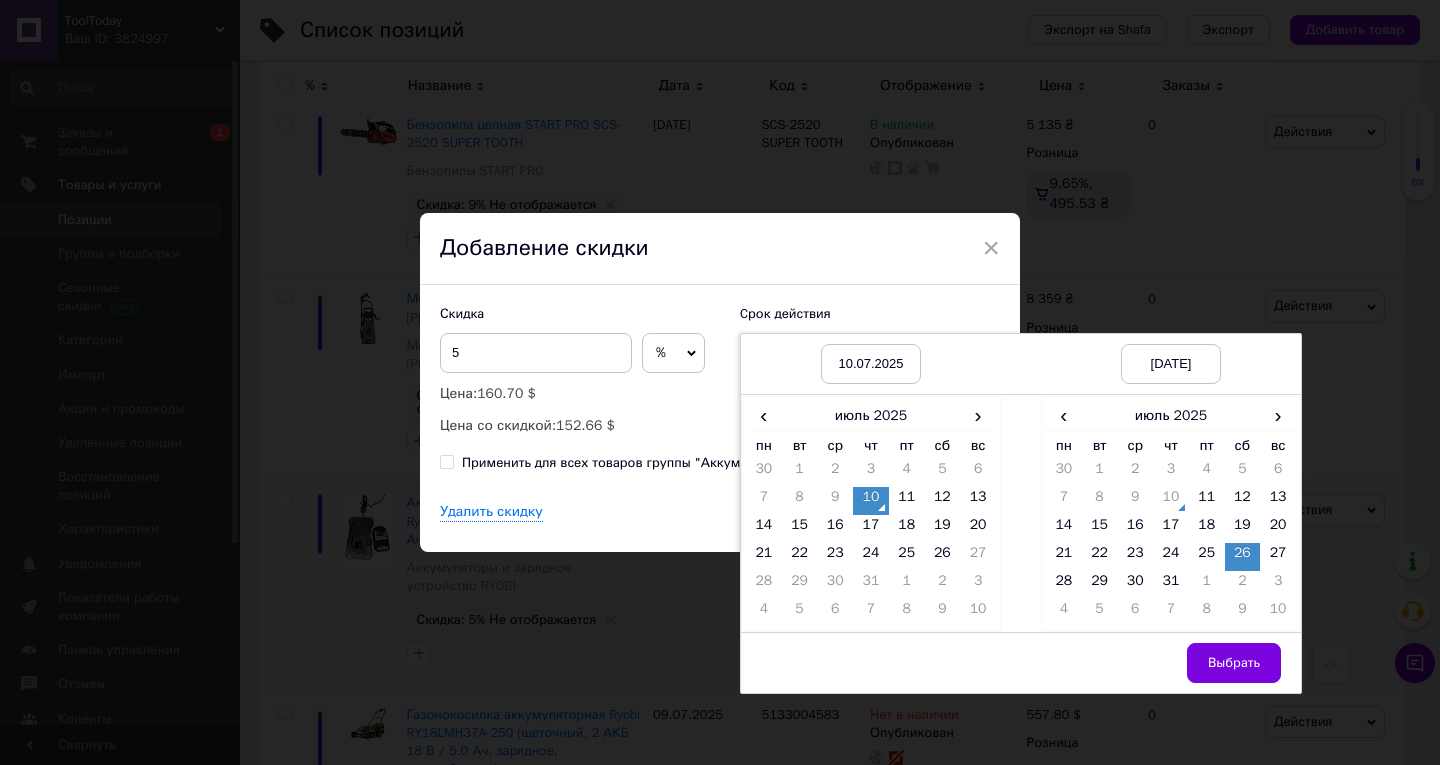 click on "Выбрать" at bounding box center [1234, 663] 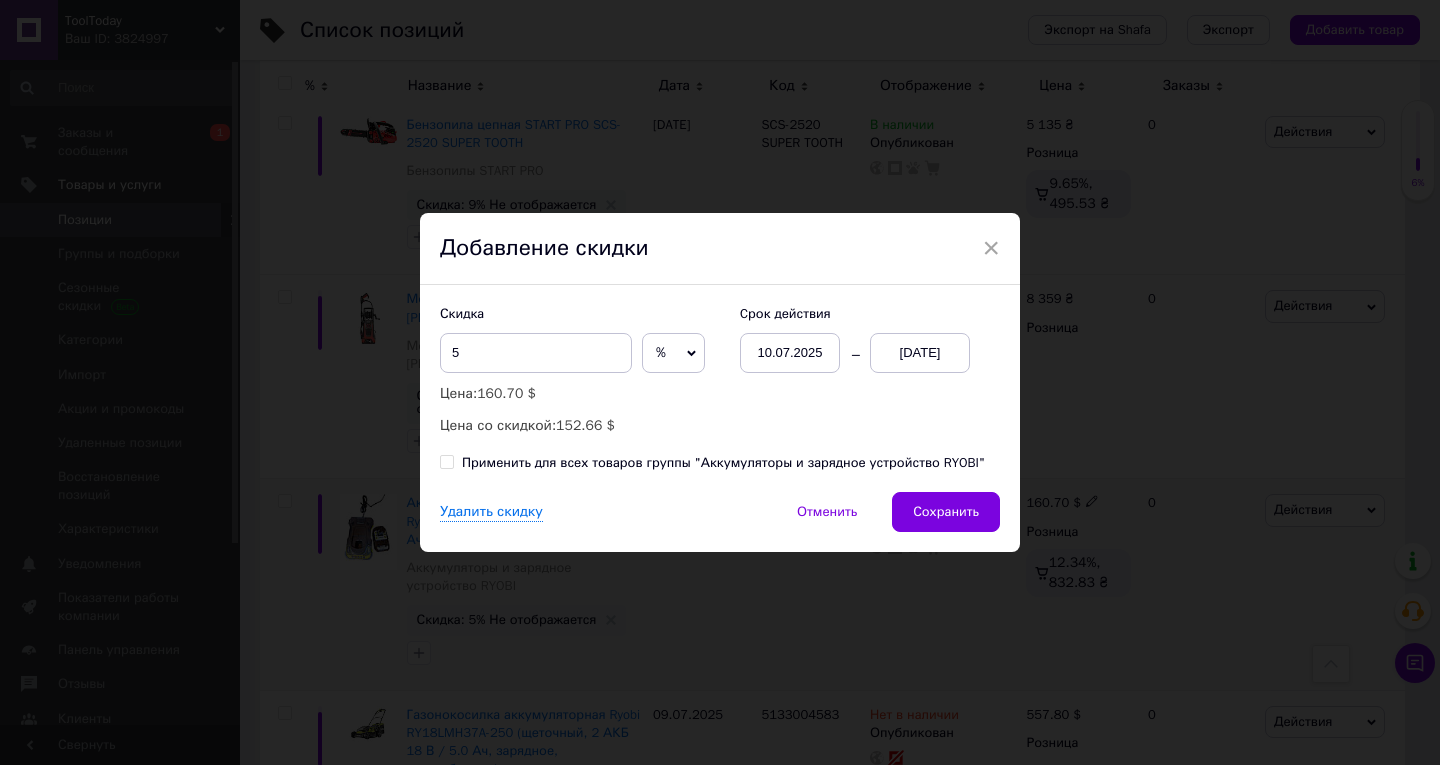click on "Сохранить" at bounding box center (946, 512) 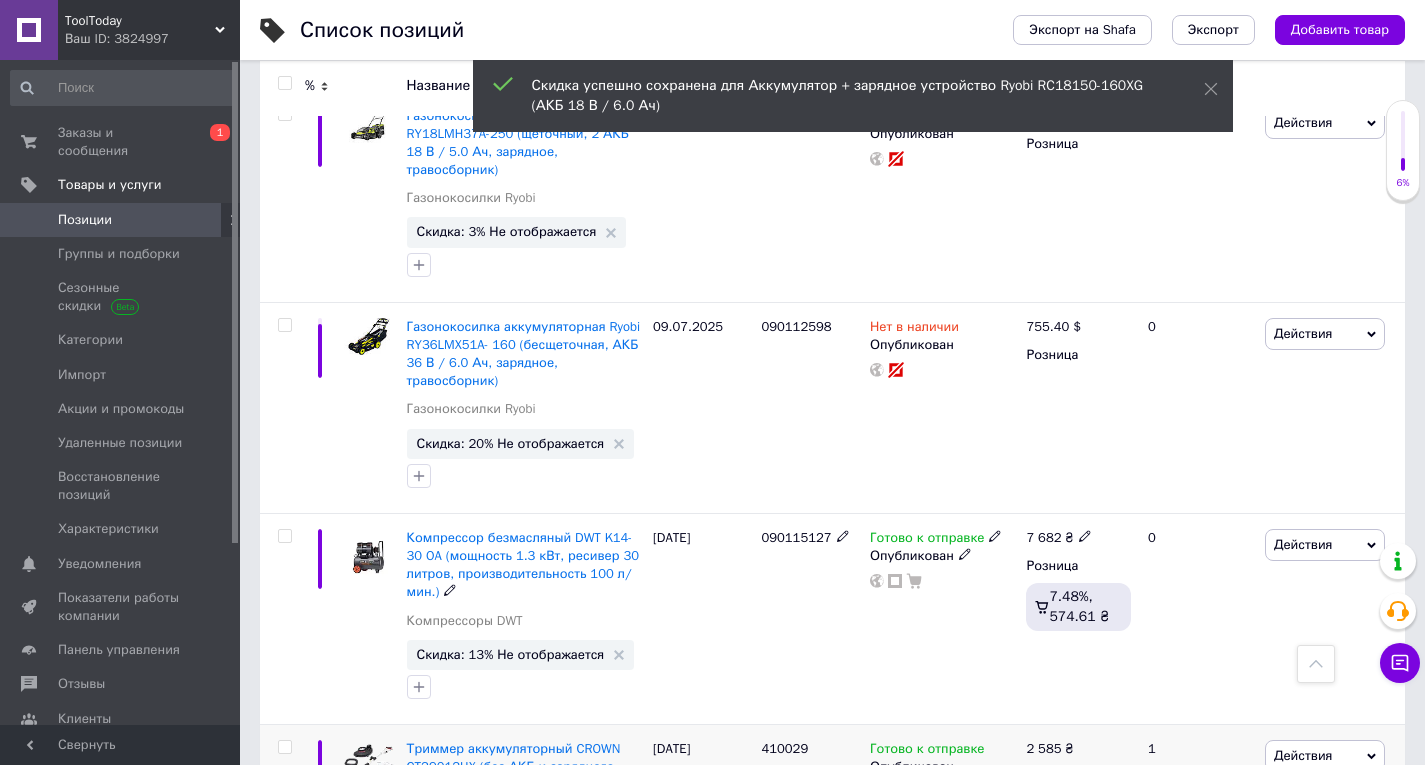 scroll, scrollTop: 11400, scrollLeft: 0, axis: vertical 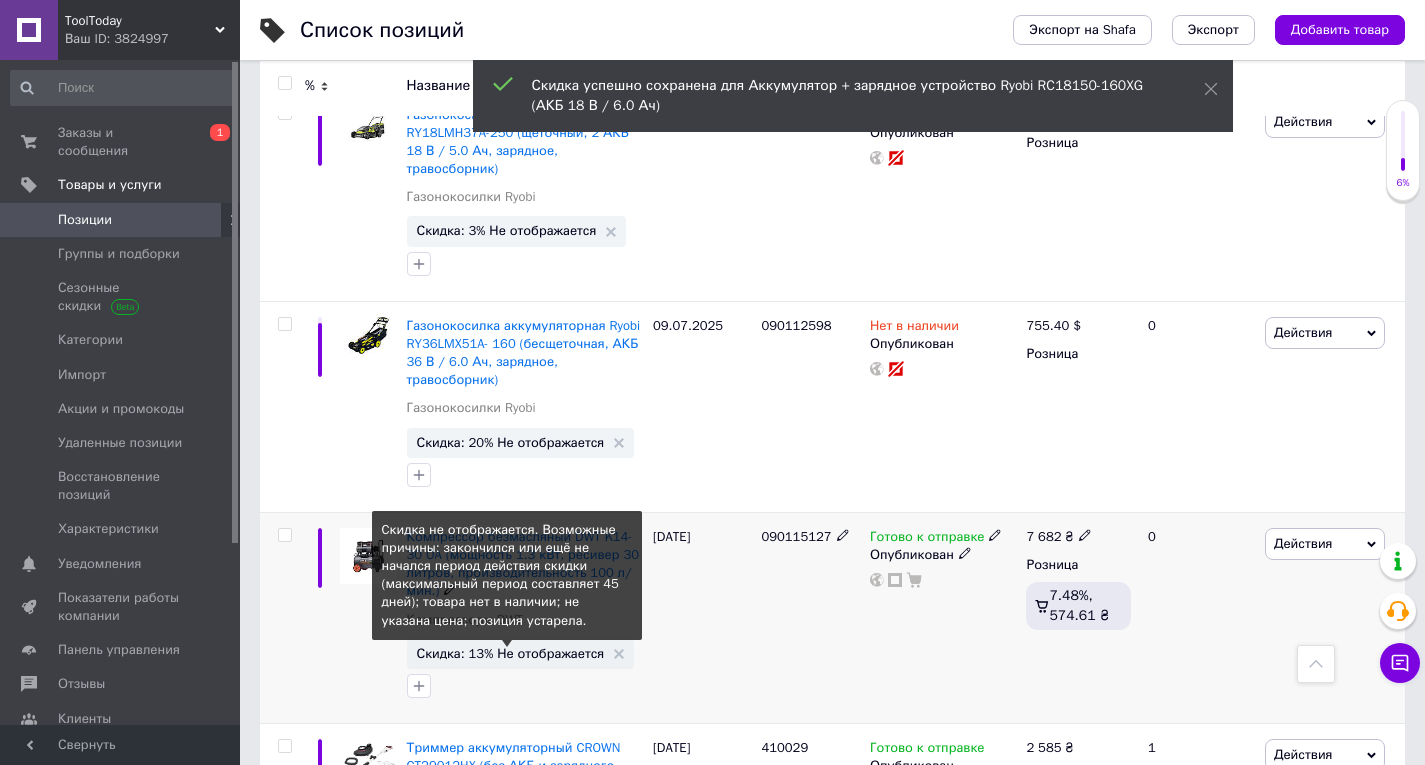 click on "Скидка: 13% Не отображается" at bounding box center [511, 653] 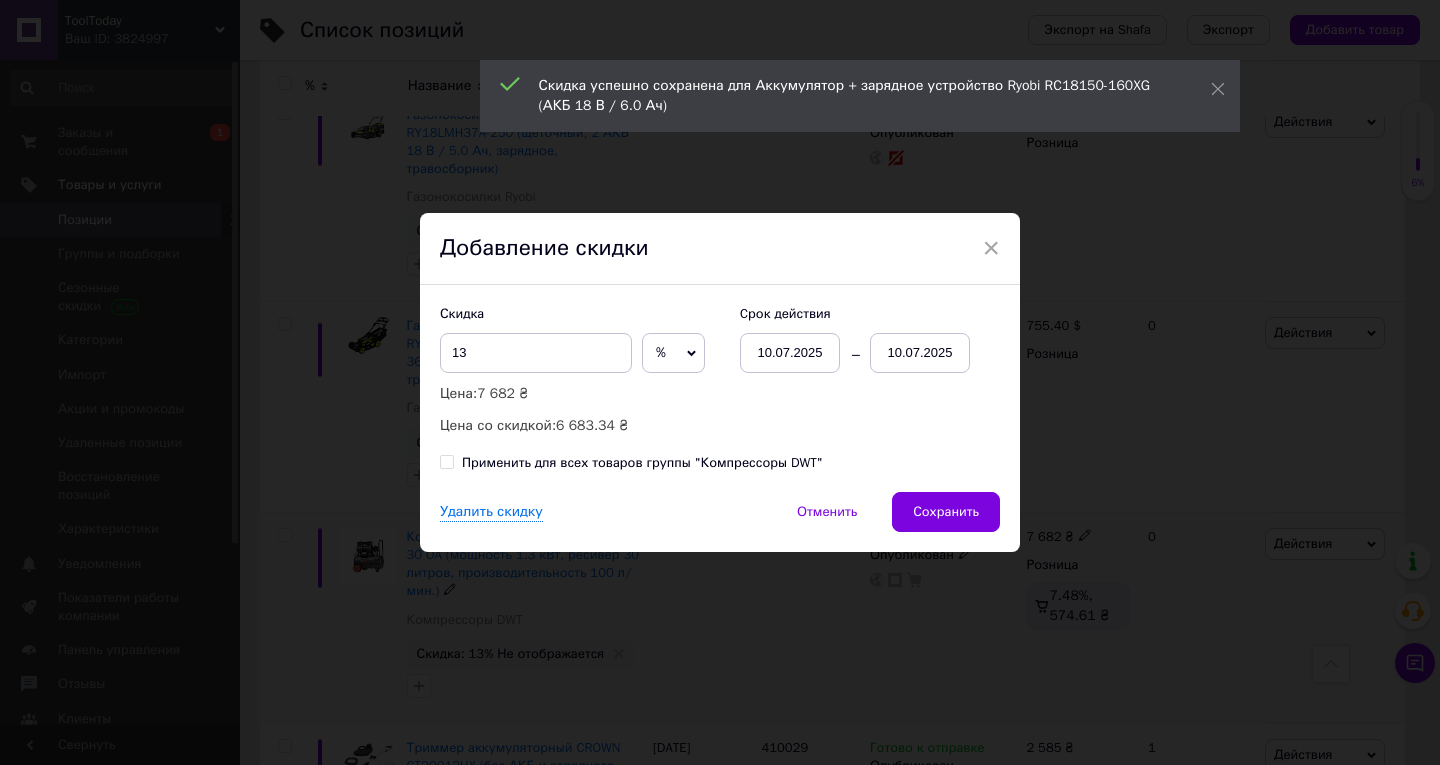 click on "10.07.2025" at bounding box center [920, 353] 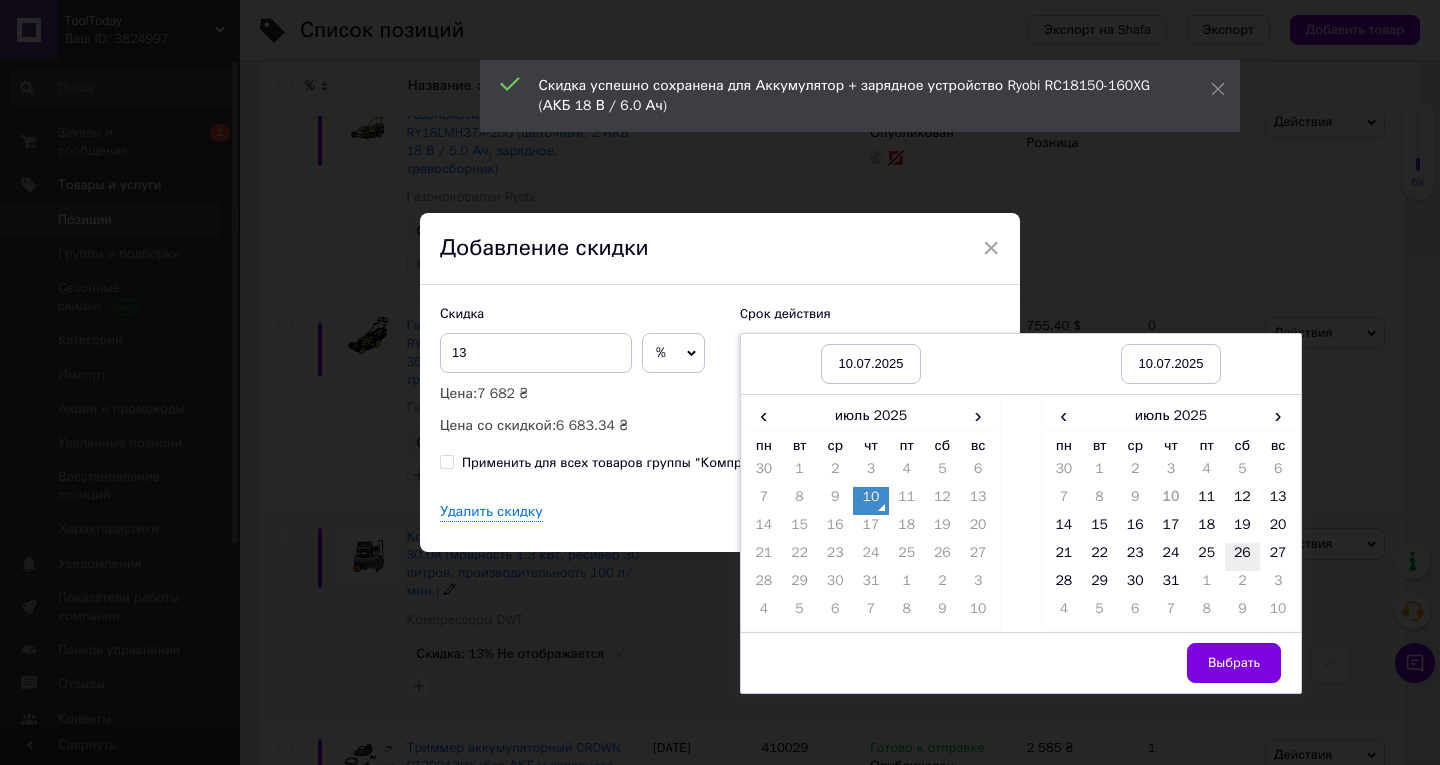 click on "26" at bounding box center (1243, 557) 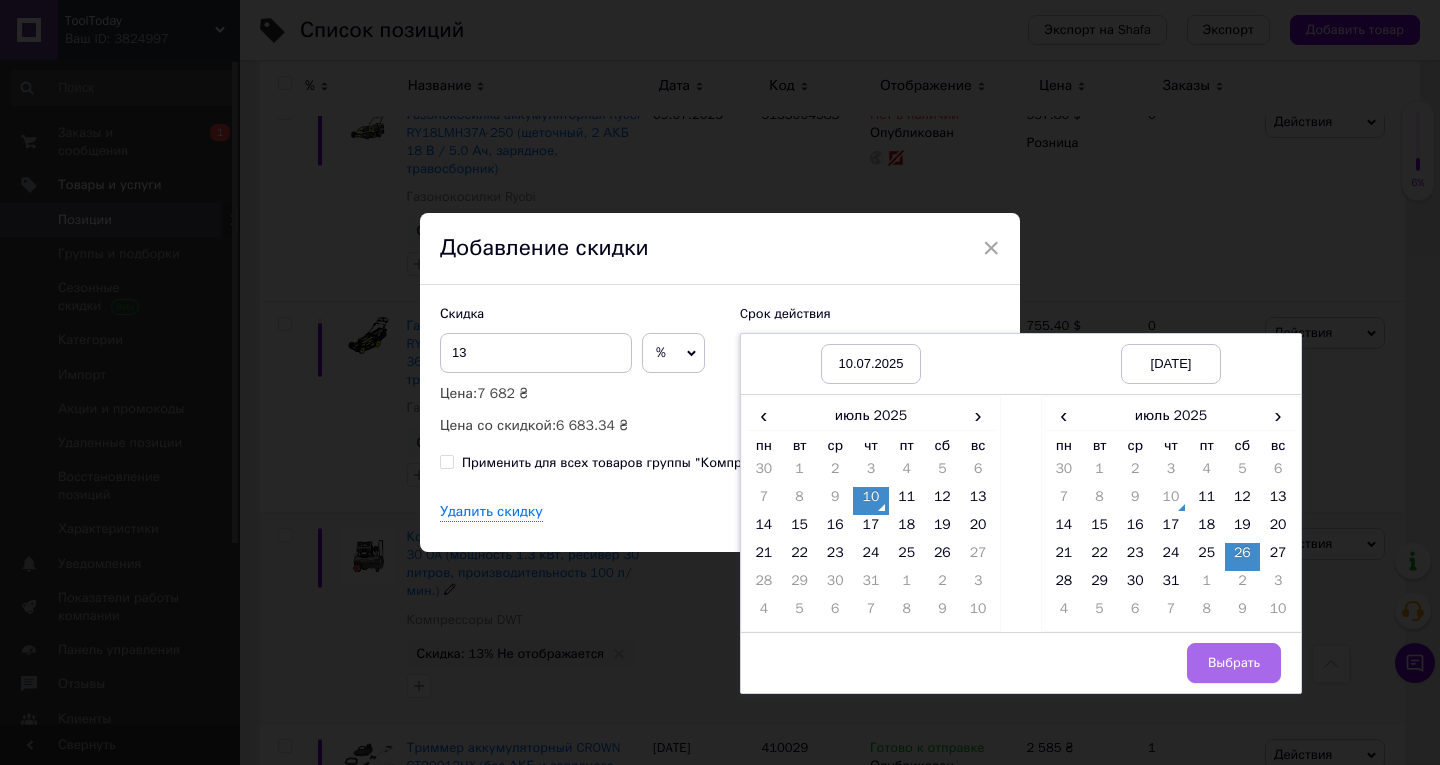 click on "Выбрать" at bounding box center (1234, 663) 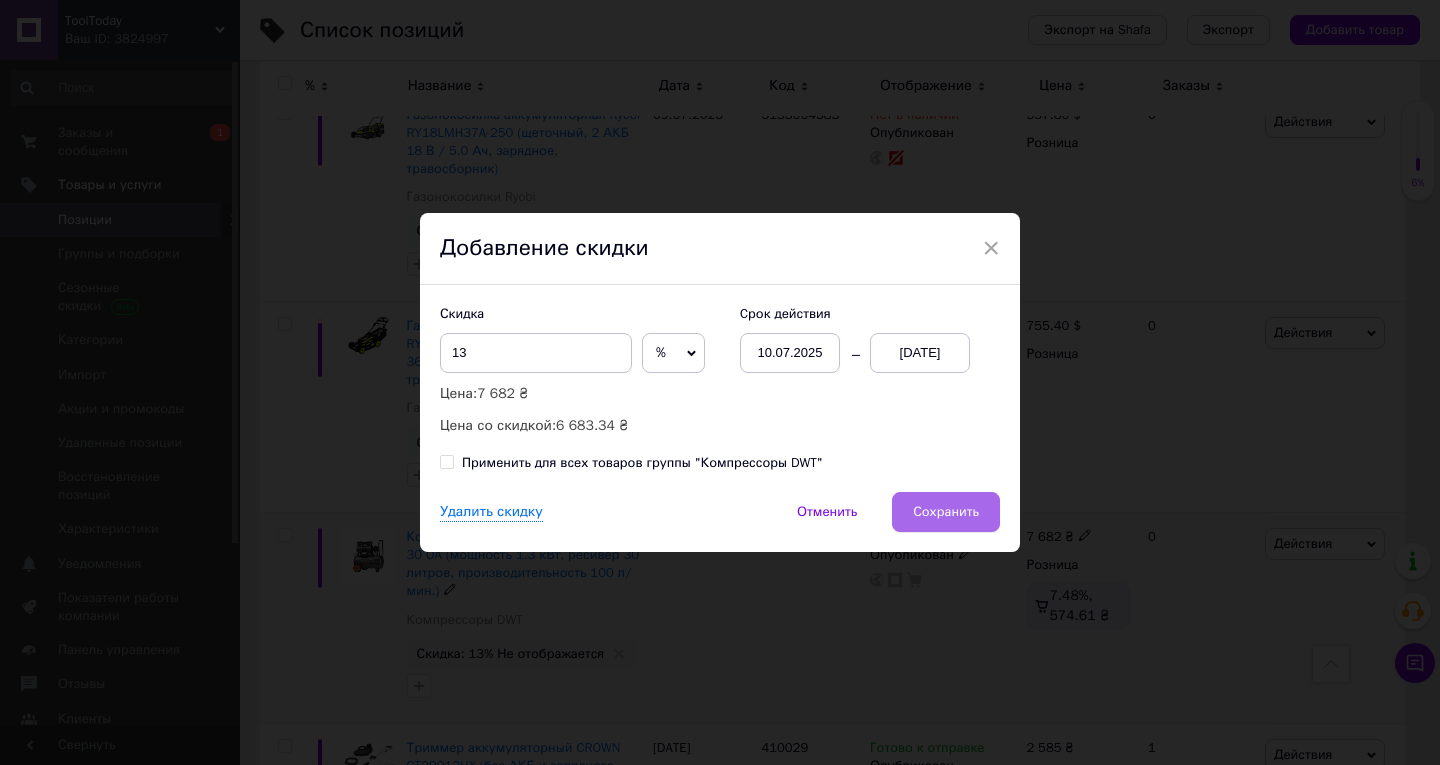 click on "Сохранить" at bounding box center [946, 512] 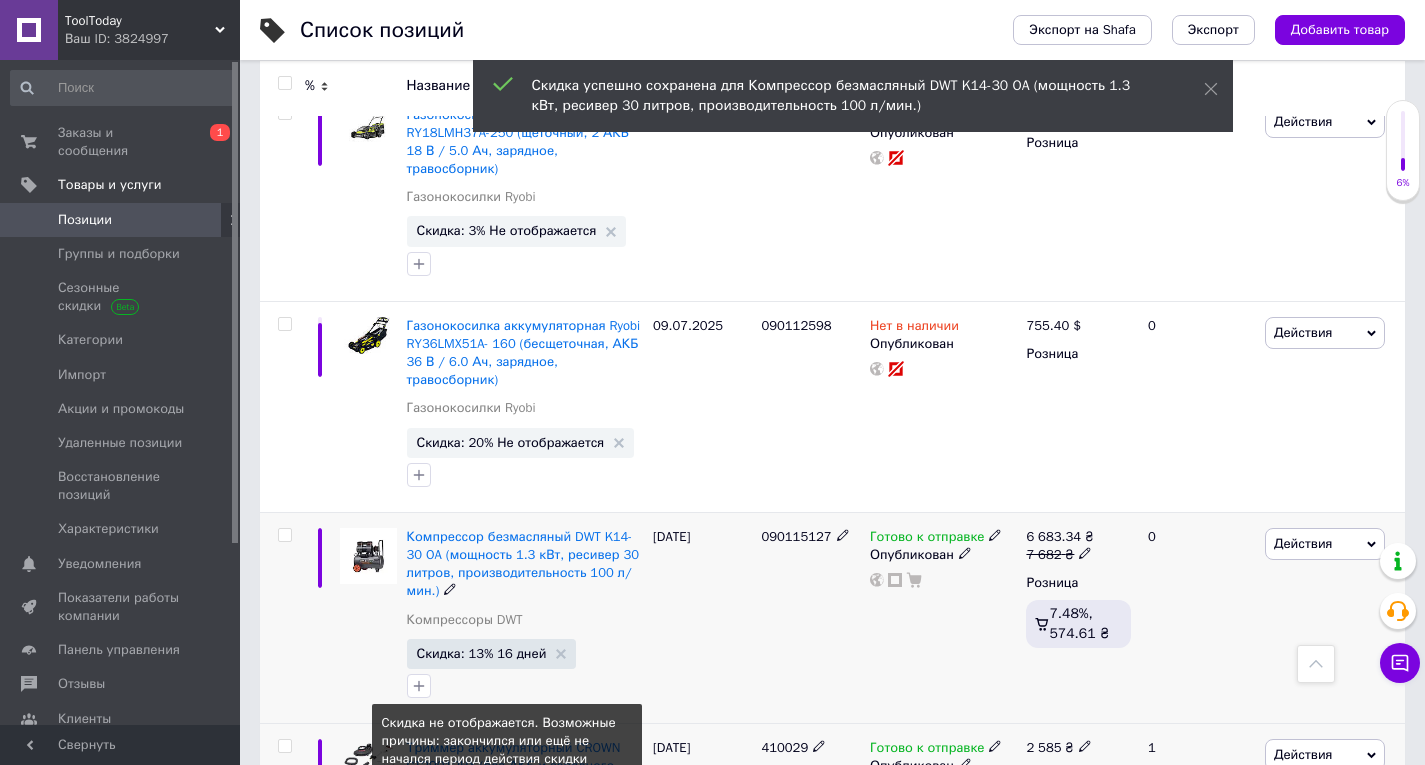 drag, startPoint x: 510, startPoint y: 627, endPoint x: 589, endPoint y: 616, distance: 79.762146 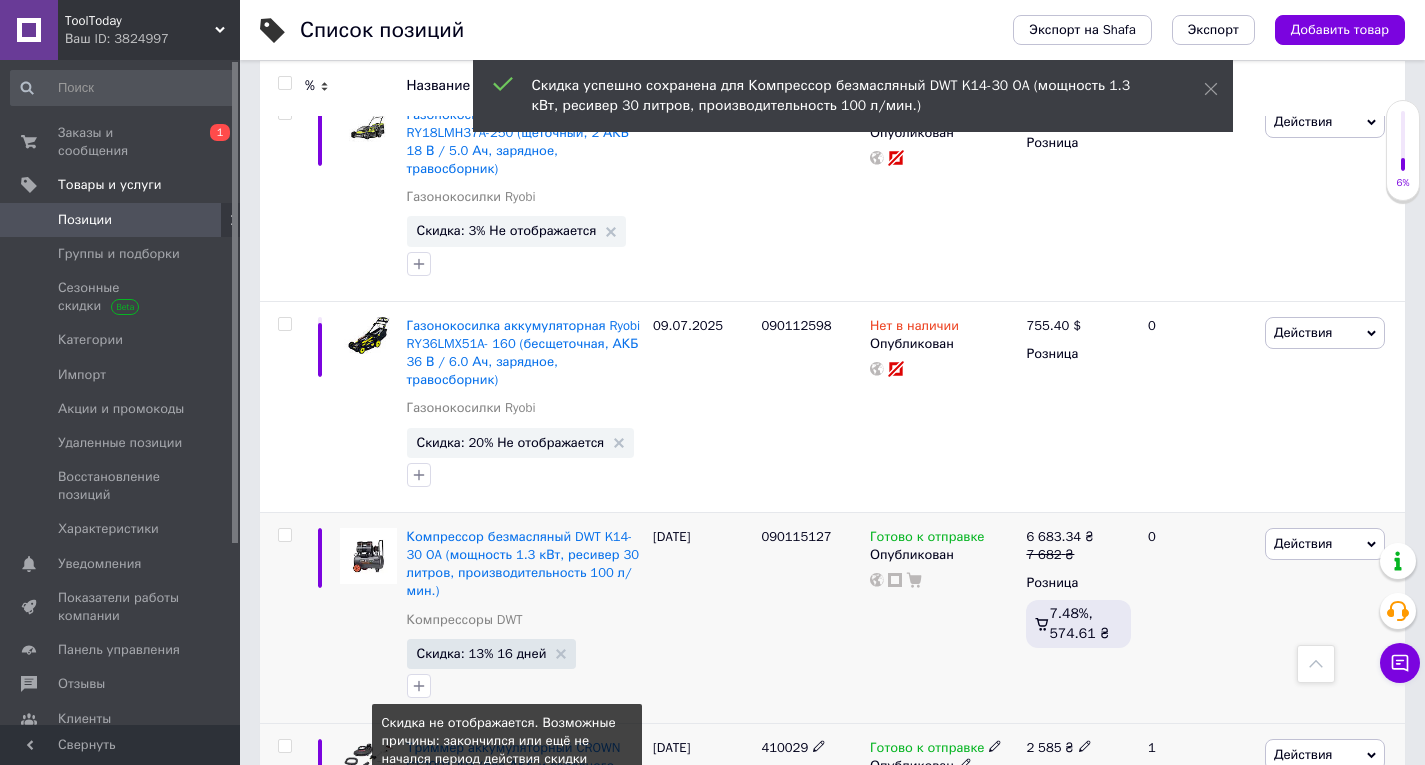 click on "Скидка: 13% Не отображается" at bounding box center (511, 846) 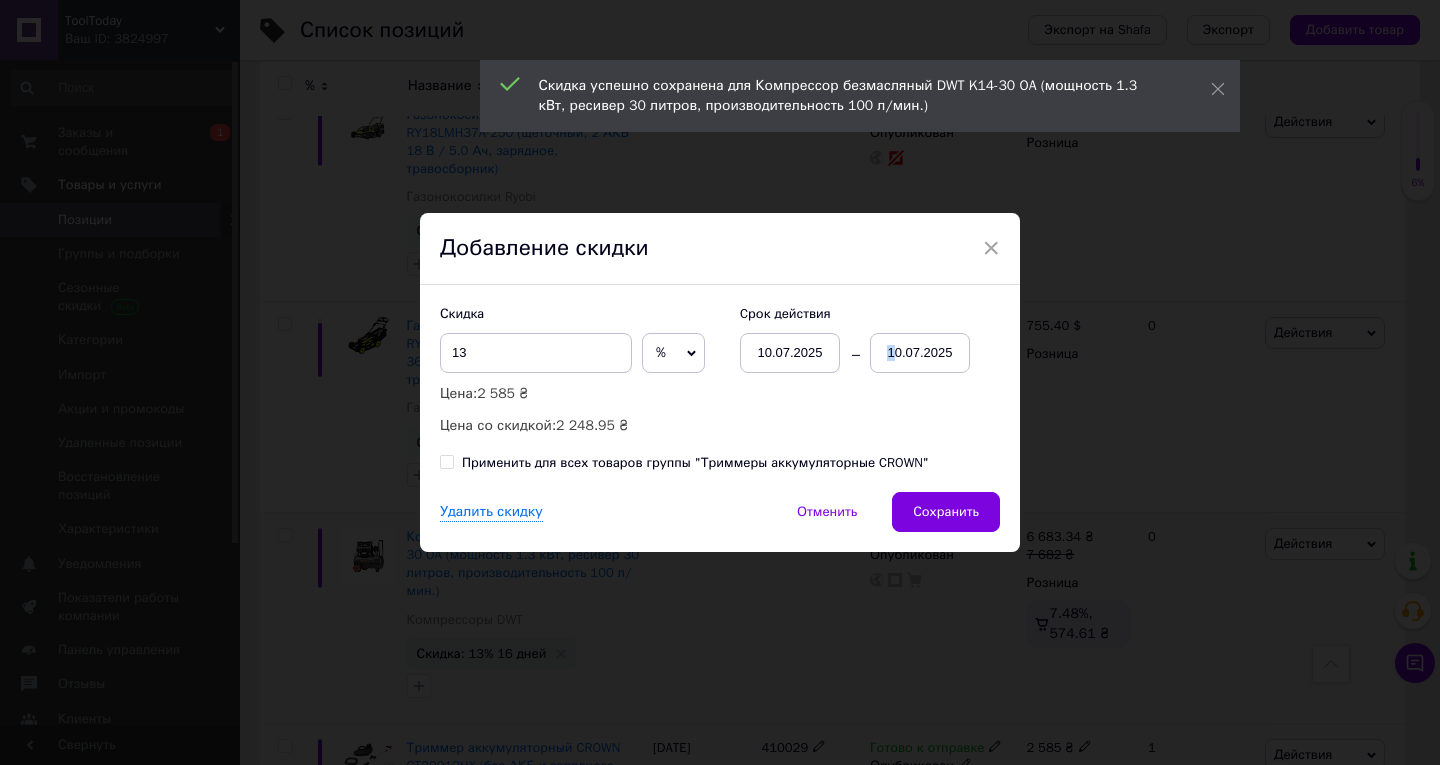 click on "10.07.2025" at bounding box center (920, 353) 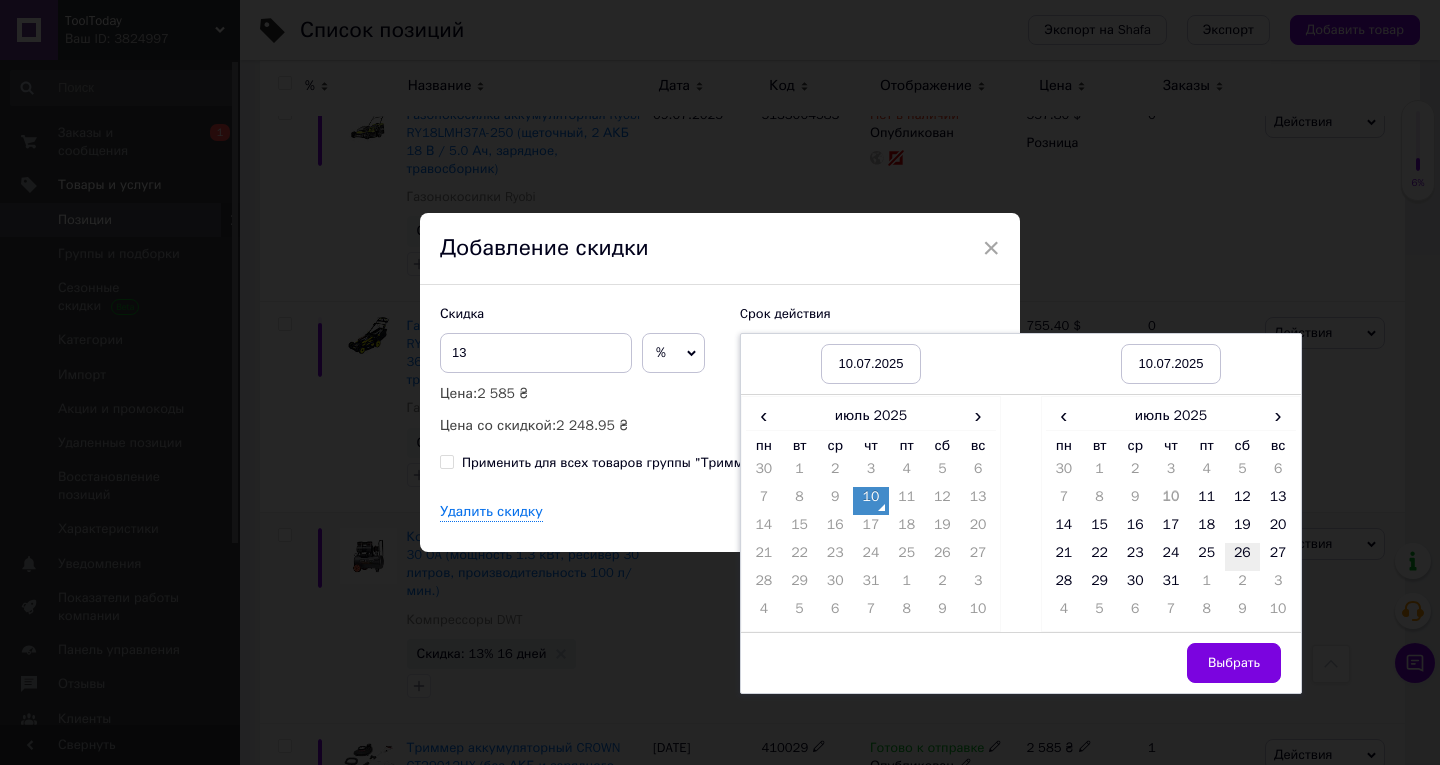 click on "26" at bounding box center [1243, 557] 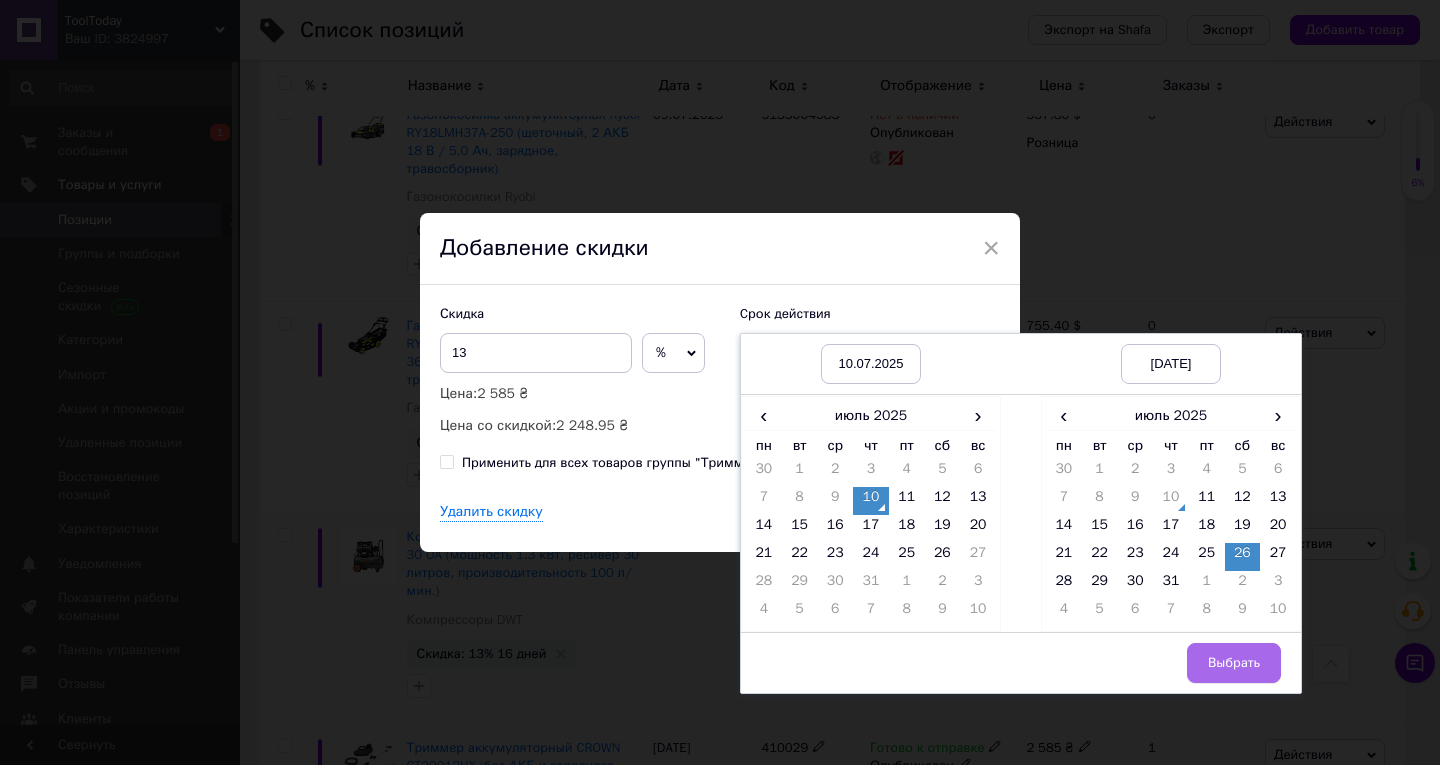 click on "Выбрать" at bounding box center [1234, 663] 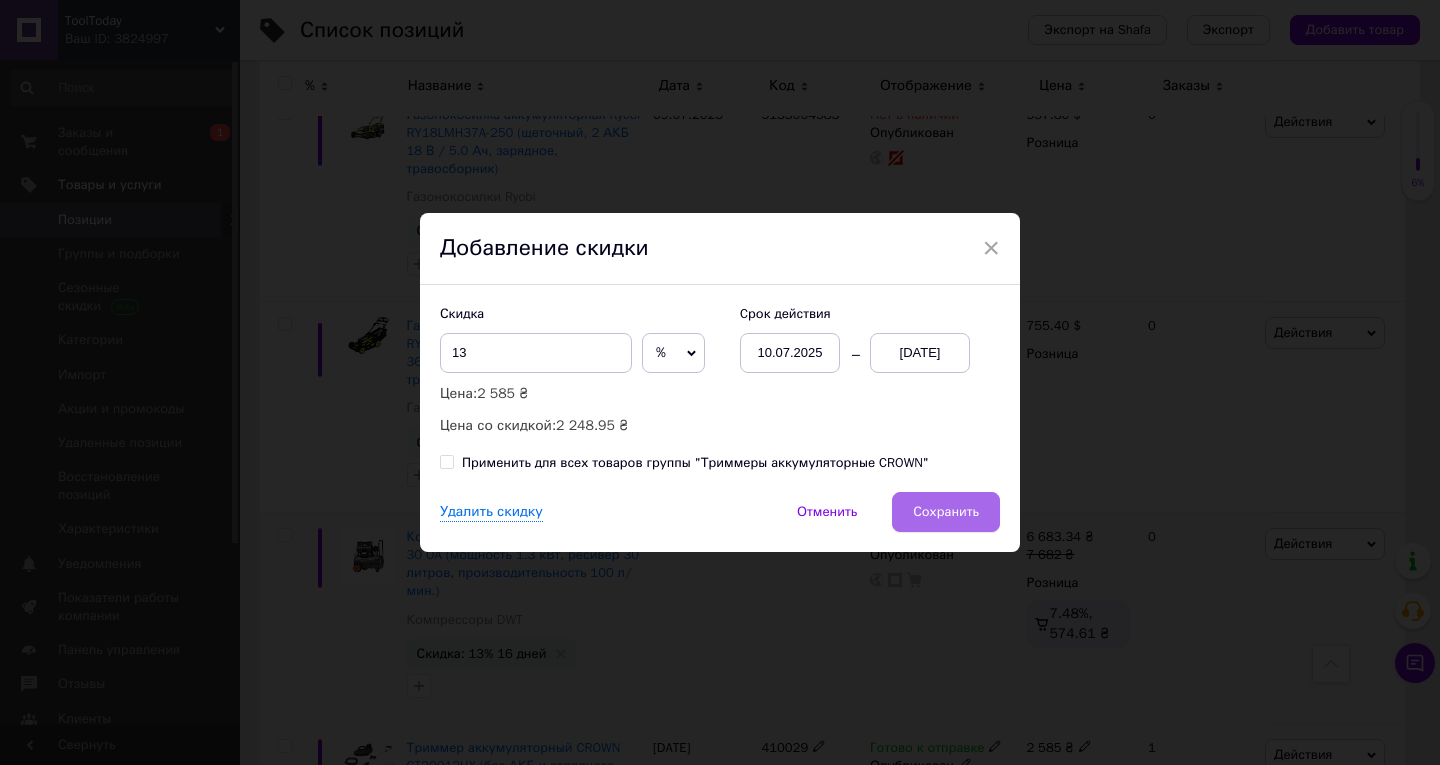 drag, startPoint x: 933, startPoint y: 512, endPoint x: 903, endPoint y: 512, distance: 30 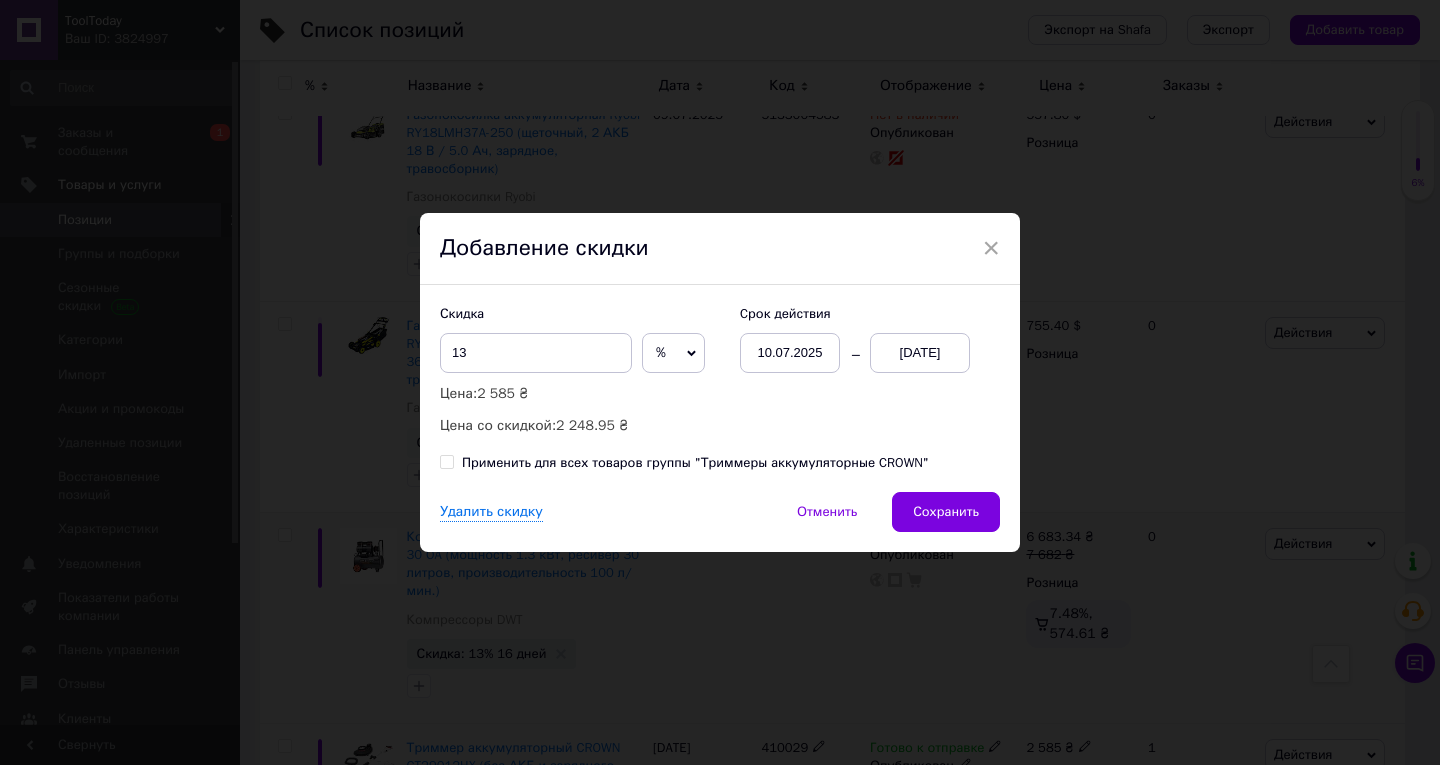 click on "Сохранить" at bounding box center [946, 512] 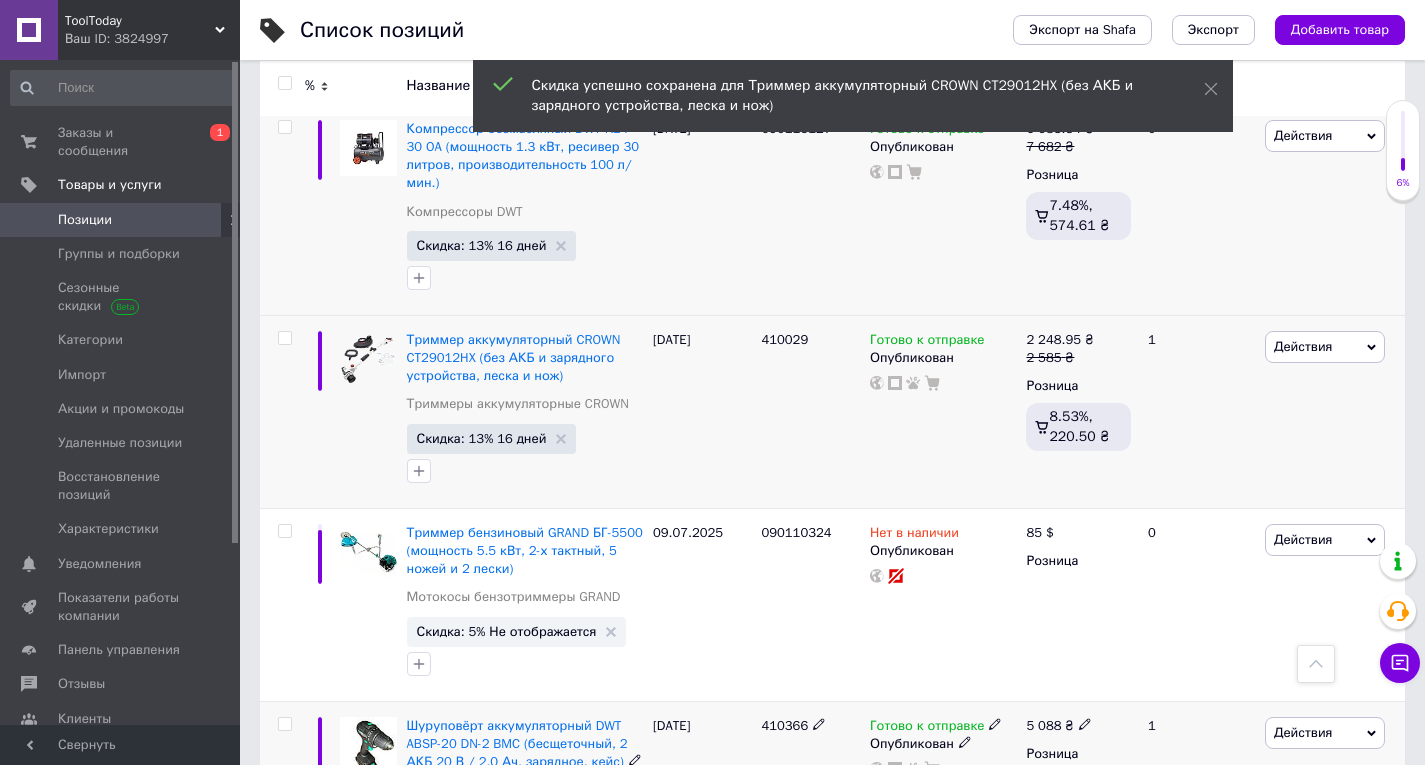 scroll, scrollTop: 11900, scrollLeft: 0, axis: vertical 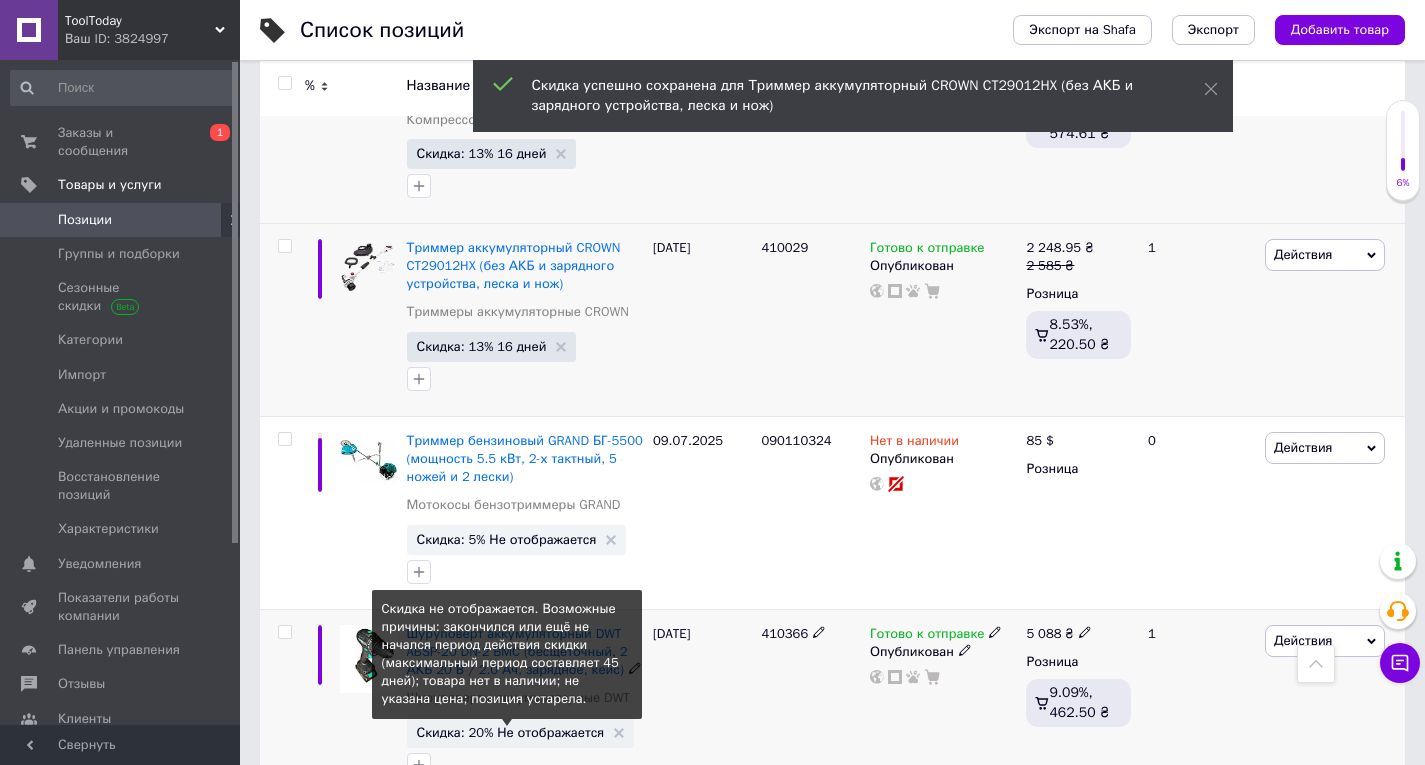 click on "Скидка: 20% Не отображается" at bounding box center [511, 732] 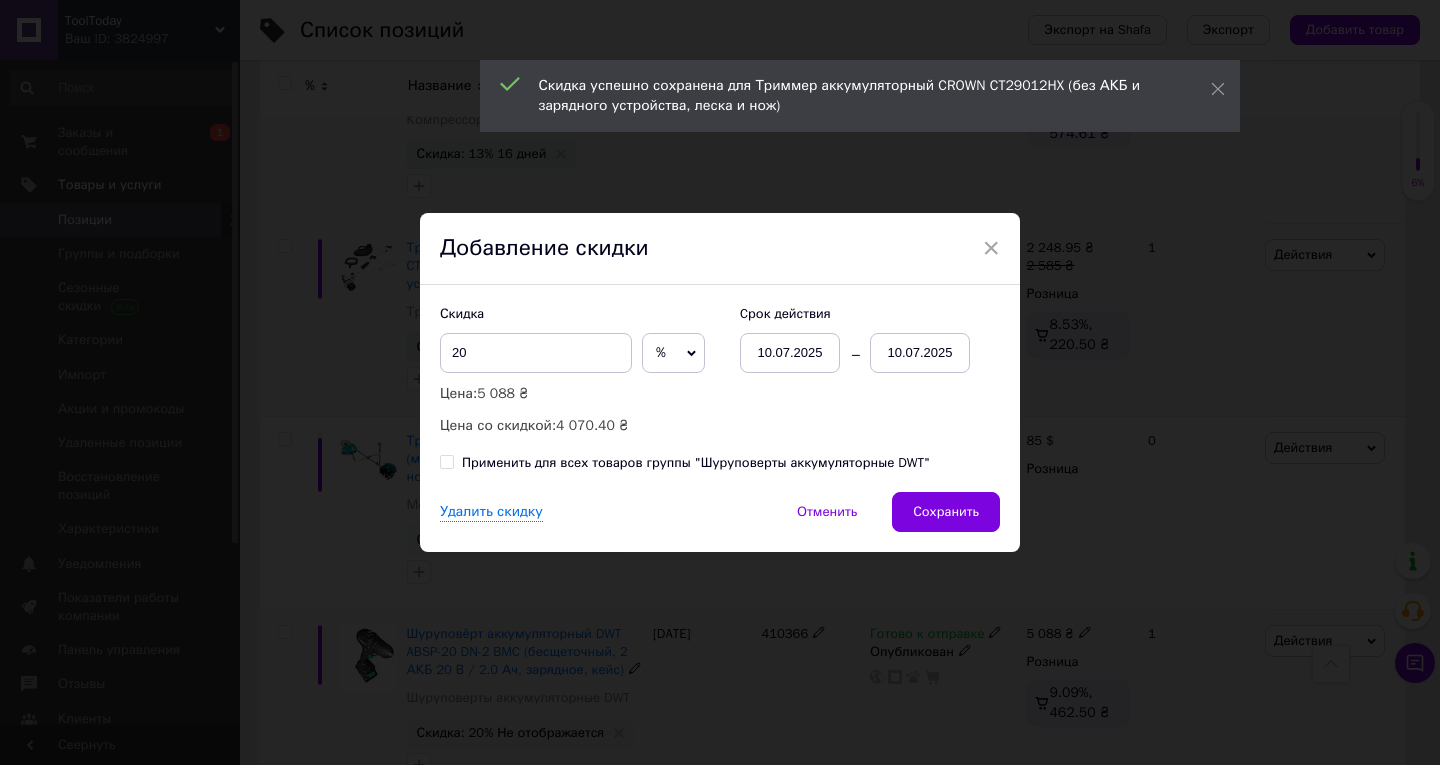 click on "10.07.2025" at bounding box center (920, 353) 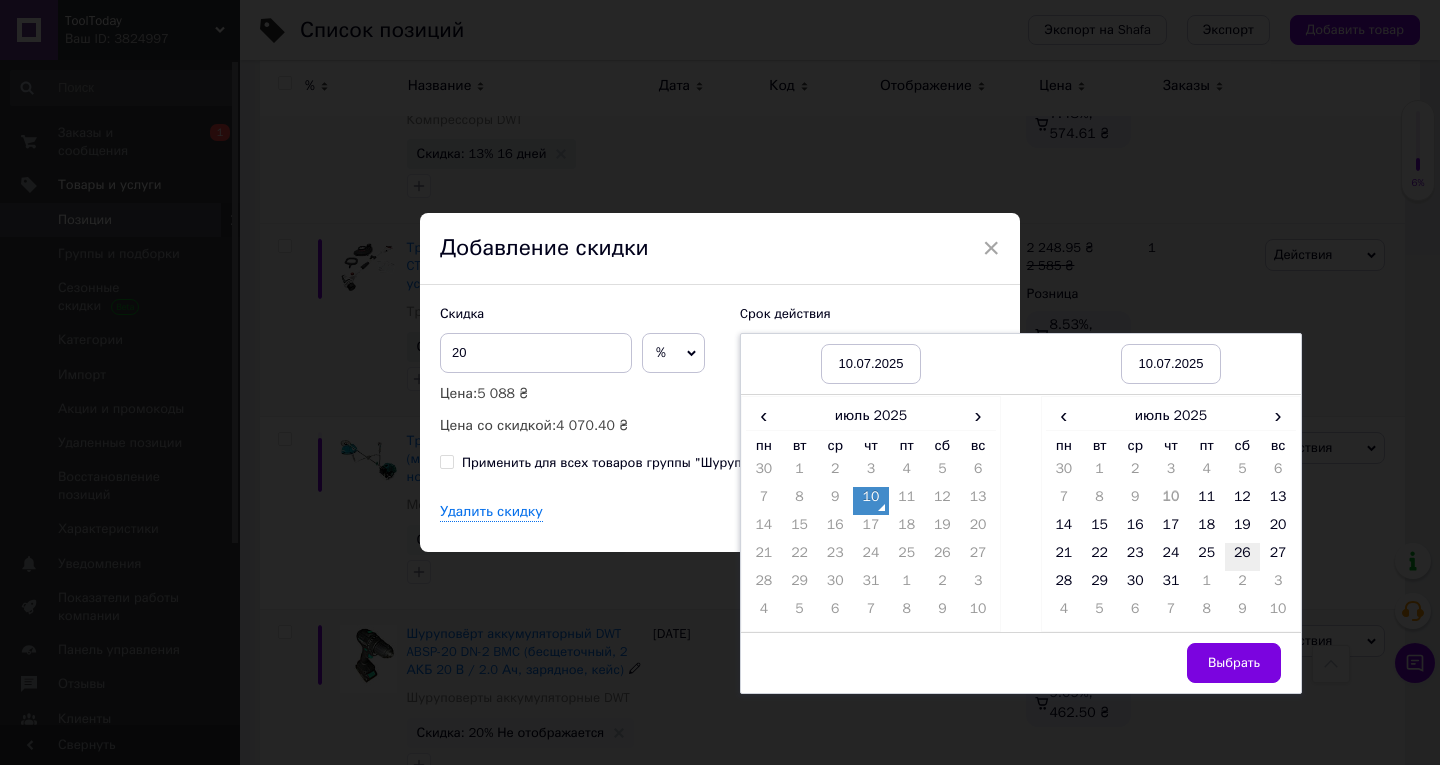 click on "26" at bounding box center [1243, 557] 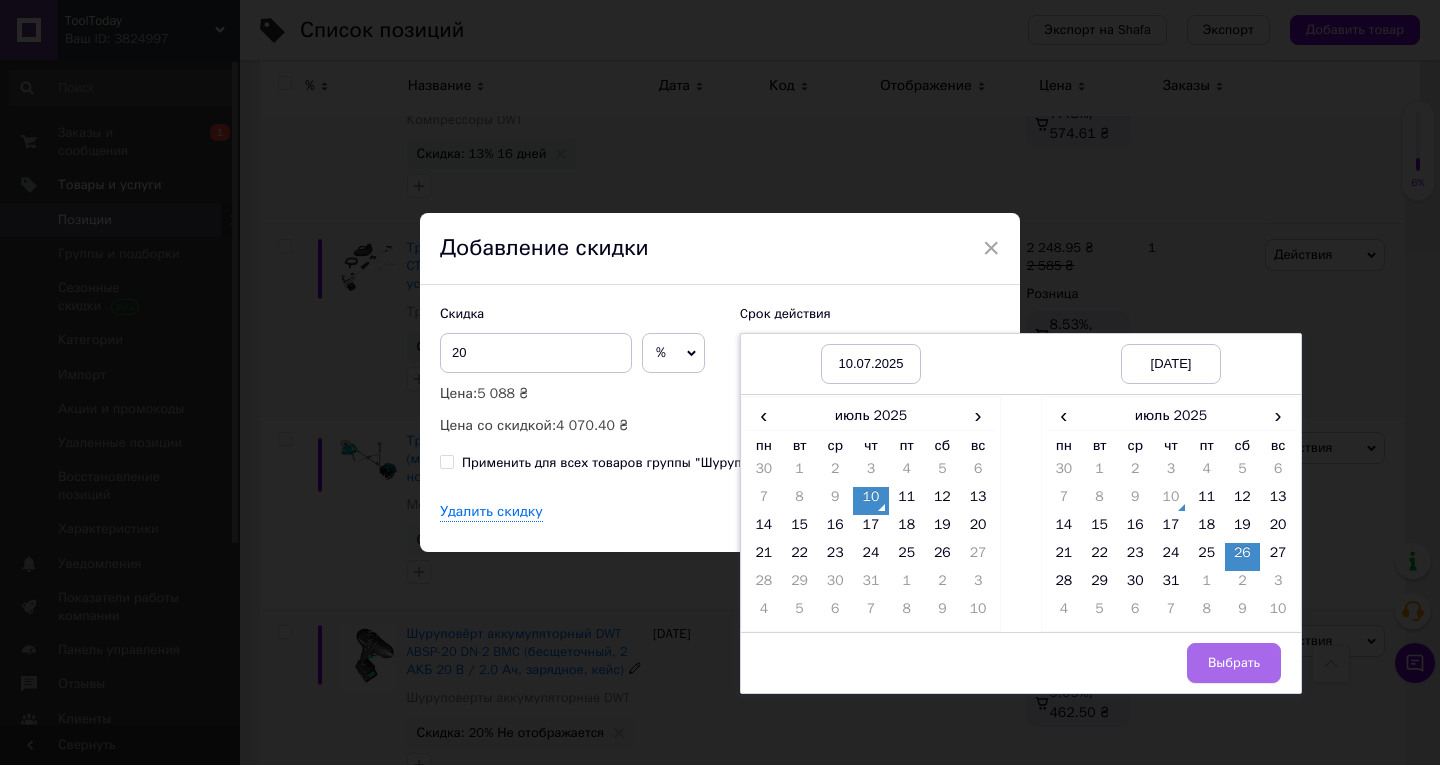 click on "Выбрать" at bounding box center [1234, 663] 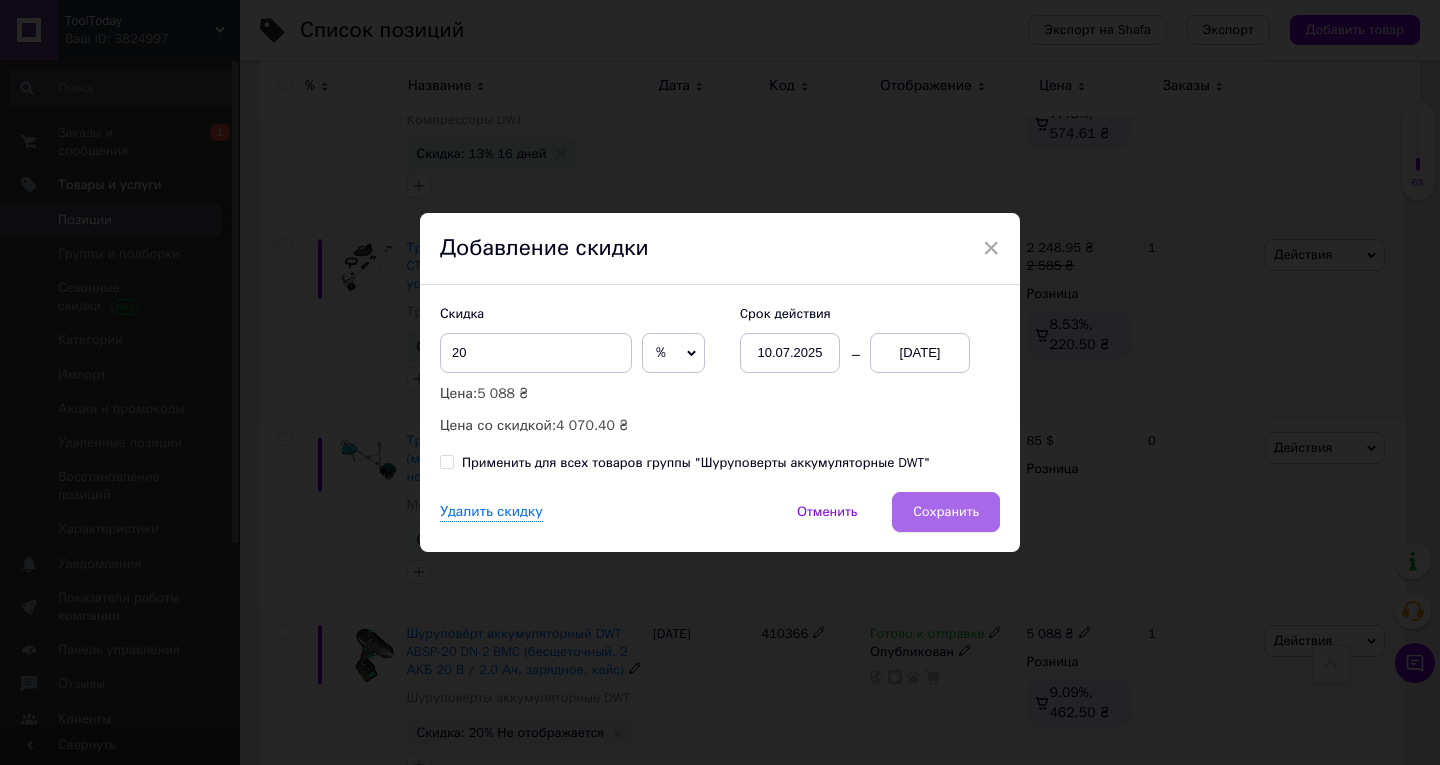 click on "Сохранить" at bounding box center (946, 512) 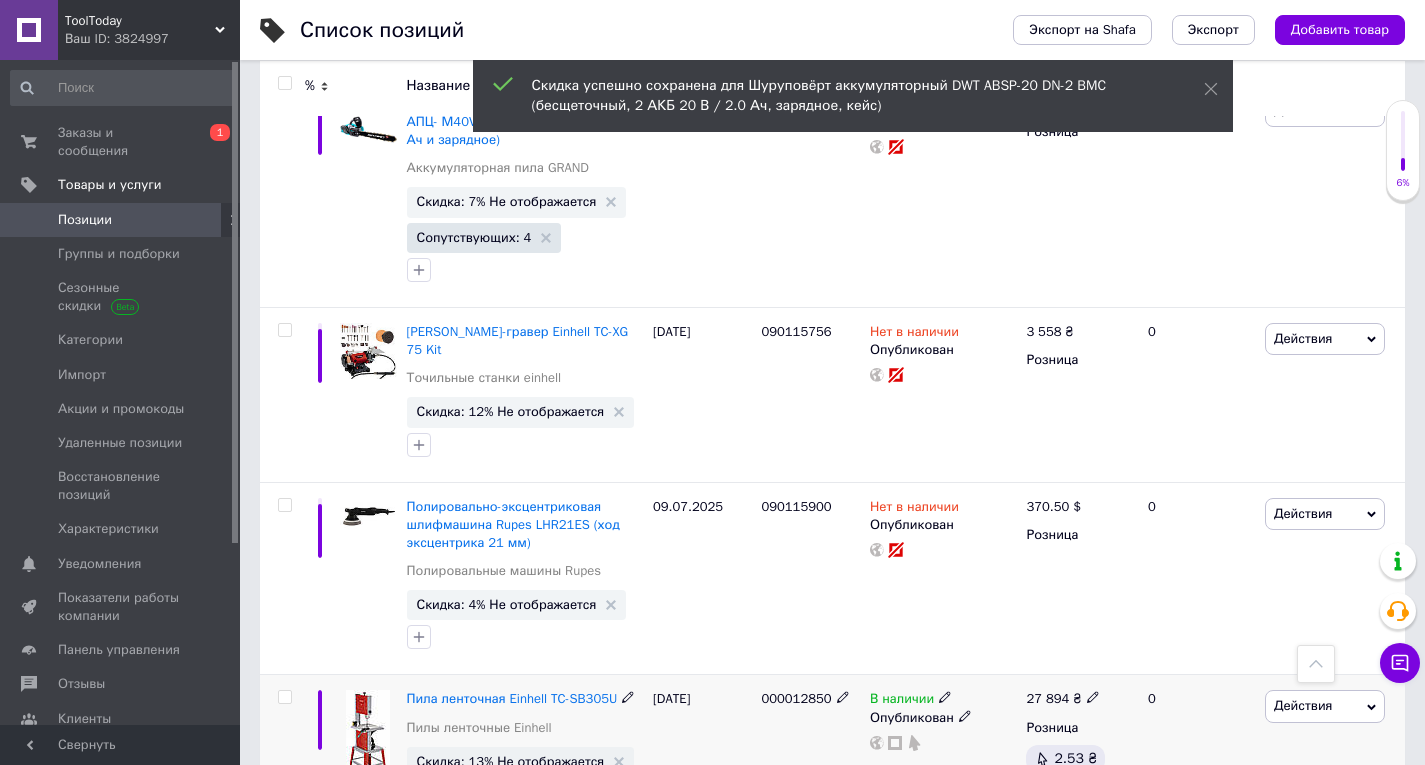 scroll, scrollTop: 13600, scrollLeft: 0, axis: vertical 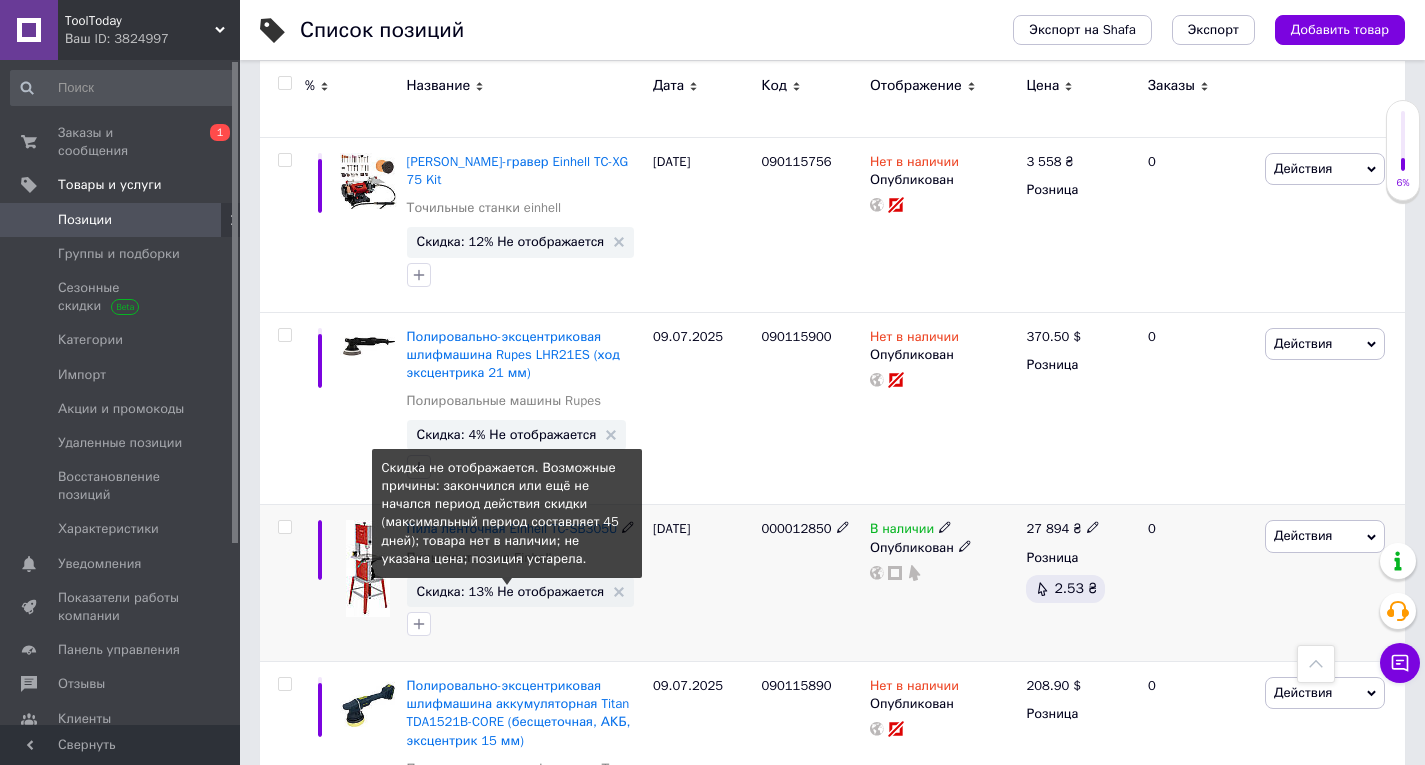 click on "Скидка: 13% Не отображается" at bounding box center [511, 591] 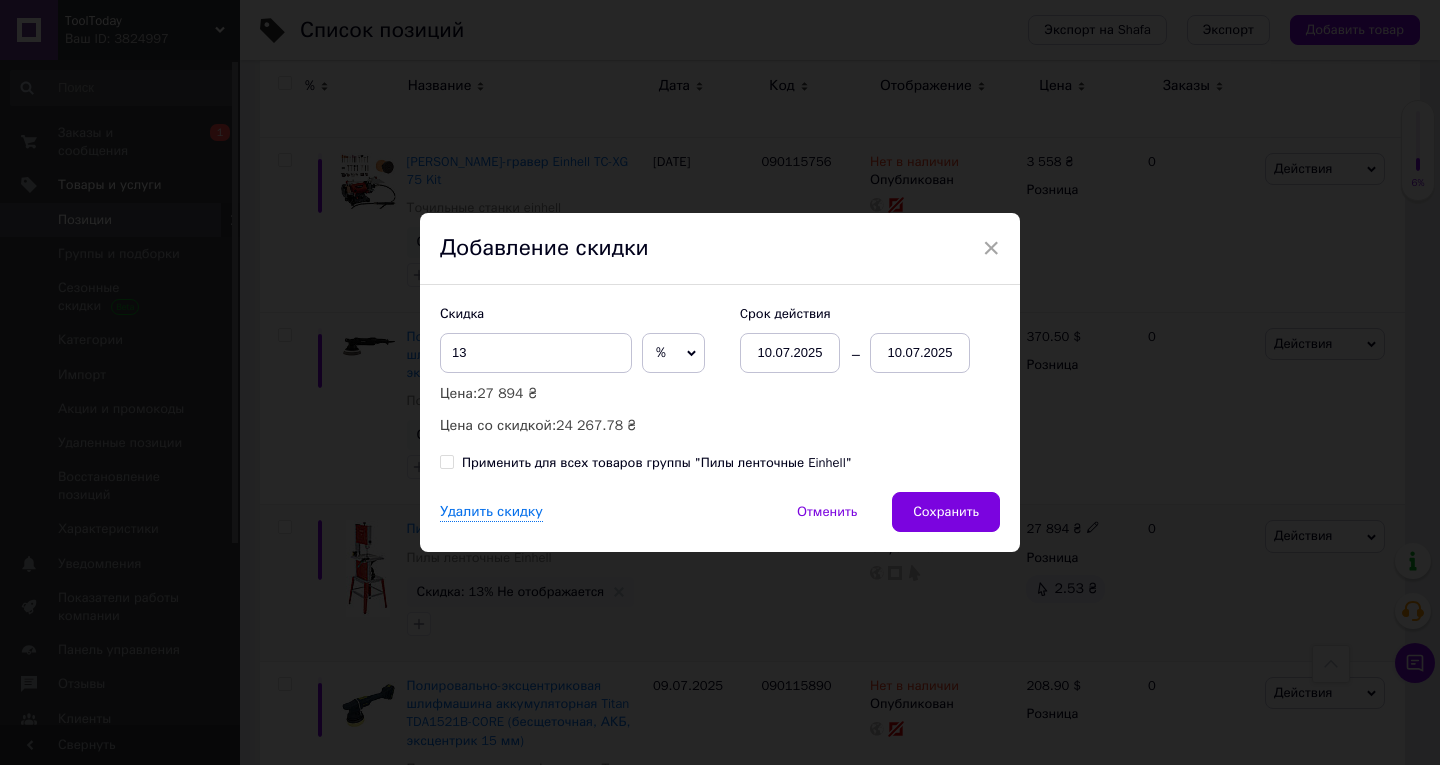 click on "10.07.2025" at bounding box center (920, 353) 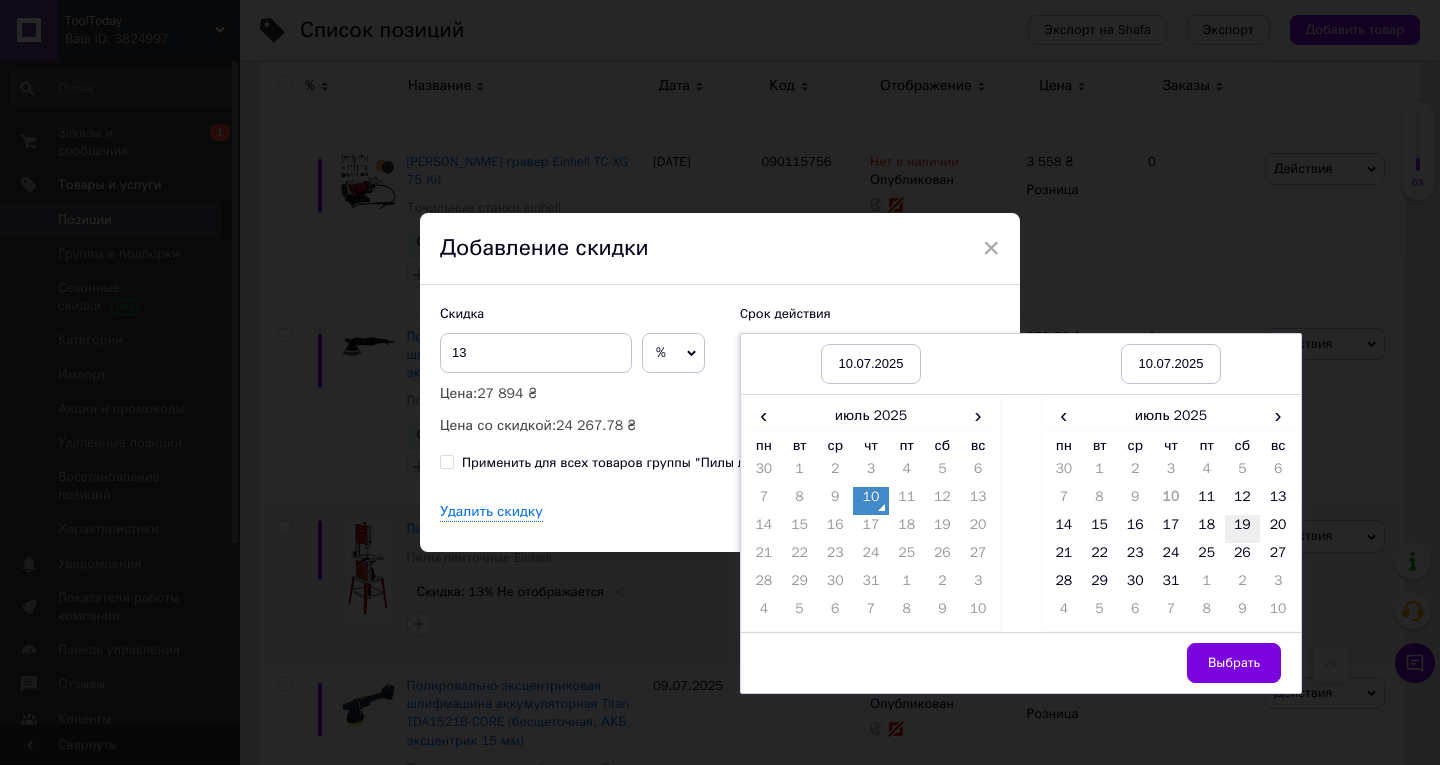 click on "19" at bounding box center (1243, 529) 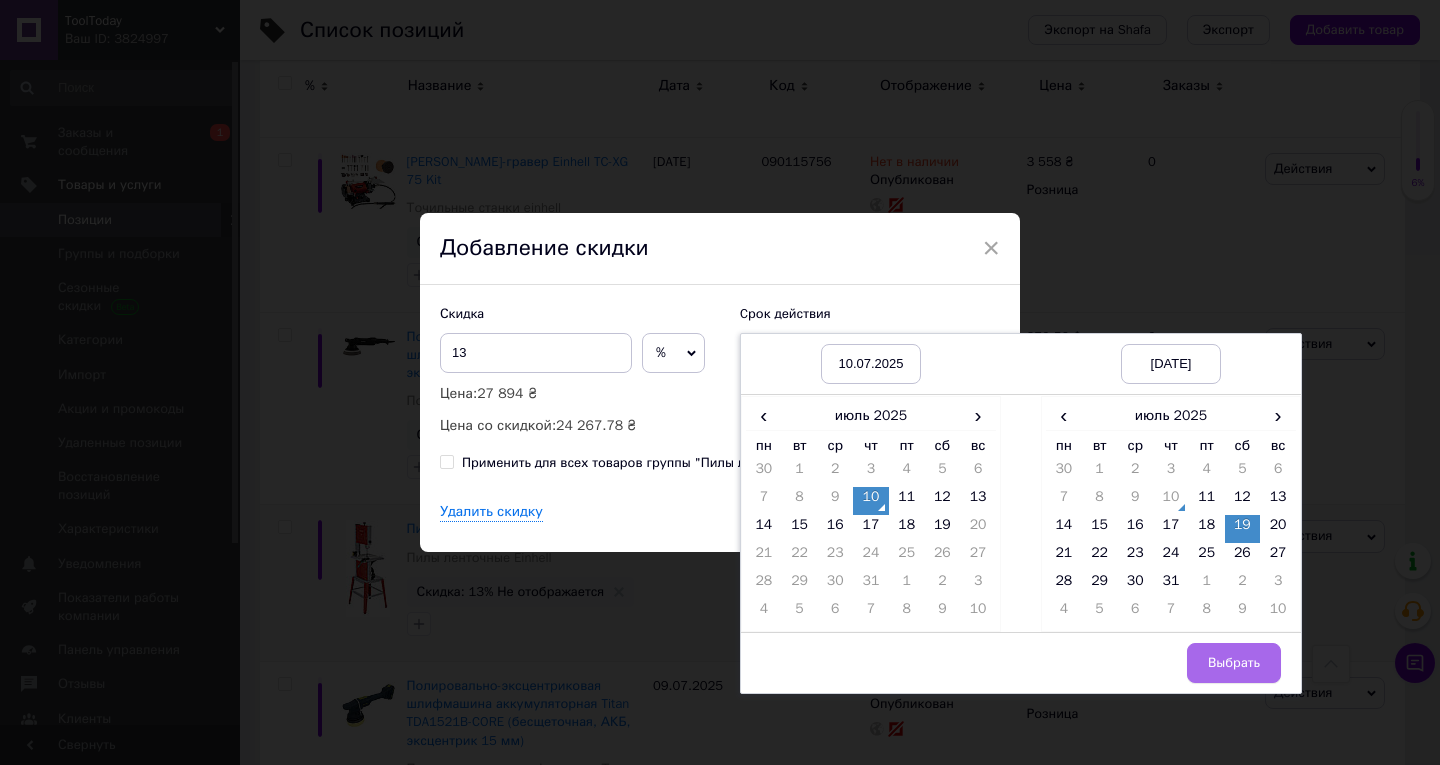 click on "Выбрать" at bounding box center [1234, 663] 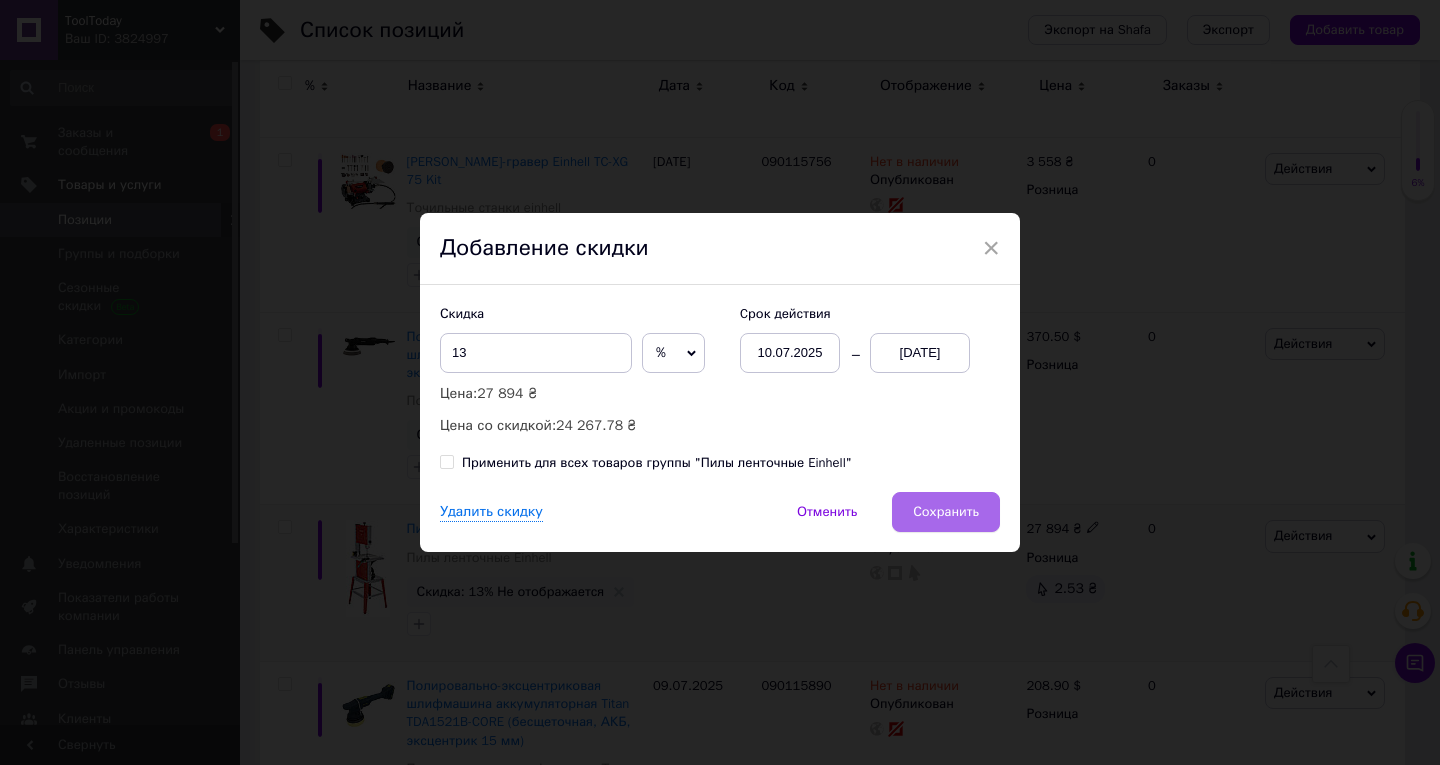 click on "Сохранить" at bounding box center [946, 512] 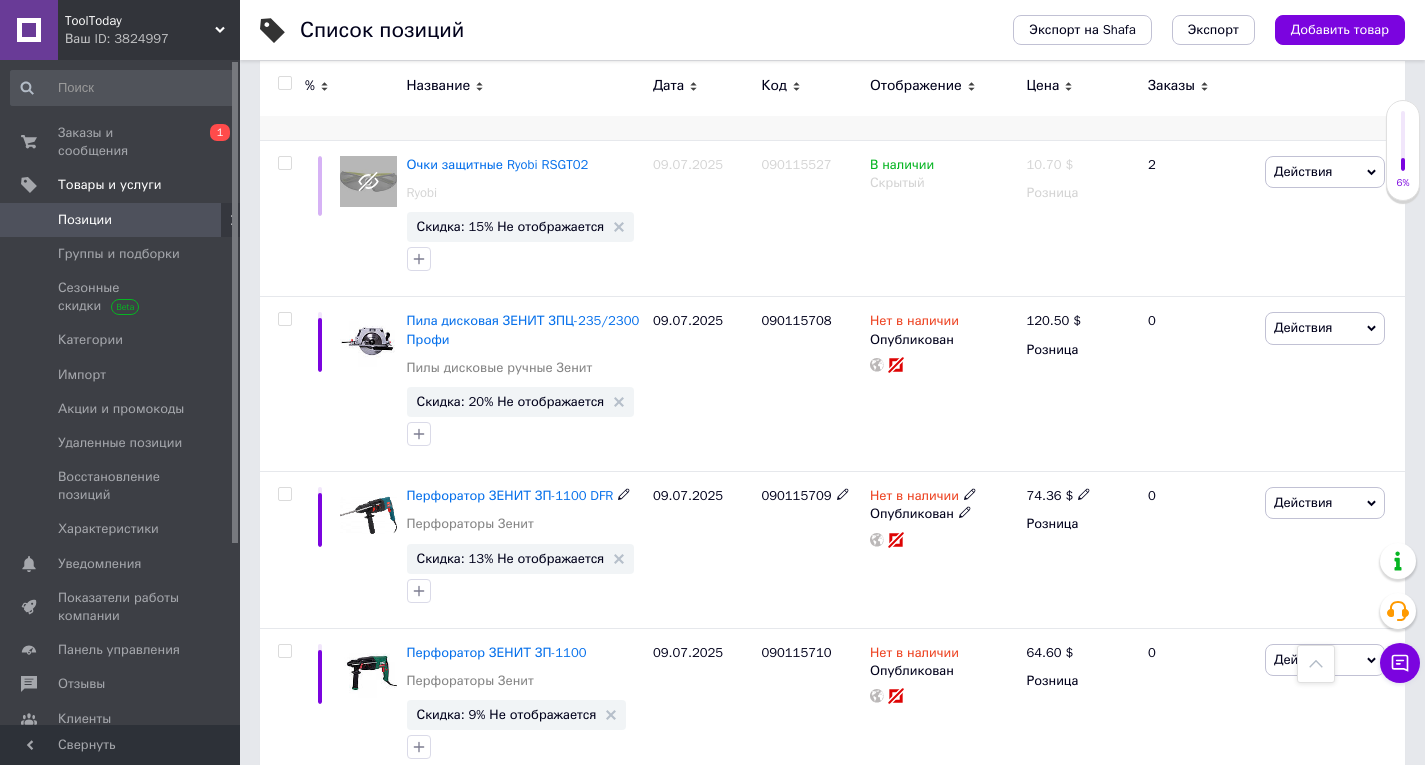 scroll, scrollTop: 15000, scrollLeft: 0, axis: vertical 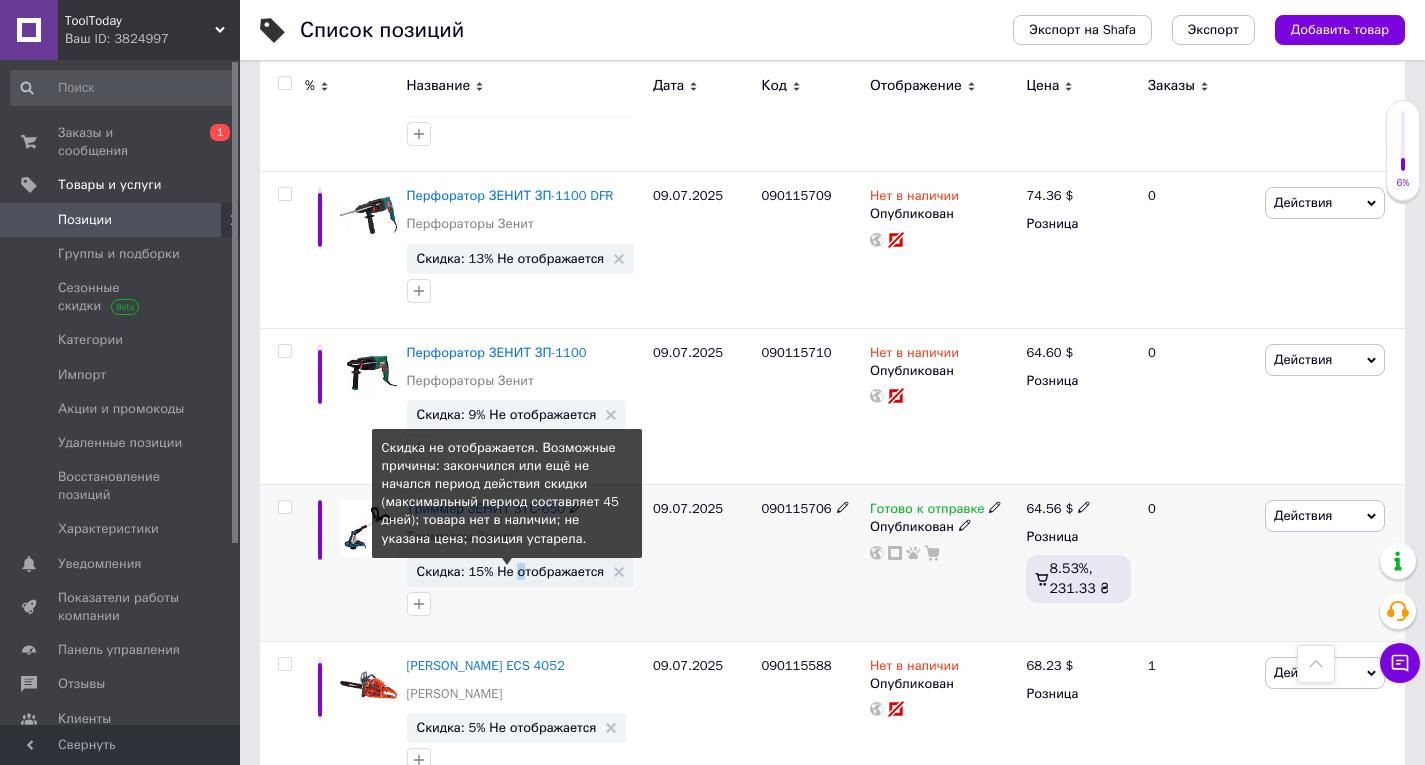 click on "Скидка: 15% Не отображается" at bounding box center [511, 571] 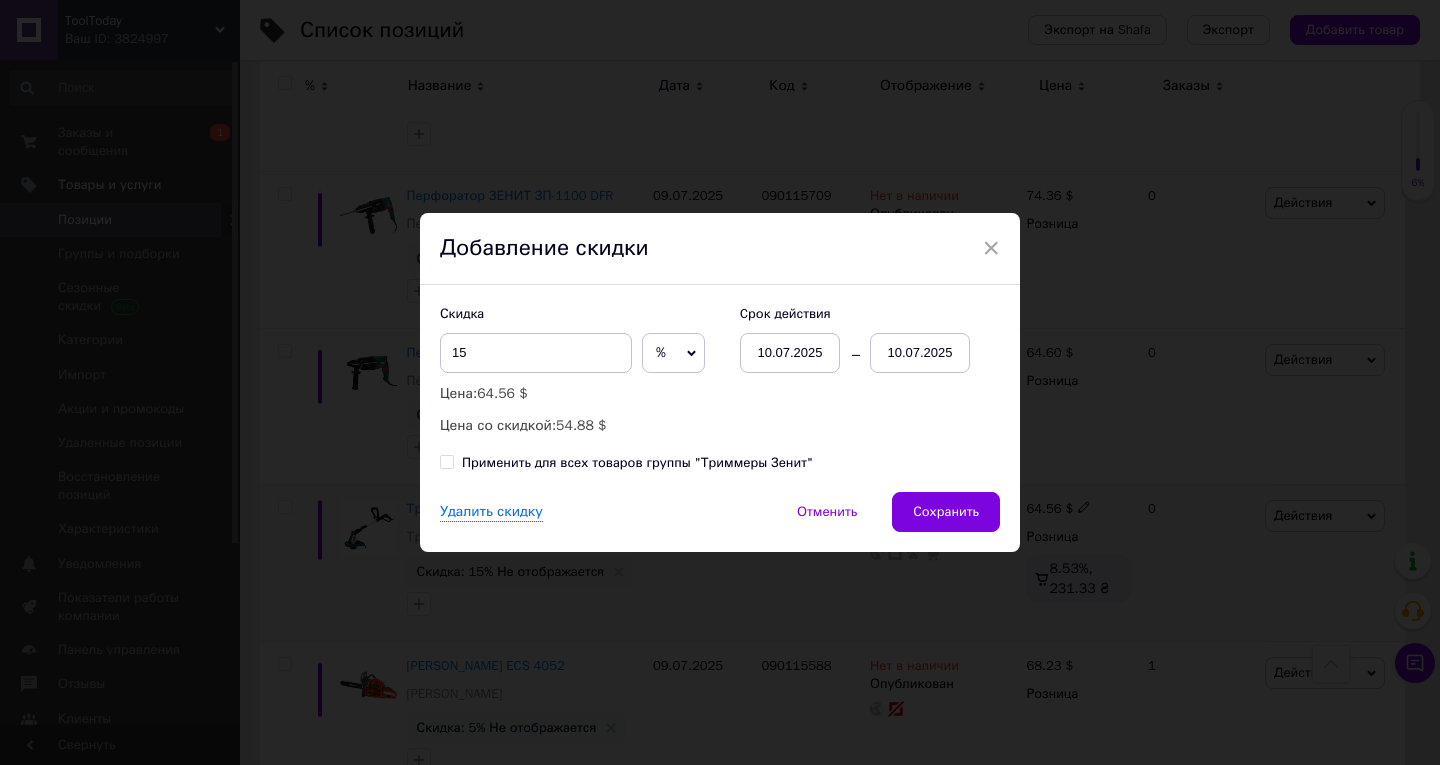 click on "10.07.2025" at bounding box center (920, 353) 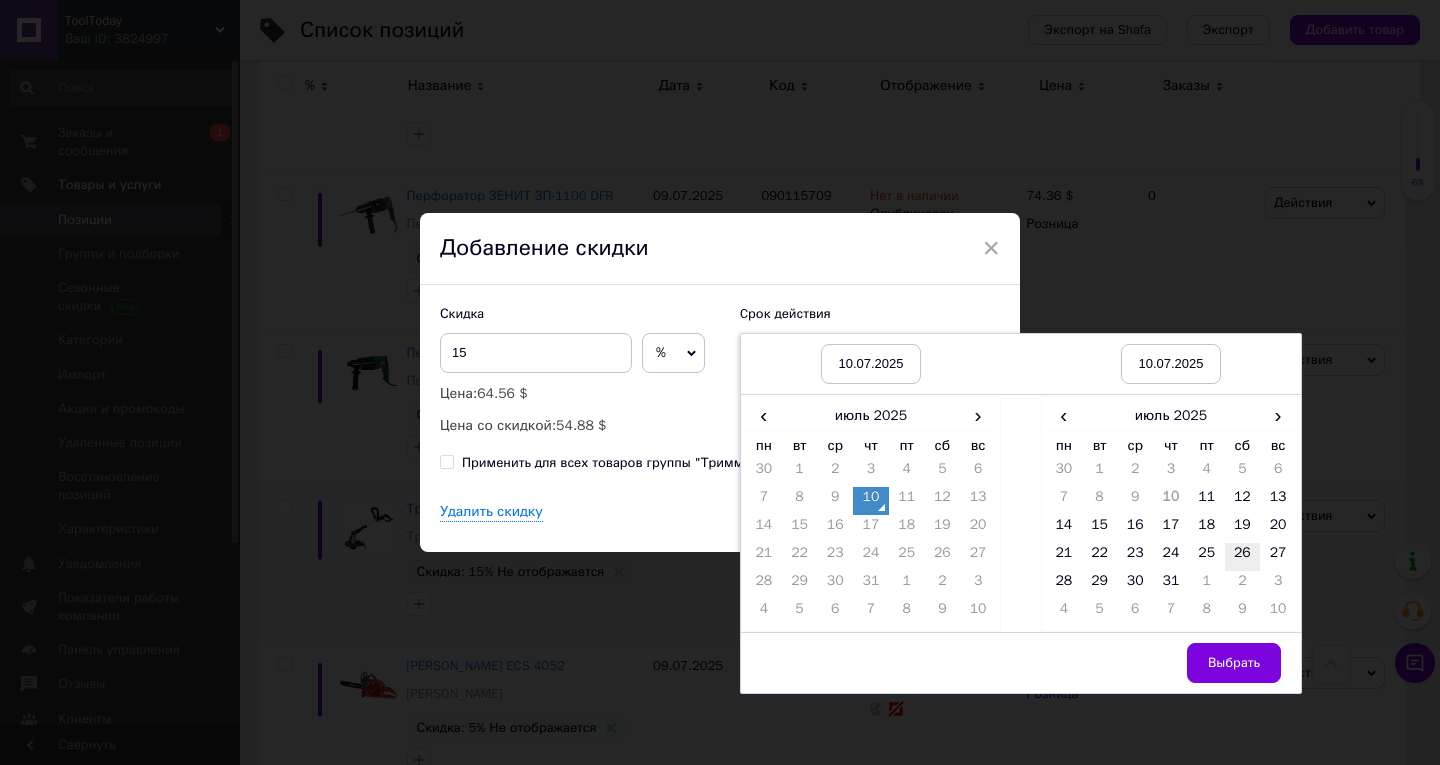 click on "26" at bounding box center (1243, 557) 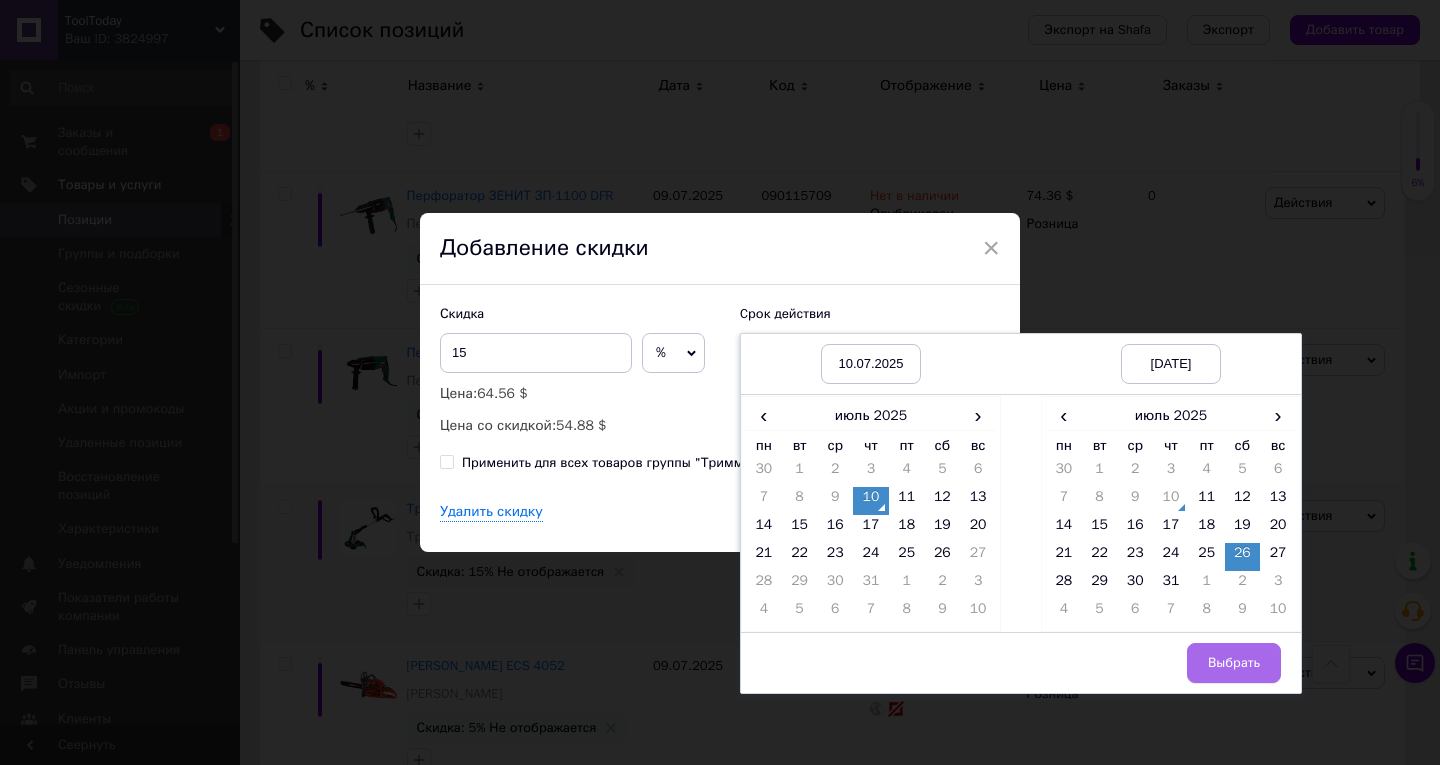click on "Выбрать" at bounding box center (1234, 663) 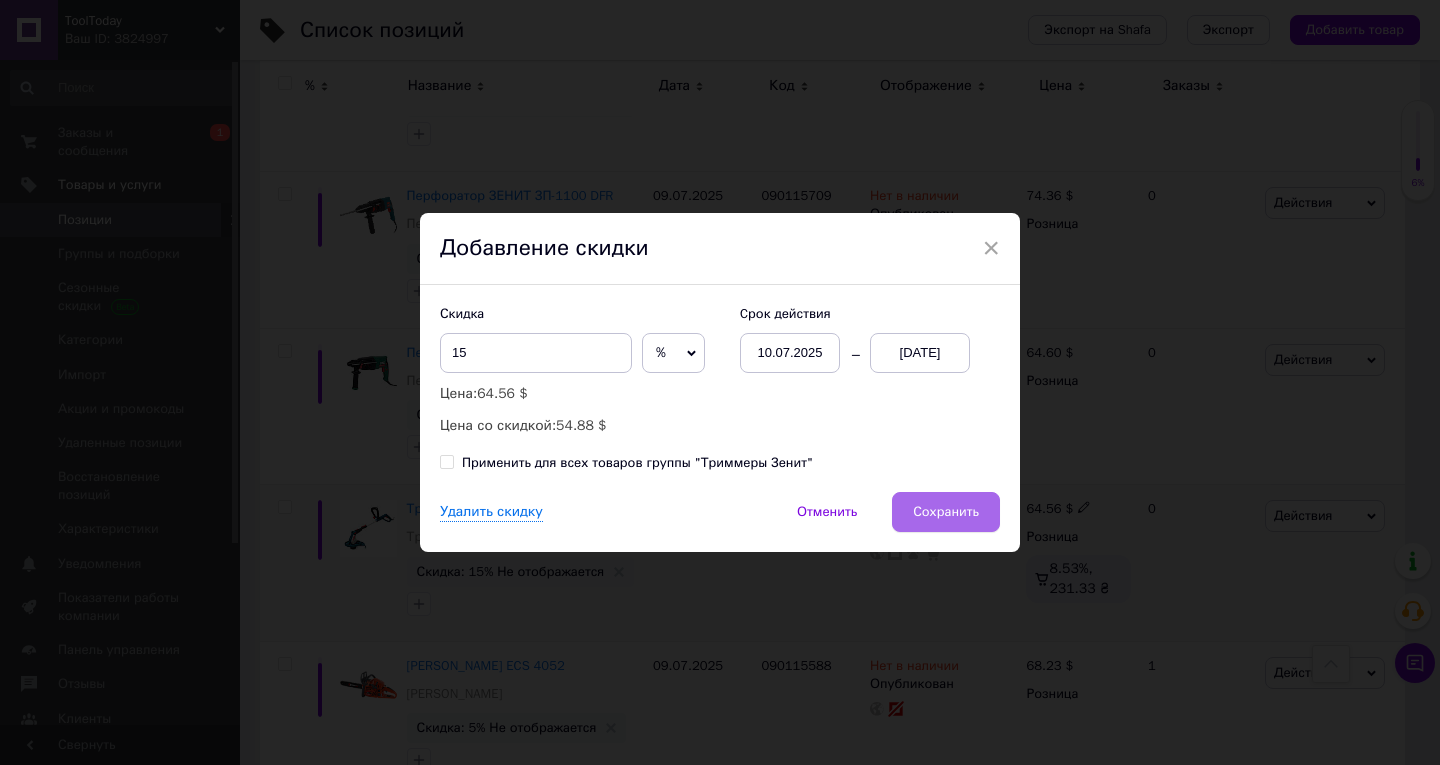 click on "Сохранить" at bounding box center (946, 512) 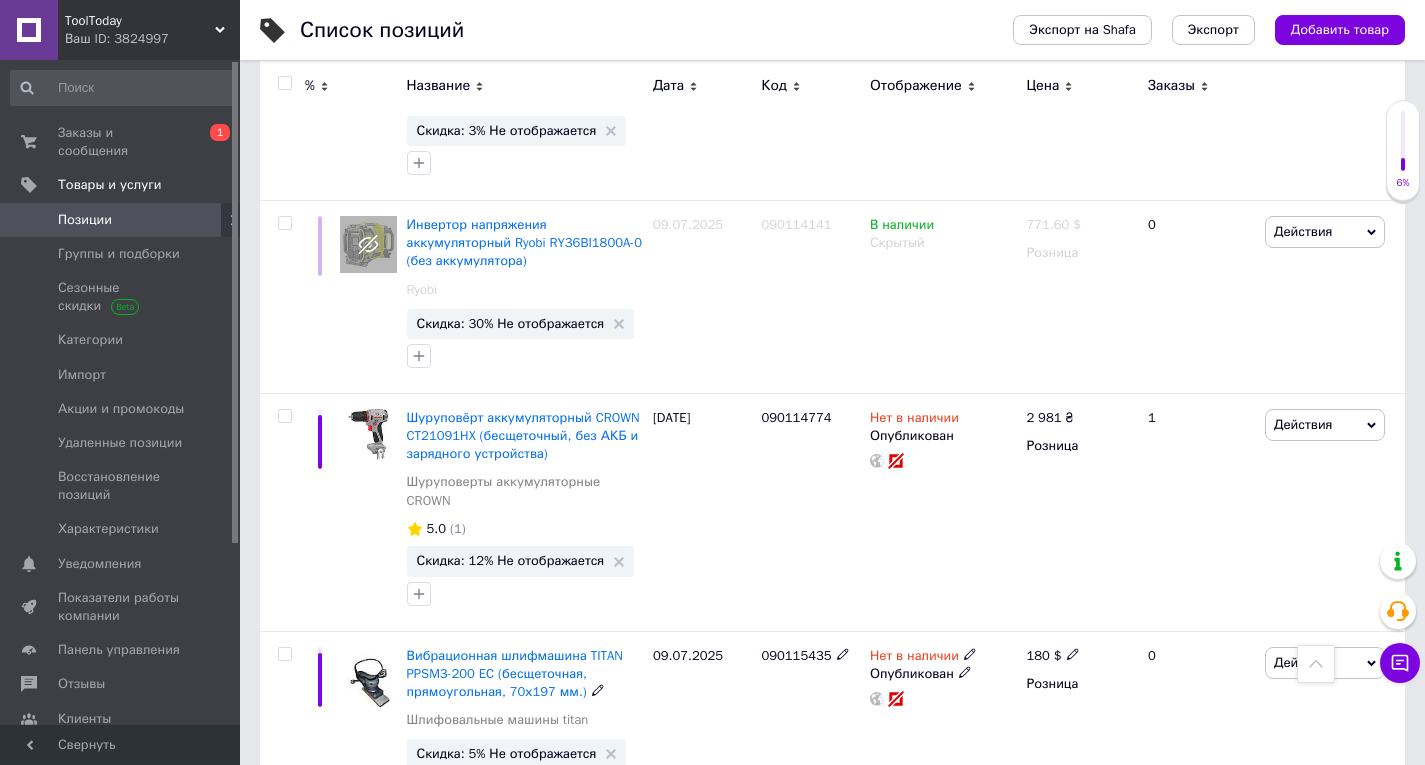 scroll, scrollTop: 18294, scrollLeft: 0, axis: vertical 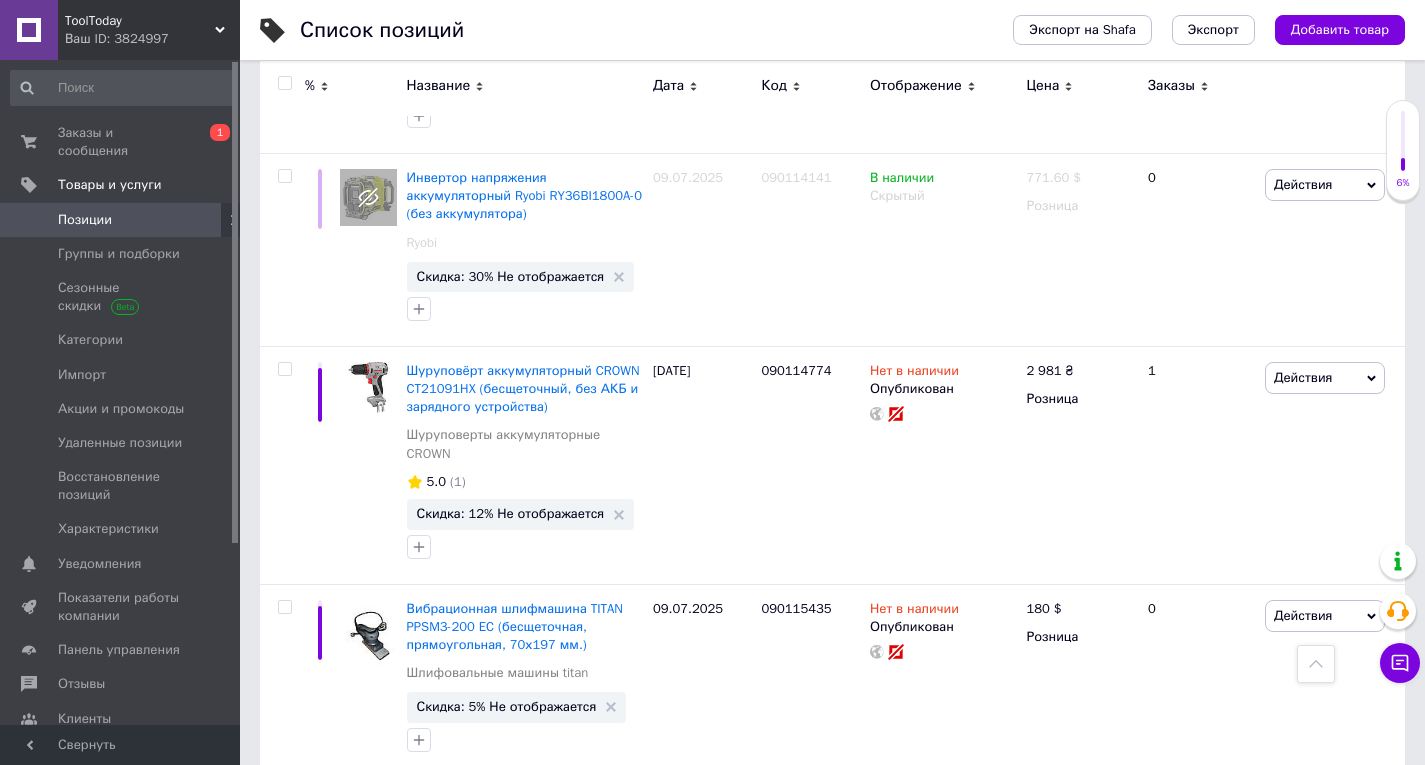 click on "Следующая" at bounding box center (547, 992) 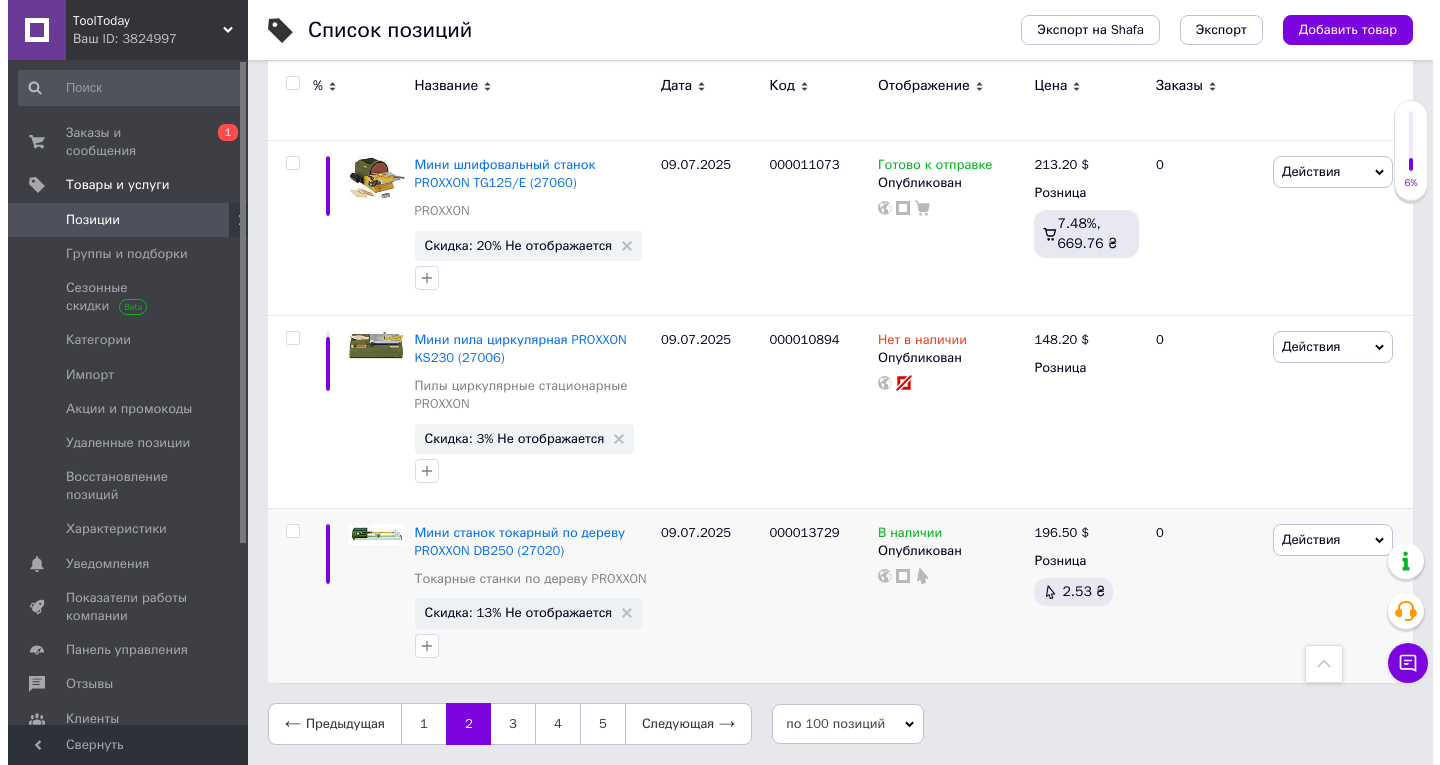 scroll, scrollTop: 18095, scrollLeft: 0, axis: vertical 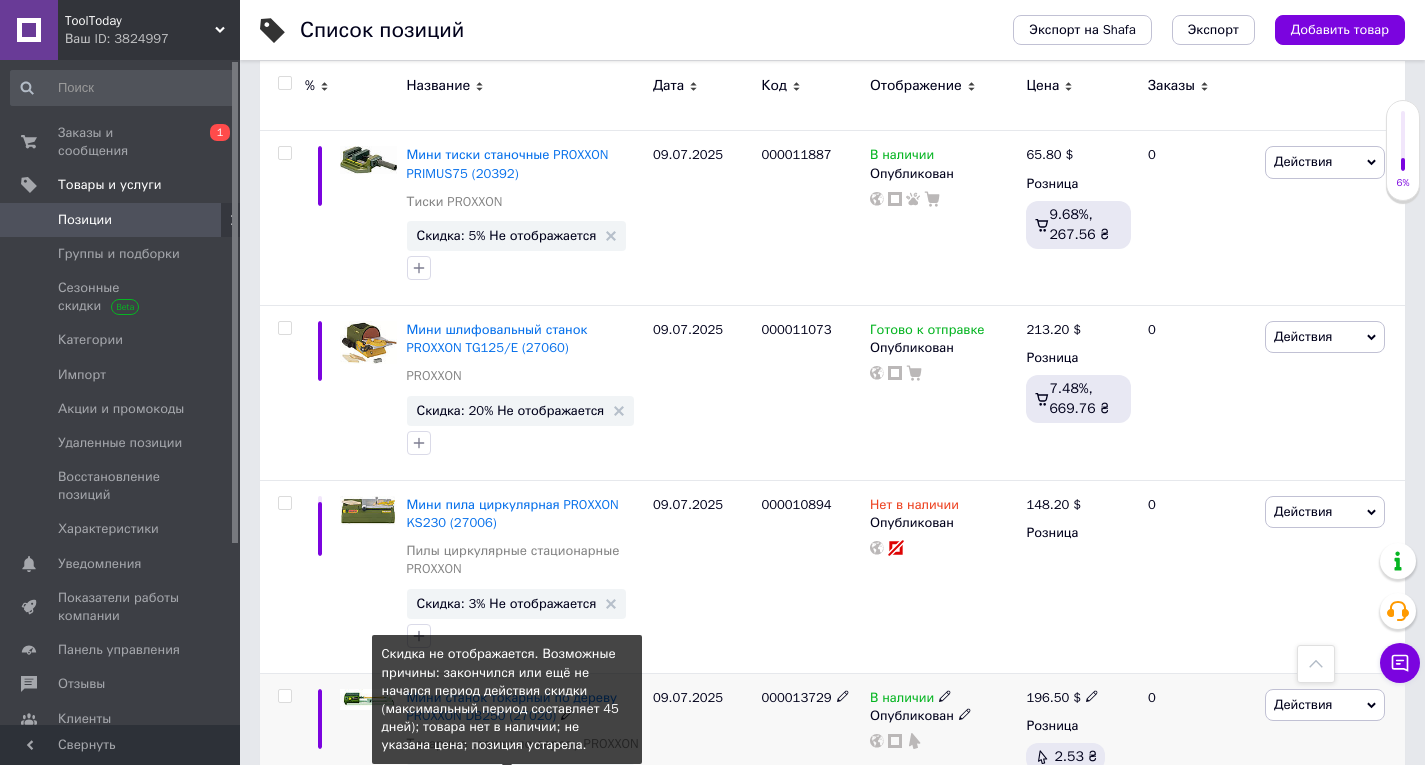 click on "Скидка: 13% Не отображается" at bounding box center [511, 777] 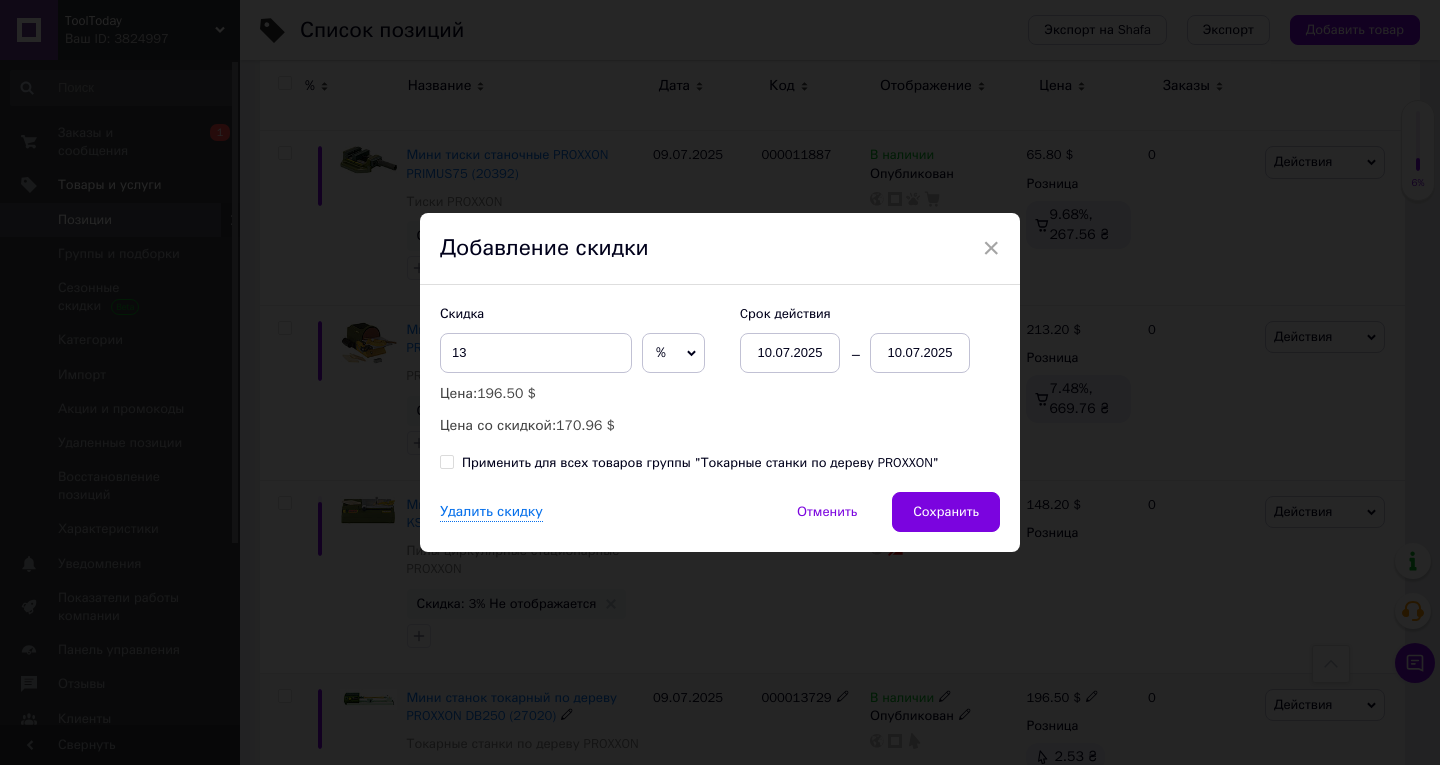 click on "10.07.2025" at bounding box center [920, 353] 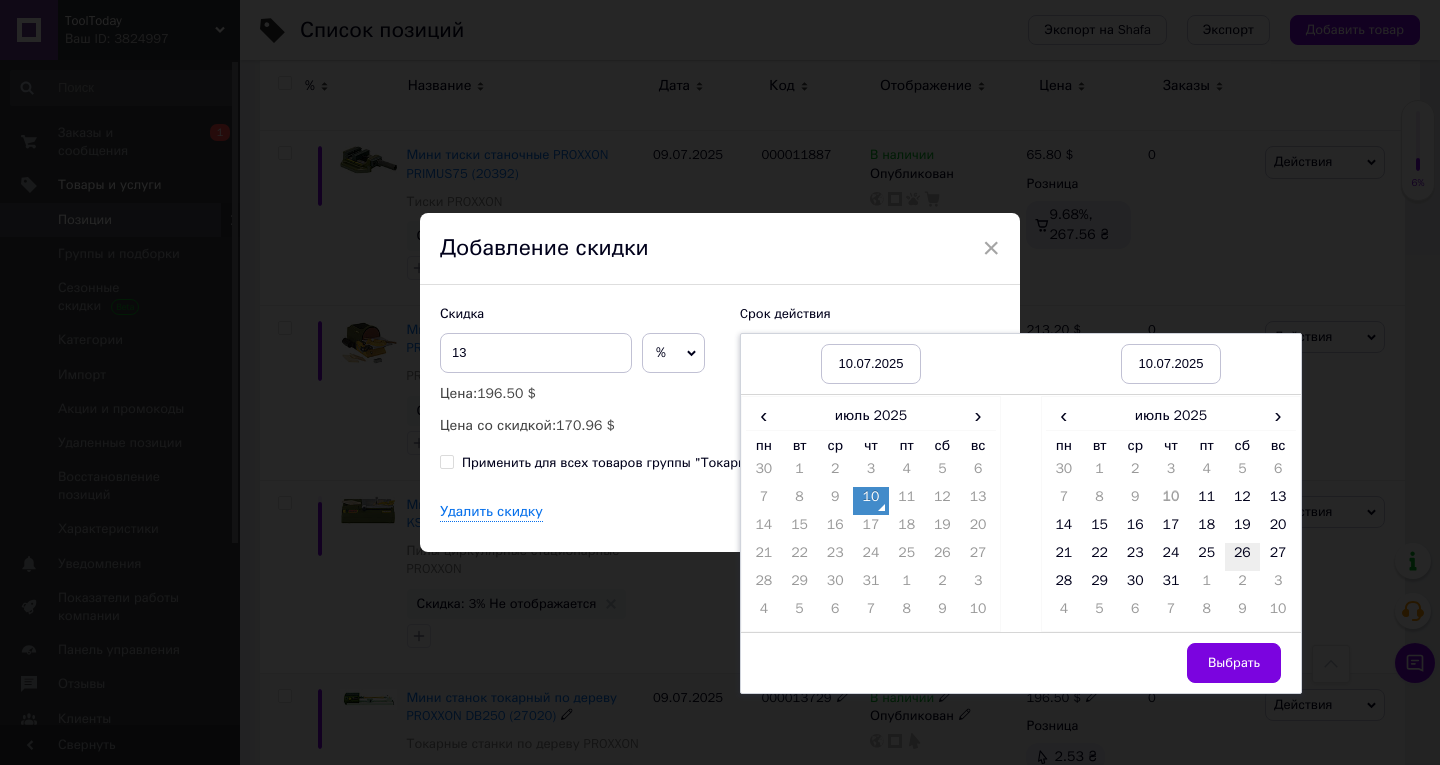 click on "26" at bounding box center (1243, 557) 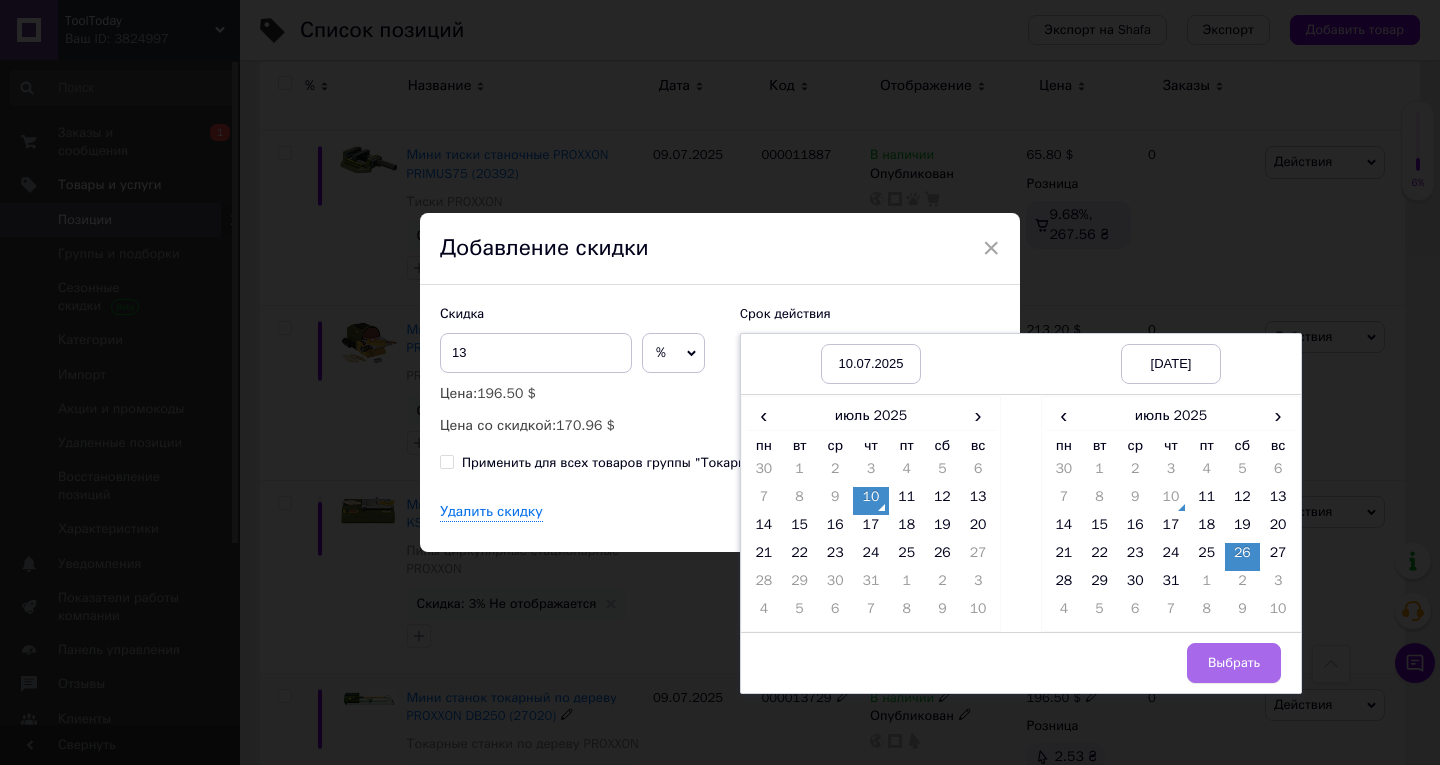 click on "Выбрать" at bounding box center (1234, 663) 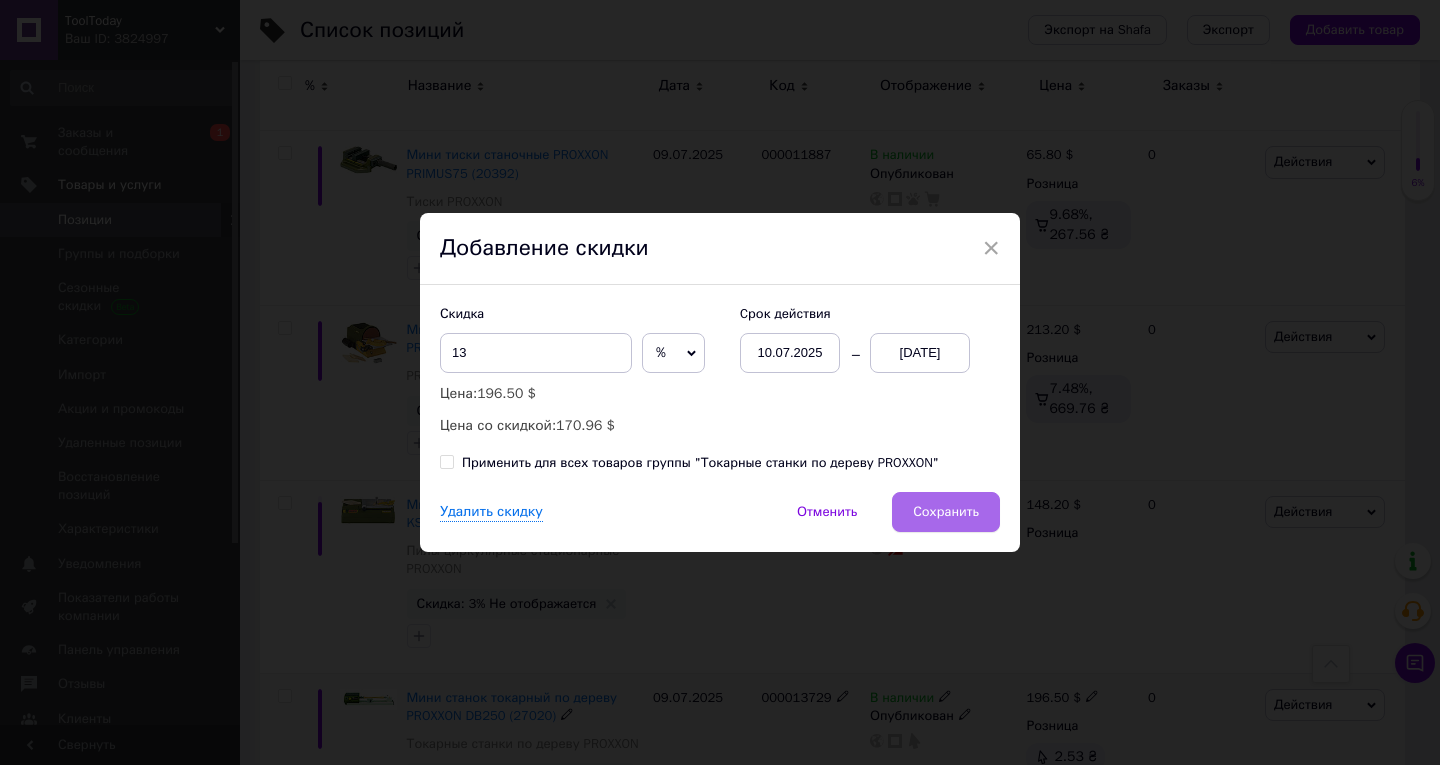 click on "Сохранить" at bounding box center [946, 512] 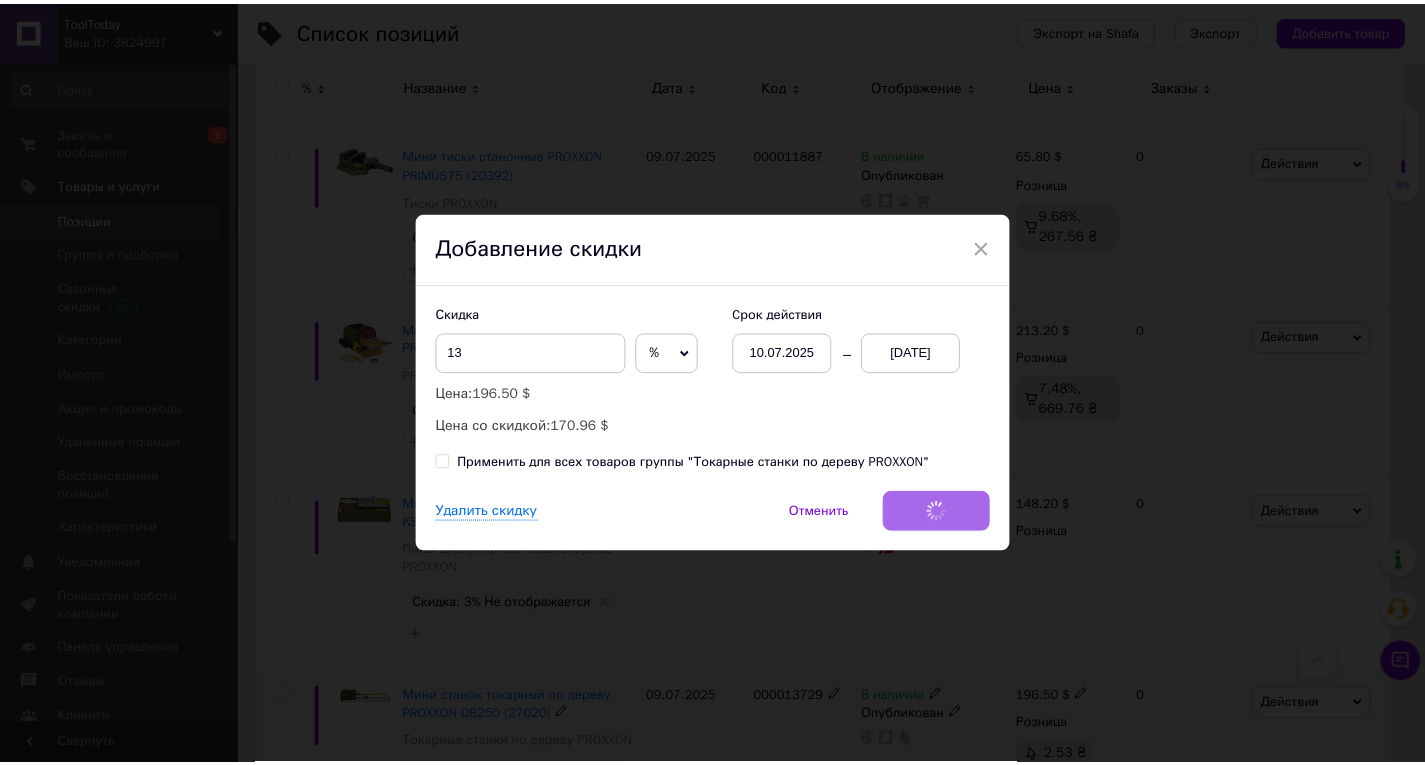 scroll, scrollTop: 18040, scrollLeft: 0, axis: vertical 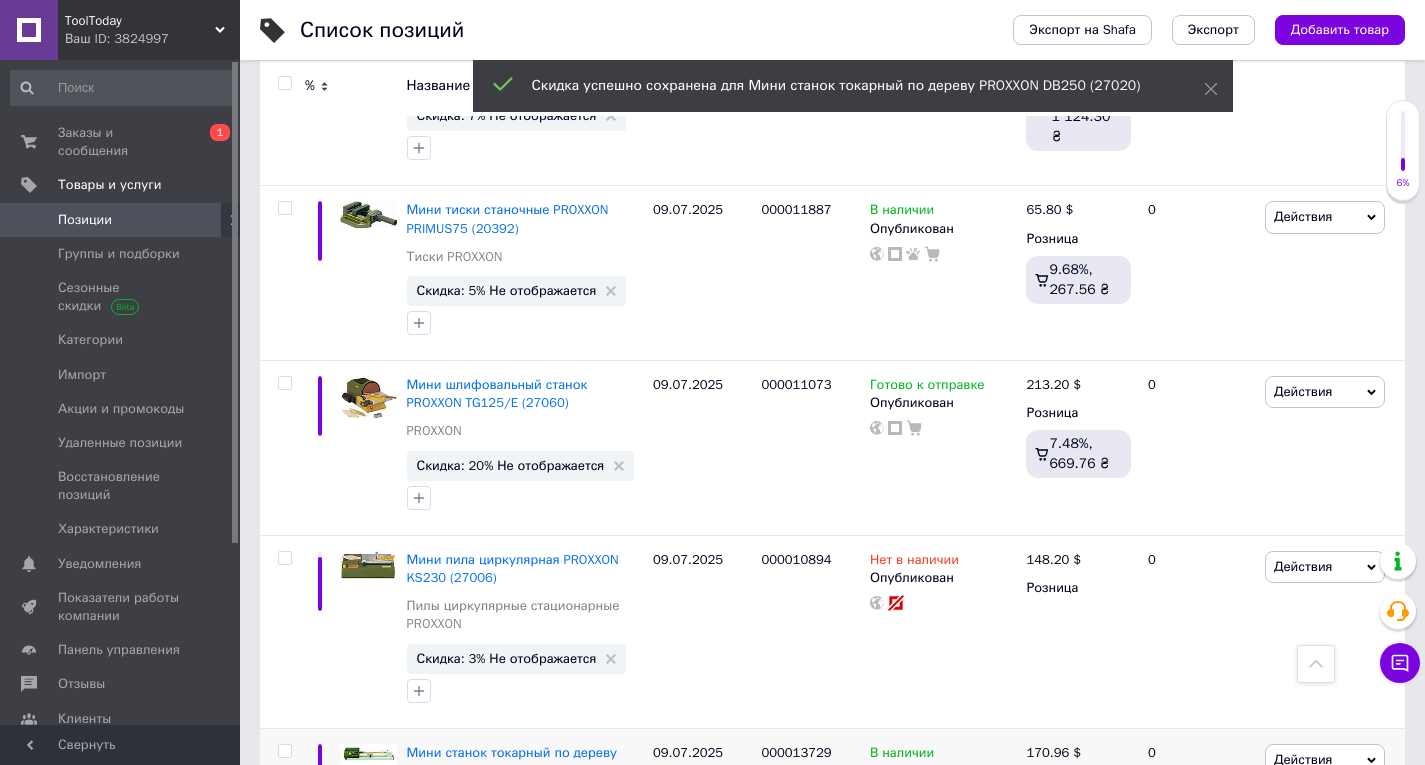 click at bounding box center [1316, 664] 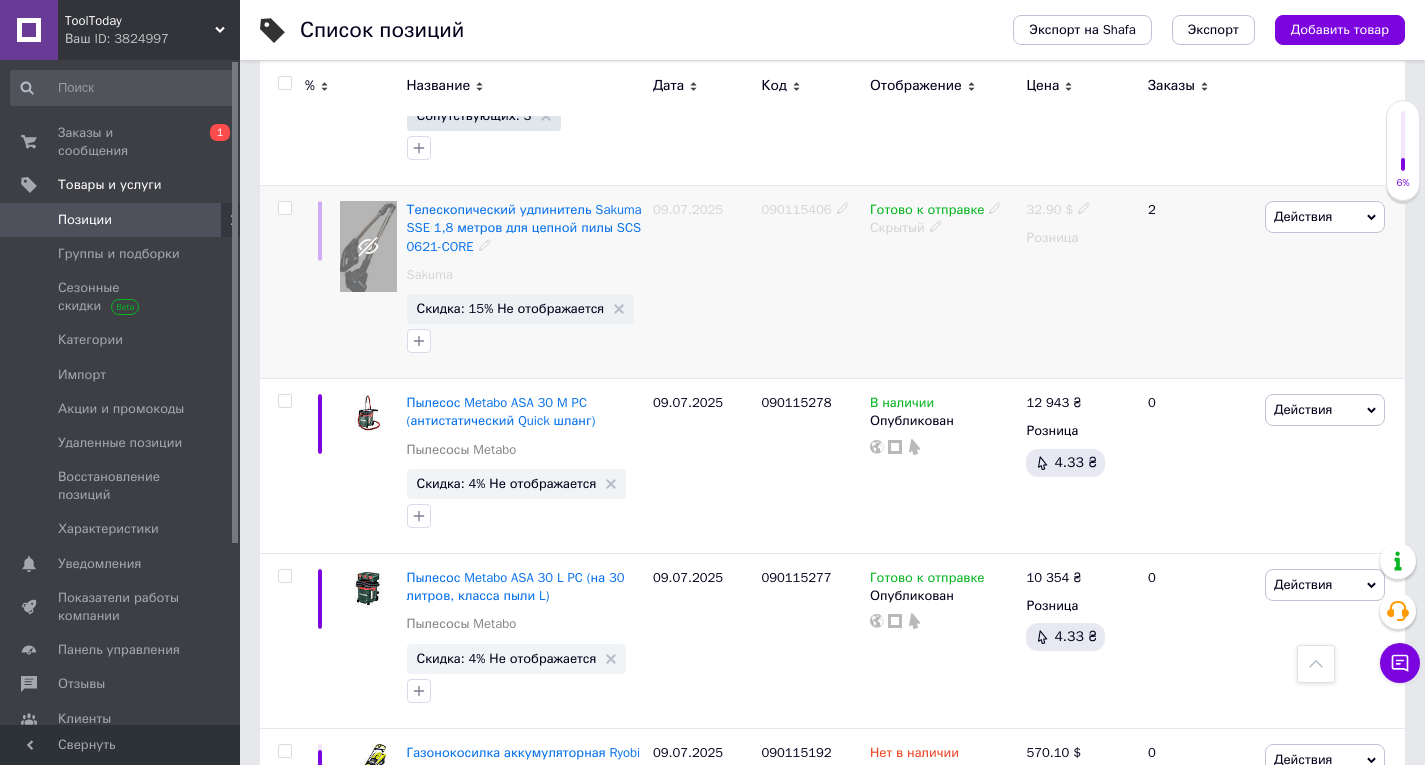 scroll, scrollTop: 1500, scrollLeft: 0, axis: vertical 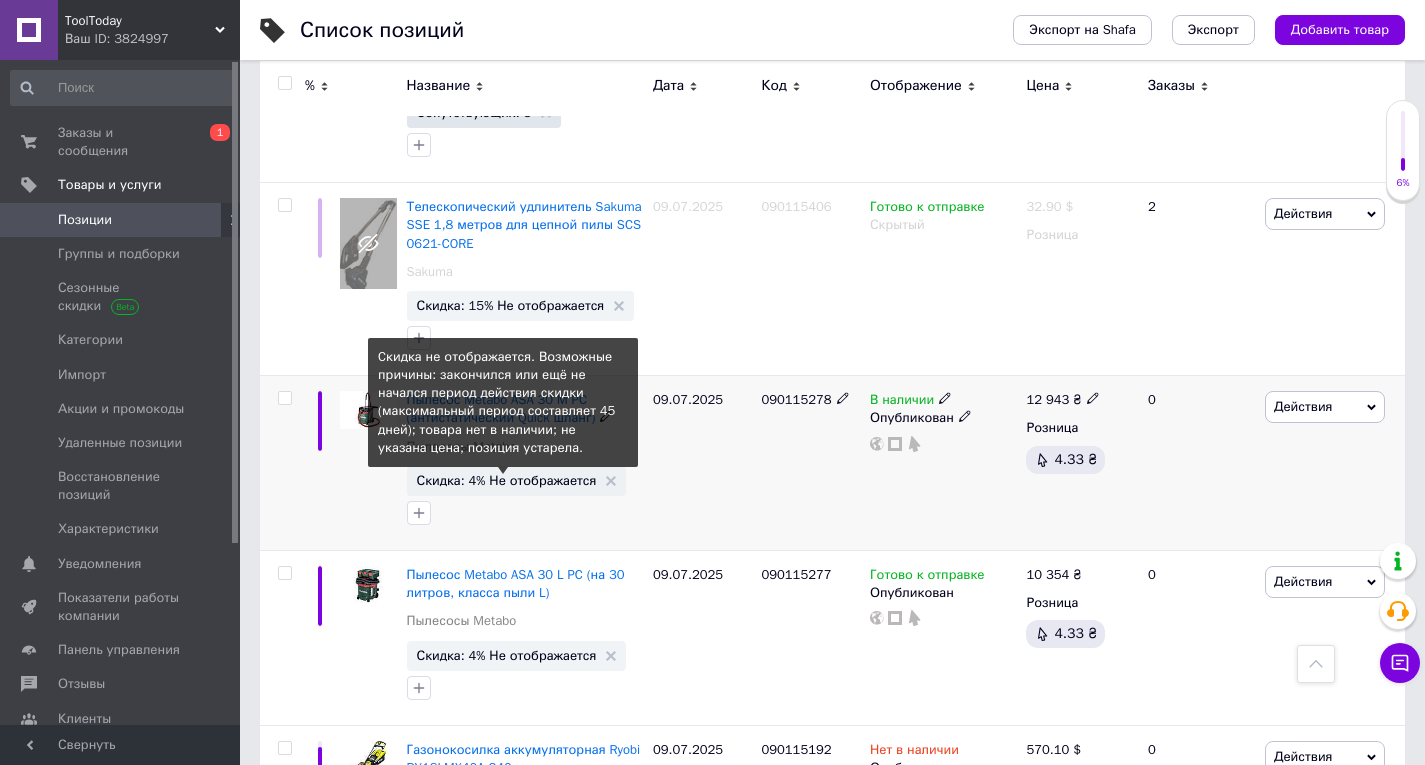 click on "Скидка: 4% Не отображается" at bounding box center (507, 480) 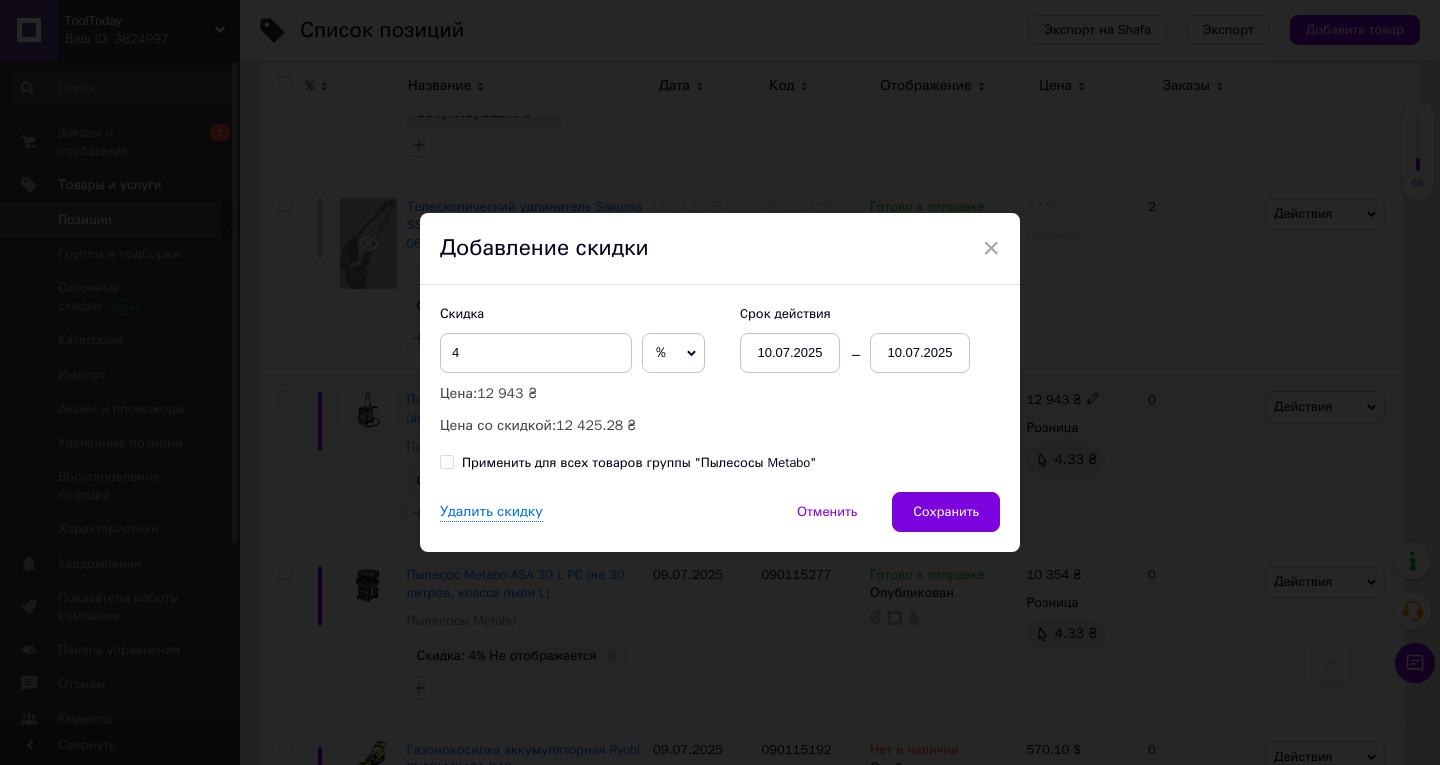 click on "10.07.2025" at bounding box center [920, 353] 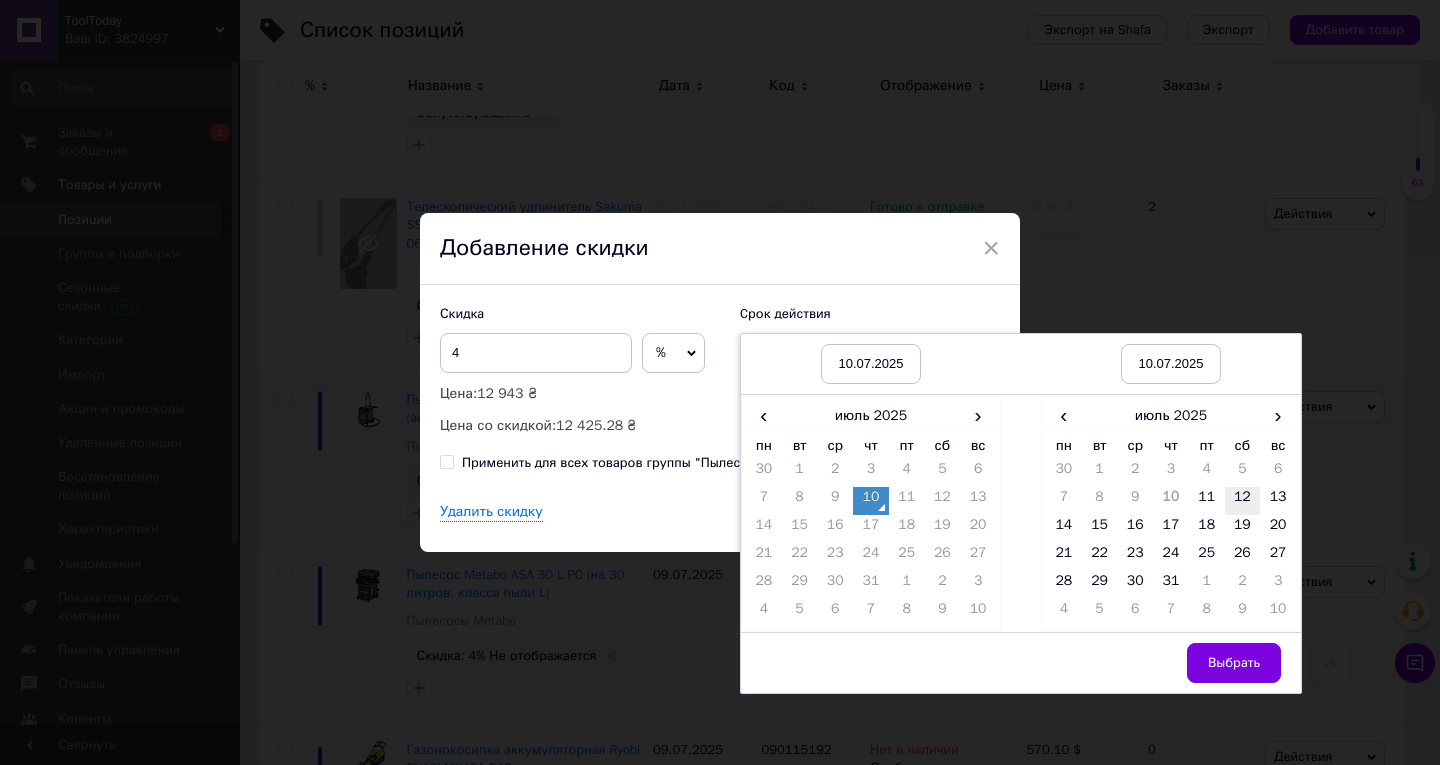 click on "12" at bounding box center (1243, 501) 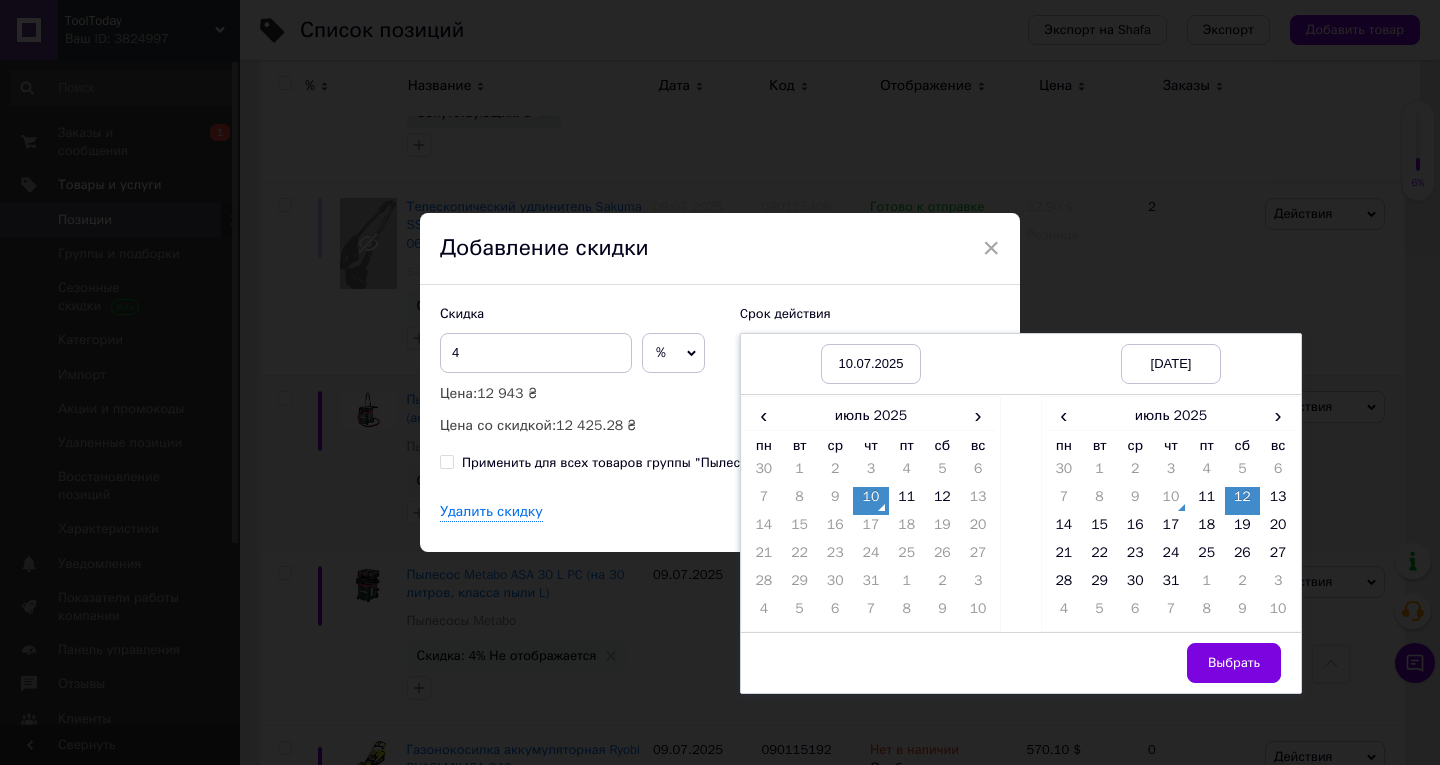 drag, startPoint x: 1231, startPoint y: 662, endPoint x: 1214, endPoint y: 645, distance: 24.04163 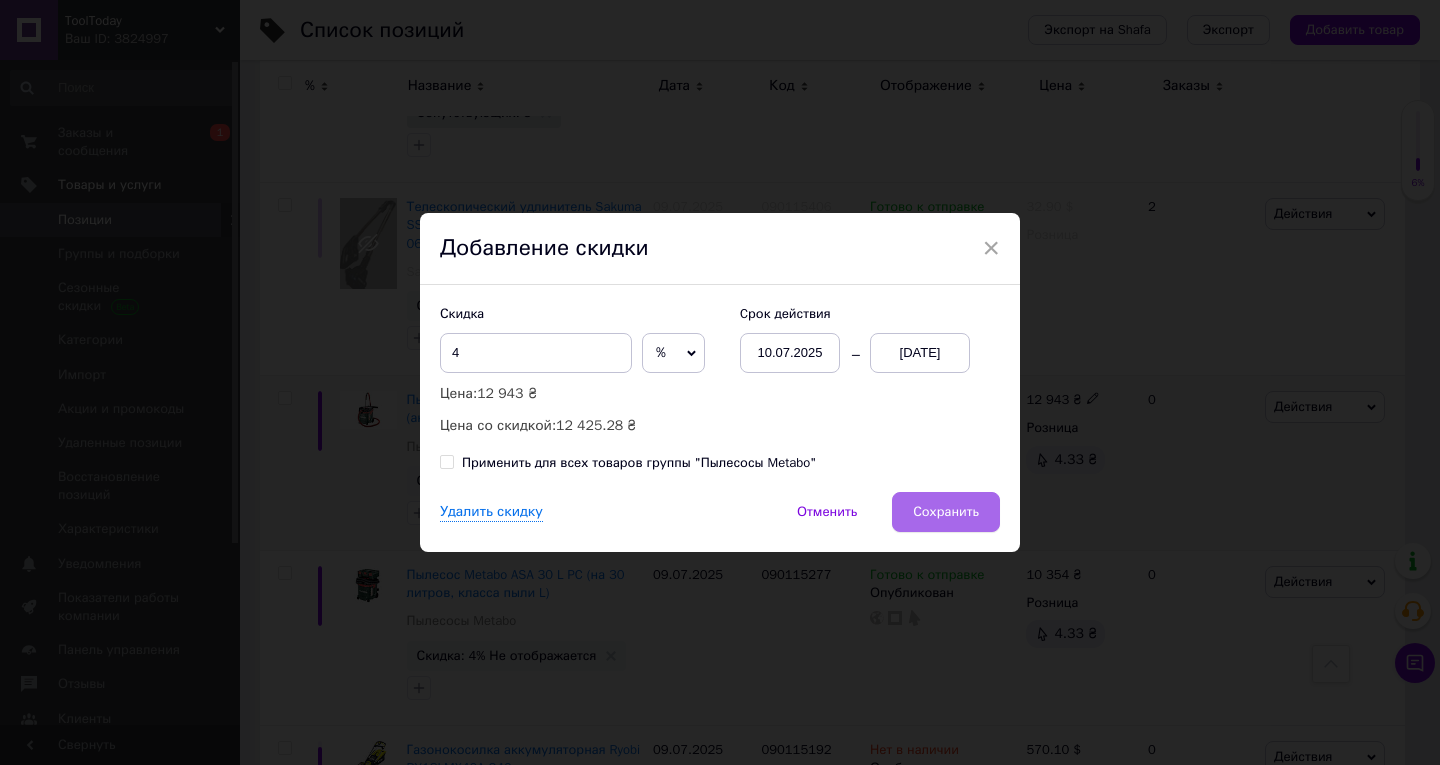 click on "Сохранить" at bounding box center (946, 512) 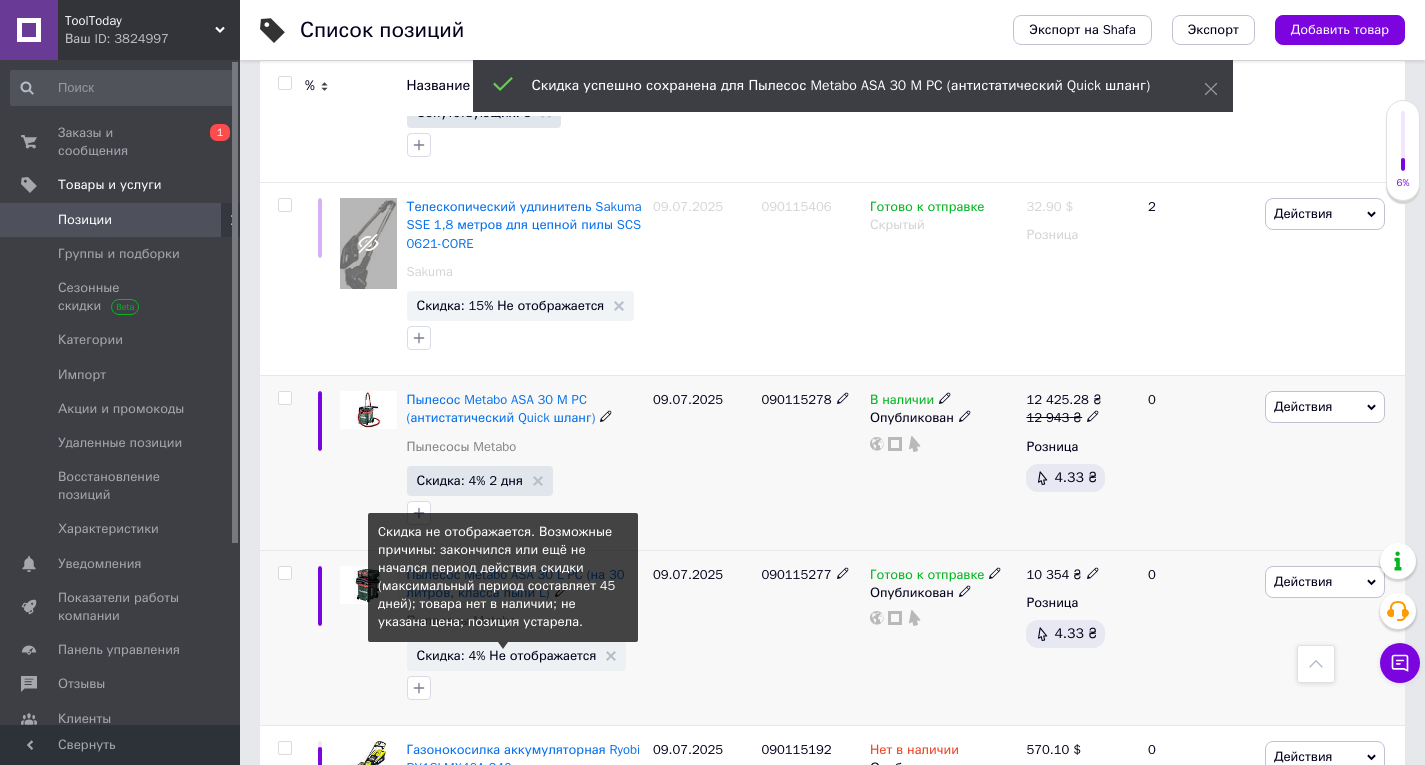 click on "Скидка: 4% Не отображается" at bounding box center (507, 655) 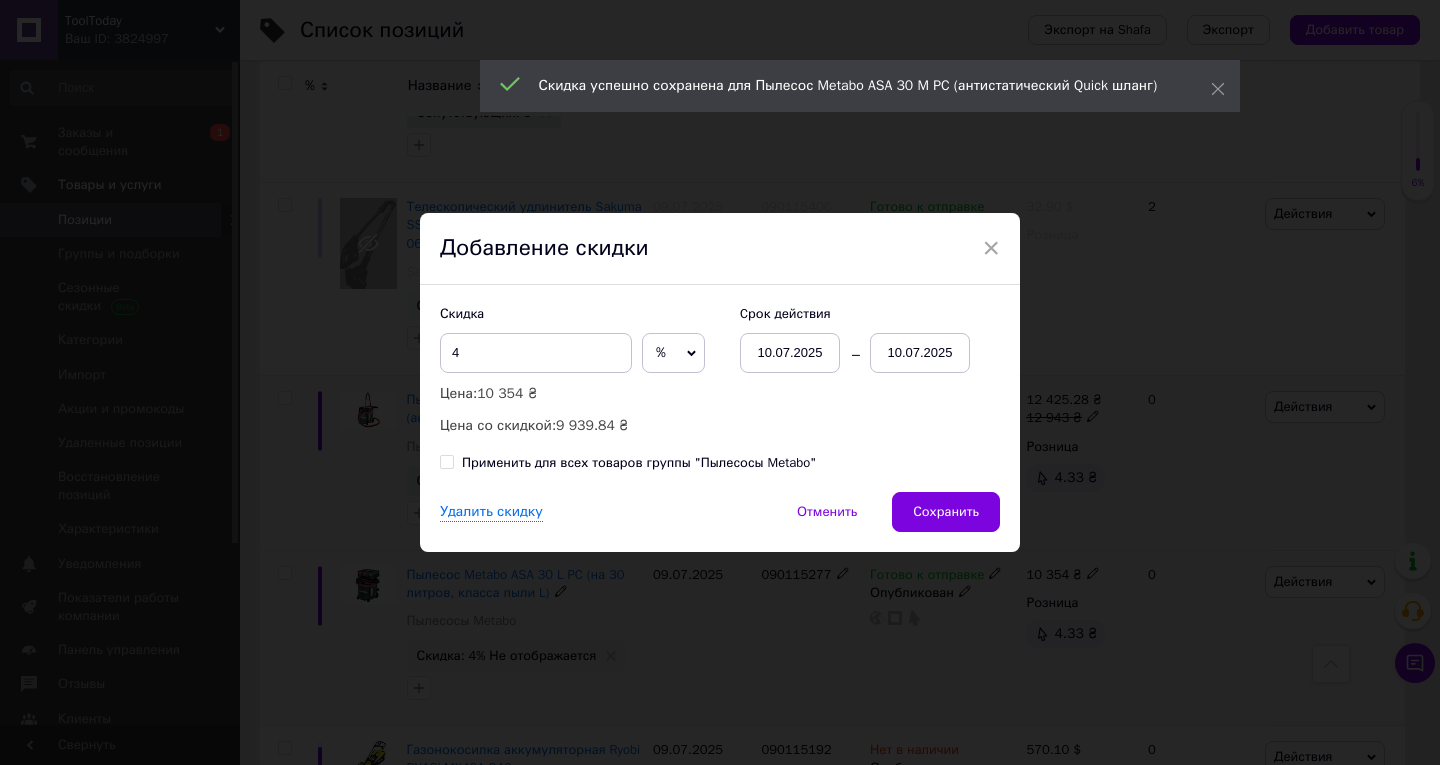 click on "10.07.2025" at bounding box center [920, 353] 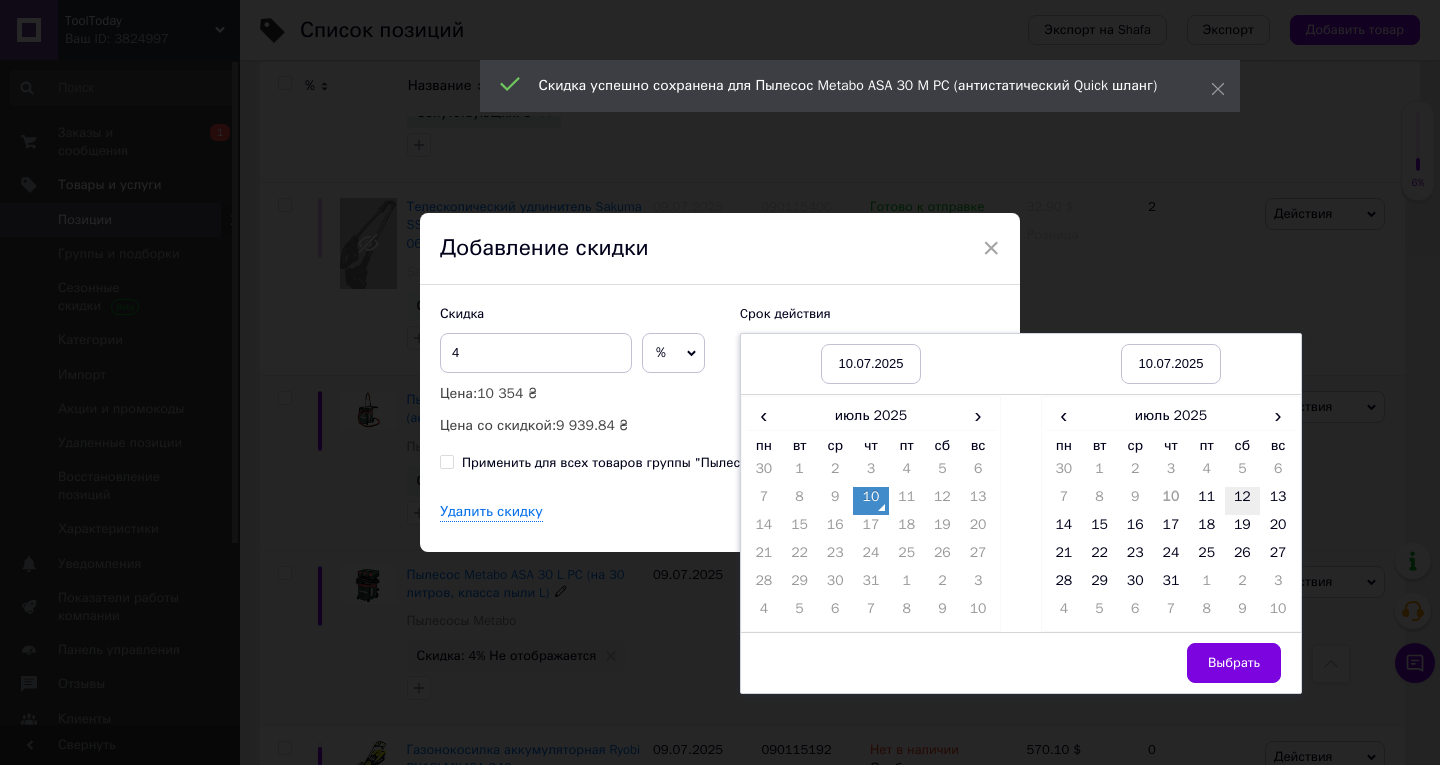 click on "12" at bounding box center [1243, 501] 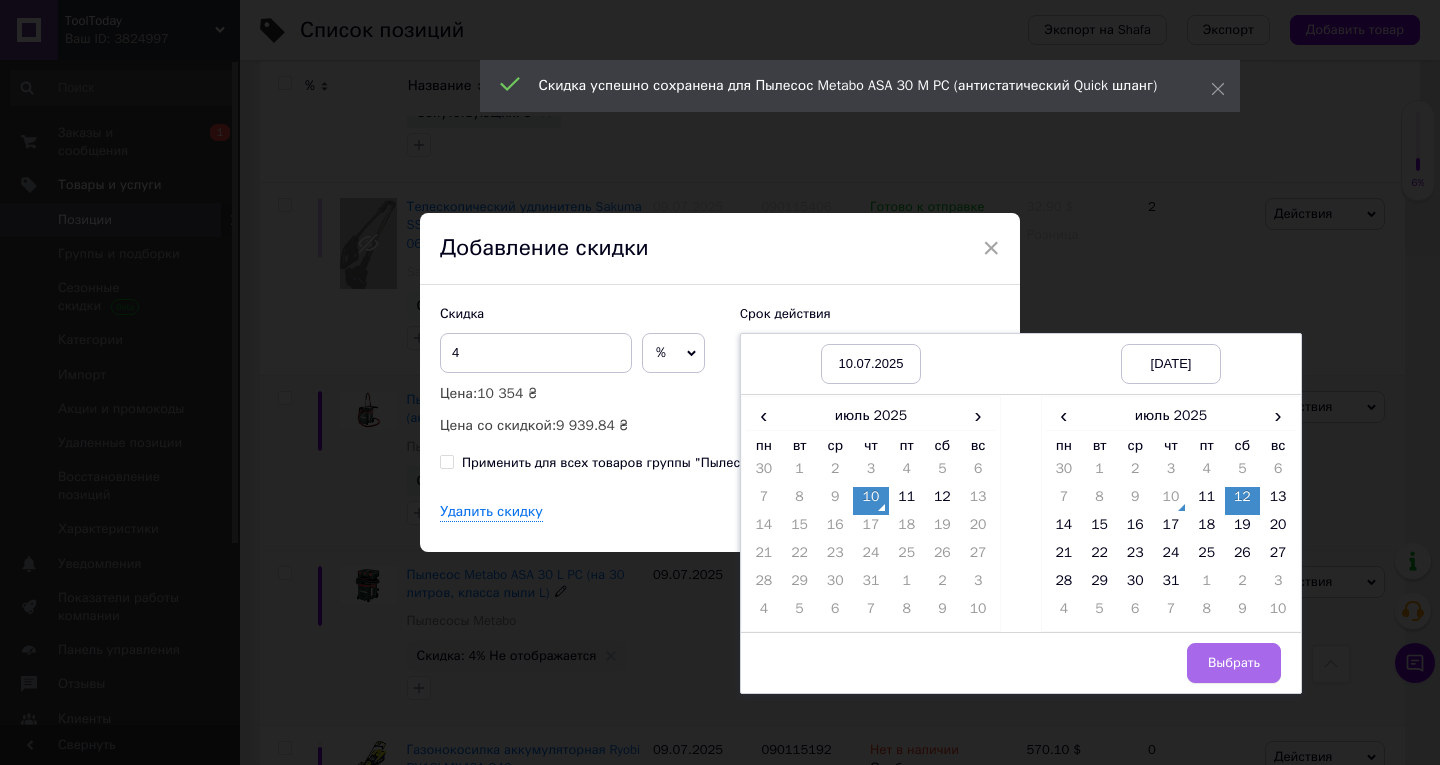 click on "Выбрать" at bounding box center (1234, 663) 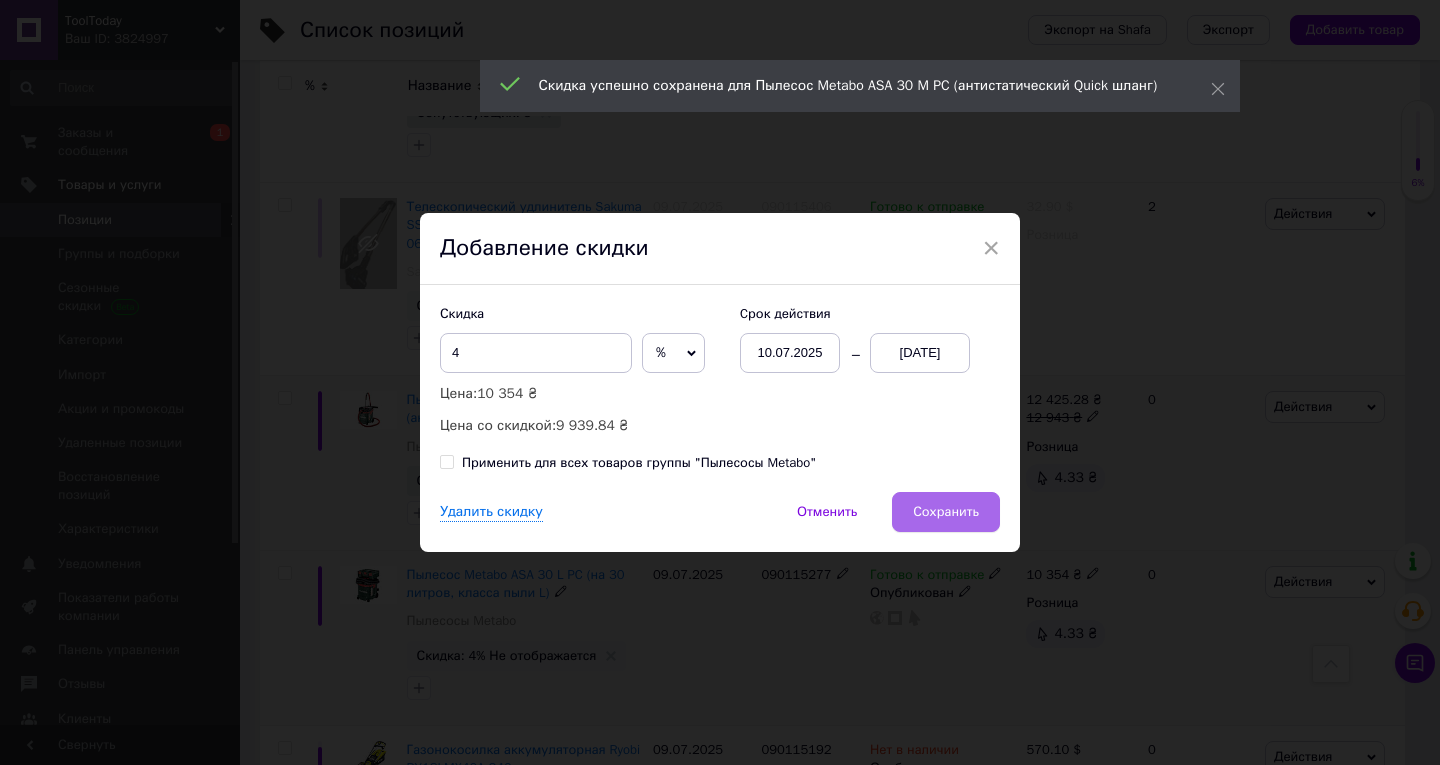 click on "Сохранить" at bounding box center (946, 512) 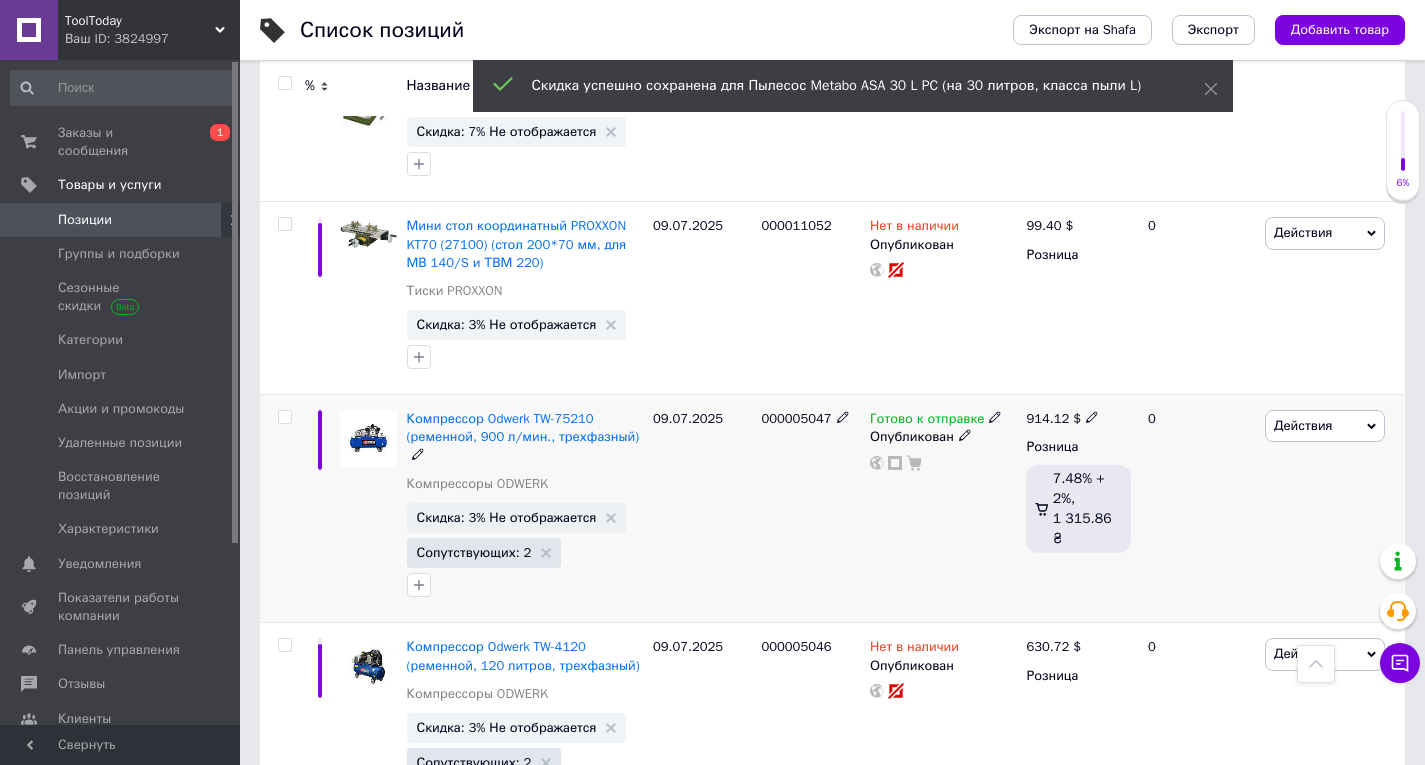 scroll, scrollTop: 2800, scrollLeft: 0, axis: vertical 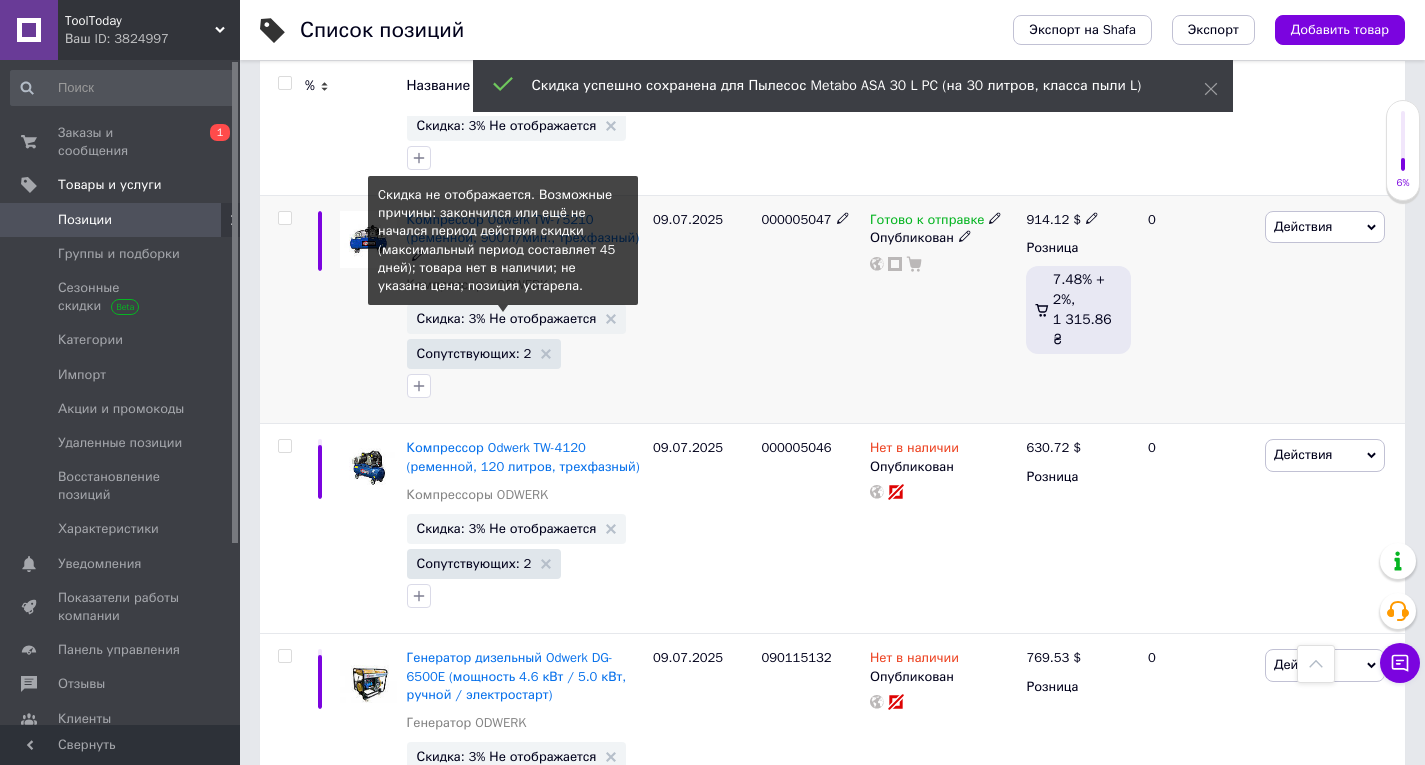 click on "Скидка: 3% Не отображается" at bounding box center (507, 318) 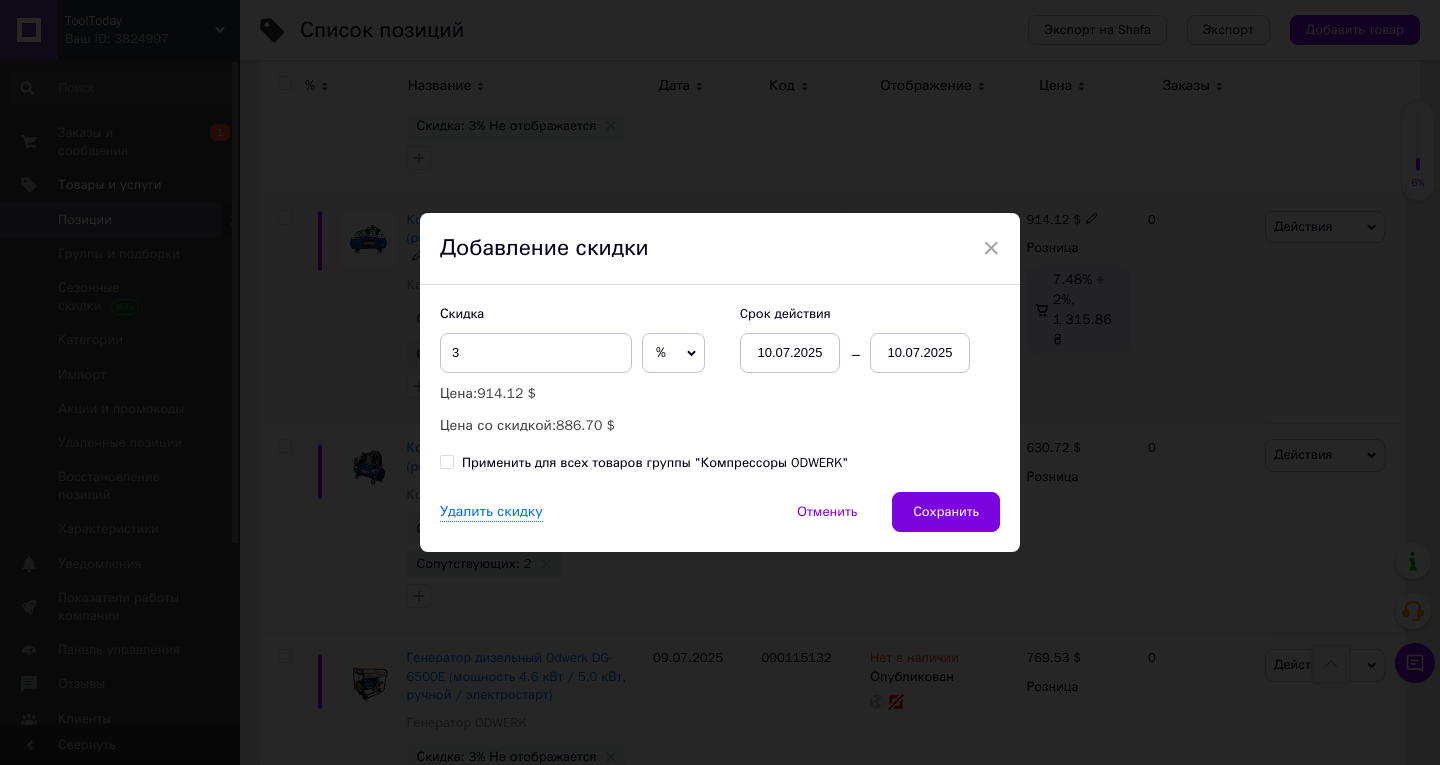 click on "10.07.2025" at bounding box center (920, 353) 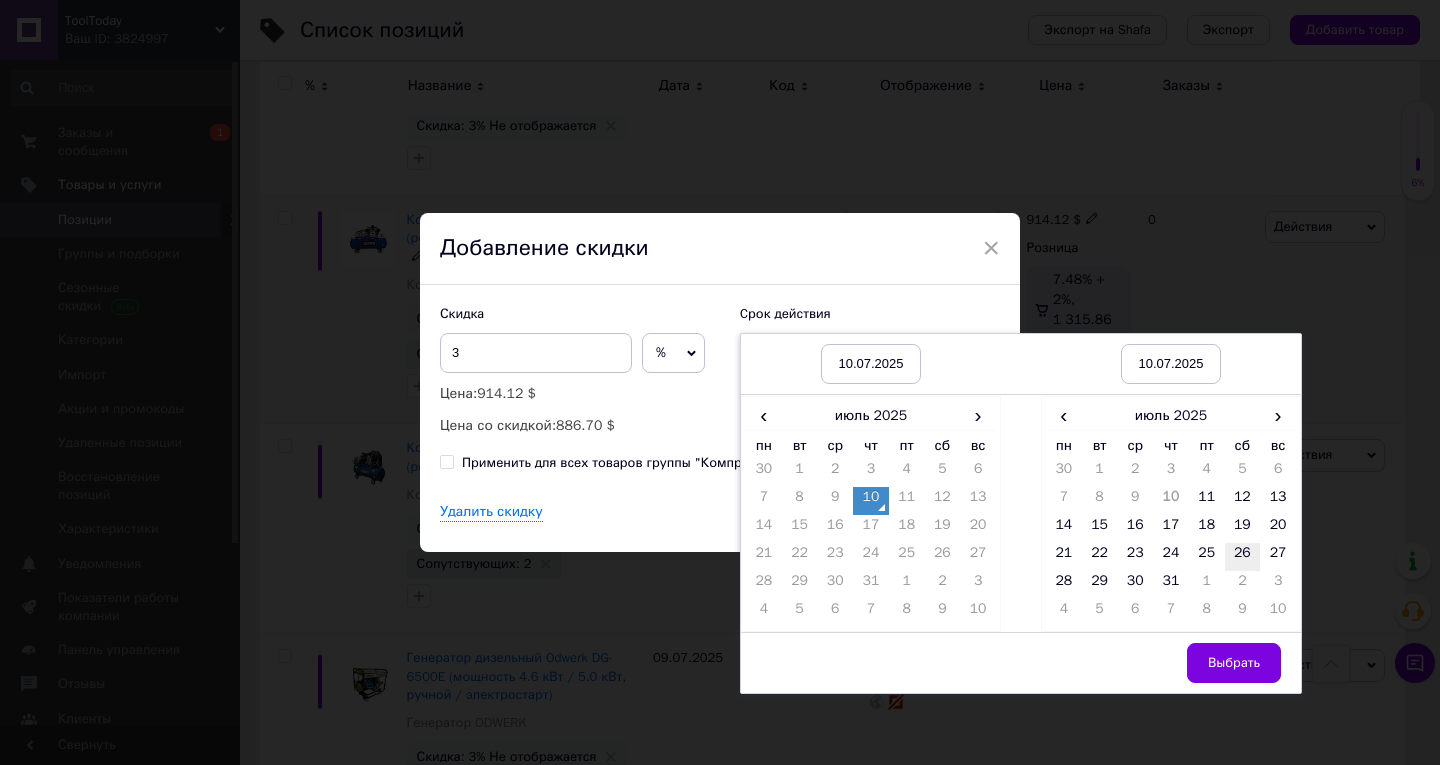 click on "26" at bounding box center [1243, 557] 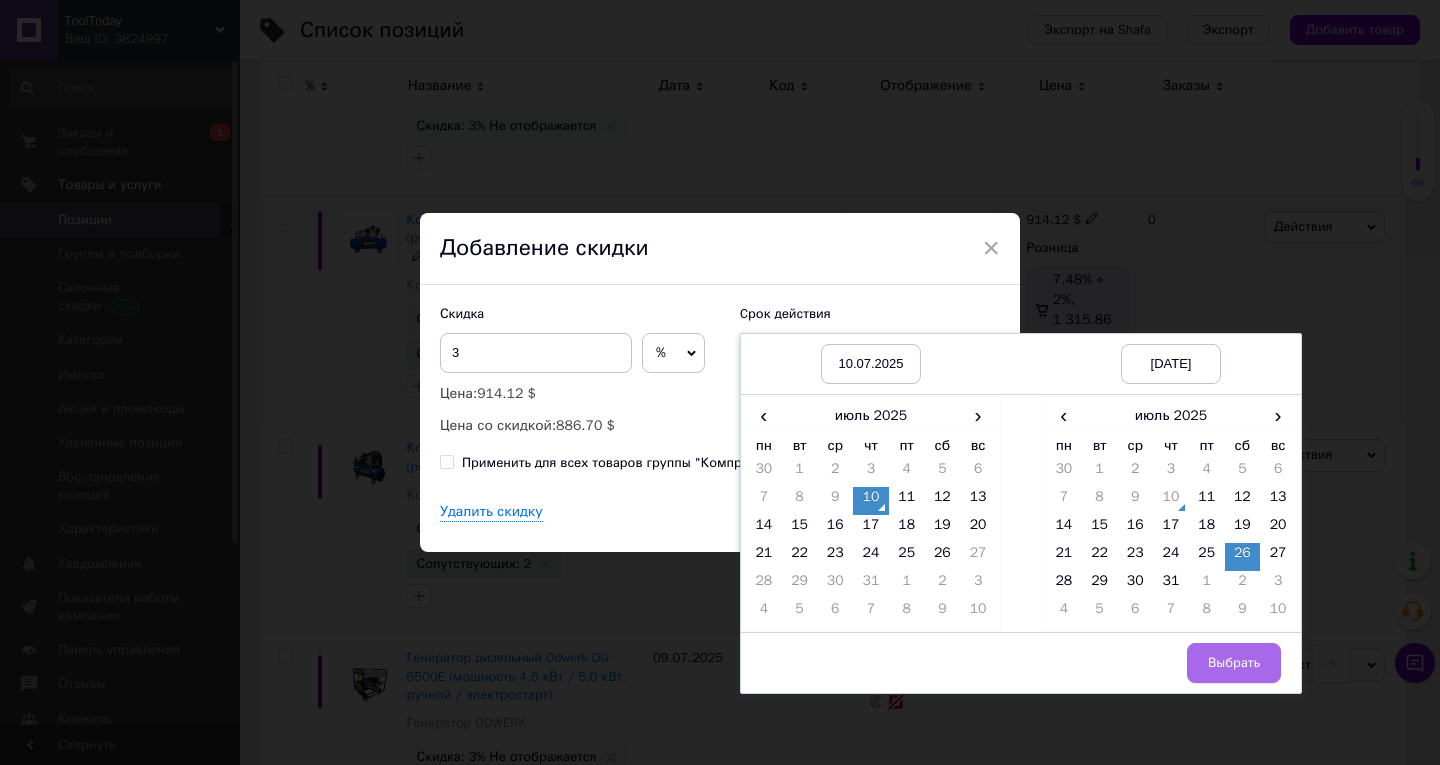 click on "Выбрать" at bounding box center (1234, 663) 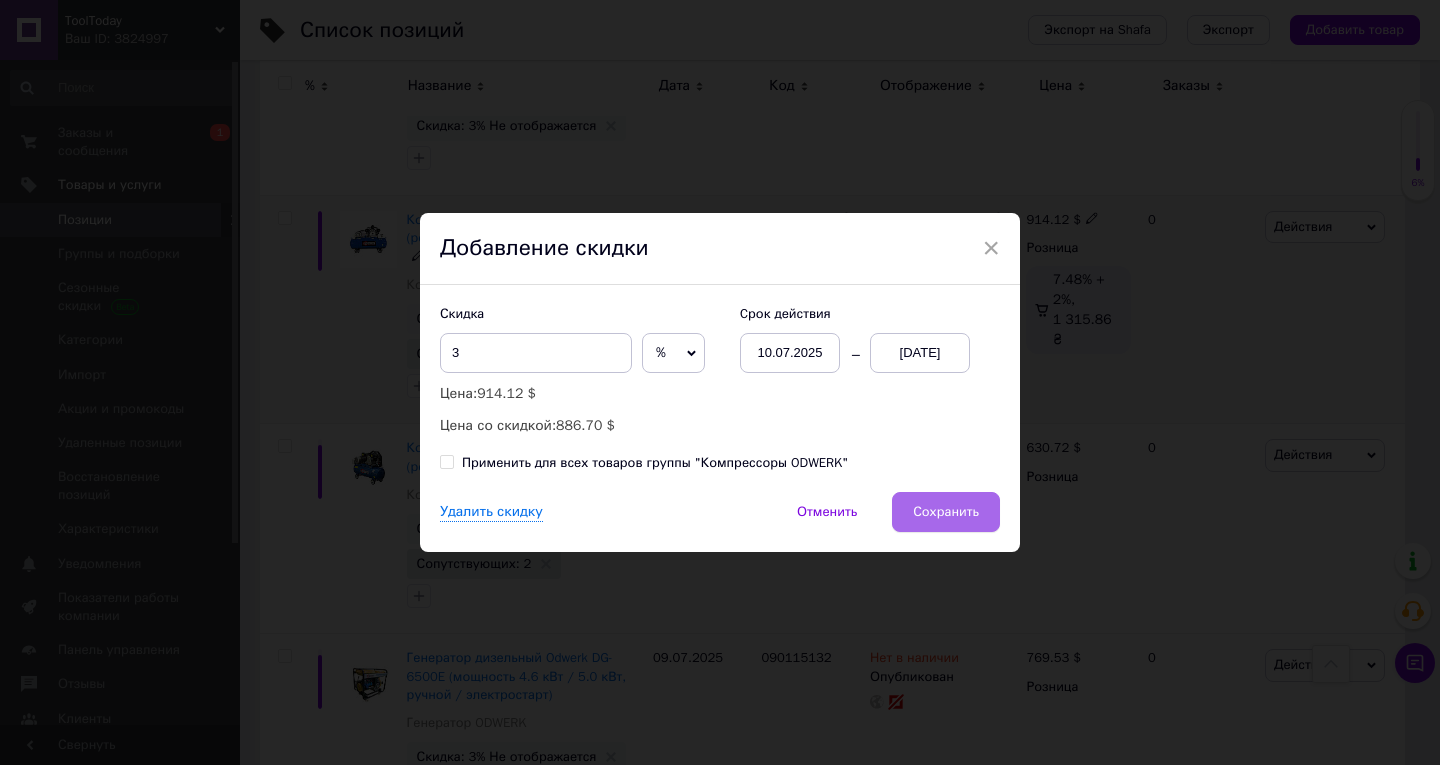 click on "Сохранить" at bounding box center (946, 512) 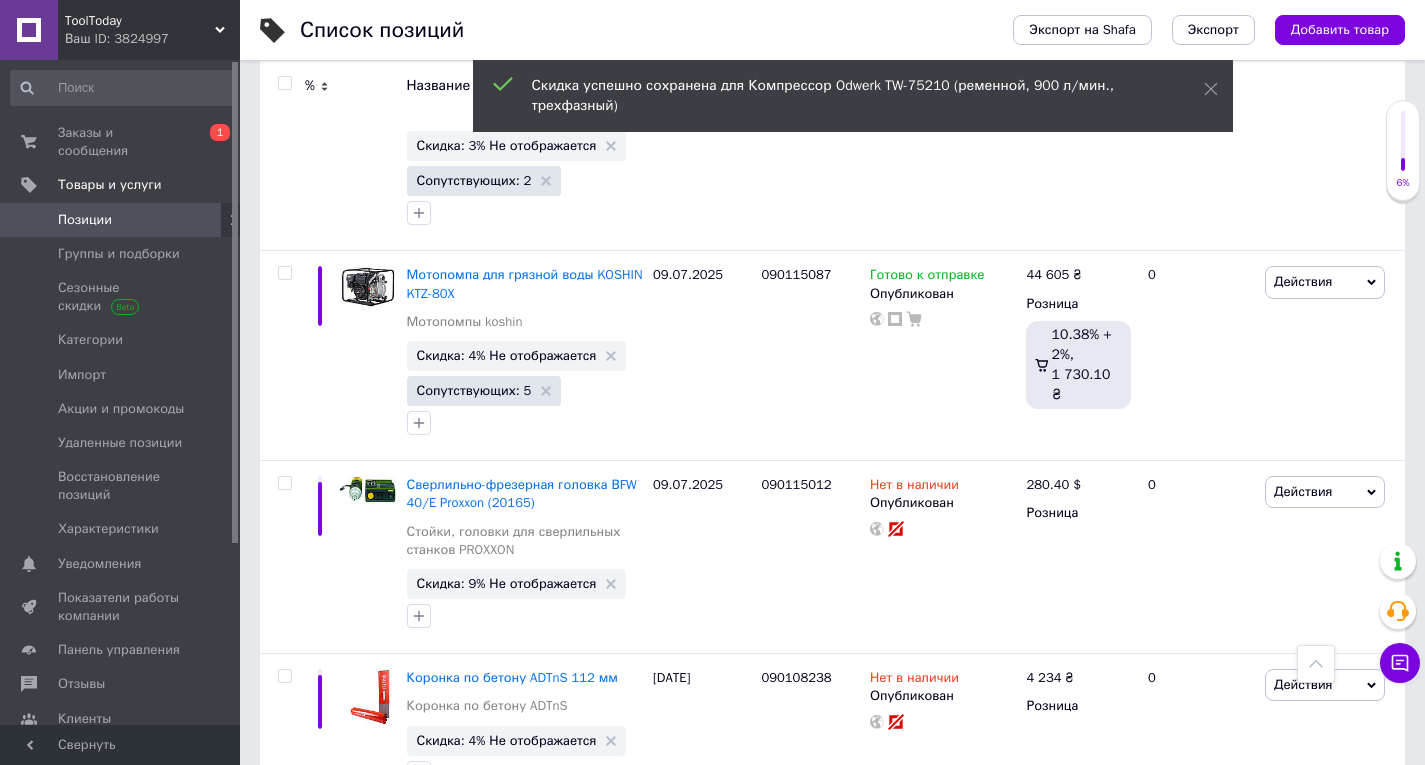 scroll, scrollTop: 3800, scrollLeft: 0, axis: vertical 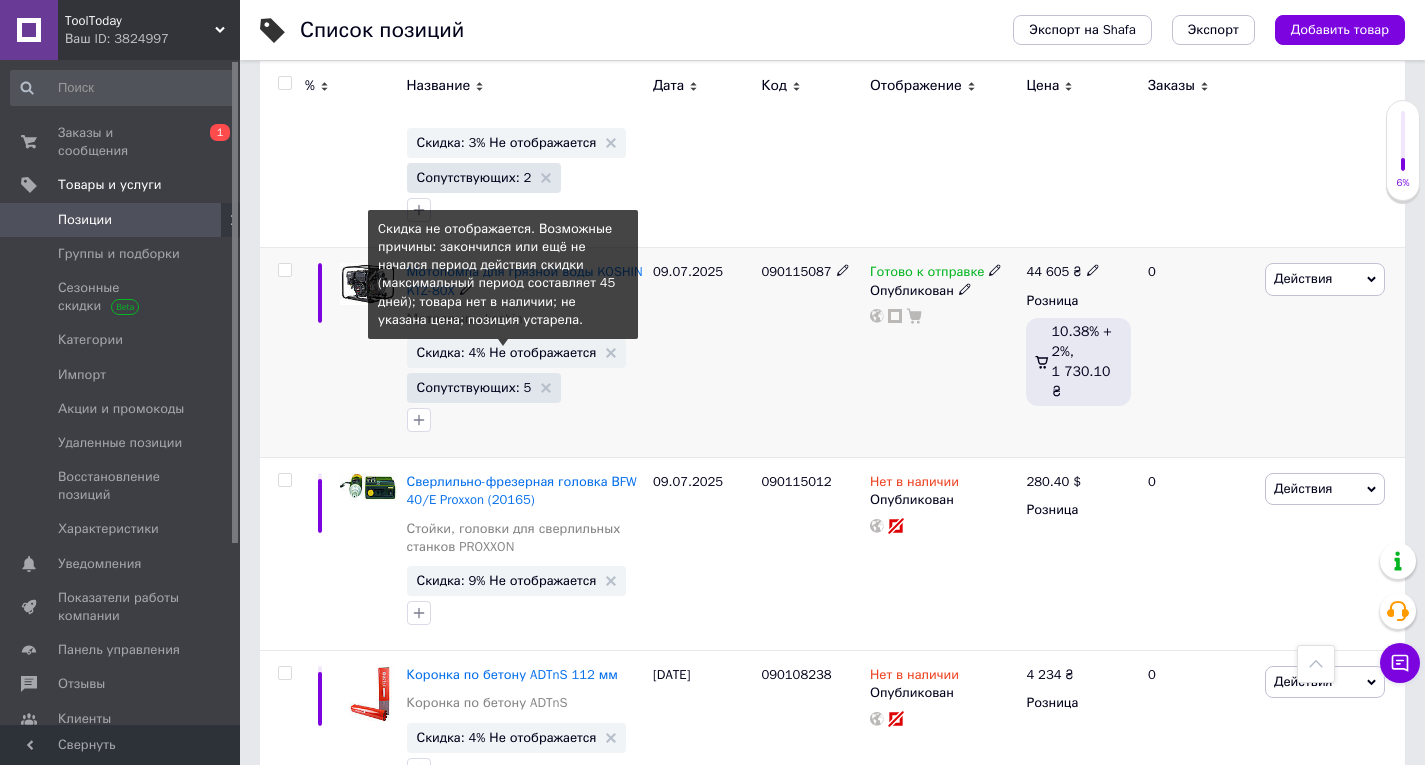 click on "Скидка: 4% Не отображается" at bounding box center (507, 352) 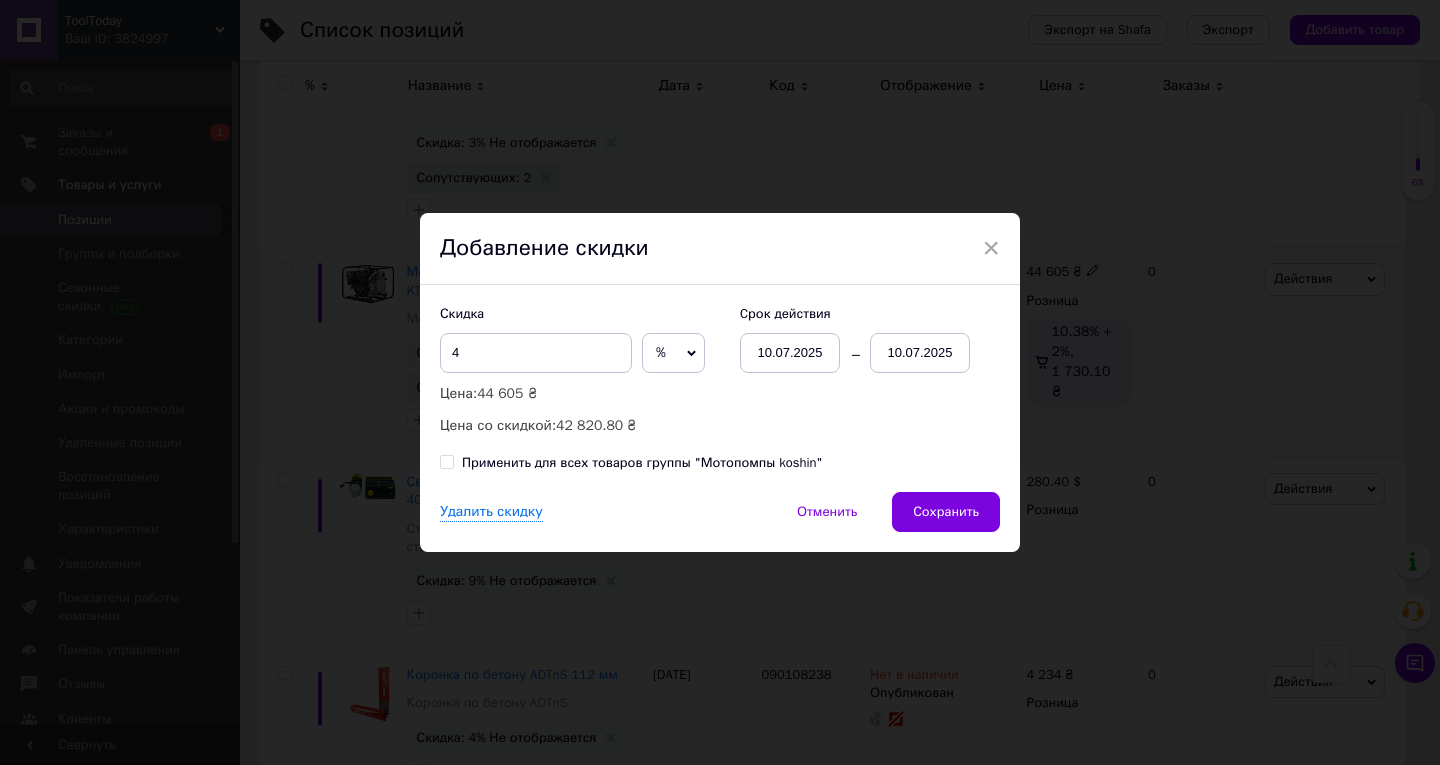 click on "10.07.2025" at bounding box center (920, 353) 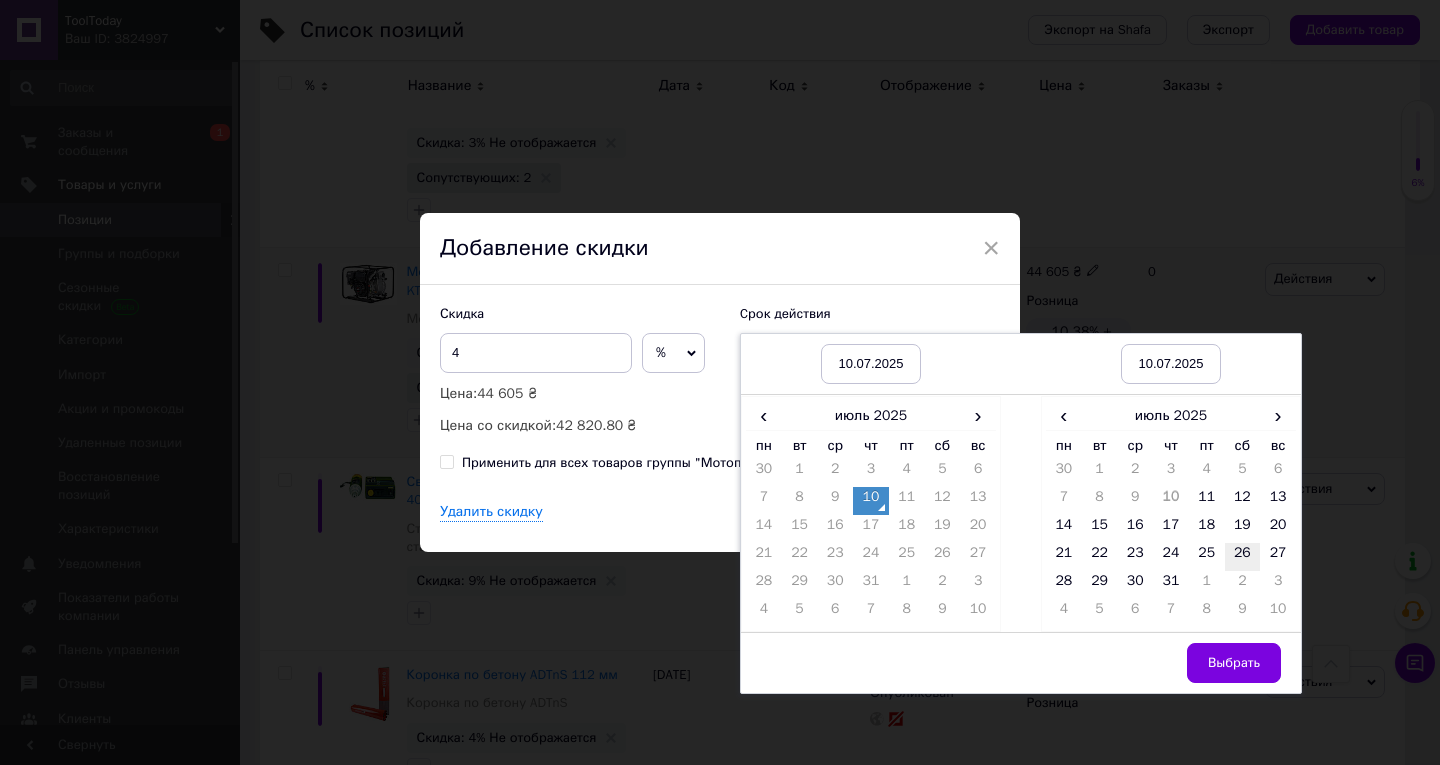 click on "26" at bounding box center [1243, 557] 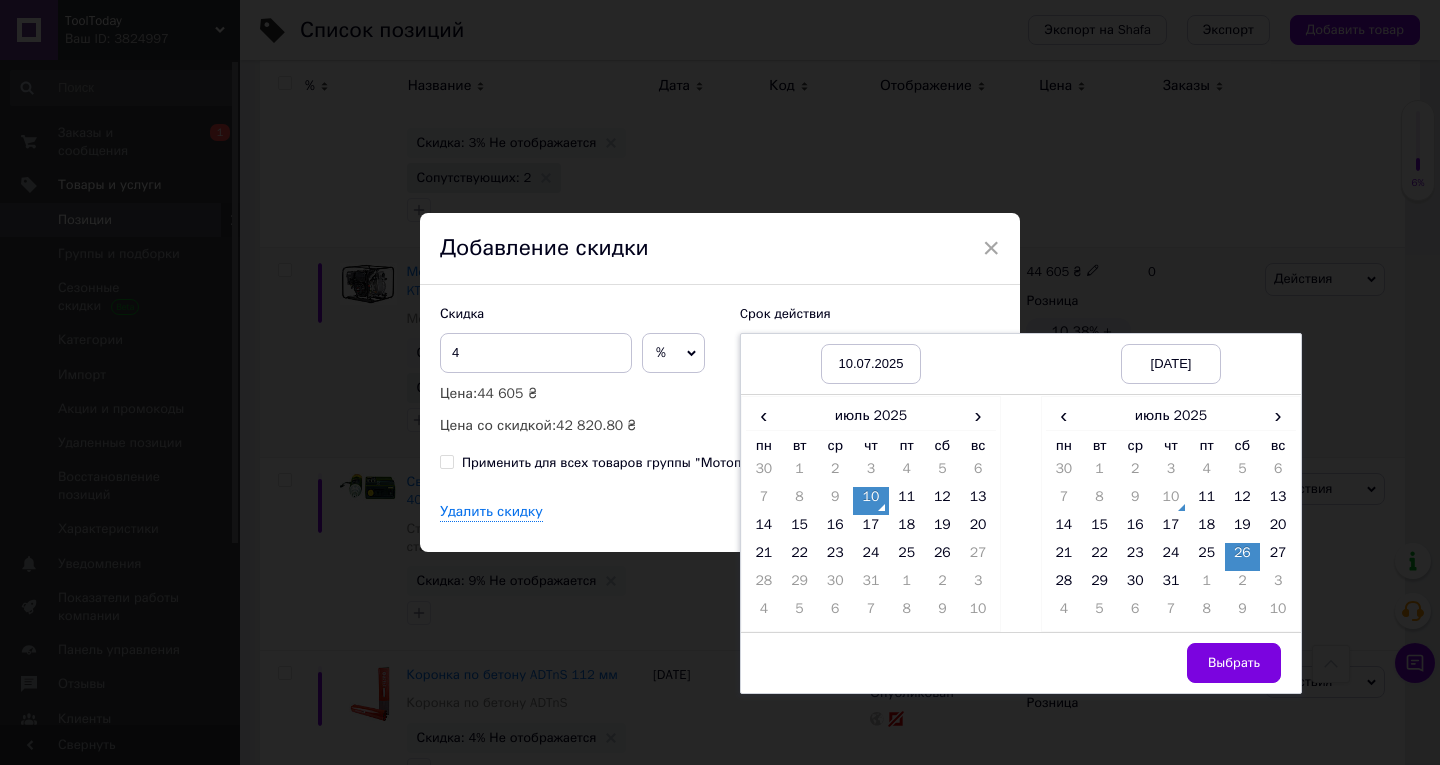 drag, startPoint x: 1237, startPoint y: 667, endPoint x: 1171, endPoint y: 631, distance: 75.17979 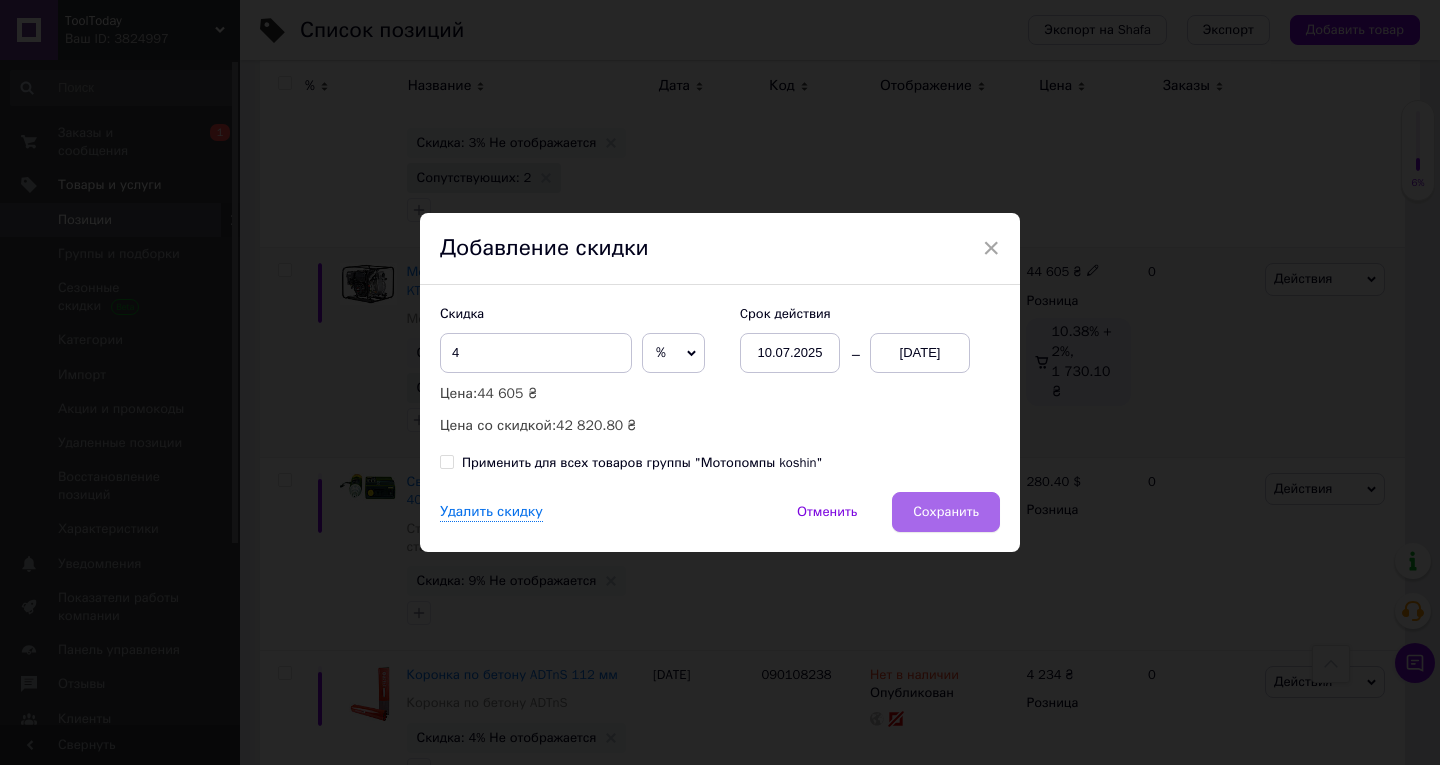 click on "Сохранить" at bounding box center [946, 512] 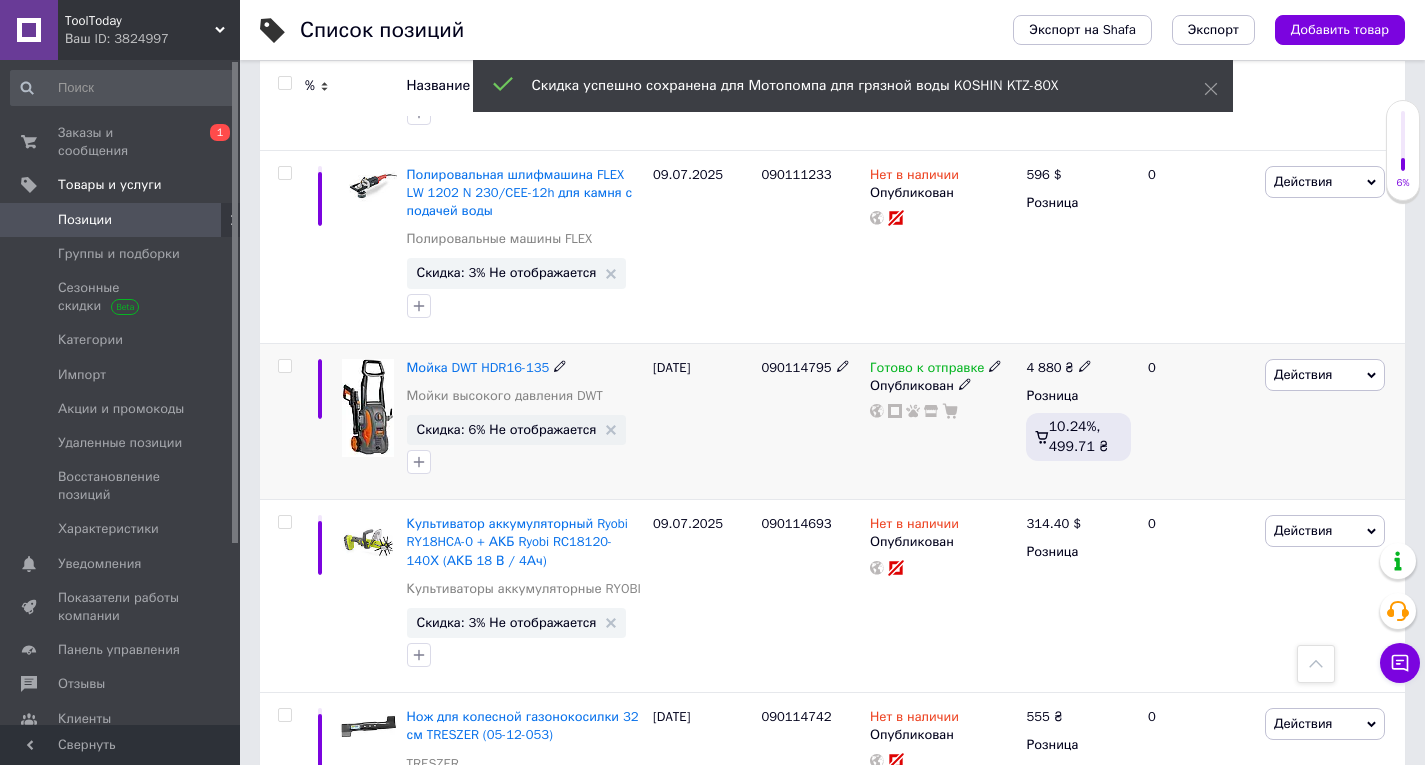 scroll, scrollTop: 4800, scrollLeft: 0, axis: vertical 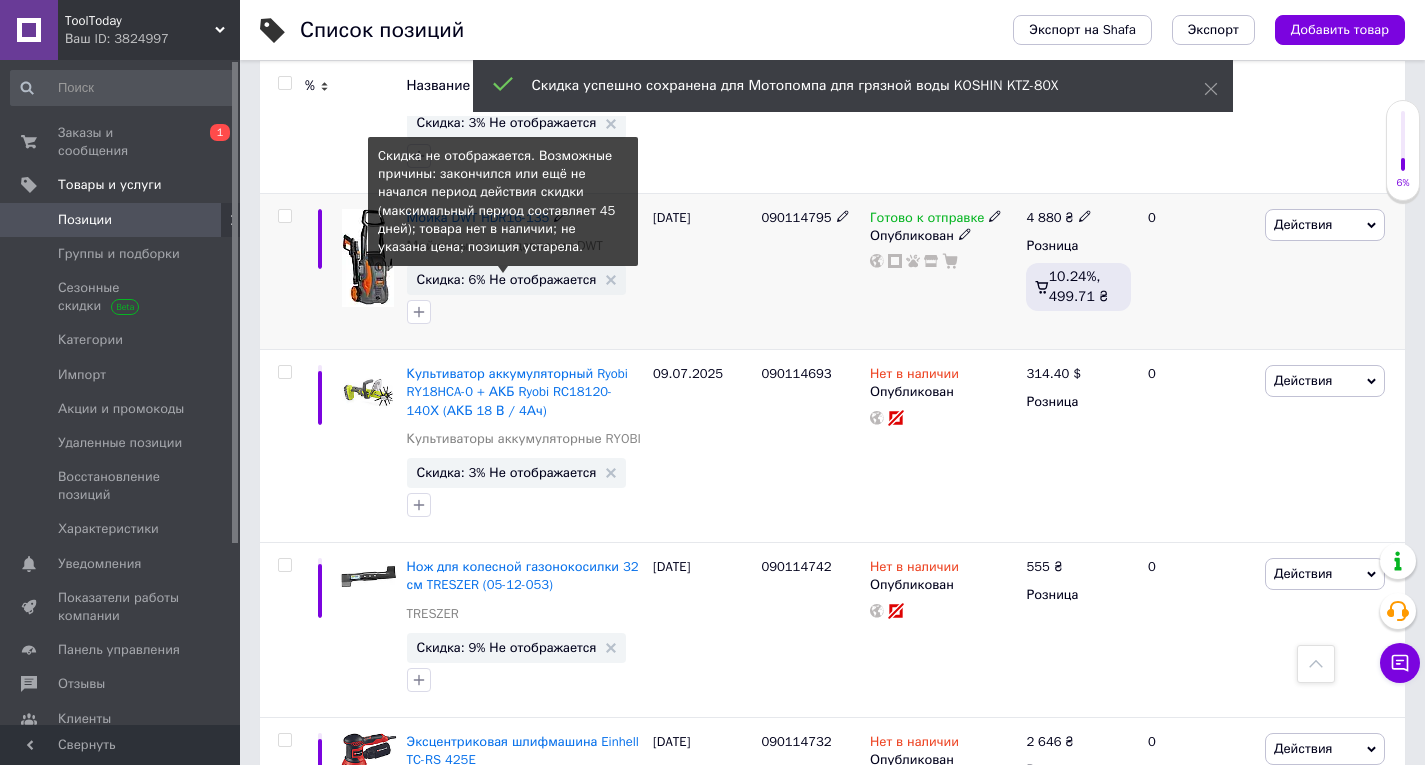 click on "Скидка: 6% Не отображается" at bounding box center [507, 279] 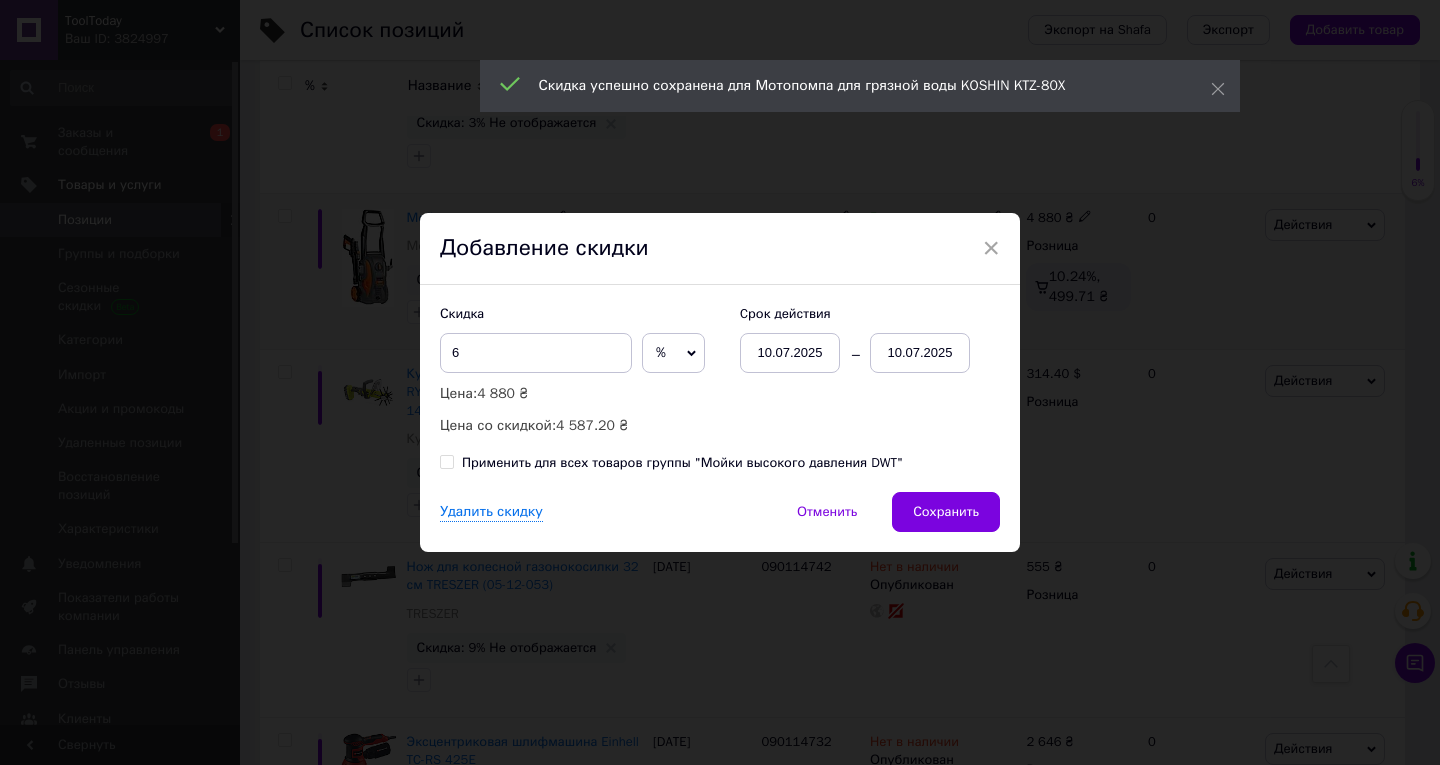 click on "10.07.2025" at bounding box center [920, 353] 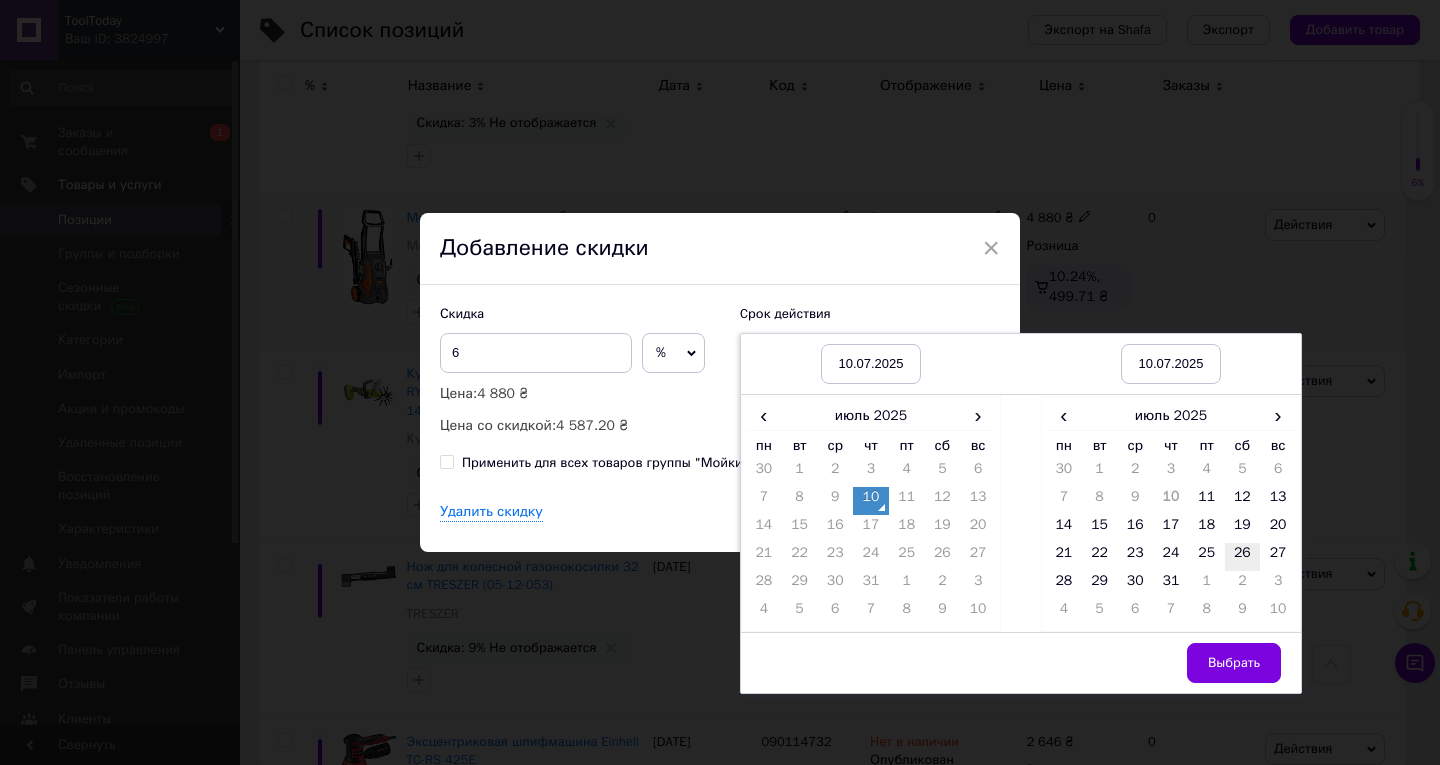 click on "26" at bounding box center (1243, 557) 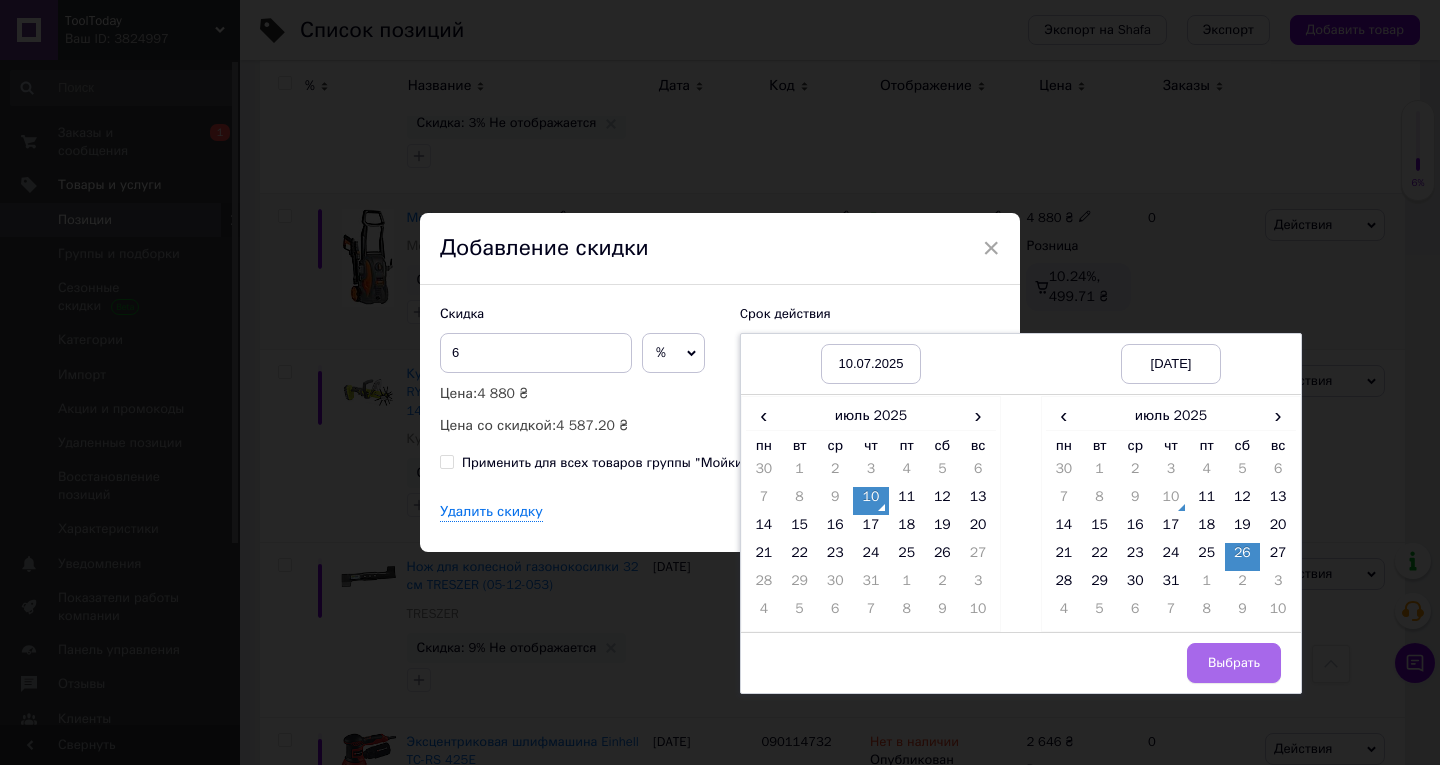 click on "Выбрать" at bounding box center [1234, 663] 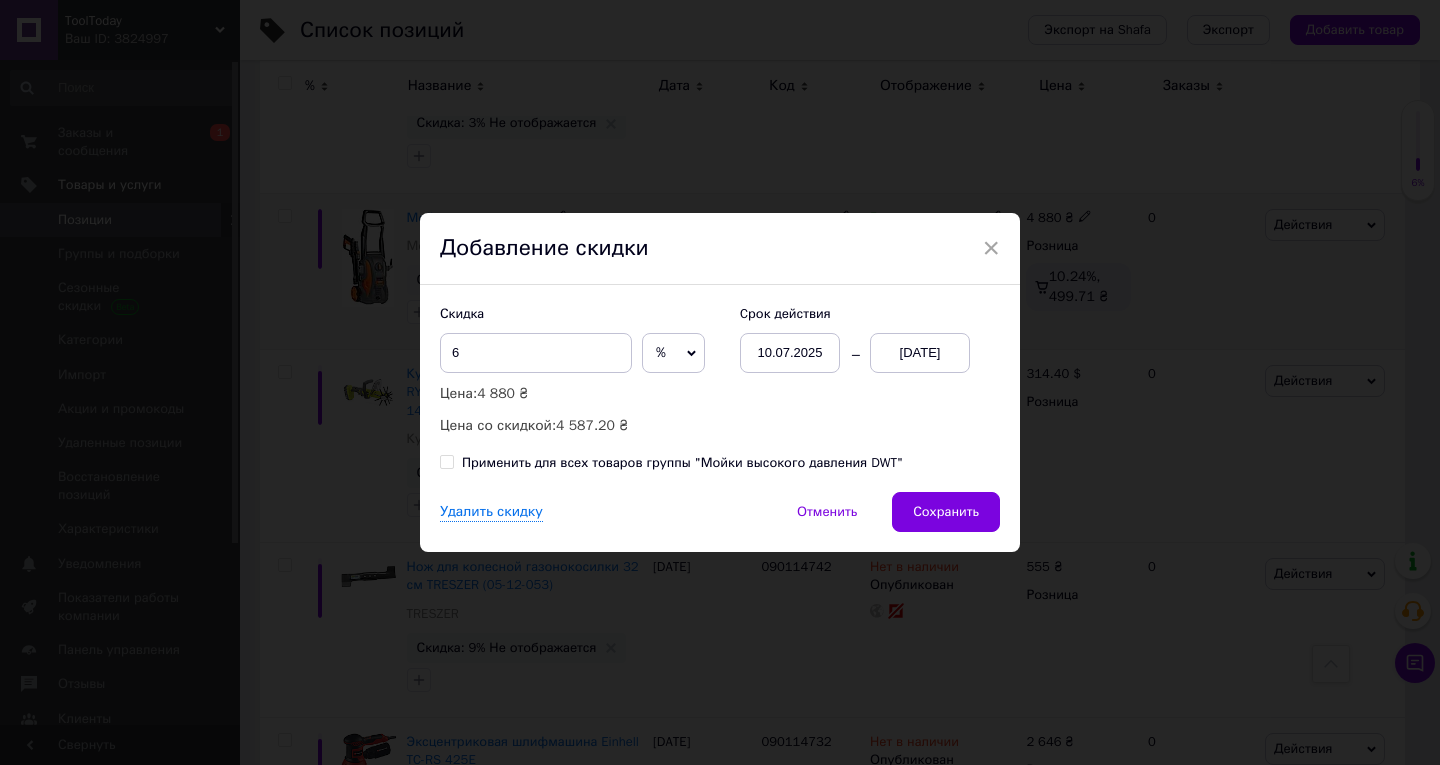 click on "Сохранить" at bounding box center (946, 512) 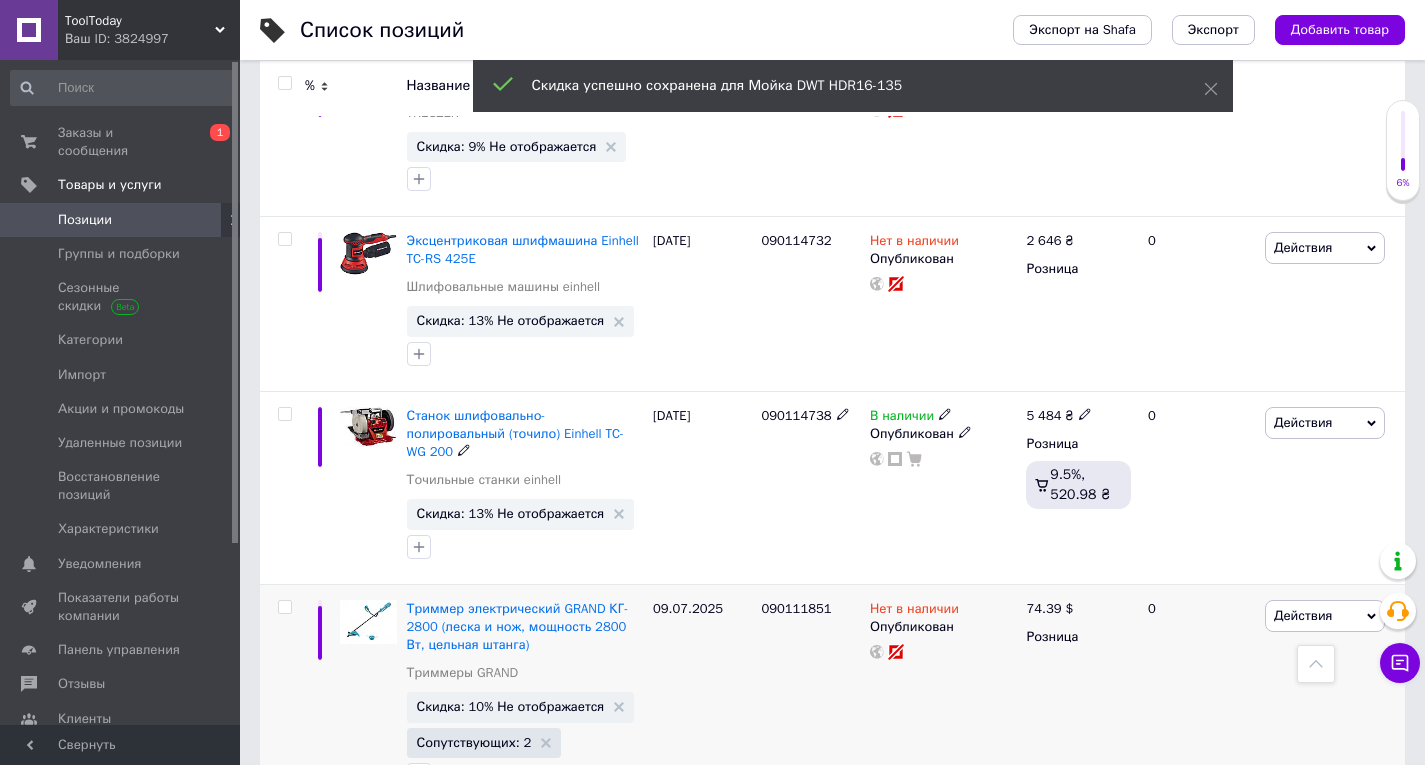 scroll, scrollTop: 5500, scrollLeft: 0, axis: vertical 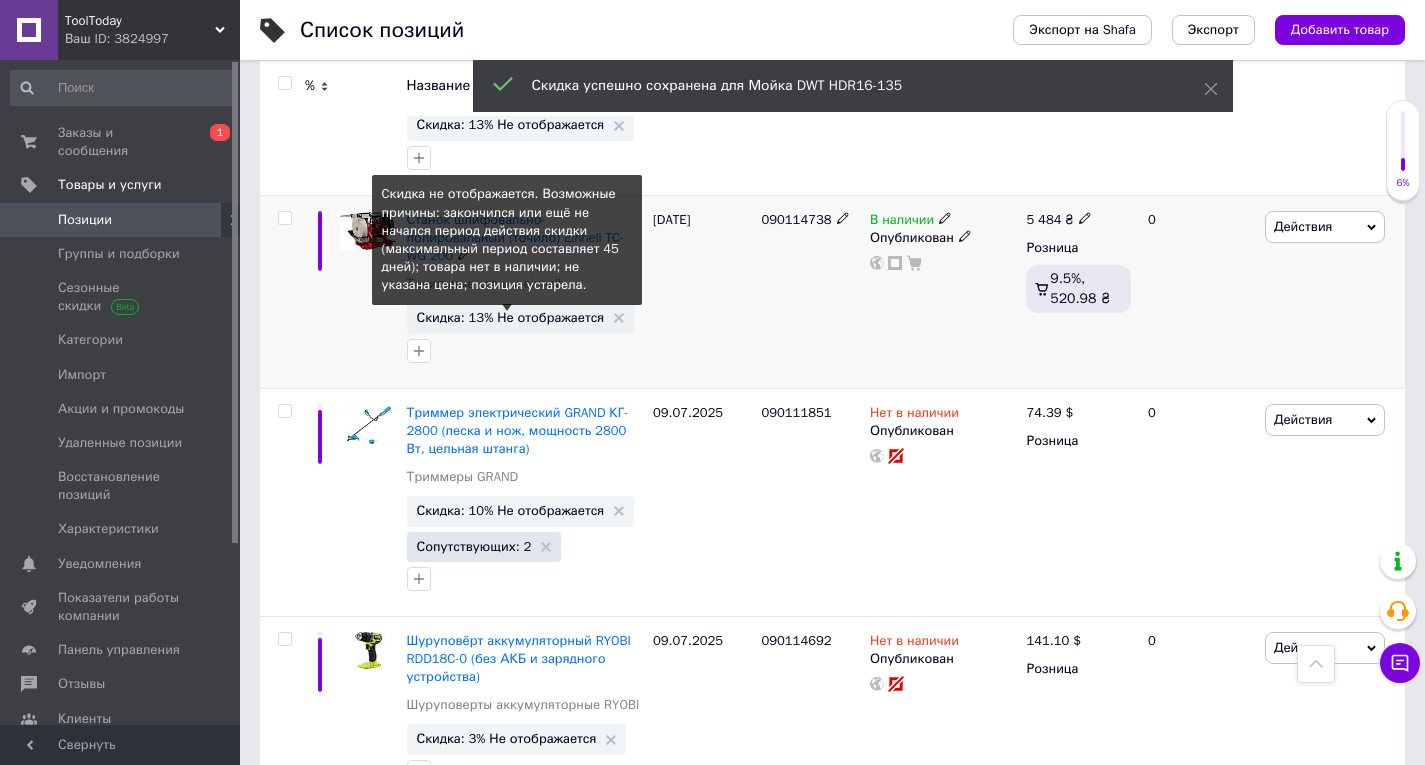 click on "Скидка: 13% Не отображается" at bounding box center [511, 317] 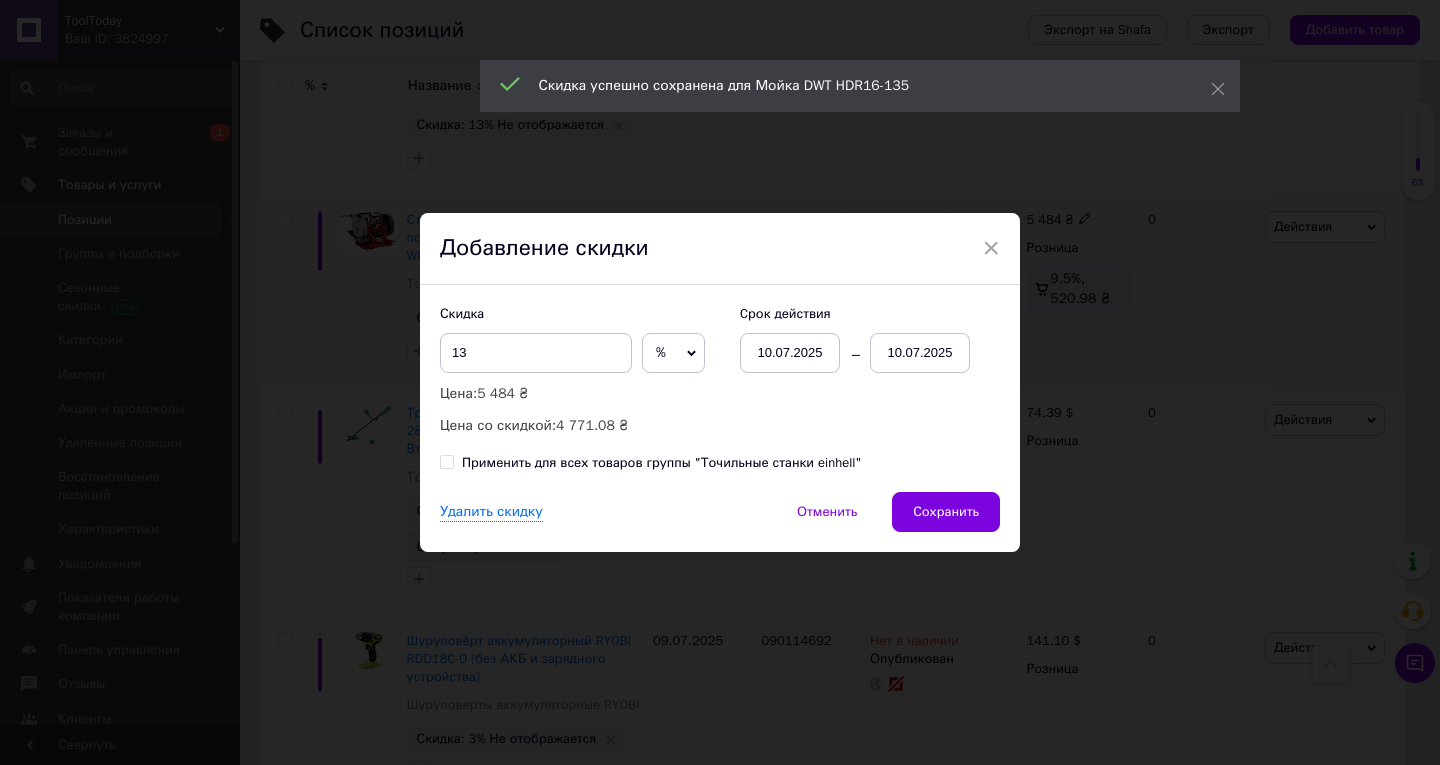 click on "10.07.2025" at bounding box center [920, 353] 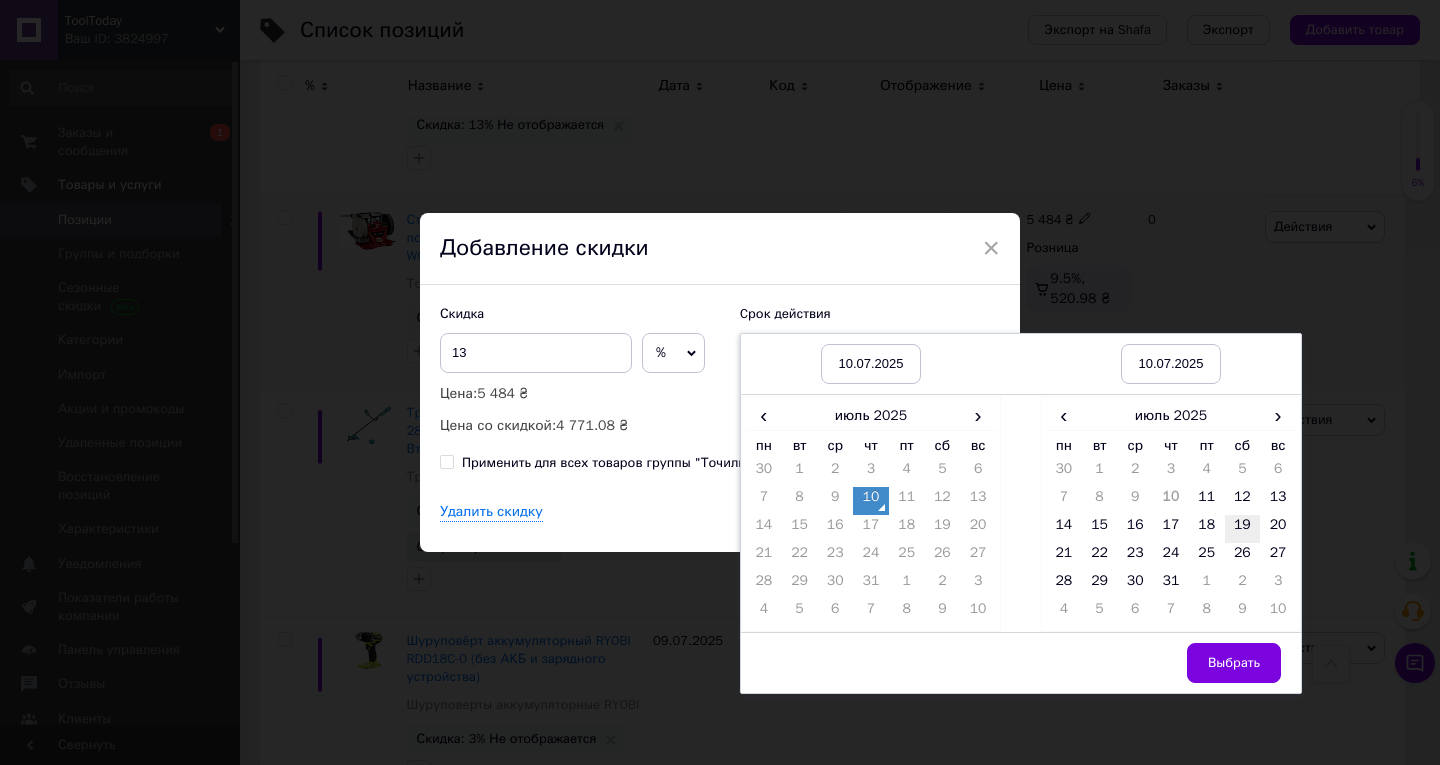 click on "19" at bounding box center [1243, 529] 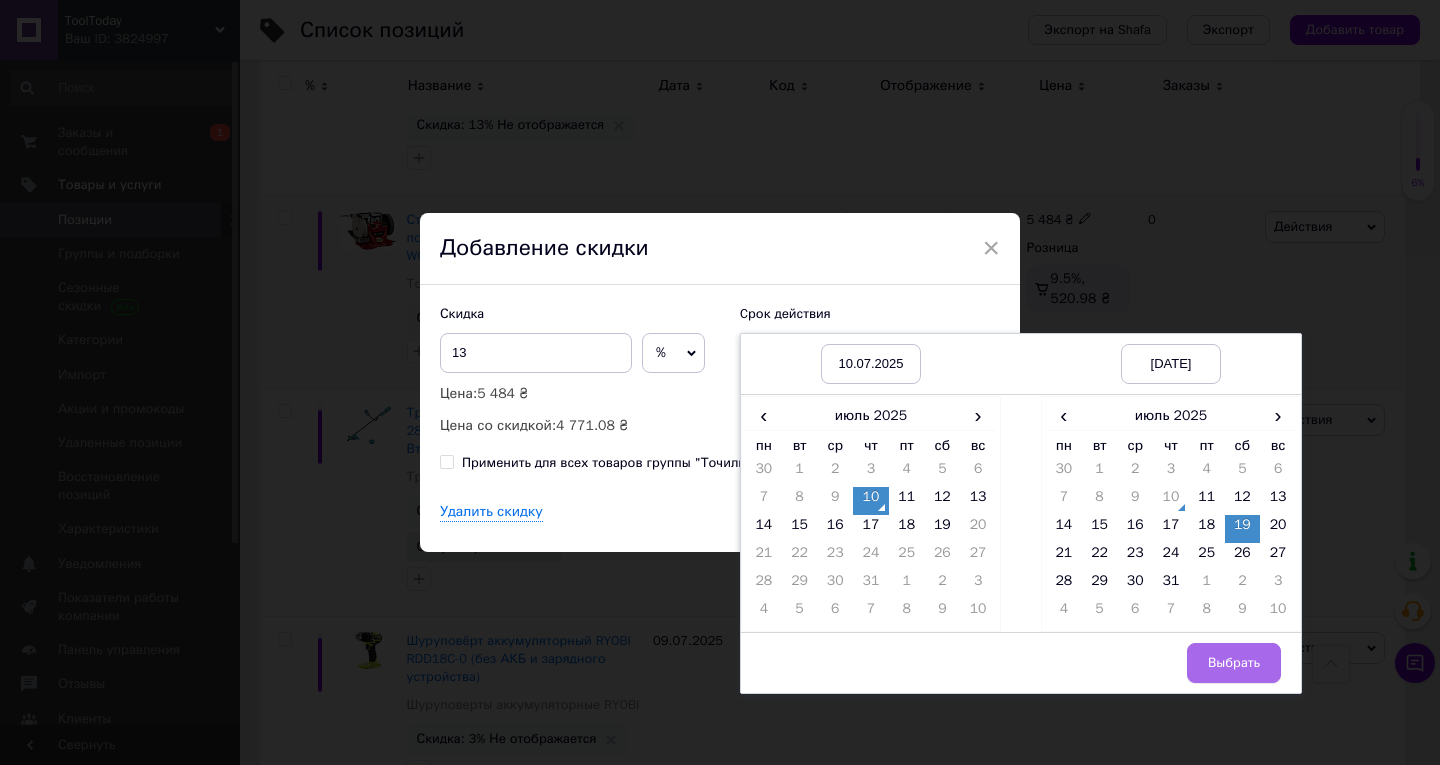 click on "Выбрать" at bounding box center (1234, 663) 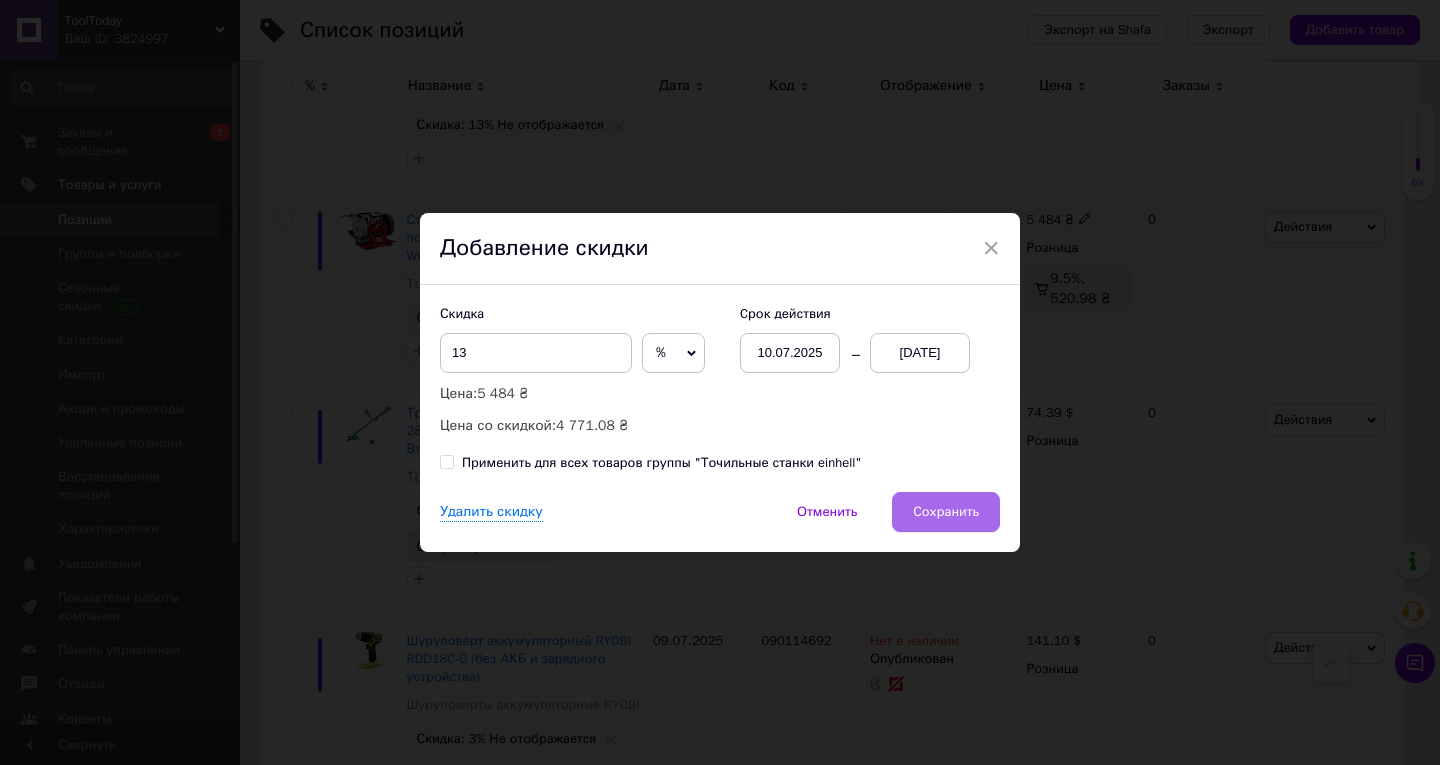 drag, startPoint x: 953, startPoint y: 496, endPoint x: 815, endPoint y: 497, distance: 138.00362 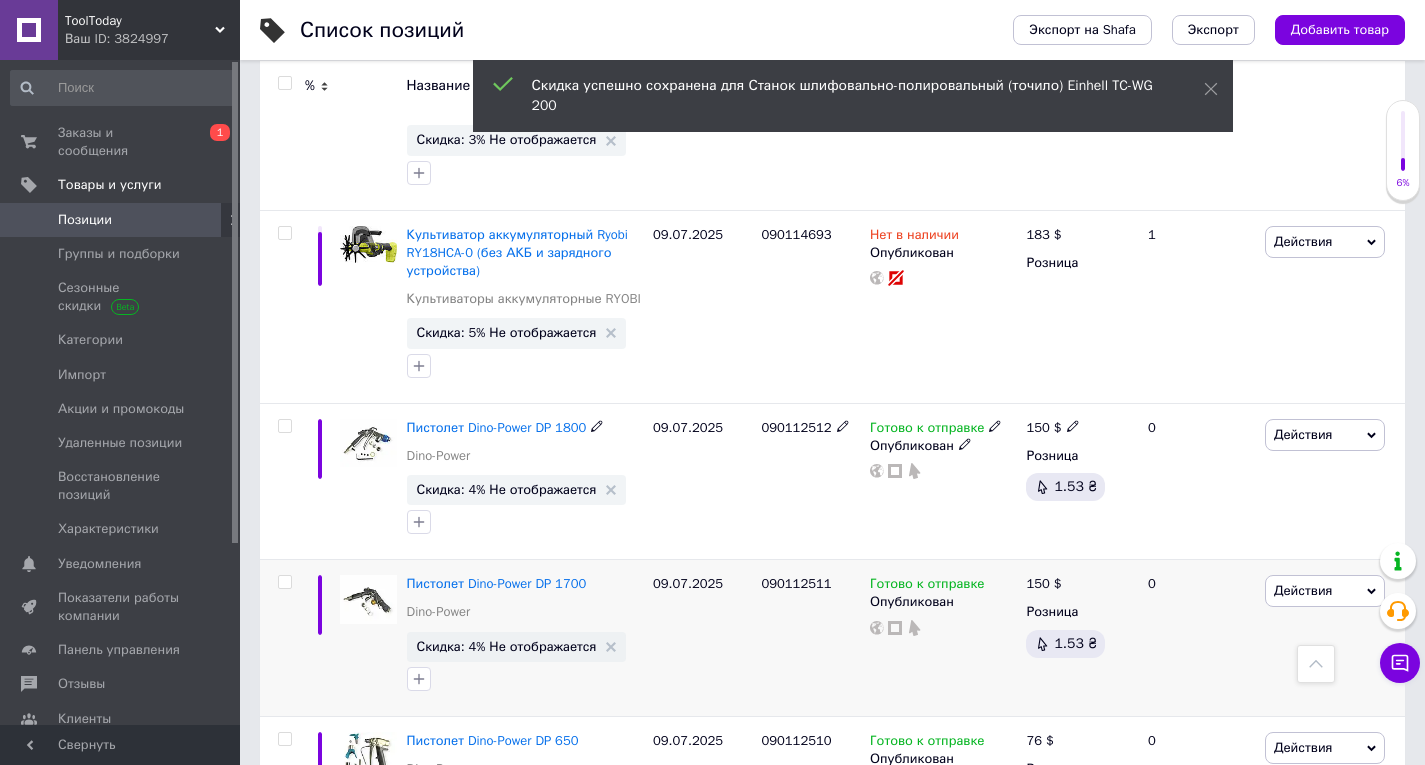 scroll, scrollTop: 6100, scrollLeft: 0, axis: vertical 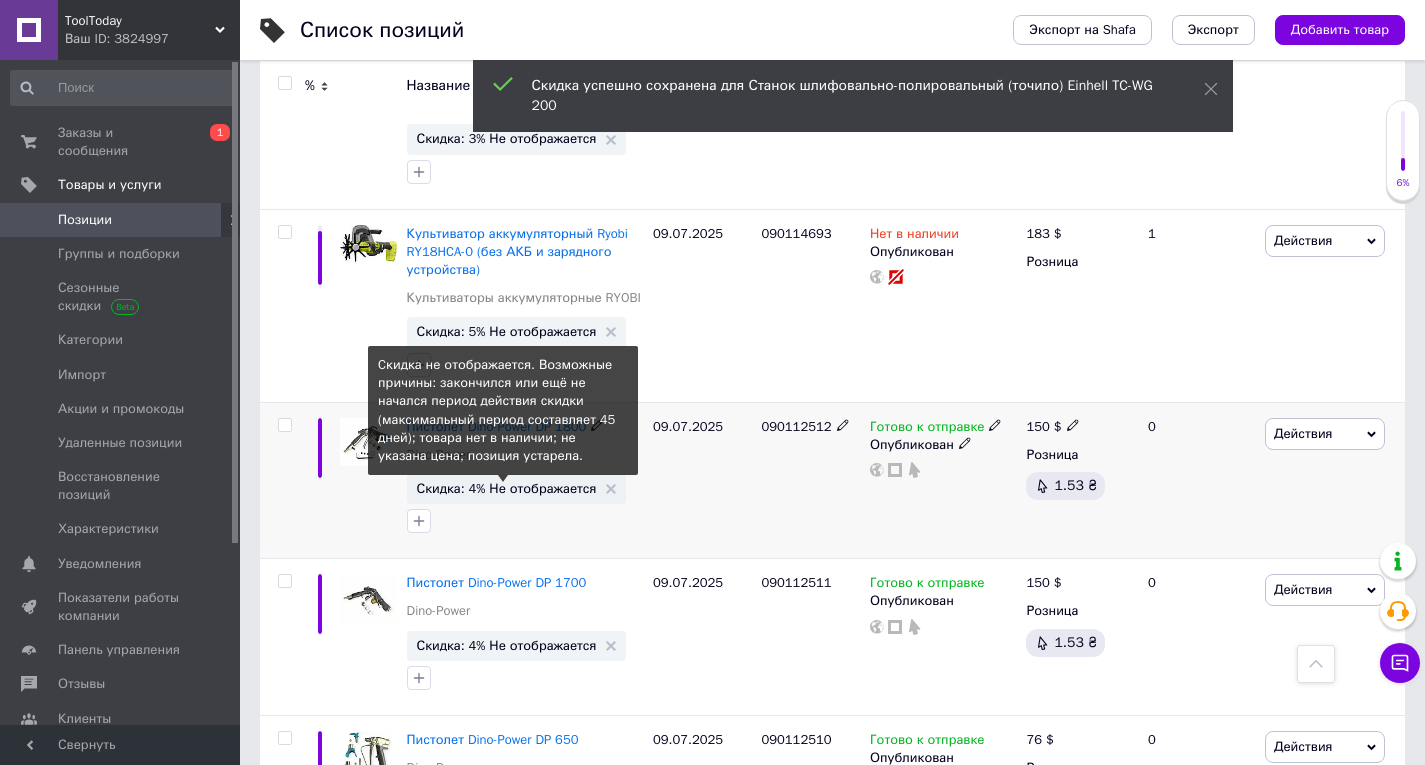 click on "Скидка: 4% Не отображается" at bounding box center (507, 488) 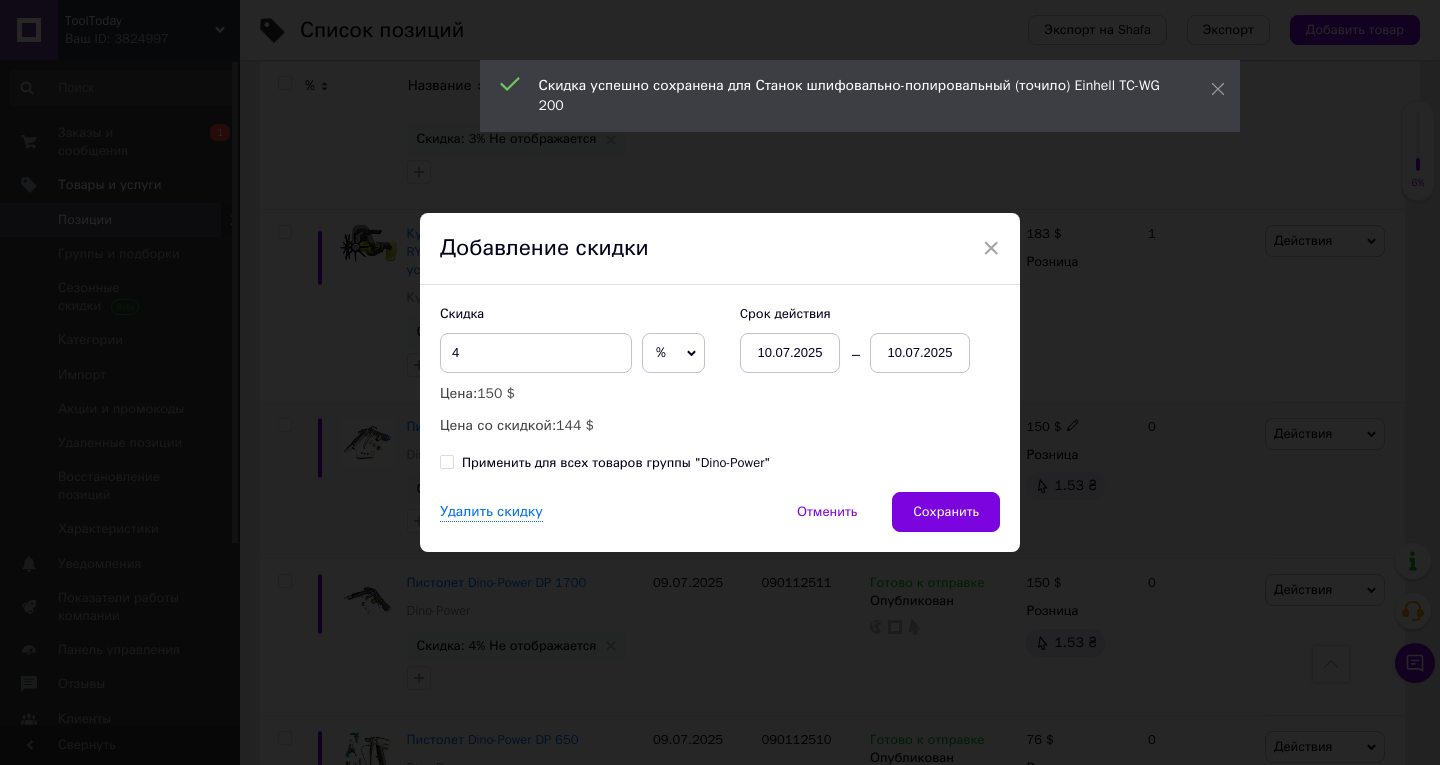 click on "Cрок действия 10.07.2025 10.07.2025" at bounding box center [860, 339] 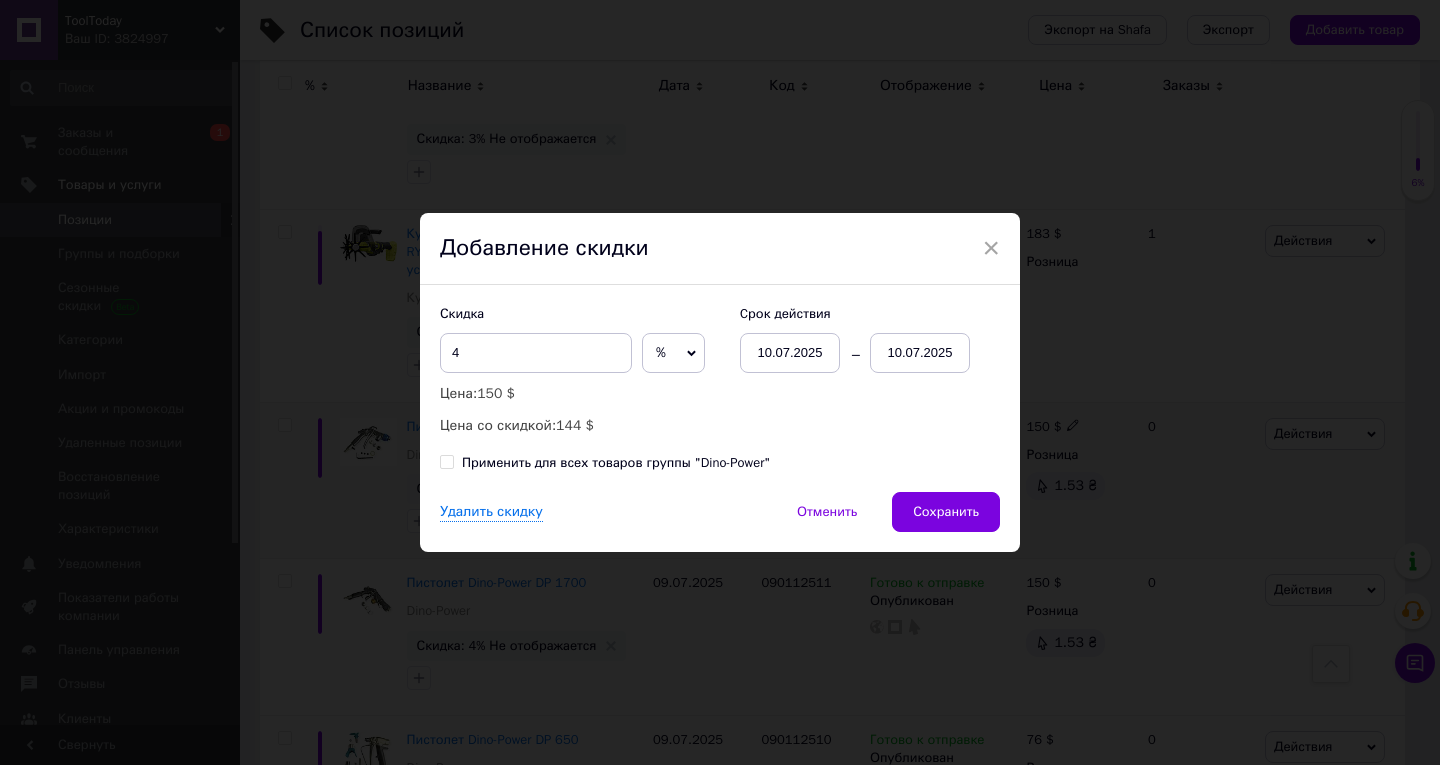 click on "10.07.2025" at bounding box center (920, 353) 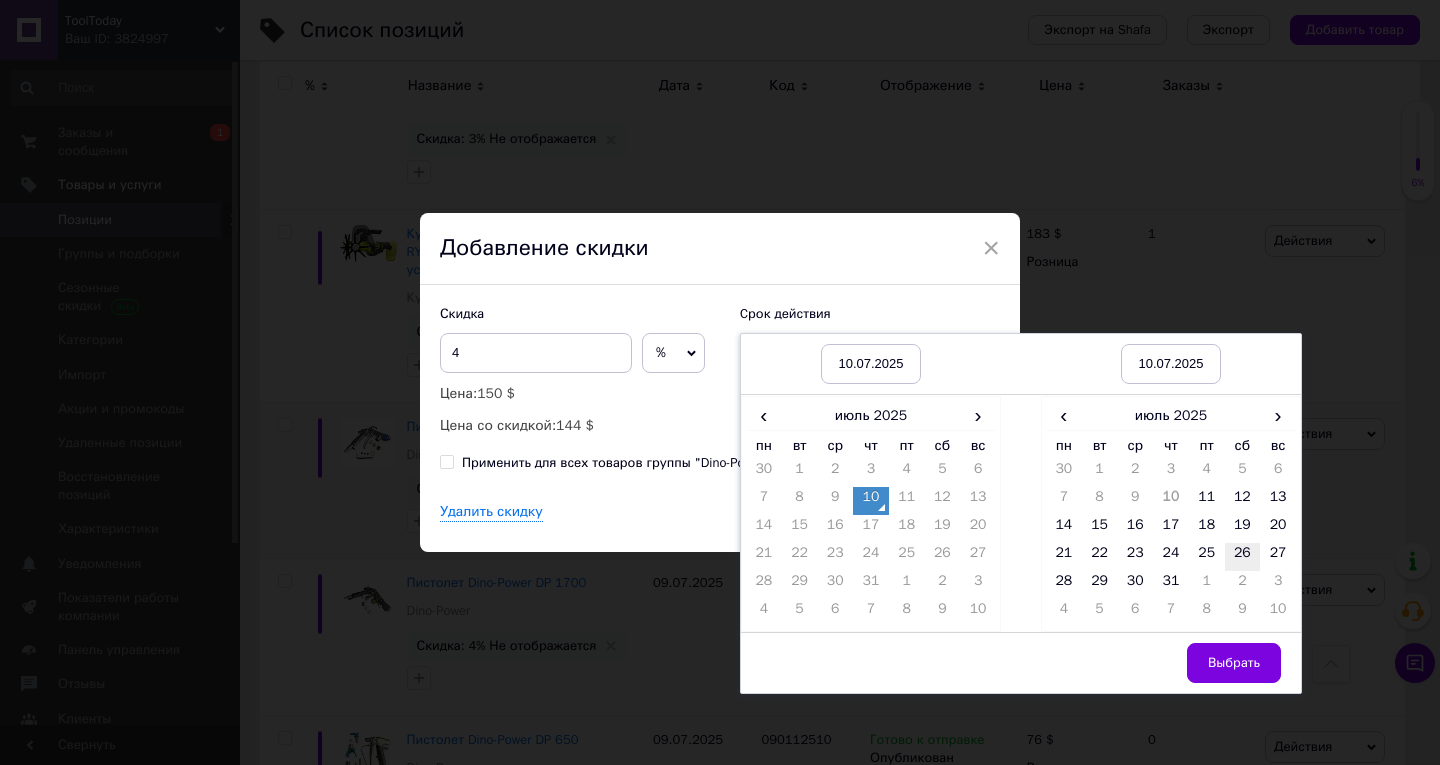 click on "26" at bounding box center [1243, 557] 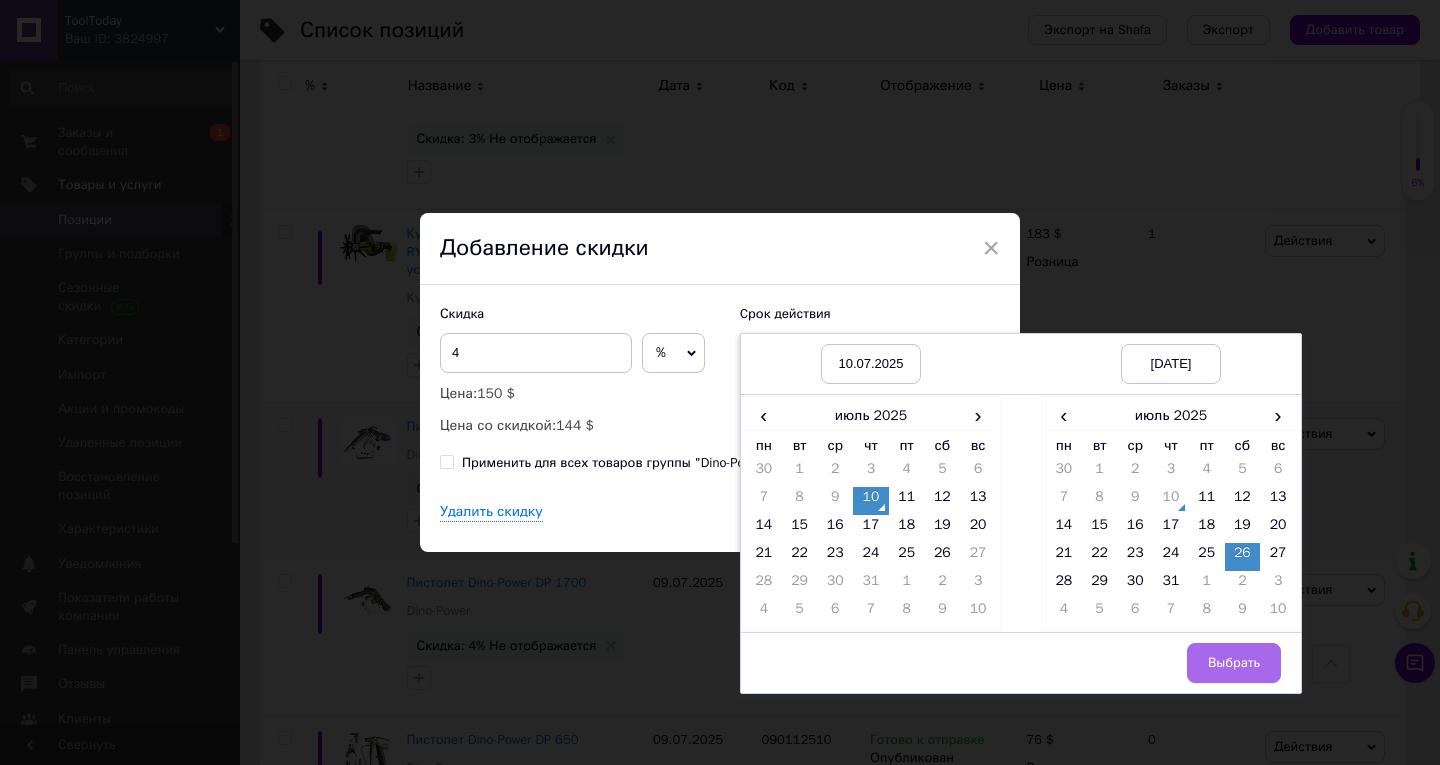 click on "Выбрать" at bounding box center [1234, 663] 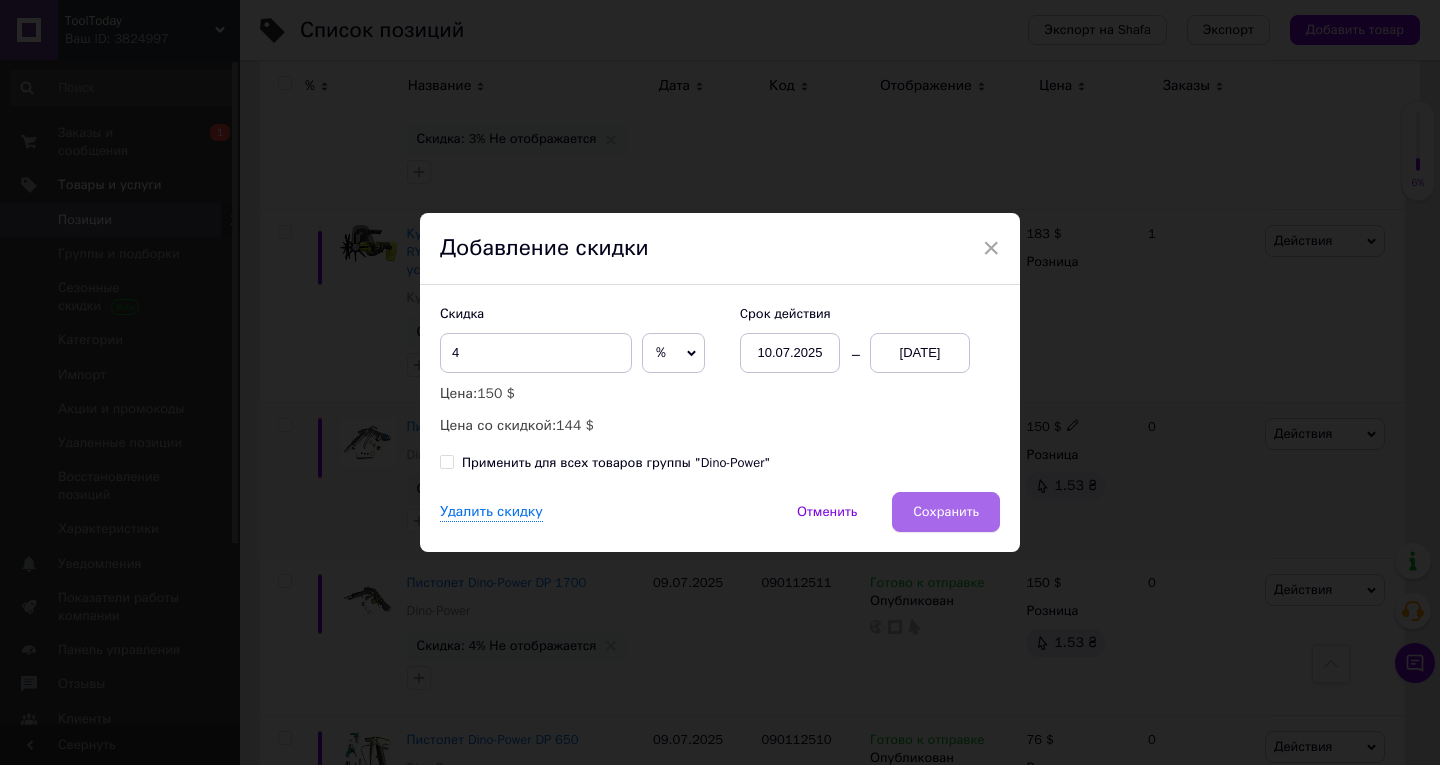 click on "Сохранить" at bounding box center (946, 512) 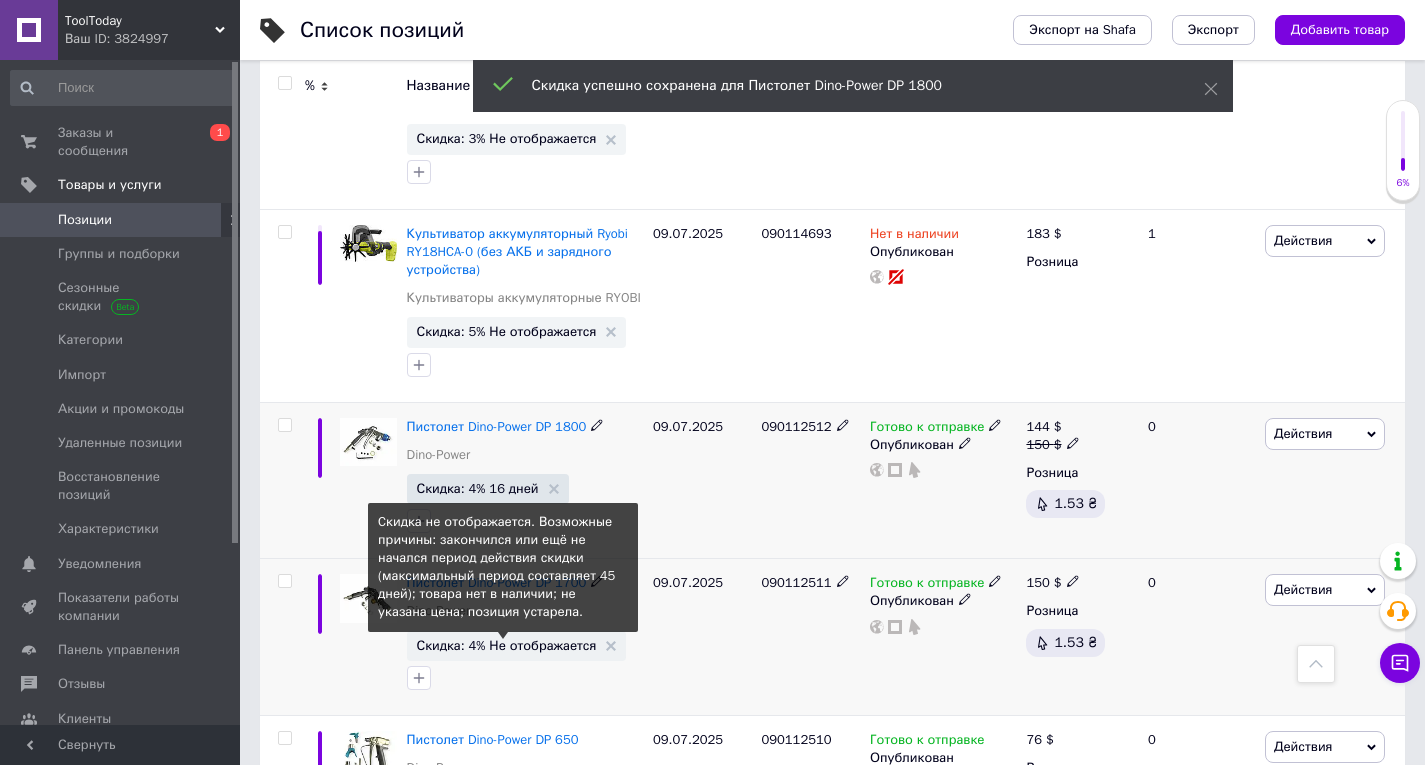 click on "Скидка: 4% Не отображается" at bounding box center (507, 645) 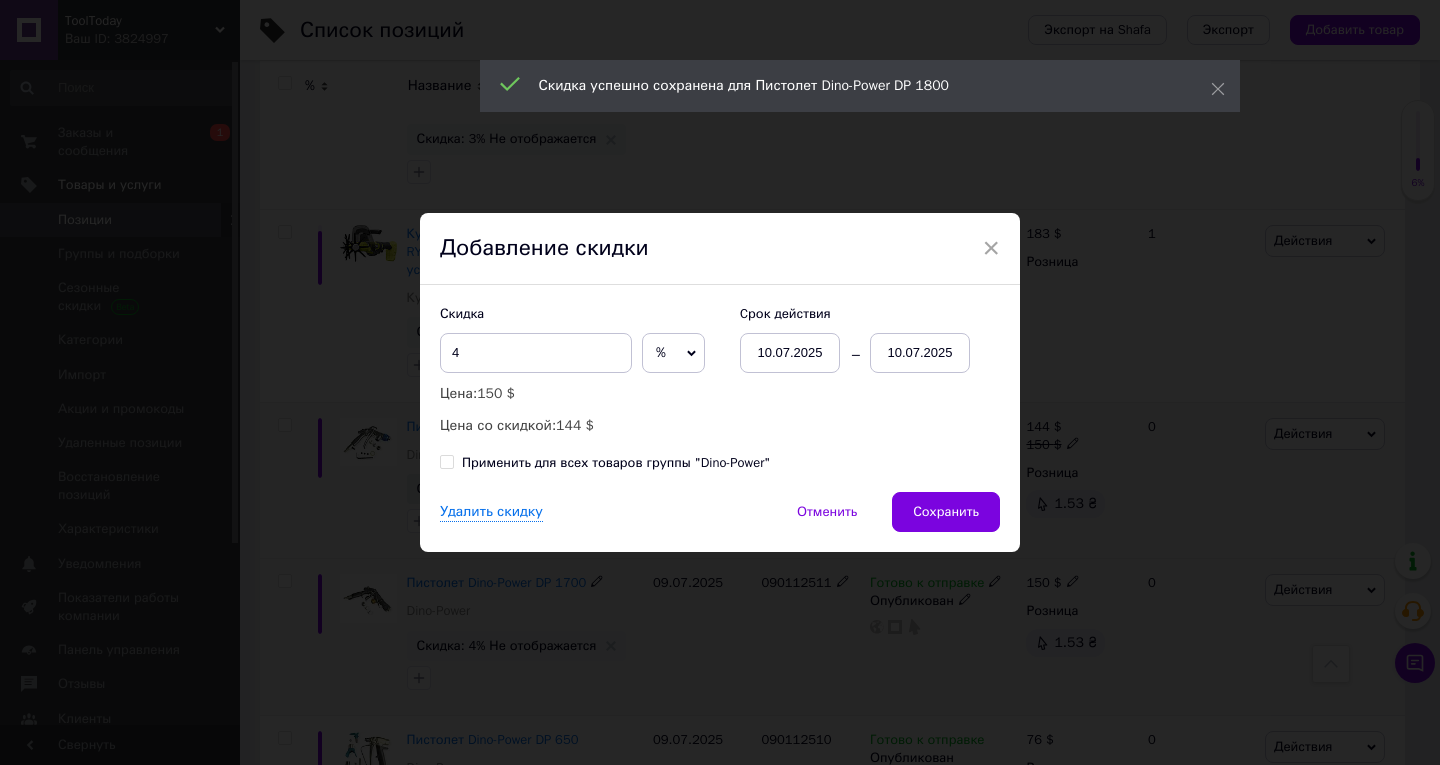 click on "10.07.2025" at bounding box center [920, 353] 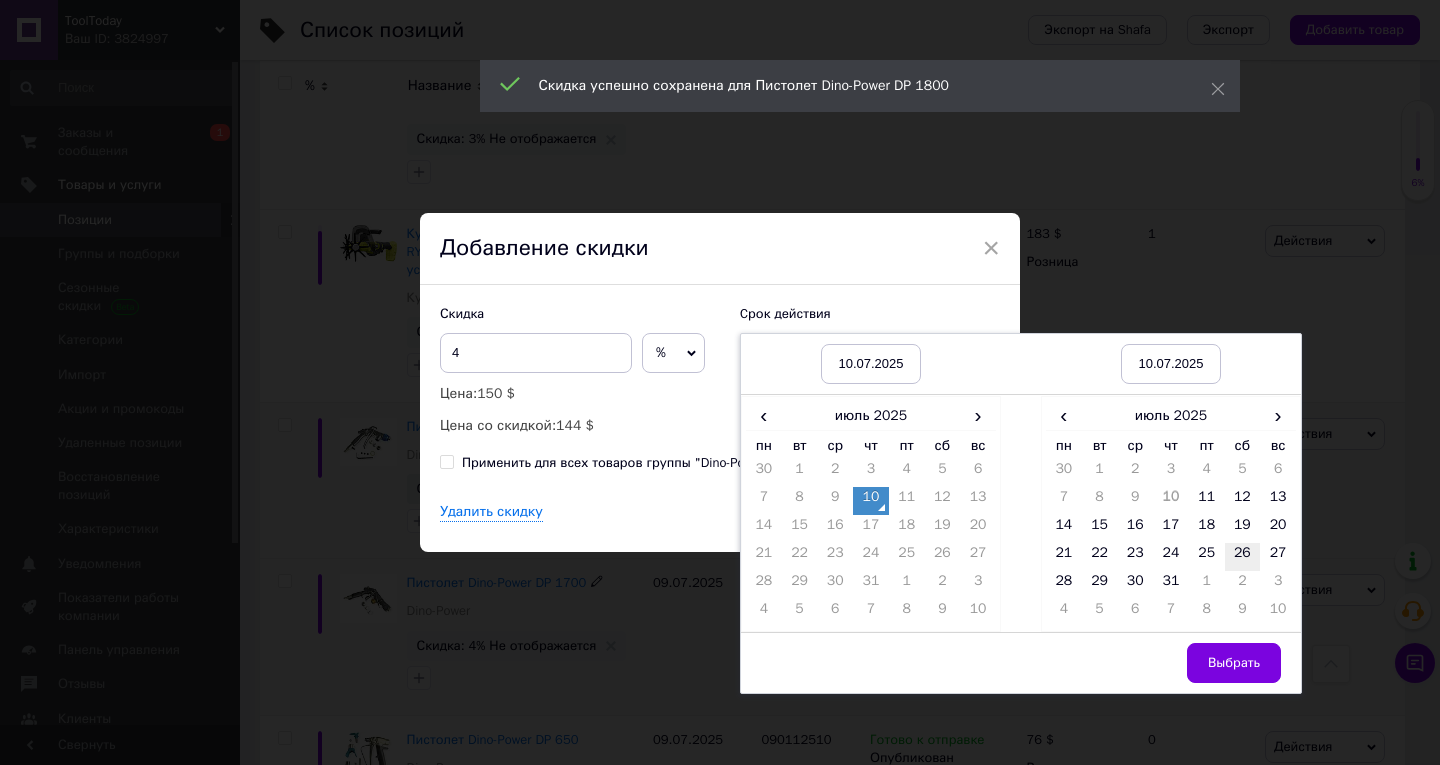 click on "26" at bounding box center (1243, 557) 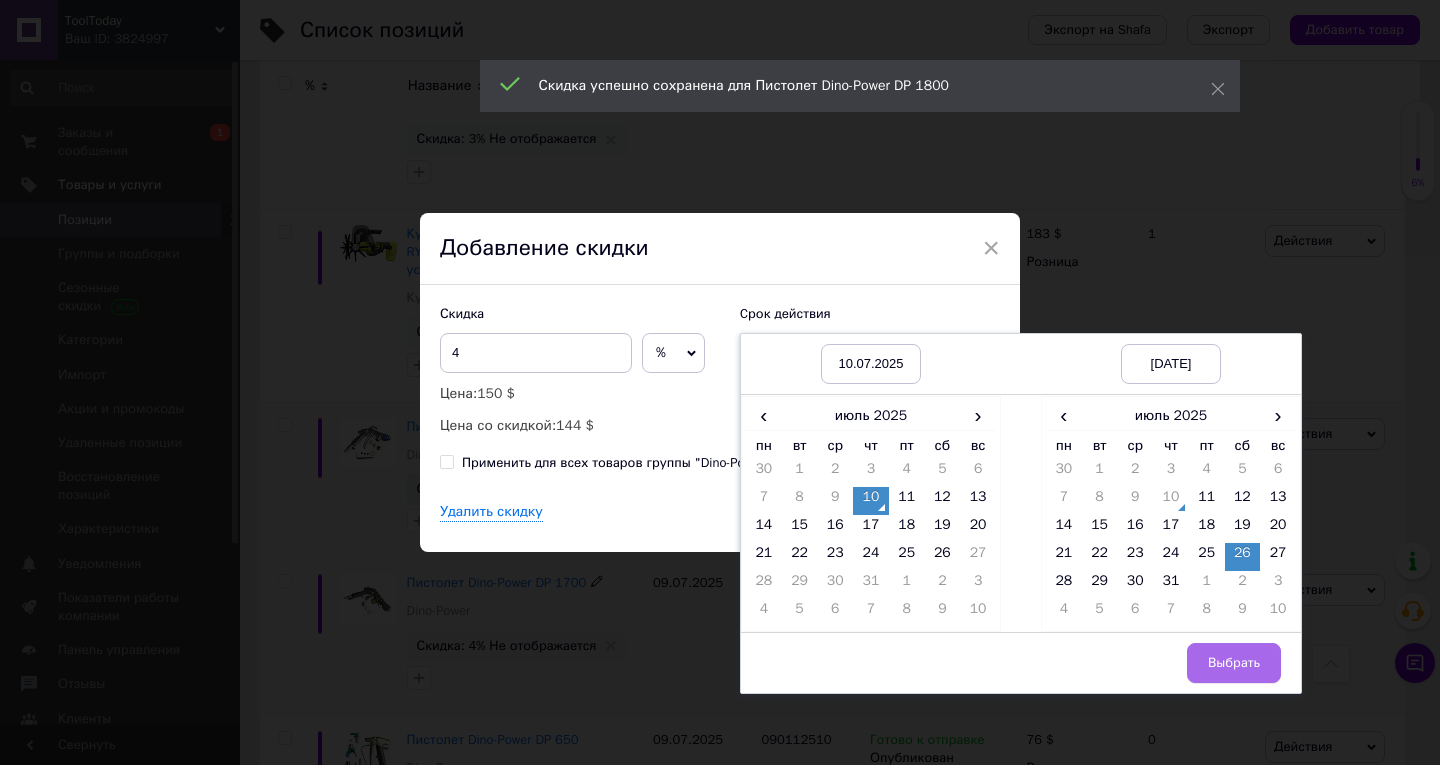 click on "Выбрать" at bounding box center (1234, 663) 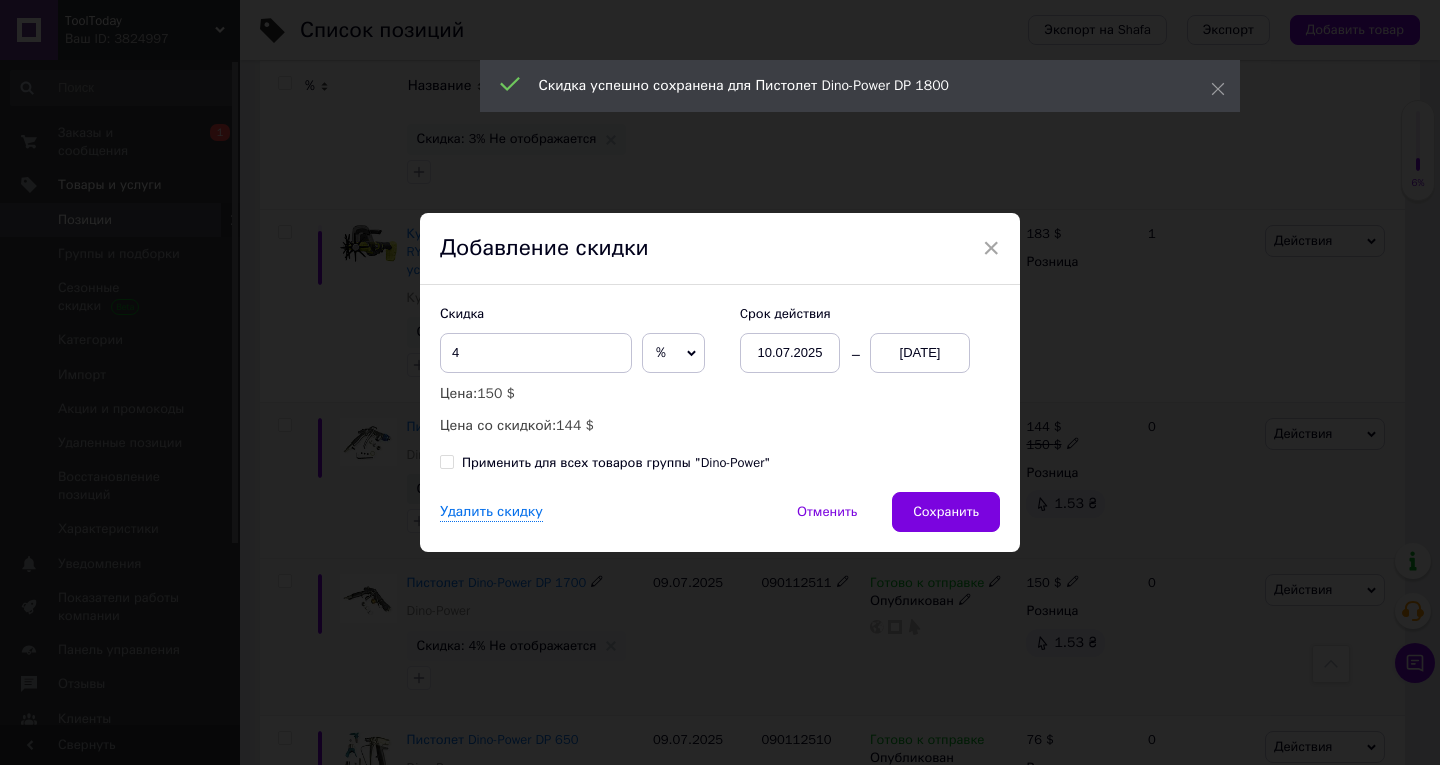 click on "Сохранить" at bounding box center (946, 512) 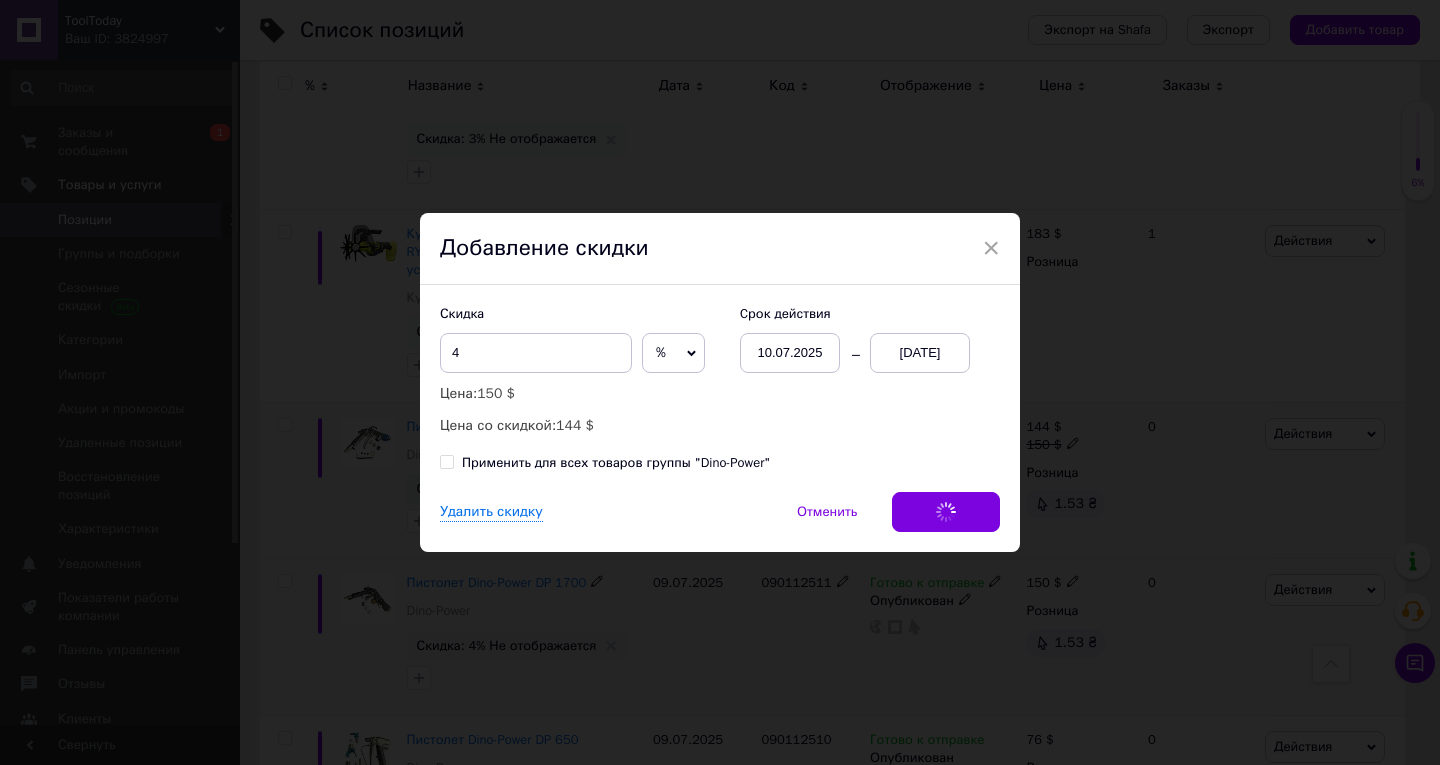 click on "Удалить скидку   Отменить   Сохранить" at bounding box center (720, 522) 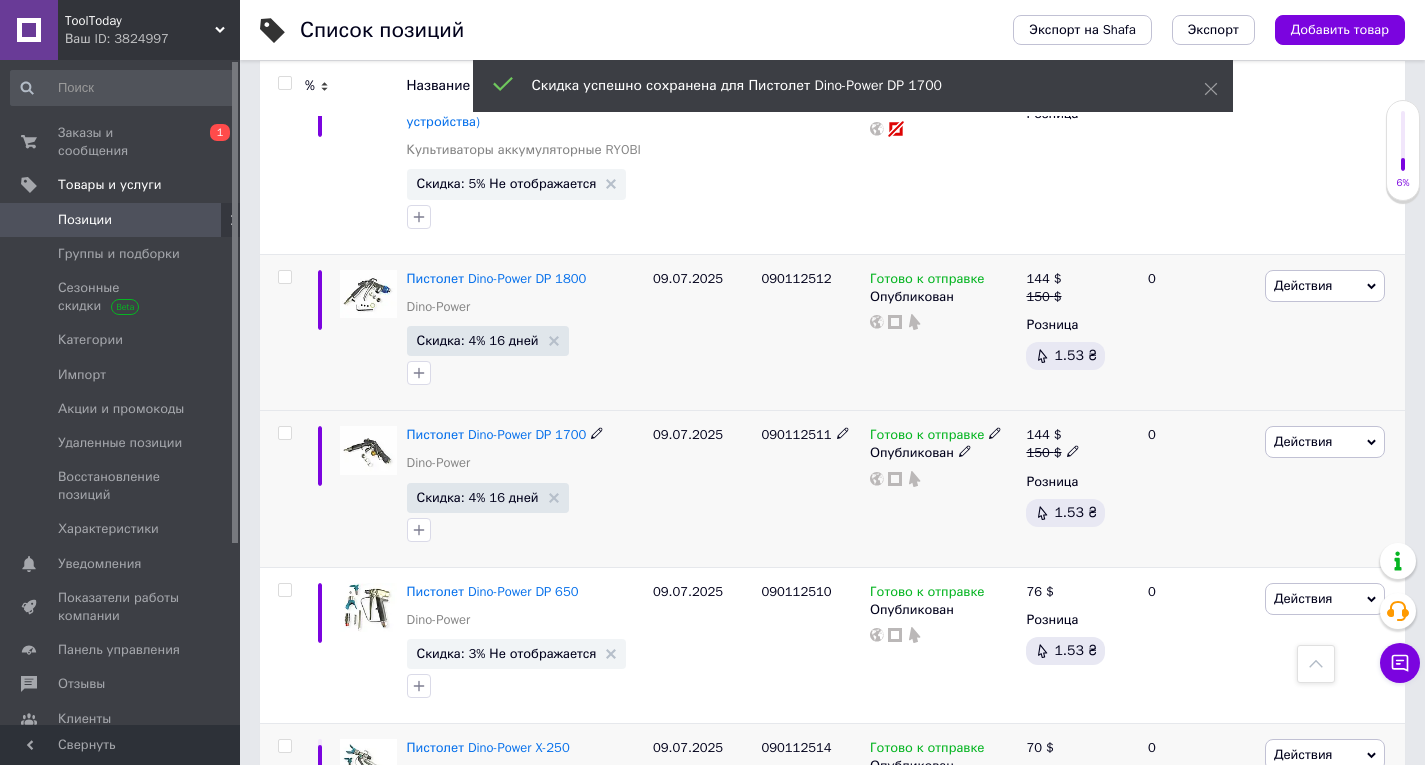 scroll, scrollTop: 6400, scrollLeft: 0, axis: vertical 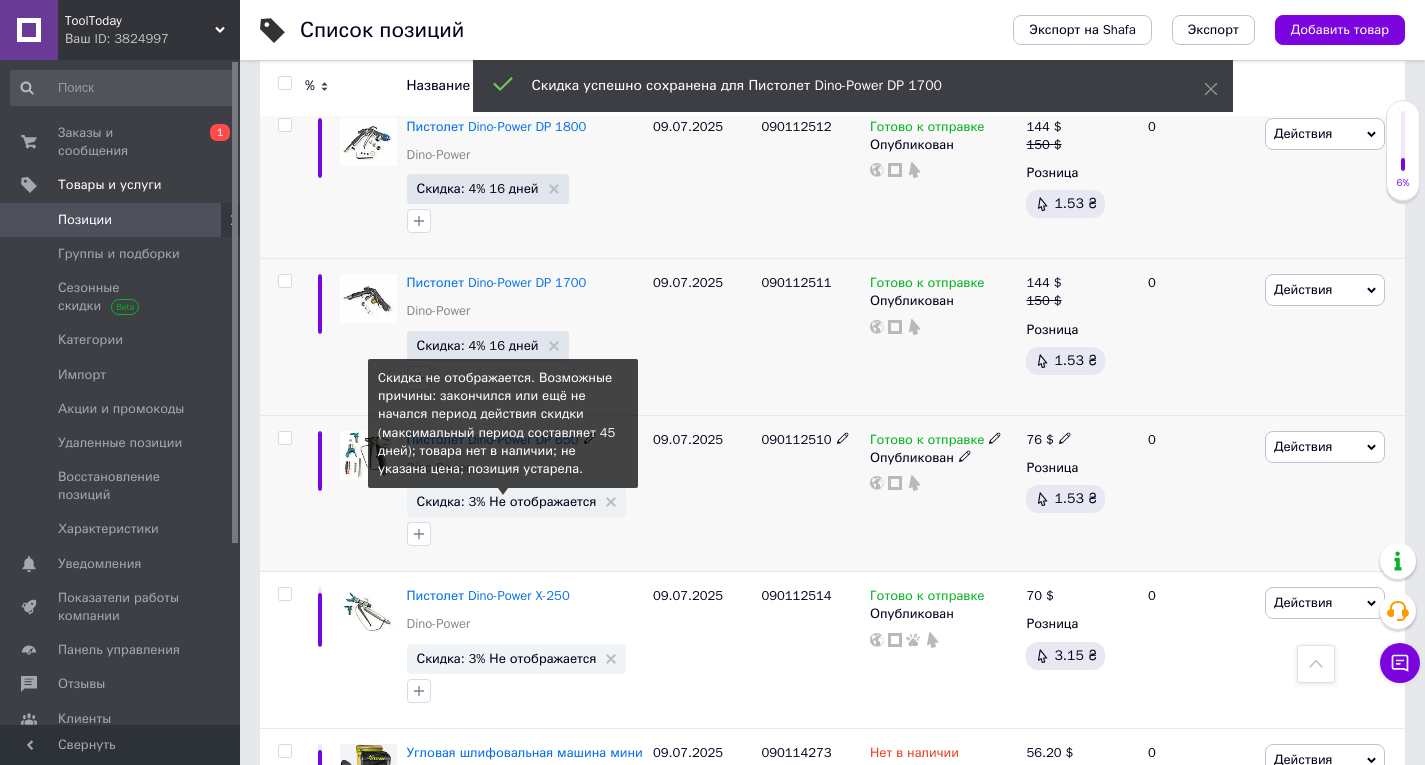 click on "Скидка: 3% Не отображается" at bounding box center [507, 501] 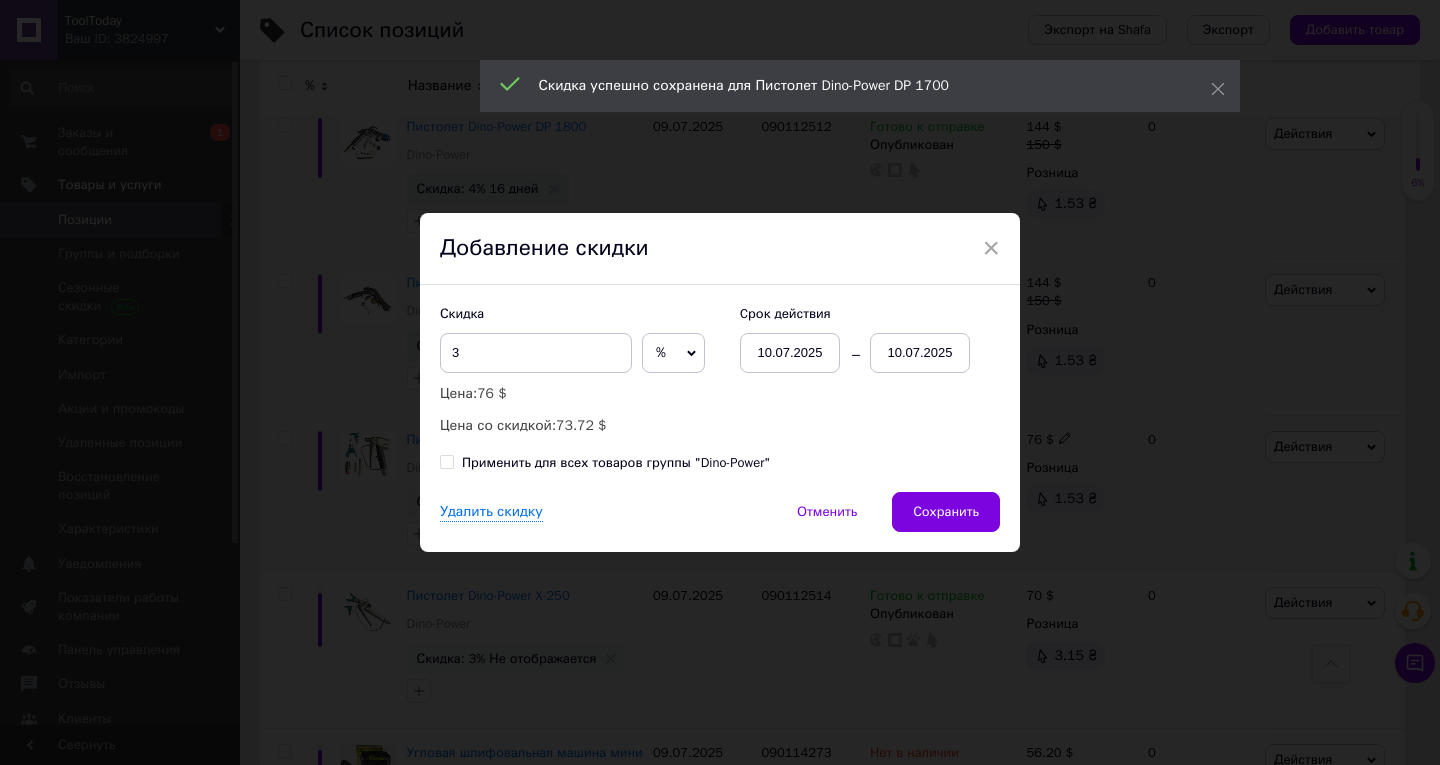 click on "10.07.2025" at bounding box center [920, 353] 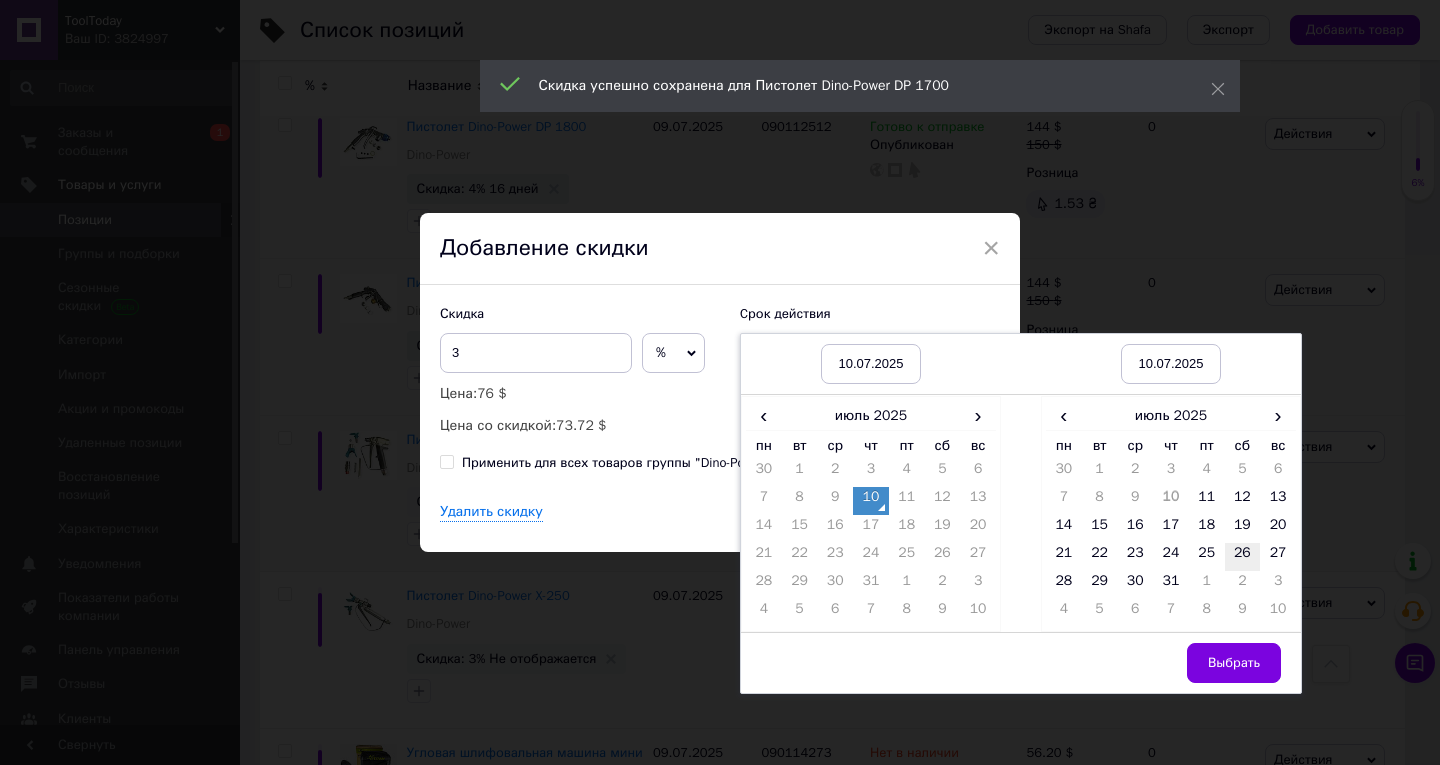 drag, startPoint x: 1250, startPoint y: 565, endPoint x: 1240, endPoint y: 599, distance: 35.44009 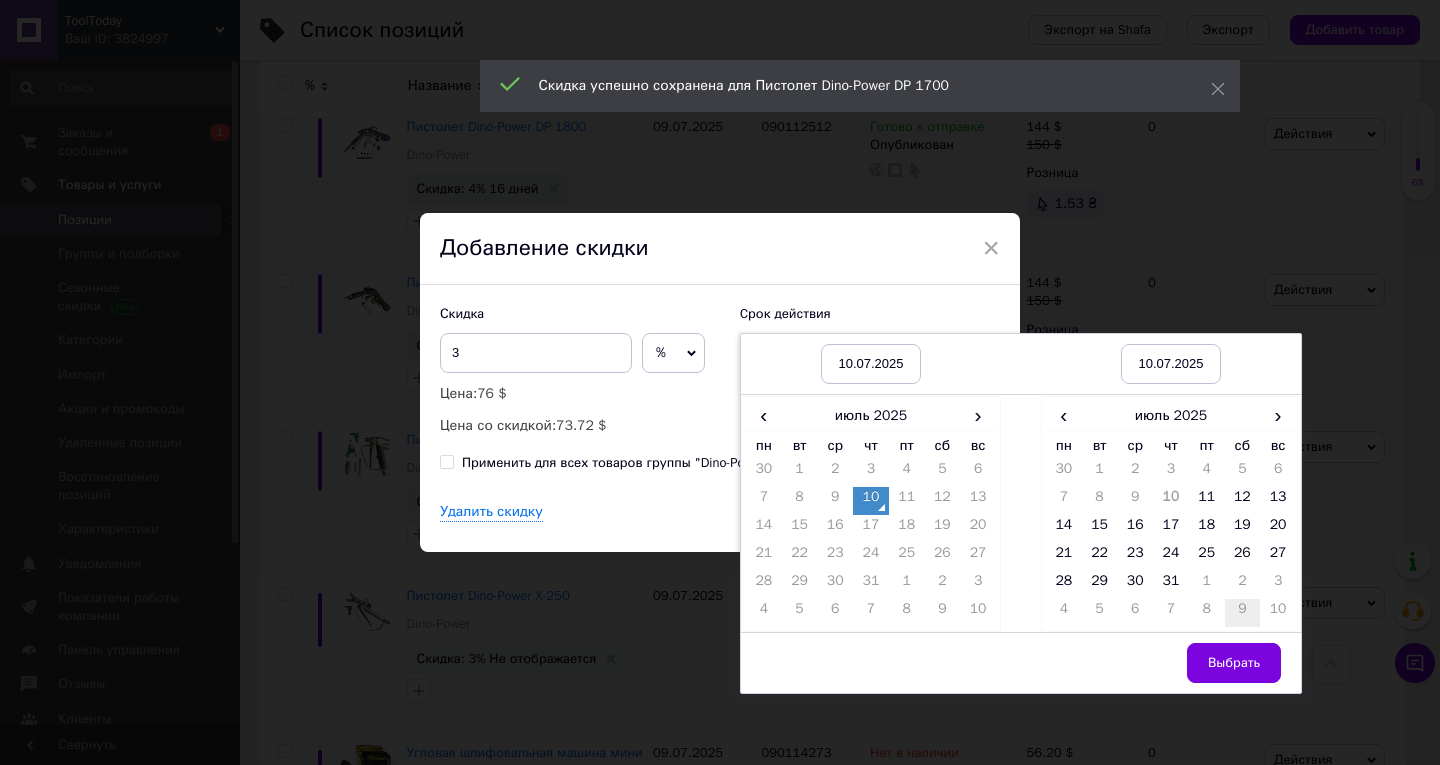 click on "26" at bounding box center (1243, 557) 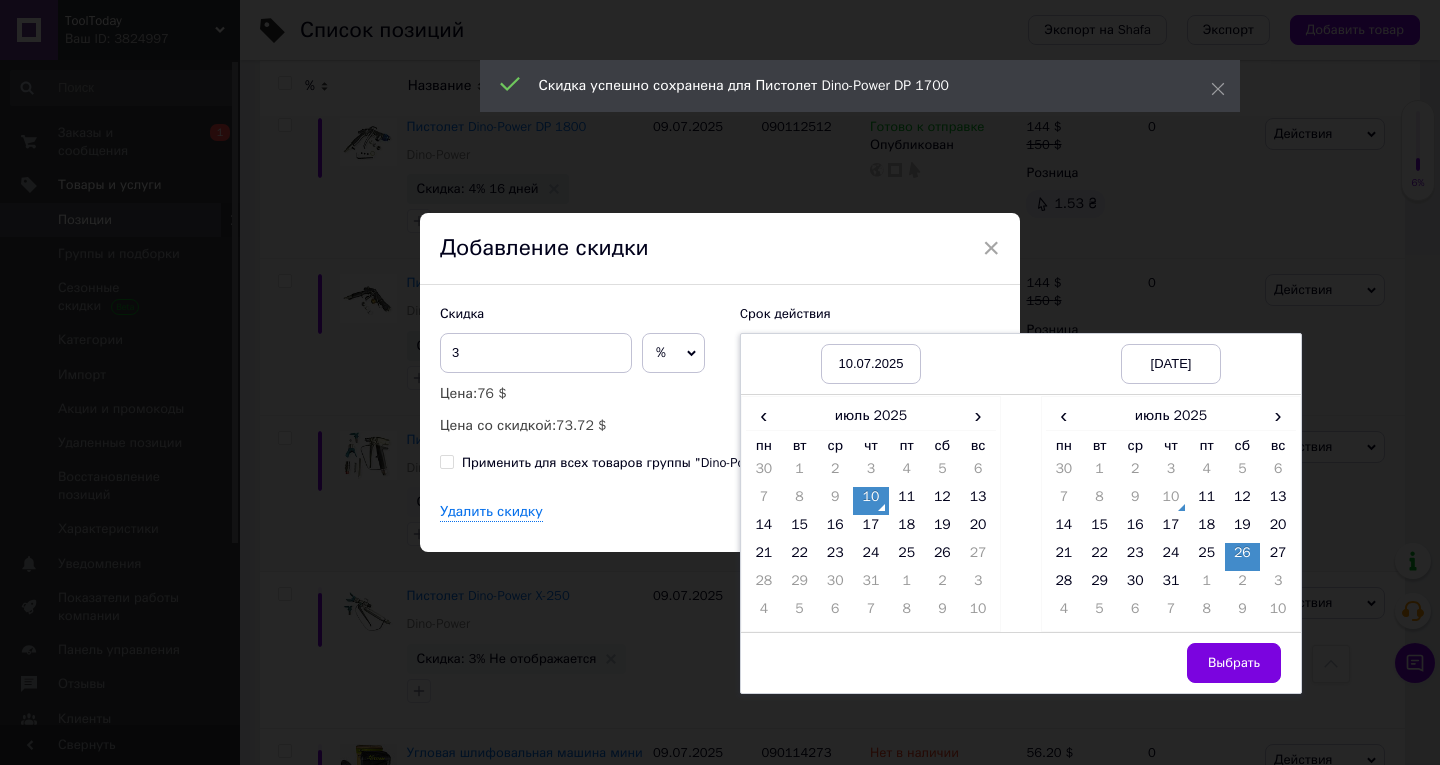 drag, startPoint x: 1236, startPoint y: 668, endPoint x: 1169, endPoint y: 643, distance: 71.51224 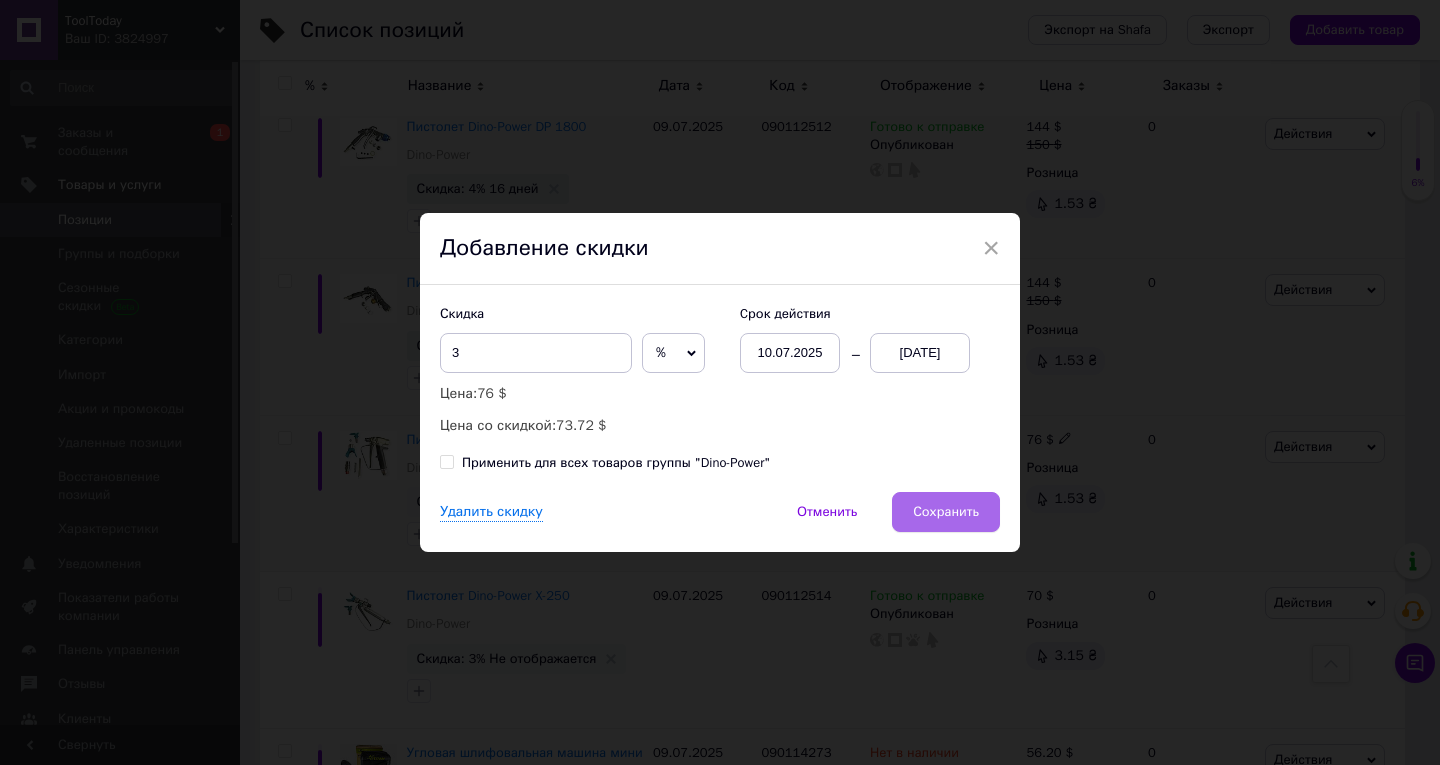 click on "Сохранить" at bounding box center (946, 512) 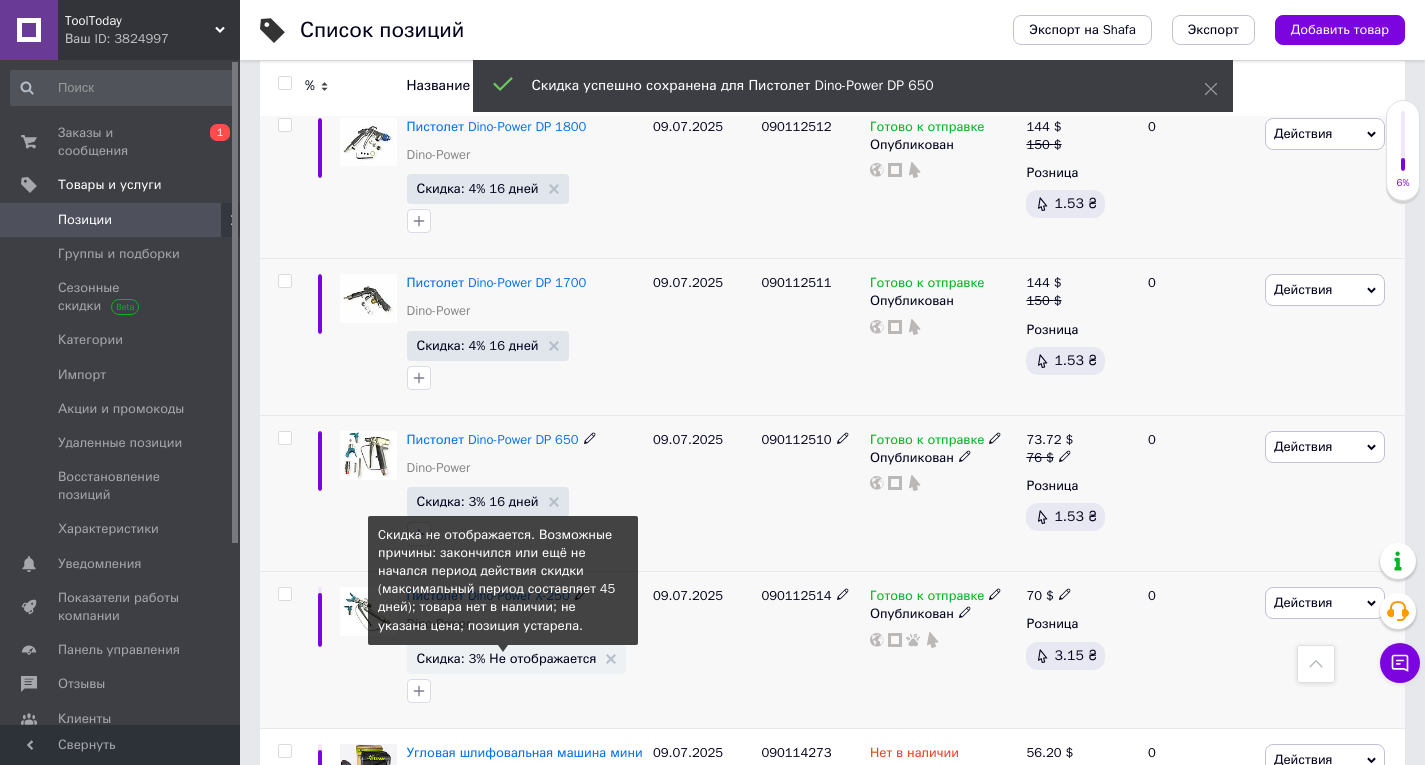 click on "Скидка: 3% Не отображается" at bounding box center (507, 658) 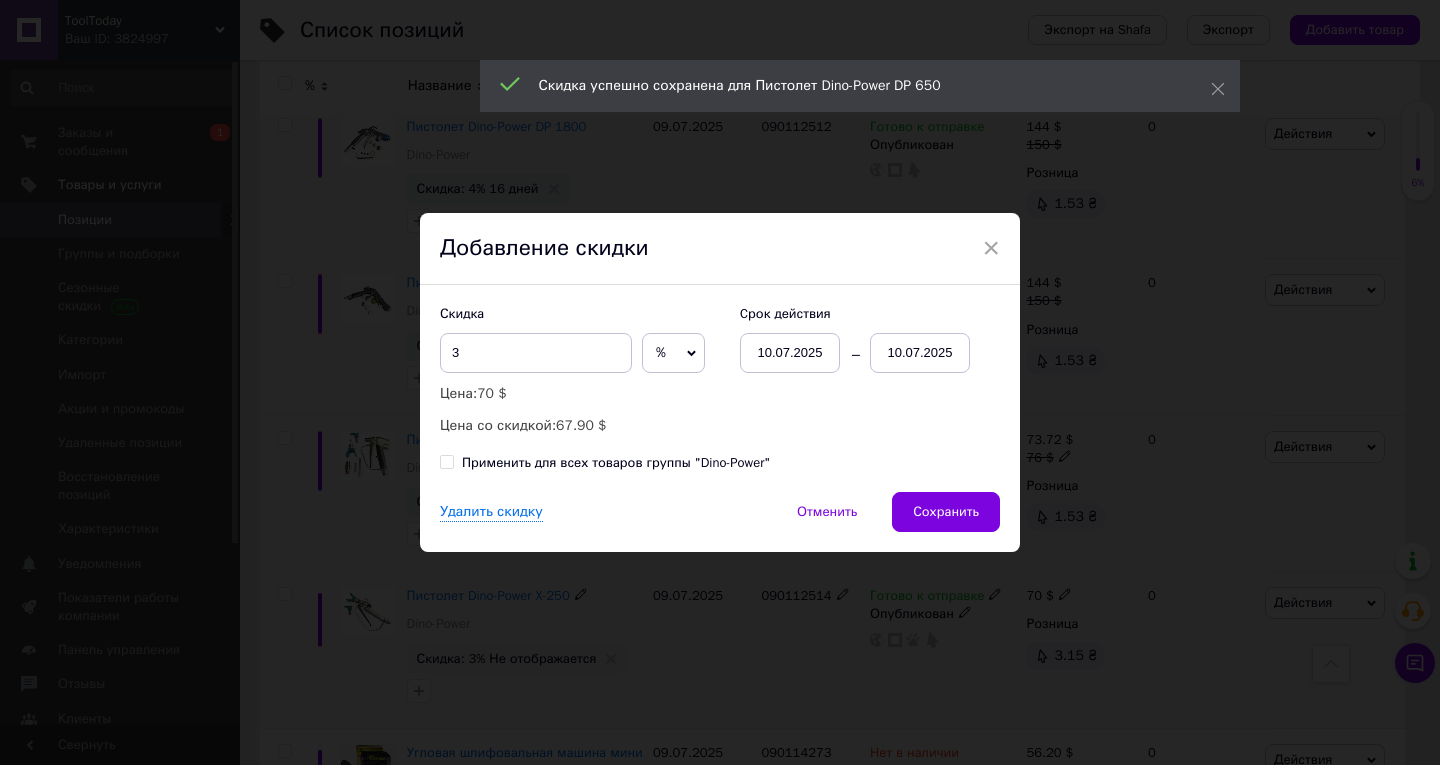 click on "10.07.2025" at bounding box center (920, 353) 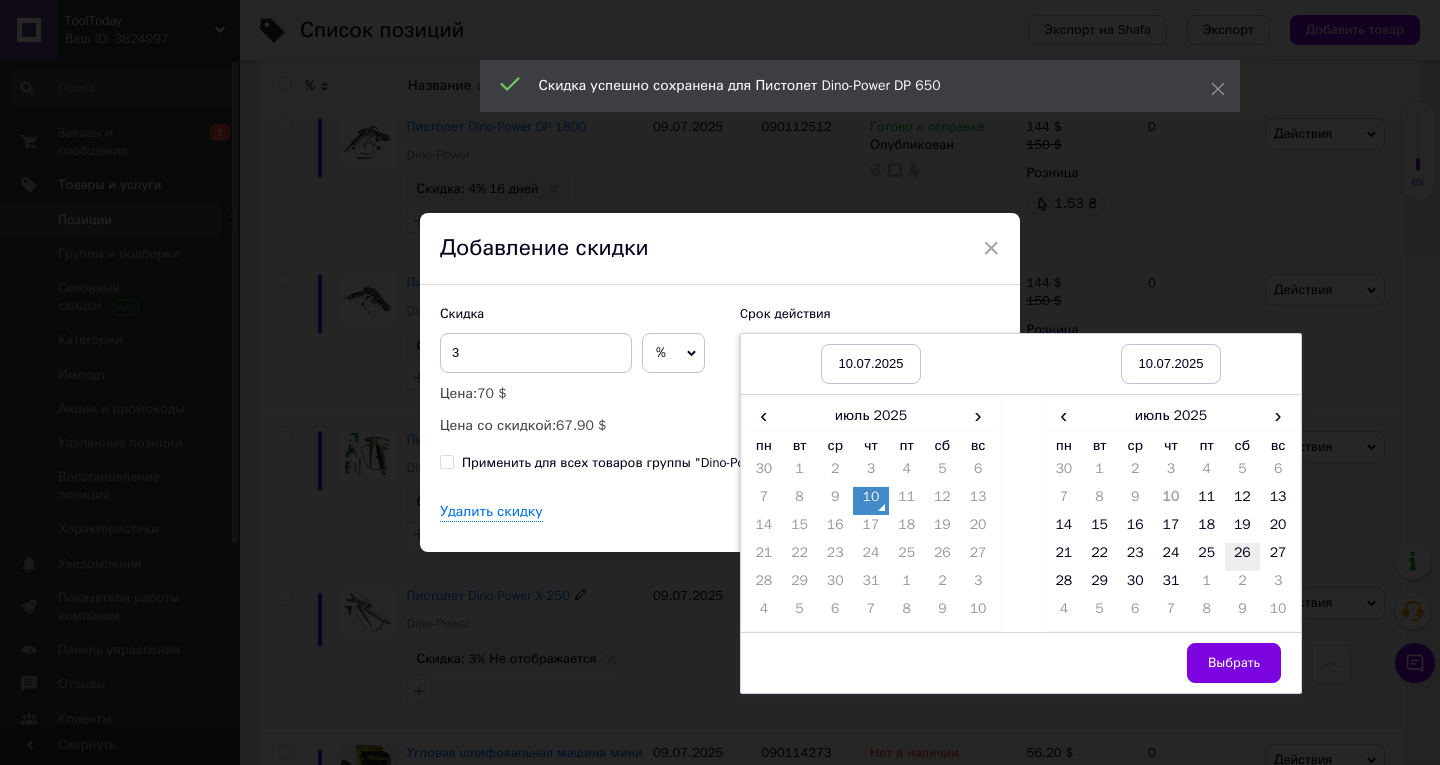 click on "26" at bounding box center (1243, 557) 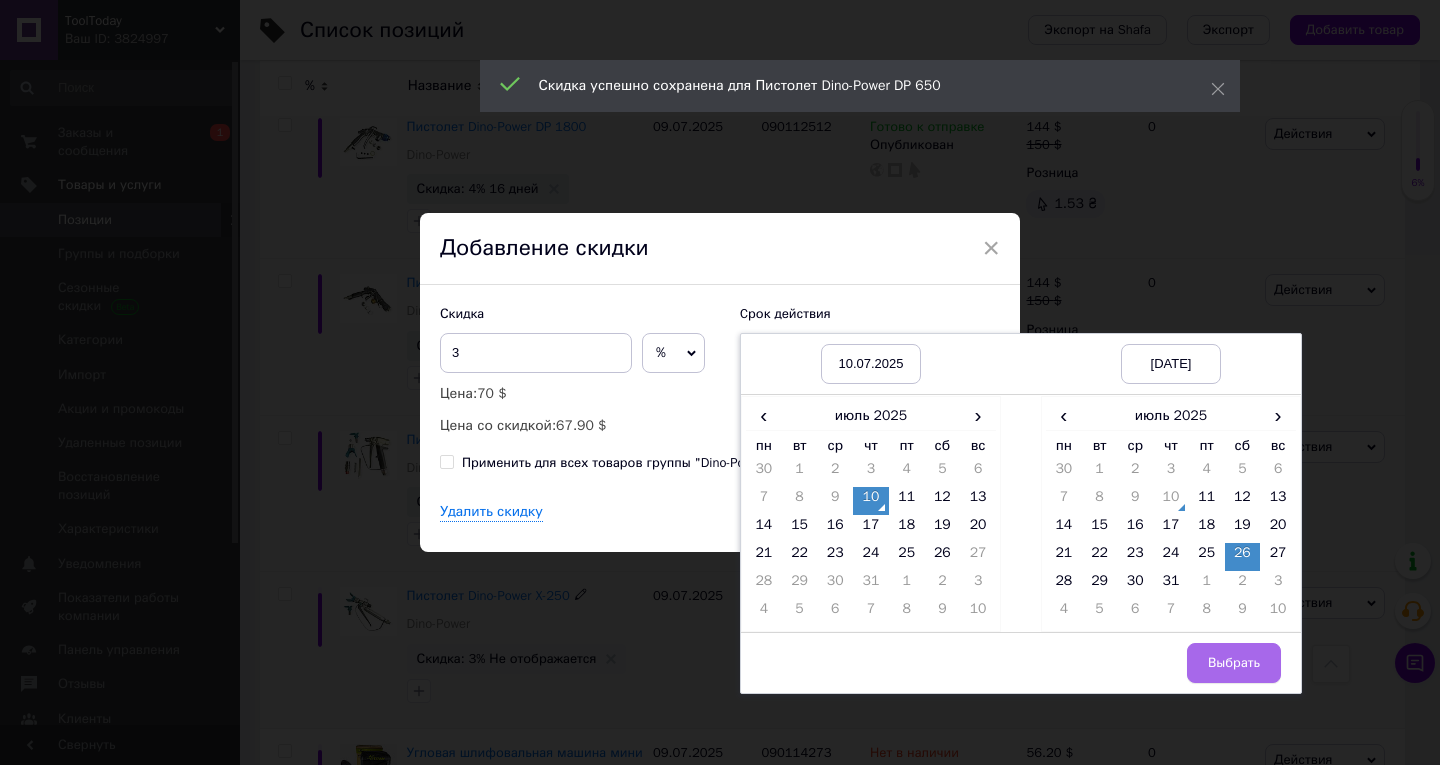 click on "Выбрать" at bounding box center [1234, 663] 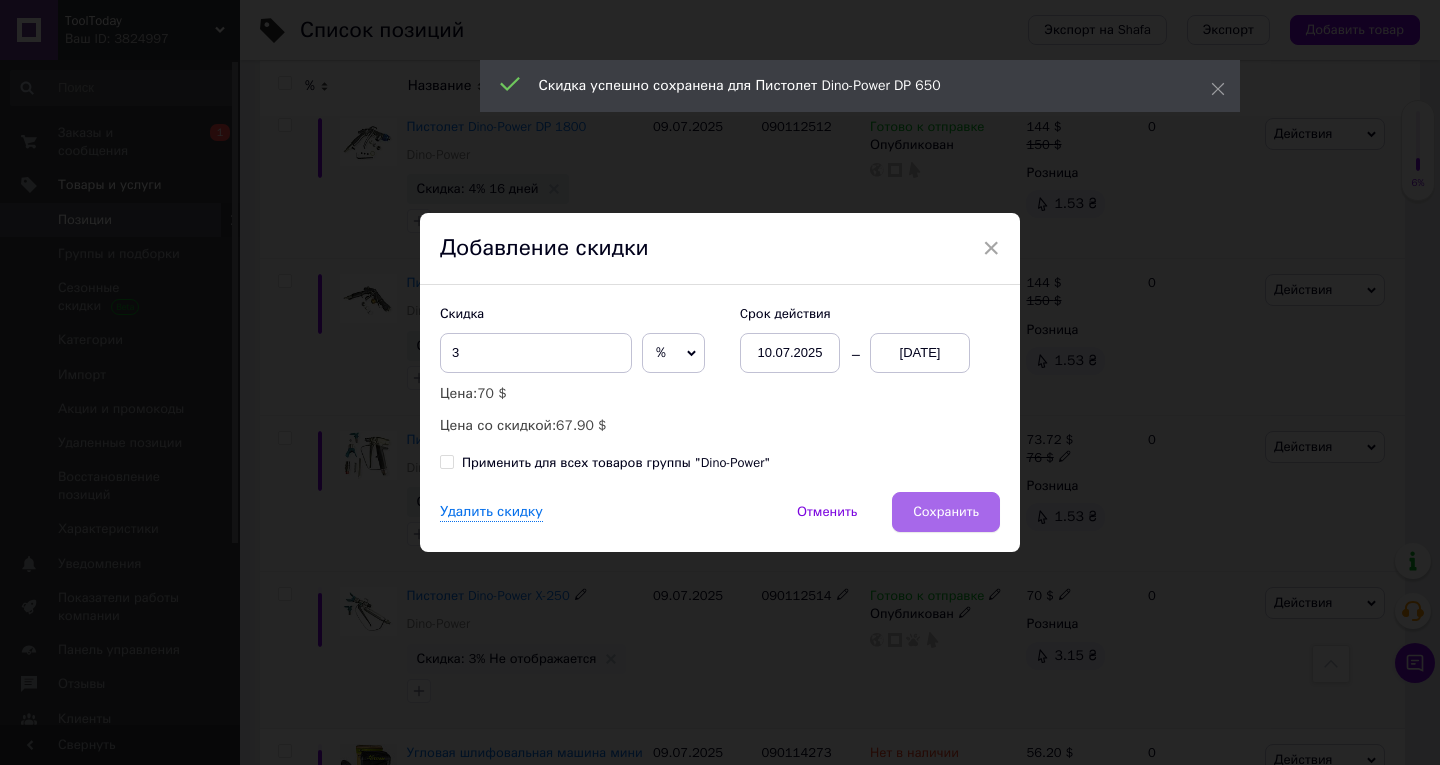 click on "Сохранить" at bounding box center [946, 512] 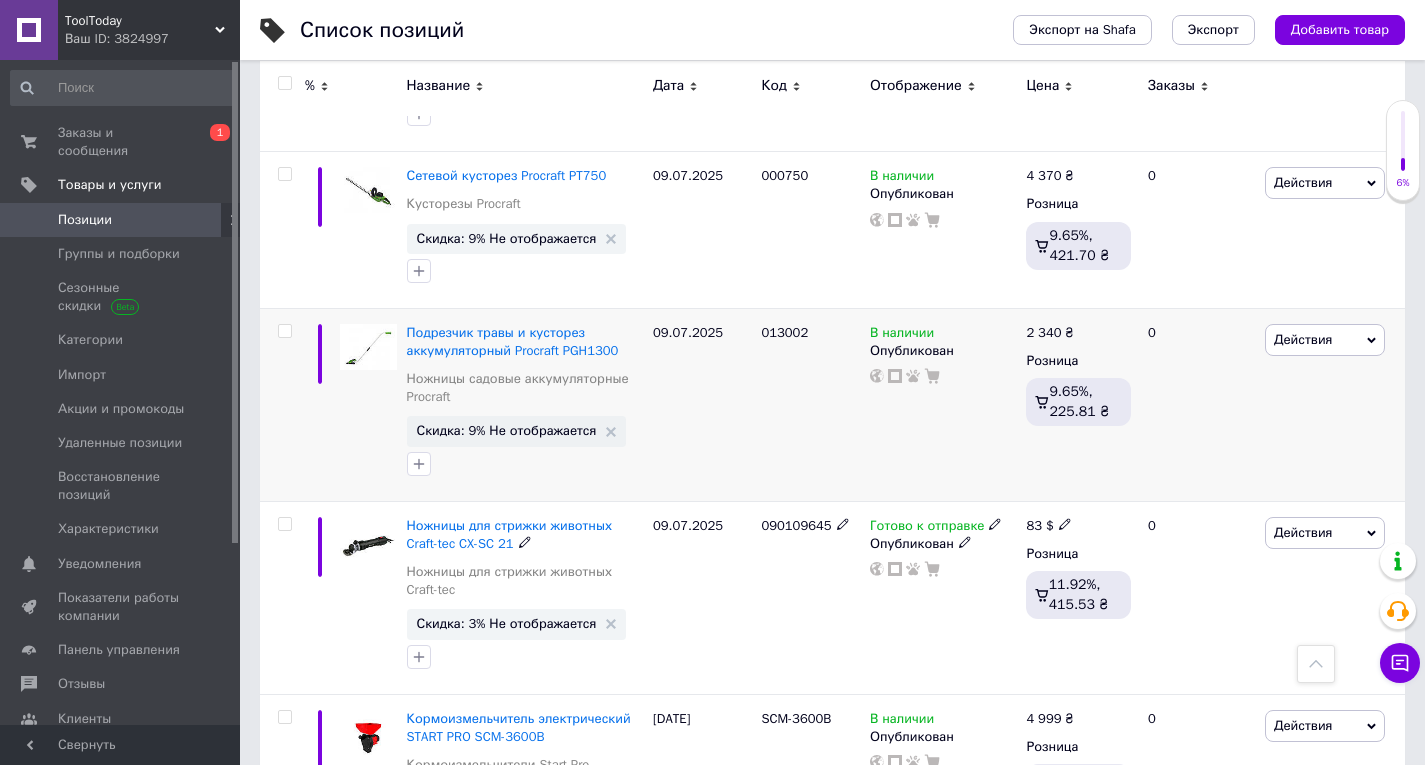 scroll, scrollTop: 8000, scrollLeft: 0, axis: vertical 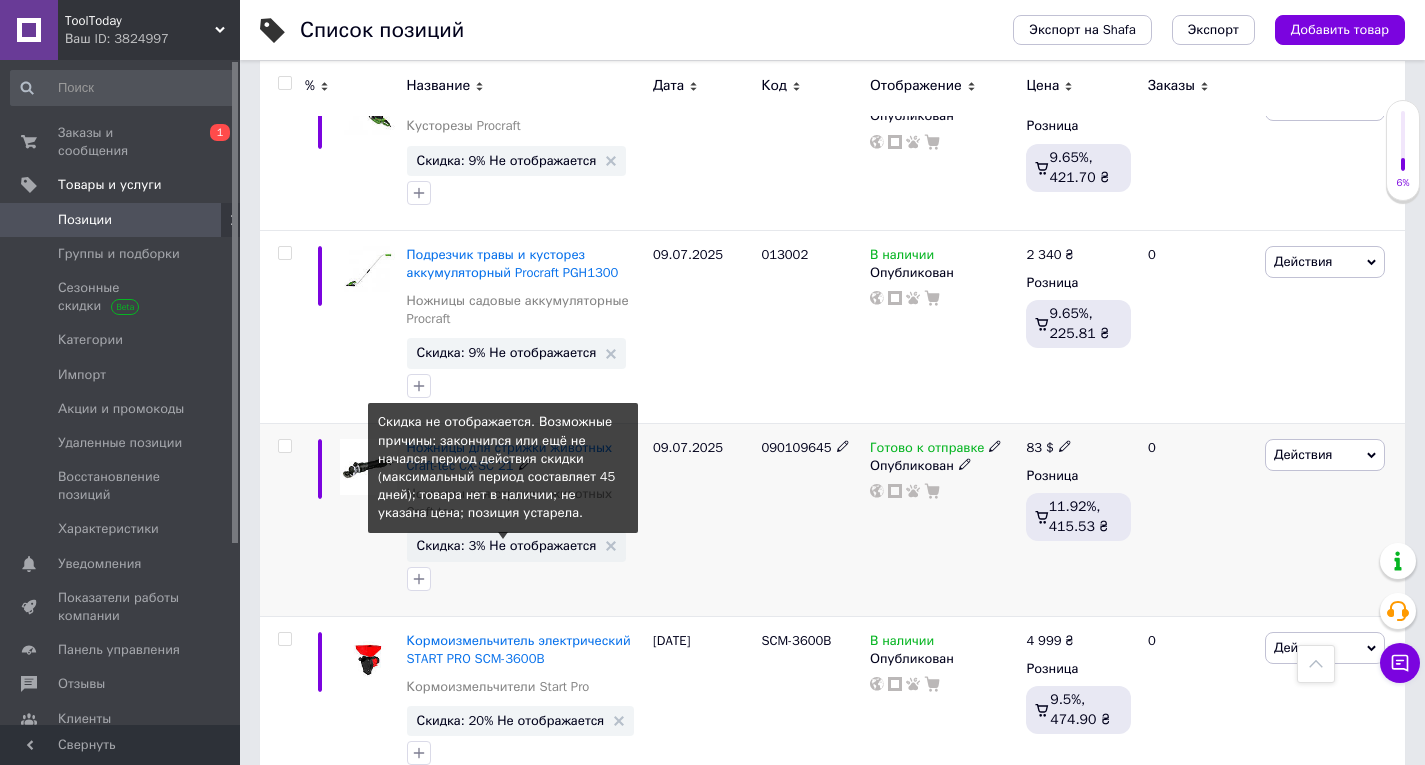click on "Скидка: 3% Не отображается" at bounding box center (507, 545) 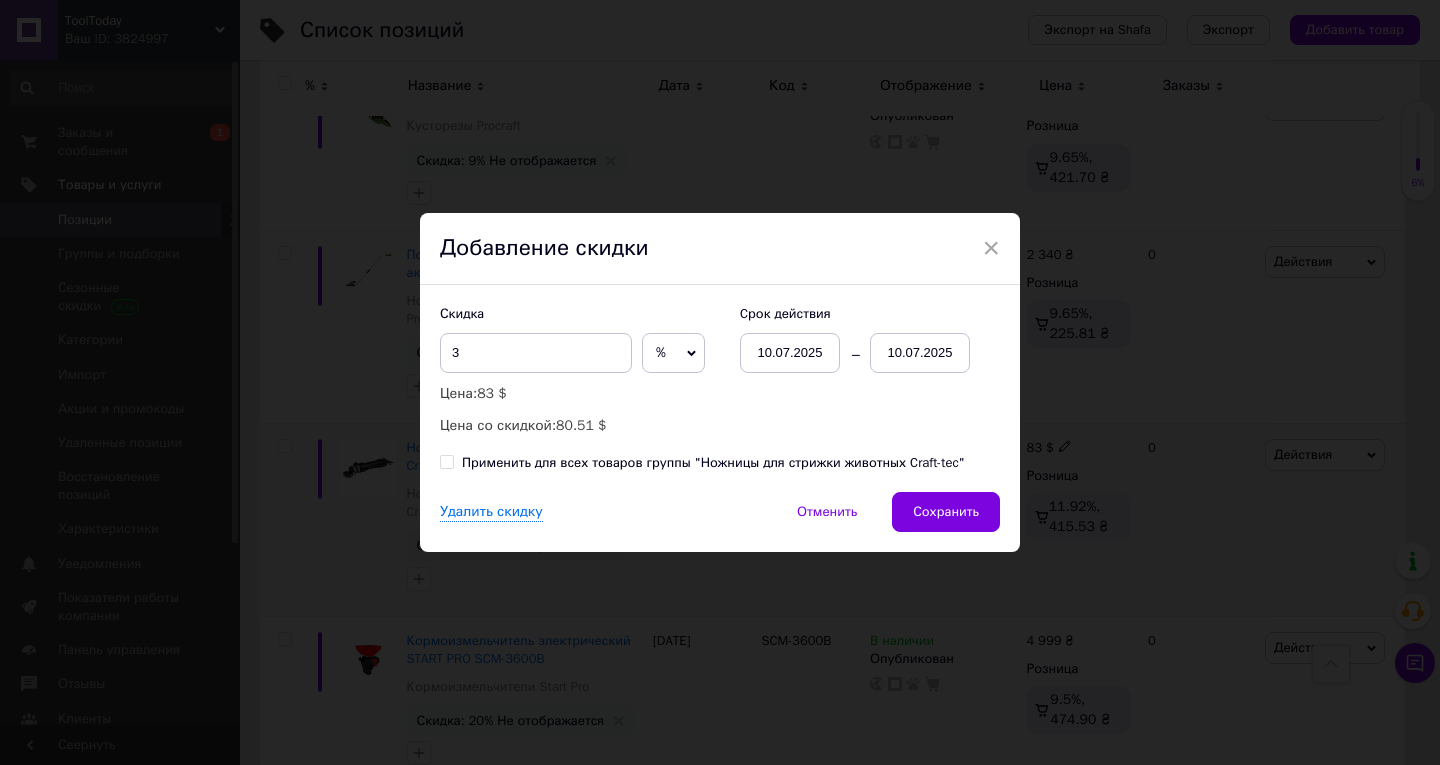 click on "10.07.2025" at bounding box center [920, 353] 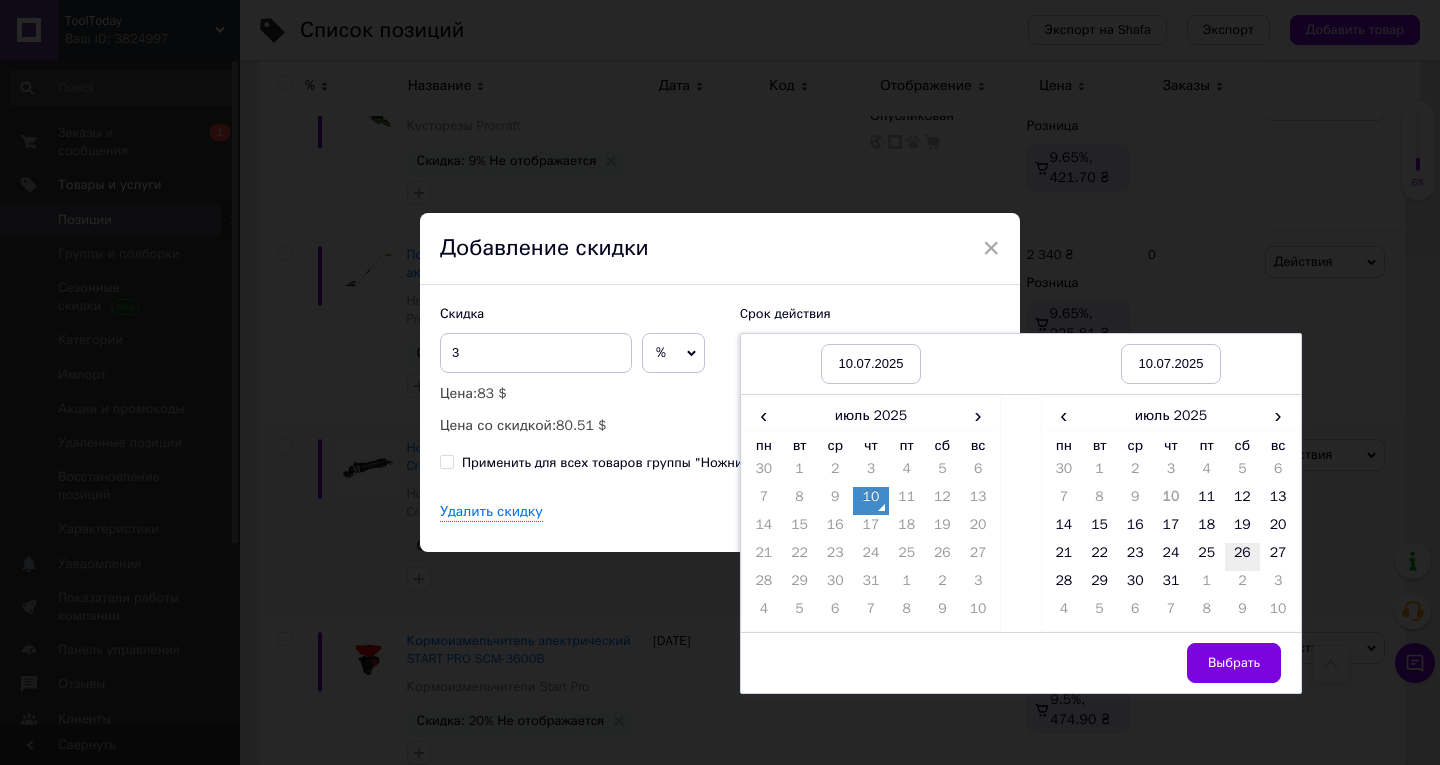 click on "26" at bounding box center (1243, 557) 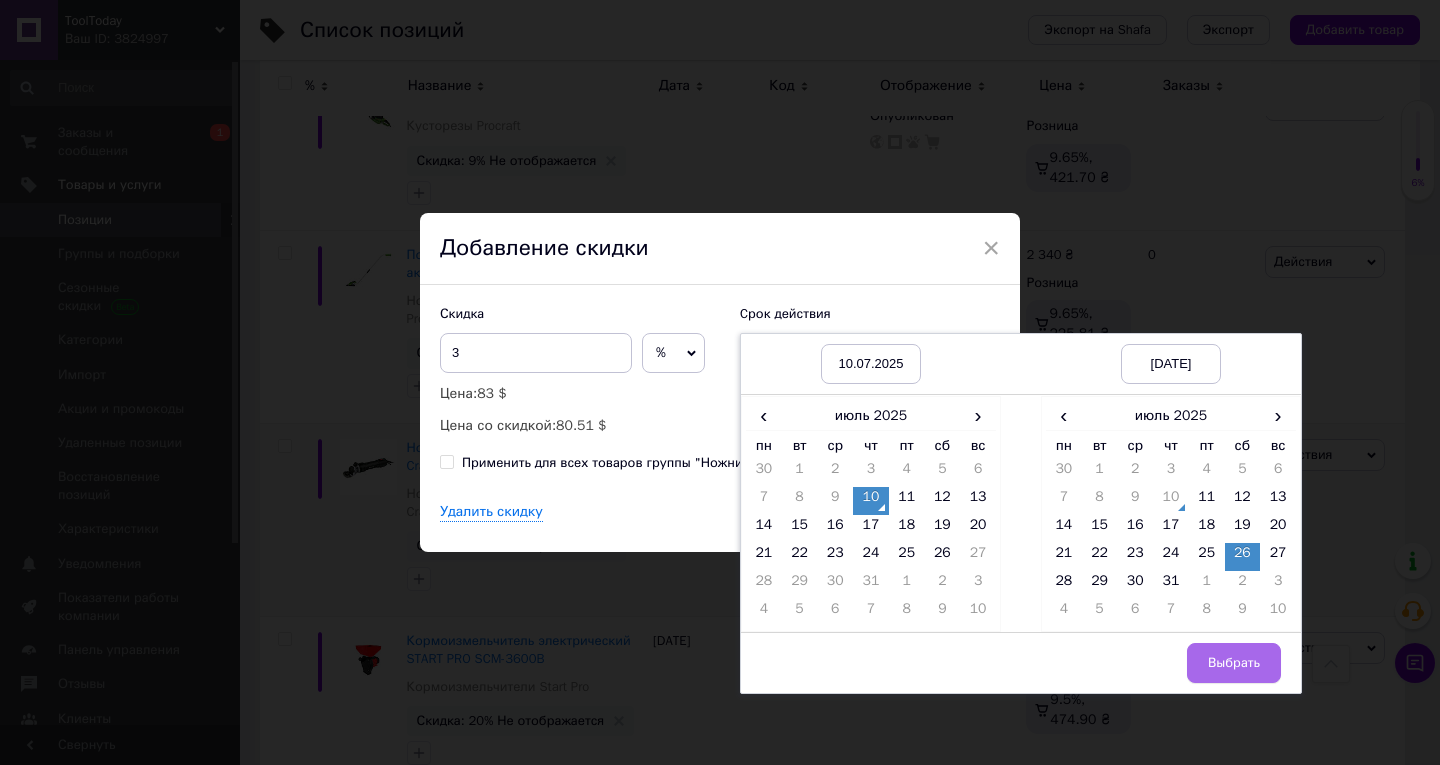 click on "Выбрать" at bounding box center (1234, 663) 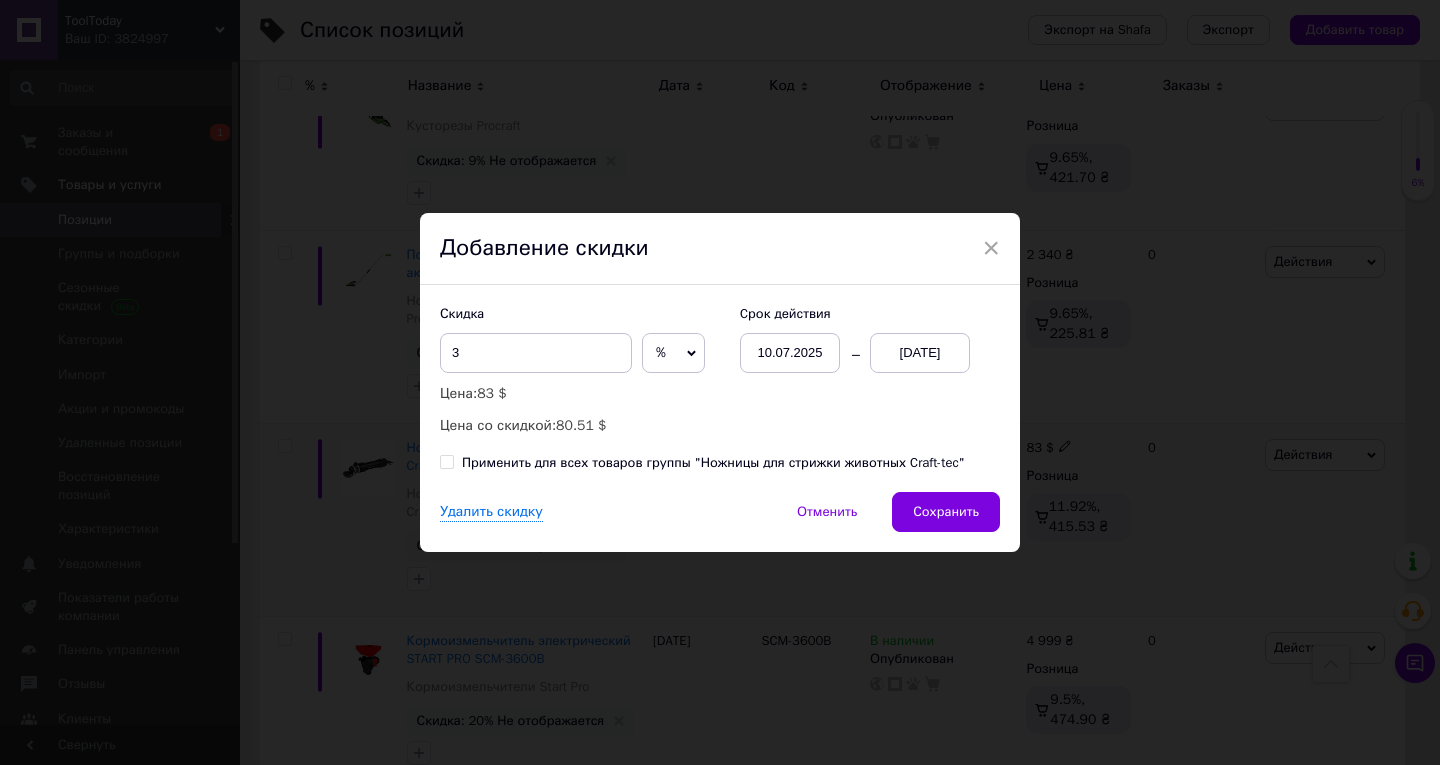 click on "Сохранить" at bounding box center [946, 512] 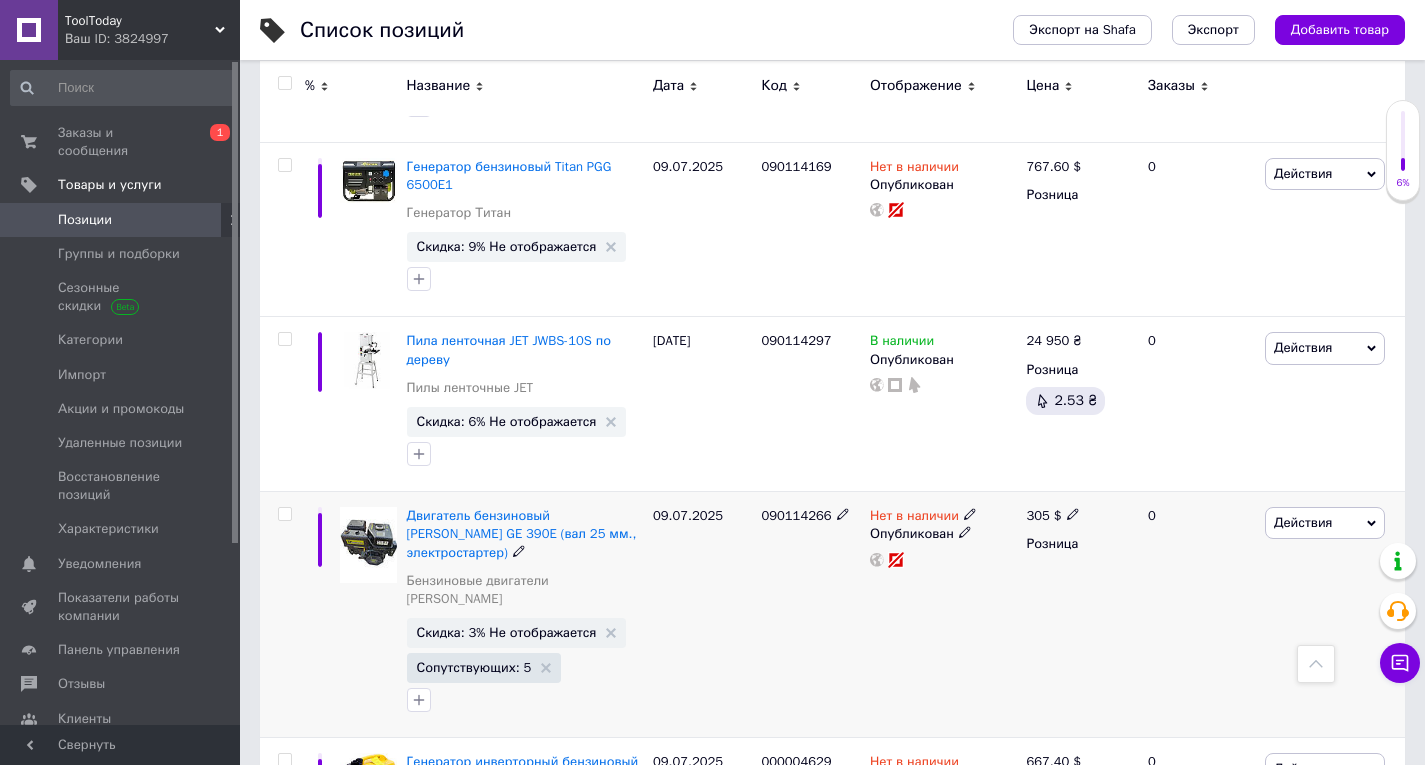 scroll, scrollTop: 10400, scrollLeft: 0, axis: vertical 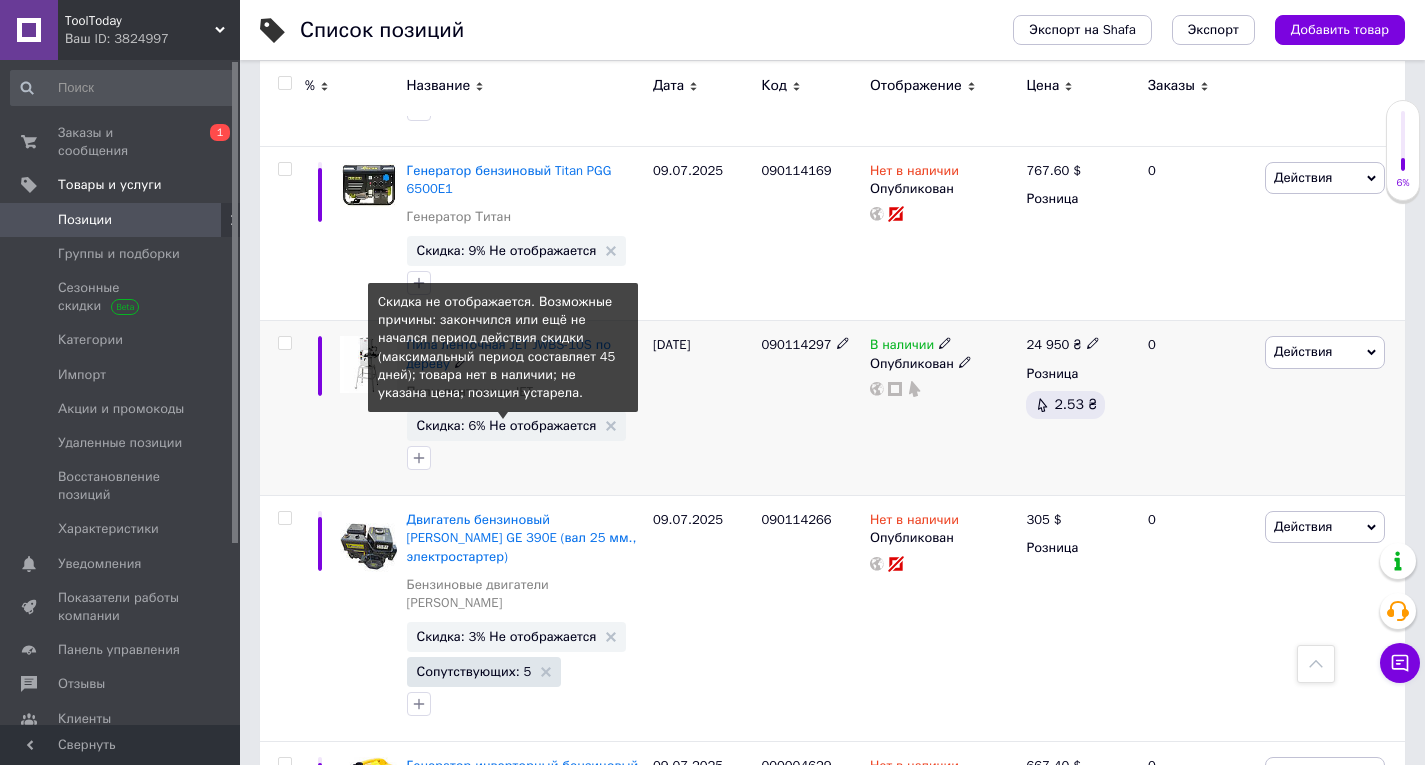 click on "Скидка: 6% Не отображается" at bounding box center [507, 425] 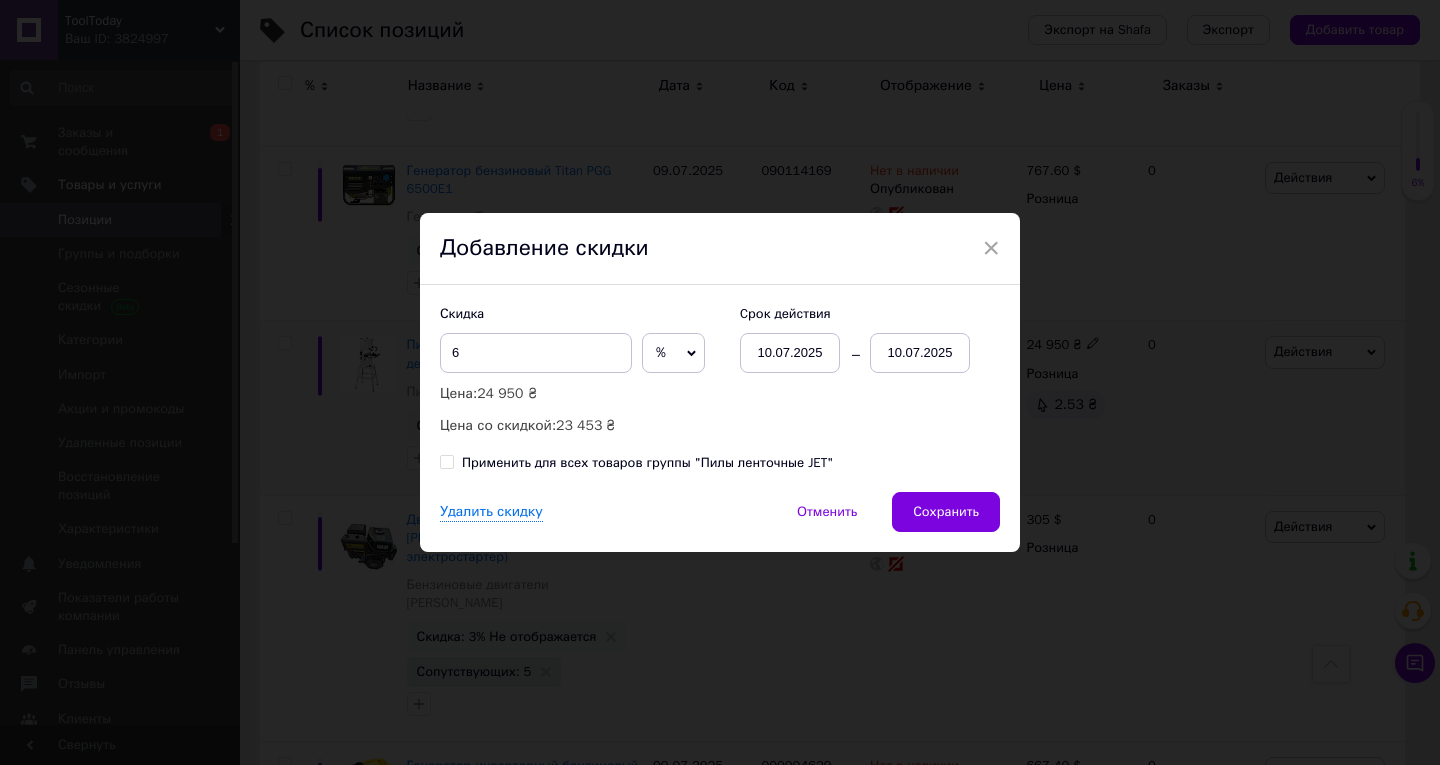 click on "10.07.2025" at bounding box center [920, 353] 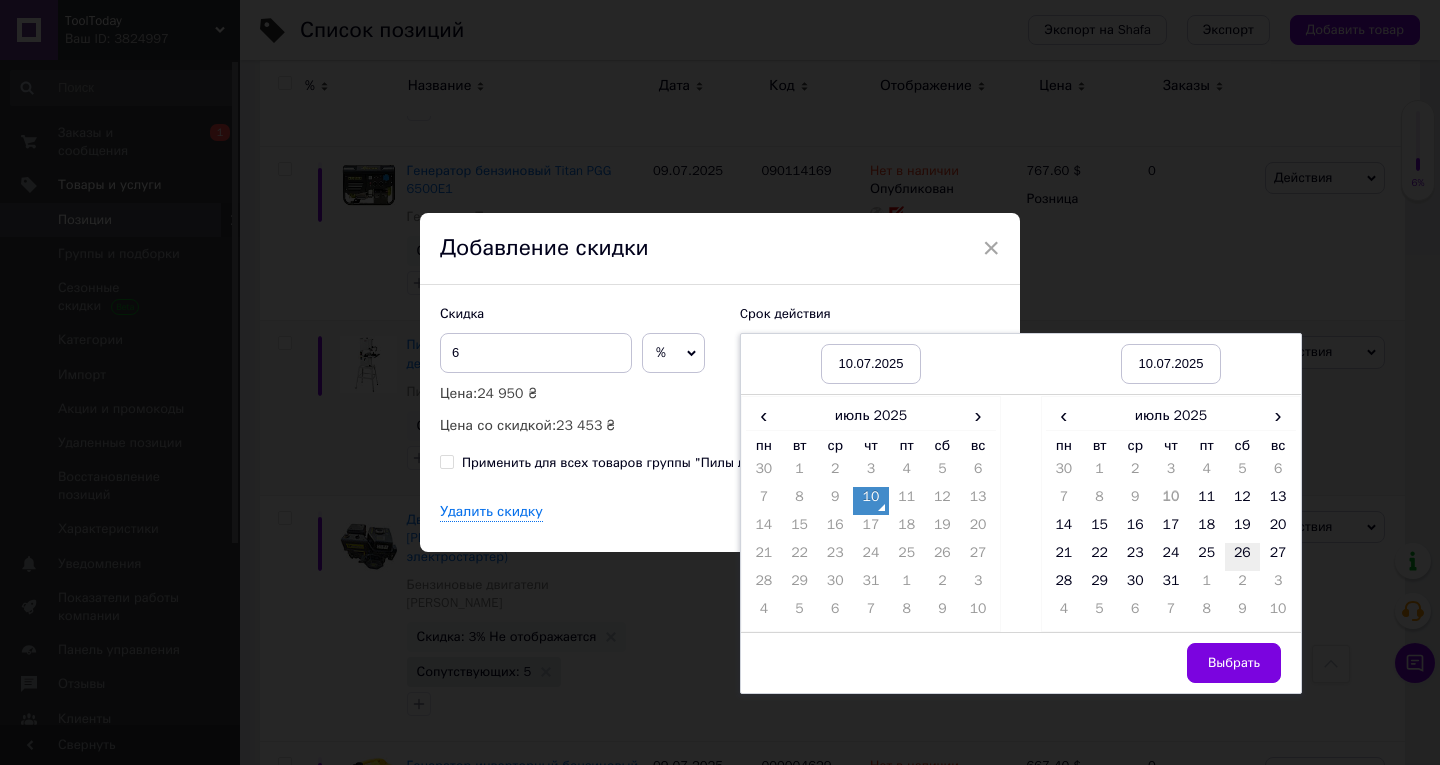 click on "26" at bounding box center [1243, 557] 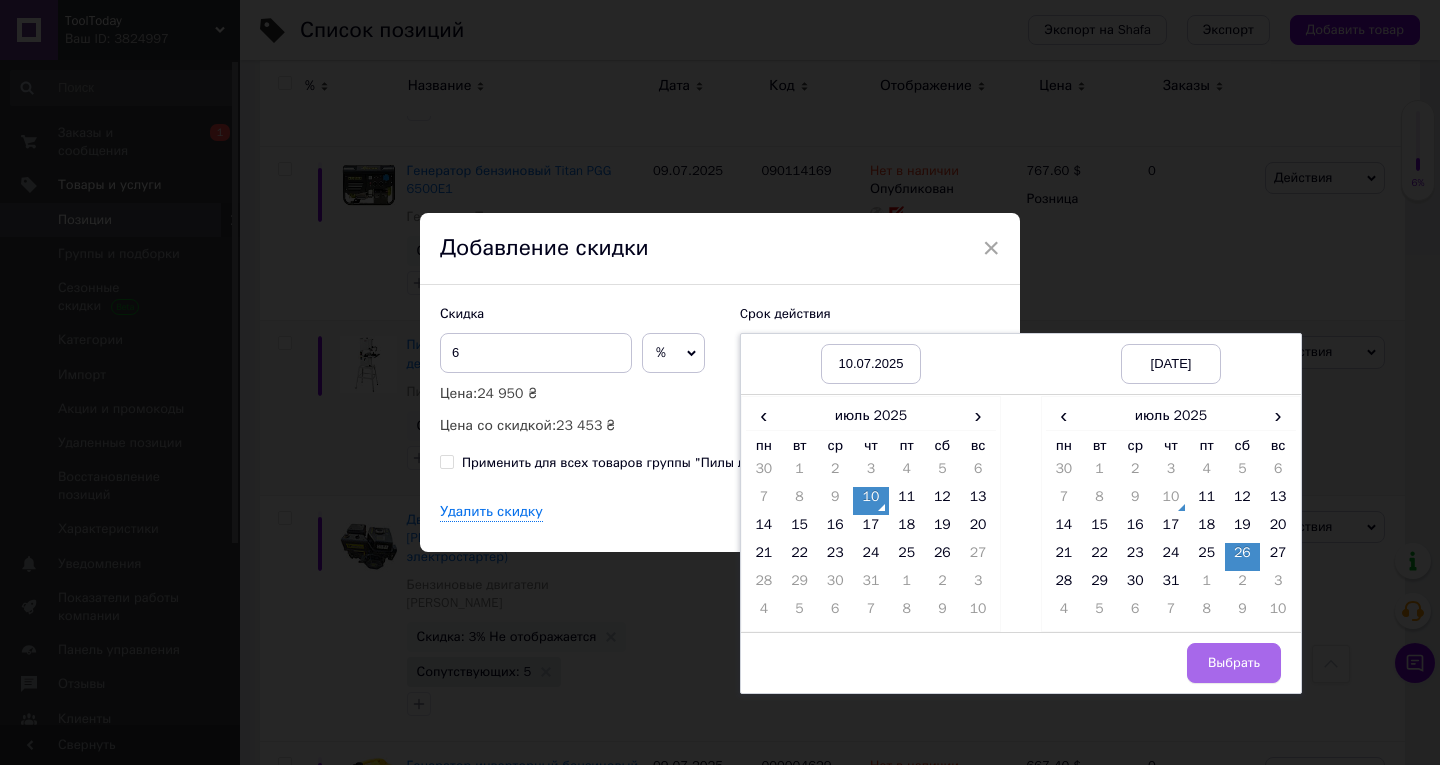 click on "Выбрать" at bounding box center (1234, 663) 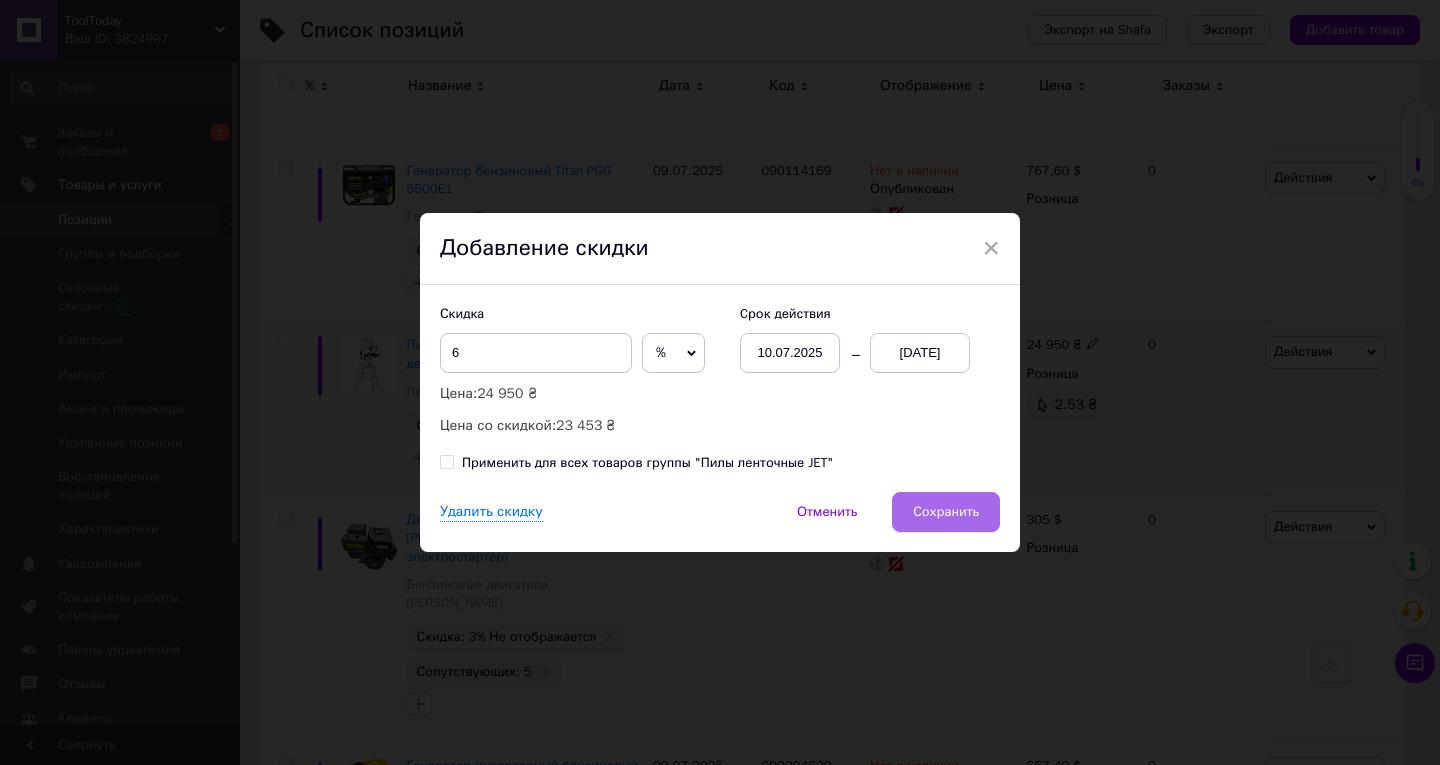 click on "Сохранить" at bounding box center (946, 512) 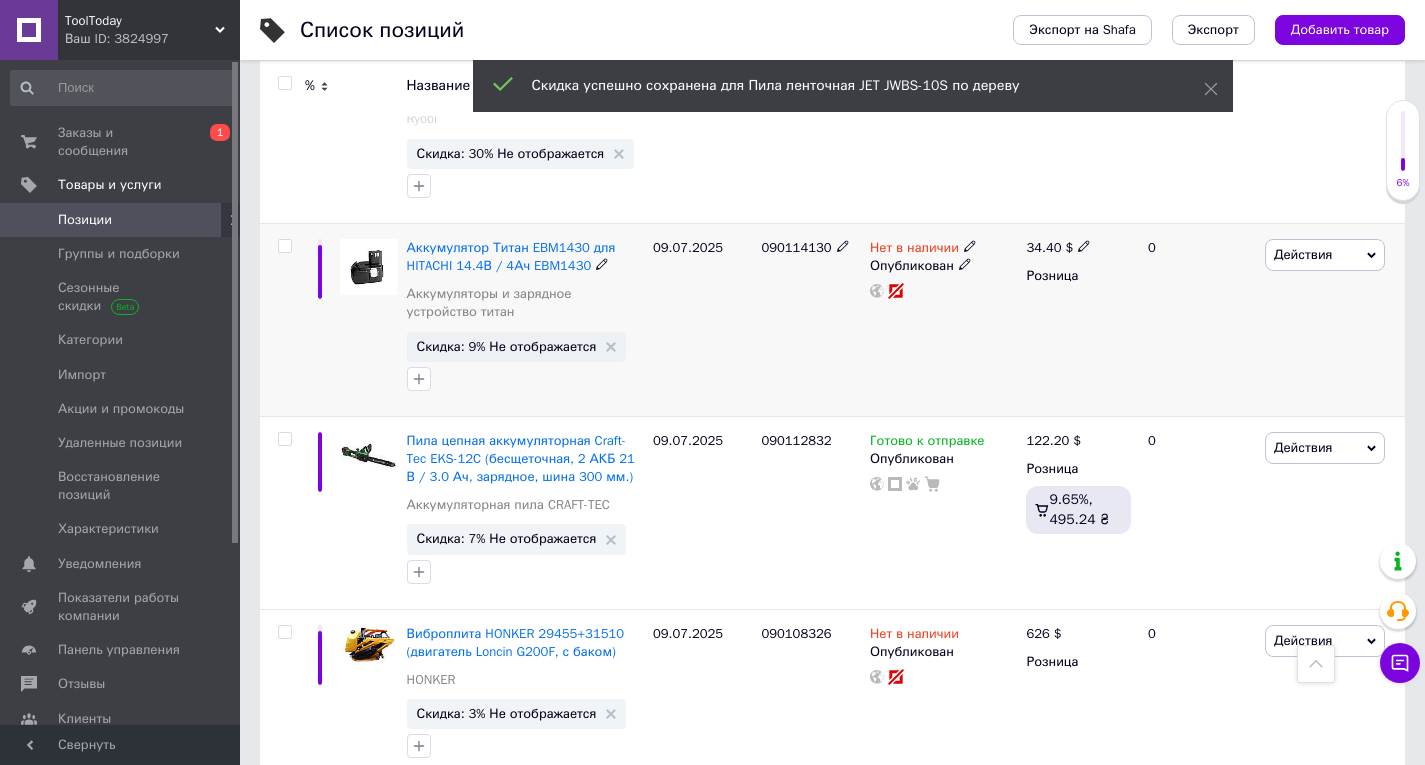 scroll, scrollTop: 11900, scrollLeft: 0, axis: vertical 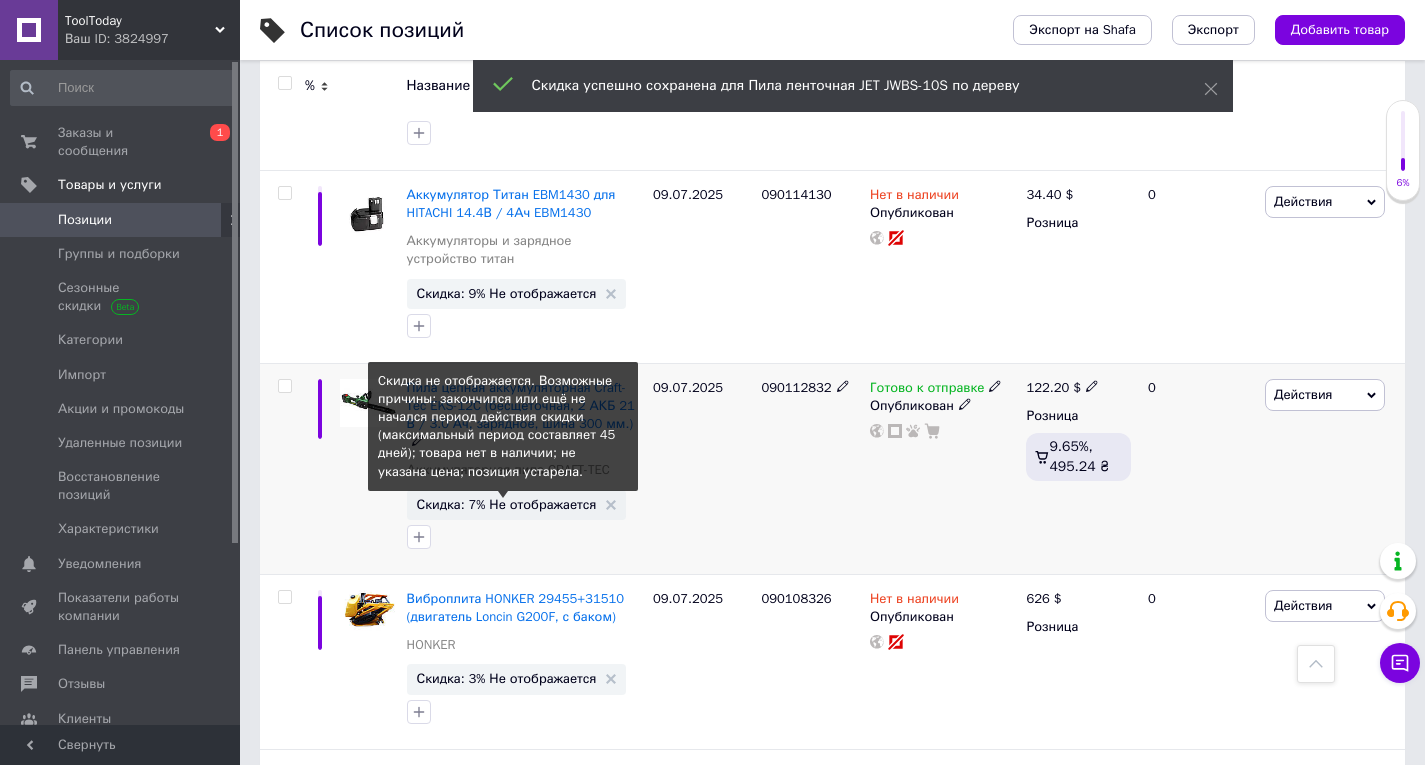 click on "Скидка: 7% Не отображается" at bounding box center (507, 504) 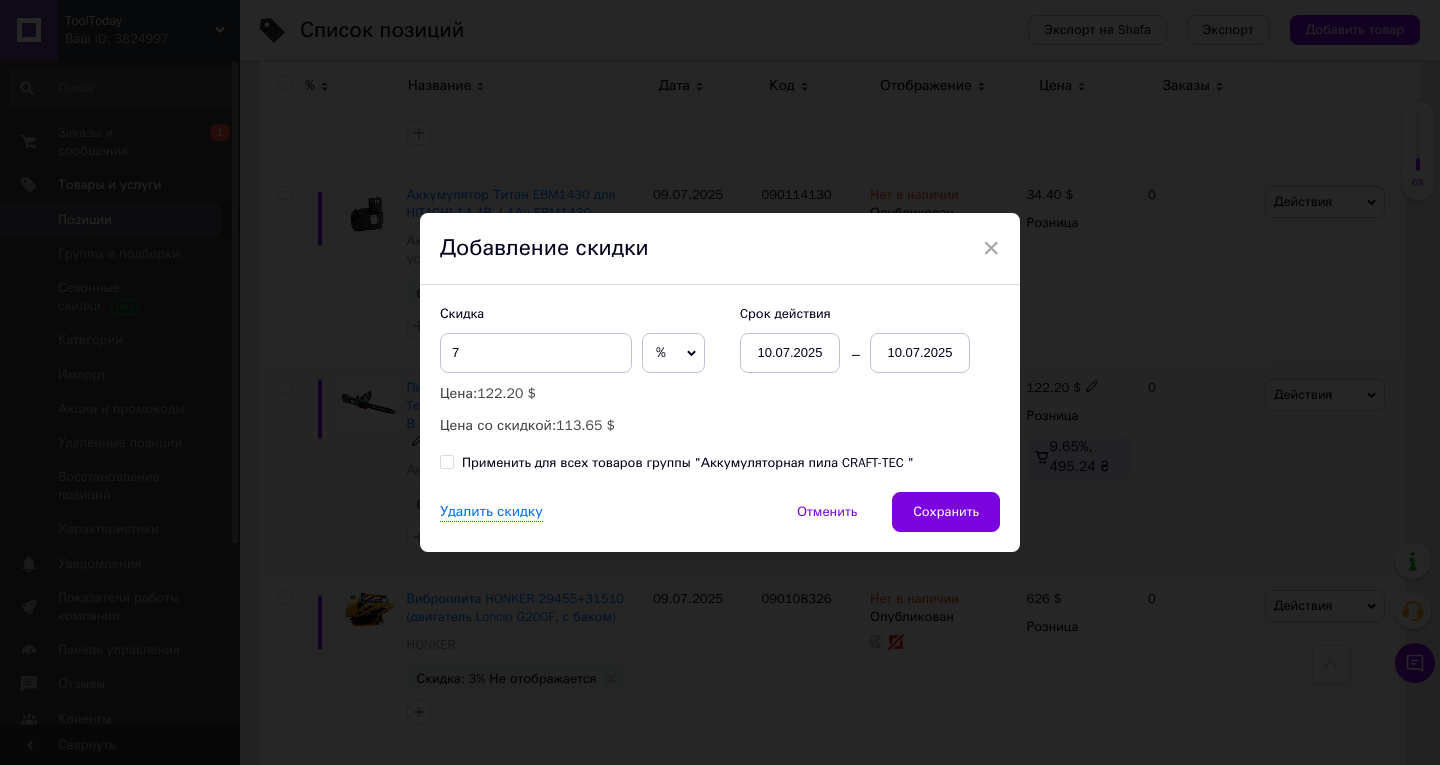 click on "10.07.2025" at bounding box center (920, 353) 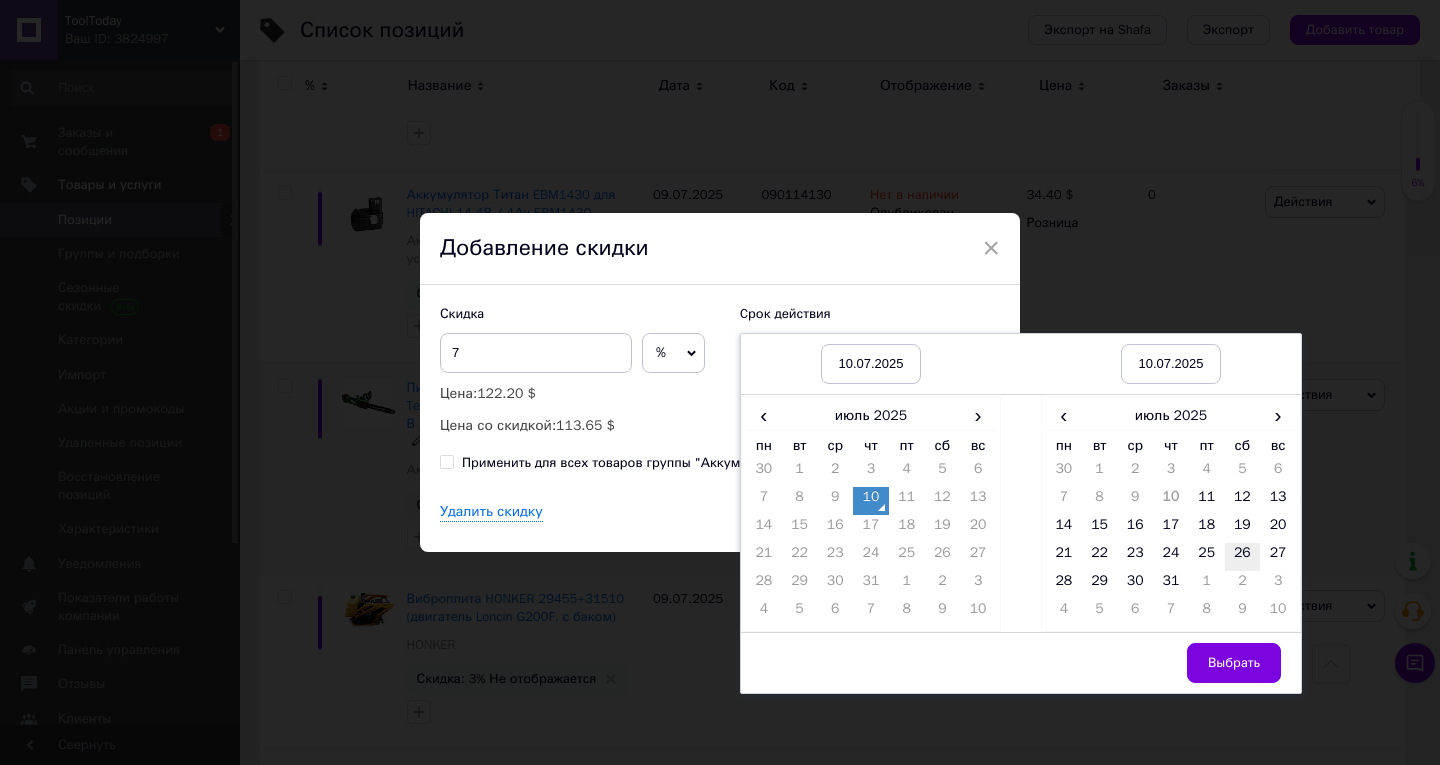 click on "26" at bounding box center [1243, 557] 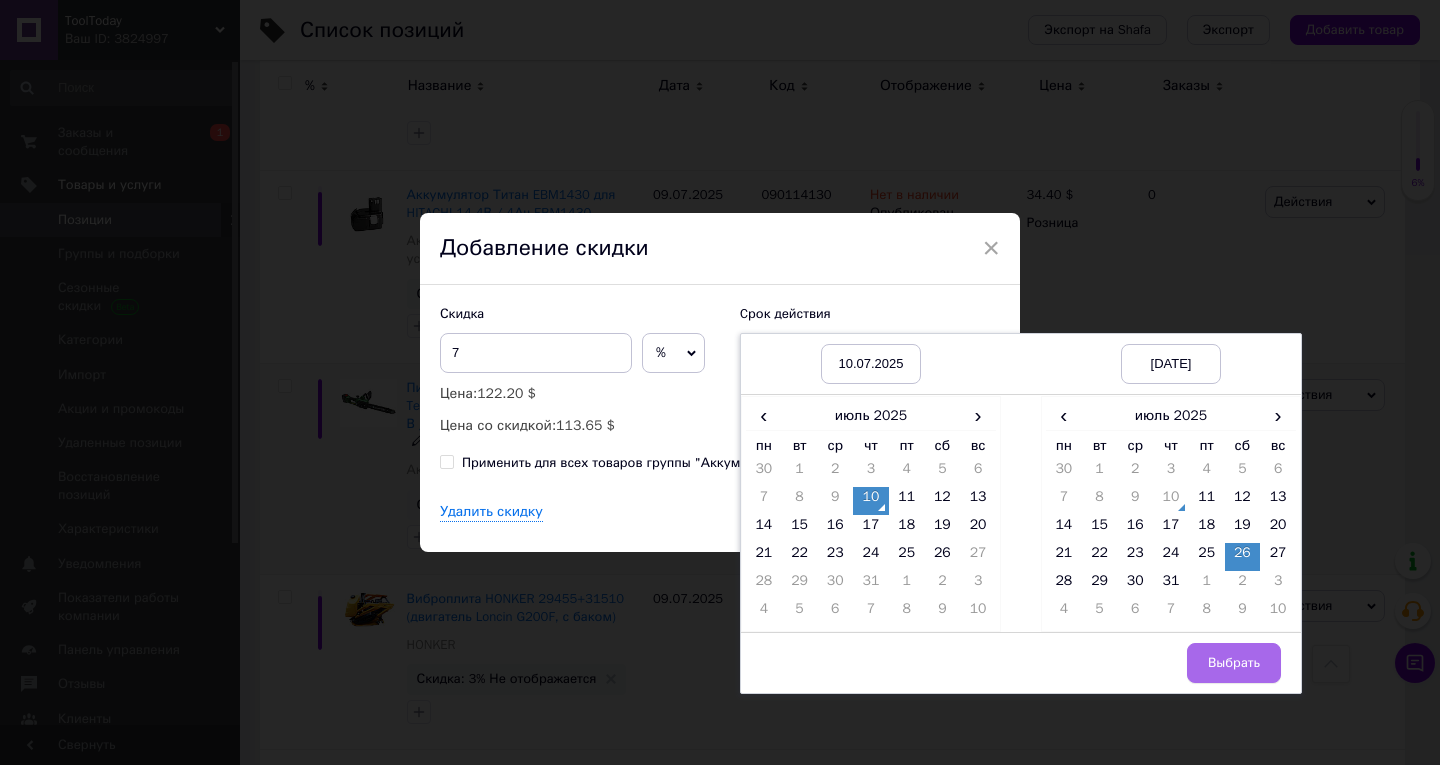 click on "Выбрать" at bounding box center (1234, 663) 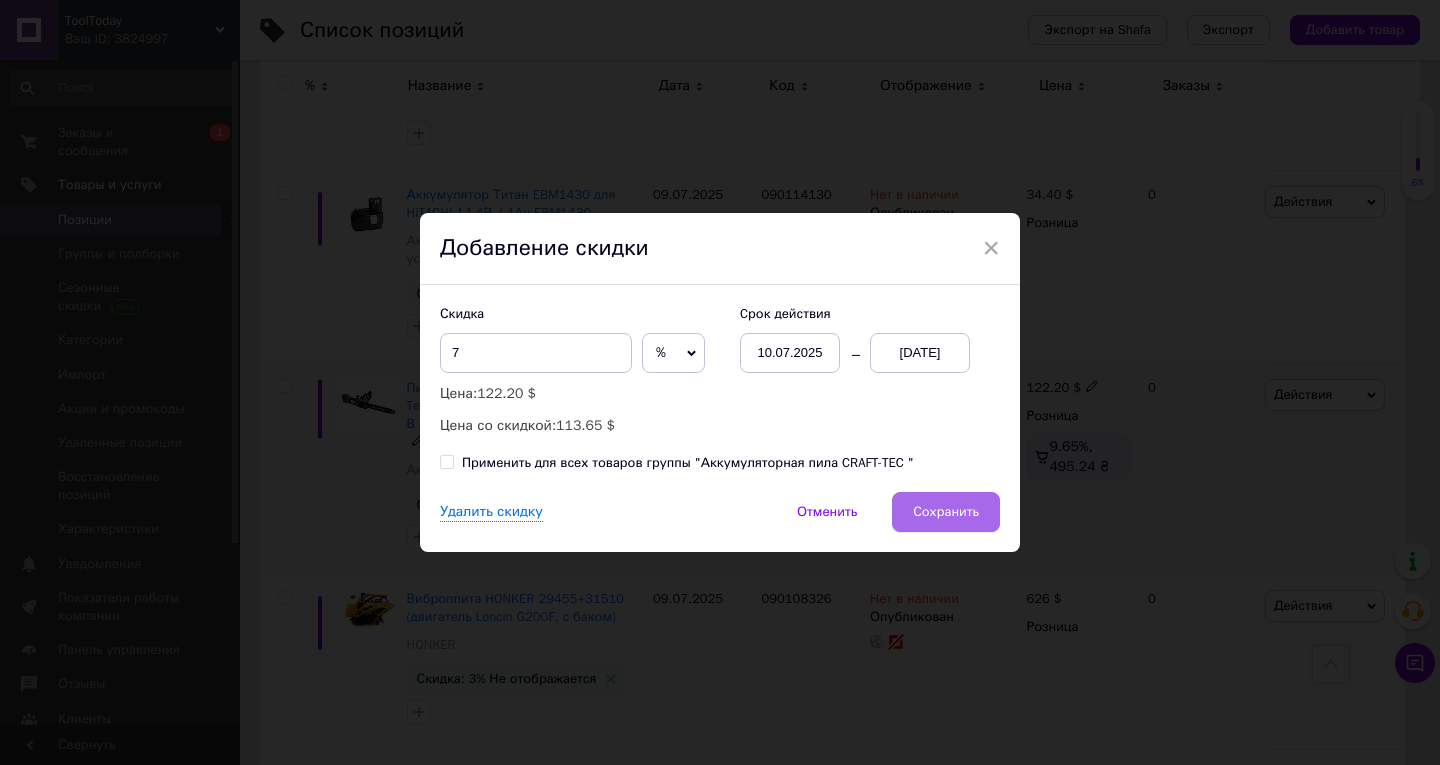click on "Сохранить" at bounding box center (946, 512) 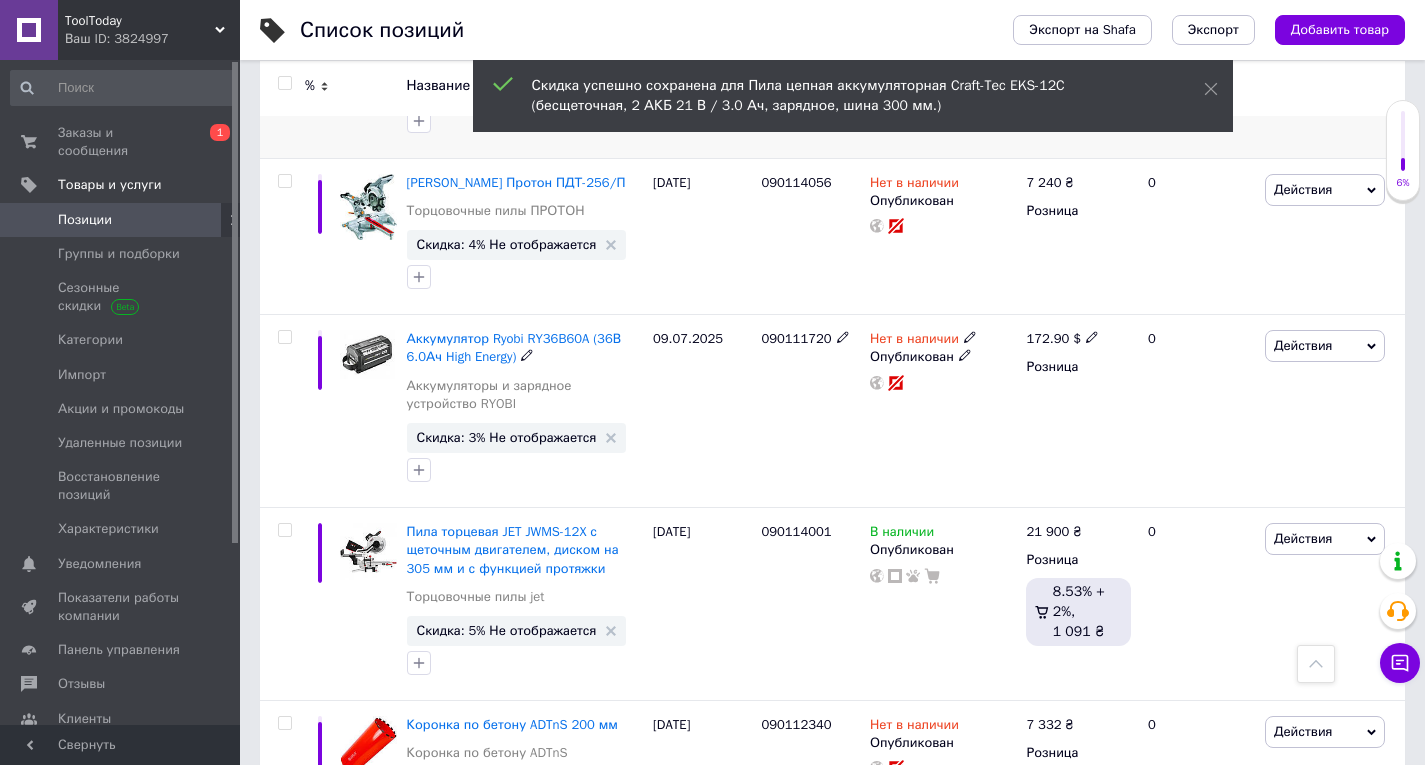 scroll, scrollTop: 13700, scrollLeft: 0, axis: vertical 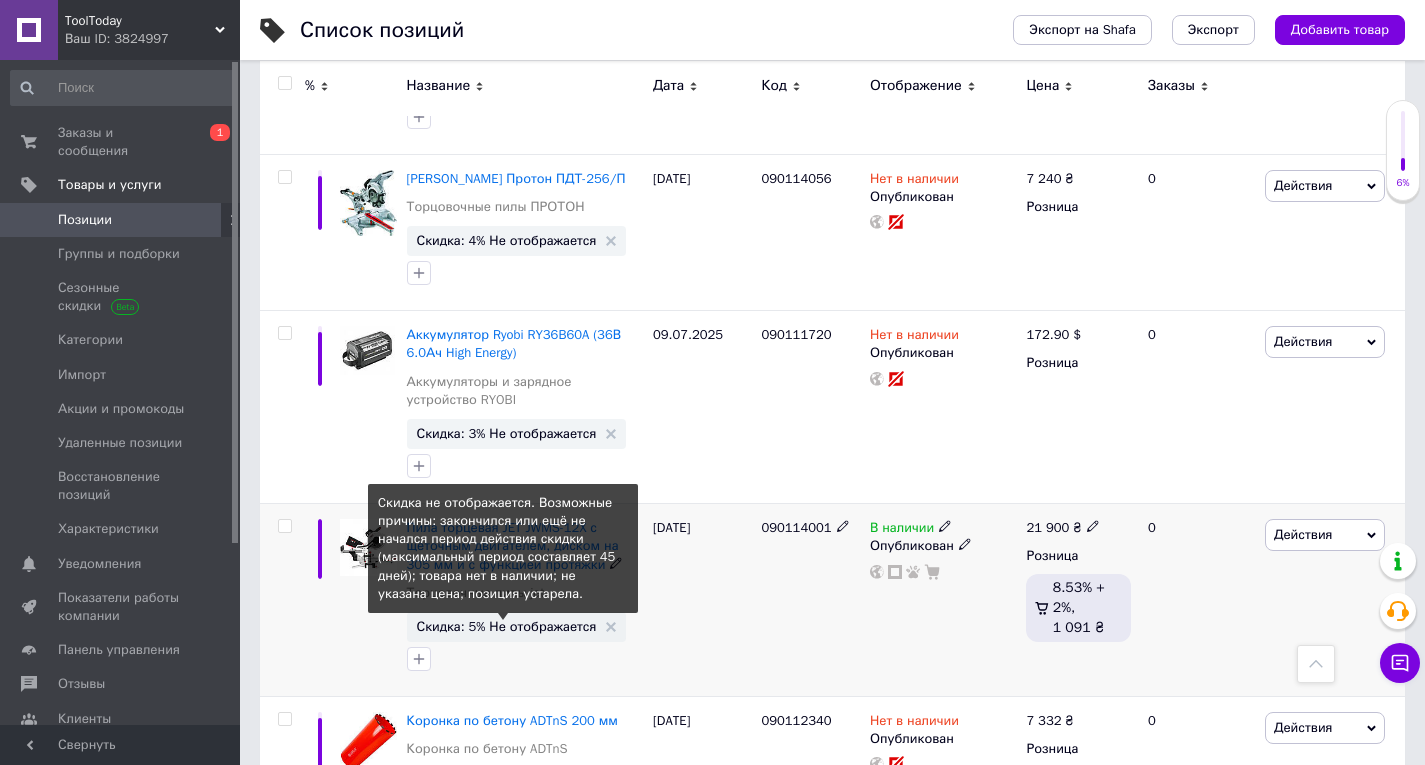 click on "Скидка: 5% Не отображается" at bounding box center [507, 626] 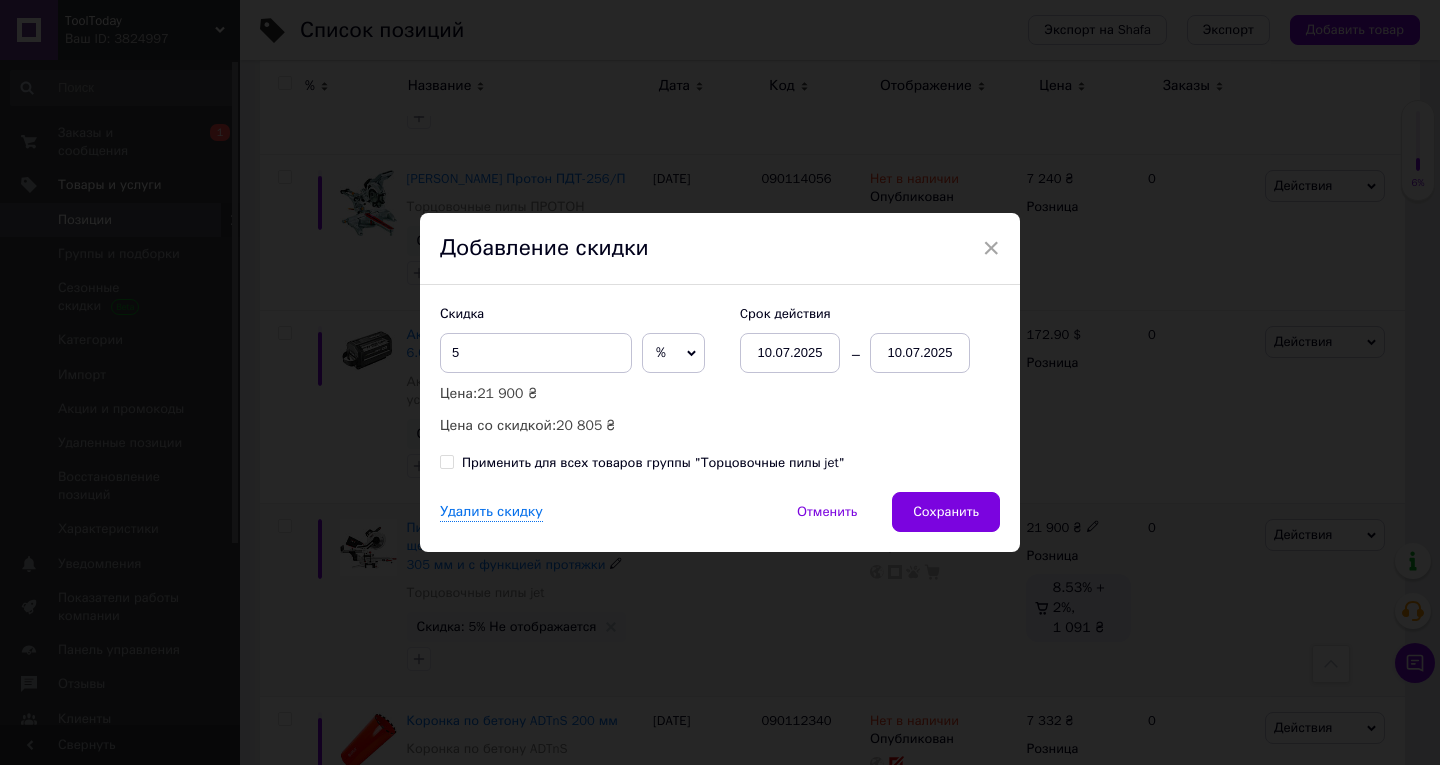 click on "10.07.2025" at bounding box center (920, 353) 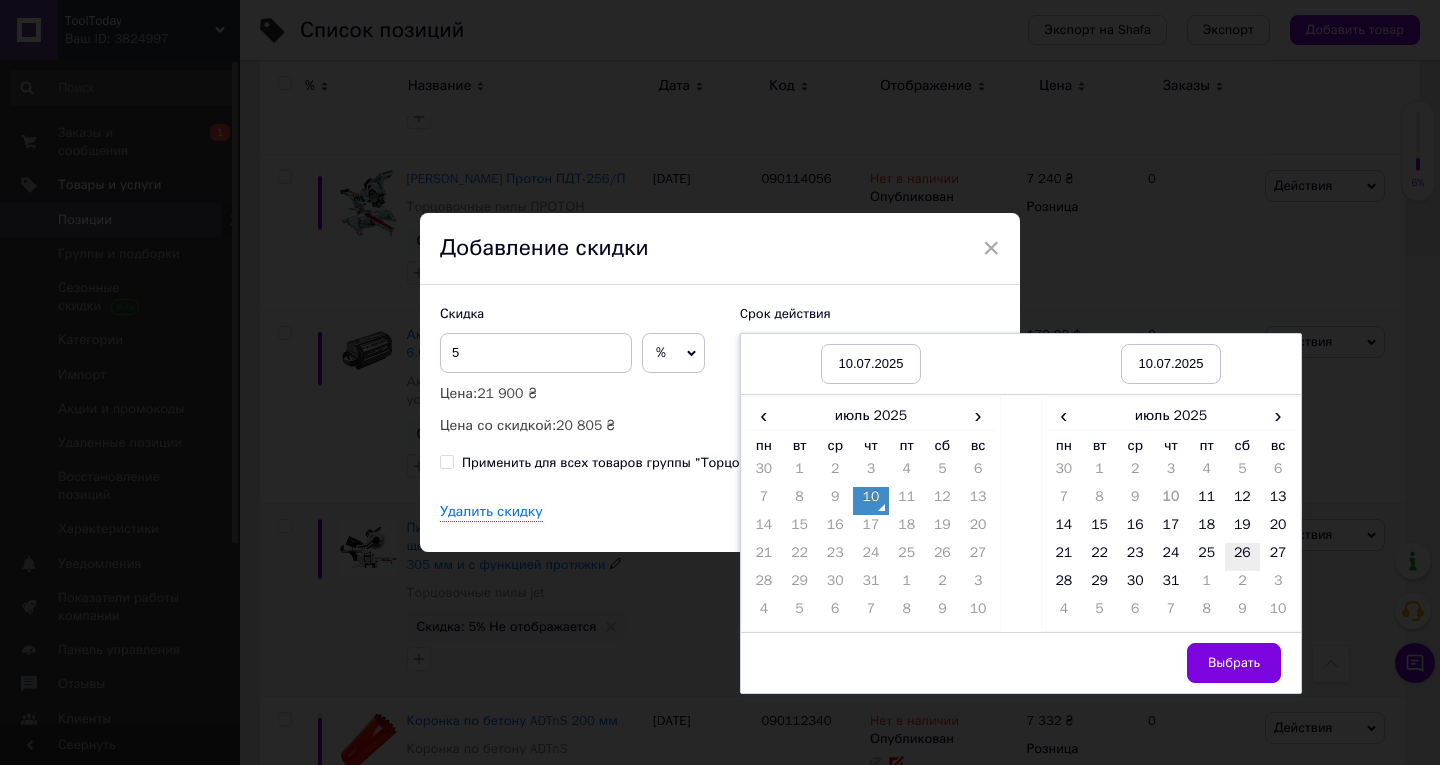 click on "26" at bounding box center [1243, 557] 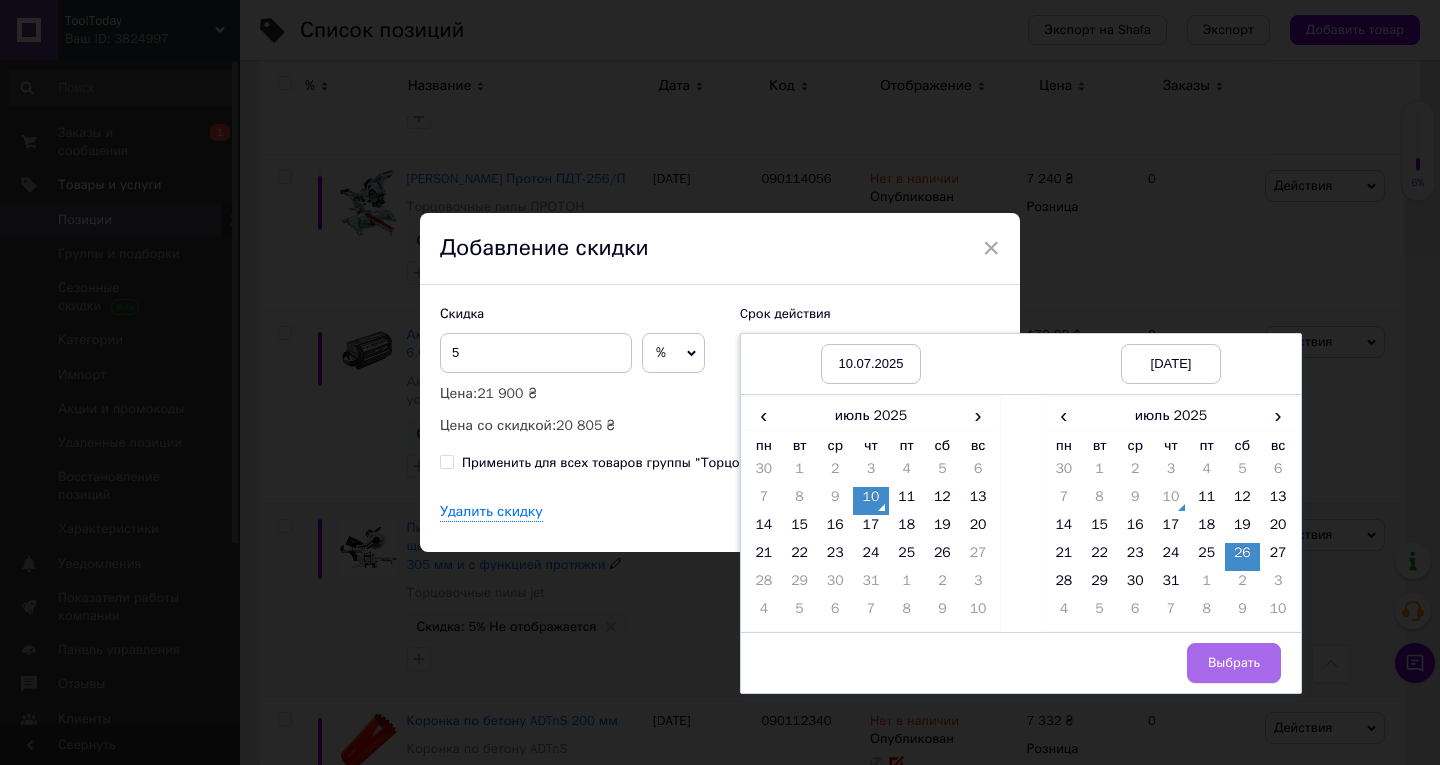 click on "Выбрать" at bounding box center (1234, 663) 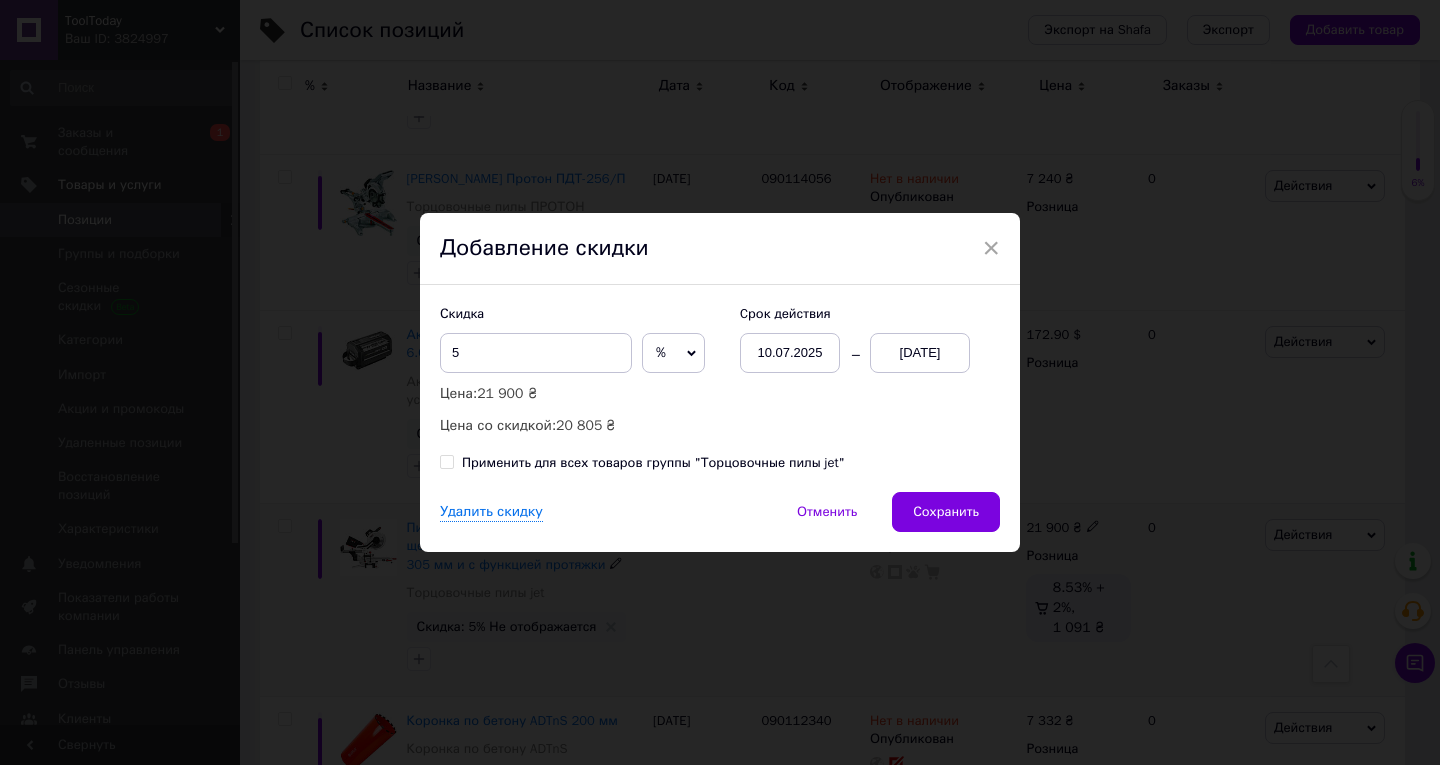 click on "Удалить скидку   Отменить   Сохранить" at bounding box center (720, 522) 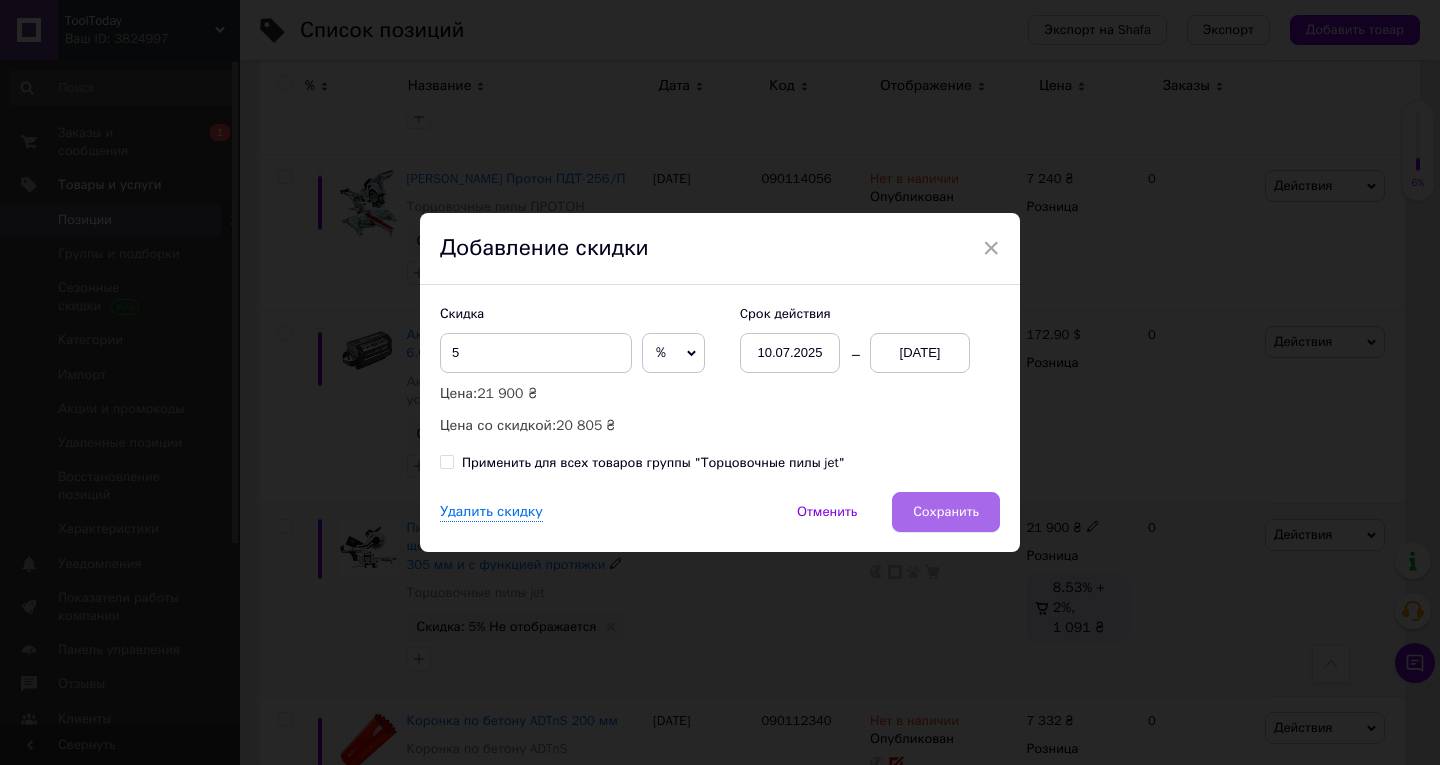 drag, startPoint x: 919, startPoint y: 510, endPoint x: 749, endPoint y: 511, distance: 170.00294 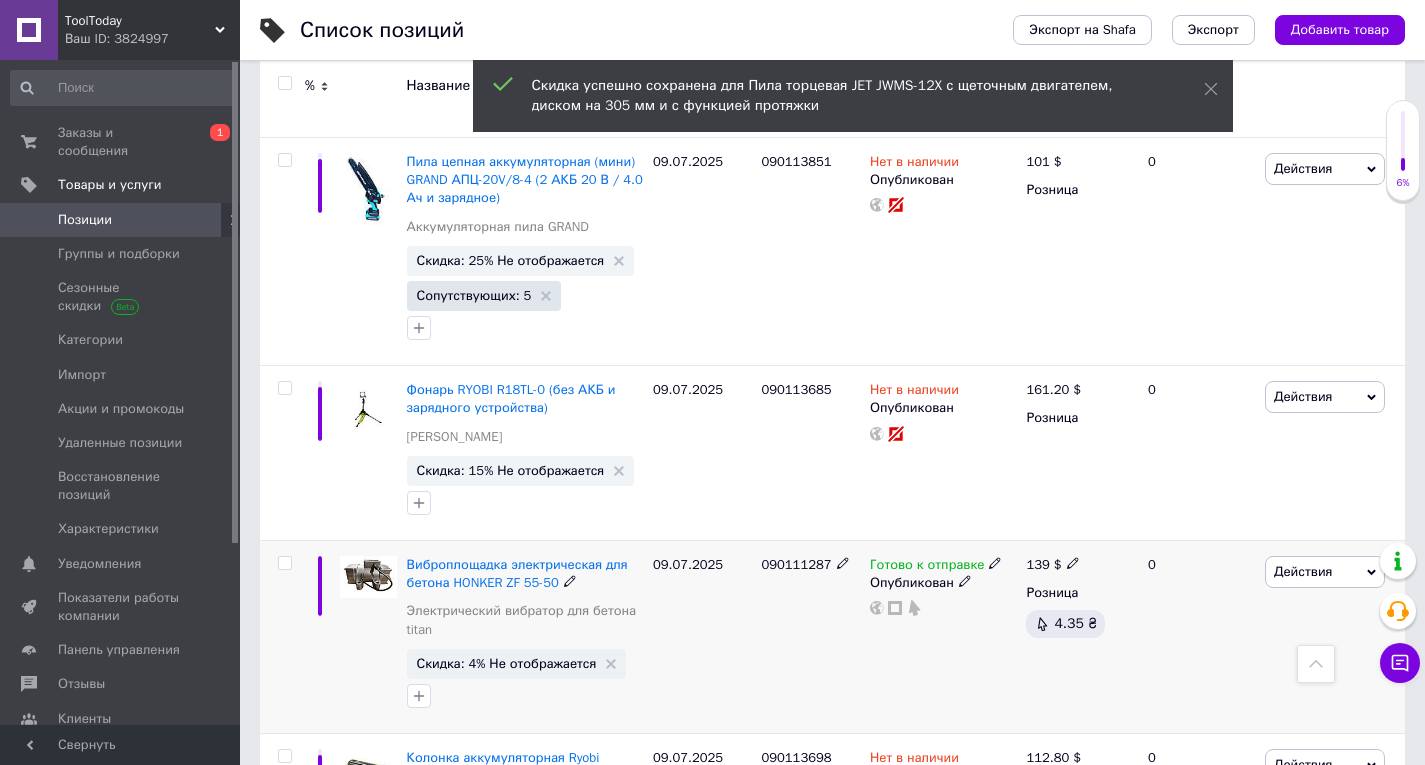 scroll, scrollTop: 15300, scrollLeft: 0, axis: vertical 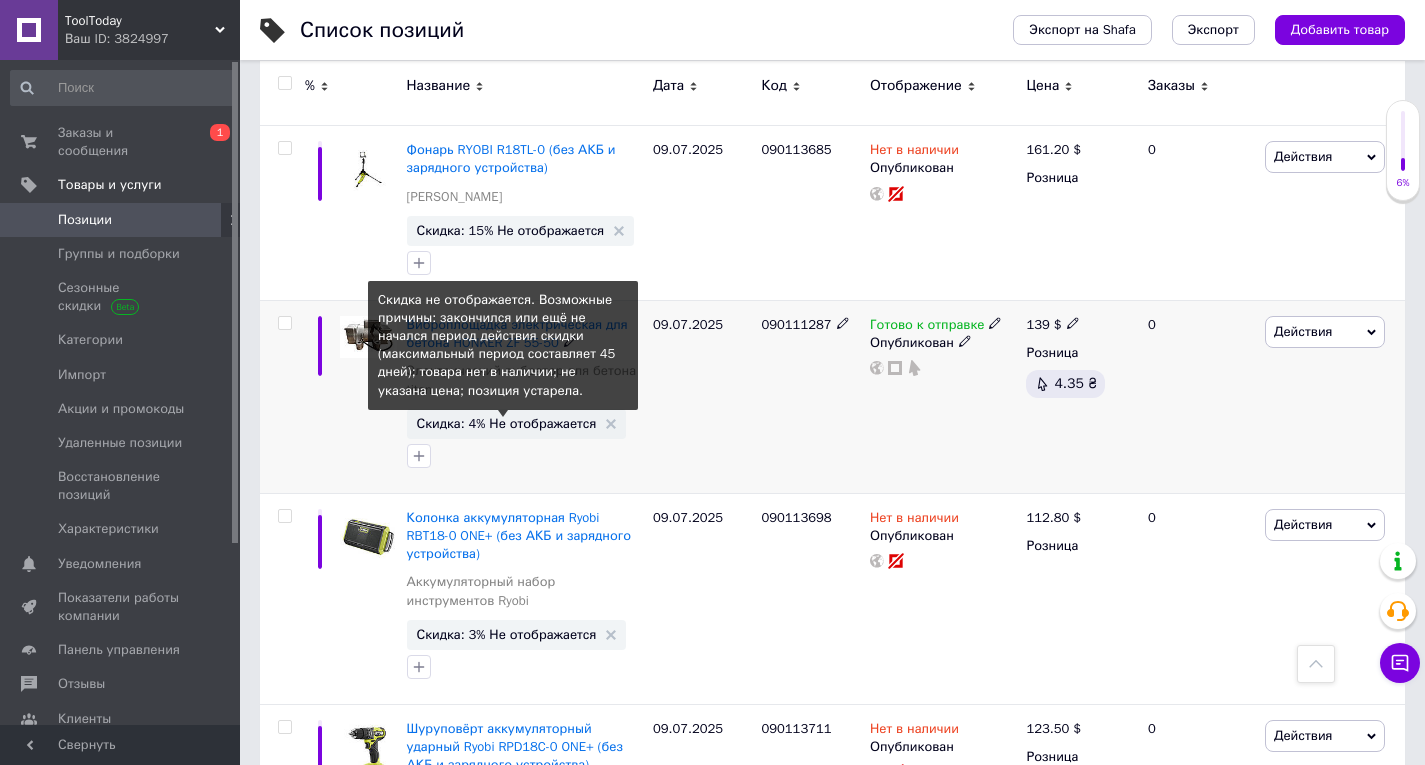 click on "Скидка: 4% Не отображается" at bounding box center (507, 423) 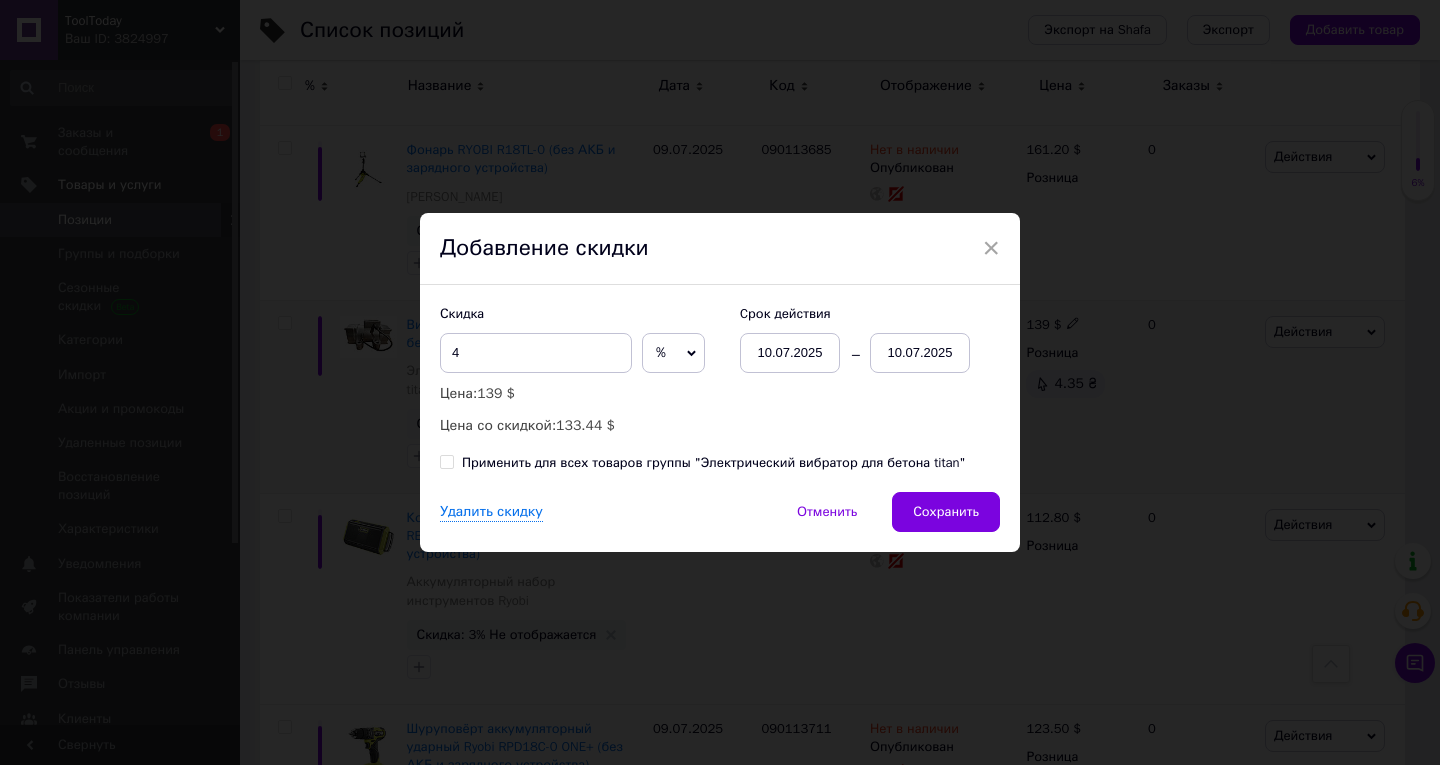 click on "10.07.2025" at bounding box center [920, 353] 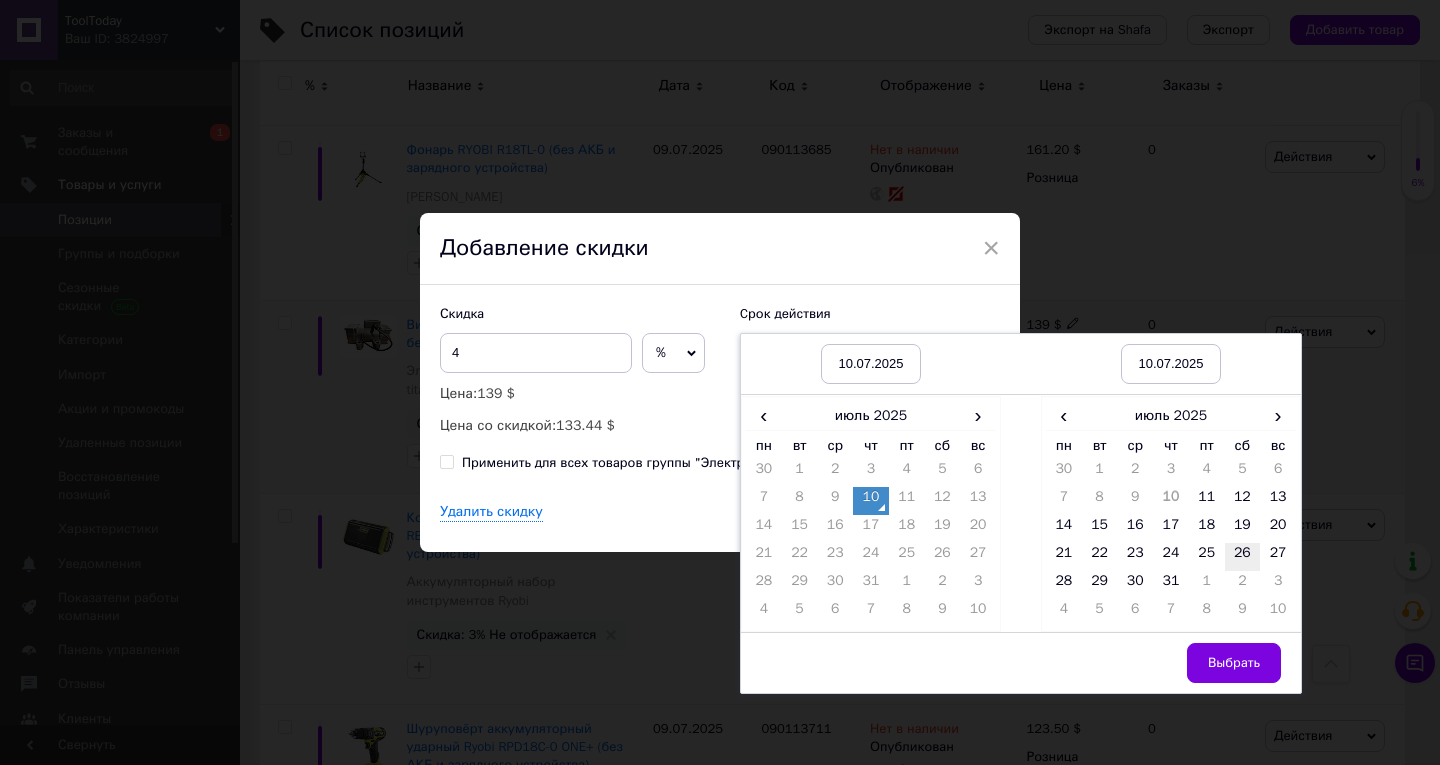 click on "26" at bounding box center (1243, 557) 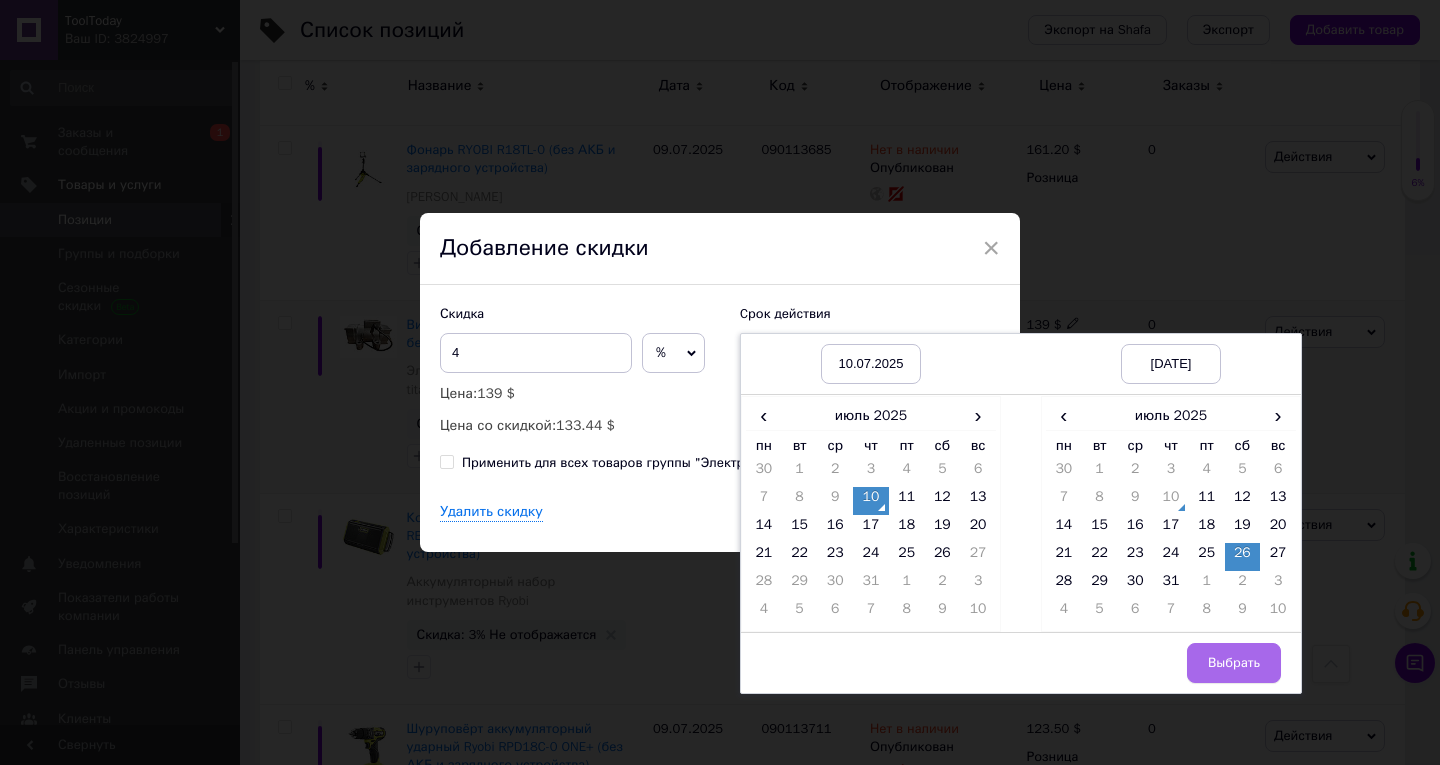 click on "Выбрать" at bounding box center [1234, 663] 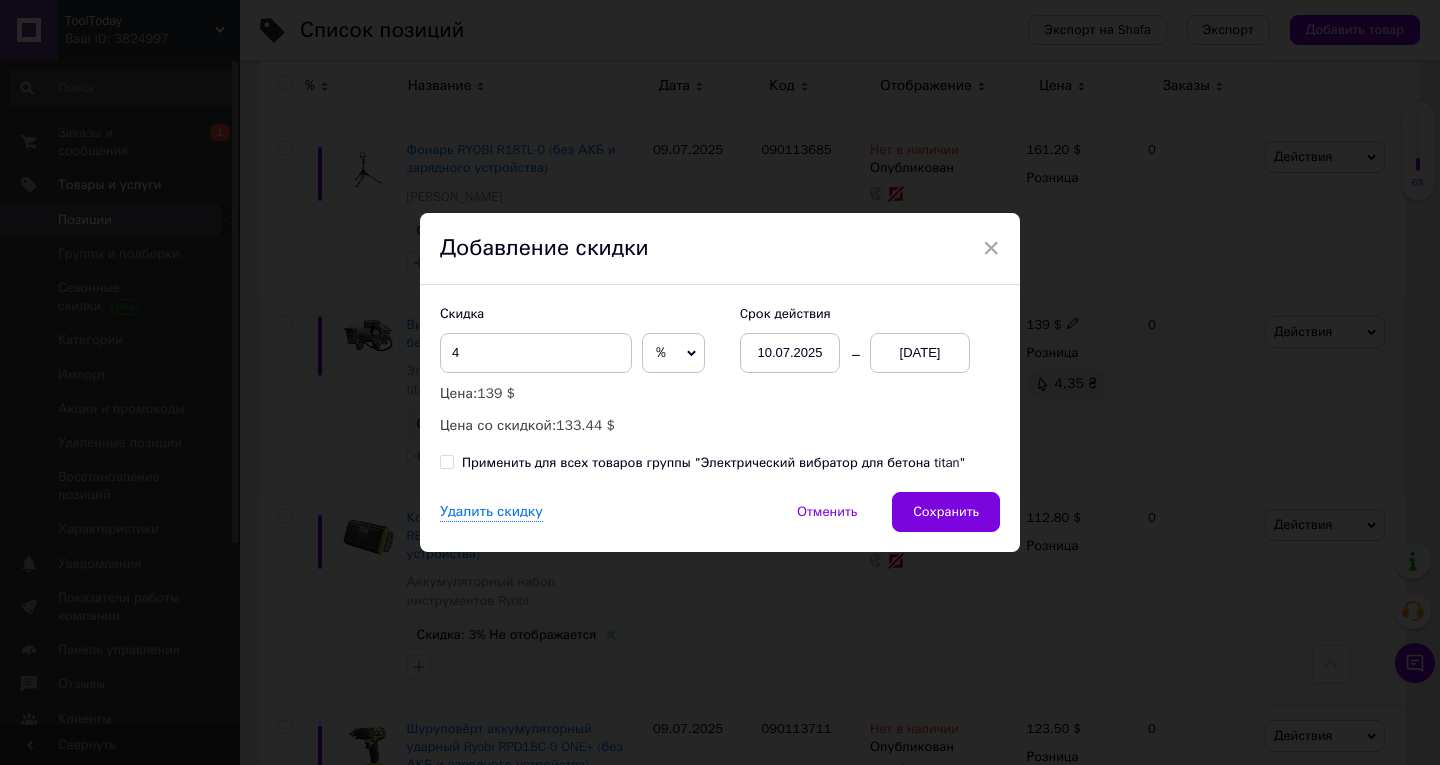click on "Сохранить" at bounding box center [946, 512] 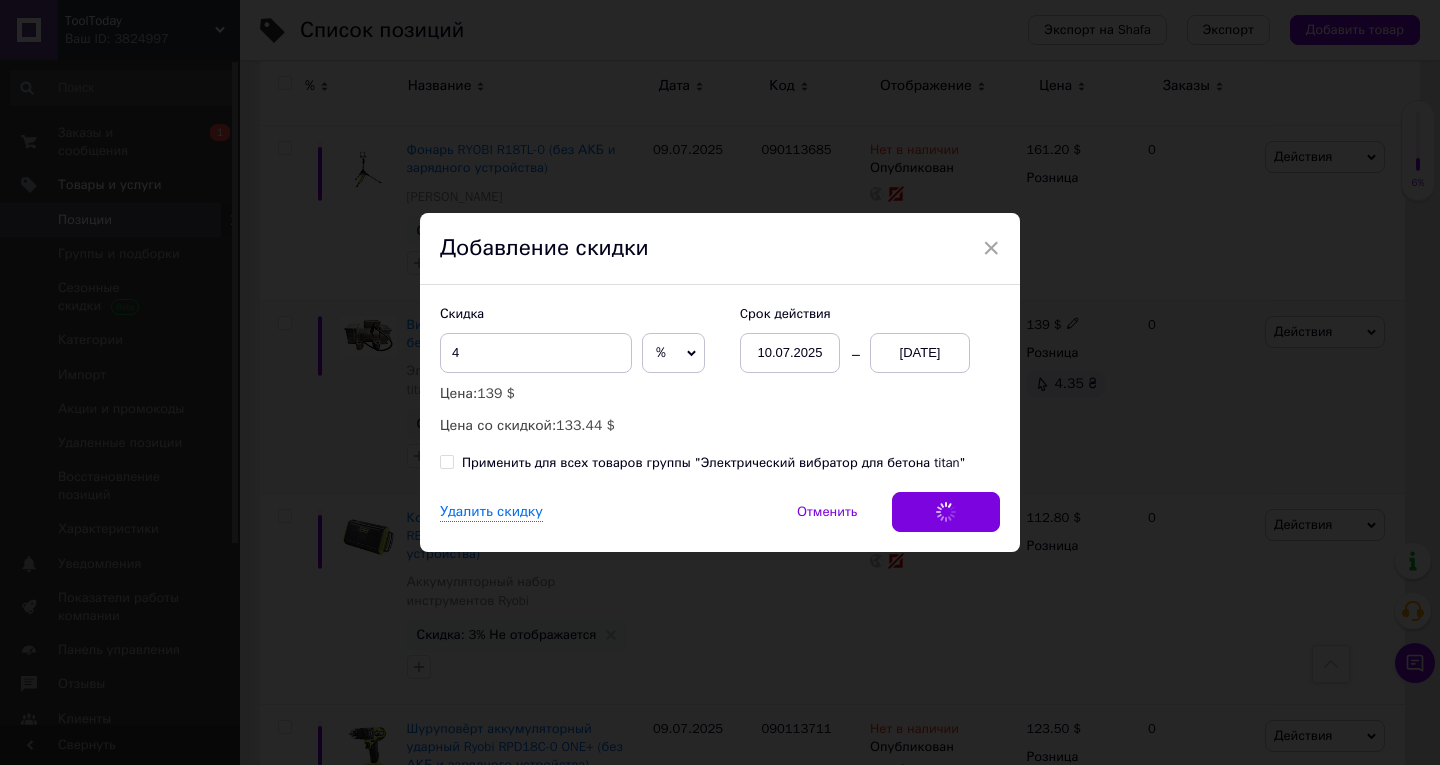 click on "Удалить скидку   Отменить   Сохранить" at bounding box center (720, 522) 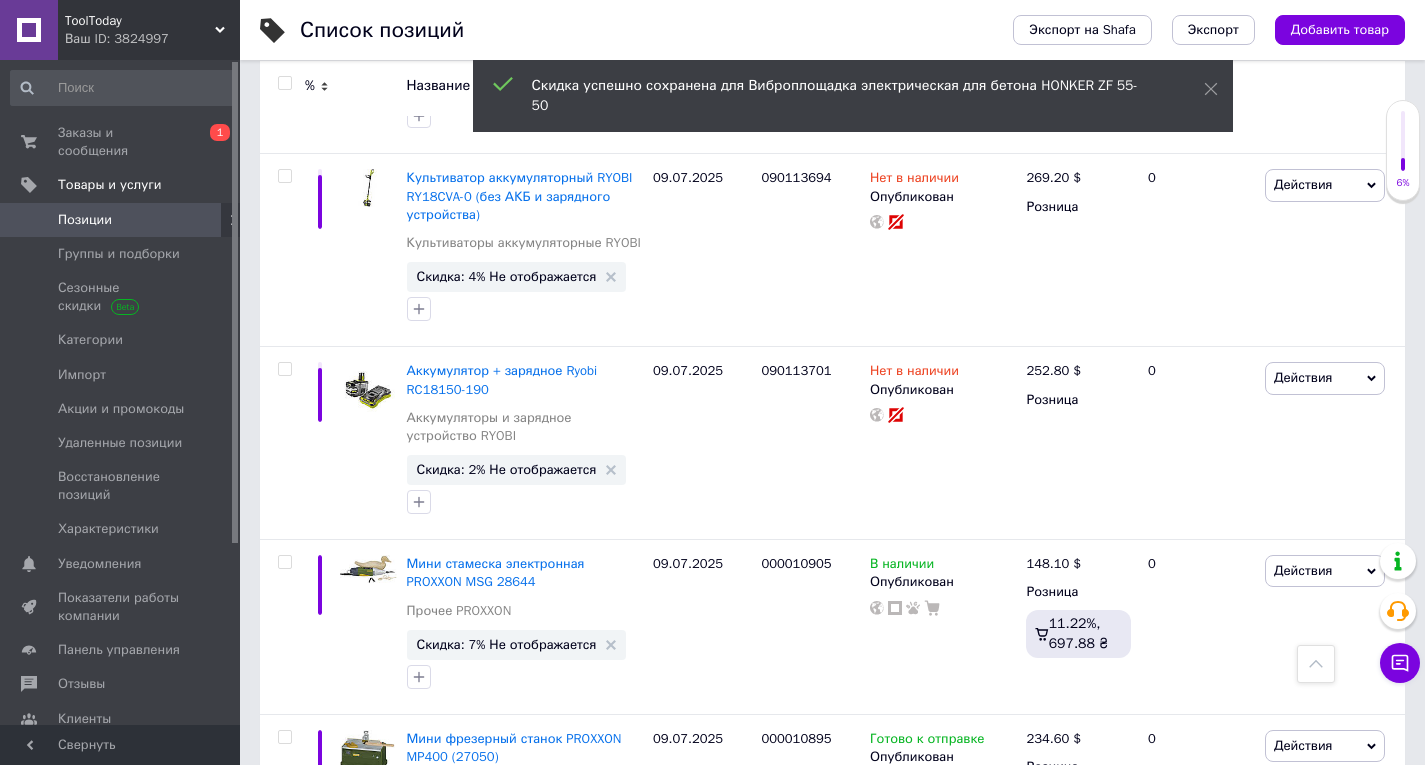 scroll, scrollTop: 17400, scrollLeft: 0, axis: vertical 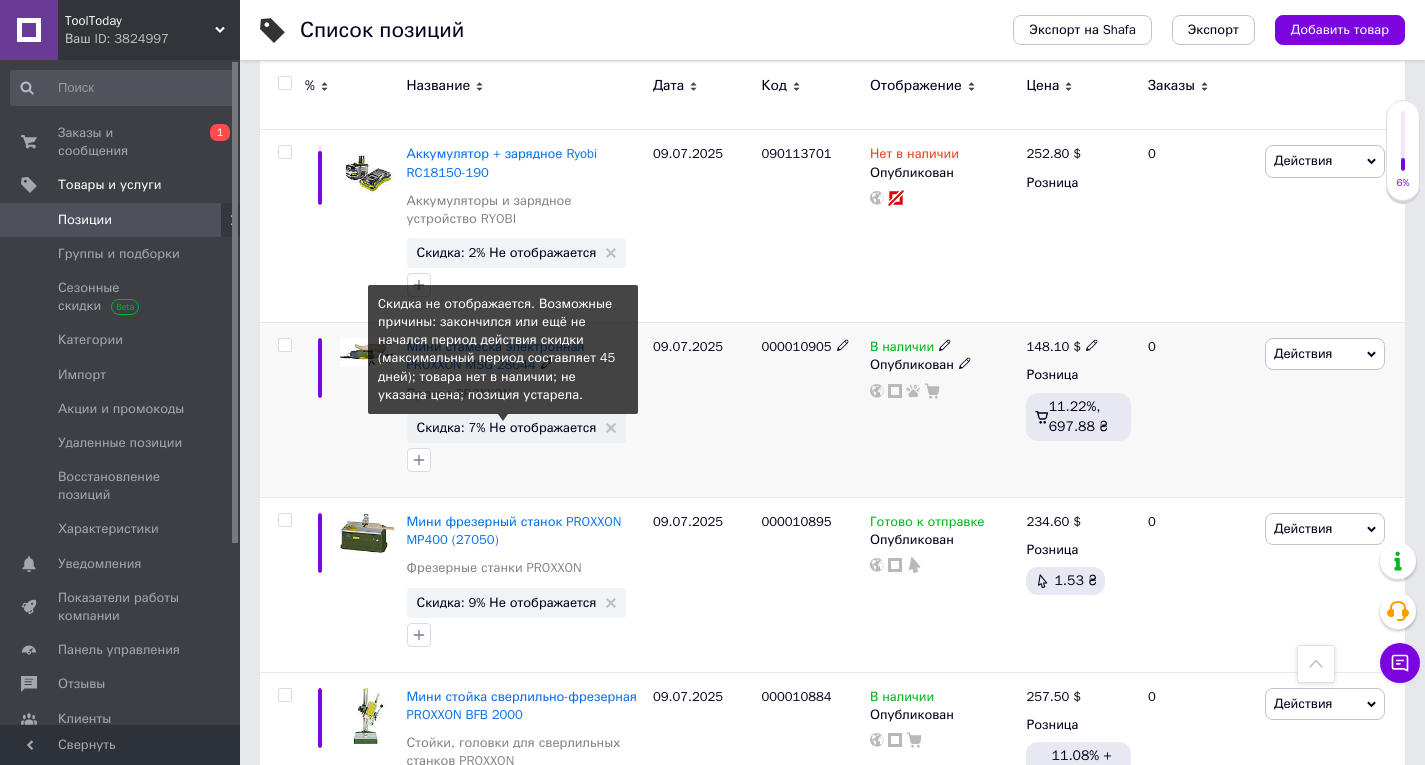 click on "Скидка: 7% Не отображается" at bounding box center [507, 427] 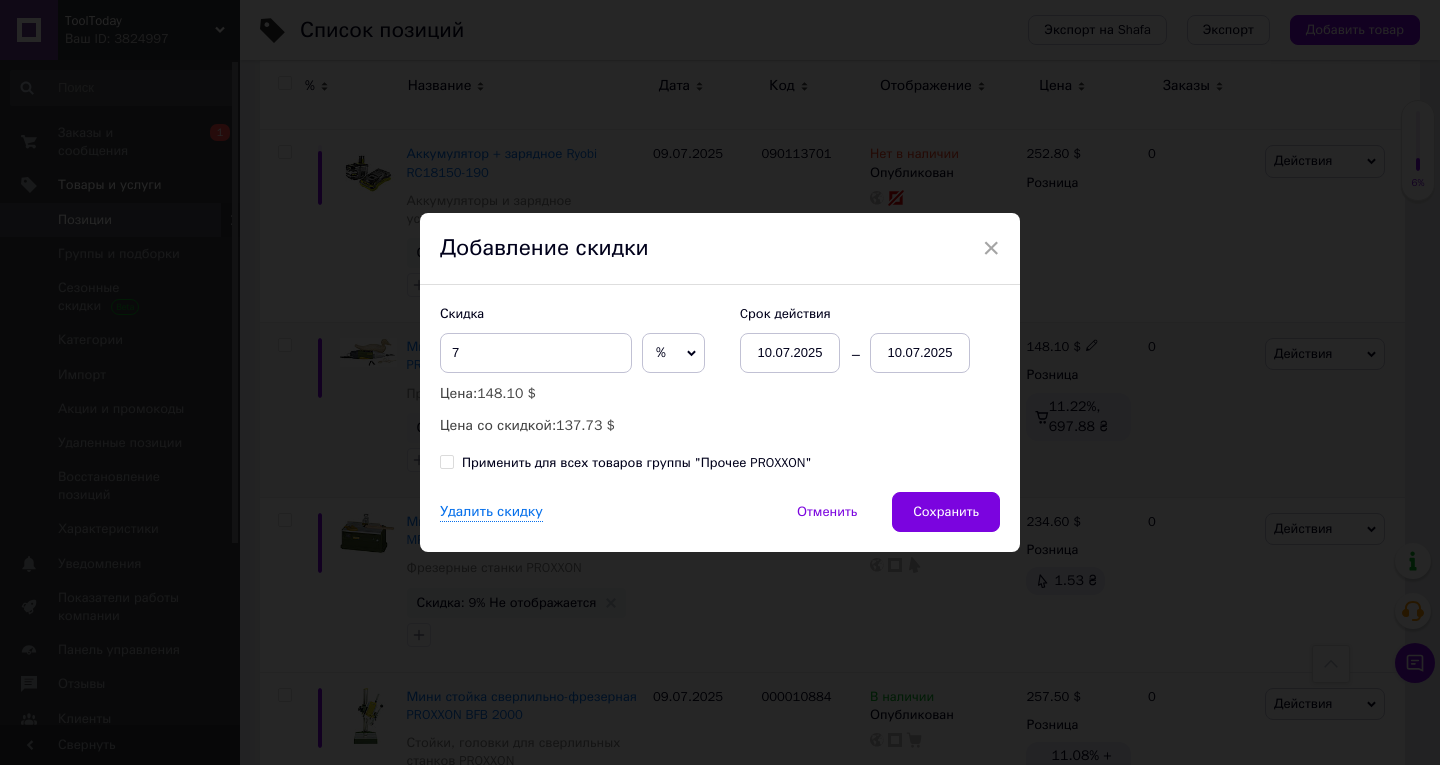 click on "10.07.2025" at bounding box center (920, 353) 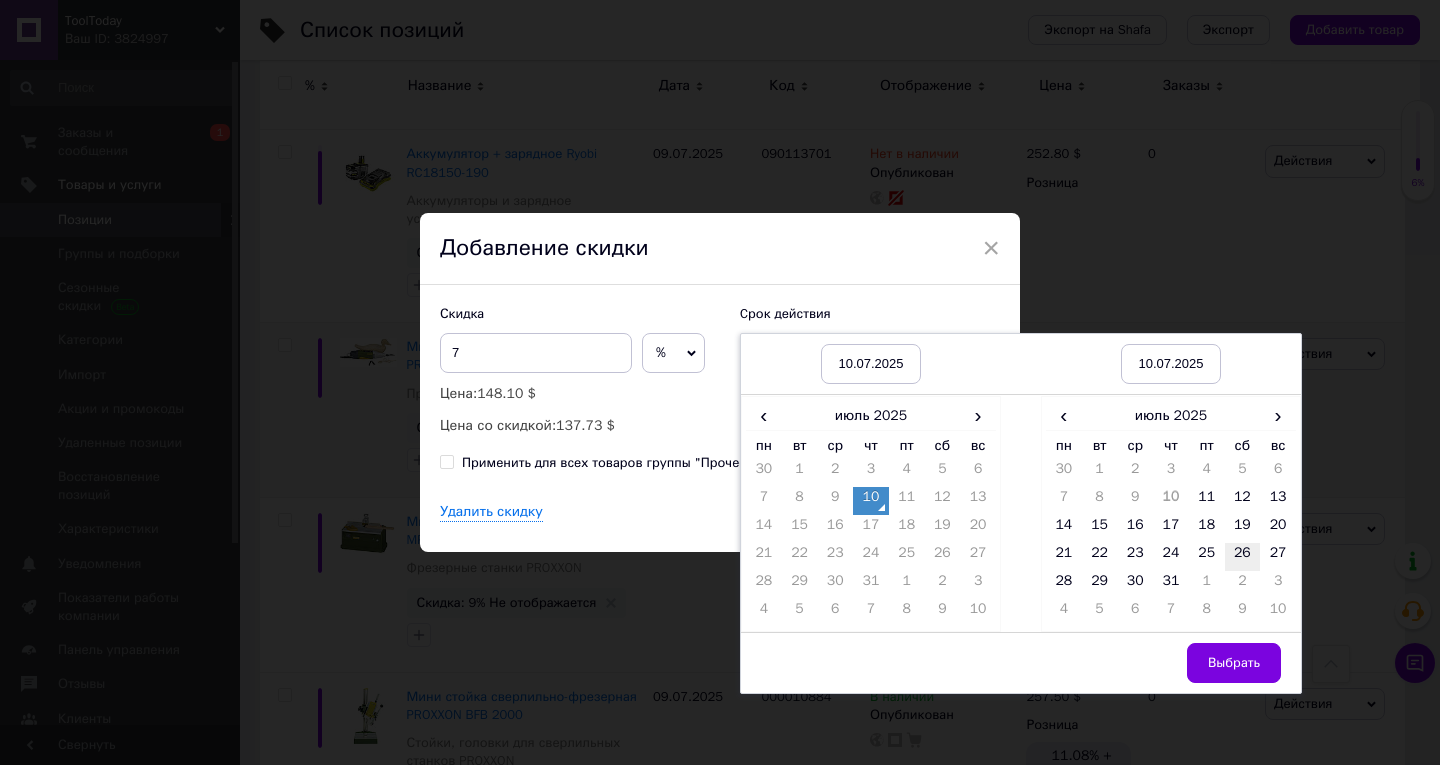 click on "26" at bounding box center (1243, 557) 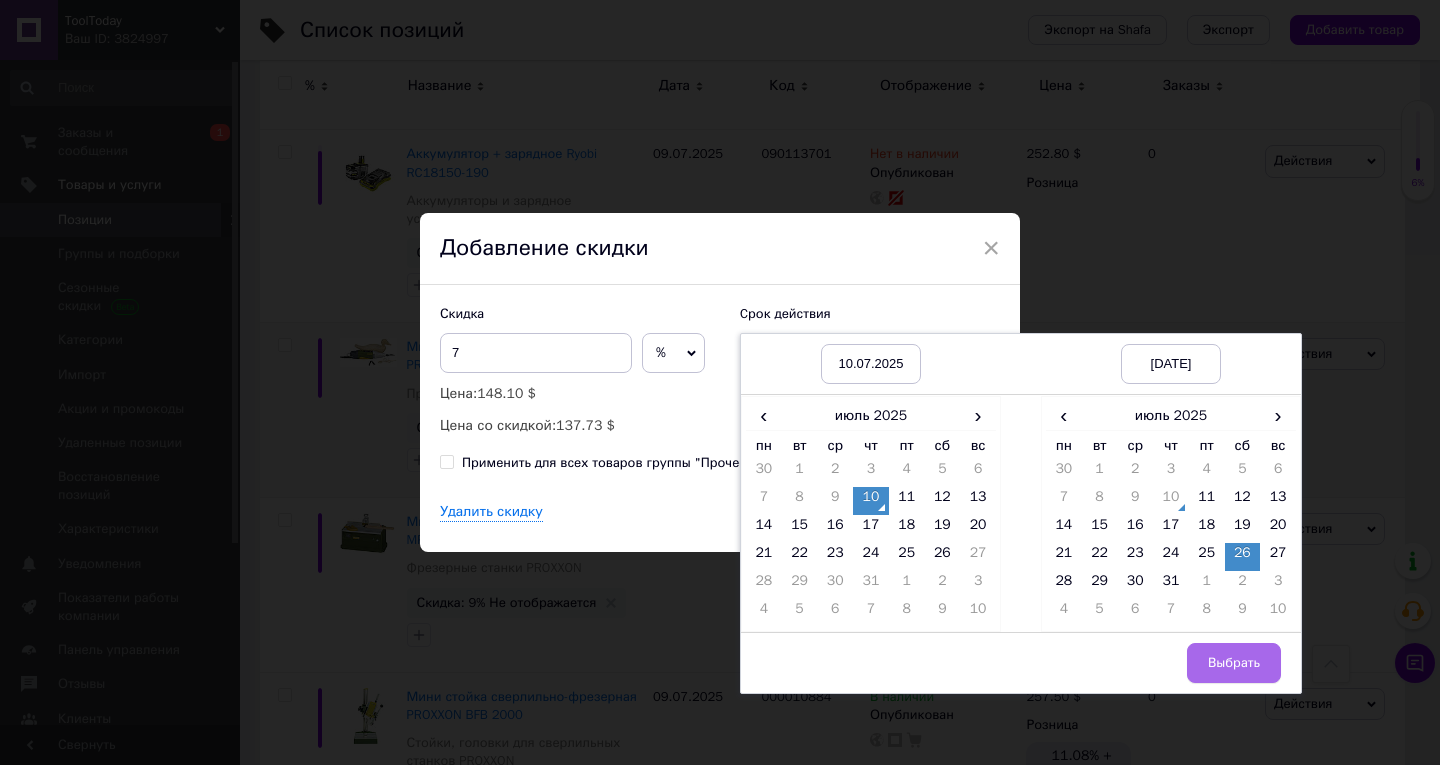 click on "Выбрать" at bounding box center (1234, 663) 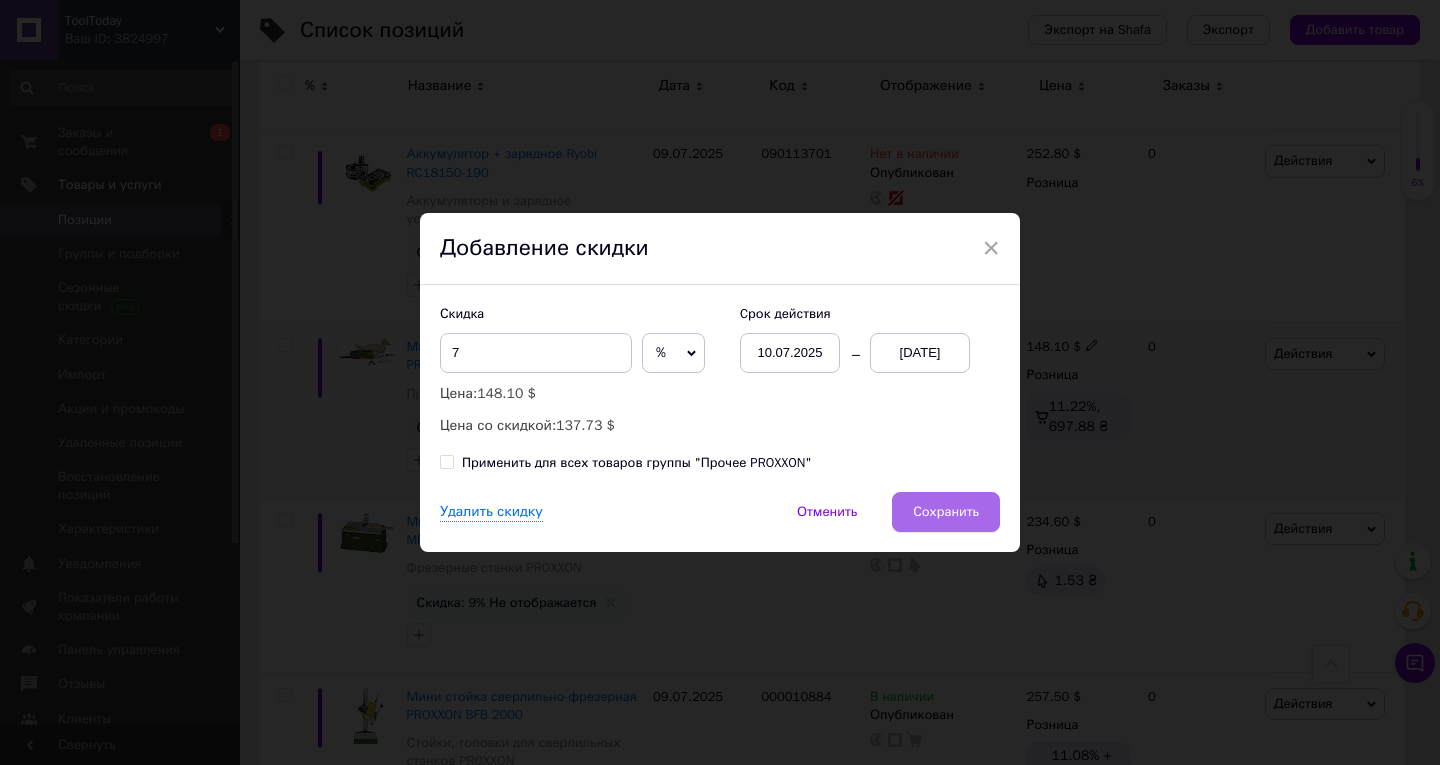 click on "Сохранить" at bounding box center (946, 512) 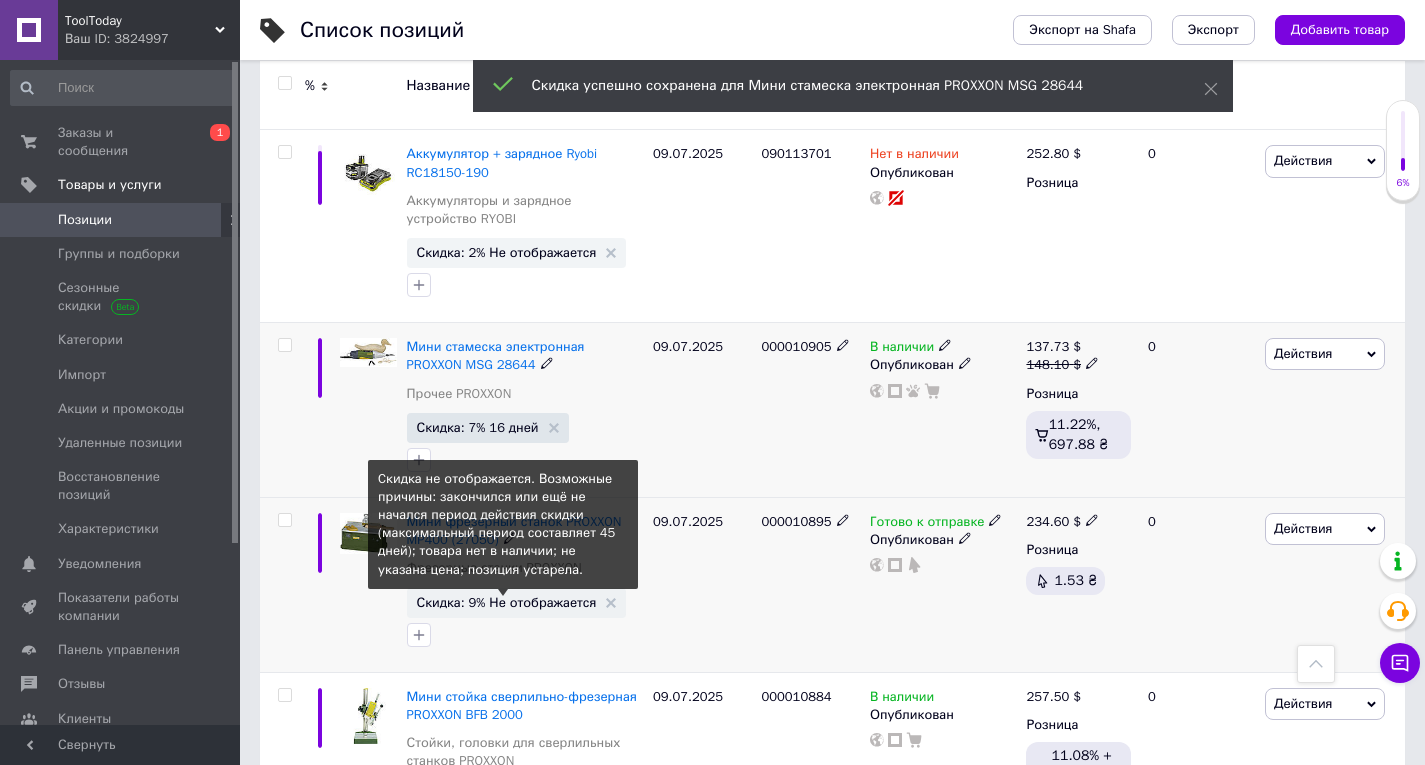 click on "Скидка: 9% Не отображается" at bounding box center [507, 602] 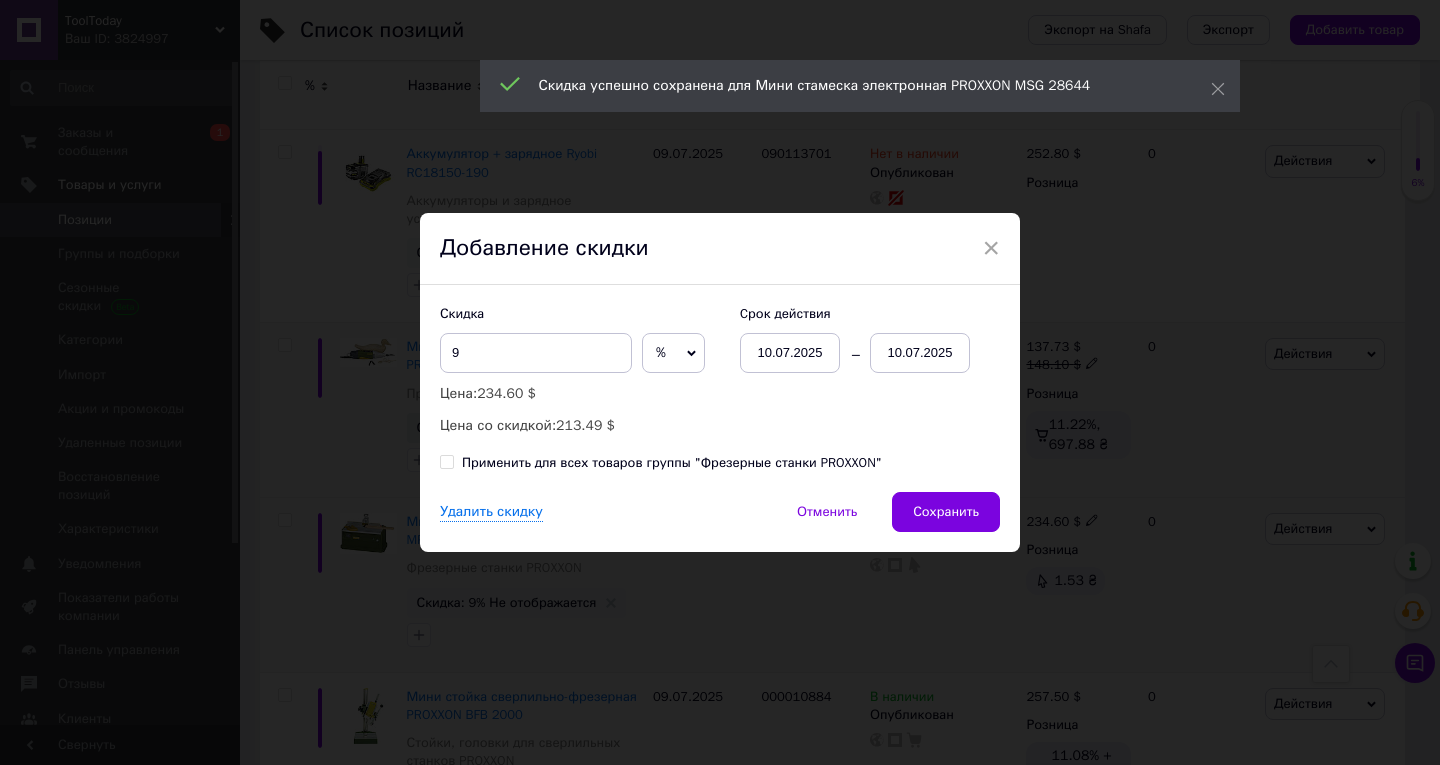 click on "10.07.2025" at bounding box center (920, 353) 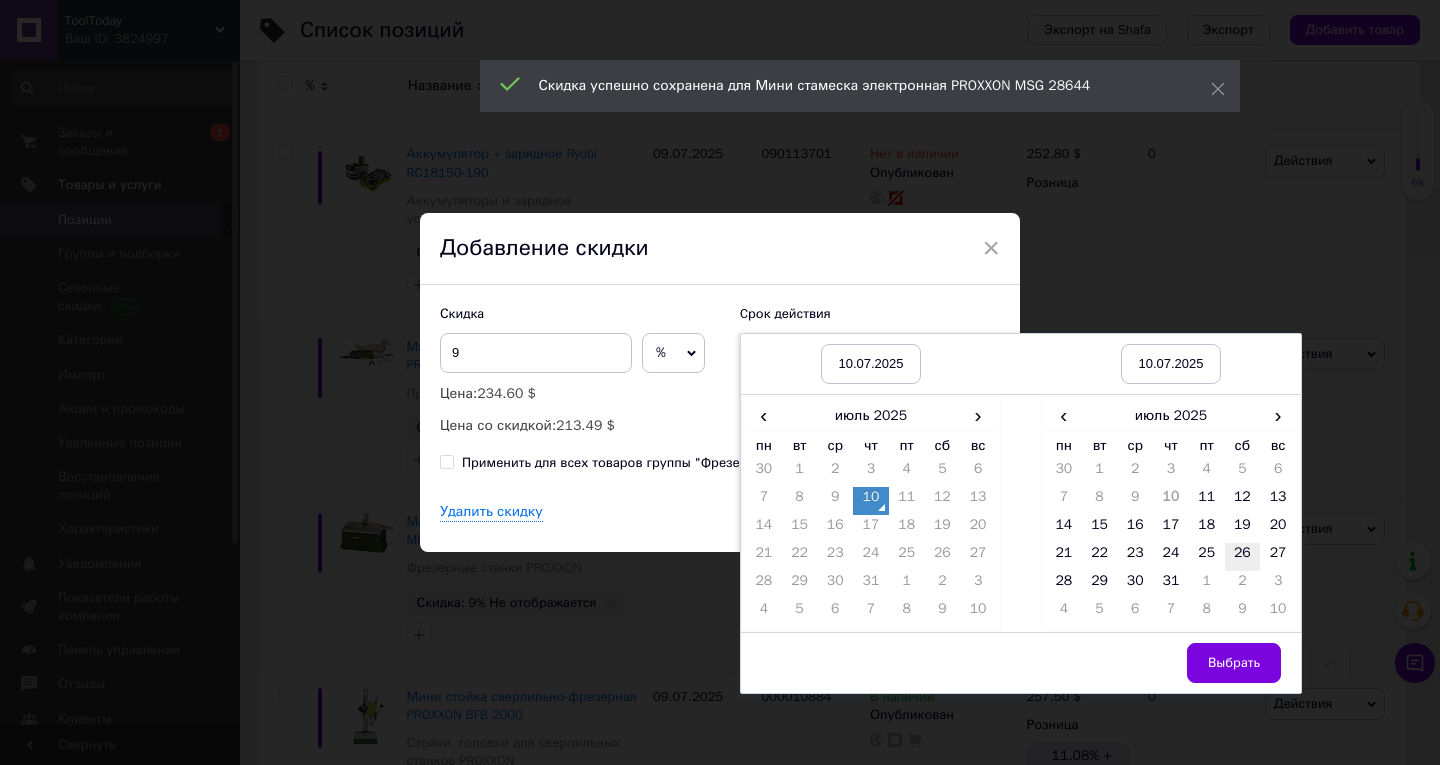 click on "26" at bounding box center (1243, 557) 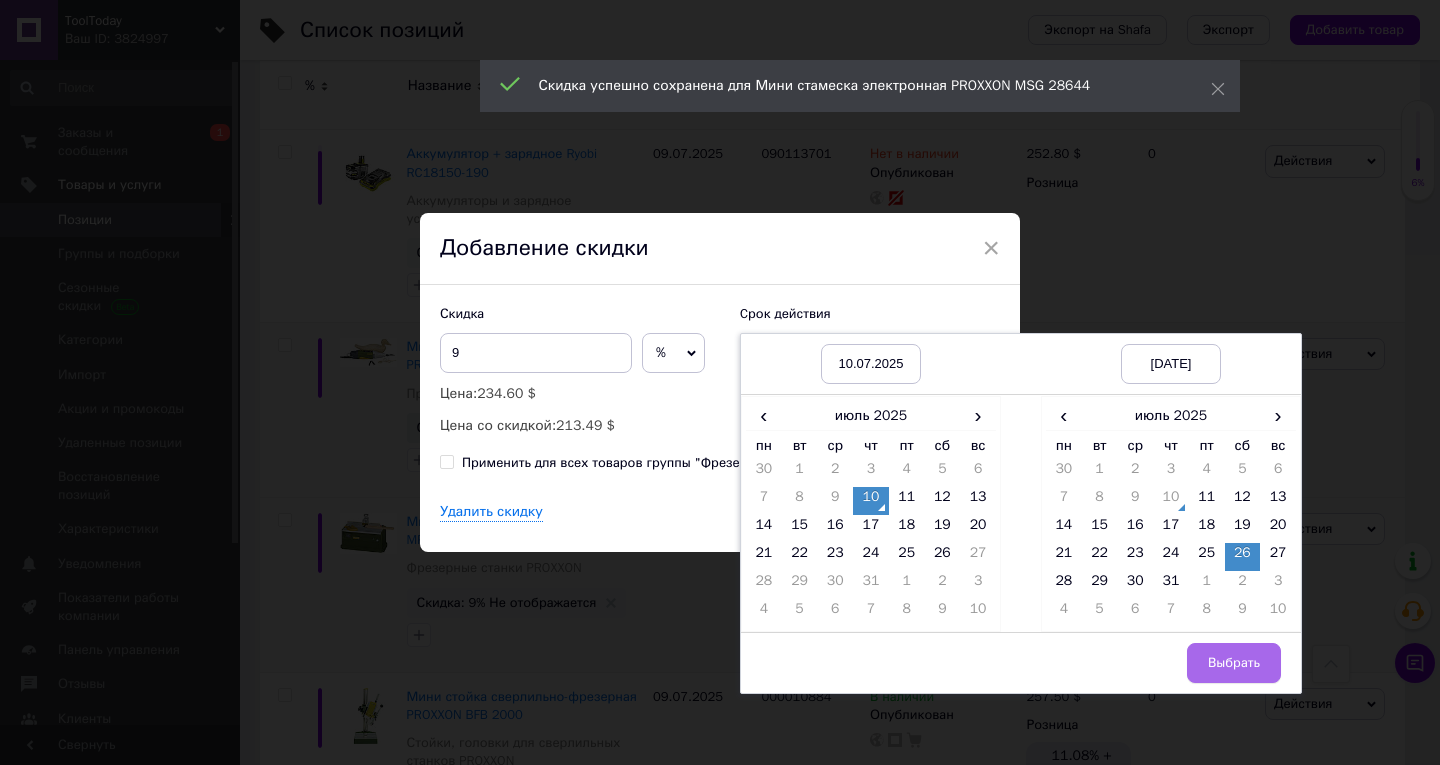 click on "Выбрать" at bounding box center (1234, 663) 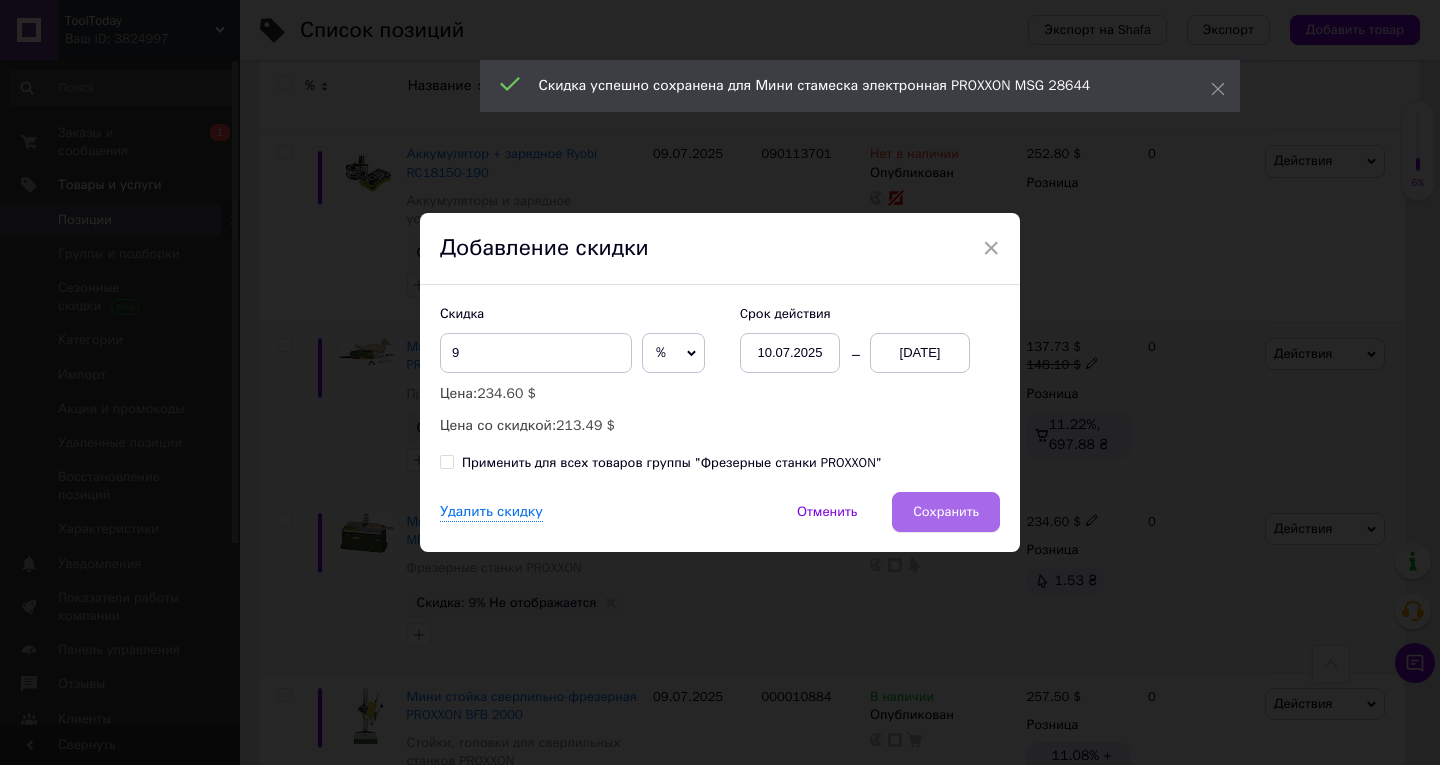 click on "Сохранить" at bounding box center (946, 512) 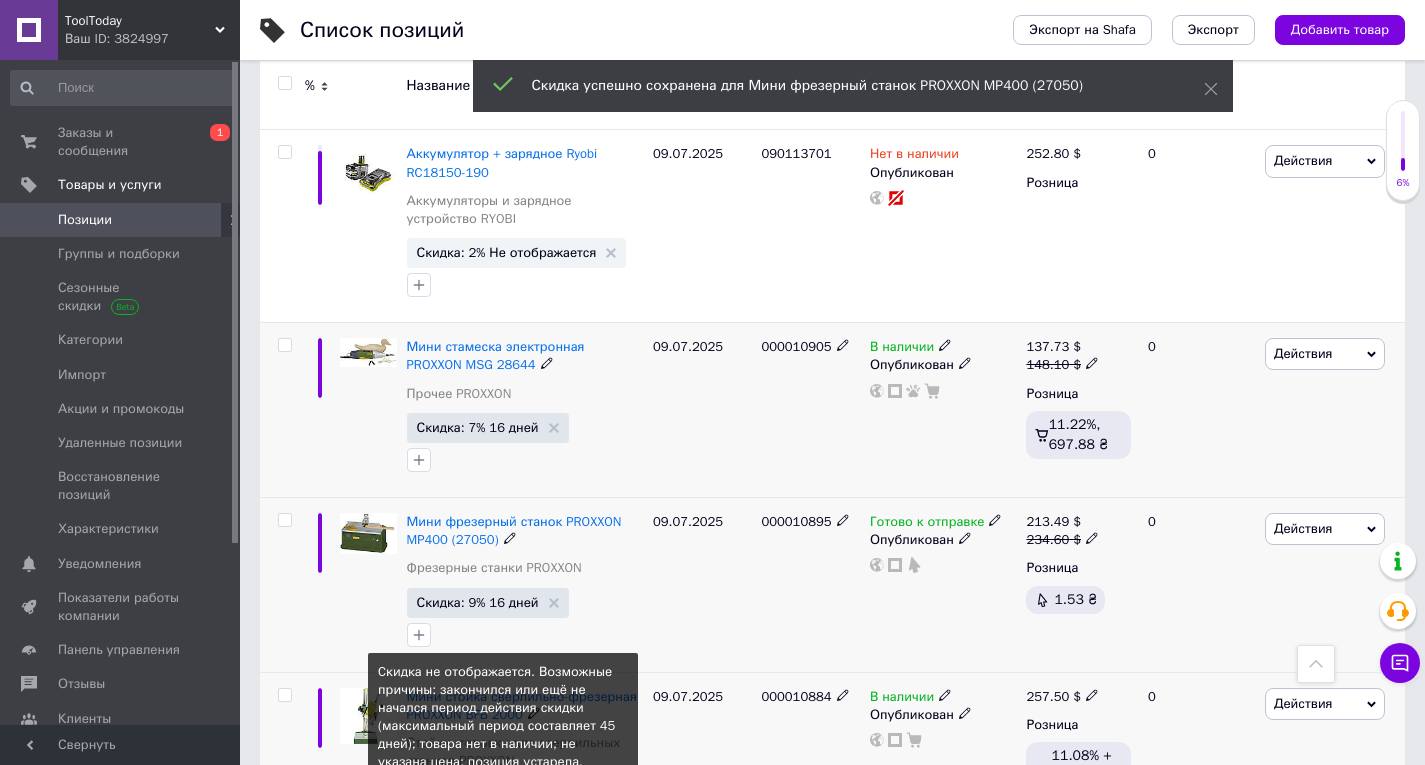 click on "Скидка: 7% Не отображается" at bounding box center [507, 795] 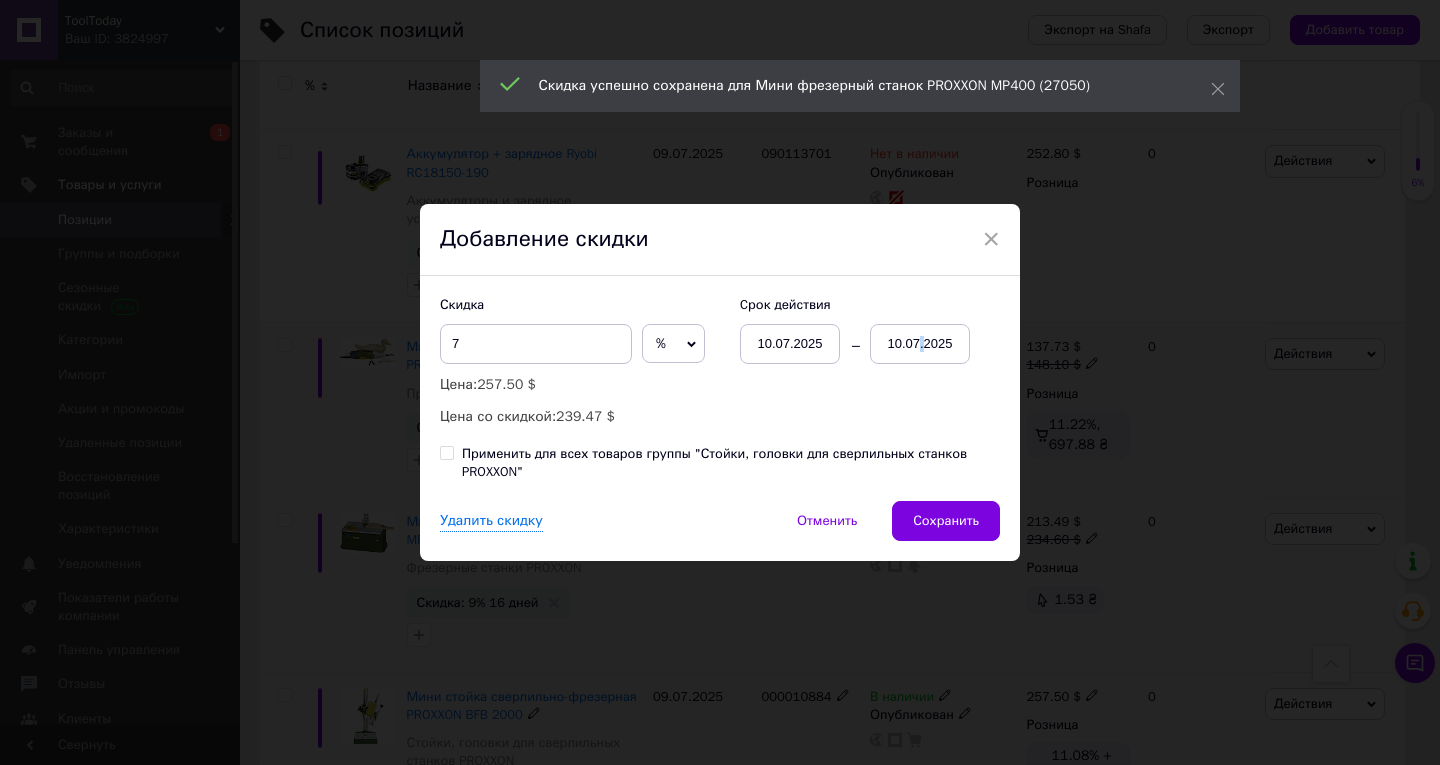 click on "10.07.2025" at bounding box center (920, 344) 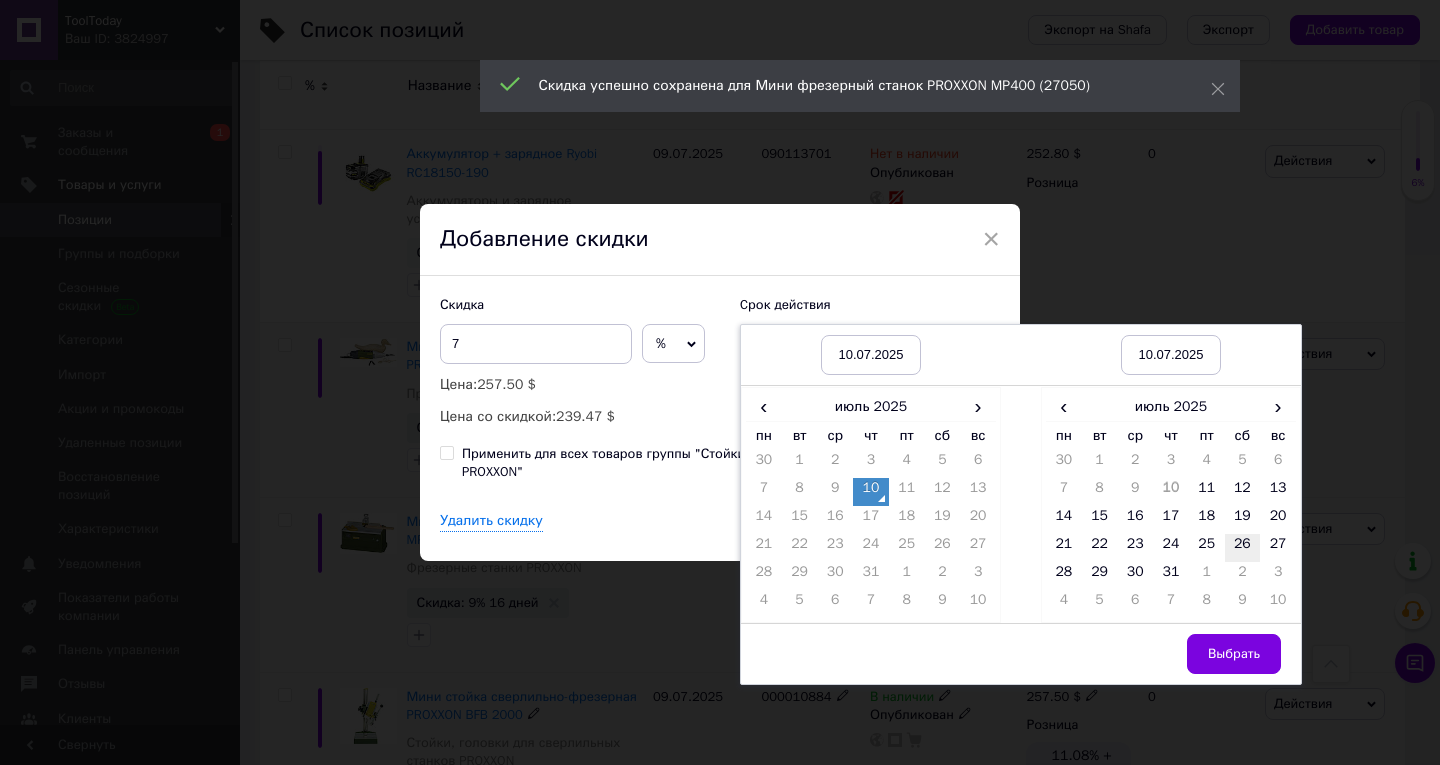 click on "26" at bounding box center (1243, 548) 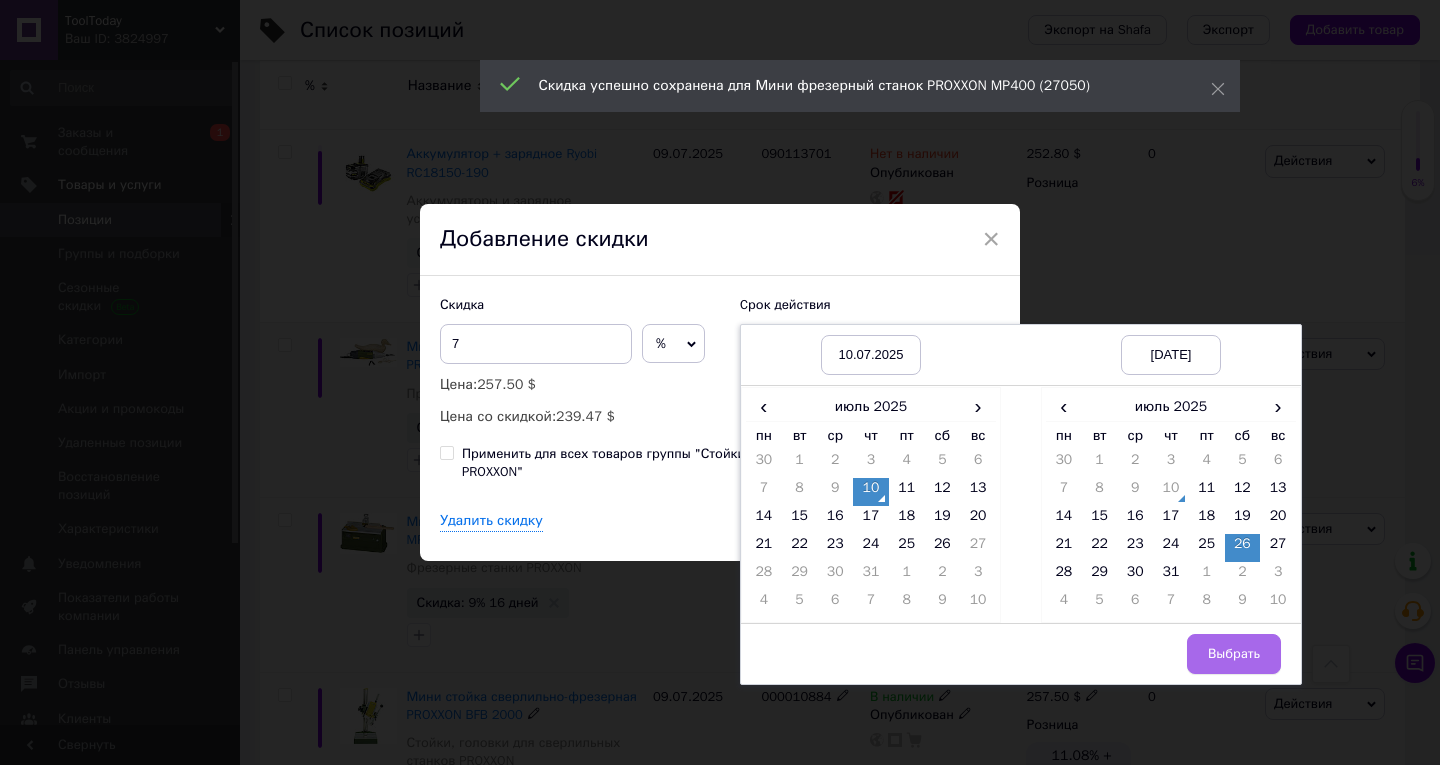 click on "Выбрать" at bounding box center [1234, 654] 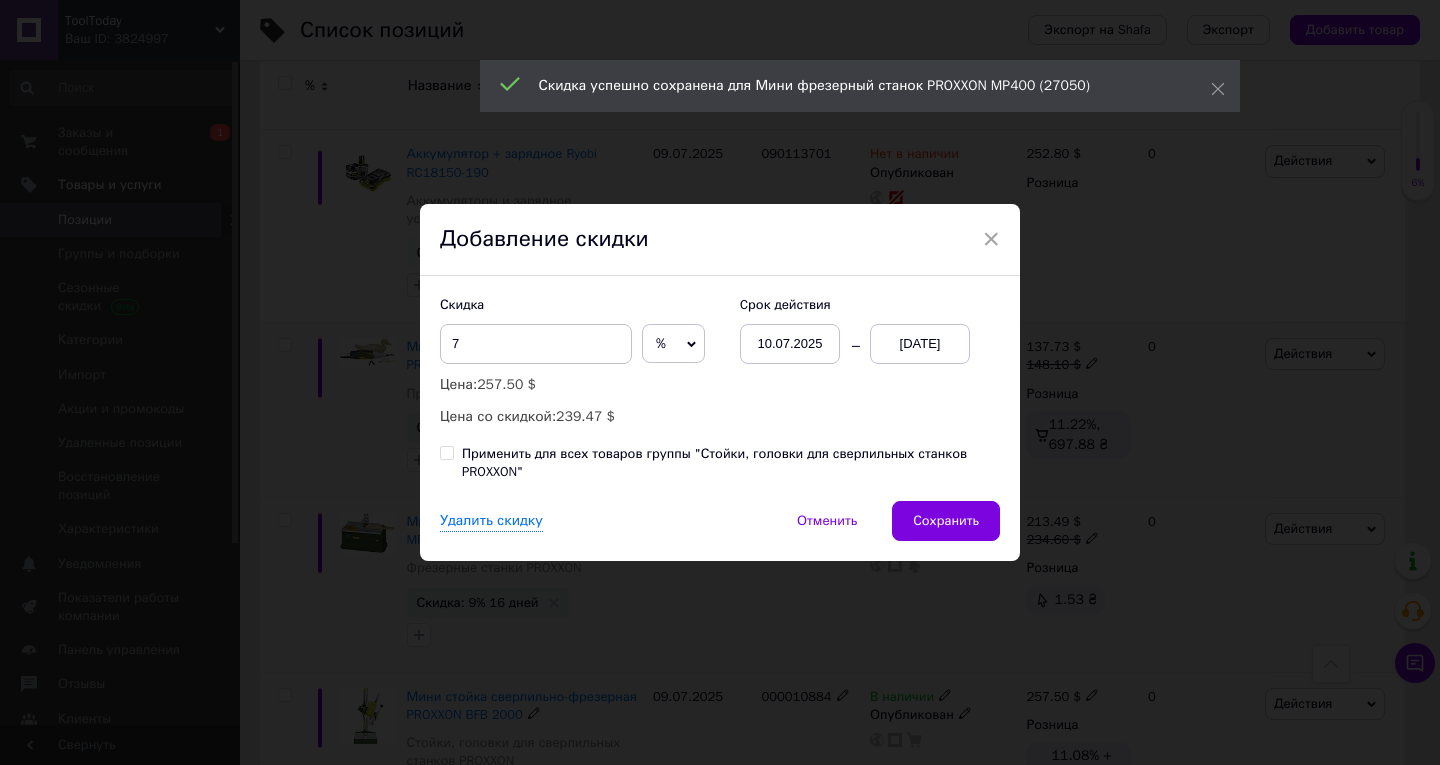 click on "Сохранить" at bounding box center [946, 521] 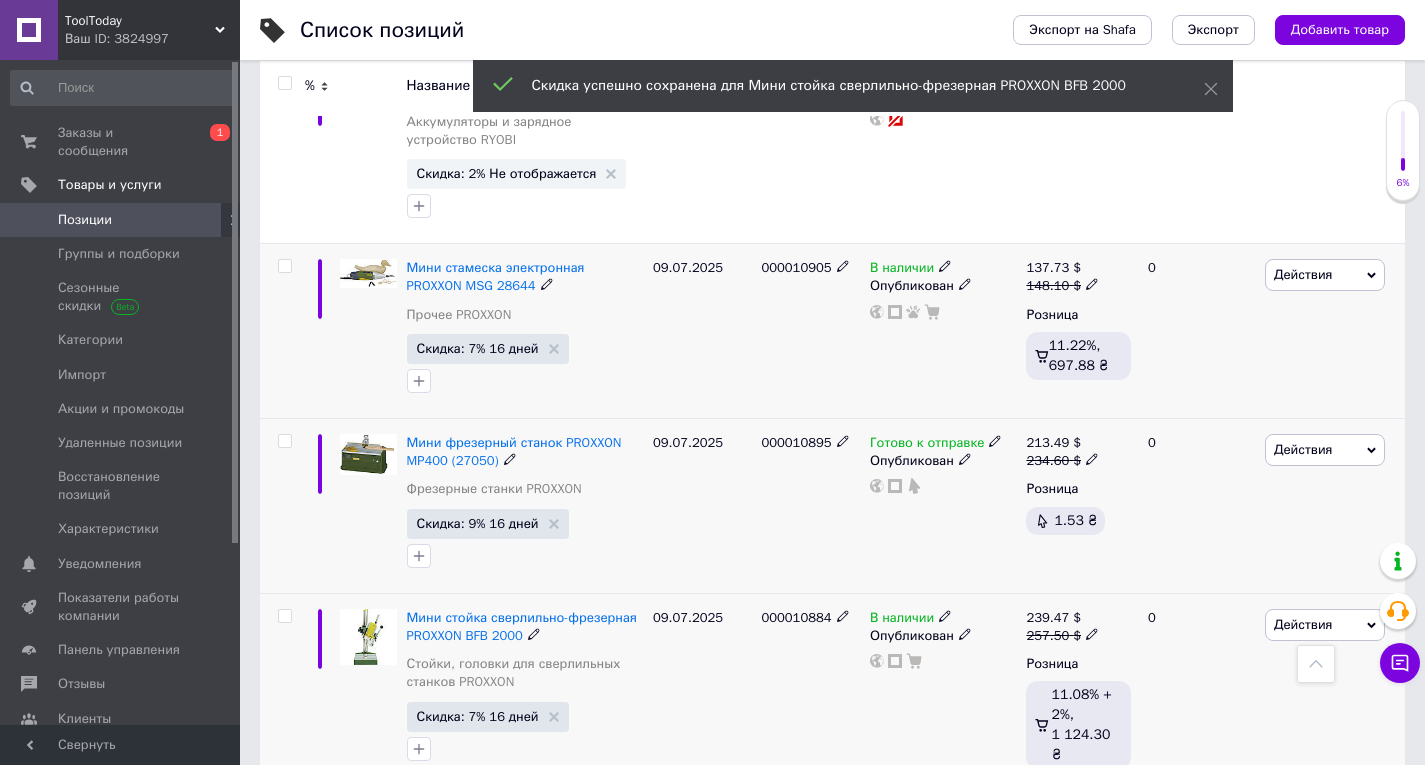 scroll, scrollTop: 17600, scrollLeft: 0, axis: vertical 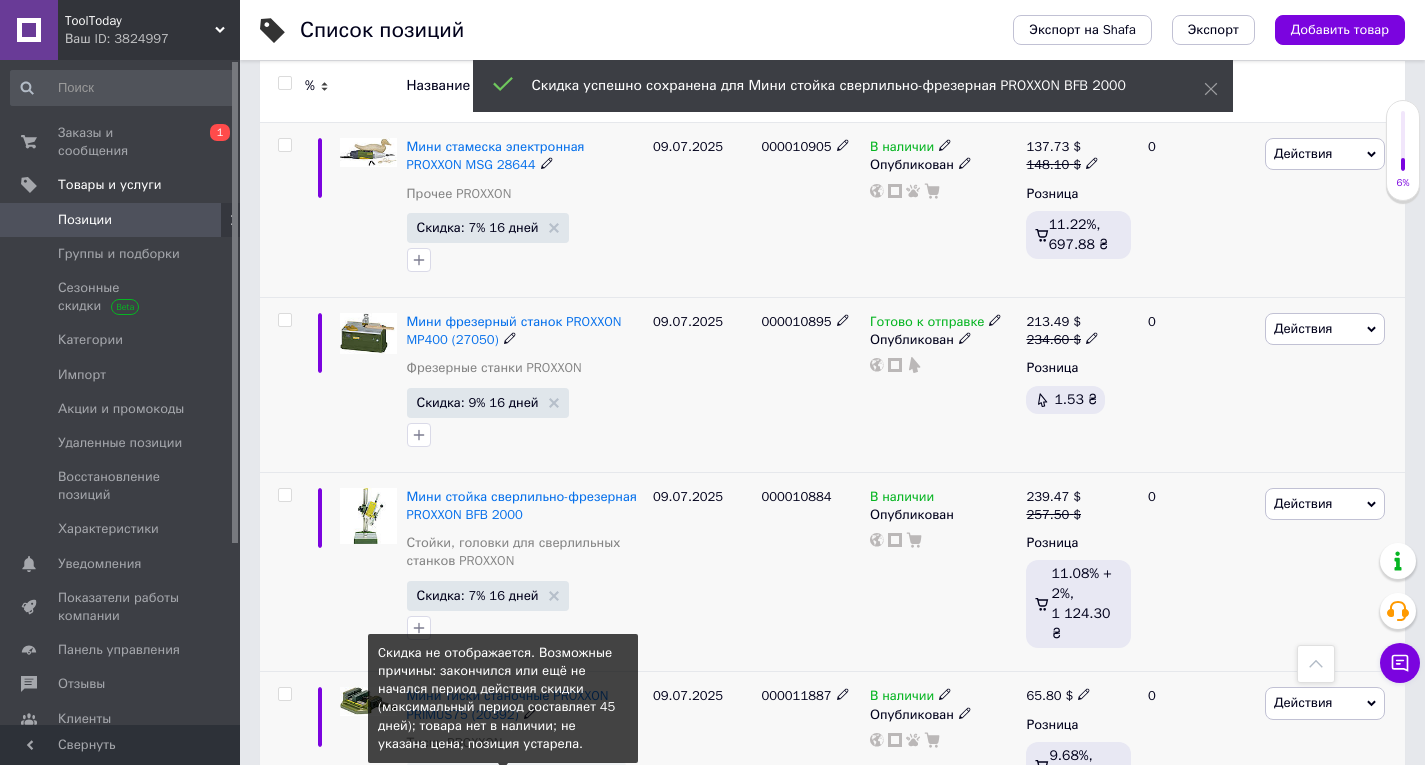 click on "Скидка: 5% Не отображается" at bounding box center (507, 776) 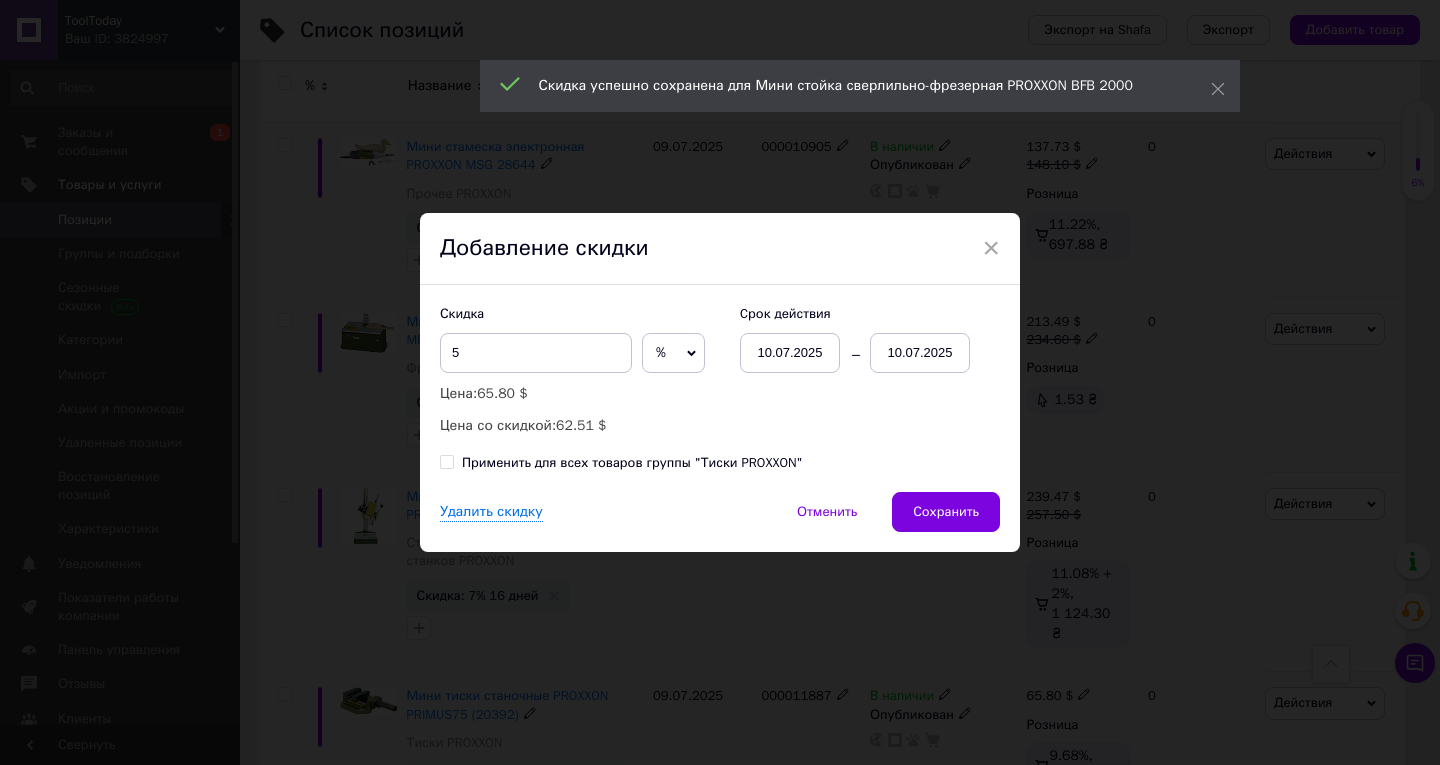 click on "10.07.2025" at bounding box center (920, 353) 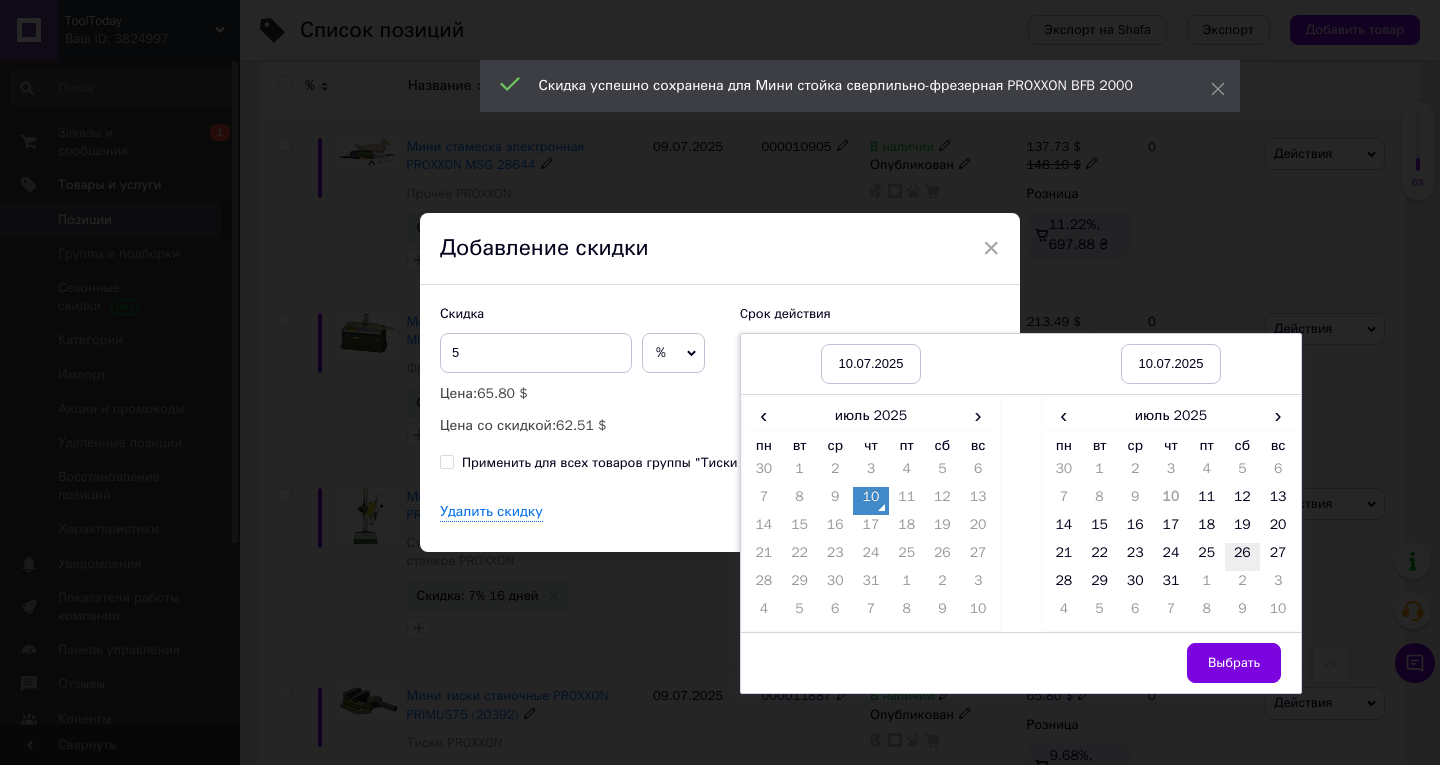 click on "26" at bounding box center [1243, 557] 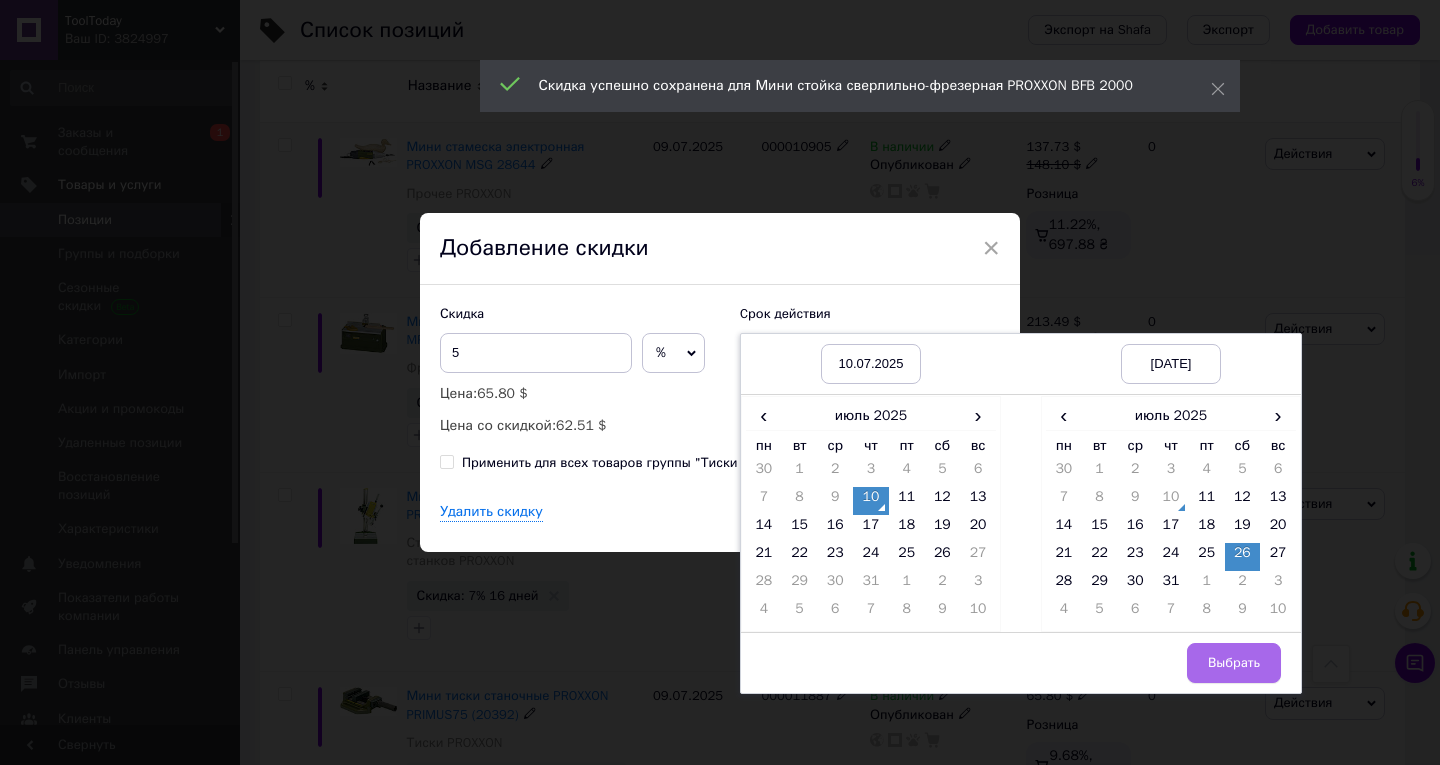 click on "Выбрать" at bounding box center [1234, 663] 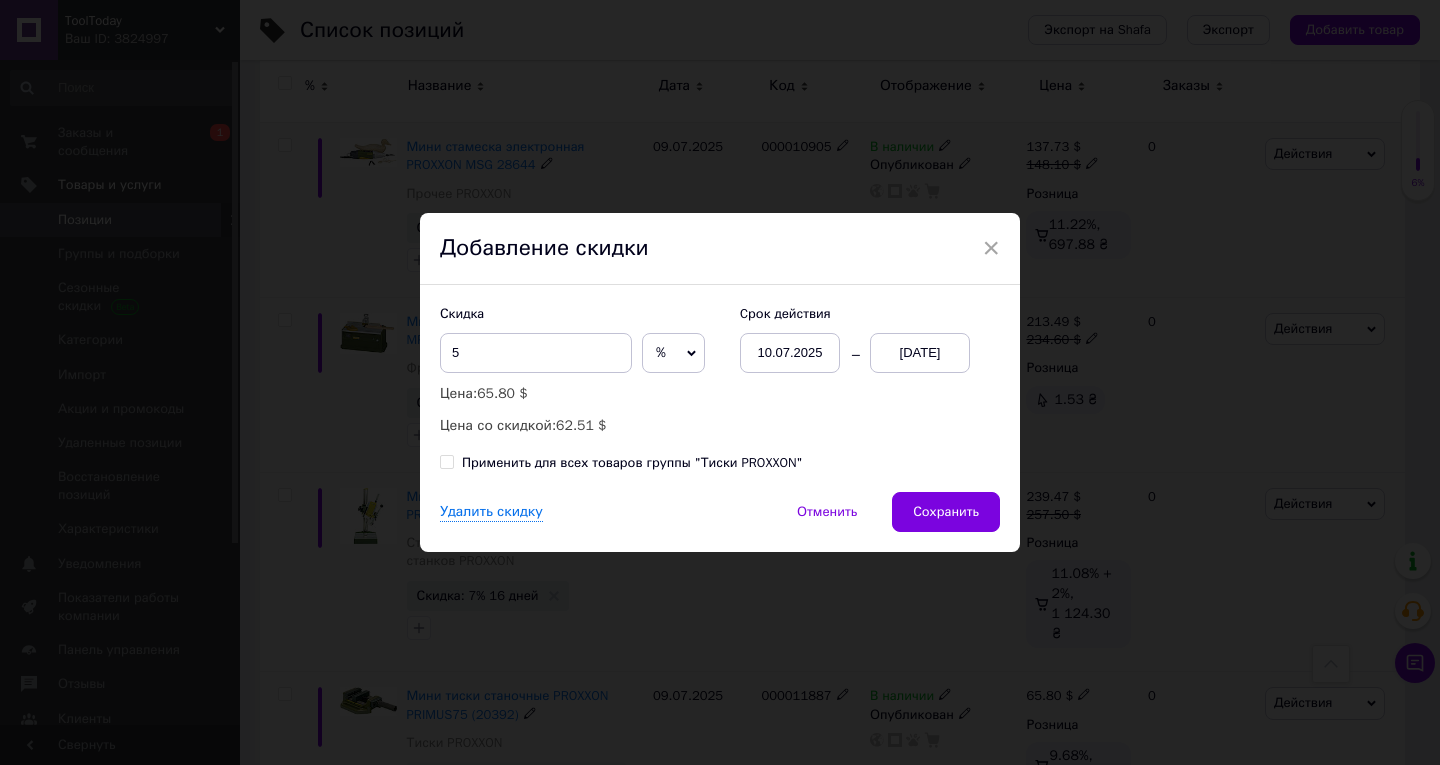 click on "Сохранить" at bounding box center [946, 512] 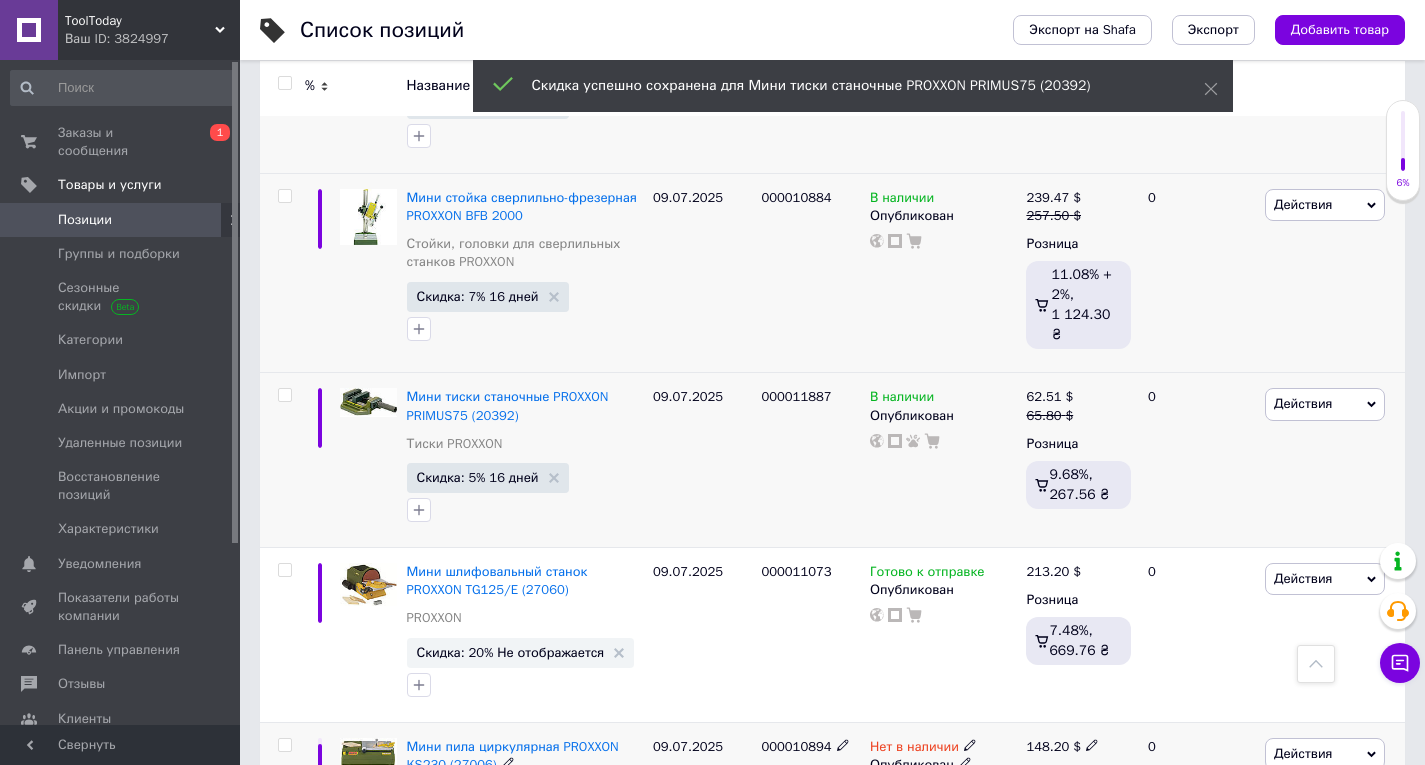 scroll, scrollTop: 17900, scrollLeft: 0, axis: vertical 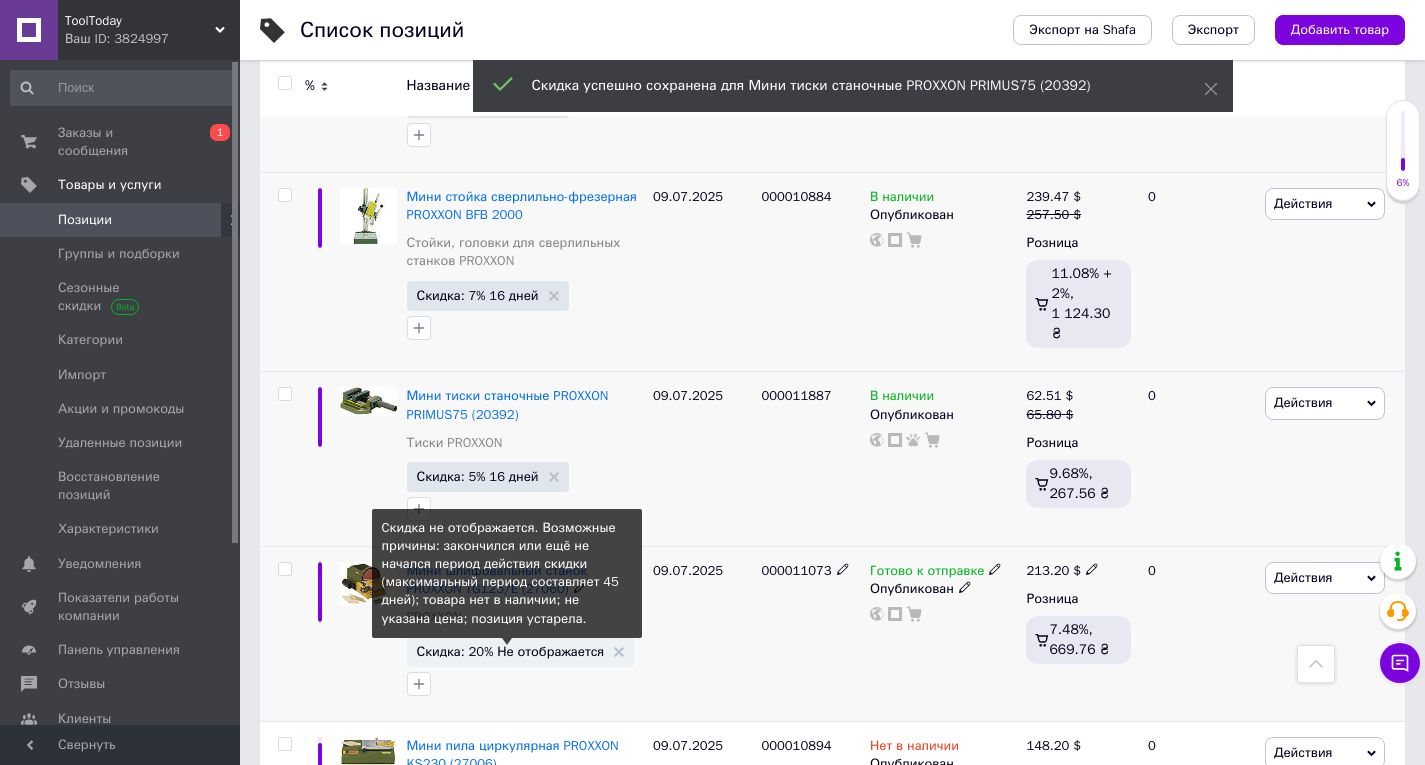 click on "Скидка: 20% Не отображается" at bounding box center (511, 651) 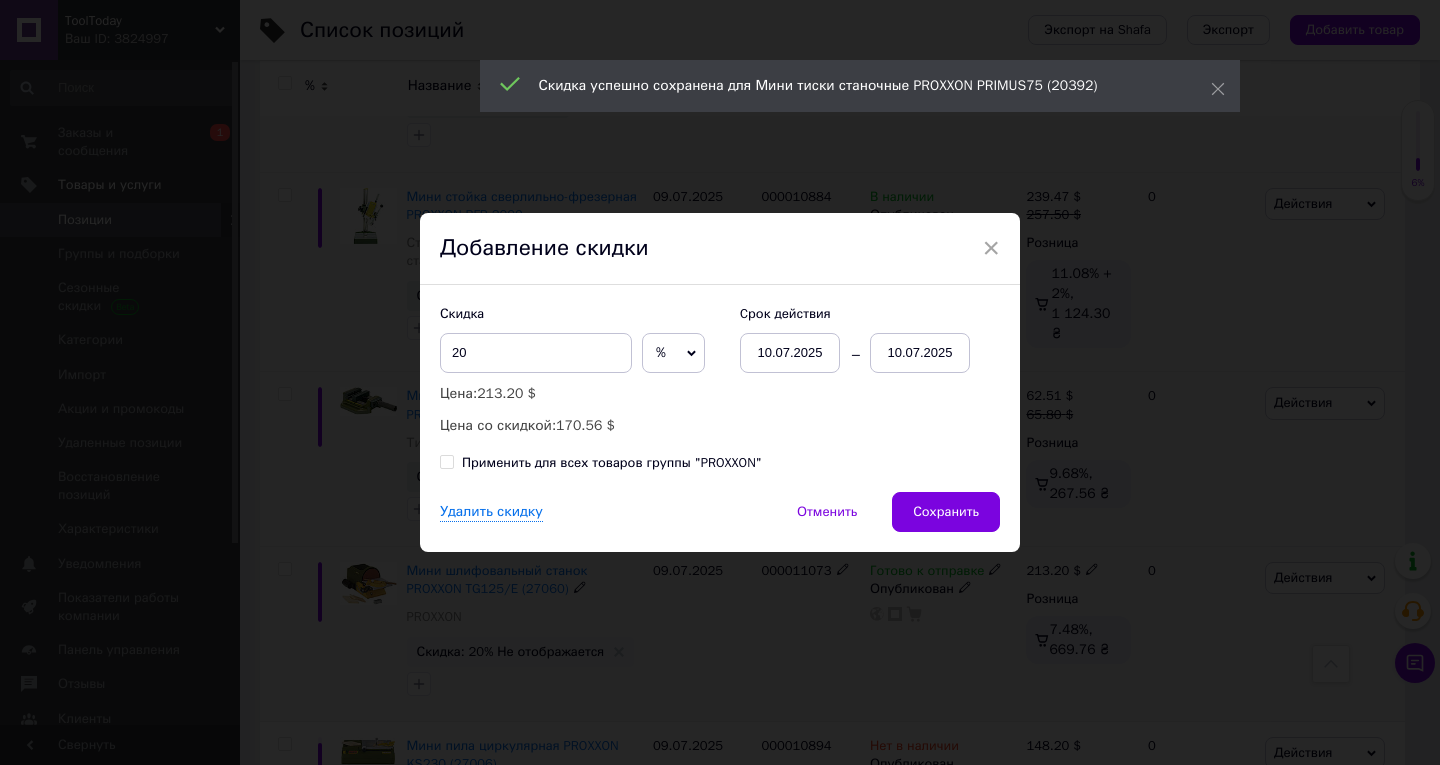 click on "10.07.2025" at bounding box center [920, 353] 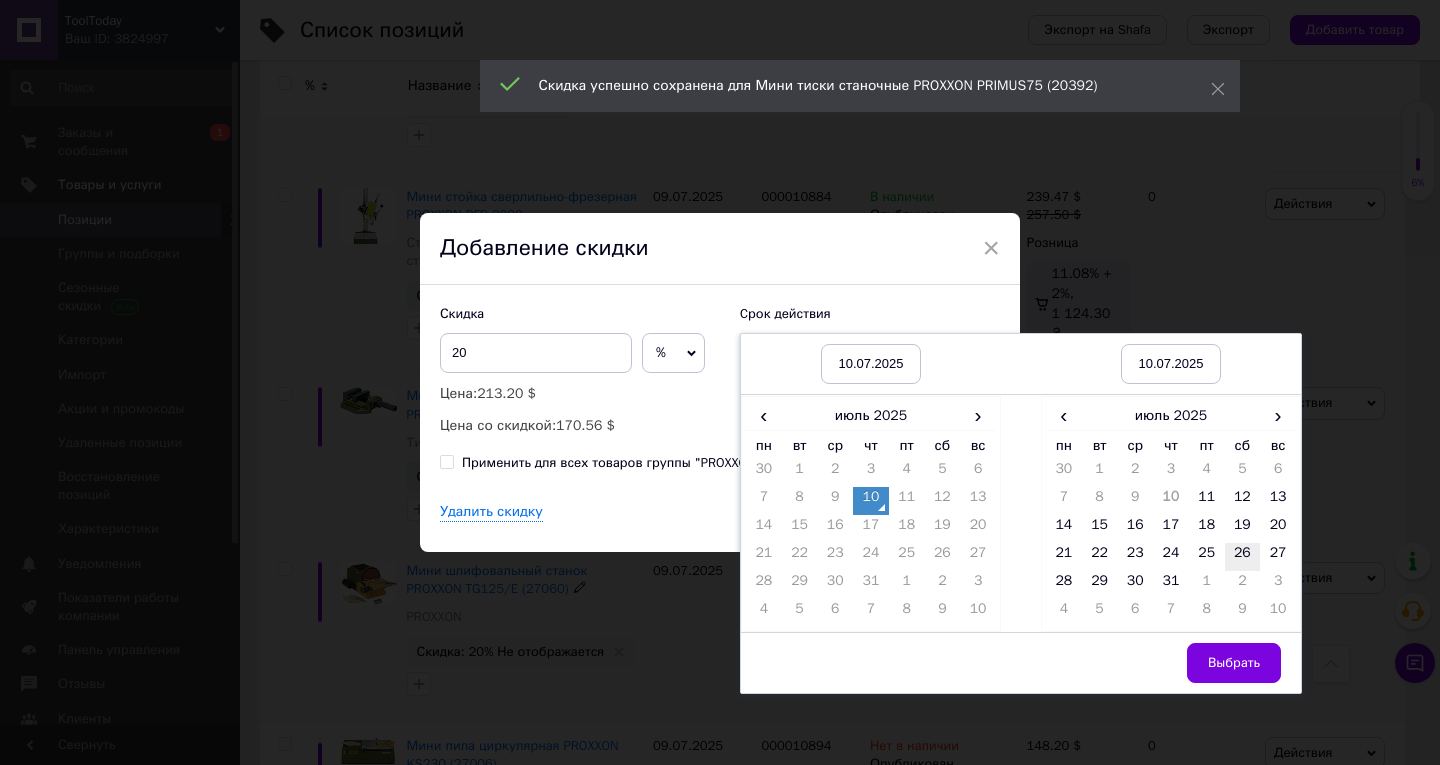 click on "26" at bounding box center (1243, 557) 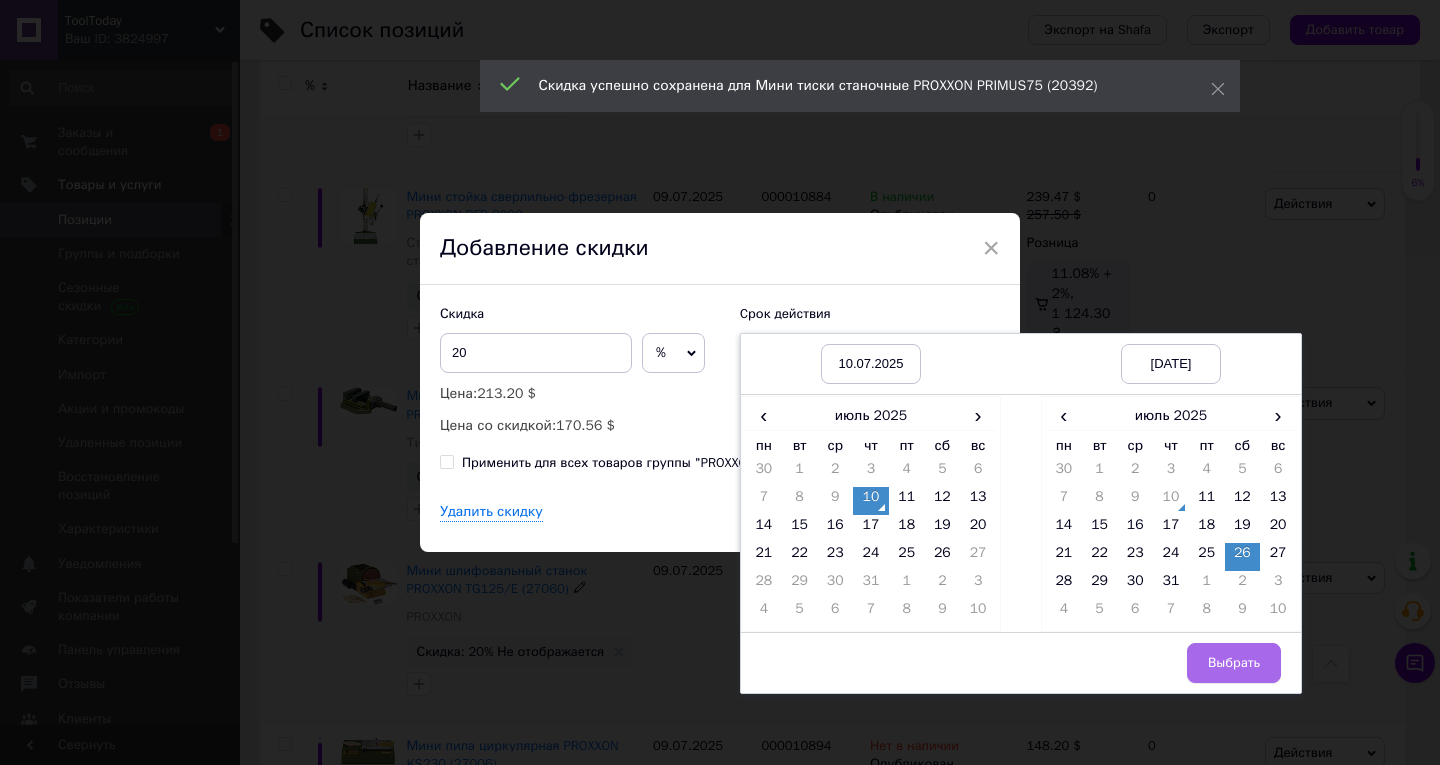 click on "Выбрать" at bounding box center [1234, 663] 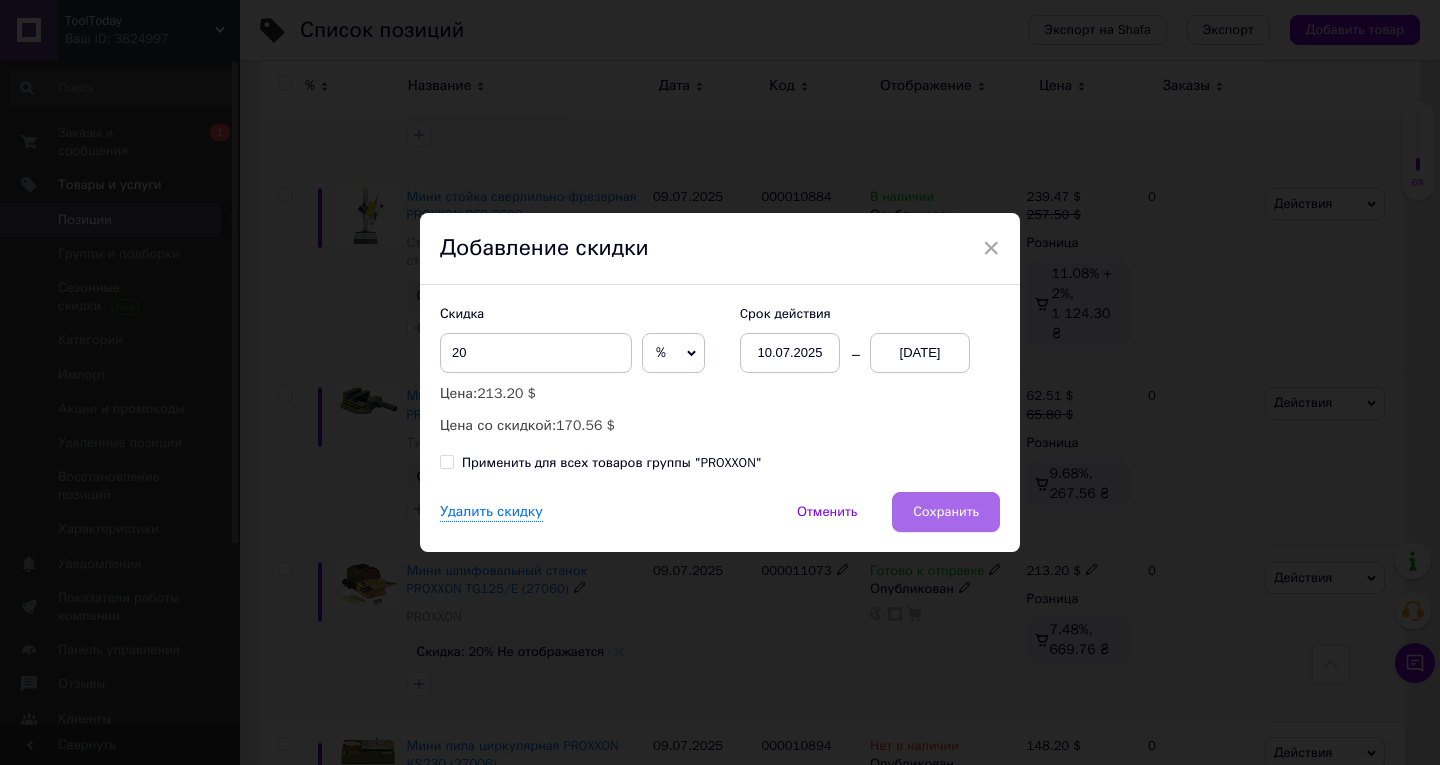 click on "Сохранить" at bounding box center (946, 512) 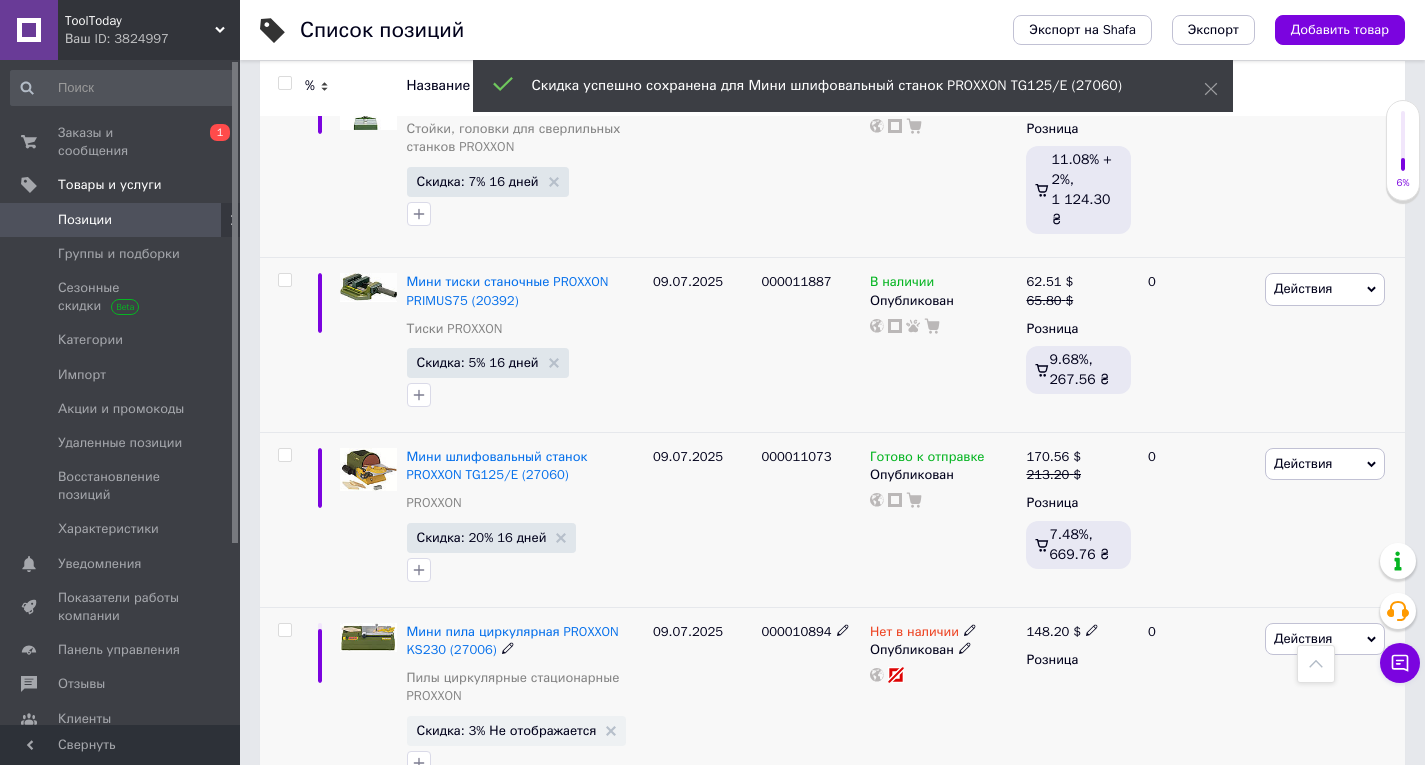 scroll, scrollTop: 18098, scrollLeft: 0, axis: vertical 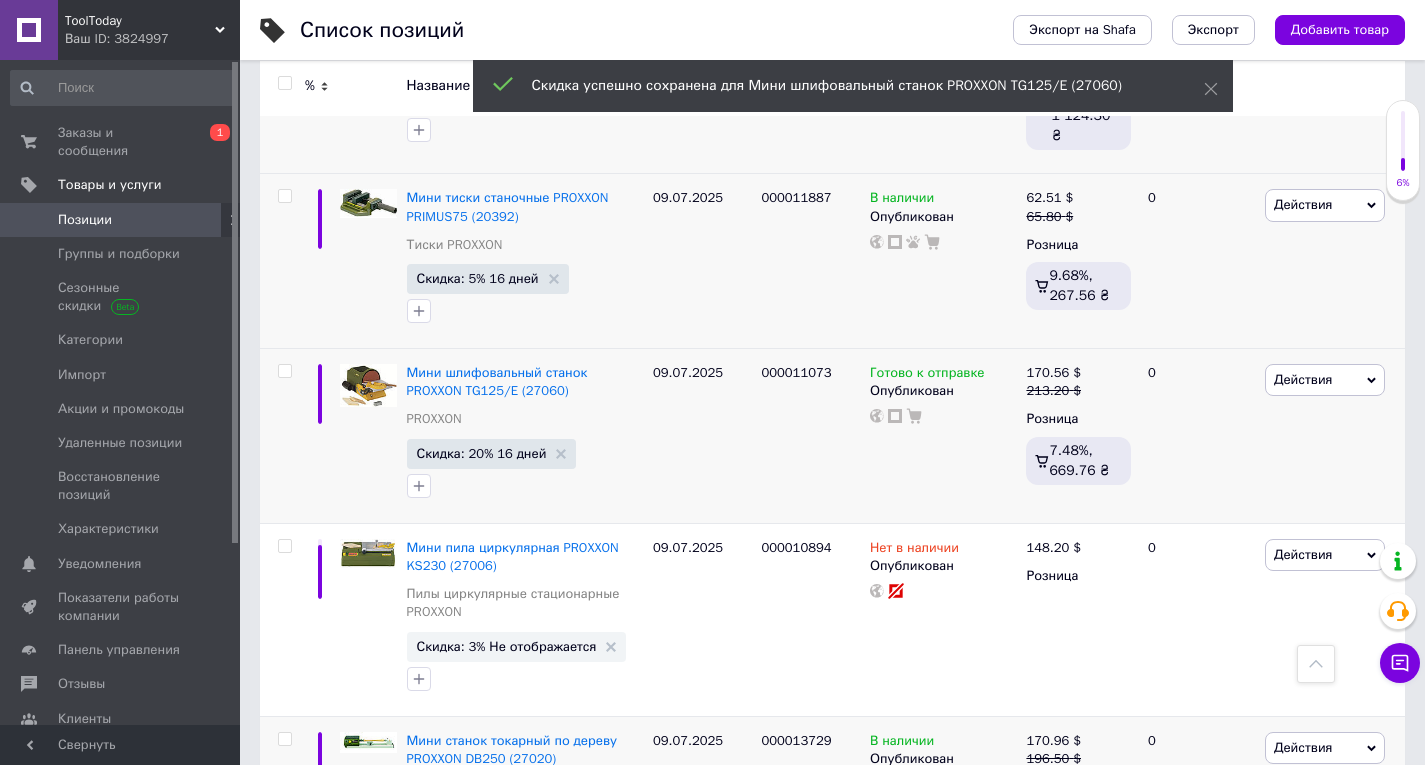 click on "Следующая" at bounding box center [680, 932] 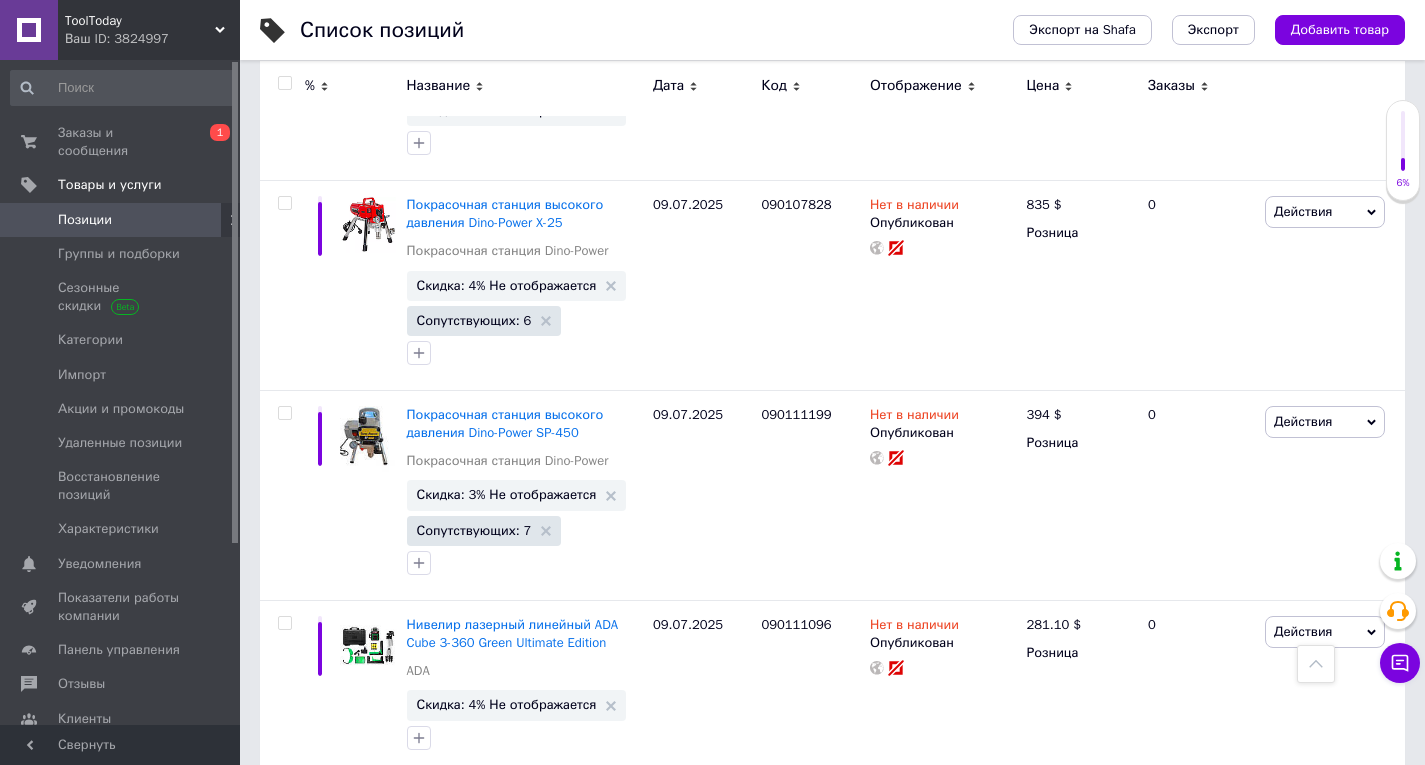 click at bounding box center [1316, 664] 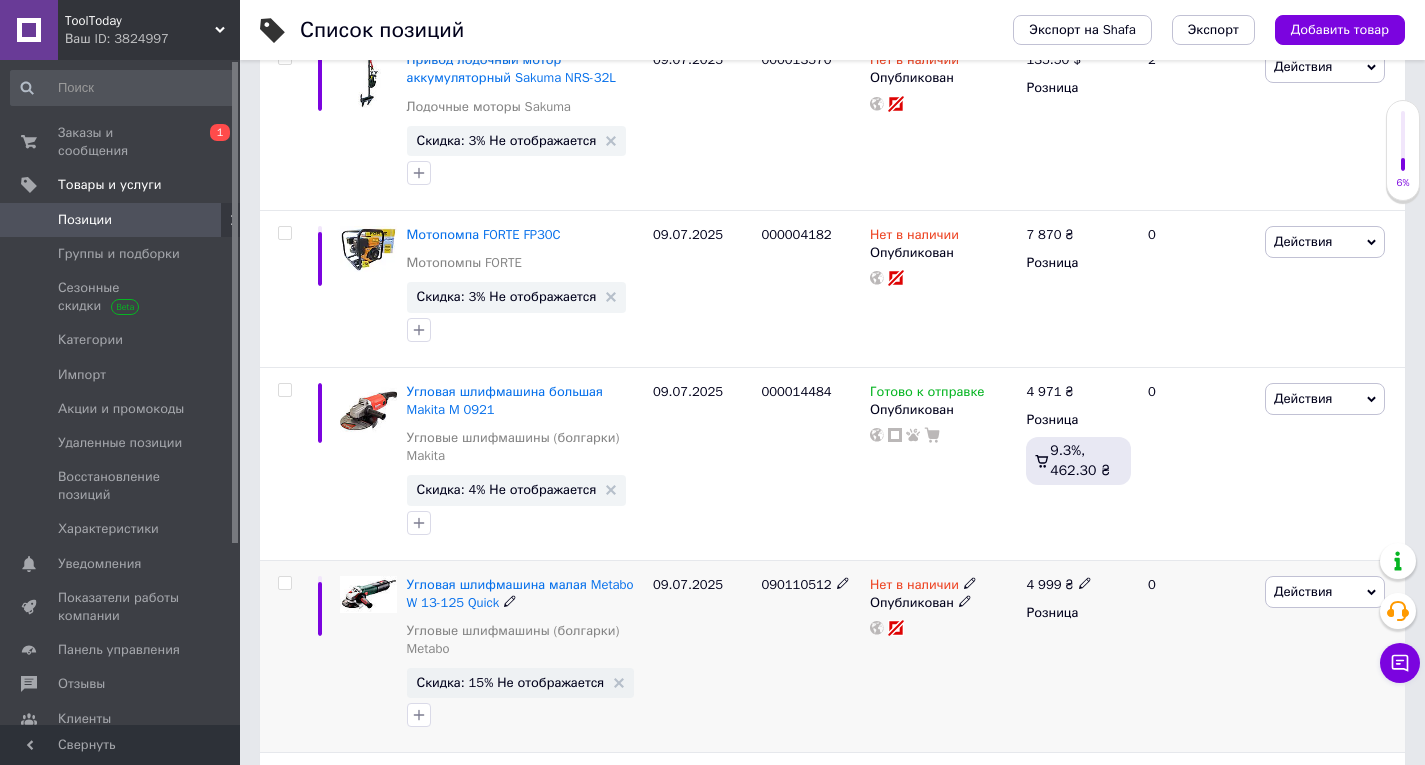 scroll, scrollTop: 500, scrollLeft: 0, axis: vertical 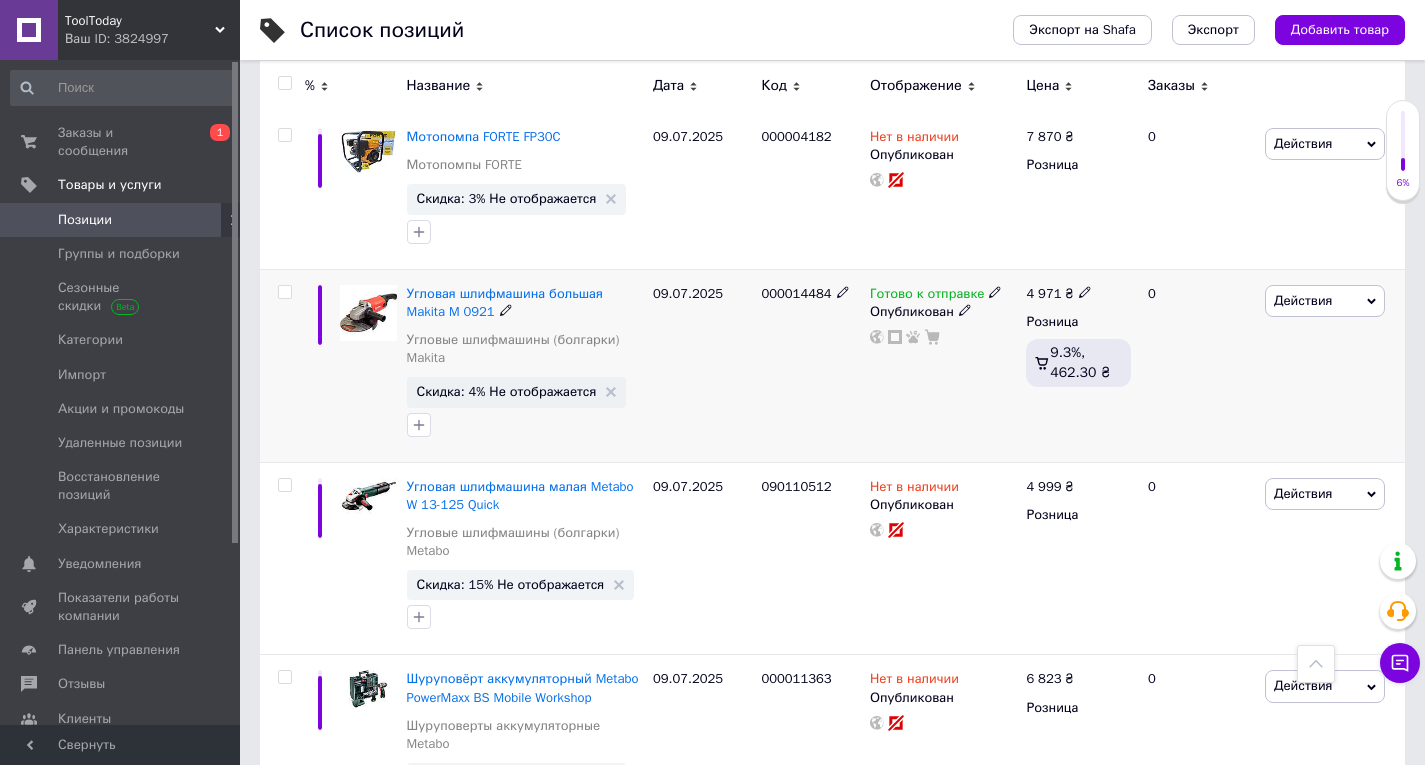 click on "Скидка: 4% Не отображается" at bounding box center (517, 392) 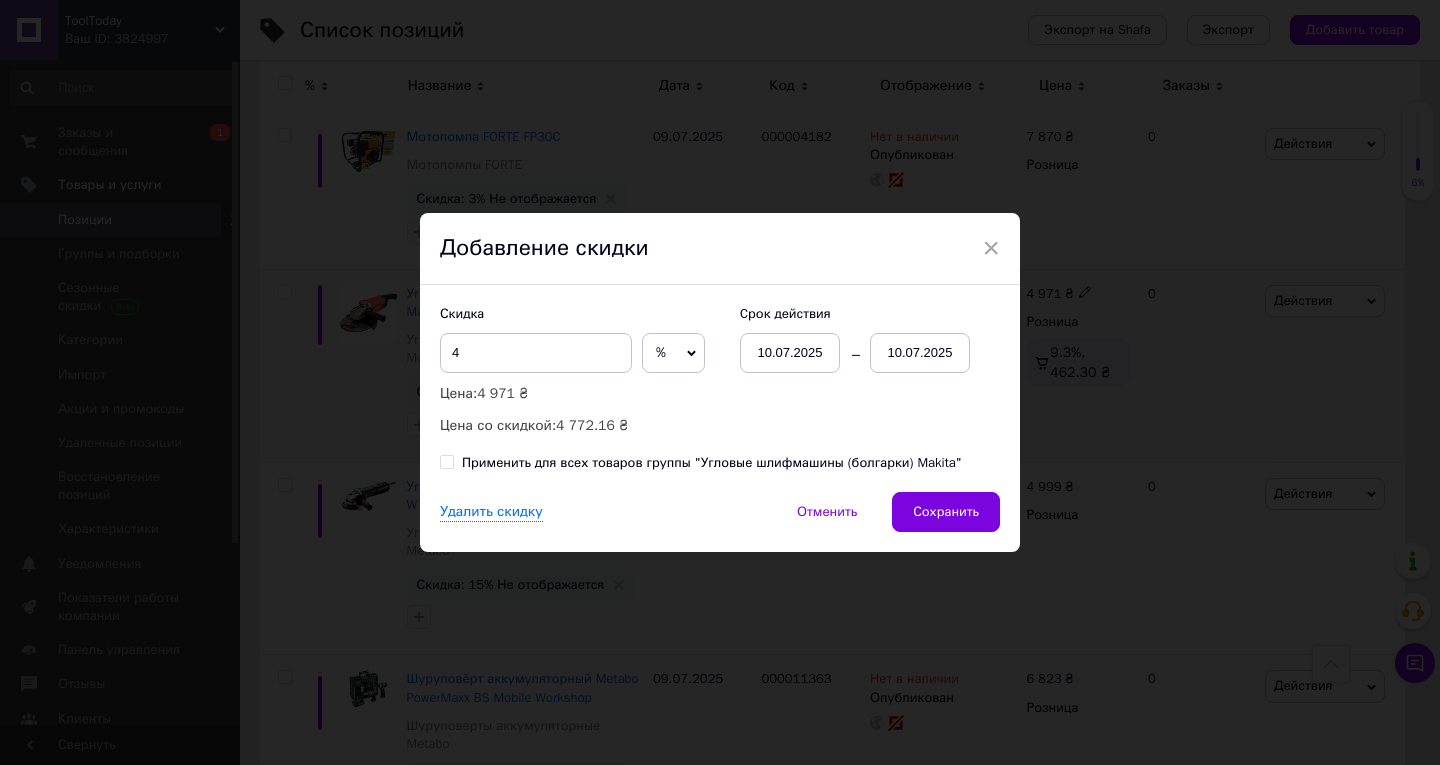 click on "10.07.2025" at bounding box center (920, 353) 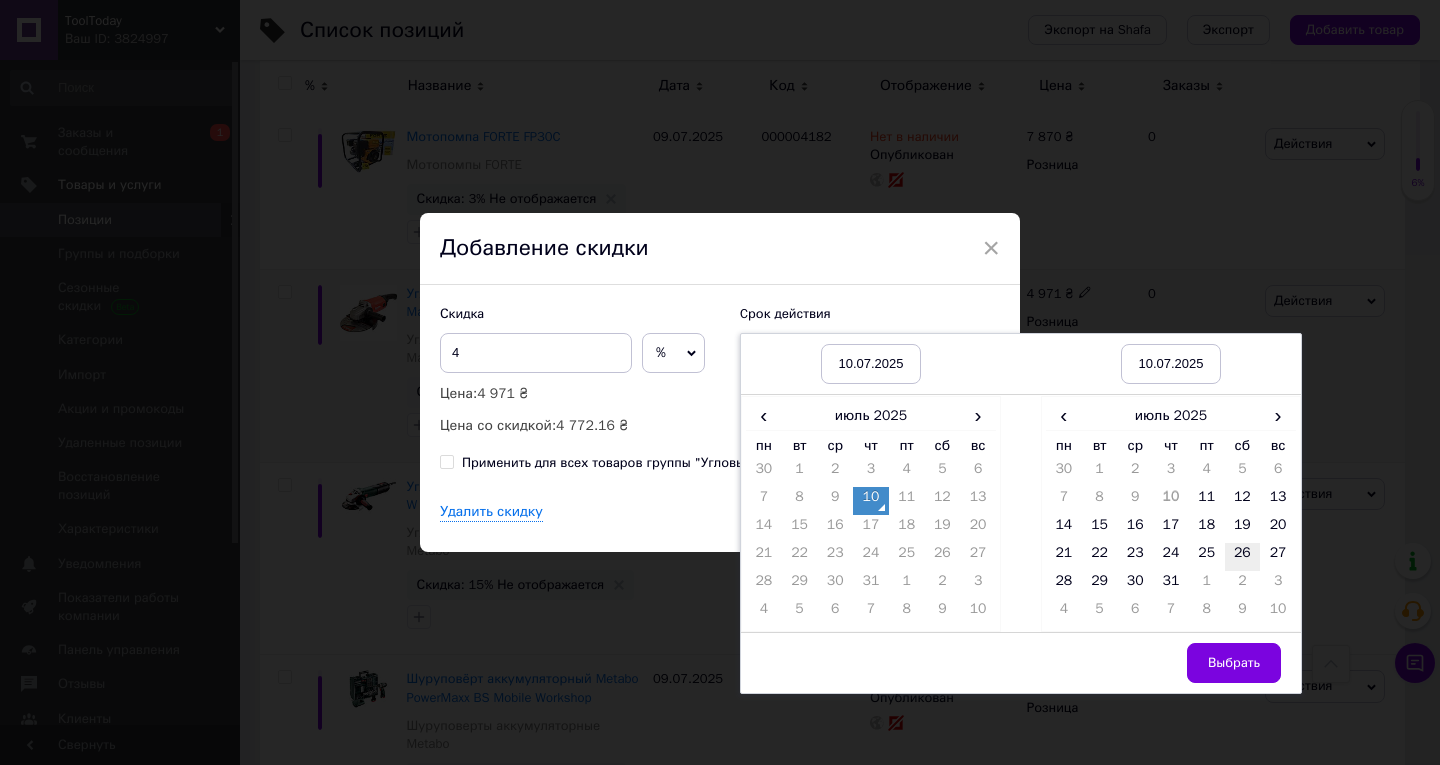 click on "26" at bounding box center [1243, 557] 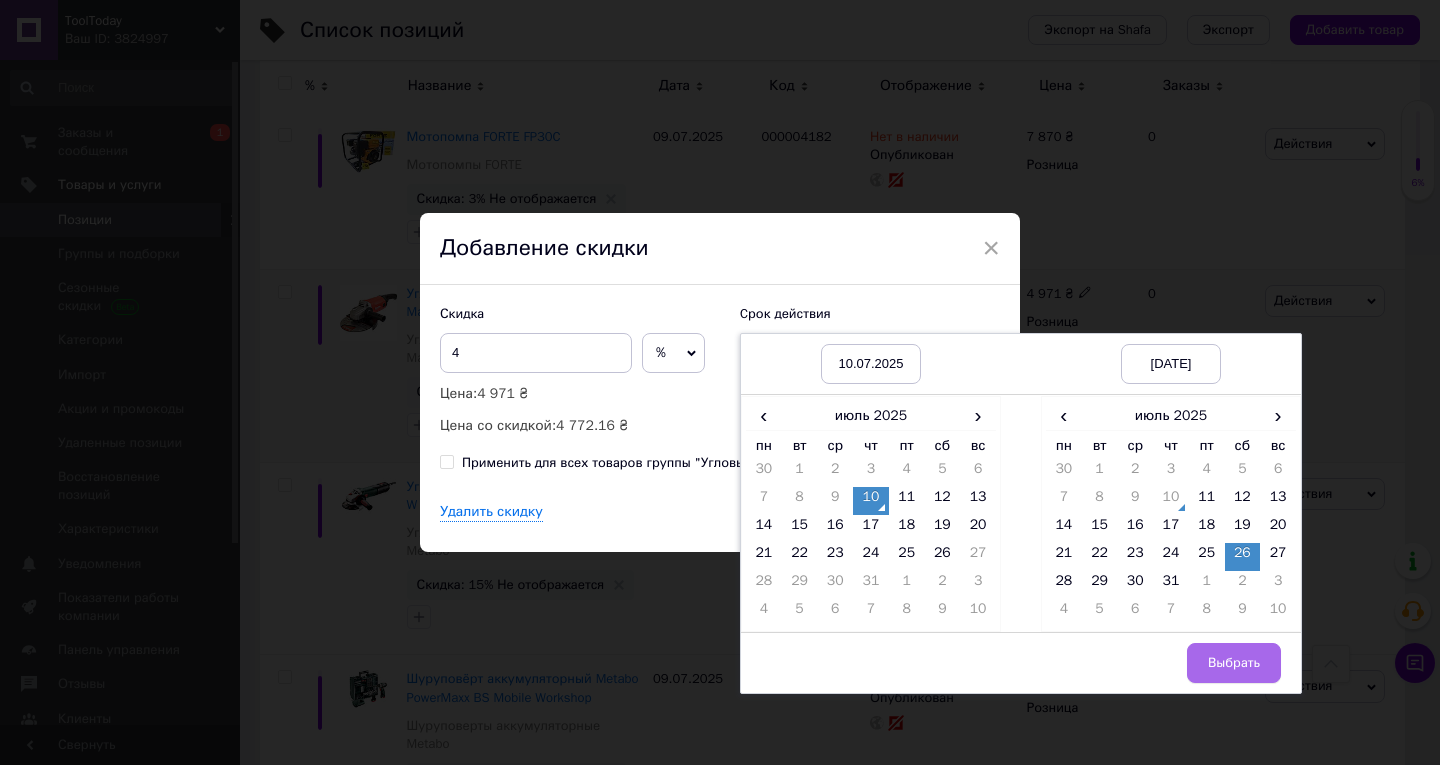 click on "Выбрать" at bounding box center (1234, 663) 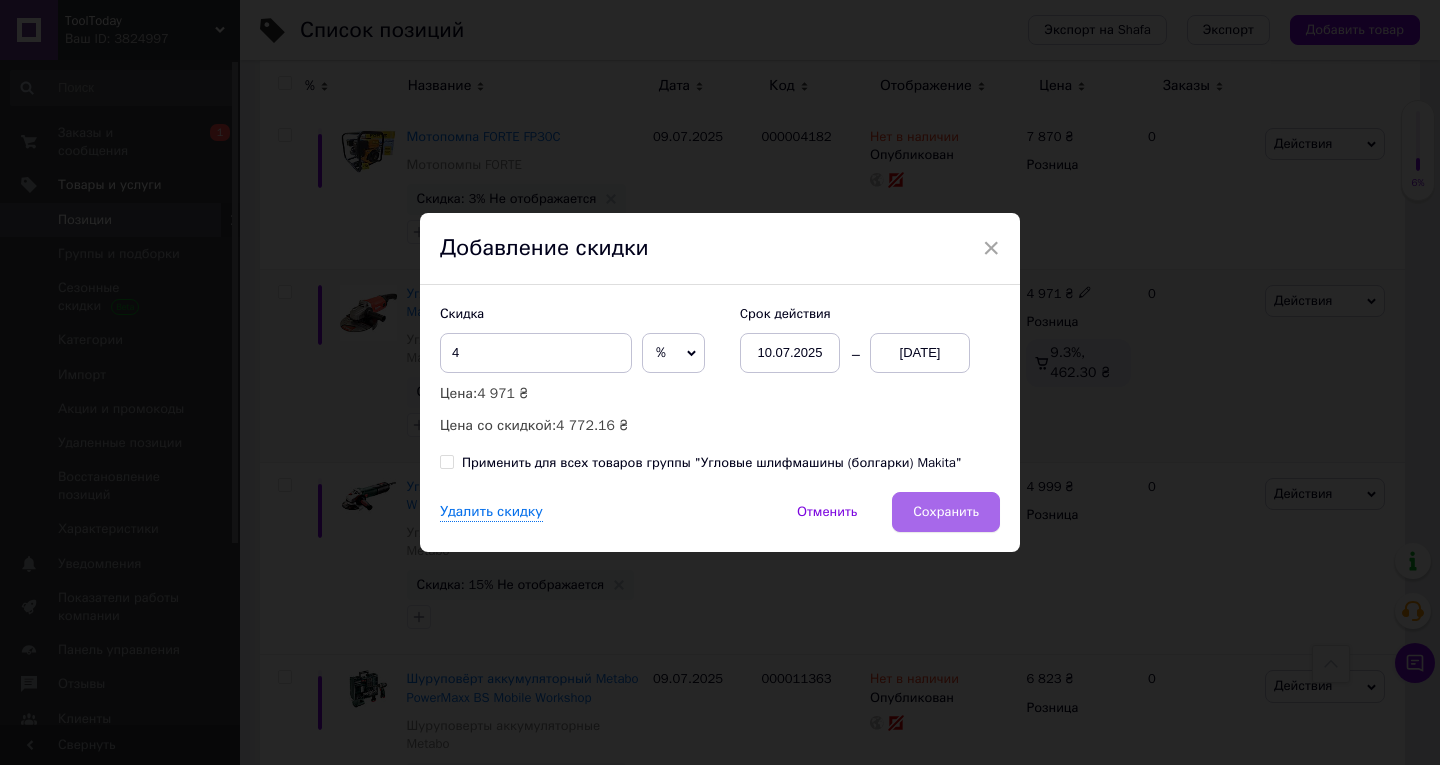 click on "Сохранить" at bounding box center [946, 512] 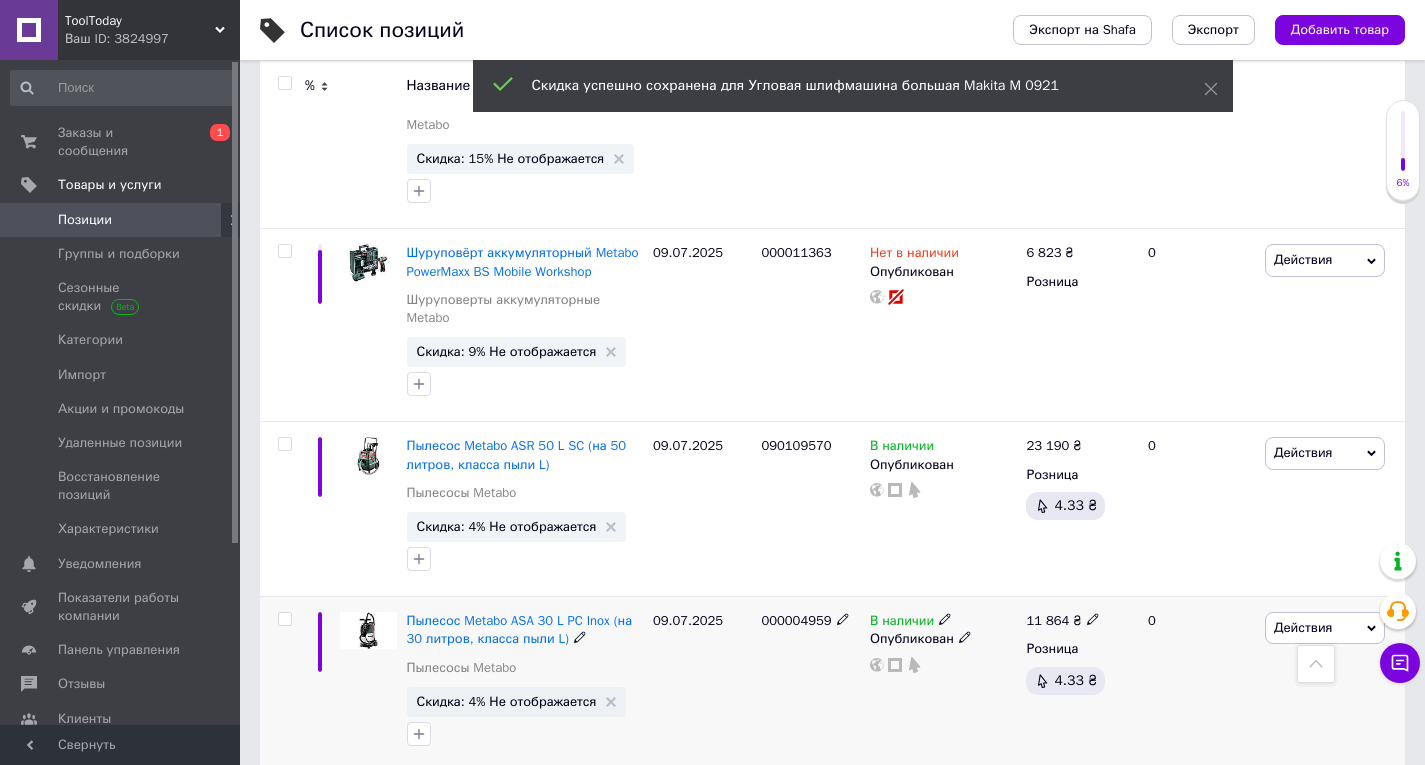 scroll, scrollTop: 1100, scrollLeft: 0, axis: vertical 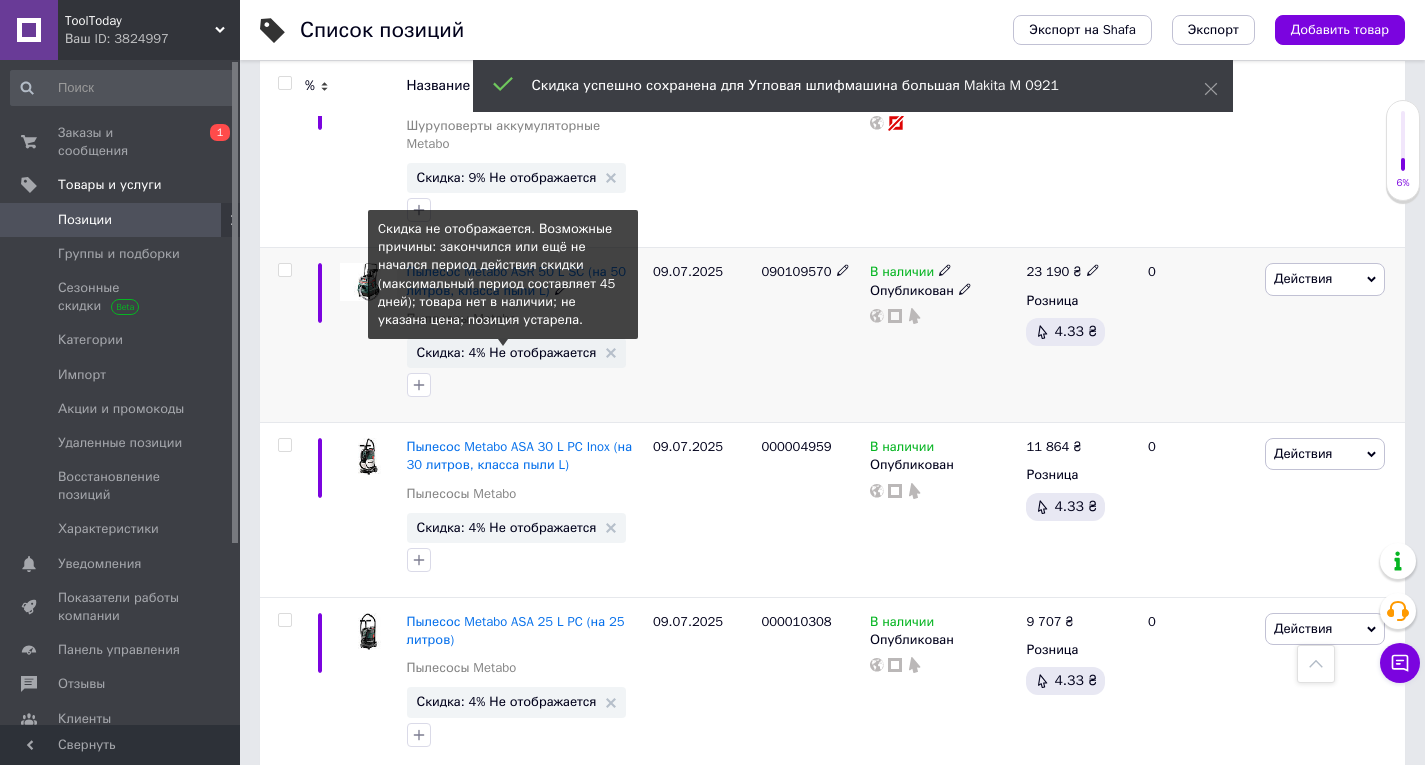 click on "Скидка: 4% Не отображается" at bounding box center [507, 352] 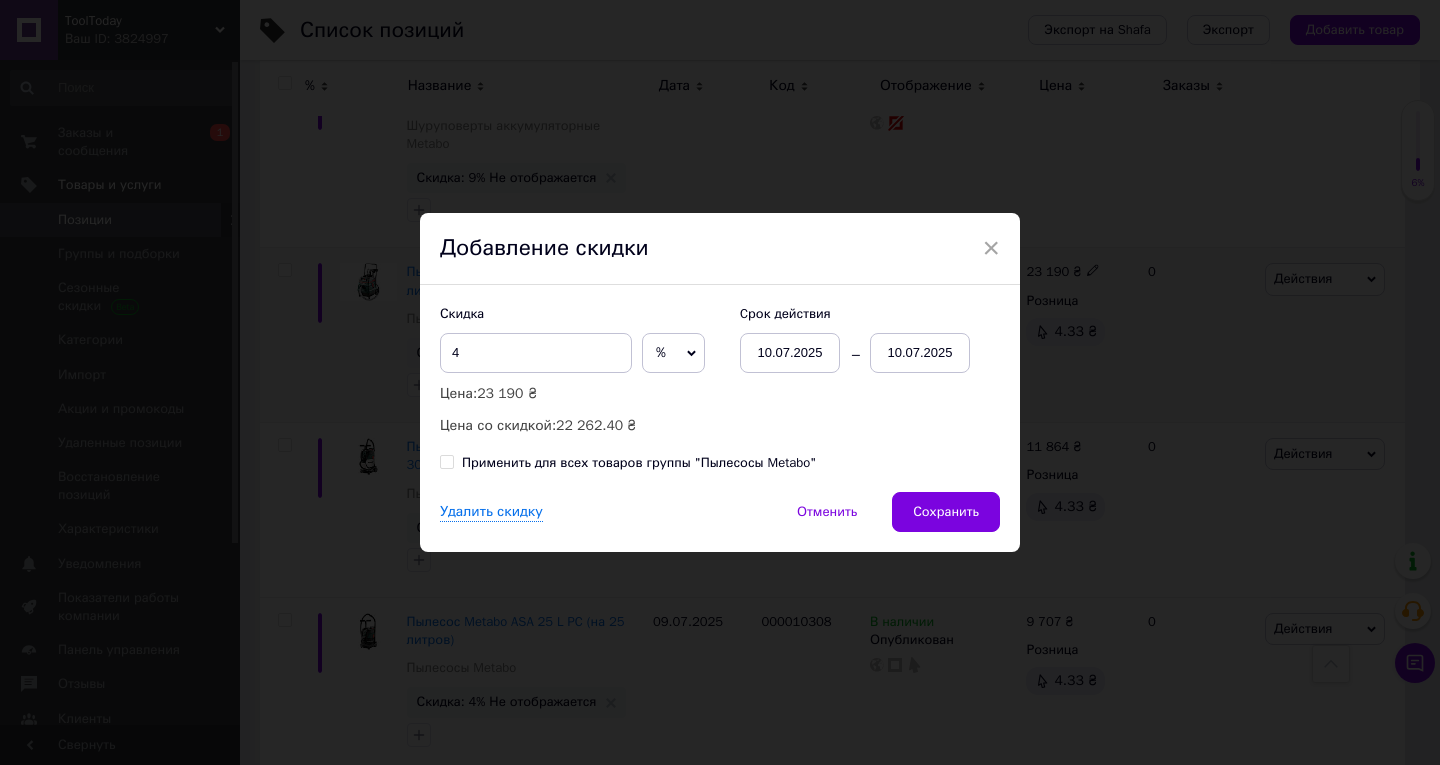 click on "10.07.2025" at bounding box center [920, 353] 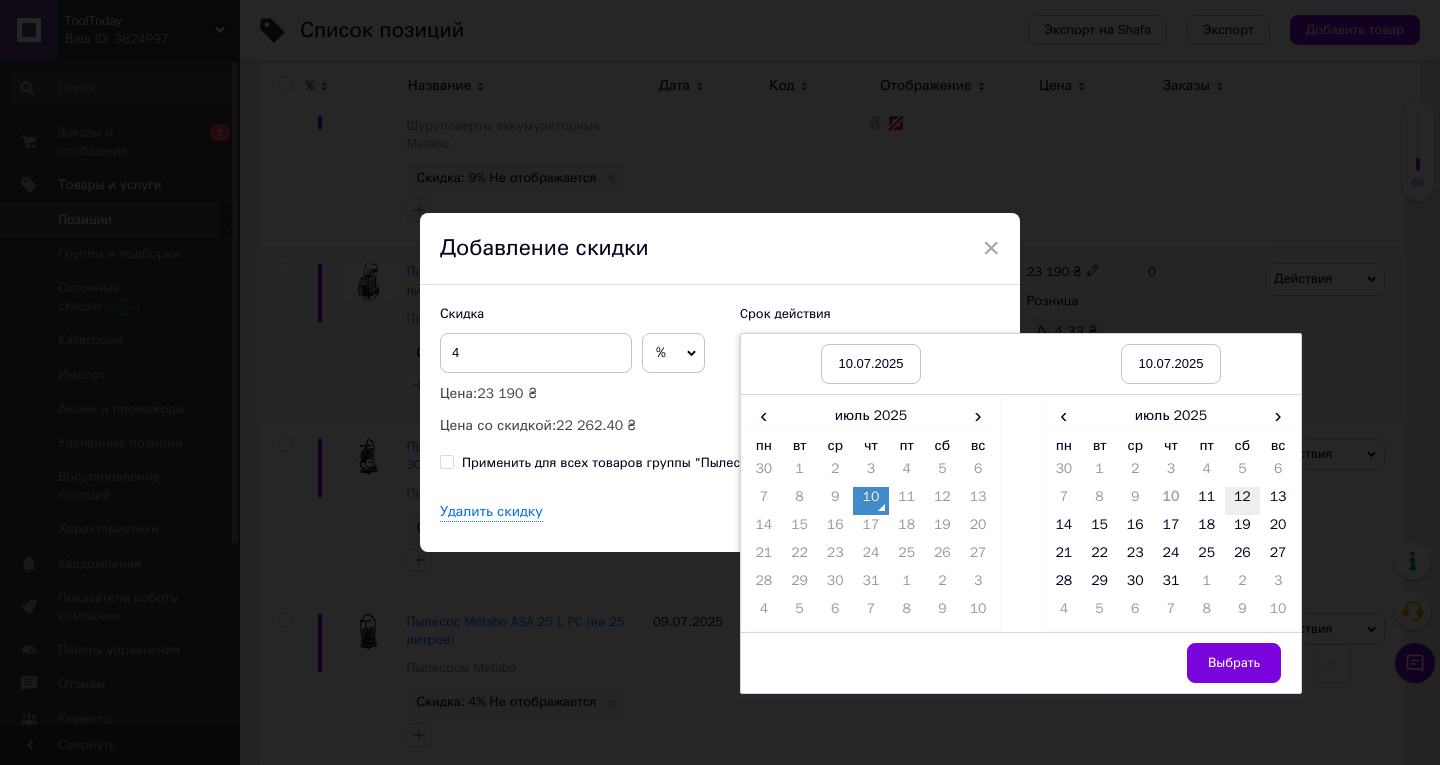 click on "12" at bounding box center (1243, 501) 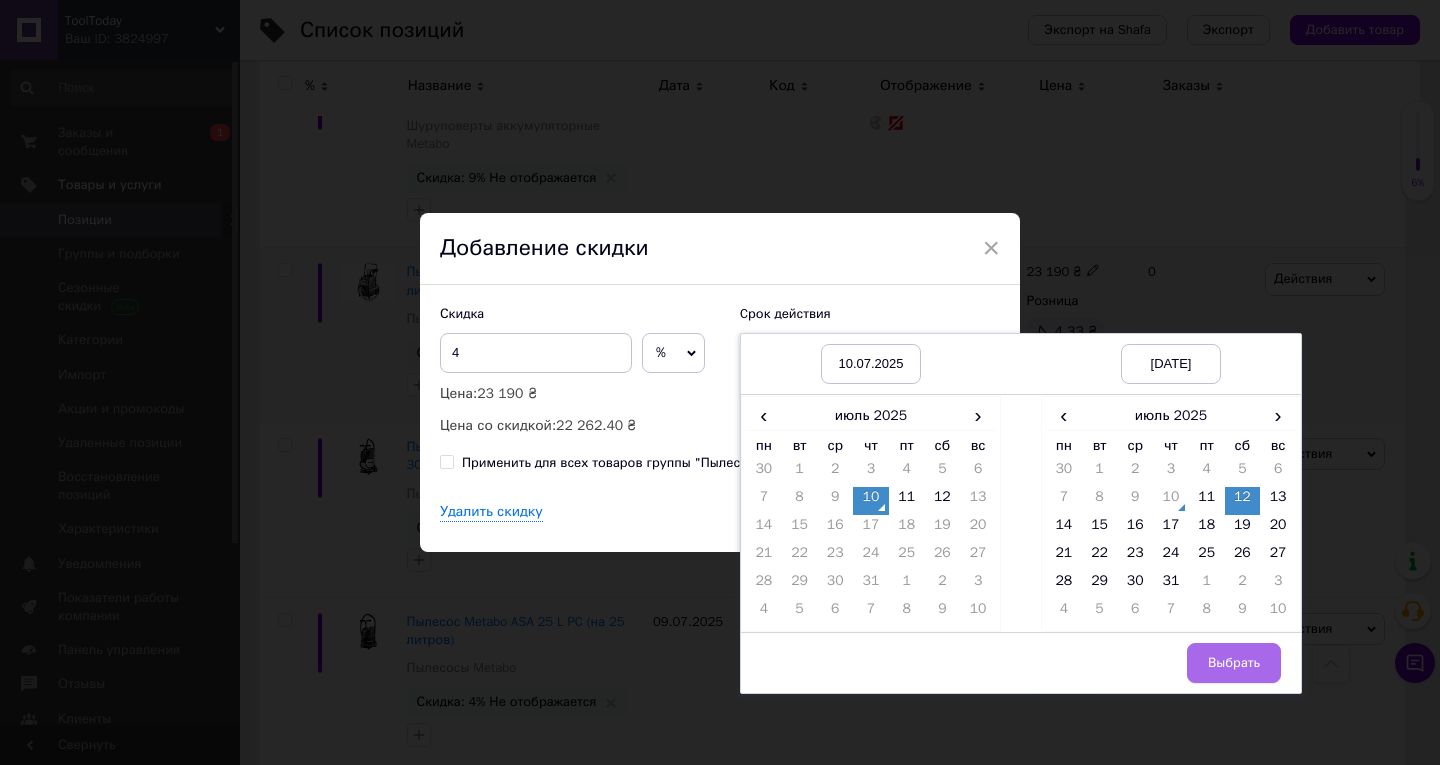 click on "Выбрать" at bounding box center (1234, 663) 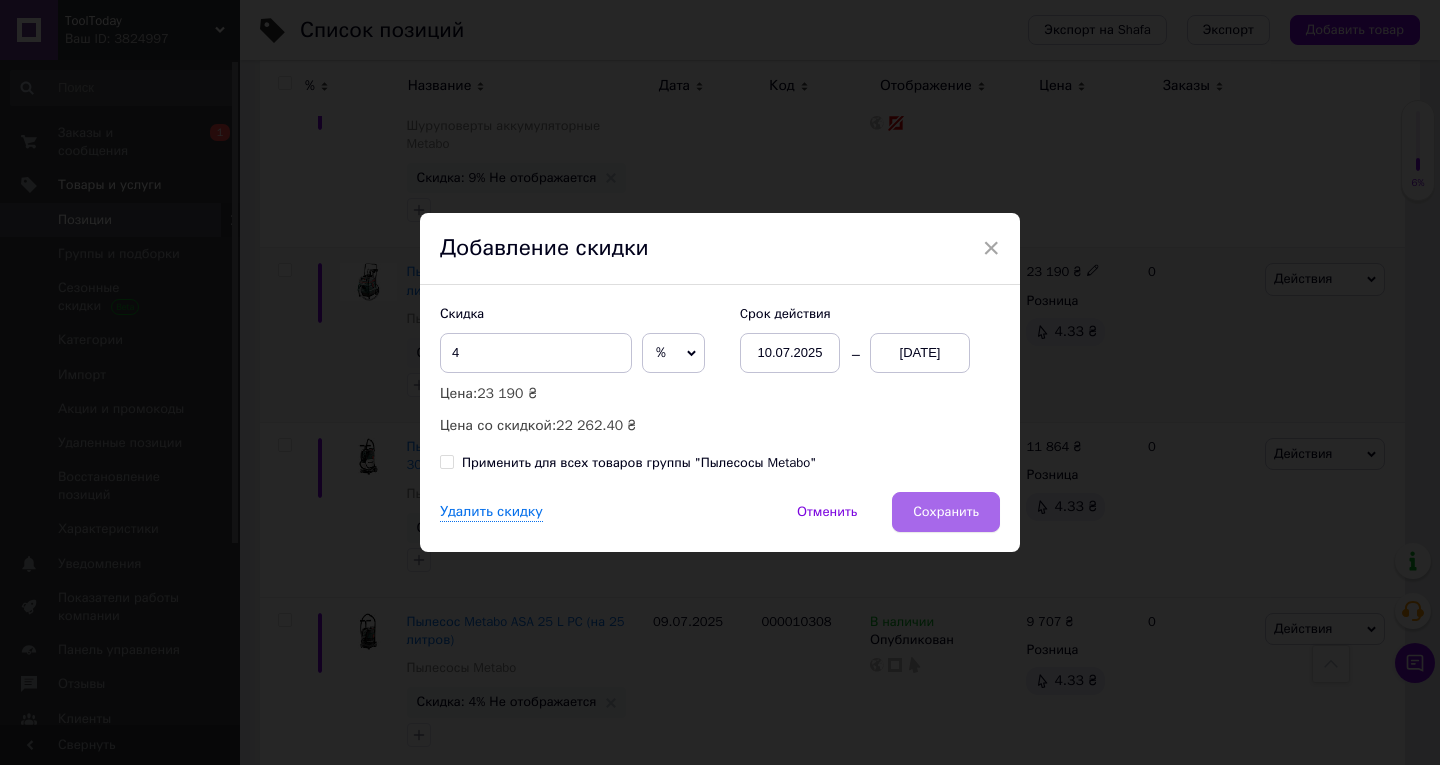 click on "Сохранить" at bounding box center [946, 512] 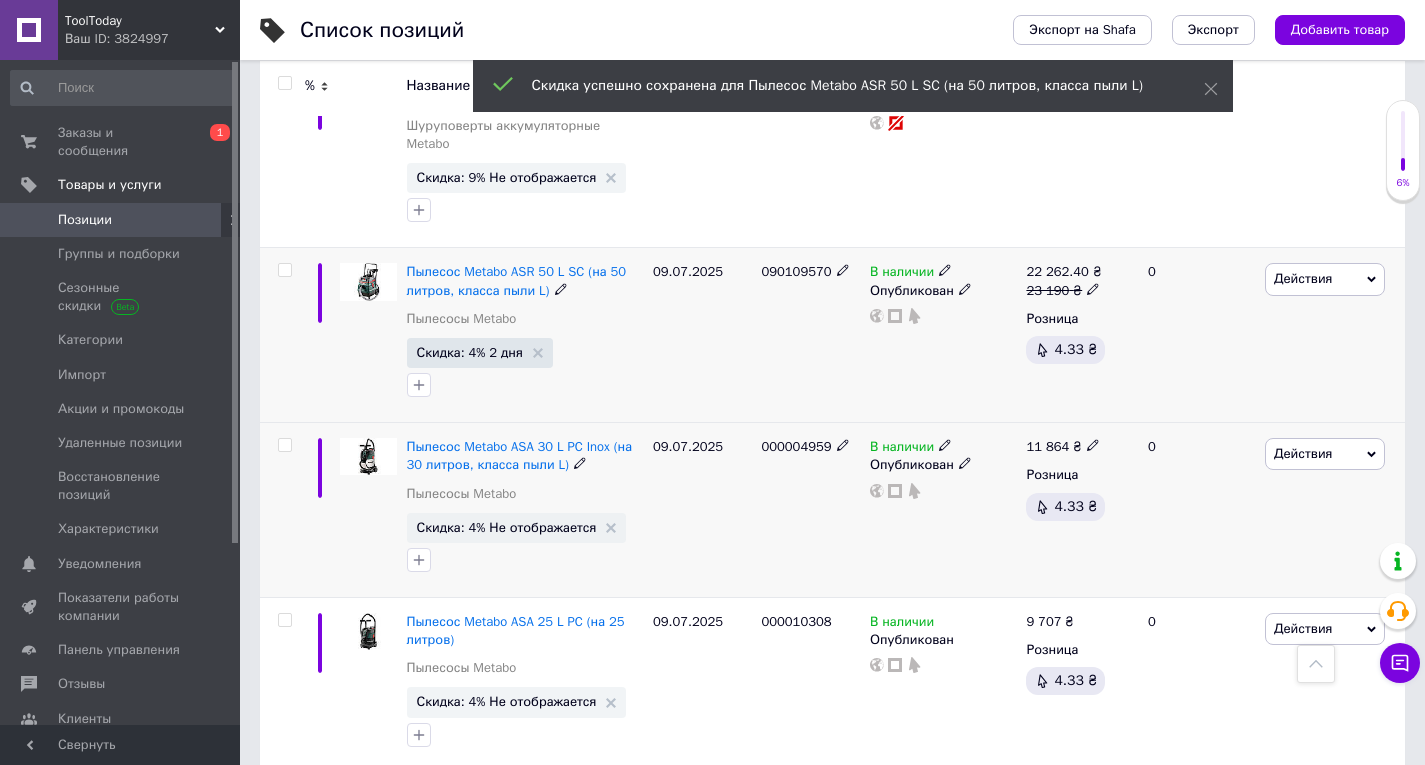 click on "Скидка: 4% Не отображается" at bounding box center [517, 528] 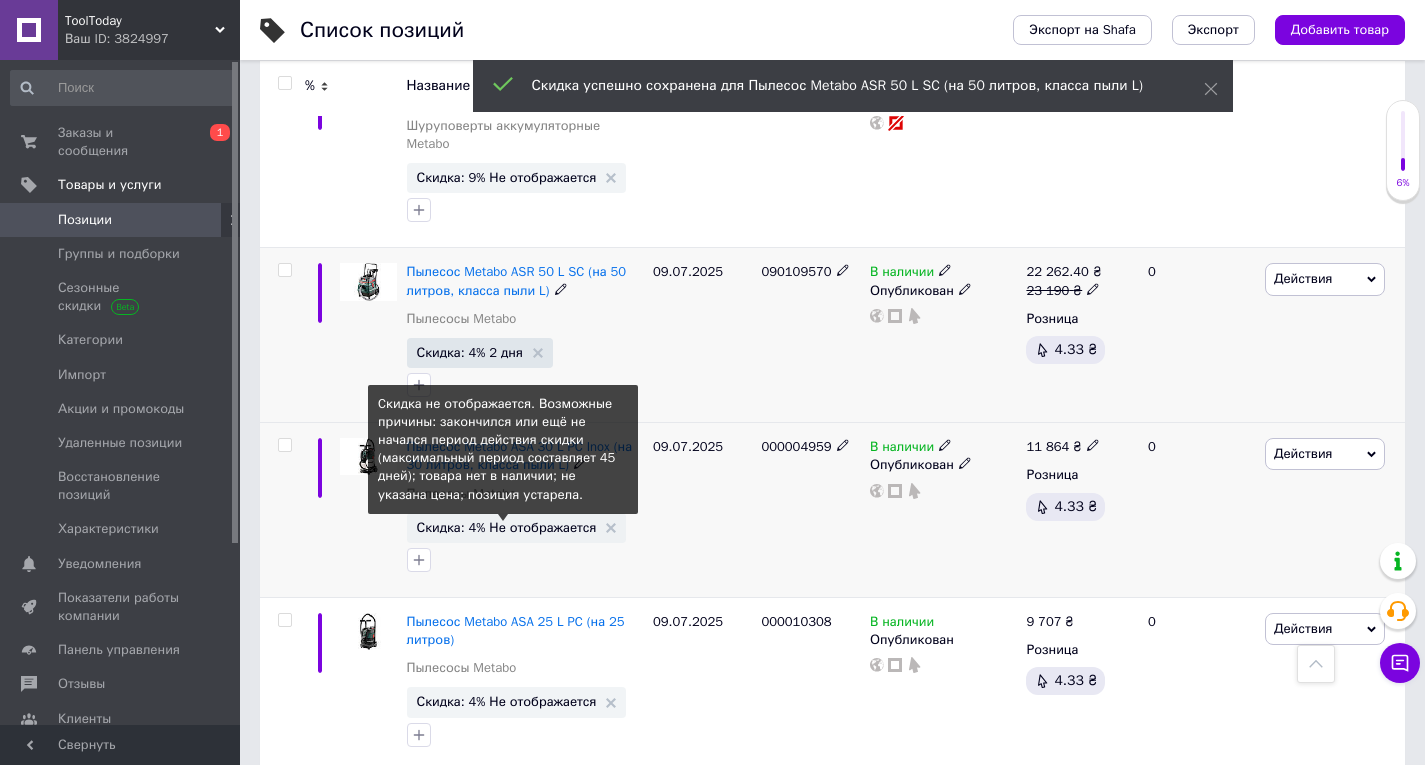 click on "Скидка: 4% Не отображается" at bounding box center (507, 527) 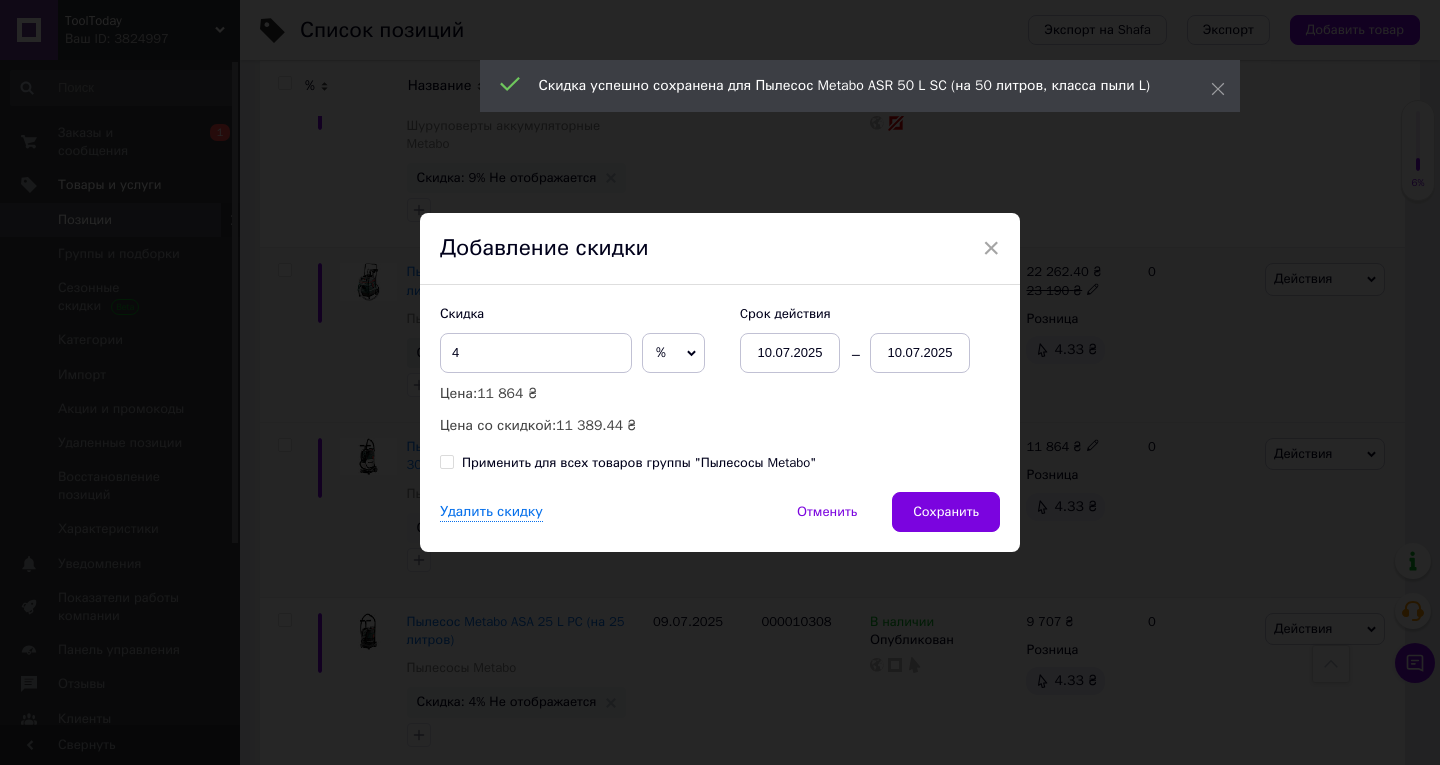 click on "10.07.2025" at bounding box center (920, 353) 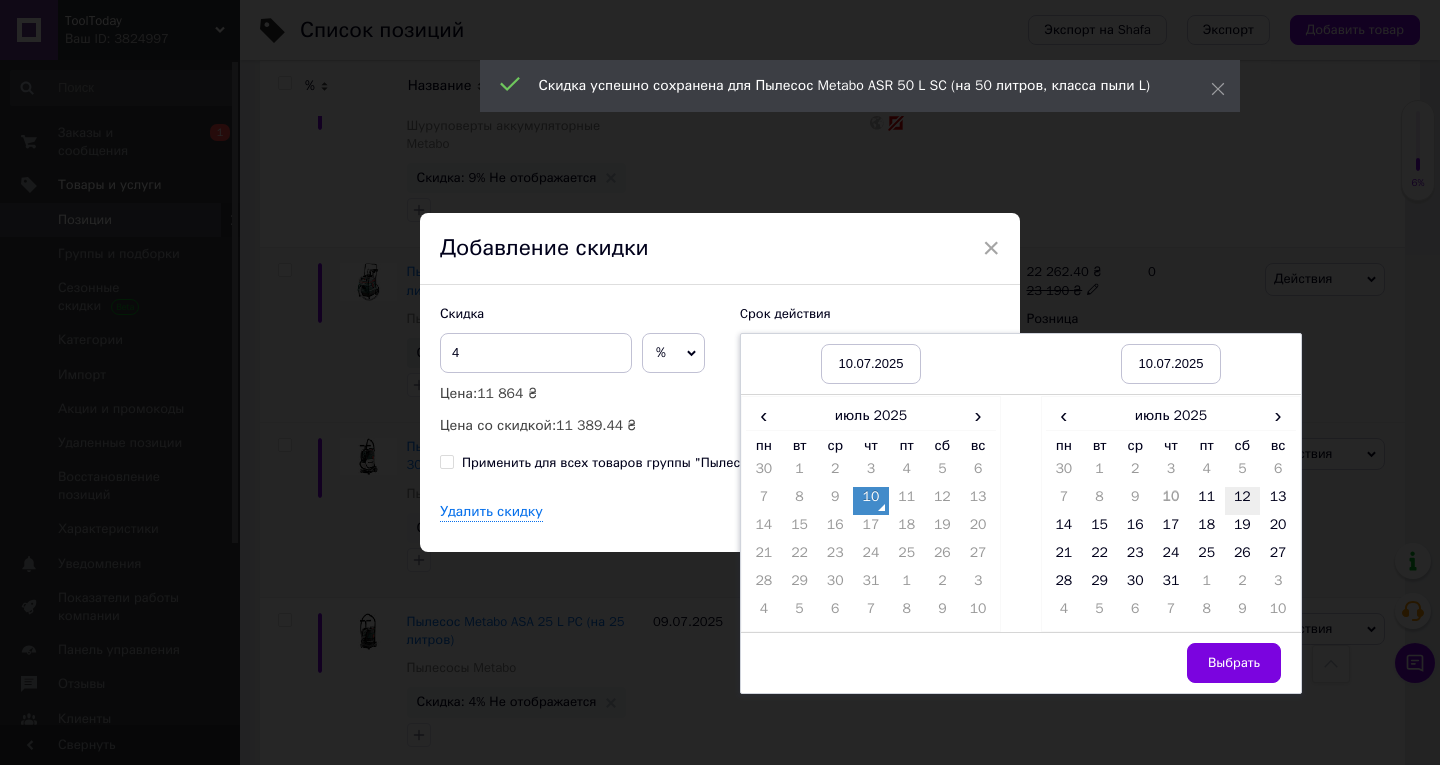 click on "12" at bounding box center (1243, 501) 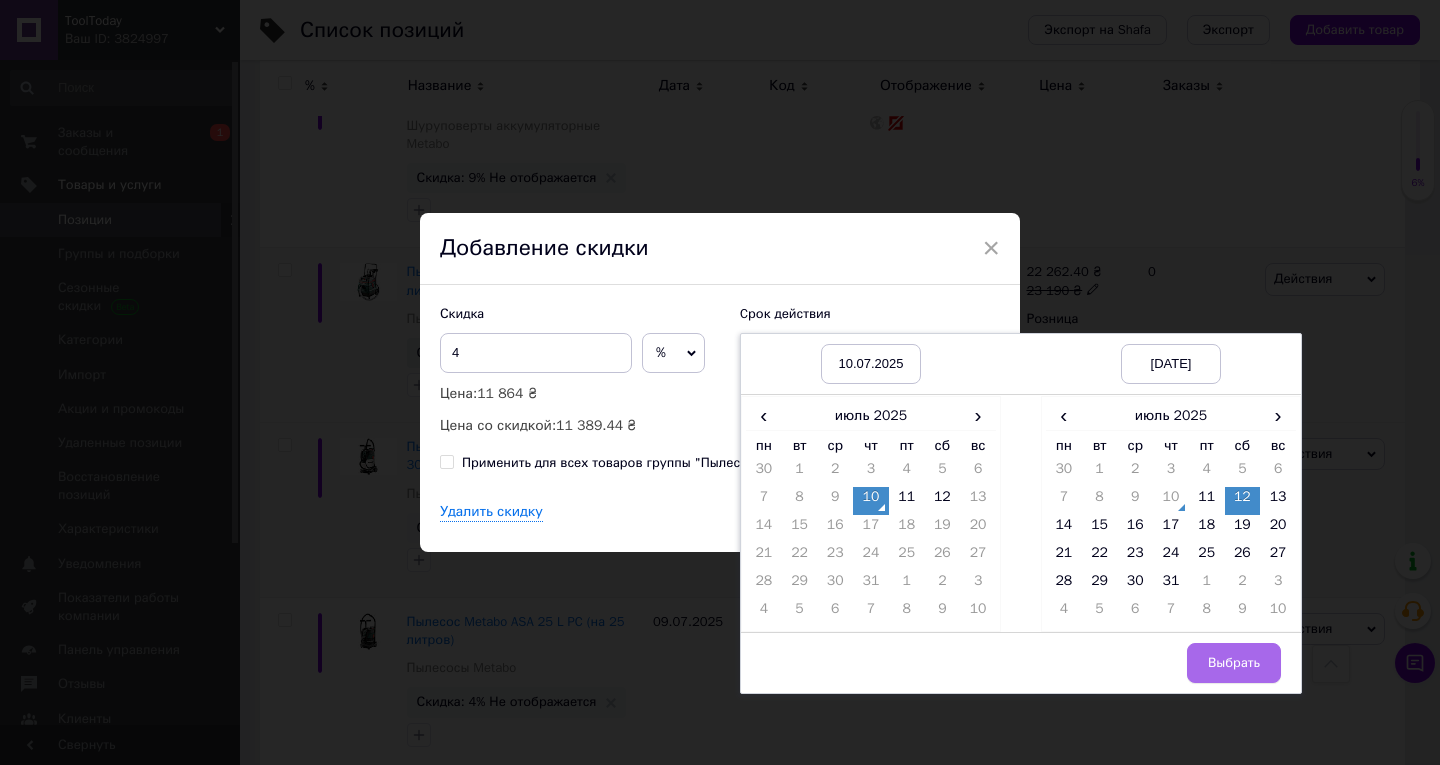 click on "Выбрать" at bounding box center [1234, 663] 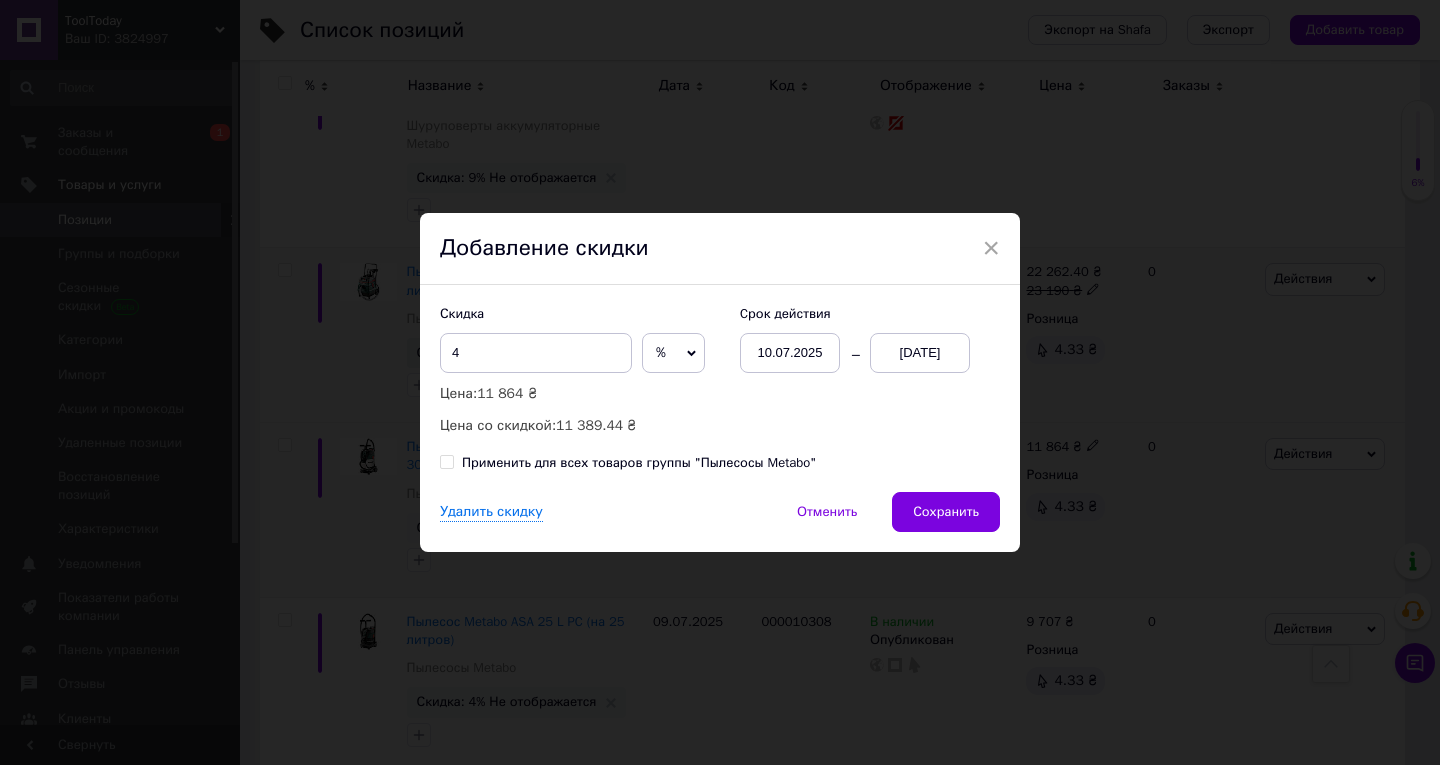 click on "Сохранить" at bounding box center (946, 512) 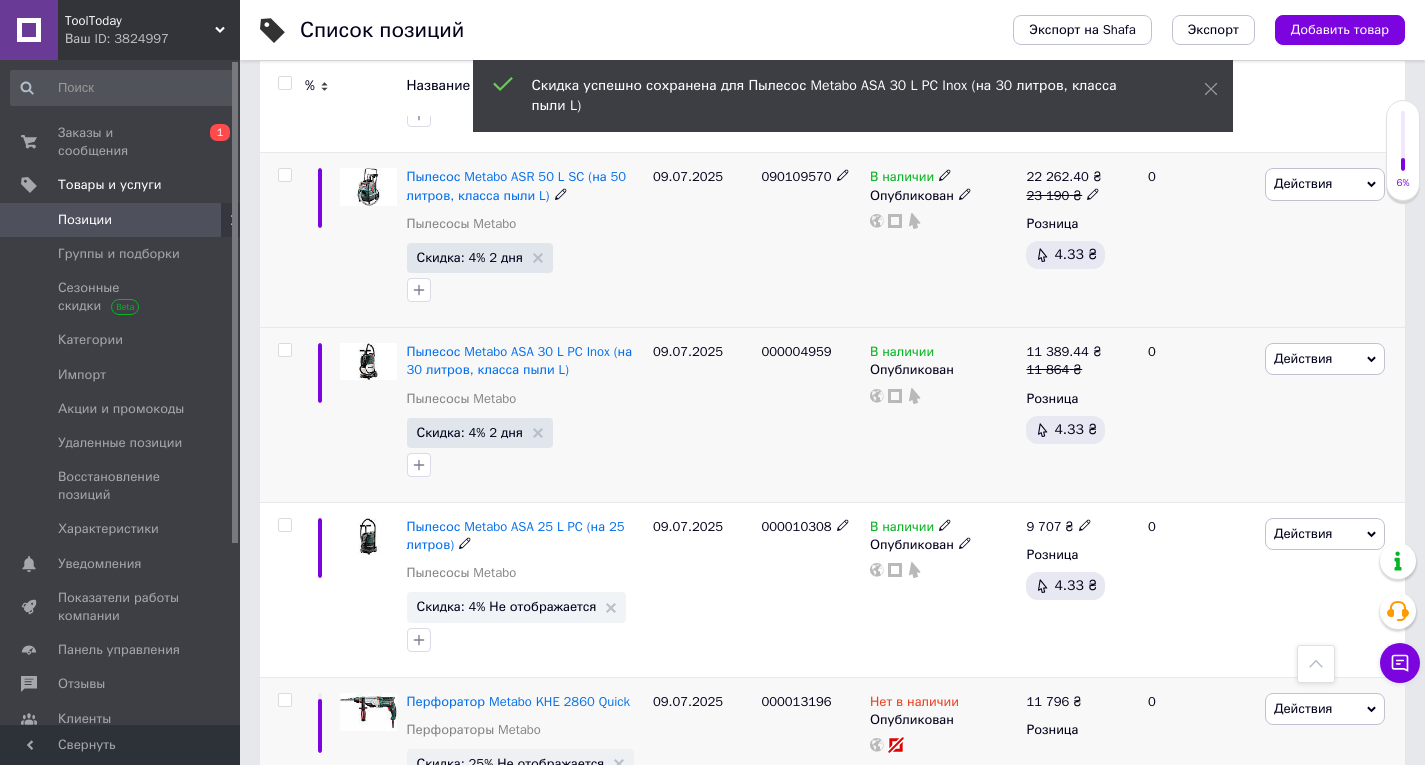scroll, scrollTop: 1300, scrollLeft: 0, axis: vertical 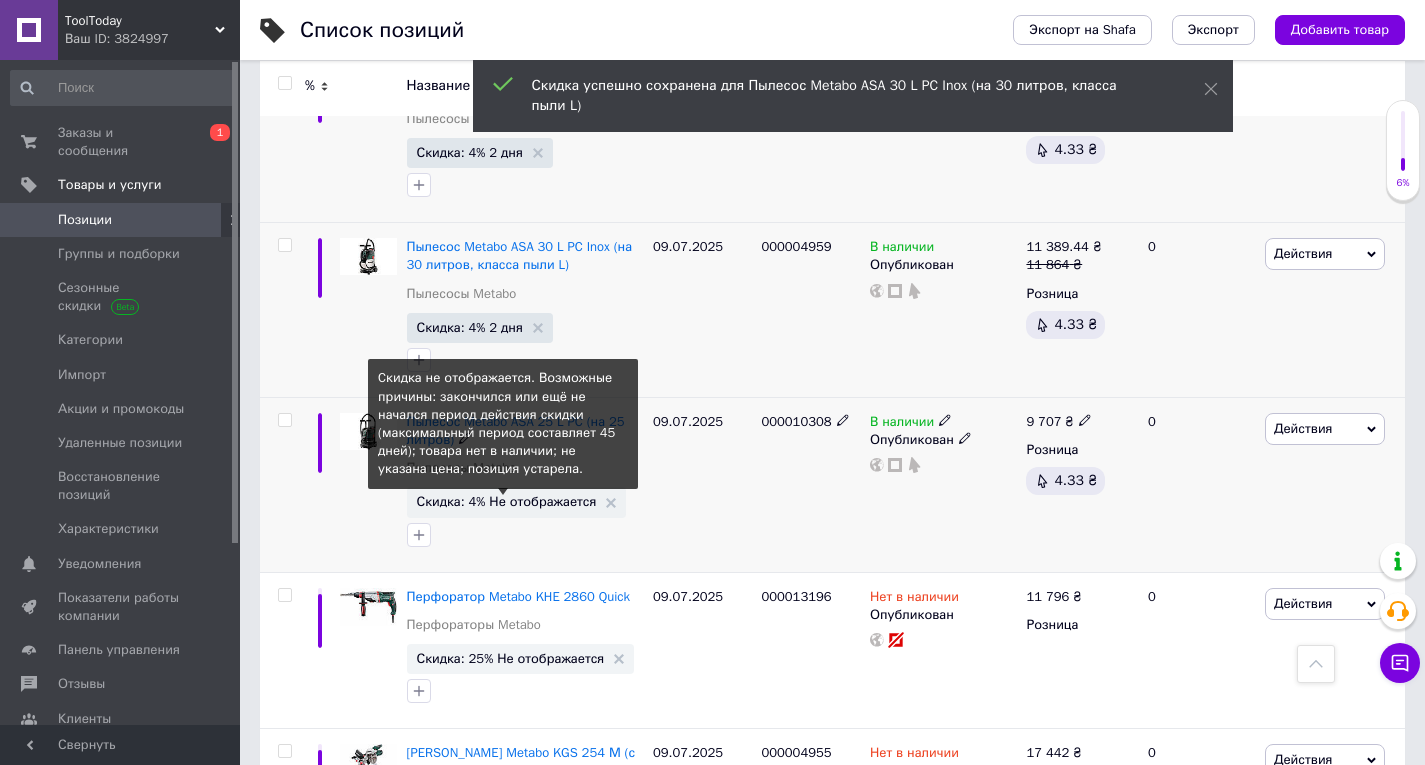 click on "Скидка: 4% Не отображается" at bounding box center [507, 501] 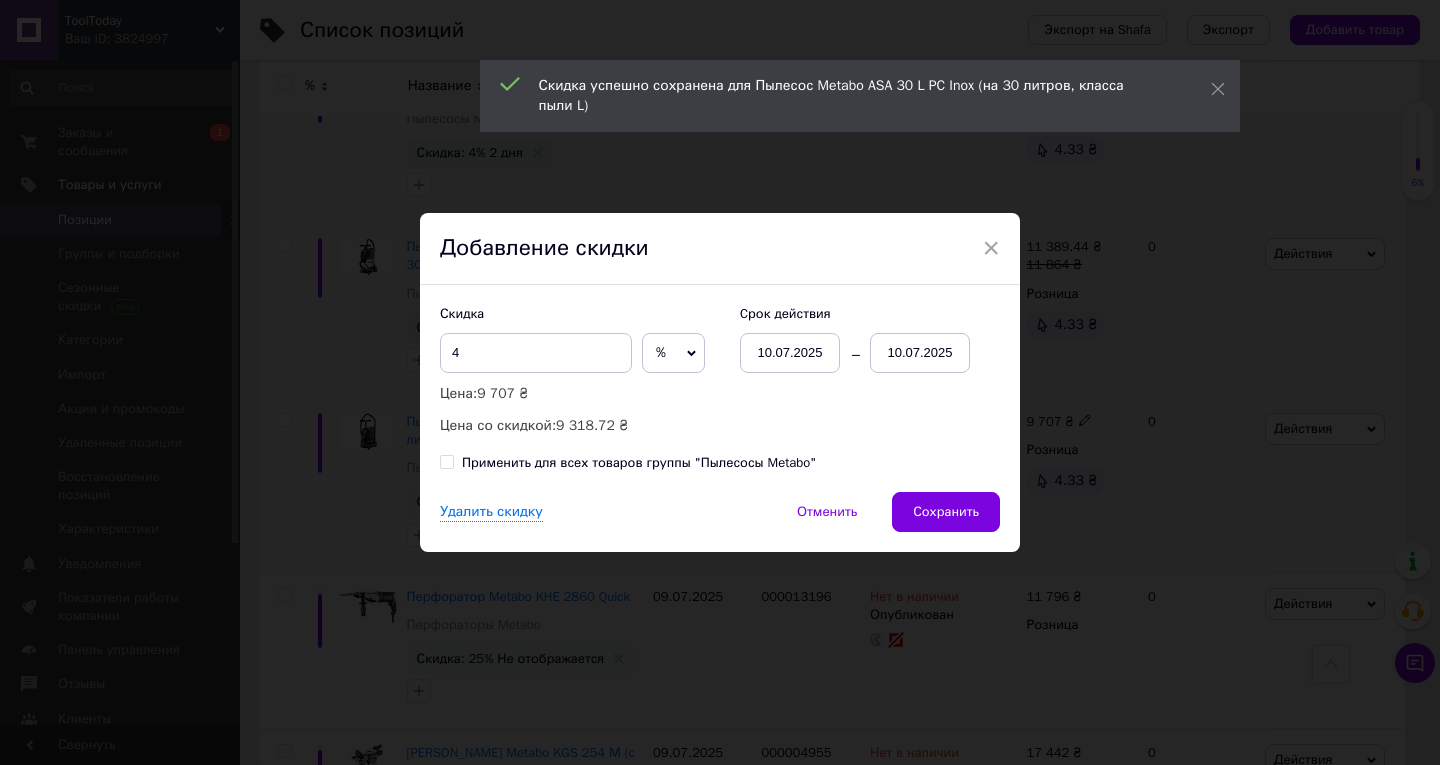 click on "10.07.2025" at bounding box center (920, 353) 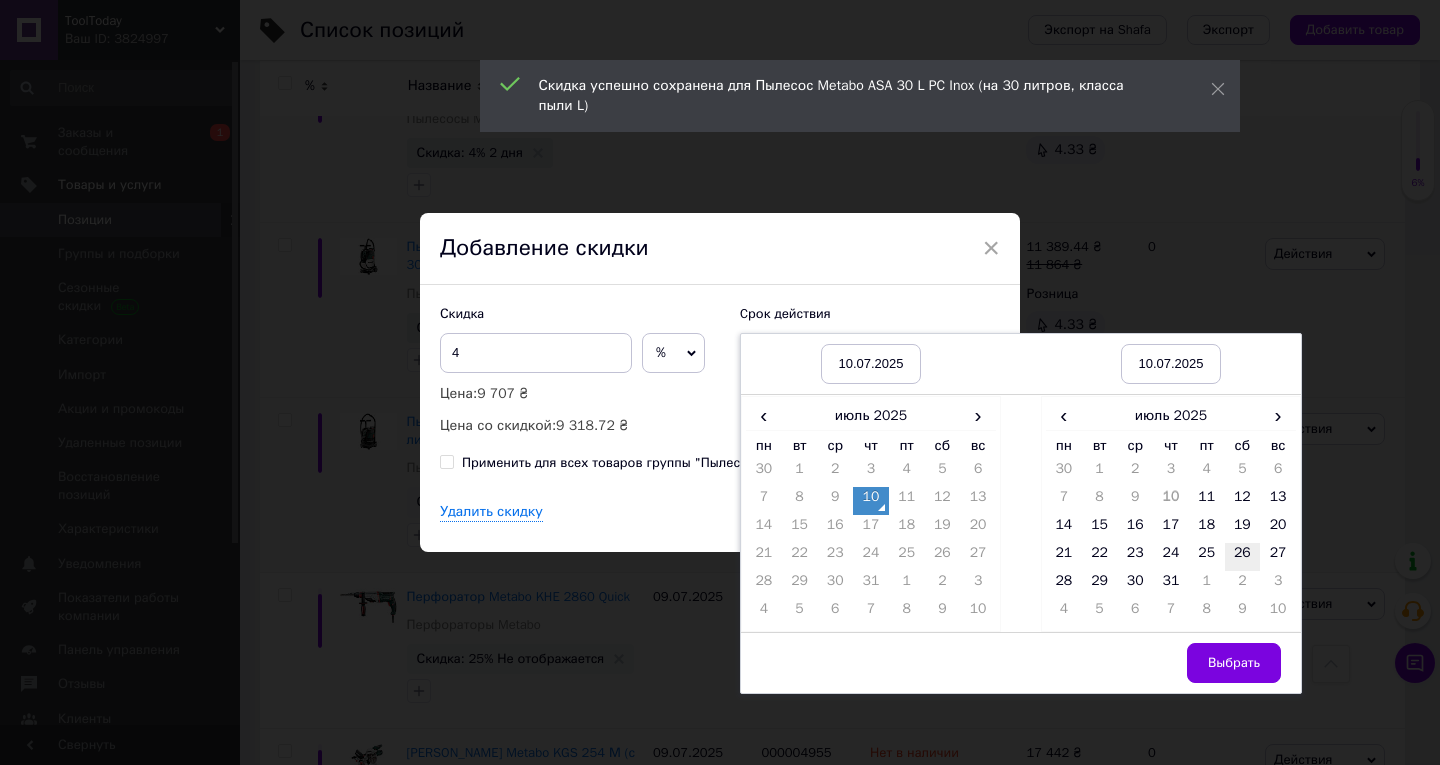 drag, startPoint x: 1237, startPoint y: 506, endPoint x: 1247, endPoint y: 550, distance: 45.122055 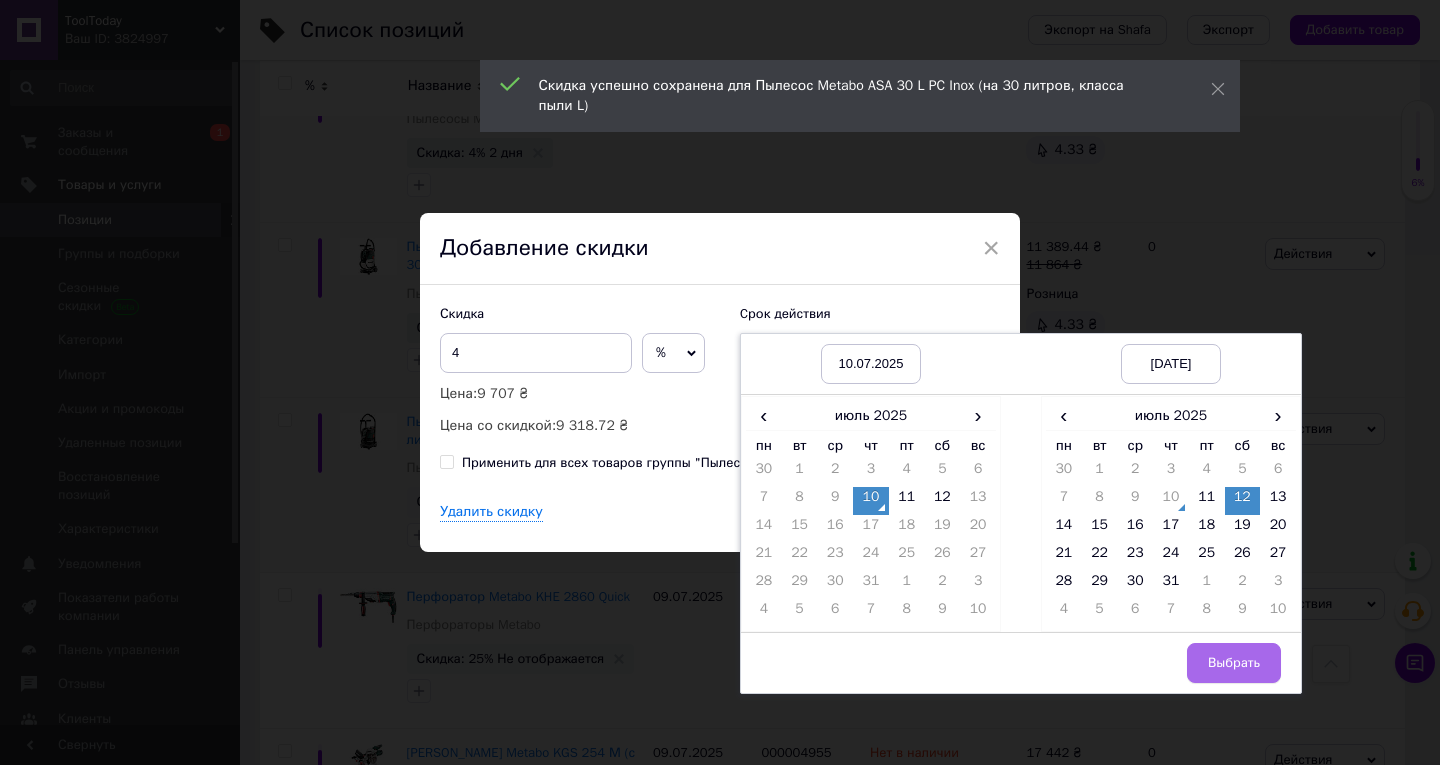 click on "Выбрать" at bounding box center (1234, 663) 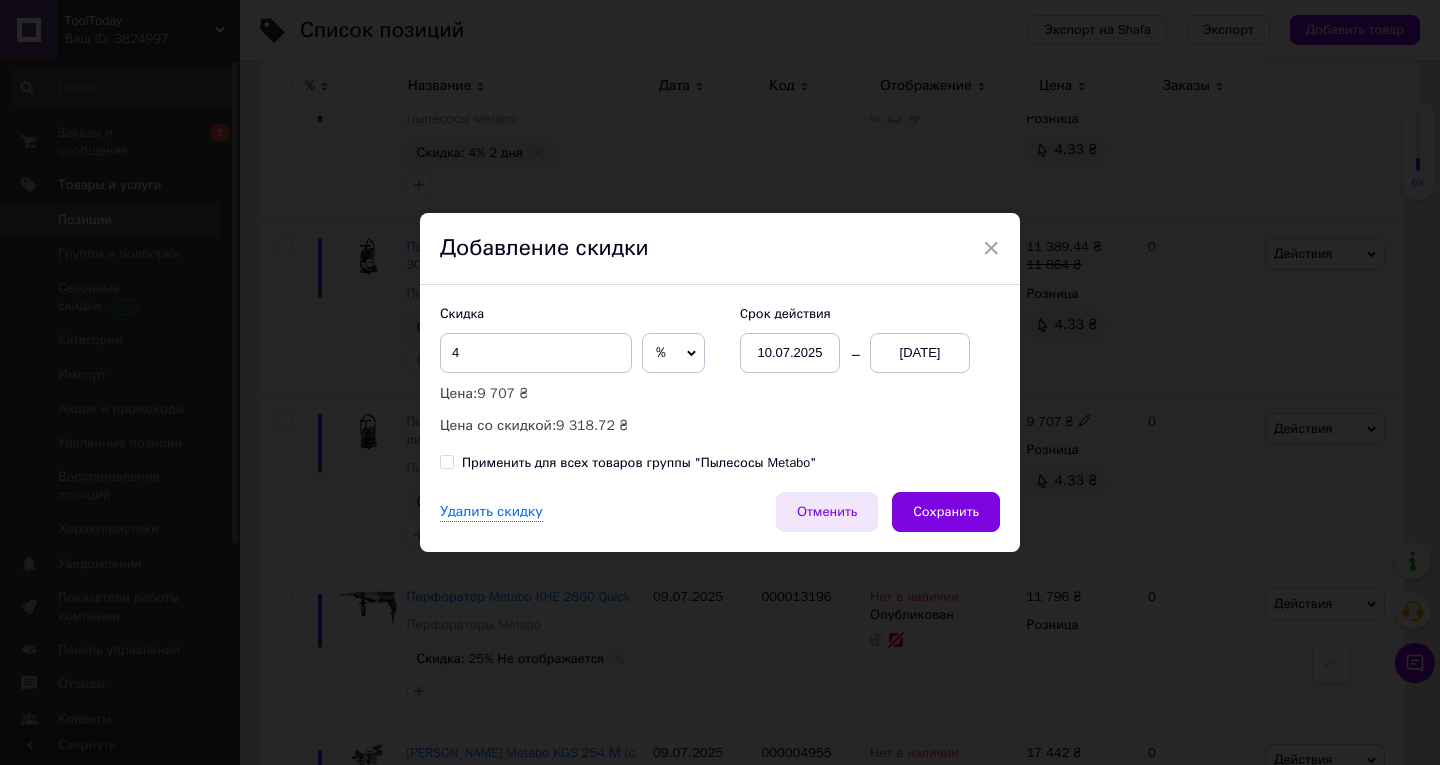 drag, startPoint x: 947, startPoint y: 508, endPoint x: 854, endPoint y: 495, distance: 93.904205 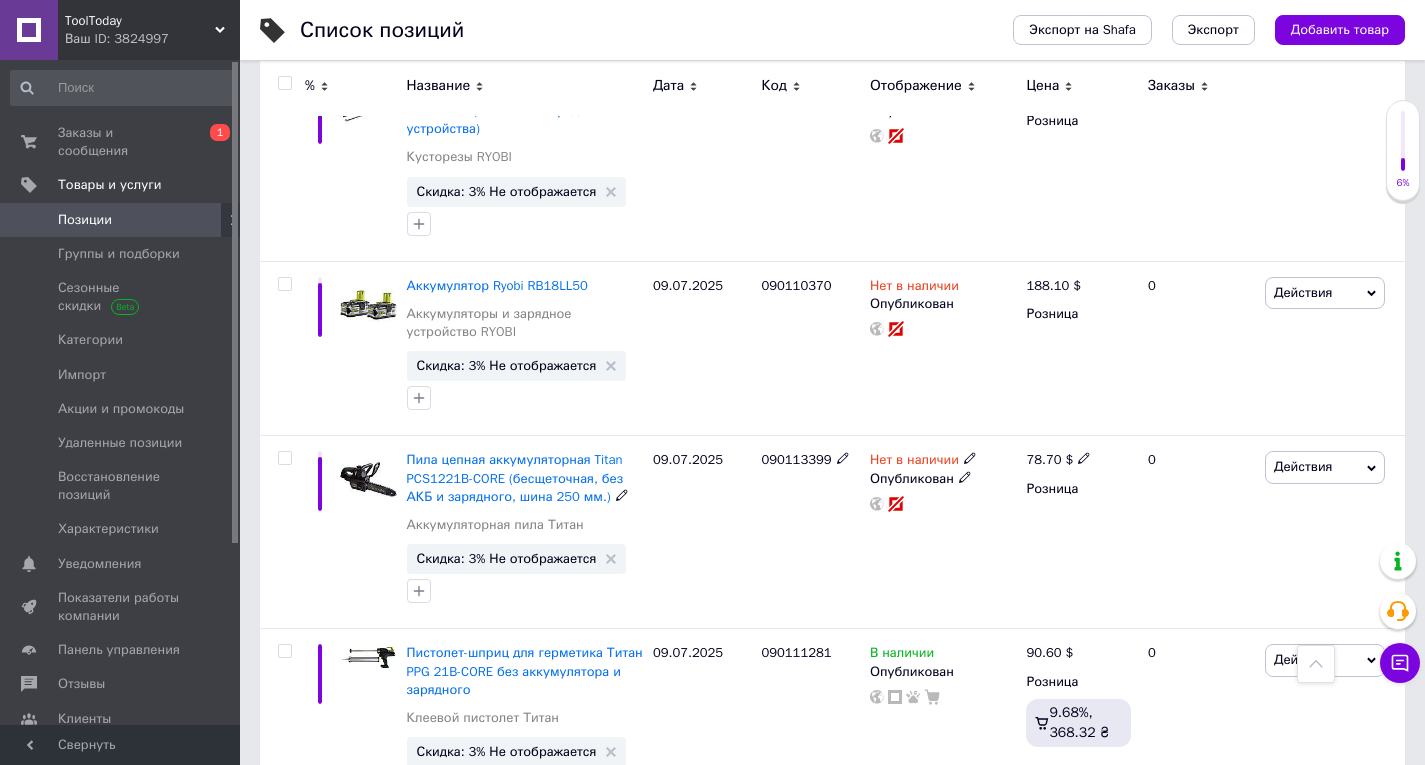 scroll, scrollTop: 6600, scrollLeft: 0, axis: vertical 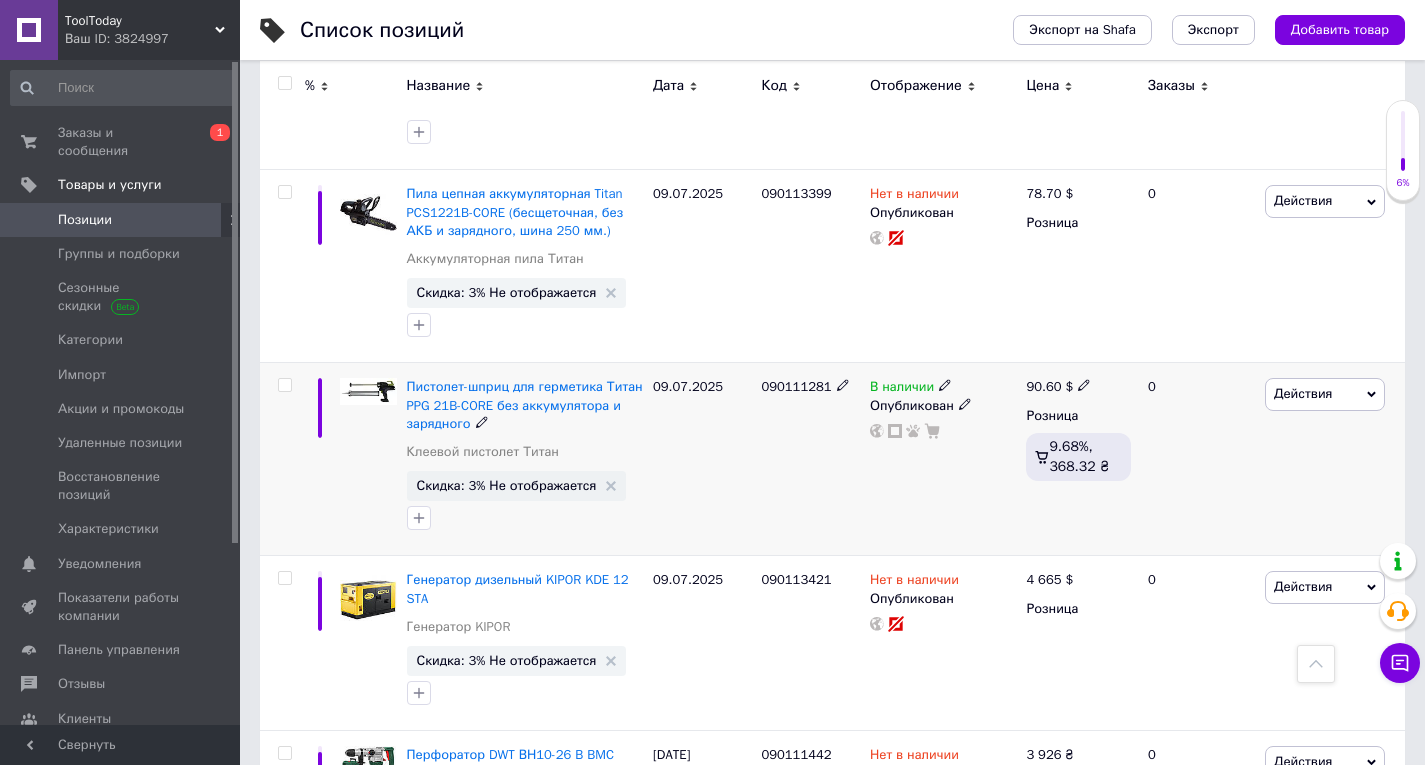 click on "Скидка: 3% Не отображается" at bounding box center (507, 485) 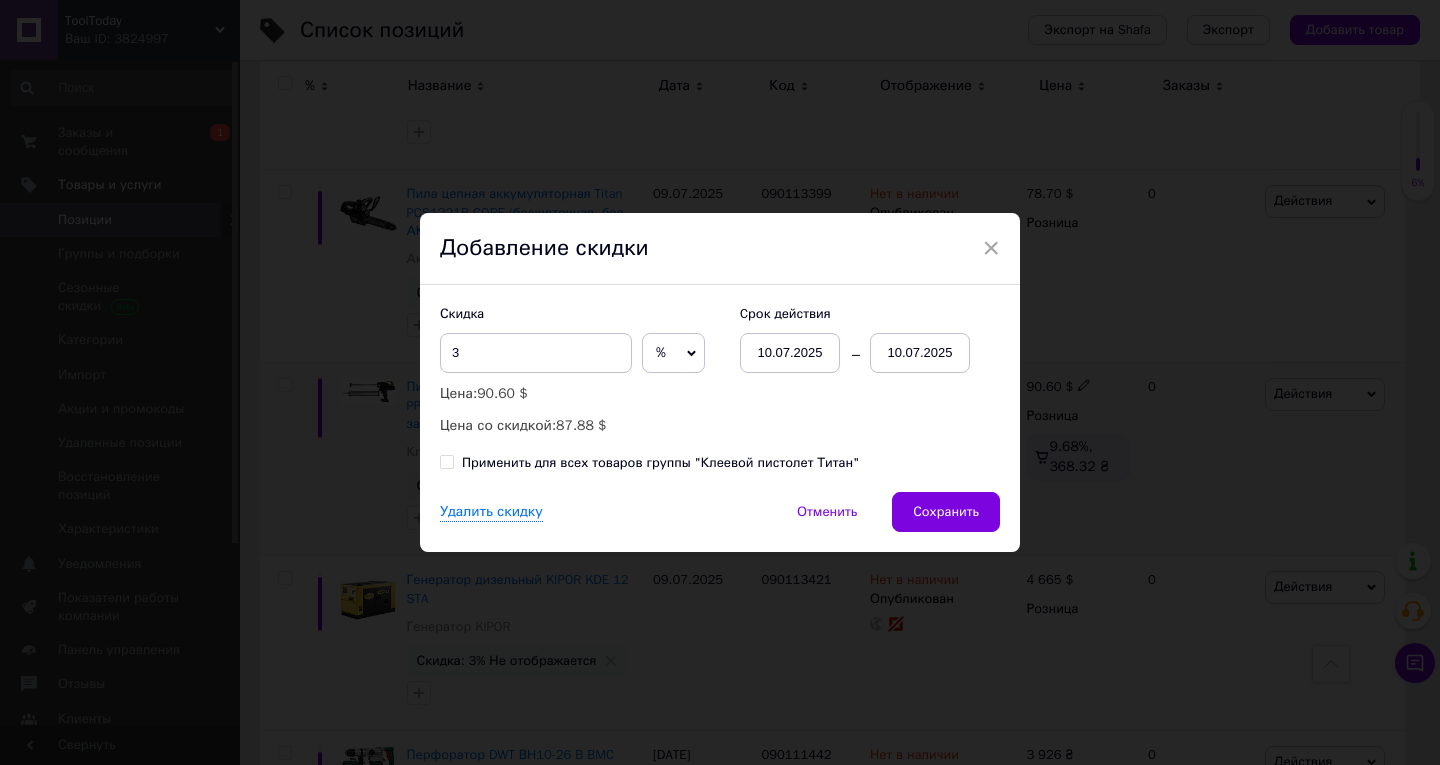 click on "10.07.2025" at bounding box center [920, 353] 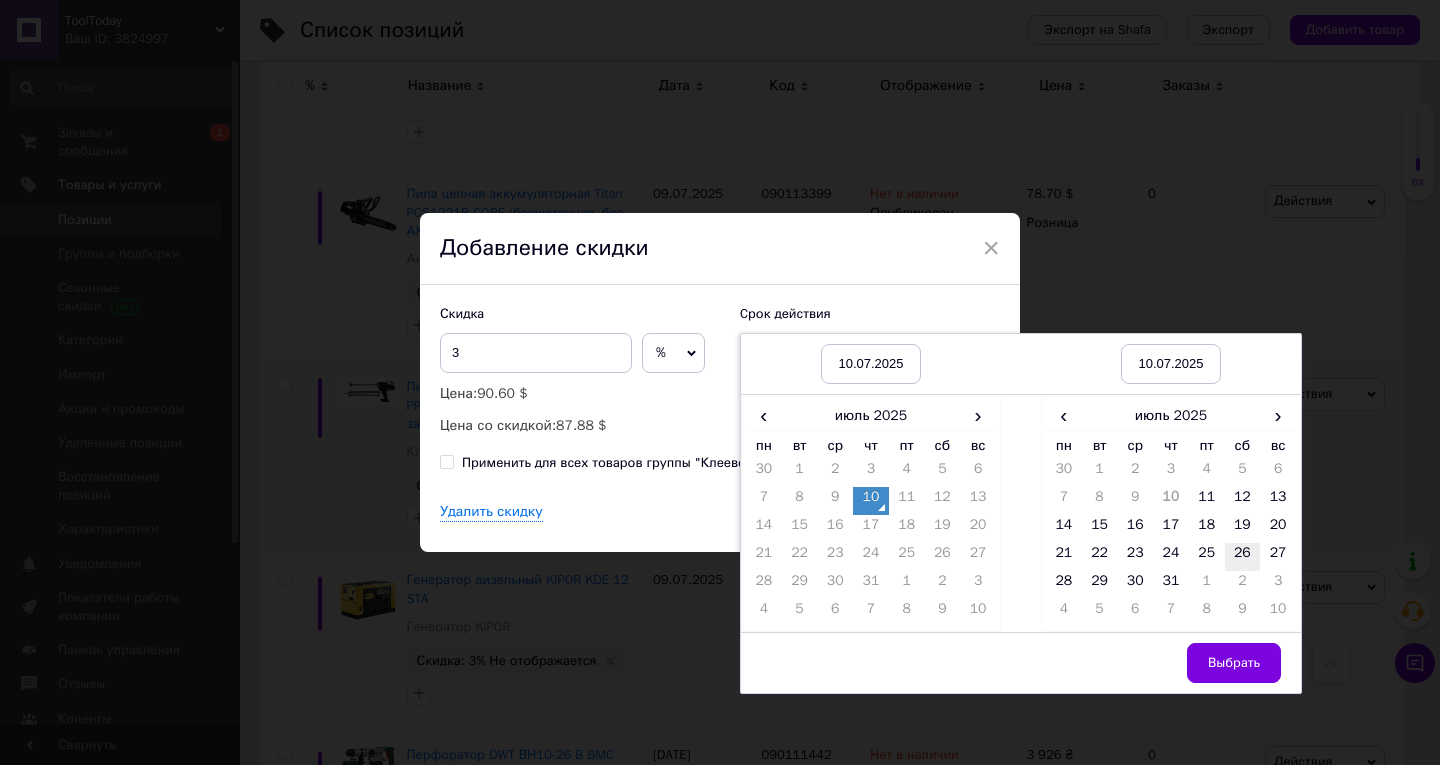 click on "26" at bounding box center (1243, 557) 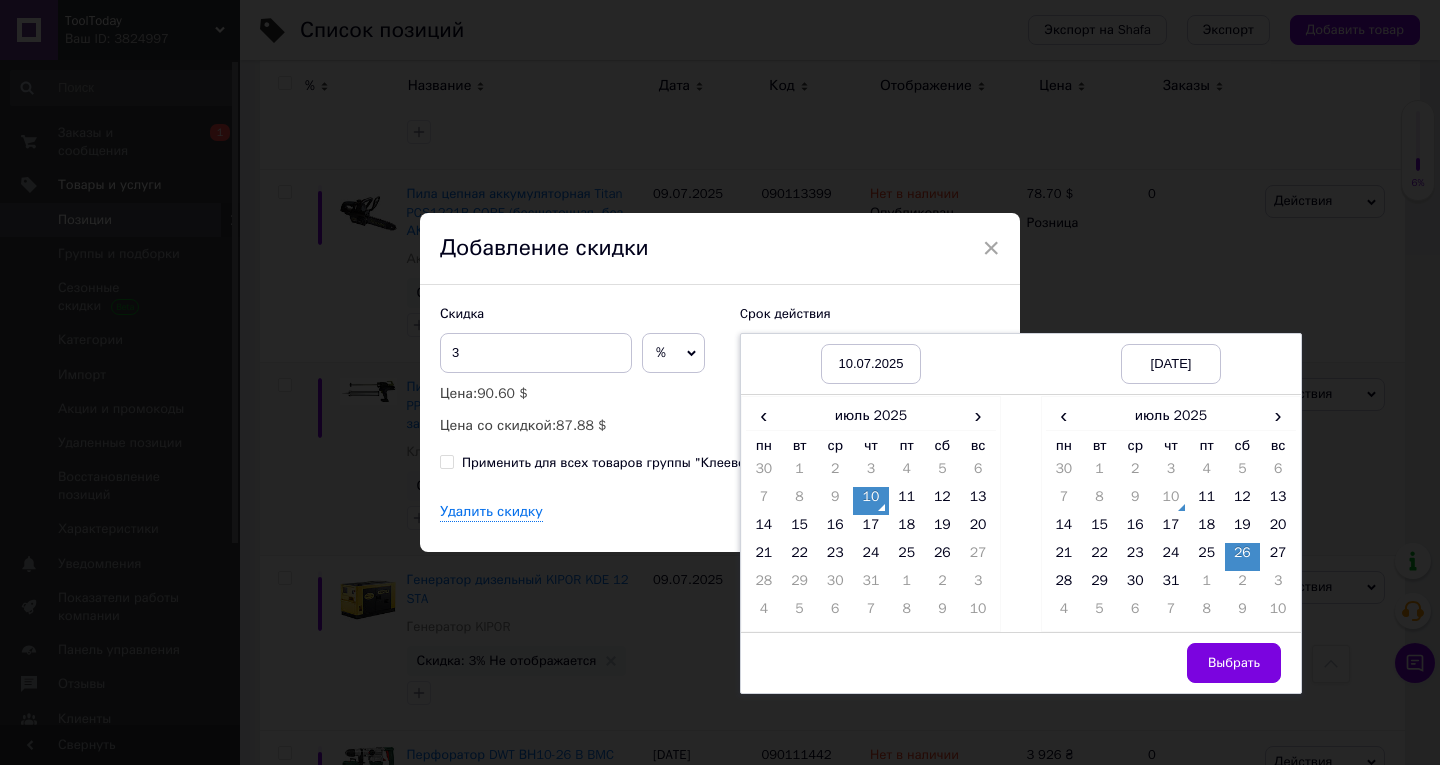 click on "Выбрать" at bounding box center [1234, 663] 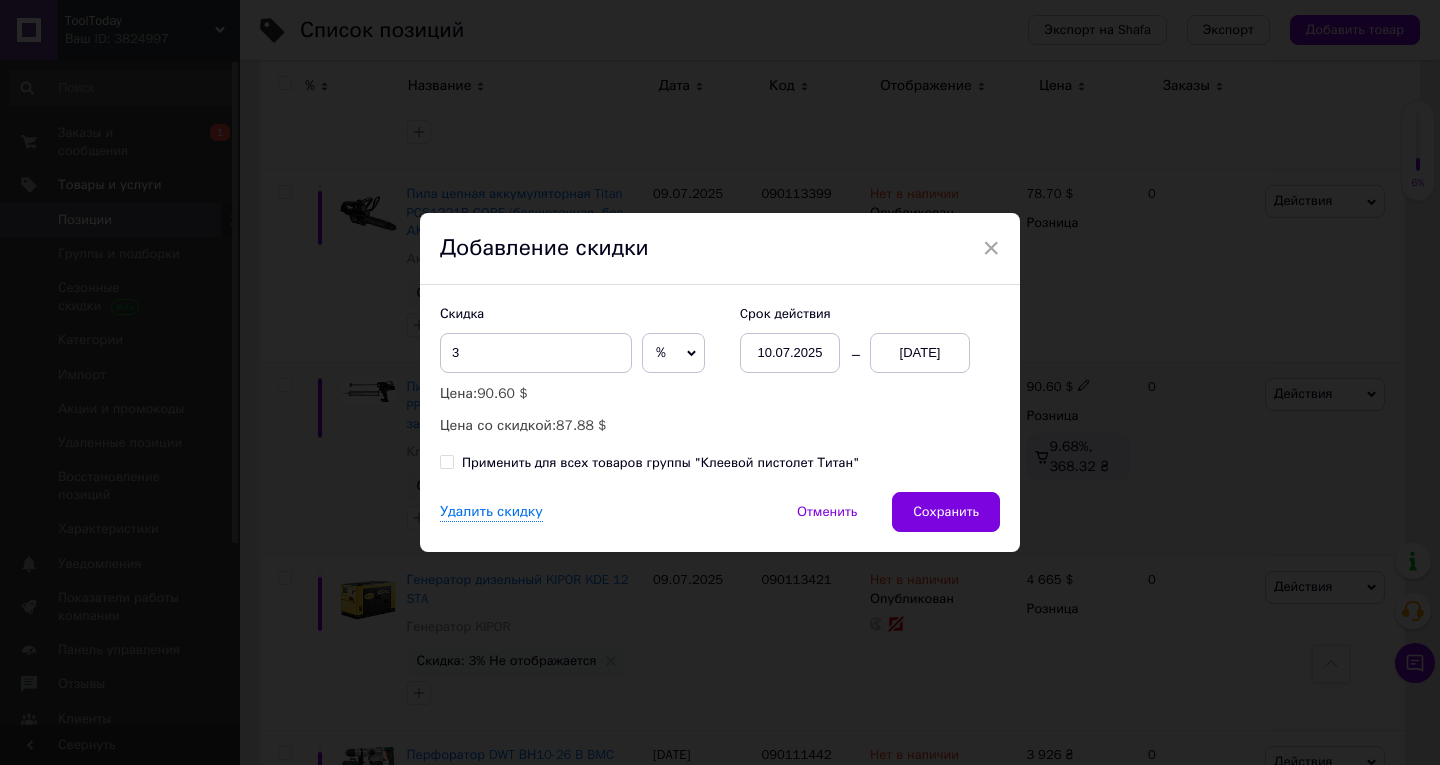 click on "Удалить скидку   Отменить   Сохранить" at bounding box center [720, 522] 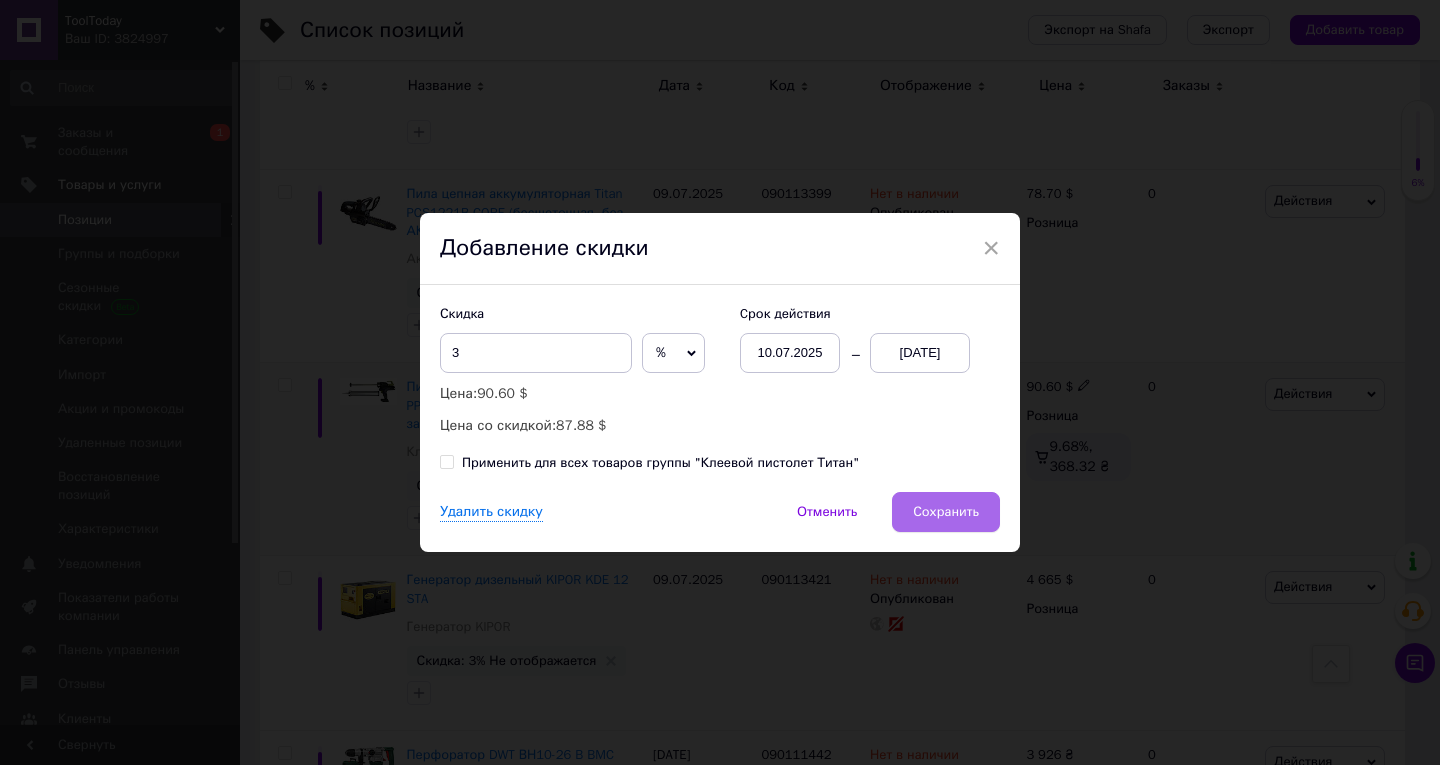 click on "Сохранить" at bounding box center [946, 512] 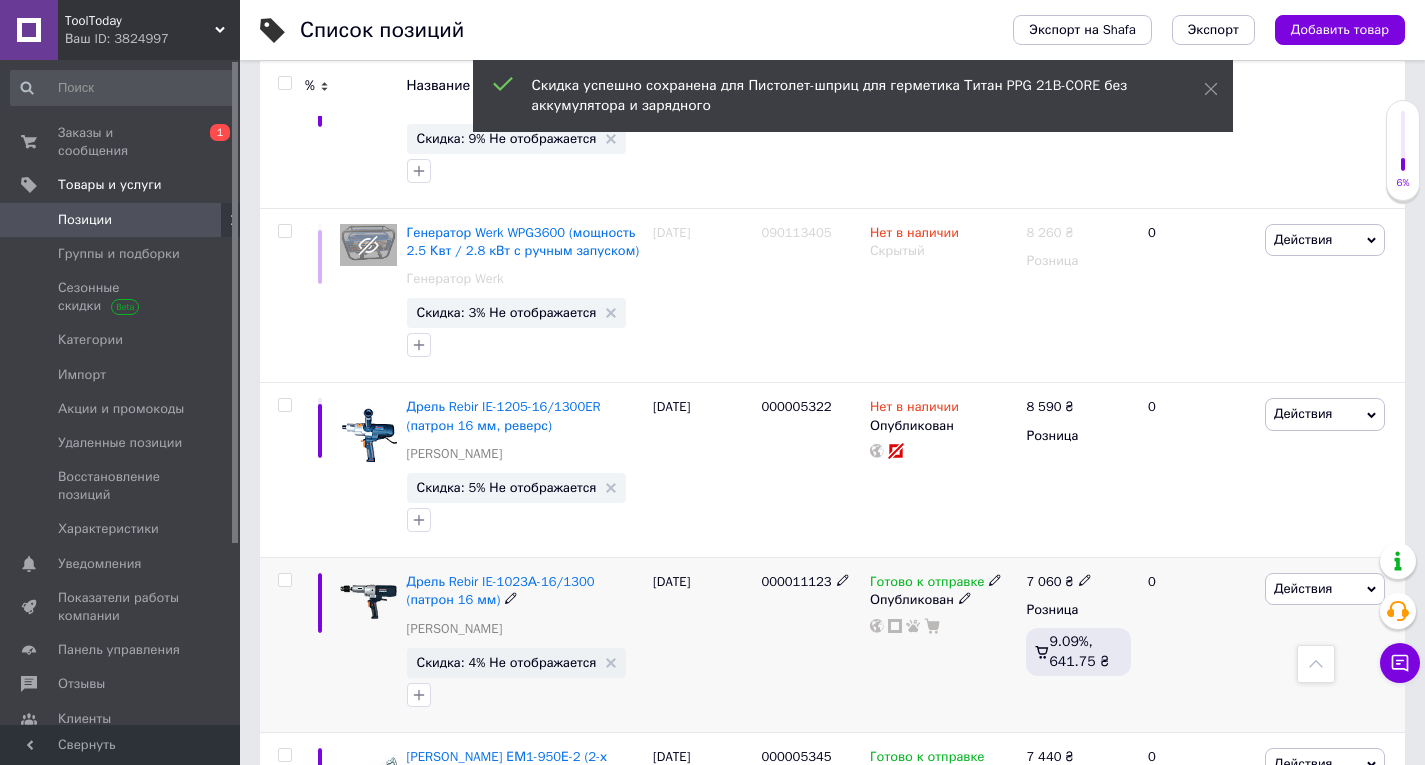scroll, scrollTop: 8000, scrollLeft: 0, axis: vertical 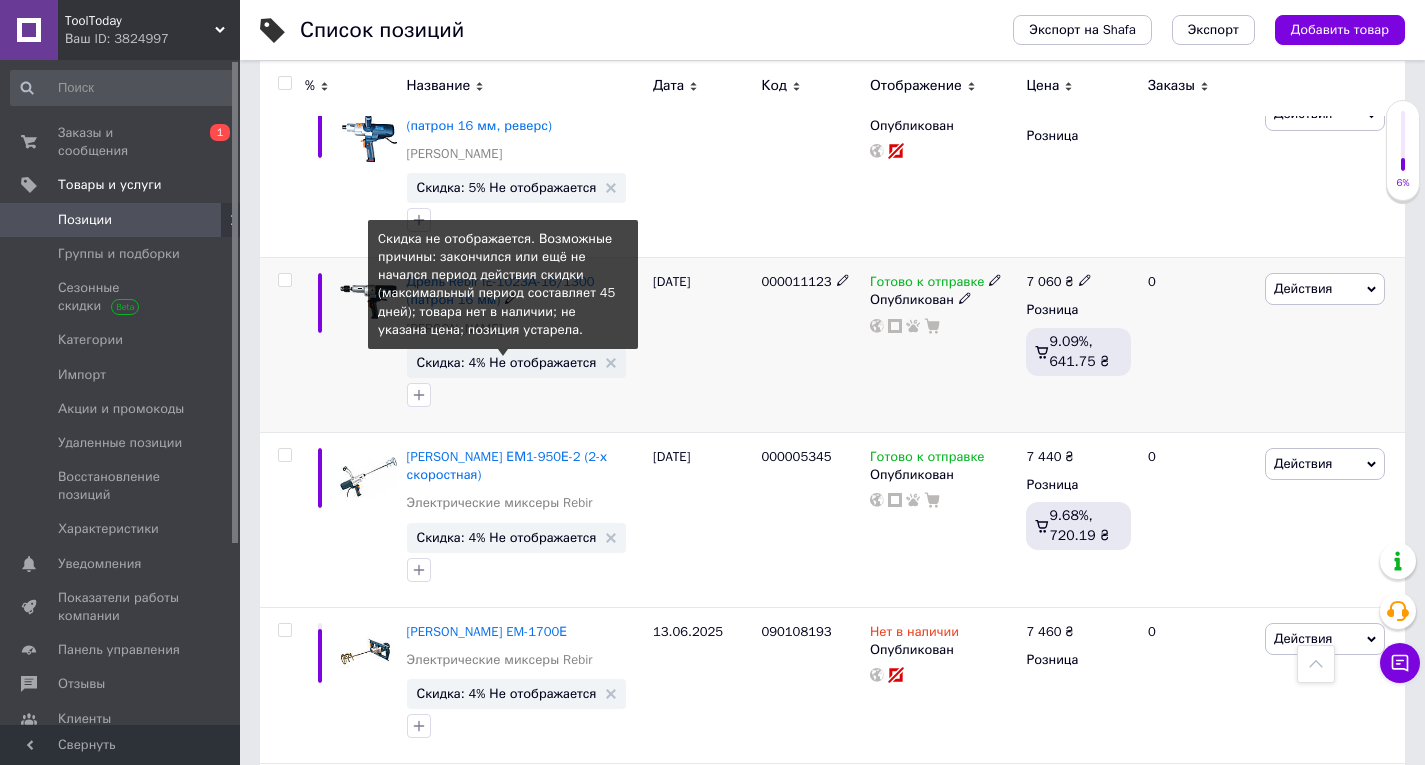 click on "Скидка: 4% Не отображается" at bounding box center (507, 362) 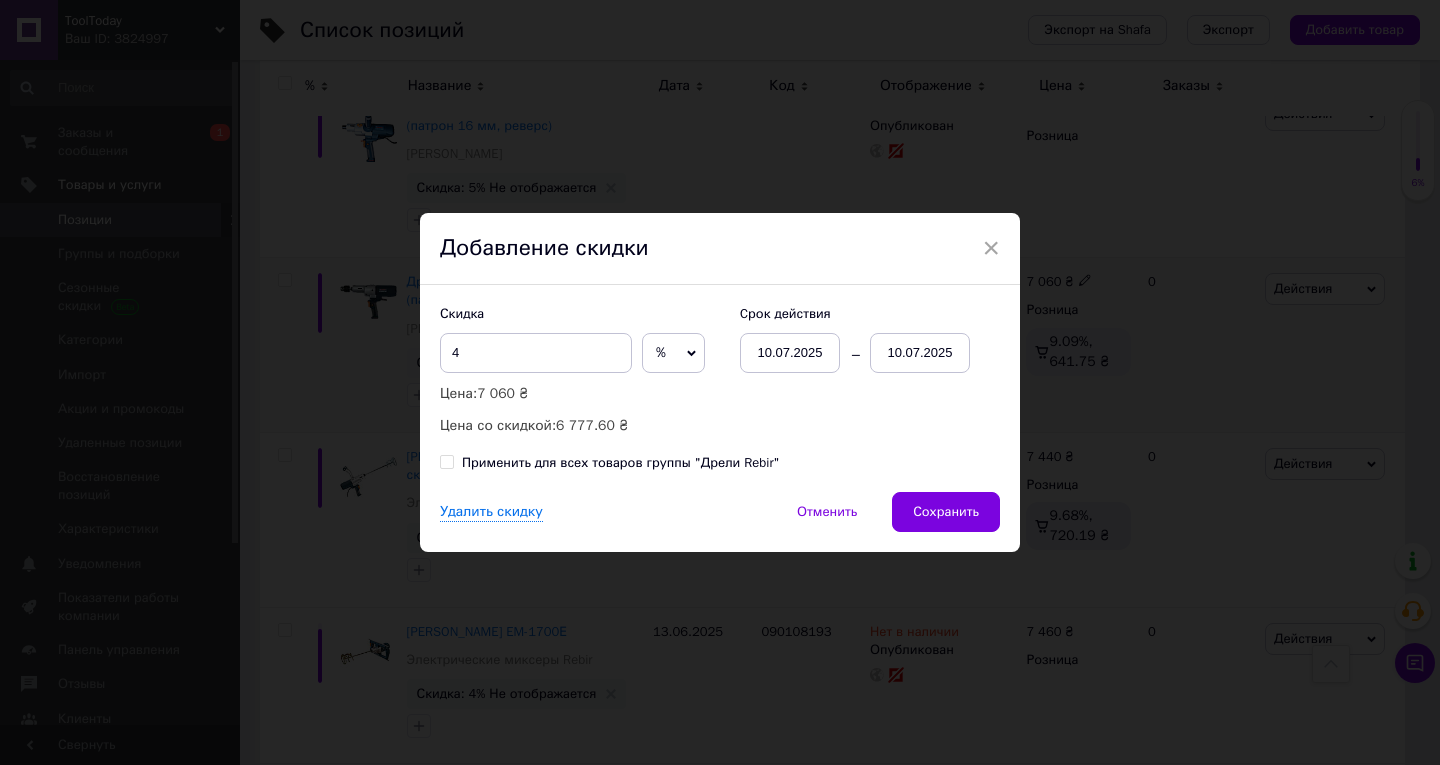 click on "10.07.2025" at bounding box center [920, 353] 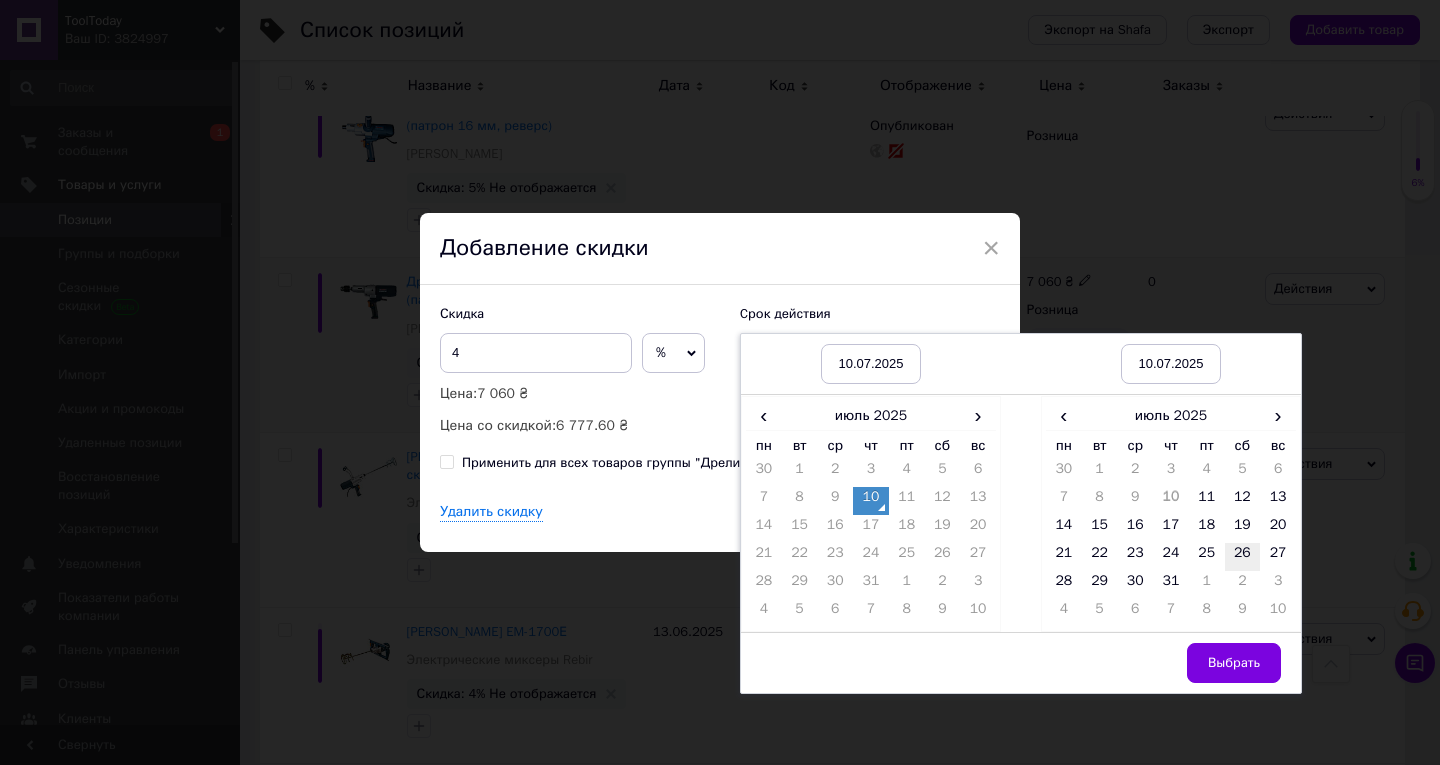 click on "26" at bounding box center [1243, 557] 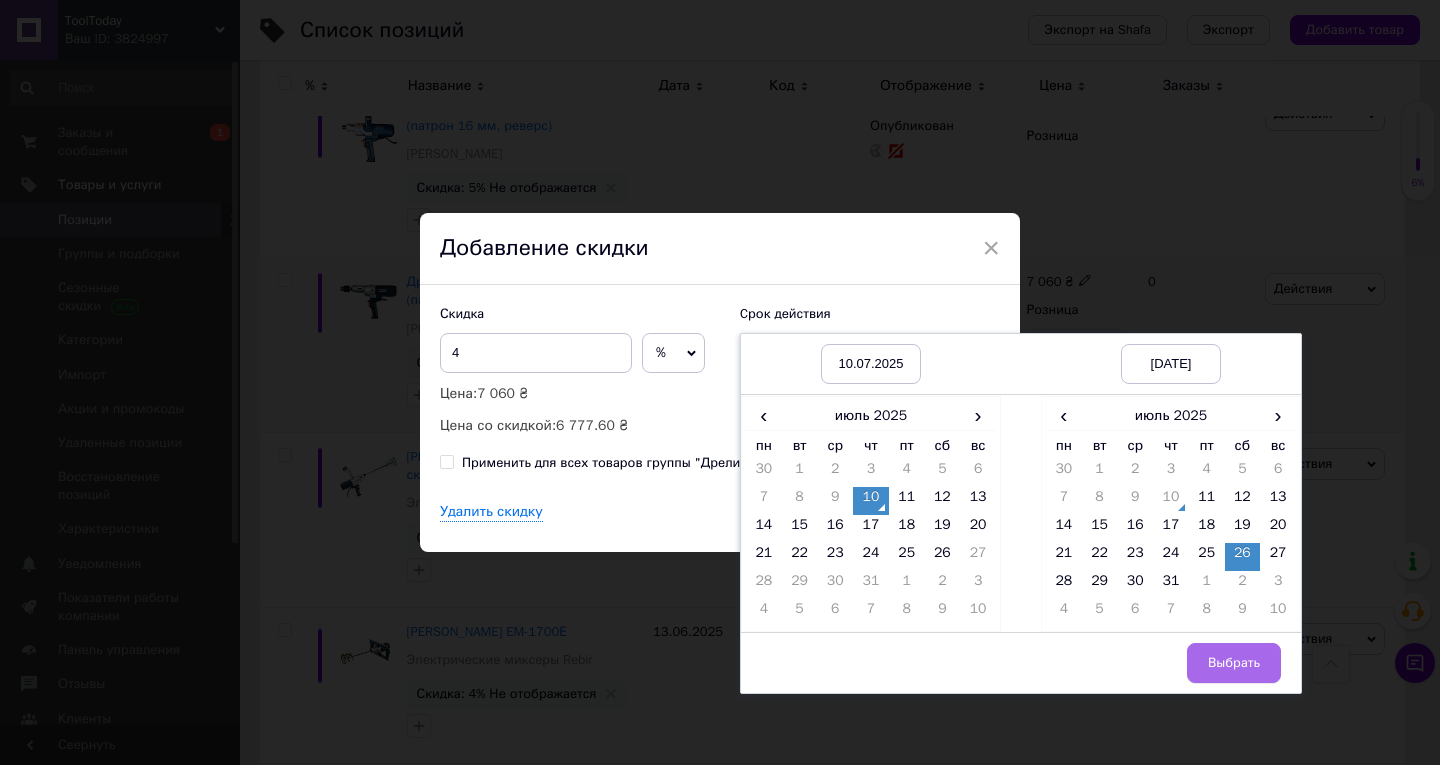 click on "Выбрать" at bounding box center [1234, 663] 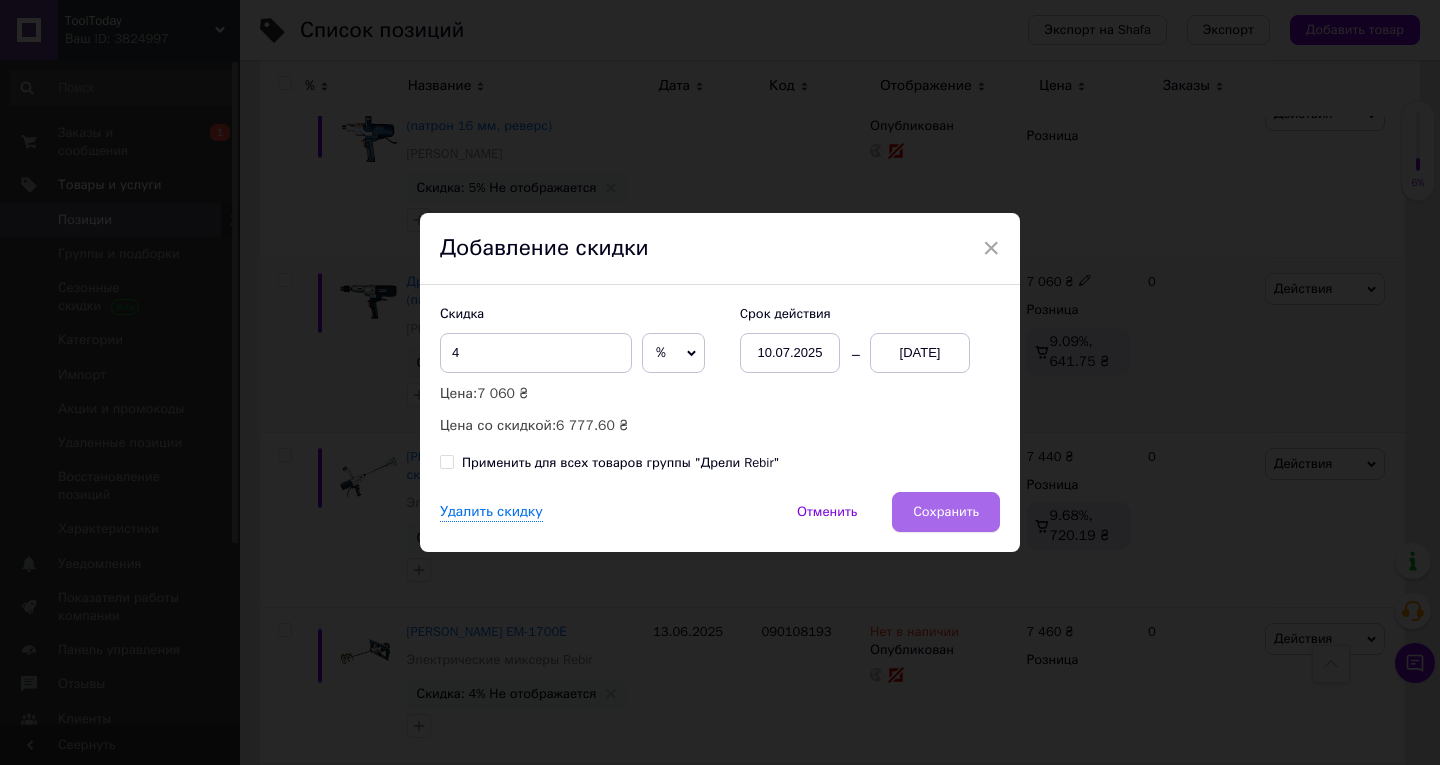 click on "Сохранить" at bounding box center [946, 512] 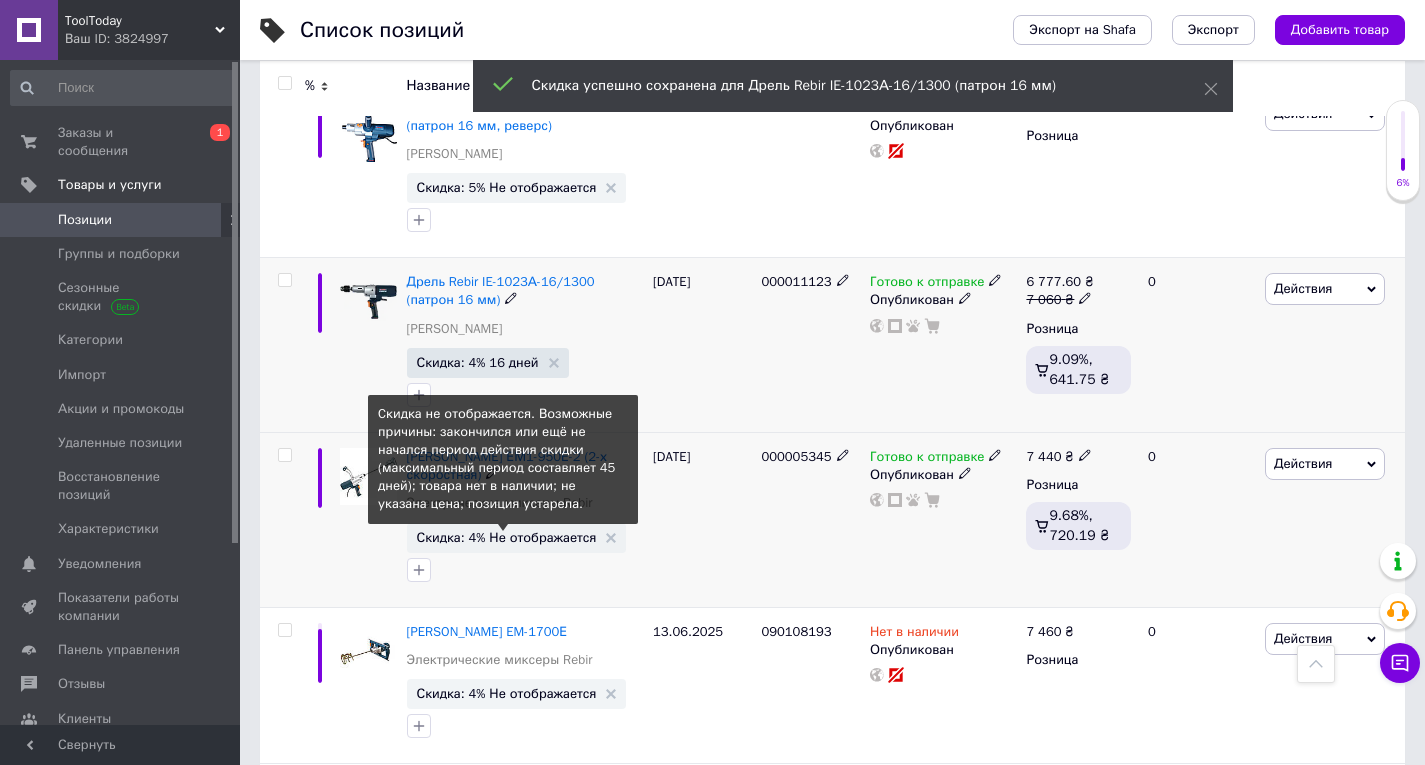 click on "Скидка: 4% Не отображается" at bounding box center (507, 537) 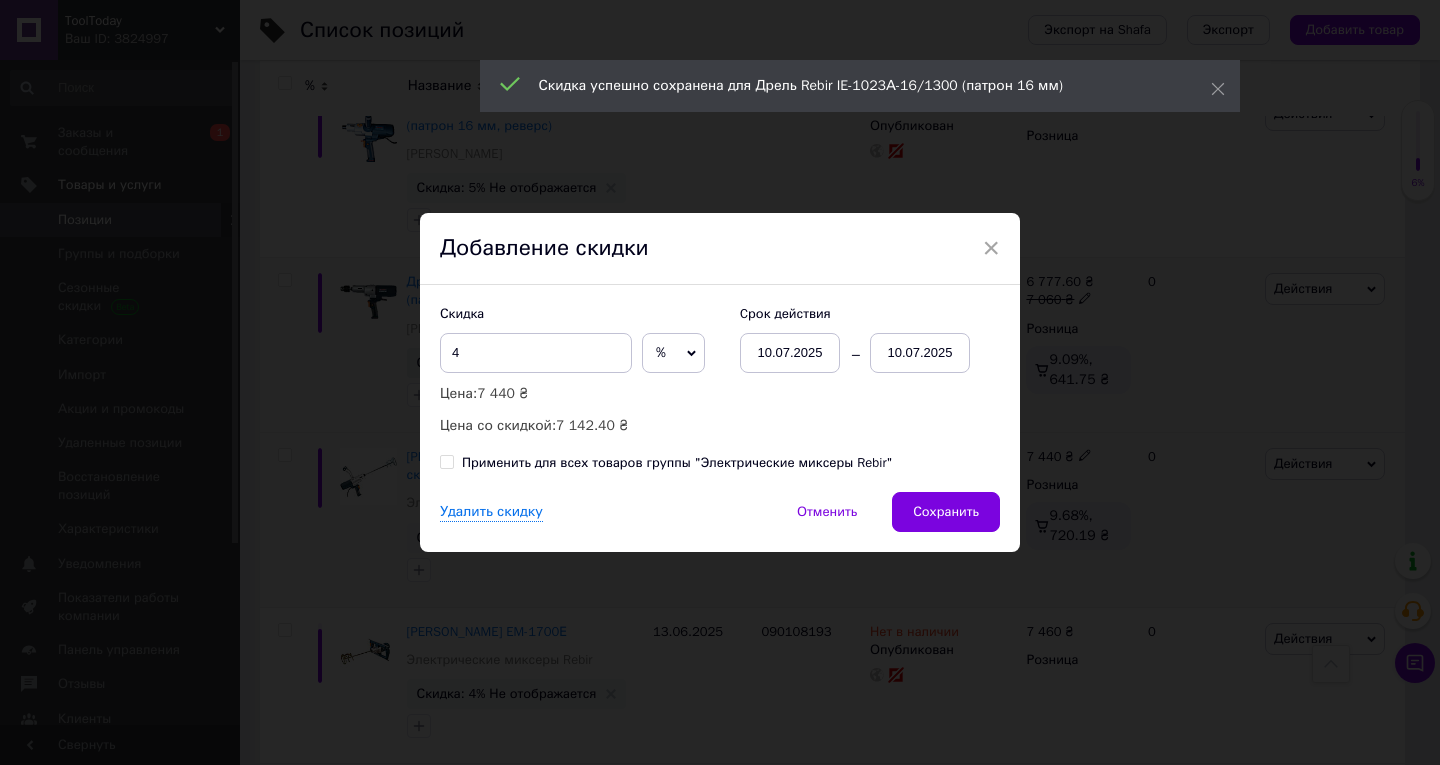 click on "10.07.2025" at bounding box center (920, 353) 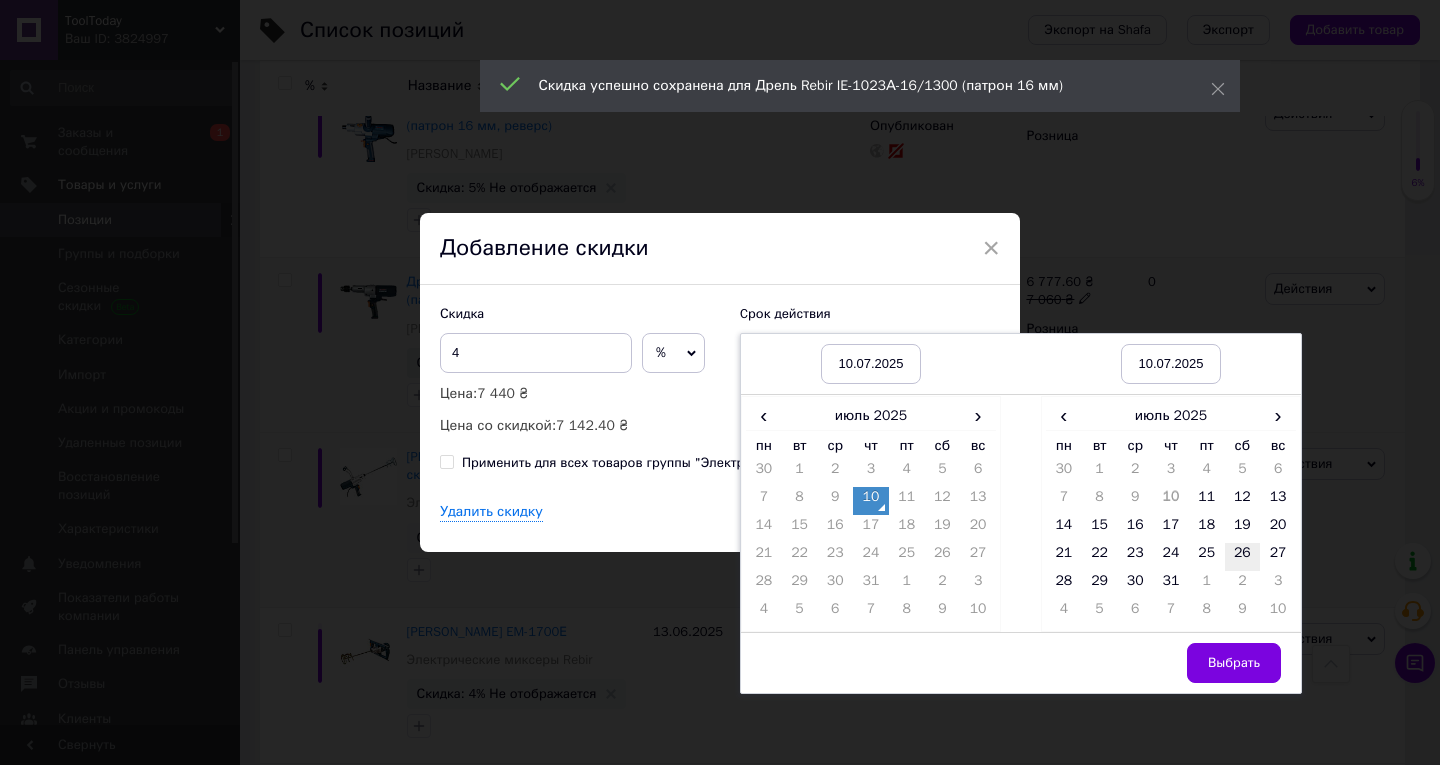 click on "26" at bounding box center [1243, 557] 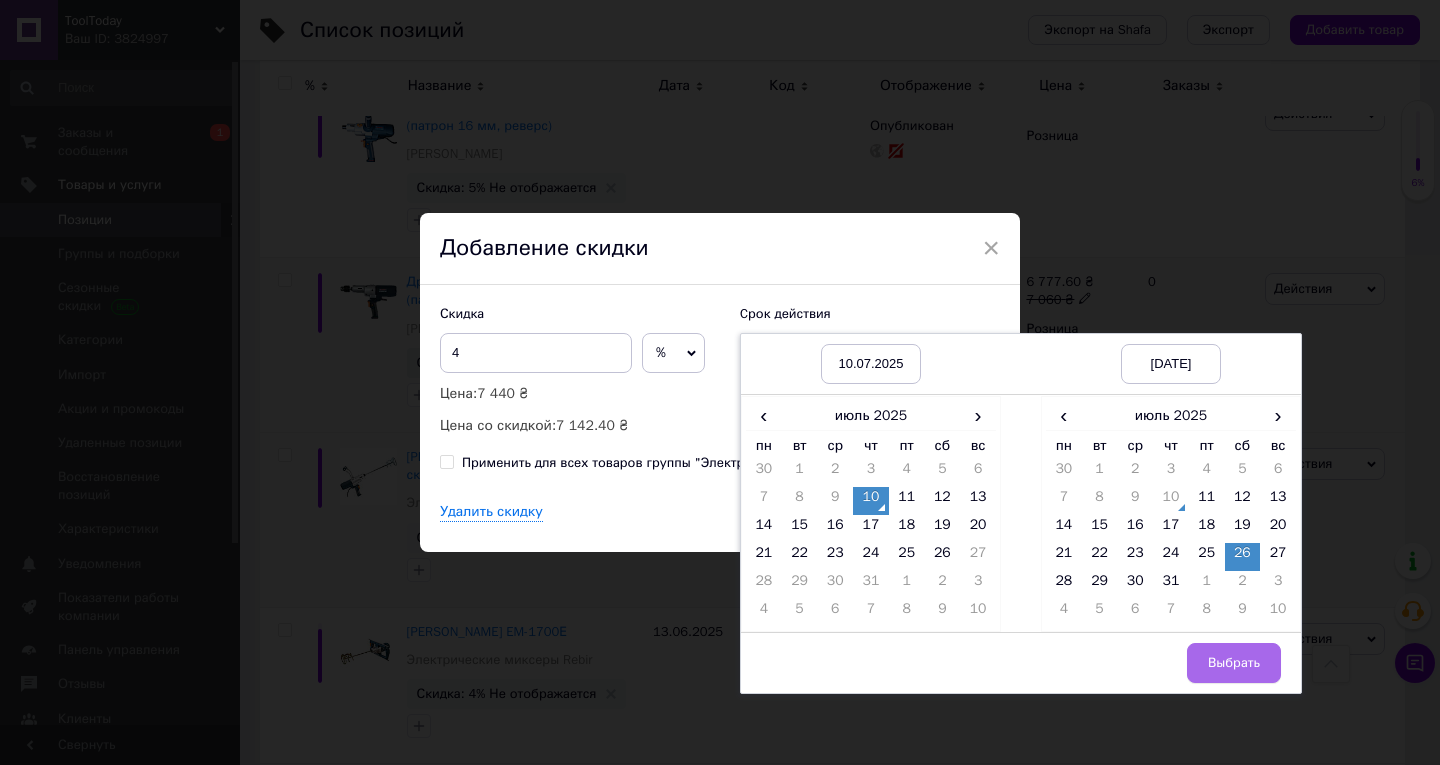 click on "Выбрать" at bounding box center [1234, 663] 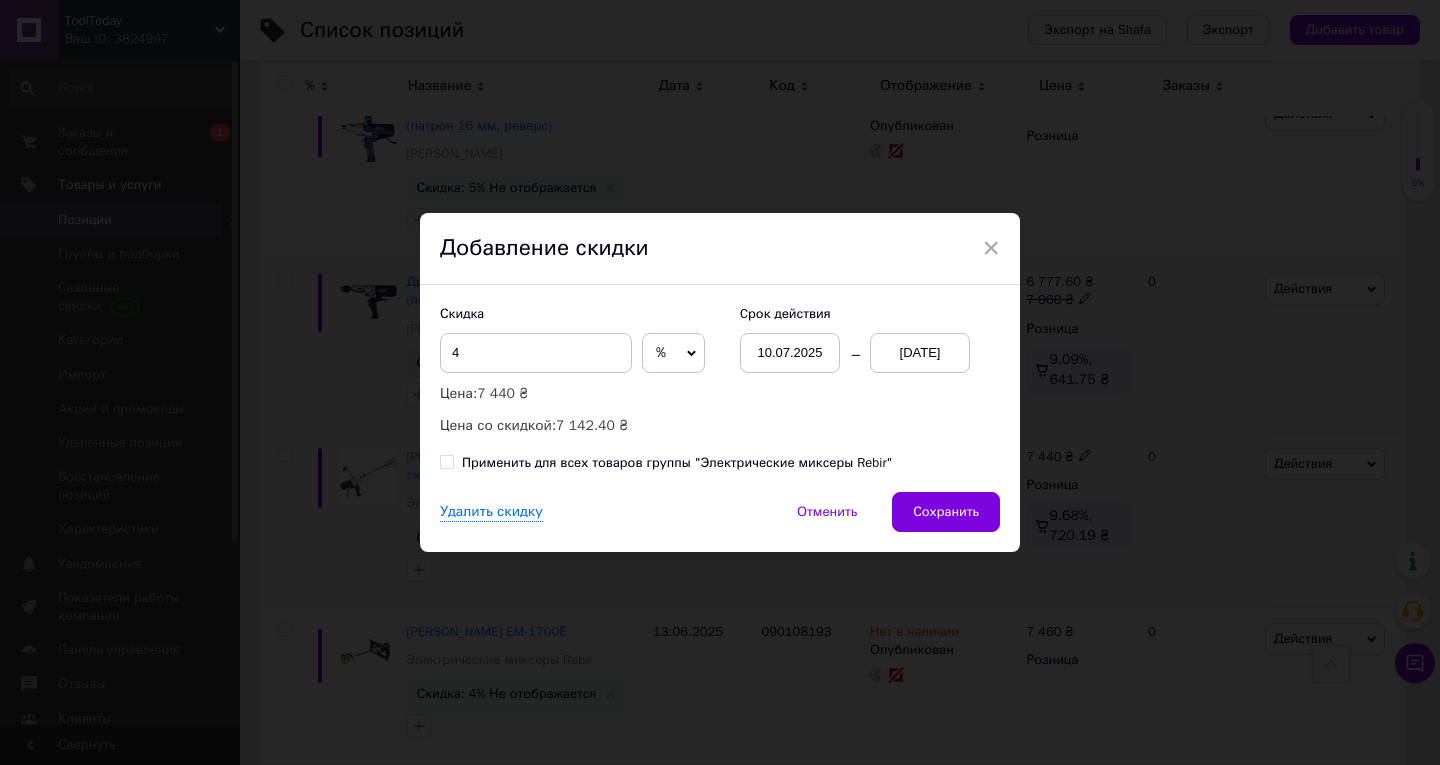 click on "Сохранить" at bounding box center [946, 512] 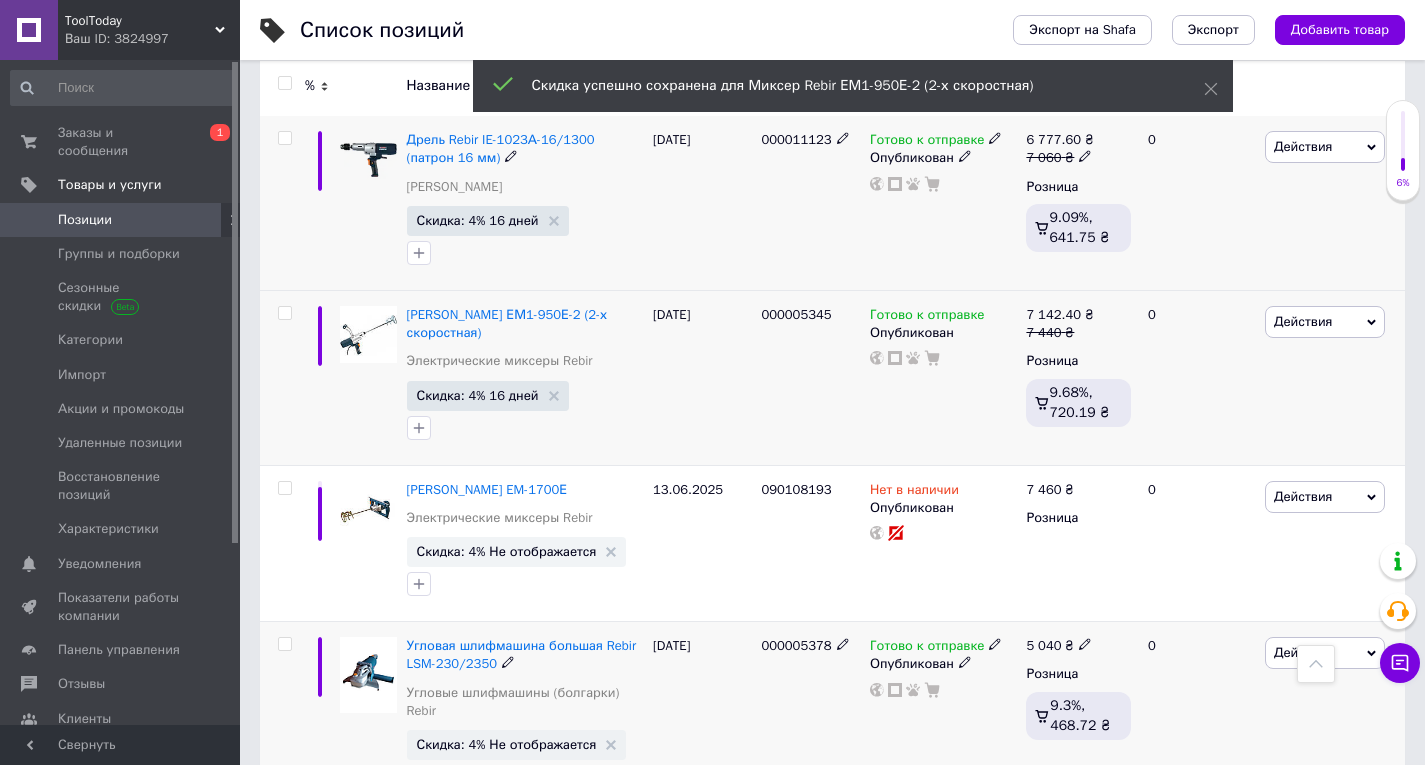 scroll, scrollTop: 8300, scrollLeft: 0, axis: vertical 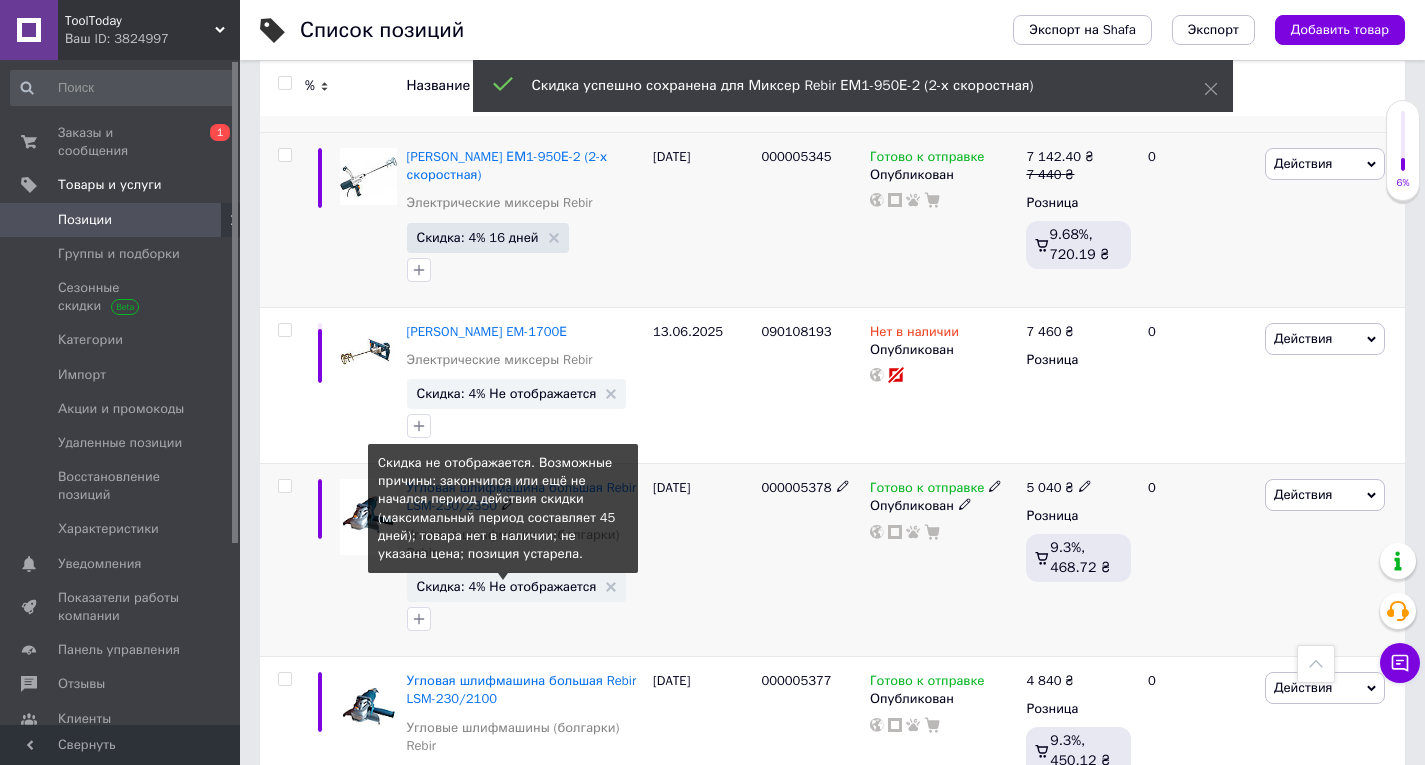 click on "Скидка: 4% Не отображается" at bounding box center [507, 586] 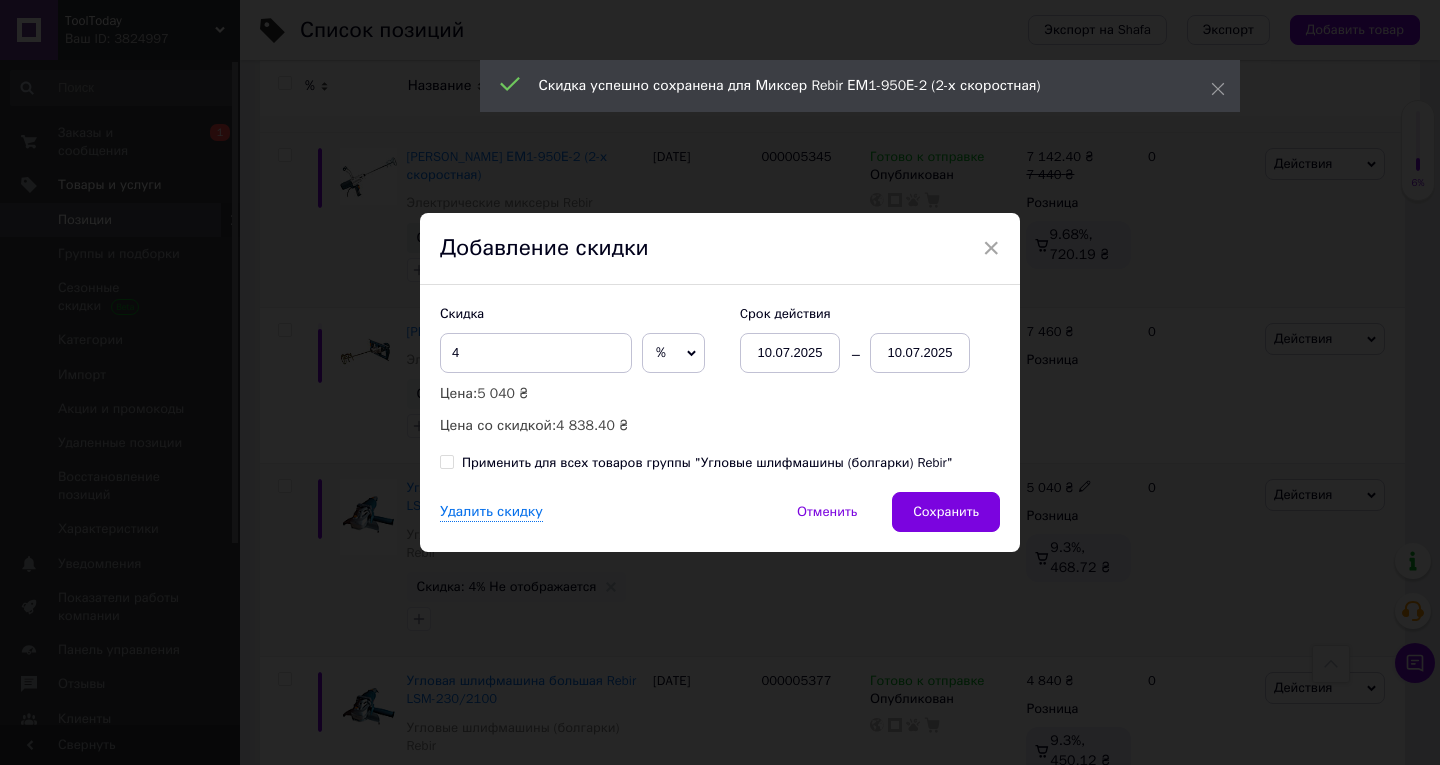 click on "10.07.2025" at bounding box center (920, 353) 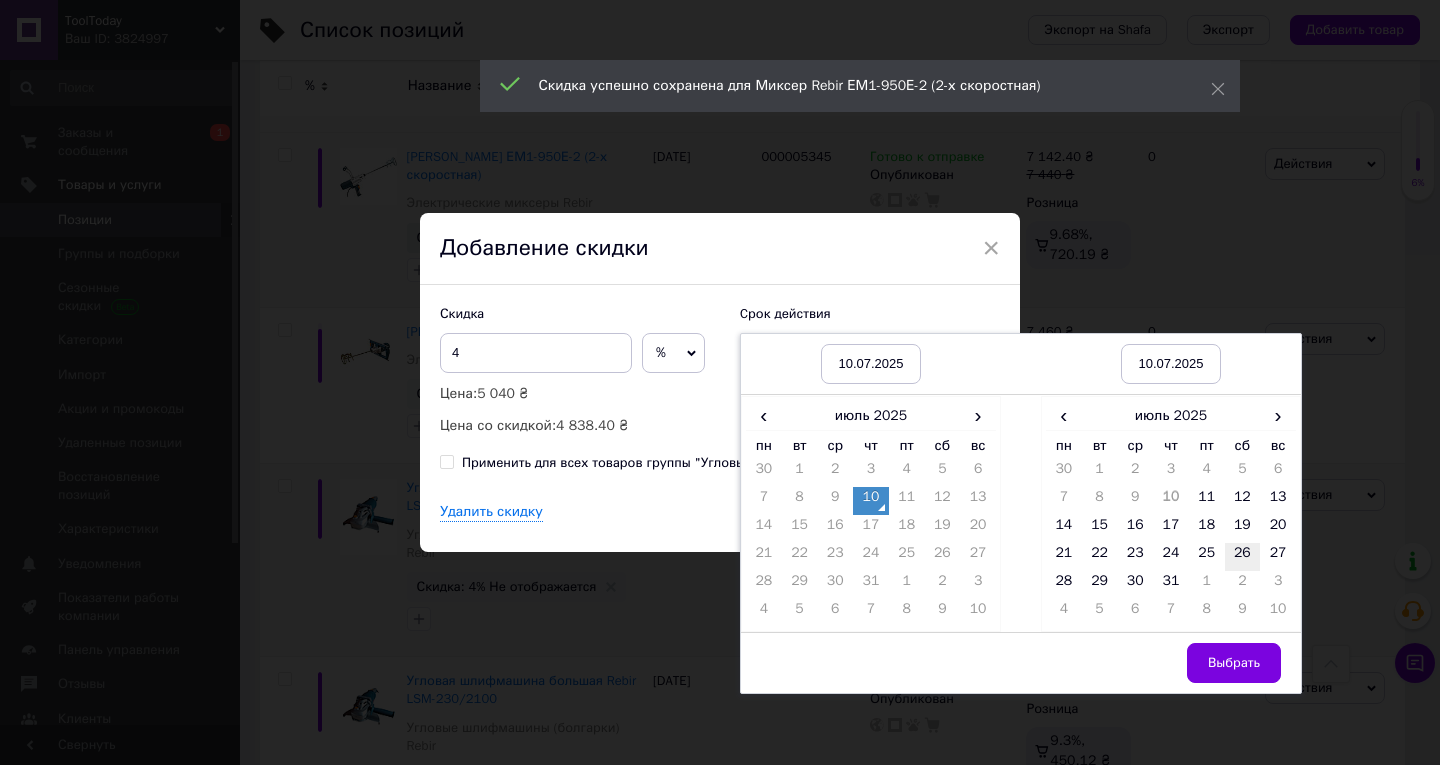 click on "26" at bounding box center (1243, 557) 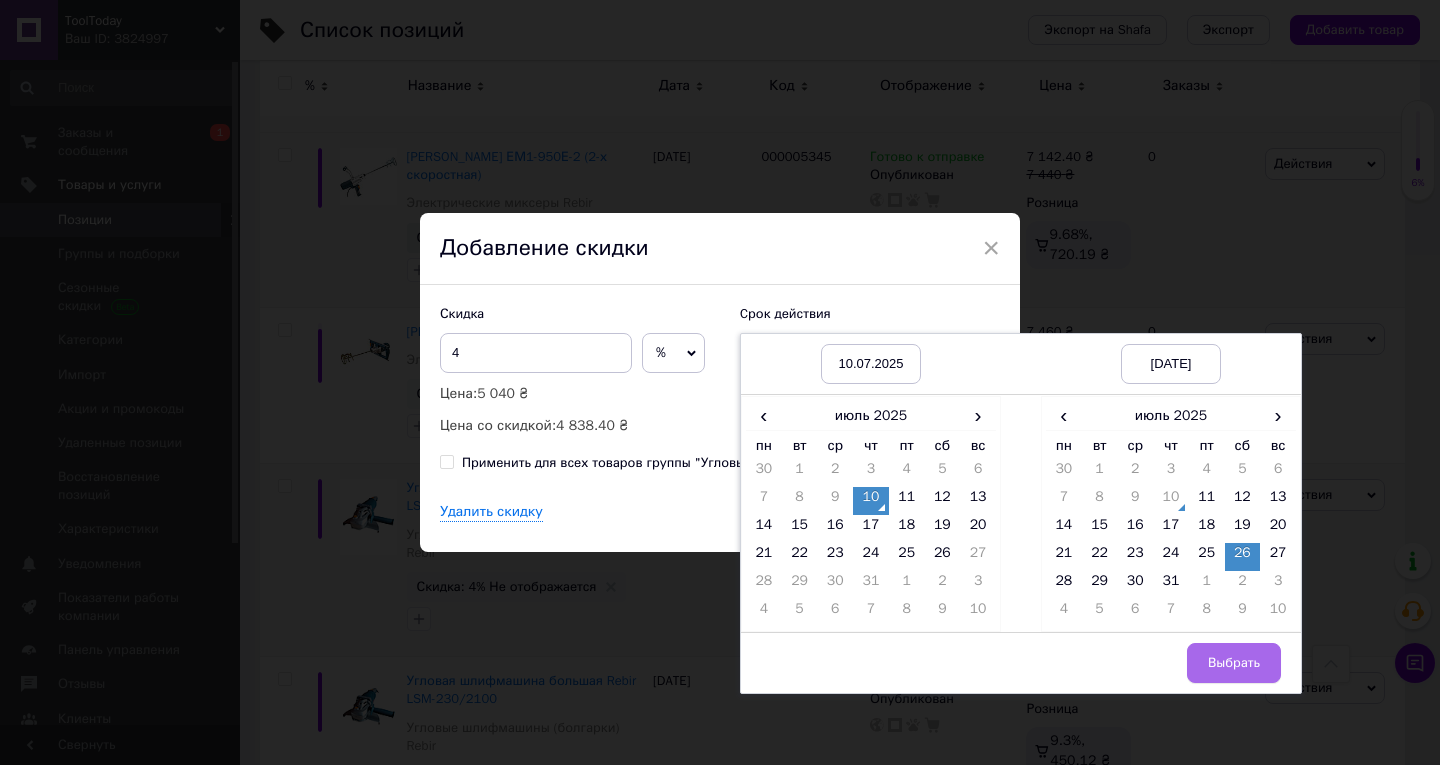 click on "Выбрать" at bounding box center [1234, 663] 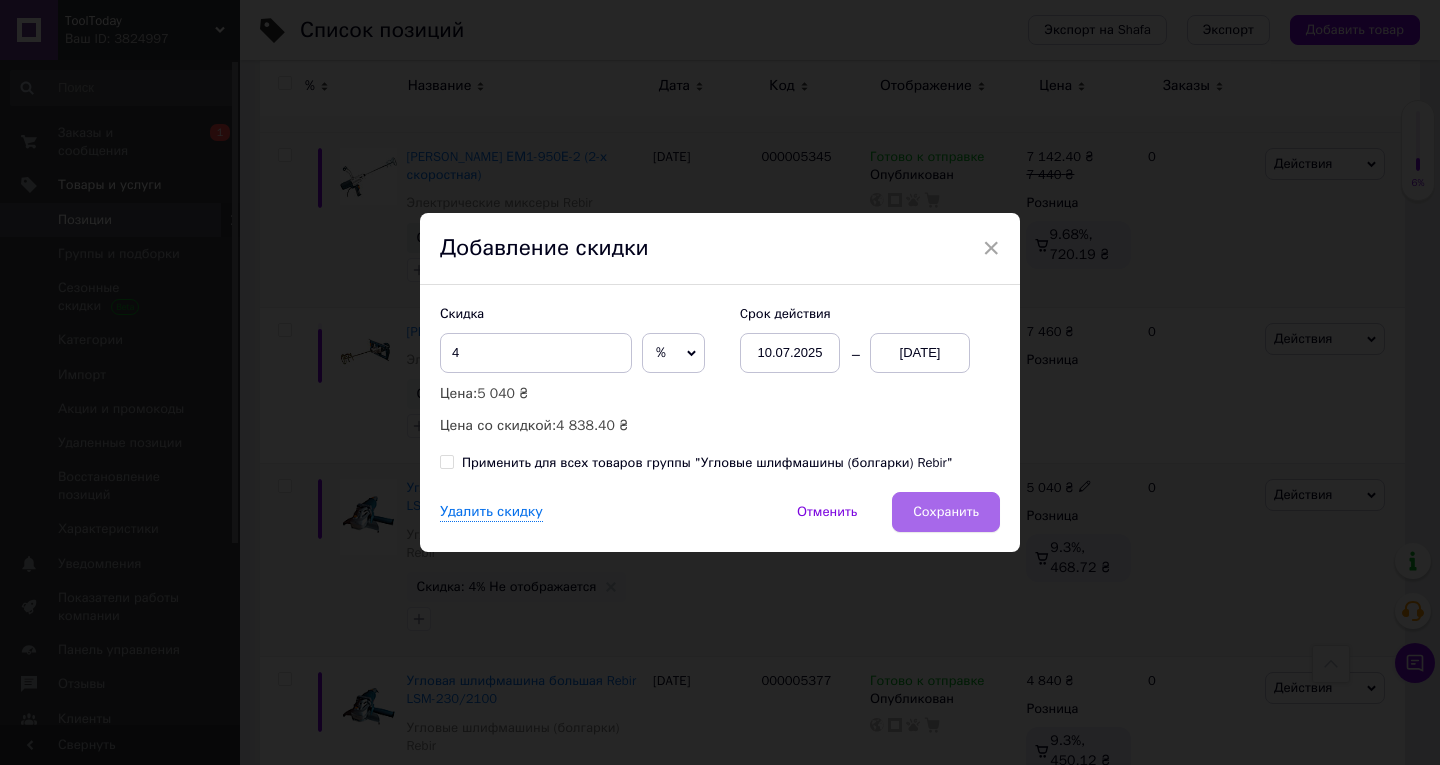 click on "Сохранить" at bounding box center [946, 512] 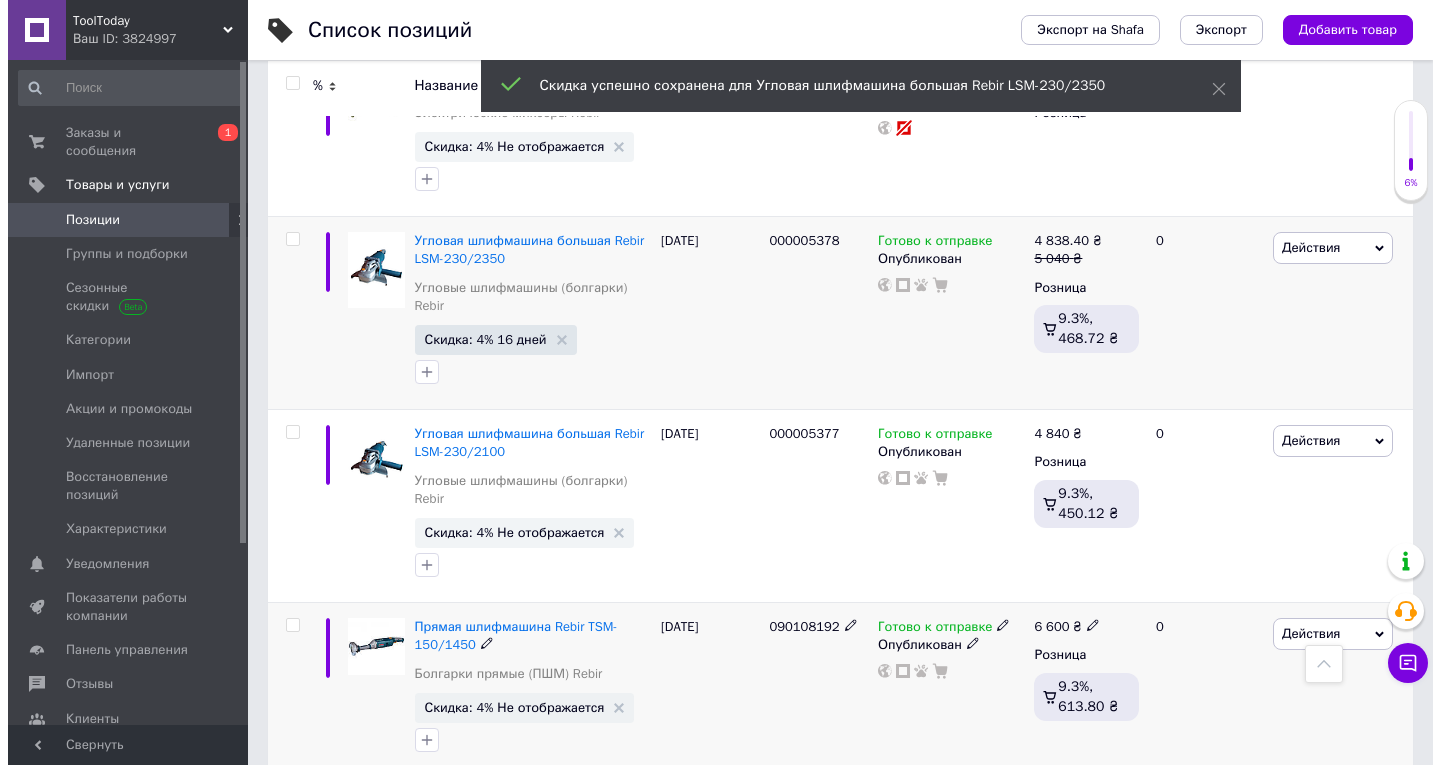 scroll, scrollTop: 8600, scrollLeft: 0, axis: vertical 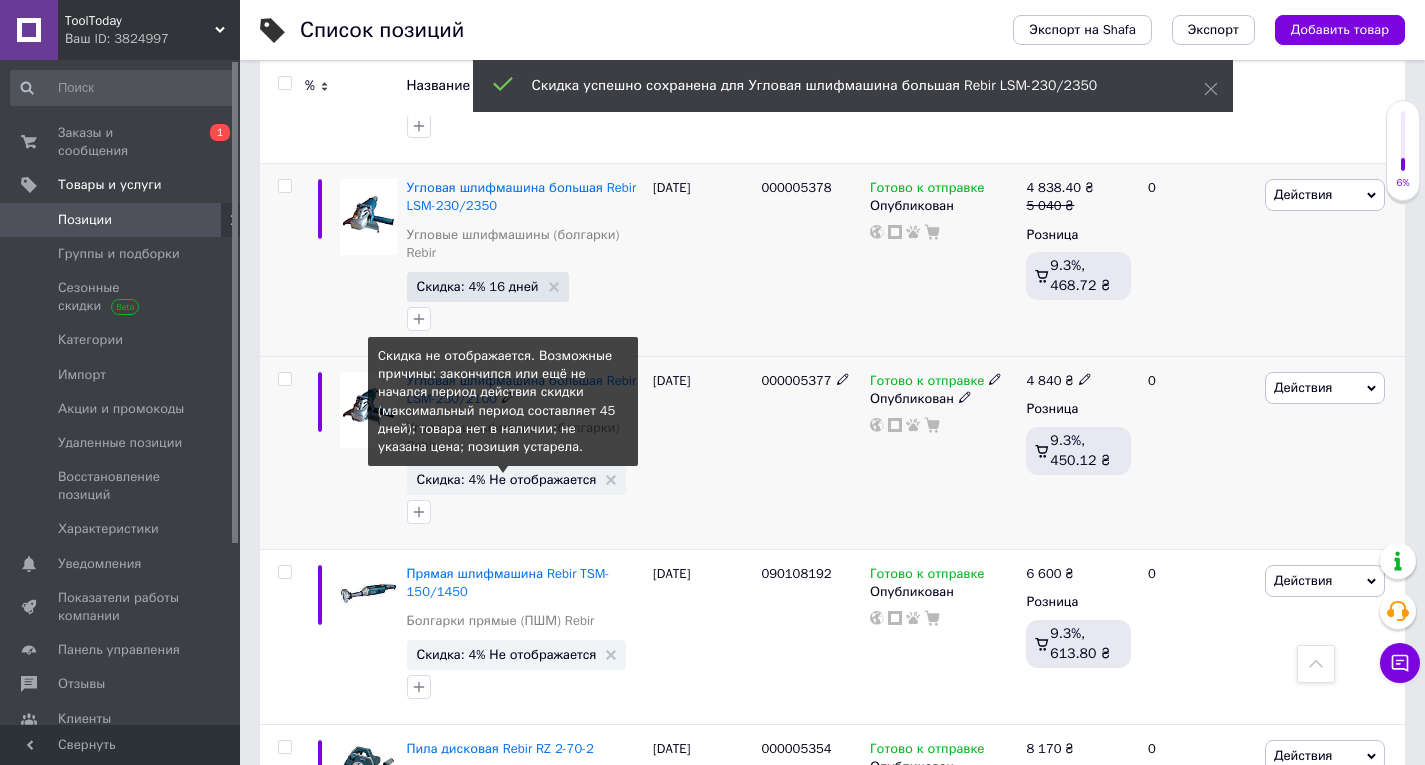 click on "Скидка: 4% Не отображается" at bounding box center [507, 479] 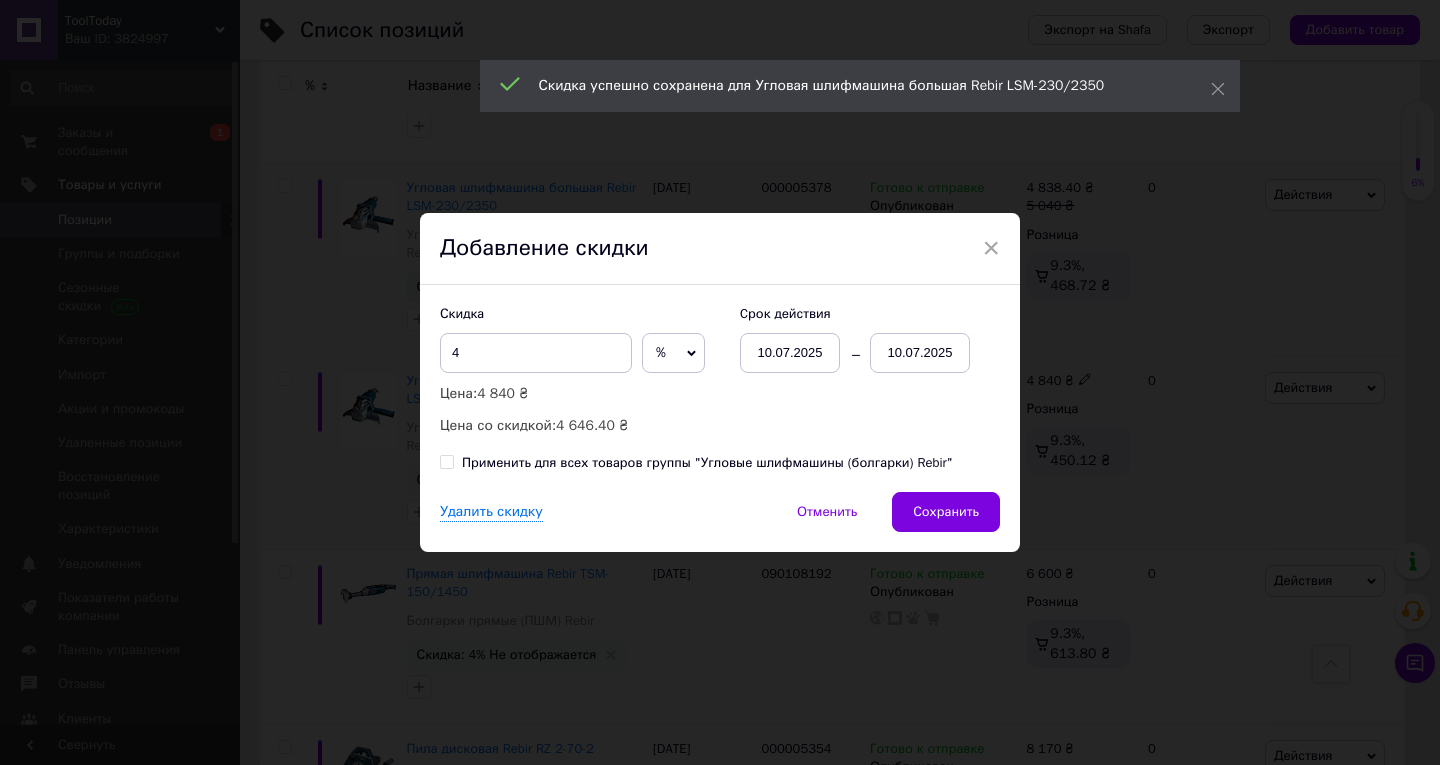 click on "10.07.2025" at bounding box center (920, 353) 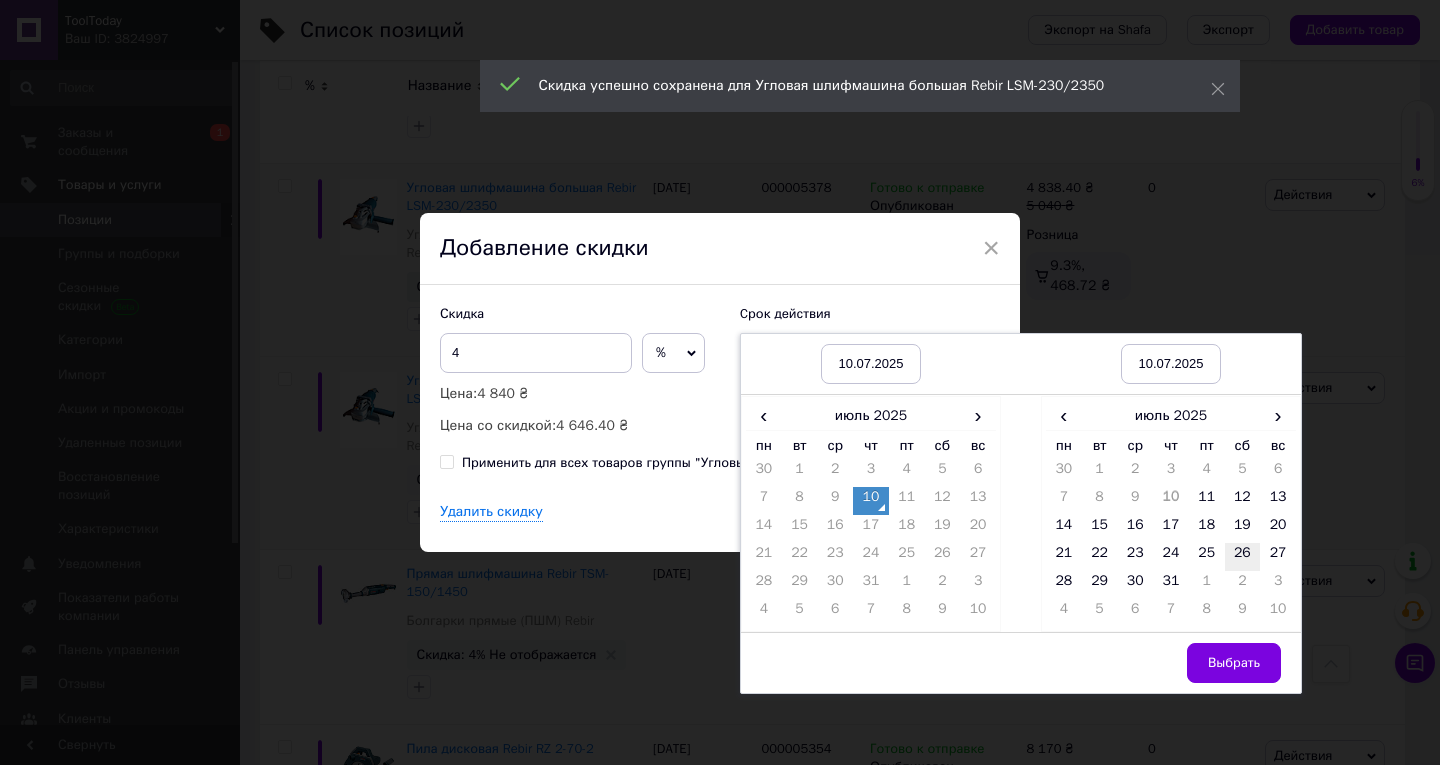 click on "26" at bounding box center (1243, 557) 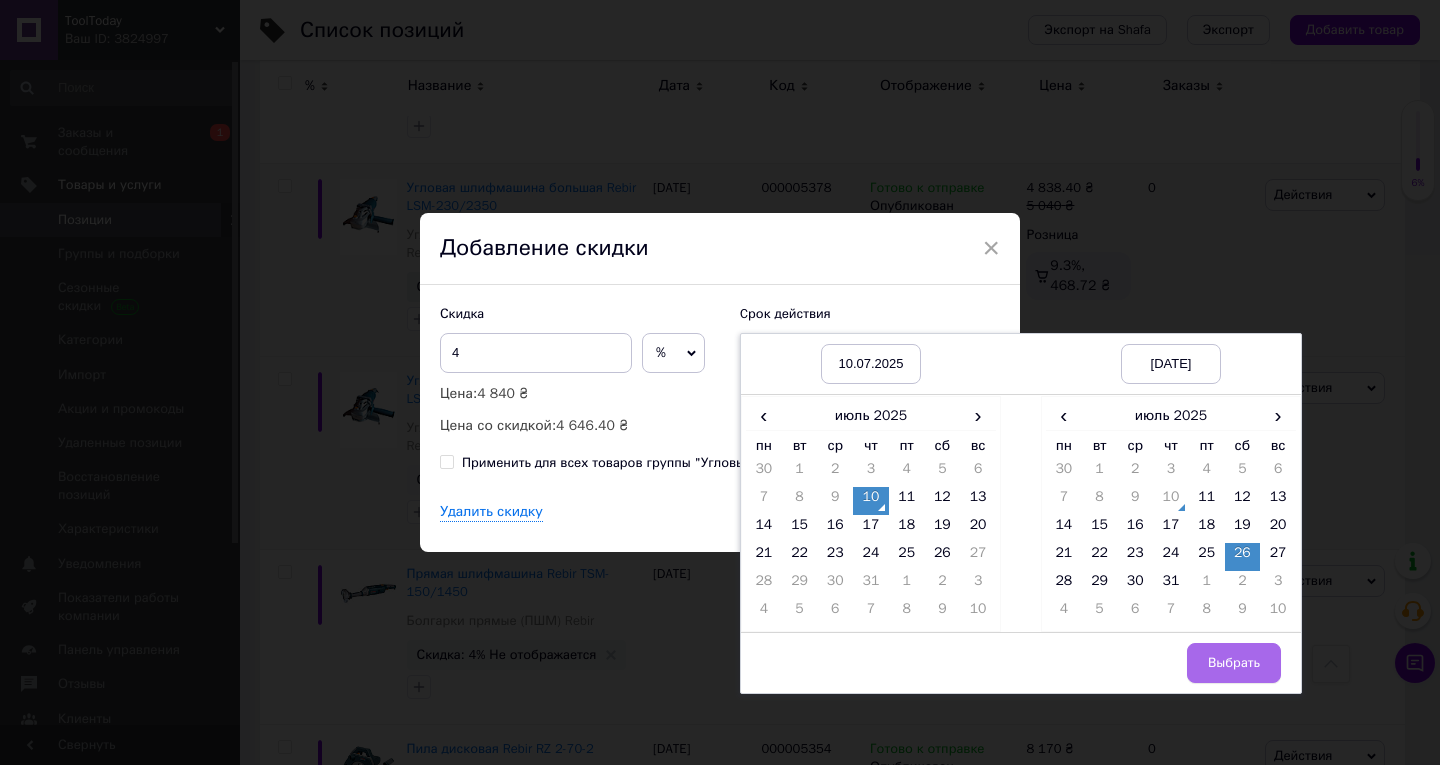 click on "Выбрать" at bounding box center [1234, 663] 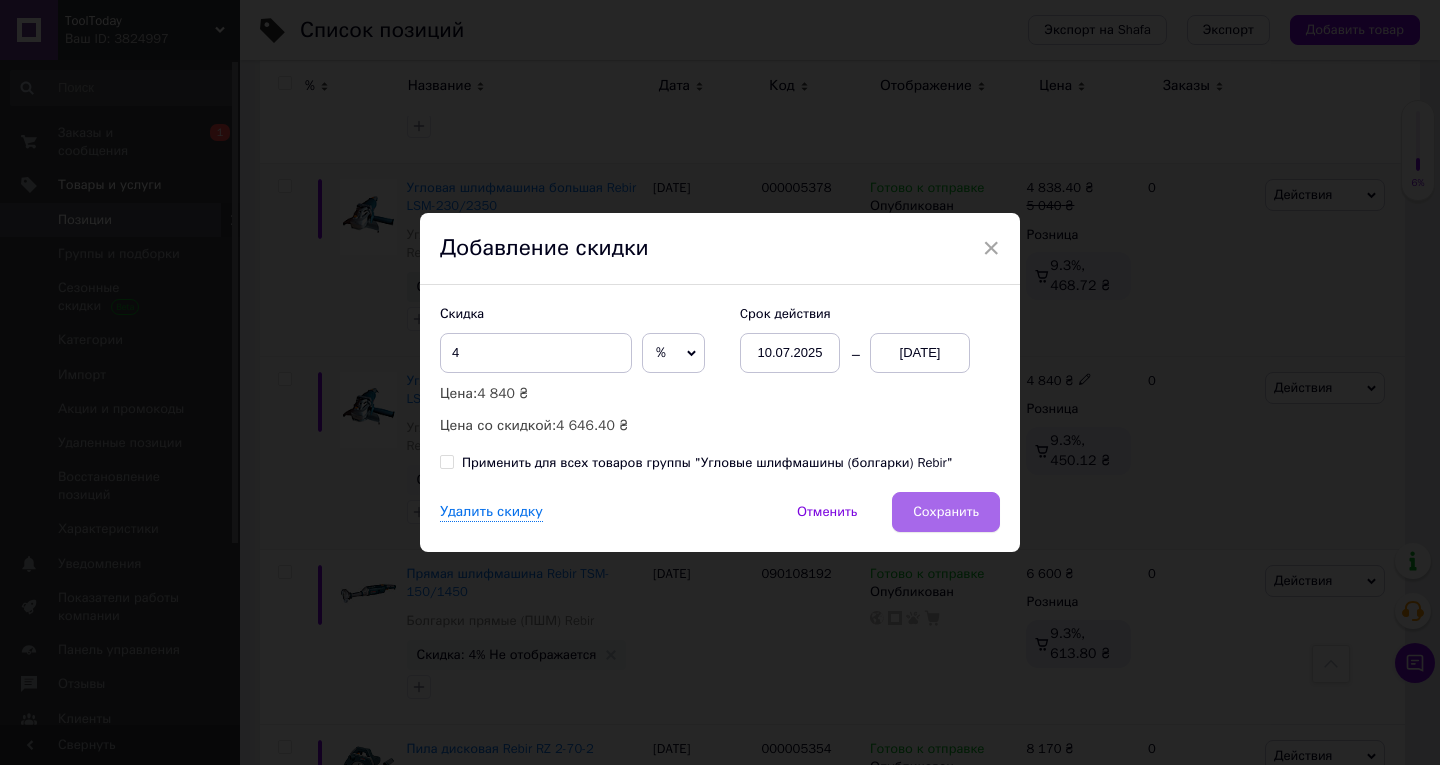 click on "Сохранить" at bounding box center (946, 512) 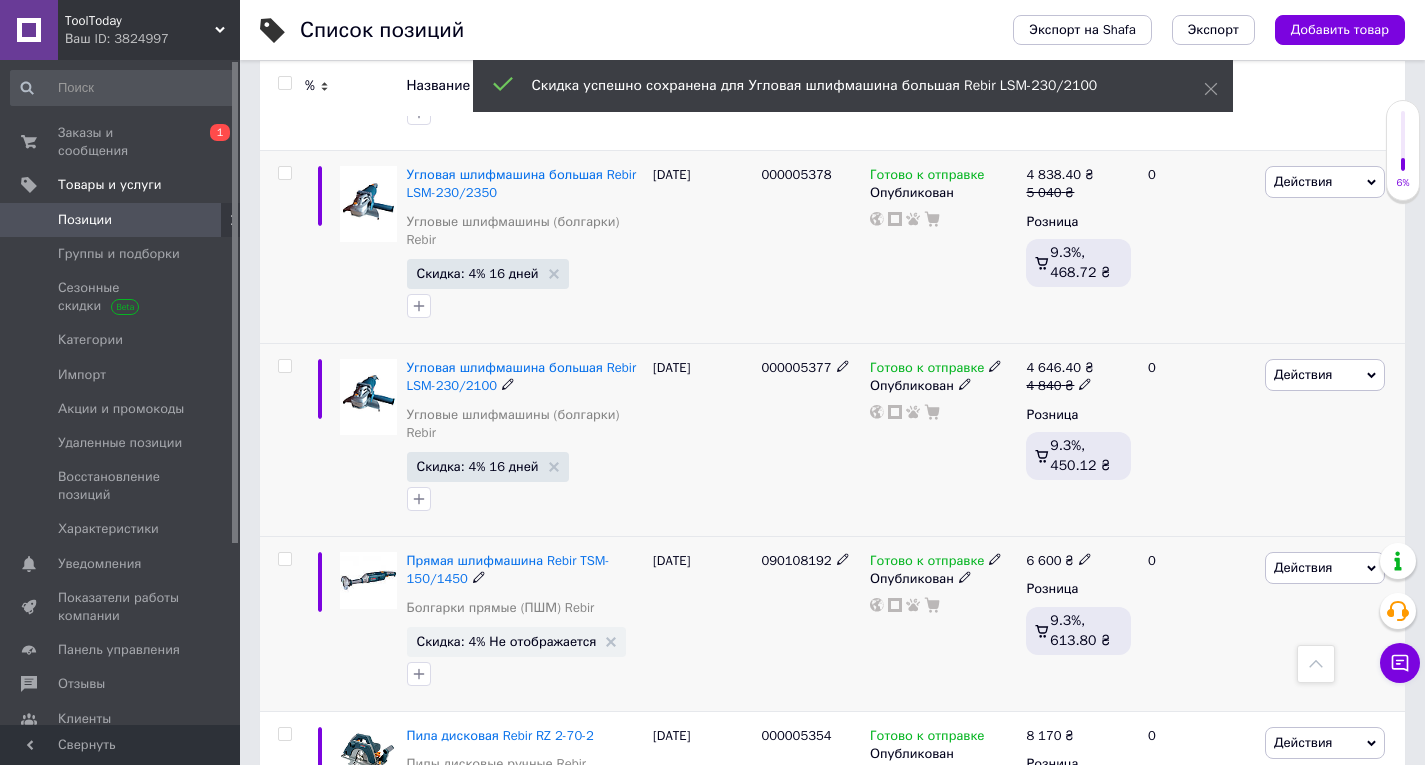 scroll, scrollTop: 8700, scrollLeft: 0, axis: vertical 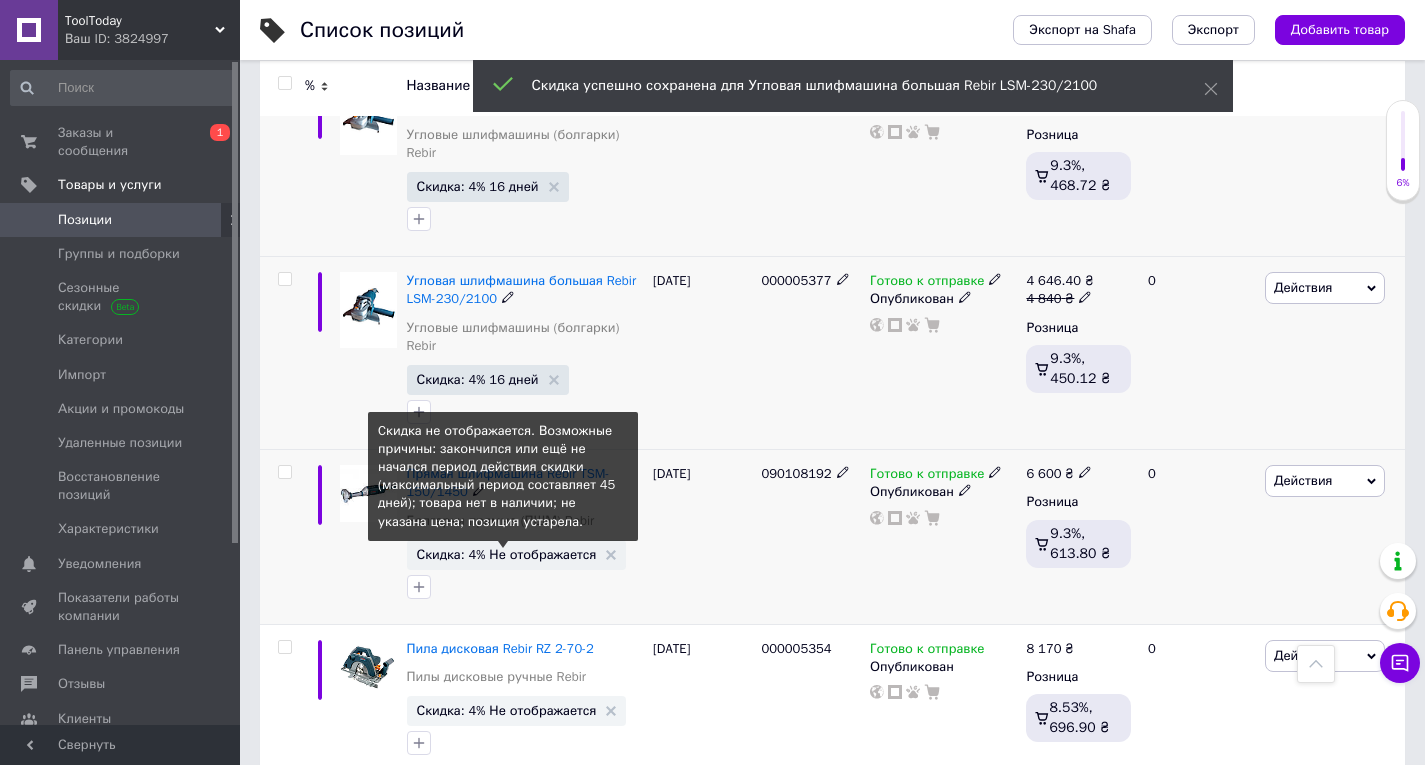 click on "Скидка: 4% Не отображается" at bounding box center (507, 554) 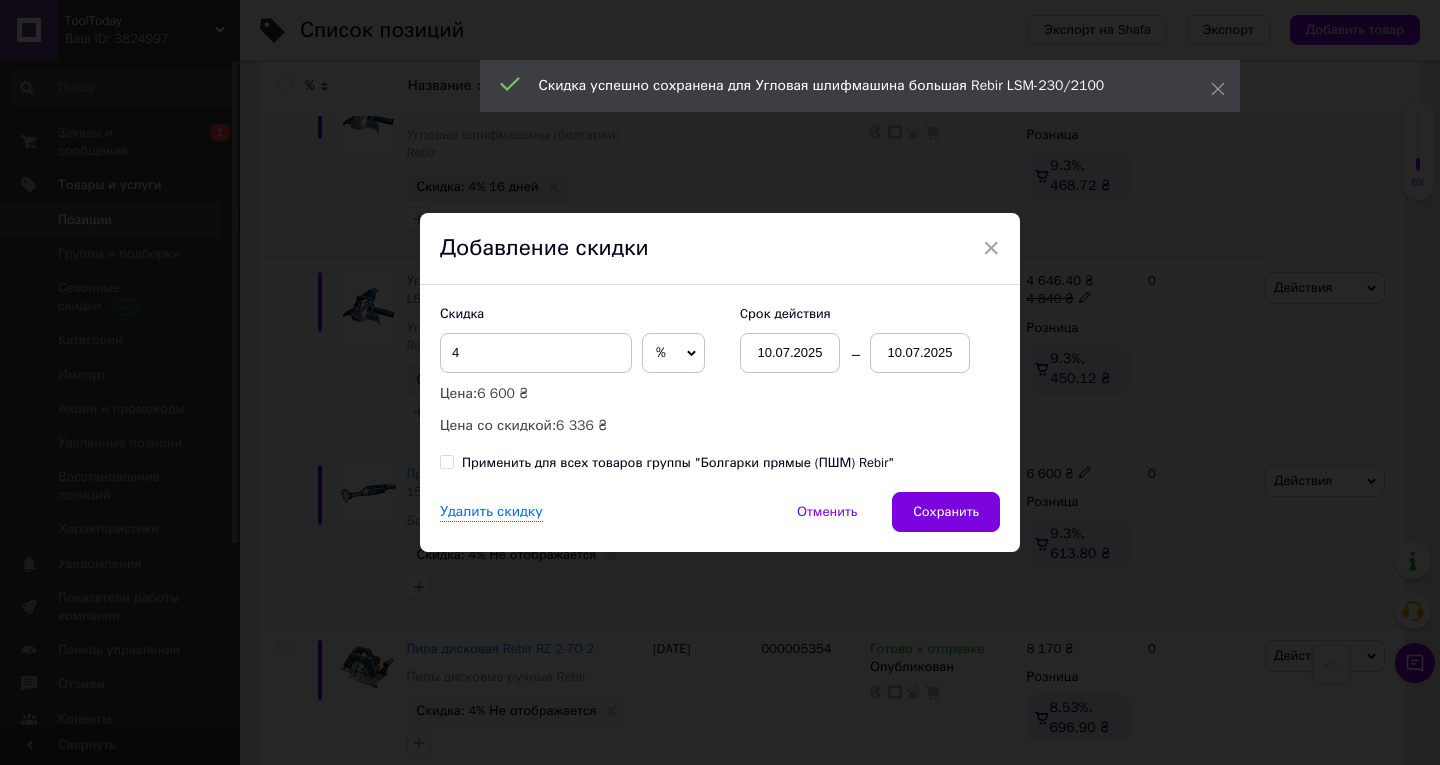 click on "10.07.2025" at bounding box center [920, 353] 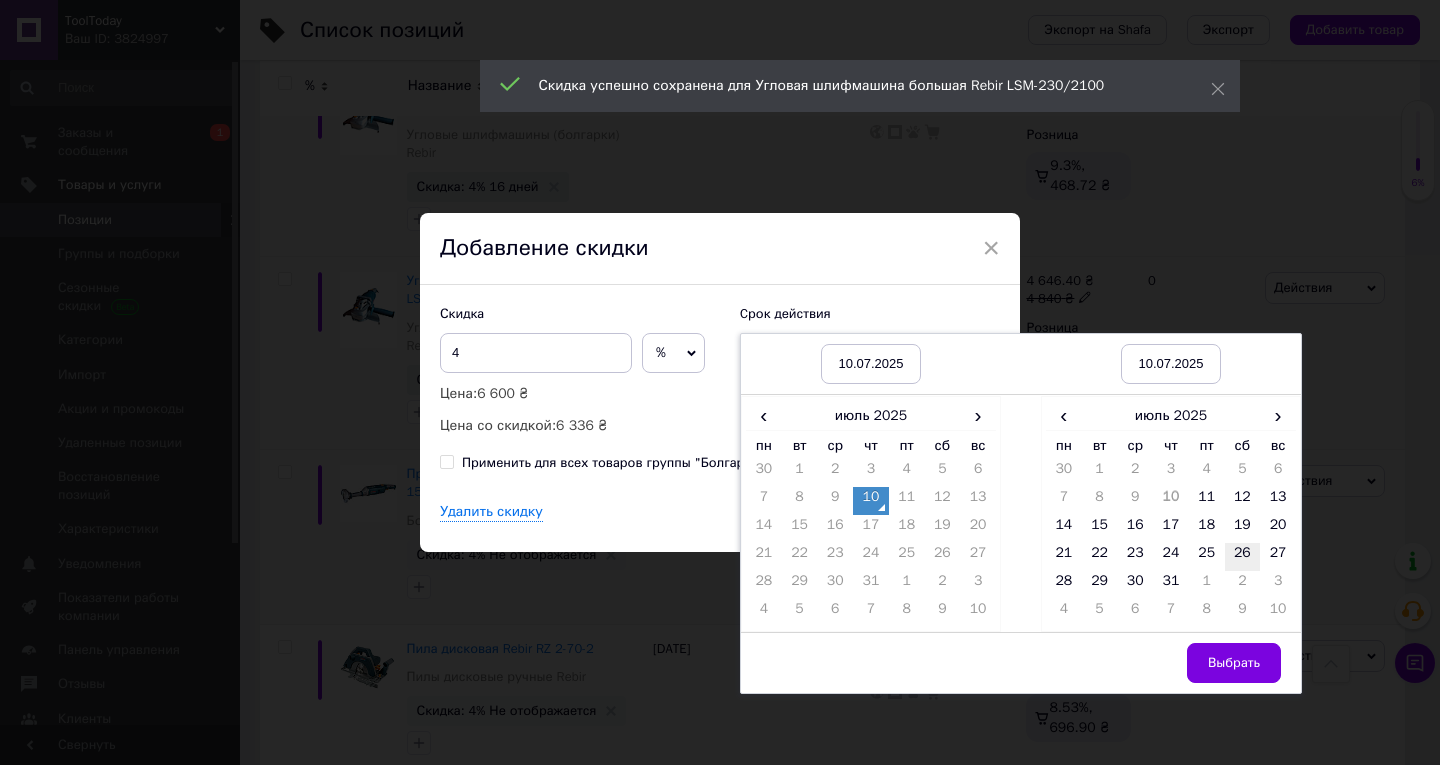 click on "26" at bounding box center (1243, 557) 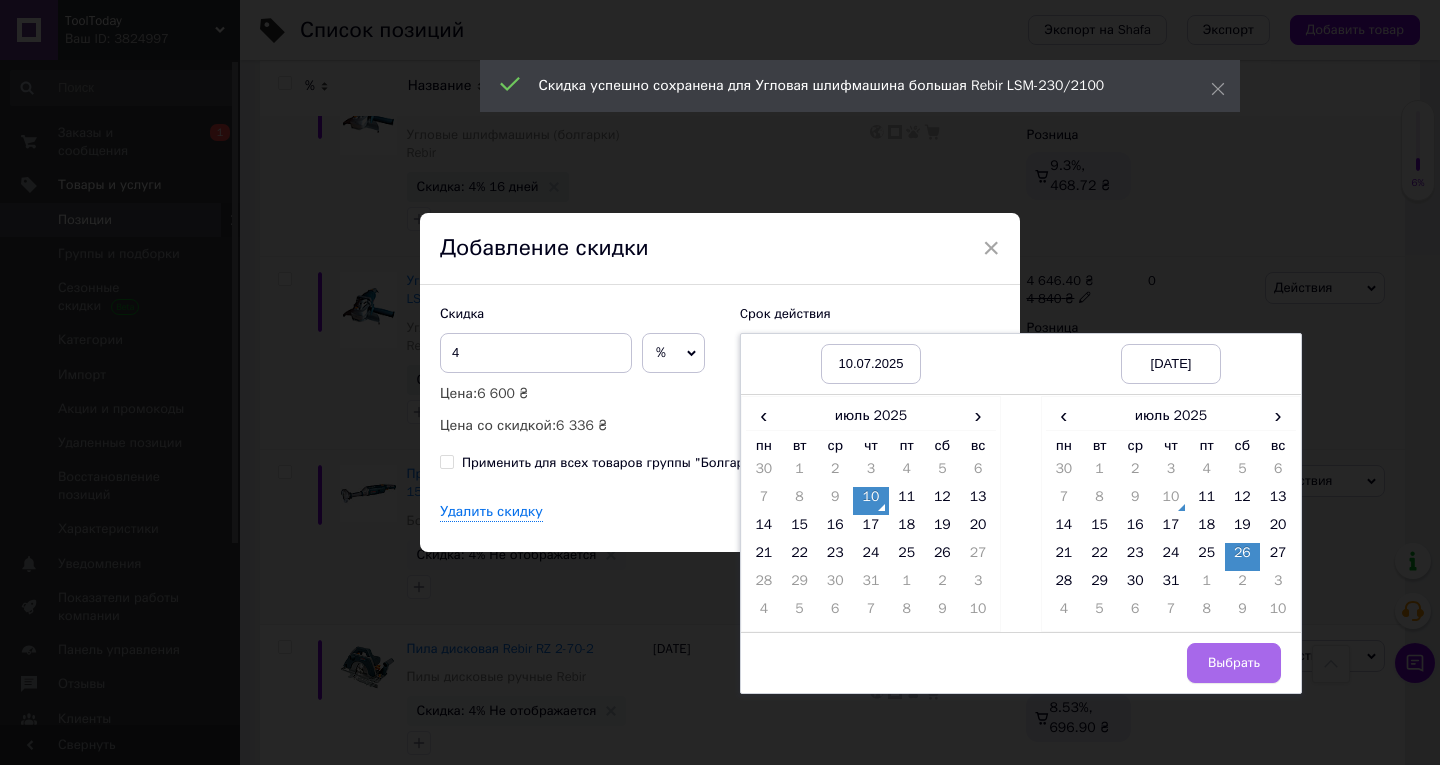 click on "Выбрать" at bounding box center [1234, 663] 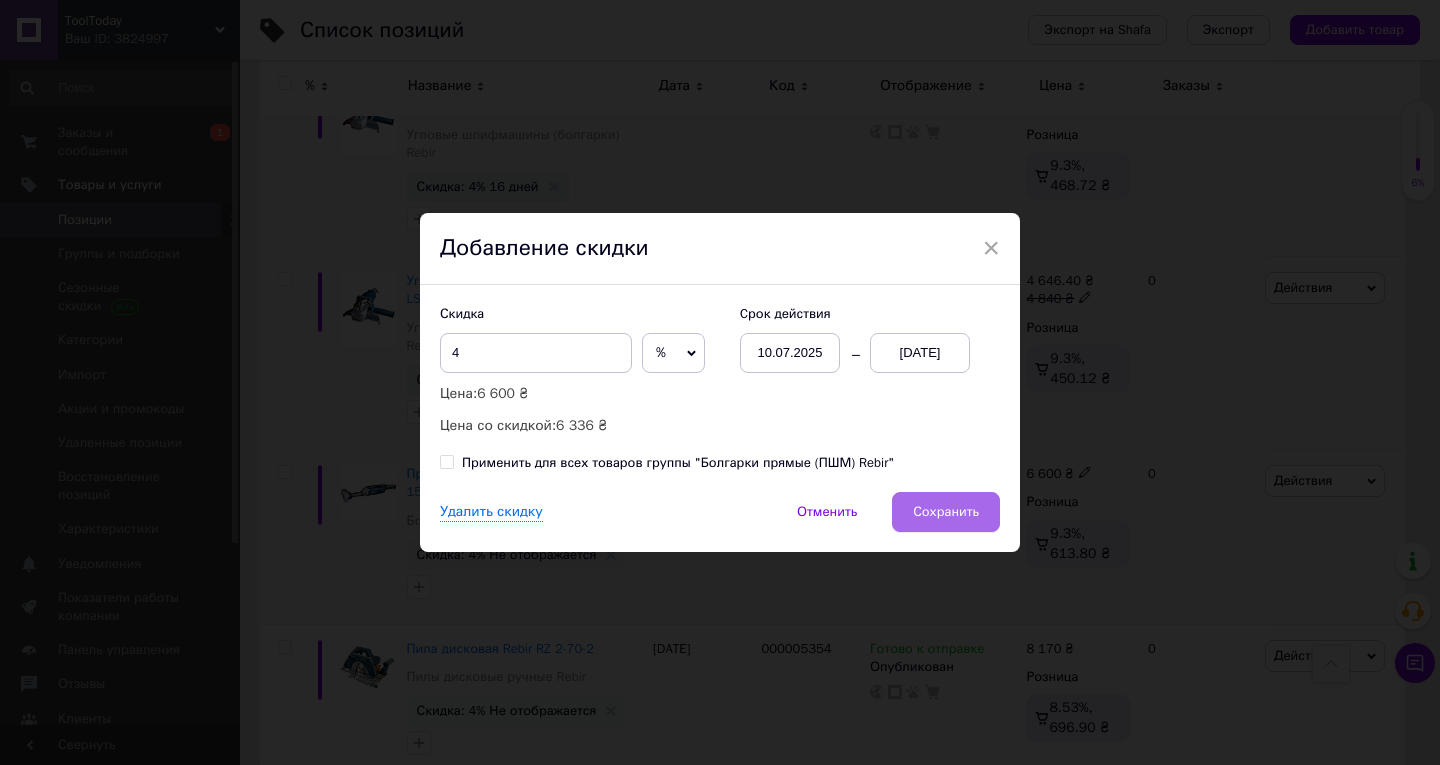 click on "Сохранить" at bounding box center (946, 512) 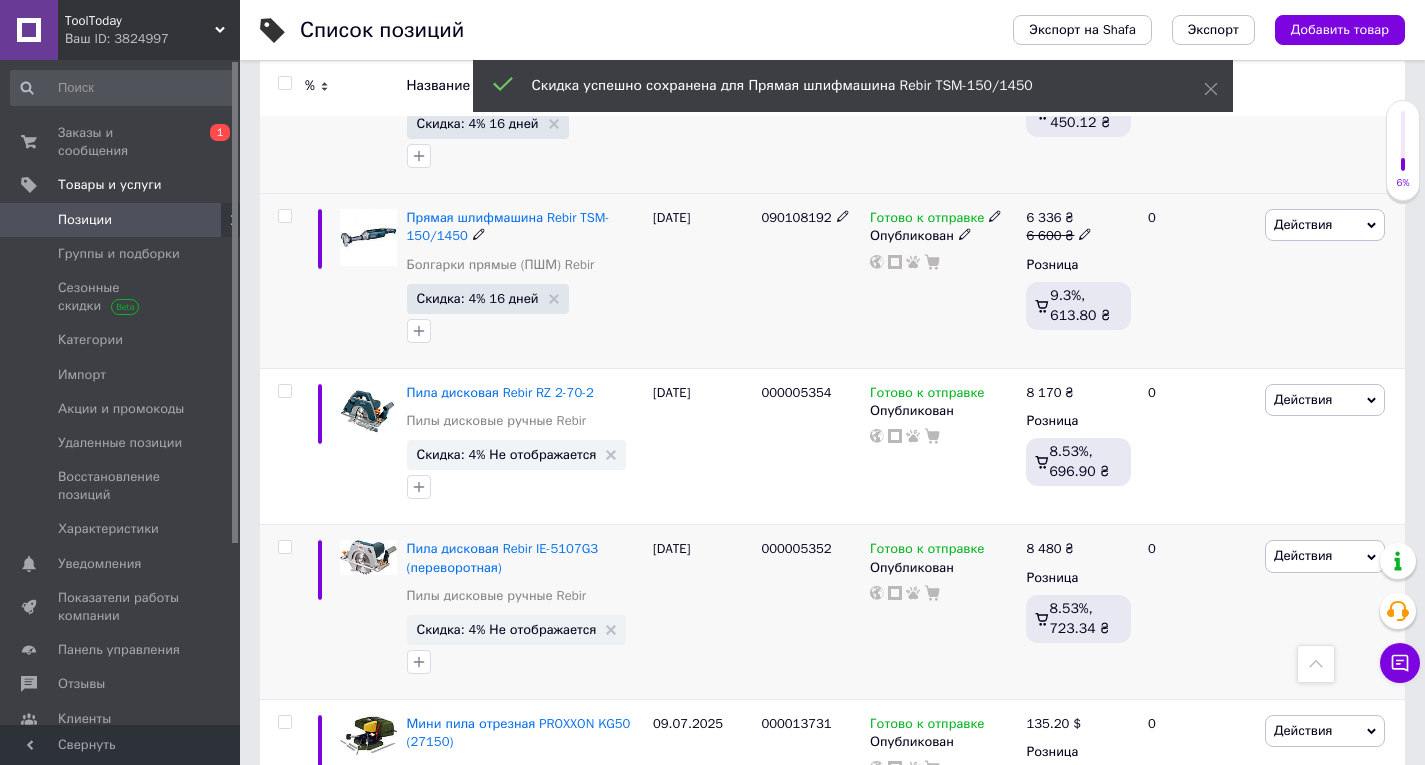 scroll, scrollTop: 9000, scrollLeft: 0, axis: vertical 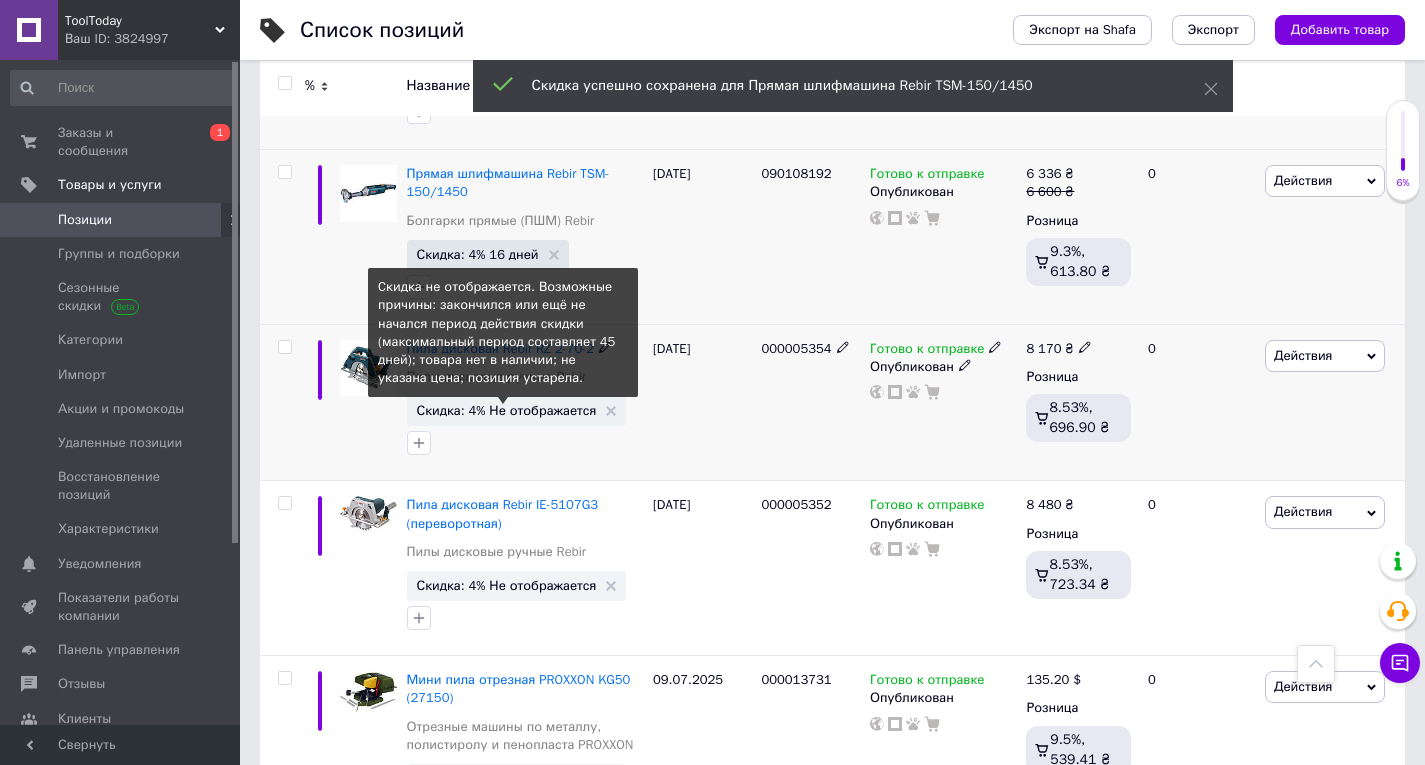 click on "Скидка: 4% Не отображается" at bounding box center (507, 410) 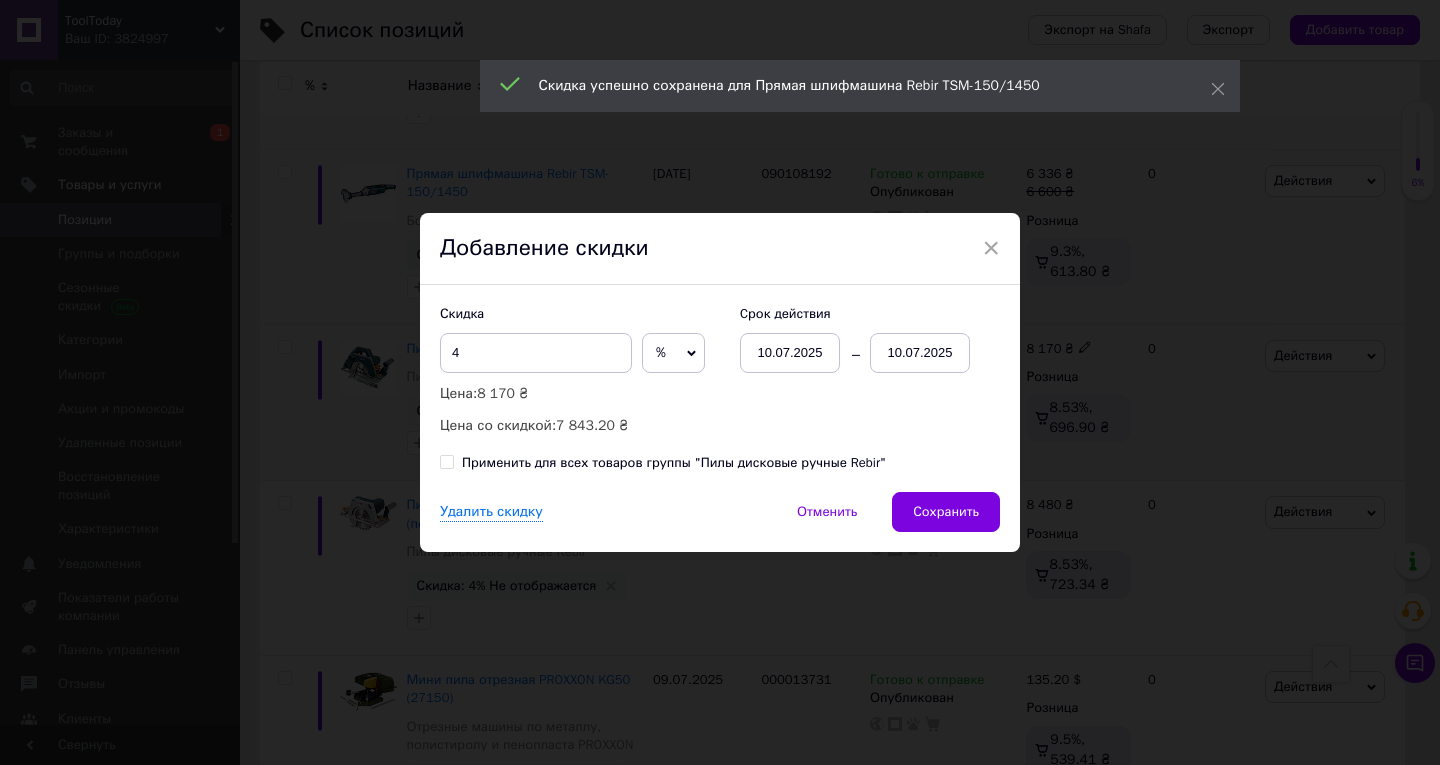 click on "10.07.2025" at bounding box center (920, 353) 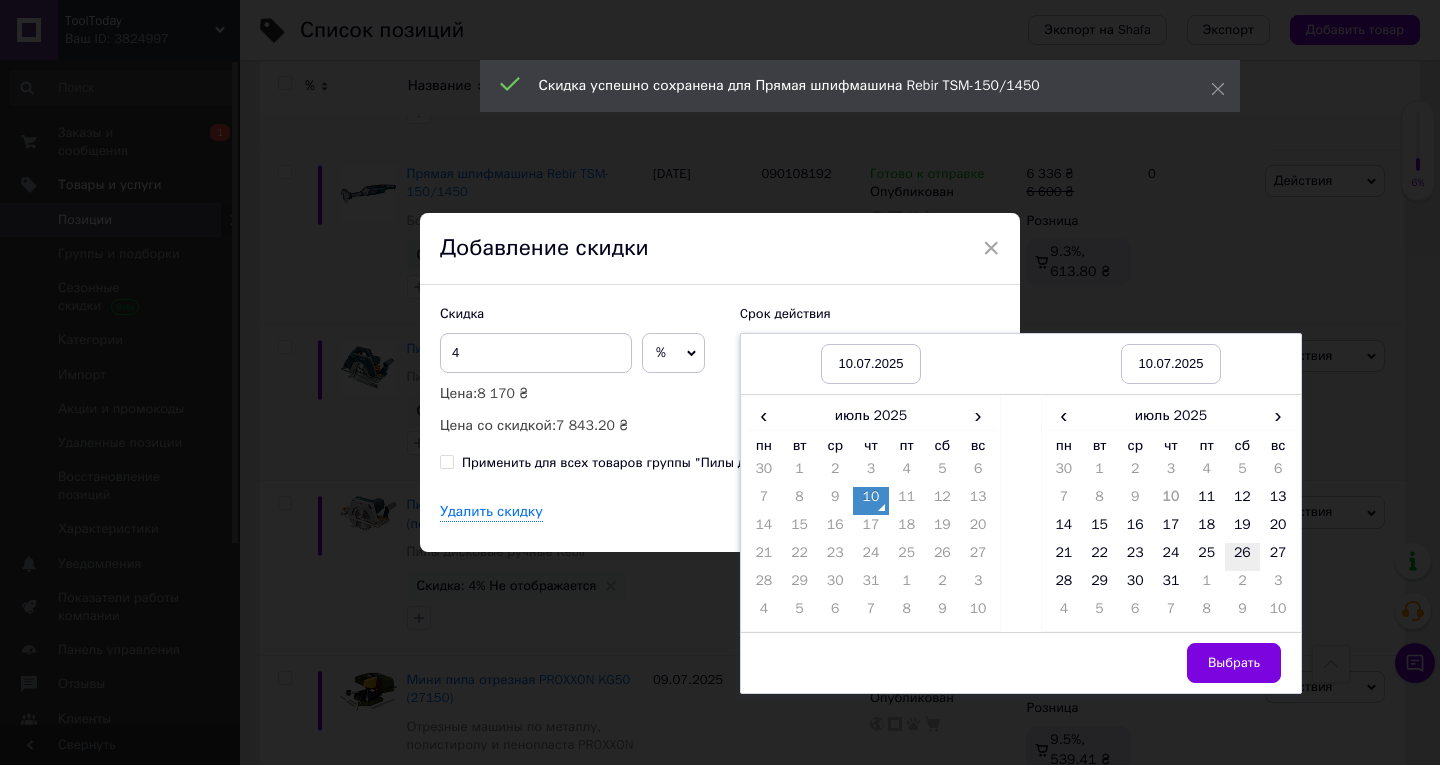 click on "26" at bounding box center [1243, 557] 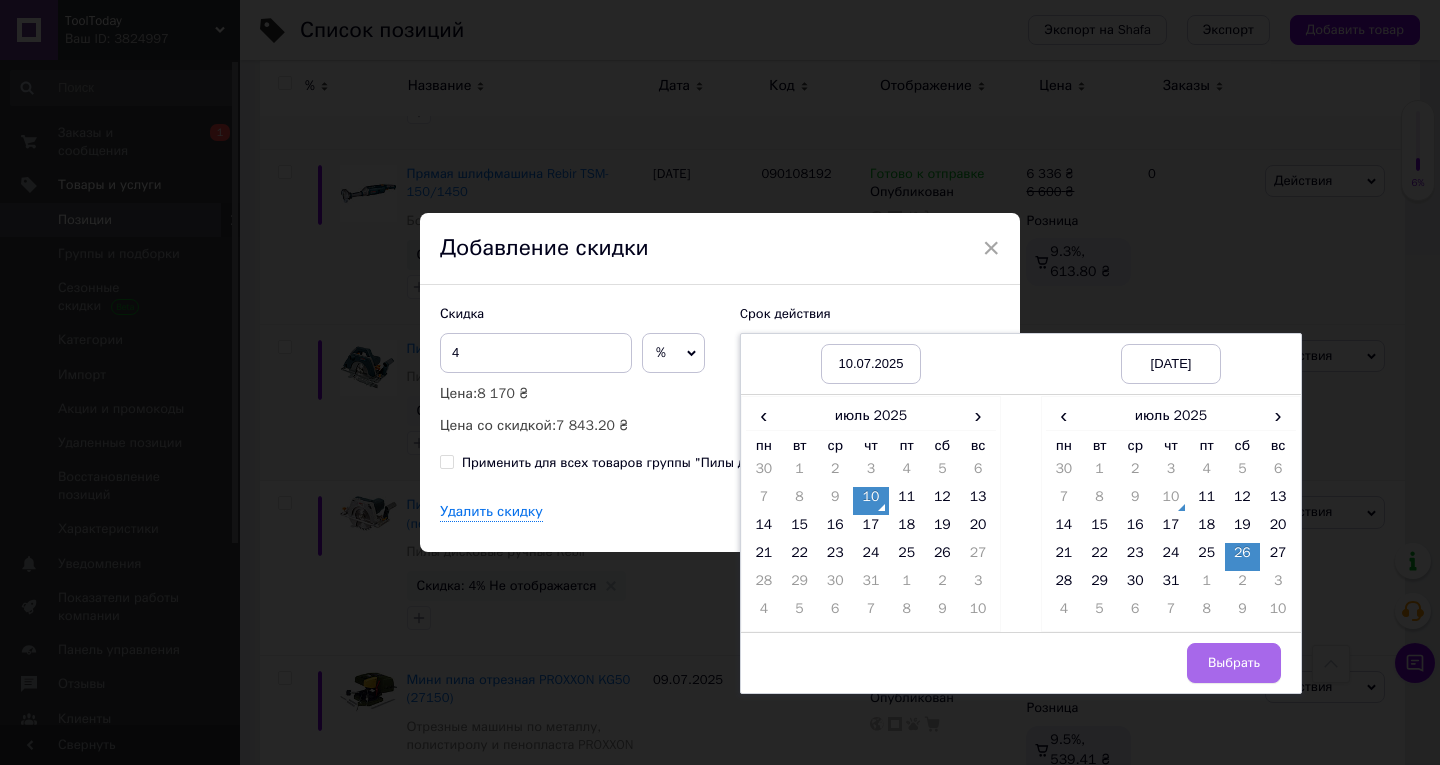 click on "Выбрать" at bounding box center (1234, 663) 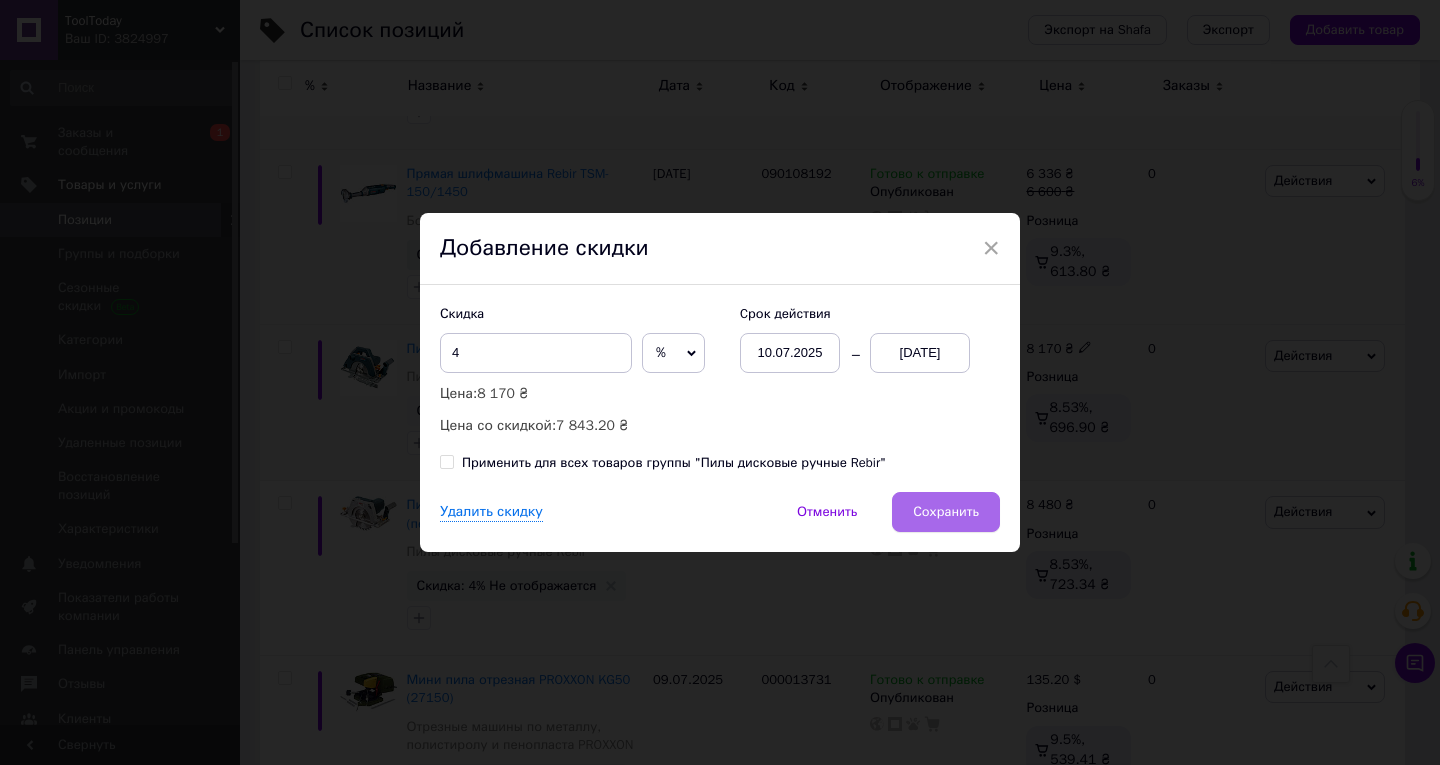 click on "Сохранить" at bounding box center [946, 512] 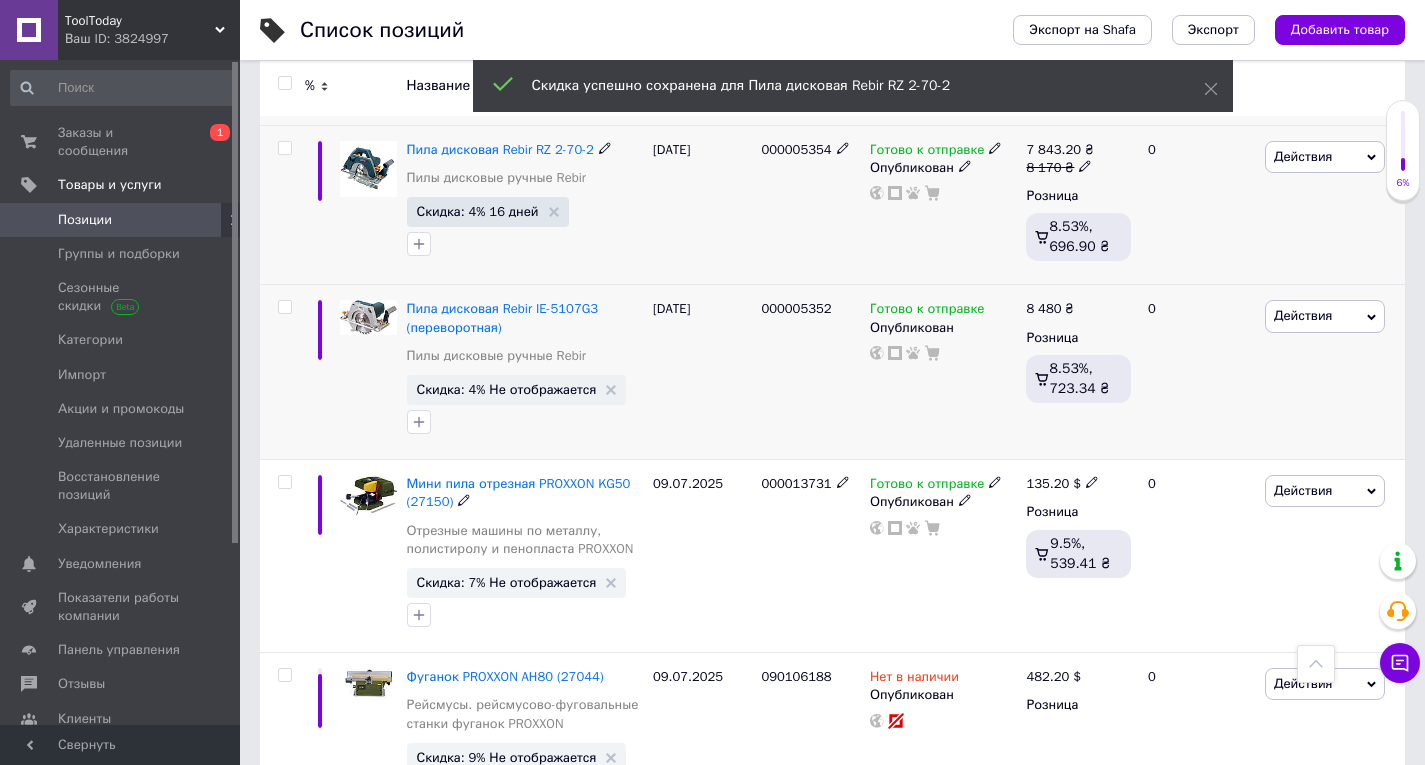 scroll, scrollTop: 9200, scrollLeft: 0, axis: vertical 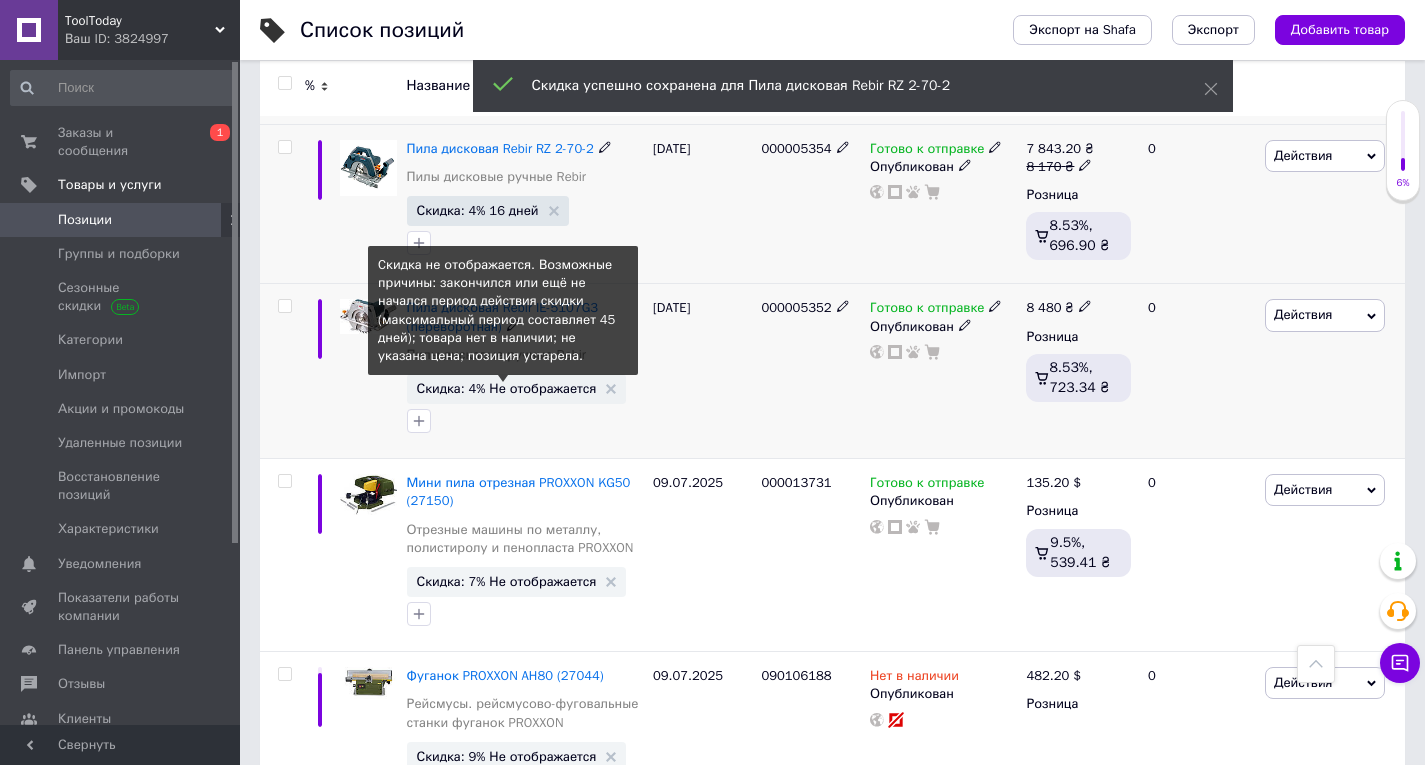 click on "Скидка: 4% Не отображается" at bounding box center [507, 388] 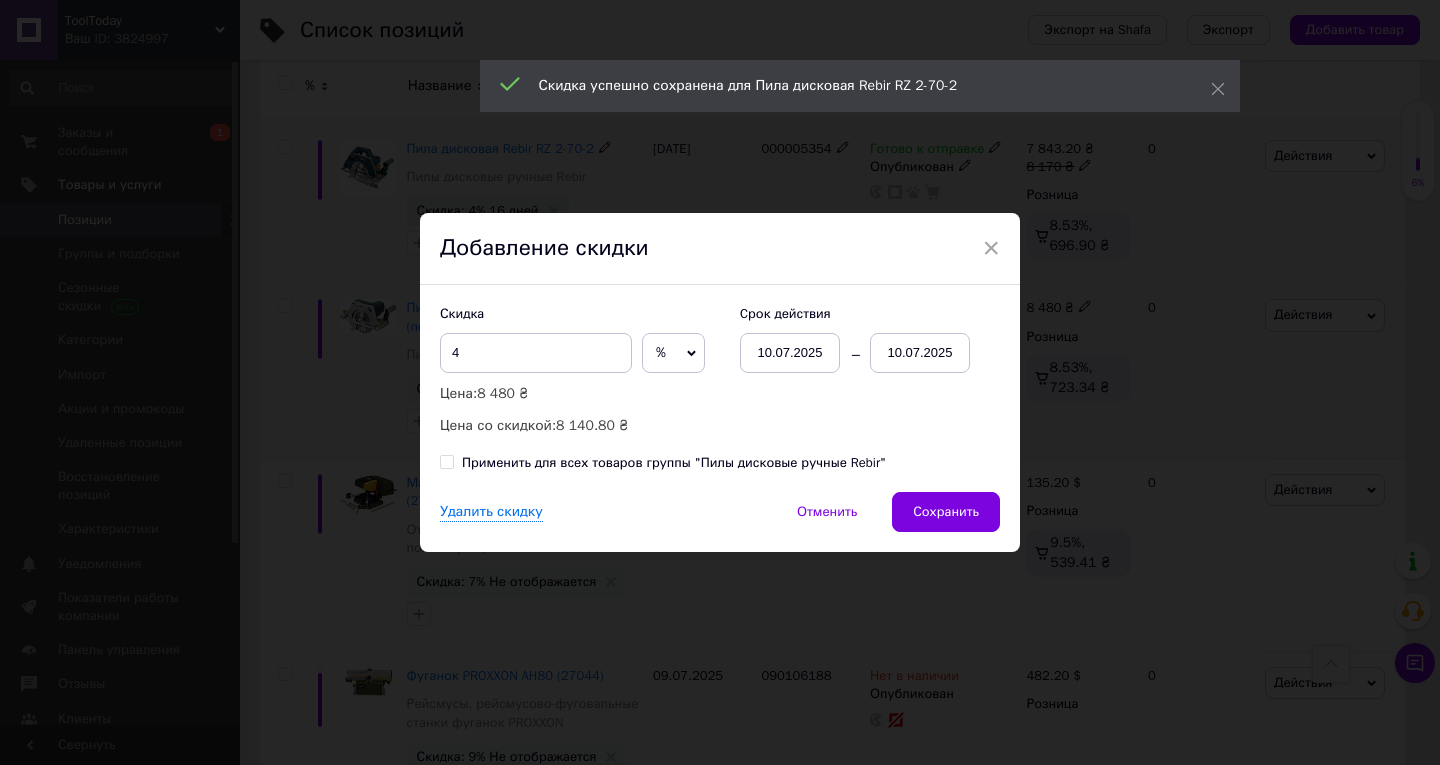 click on "10.07.2025" at bounding box center (920, 353) 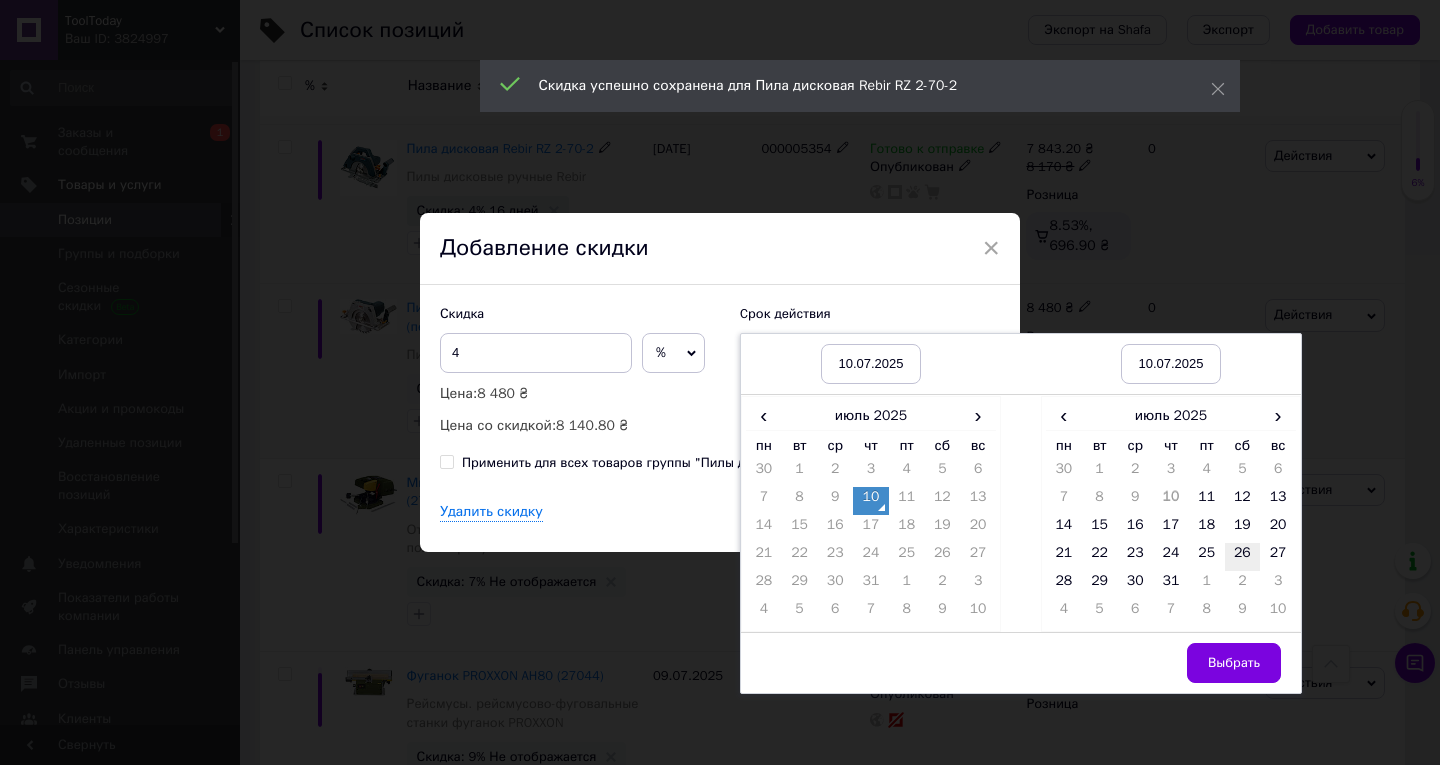 click on "26" at bounding box center [1243, 557] 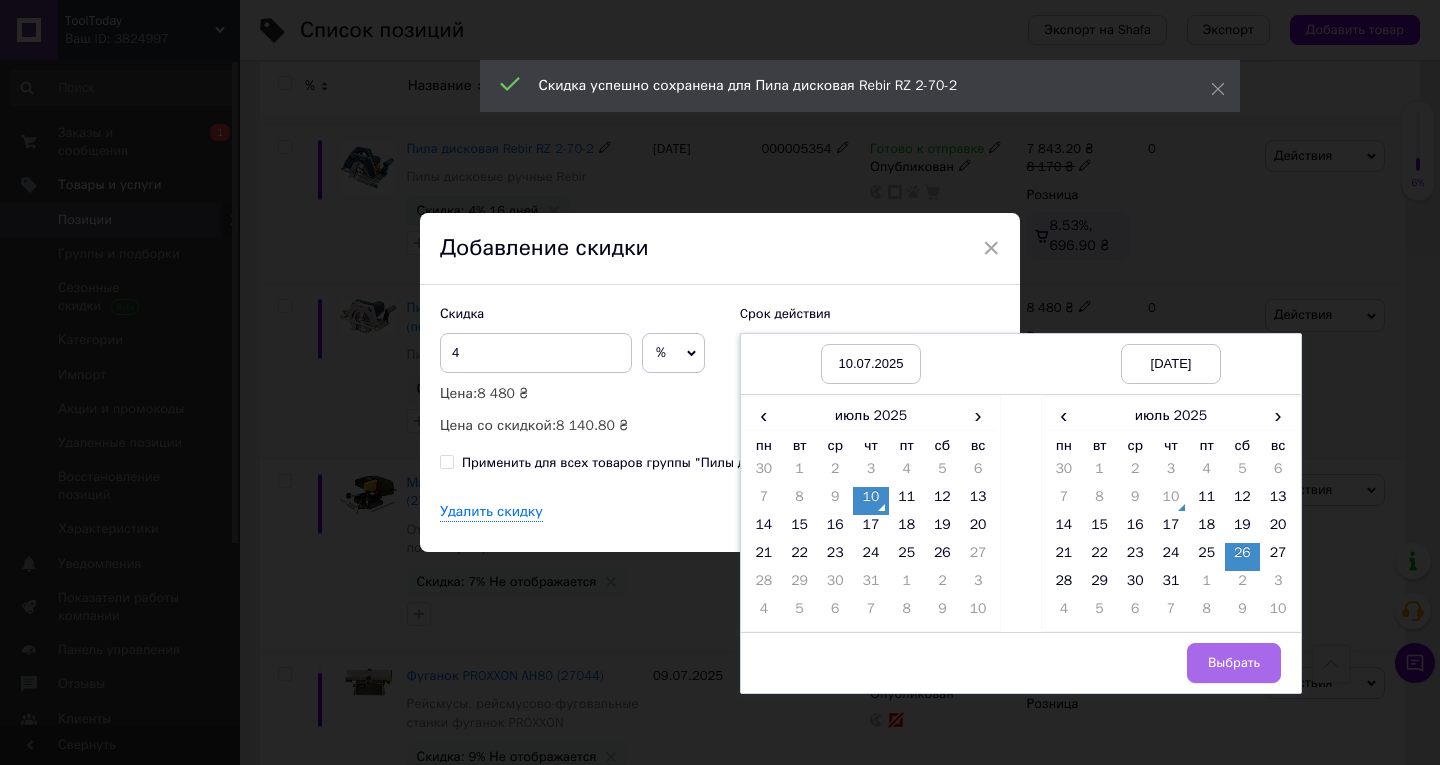 click on "Выбрать" at bounding box center [1234, 663] 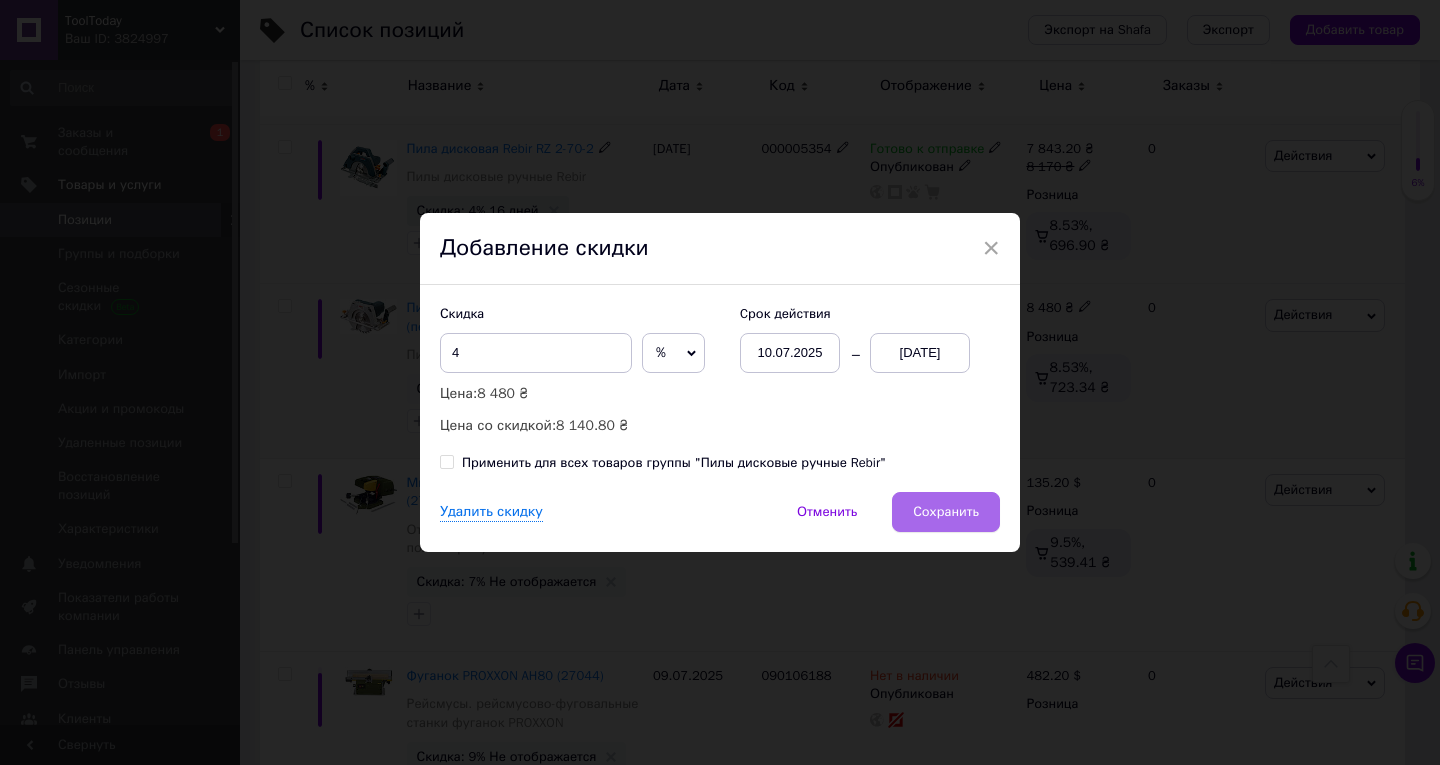 click on "Сохранить" at bounding box center (946, 512) 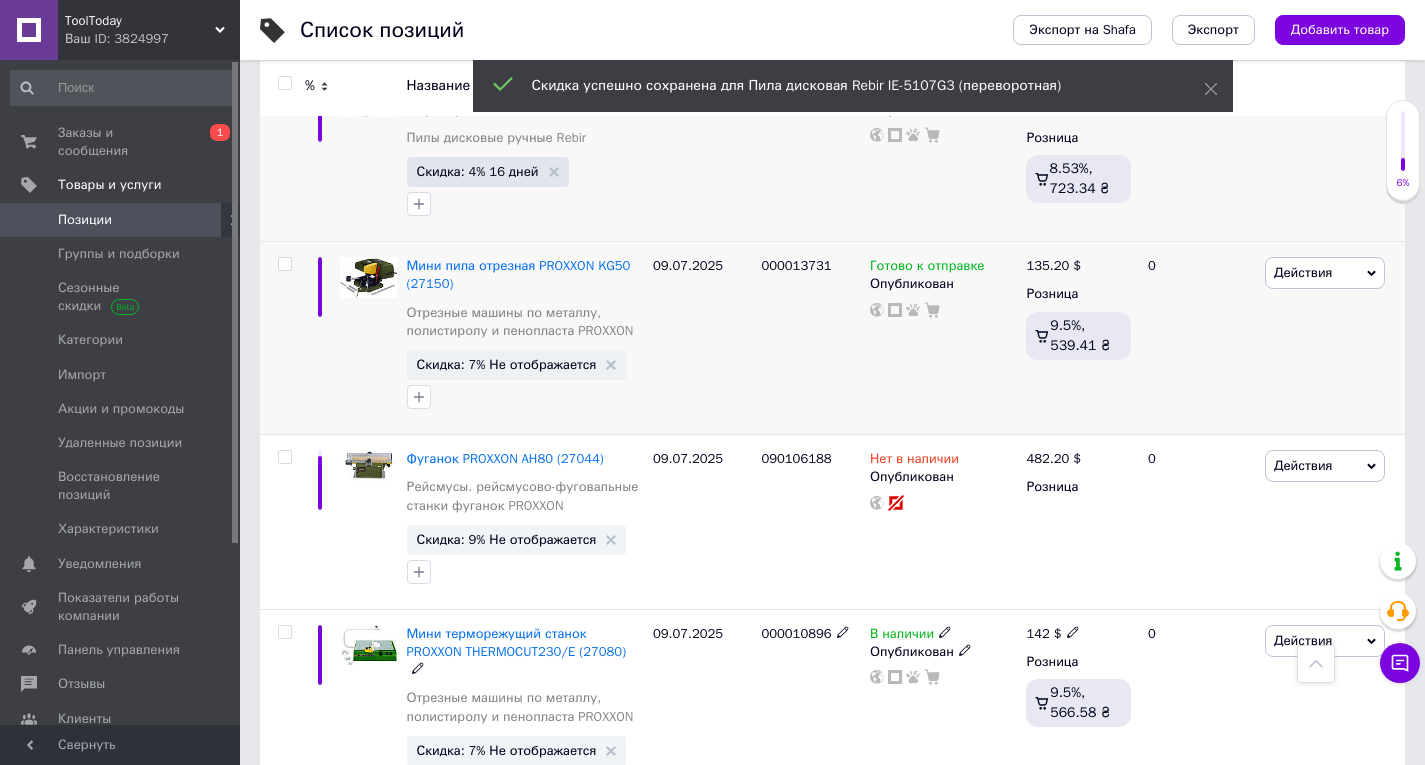 scroll, scrollTop: 9500, scrollLeft: 0, axis: vertical 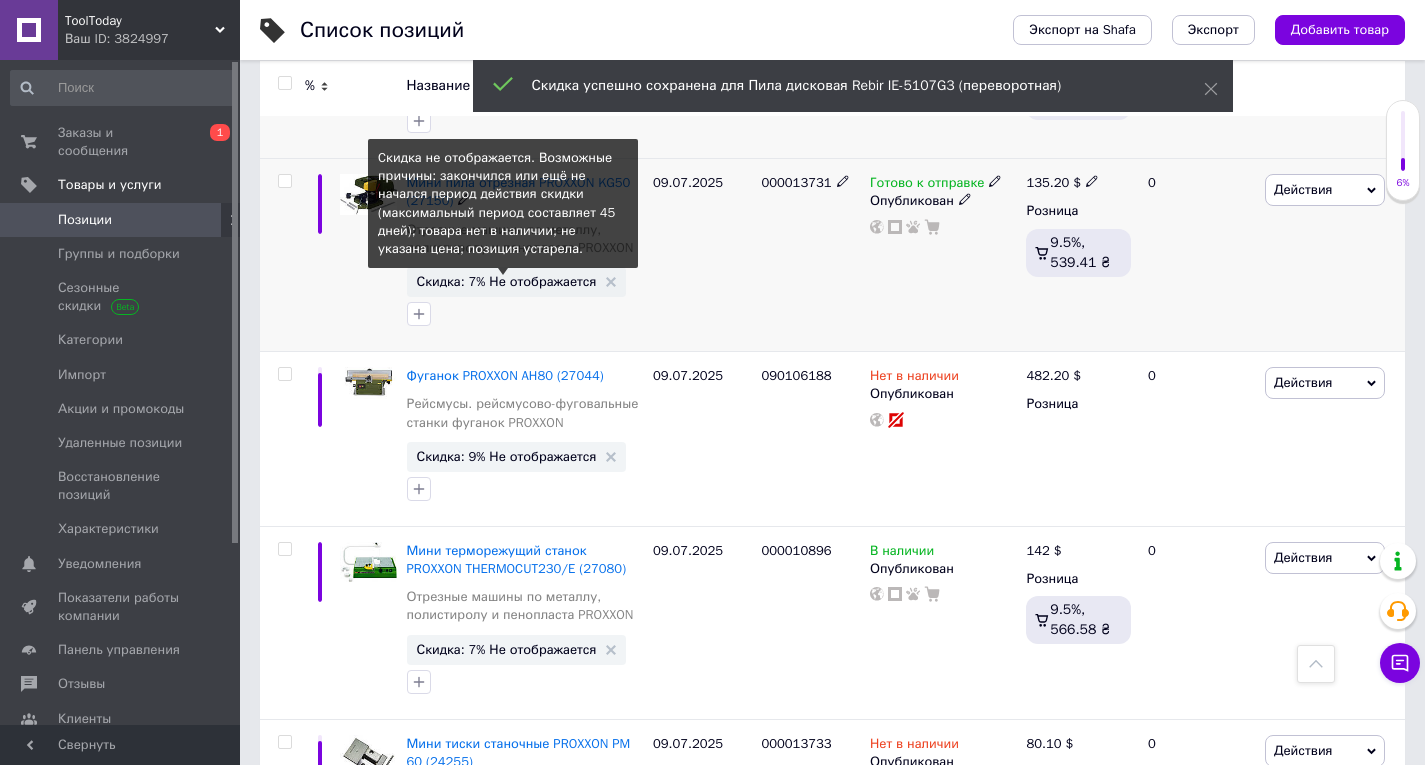 click on "Скидка: 7% Не отображается" at bounding box center (507, 281) 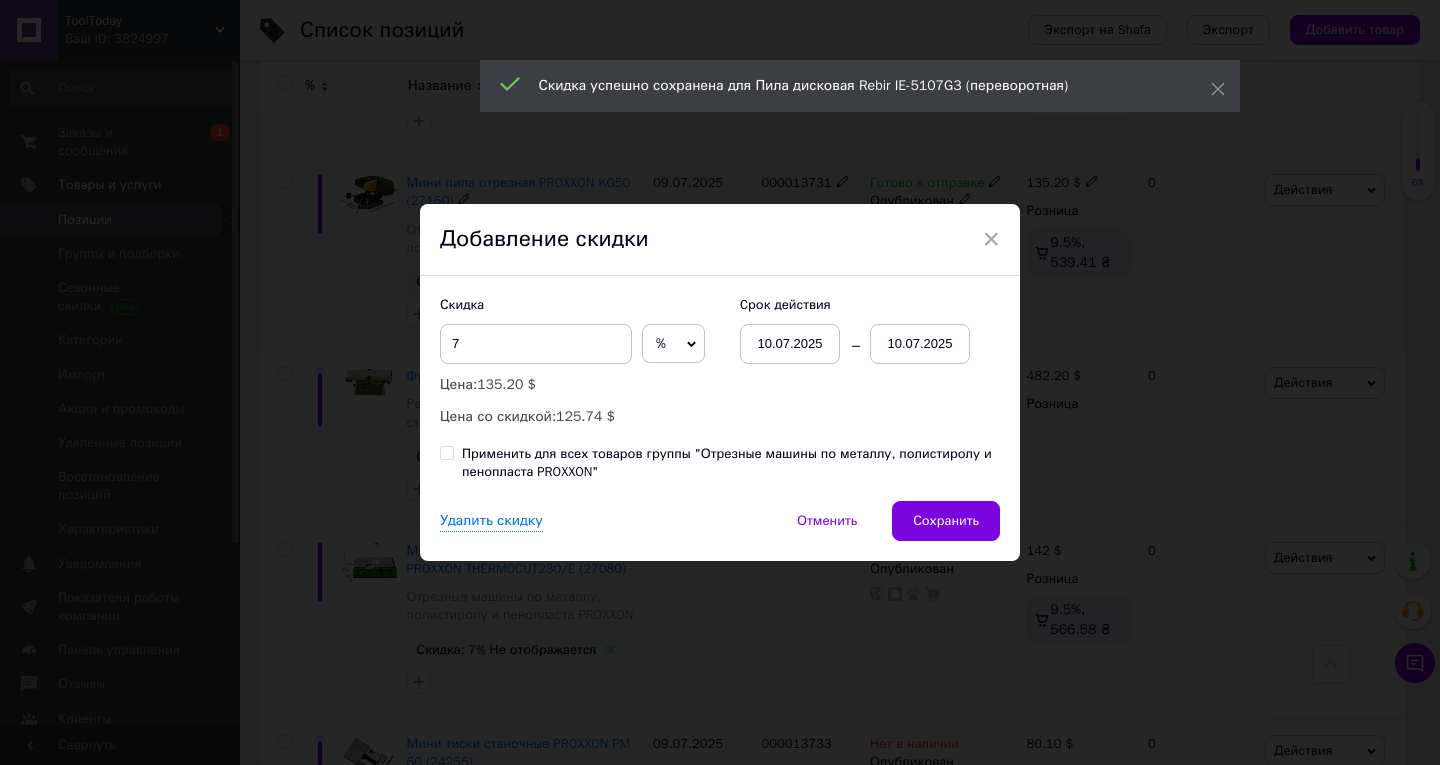 click on "10.07.2025" at bounding box center (920, 344) 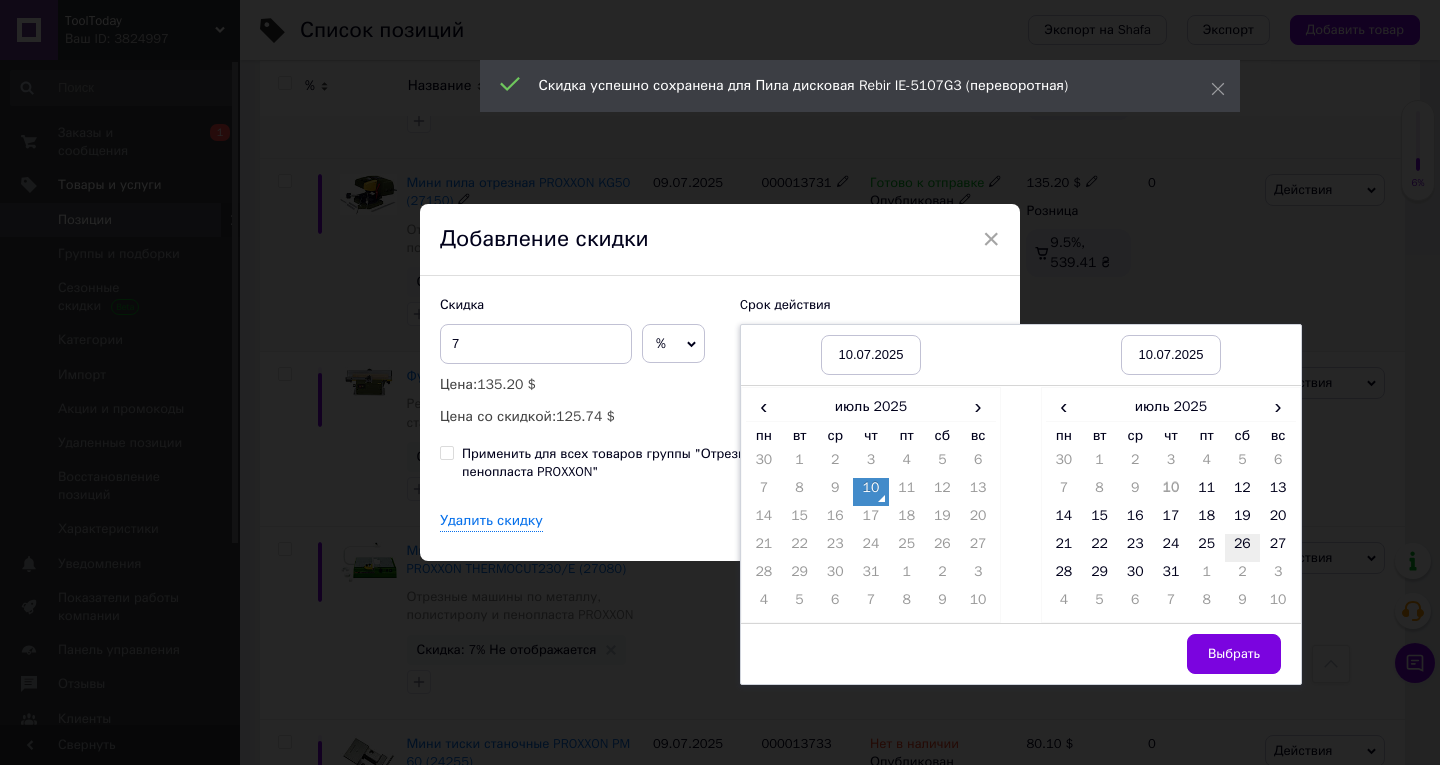 click on "26" at bounding box center [1243, 548] 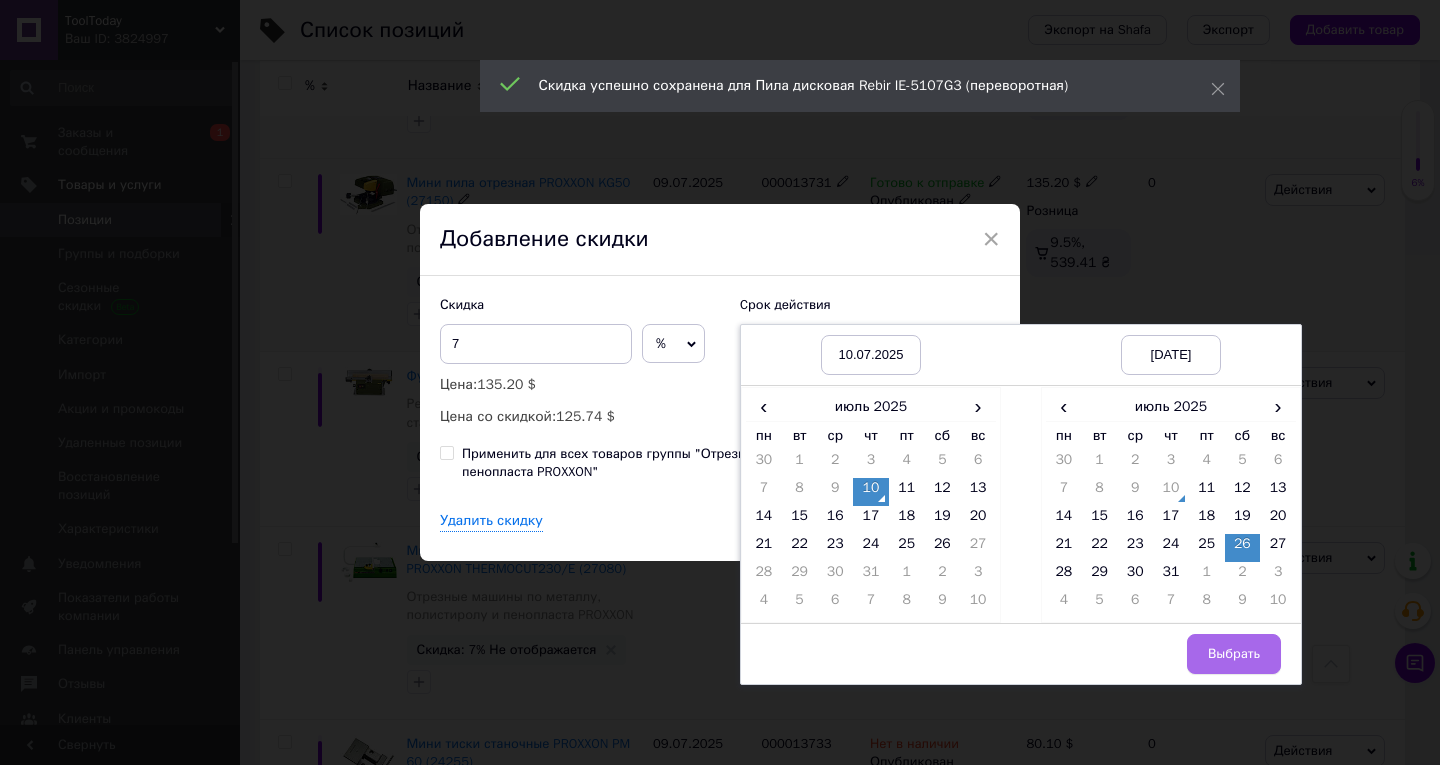 click on "Выбрать" at bounding box center (1234, 654) 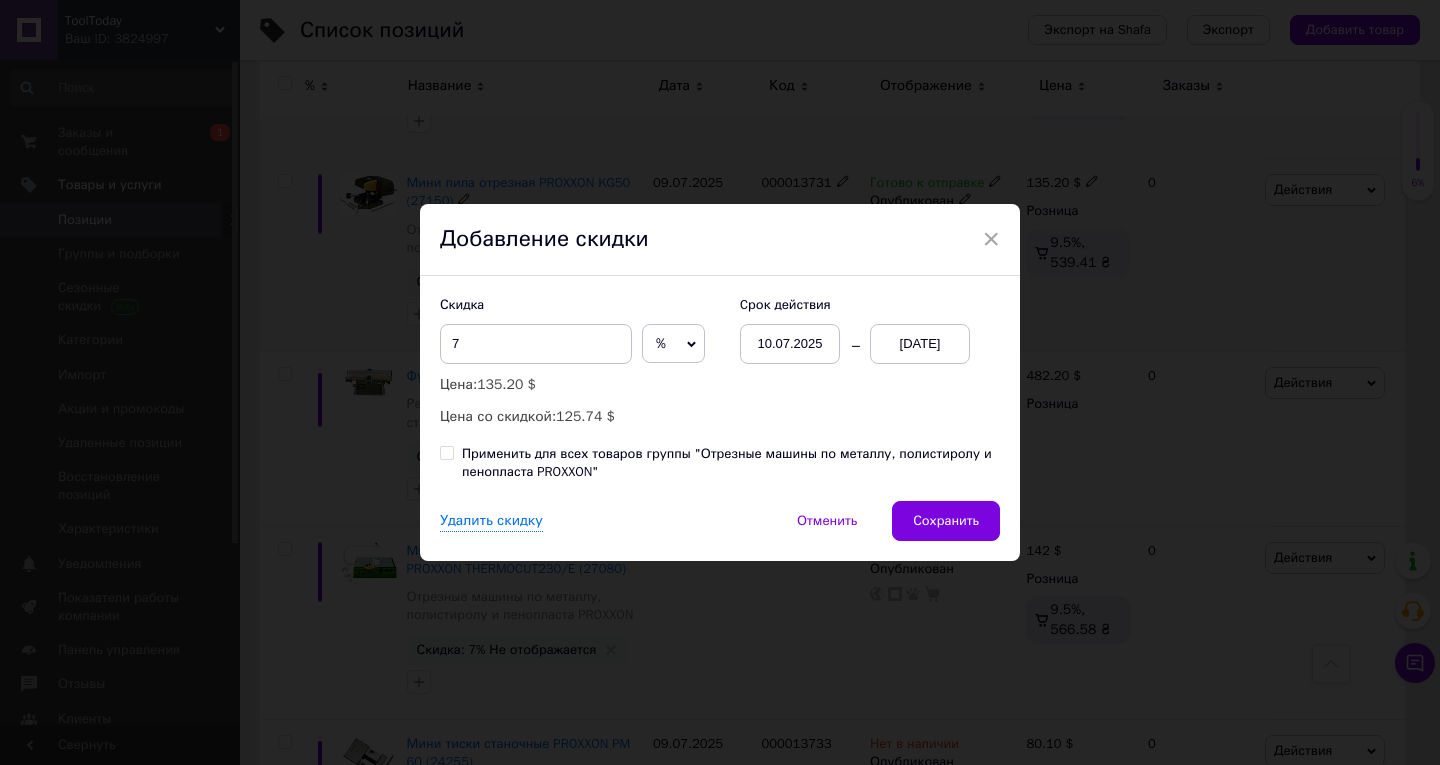 click on "Сохранить" at bounding box center (946, 521) 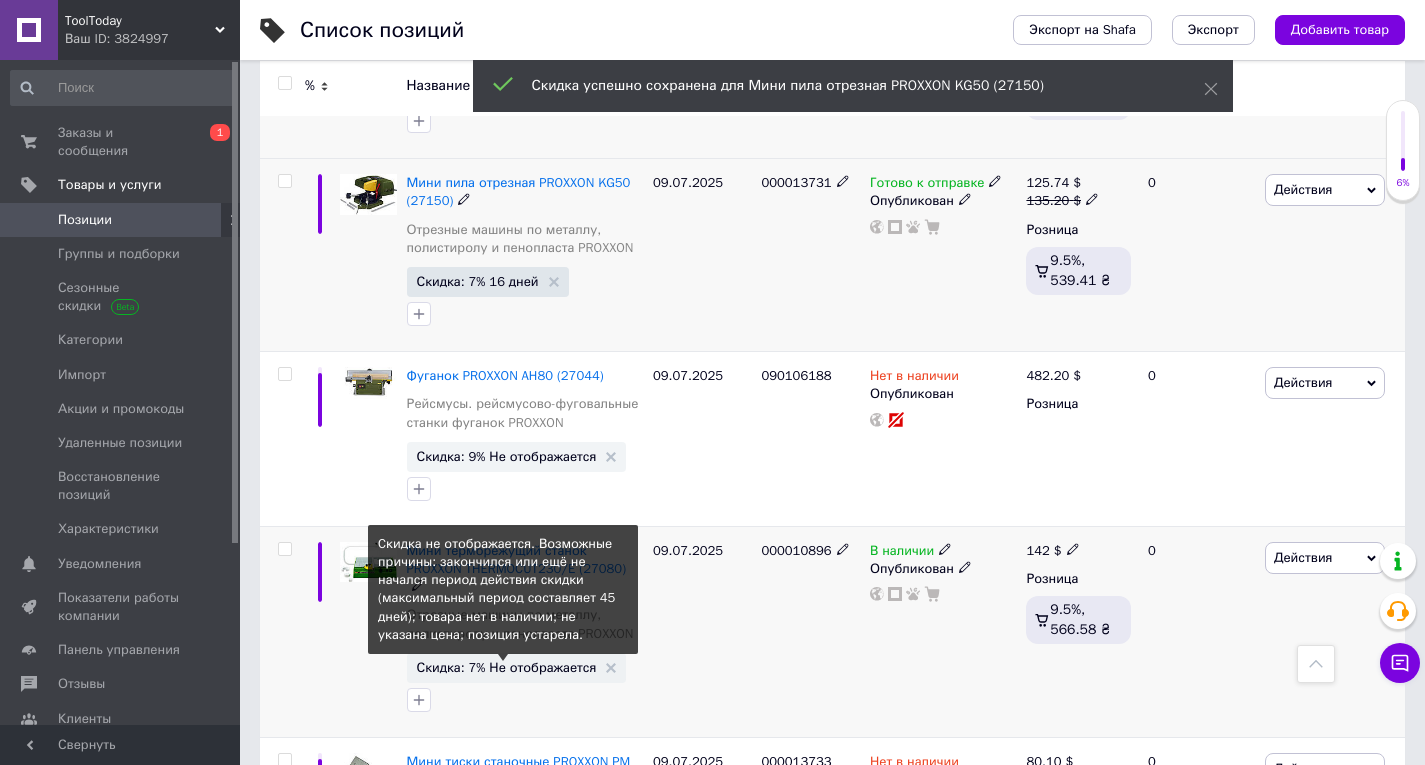 click on "Скидка: 7% Не отображается" at bounding box center [507, 667] 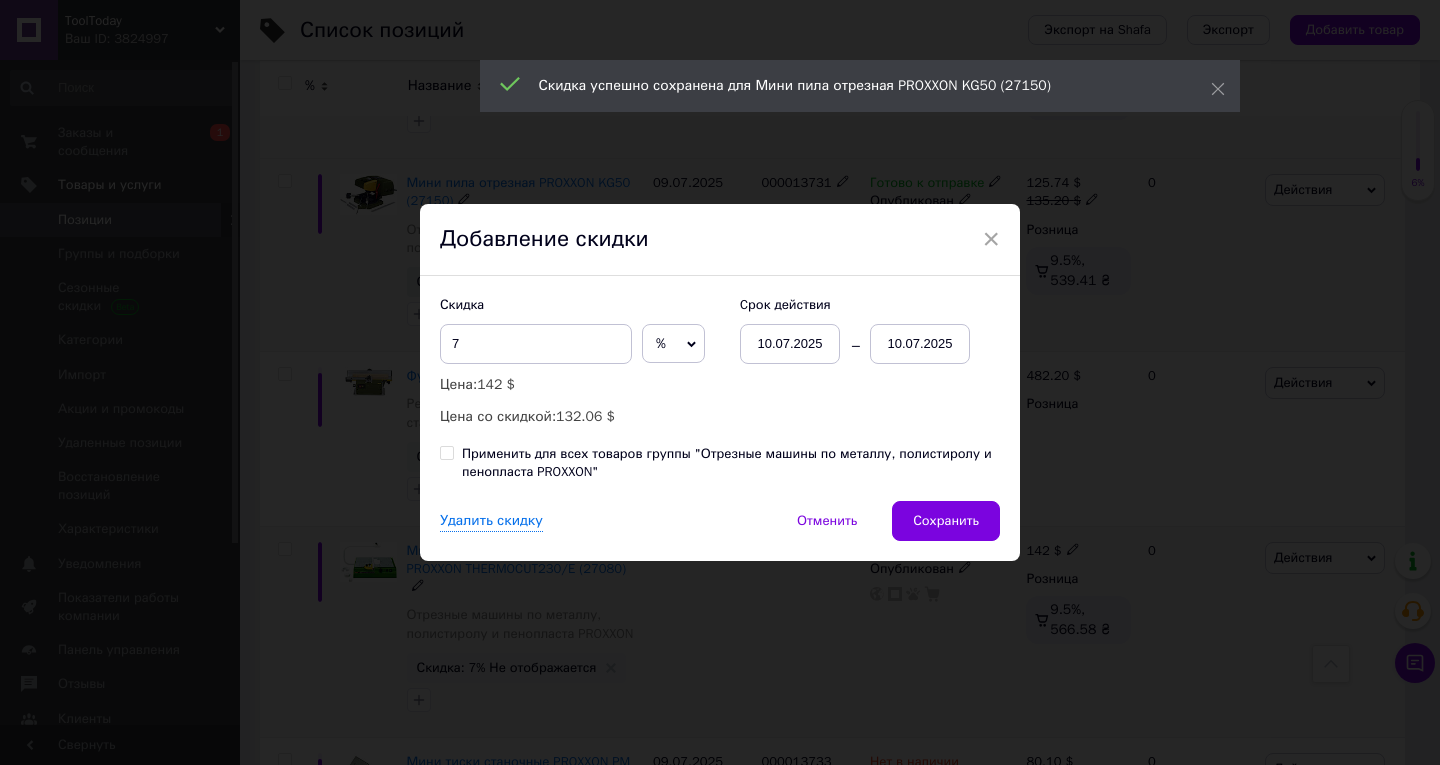 click on "10.07.2025" at bounding box center [920, 344] 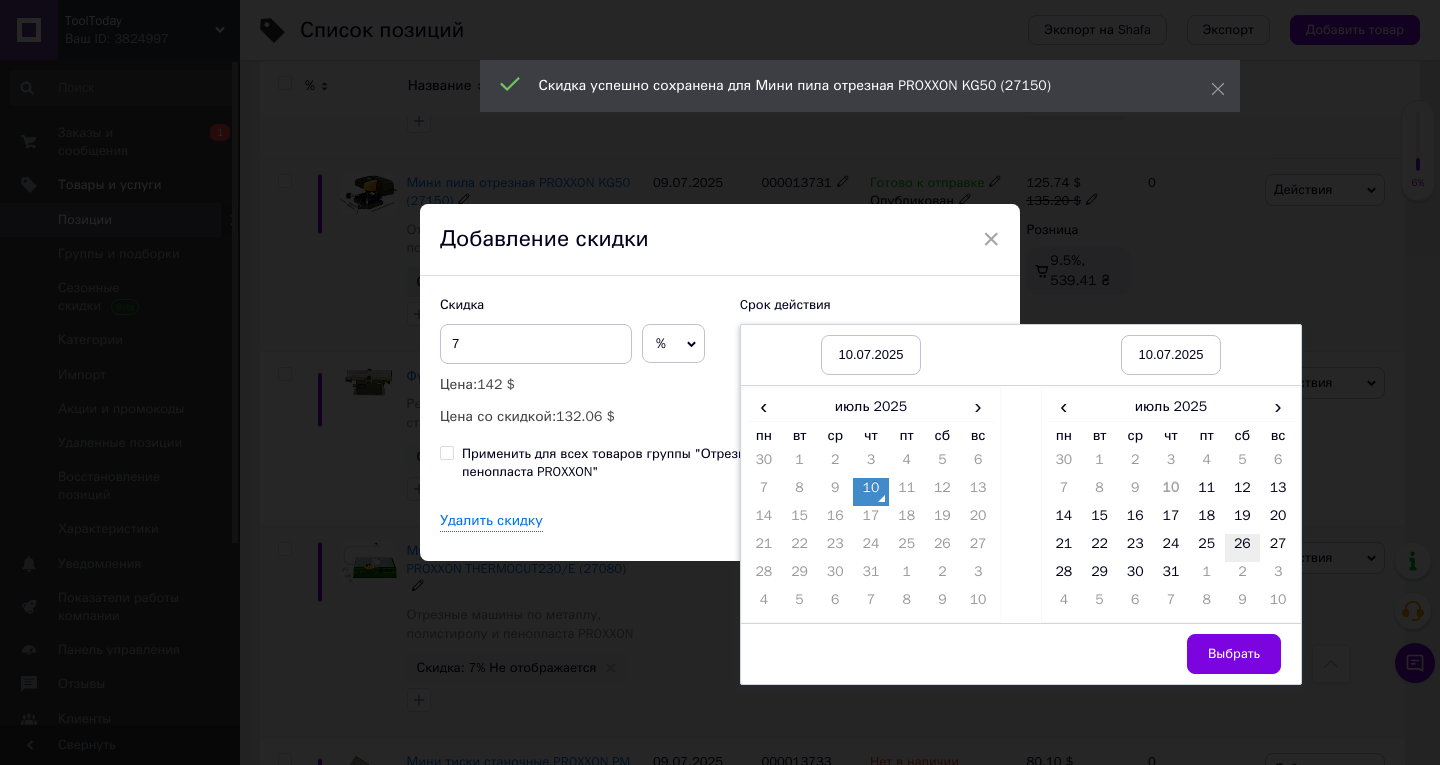 click on "26" at bounding box center (1243, 548) 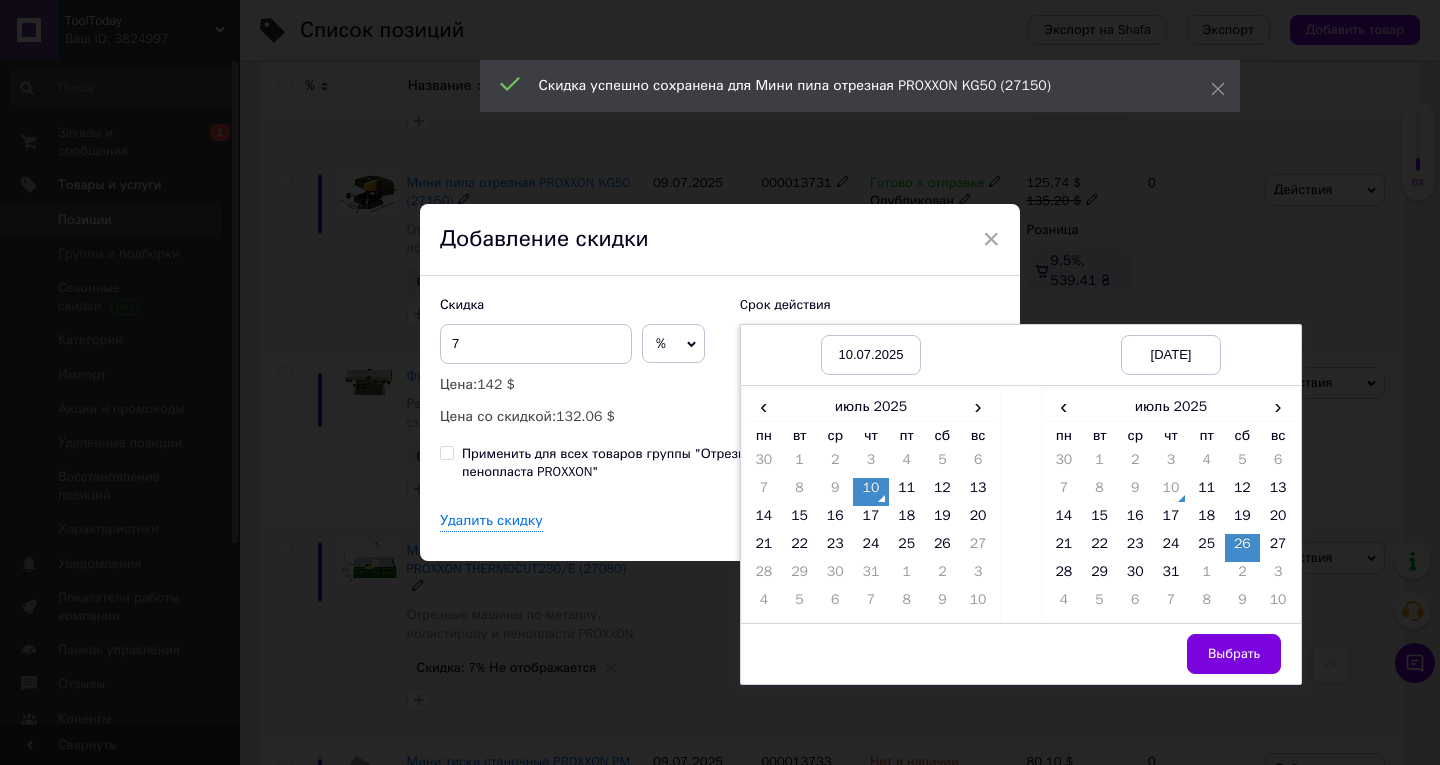 click on "Выбрать" at bounding box center [1234, 654] 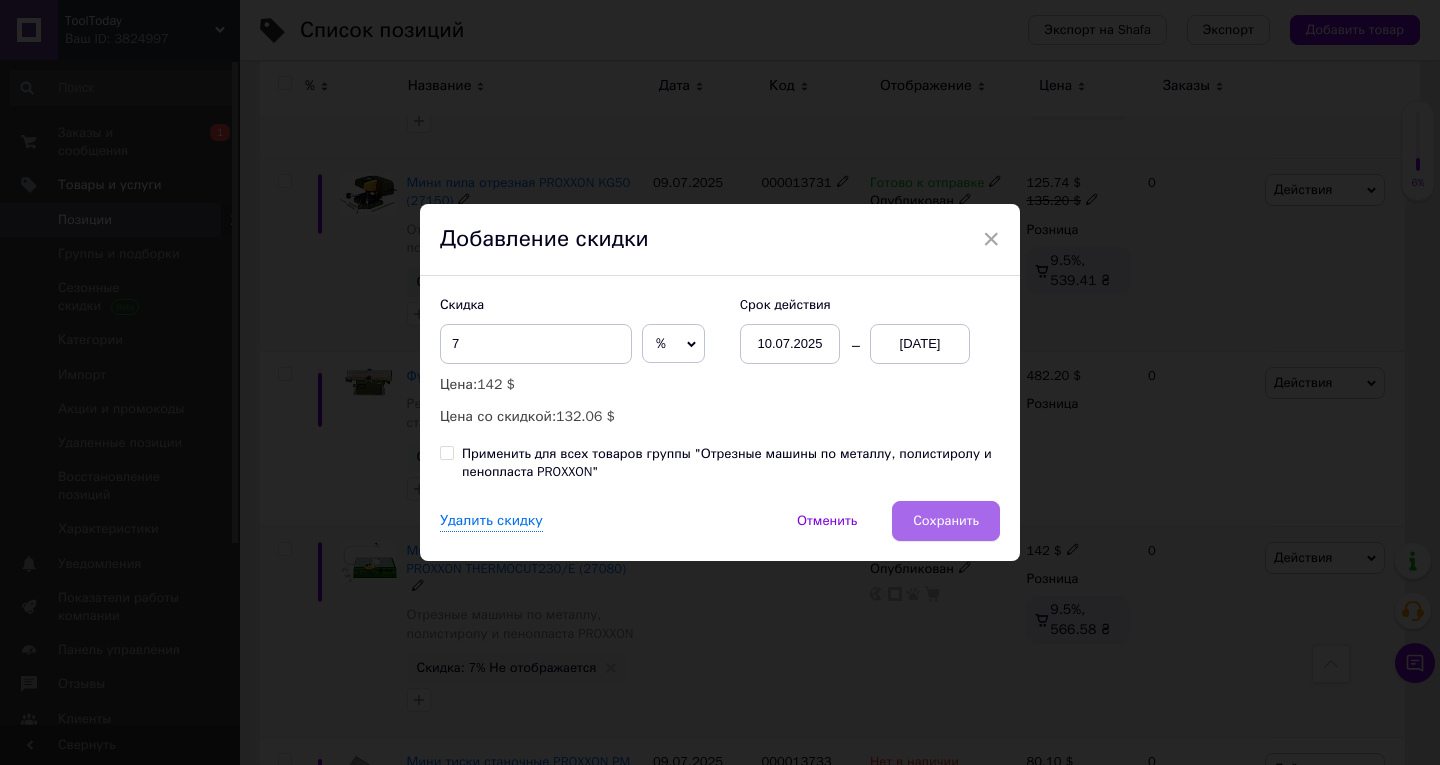 click on "Сохранить" at bounding box center (946, 521) 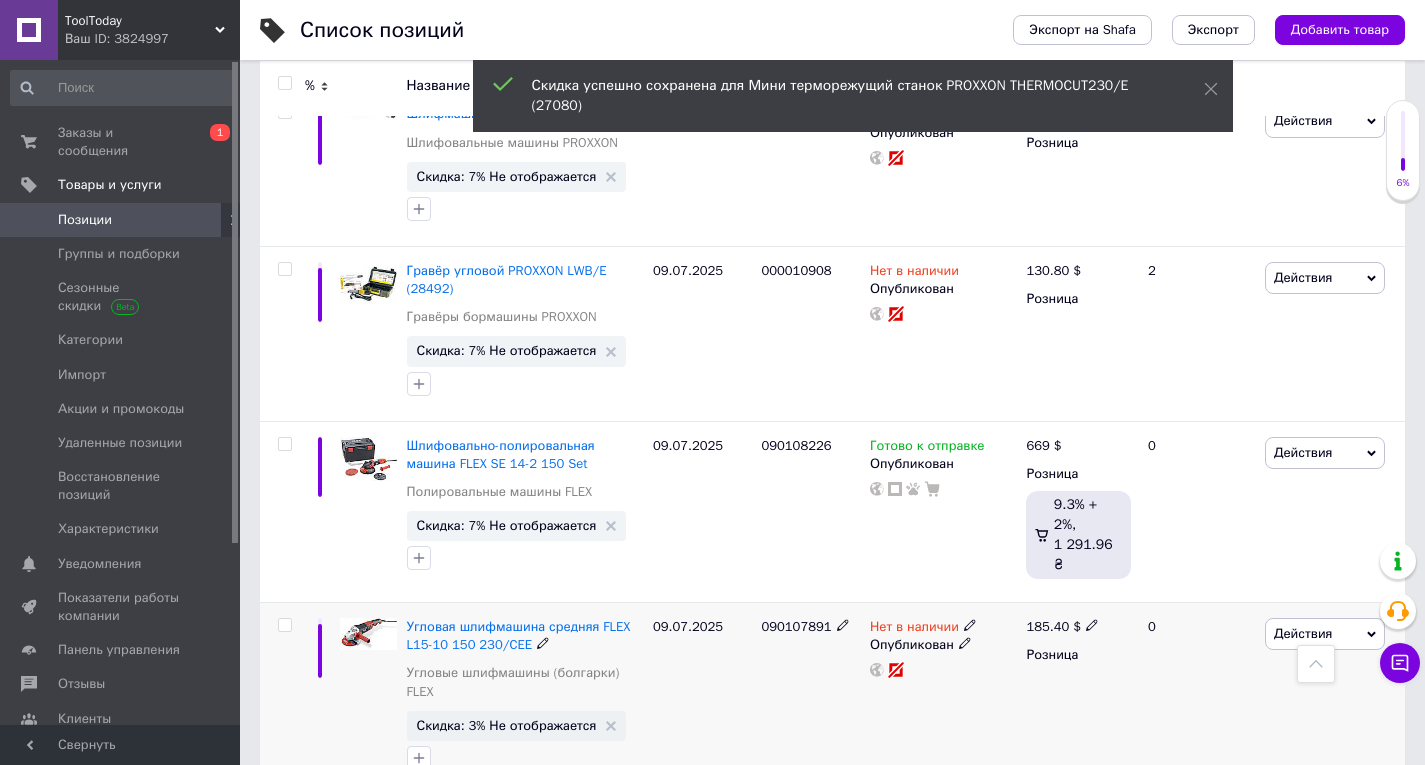 scroll, scrollTop: 10500, scrollLeft: 0, axis: vertical 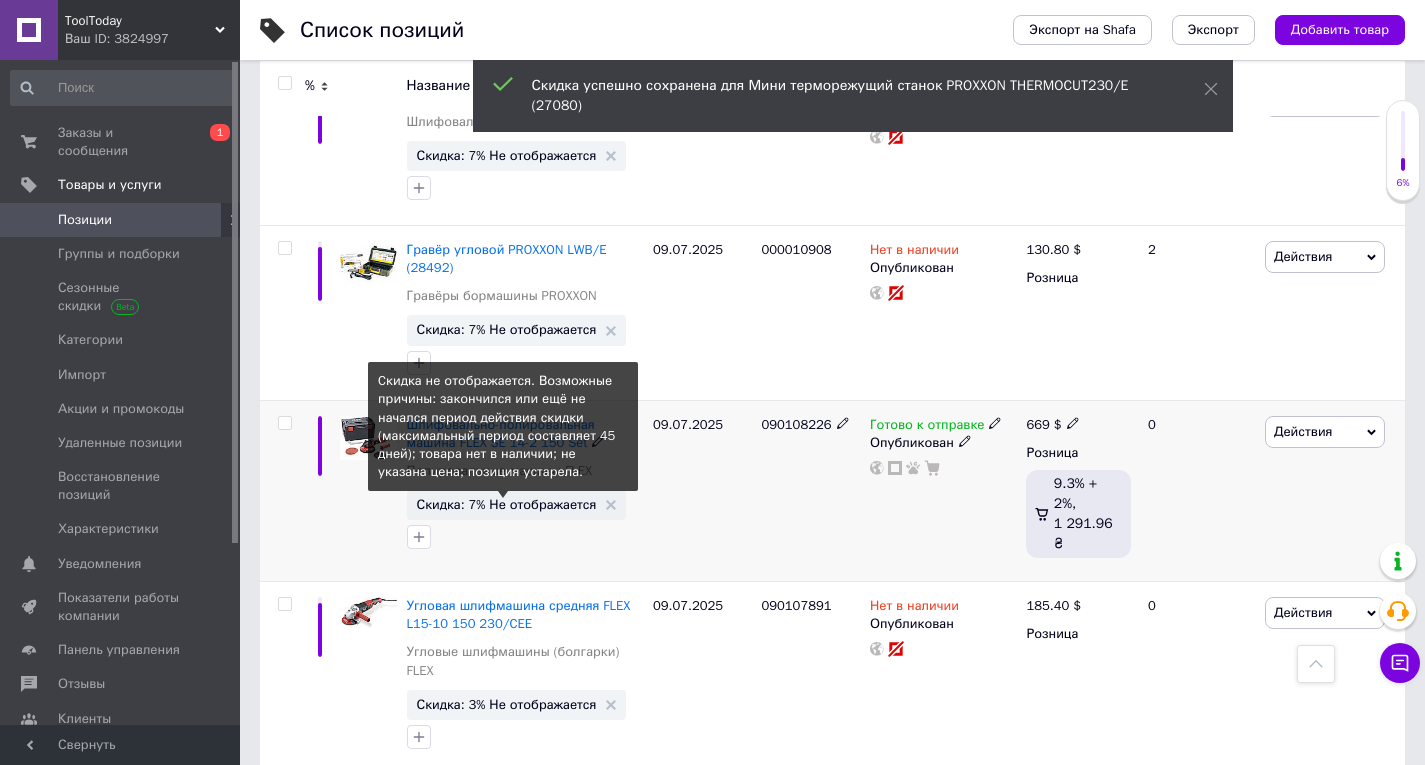 click on "Скидка: 7% Не отображается" at bounding box center [507, 504] 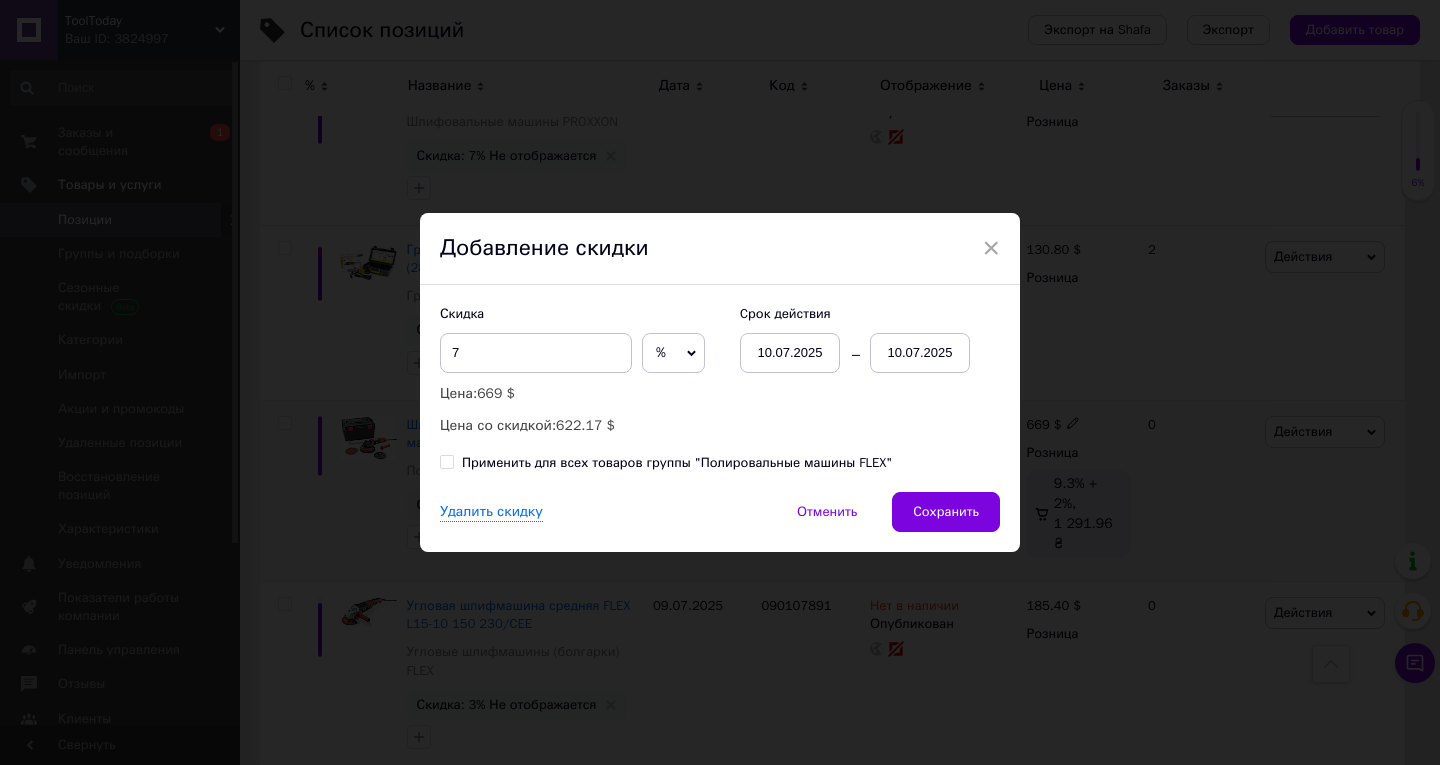 click on "10.07.2025" at bounding box center (920, 353) 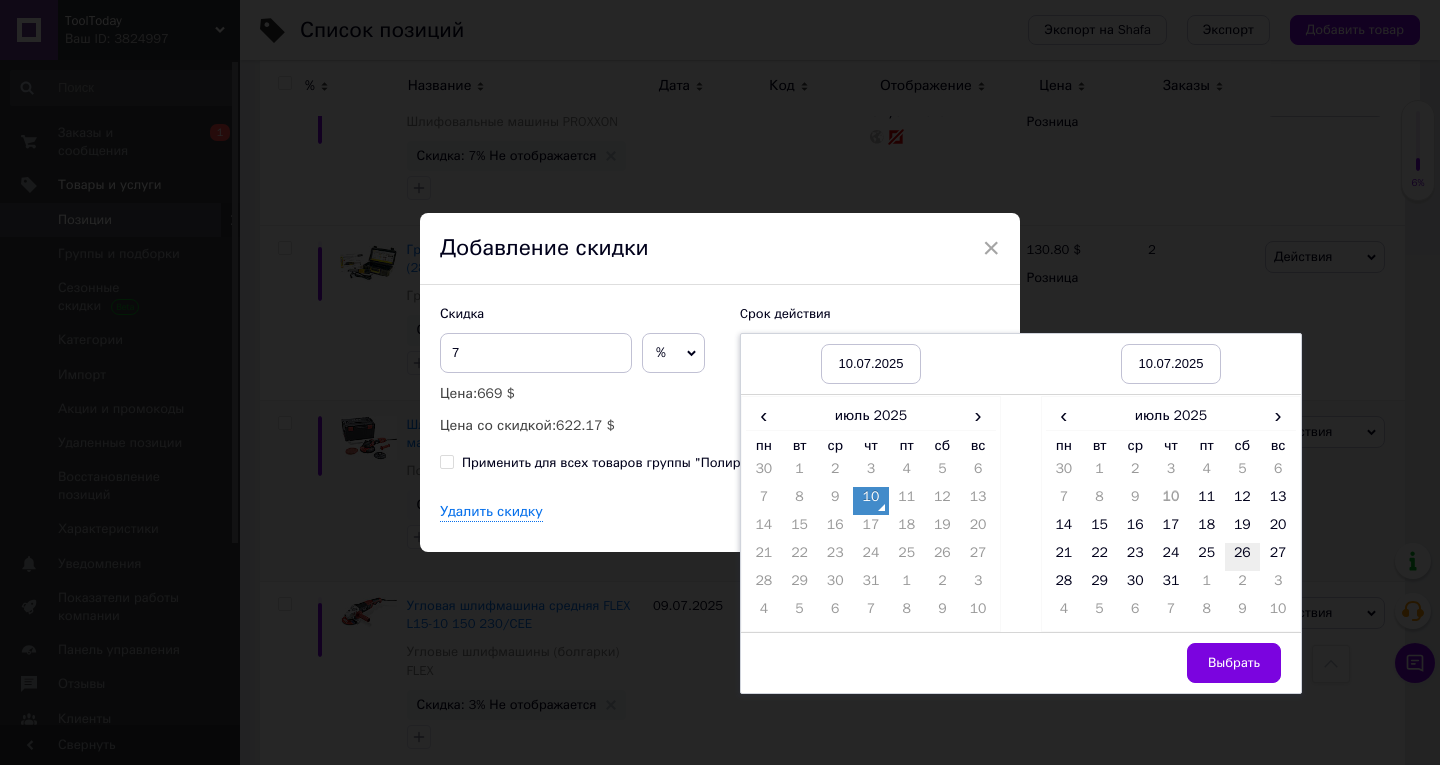 click on "26" at bounding box center [1243, 557] 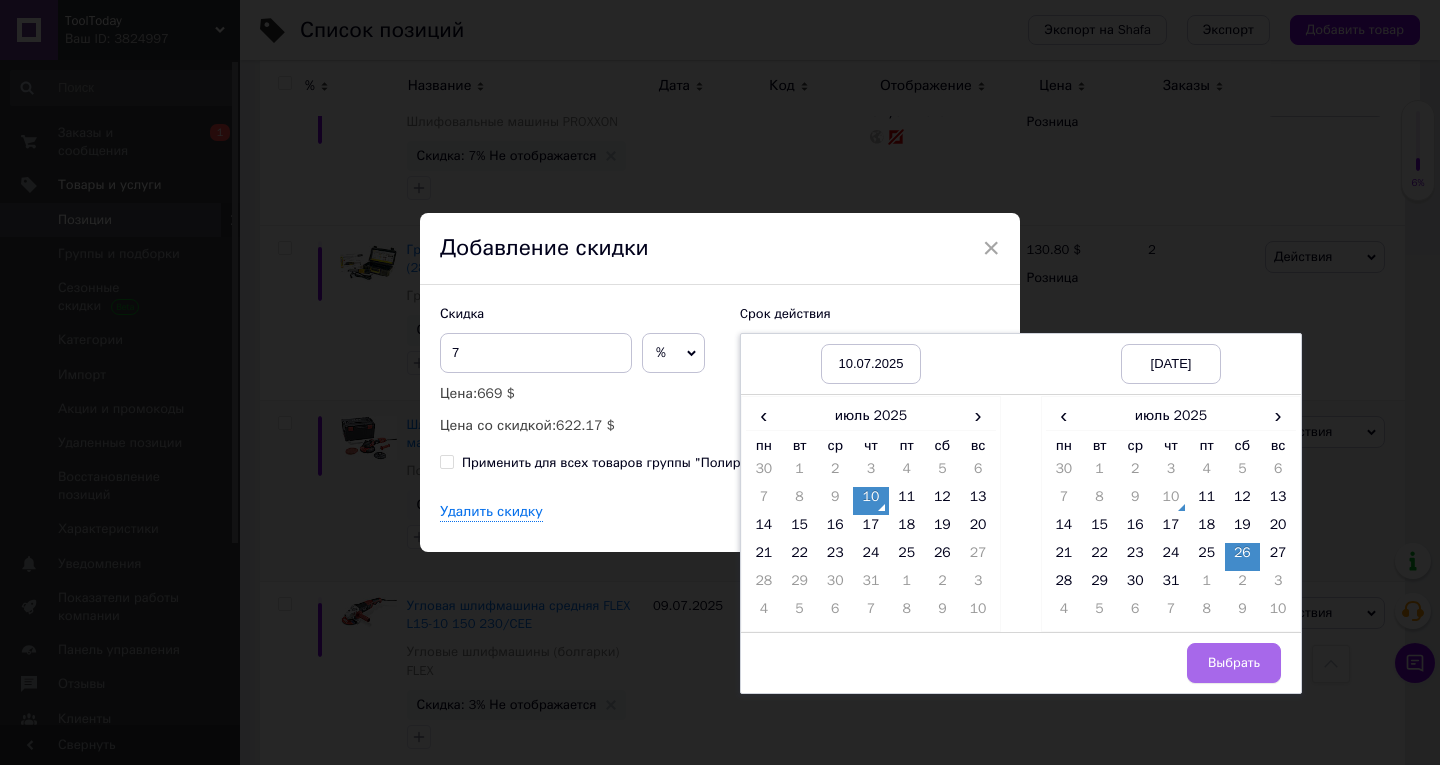 drag, startPoint x: 1236, startPoint y: 666, endPoint x: 1225, endPoint y: 662, distance: 11.7046995 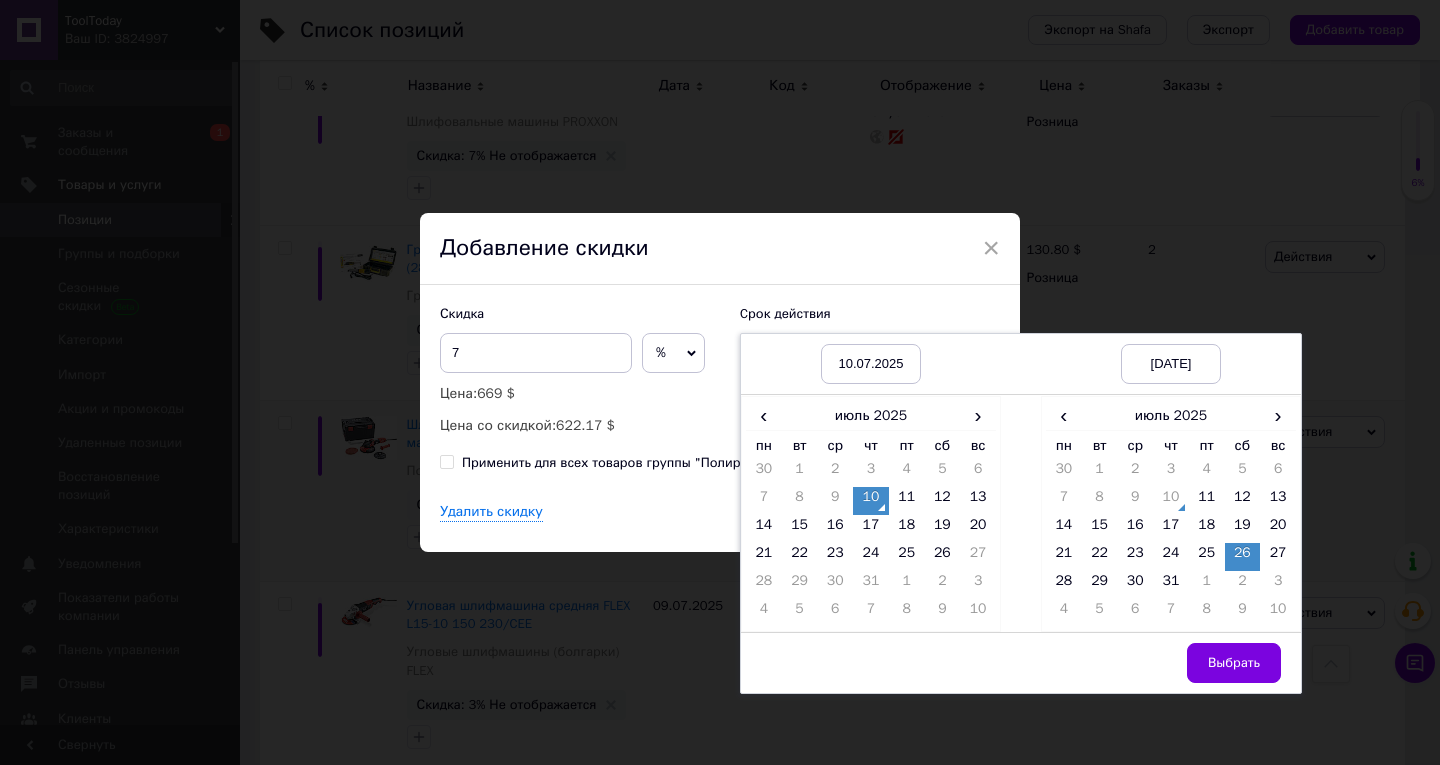 click on "Выбрать" at bounding box center [1234, 663] 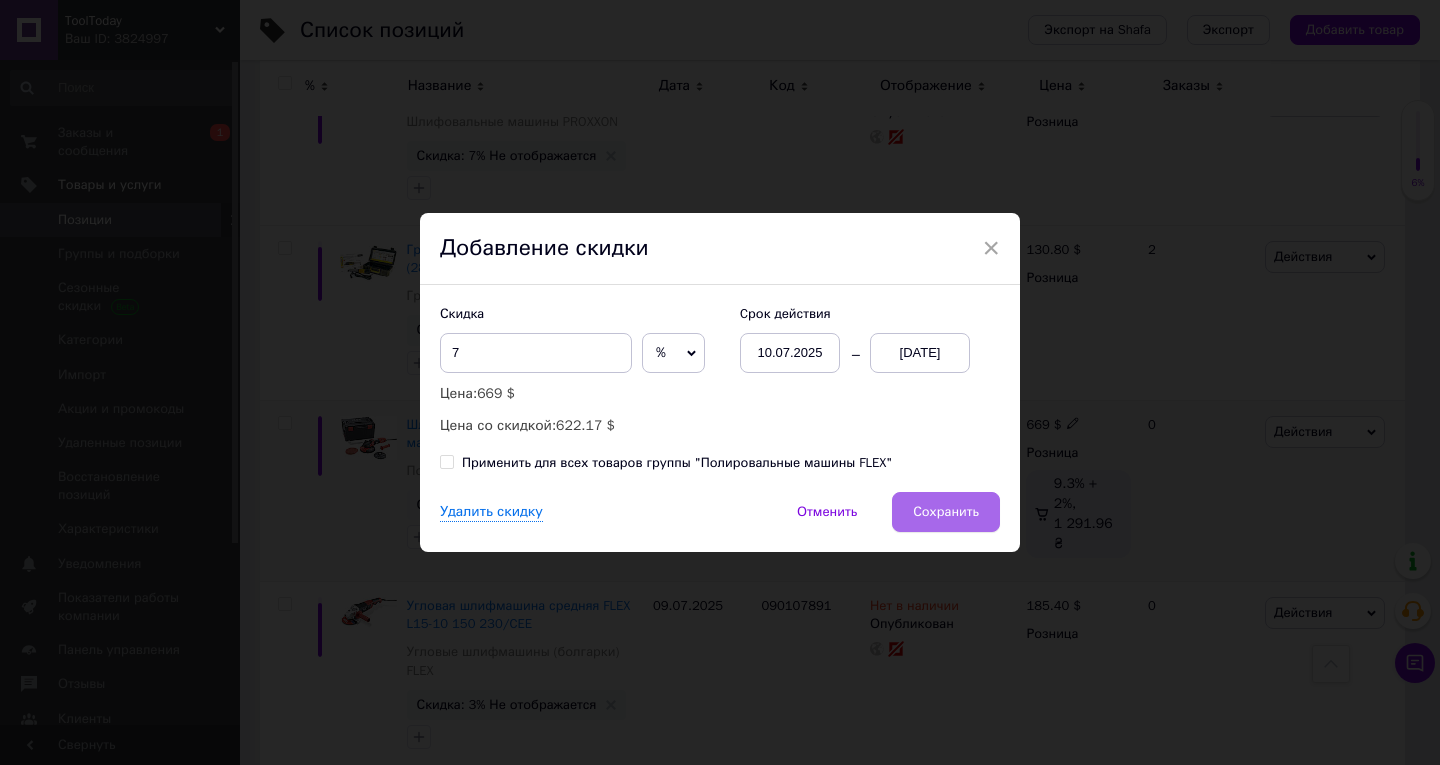 click on "Сохранить" at bounding box center [946, 512] 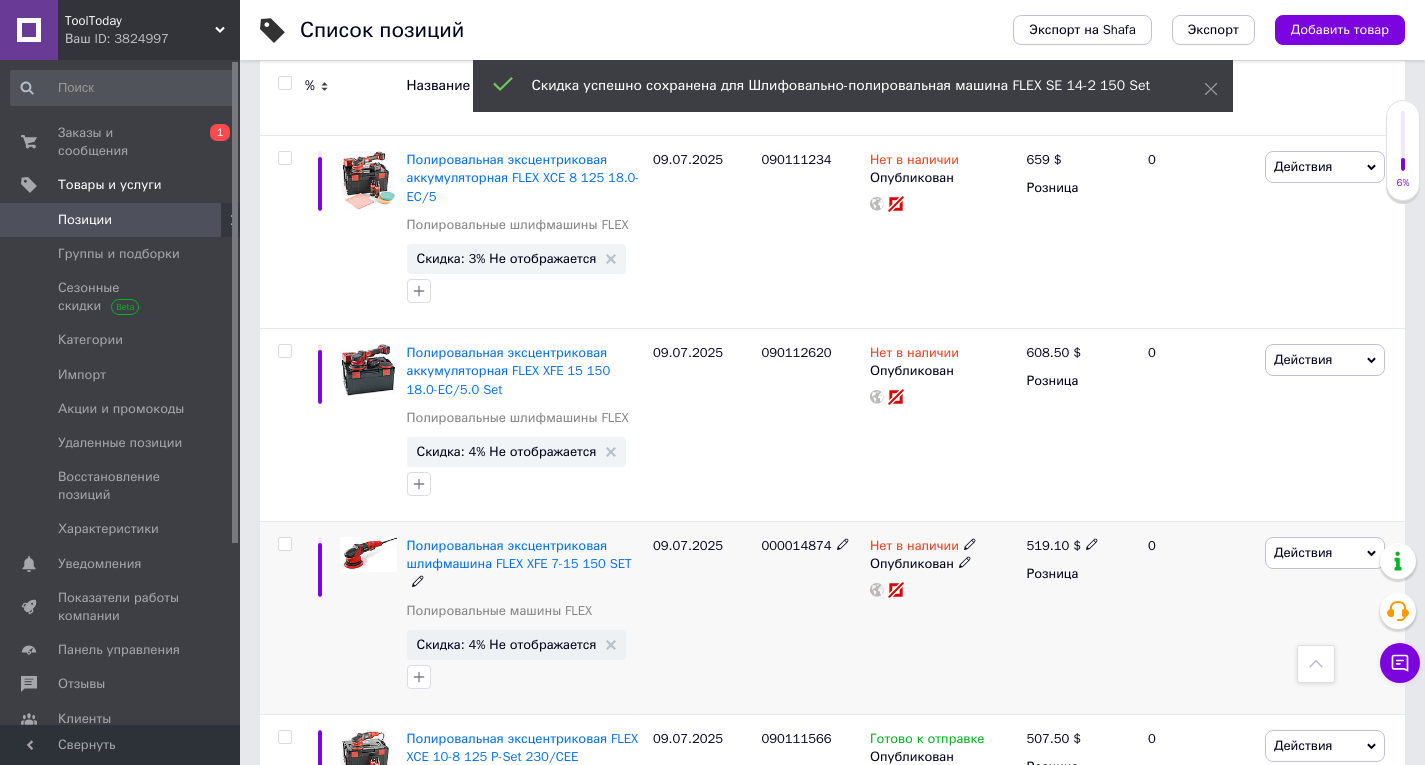 scroll, scrollTop: 12200, scrollLeft: 0, axis: vertical 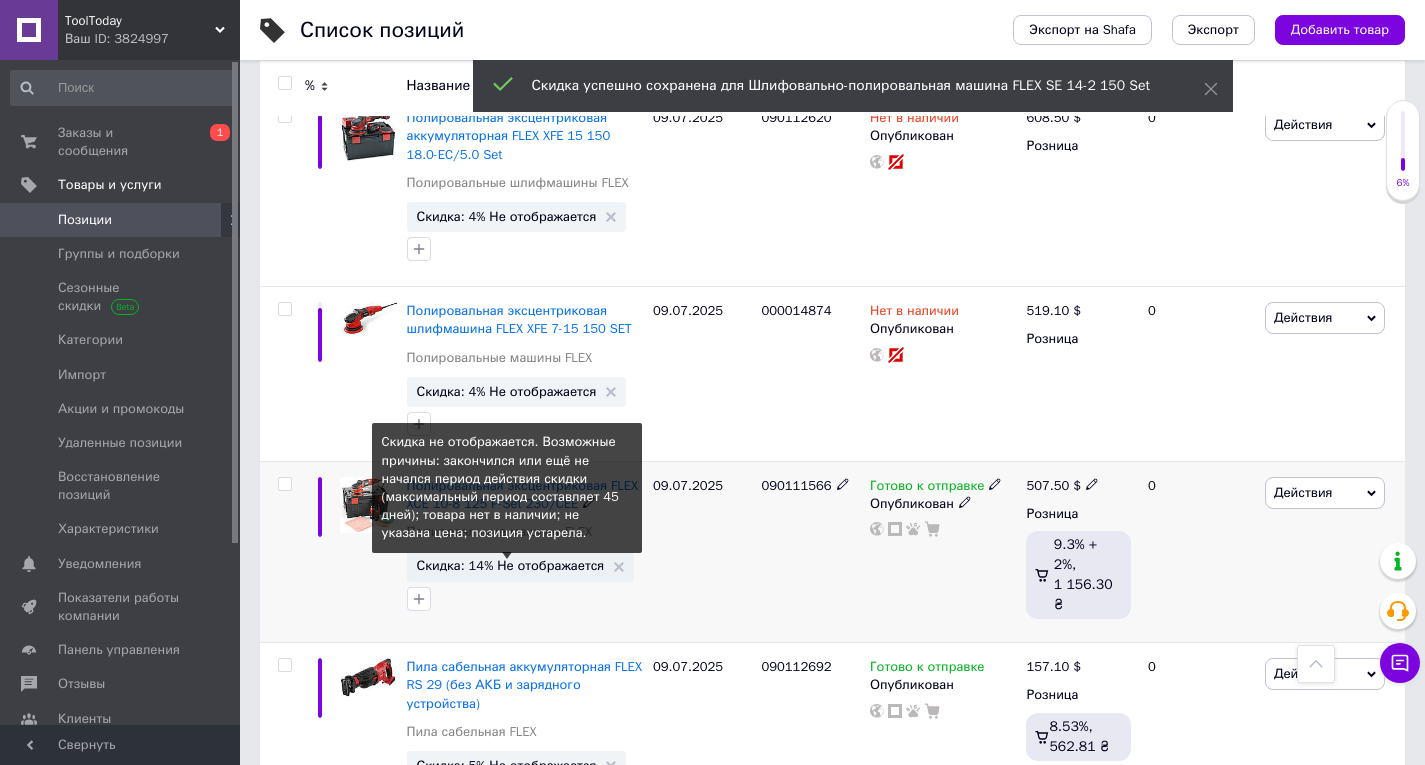 click on "Скидка: 14% Не отображается" at bounding box center [511, 565] 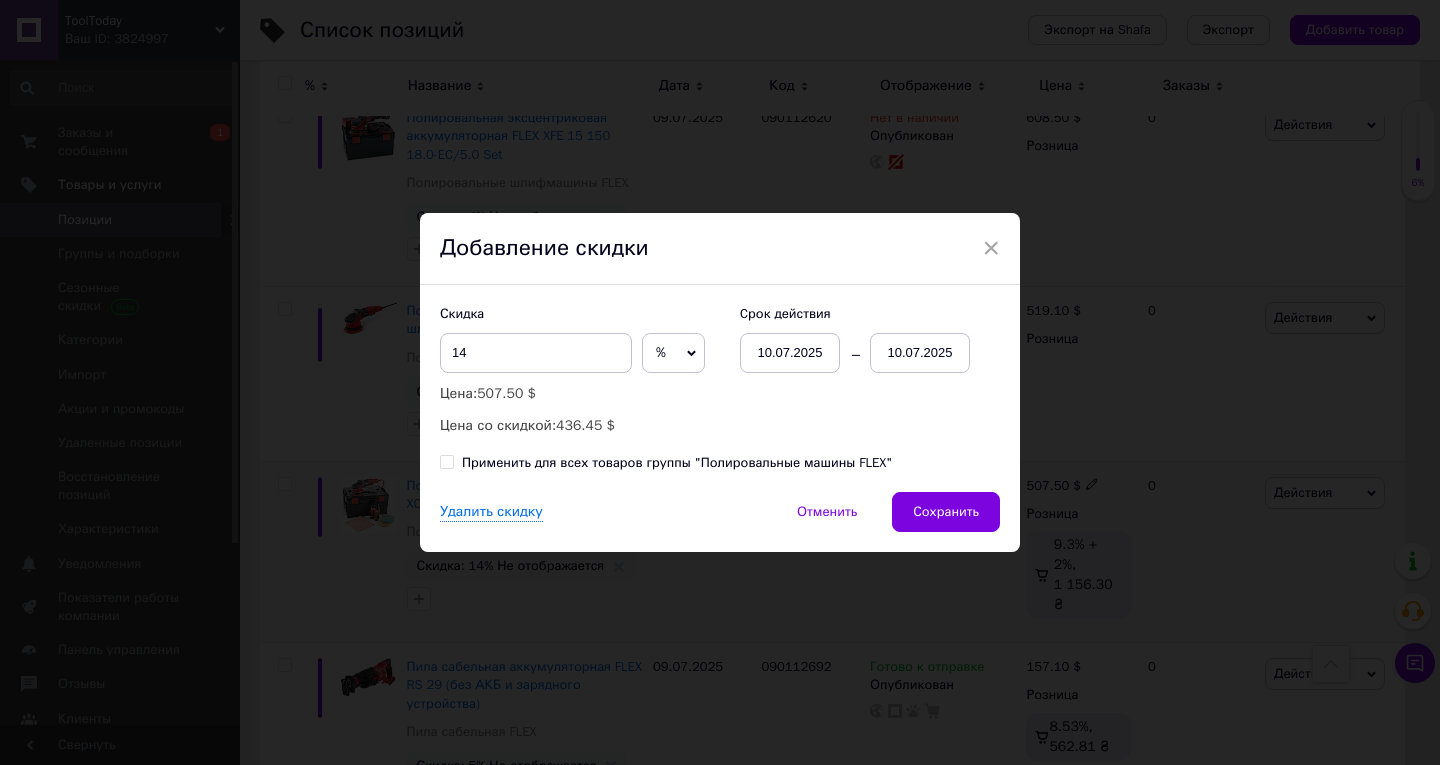 click on "10.07.2025" at bounding box center (920, 353) 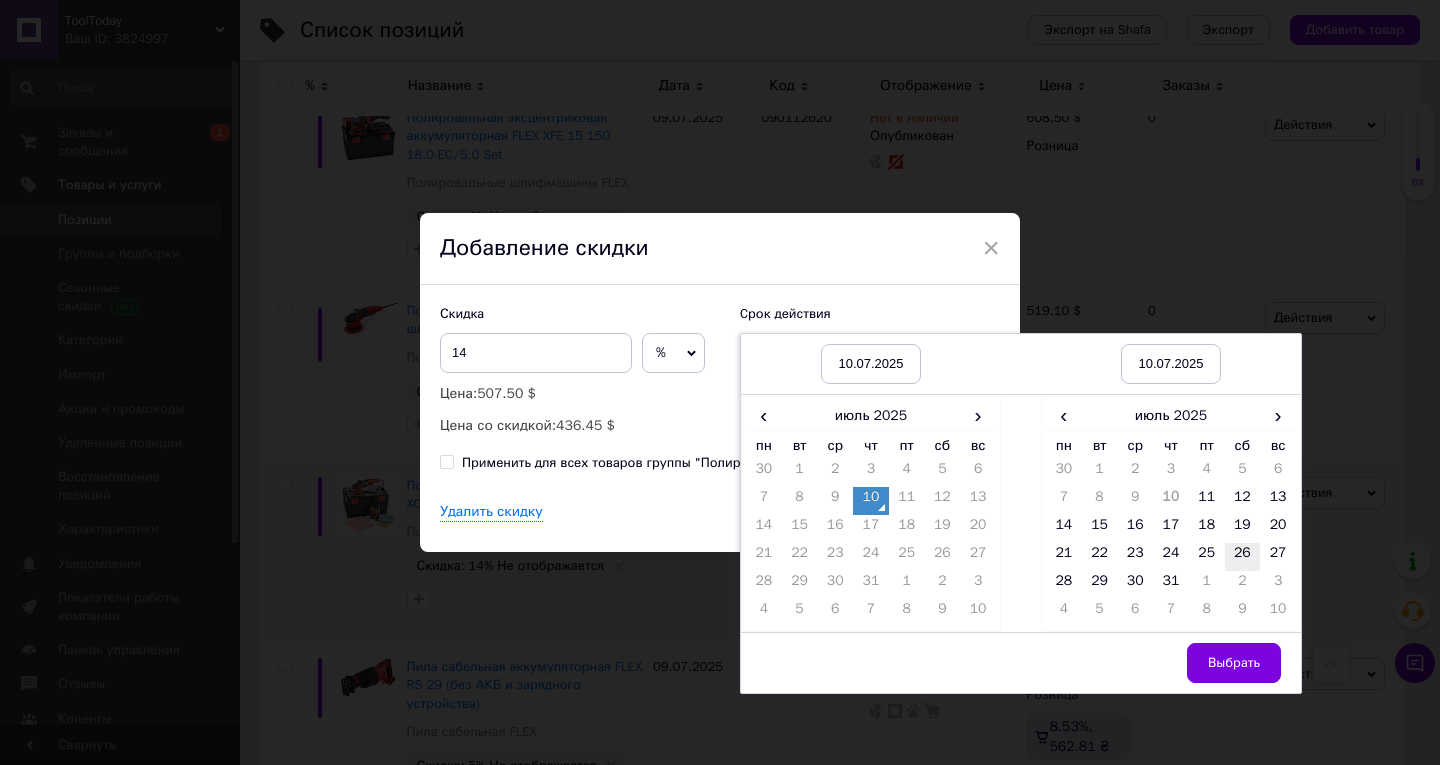 click on "26" at bounding box center (1243, 557) 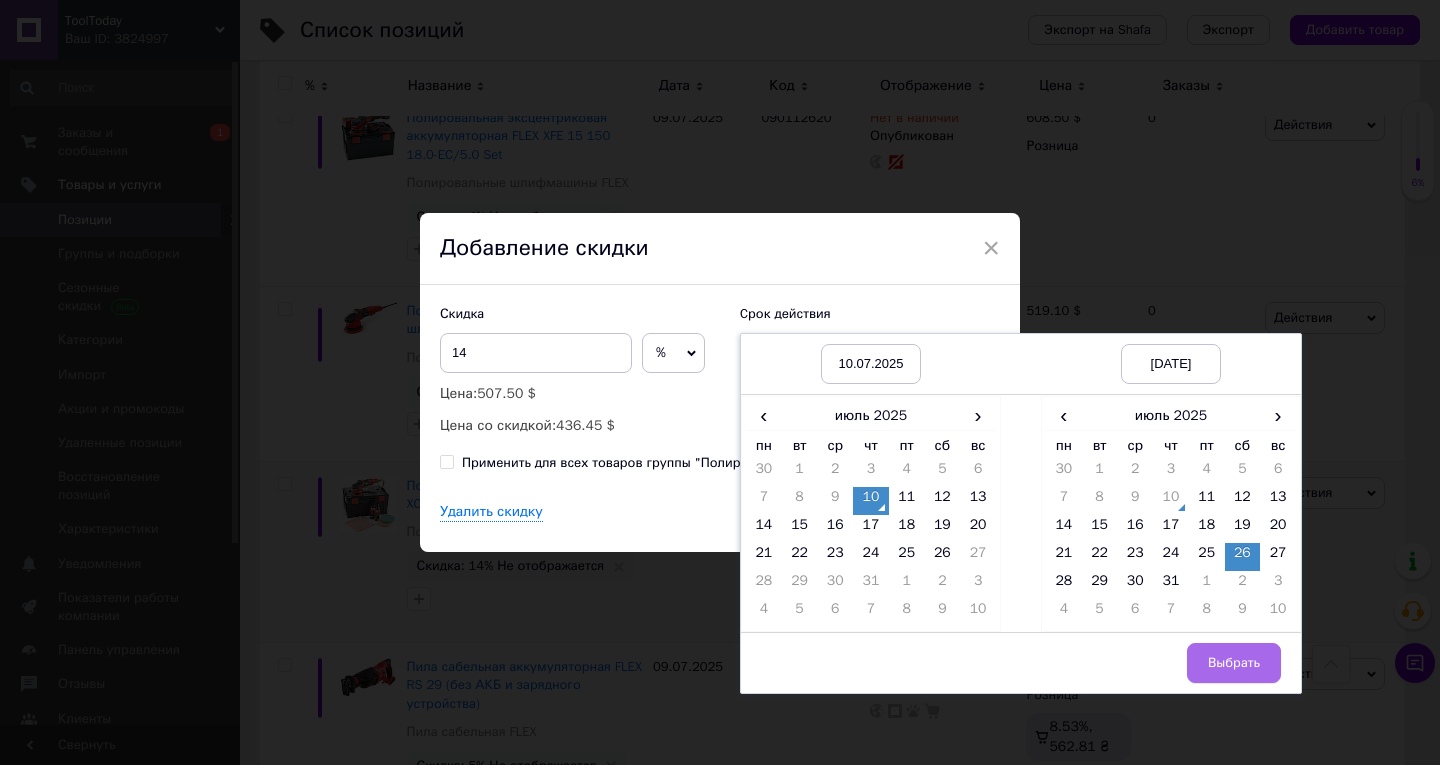 click on "Выбрать" at bounding box center (1234, 663) 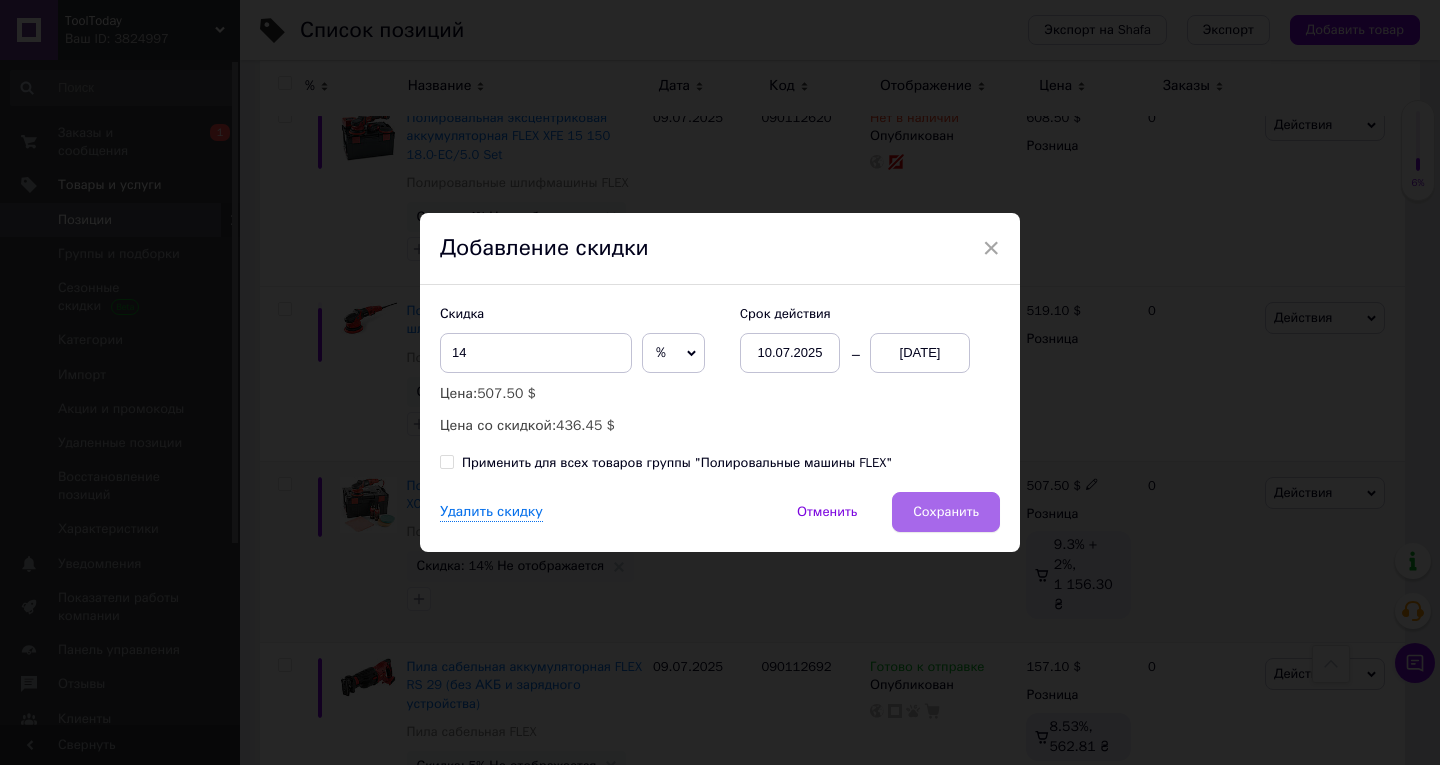 click on "Сохранить" at bounding box center [946, 512] 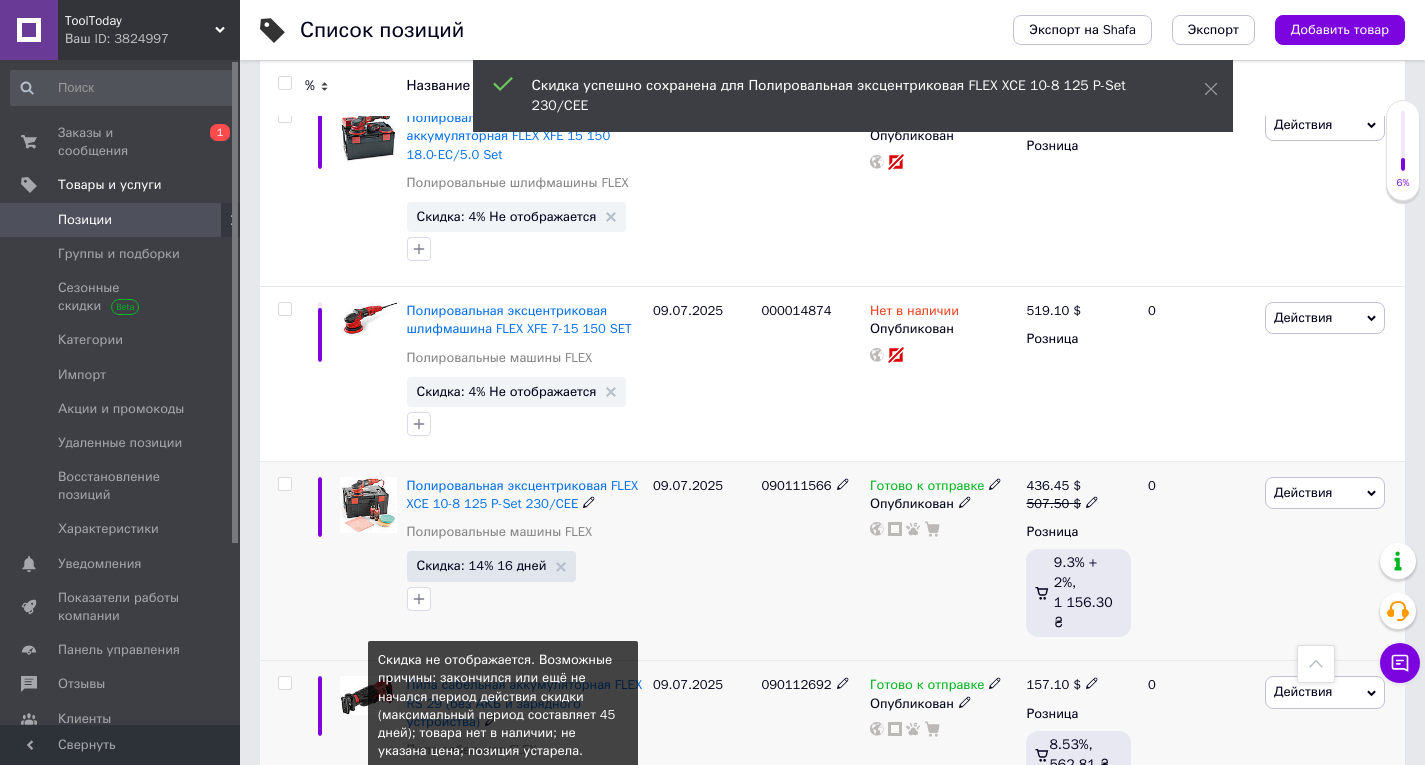 click on "Скидка: 5% Не отображается" at bounding box center [507, 783] 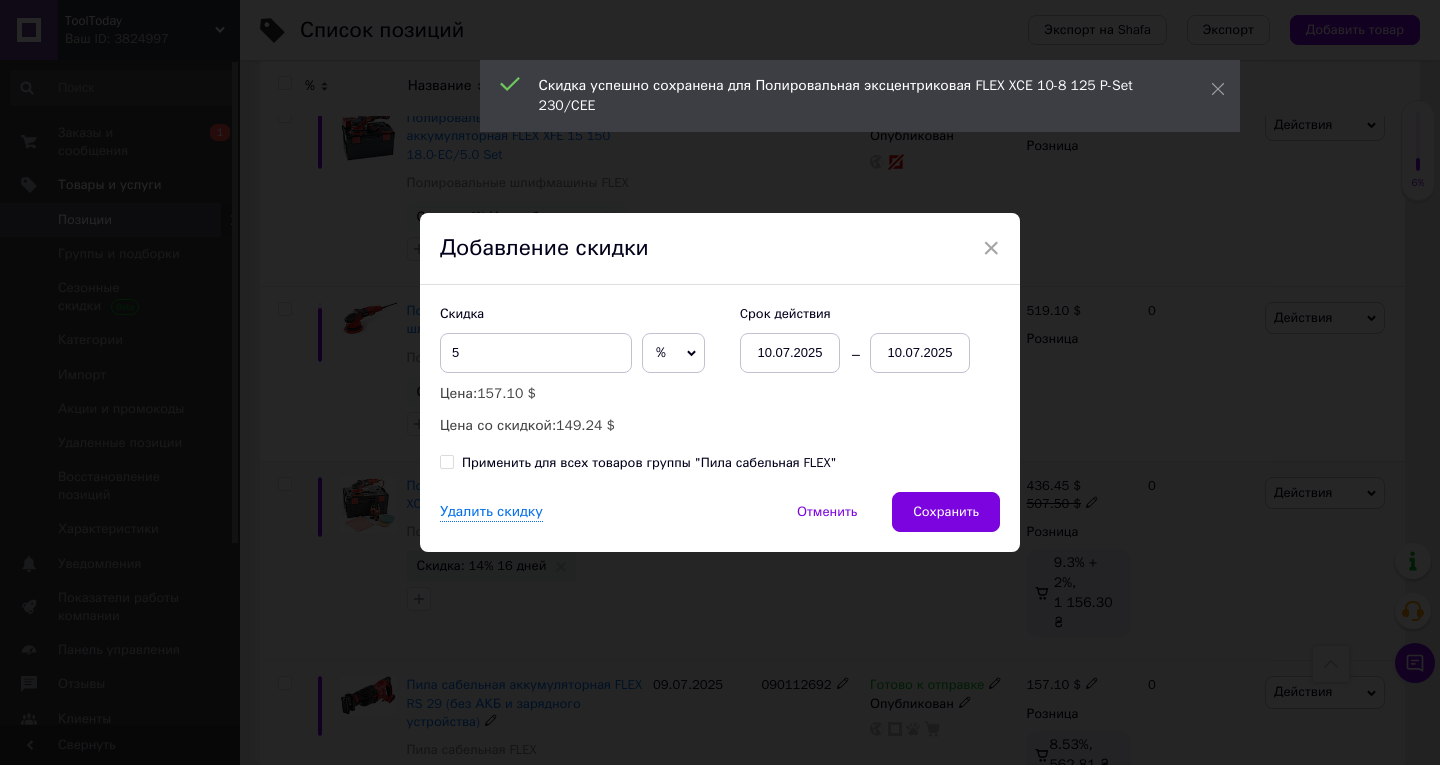 click on "Cрок действия 10.07.2025 10.07.2025" at bounding box center (860, 339) 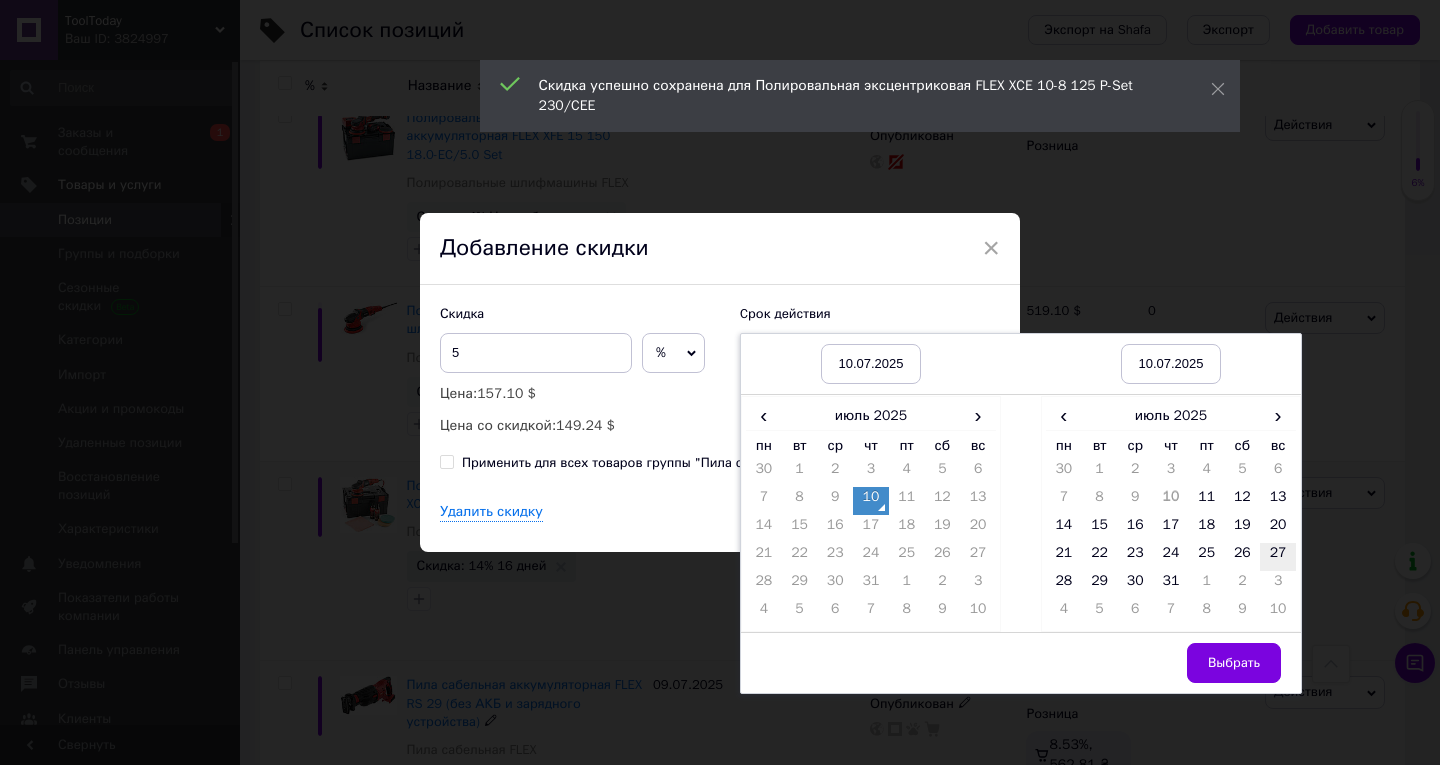 click on "27" at bounding box center [1278, 557] 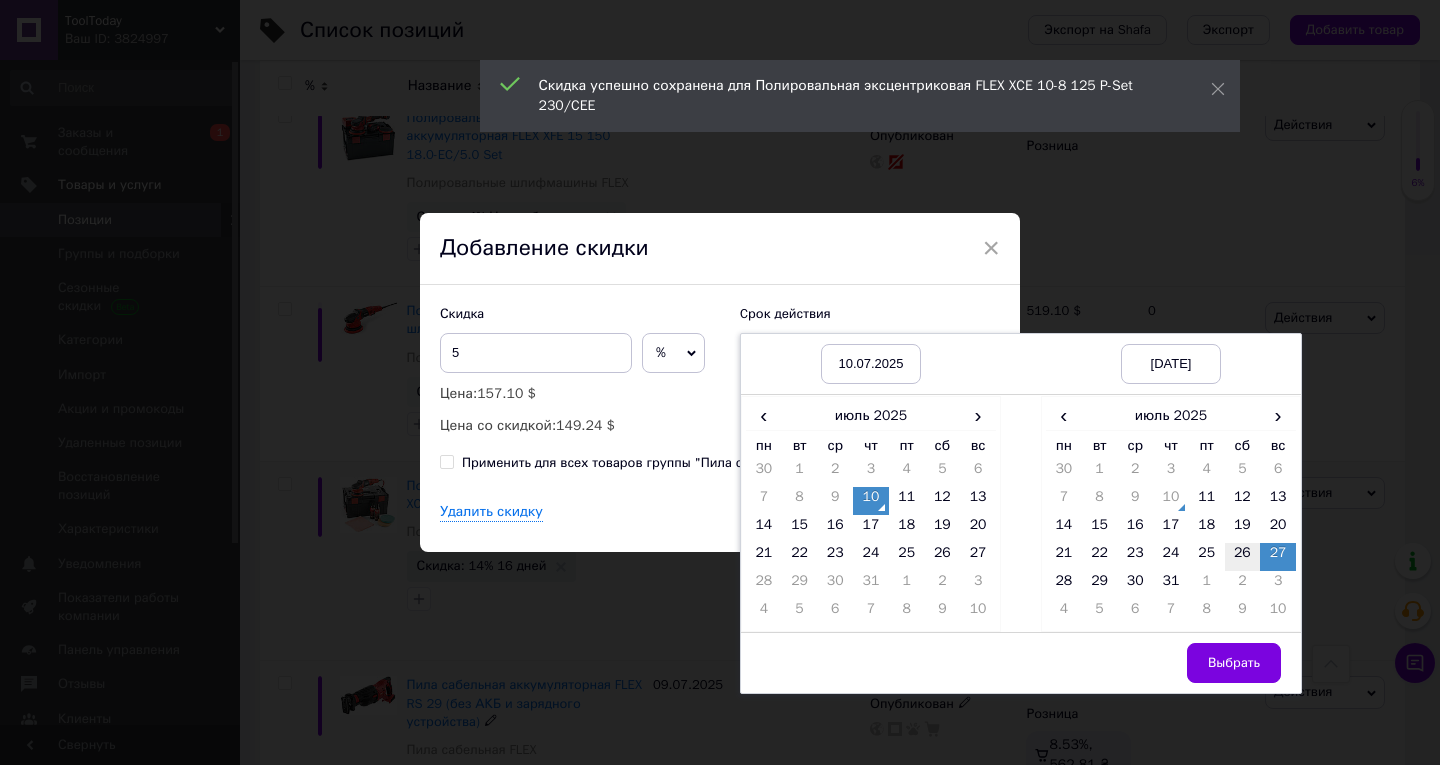 click on "26" at bounding box center (1243, 557) 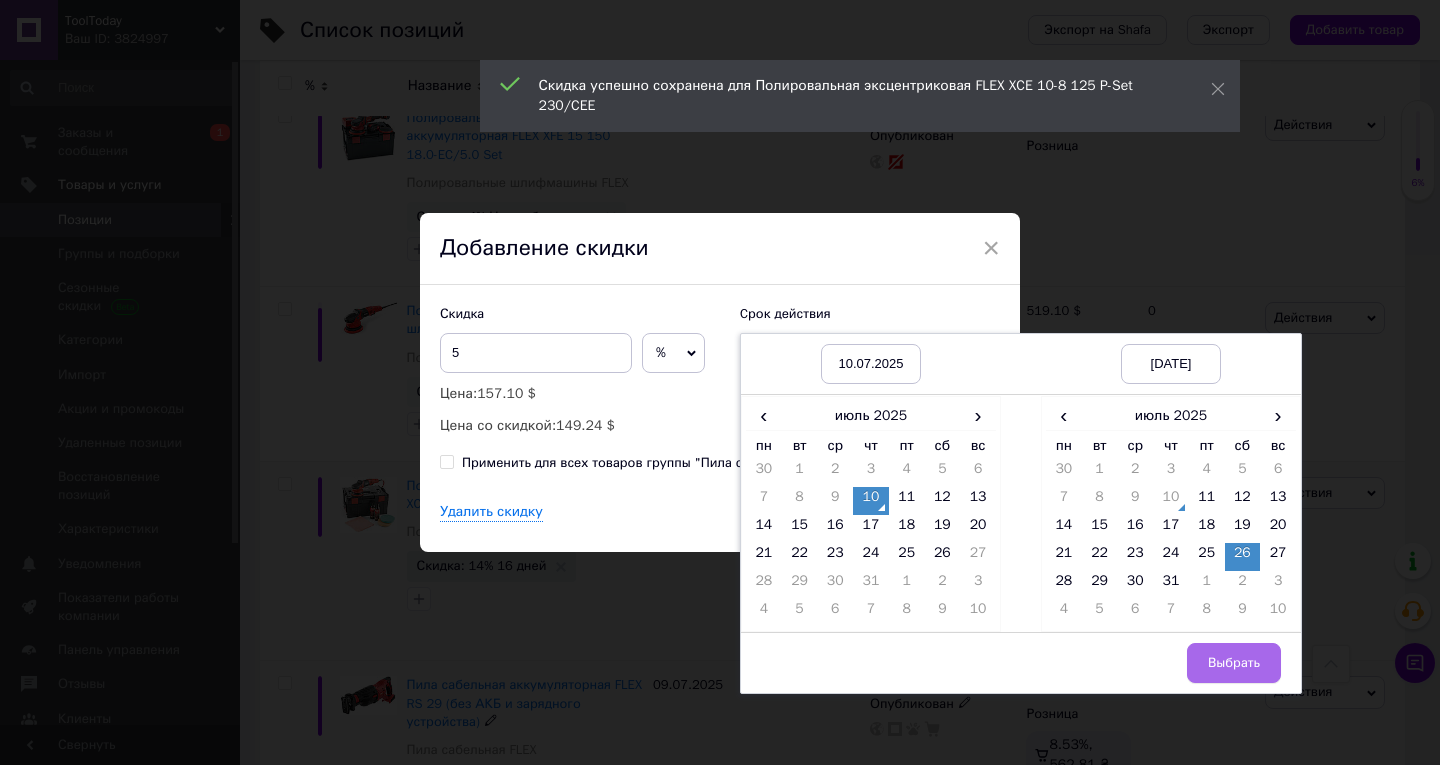 click on "Выбрать" at bounding box center [1234, 663] 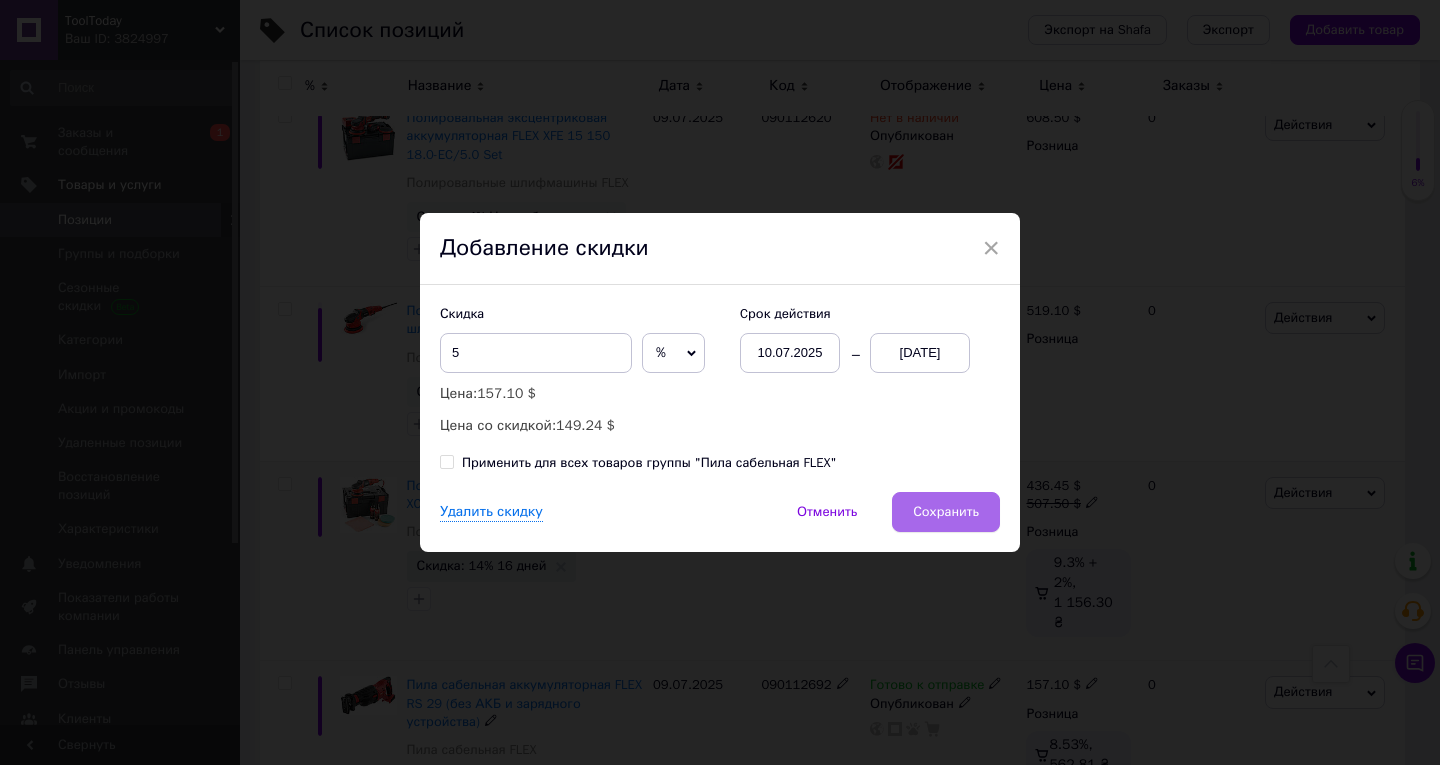 click on "Удалить скидку   Отменить   Сохранить" at bounding box center (720, 522) 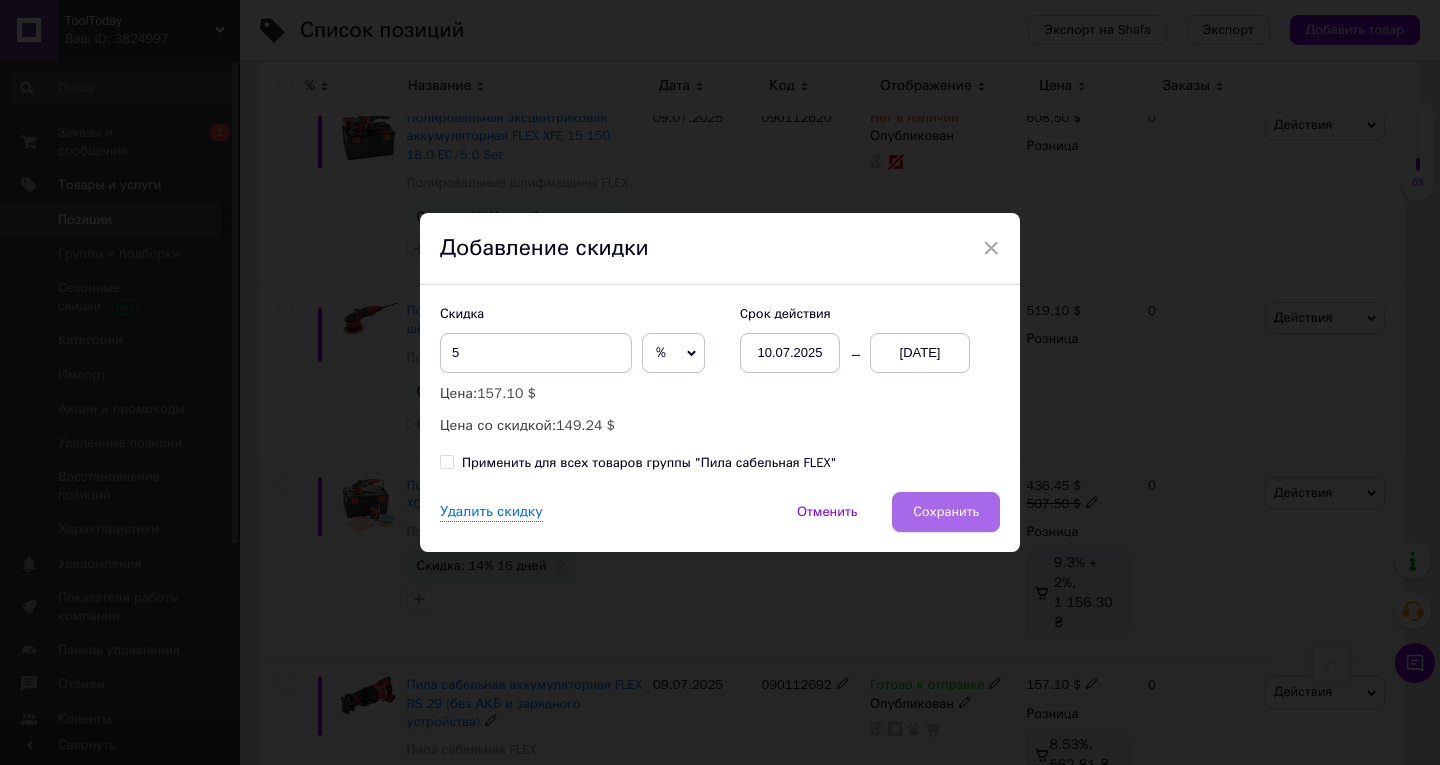 click on "Сохранить" at bounding box center [946, 512] 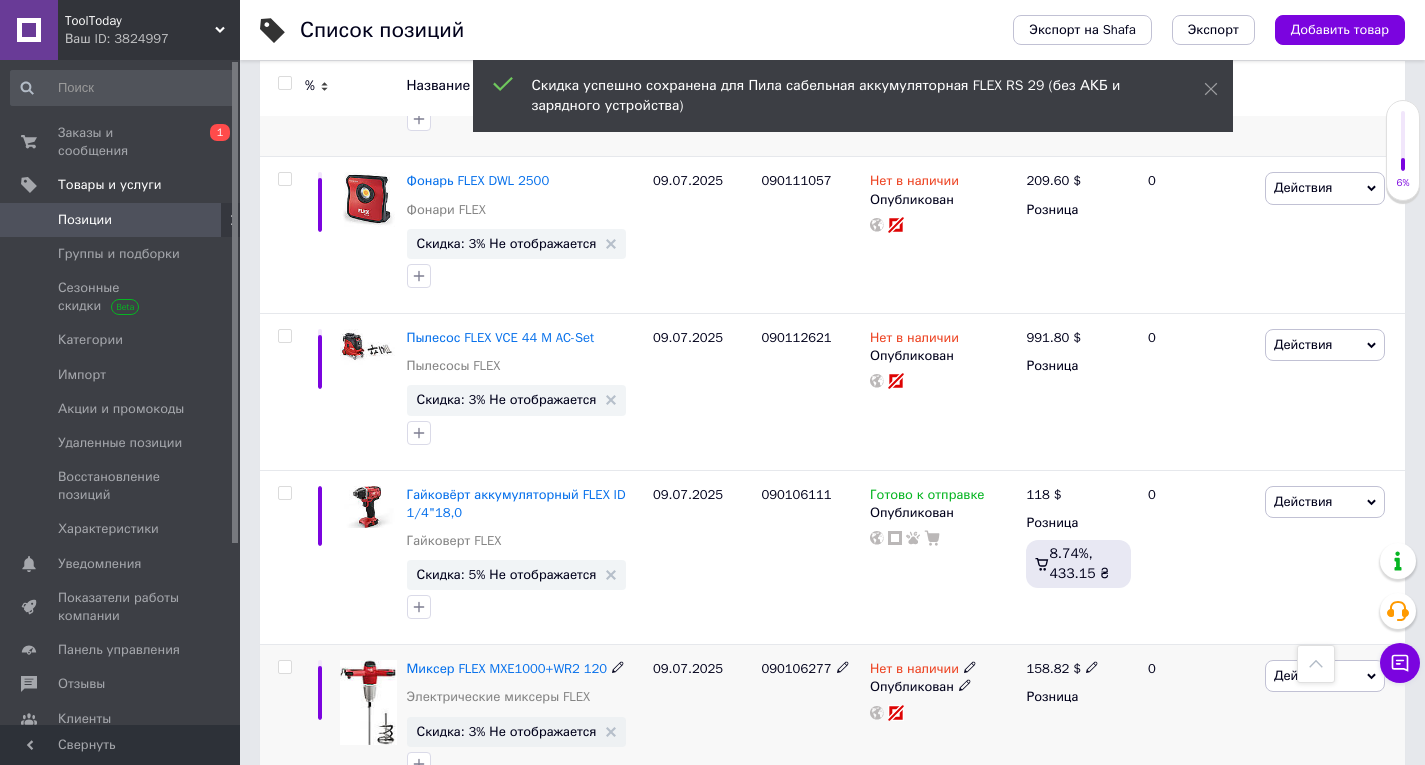 scroll, scrollTop: 12900, scrollLeft: 0, axis: vertical 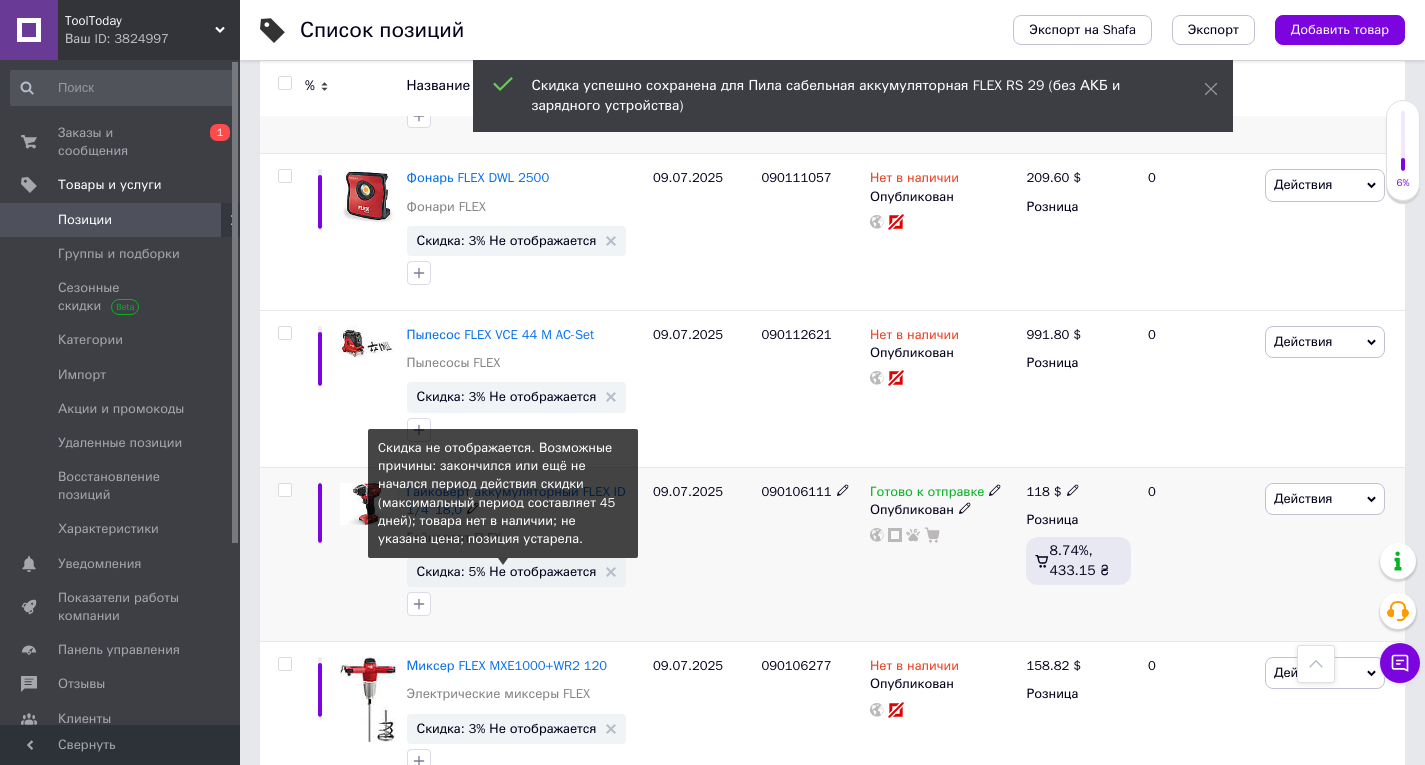 click on "Скидка: 5% Не отображается" at bounding box center [507, 571] 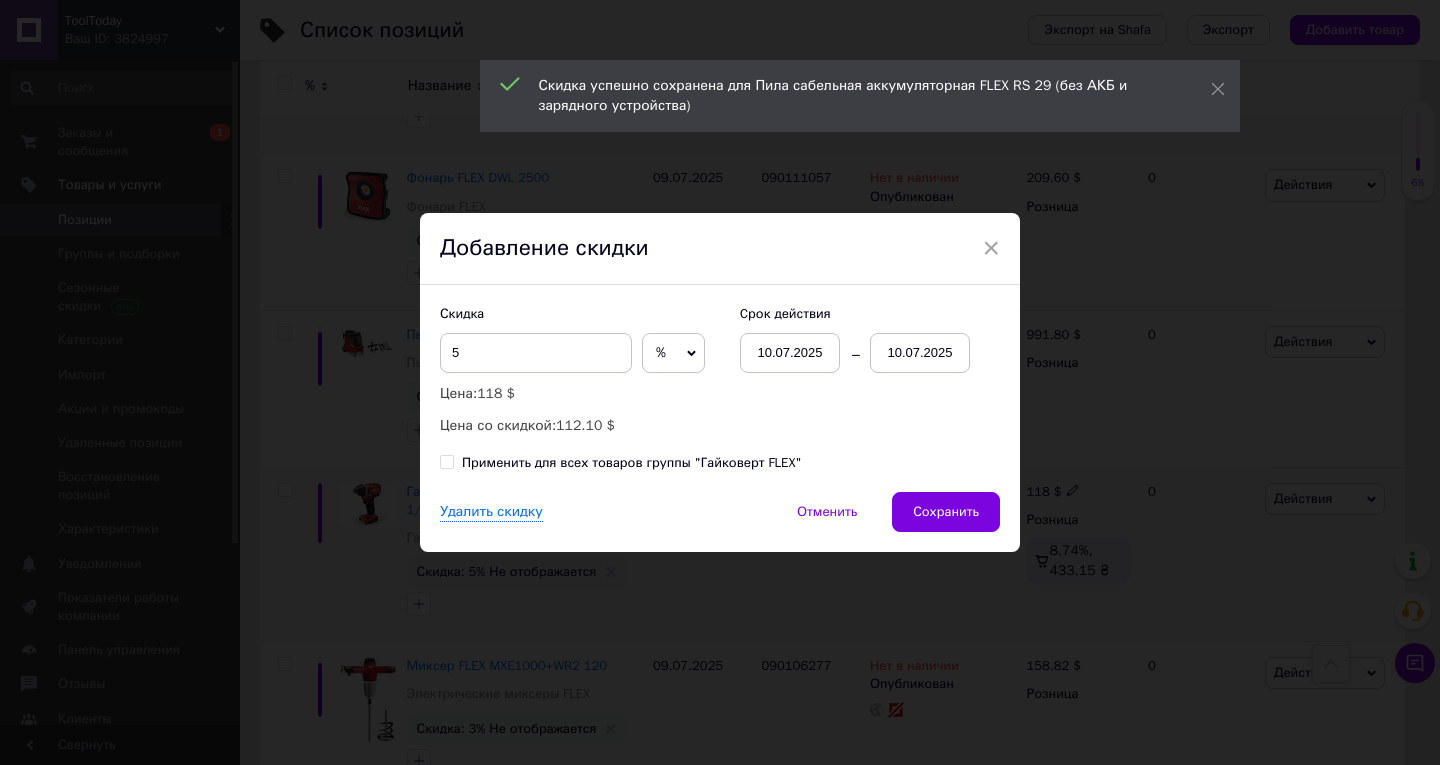 click on "10.07.2025" at bounding box center (920, 353) 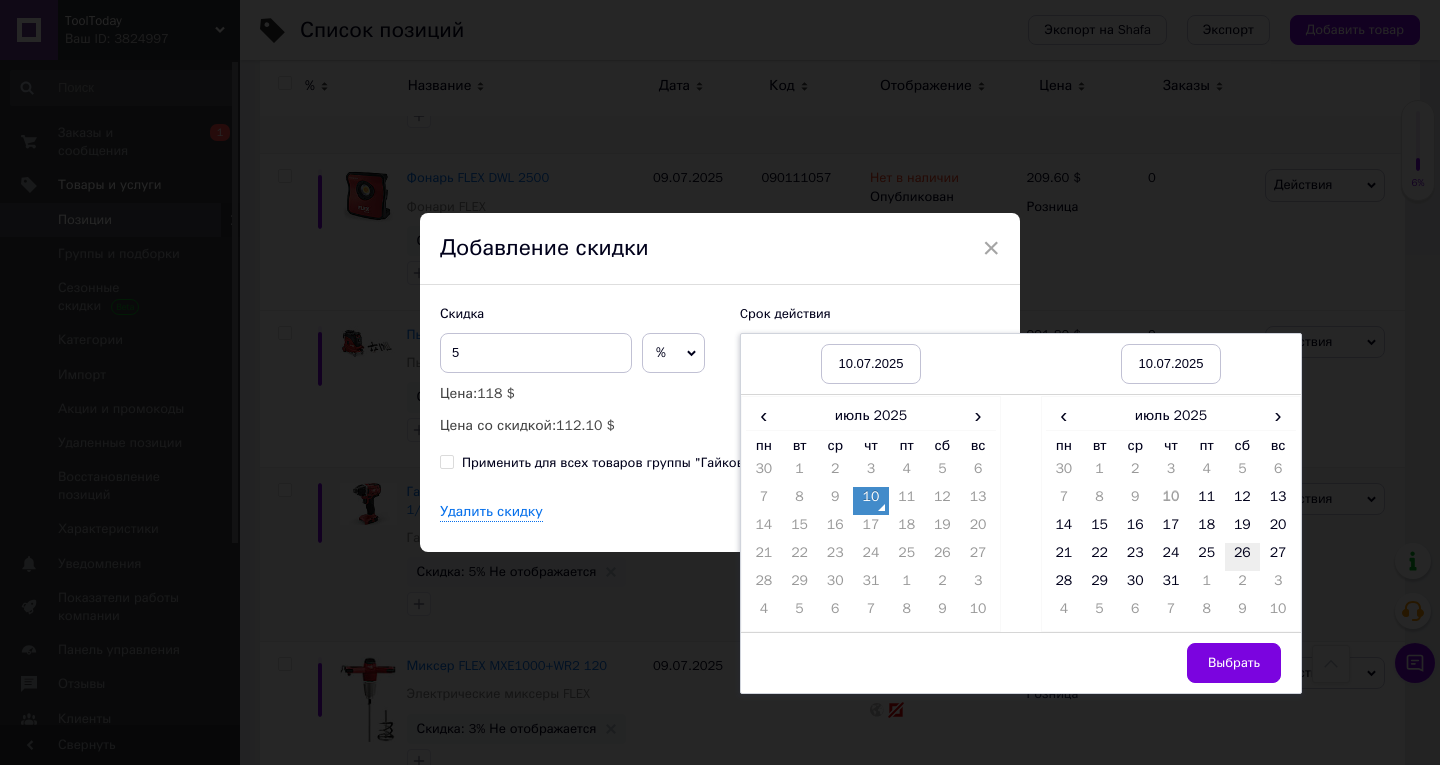 click on "26" at bounding box center [1243, 557] 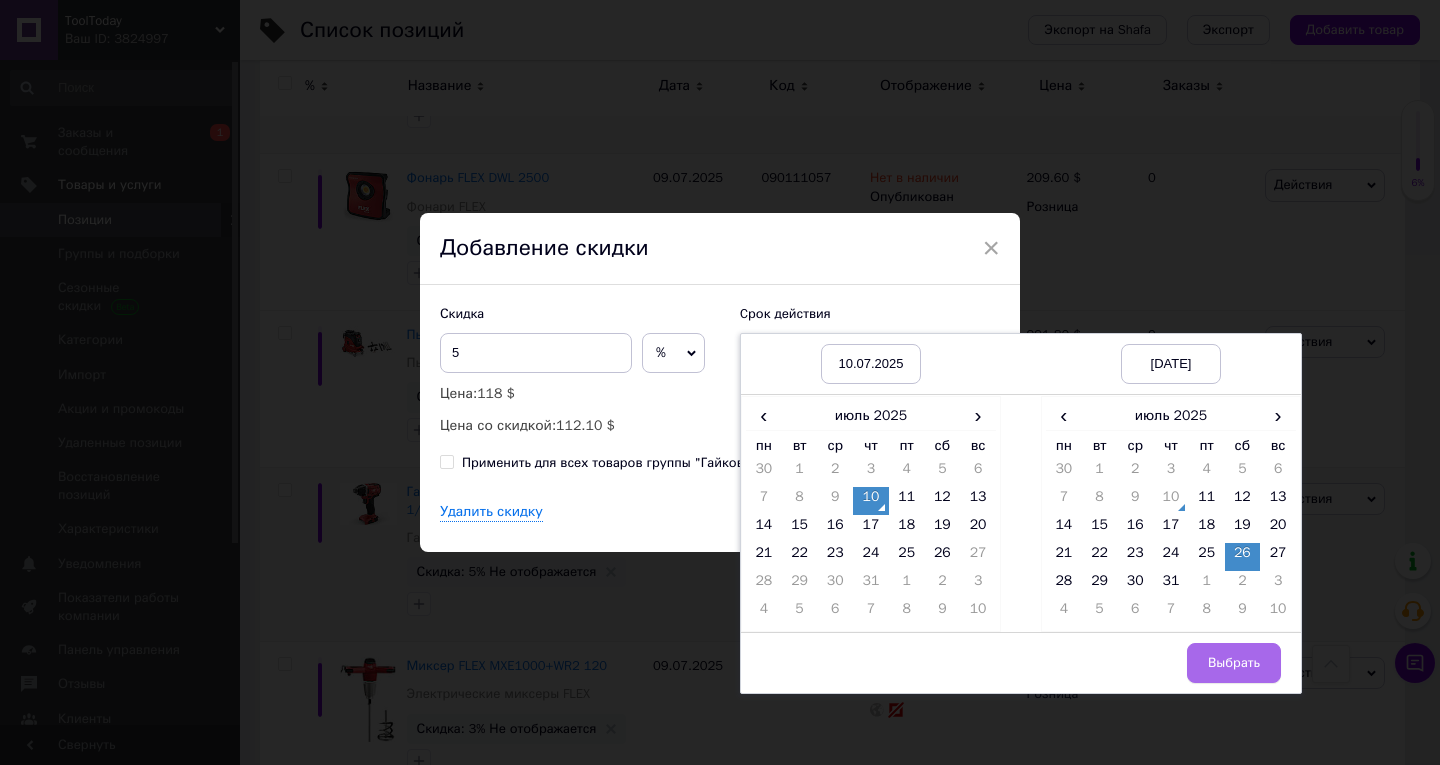 click on "Выбрать" at bounding box center (1234, 663) 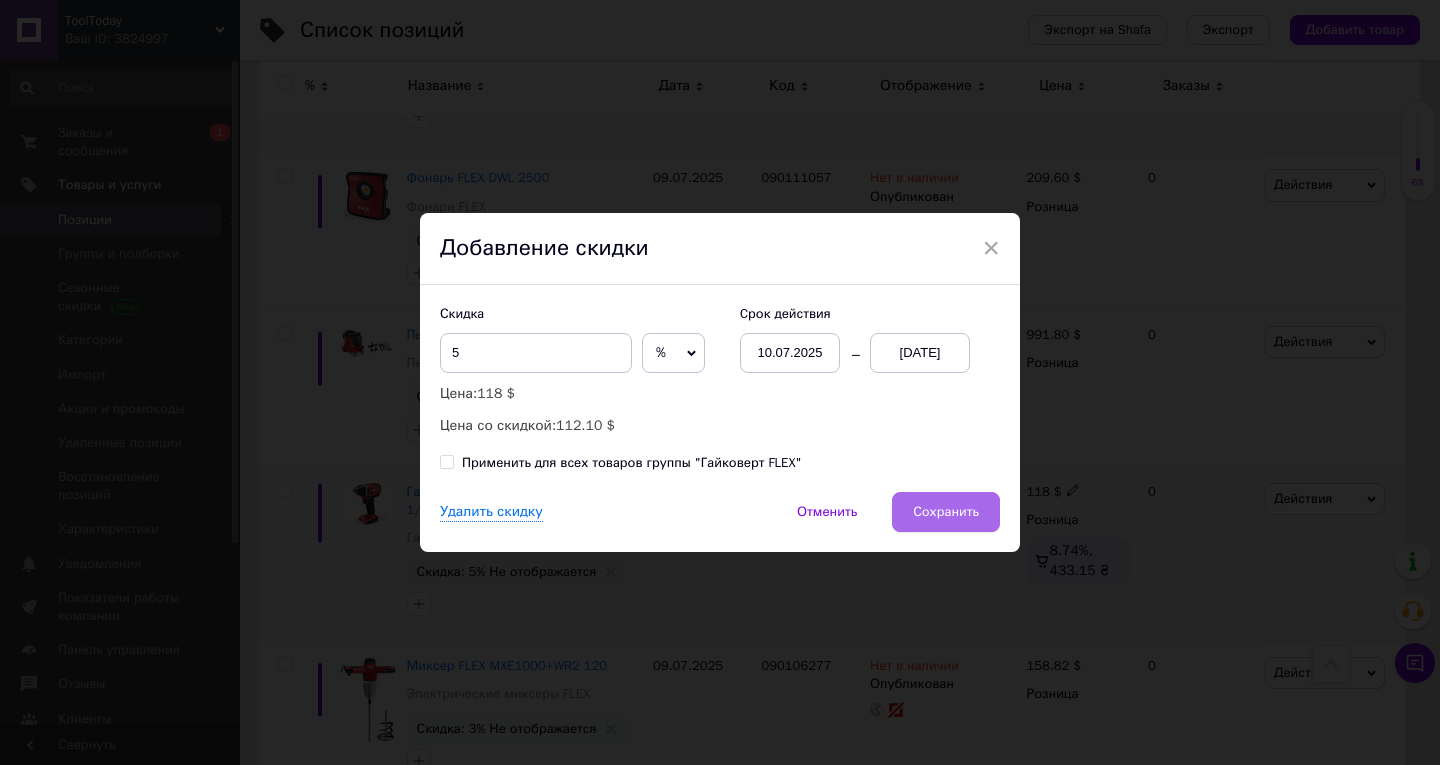 click on "Сохранить" at bounding box center (946, 512) 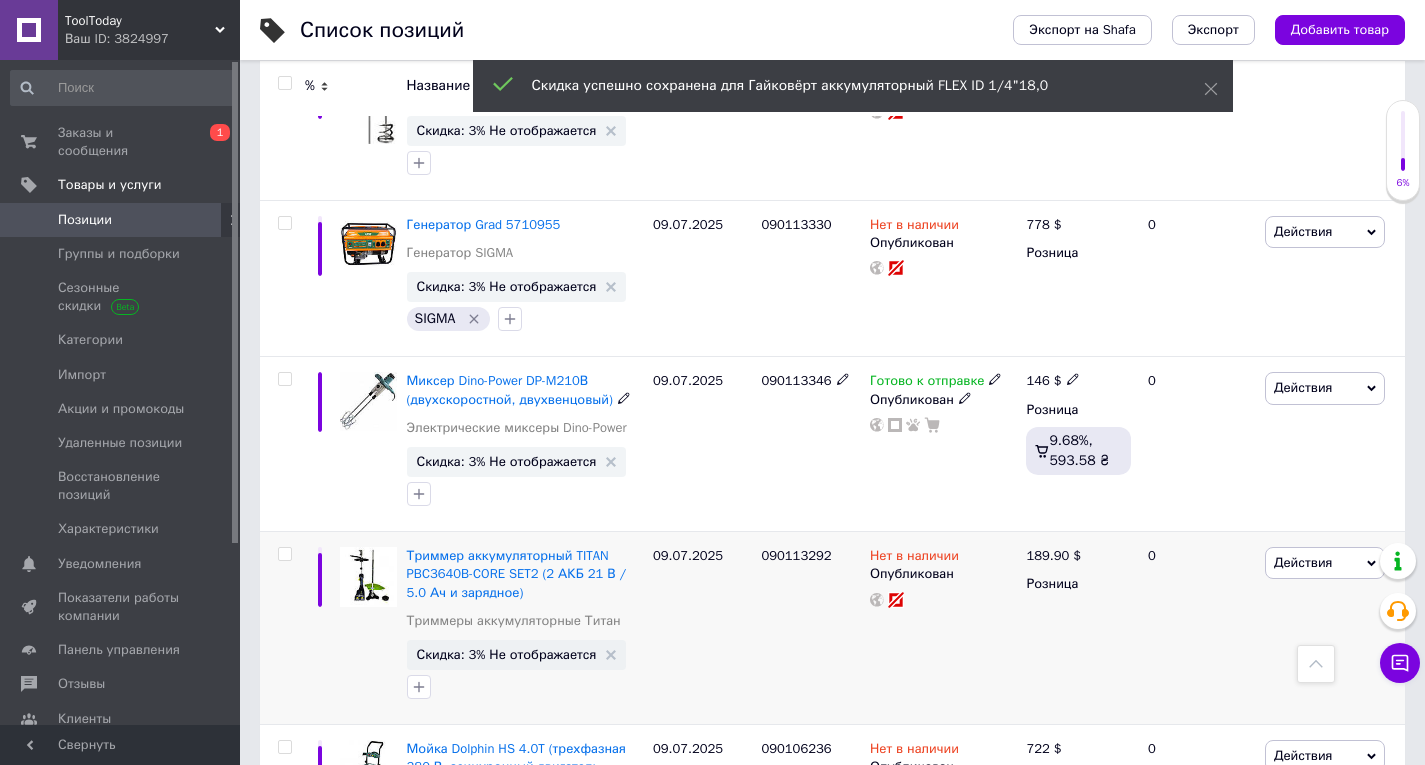 scroll, scrollTop: 13500, scrollLeft: 0, axis: vertical 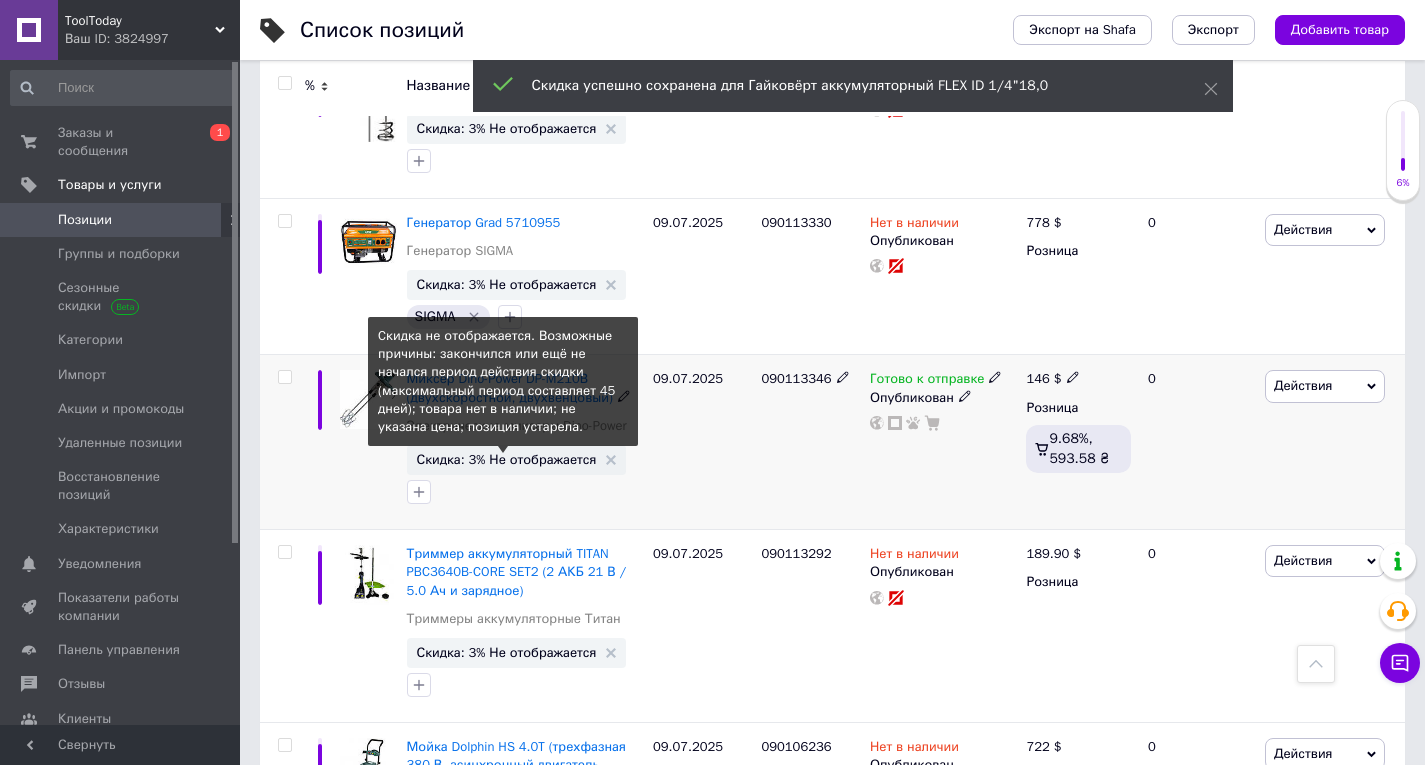 click on "Скидка: 3% Не отображается" at bounding box center [507, 459] 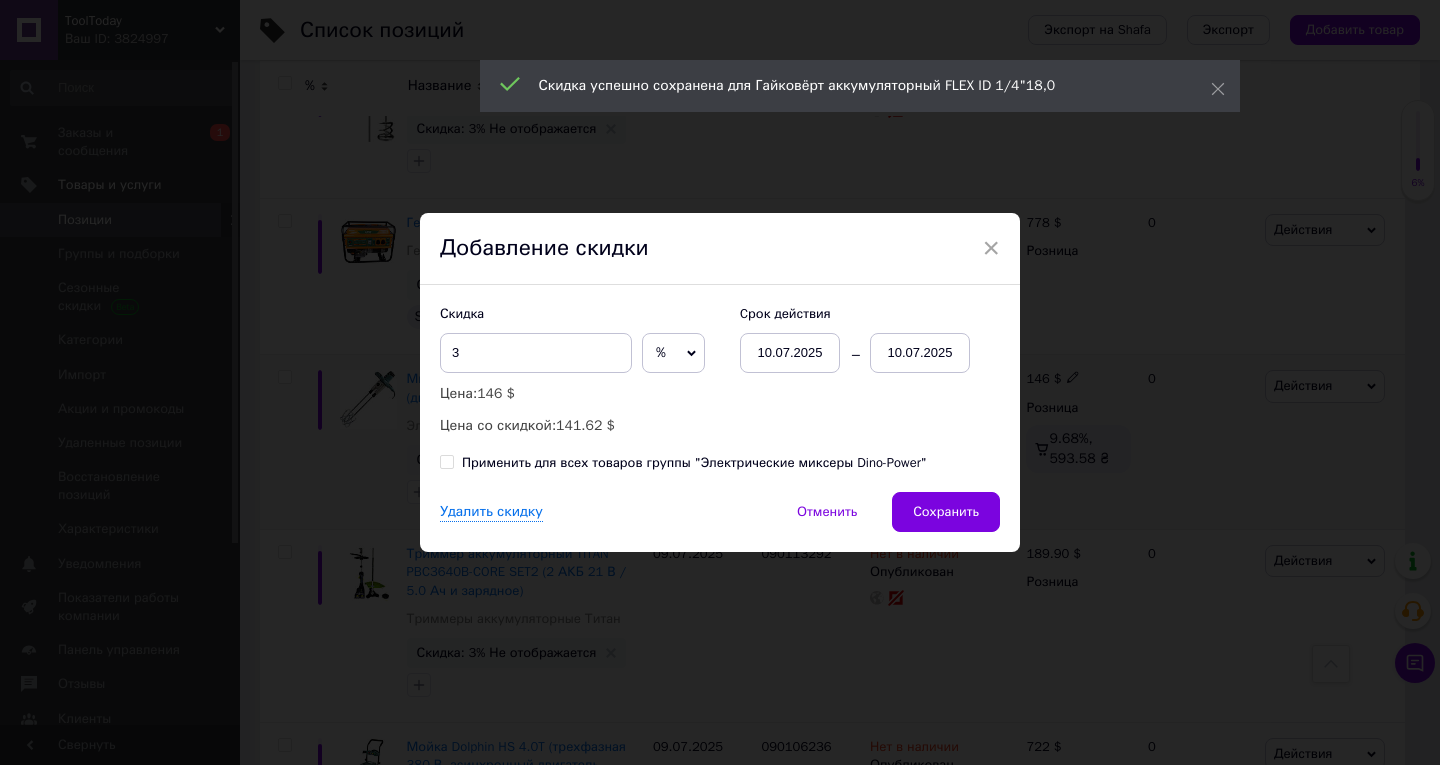 click on "10.07.2025" at bounding box center (920, 353) 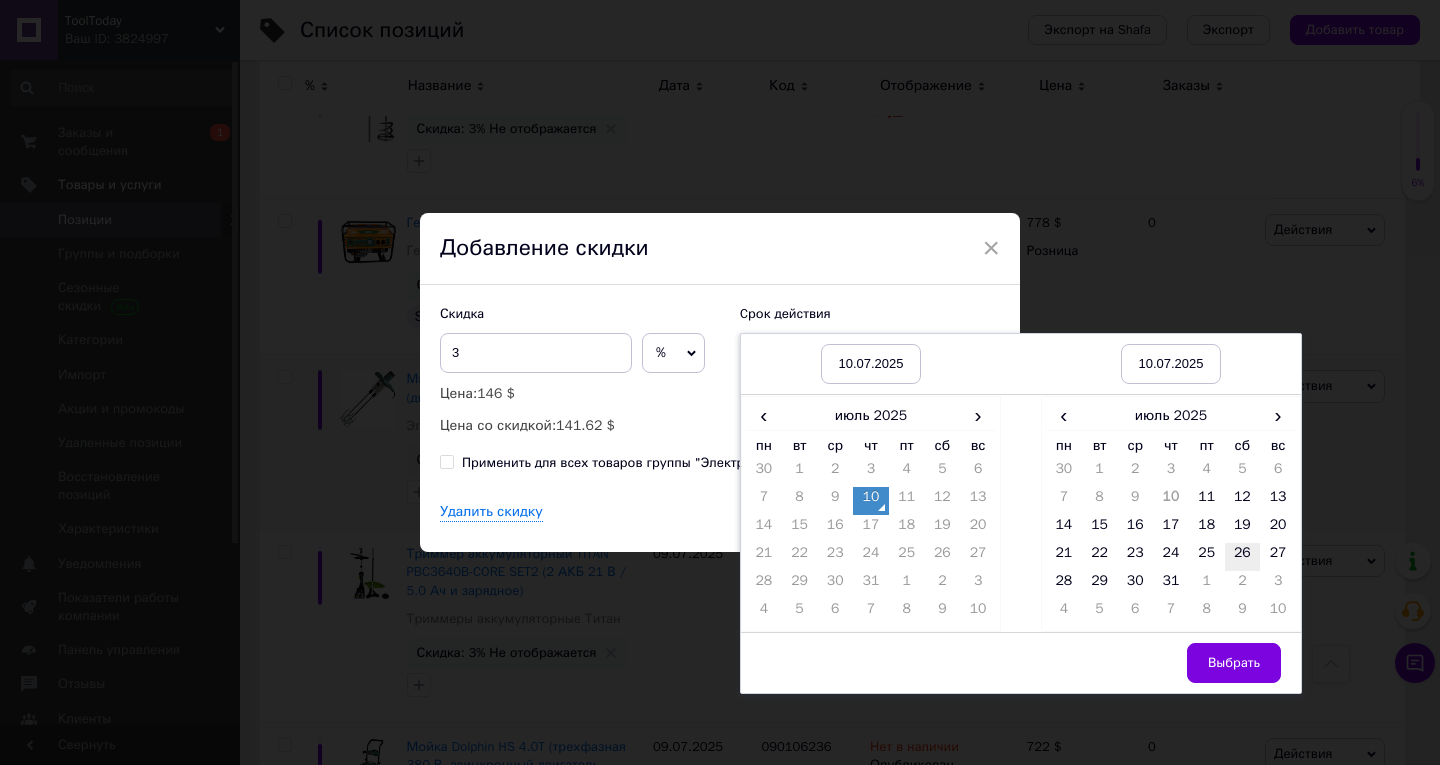click on "26" at bounding box center [1243, 557] 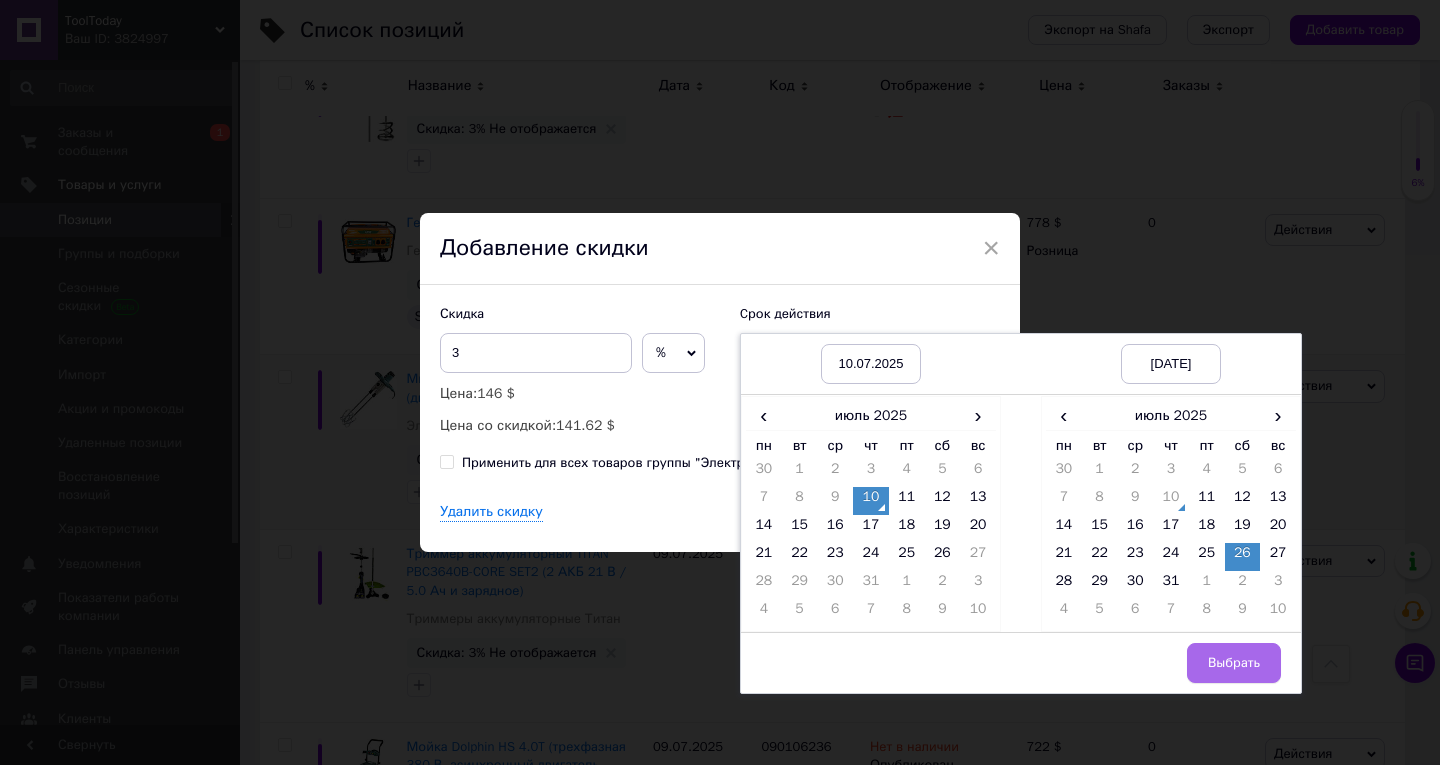 click on "Выбрать" at bounding box center [1234, 663] 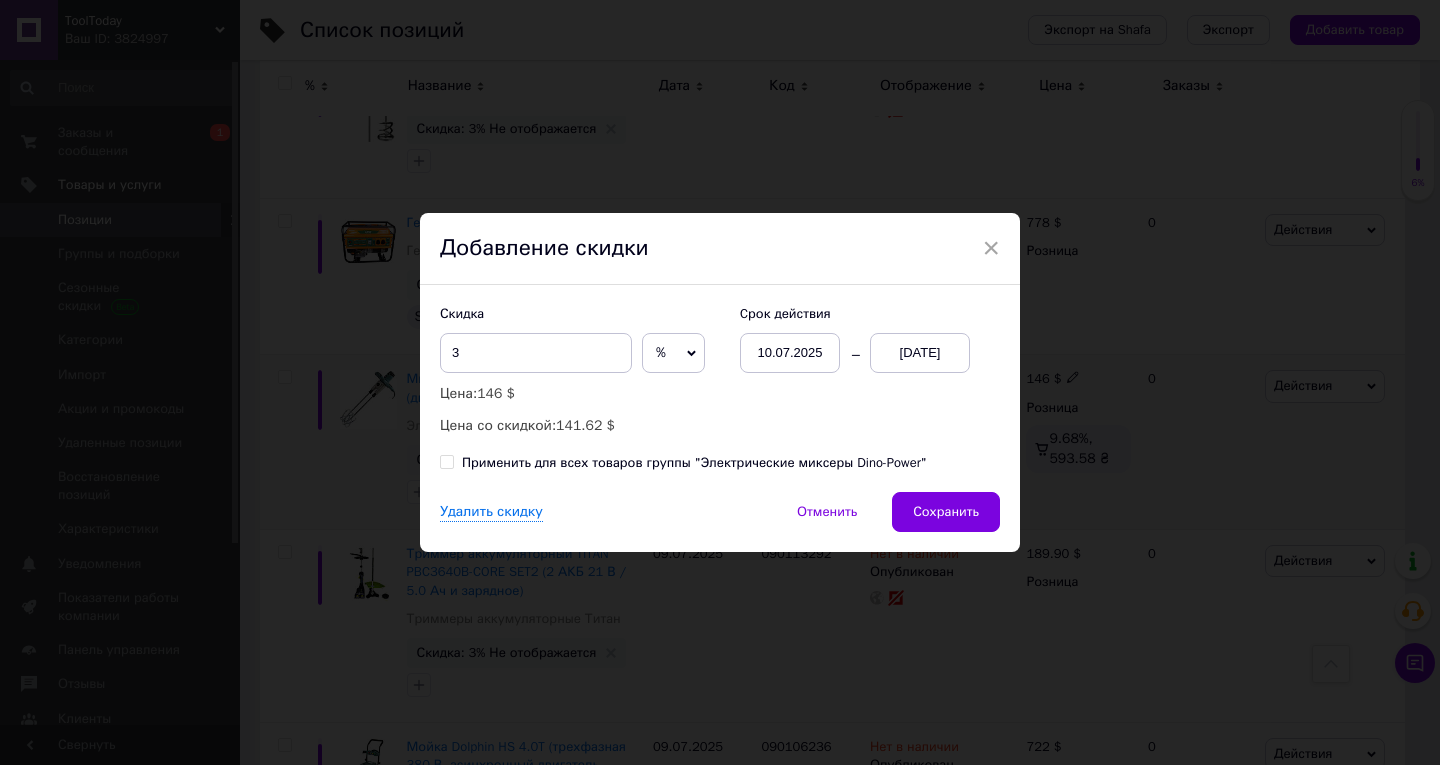 click on "Сохранить" at bounding box center (946, 512) 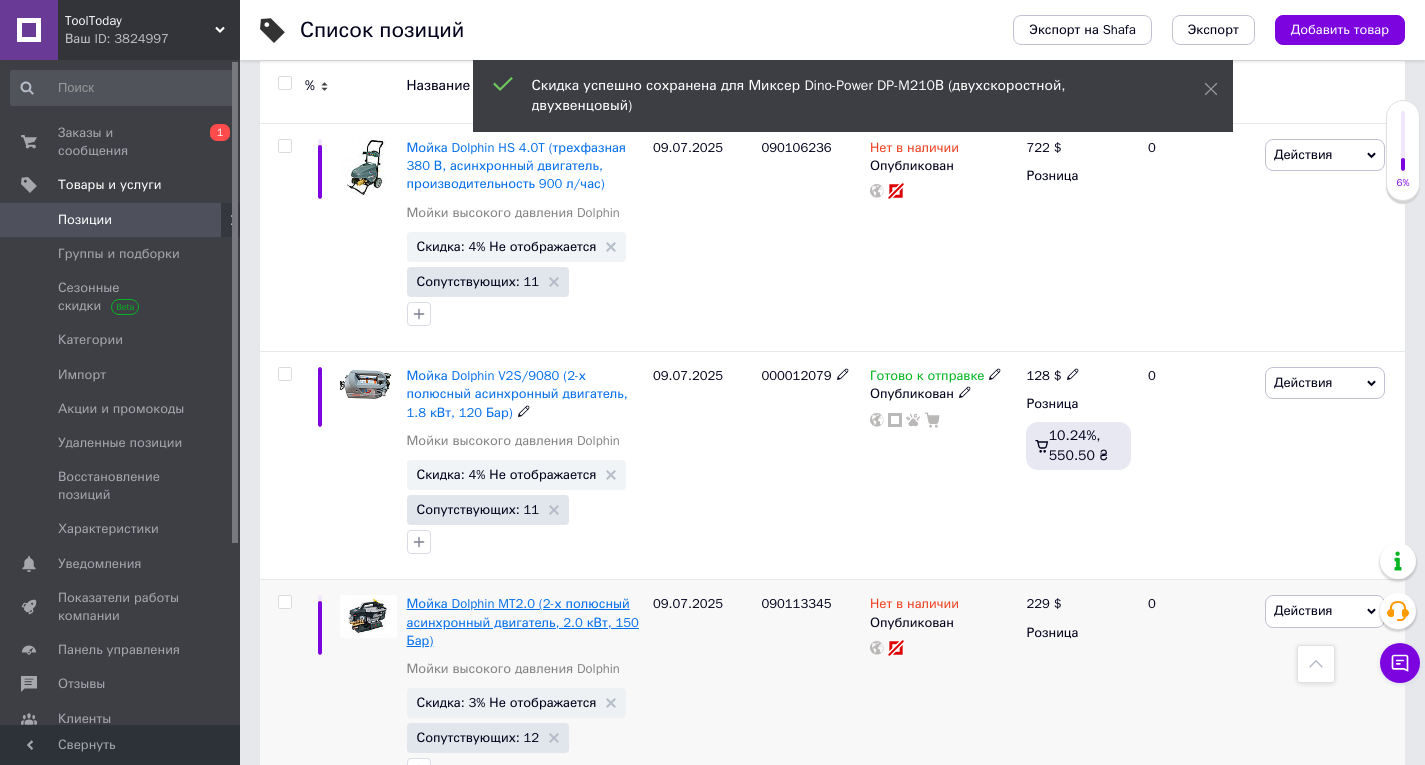 scroll, scrollTop: 14100, scrollLeft: 0, axis: vertical 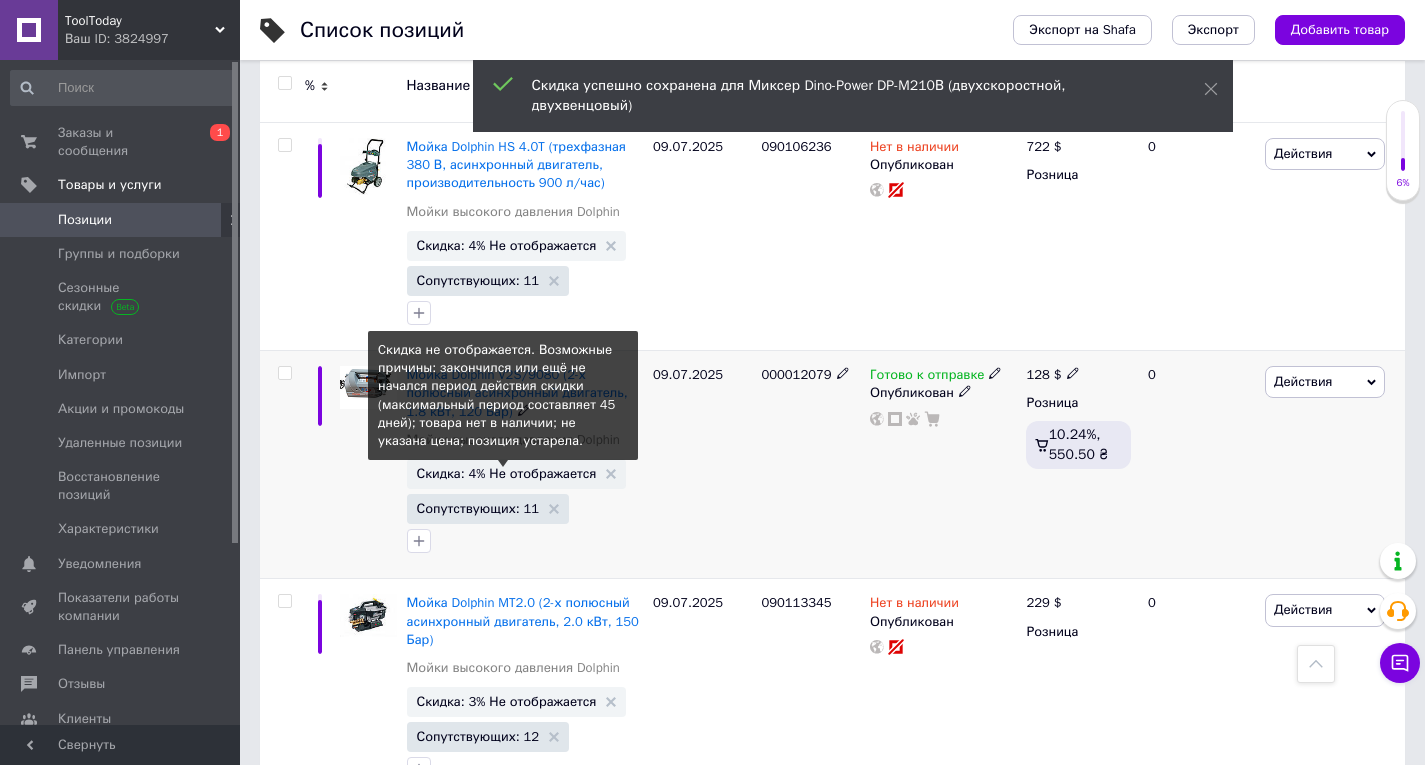 click on "Скидка: 4% Не отображается" at bounding box center (507, 473) 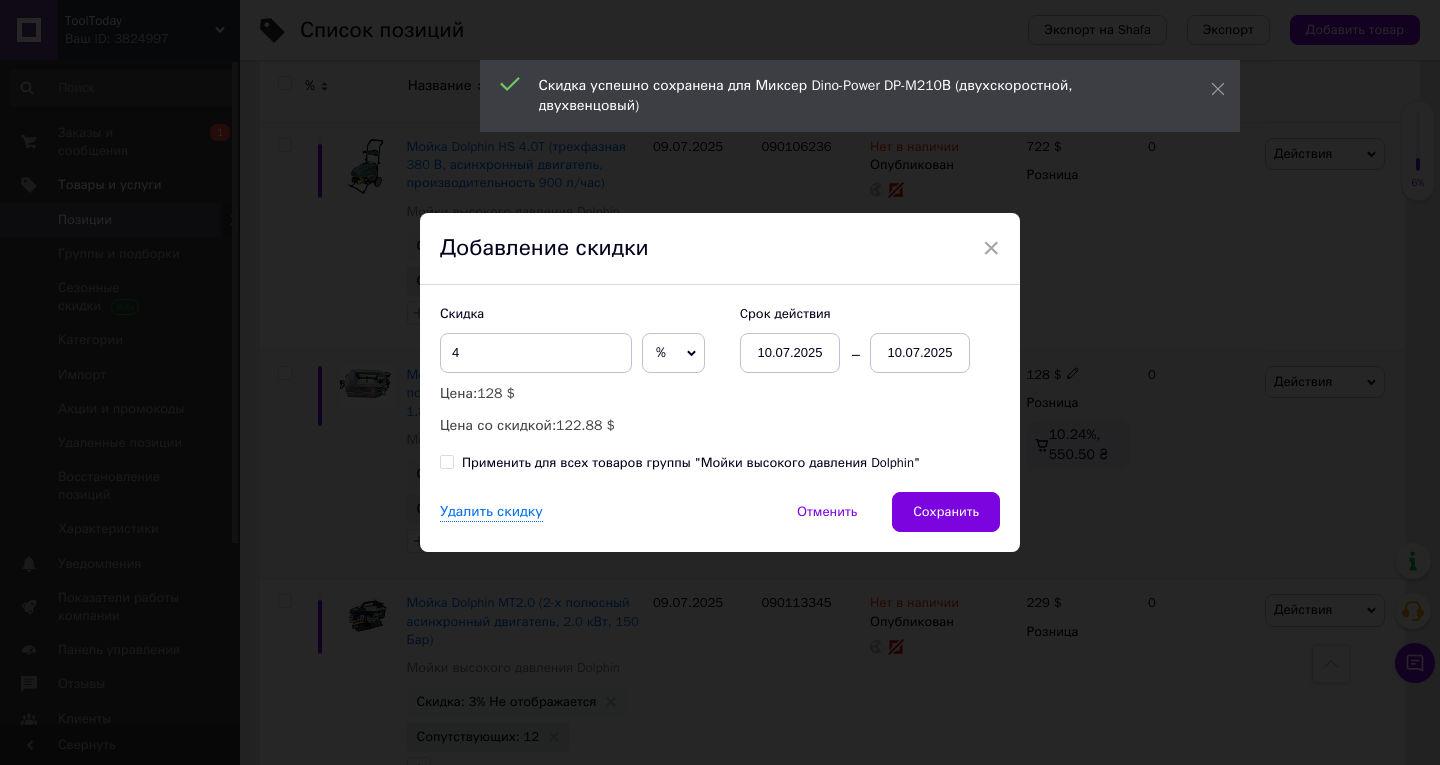 click on "10.07.2025" at bounding box center [920, 353] 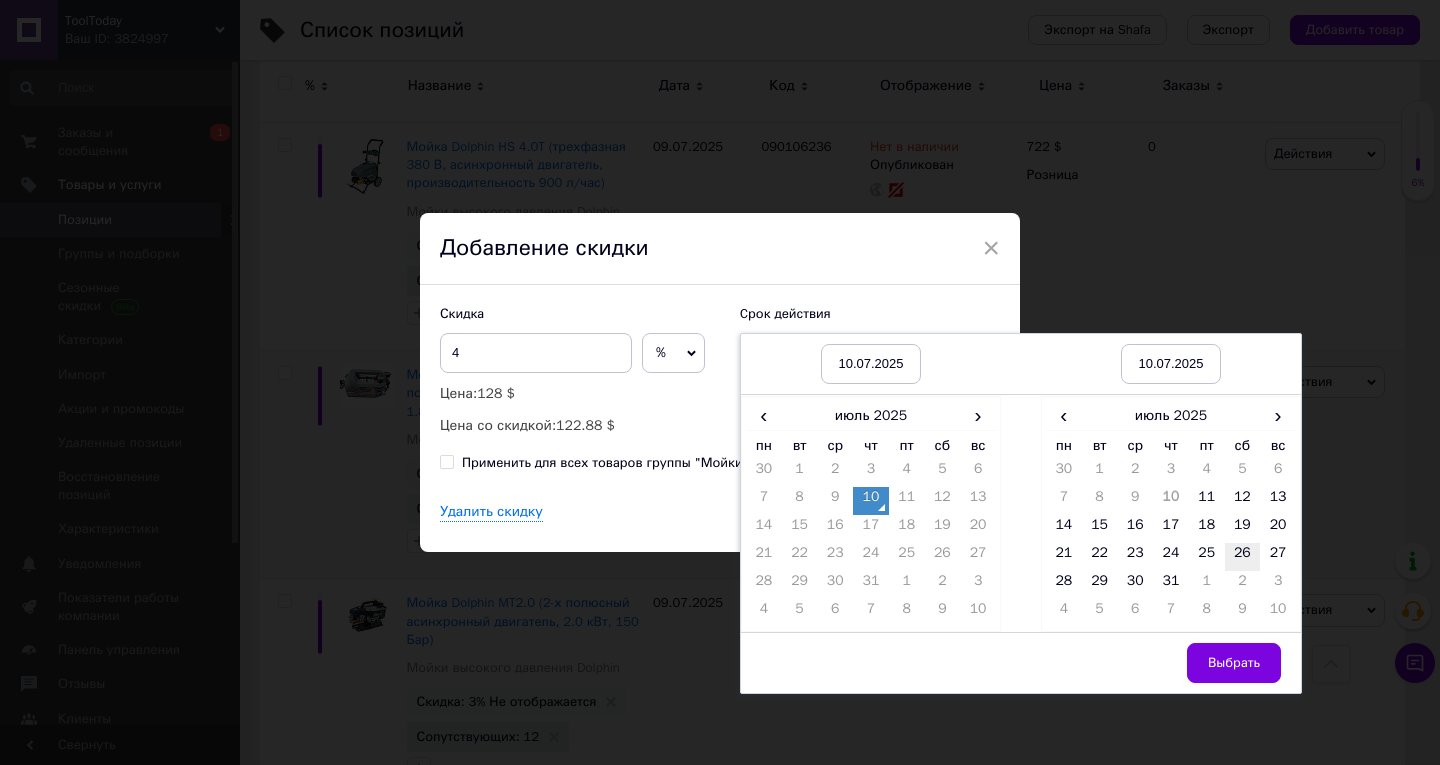 click on "26" at bounding box center (1243, 557) 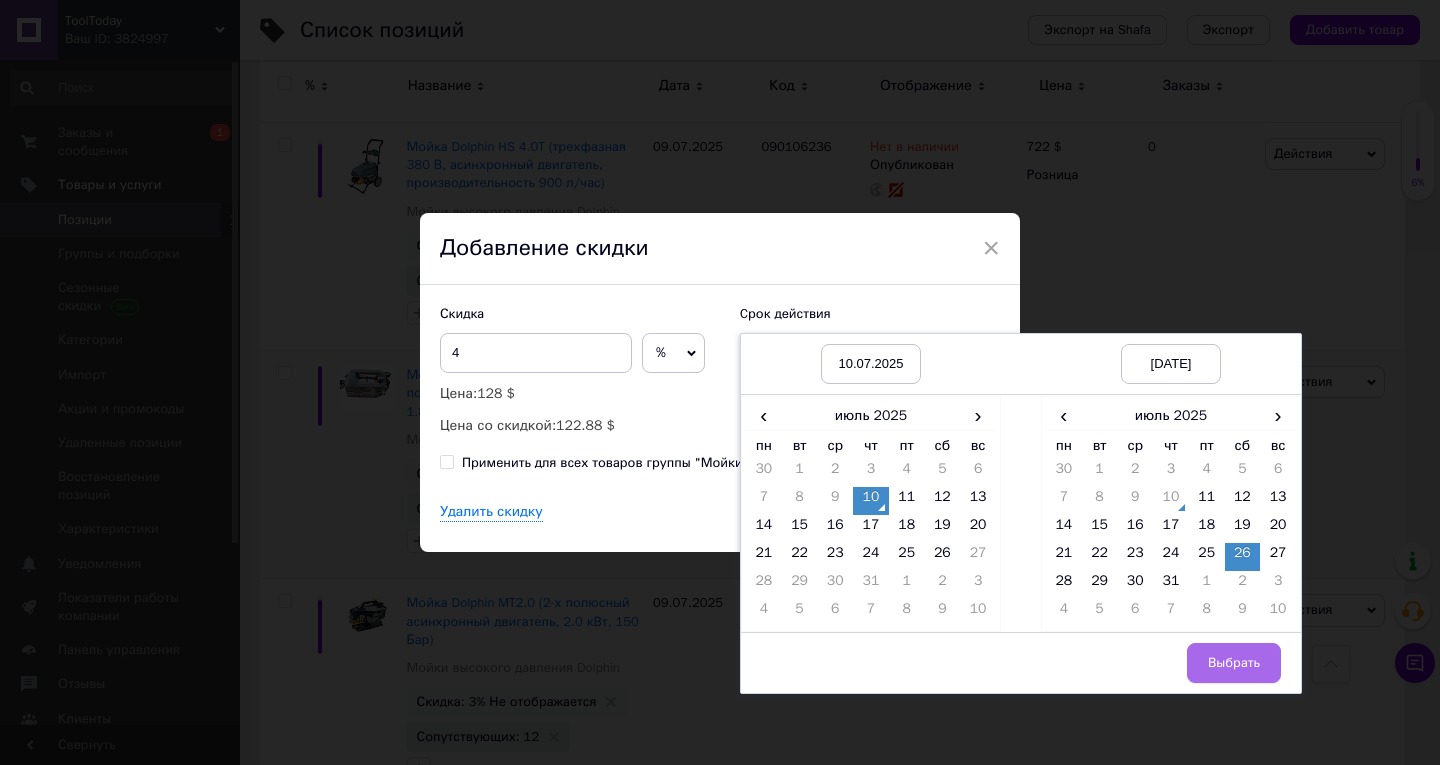 click on "Выбрать" at bounding box center [1234, 663] 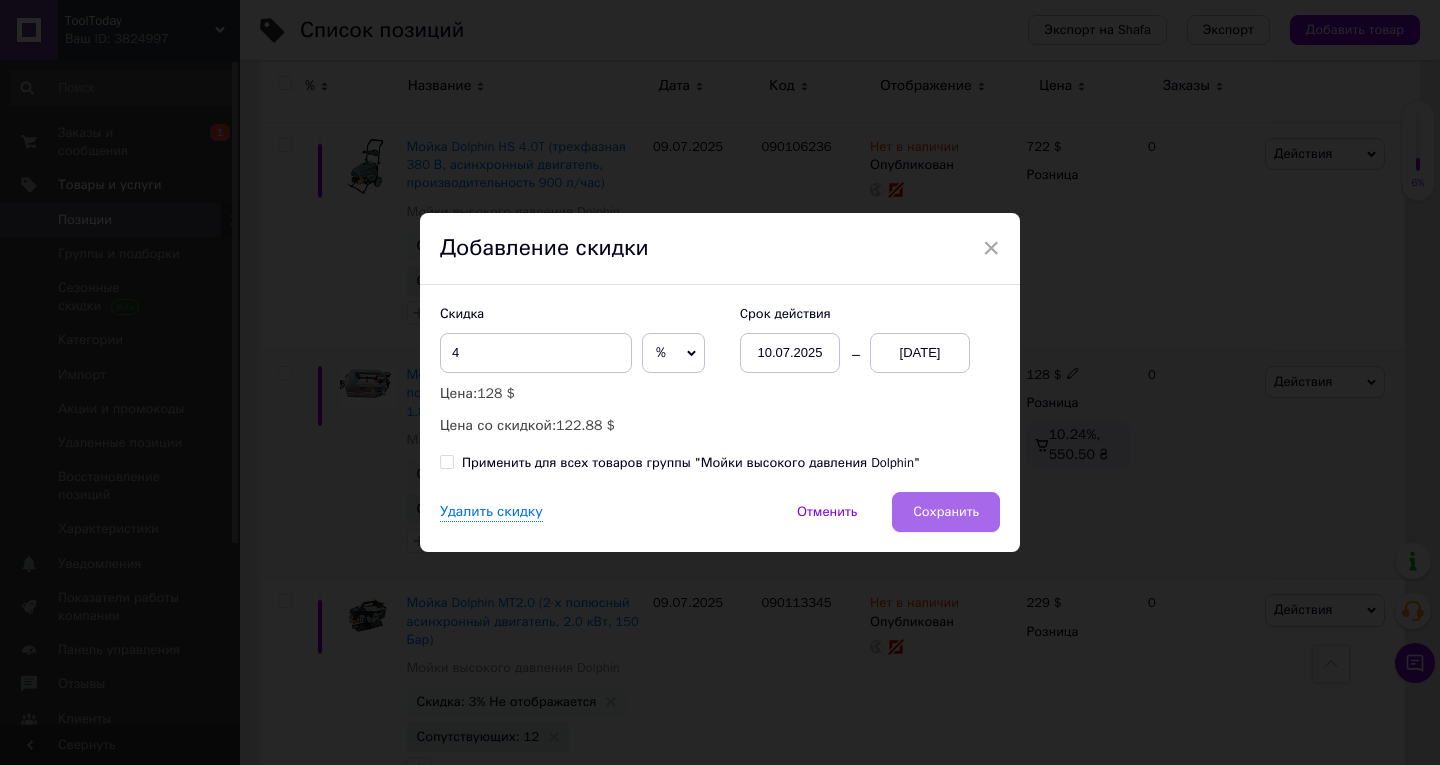 click on "Сохранить" at bounding box center (946, 512) 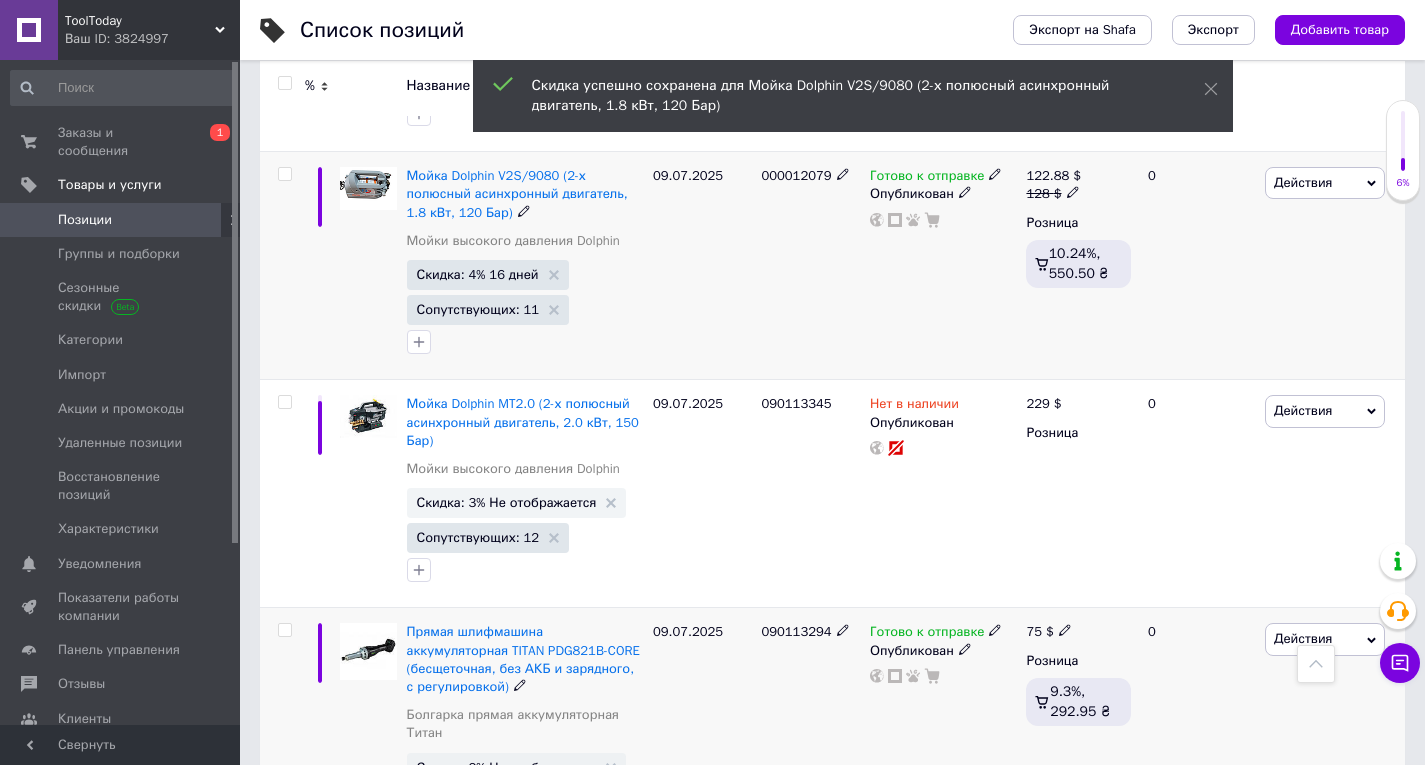 scroll, scrollTop: 14300, scrollLeft: 0, axis: vertical 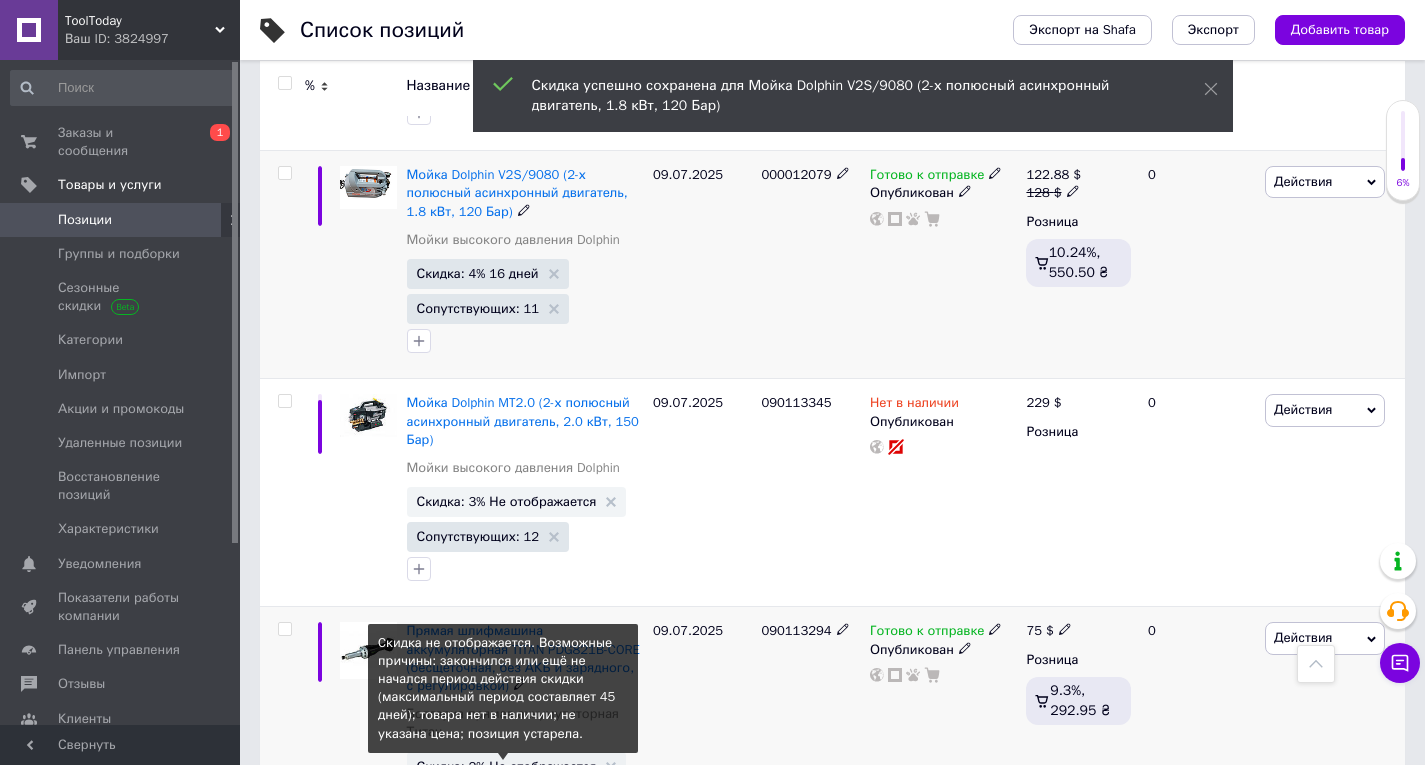 click on "Скидка: 2% Не отображается" at bounding box center (507, 766) 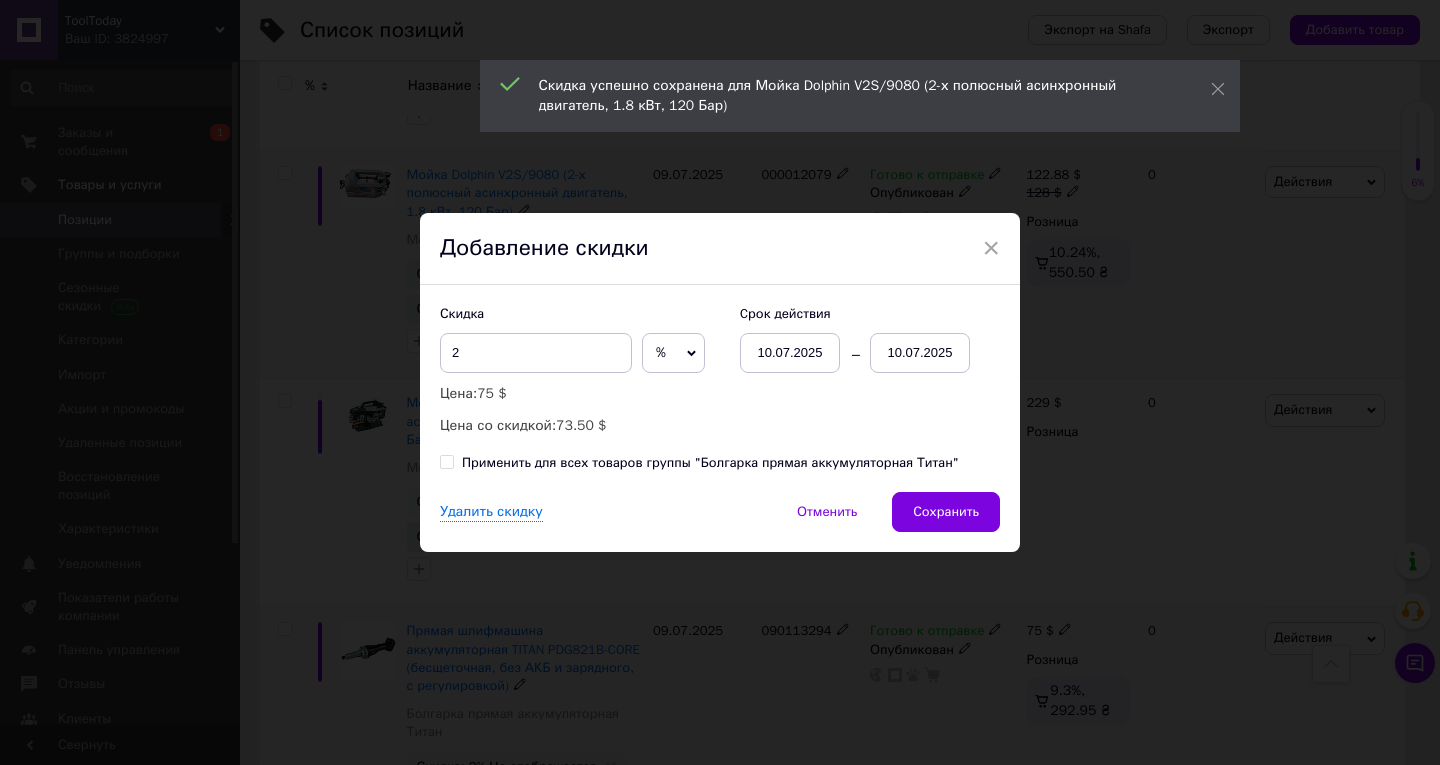 click on "10.07.2025" at bounding box center (920, 353) 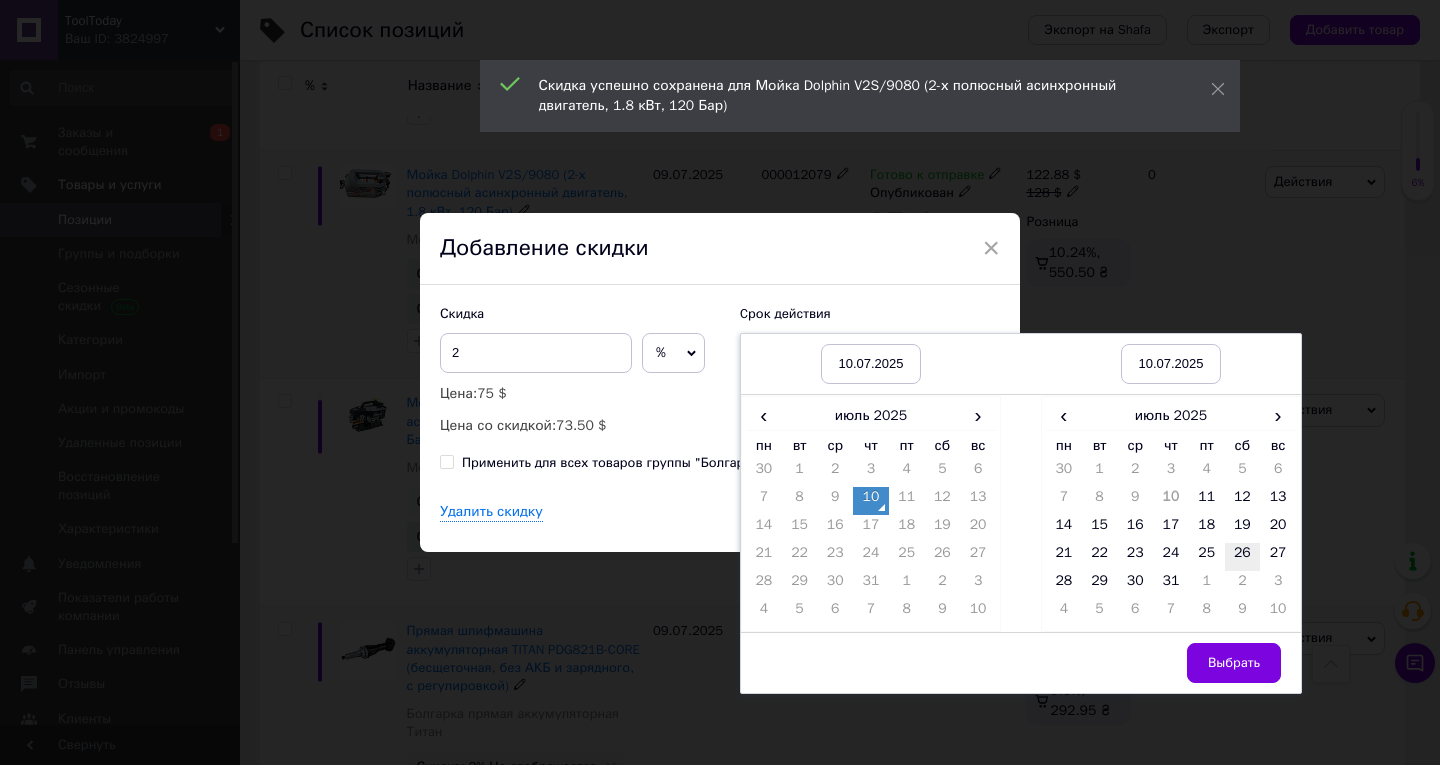 click on "26" at bounding box center [1243, 557] 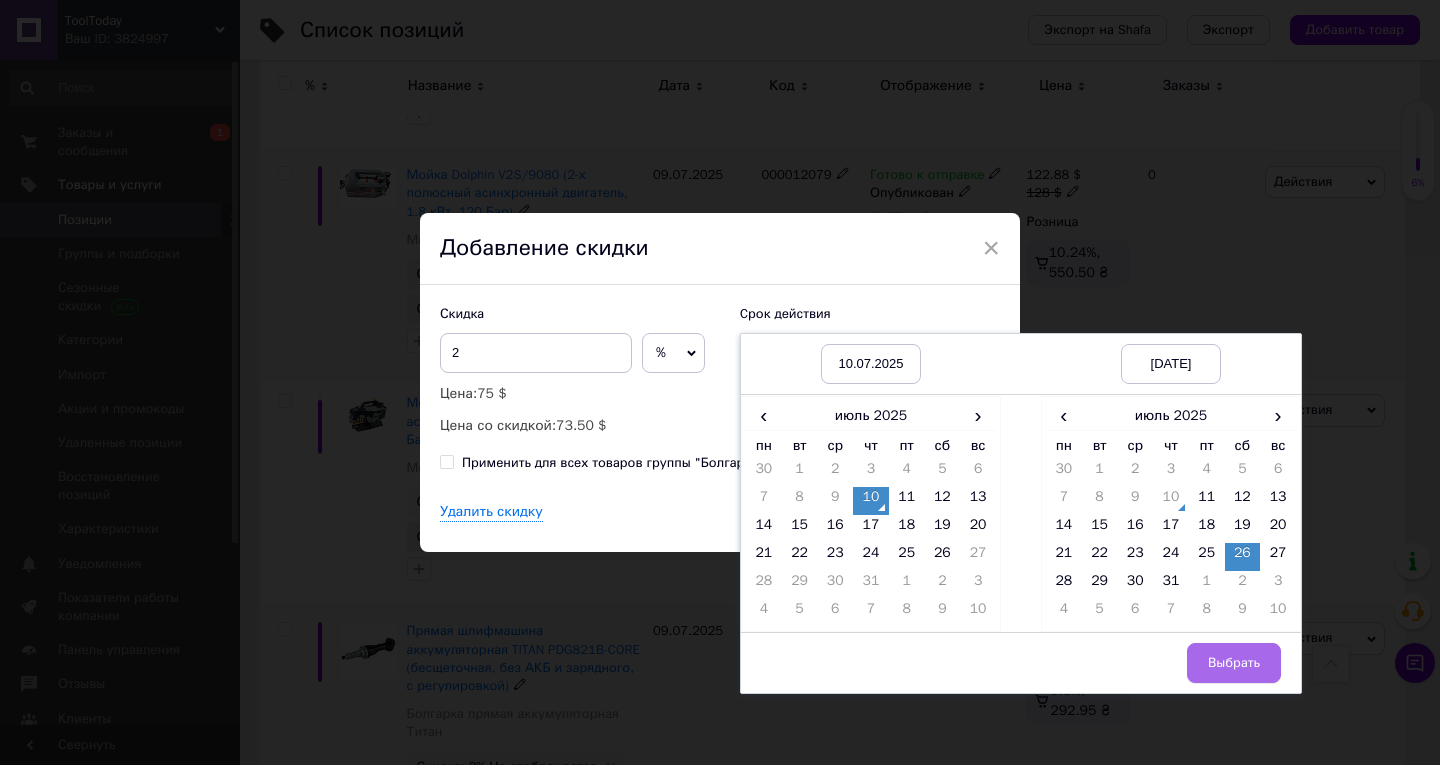 click on "Выбрать" at bounding box center (1234, 663) 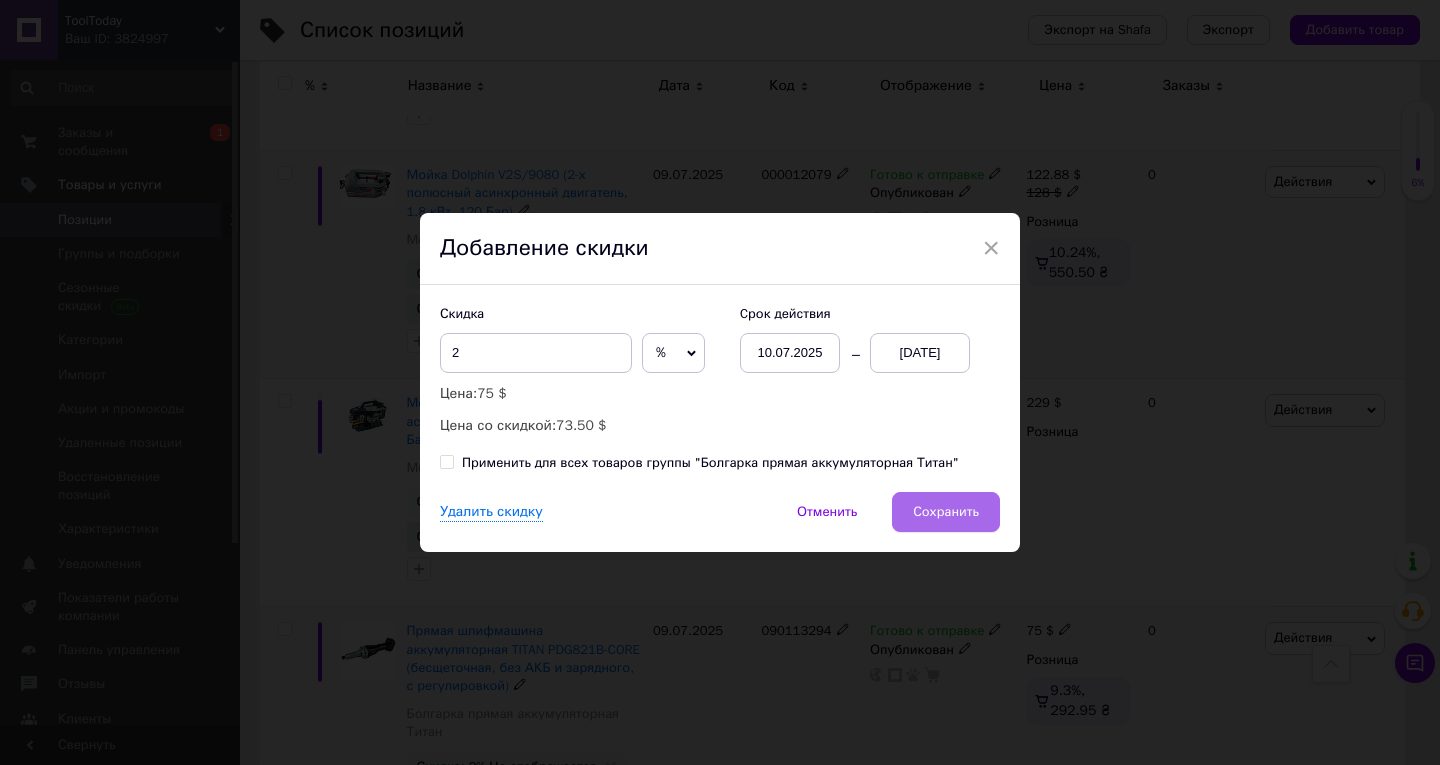 click on "Сохранить" at bounding box center (946, 512) 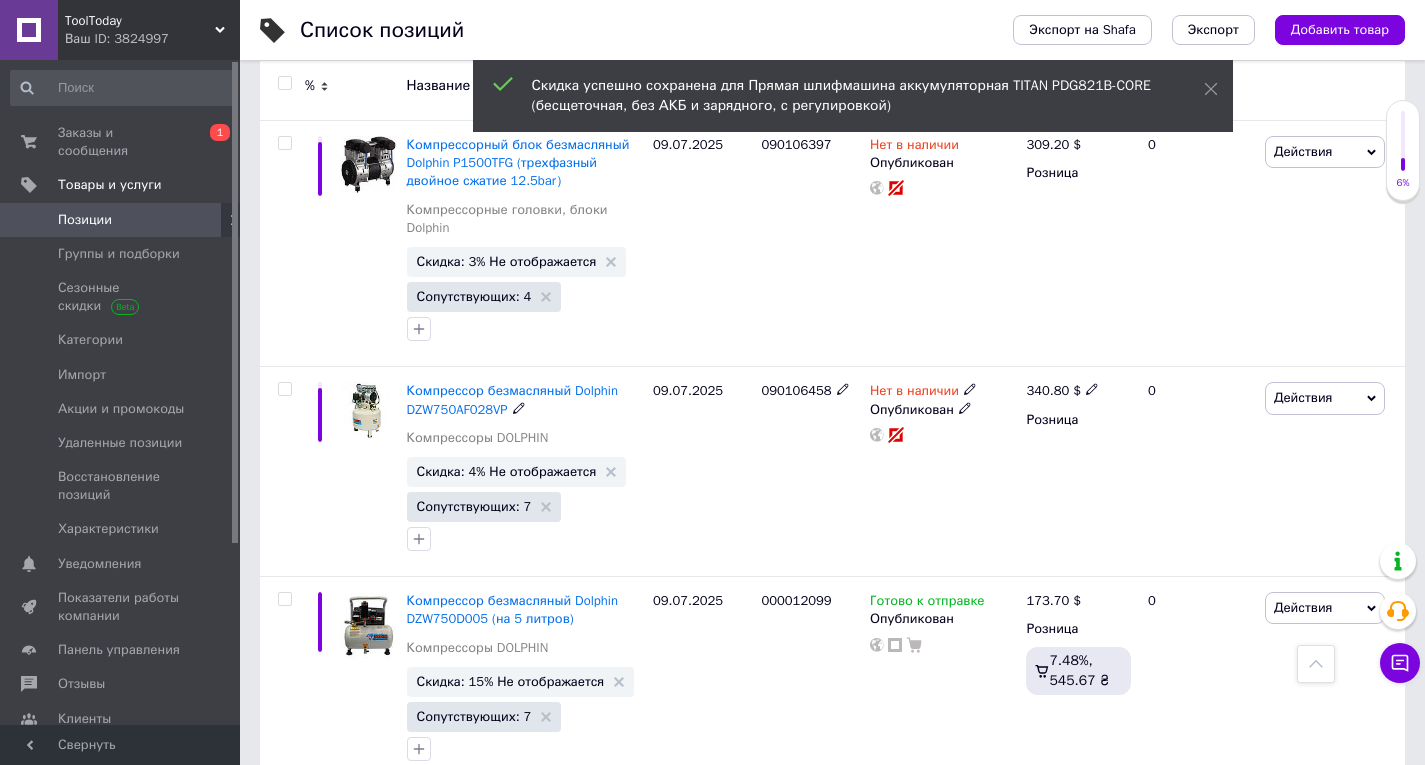 scroll, scrollTop: 15500, scrollLeft: 0, axis: vertical 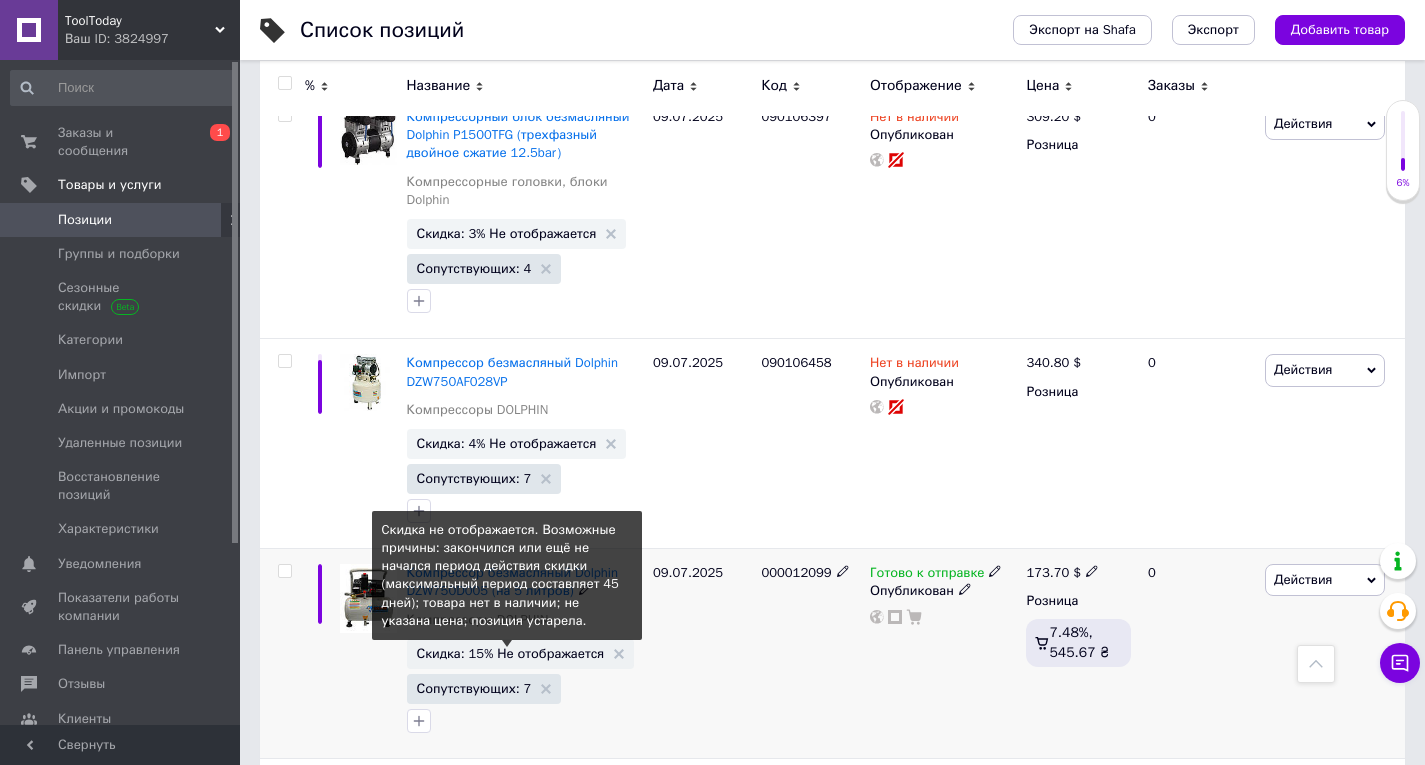 click on "Скидка: 15% Не отображается" at bounding box center [511, 653] 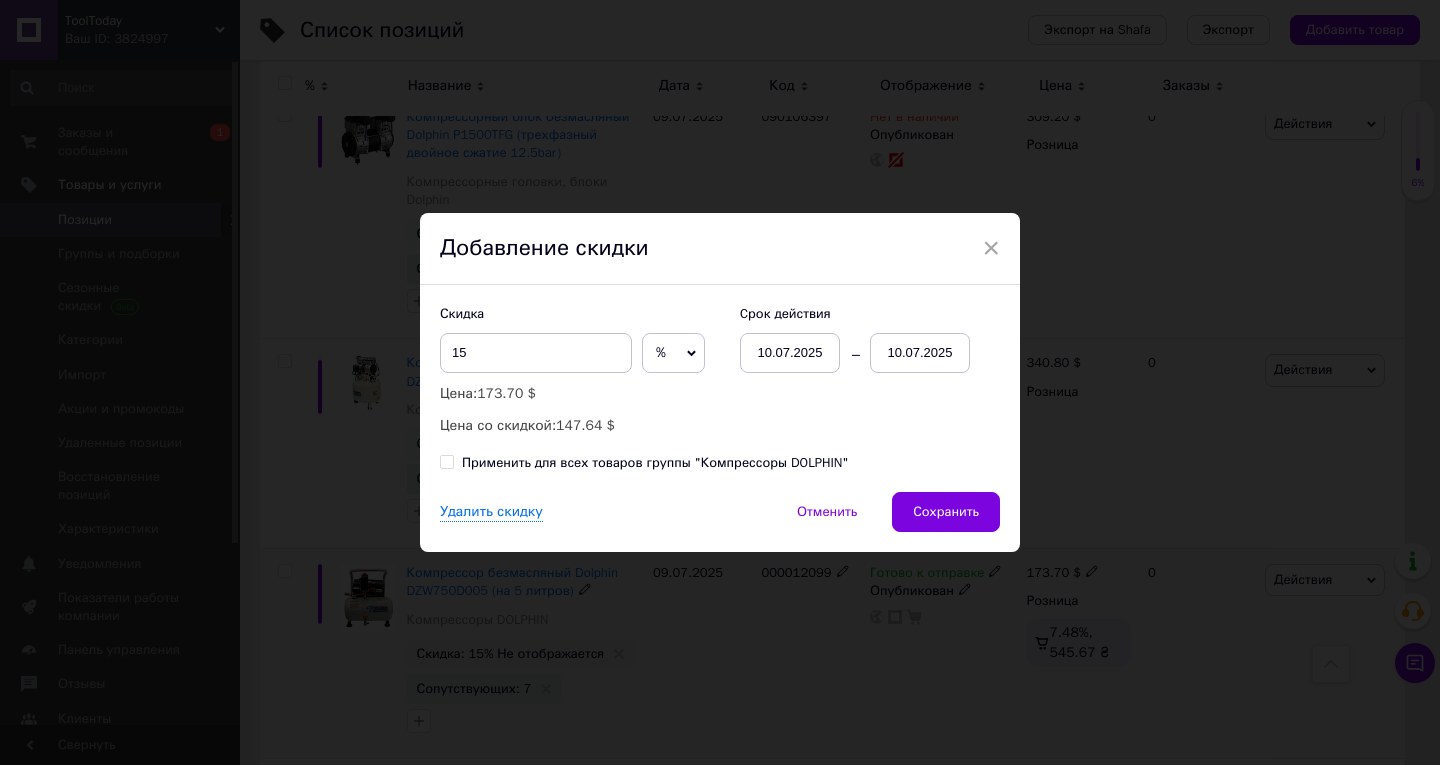 click on "10.07.2025" at bounding box center (920, 353) 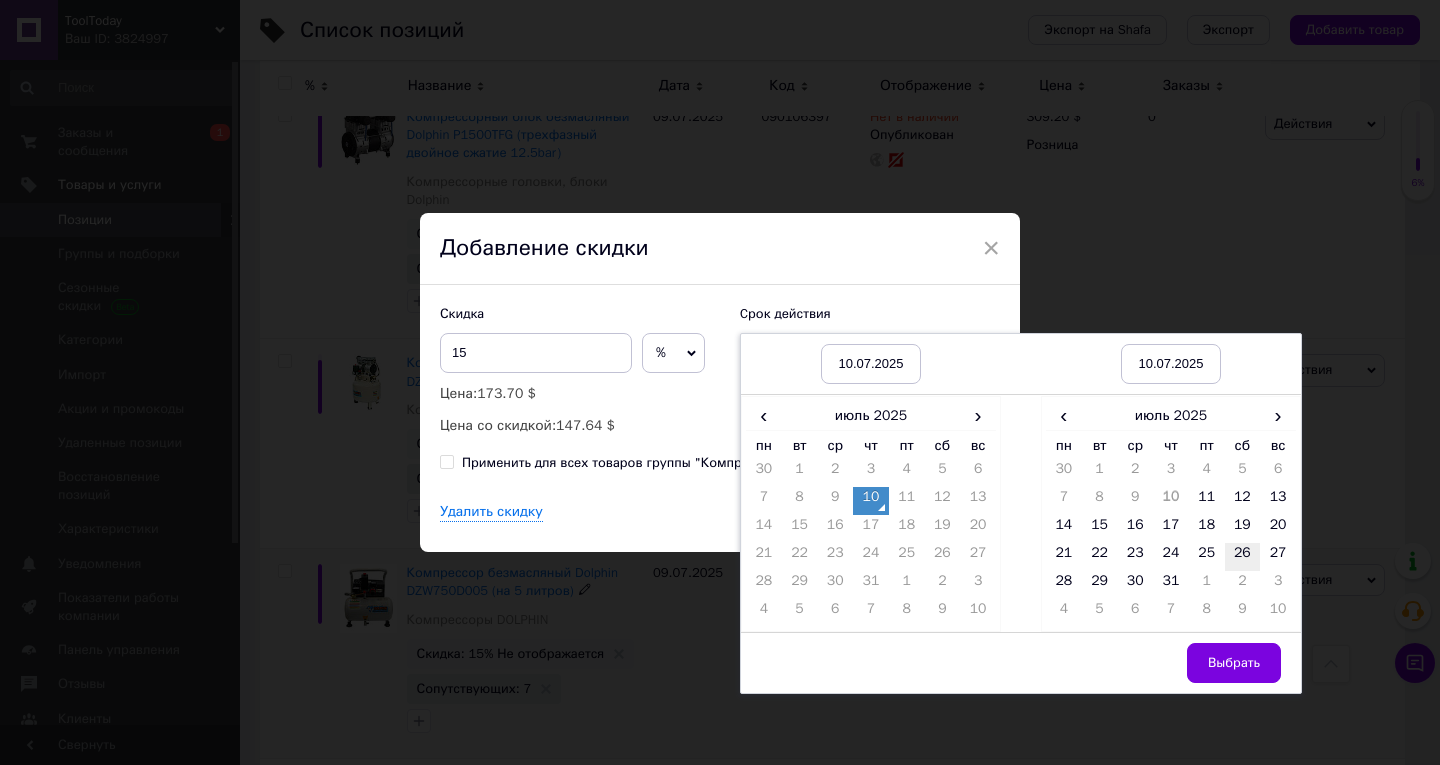 click on "26" at bounding box center [1243, 557] 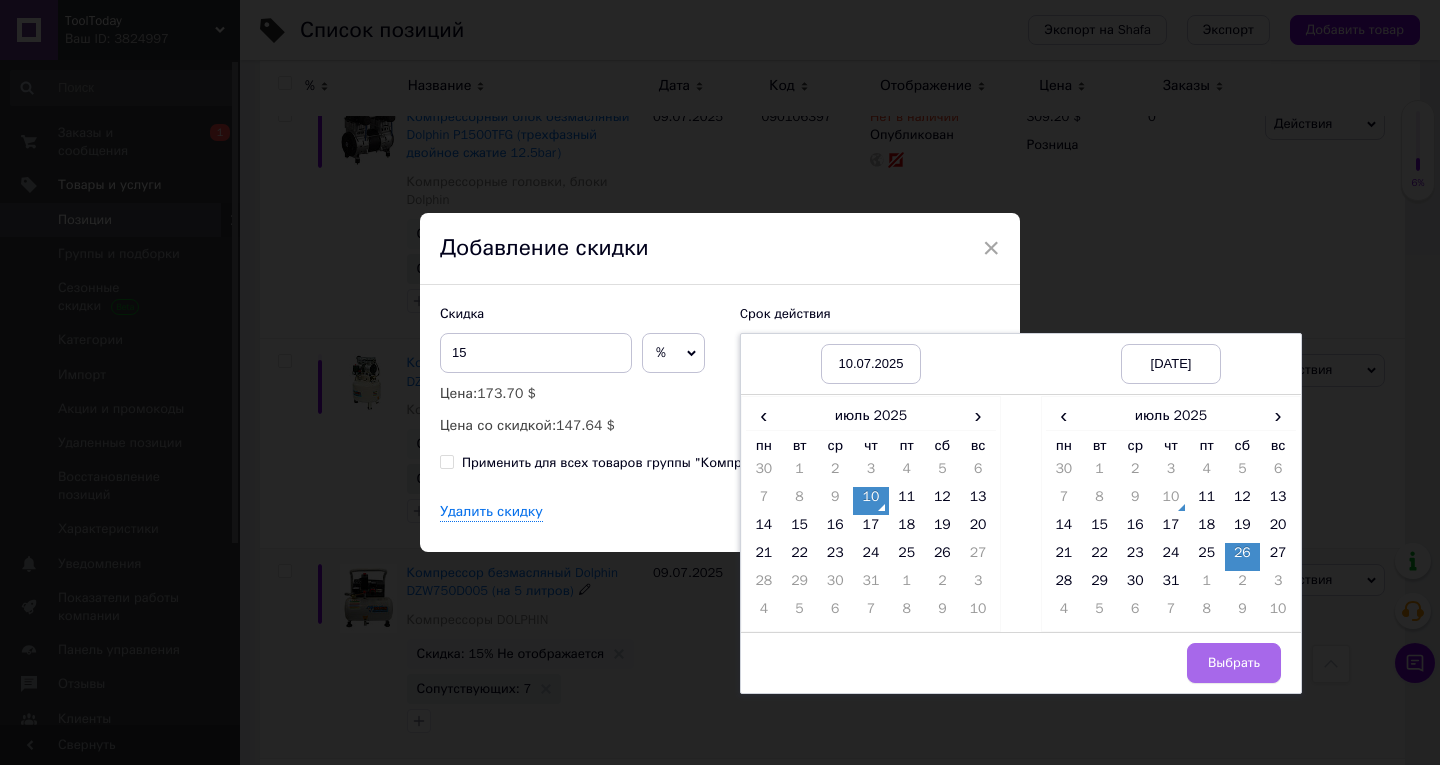 click on "Выбрать" at bounding box center (1234, 663) 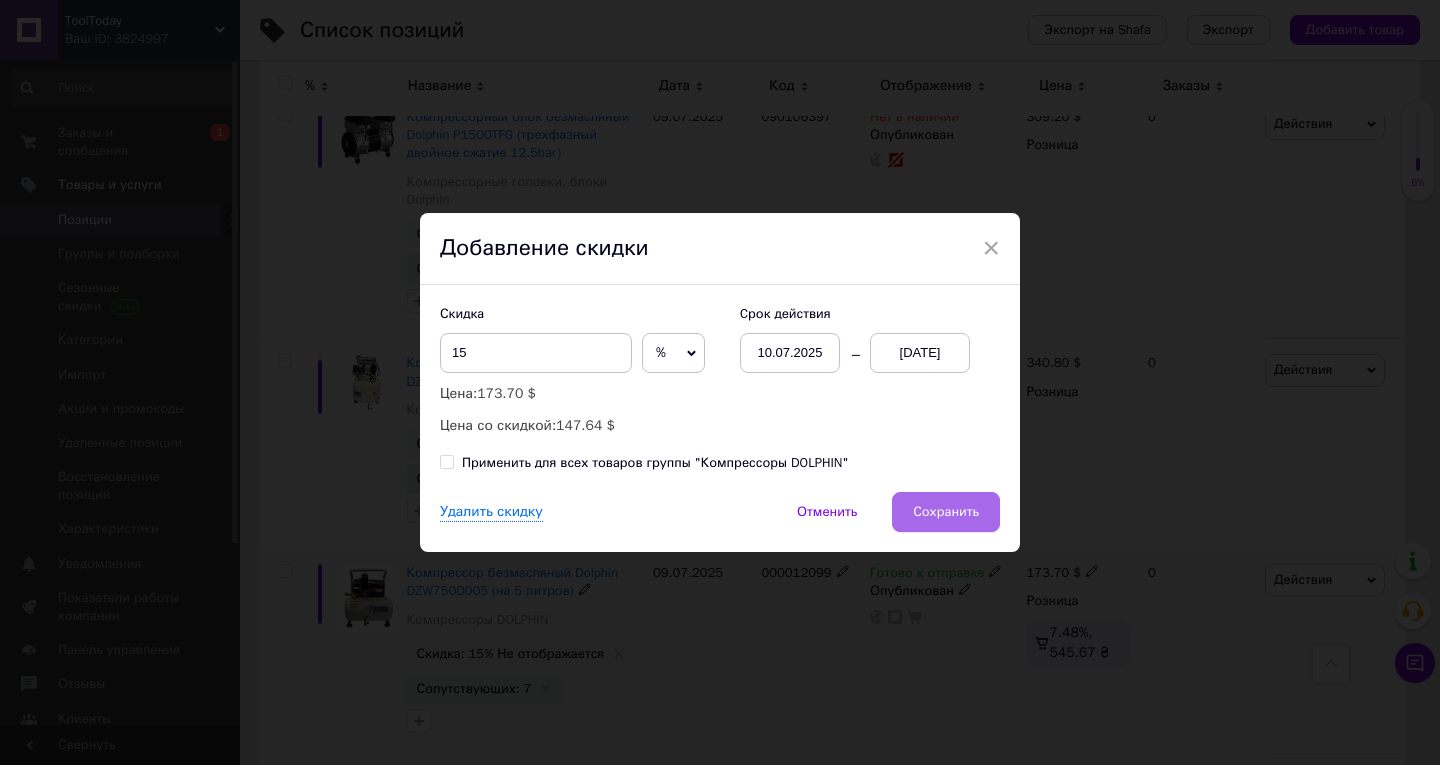 click on "Сохранить" at bounding box center (946, 512) 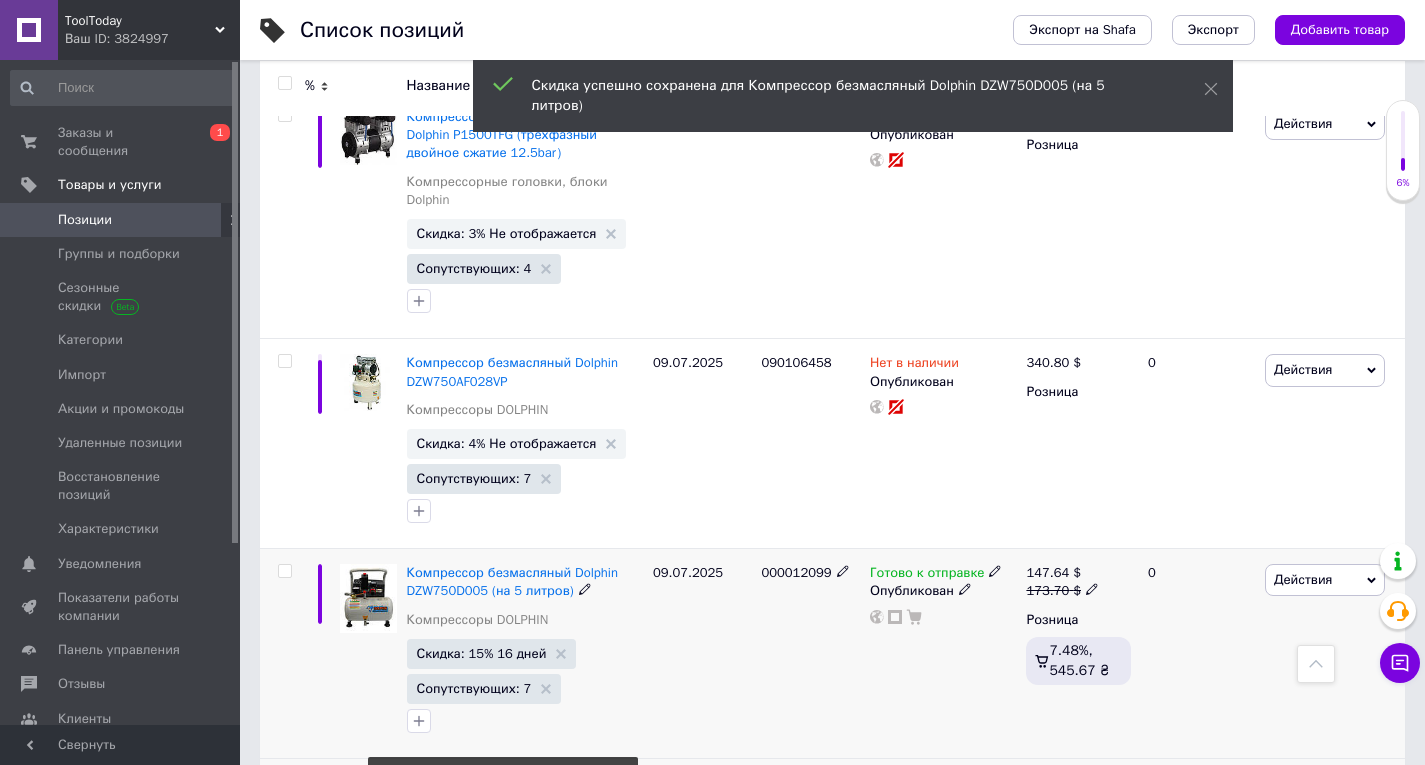 click on "Скидка: 4% Не отображается" at bounding box center (507, 899) 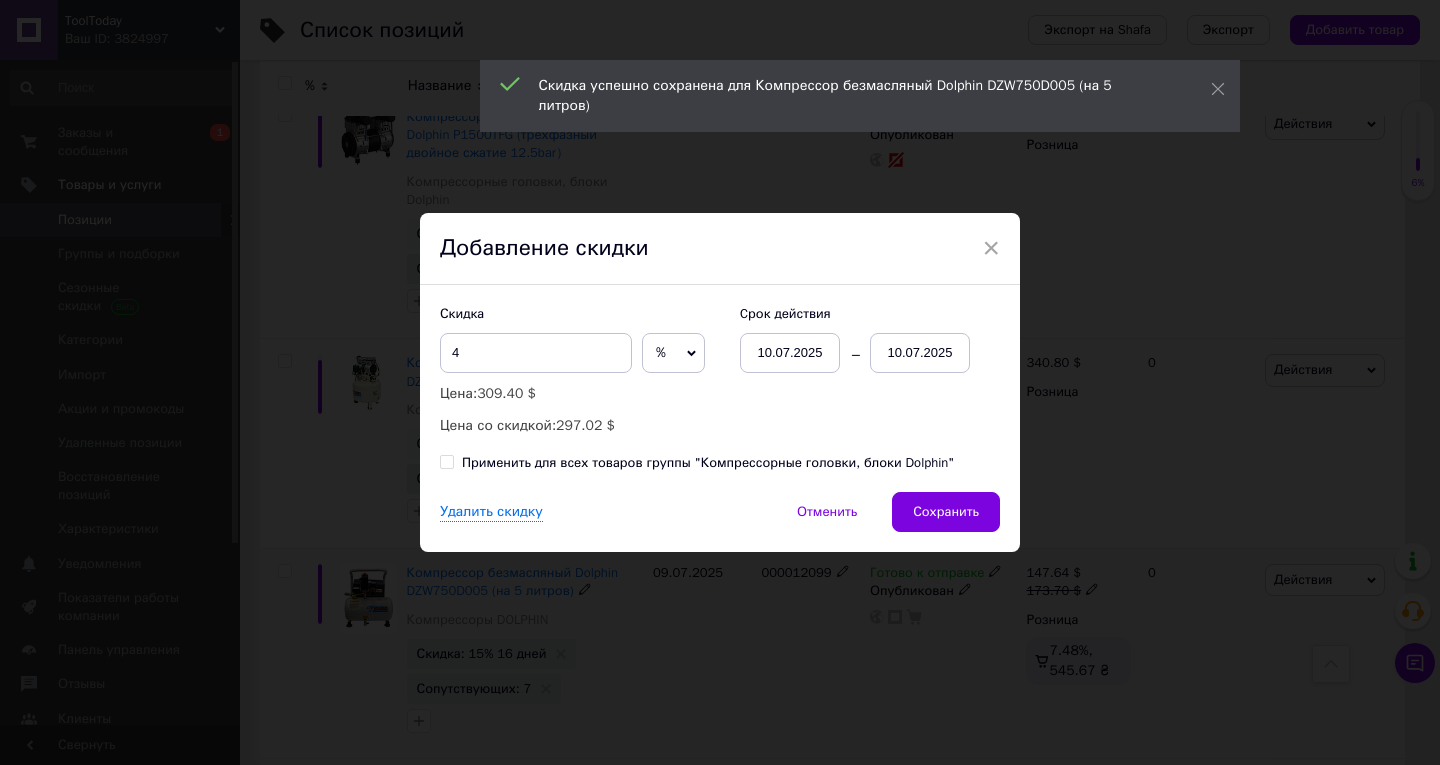 click on "10.07.2025" at bounding box center (920, 353) 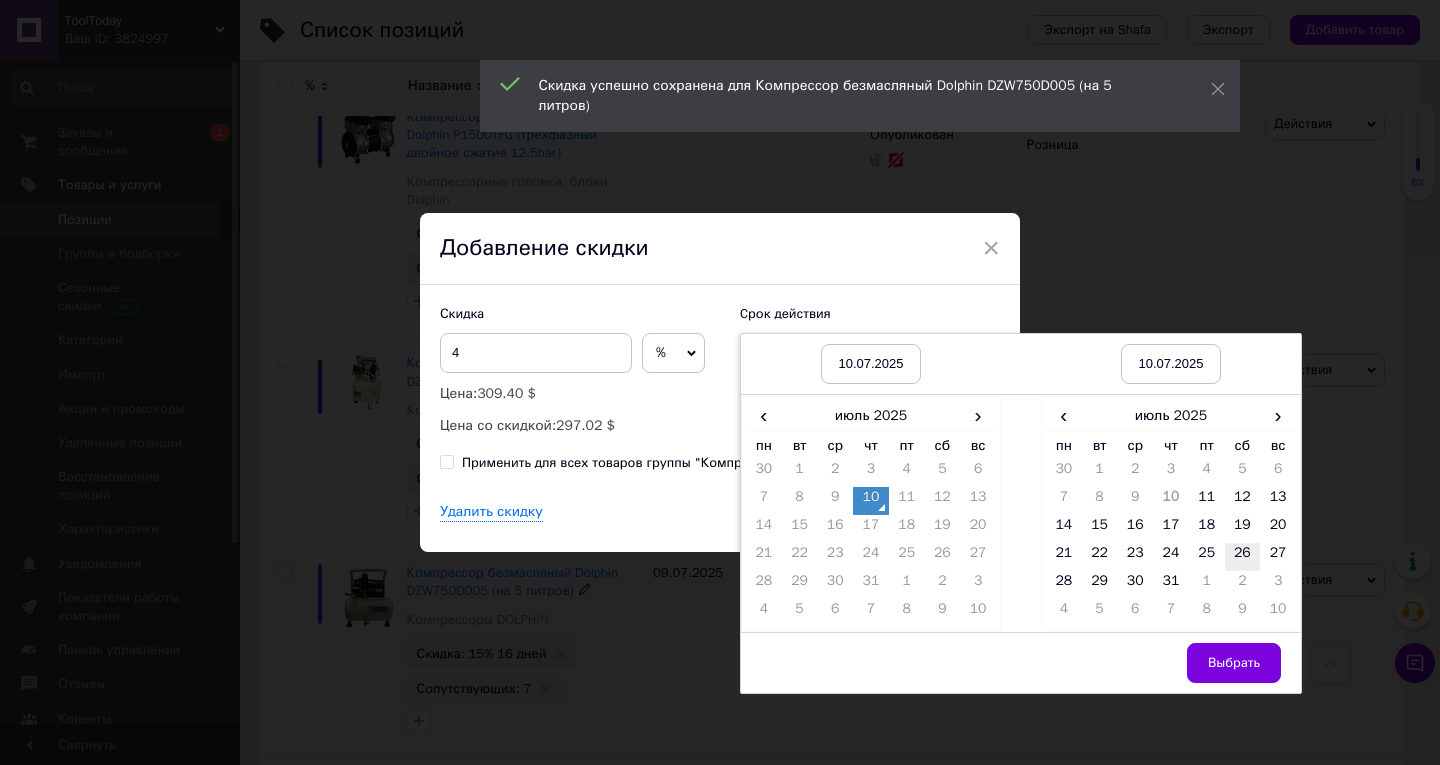 click on "26" at bounding box center [1243, 557] 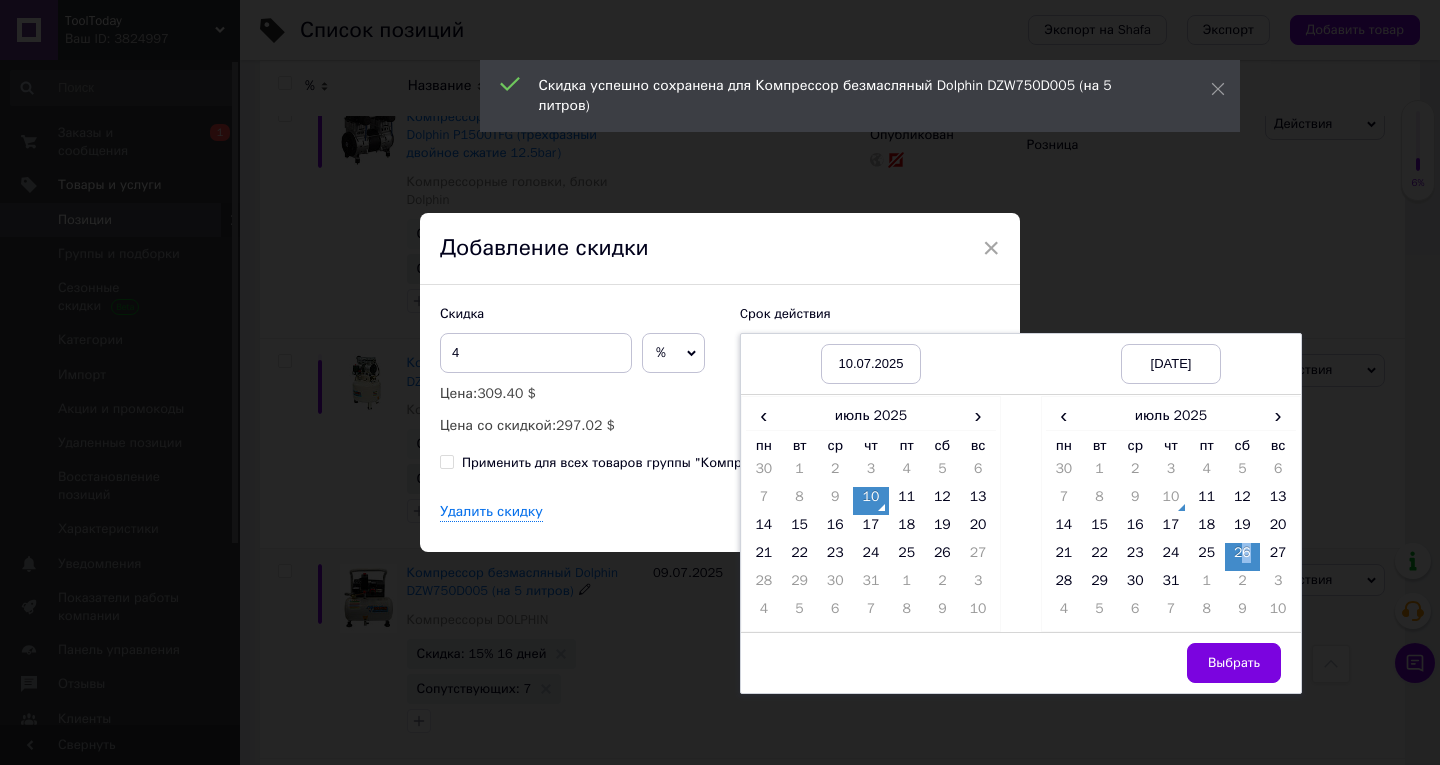 click on "Выбрать" at bounding box center [1234, 663] 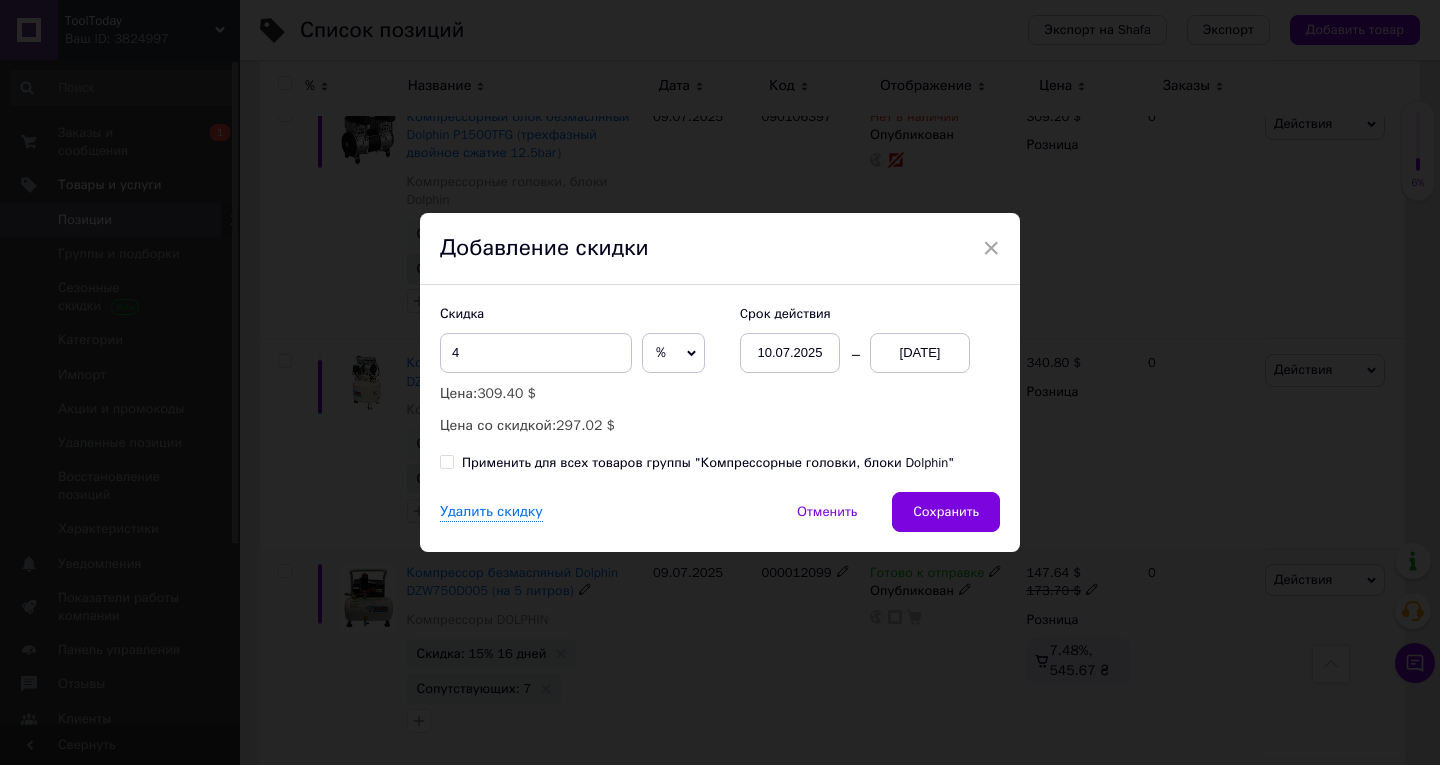 click on "Сохранить" at bounding box center (946, 512) 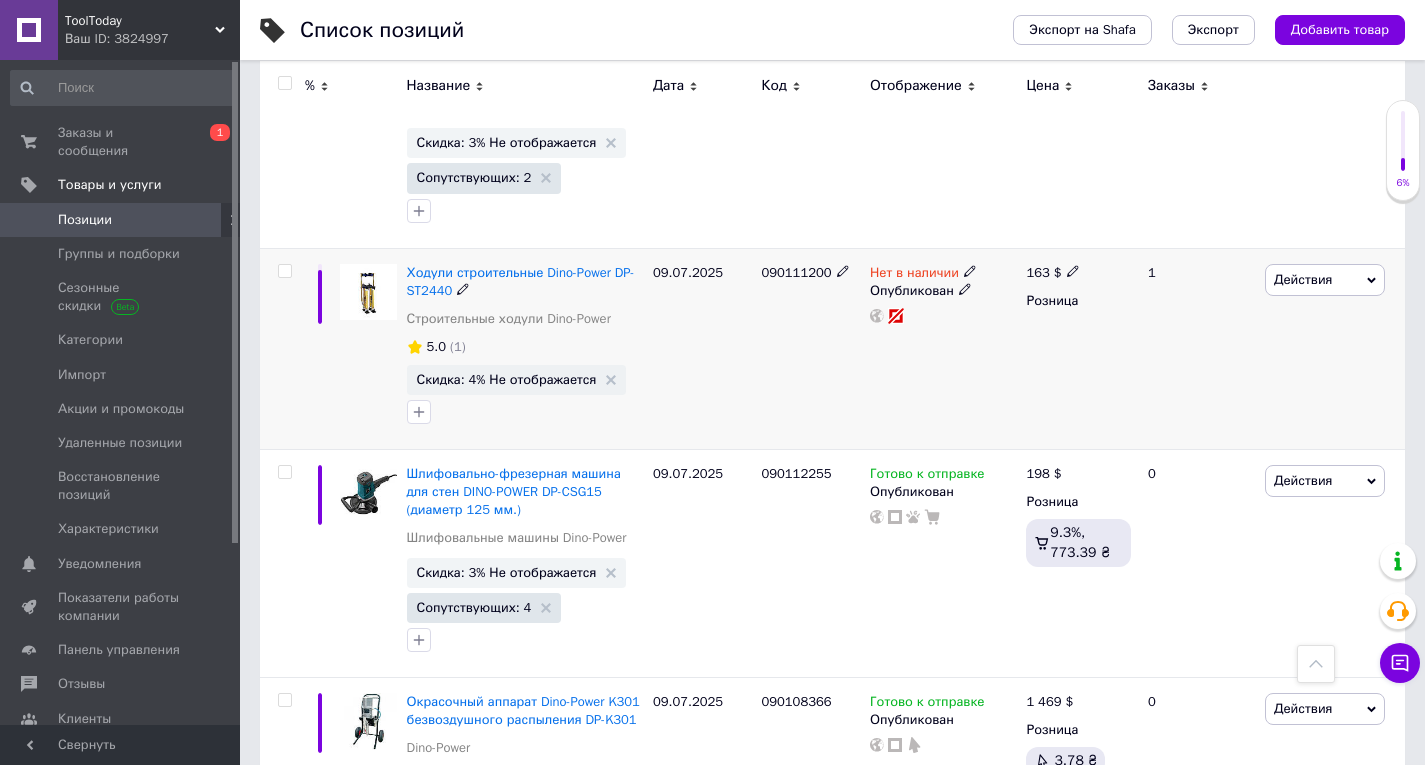 scroll, scrollTop: 16700, scrollLeft: 0, axis: vertical 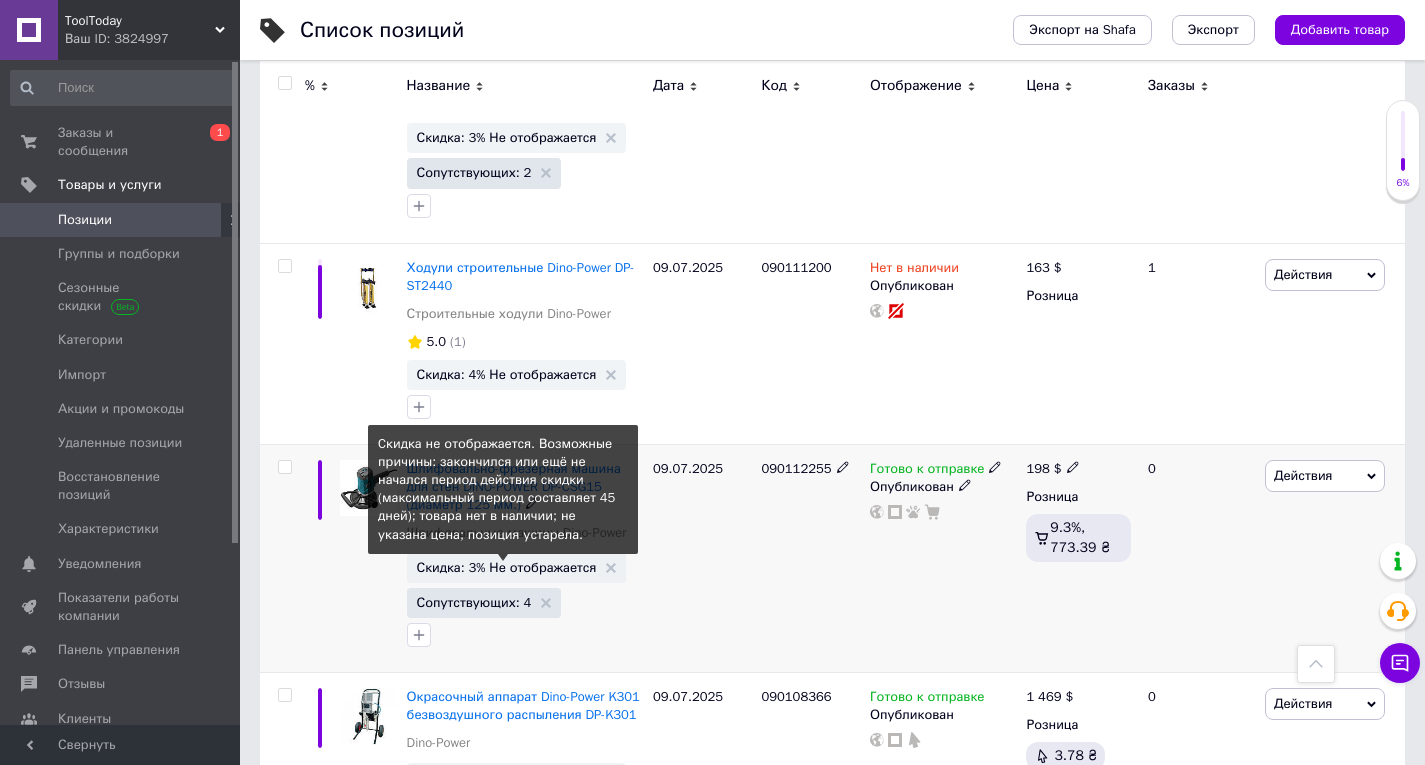 click on "Скидка: 3% Не отображается" at bounding box center [507, 567] 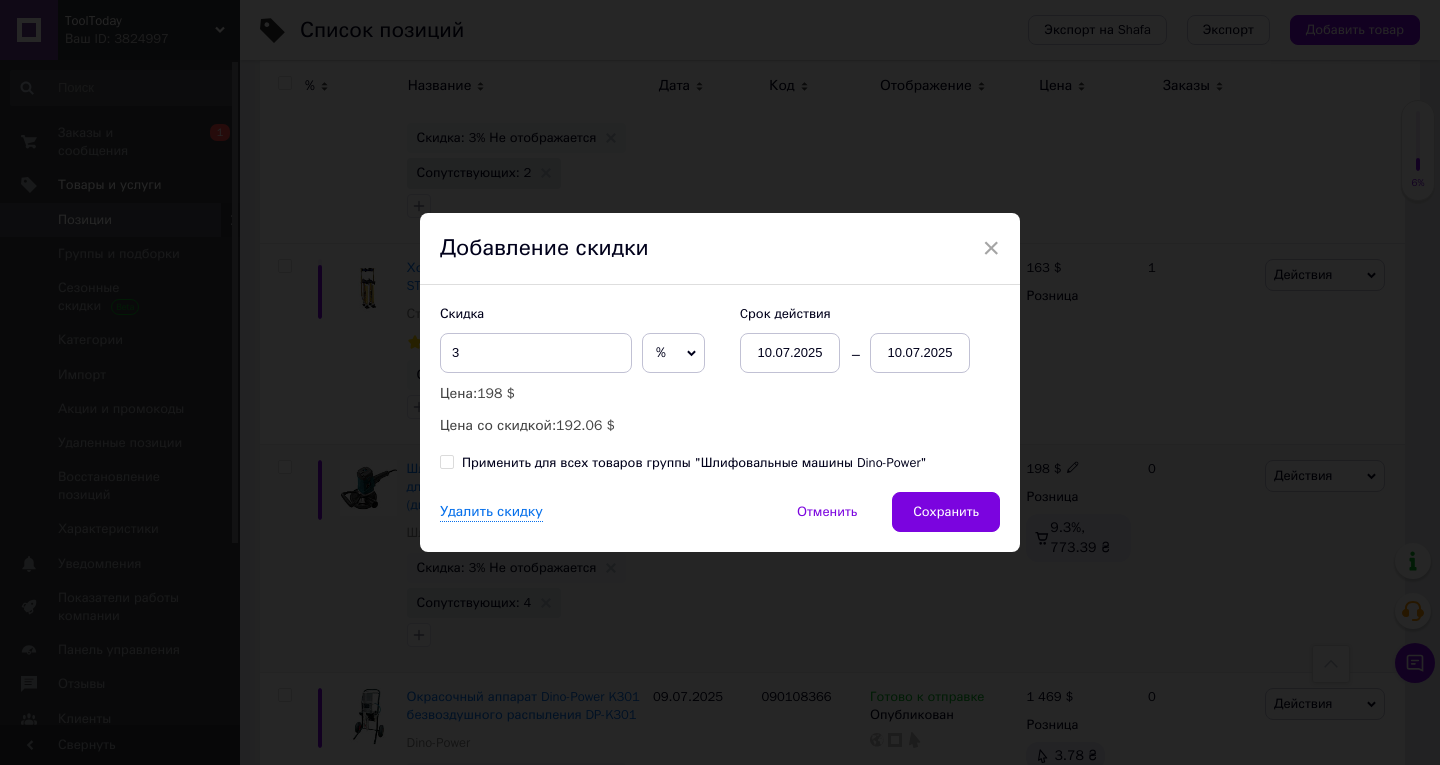 click on "10.07.2025" at bounding box center (920, 353) 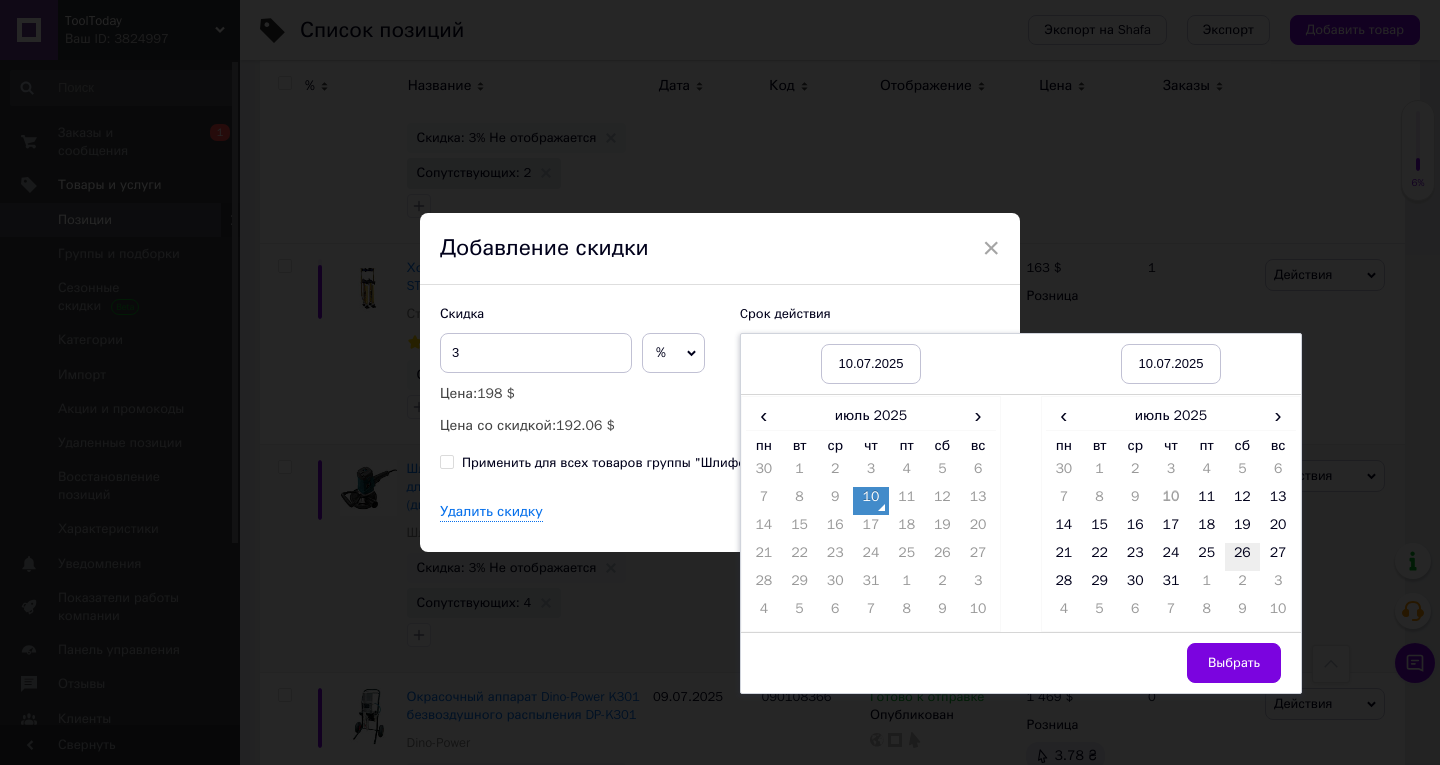 click on "26" at bounding box center [1243, 557] 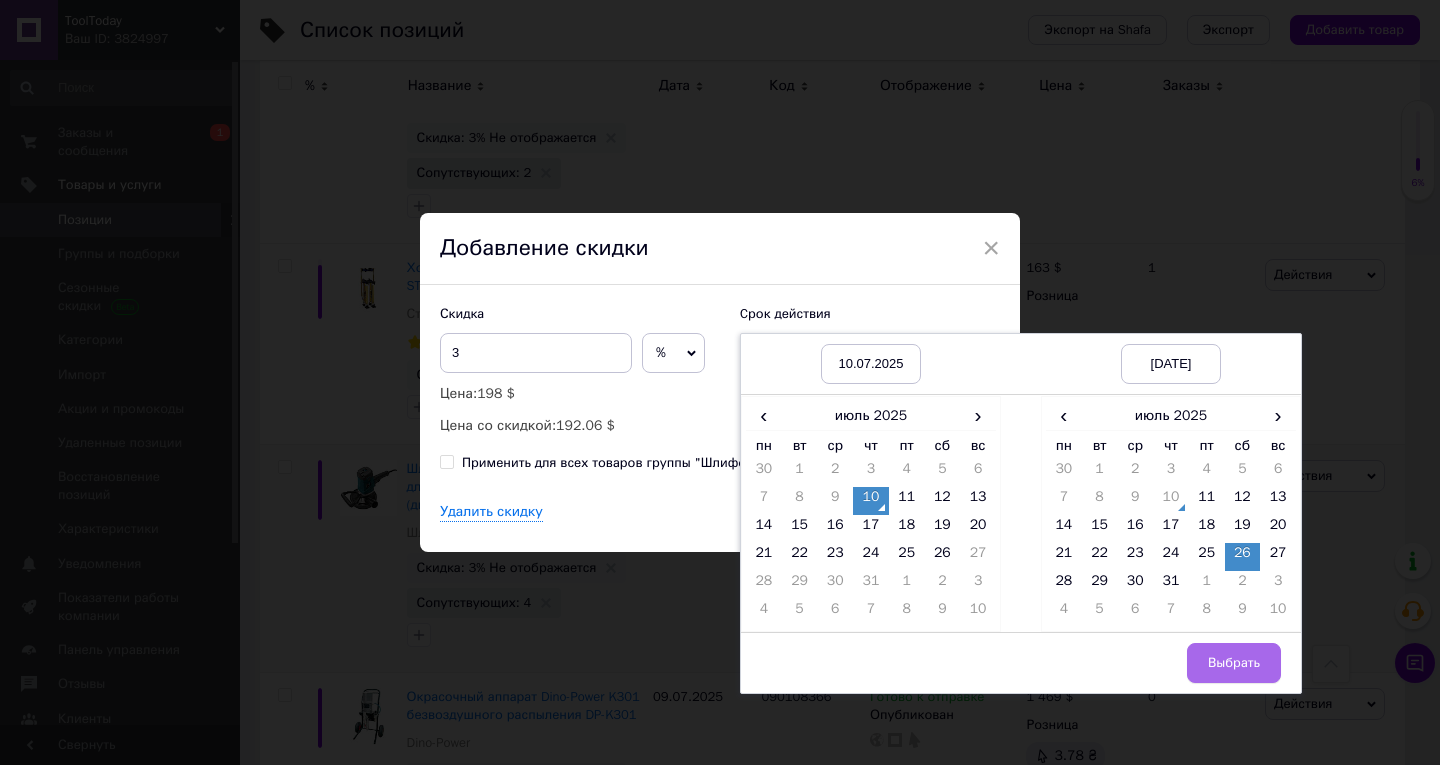 click on "Выбрать" at bounding box center [1234, 663] 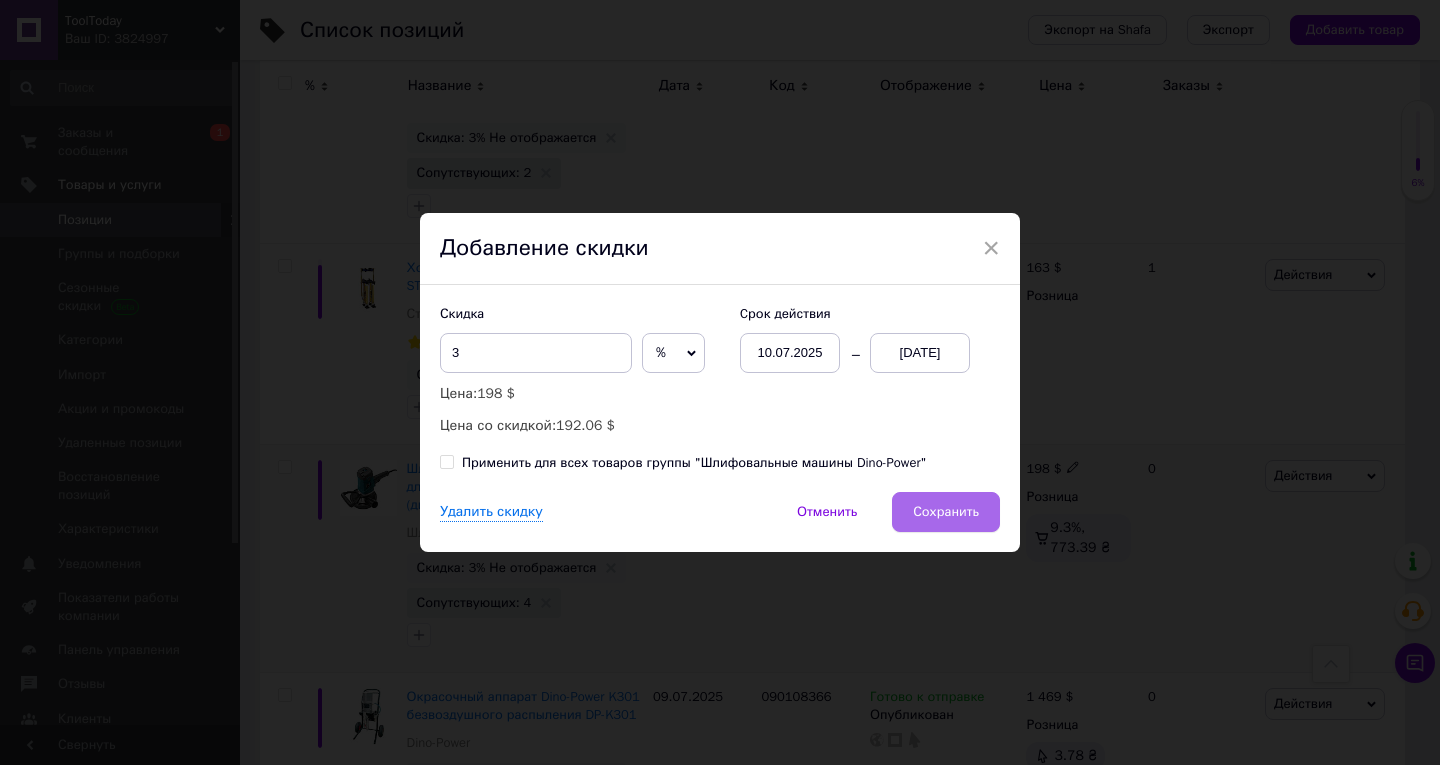 click on "Сохранить" at bounding box center (946, 512) 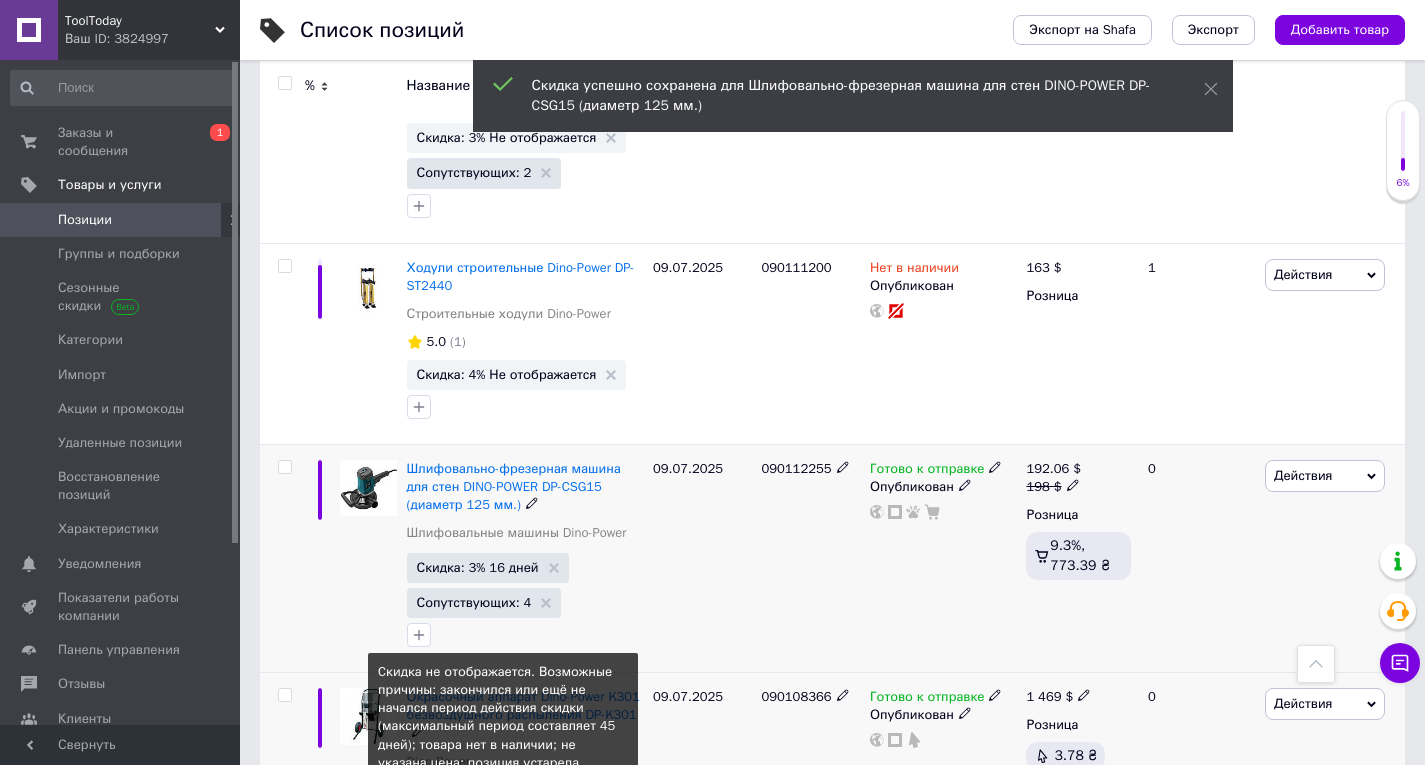 click on "Скидка: 4% Не отображается" at bounding box center [507, 795] 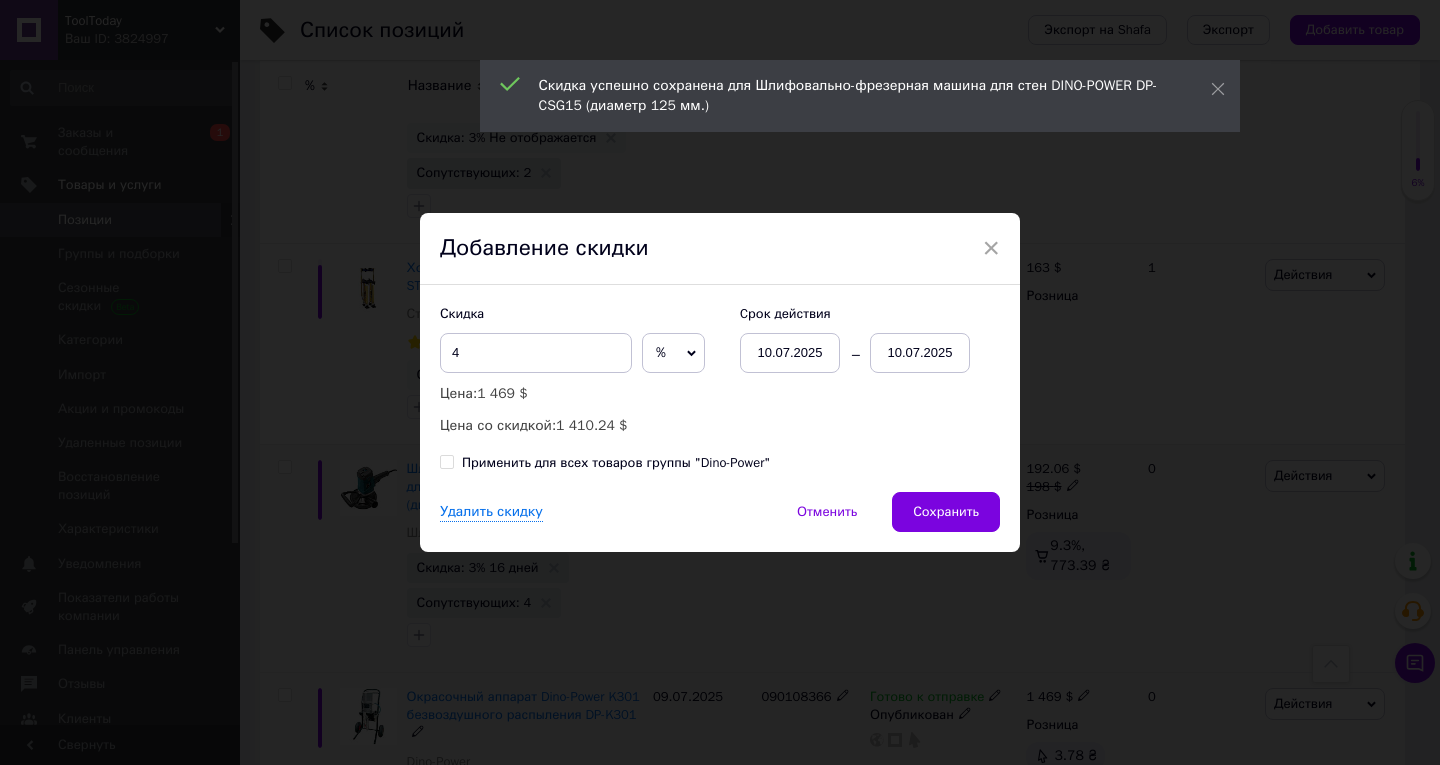 click on "10.07.2025" at bounding box center (920, 353) 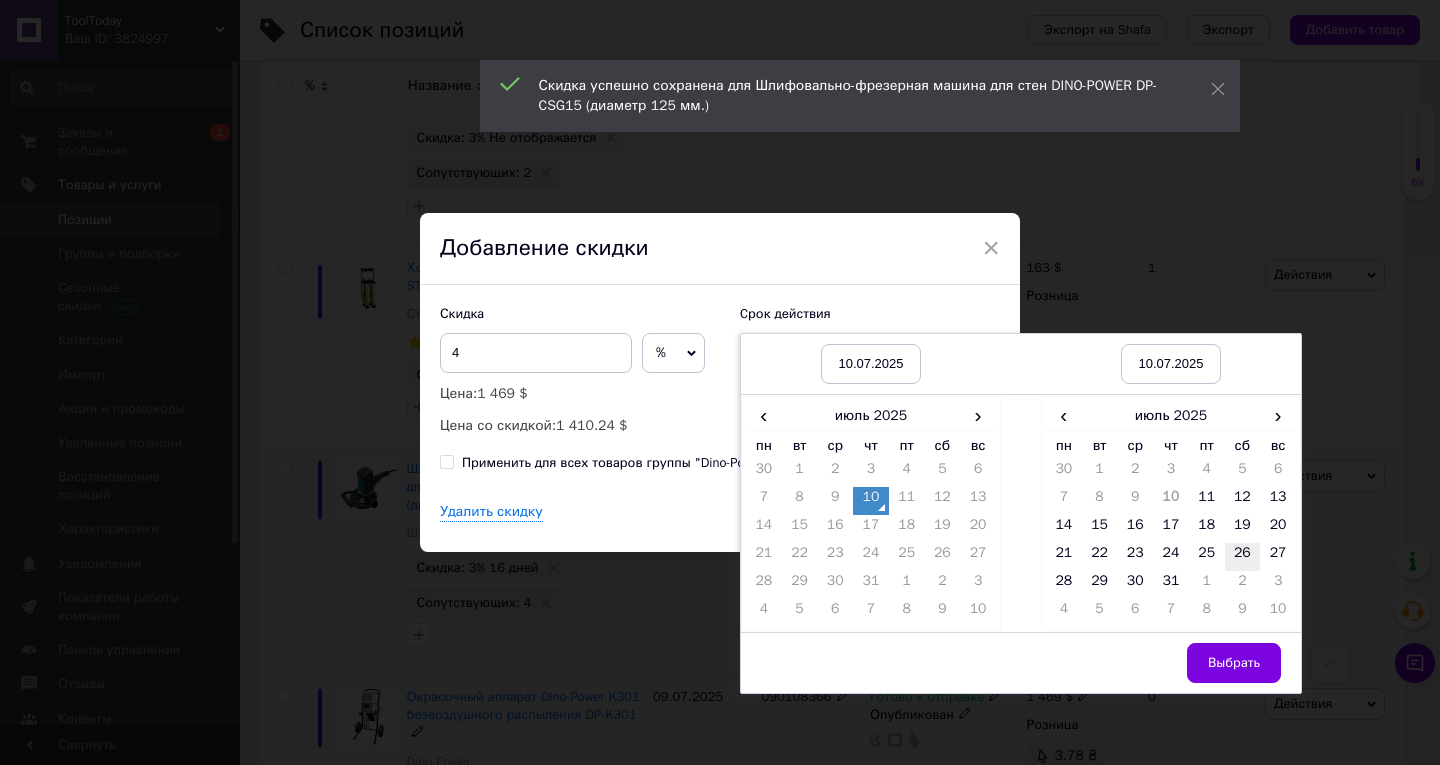 click on "26" at bounding box center [1243, 557] 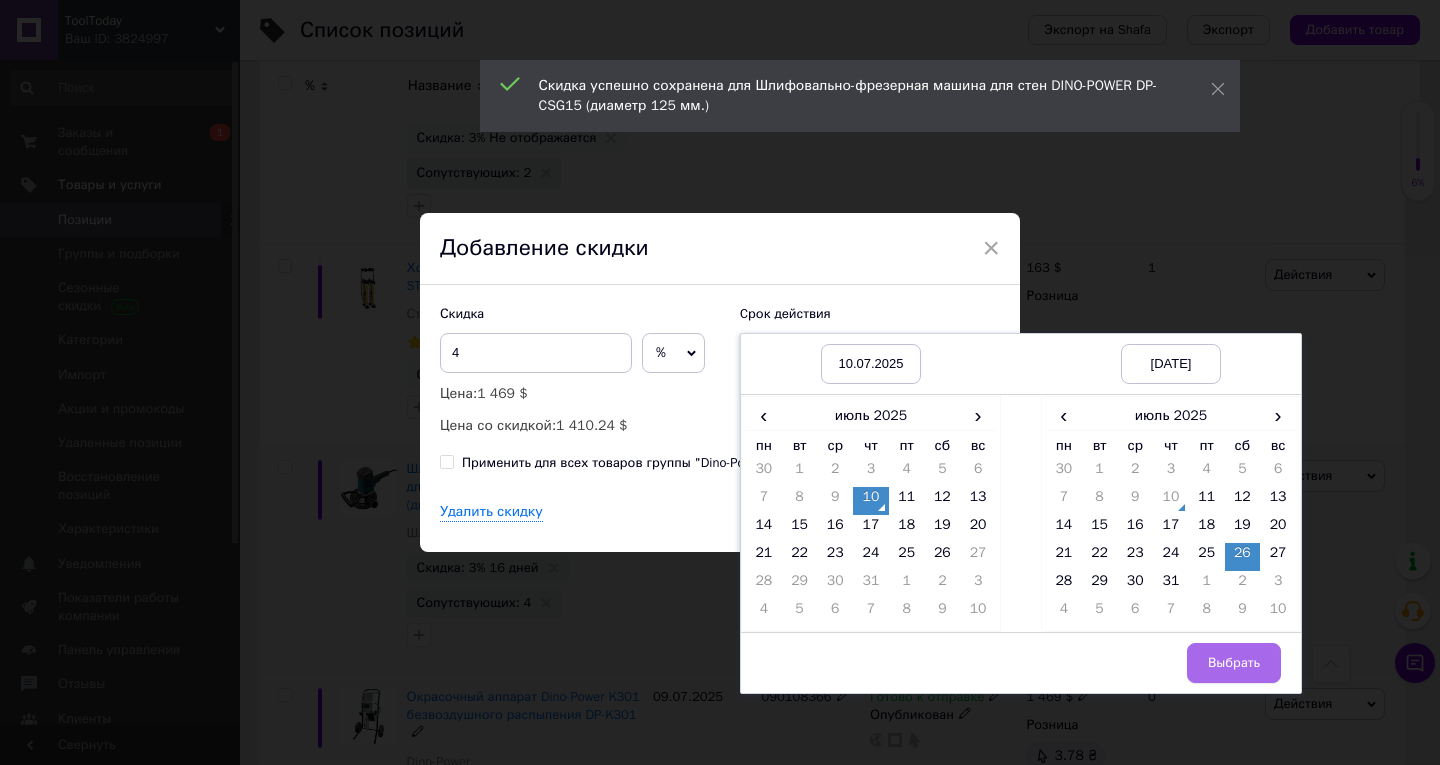 click on "Выбрать" at bounding box center (1234, 663) 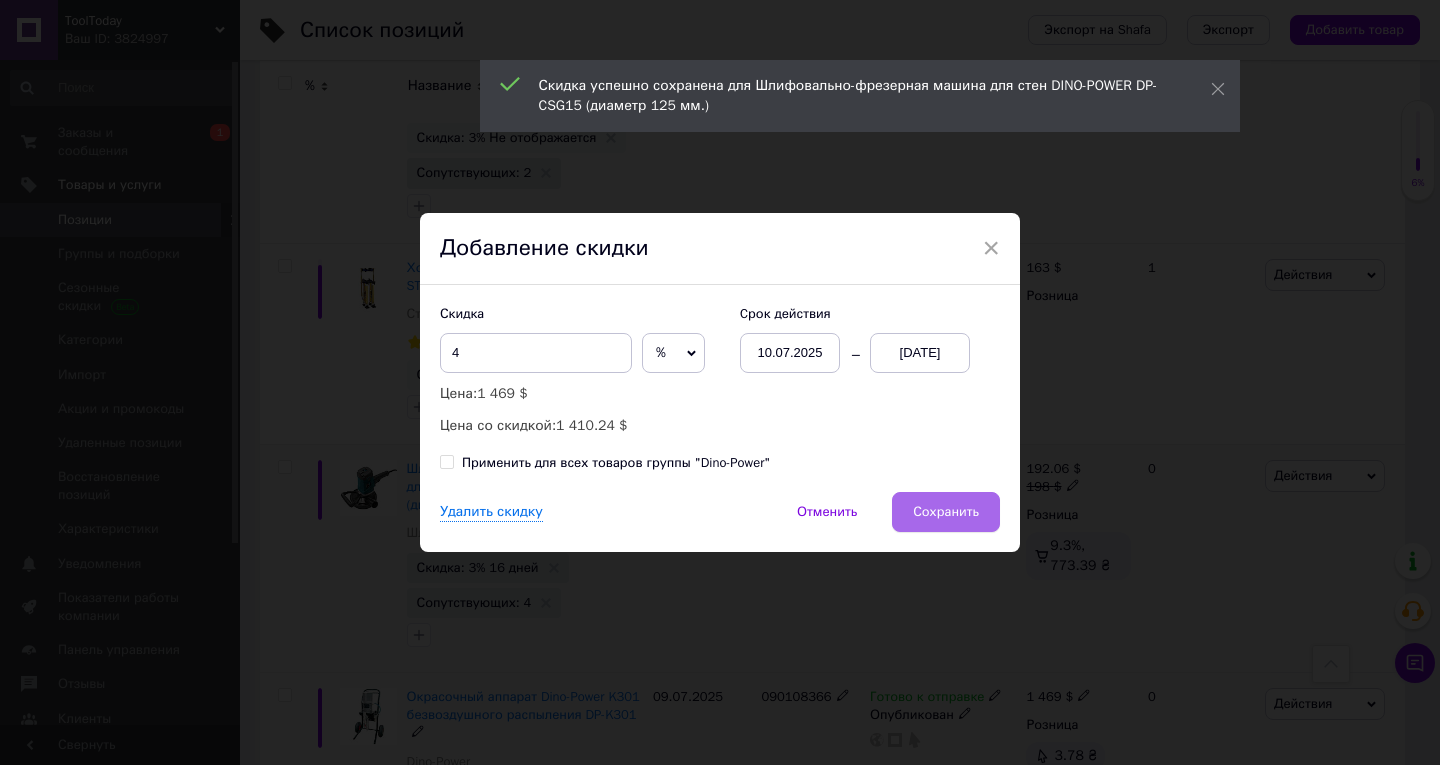 click on "Сохранить" at bounding box center (946, 512) 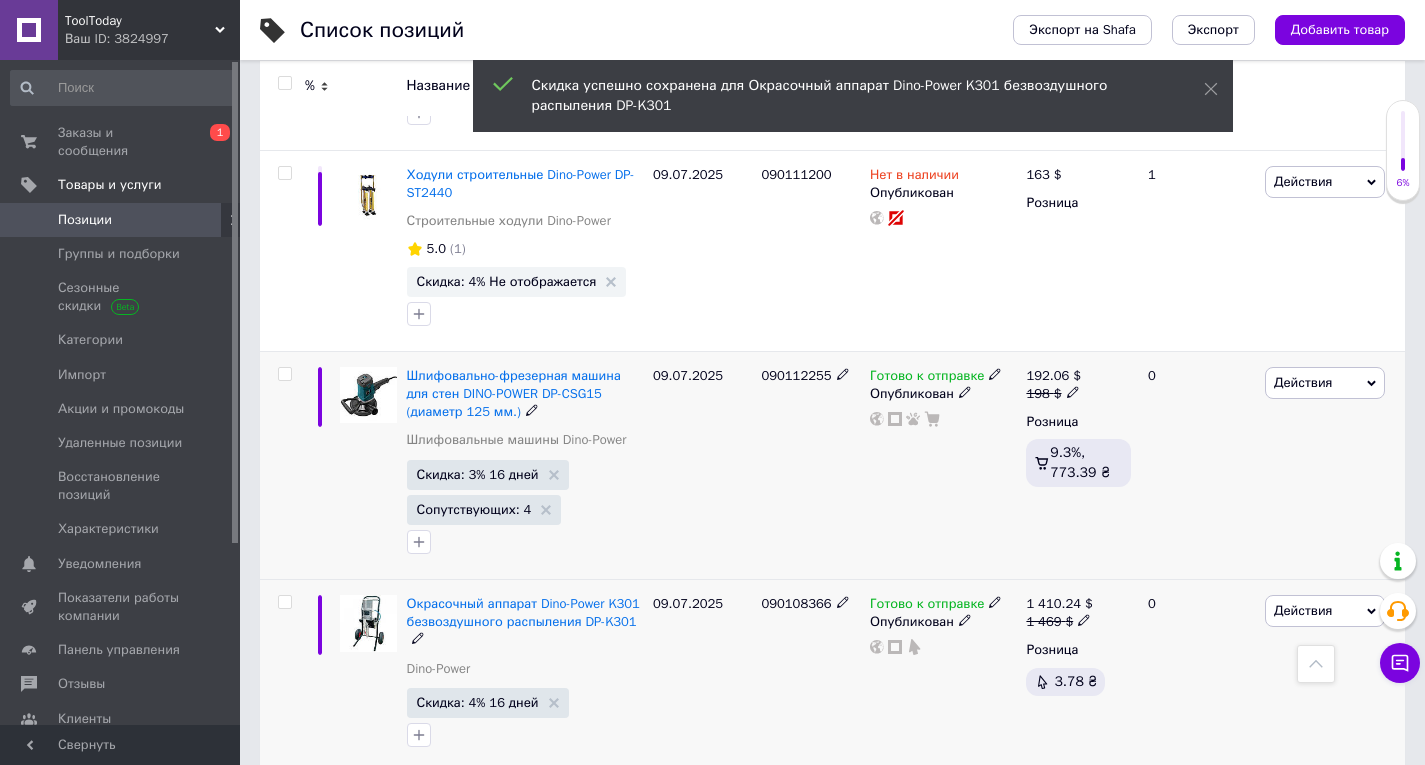 scroll, scrollTop: 17000, scrollLeft: 0, axis: vertical 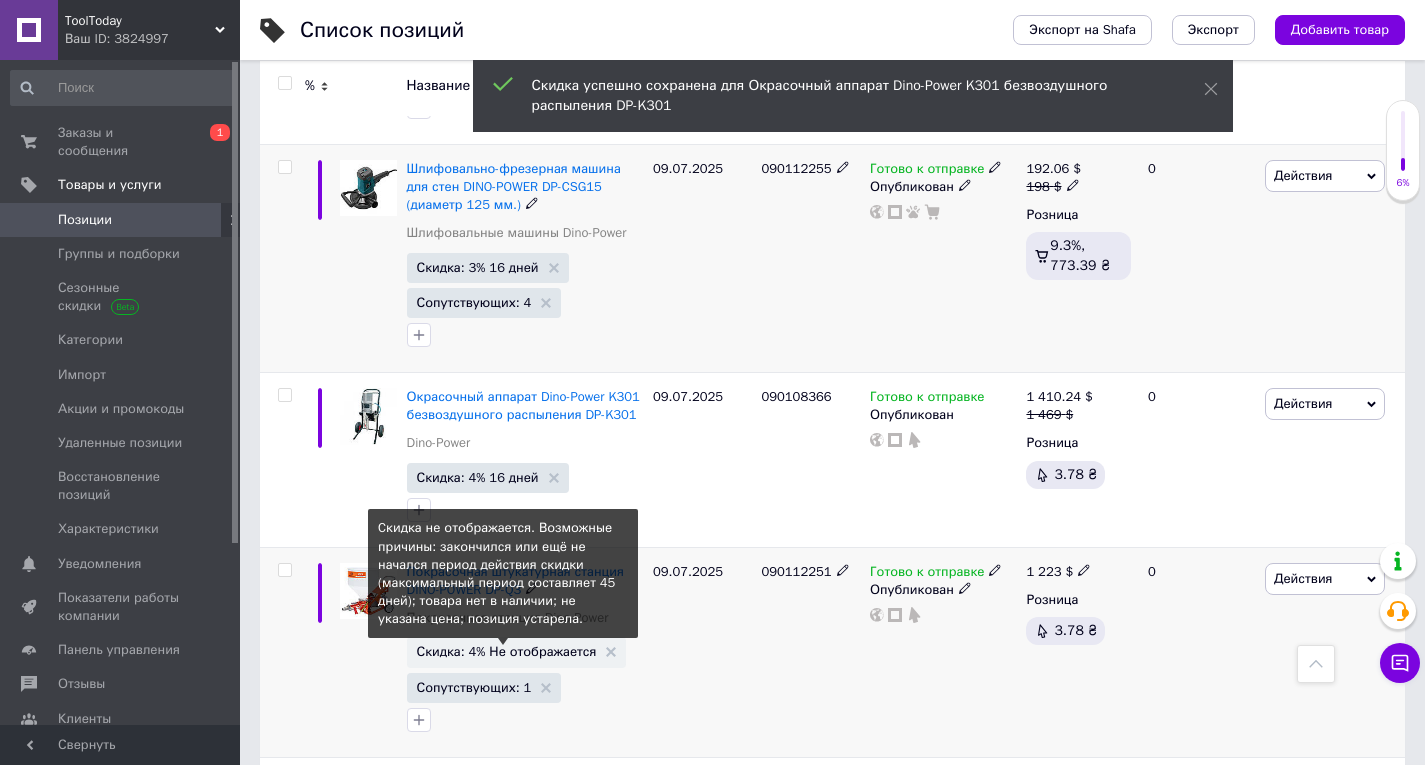 click on "Скидка: 4% Не отображается" at bounding box center (507, 651) 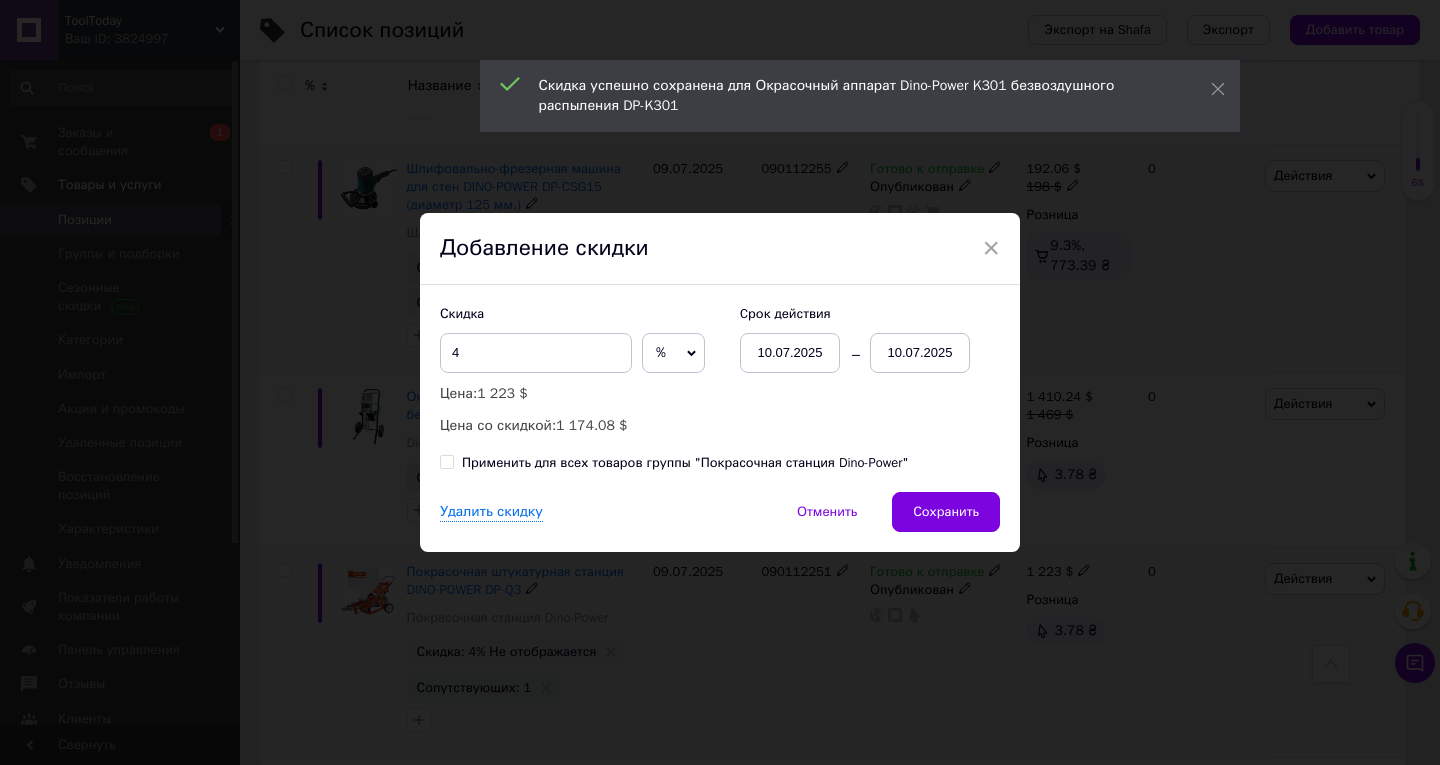 click on "10.07.2025" at bounding box center [920, 353] 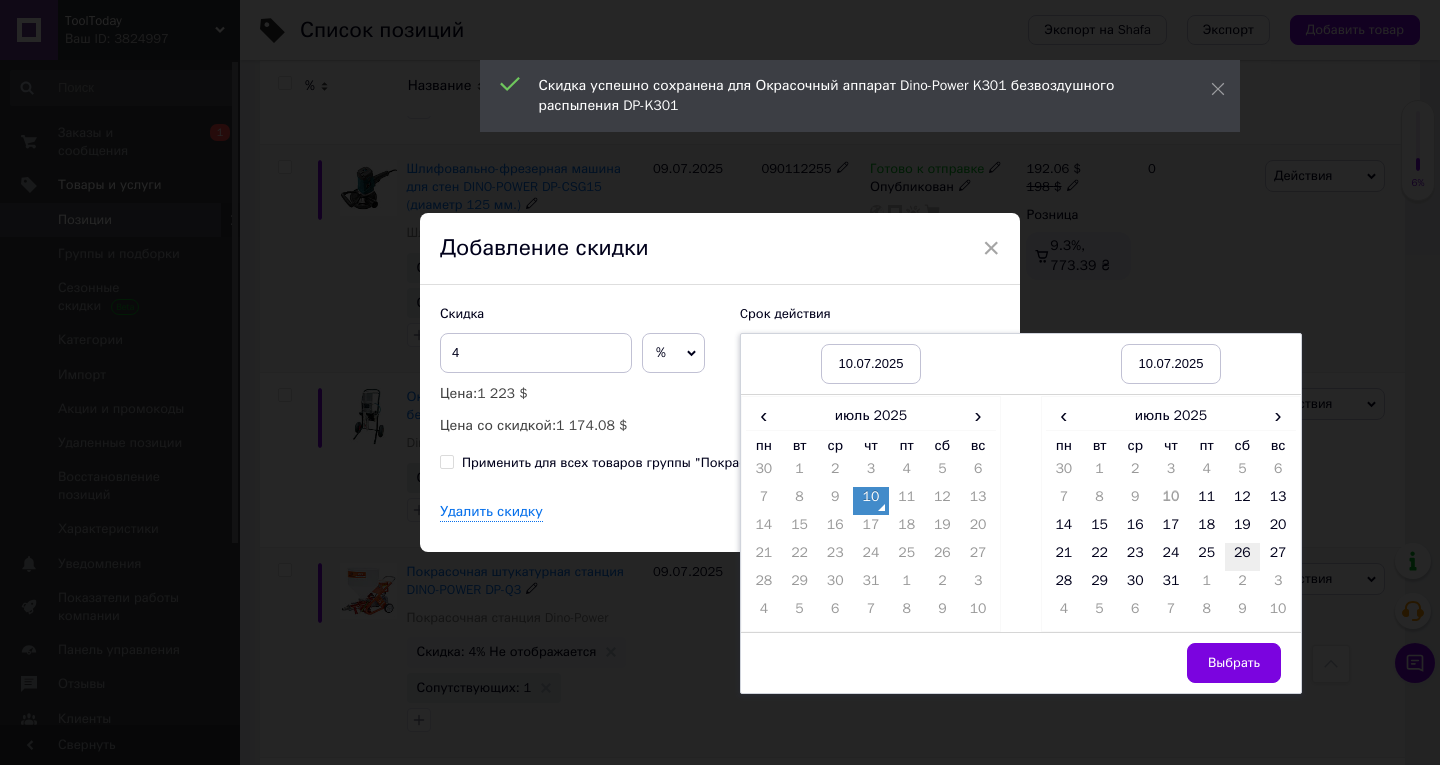 click on "26" at bounding box center (1243, 557) 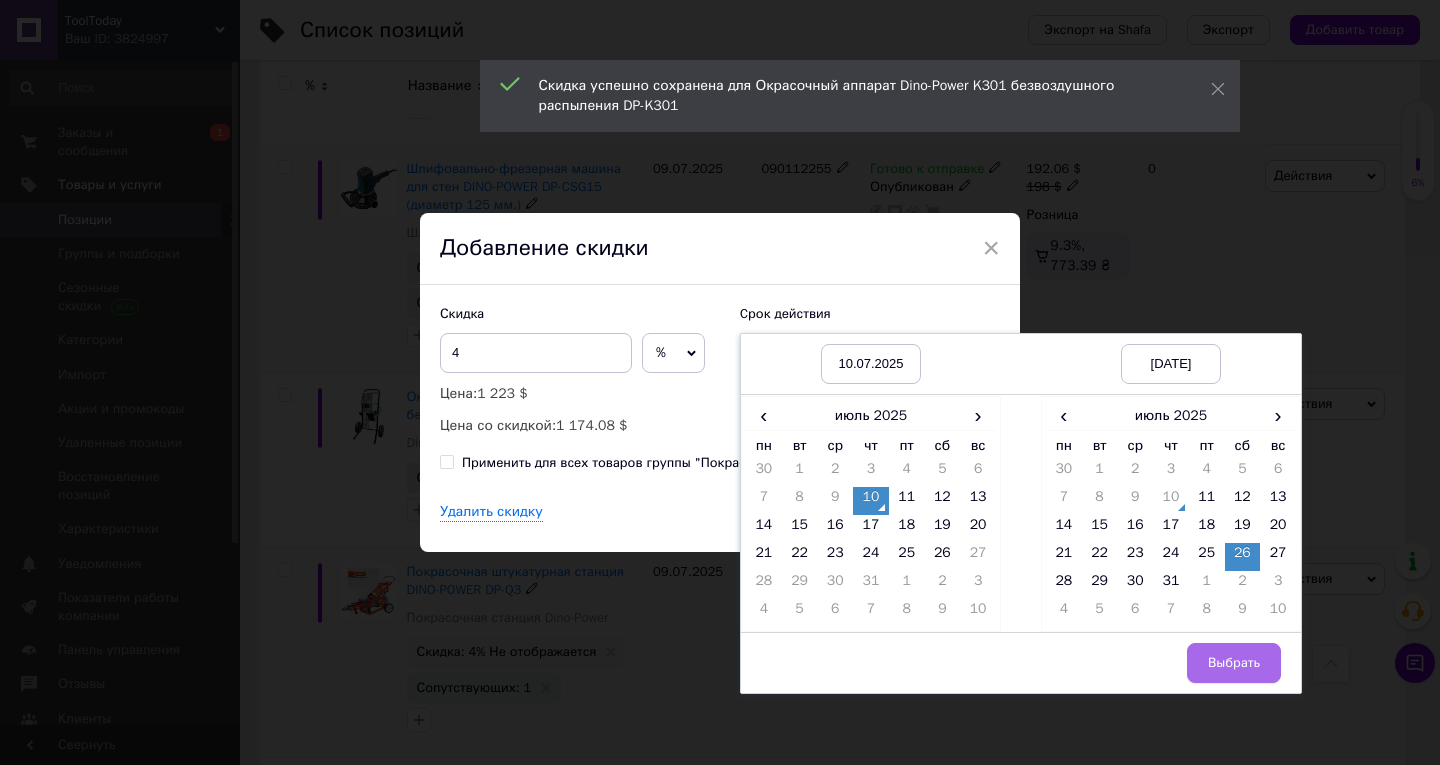 click on "Выбрать" at bounding box center [1234, 663] 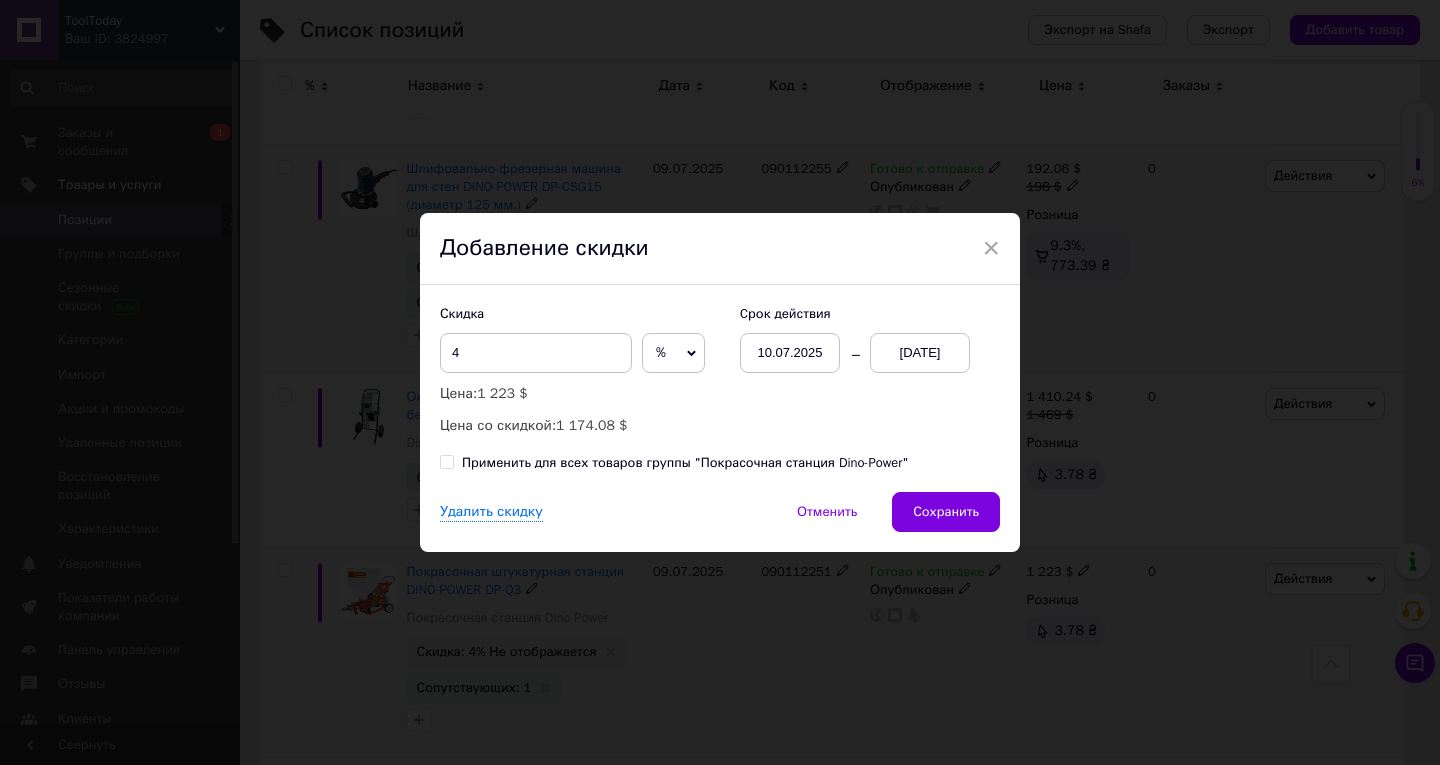 click on "Сохранить" at bounding box center (946, 512) 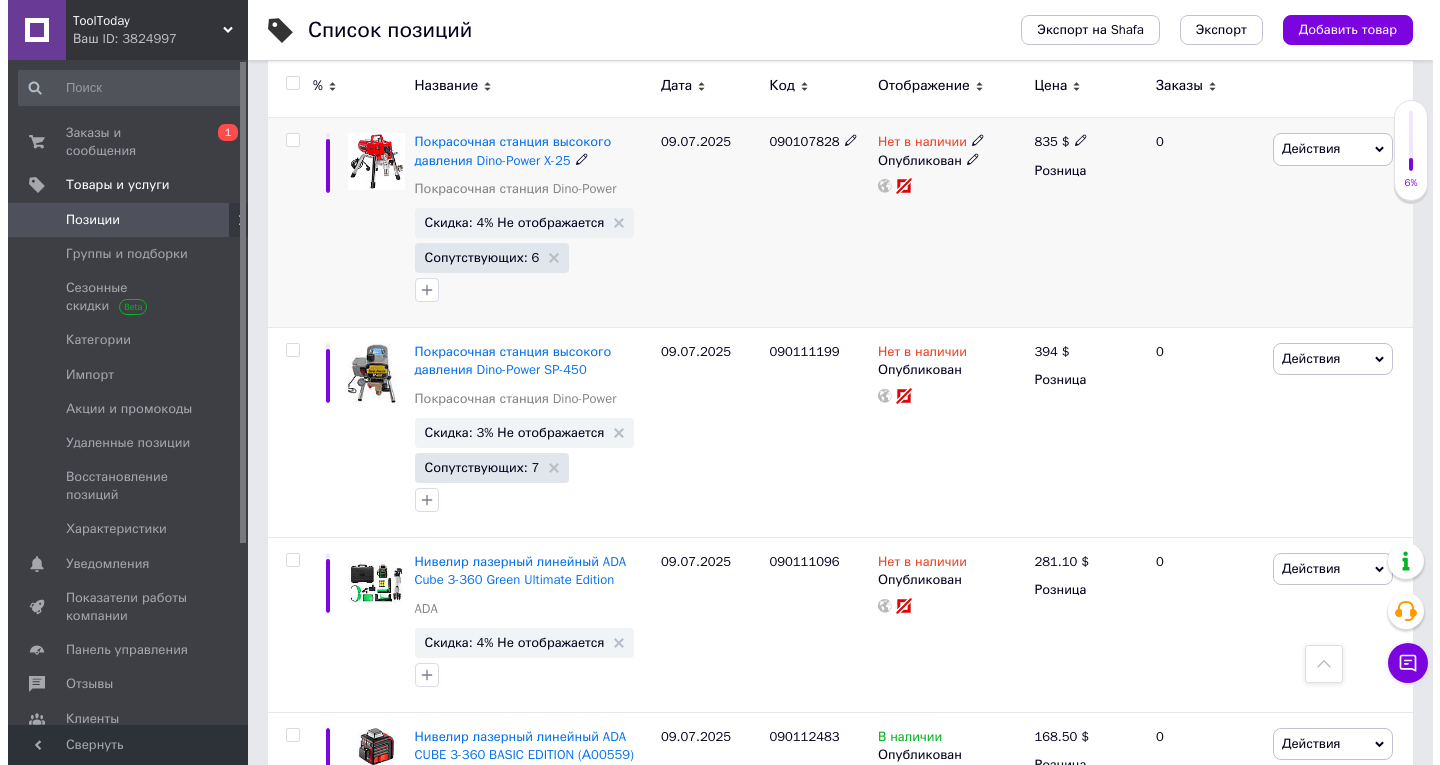 scroll, scrollTop: 18201, scrollLeft: 0, axis: vertical 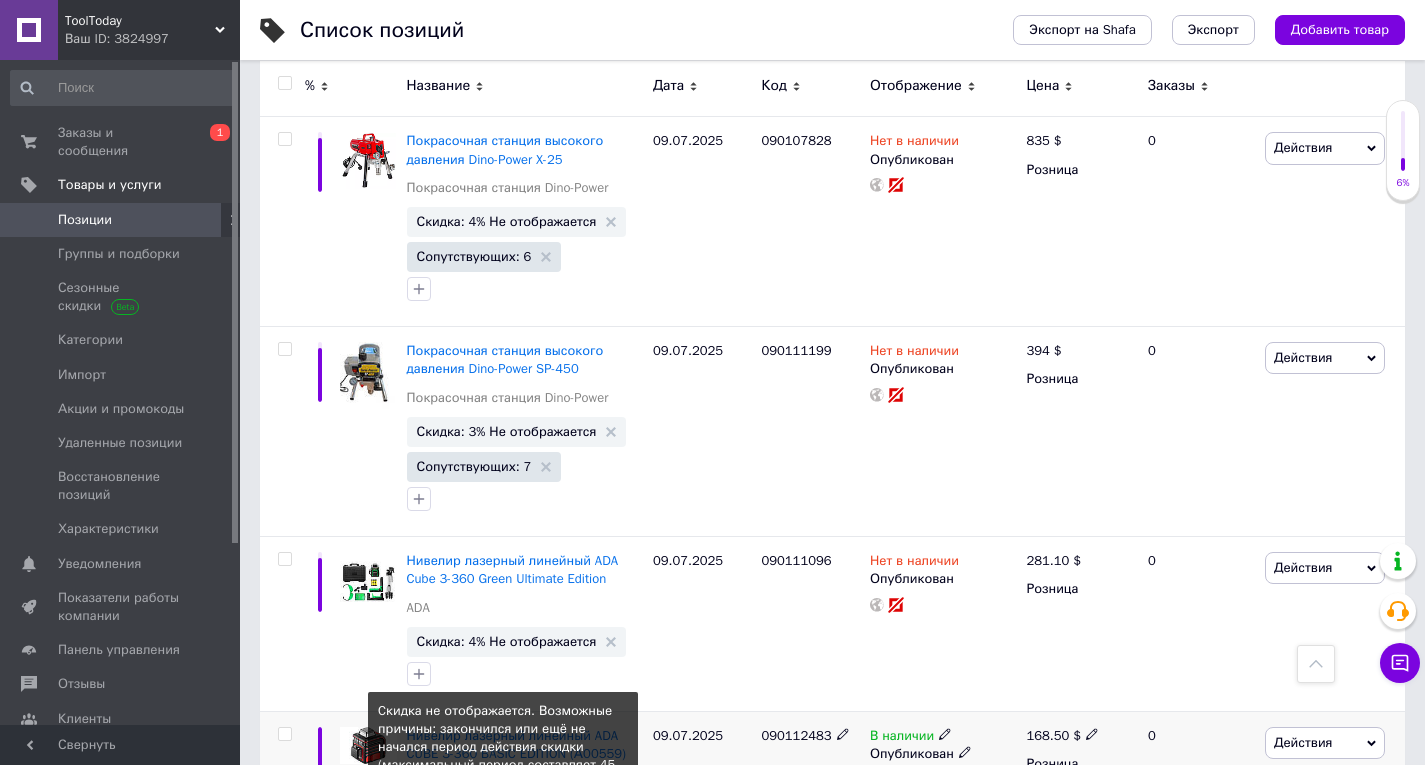 click on "Скидка: 4% Не отображается" at bounding box center [507, 834] 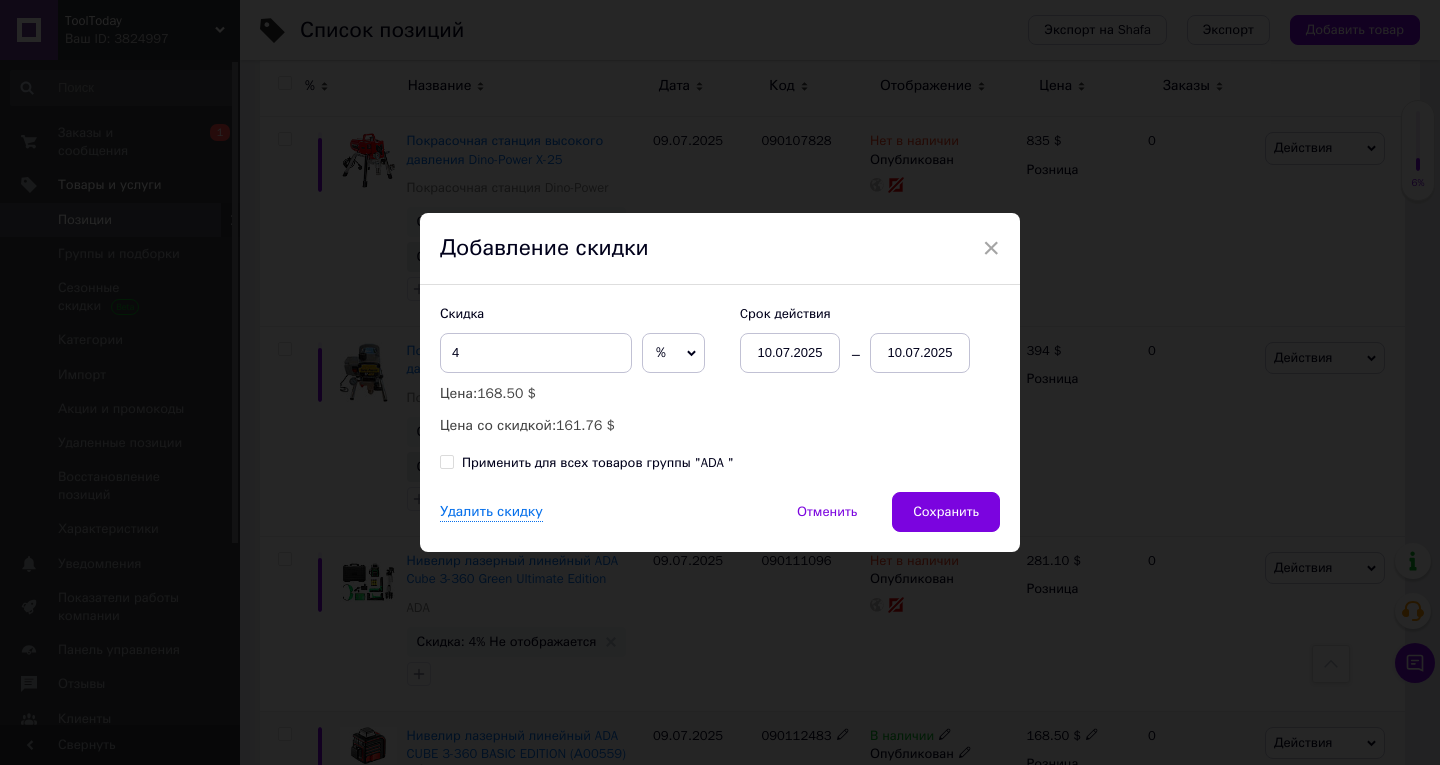 click on "10.07.2025" at bounding box center [920, 353] 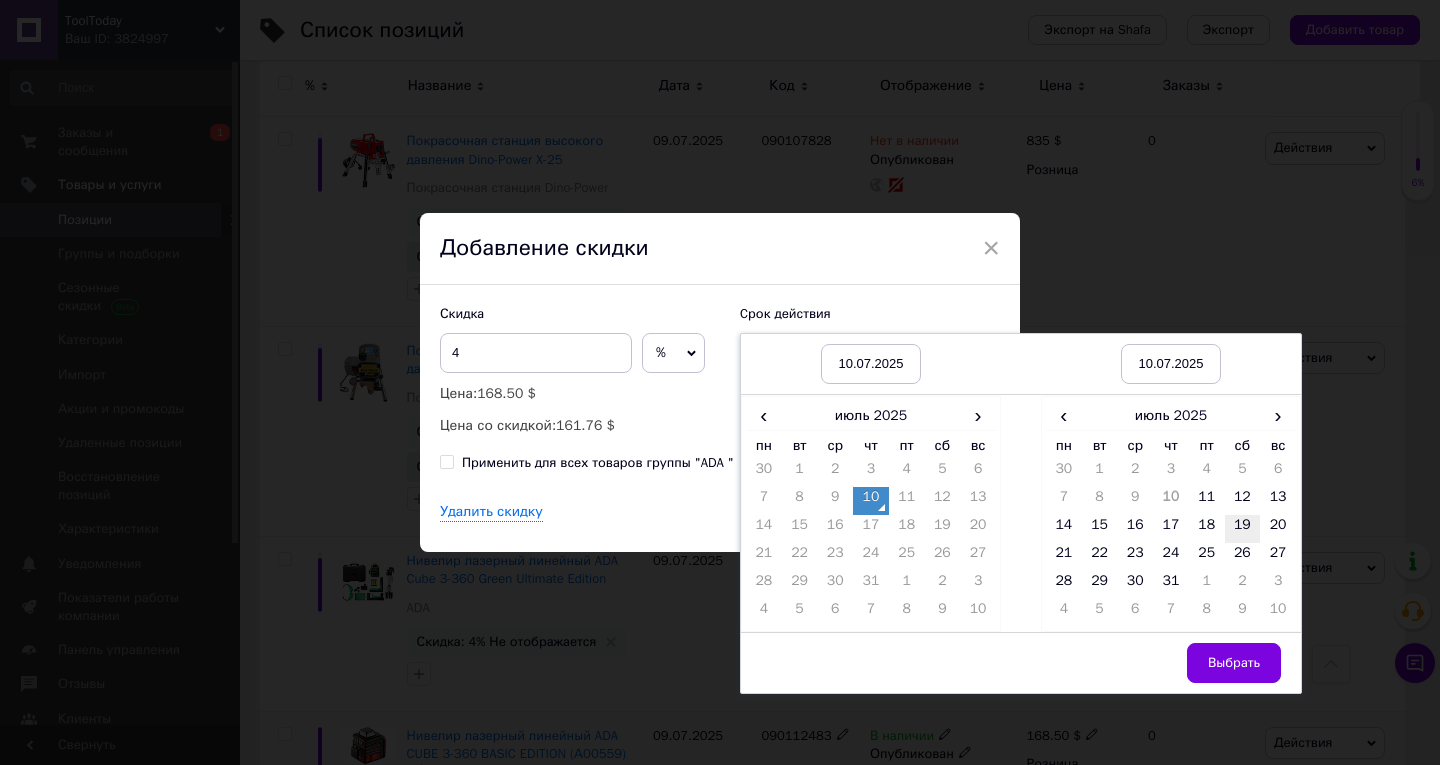 click on "19" at bounding box center (1243, 529) 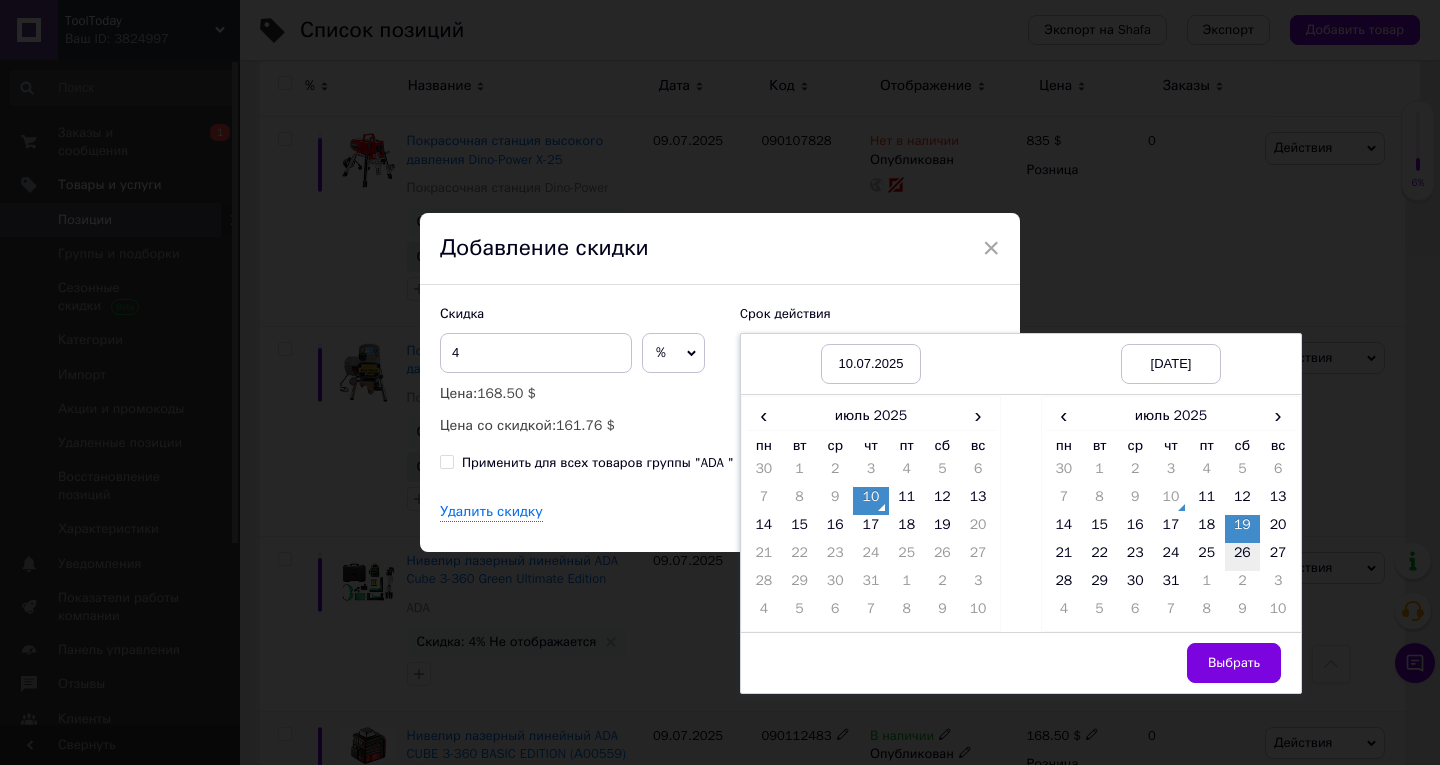 click on "26" at bounding box center [1243, 557] 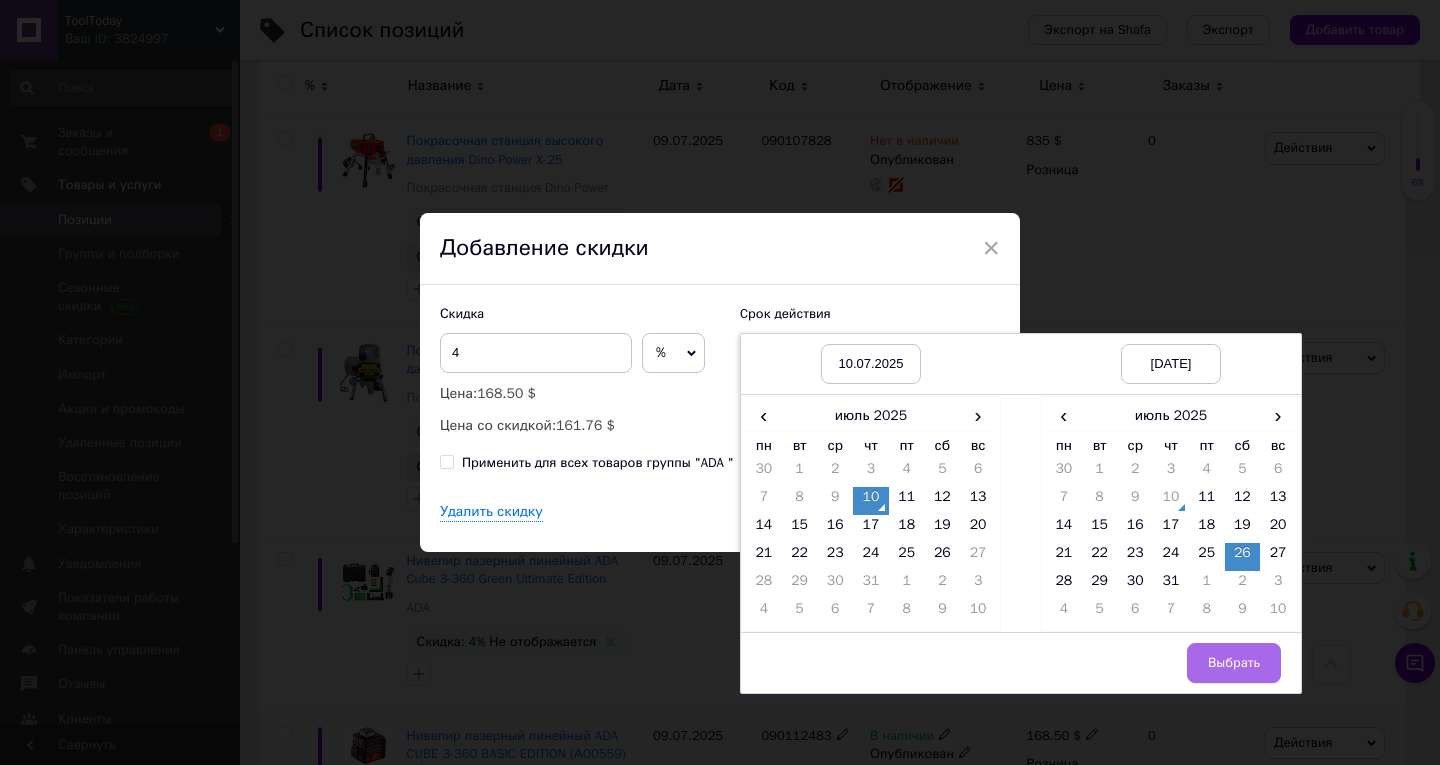 click on "Выбрать" at bounding box center [1234, 663] 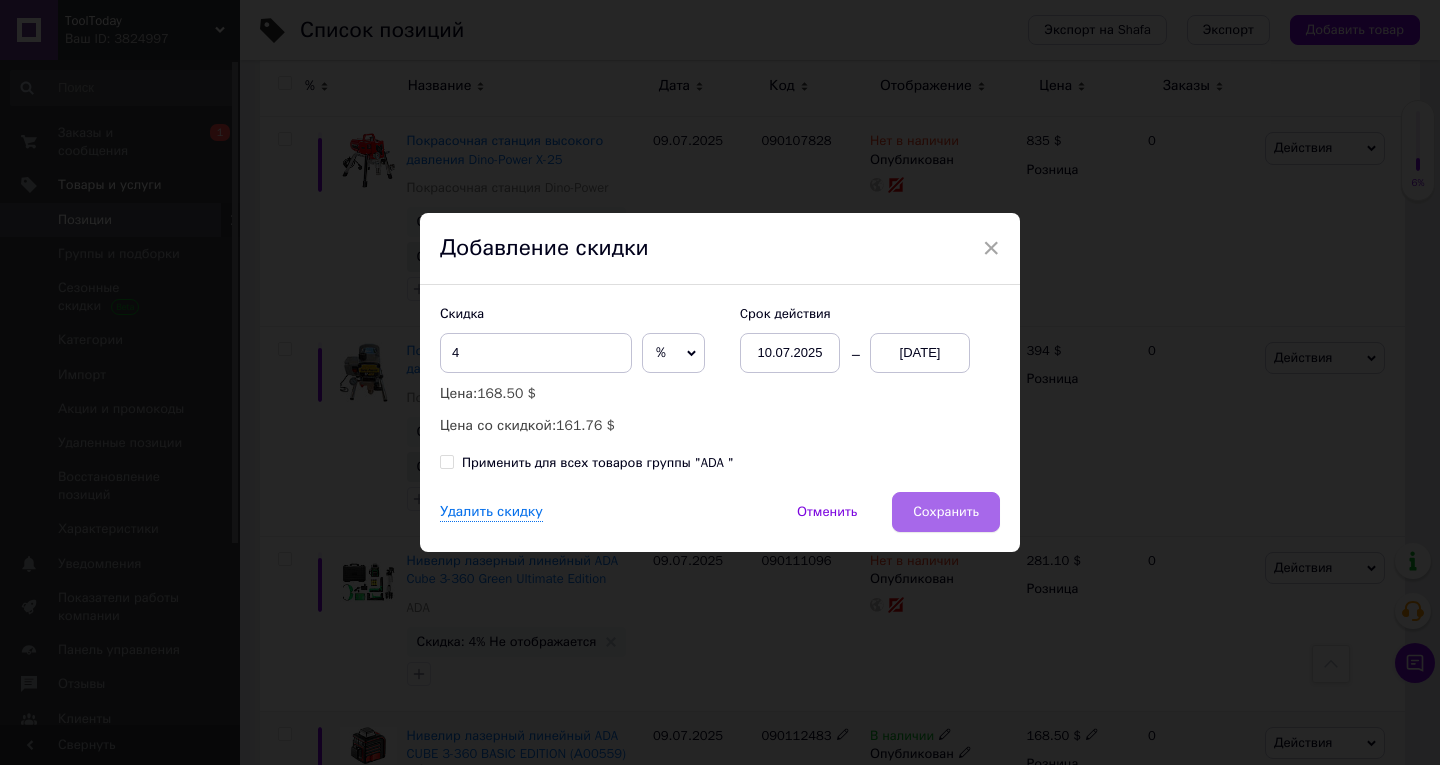 click on "Сохранить" at bounding box center (946, 512) 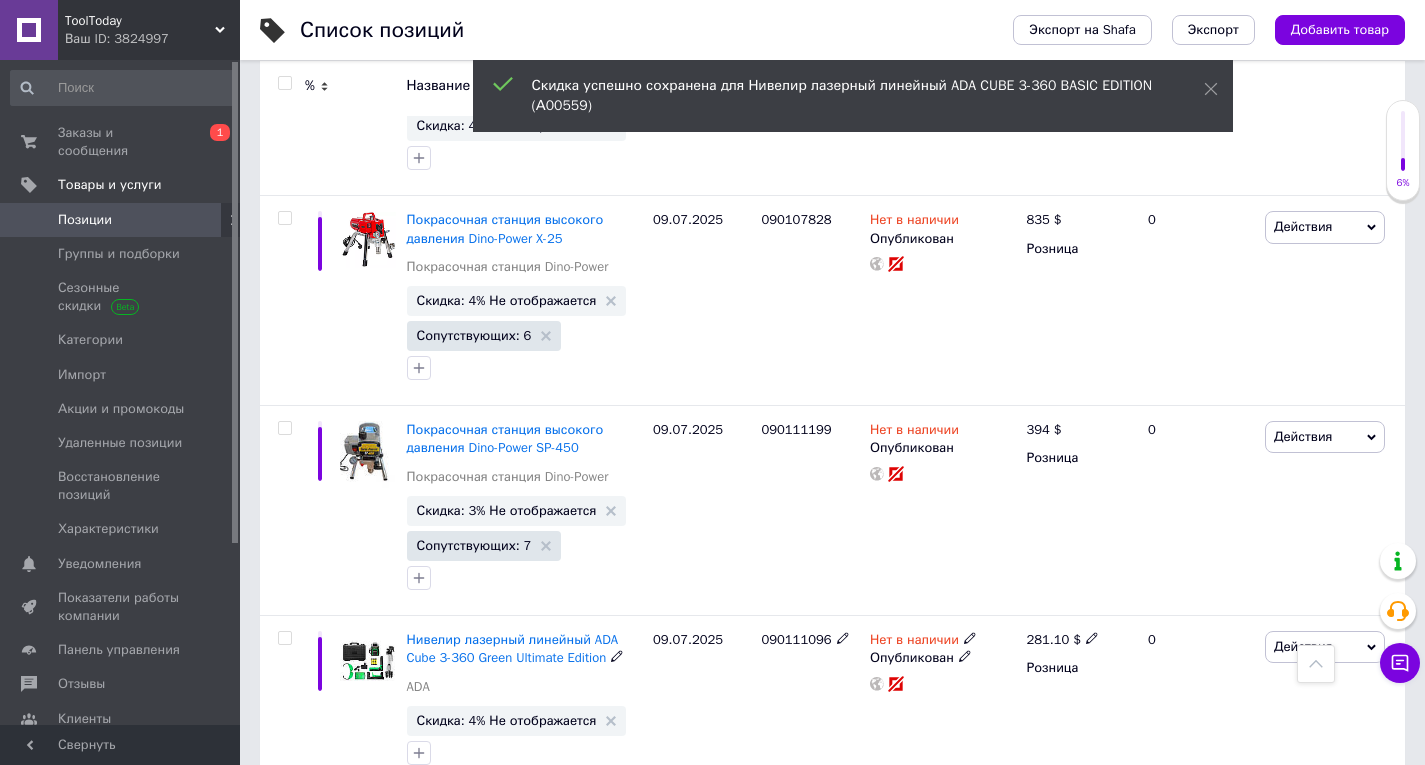 scroll, scrollTop: 18201, scrollLeft: 0, axis: vertical 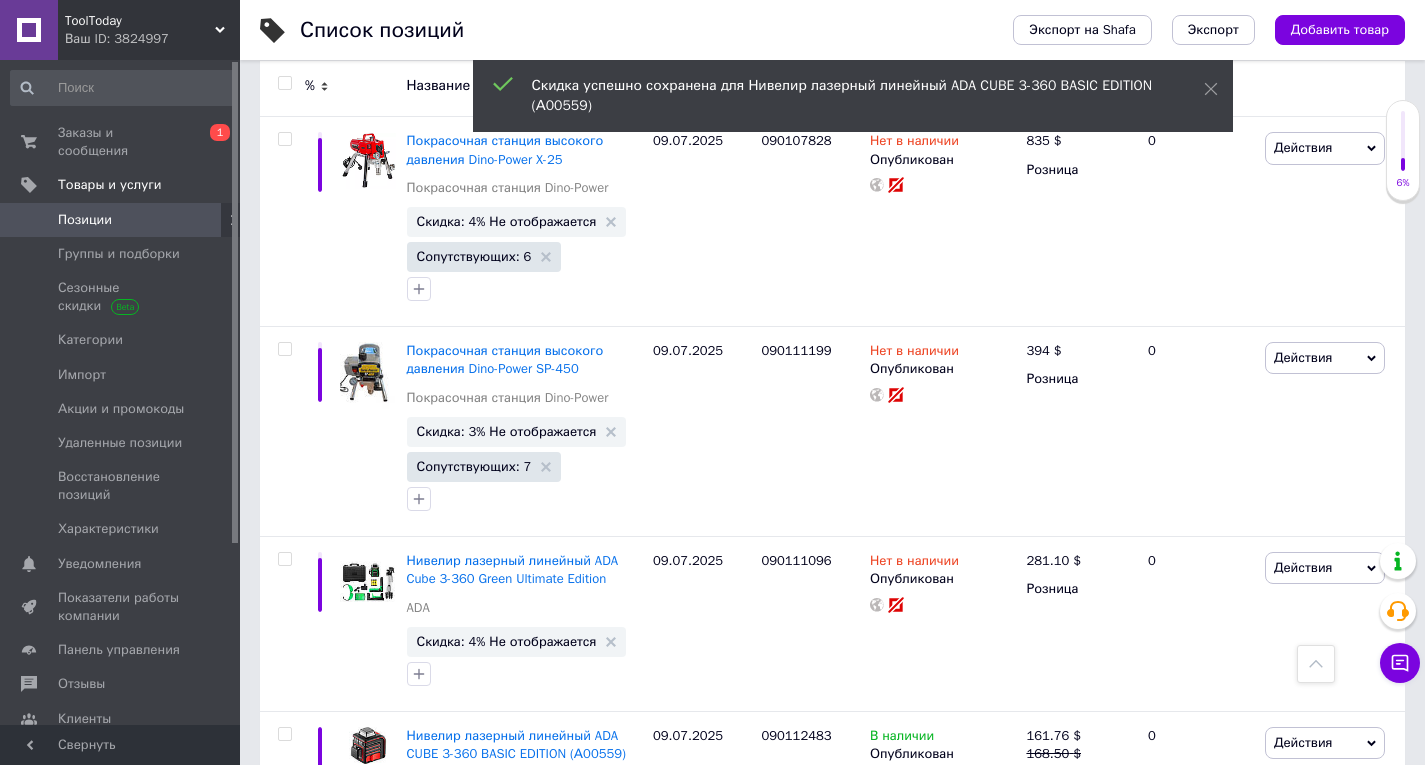 click on "Следующая" at bounding box center [680, 927] 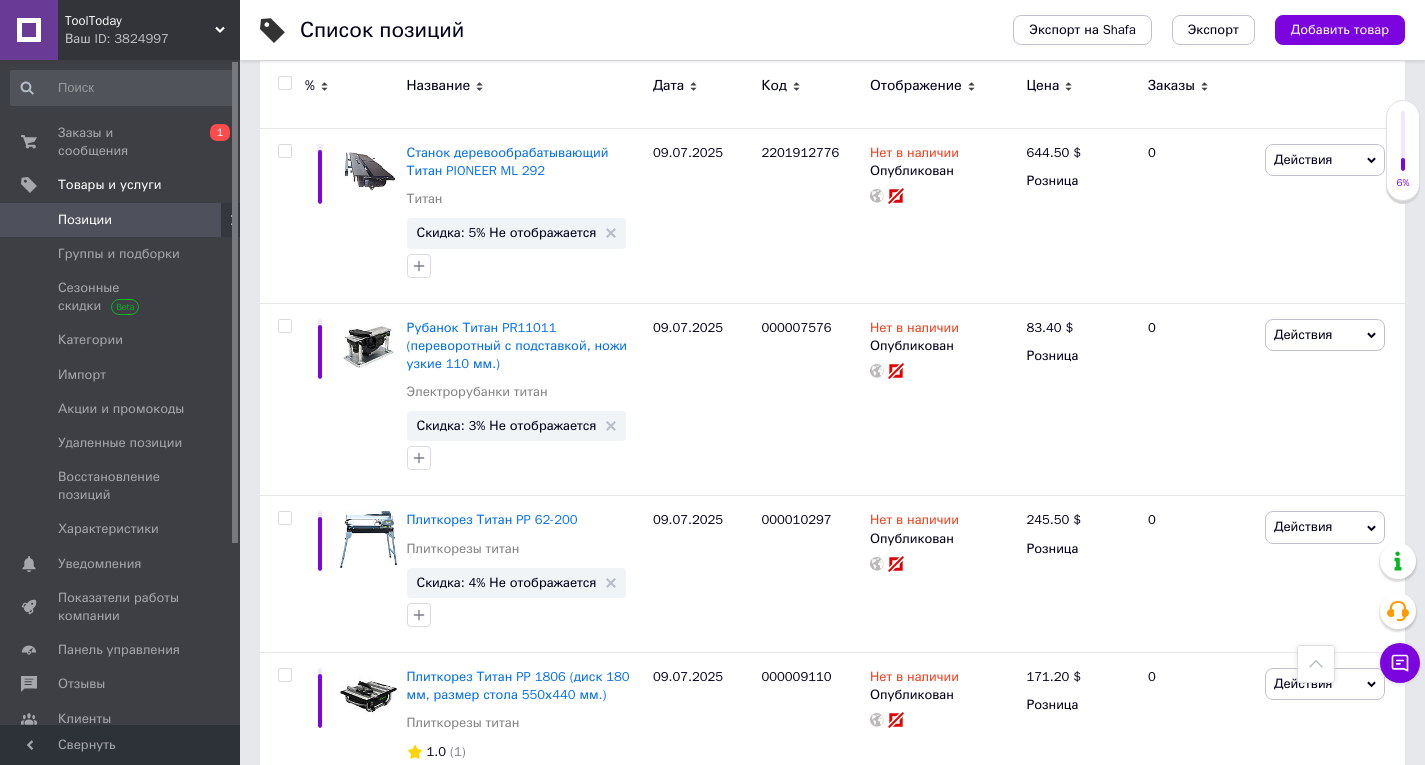 click 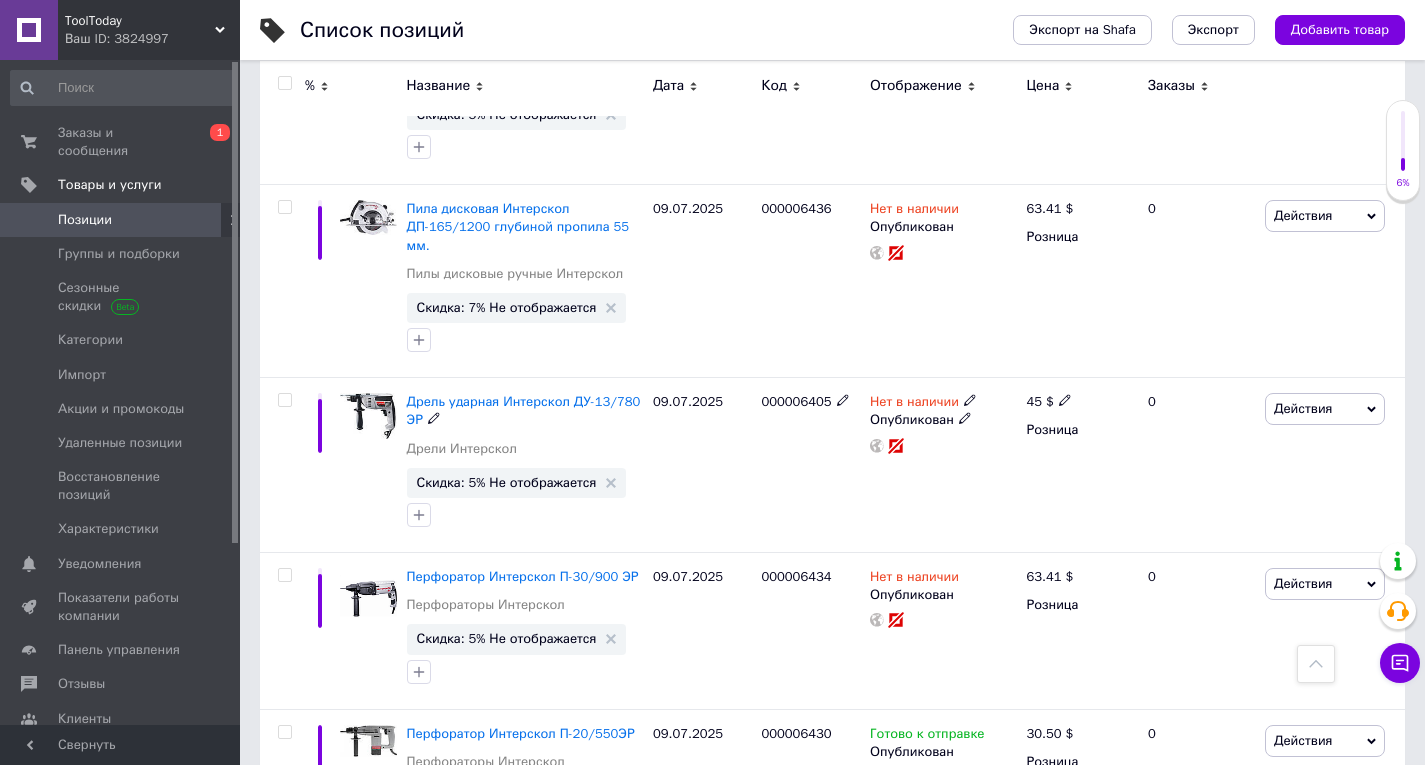 scroll, scrollTop: 6300, scrollLeft: 0, axis: vertical 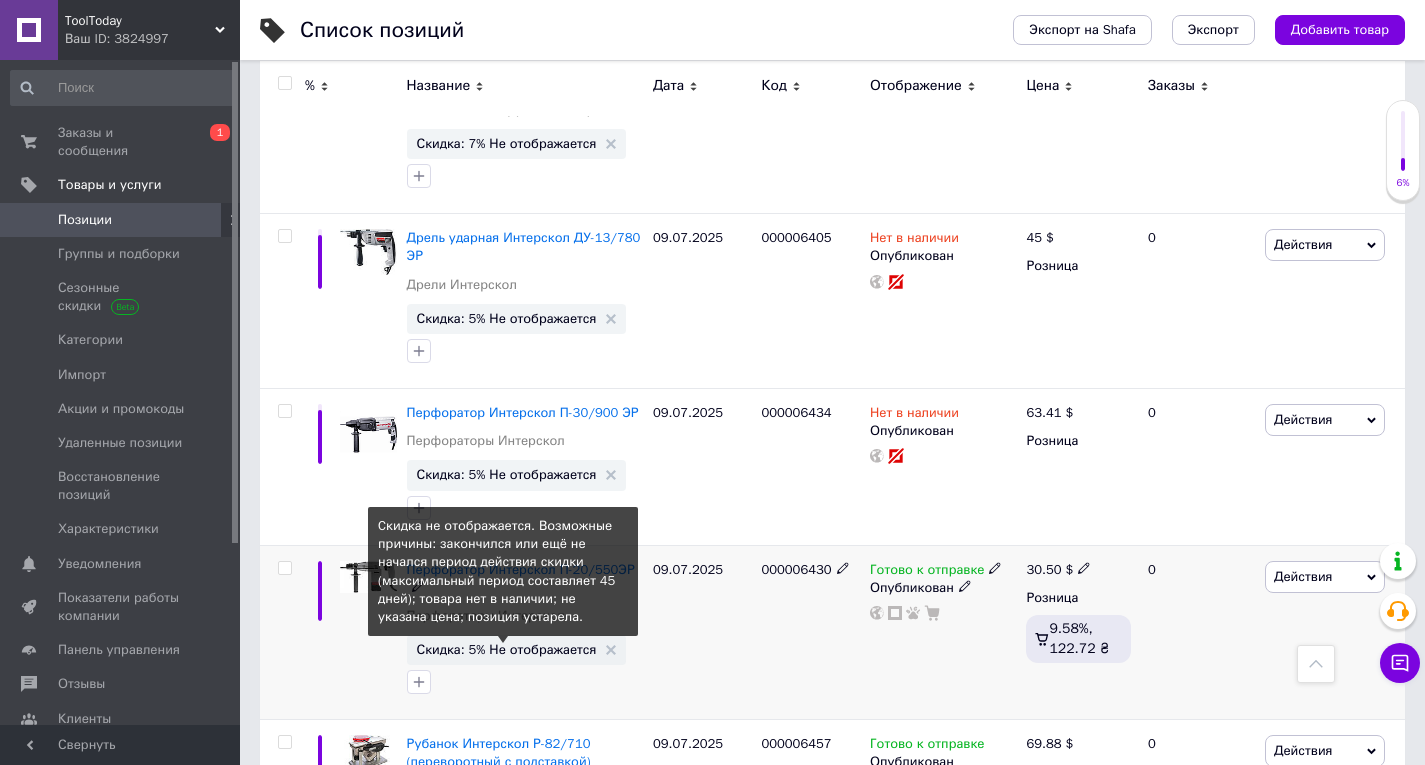 click on "Скидка: 5% Не отображается" at bounding box center [507, 649] 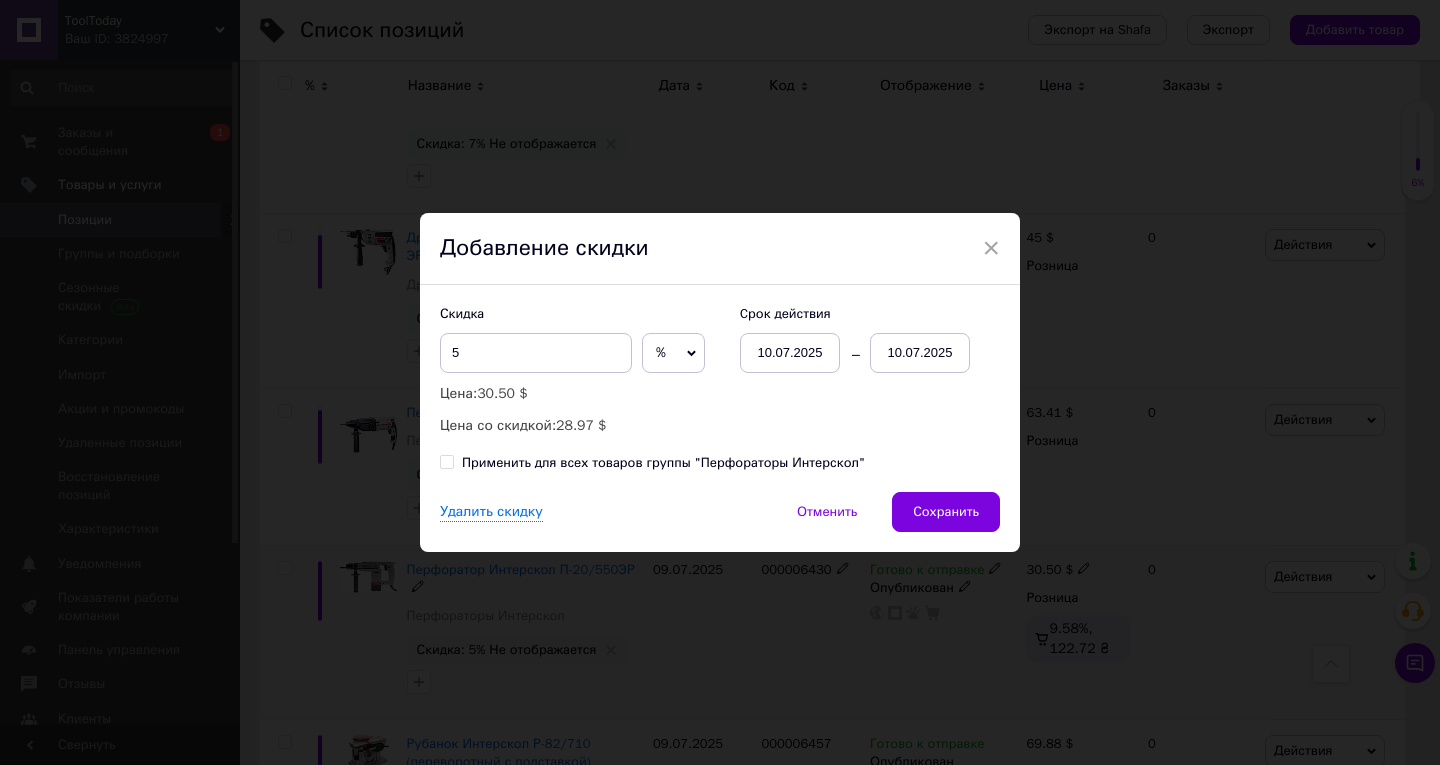 click on "10.07.2025" at bounding box center [920, 353] 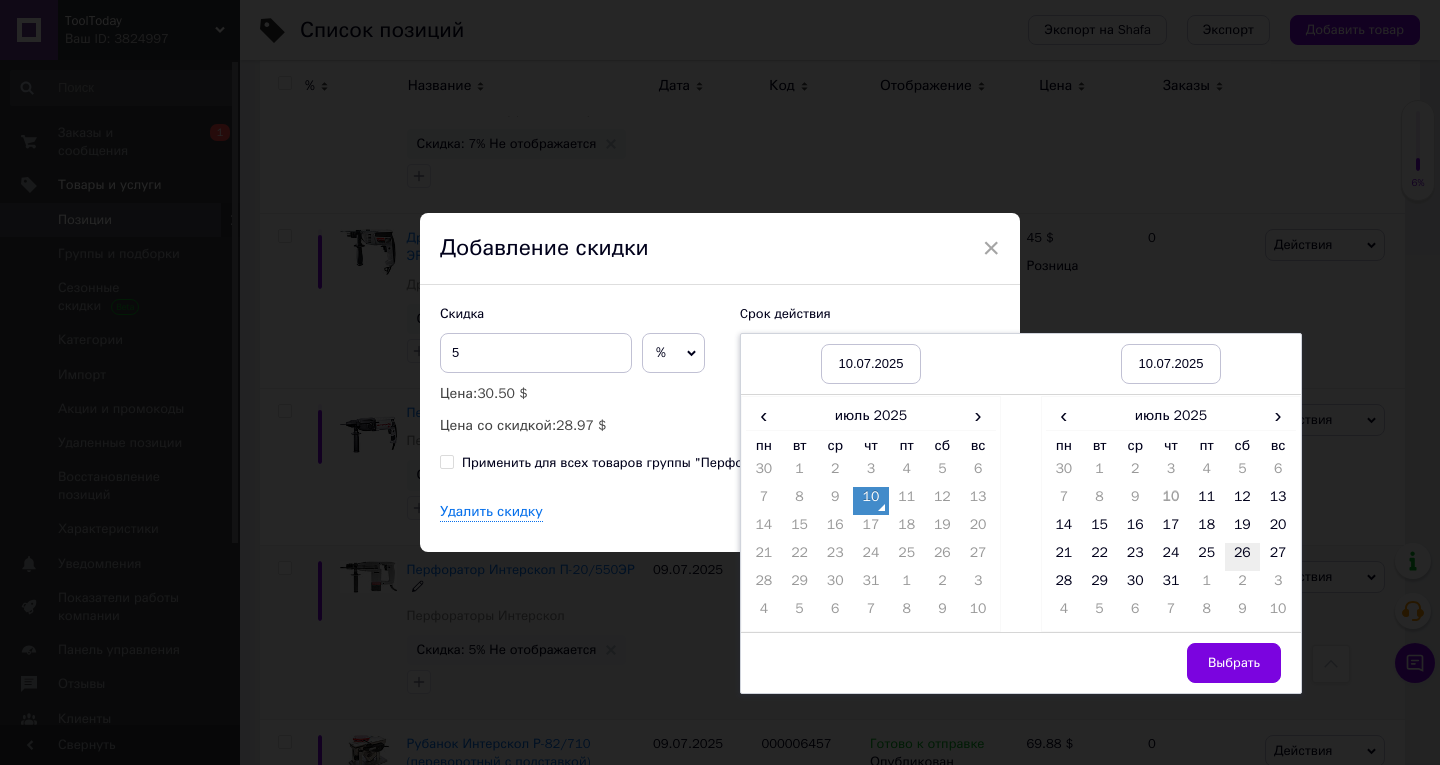click on "26" at bounding box center [1243, 557] 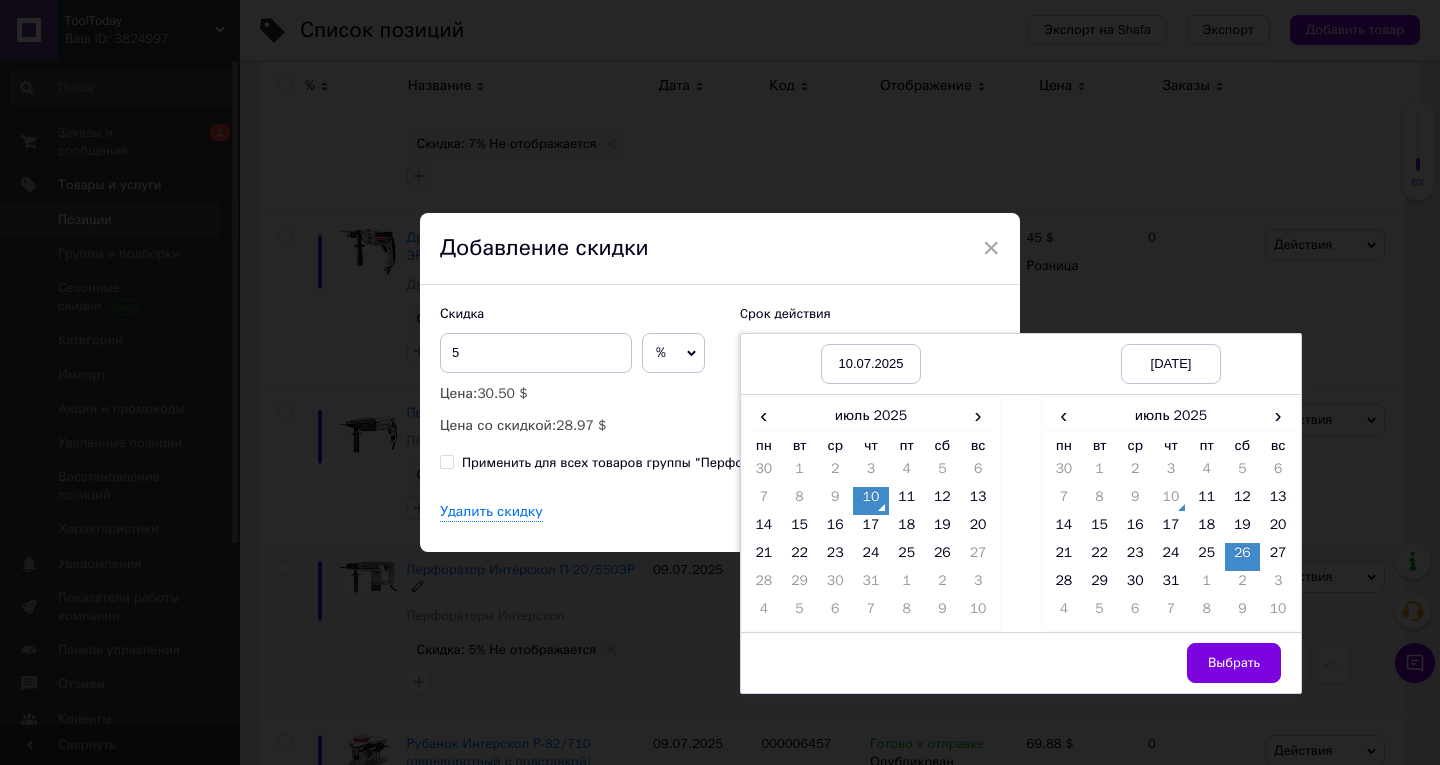 drag, startPoint x: 1233, startPoint y: 668, endPoint x: 1221, endPoint y: 664, distance: 12.649111 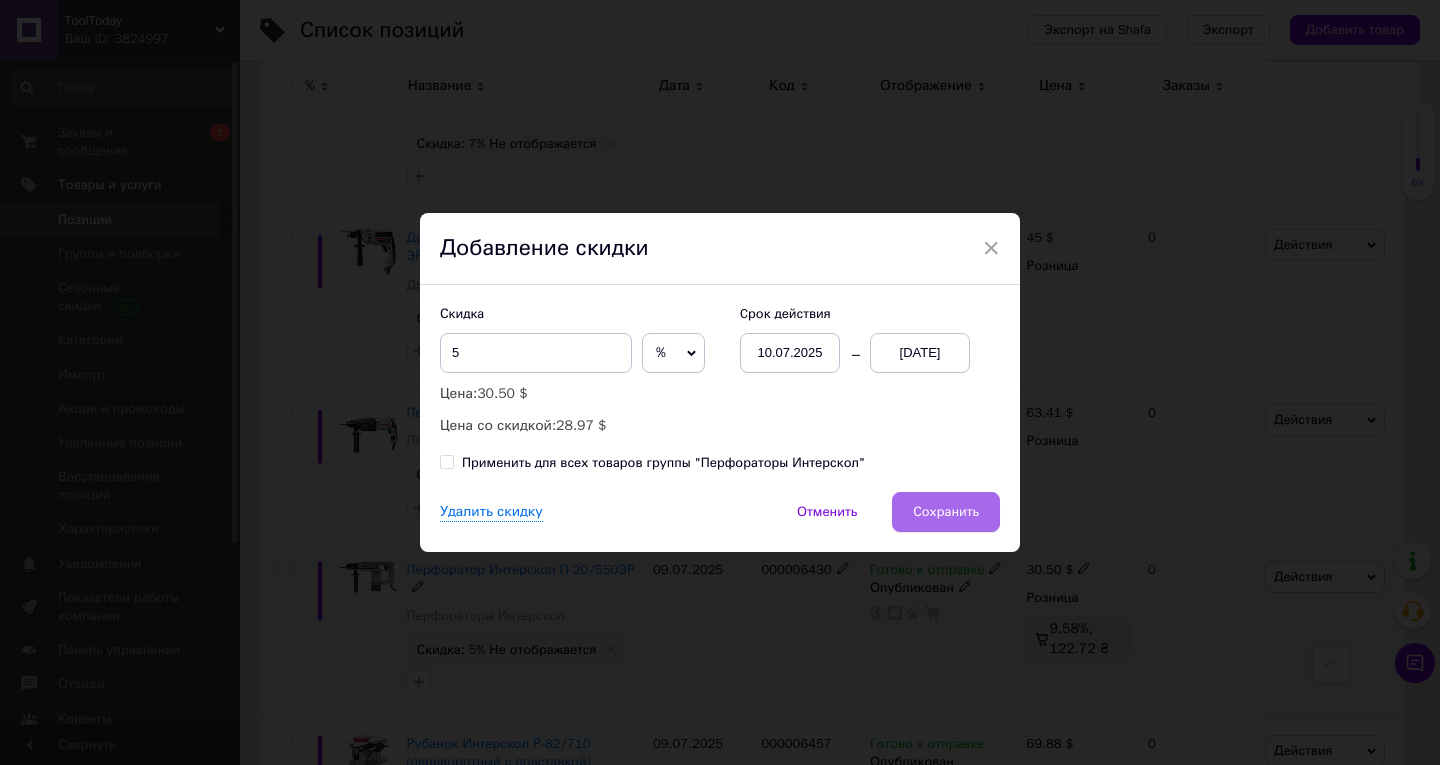 click on "Сохранить" at bounding box center (946, 512) 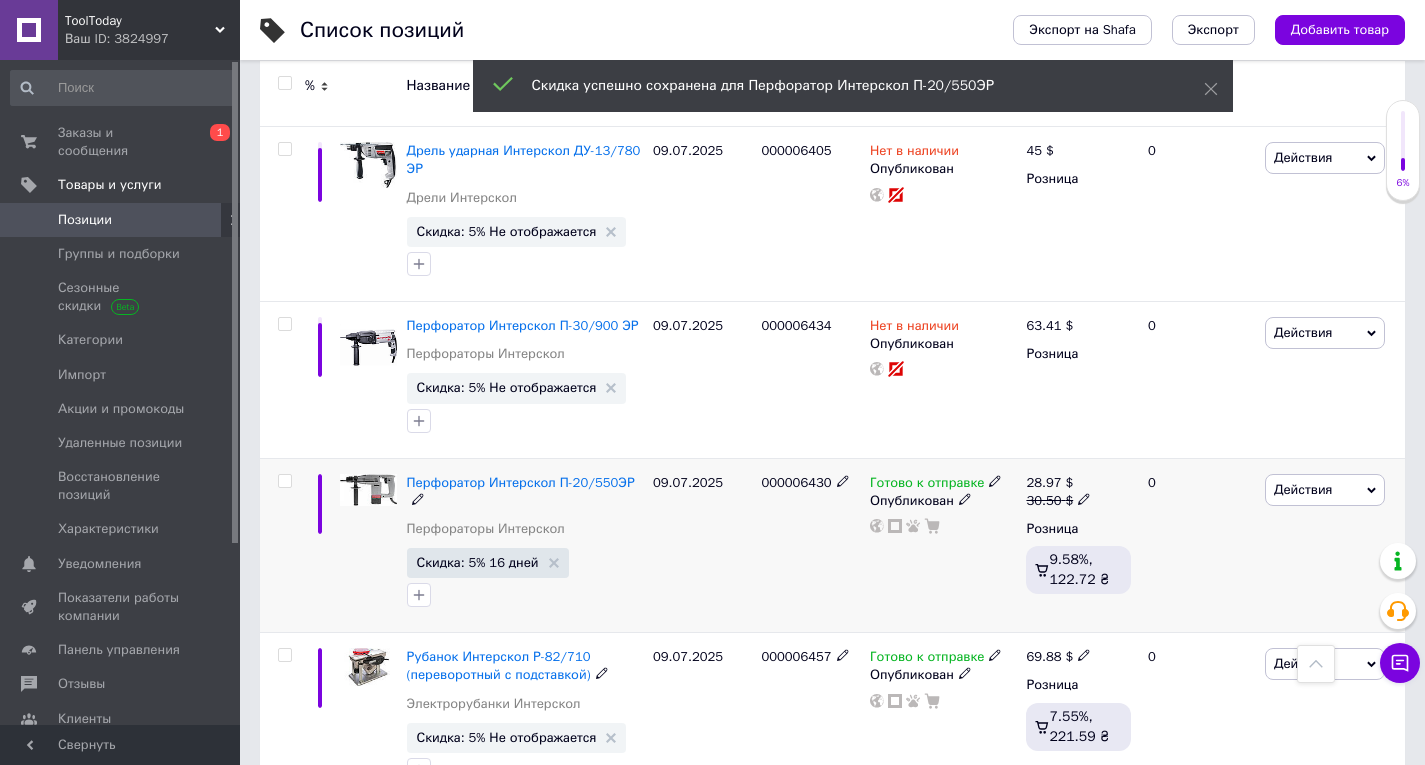 scroll, scrollTop: 6500, scrollLeft: 0, axis: vertical 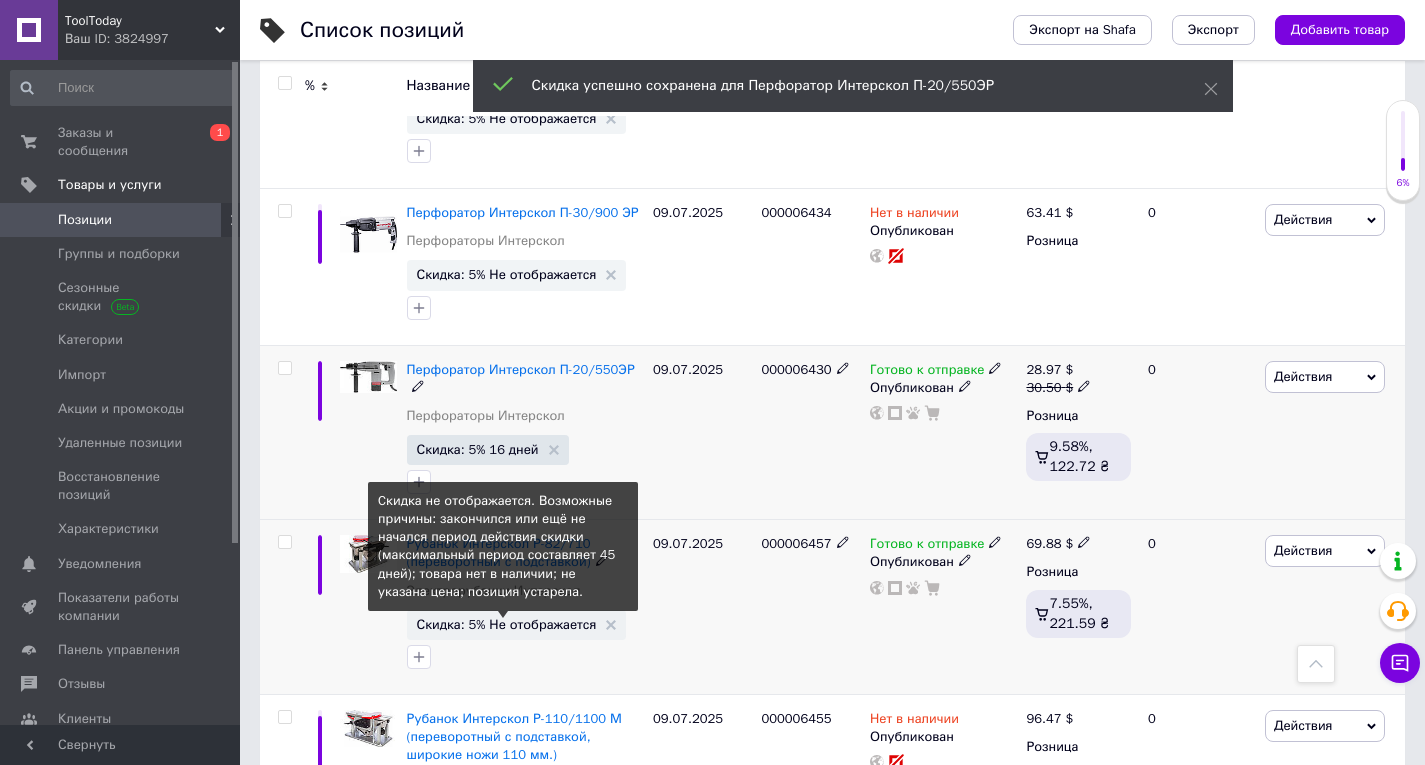 click on "Скидка: 5% Не отображается" at bounding box center (507, 624) 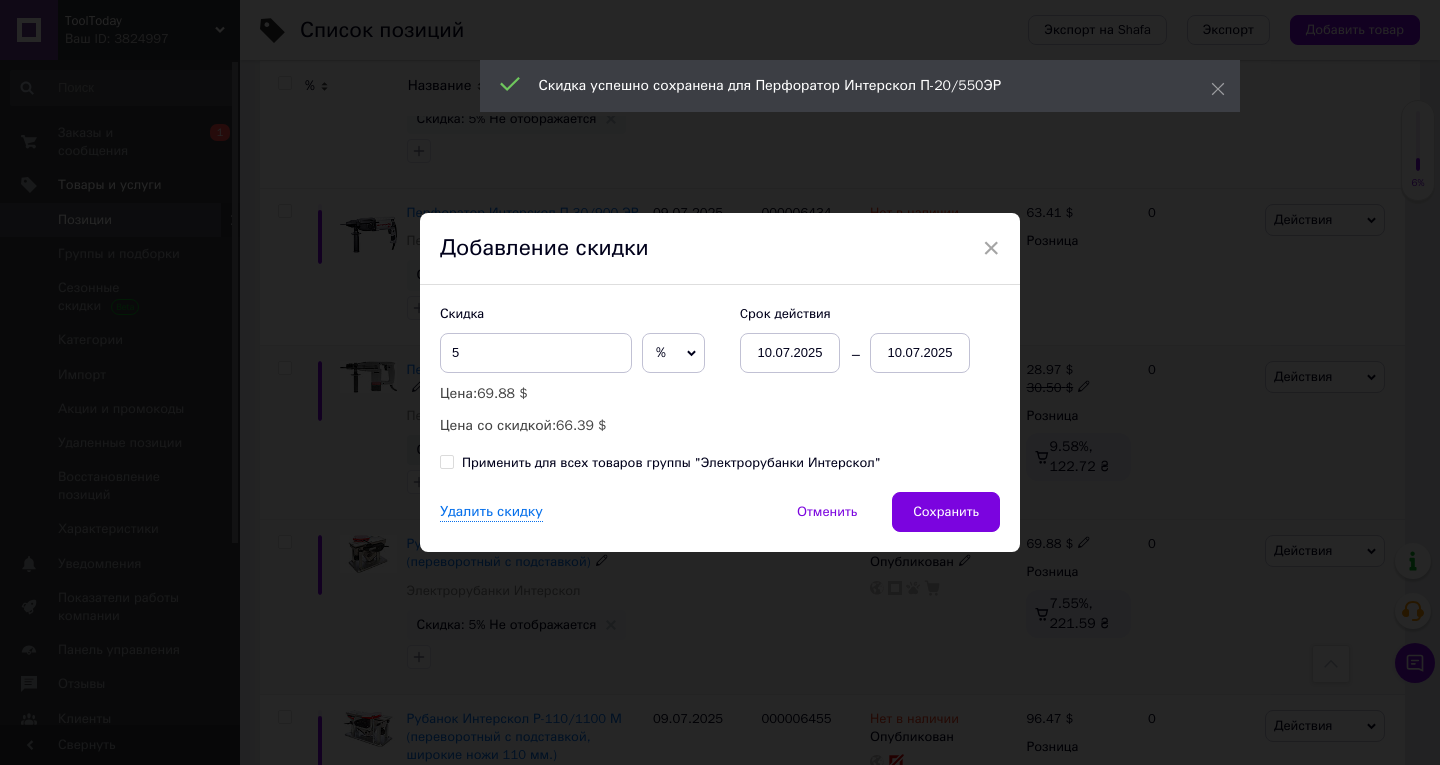 click on "Cрок действия 10.07.2025 10.07.2025" at bounding box center (860, 339) 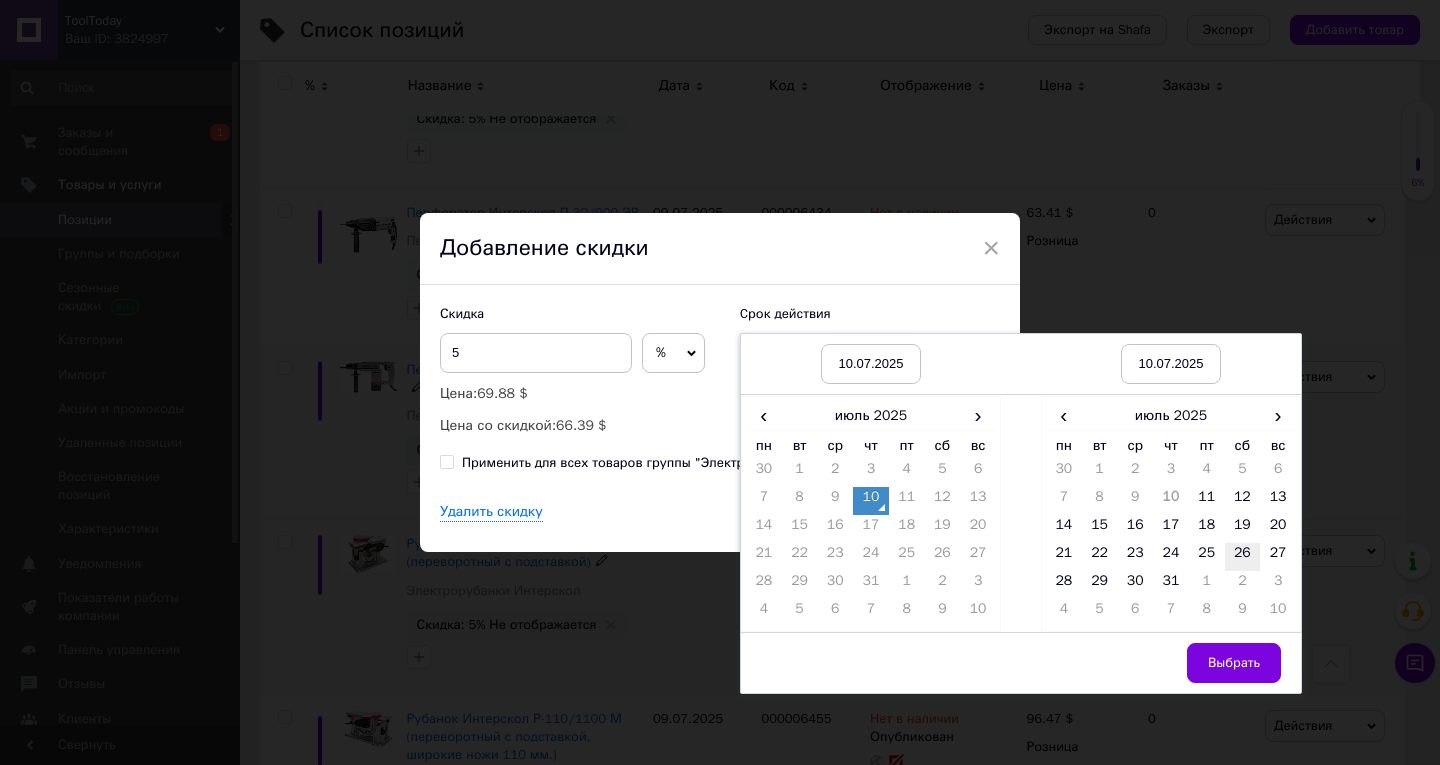 click on "26" at bounding box center [1243, 557] 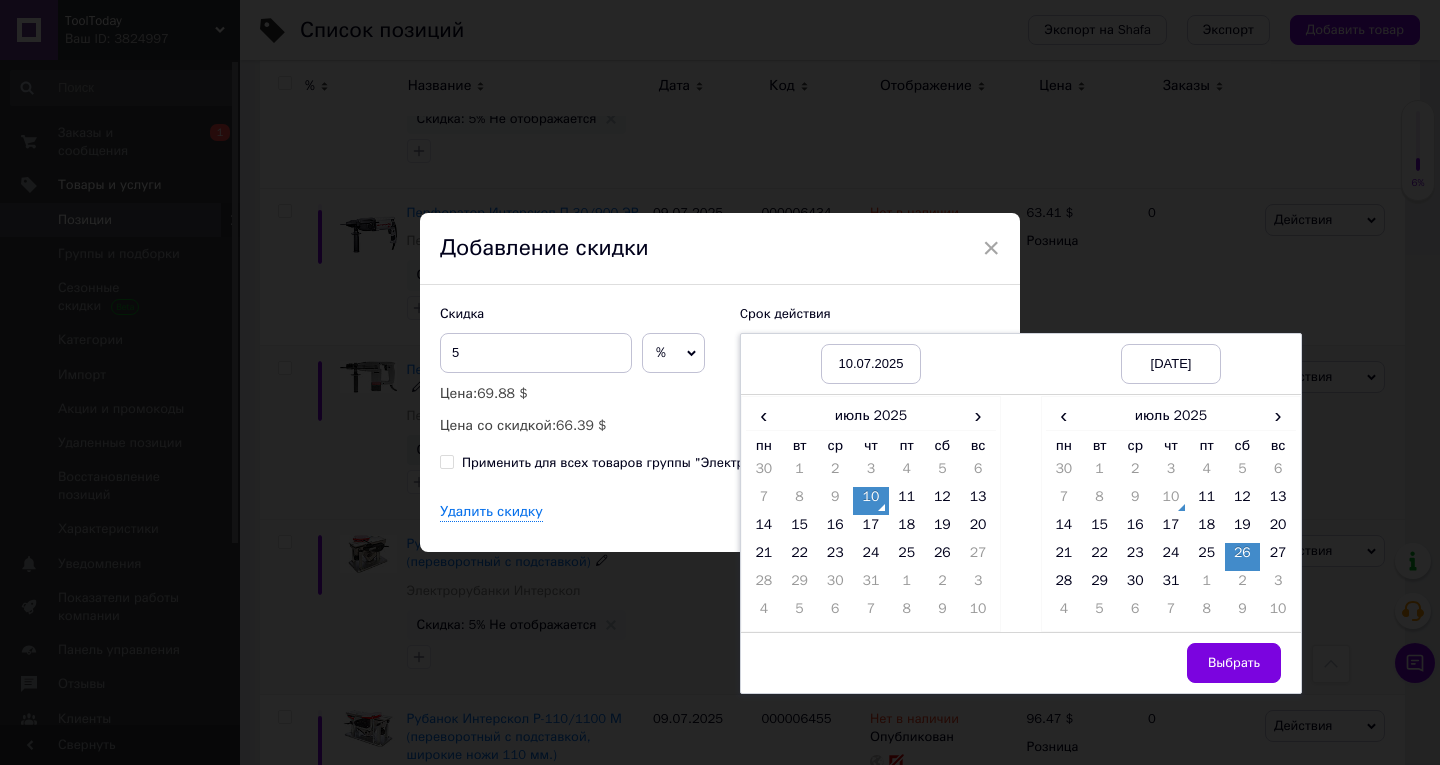 drag, startPoint x: 1240, startPoint y: 677, endPoint x: 1136, endPoint y: 626, distance: 115.83177 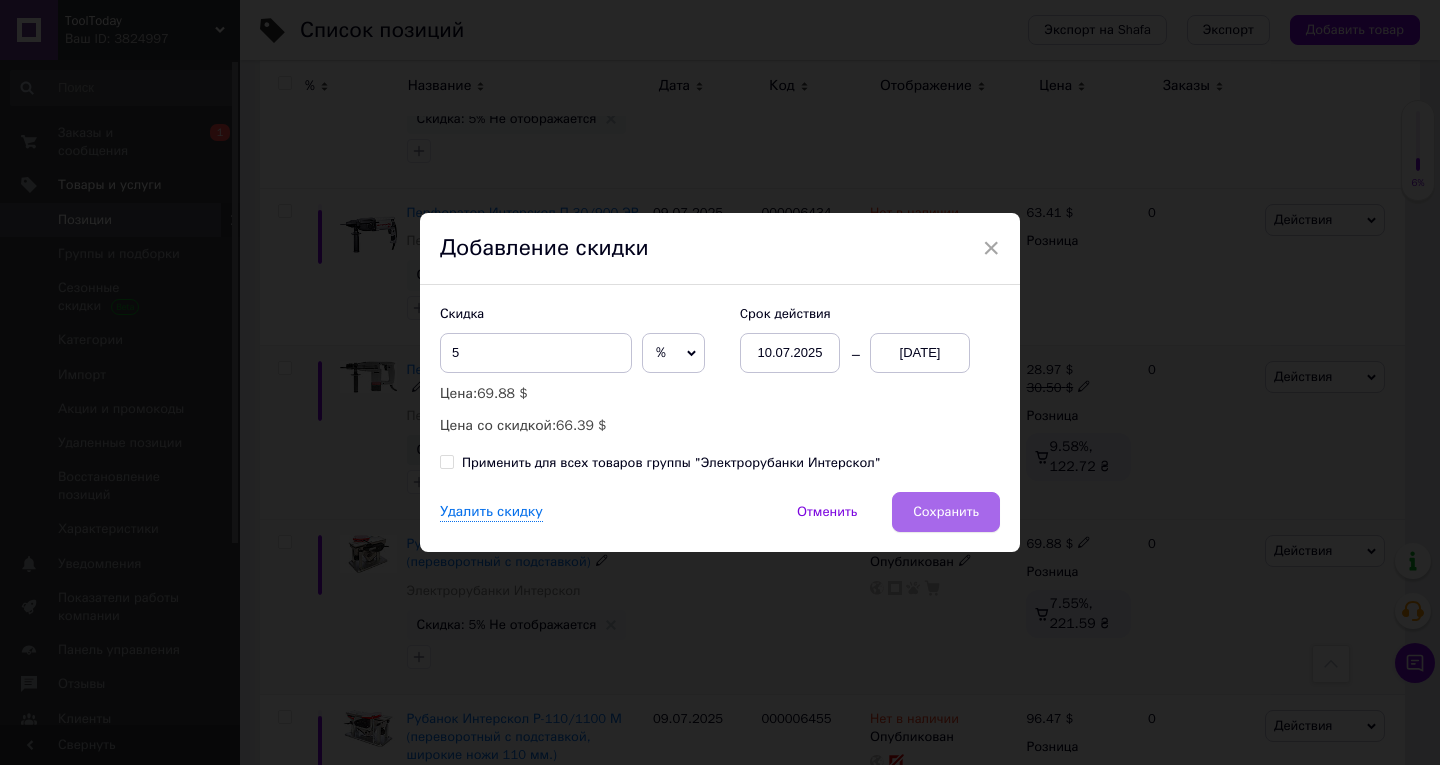 click on "Сохранить" at bounding box center (946, 512) 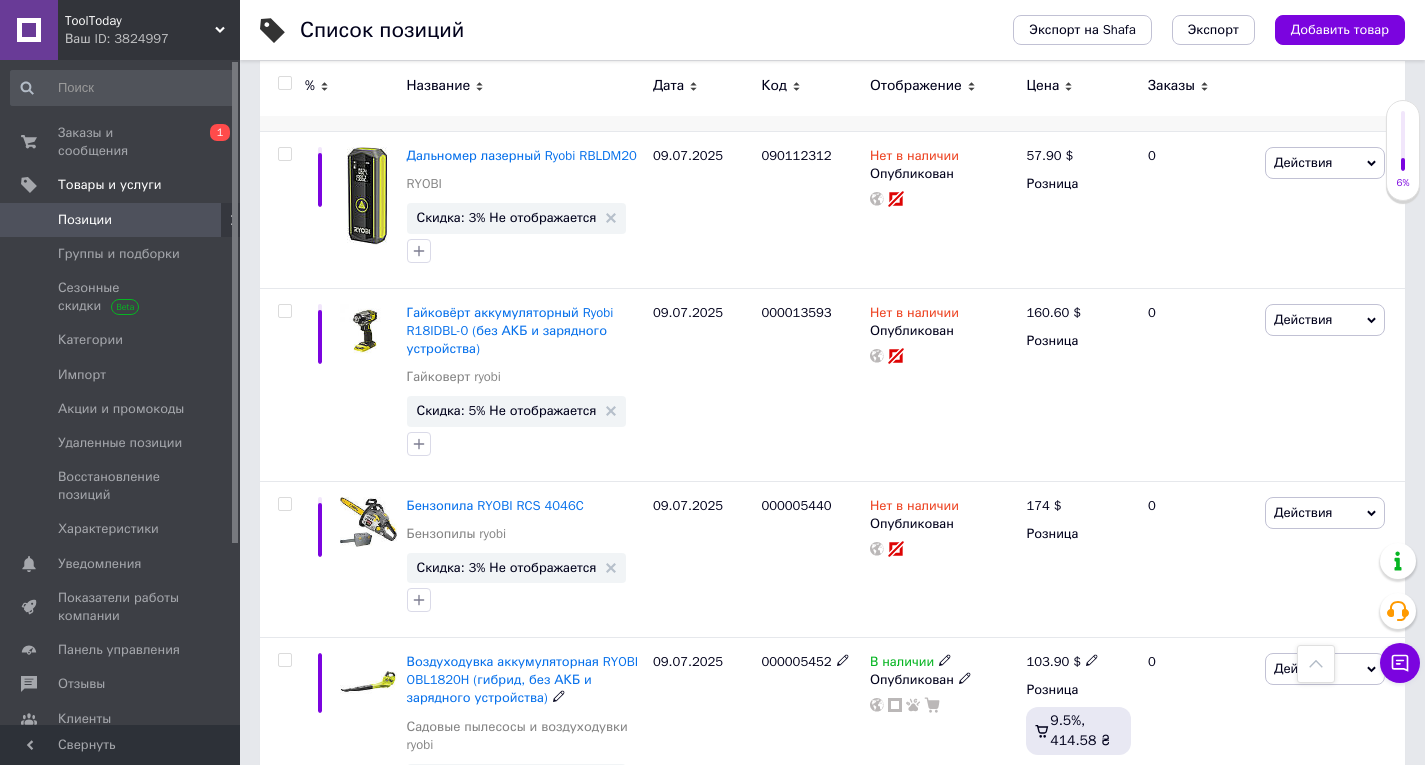 scroll, scrollTop: 14600, scrollLeft: 0, axis: vertical 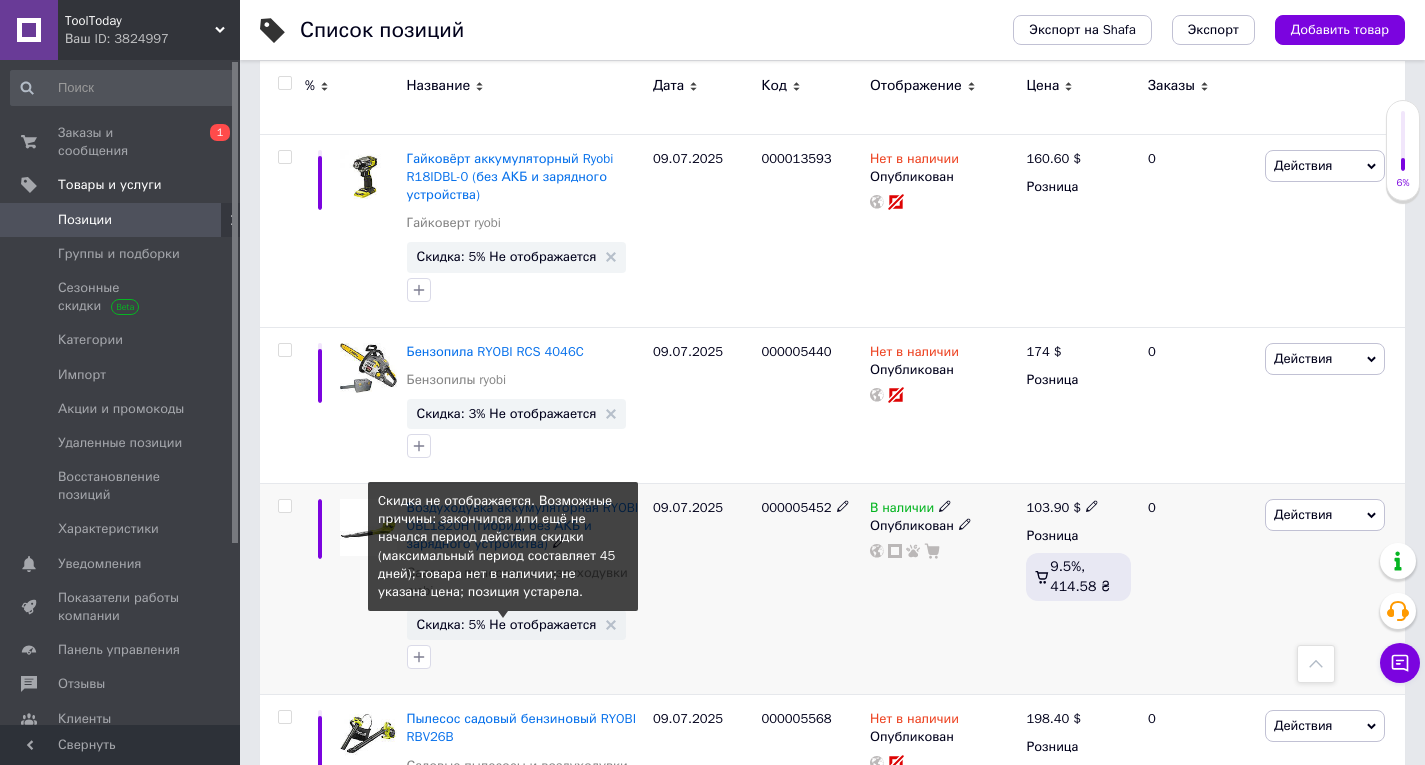 click on "Скидка: 5% Не отображается" at bounding box center (507, 624) 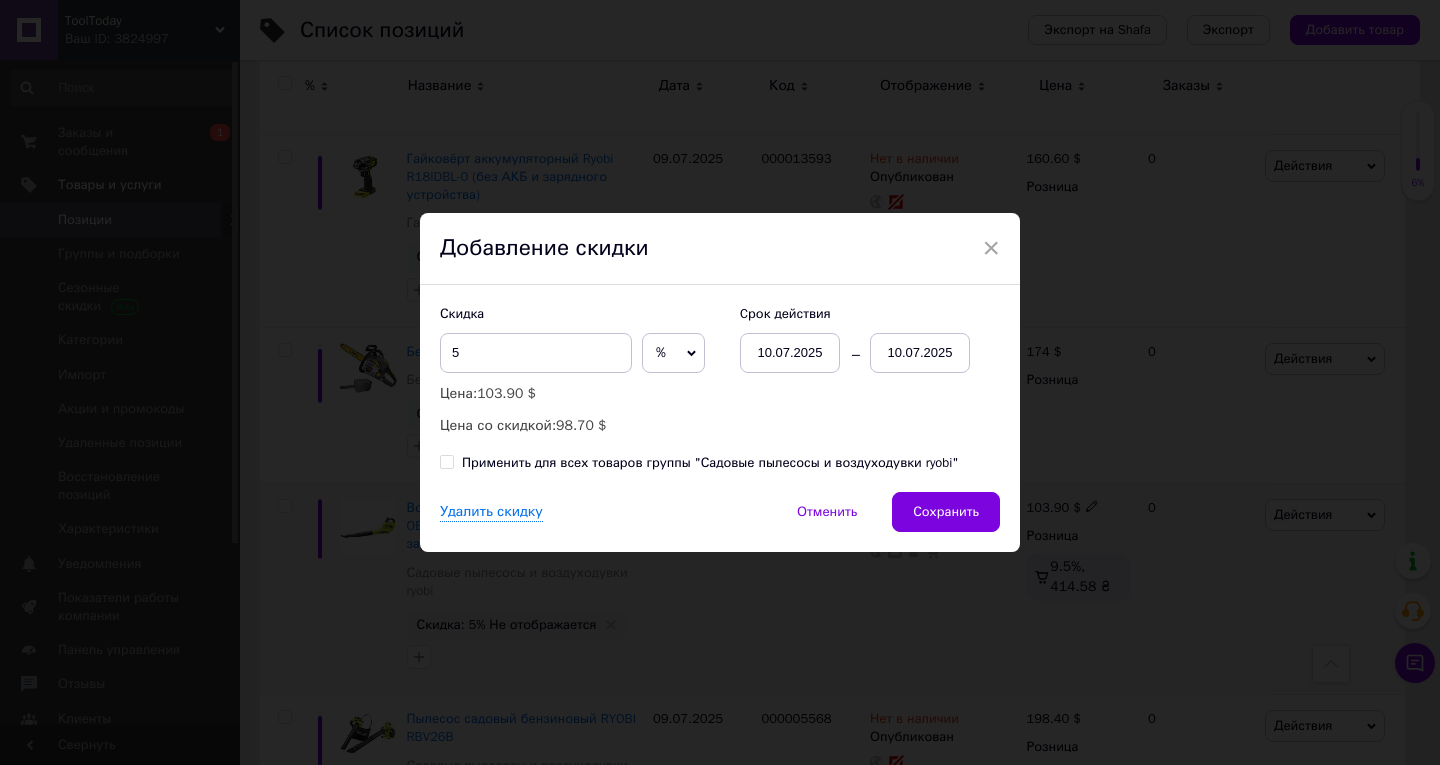 click on "10.07.2025" at bounding box center [920, 353] 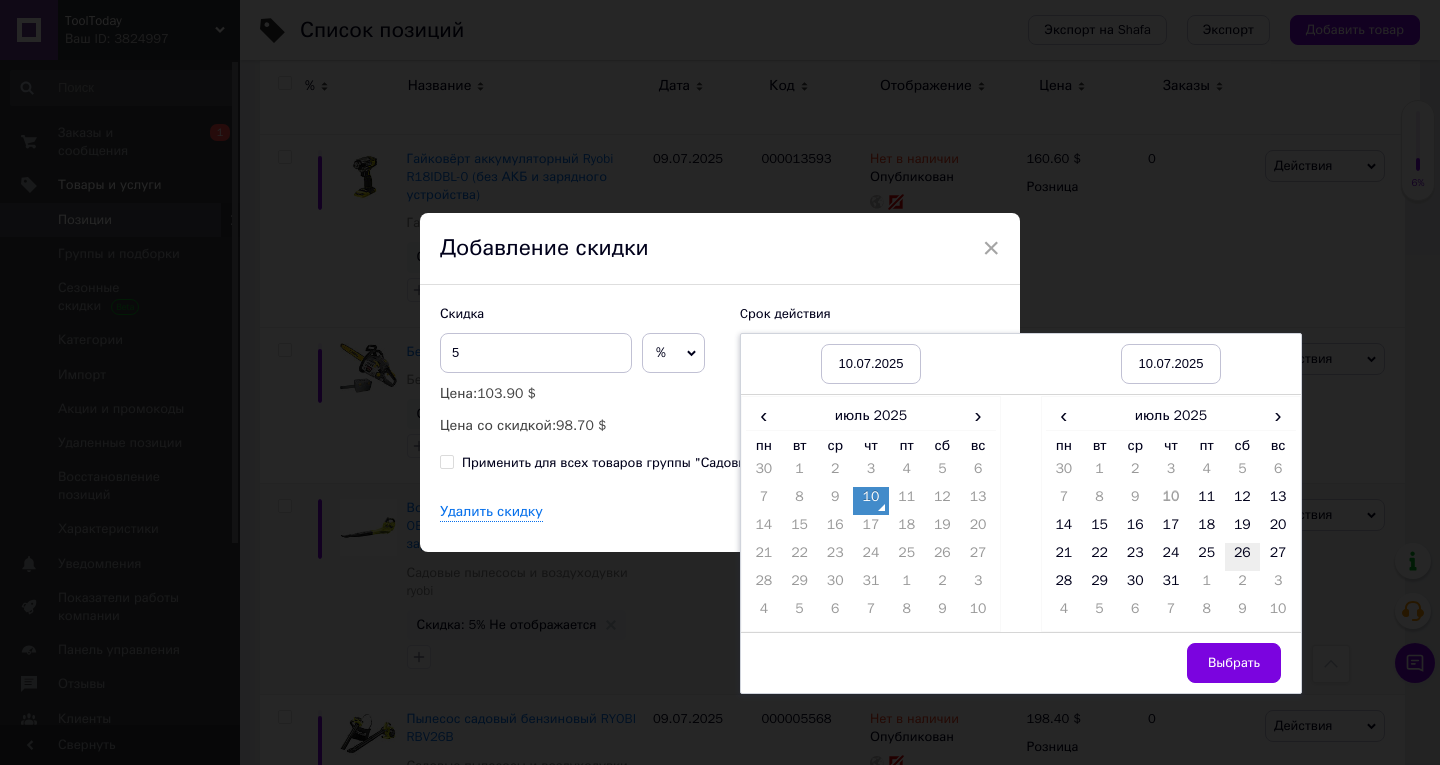 click on "26" at bounding box center (1243, 557) 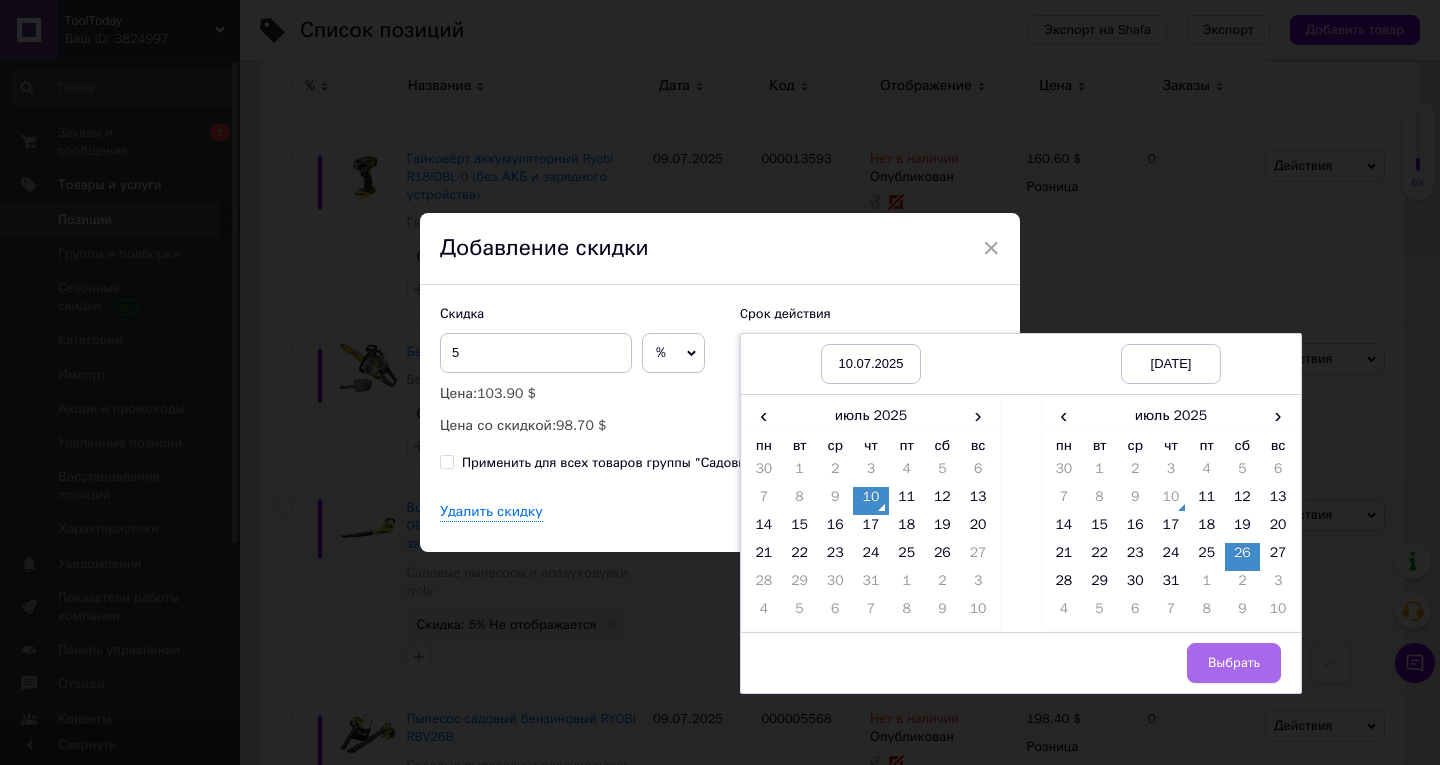 click on "Выбрать" at bounding box center [1234, 663] 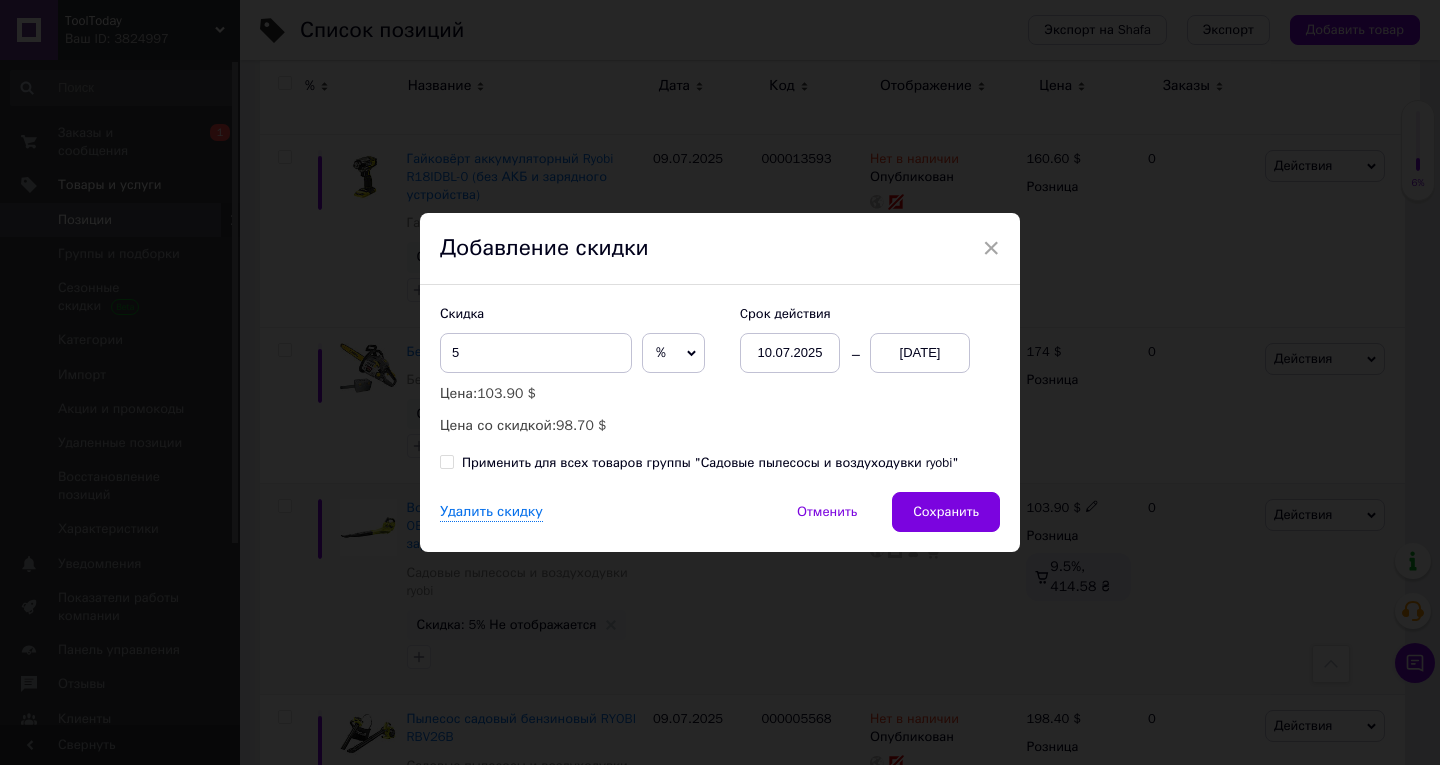 click on "Скидка 5 % $ Цена:  103.90   $ Цена со скидкой:  98.70   $ Cрок действия 10.07.2025 26.07.2025 Применить для всех товаров группы "Садовые пылесосы и воздуходувки ryobi"" at bounding box center [720, 388] 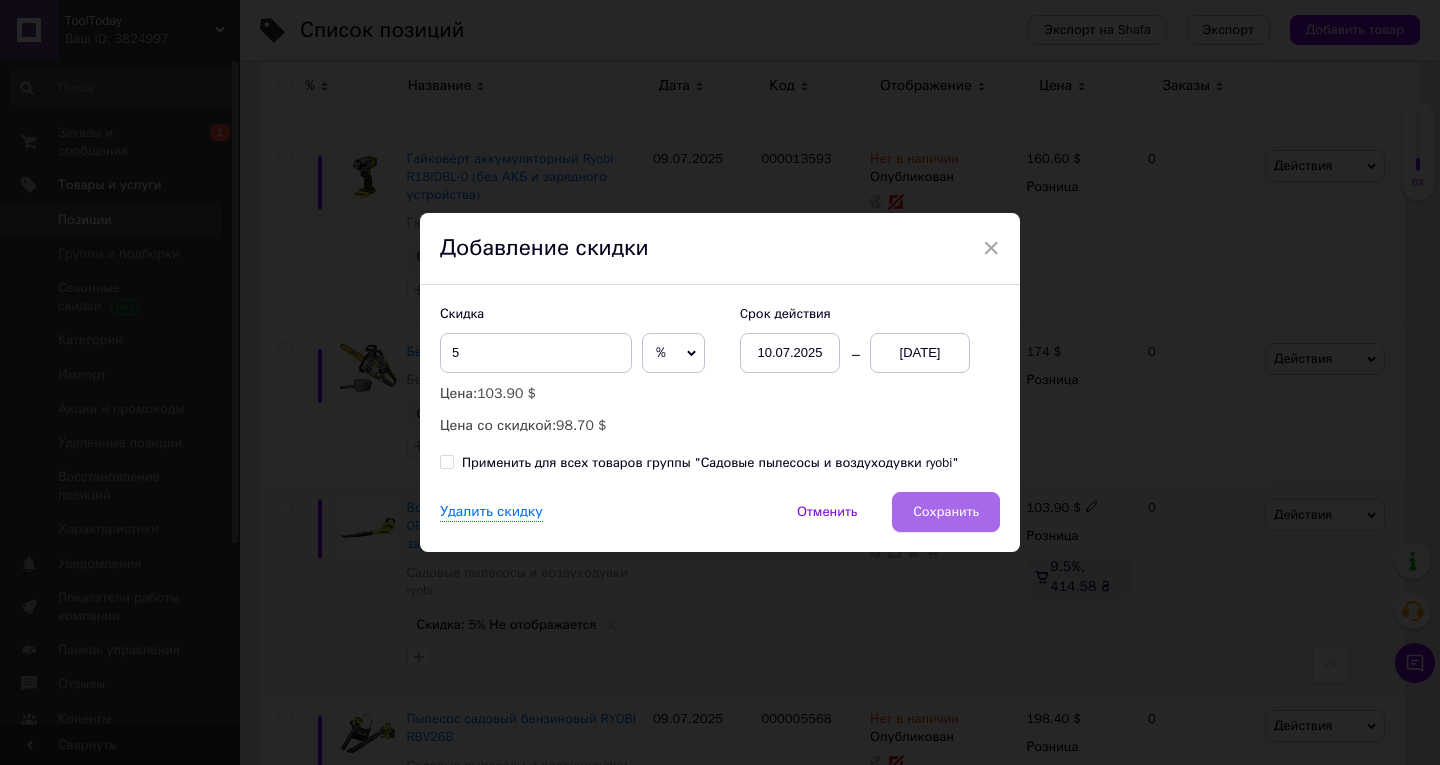 click on "Сохранить" at bounding box center [946, 512] 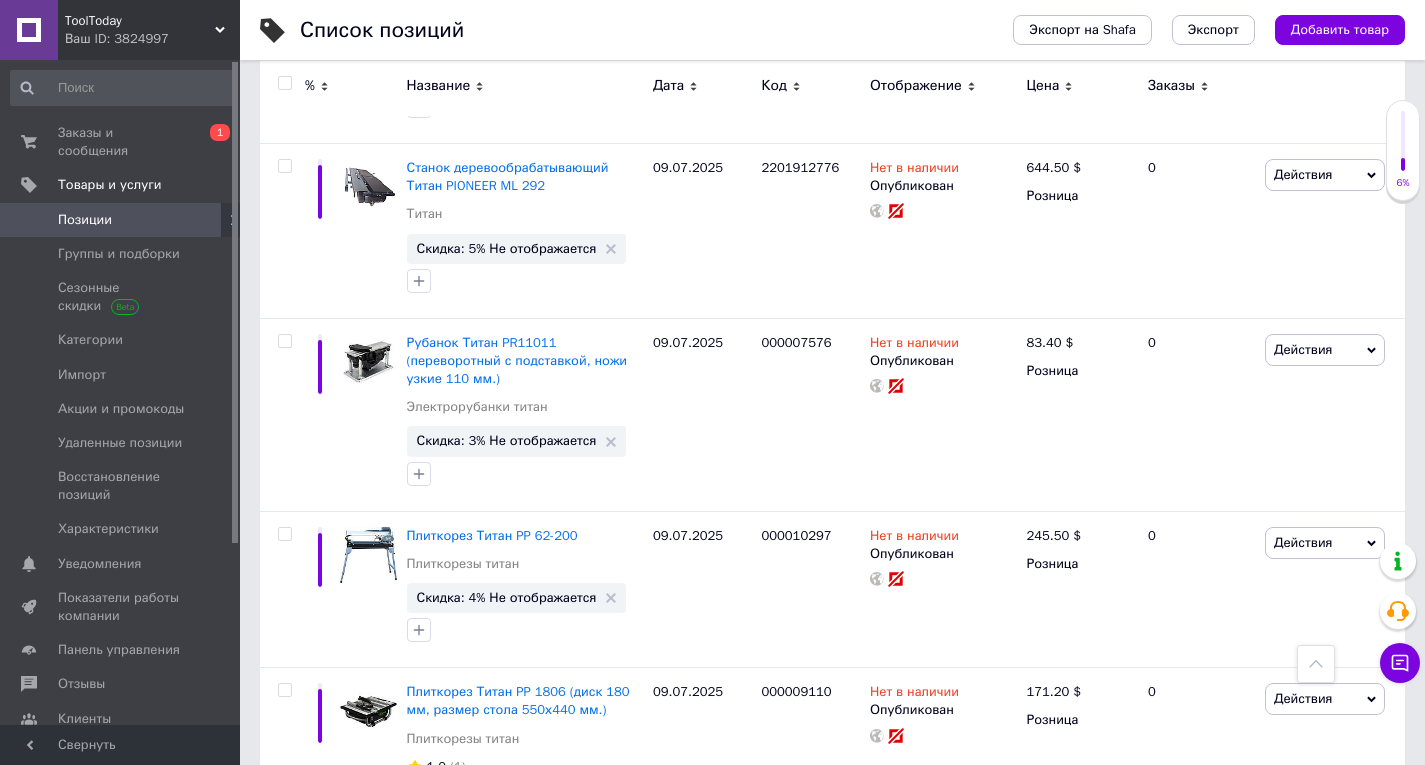 click 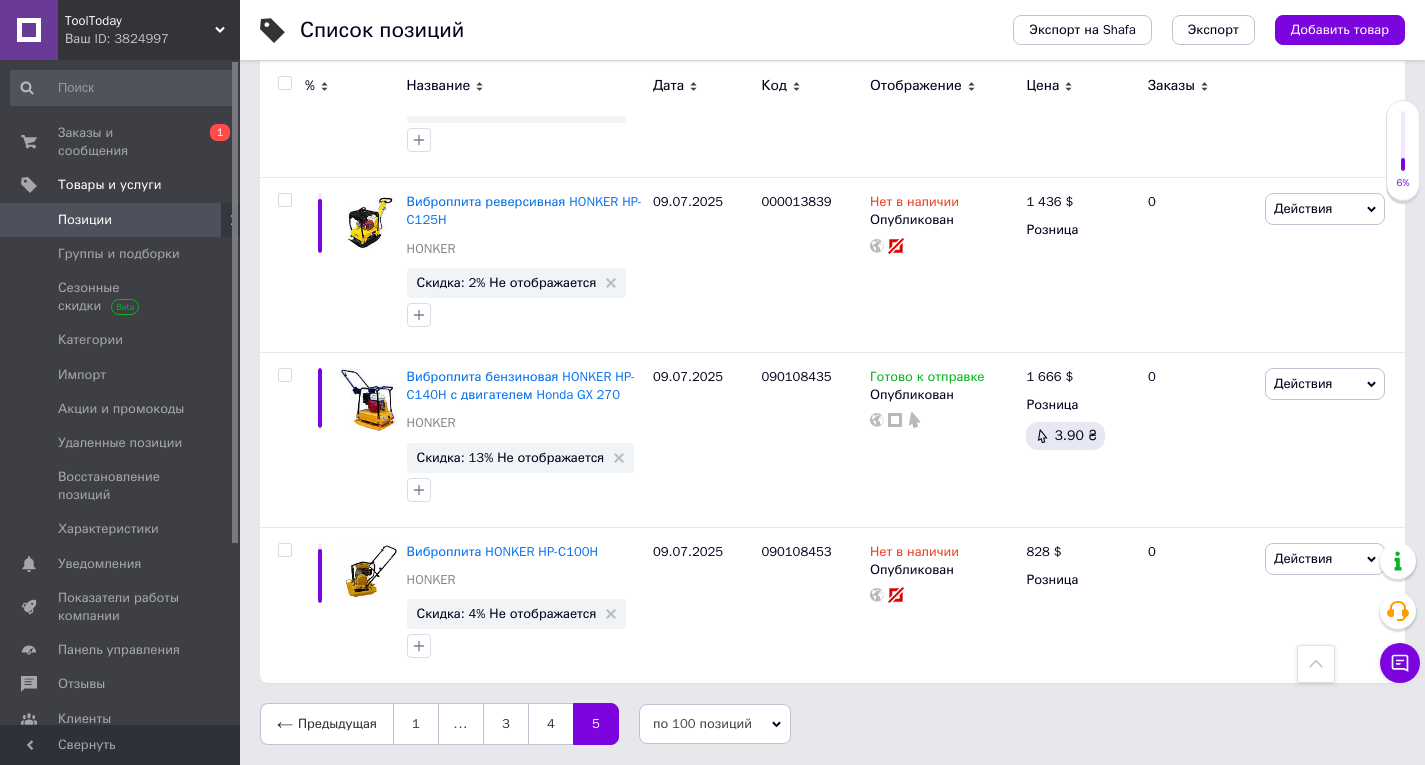 scroll, scrollTop: 1869, scrollLeft: 0, axis: vertical 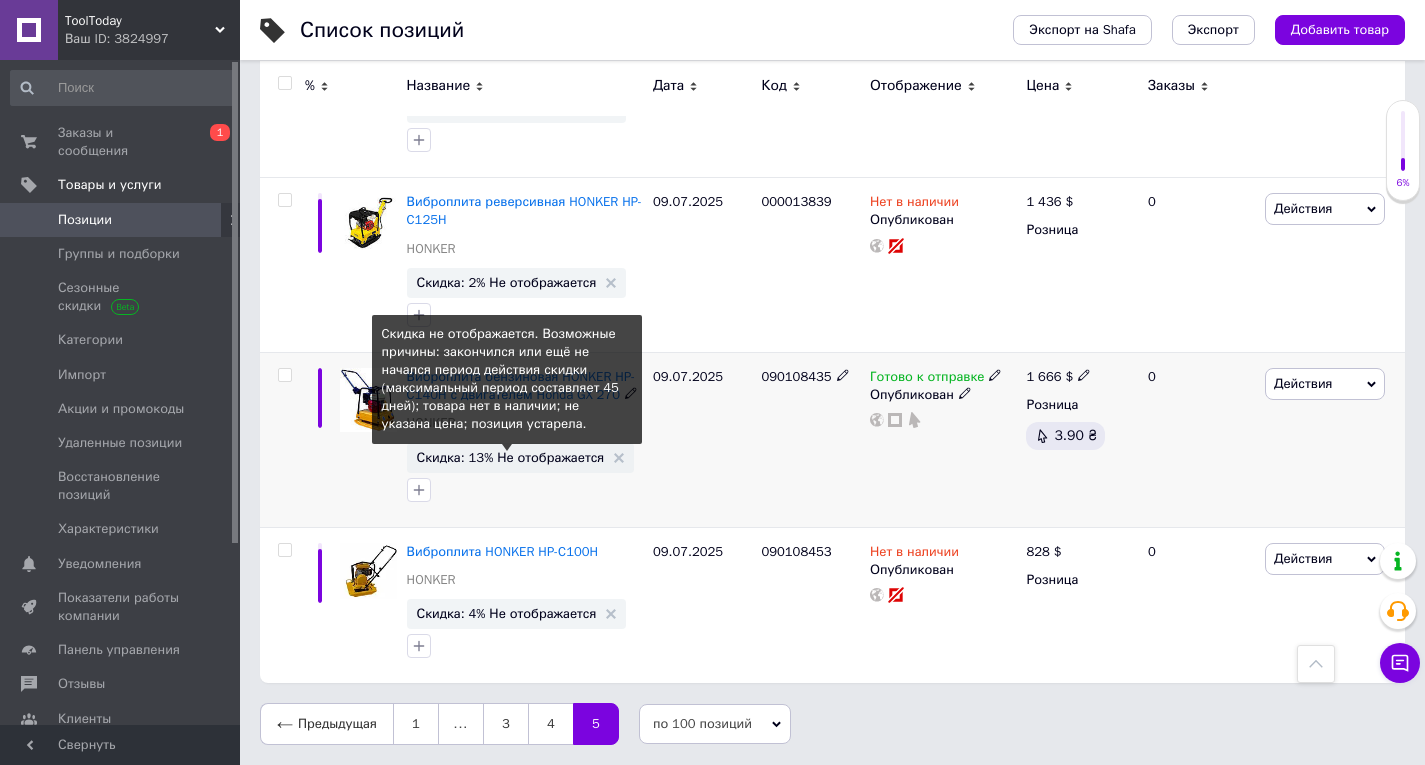 click on "Скидка: 13% Не отображается" at bounding box center [511, 457] 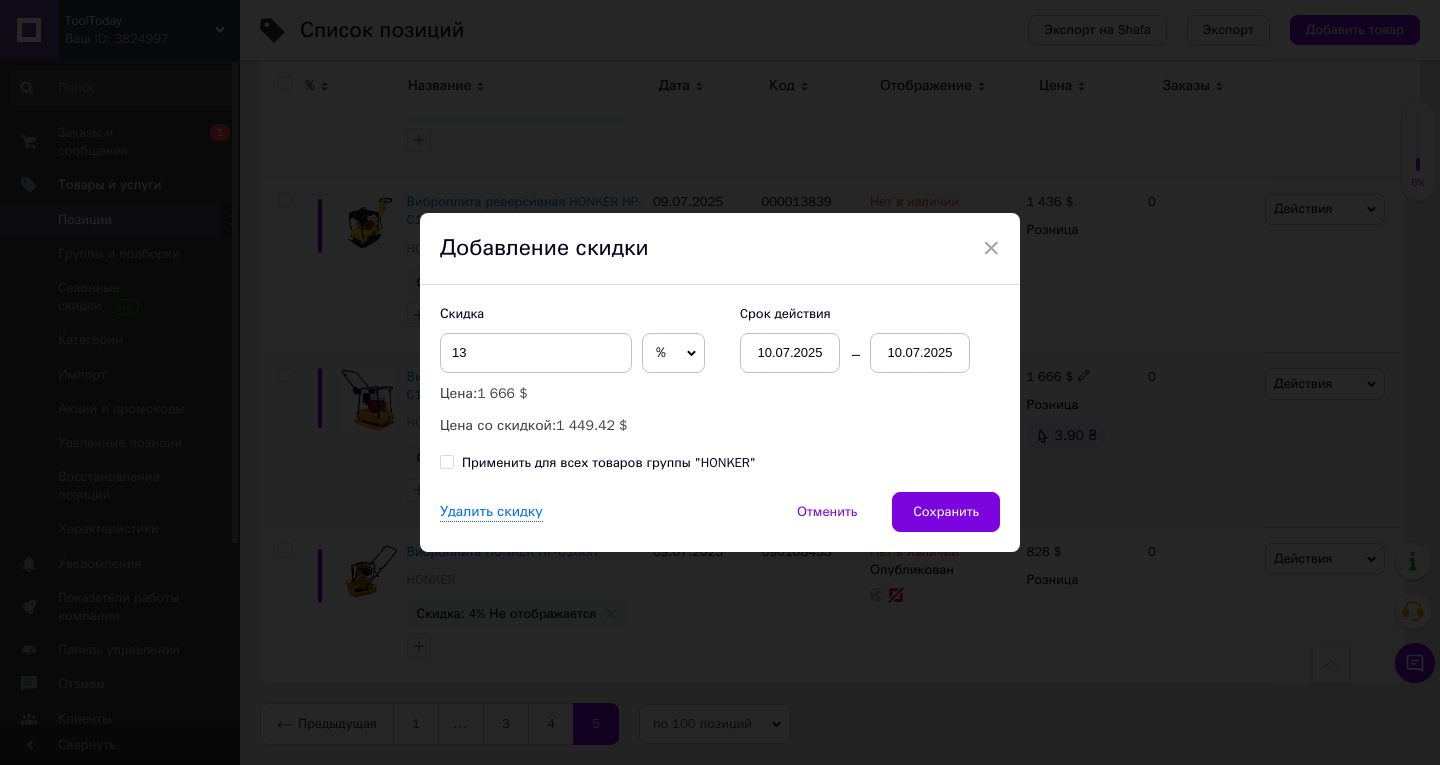 click on "10.07.2025" at bounding box center [920, 353] 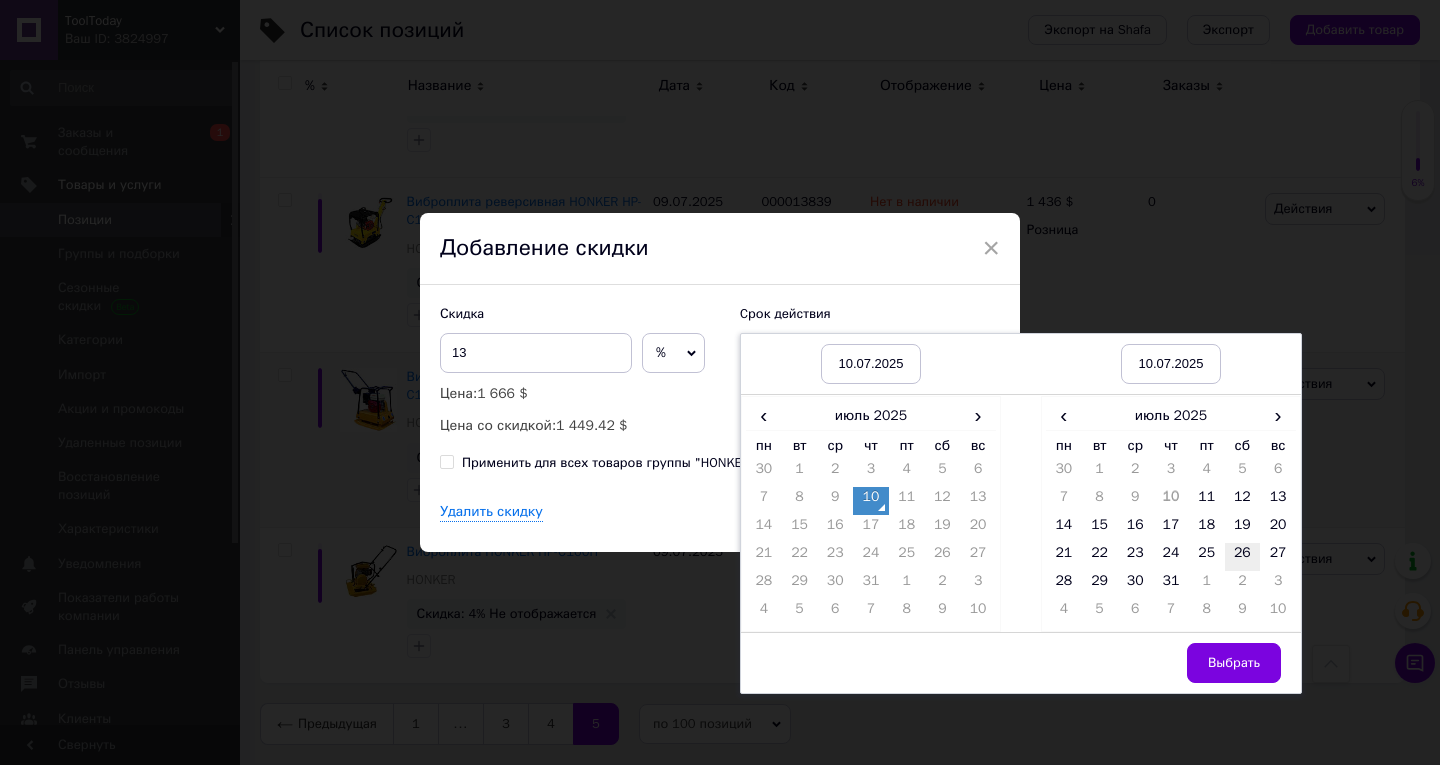 click on "26" at bounding box center (1243, 557) 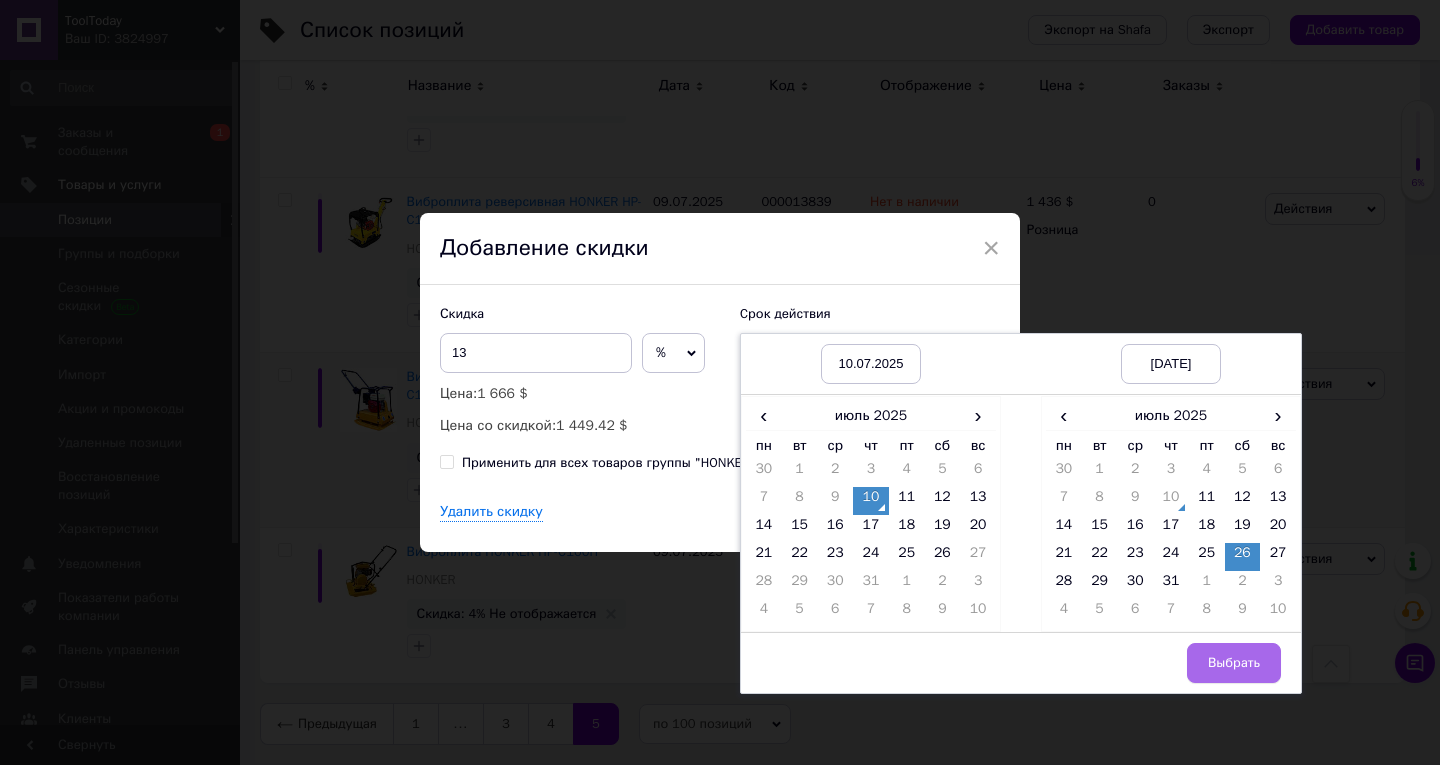 click on "Выбрать" at bounding box center [1234, 663] 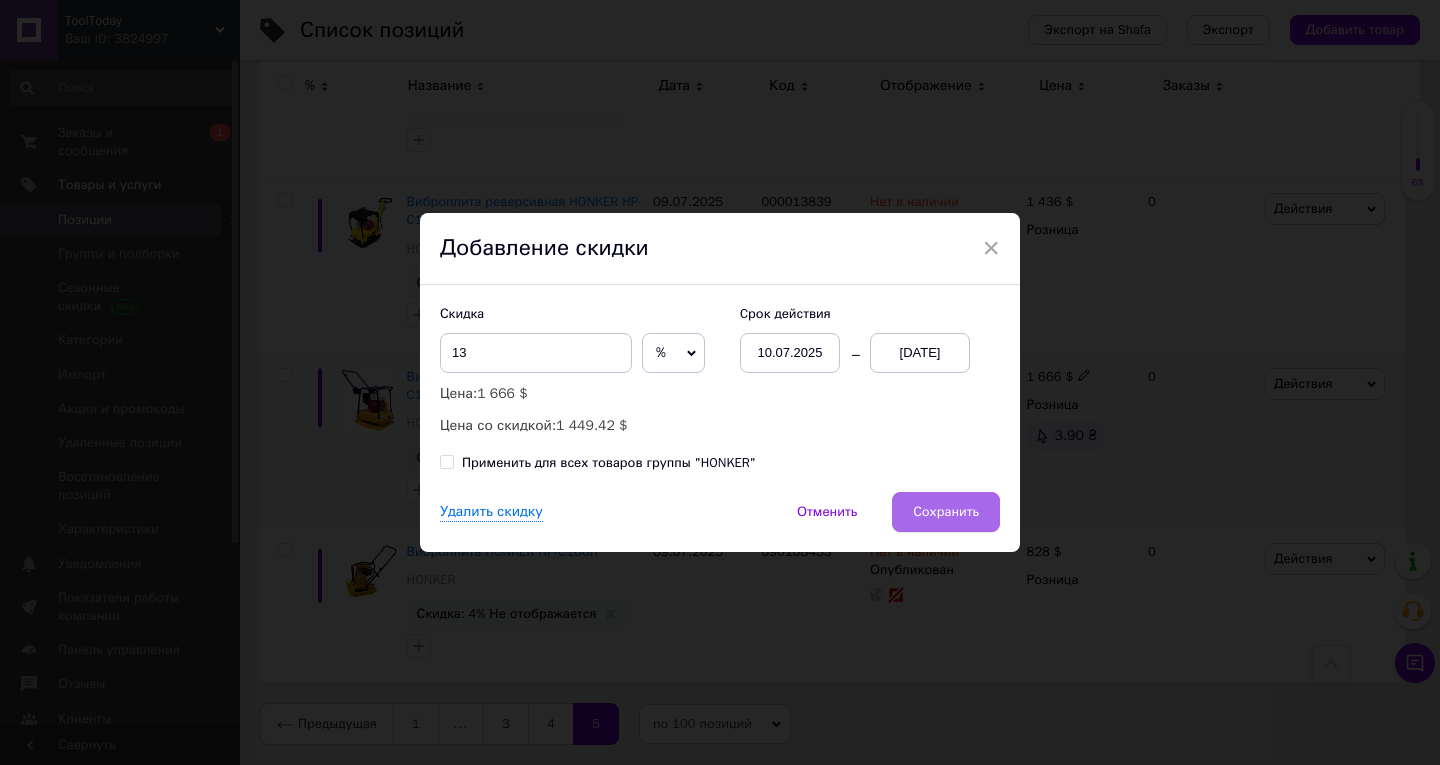 click on "Сохранить" at bounding box center [946, 512] 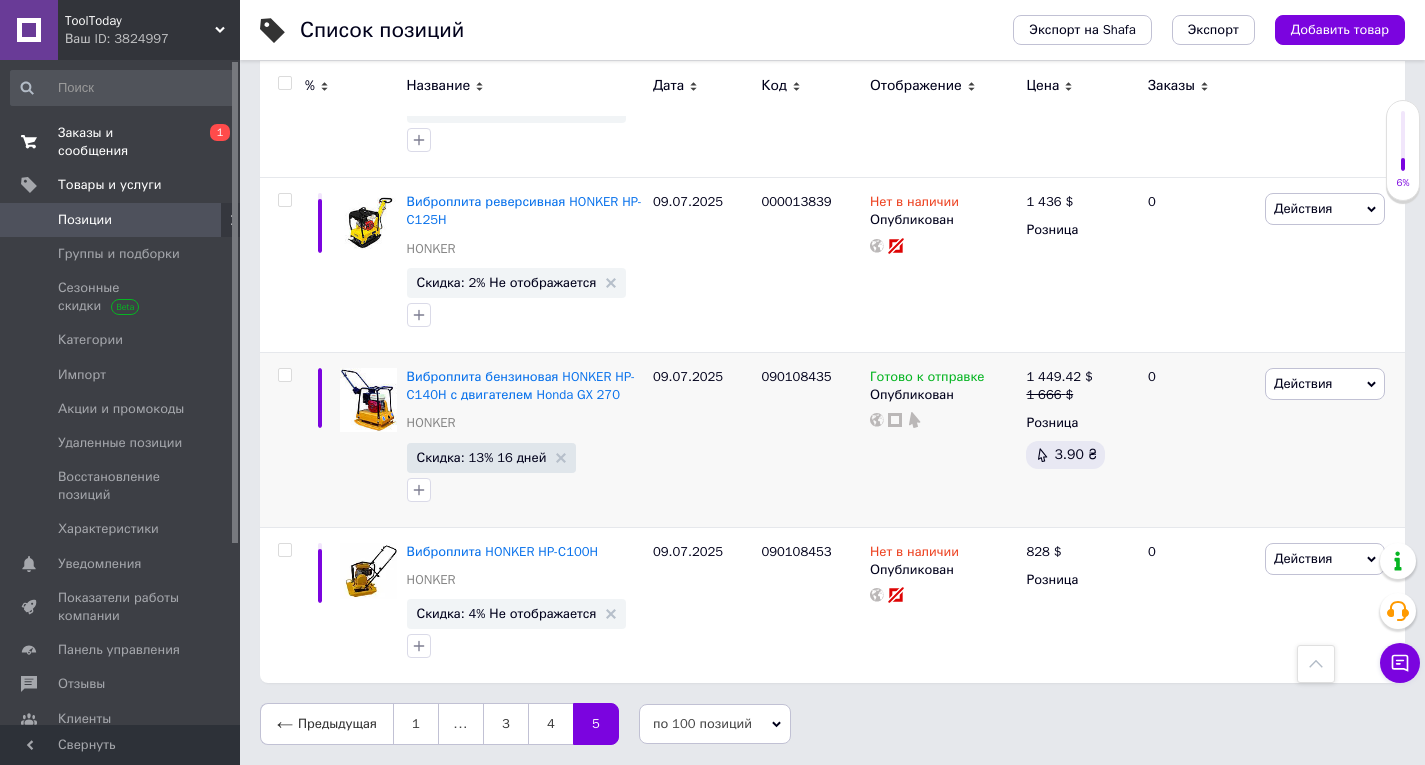 click on "Заказы и сообщения" at bounding box center [121, 142] 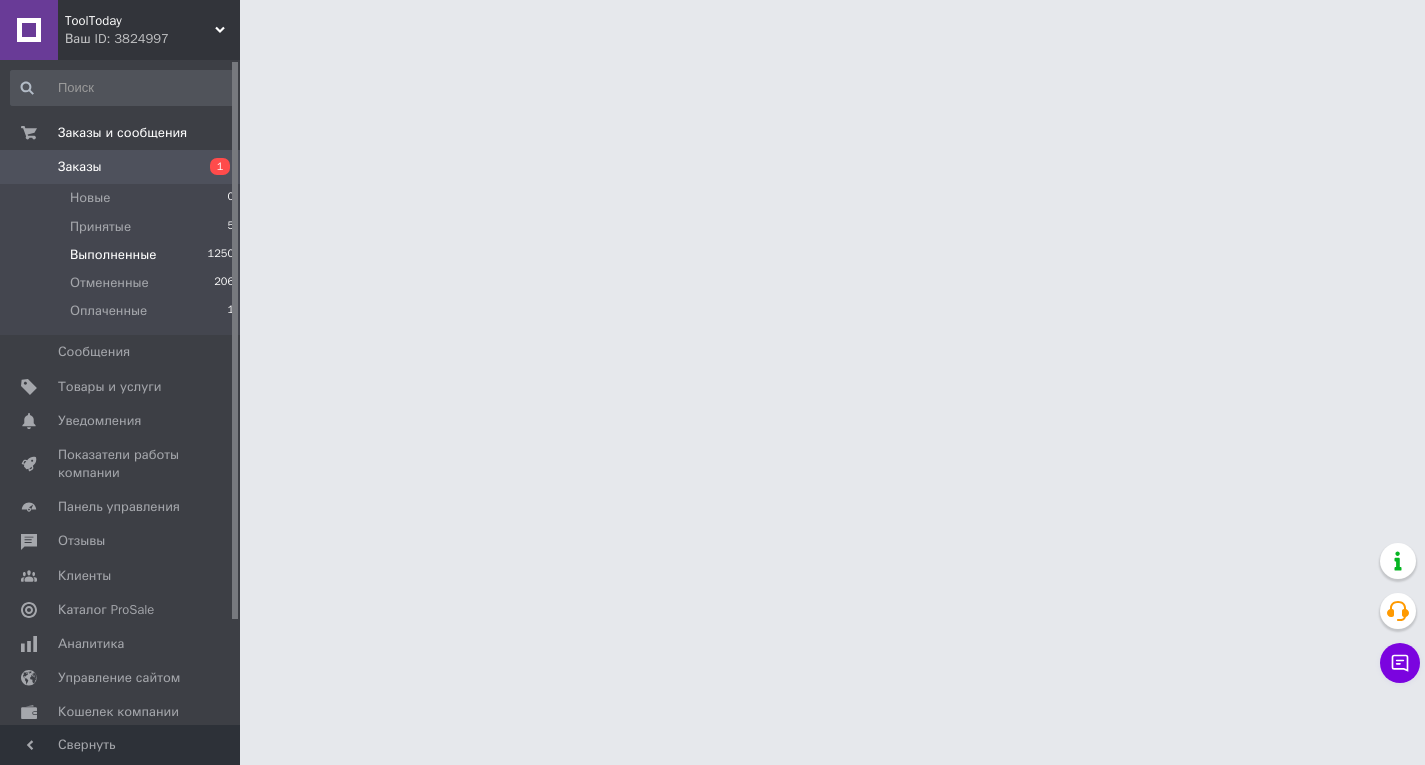 scroll, scrollTop: 0, scrollLeft: 0, axis: both 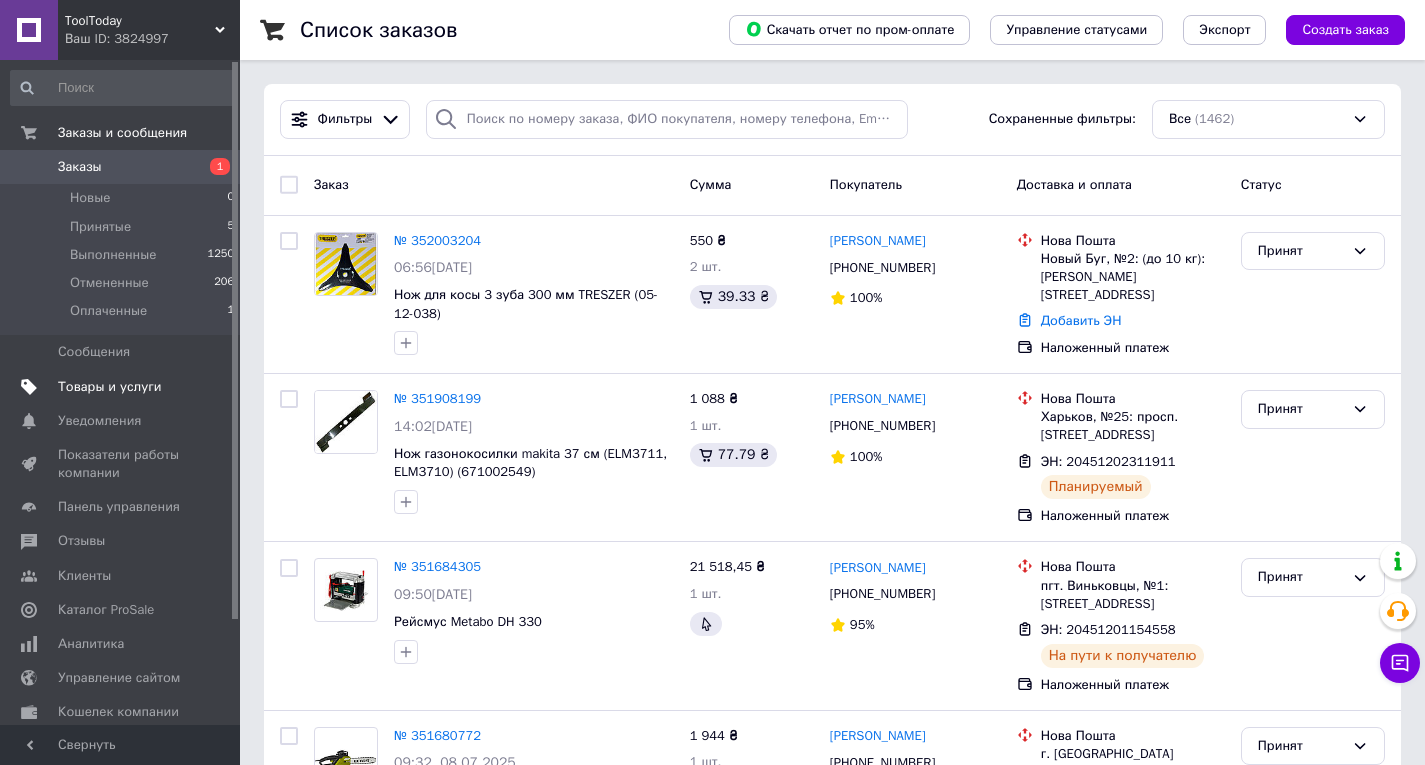 click on "Товары и услуги" at bounding box center (110, 387) 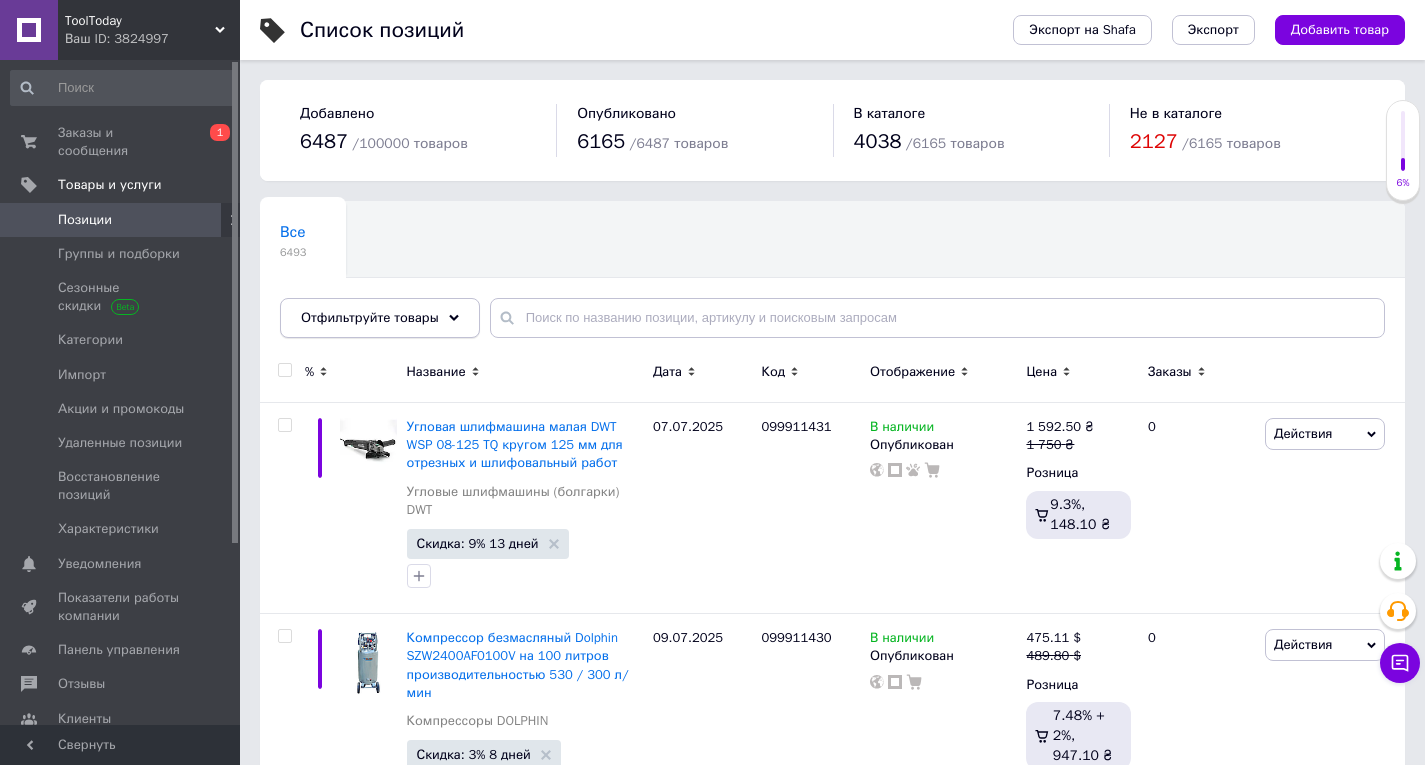 click 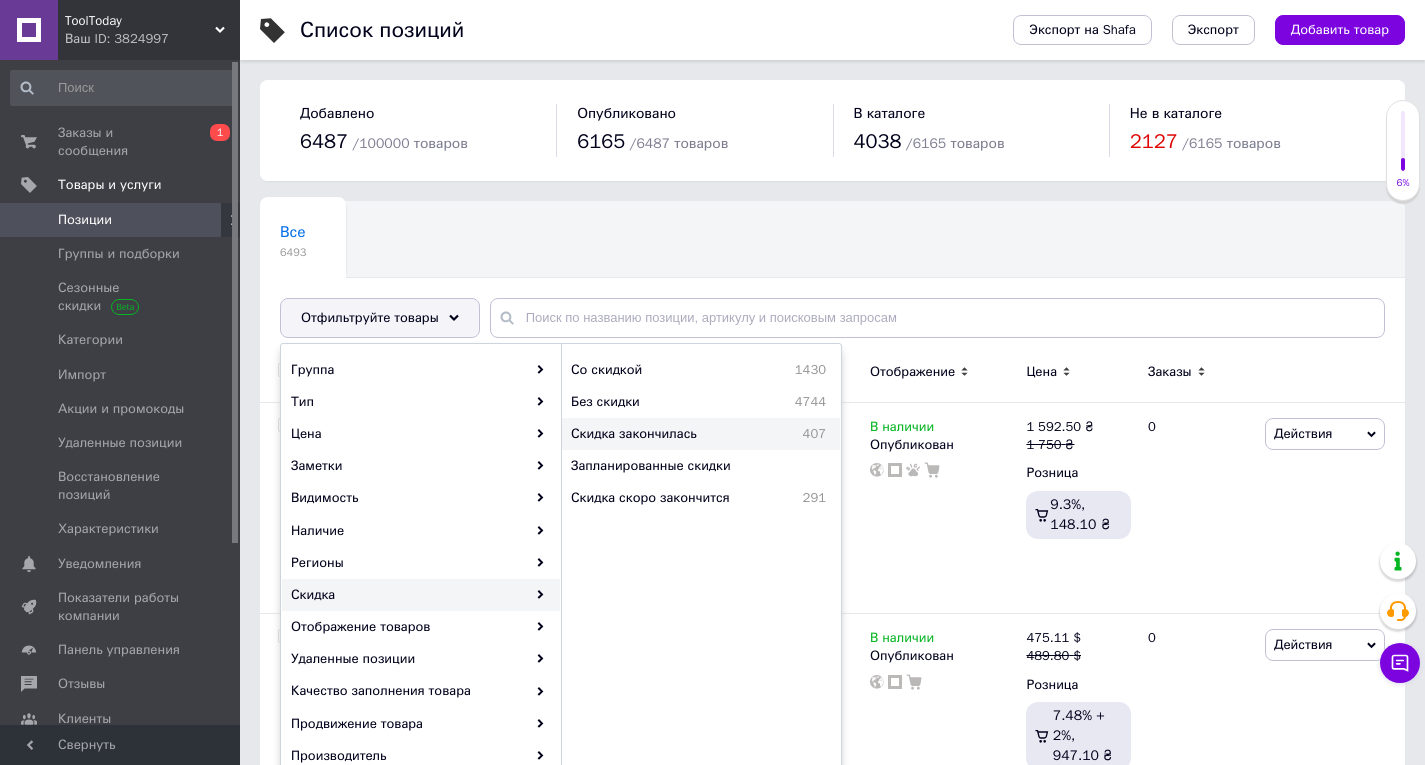 click on "Скидка закончилась" at bounding box center (672, 434) 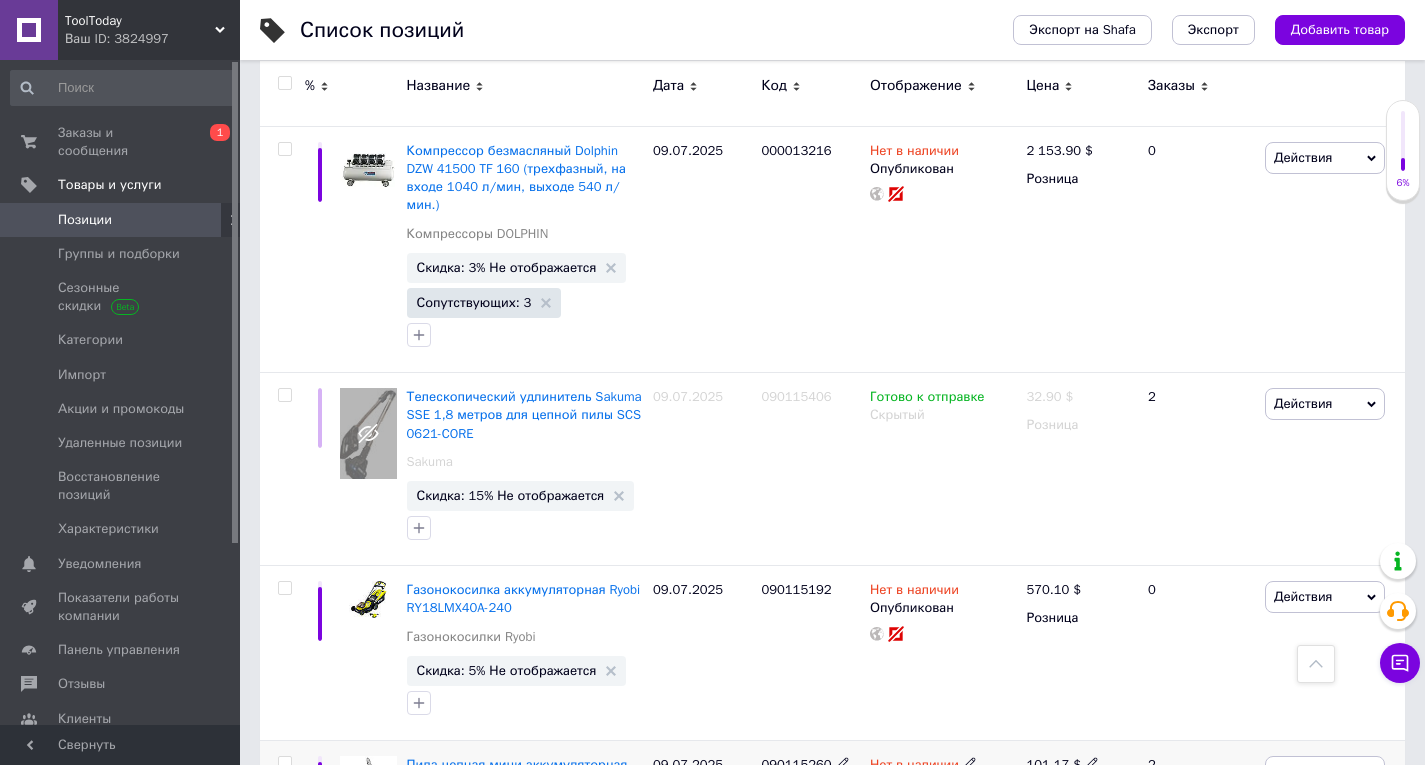 scroll, scrollTop: 18448, scrollLeft: 0, axis: vertical 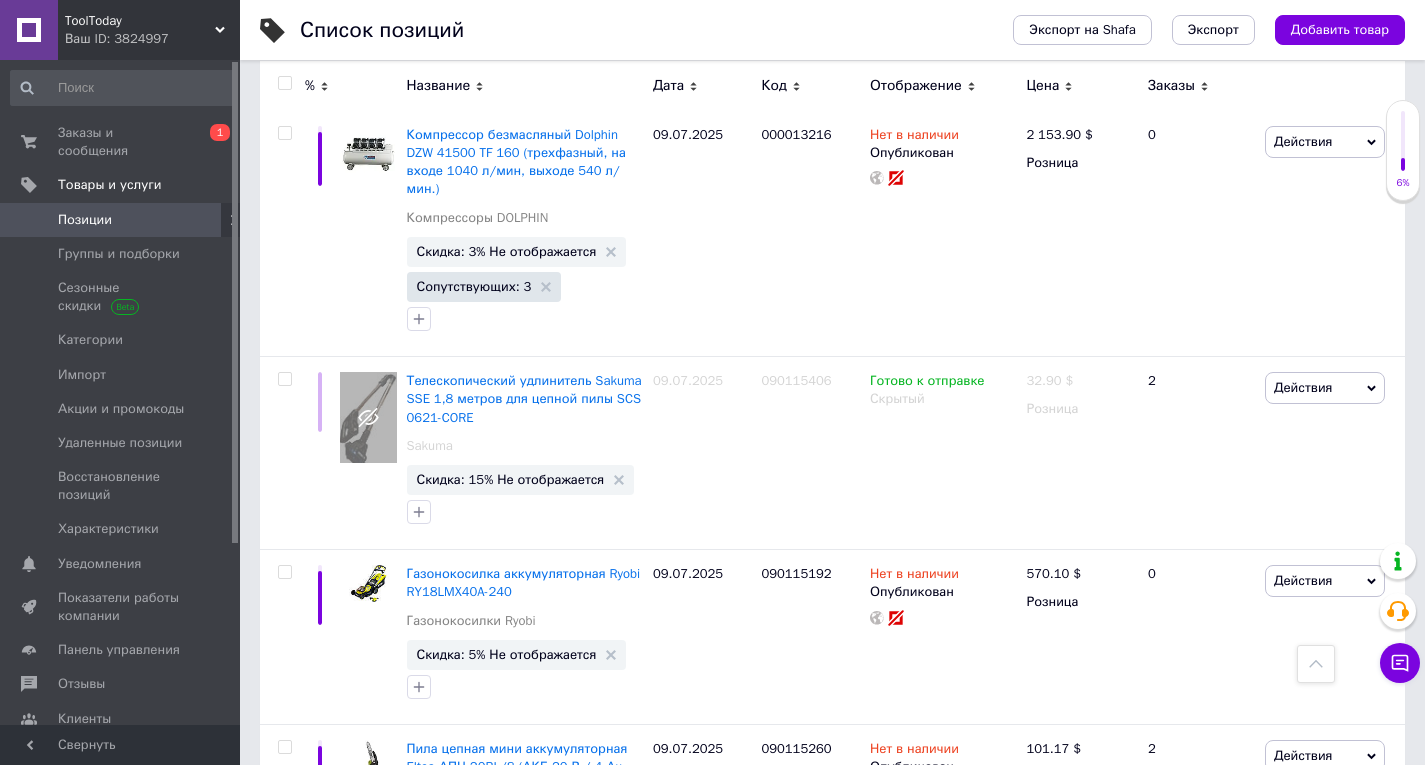 click on "Следующая" at bounding box center [547, 993] 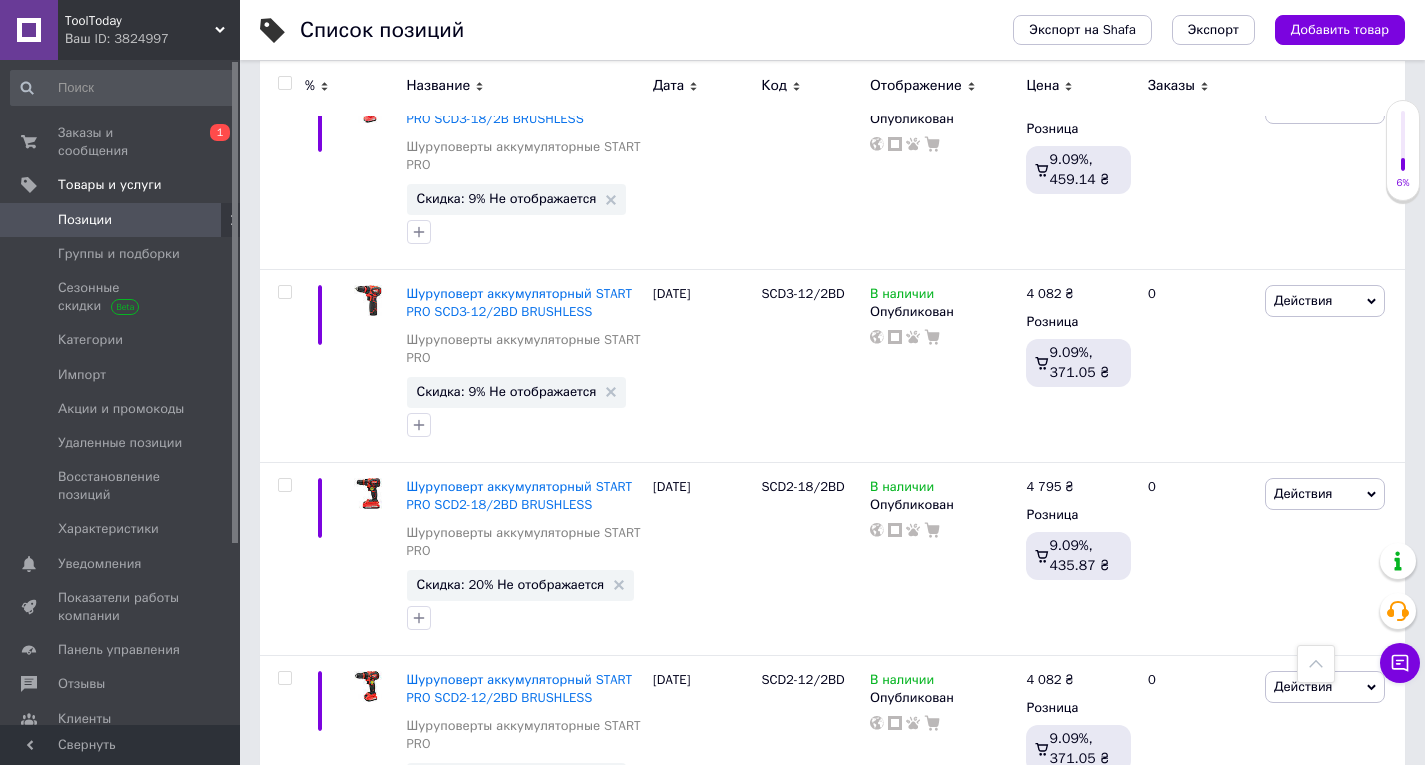 click at bounding box center (1316, 664) 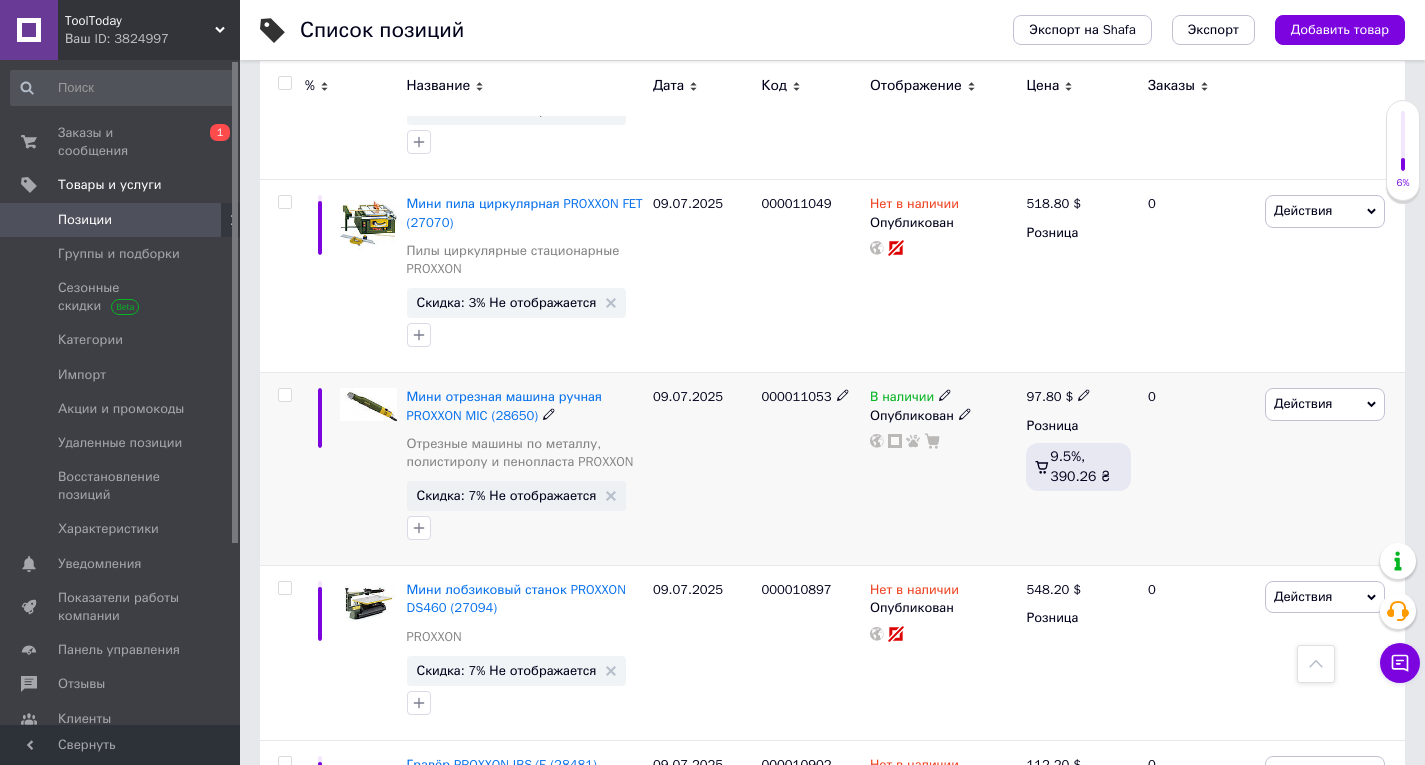 scroll, scrollTop: 13300, scrollLeft: 0, axis: vertical 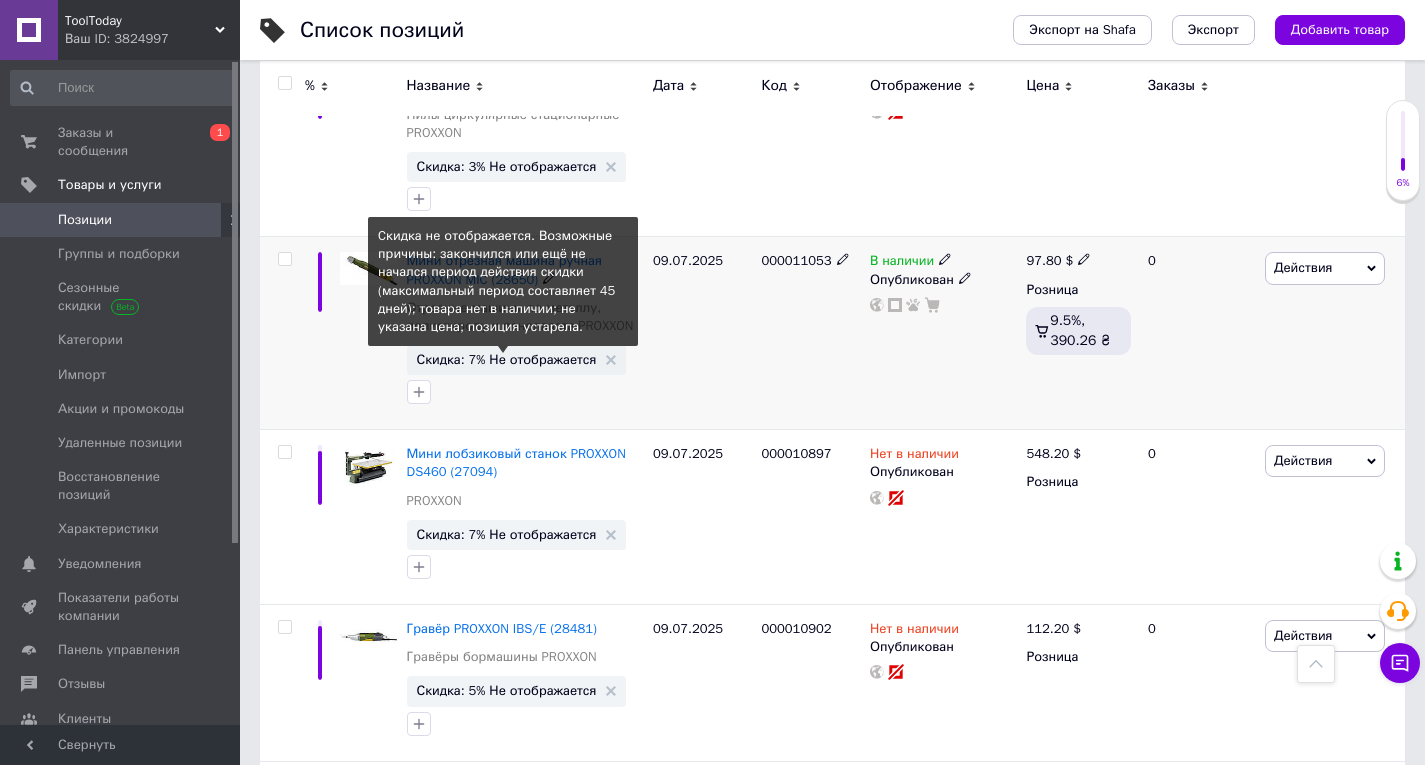 click on "Скидка: 7% Не отображается" at bounding box center [507, 359] 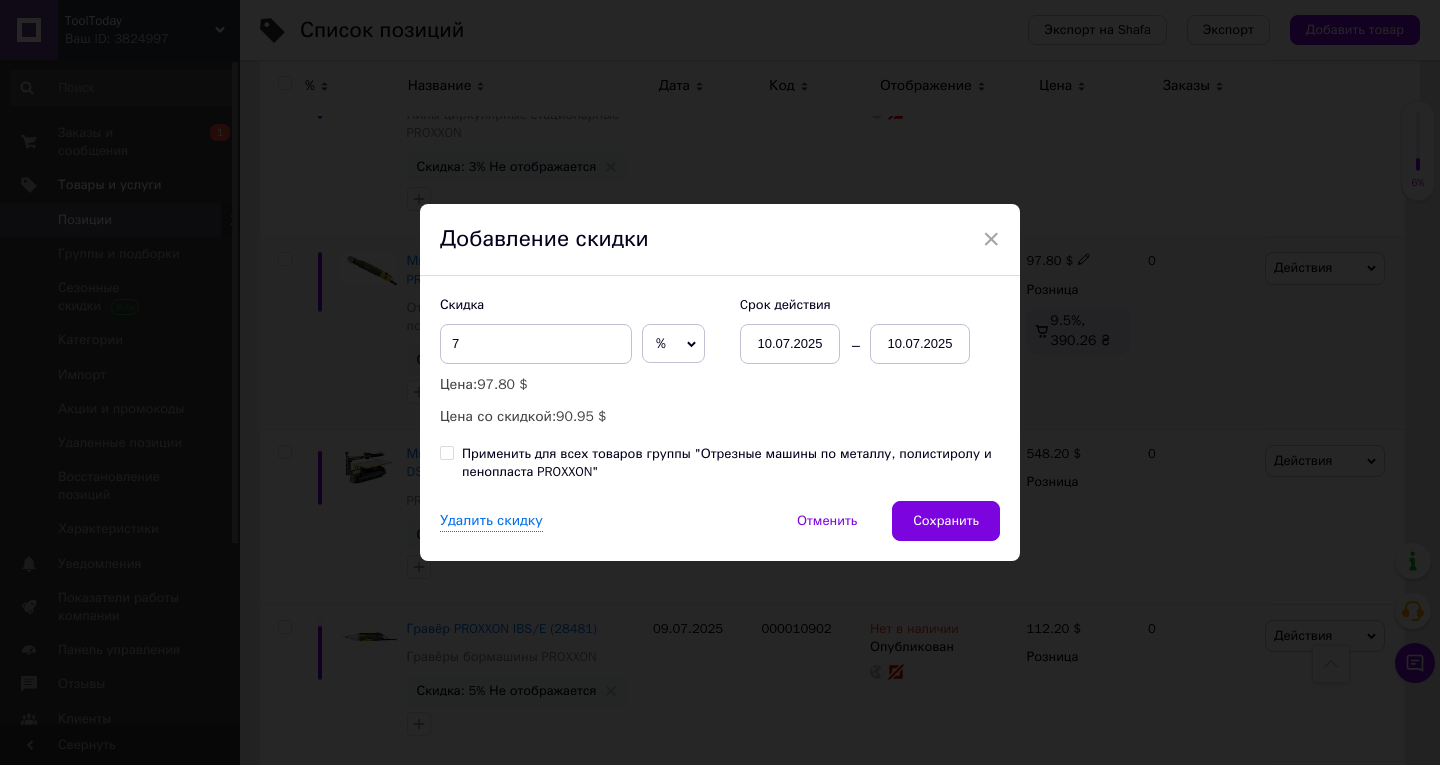 click on "10.07.2025" at bounding box center (920, 344) 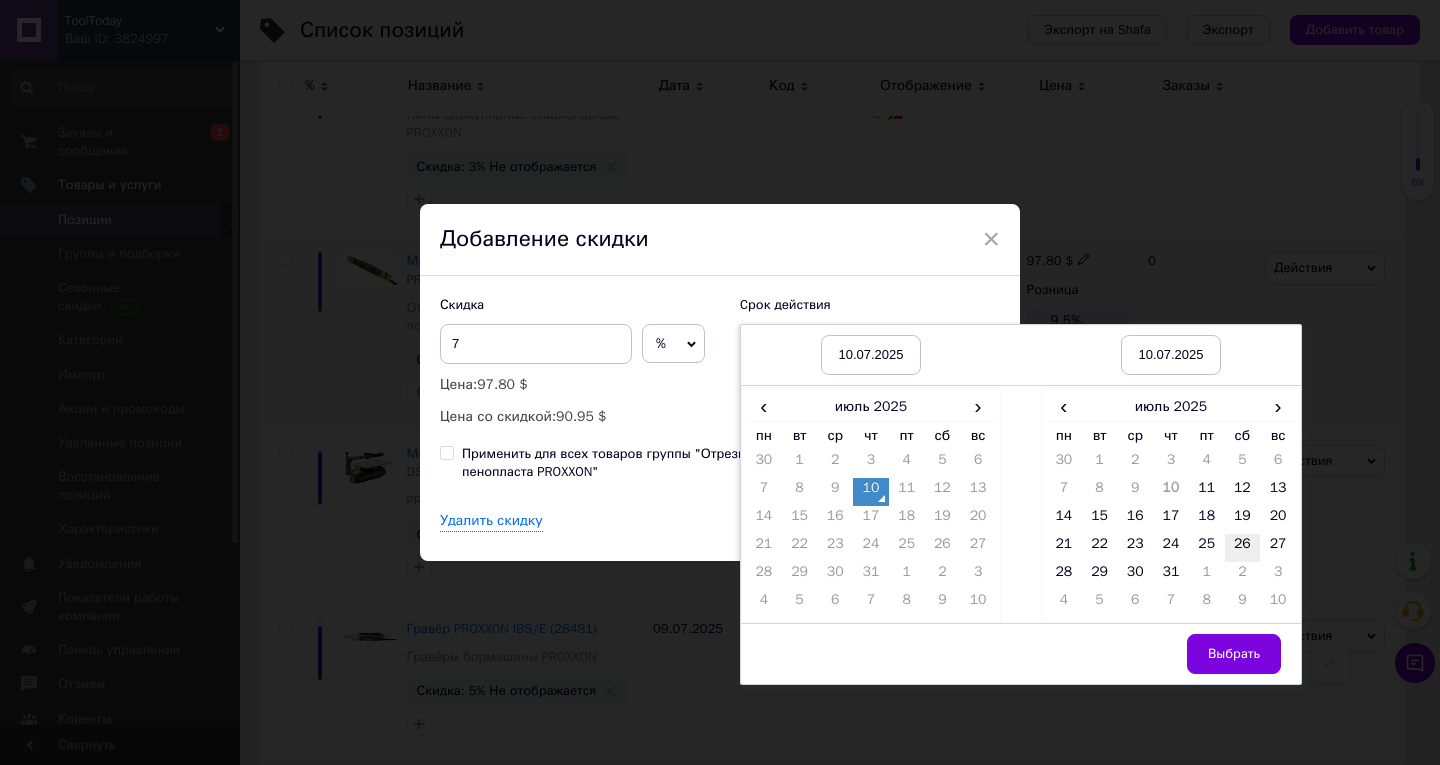 click on "26" at bounding box center (1243, 548) 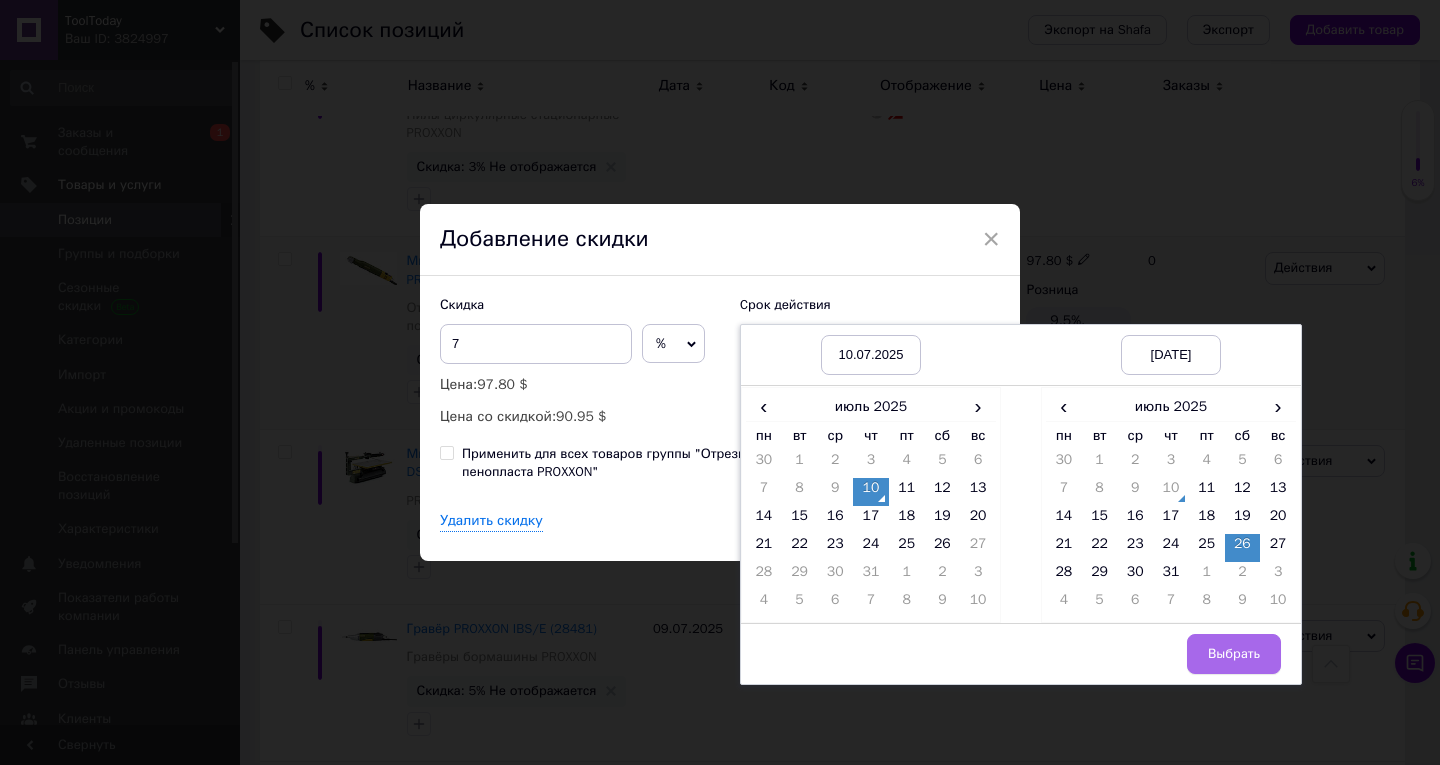 click on "Выбрать" at bounding box center (1234, 654) 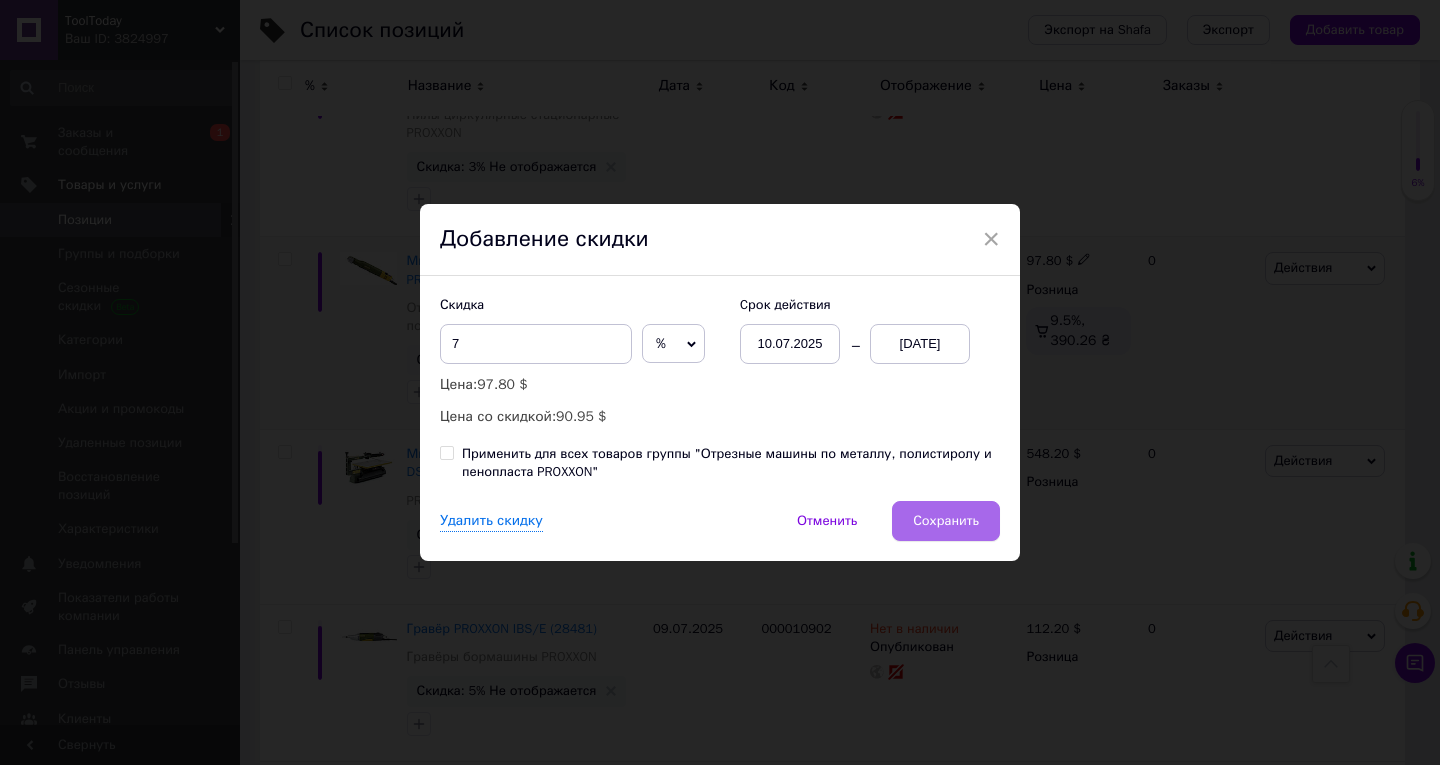 click on "Сохранить" at bounding box center [946, 521] 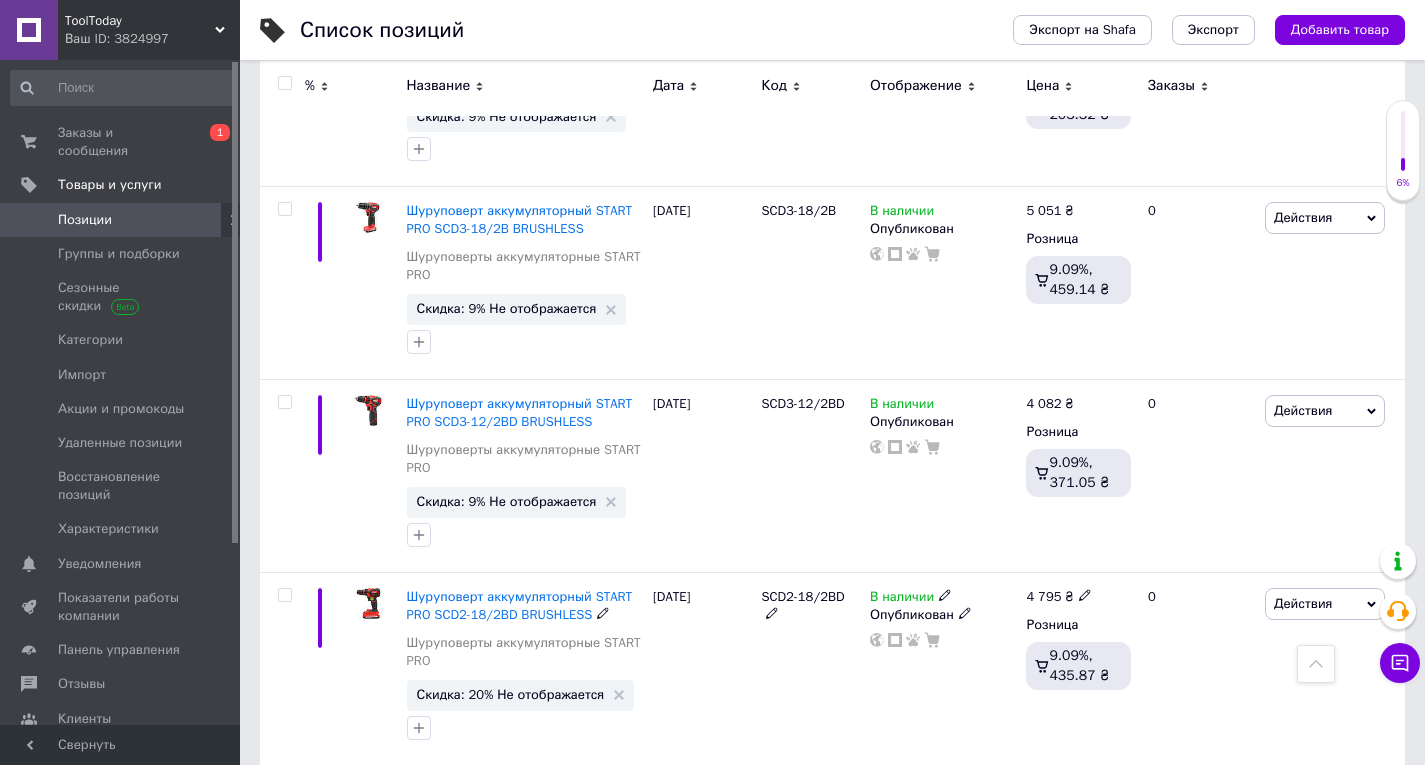 scroll, scrollTop: 17810, scrollLeft: 0, axis: vertical 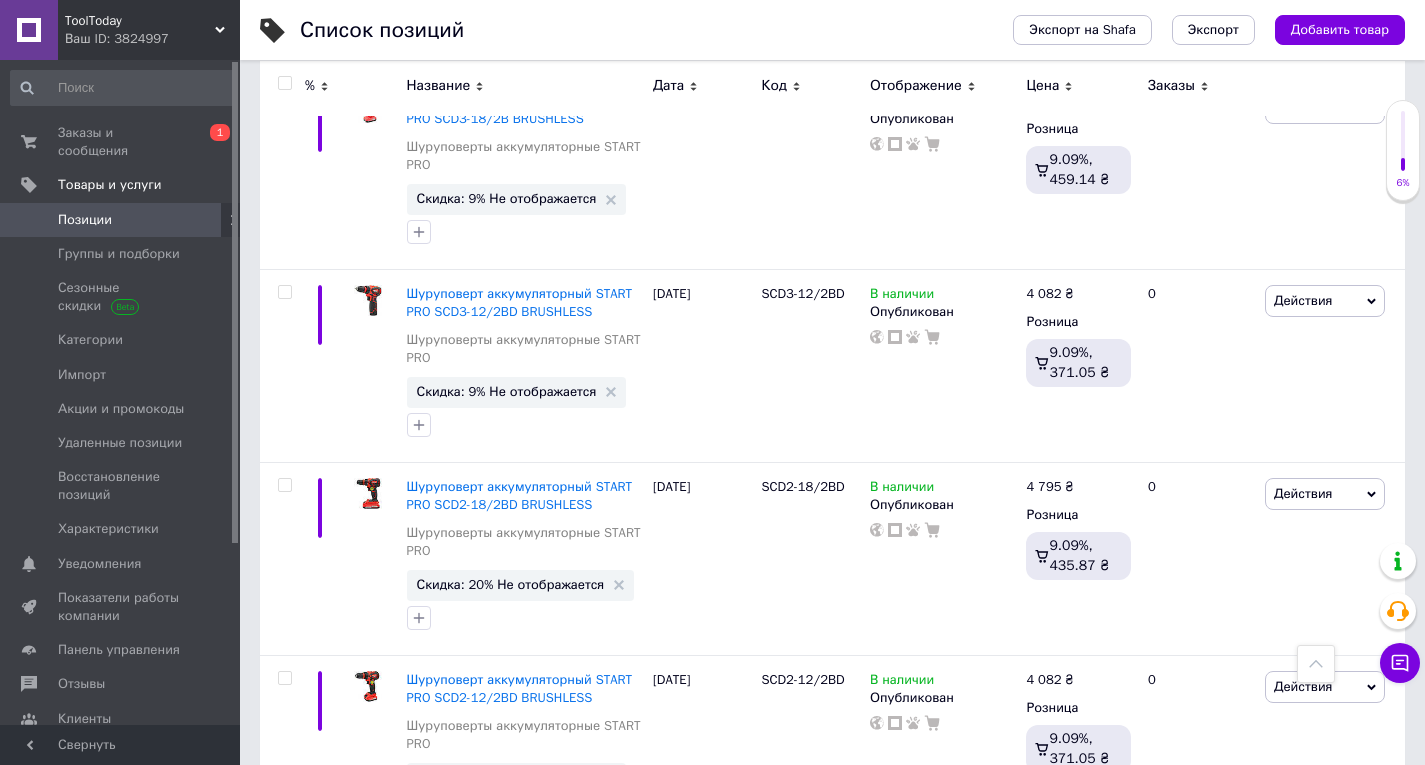click on "Следующая" at bounding box center [680, 888] 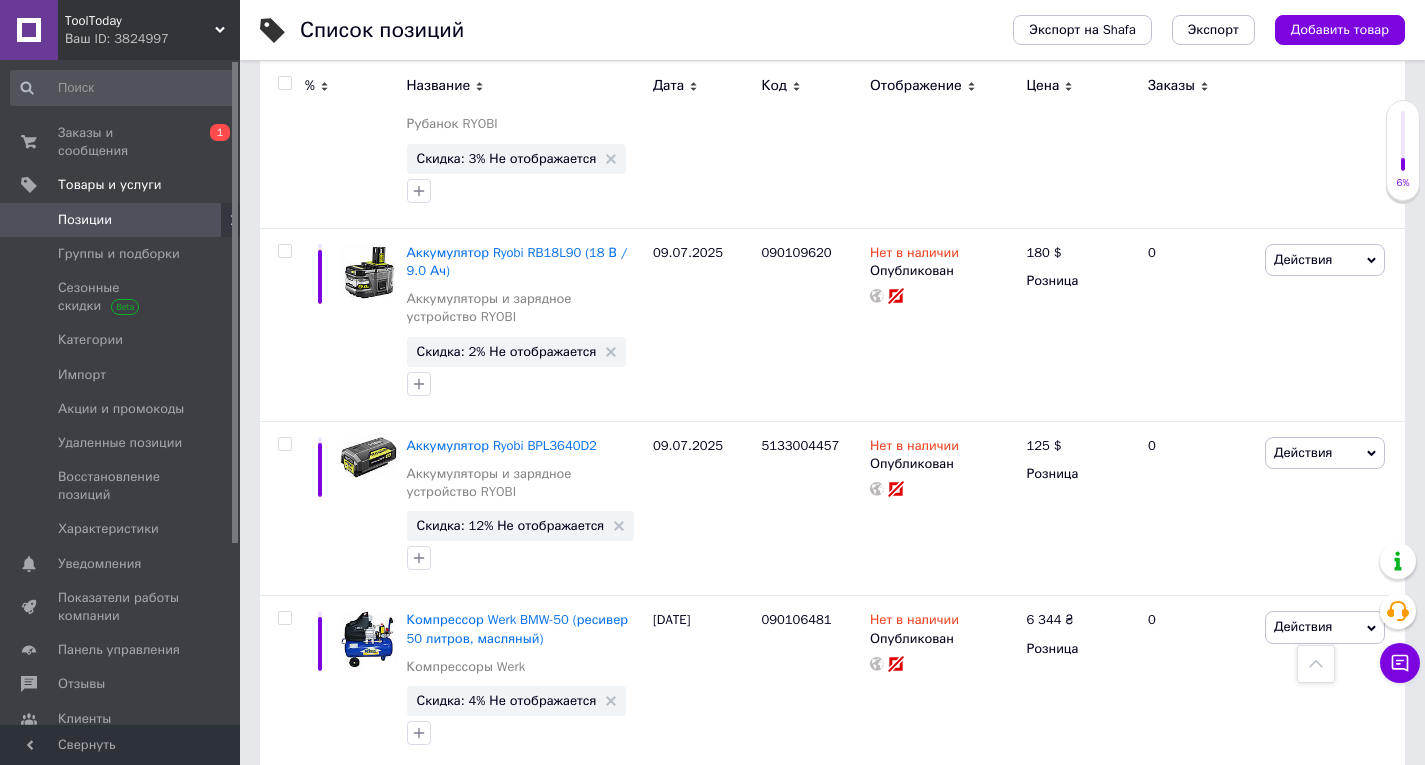 click at bounding box center (1316, 664) 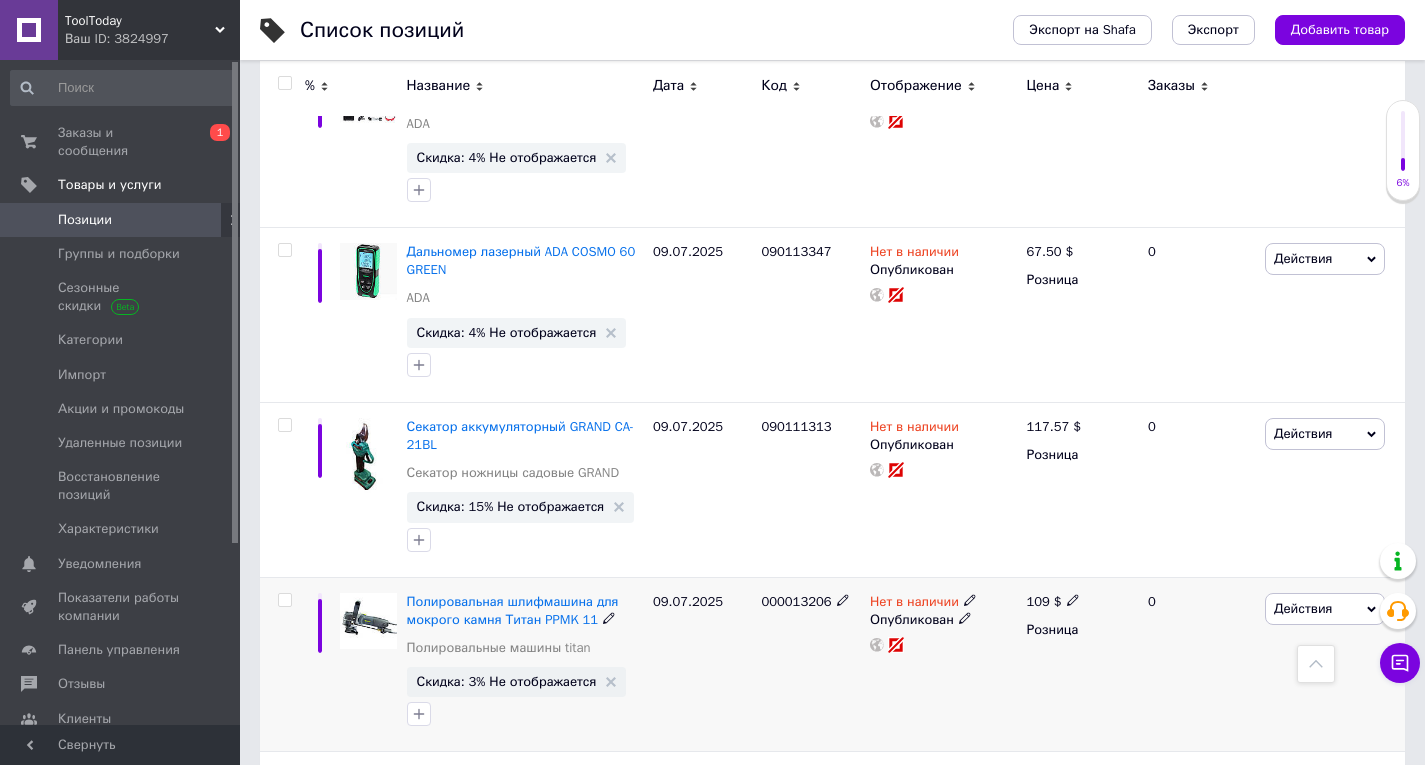 scroll, scrollTop: 10600, scrollLeft: 0, axis: vertical 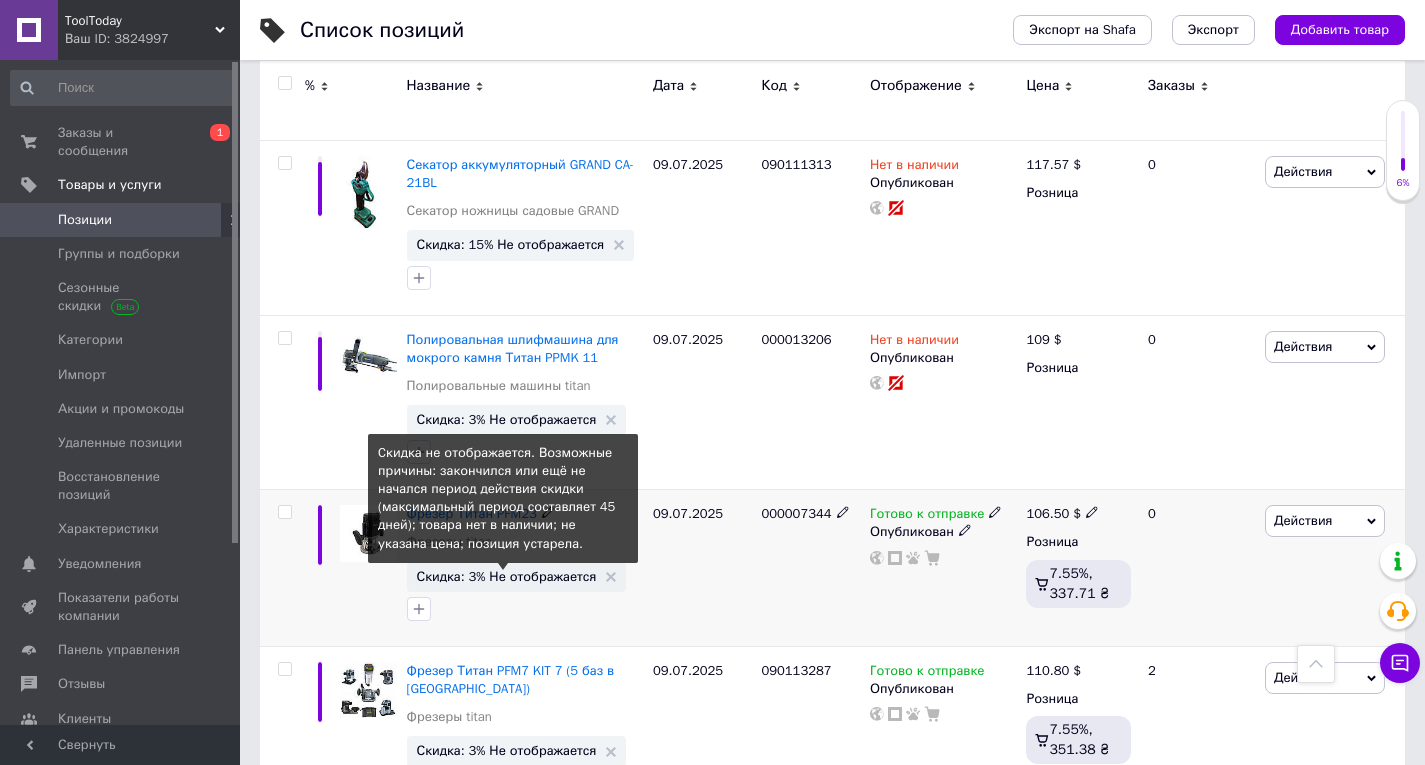 click on "Скидка: 3% Не отображается" at bounding box center [507, 576] 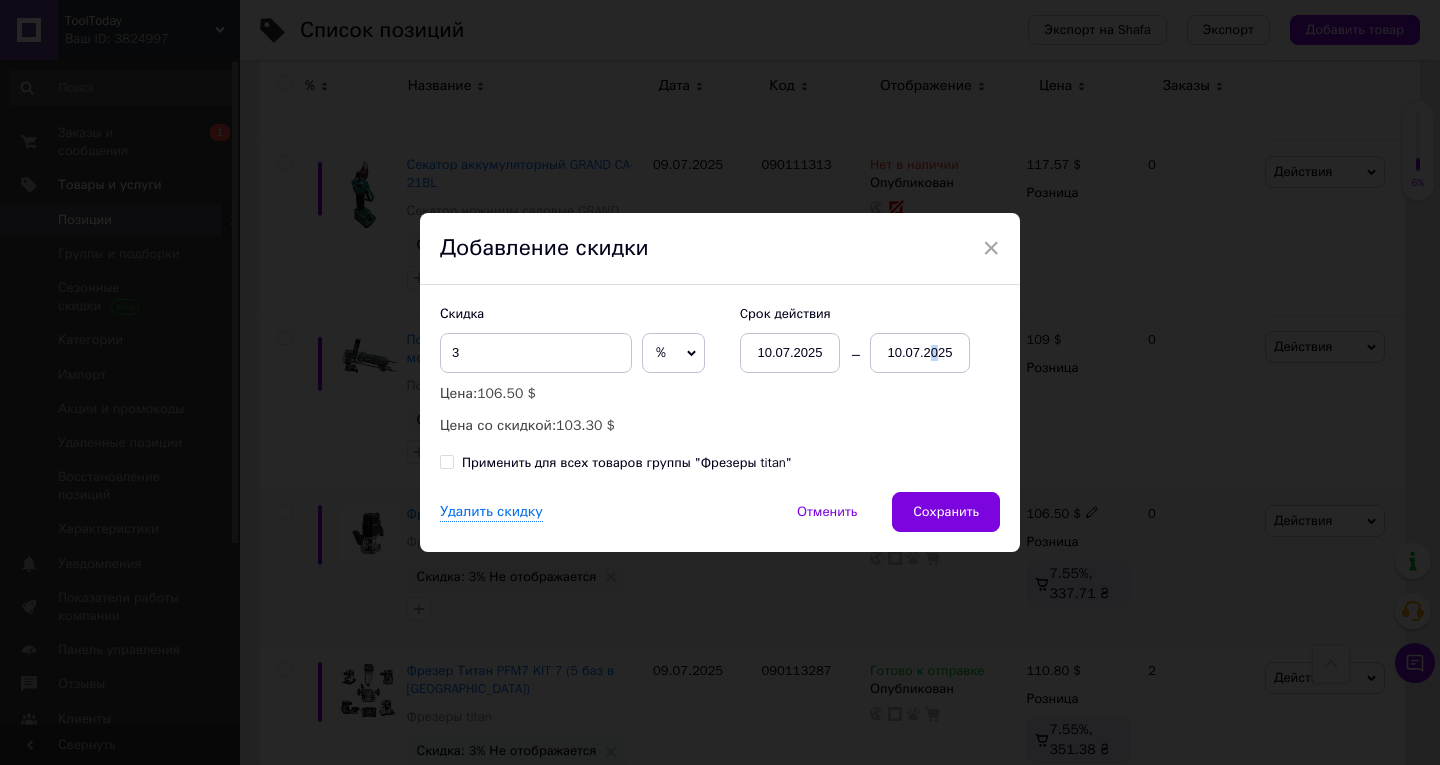 click on "10.07.2025" at bounding box center (920, 353) 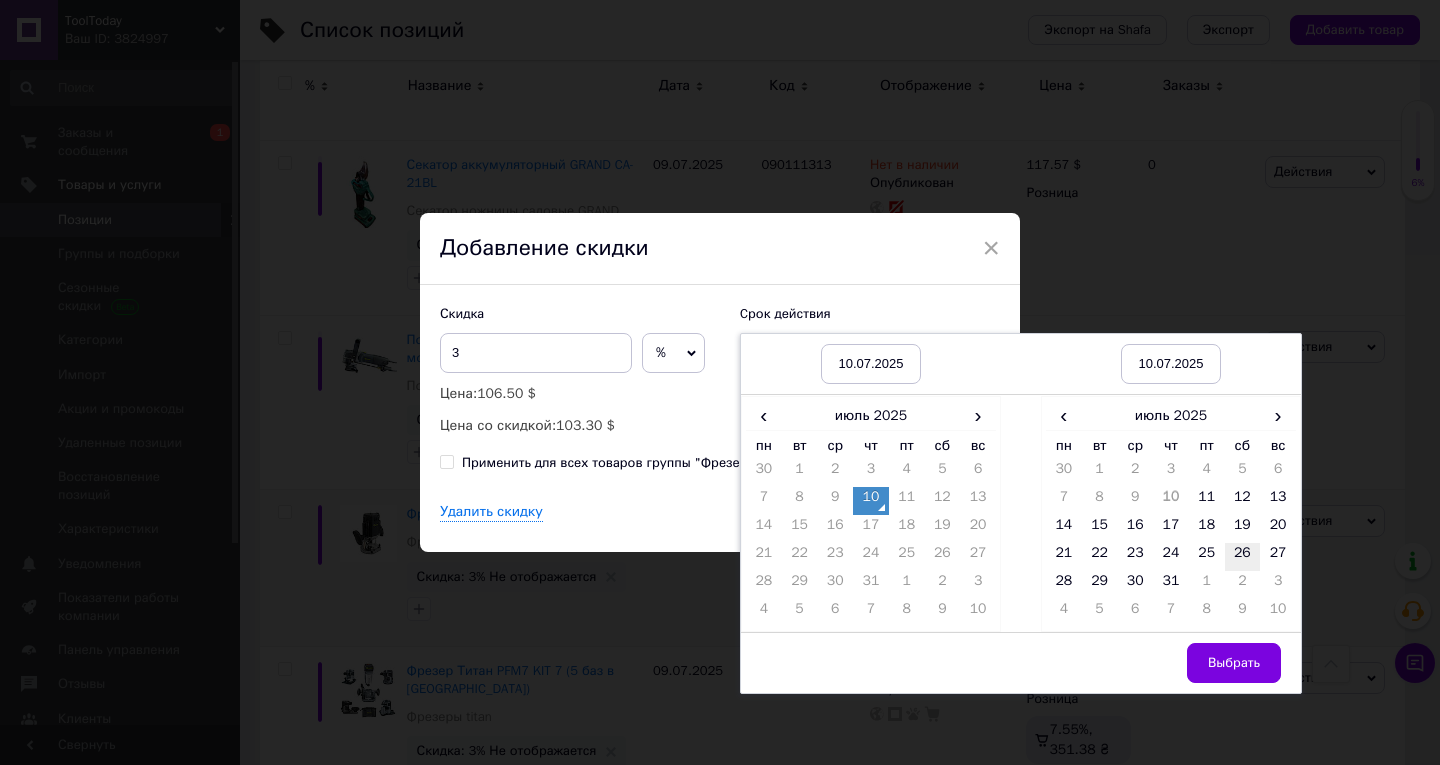 click on "26" at bounding box center [1243, 557] 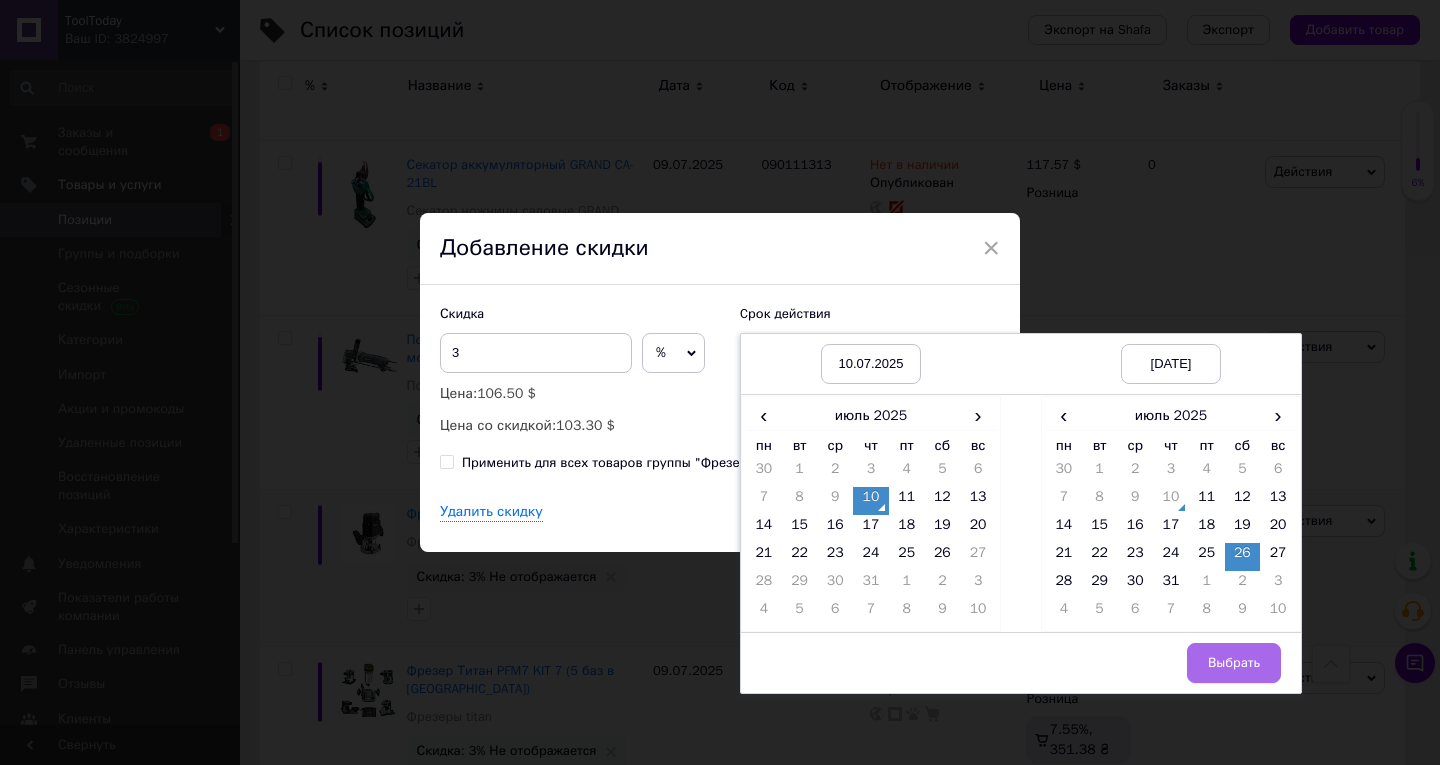 click on "Выбрать" at bounding box center [1234, 663] 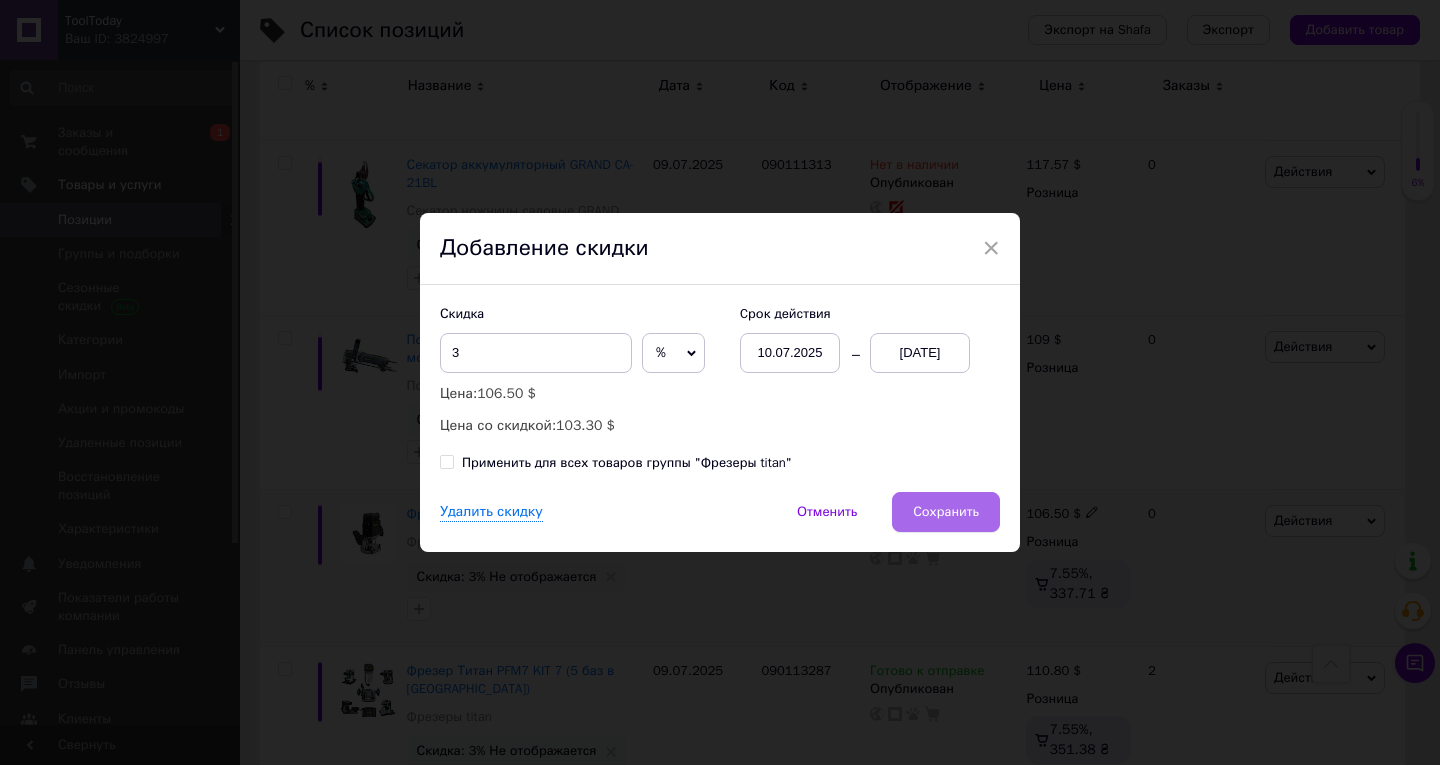 click on "Сохранить" at bounding box center (946, 512) 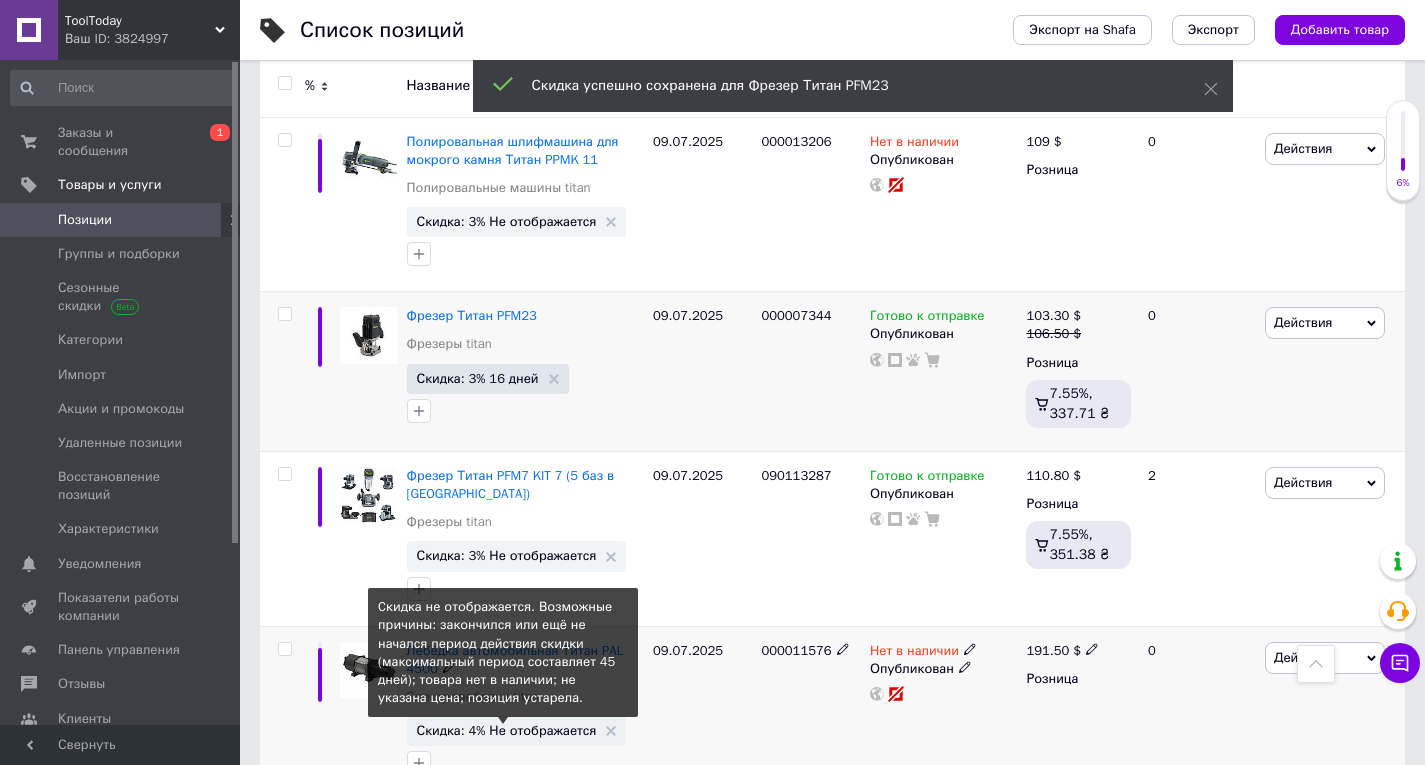 scroll, scrollTop: 10800, scrollLeft: 0, axis: vertical 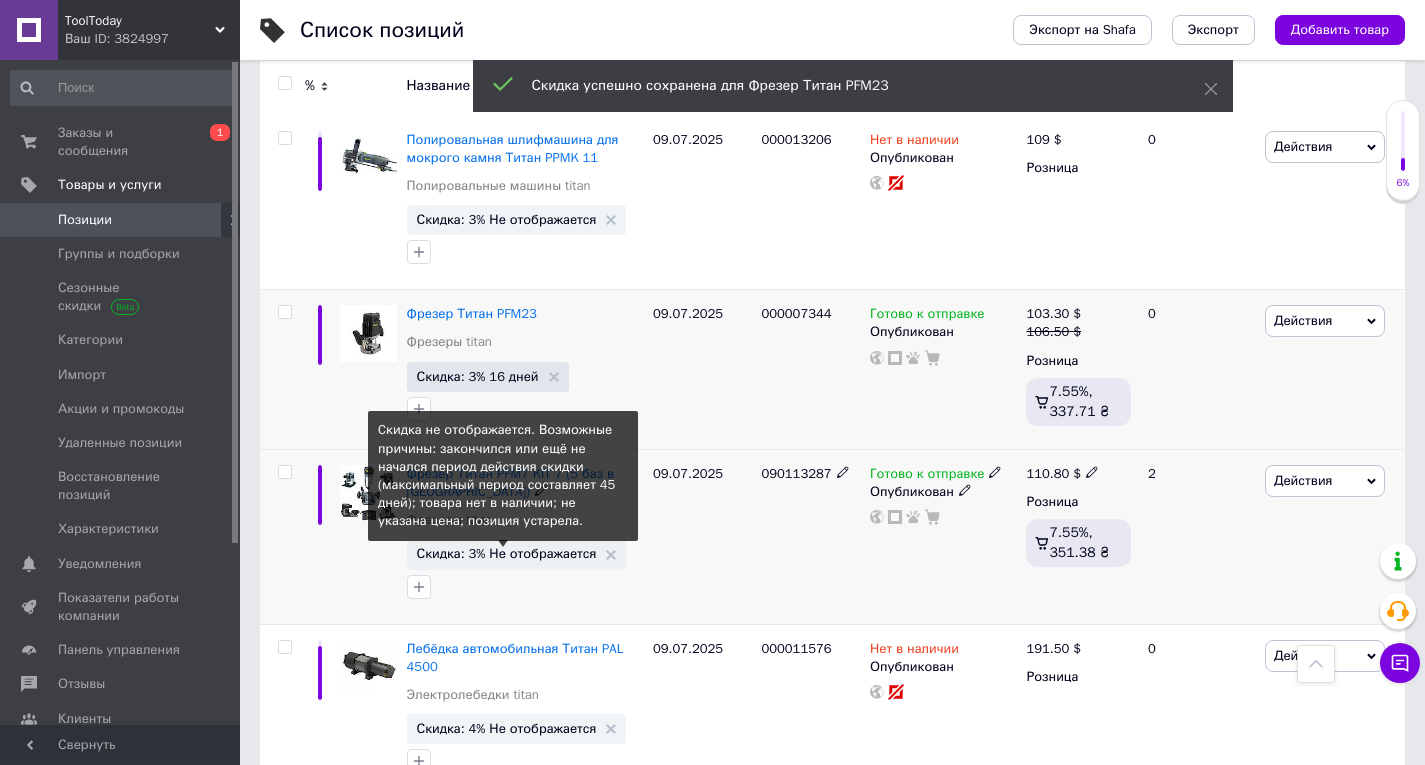 click on "Скидка: 3% Не отображается" at bounding box center [507, 553] 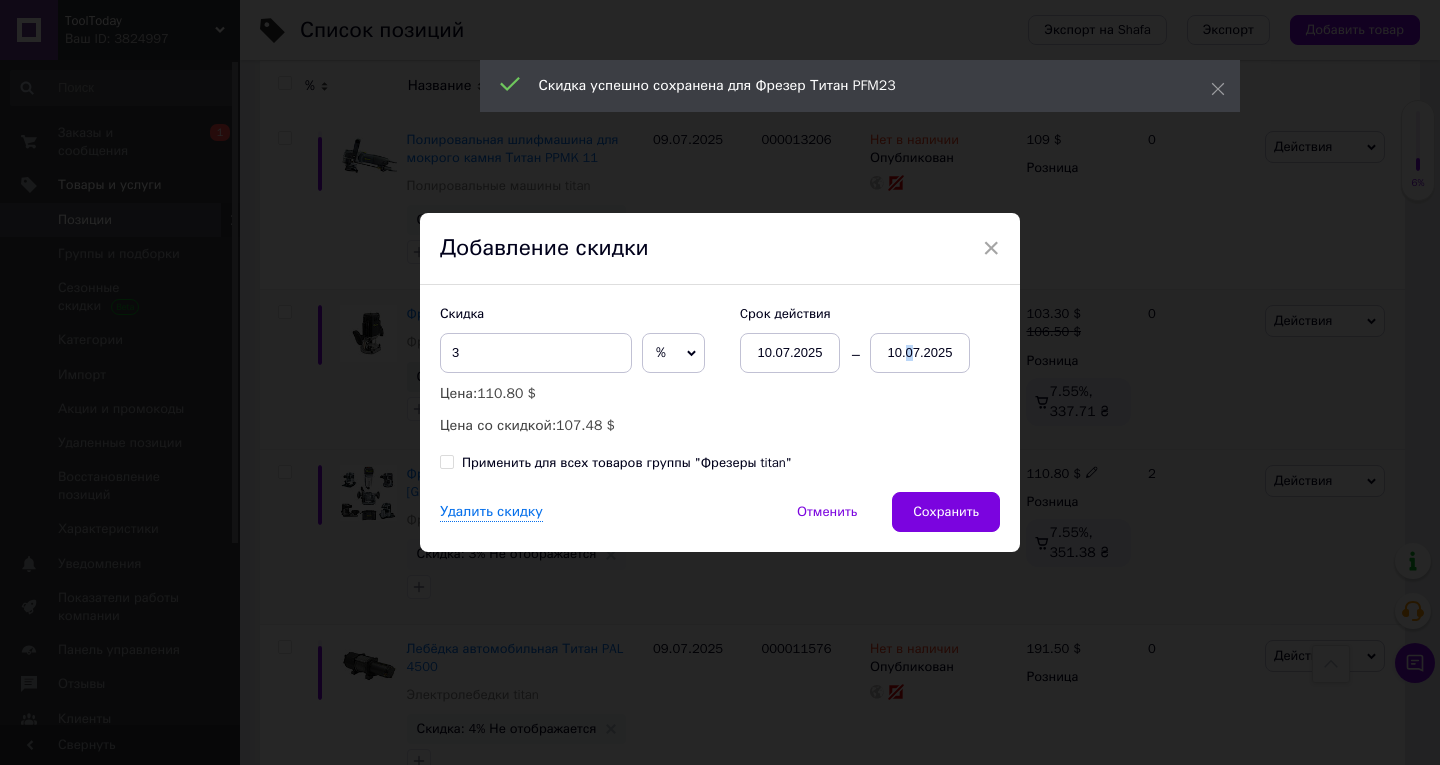 click on "10.07.2025" at bounding box center [920, 353] 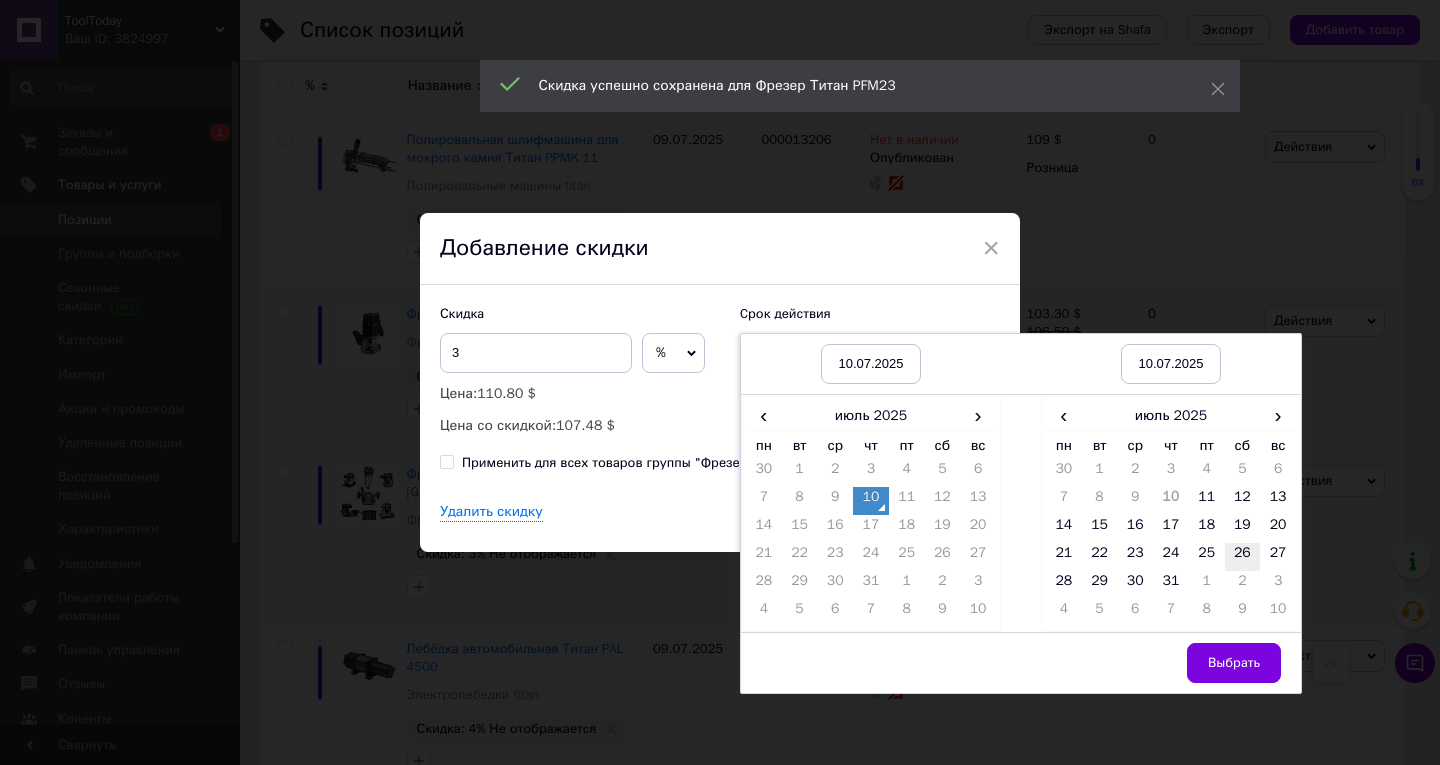 click on "26" at bounding box center (1243, 557) 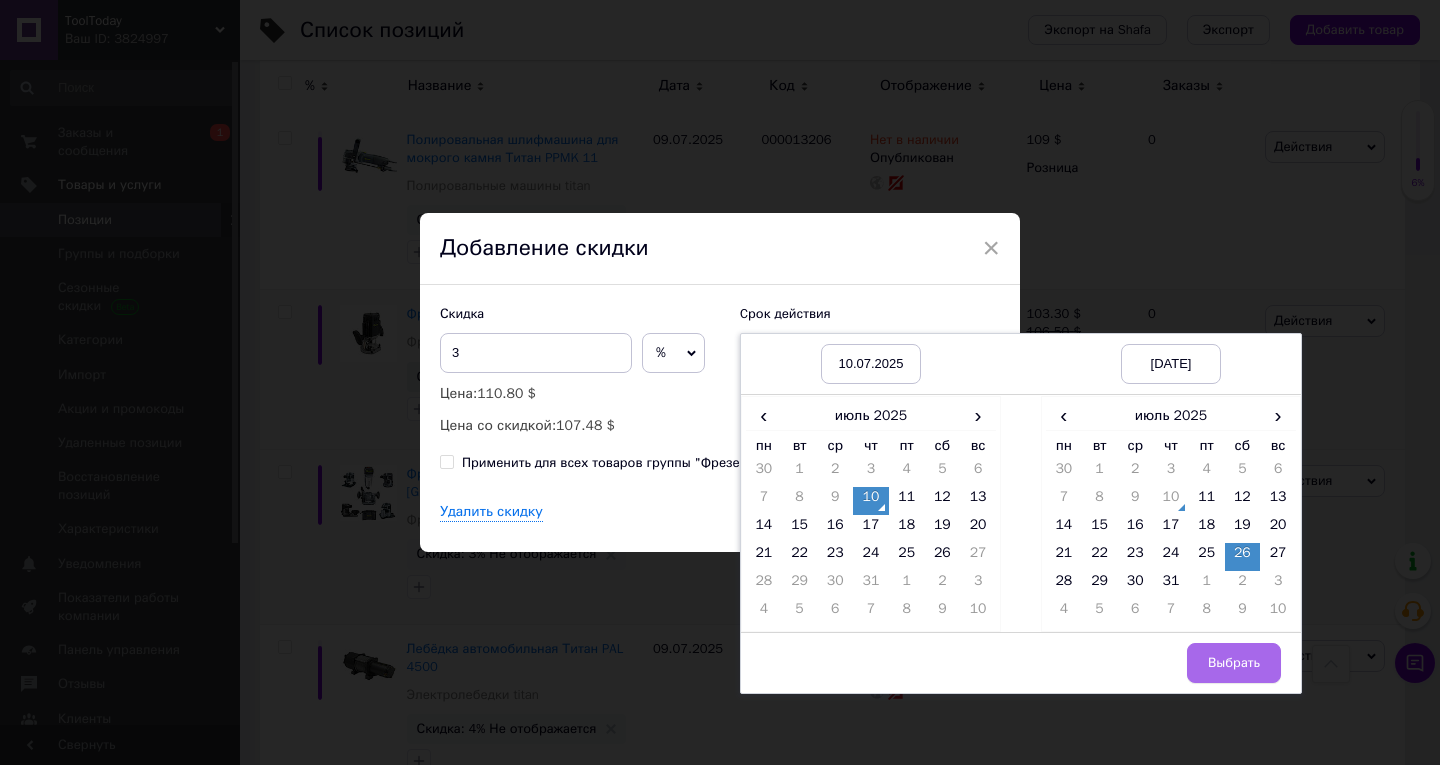 click on "Выбрать" at bounding box center (1234, 663) 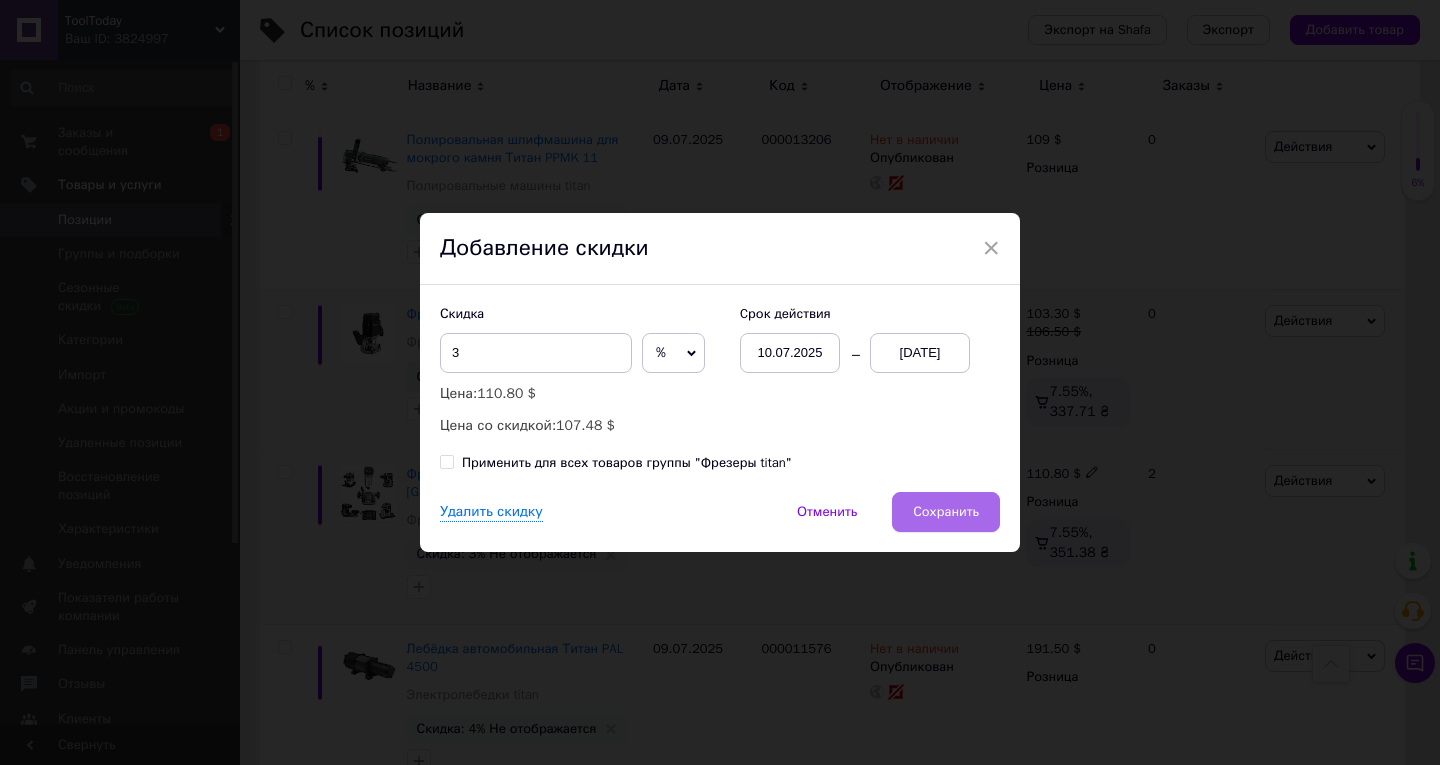 click on "Сохранить" at bounding box center (946, 512) 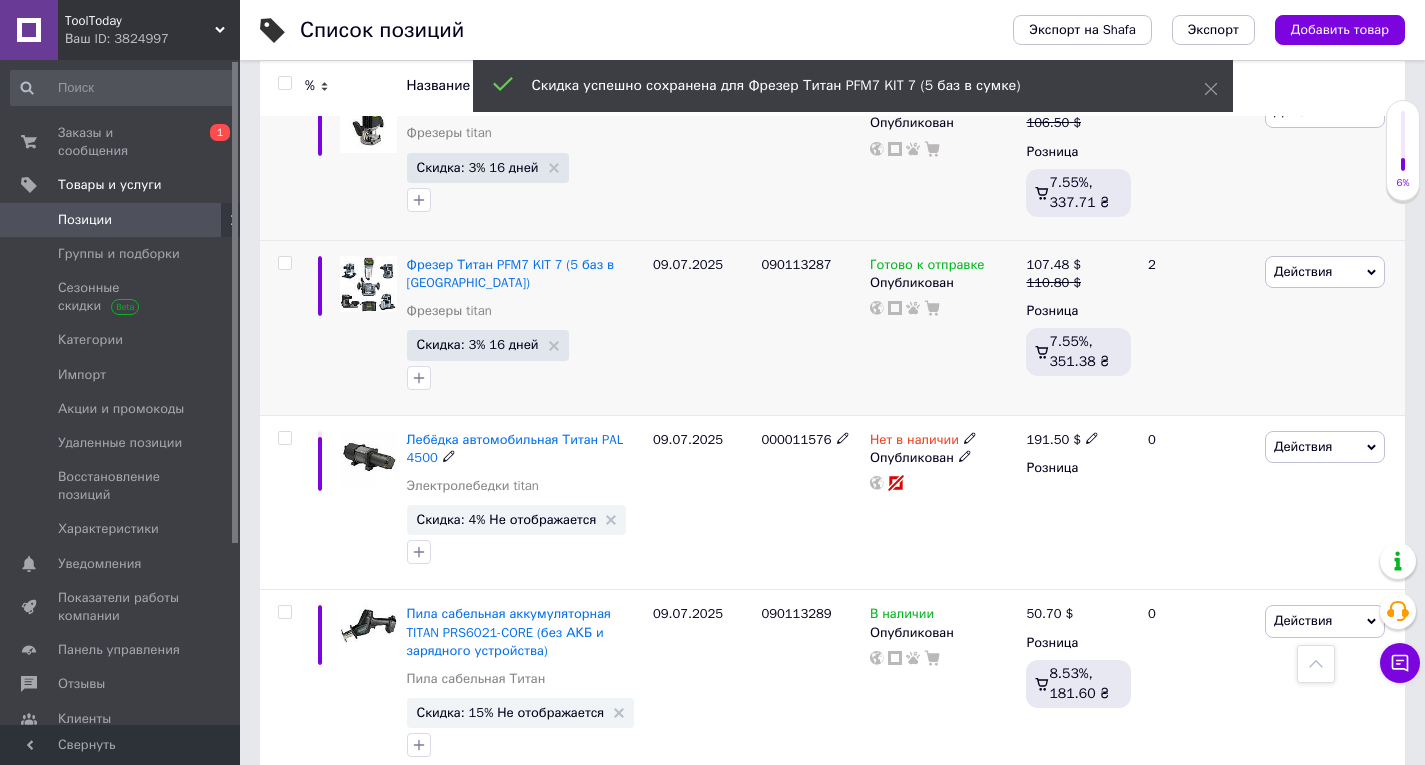 scroll, scrollTop: 11200, scrollLeft: 0, axis: vertical 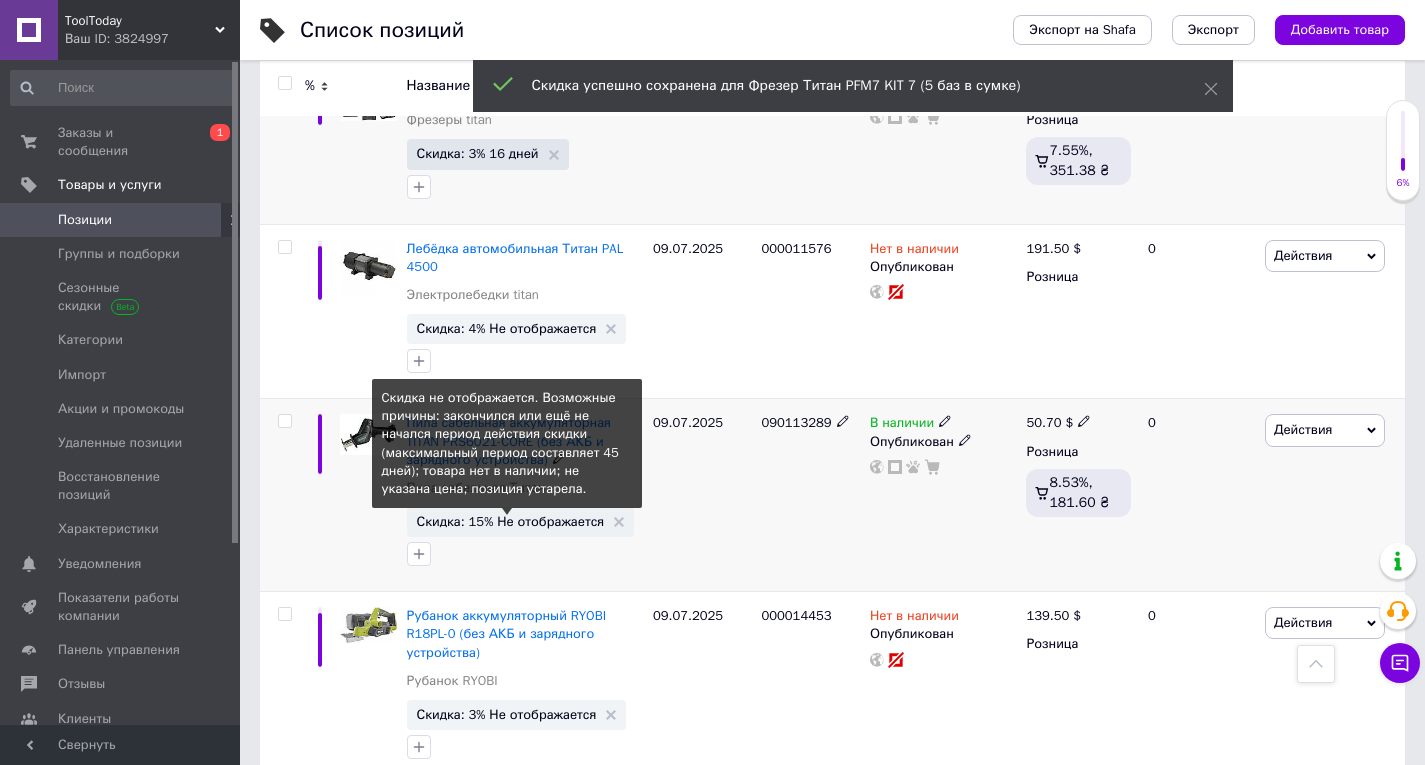 click on "Скидка: 15% Не отображается" at bounding box center (511, 521) 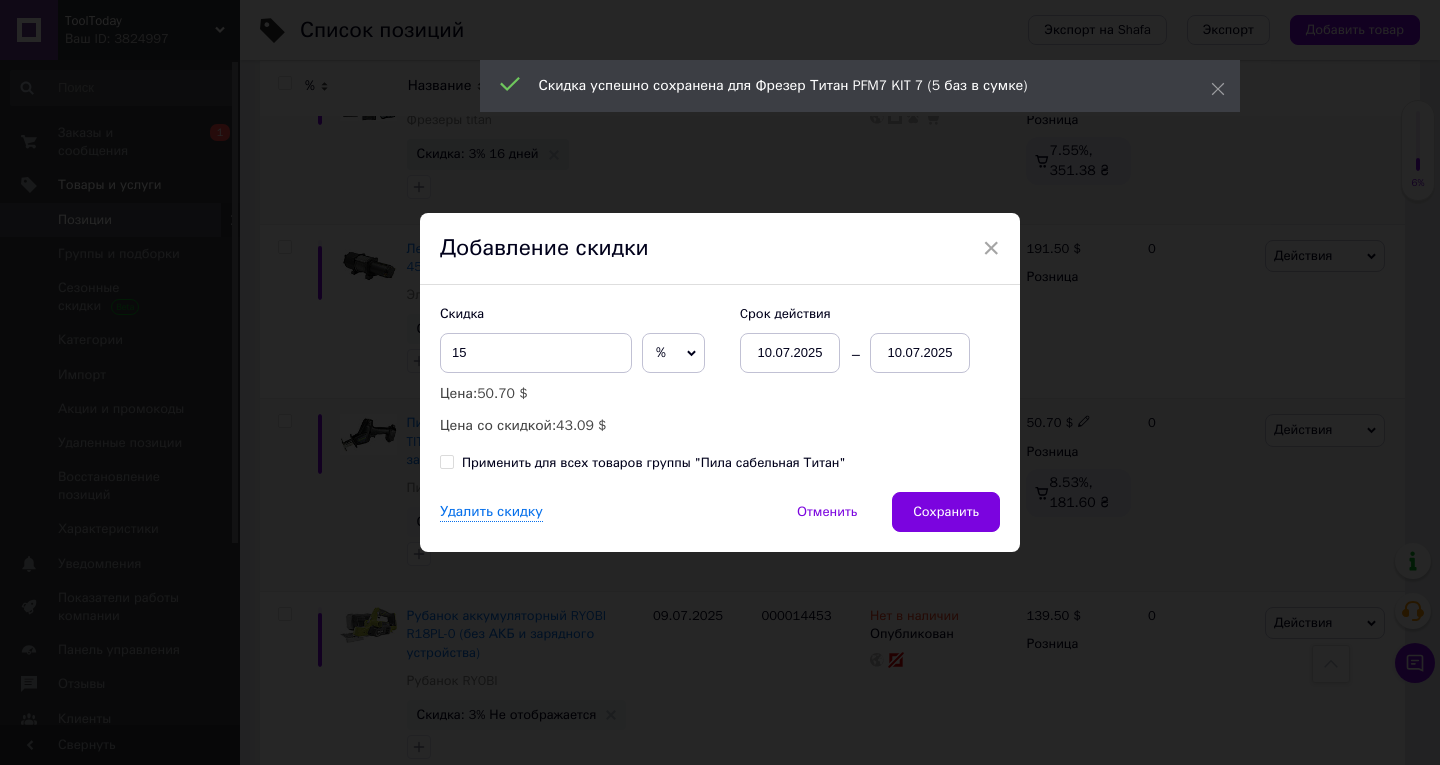 click on "10.07.2025" at bounding box center (920, 353) 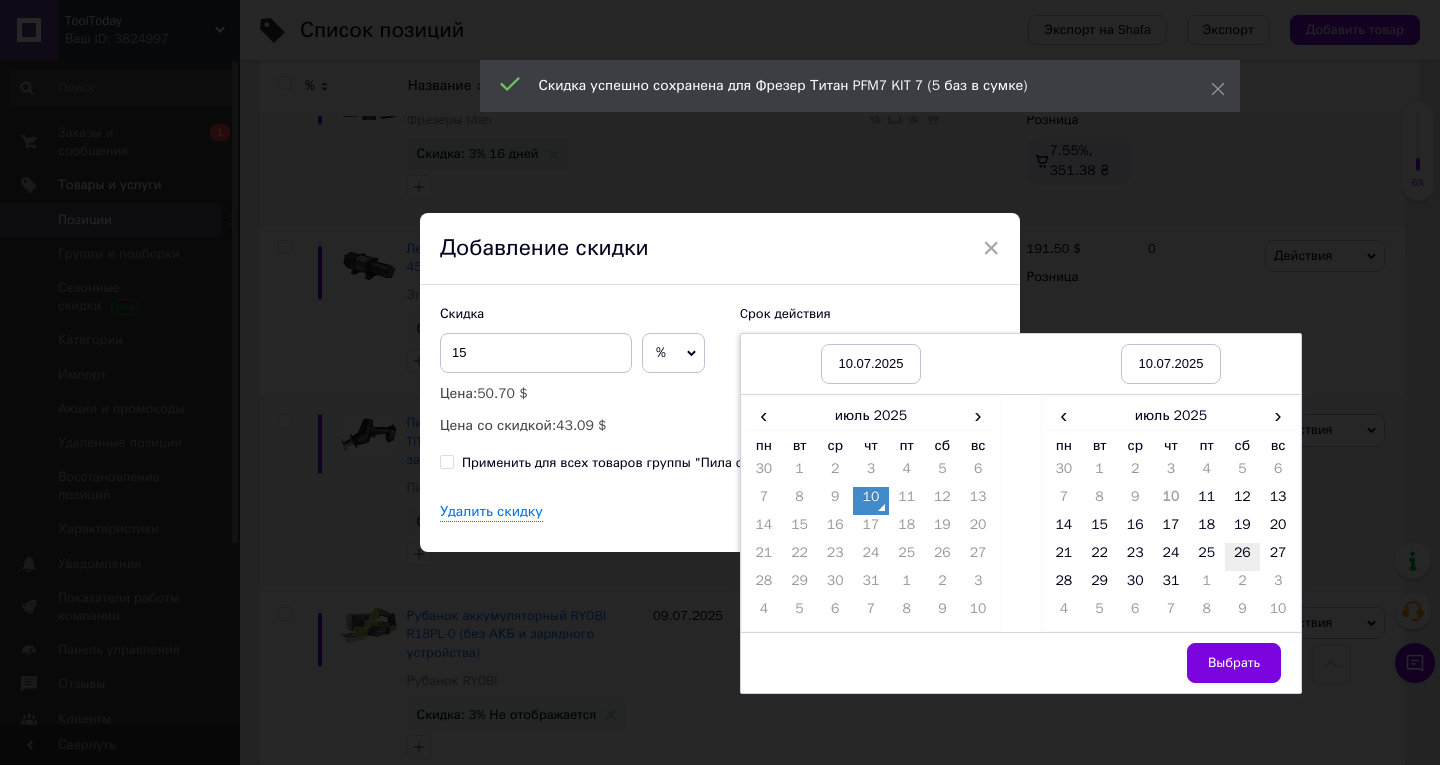 click on "26" at bounding box center [1243, 557] 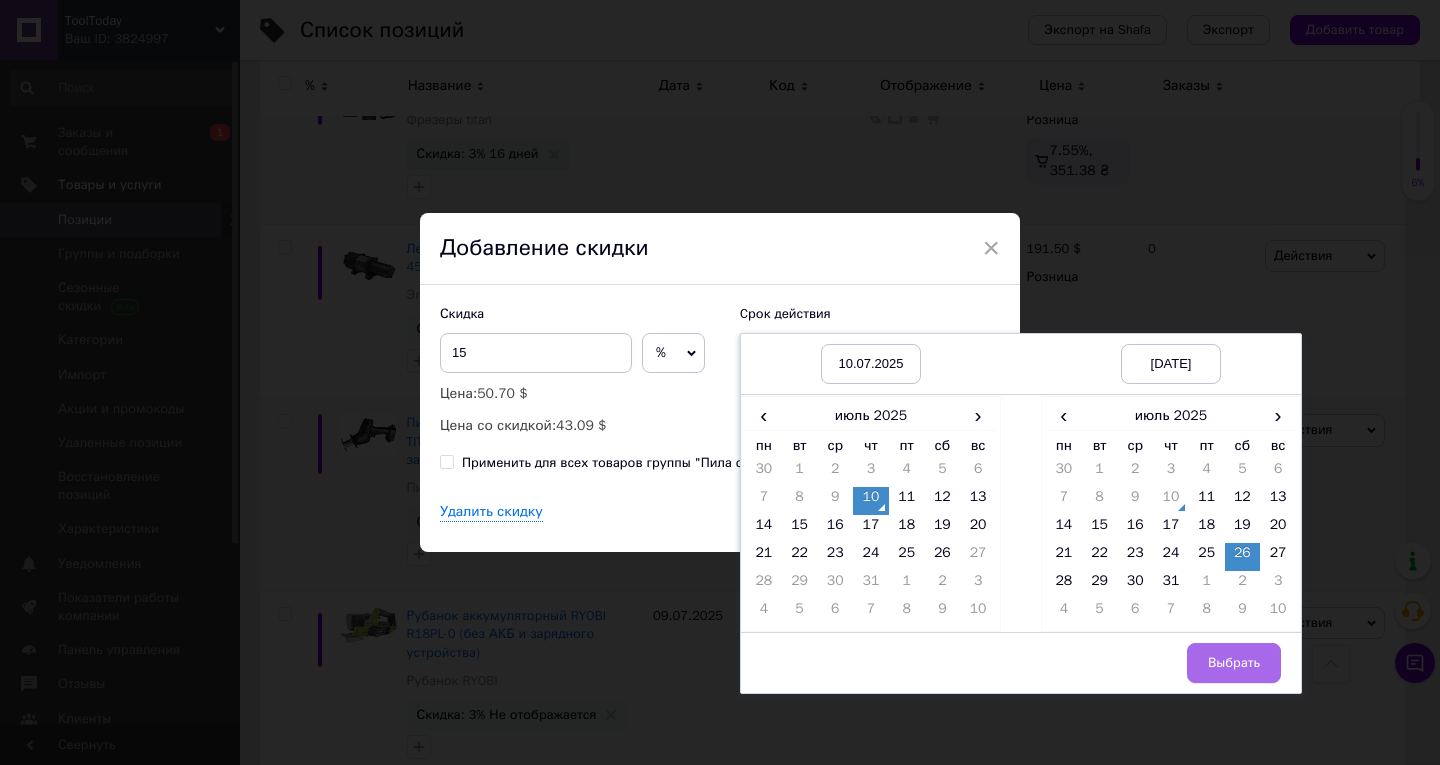 click on "Выбрать" at bounding box center (1234, 663) 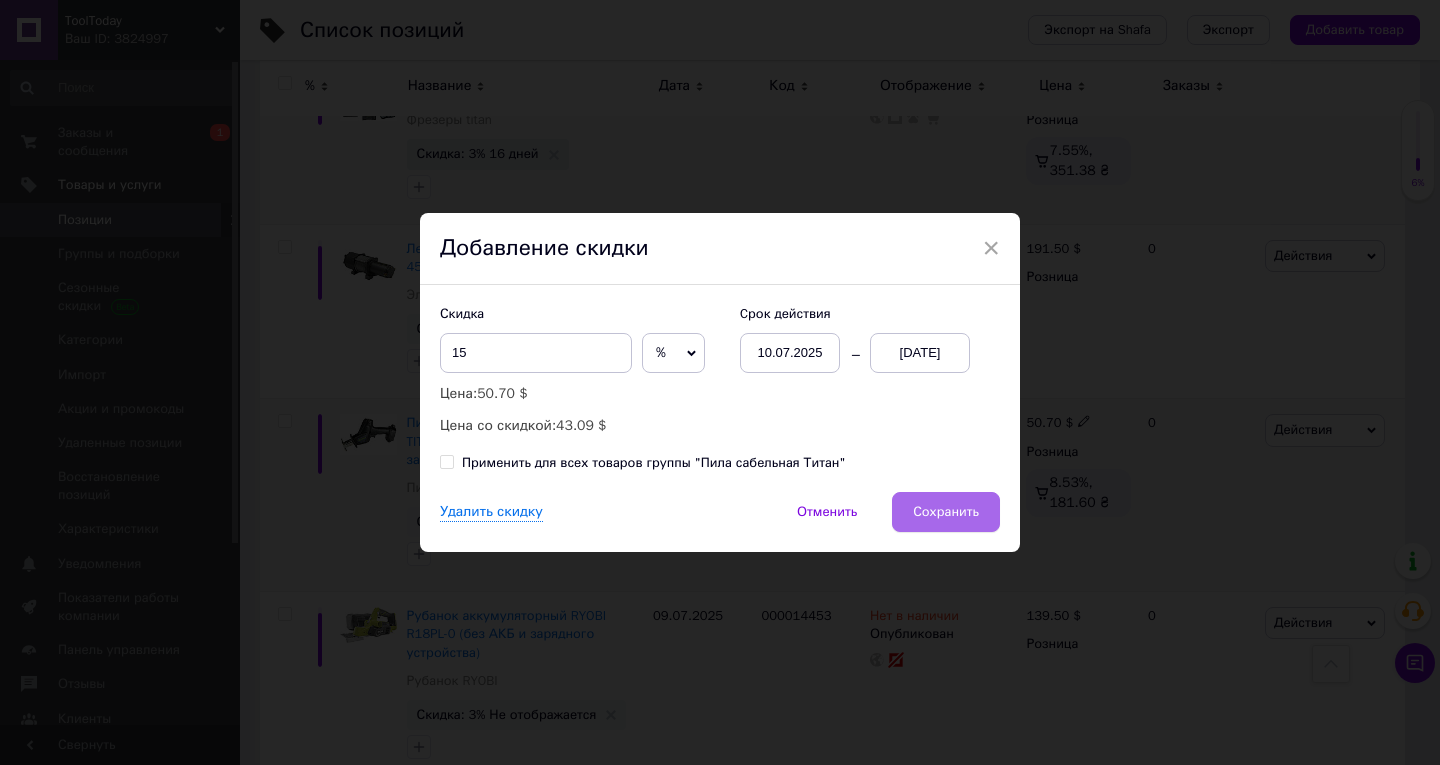 click on "Сохранить" at bounding box center [946, 512] 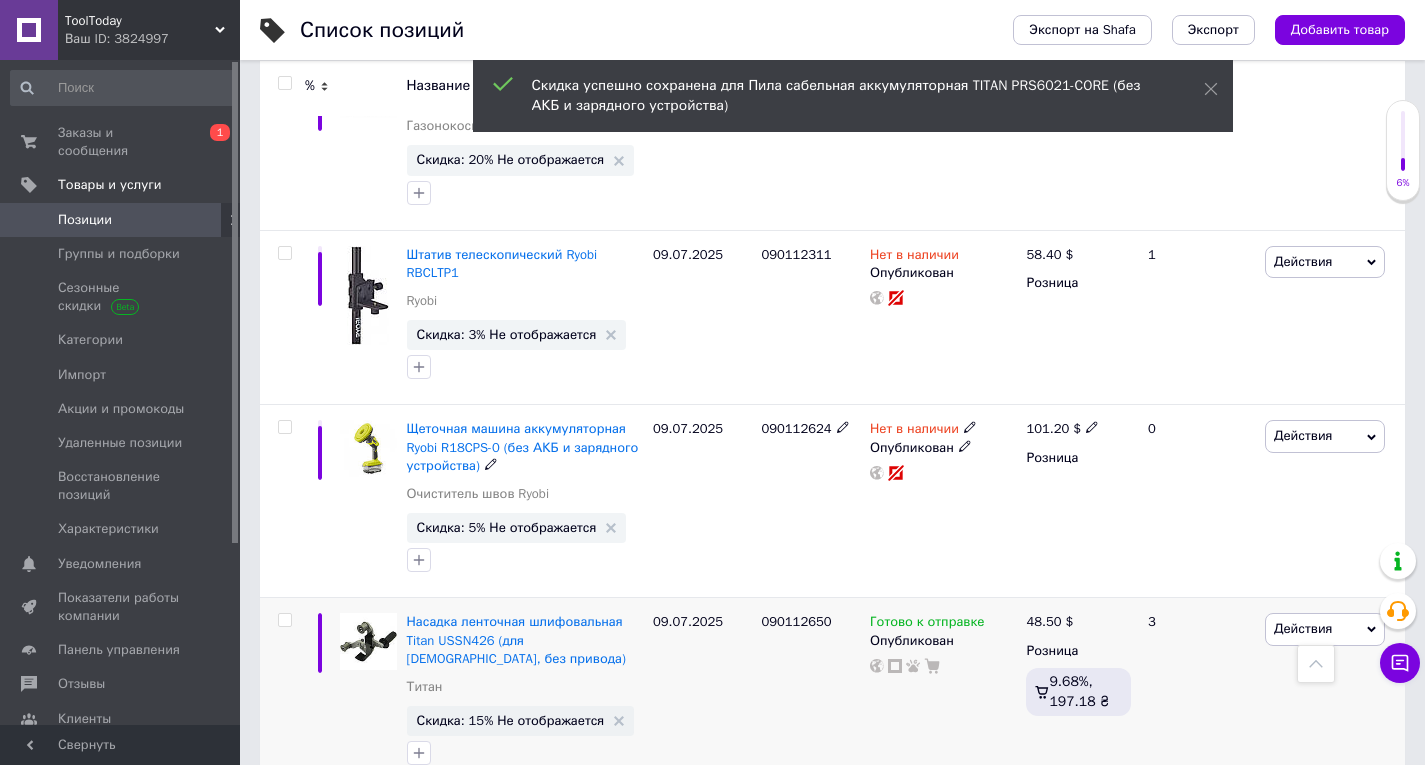 scroll, scrollTop: 13200, scrollLeft: 0, axis: vertical 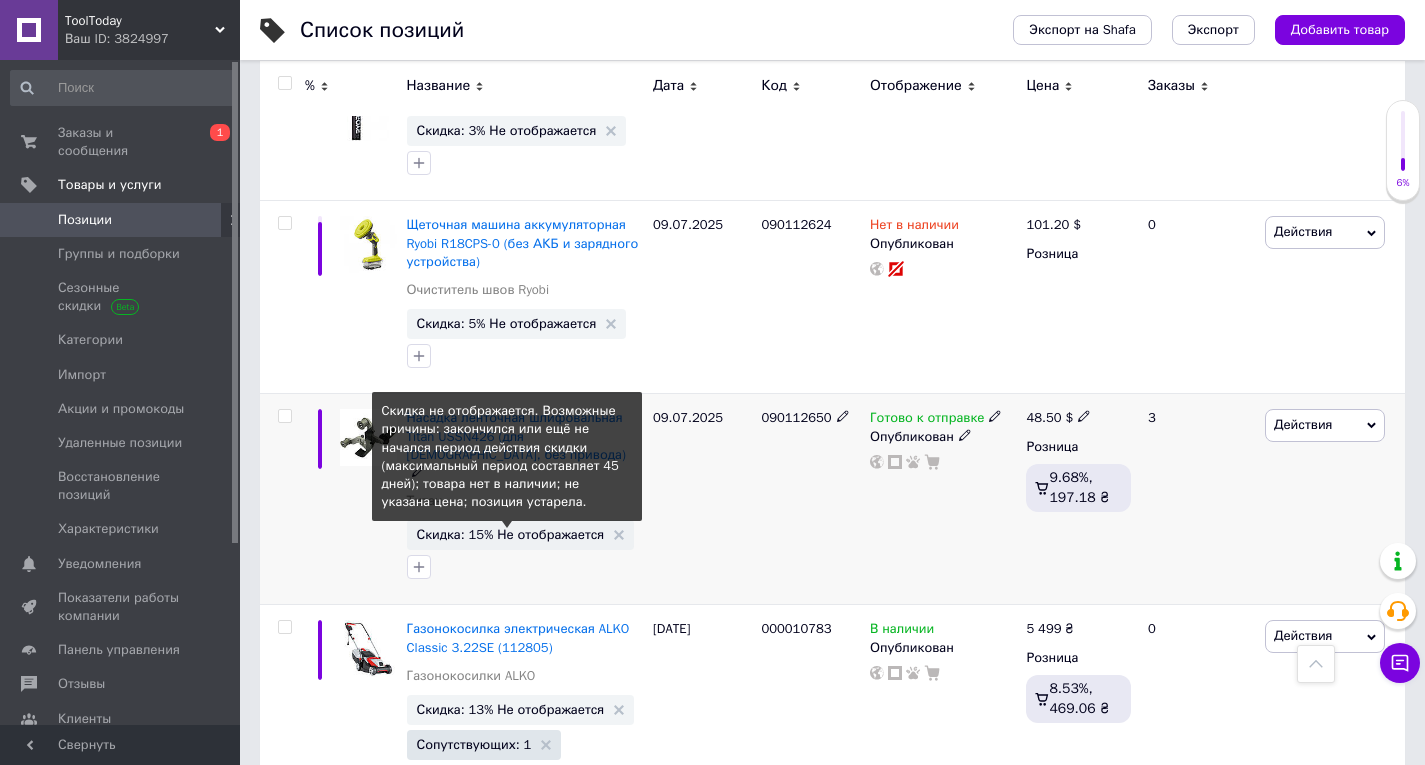 click on "Скидка: 15% Не отображается" at bounding box center (511, 534) 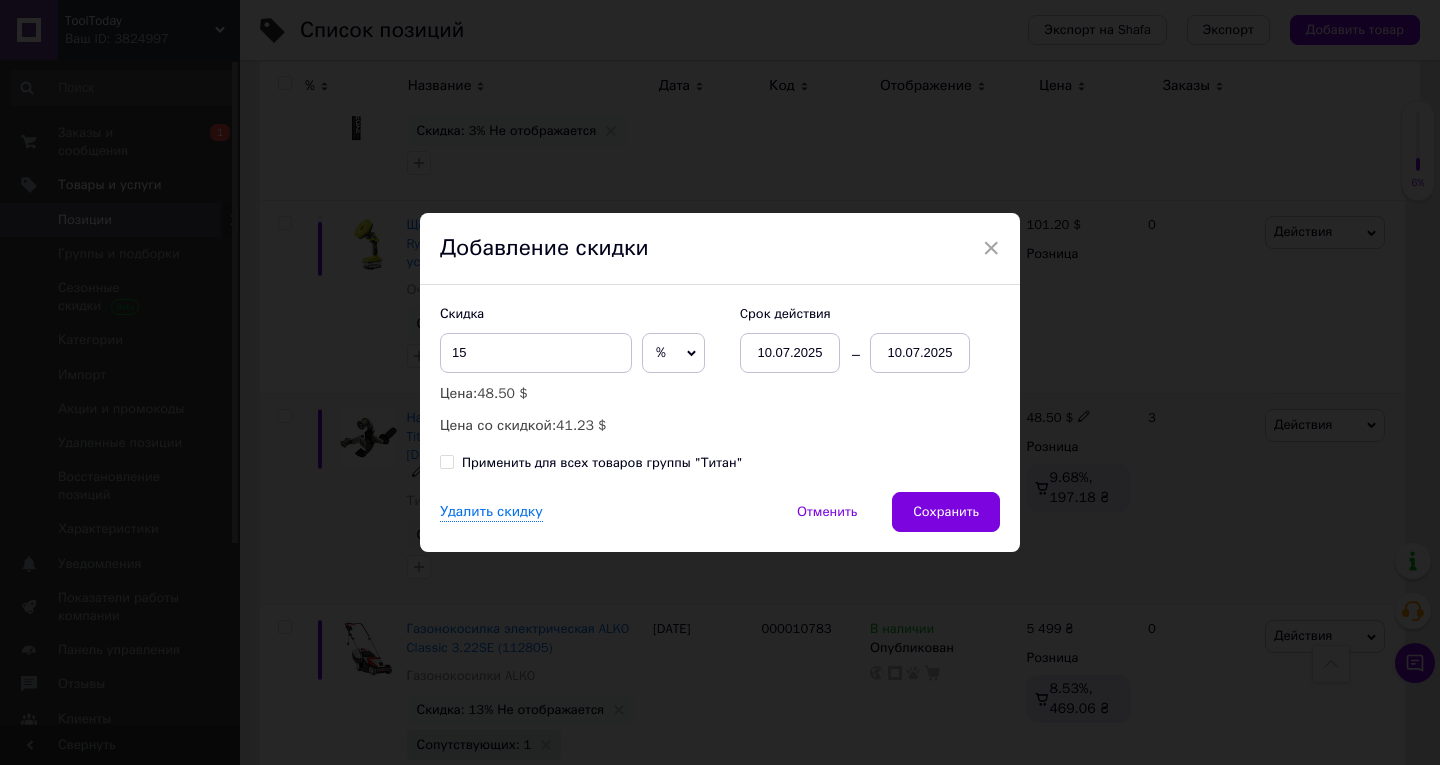 click on "10.07.2025" at bounding box center [920, 353] 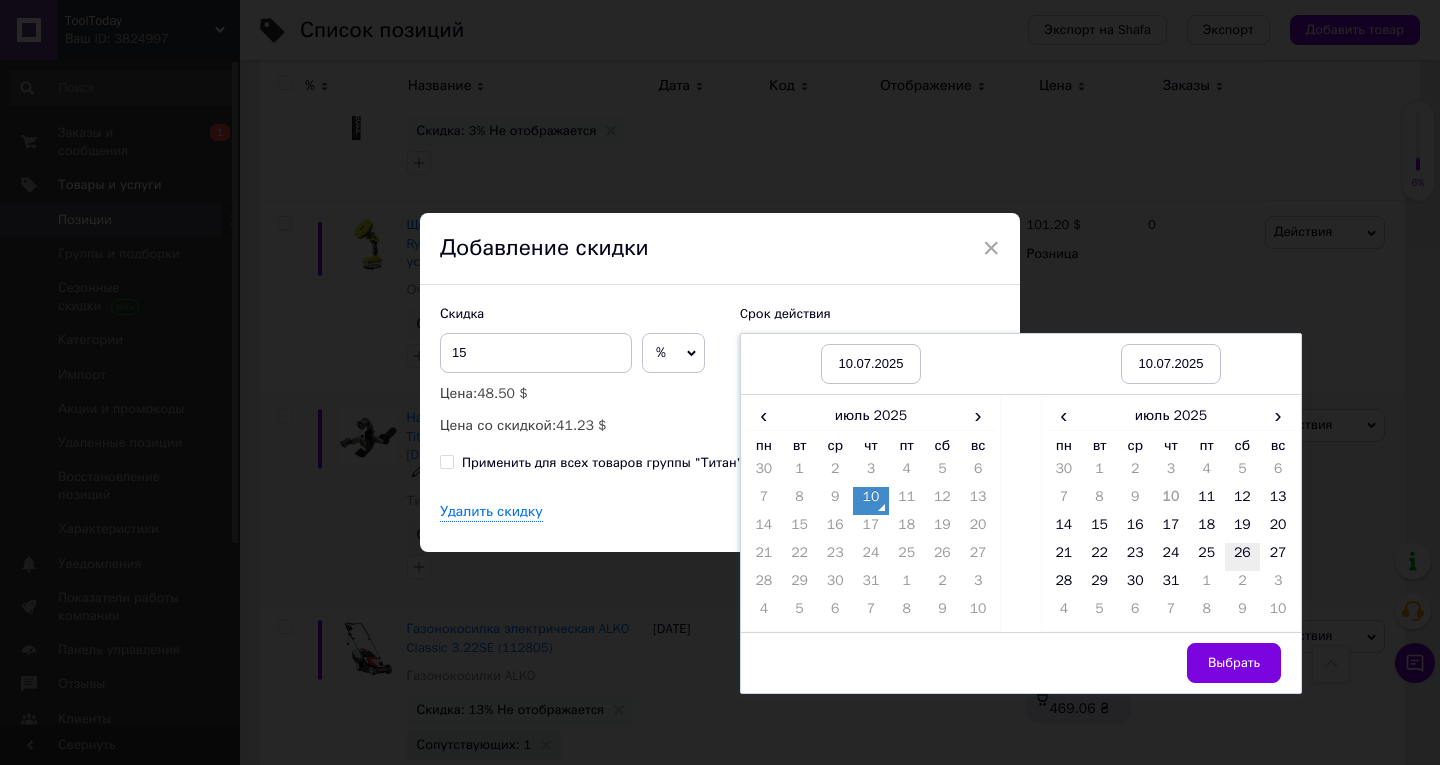 click on "26" at bounding box center (1243, 557) 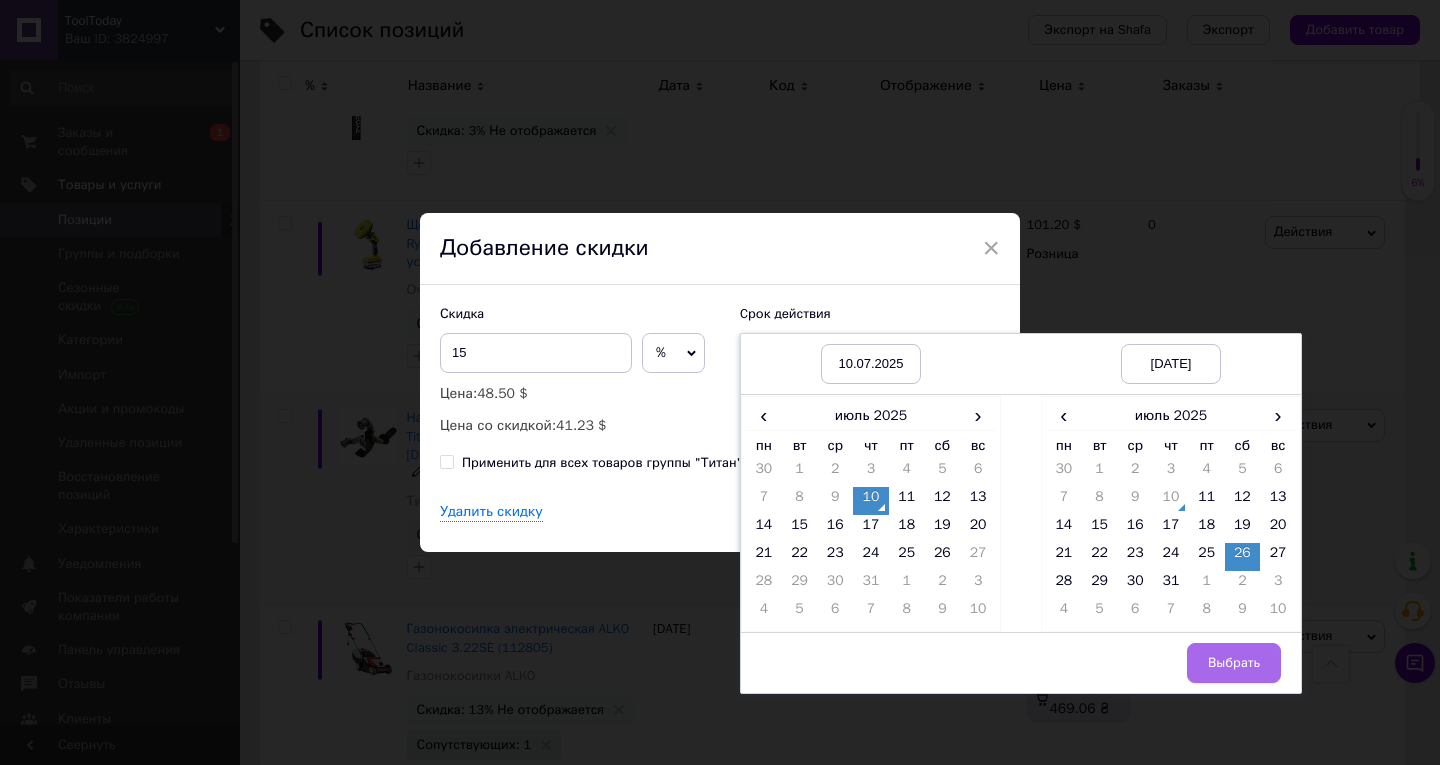 click on "Выбрать" at bounding box center [1234, 663] 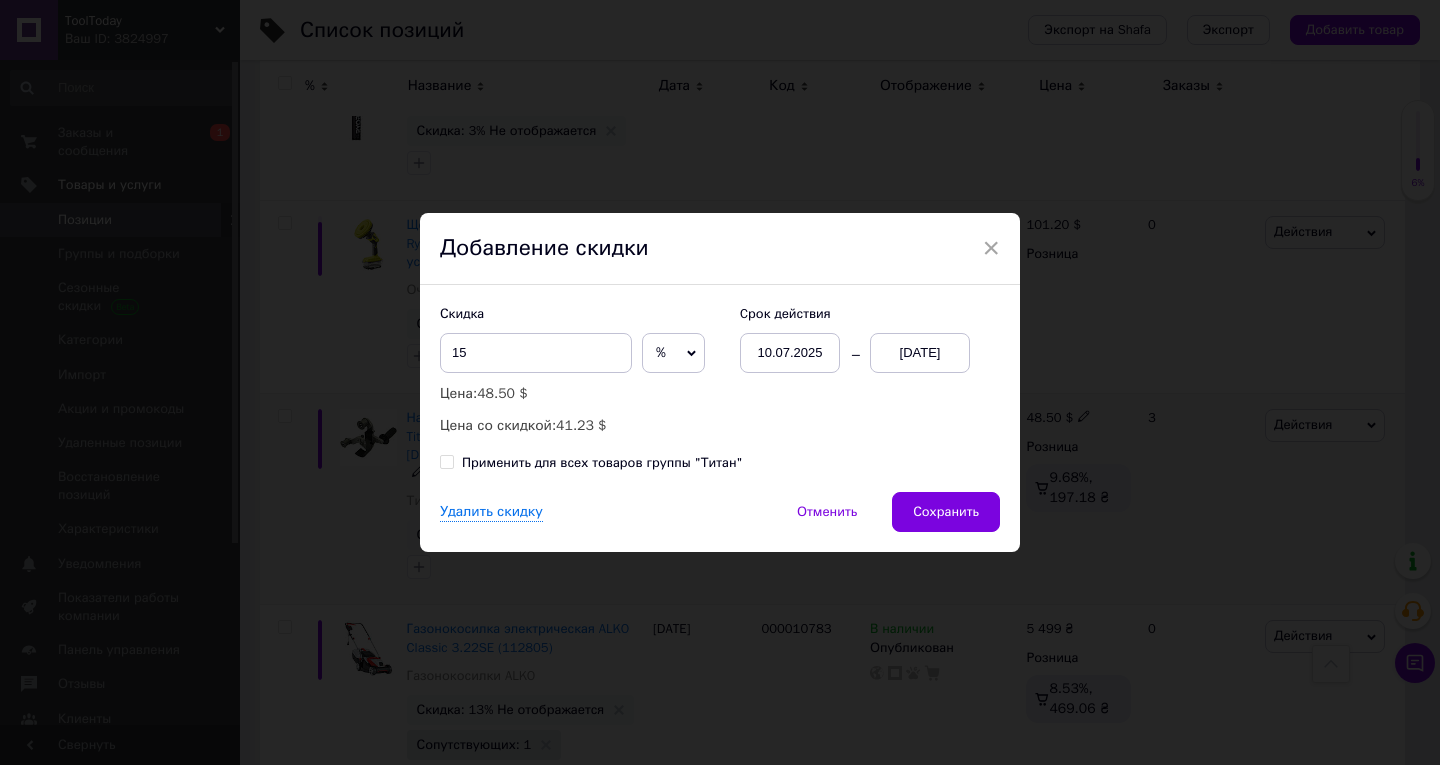 click on "Сохранить" at bounding box center [946, 512] 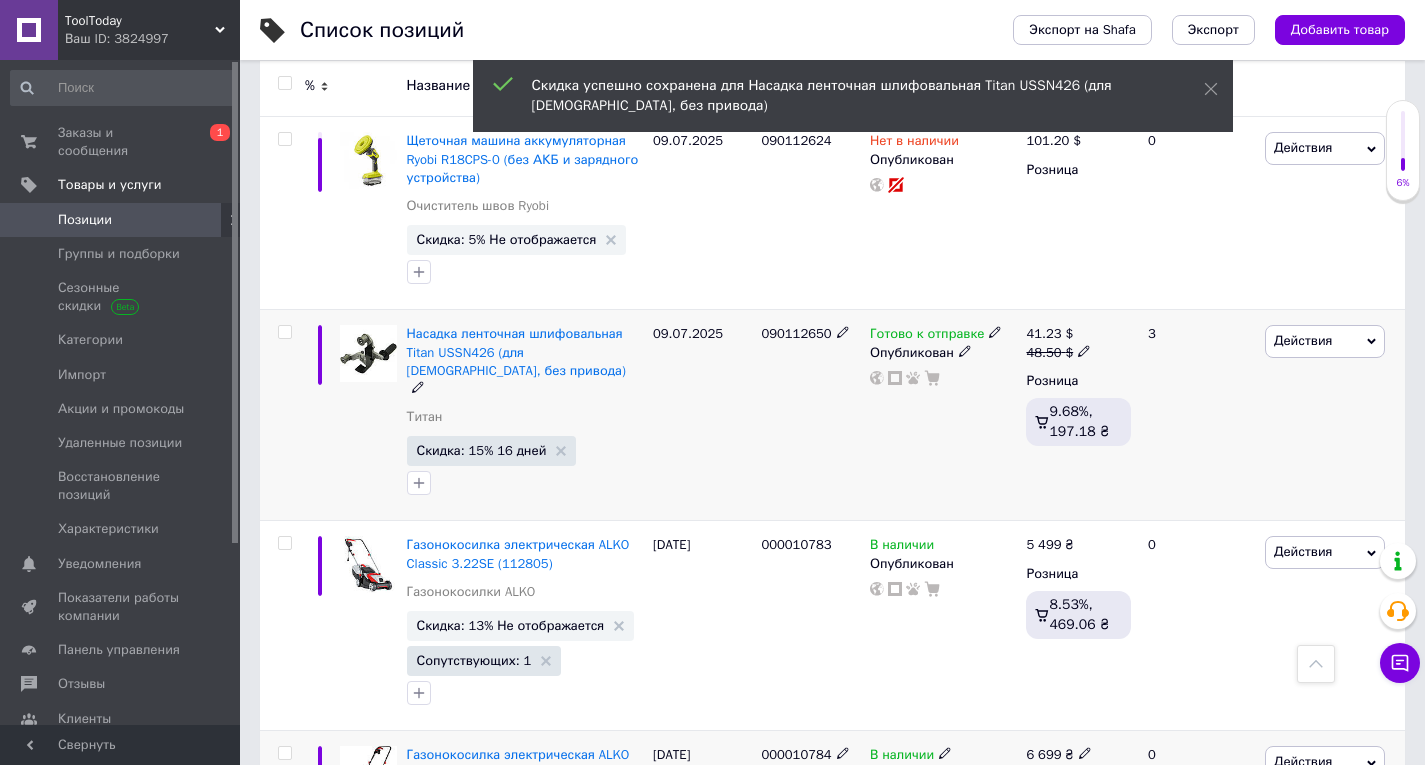 scroll, scrollTop: 13400, scrollLeft: 0, axis: vertical 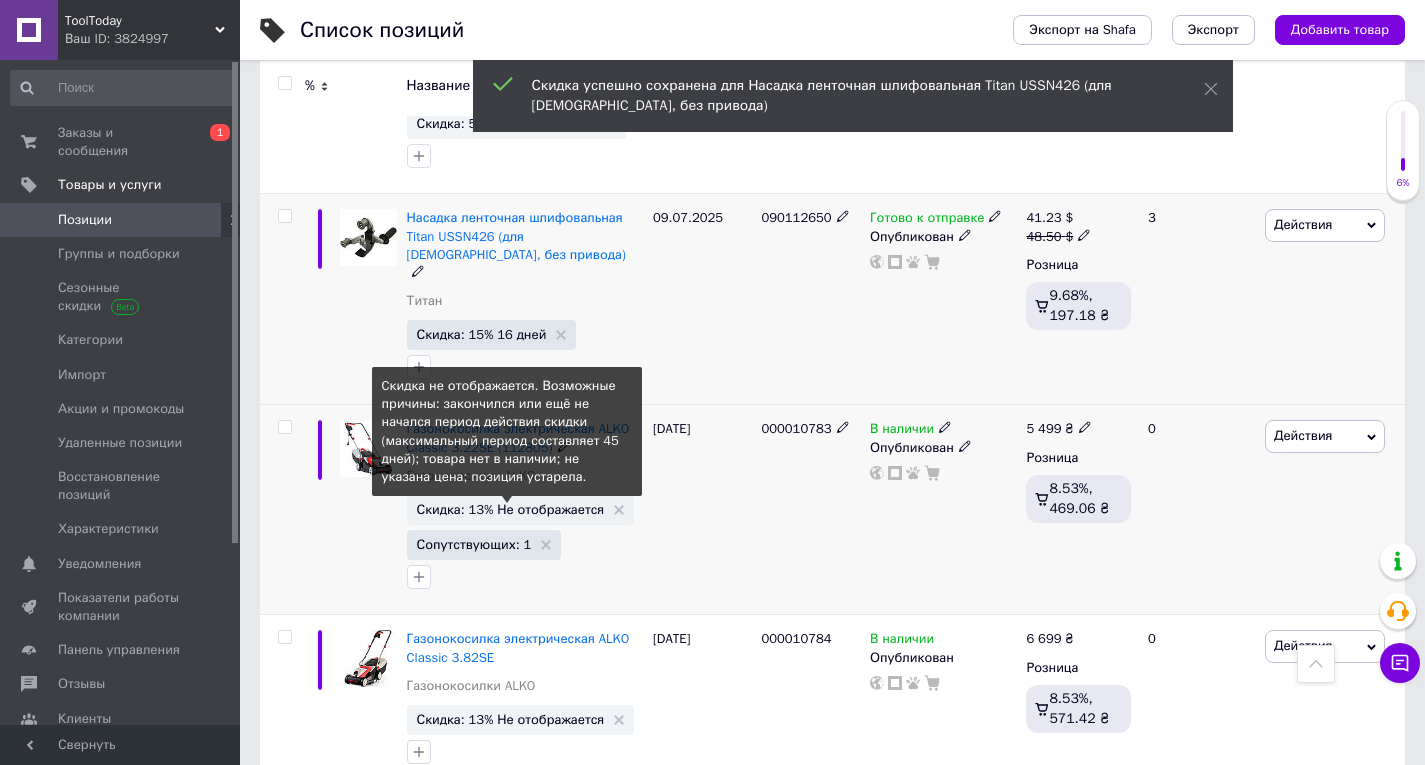 click on "Скидка: 13% Не отображается" at bounding box center [511, 509] 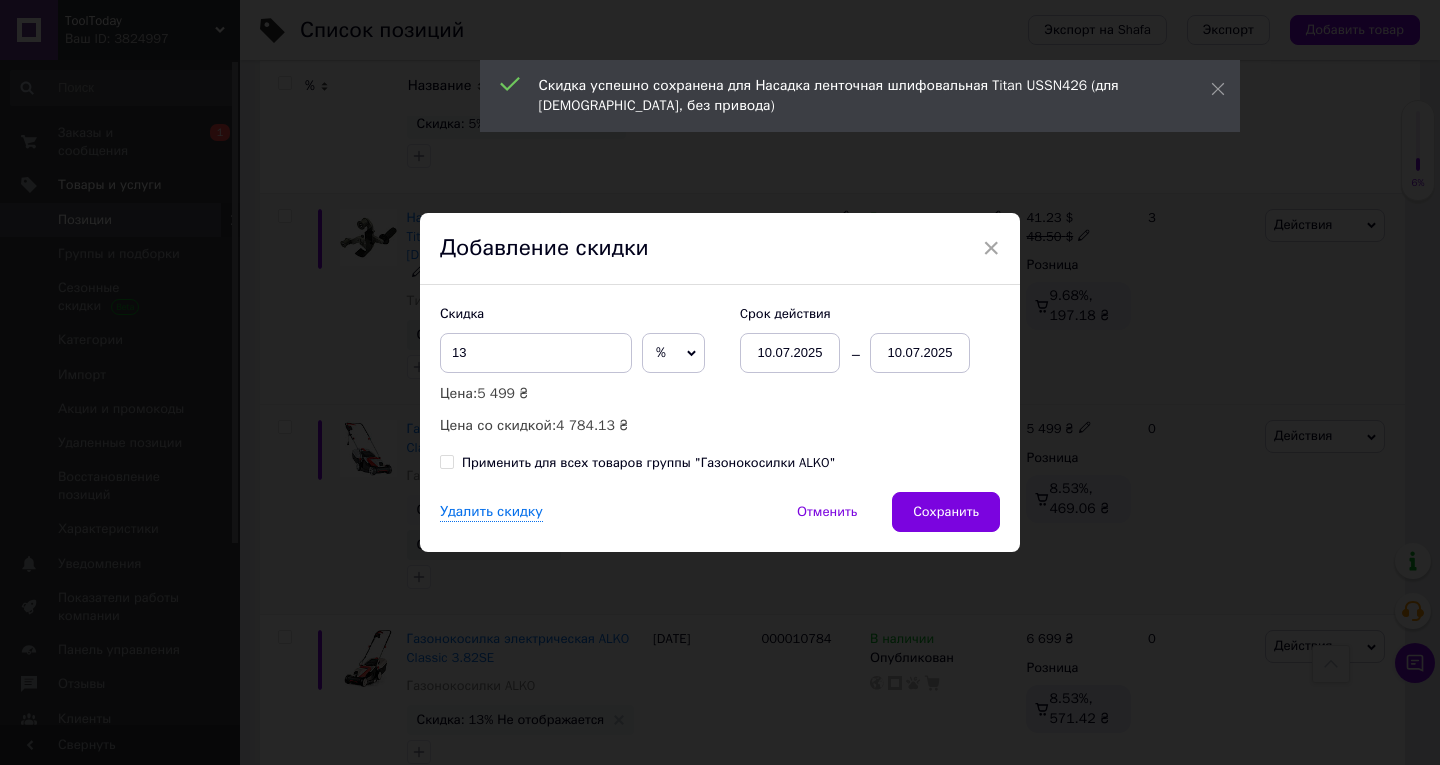 click on "10.07.2025" at bounding box center [920, 353] 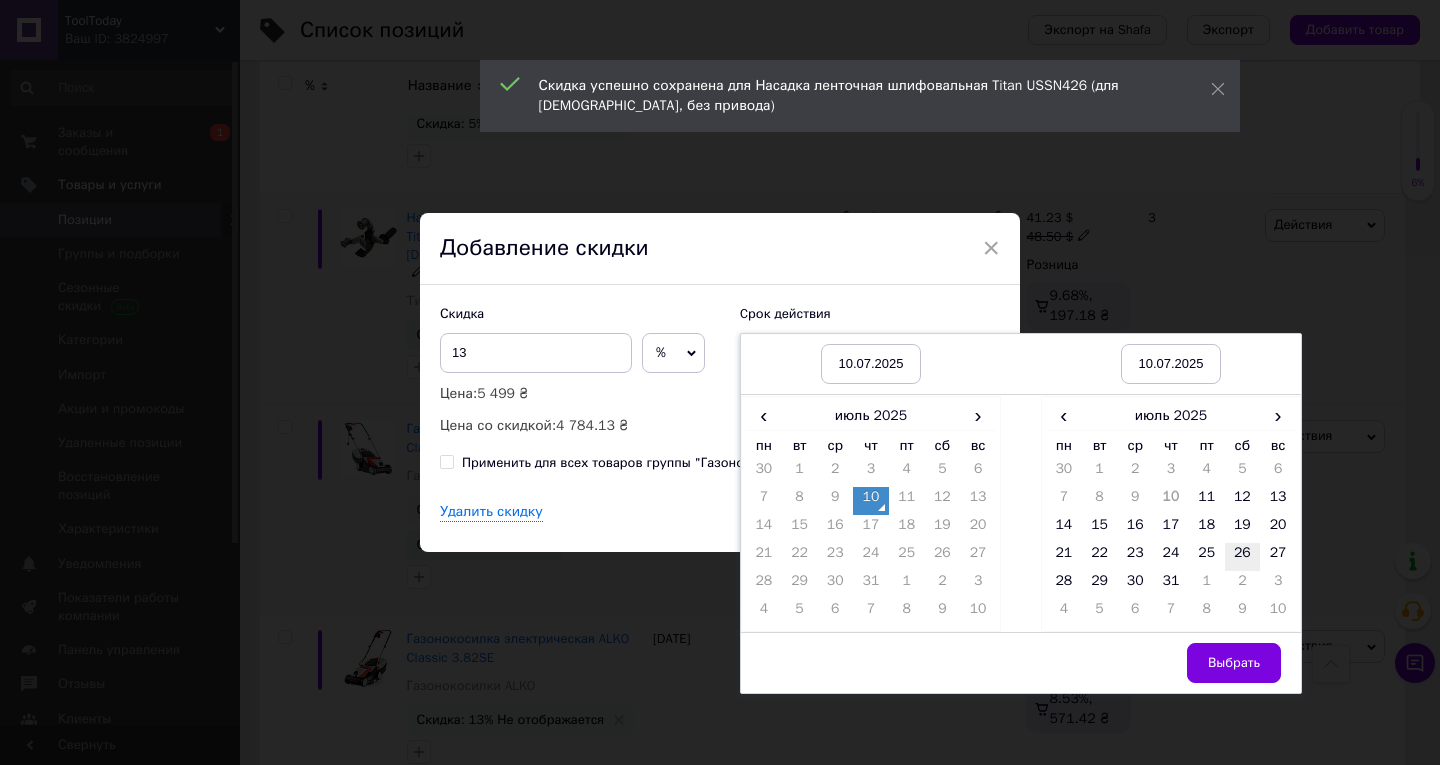 click on "26" at bounding box center (1243, 557) 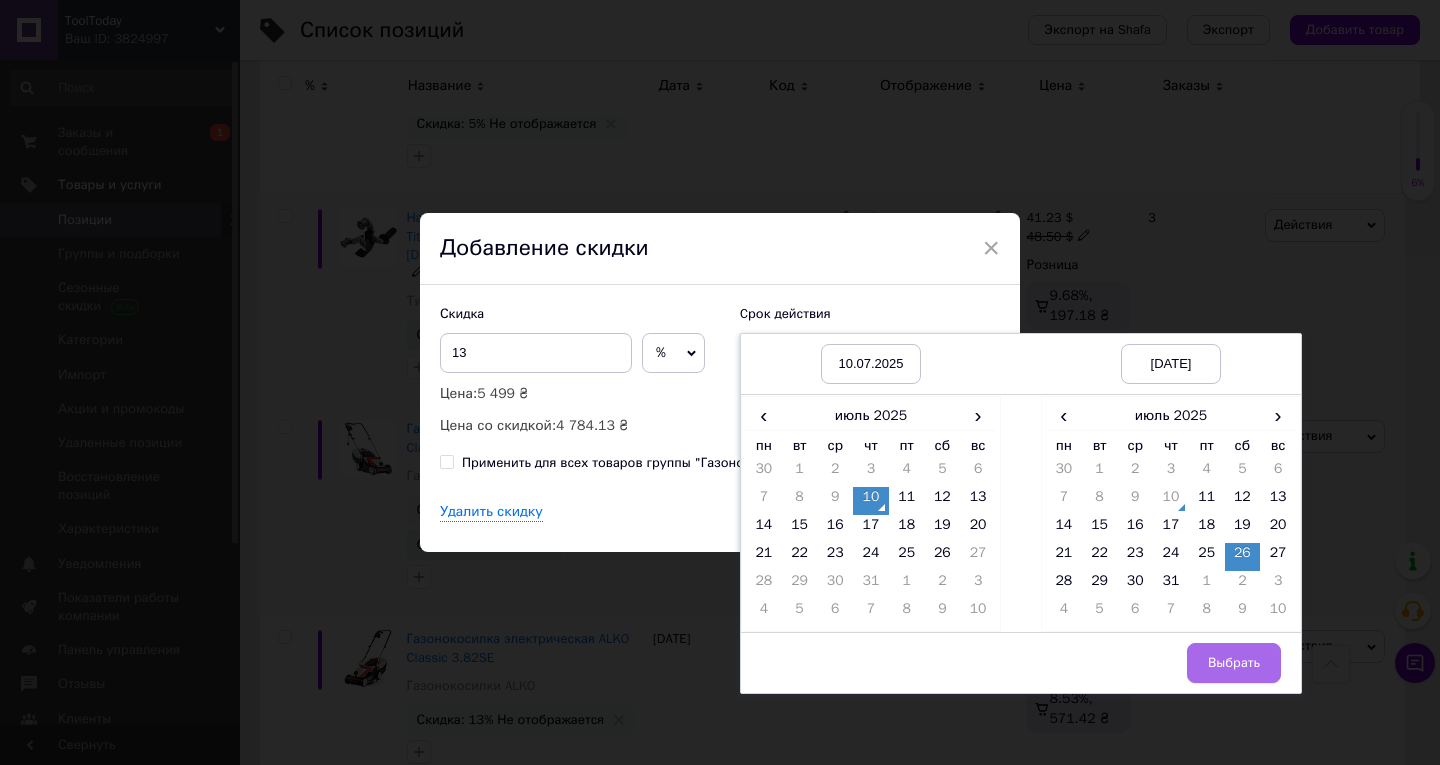 click on "Выбрать" at bounding box center (1234, 663) 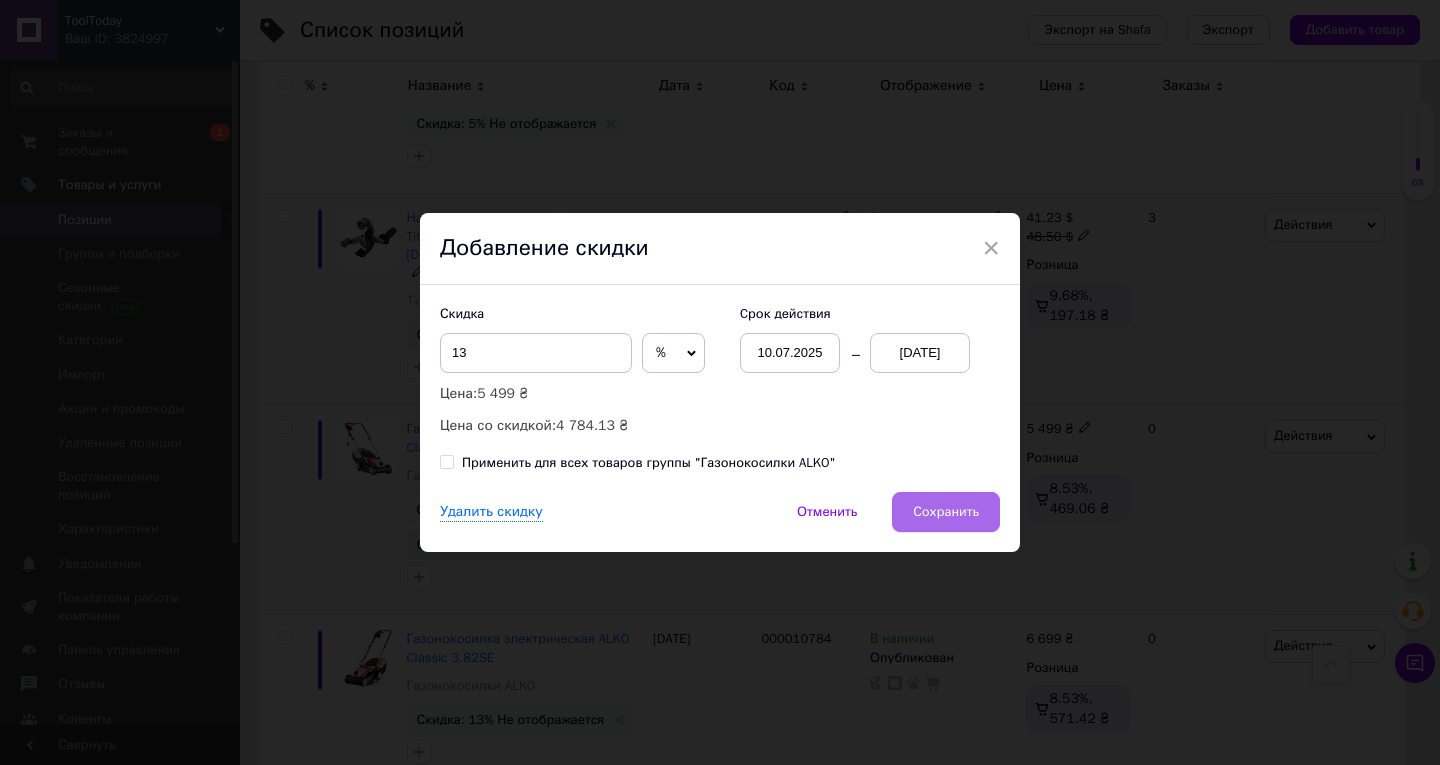 click on "Сохранить" at bounding box center (946, 512) 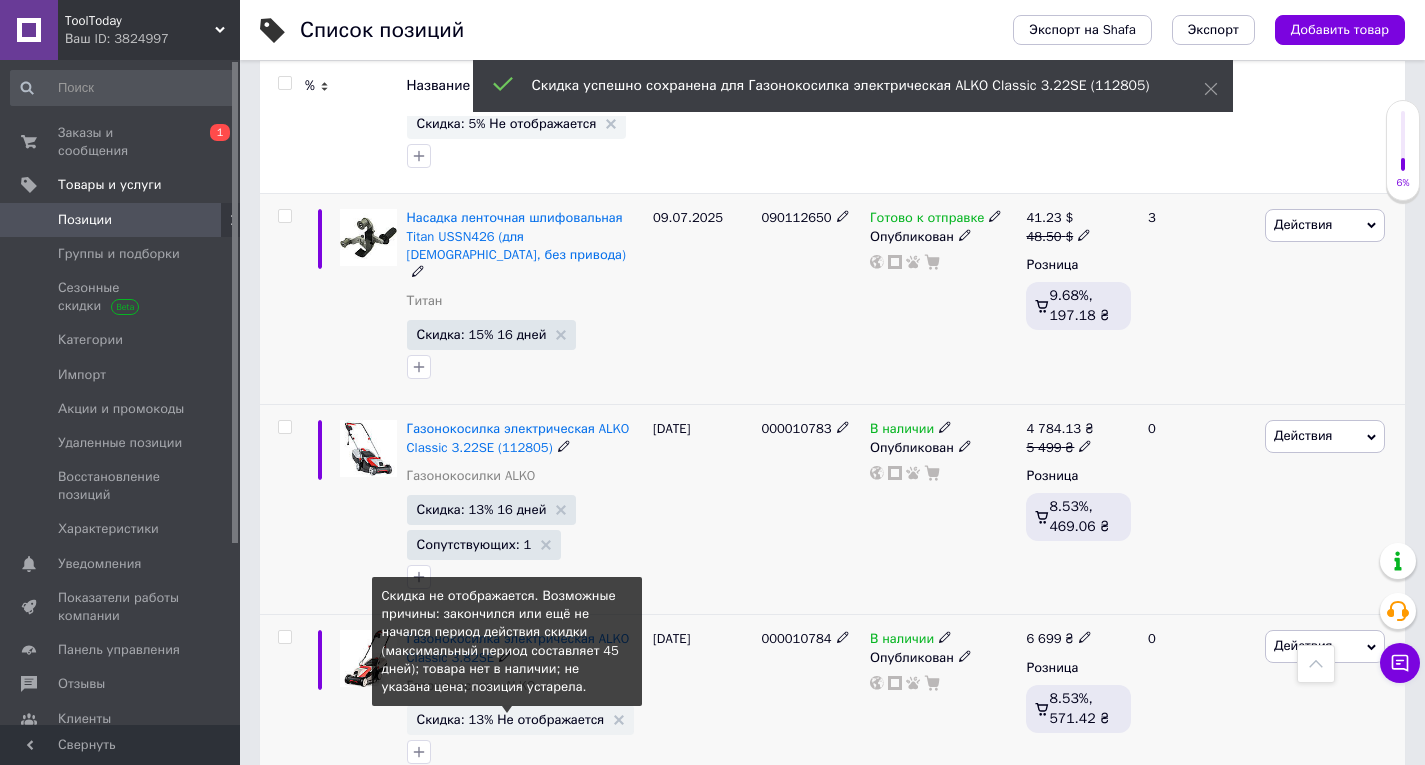 click on "Скидка: 13% Не отображается" at bounding box center [511, 719] 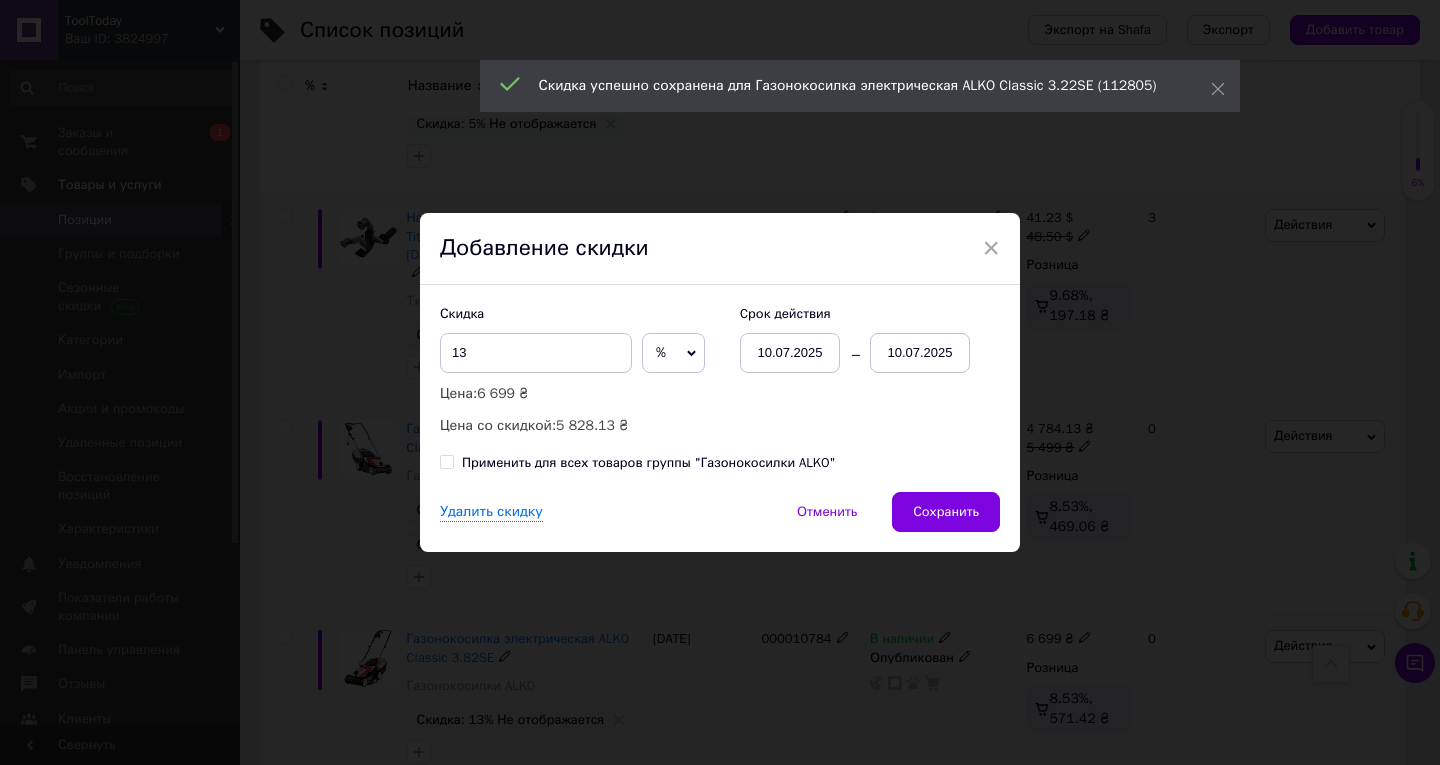 click on "10.07.2025" at bounding box center [920, 353] 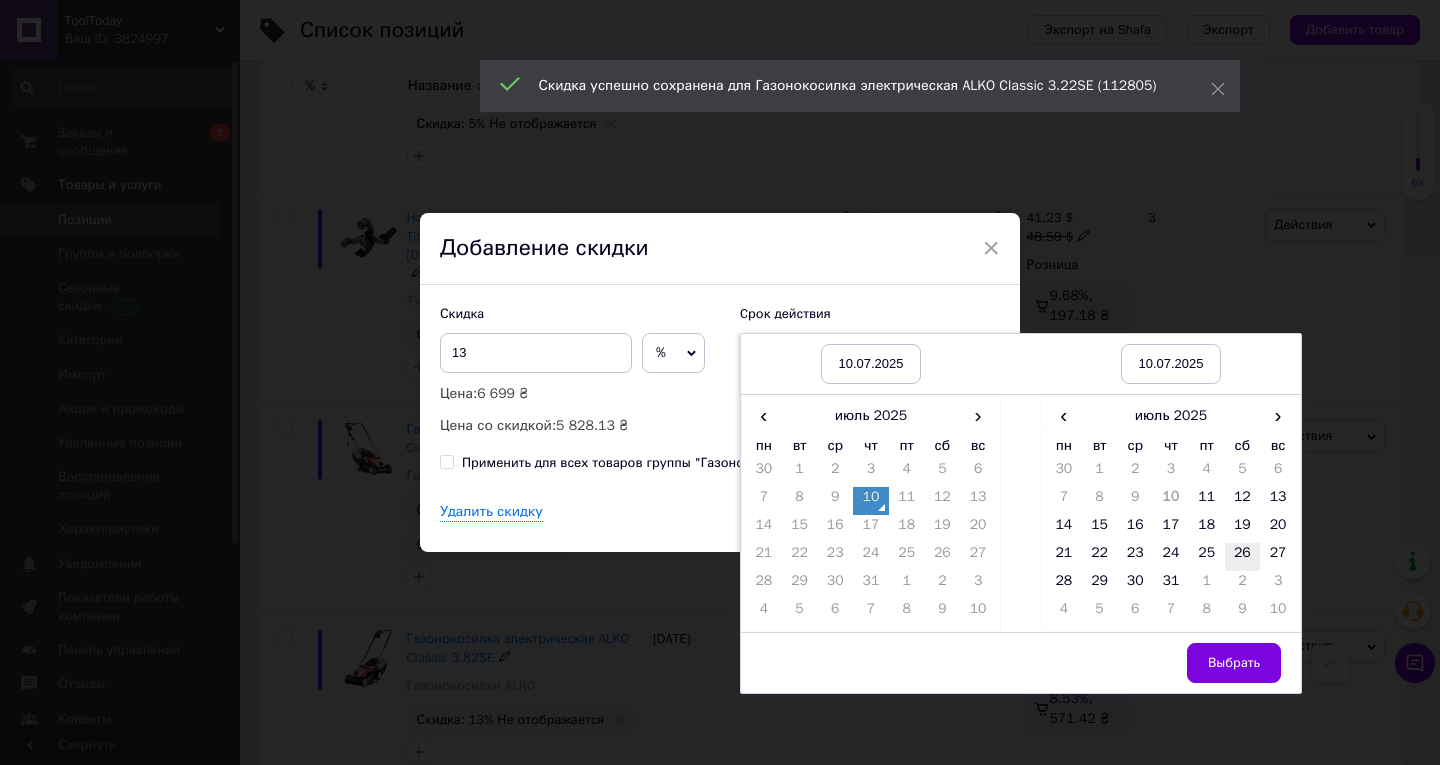 click on "26" at bounding box center (1243, 557) 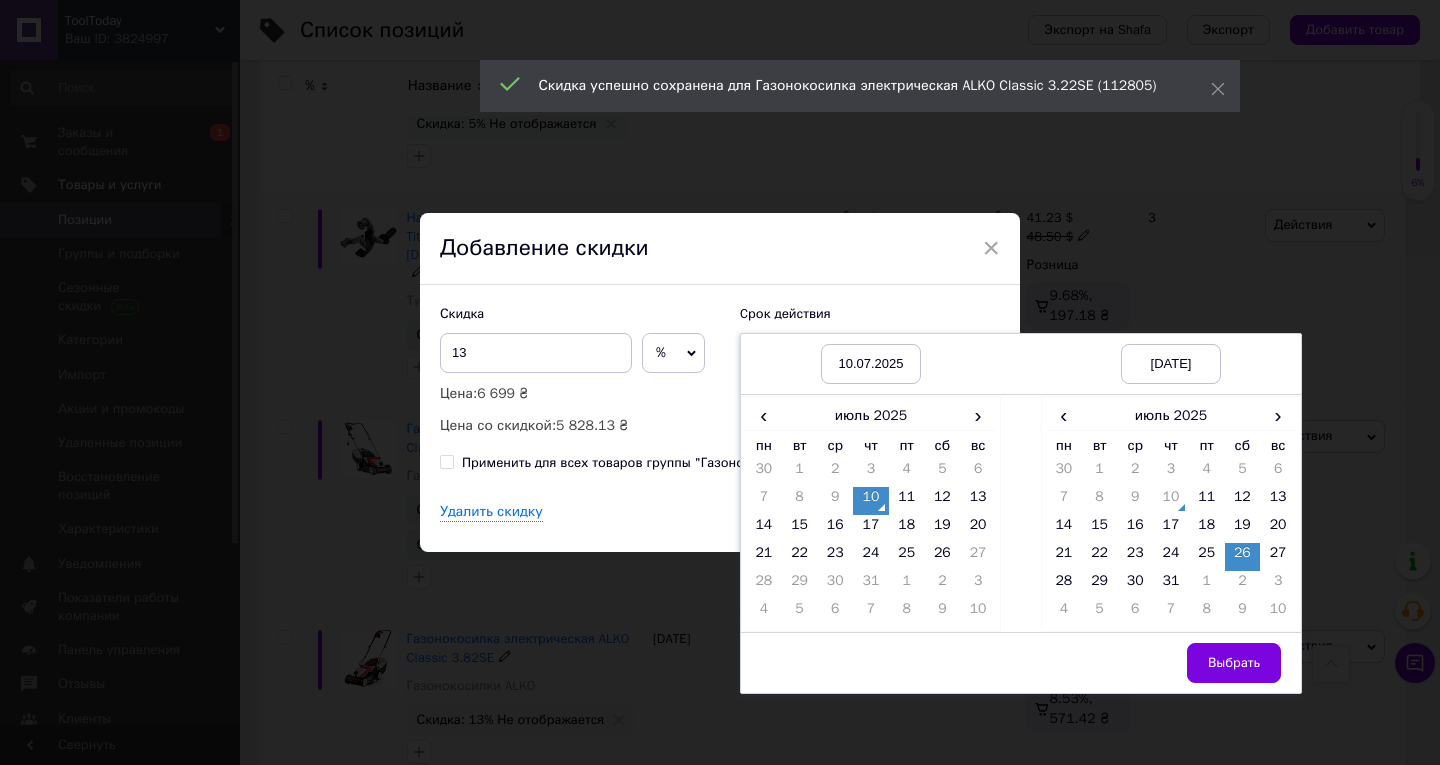 click on "Выбрать" at bounding box center (1234, 663) 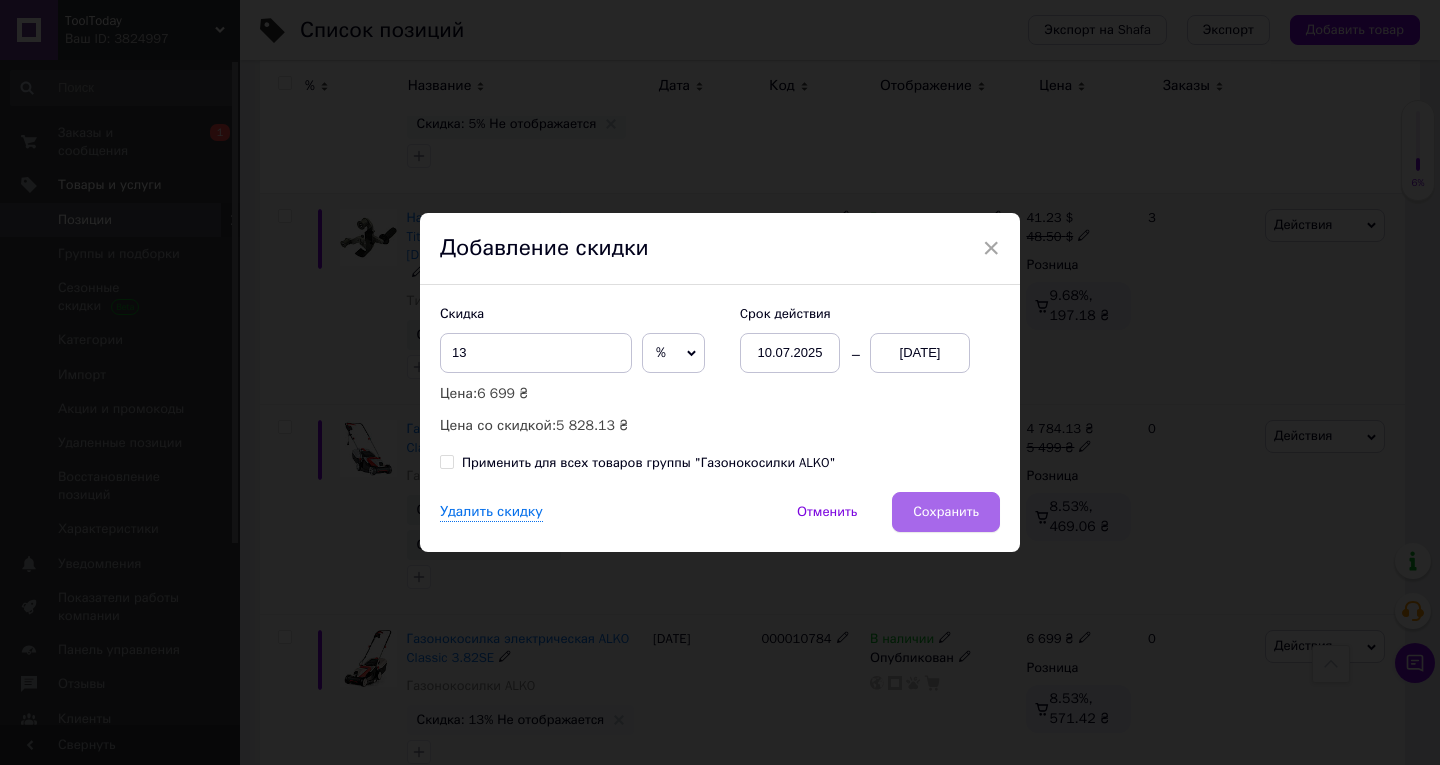 click on "Сохранить" at bounding box center (946, 512) 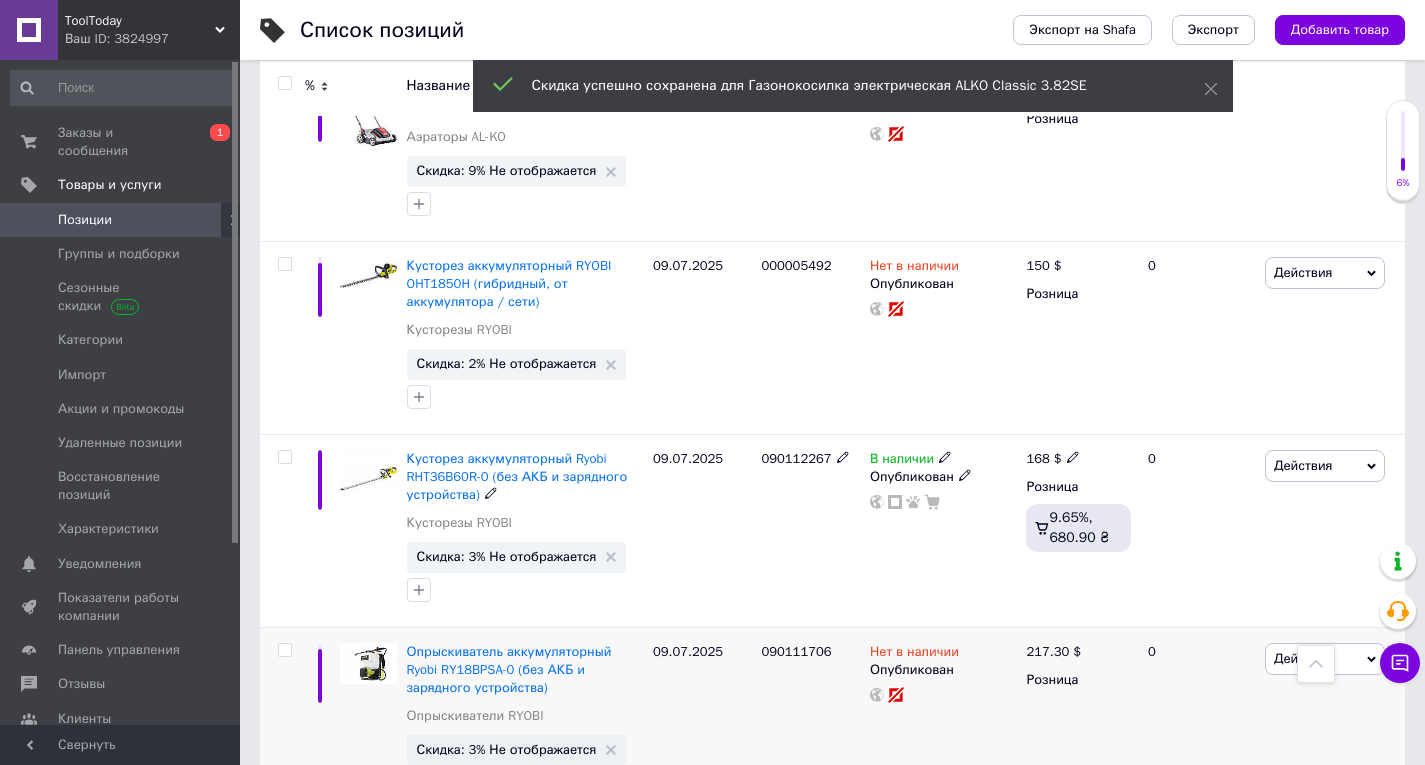 scroll, scrollTop: 14300, scrollLeft: 0, axis: vertical 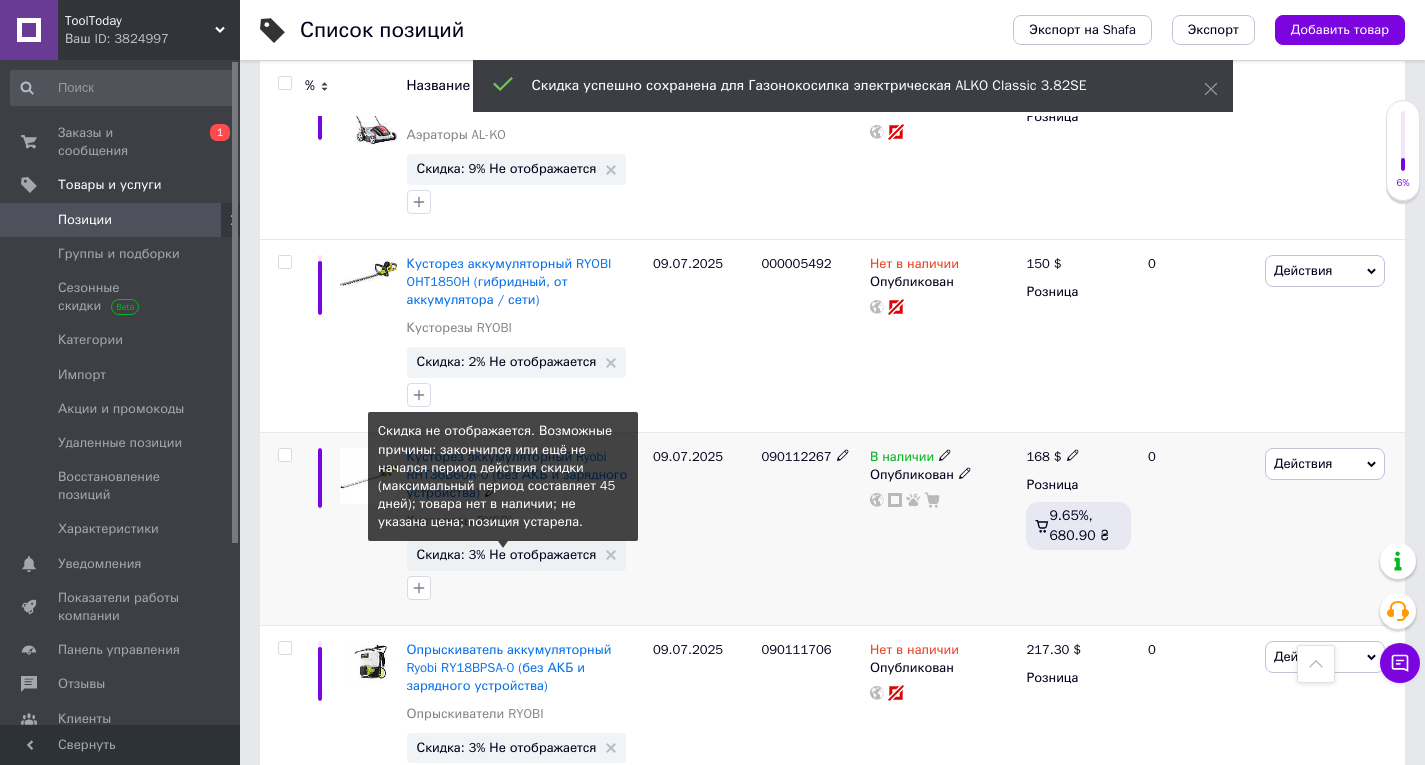 click on "Скидка: 3% Не отображается" at bounding box center (507, 554) 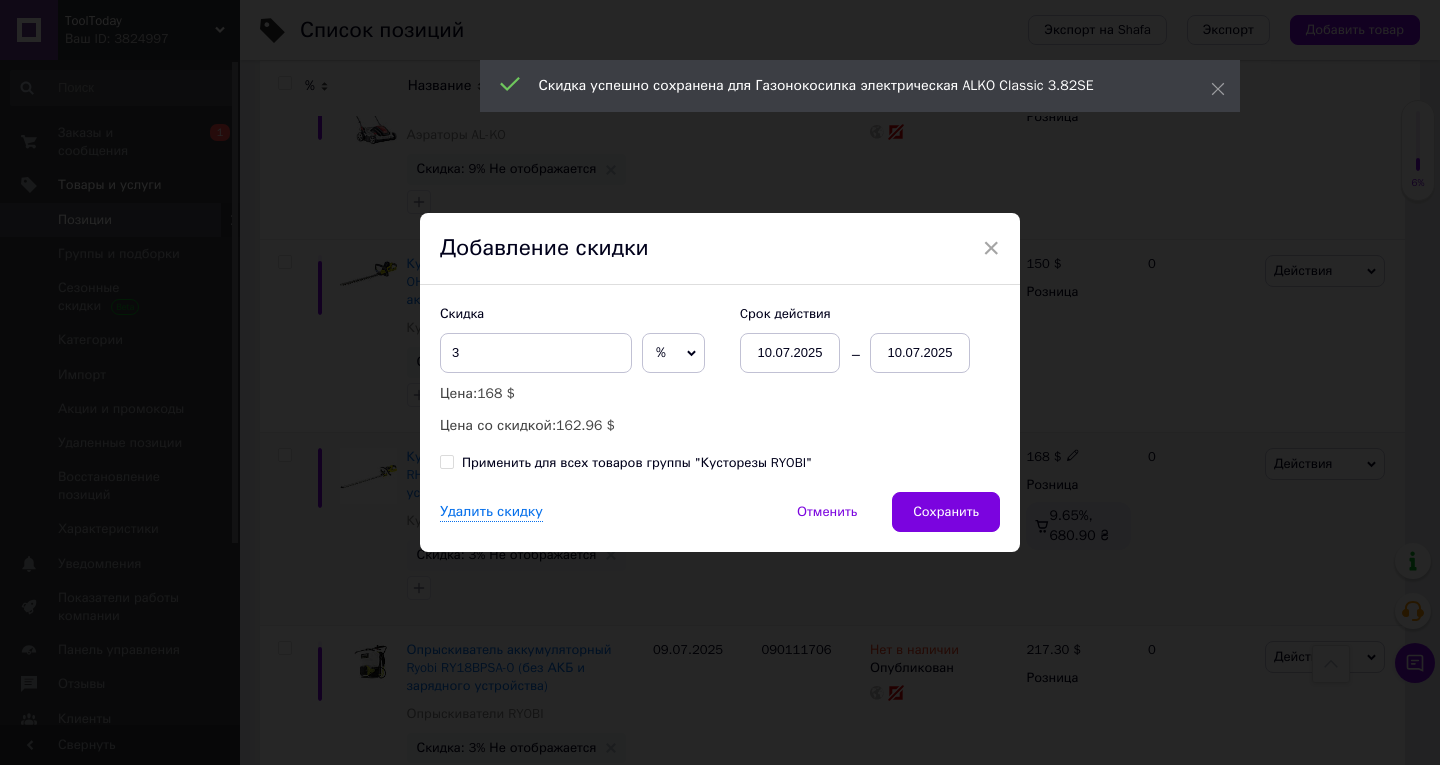 click on "10.07.2025" at bounding box center [920, 353] 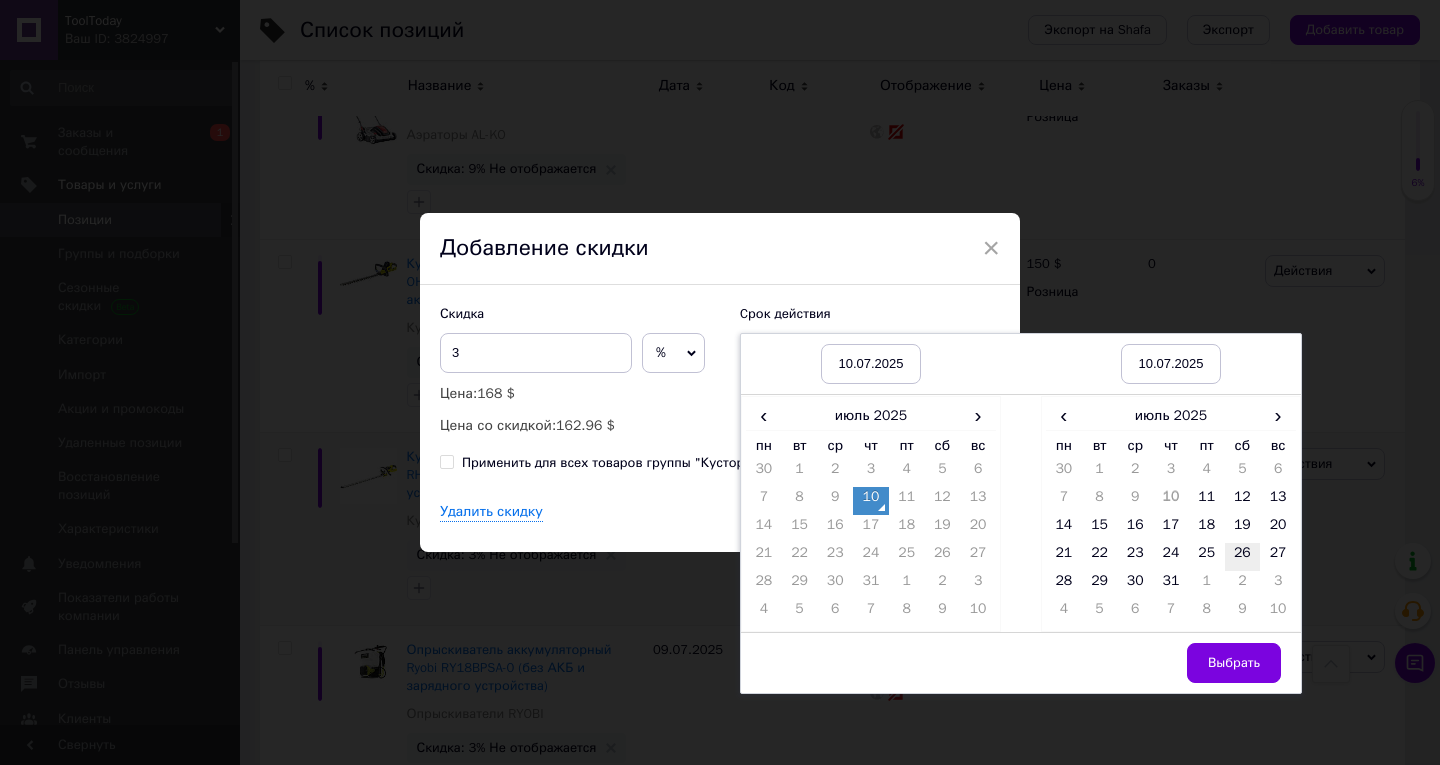 click on "26" at bounding box center (1243, 557) 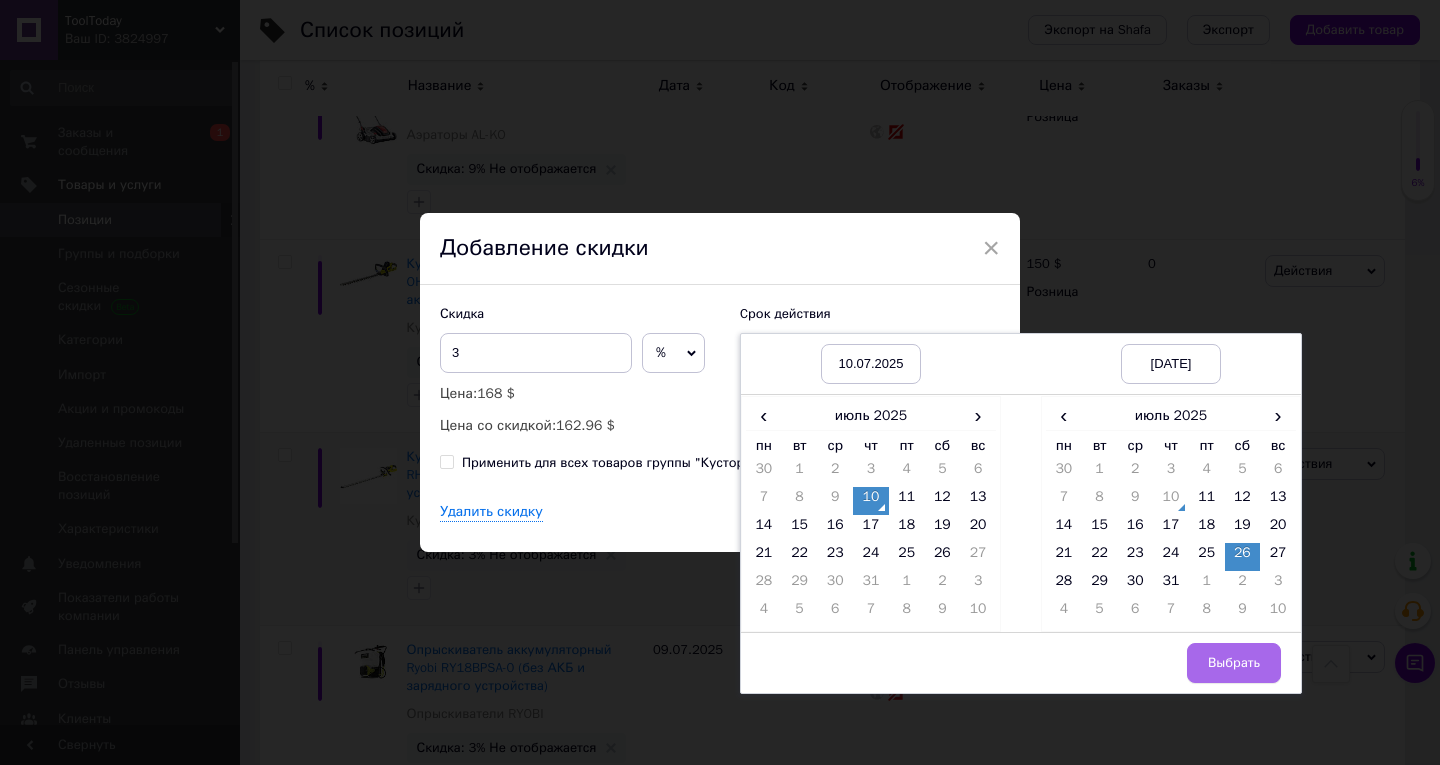 click on "Выбрать" at bounding box center (1234, 663) 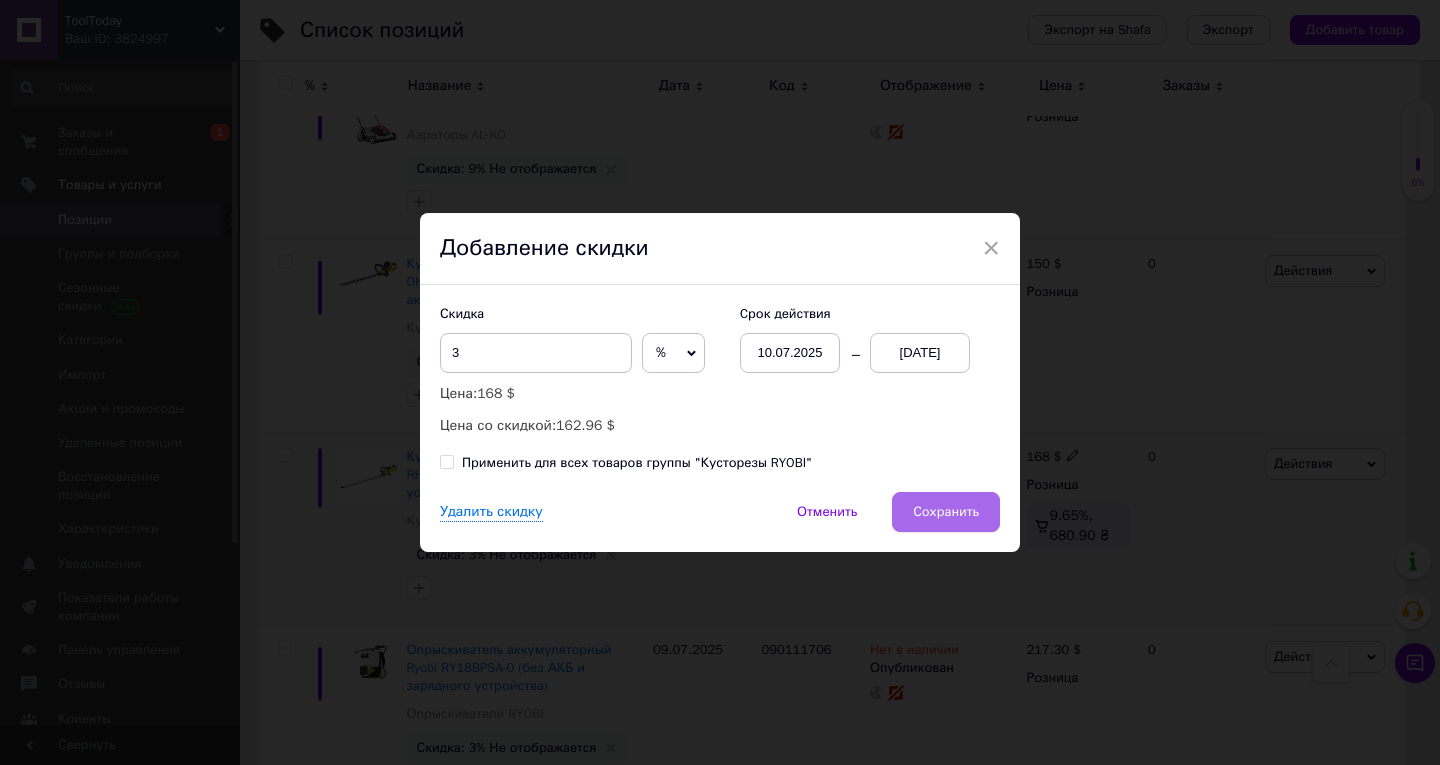 click on "Сохранить" at bounding box center [946, 512] 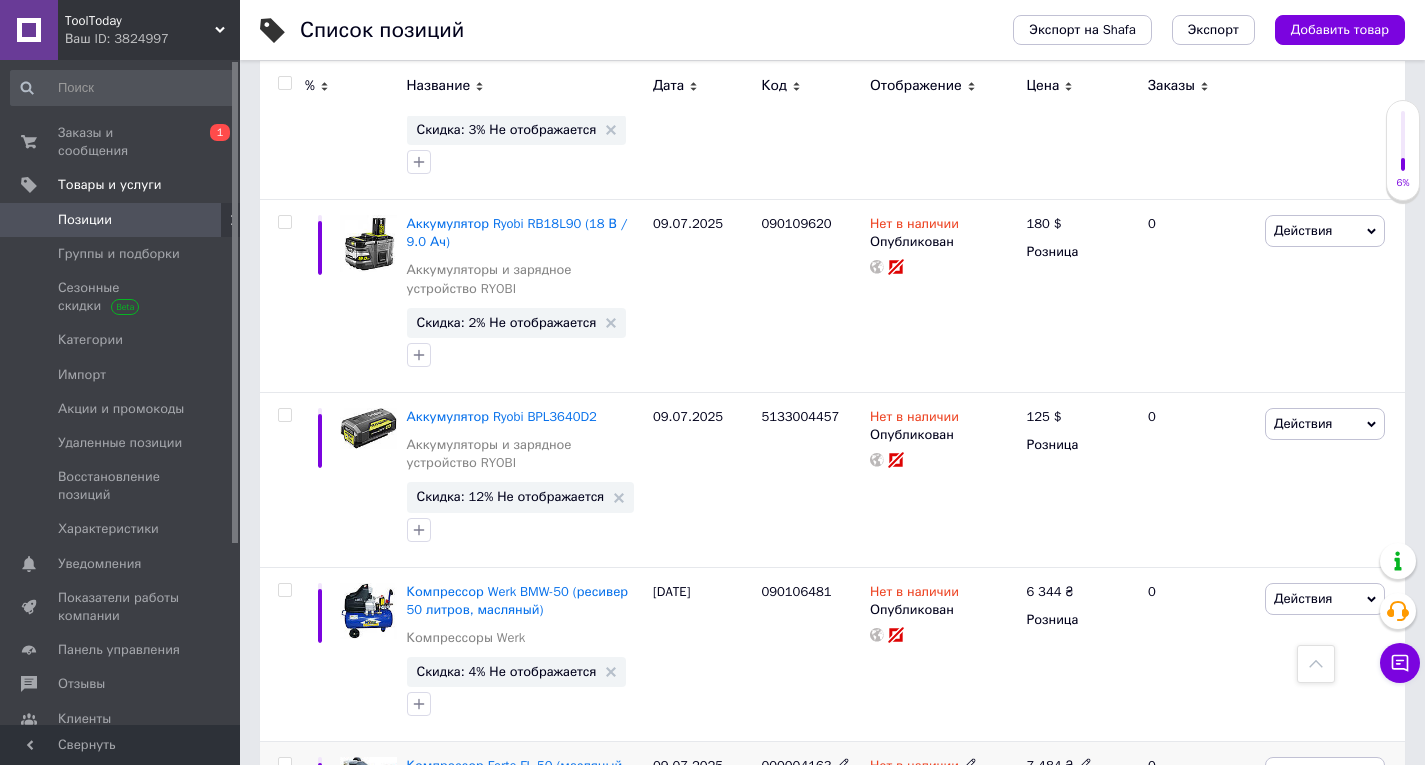 scroll, scrollTop: 18087, scrollLeft: 0, axis: vertical 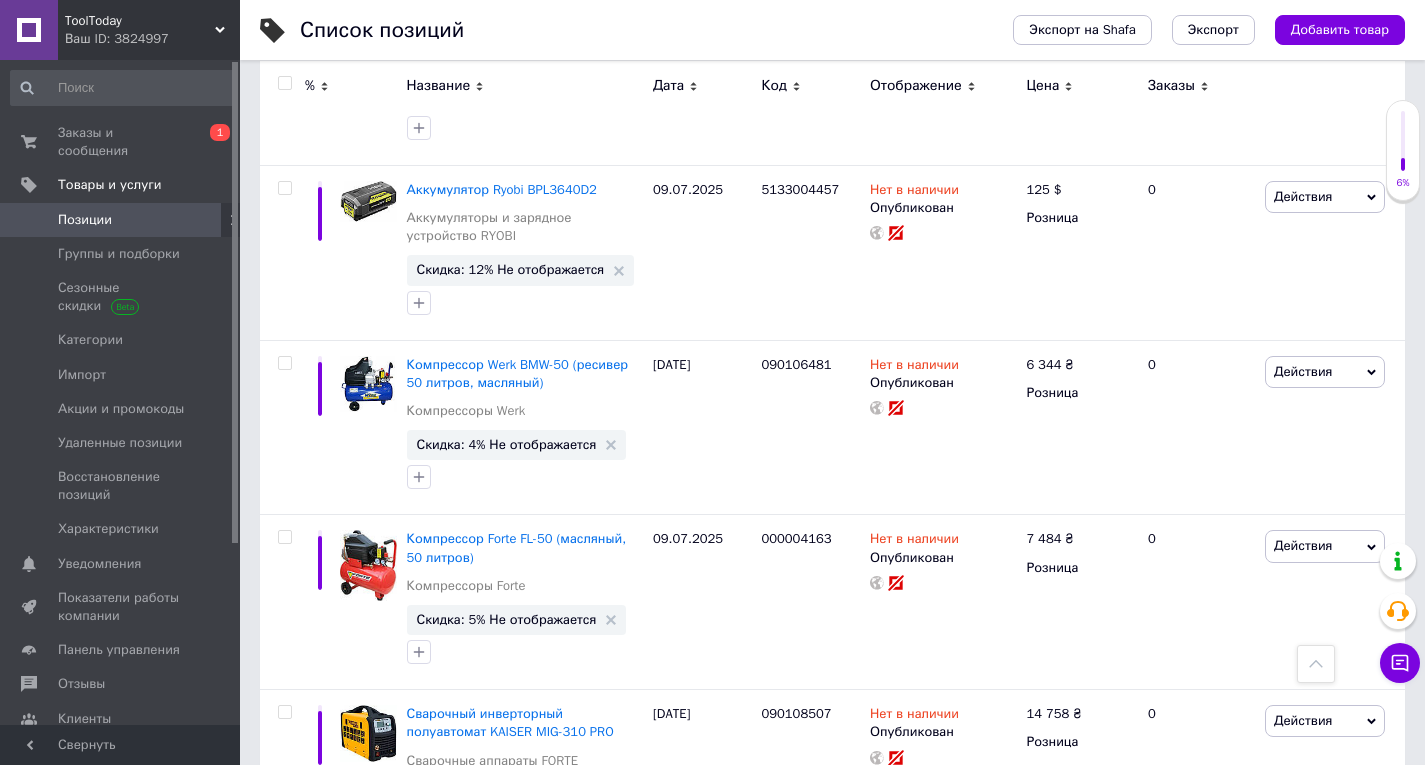 click on "Следующая" at bounding box center (680, 905) 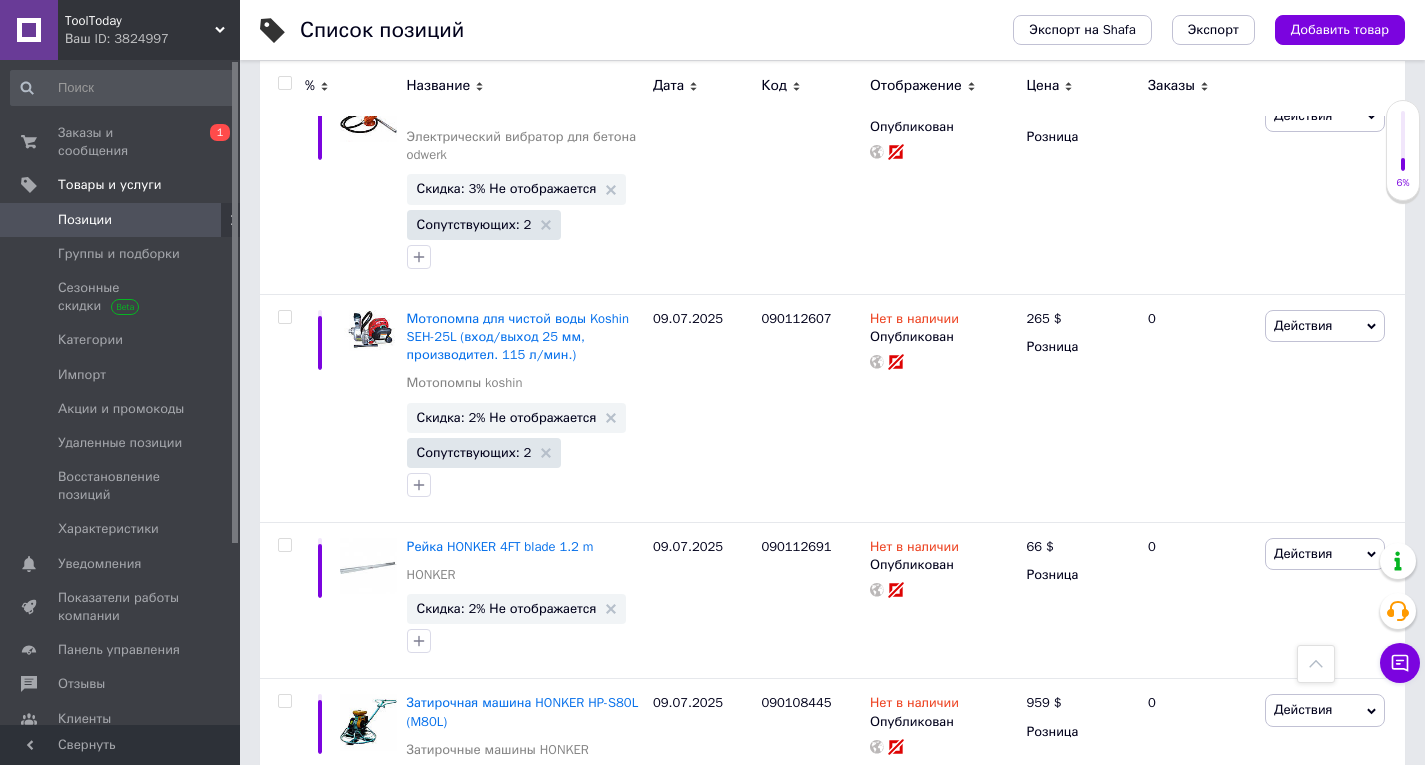 click at bounding box center (1316, 664) 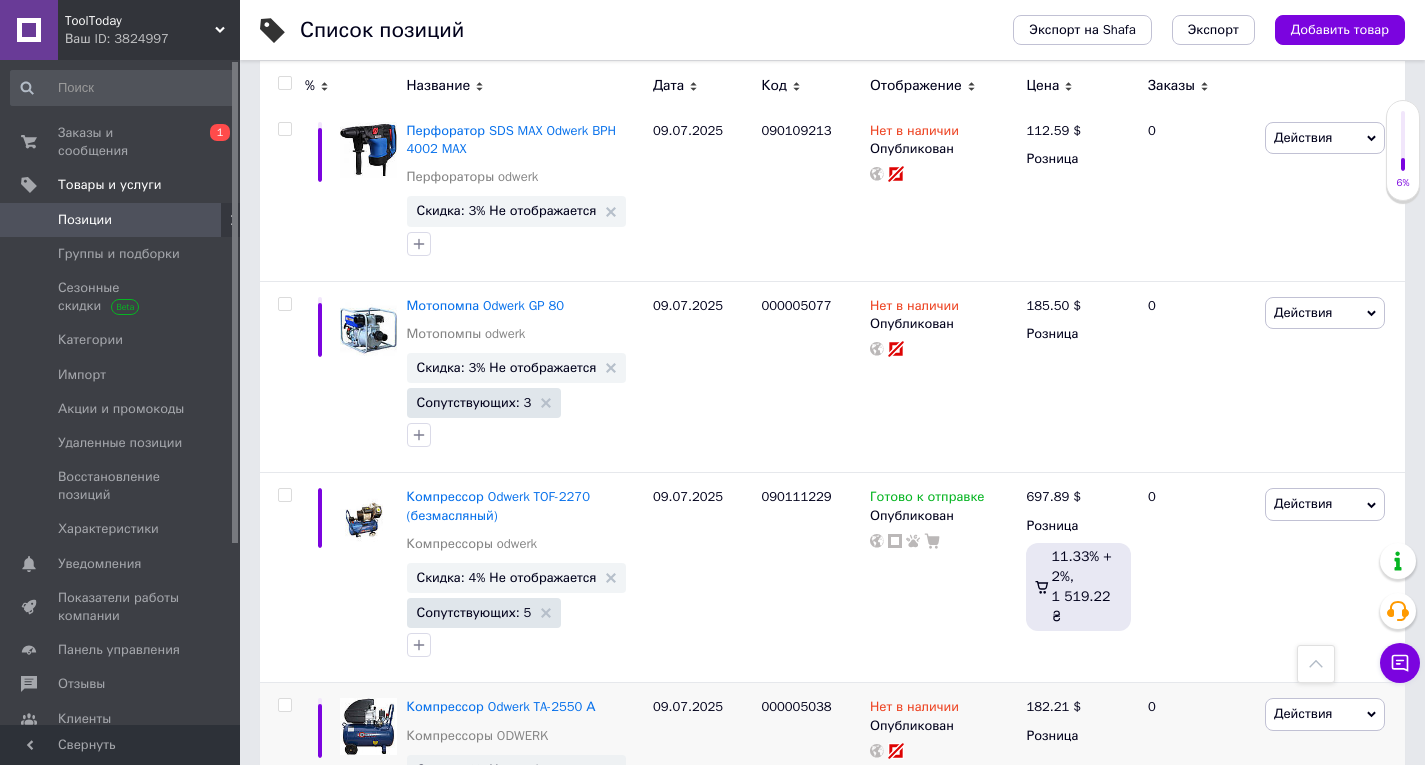 scroll, scrollTop: 16000, scrollLeft: 0, axis: vertical 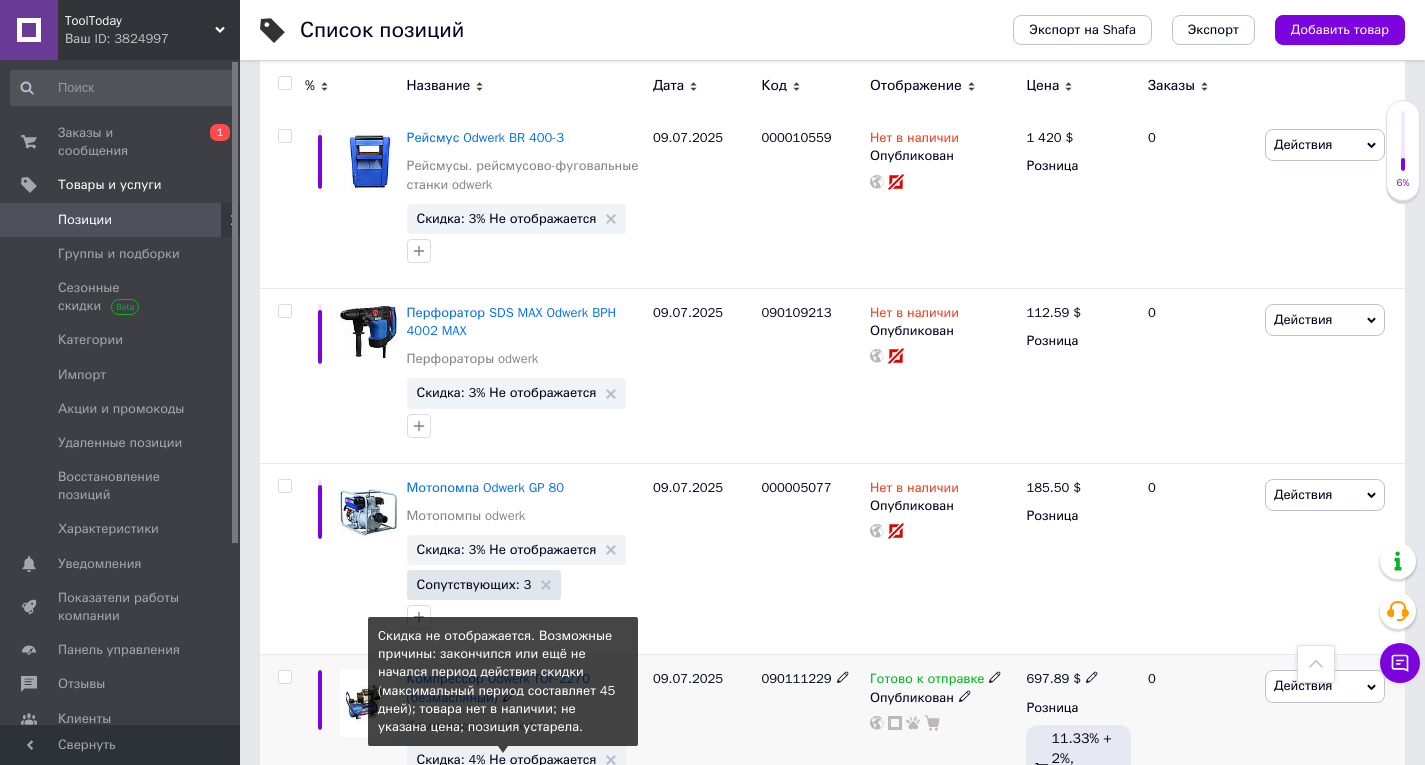 click on "Скидка: 4% Не отображается" at bounding box center [507, 759] 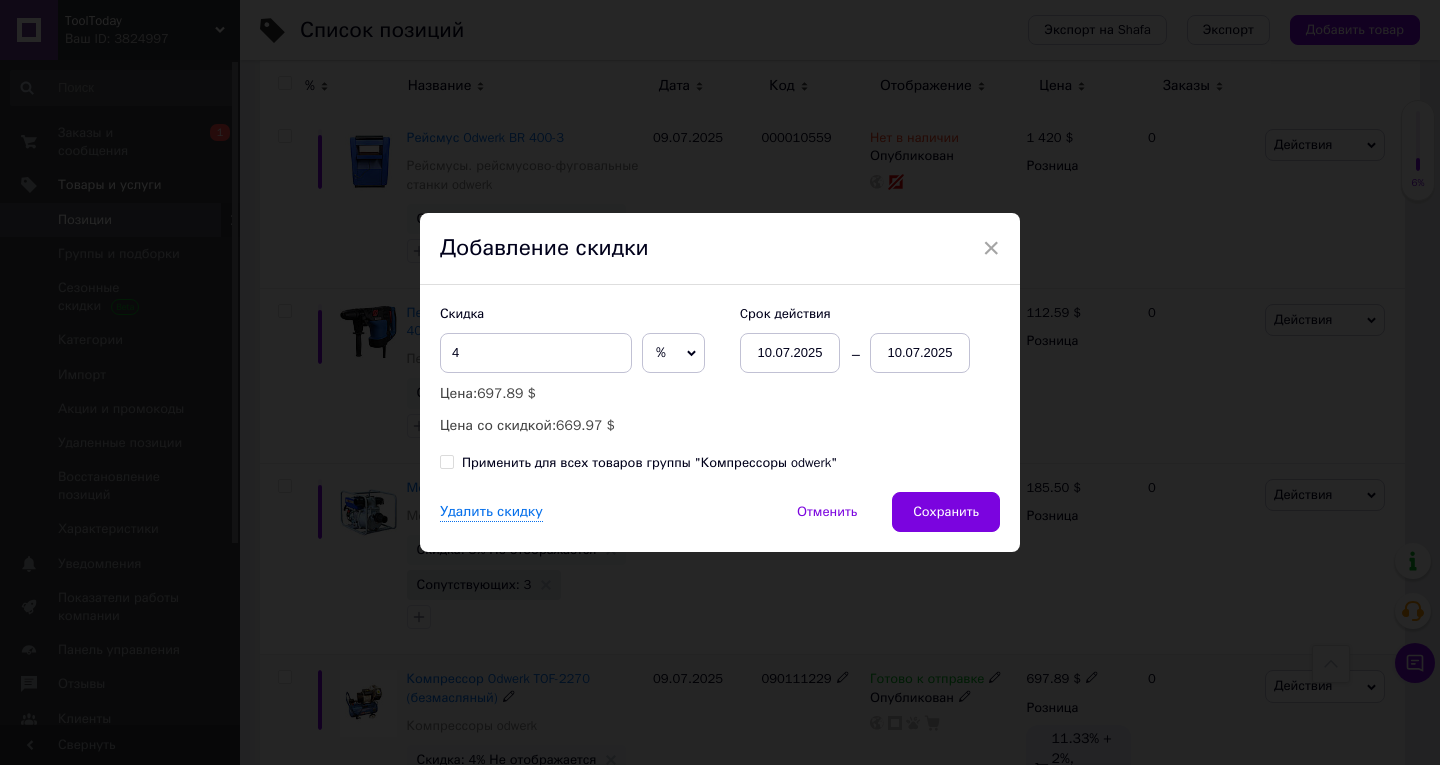 click on "10.07.2025" at bounding box center [920, 353] 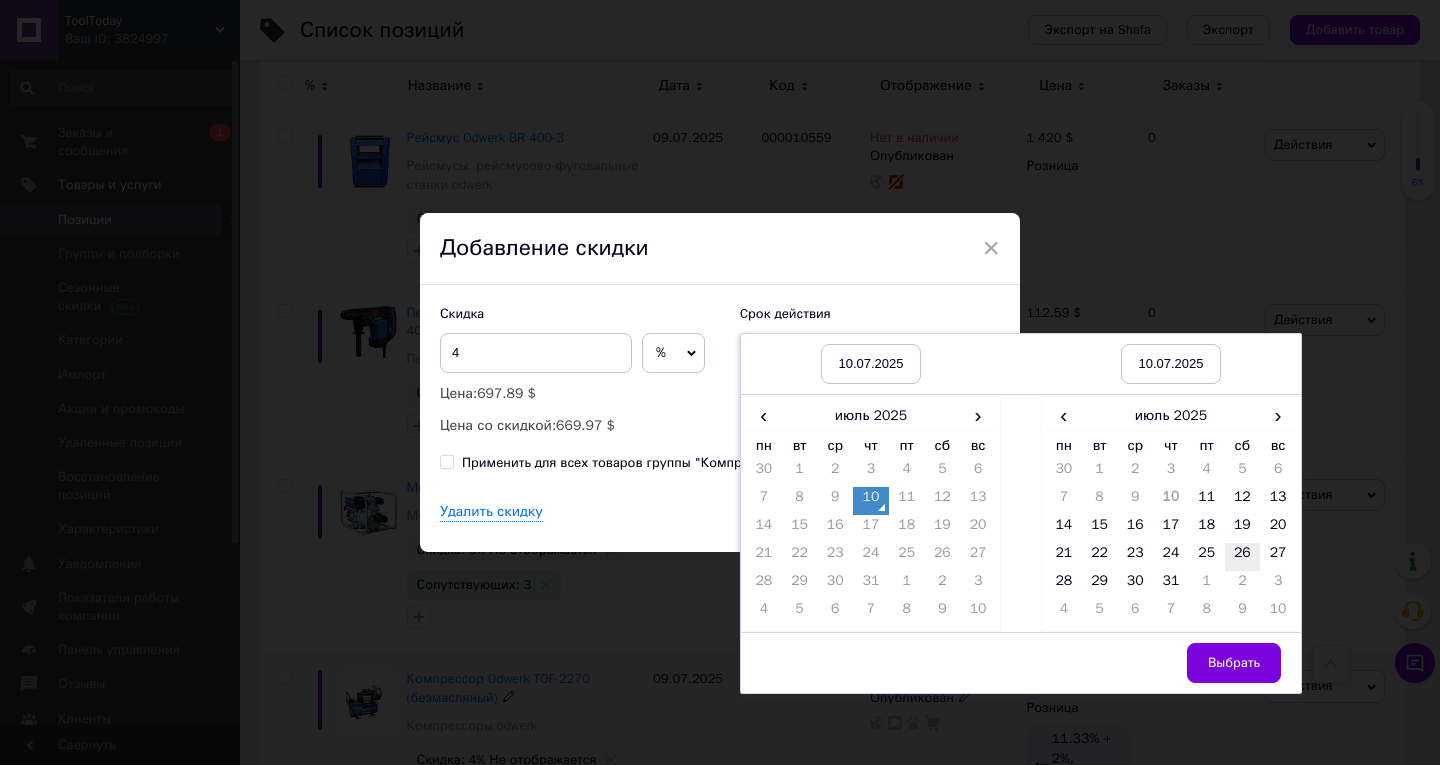 click on "26" at bounding box center [1243, 557] 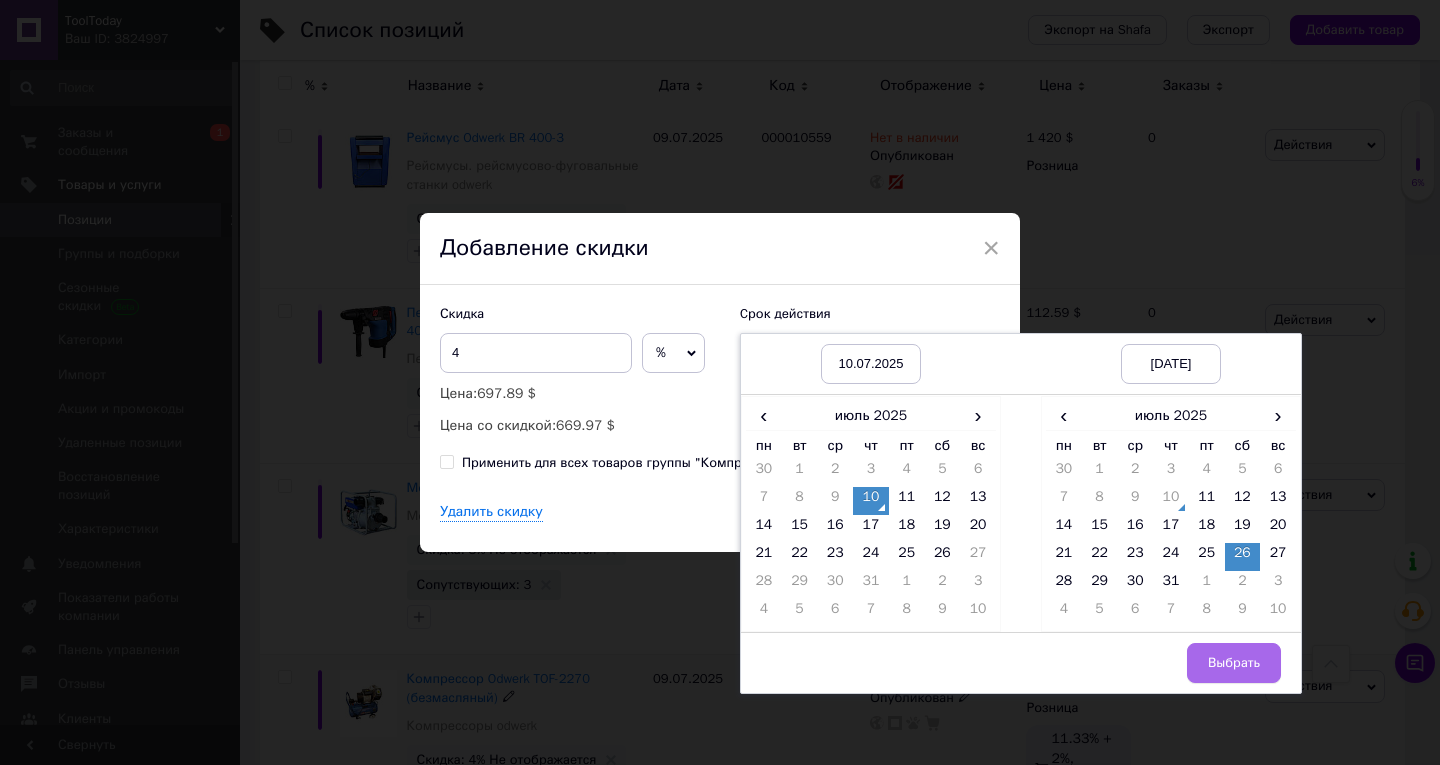 click on "Выбрать" at bounding box center [1234, 663] 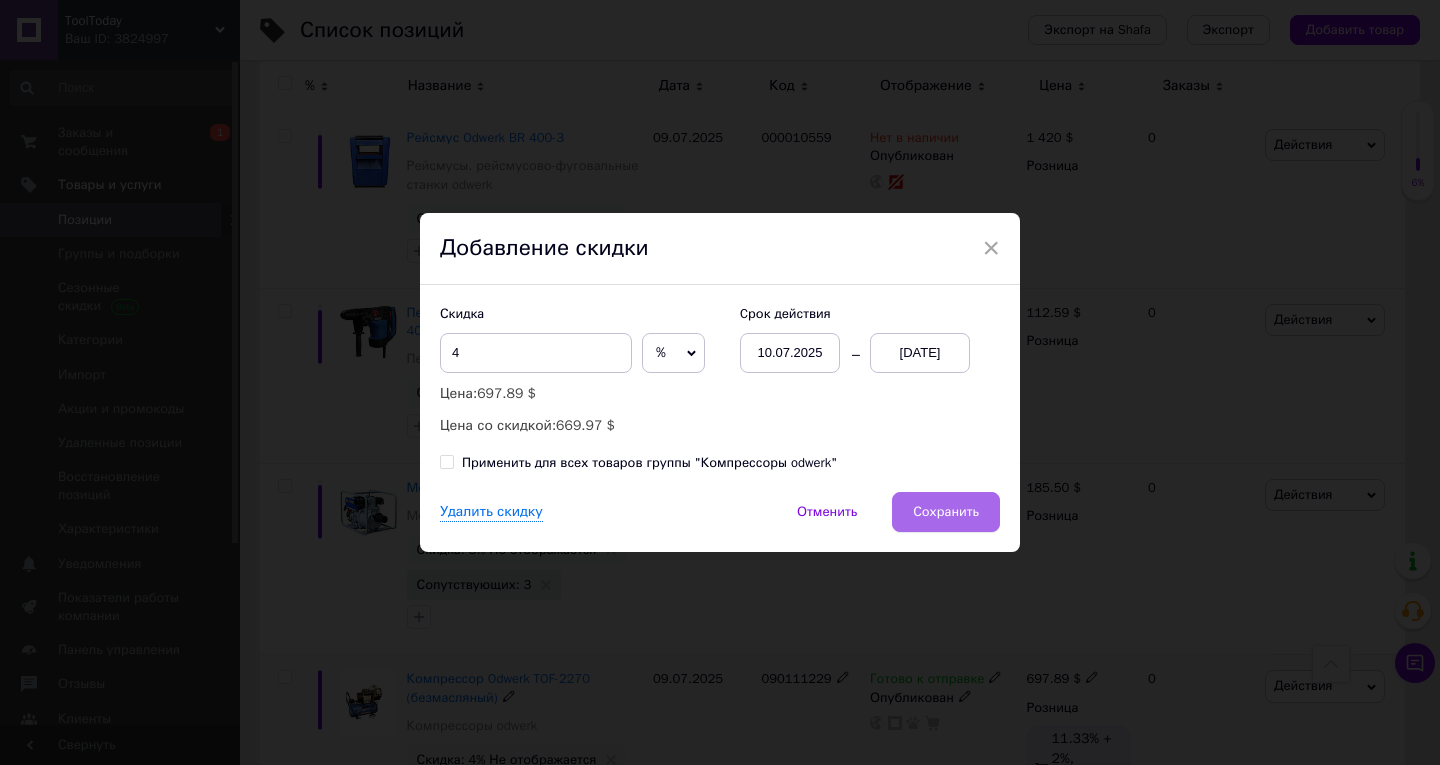 click on "Сохранить" at bounding box center [946, 512] 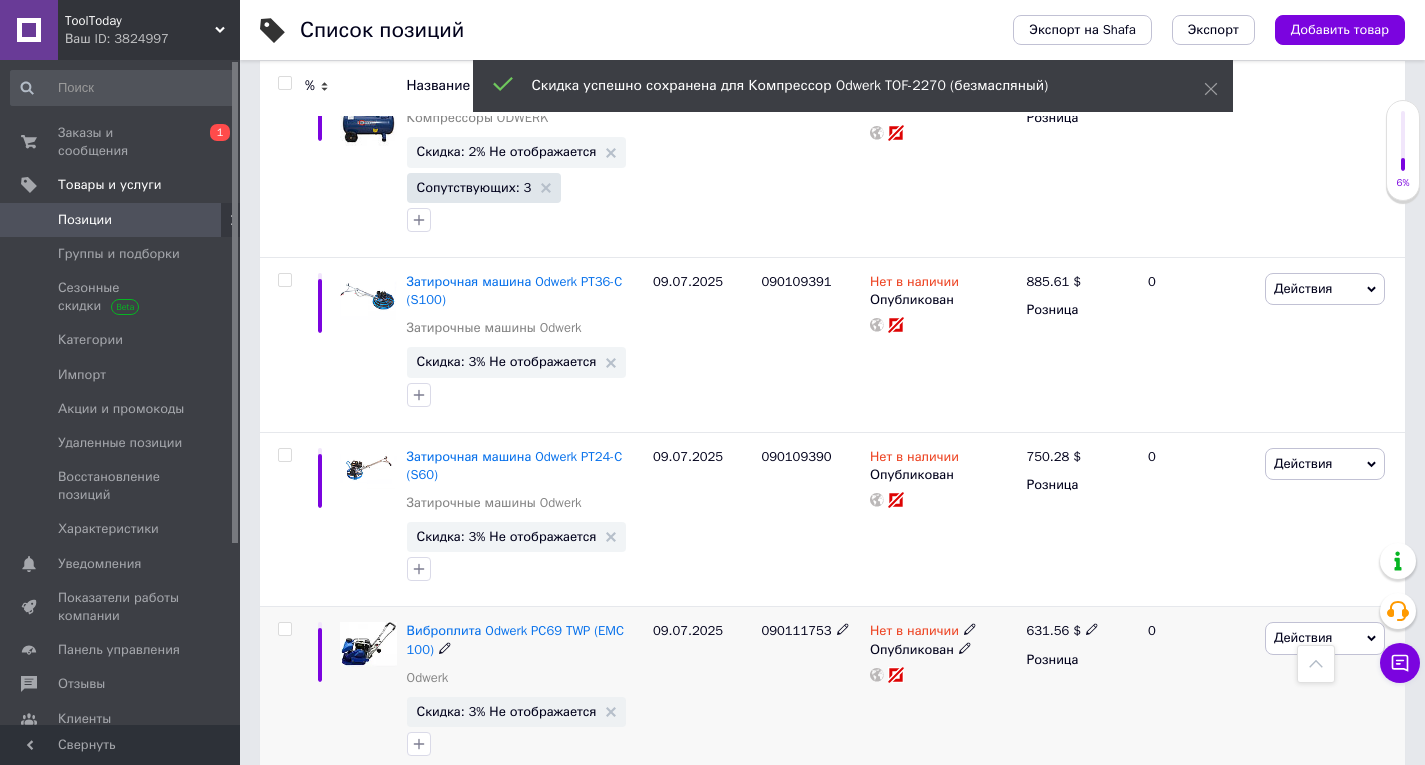 scroll, scrollTop: 17100, scrollLeft: 0, axis: vertical 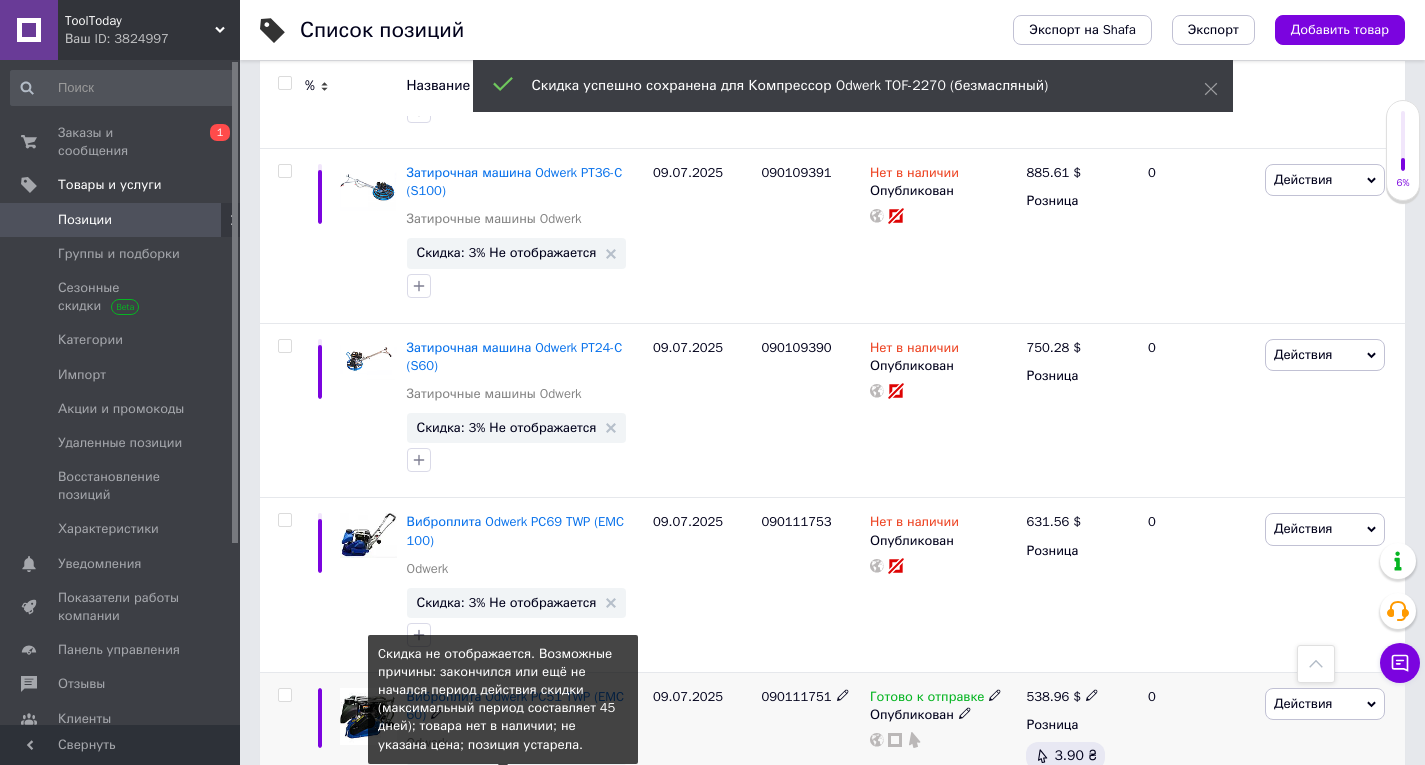 click on "Скидка: 5% Не отображается" at bounding box center (507, 777) 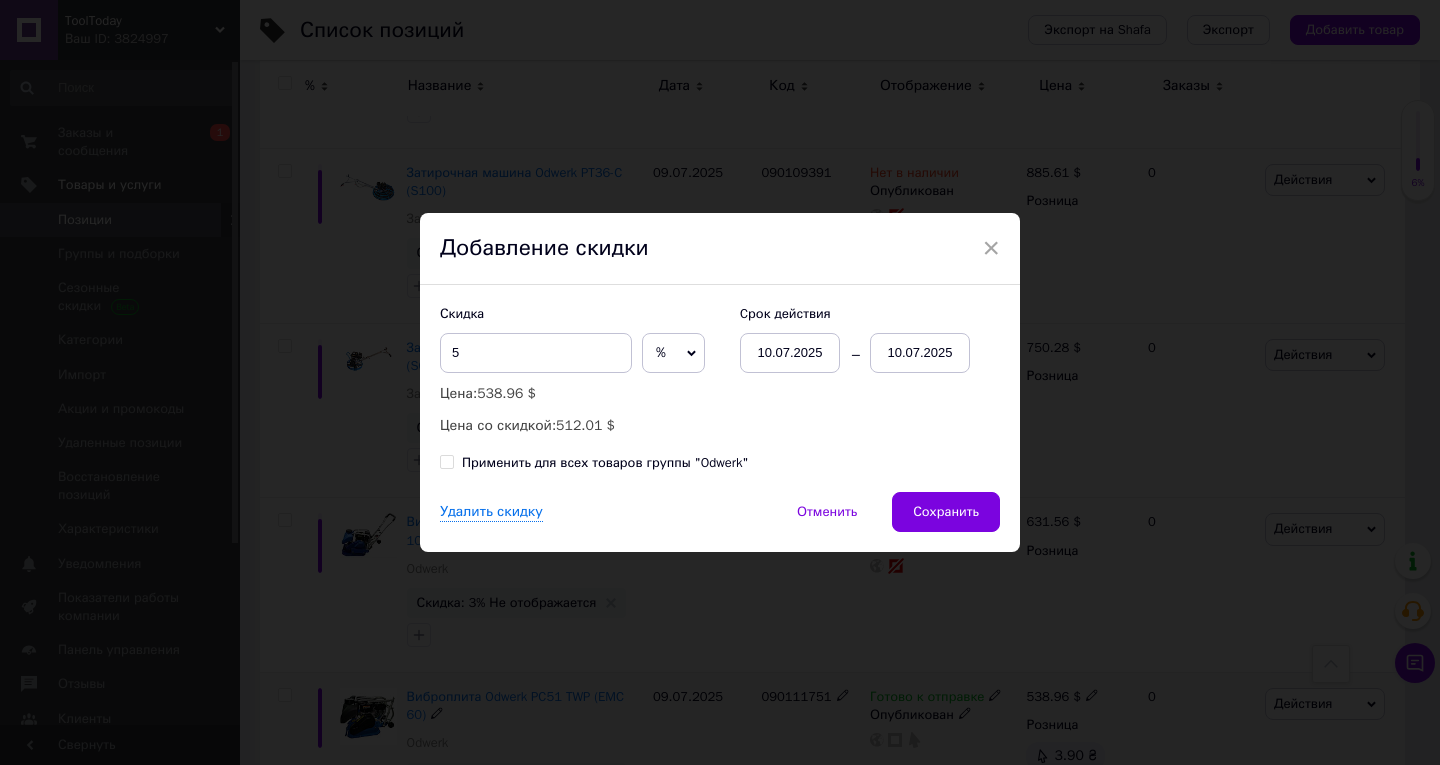 click on "10.07.2025" at bounding box center [920, 353] 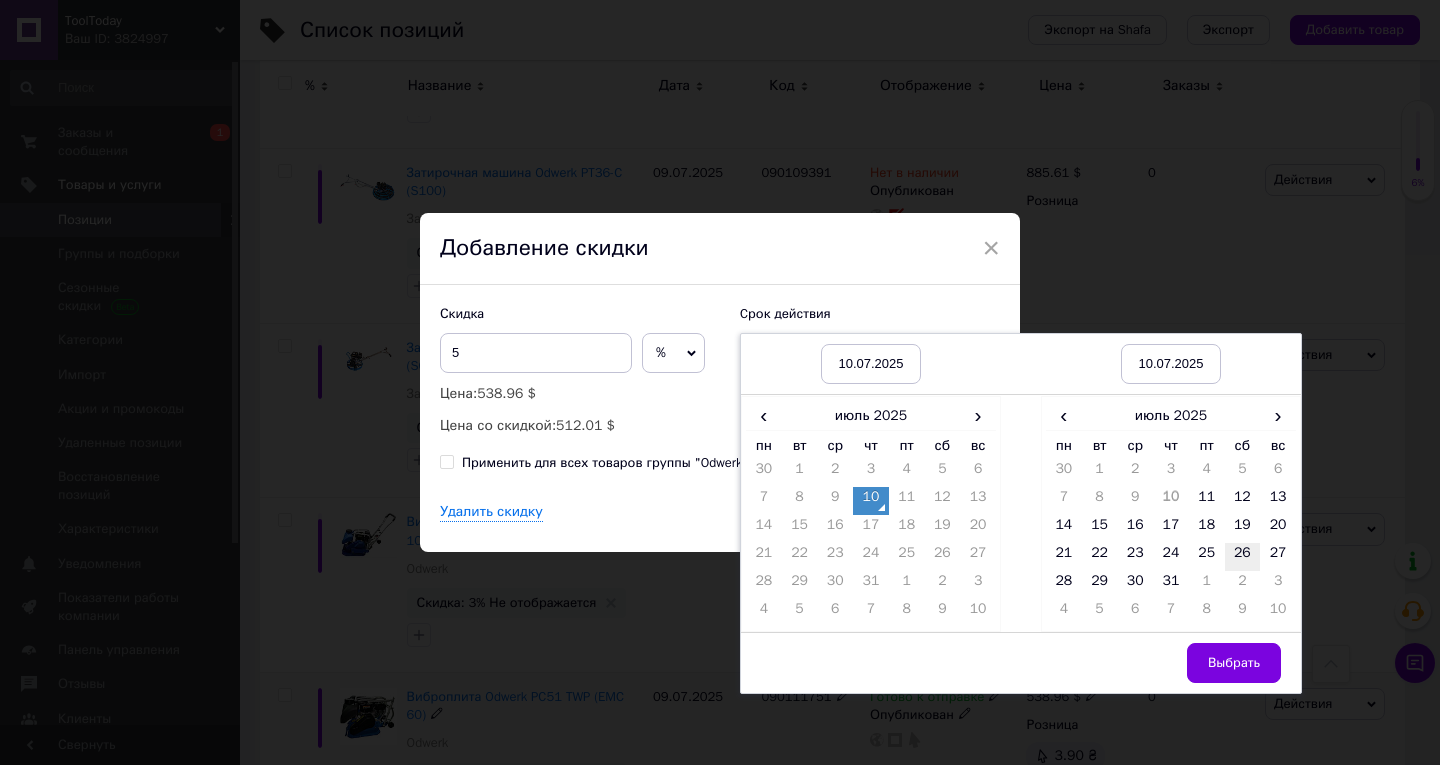 click on "26" at bounding box center (1243, 557) 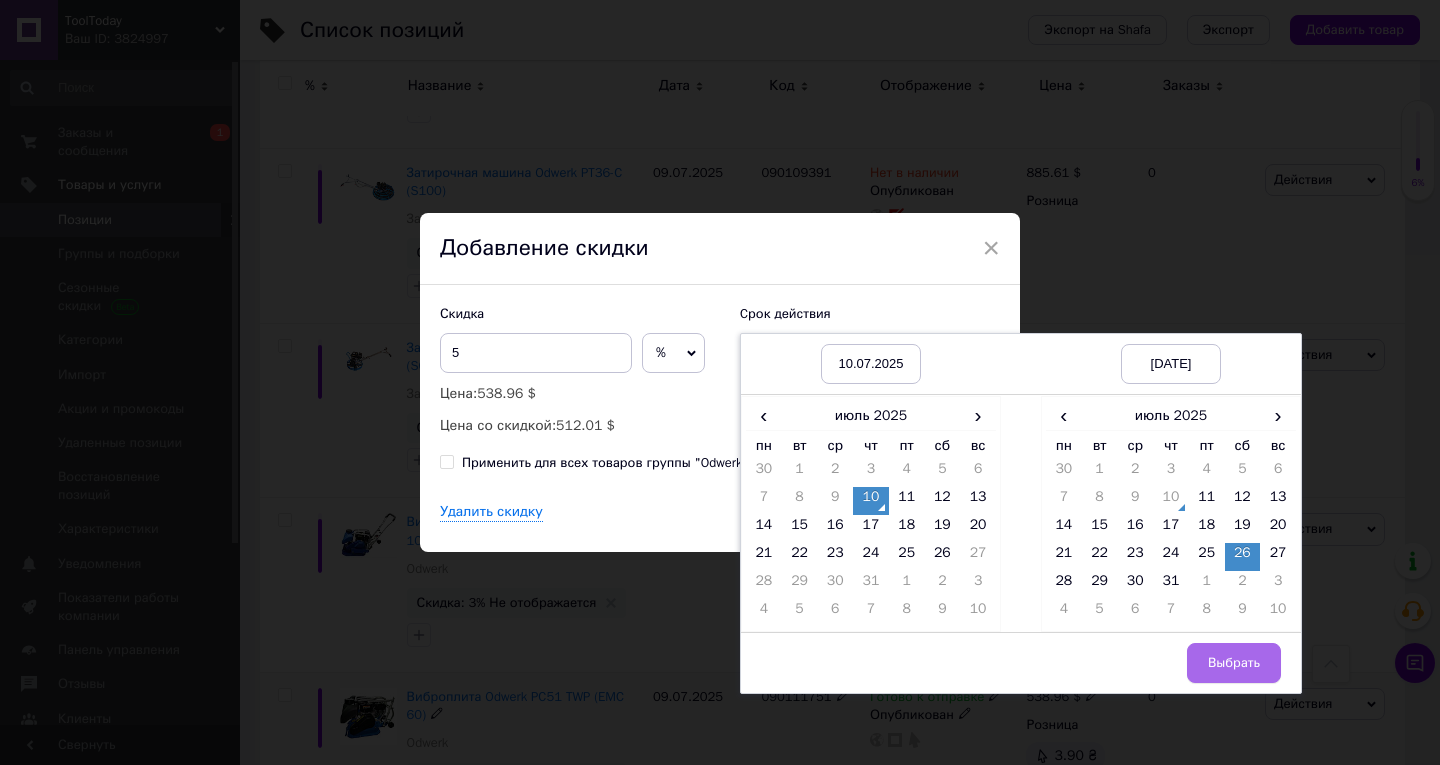 click on "Выбрать" at bounding box center (1234, 663) 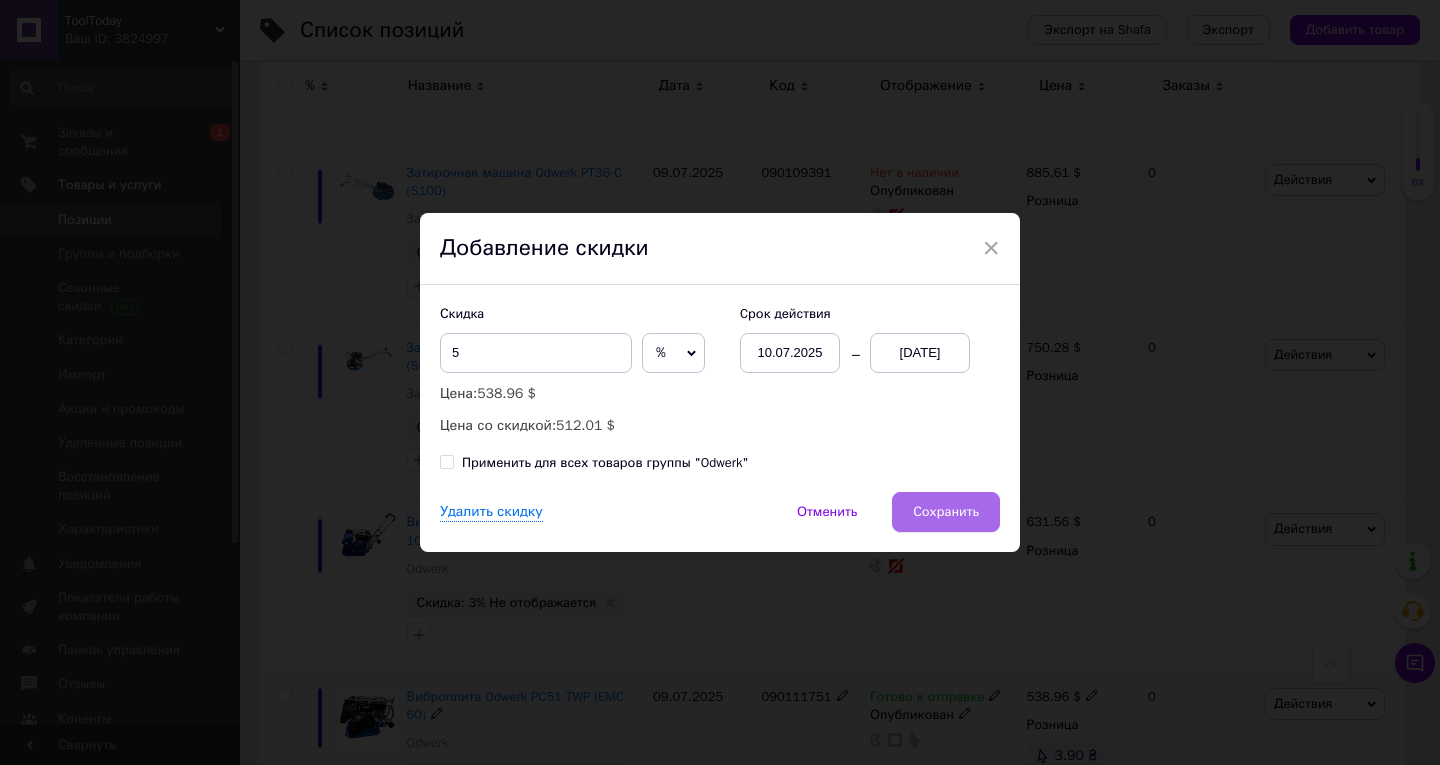 click on "Сохранить" at bounding box center (946, 512) 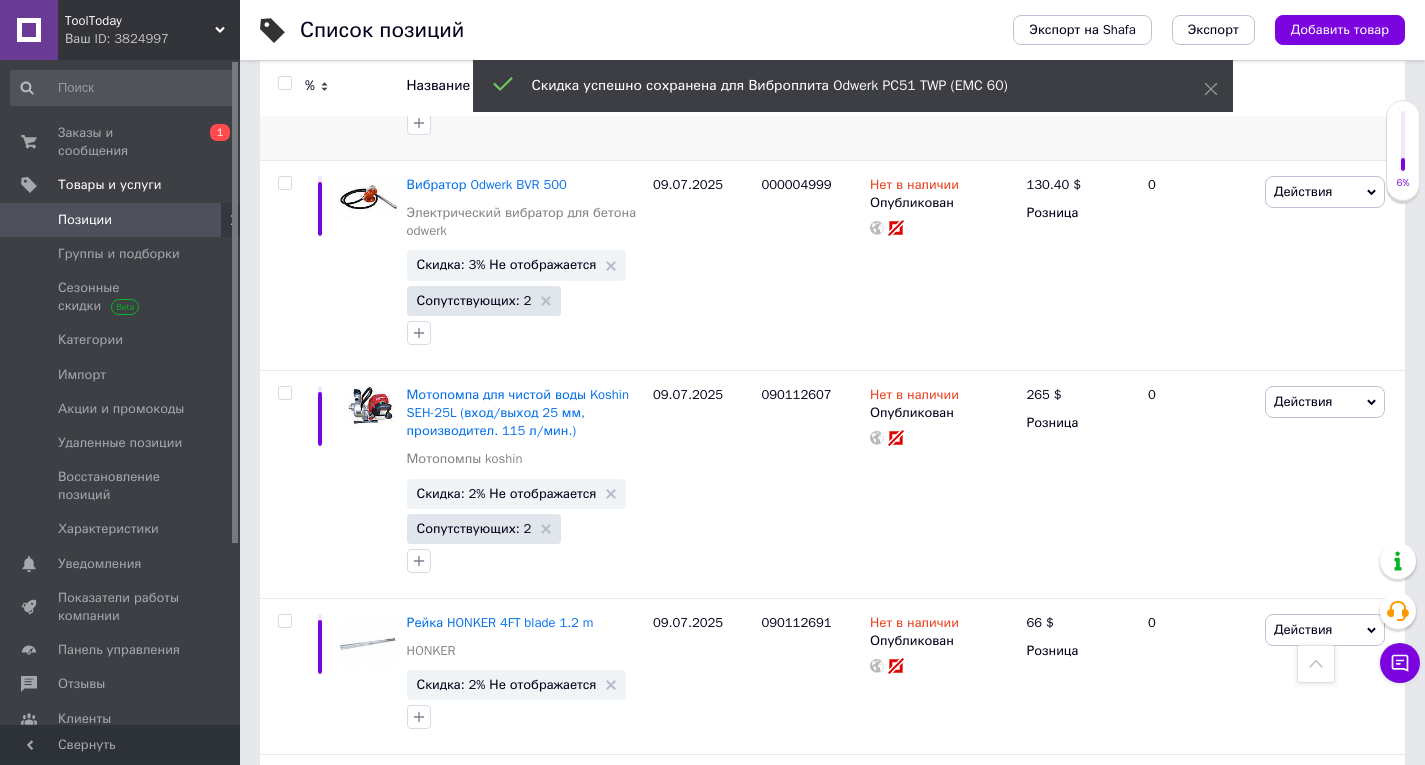 scroll, scrollTop: 17863, scrollLeft: 0, axis: vertical 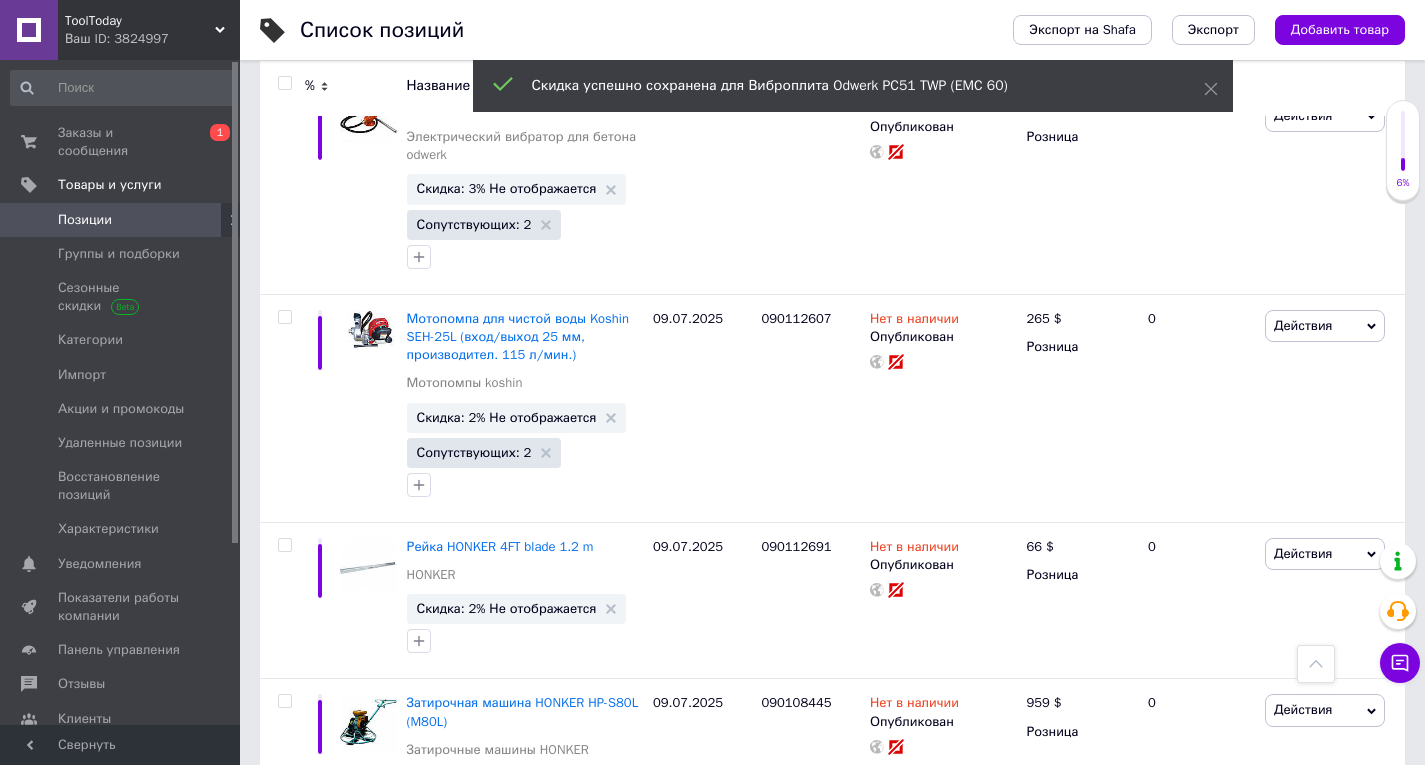 click on "Следующая" at bounding box center [680, 1069] 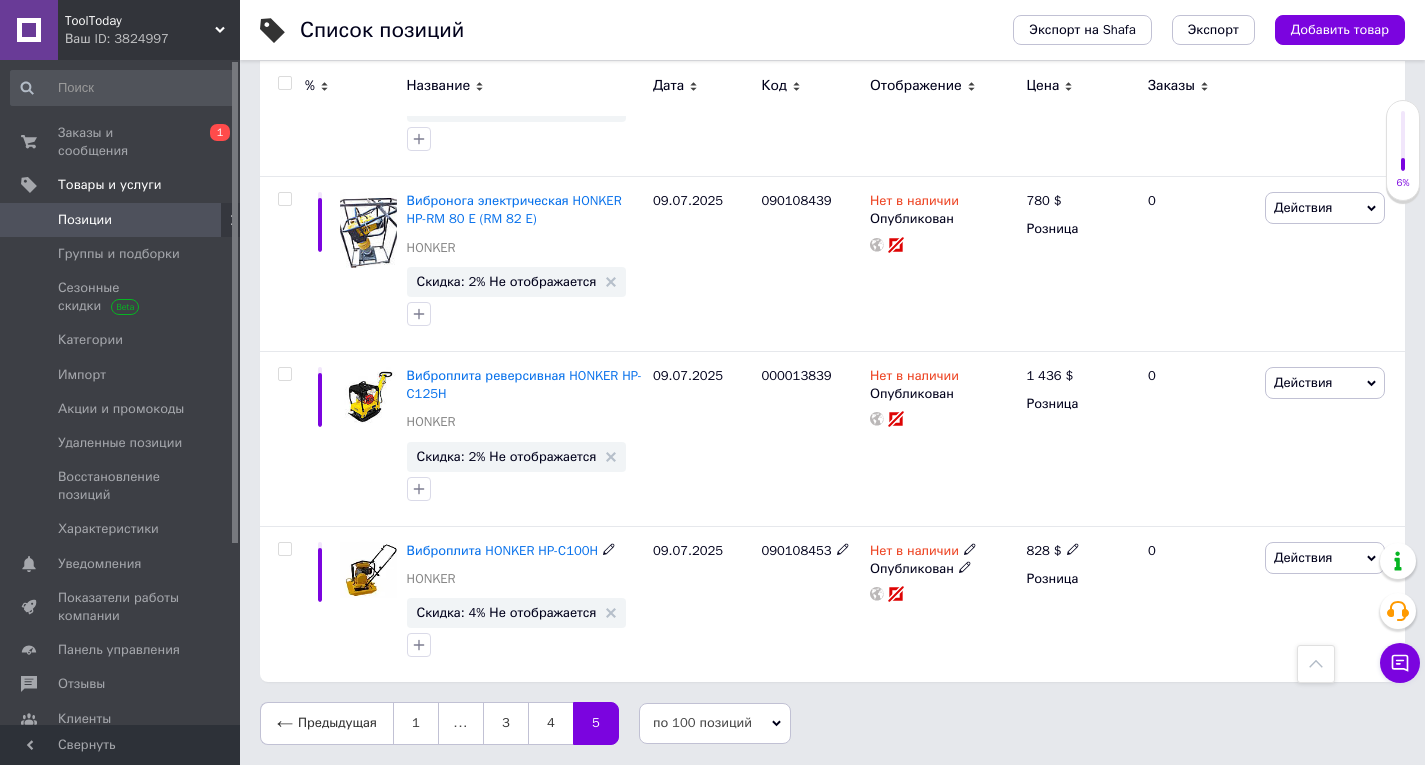 scroll, scrollTop: 960, scrollLeft: 0, axis: vertical 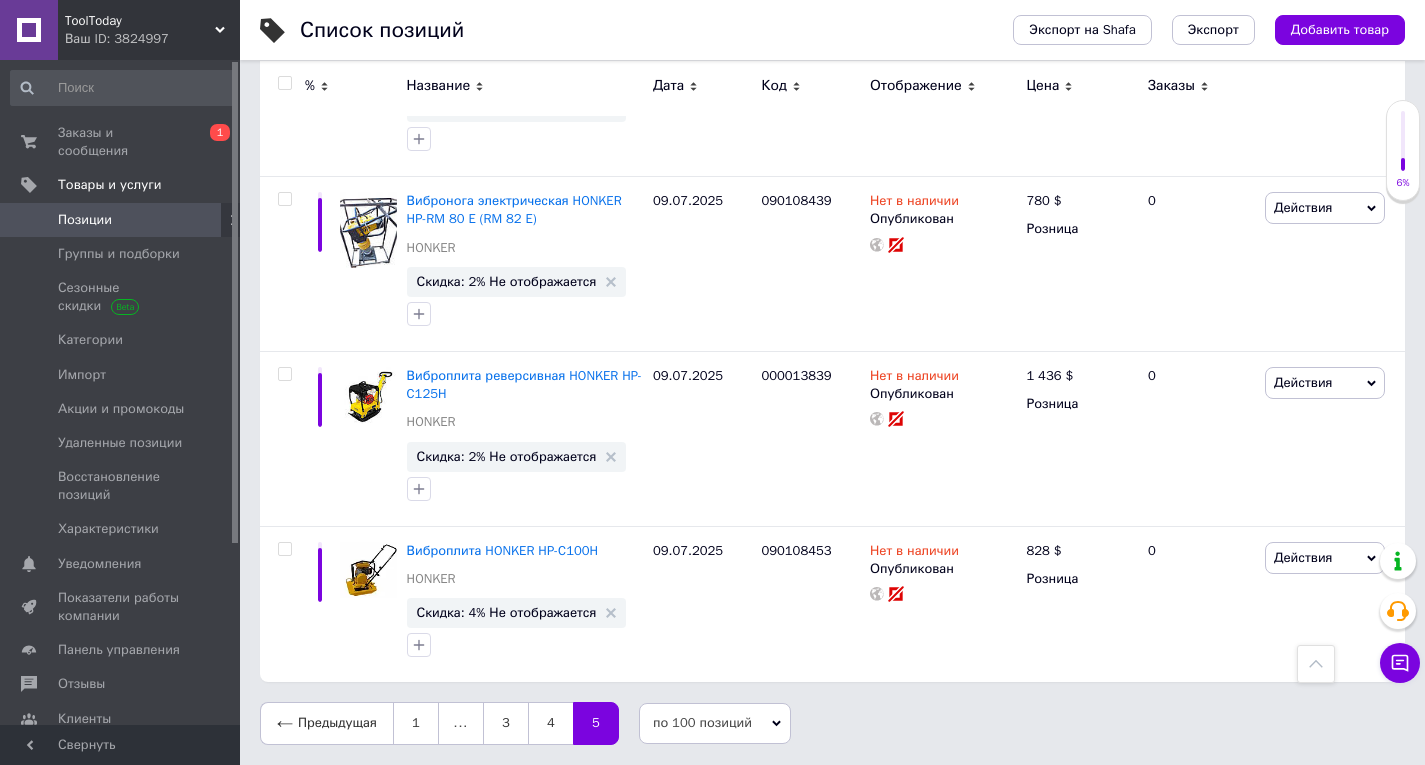 click 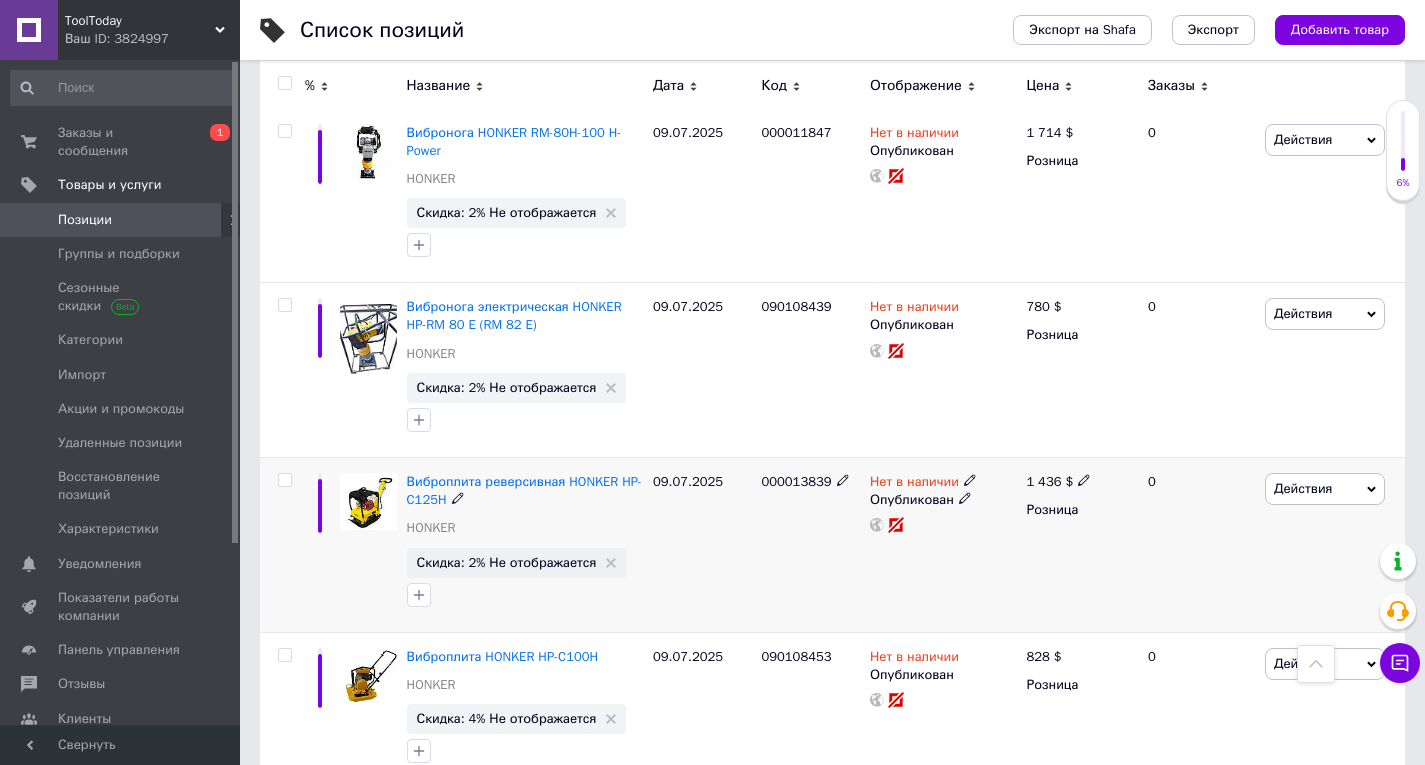 scroll, scrollTop: 960, scrollLeft: 0, axis: vertical 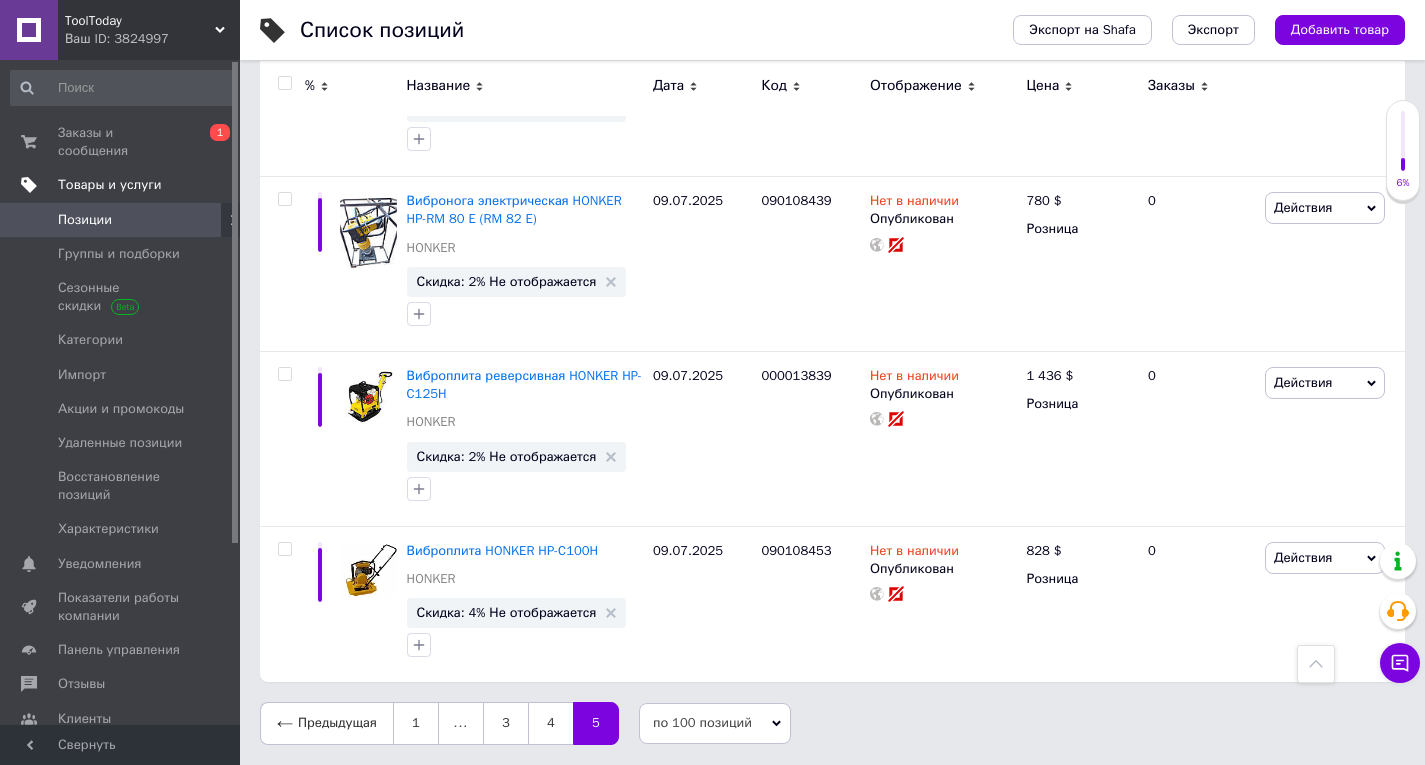 click on "Товары и услуги" at bounding box center [123, 185] 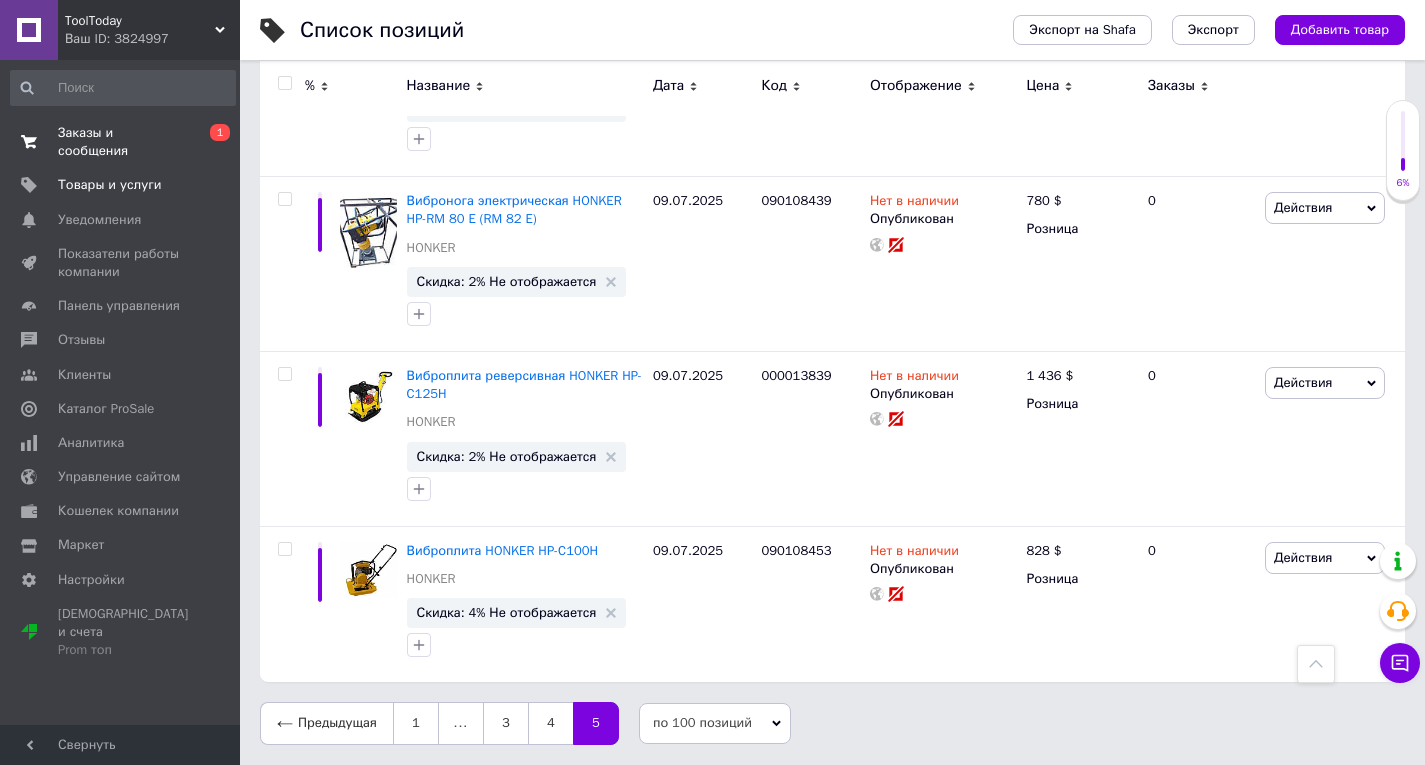 click on "Заказы и сообщения" at bounding box center [121, 142] 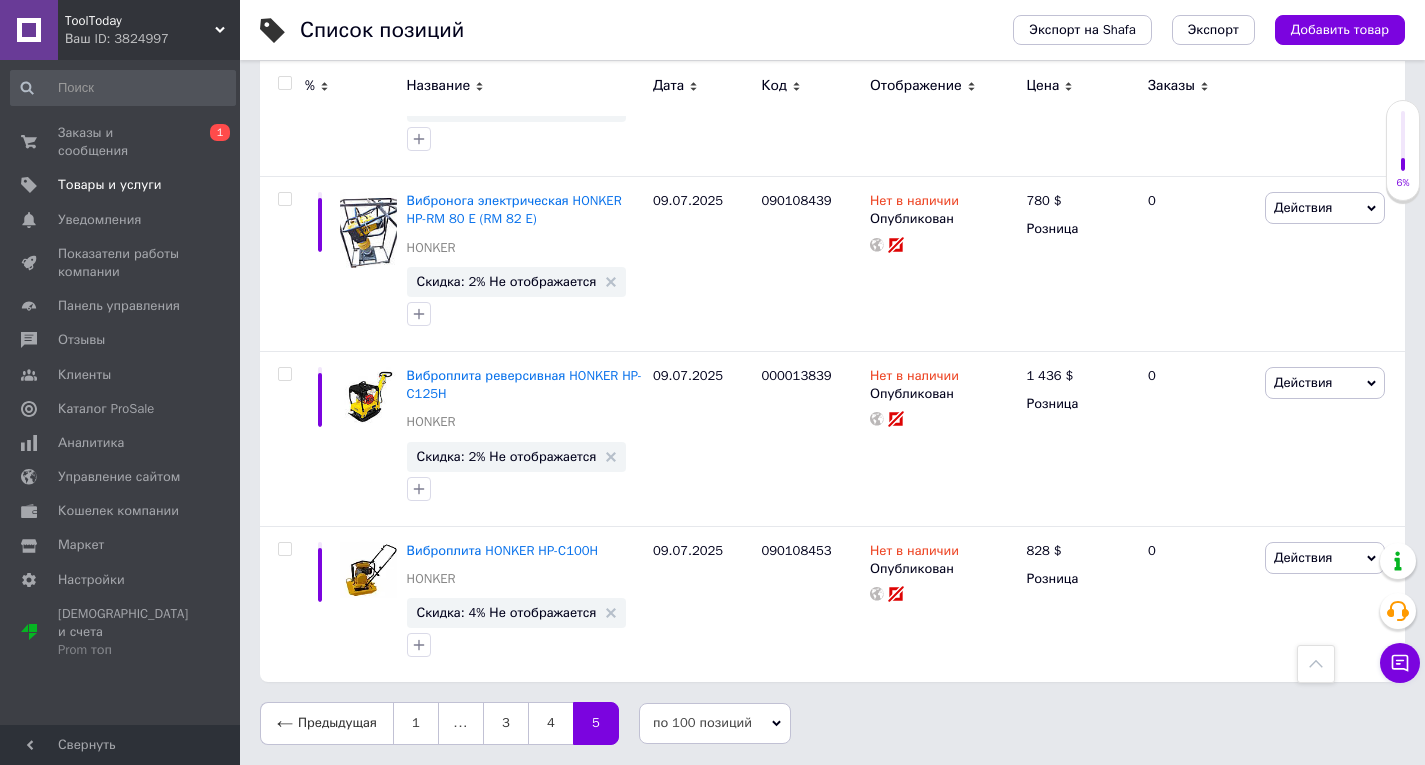 scroll, scrollTop: 0, scrollLeft: 0, axis: both 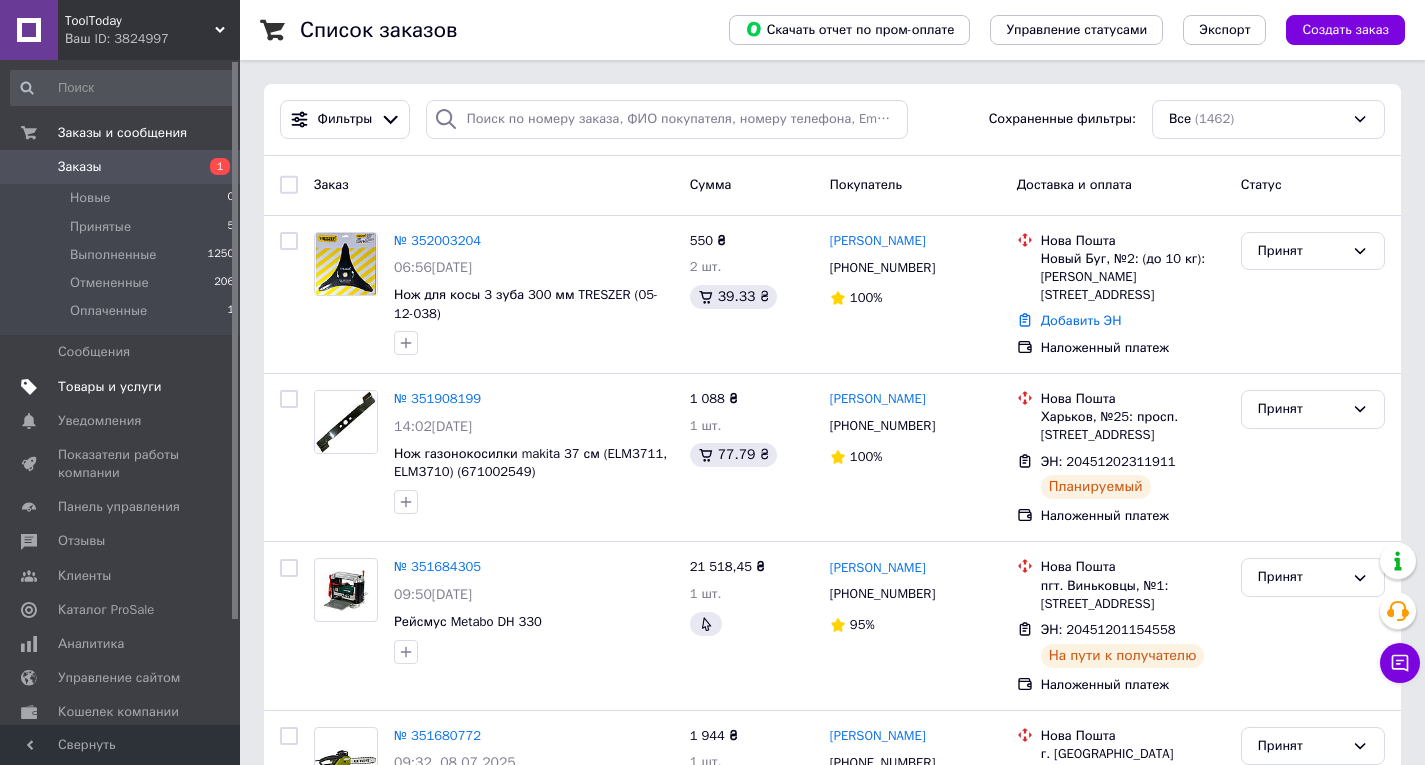 click on "Товары и услуги" at bounding box center (110, 387) 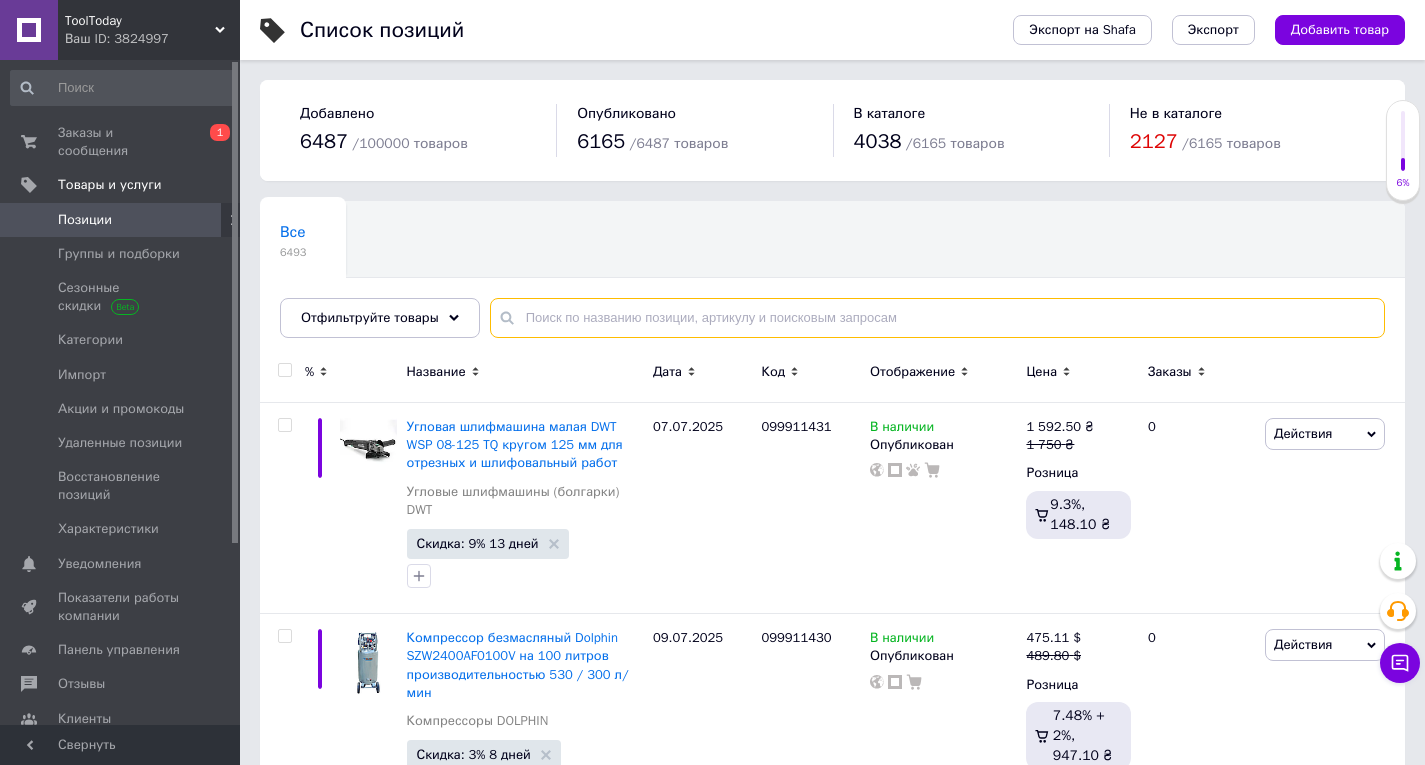 paste on "902400" 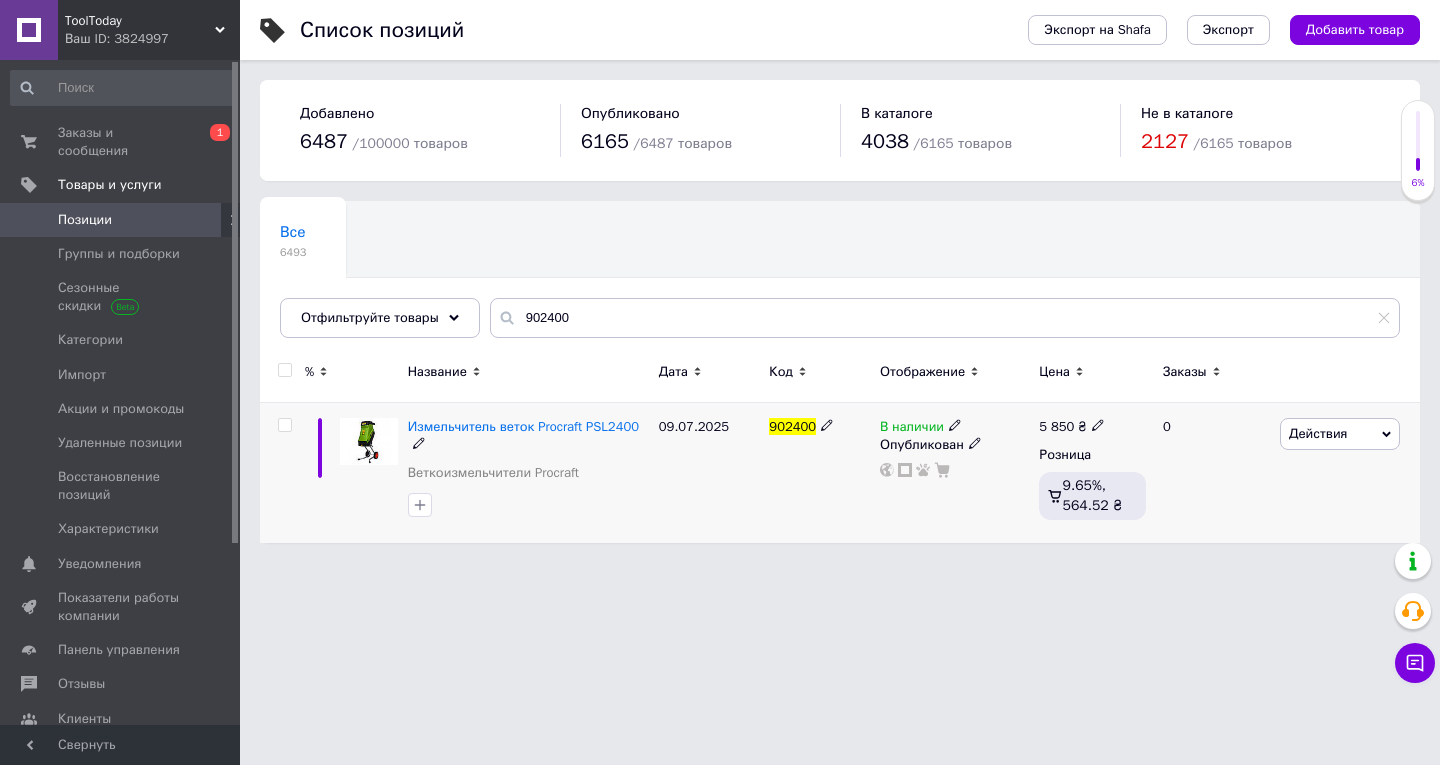 click 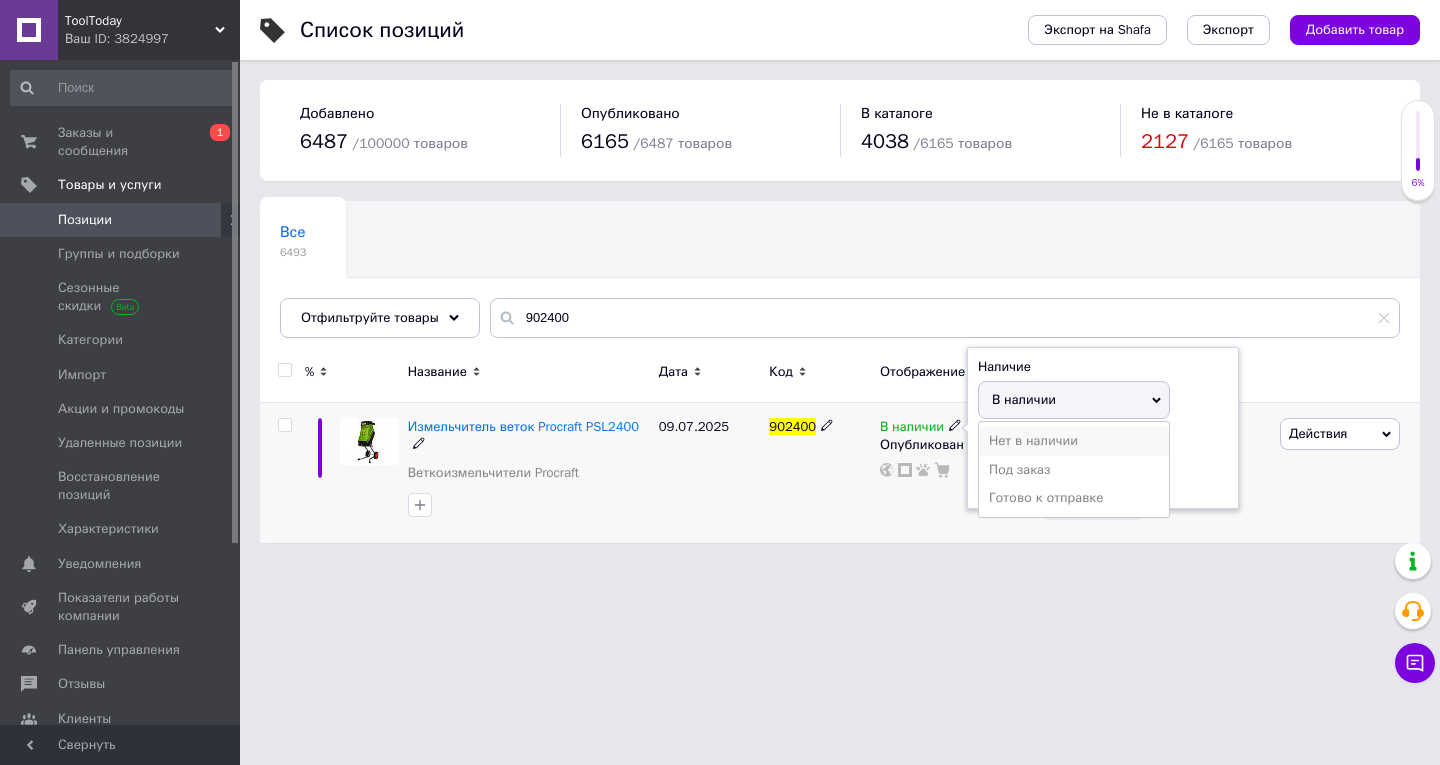 click on "Нет в наличии" at bounding box center [1074, 441] 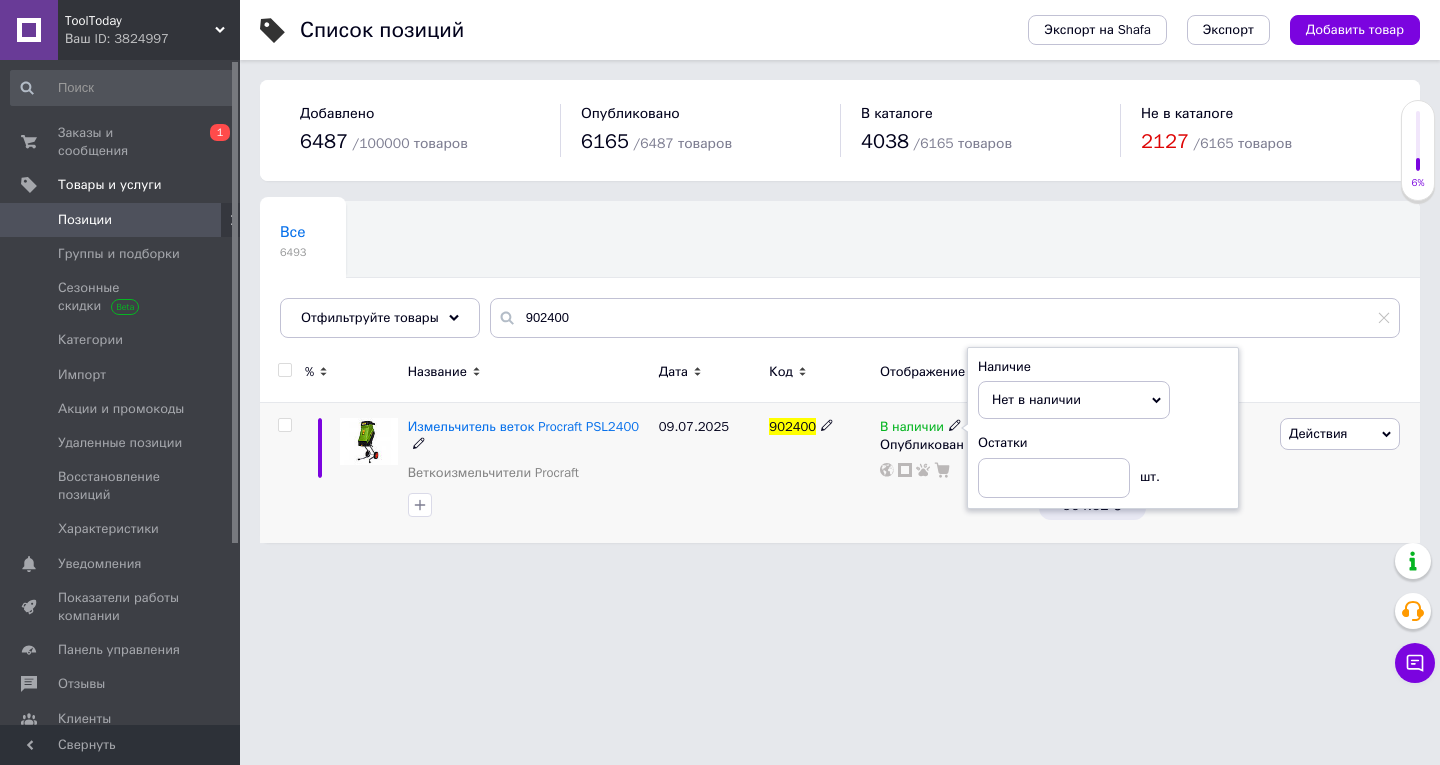 click on "902400" at bounding box center [819, 473] 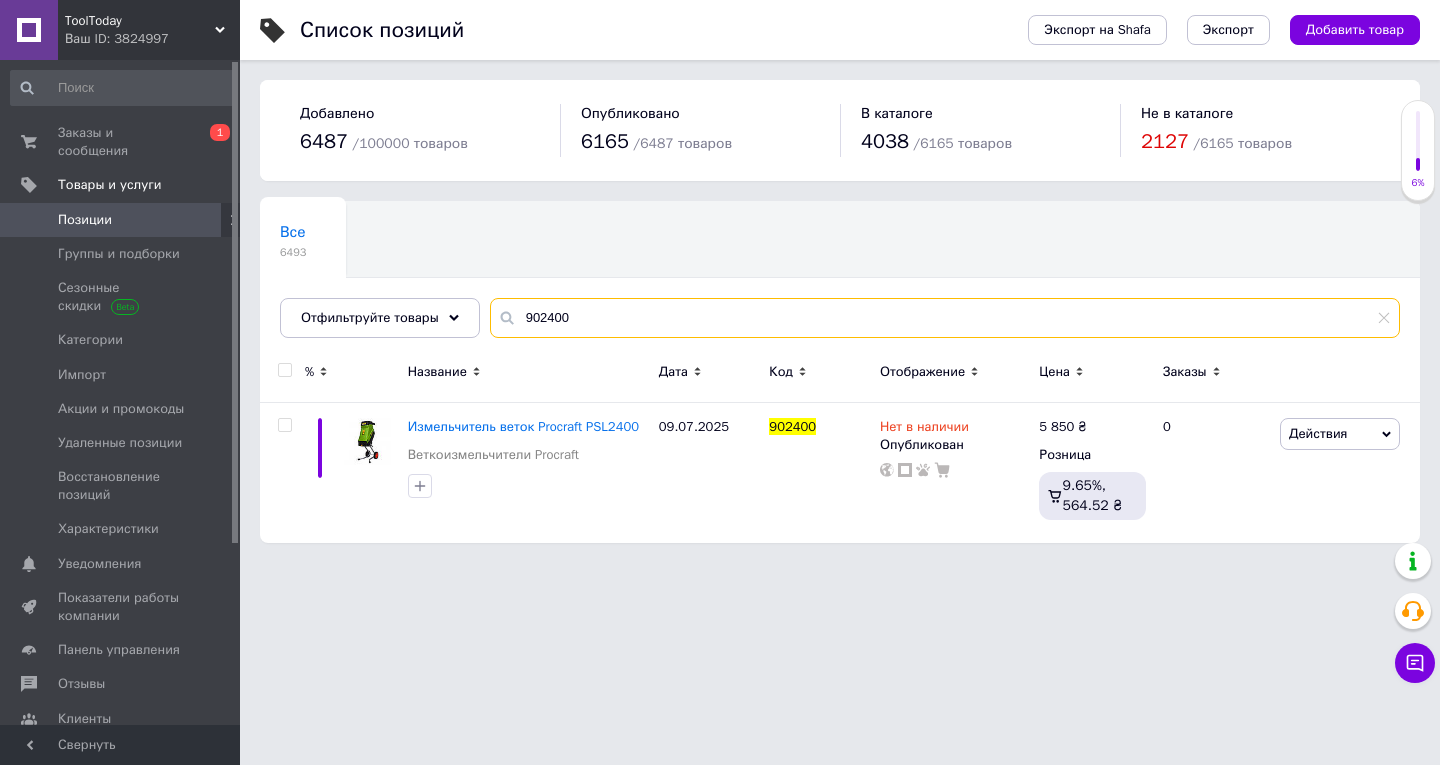 click on "902400" at bounding box center (945, 318) 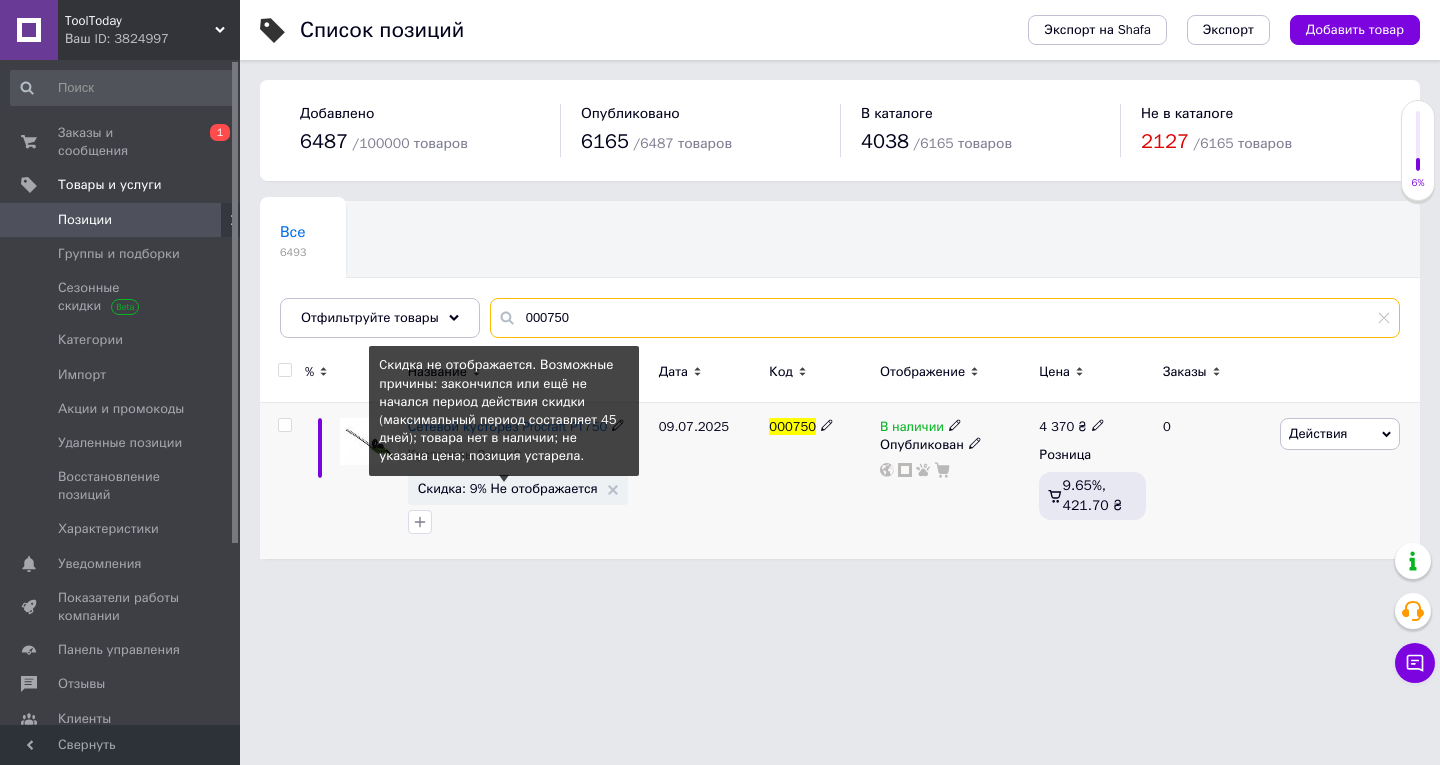 type on "000750" 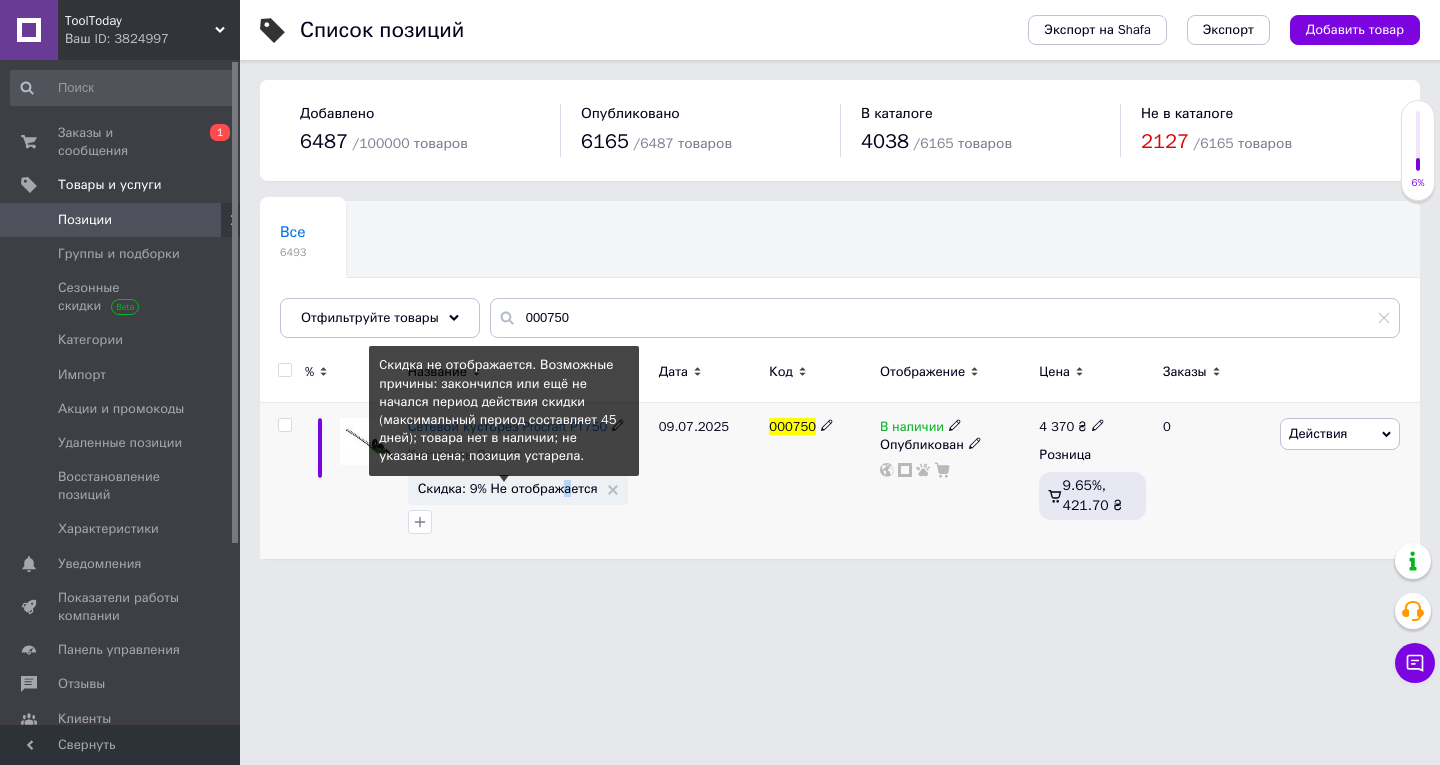 click on "Скидка: 9% Не отображается" at bounding box center [508, 488] 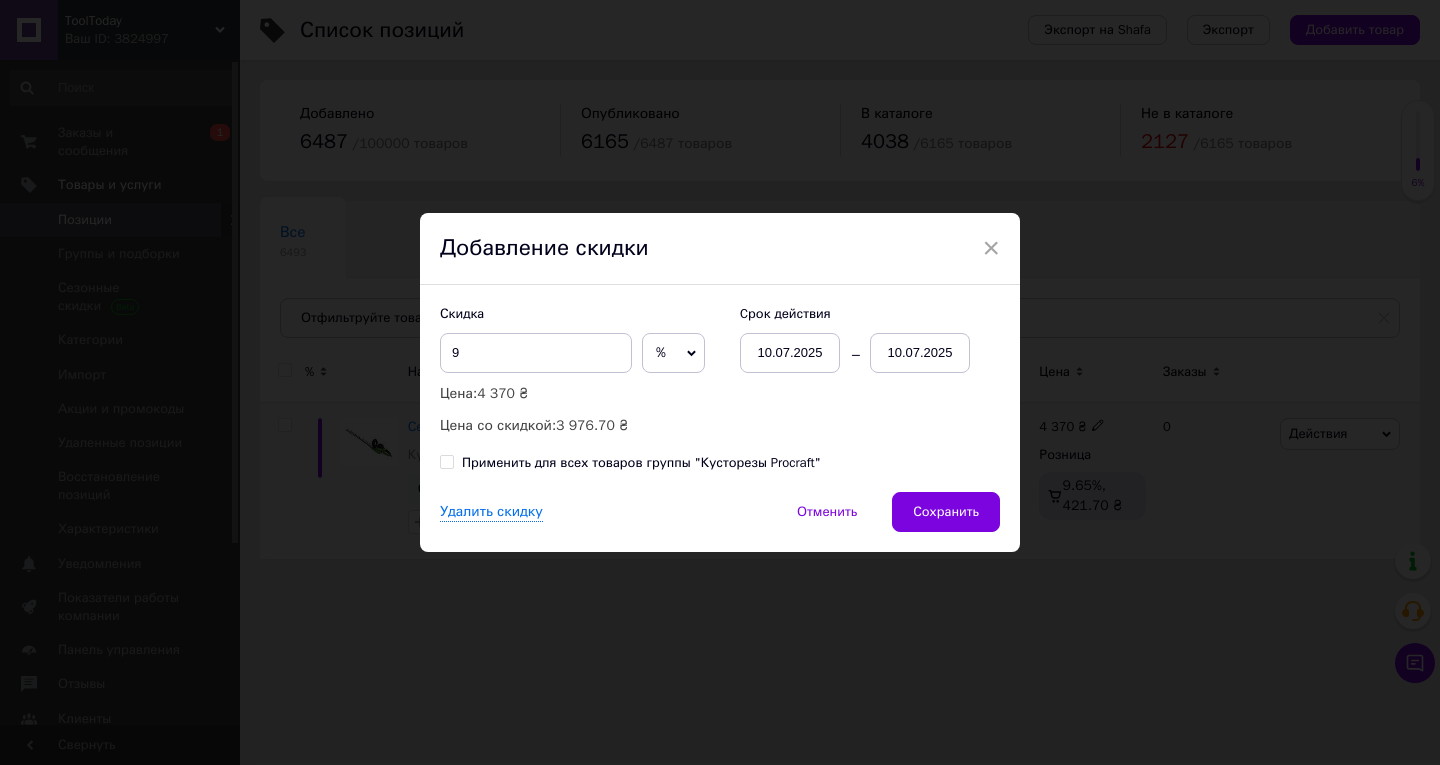 click on "10.07.2025" at bounding box center [920, 353] 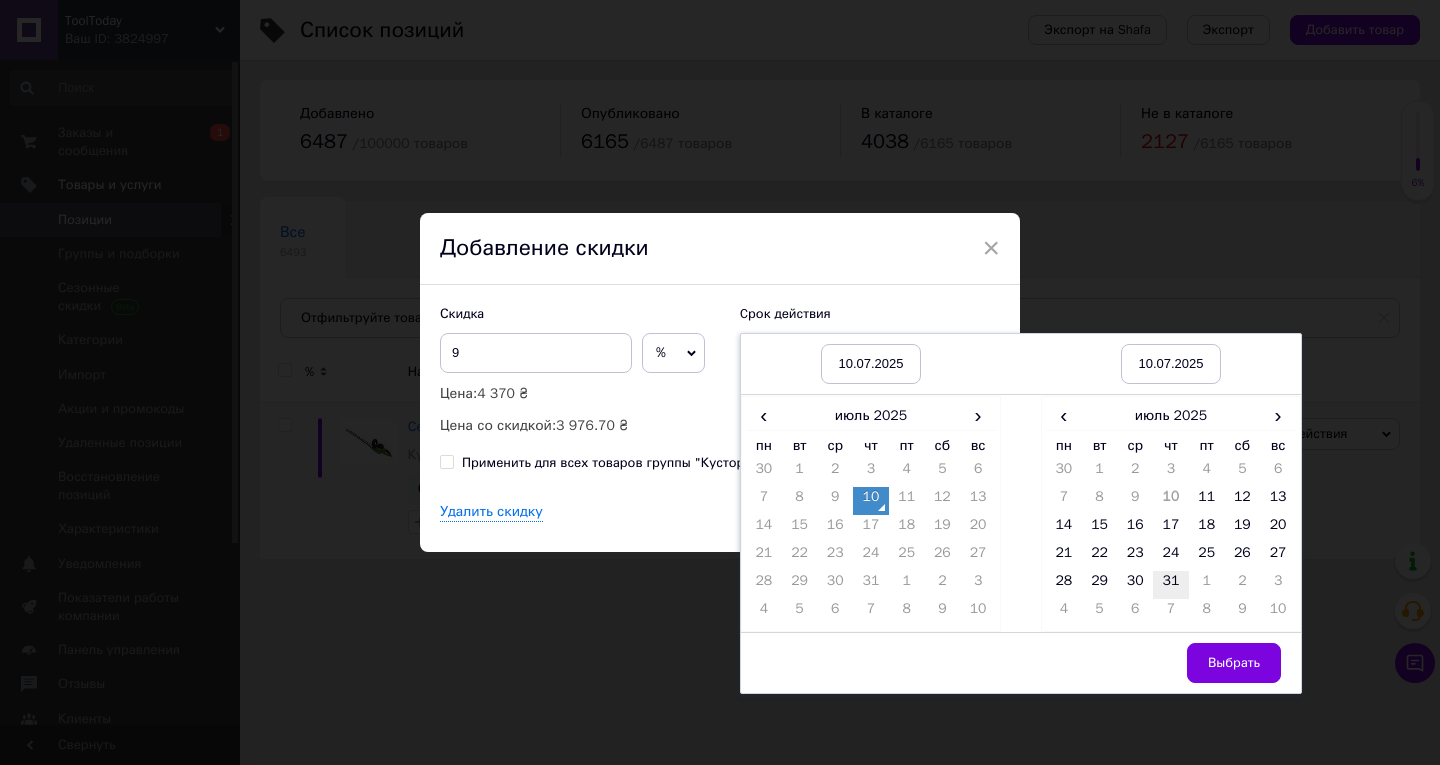 click on "31" at bounding box center (1171, 585) 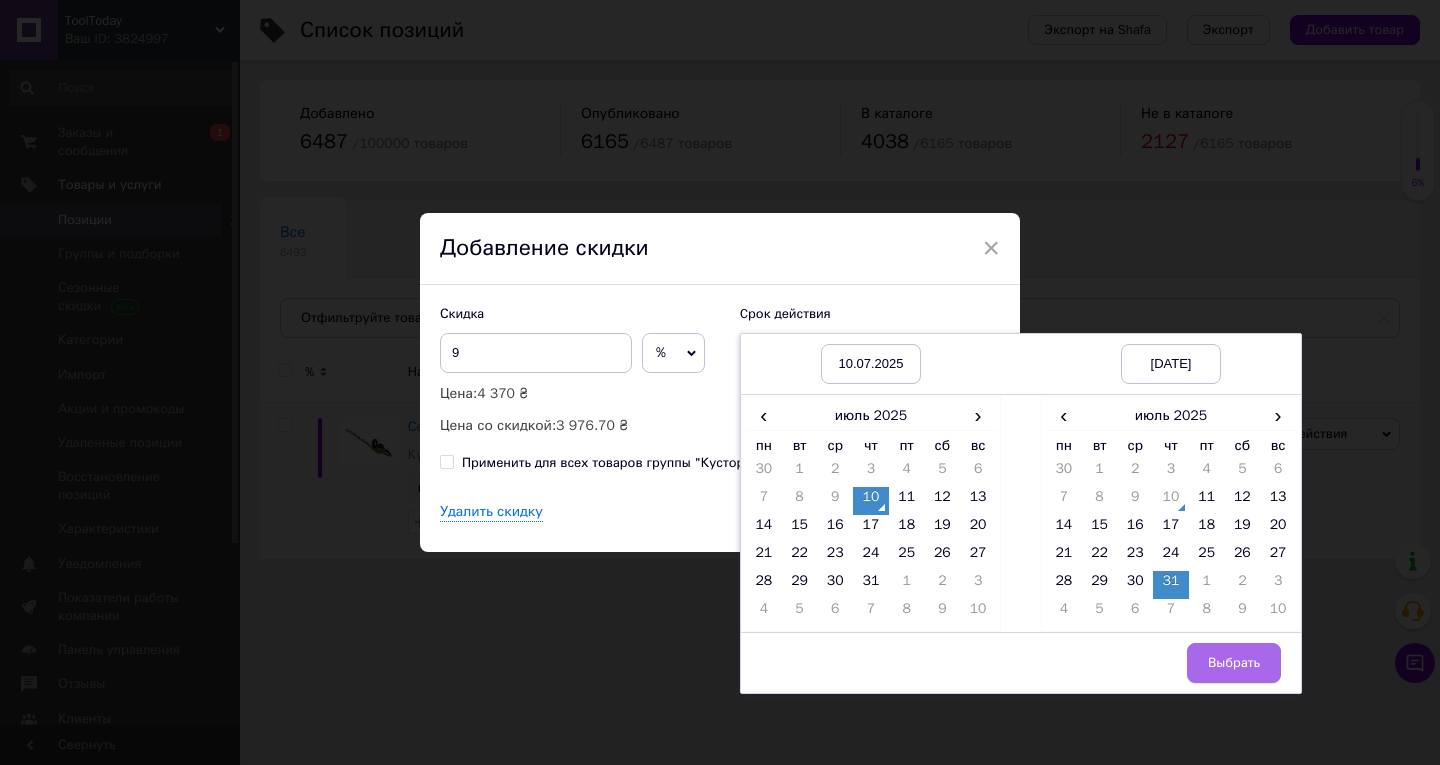 click on "Выбрать" at bounding box center [1234, 663] 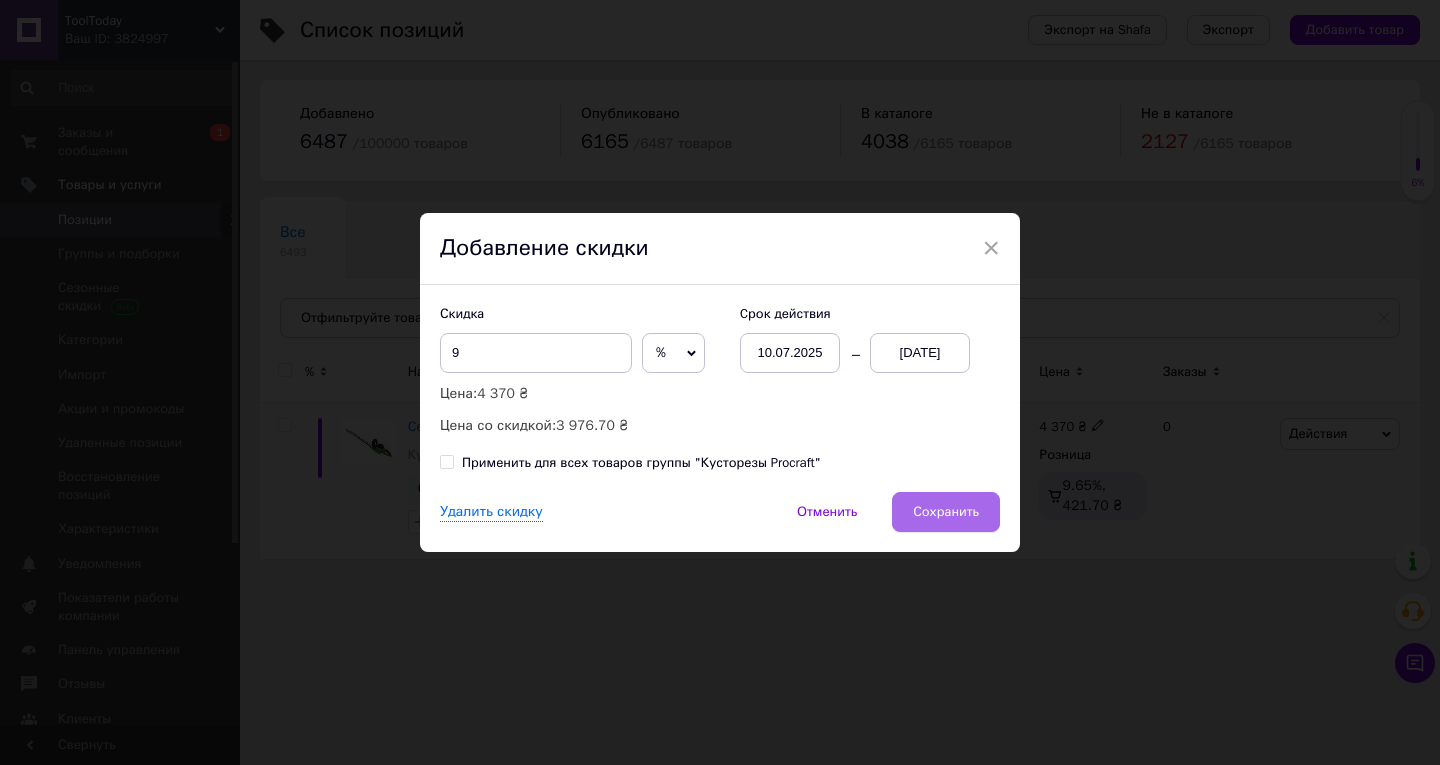 click on "Сохранить" at bounding box center [946, 512] 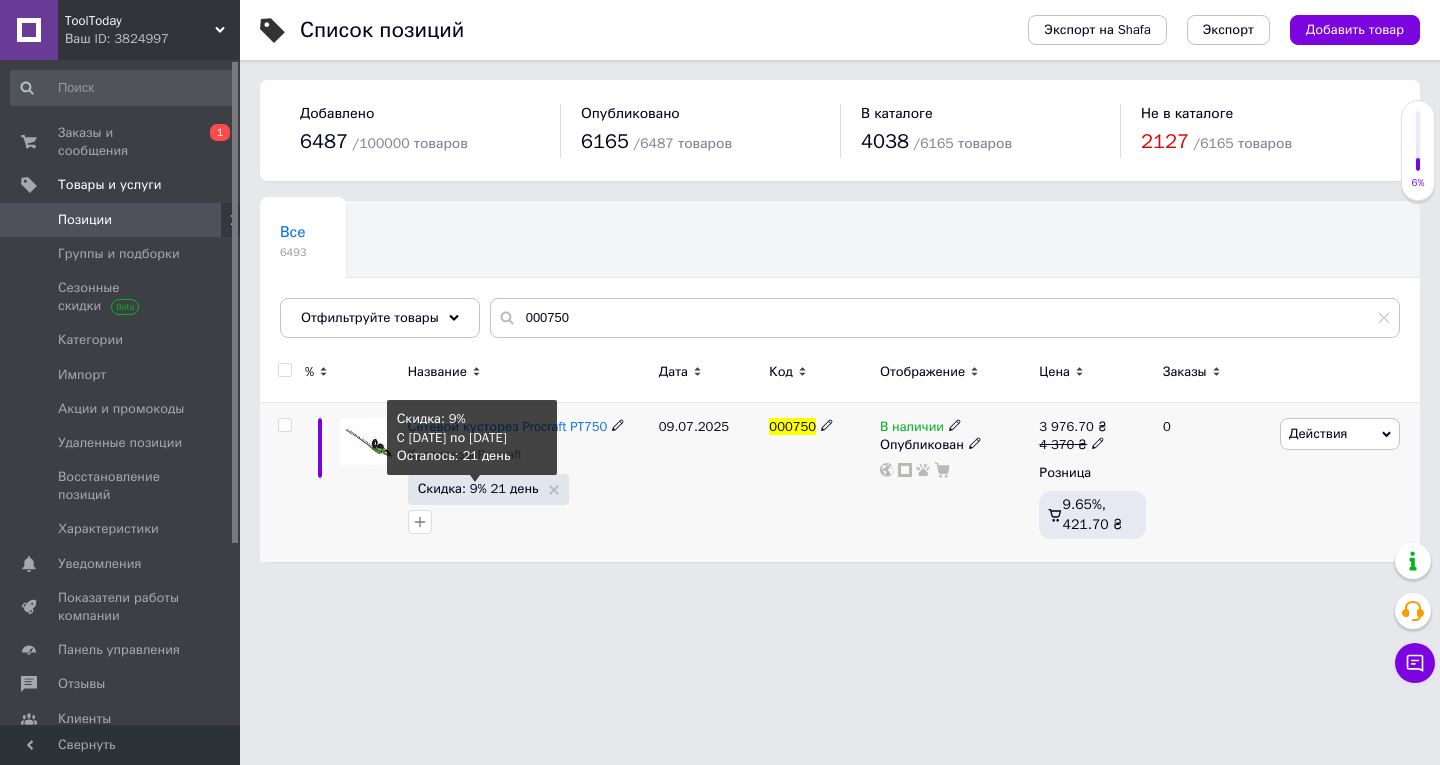 click on "Скидка: 9% 21 день" at bounding box center (478, 488) 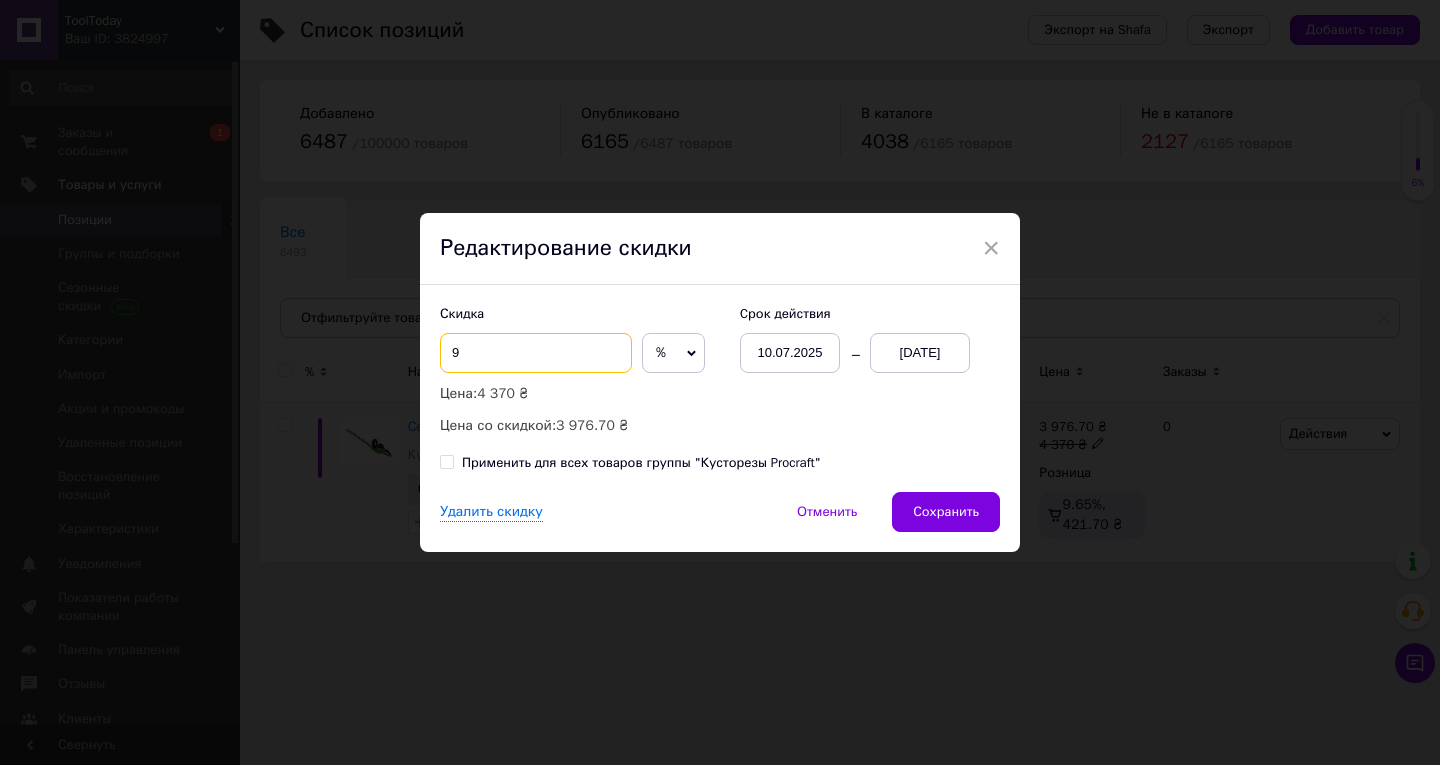 click on "9" at bounding box center [536, 353] 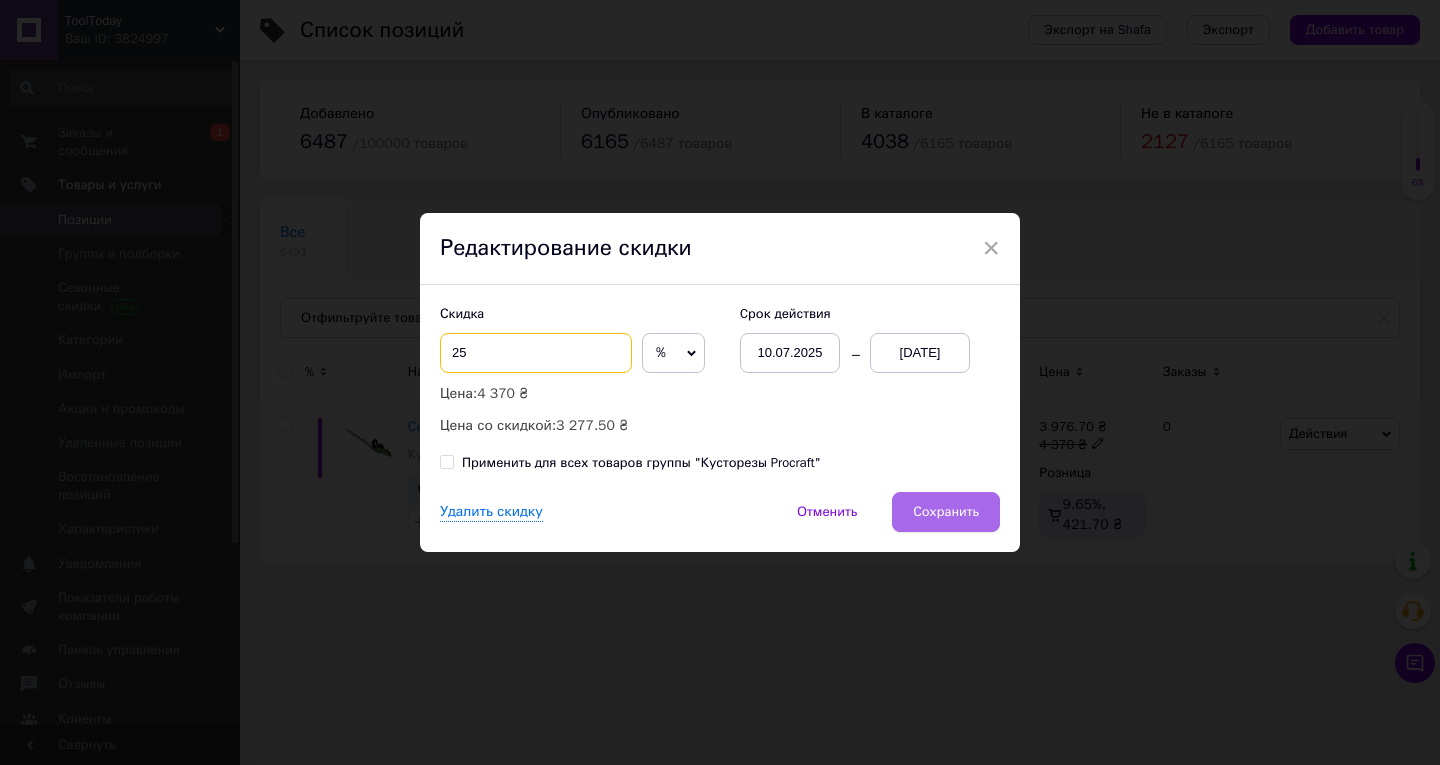 type on "25" 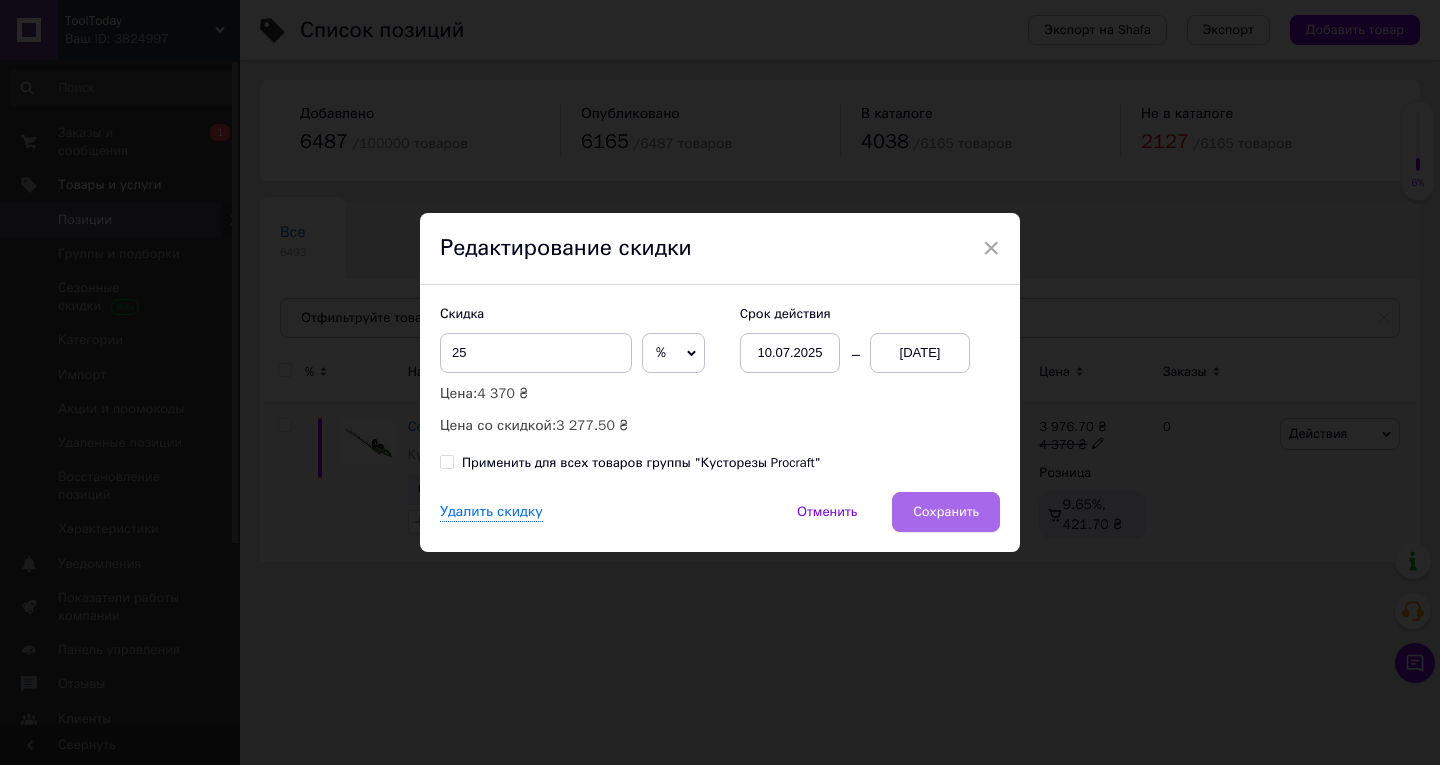 click on "Сохранить" at bounding box center (946, 512) 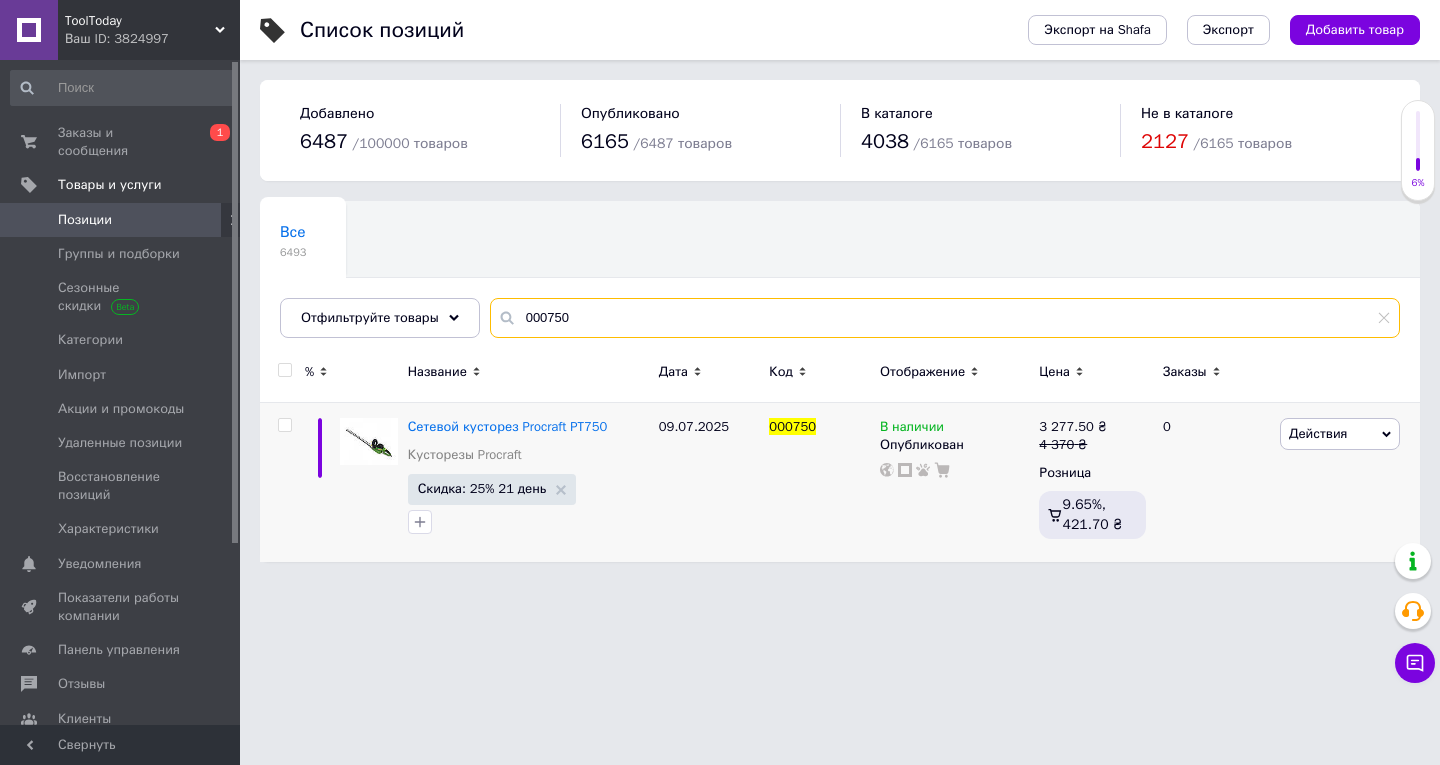 click on "000750" at bounding box center (945, 318) 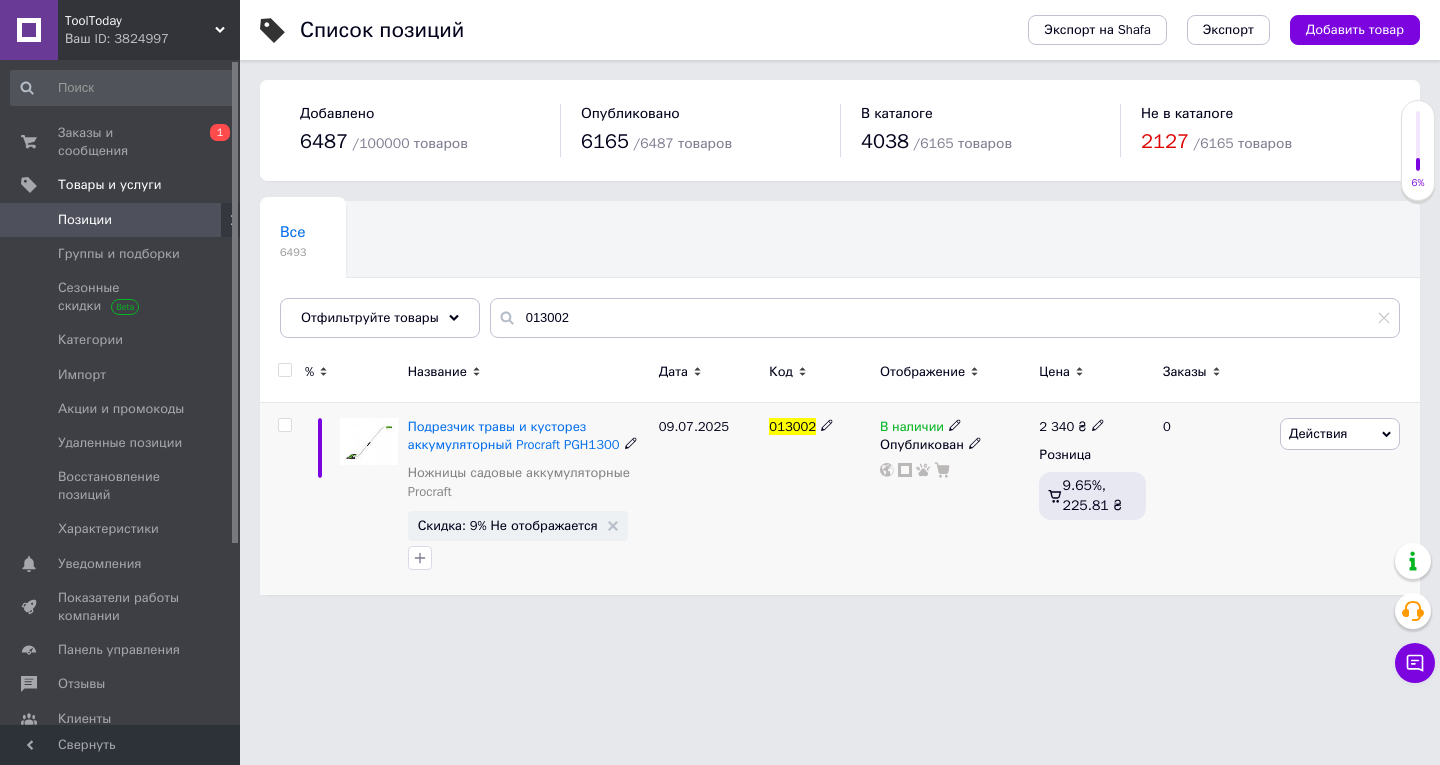 click 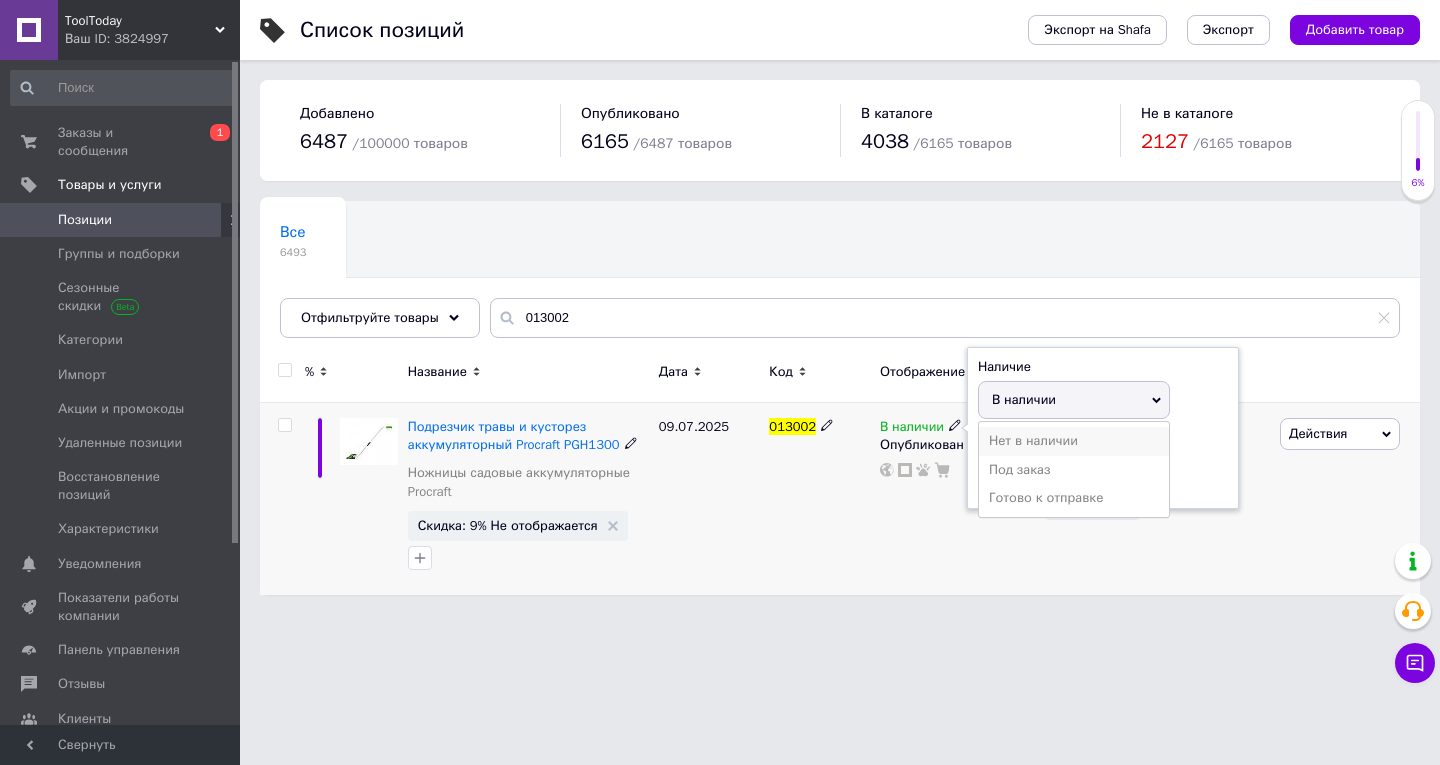 click on "Нет в наличии" at bounding box center (1074, 441) 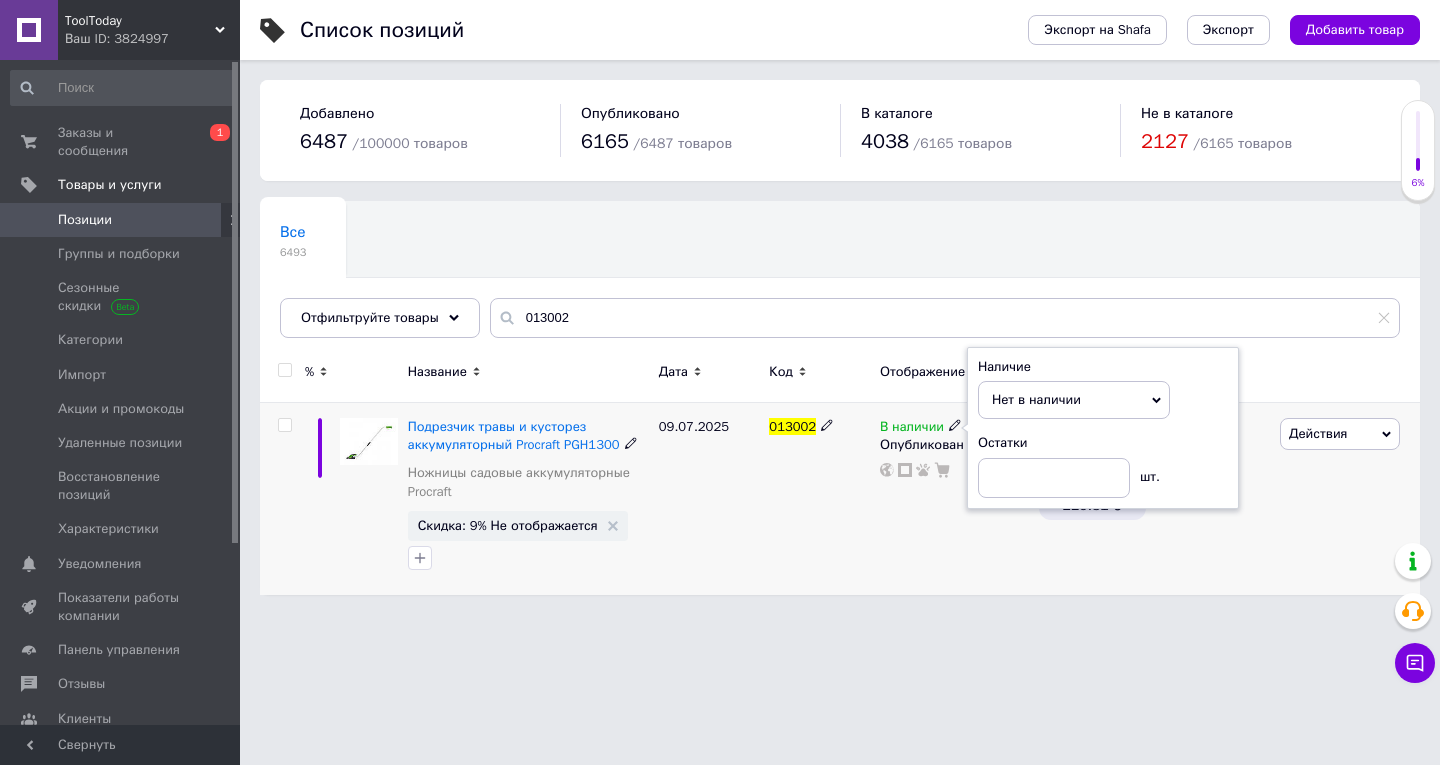 click on "013002" at bounding box center (819, 499) 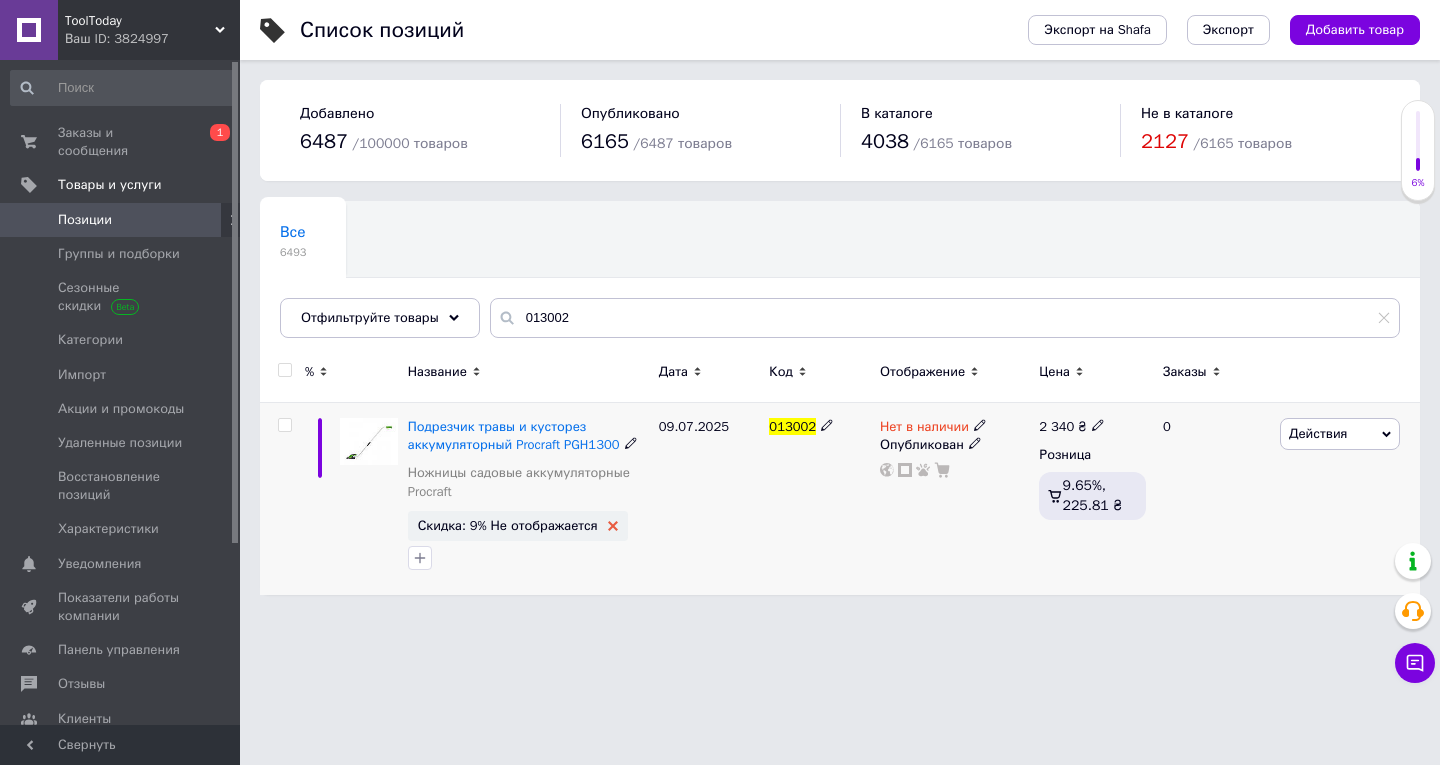 click 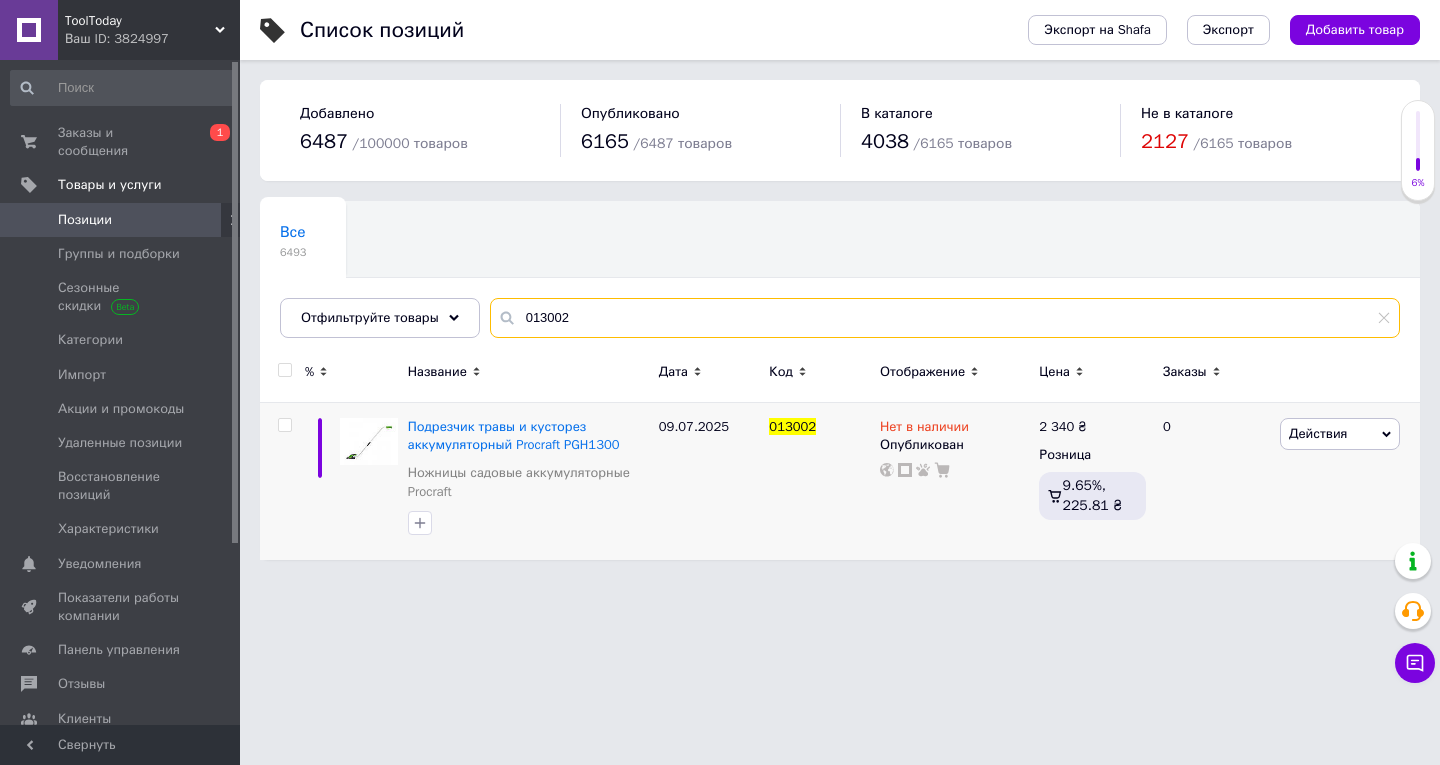 click on "013002" at bounding box center [945, 318] 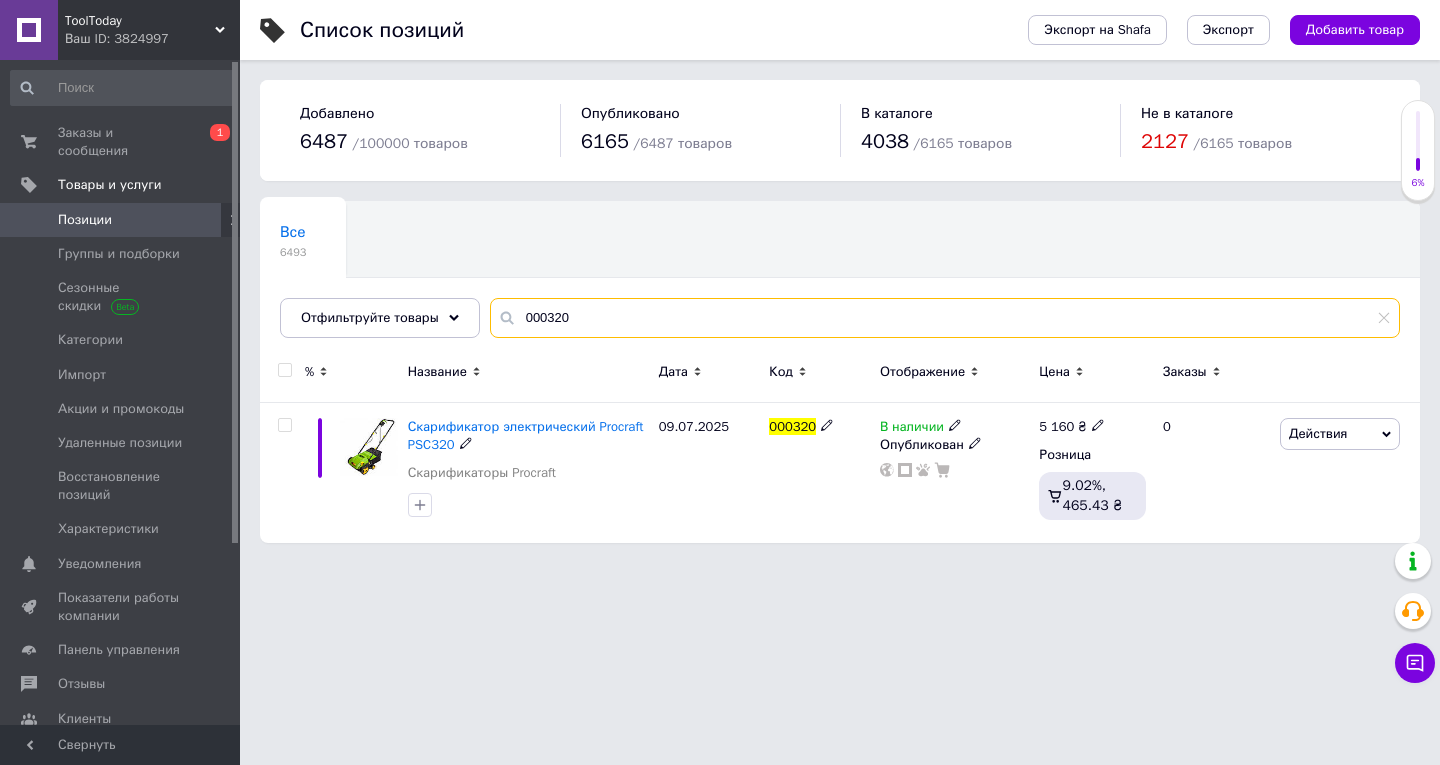 type on "000320" 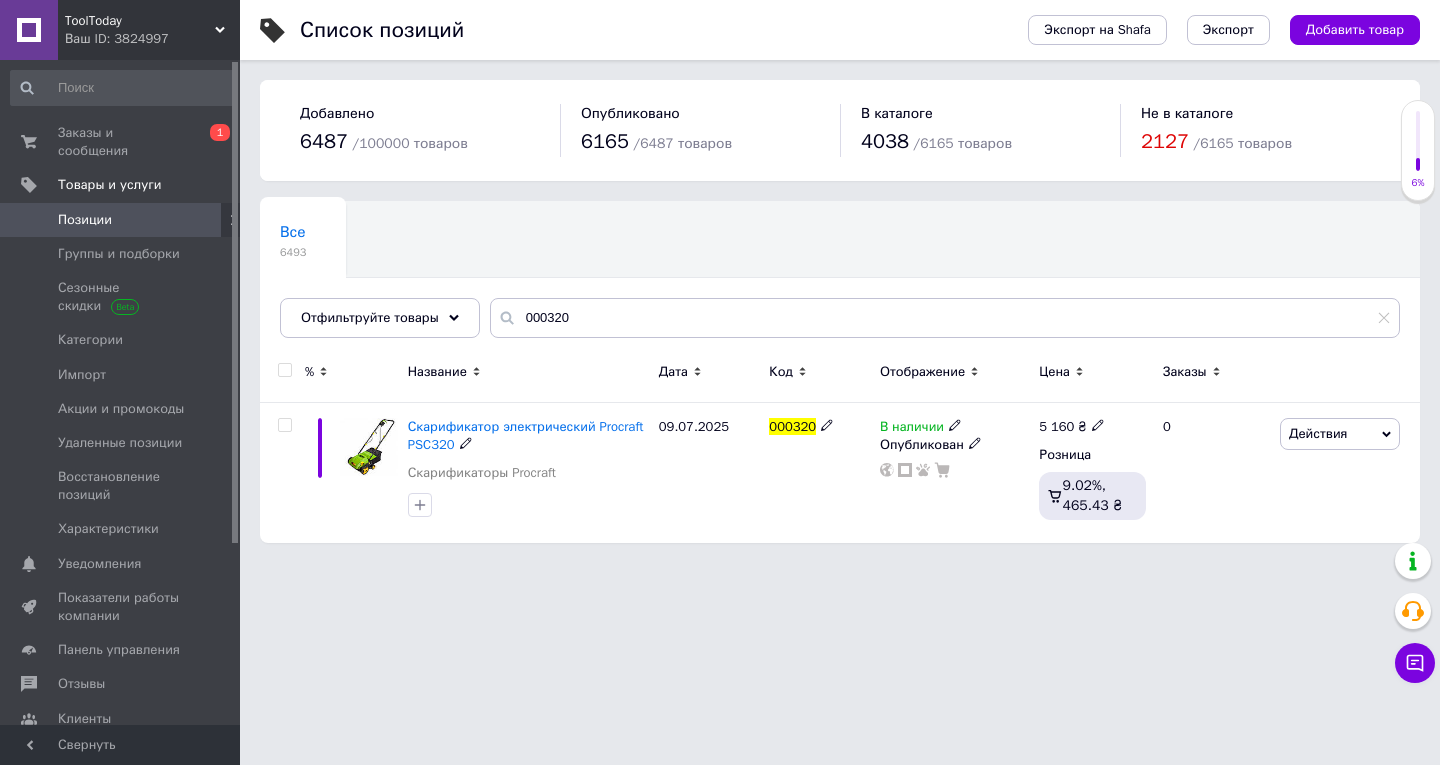 click on "Действия" at bounding box center [1318, 433] 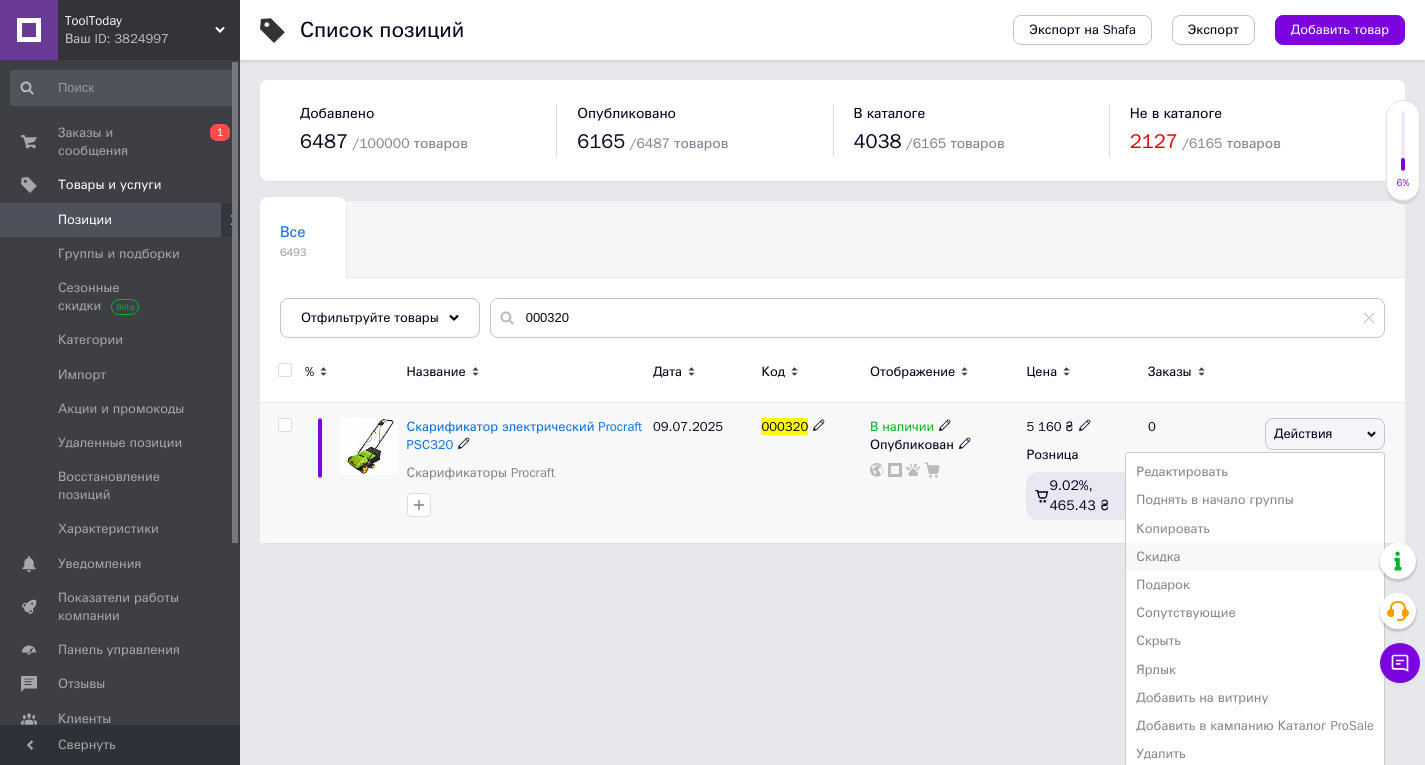 click on "Скидка" at bounding box center (1255, 557) 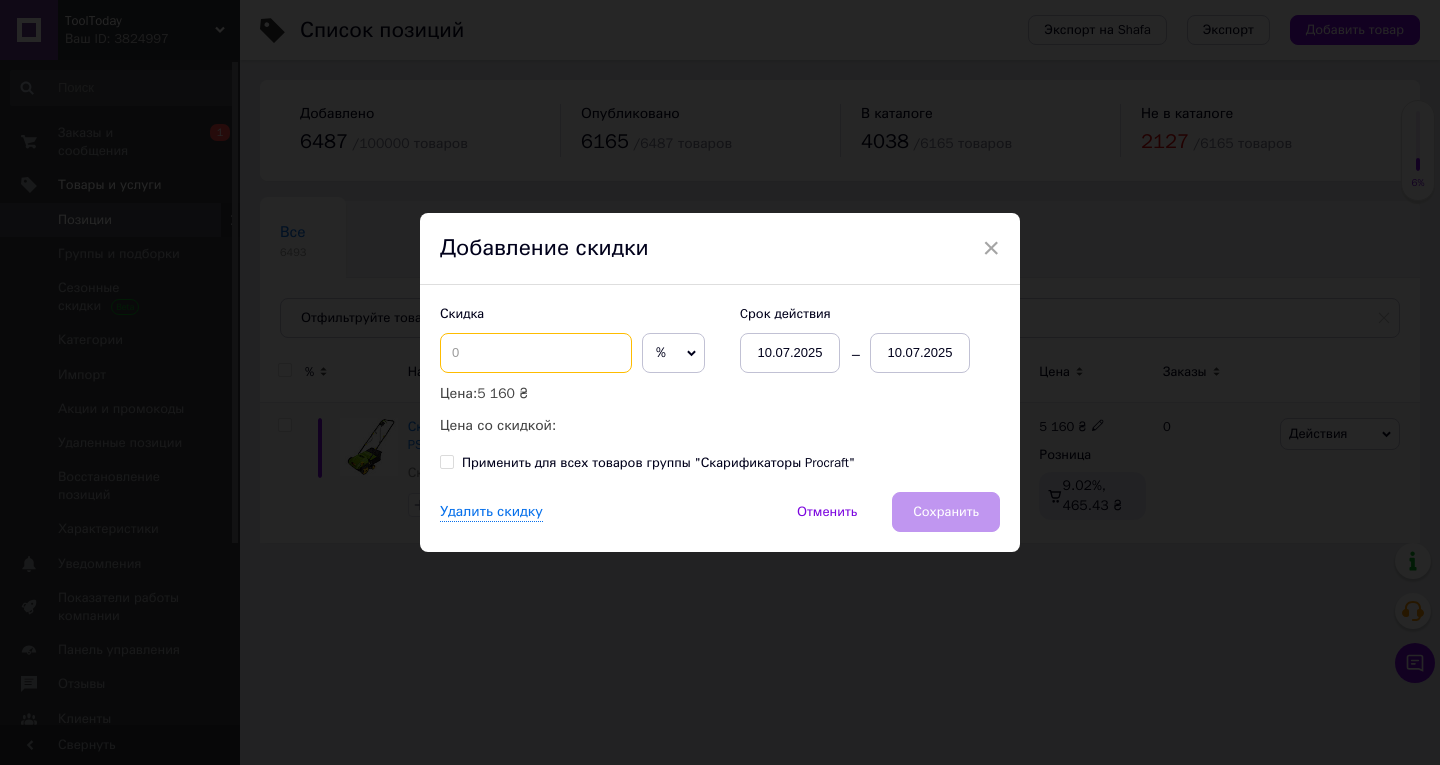 click at bounding box center [536, 353] 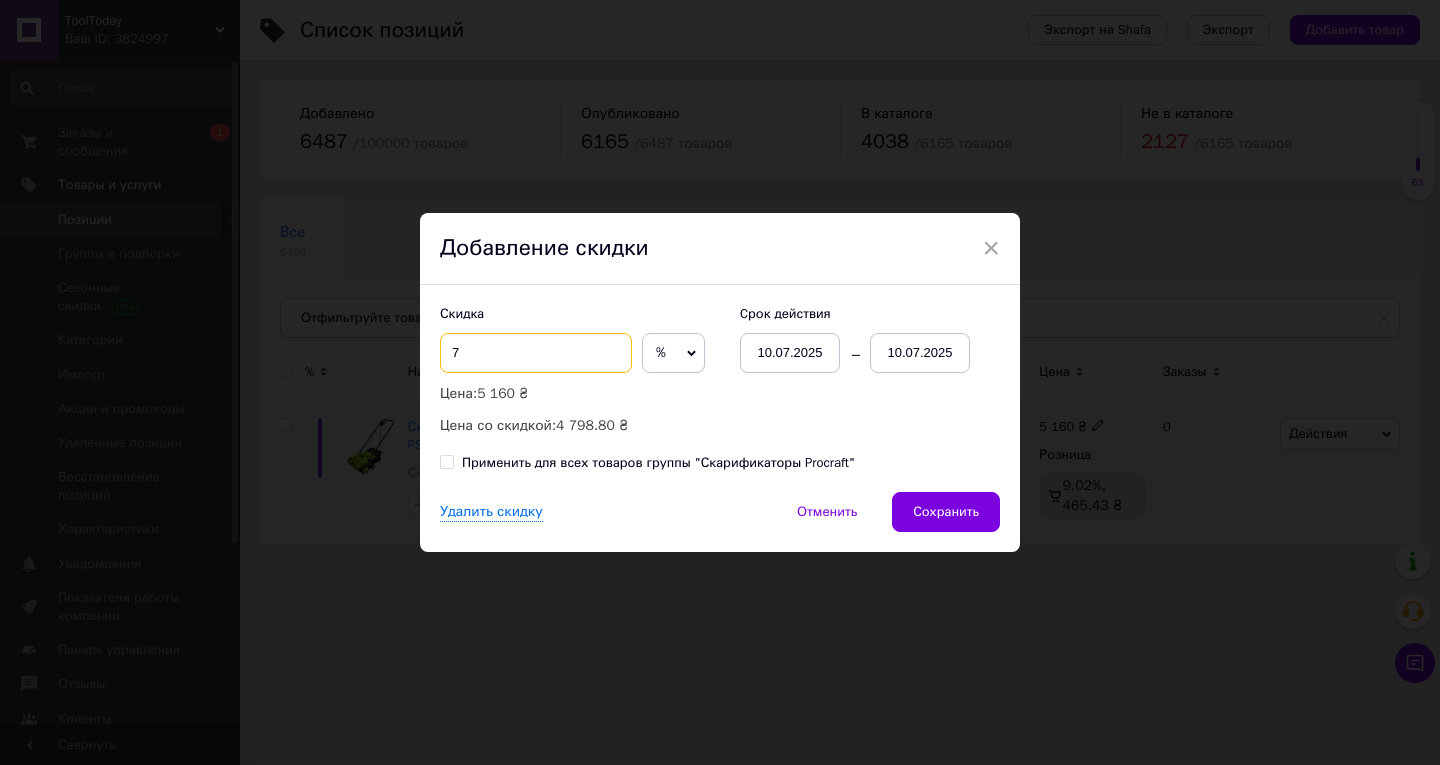 type on "7" 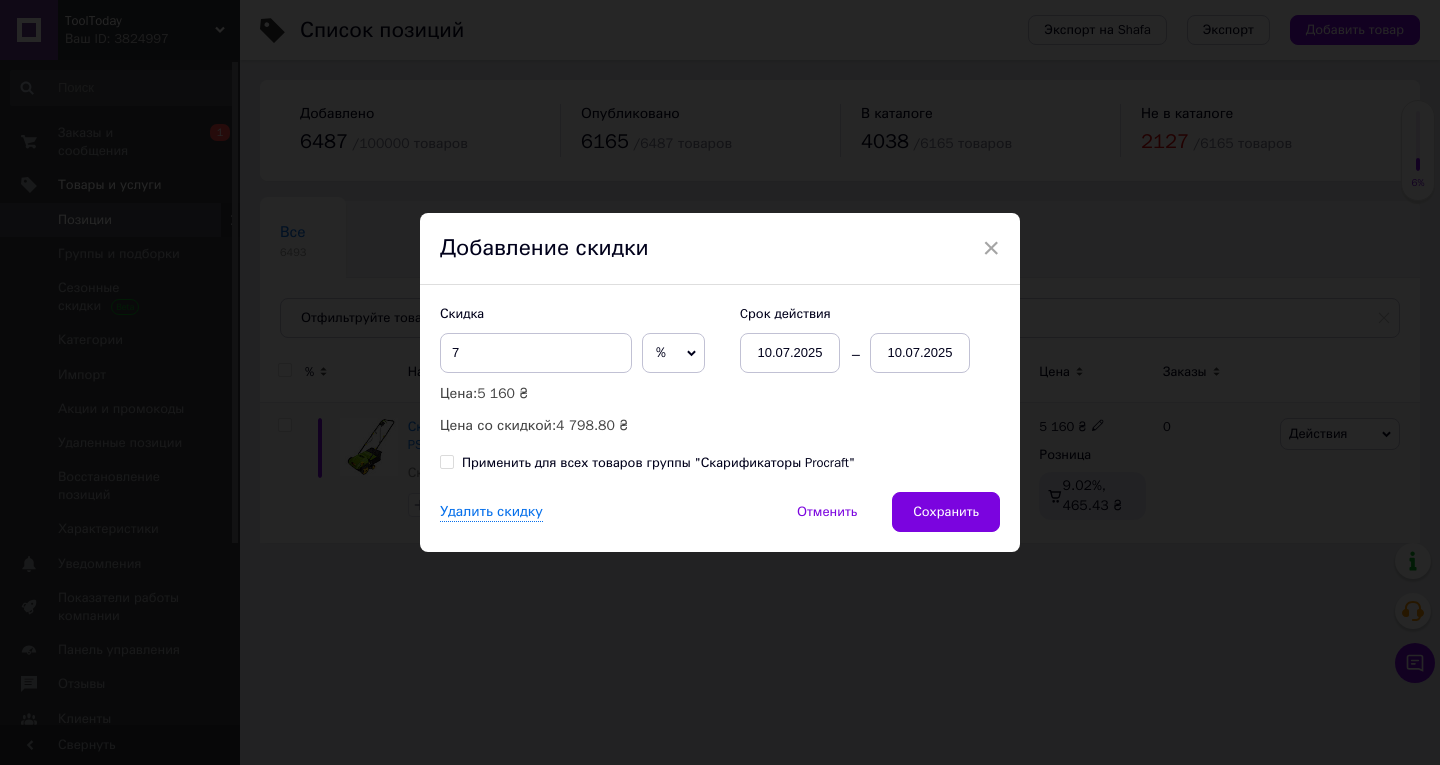 click on "10.07.2025" at bounding box center [920, 353] 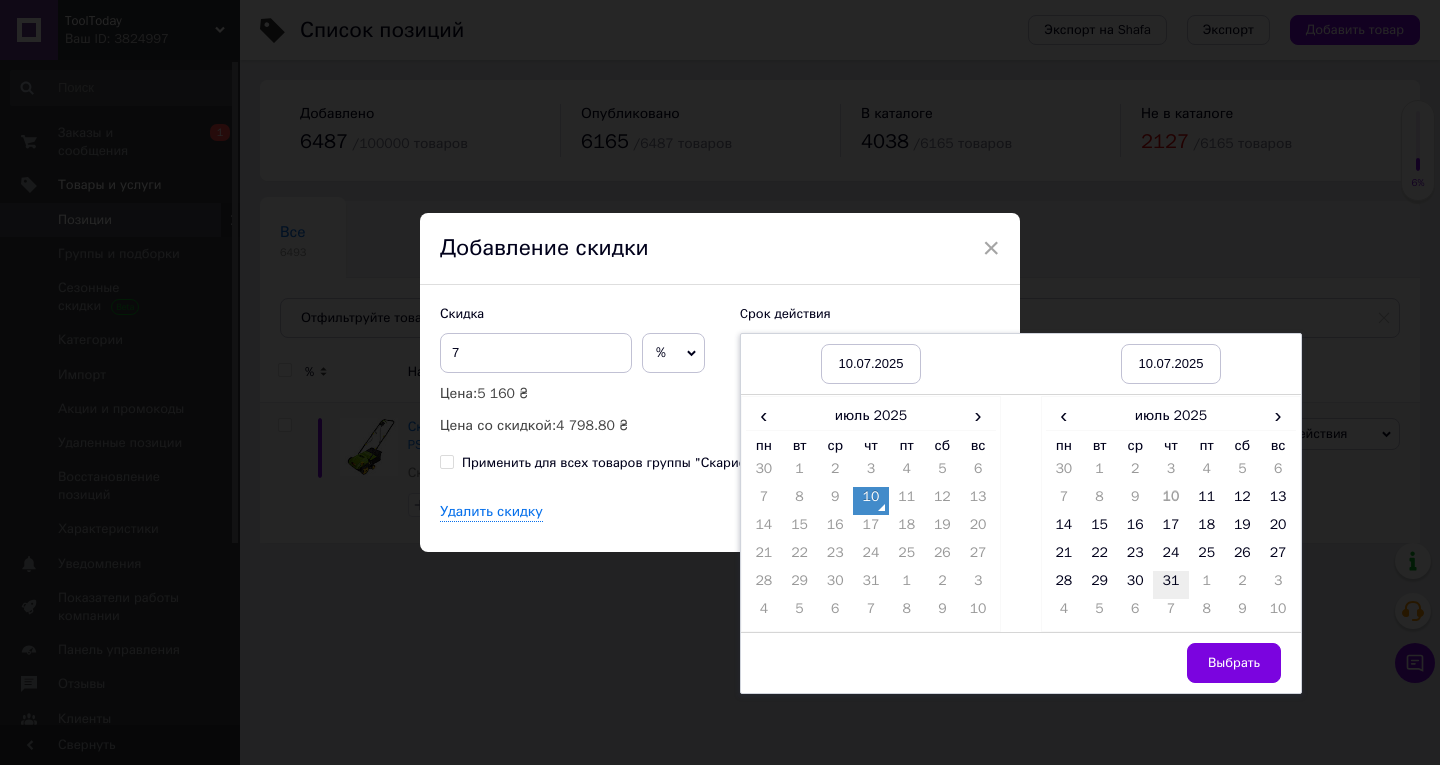 click on "31" at bounding box center (1171, 585) 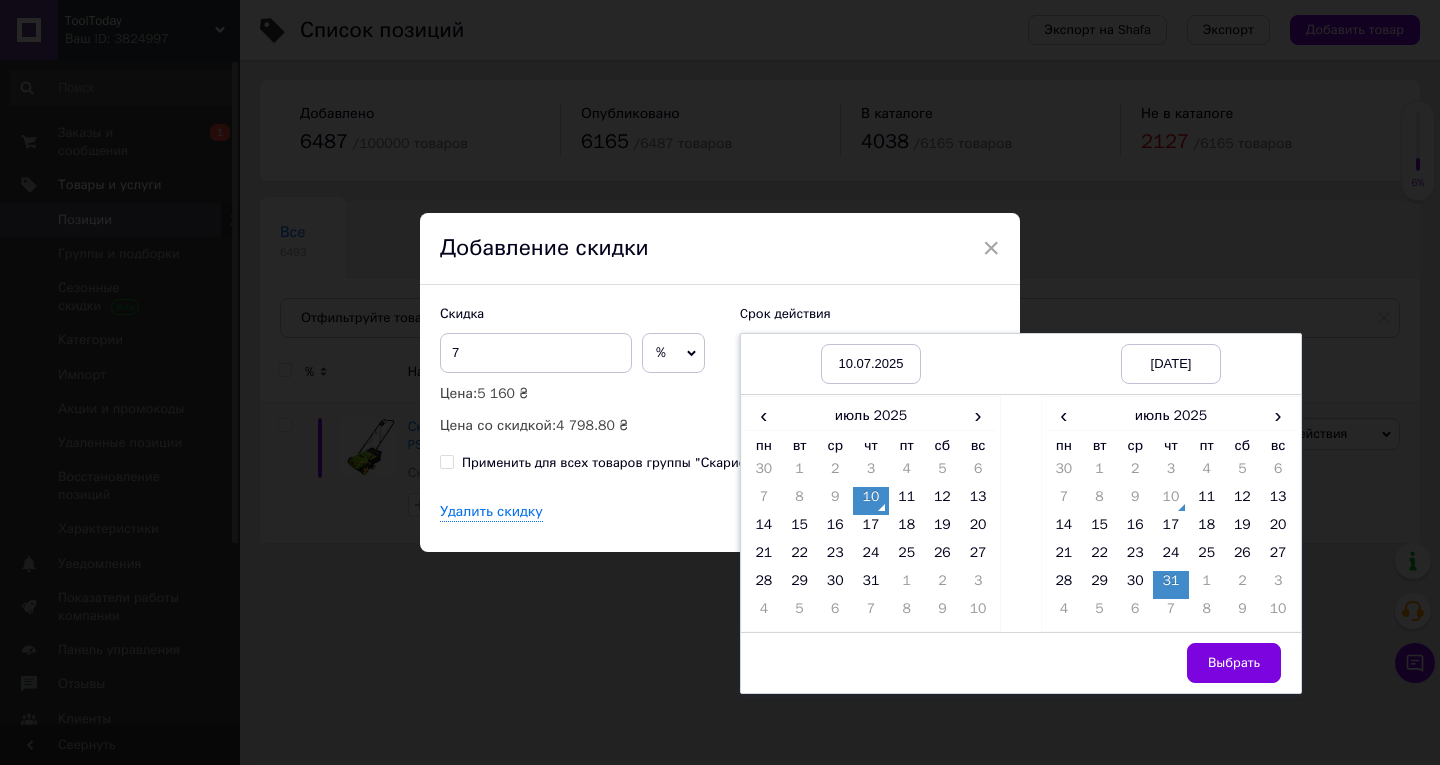 click on "Выбрать" at bounding box center [1234, 663] 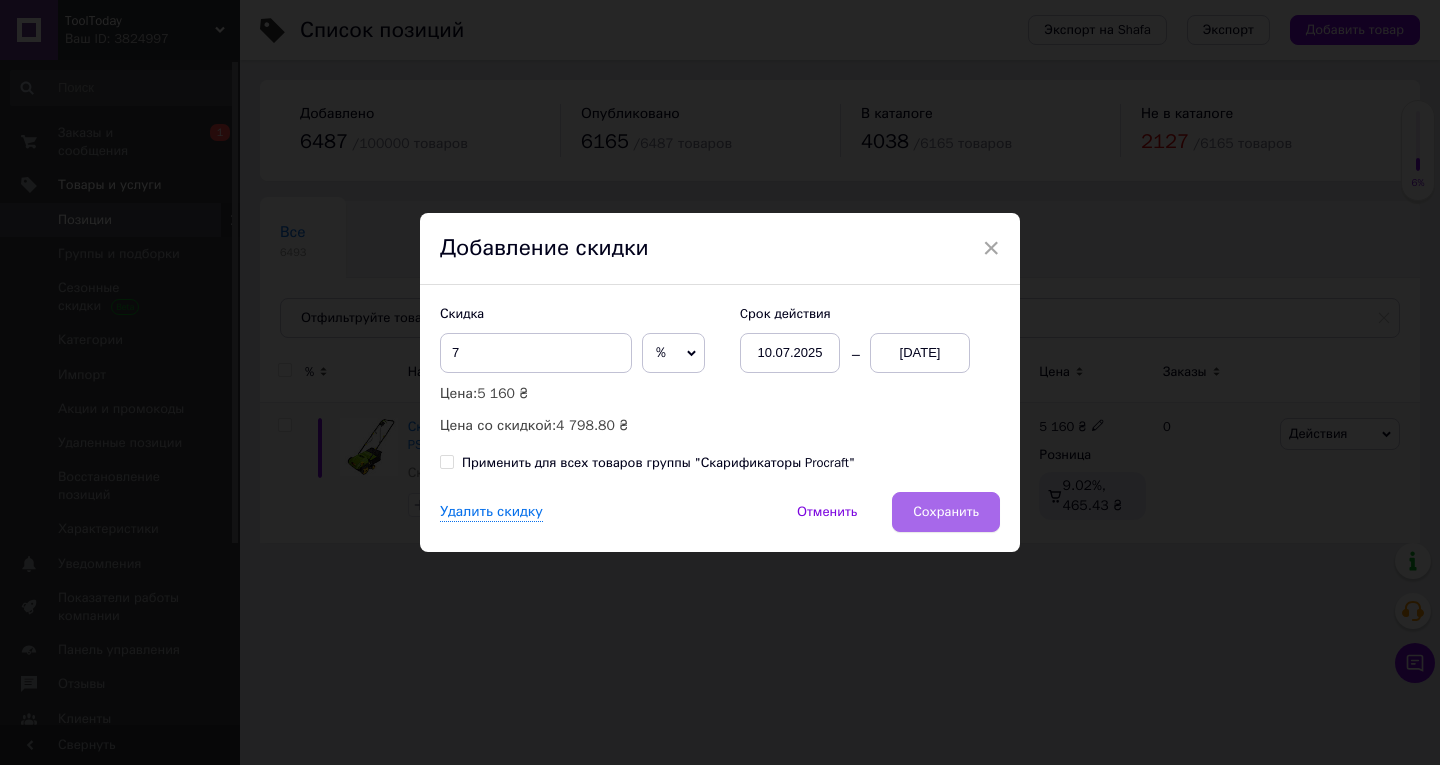 click on "Сохранить" at bounding box center (946, 512) 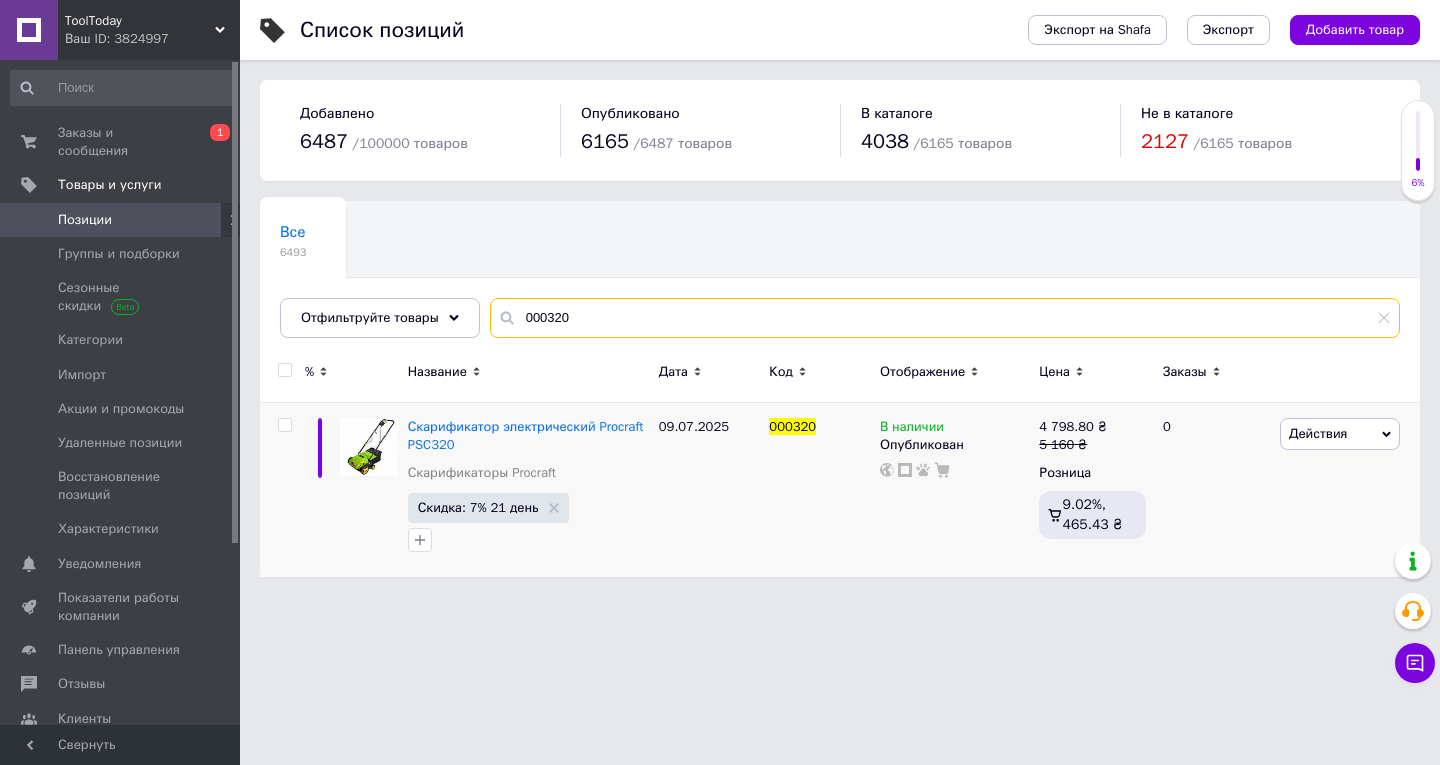 click on "000320" at bounding box center (945, 318) 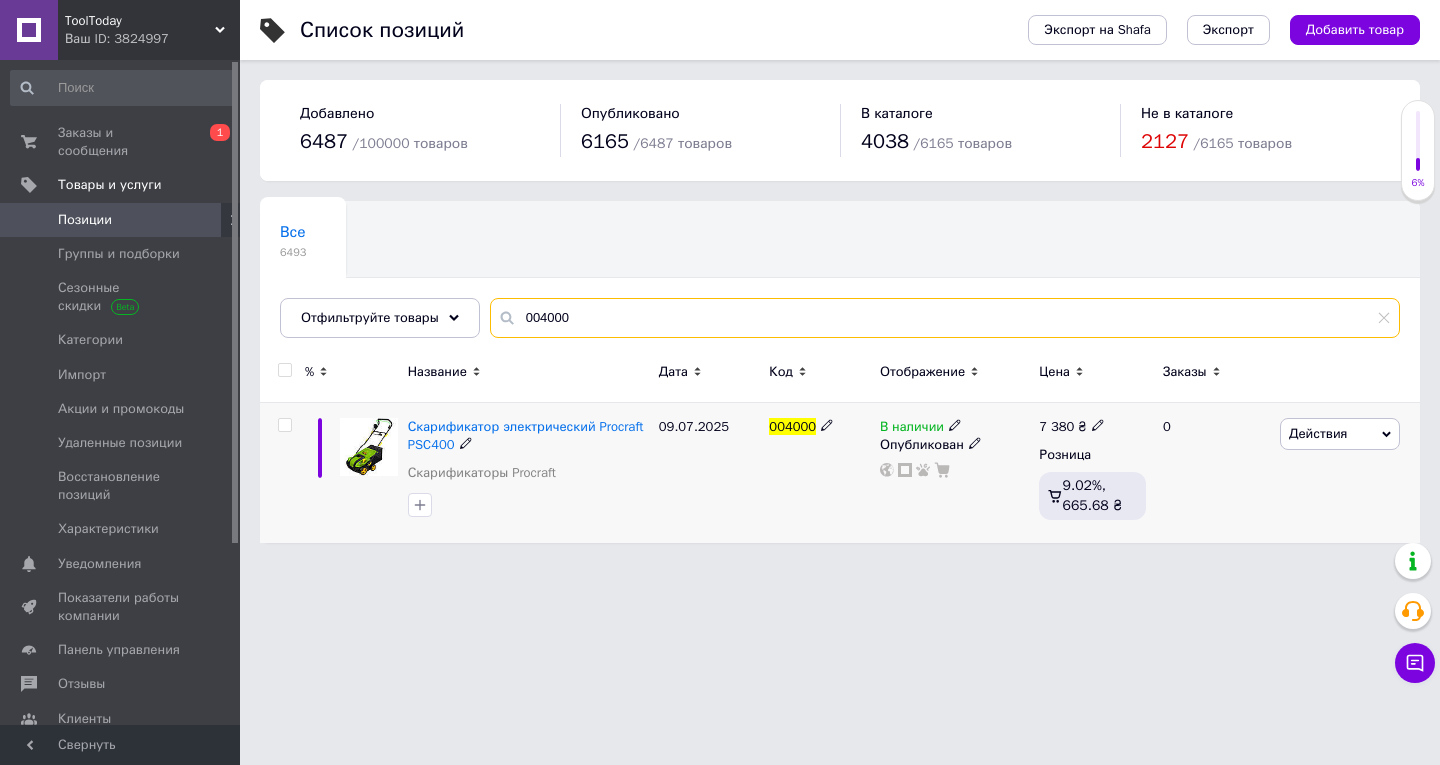 type on "004000" 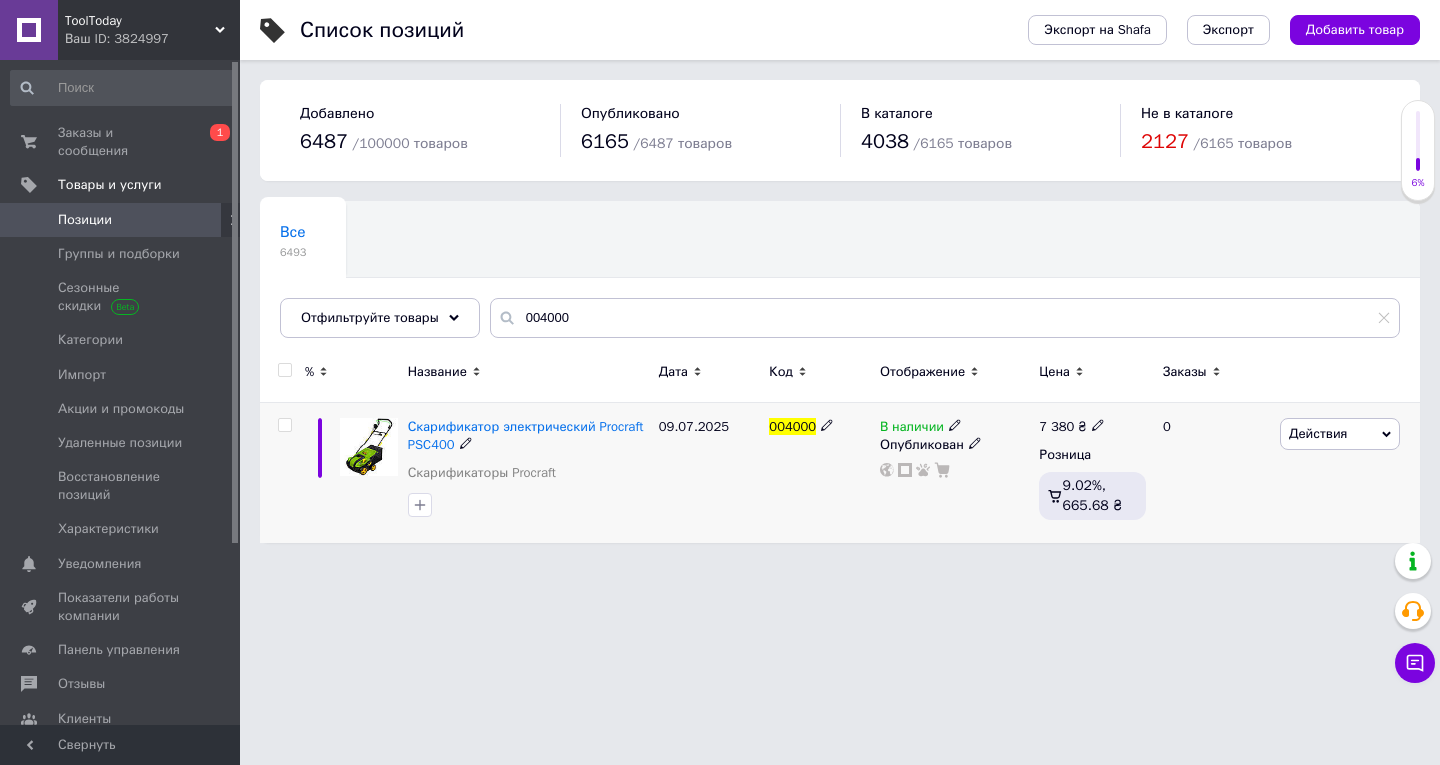 click on "Действия" at bounding box center [1318, 433] 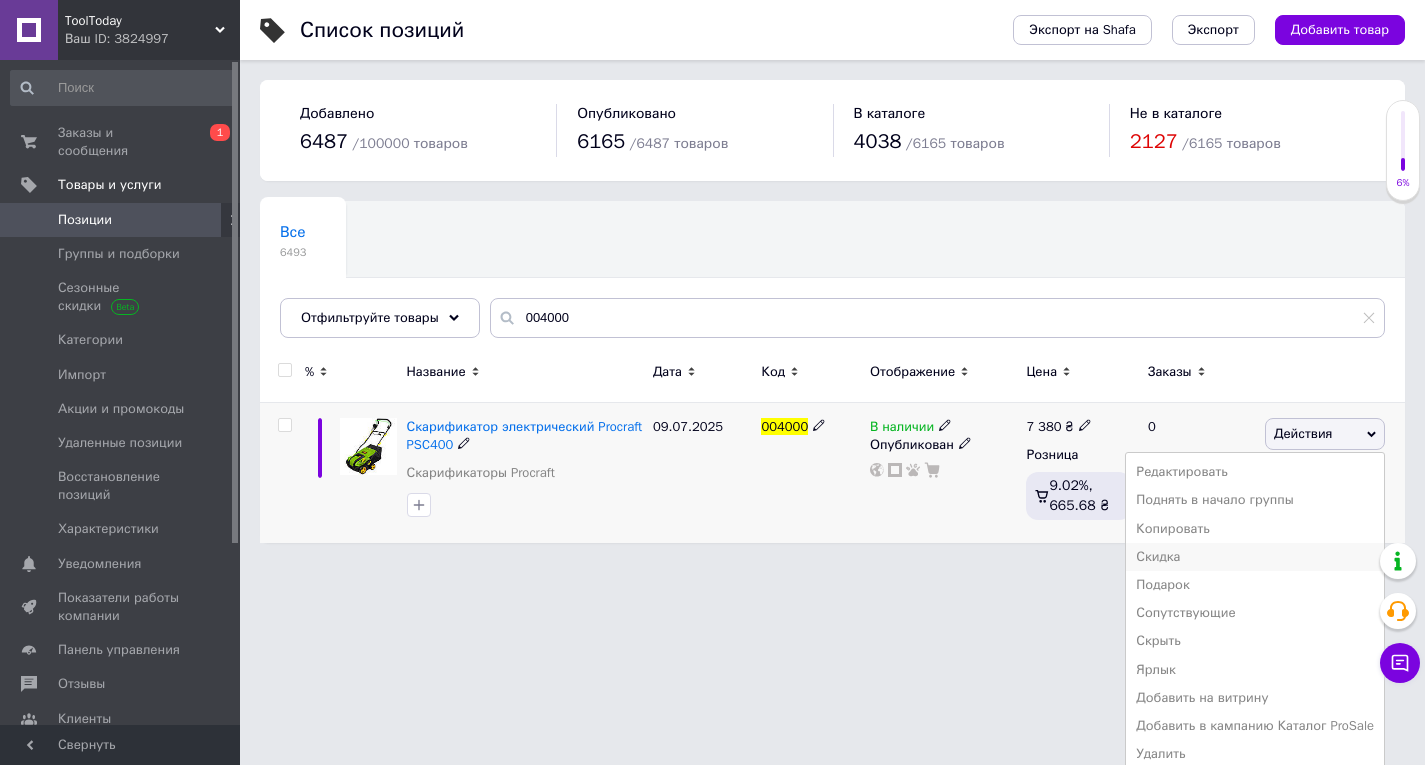 click on "Скидка" at bounding box center [1255, 557] 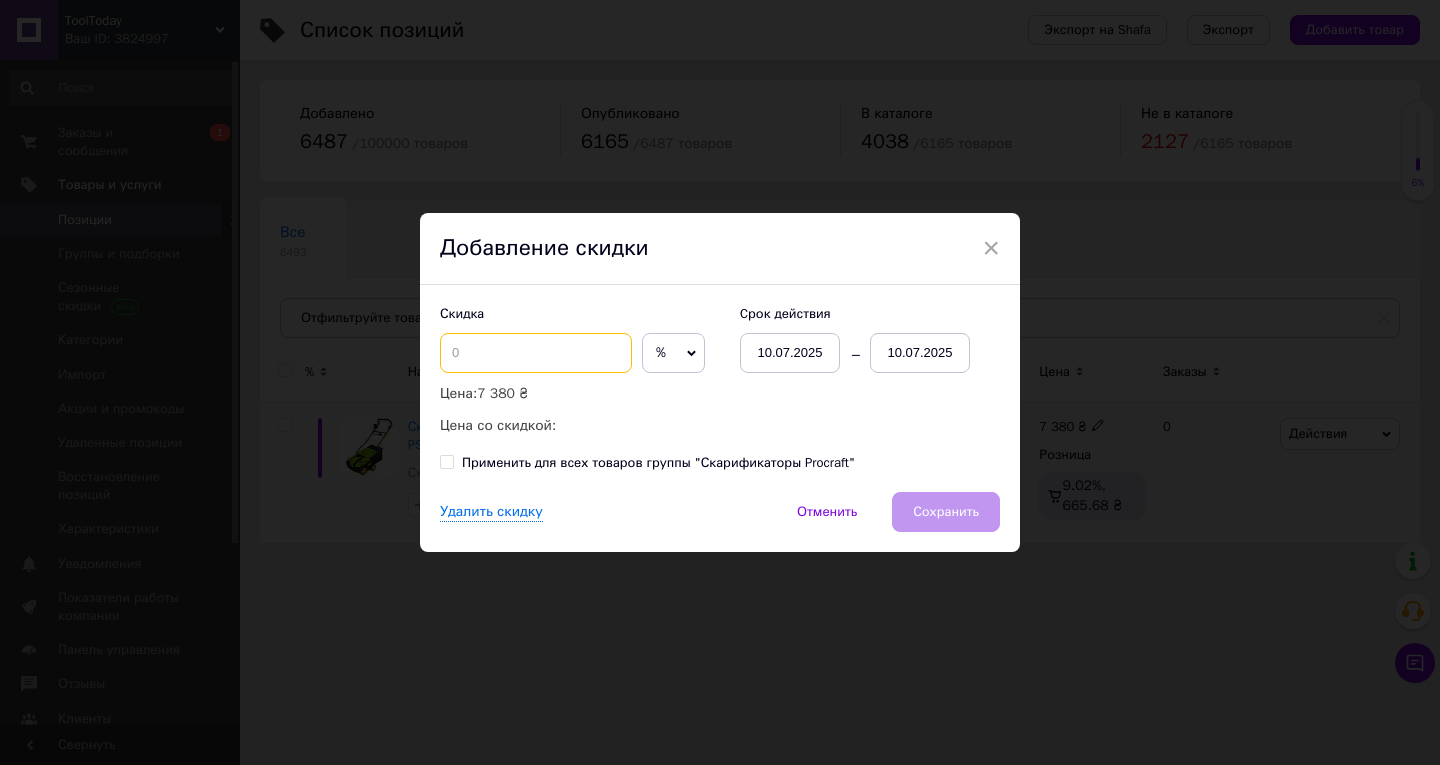 click at bounding box center [536, 353] 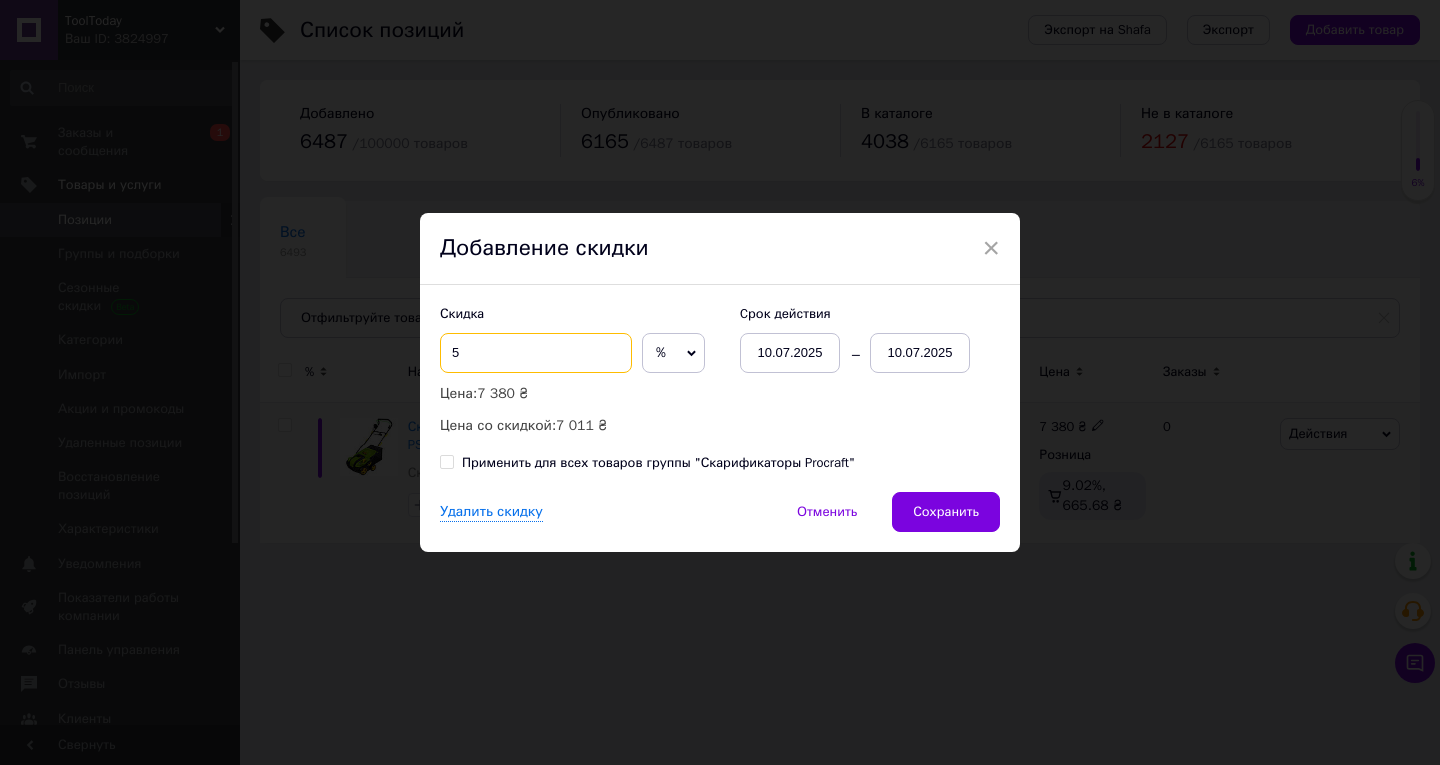 type on "5" 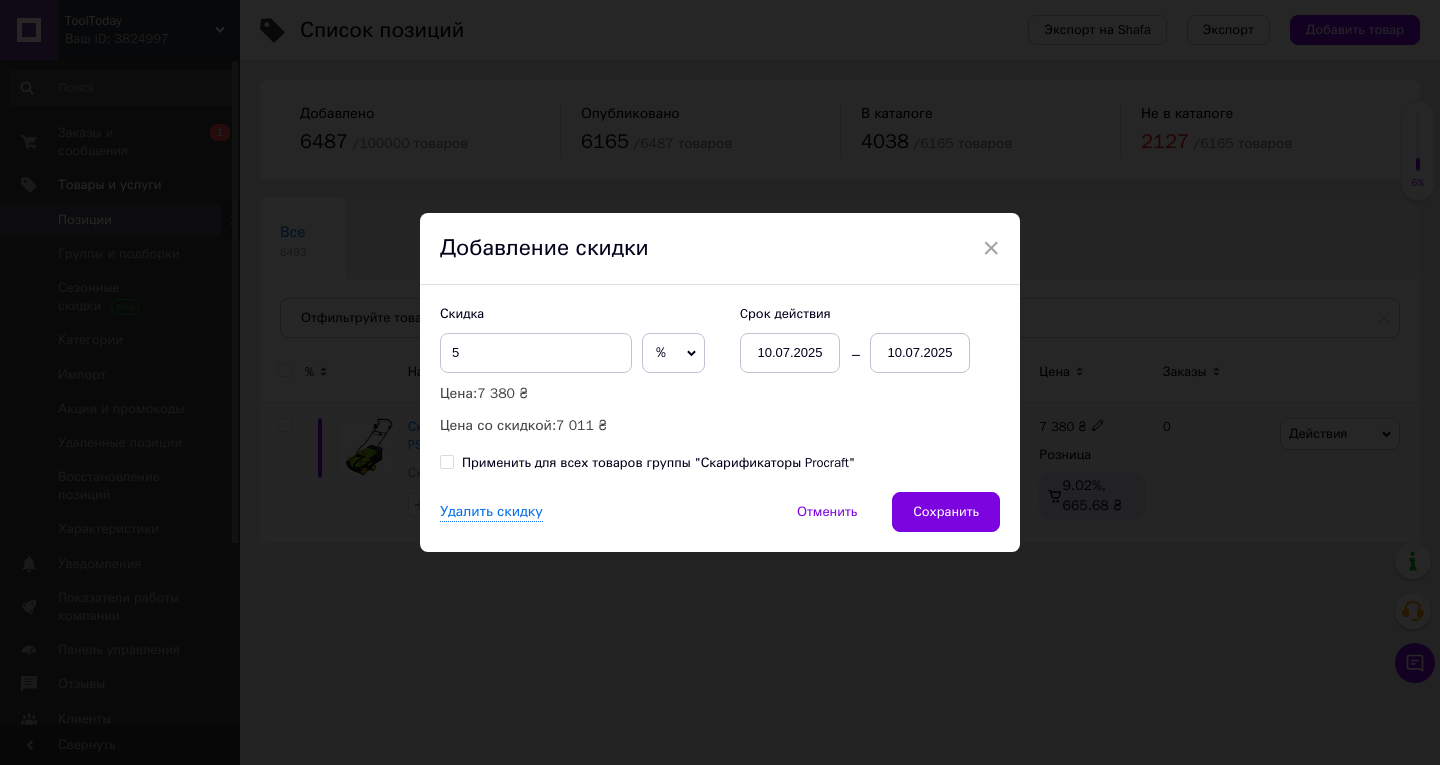 click on "10.07.2025" at bounding box center [920, 353] 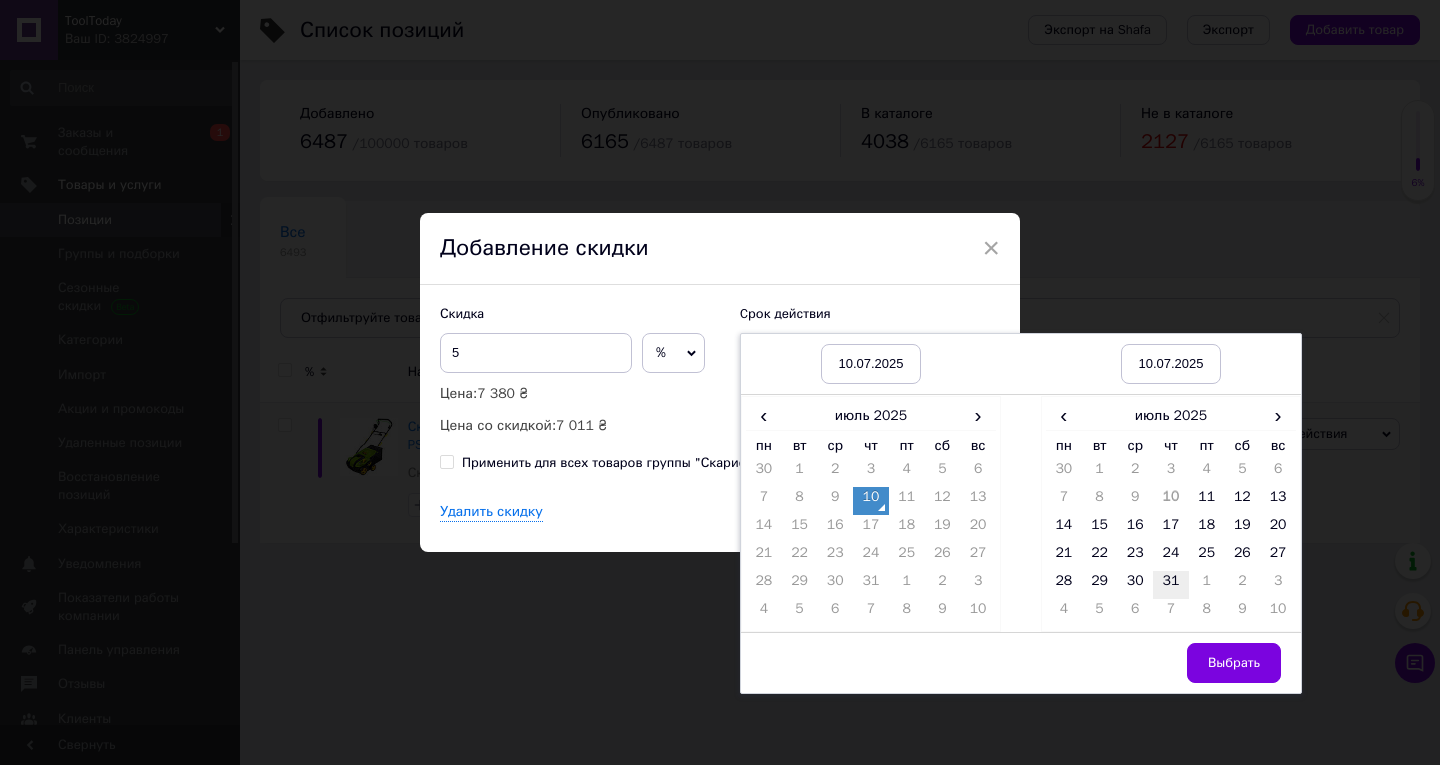 click on "31" at bounding box center [1171, 585] 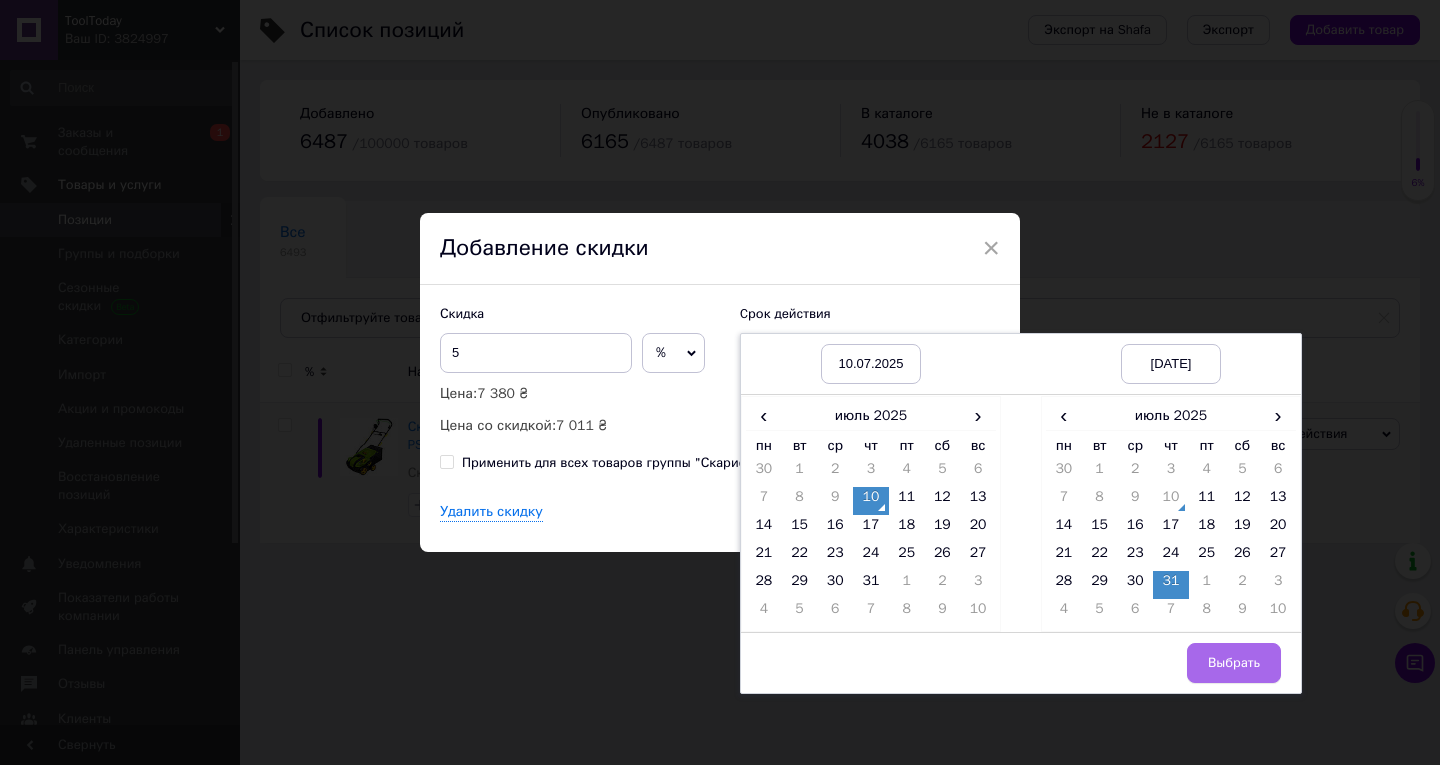 click on "Выбрать" at bounding box center [1234, 663] 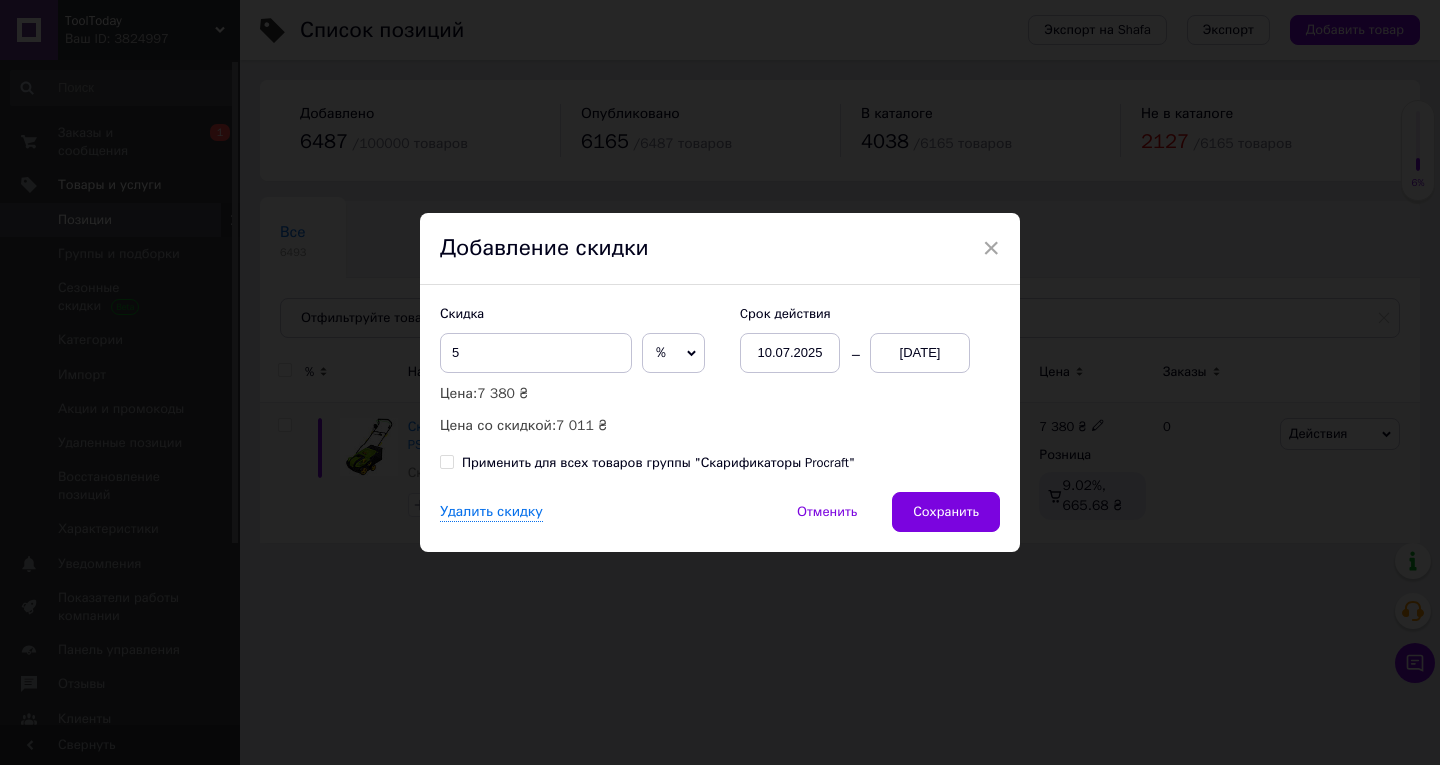 drag, startPoint x: 963, startPoint y: 507, endPoint x: 935, endPoint y: 632, distance: 128.09763 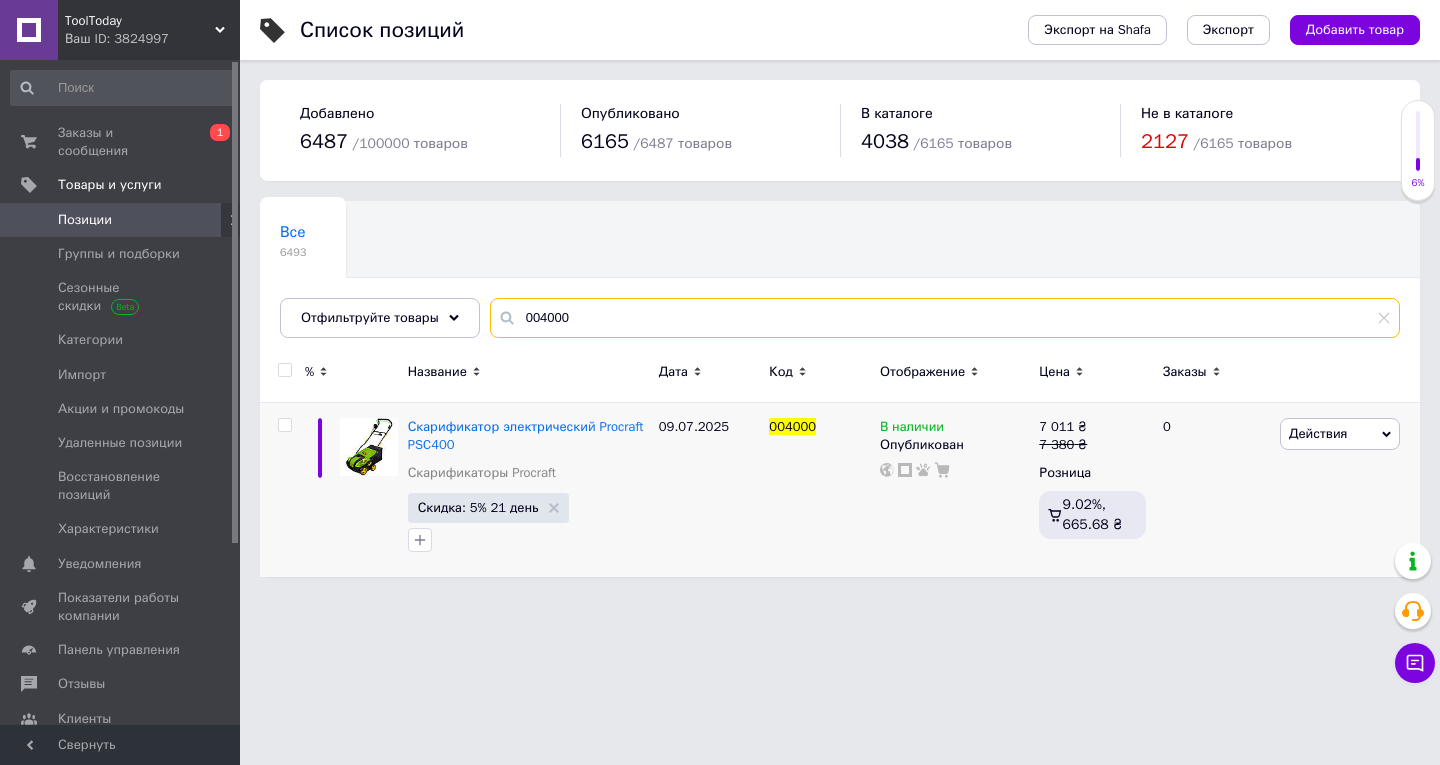 click on "004000" at bounding box center (945, 318) 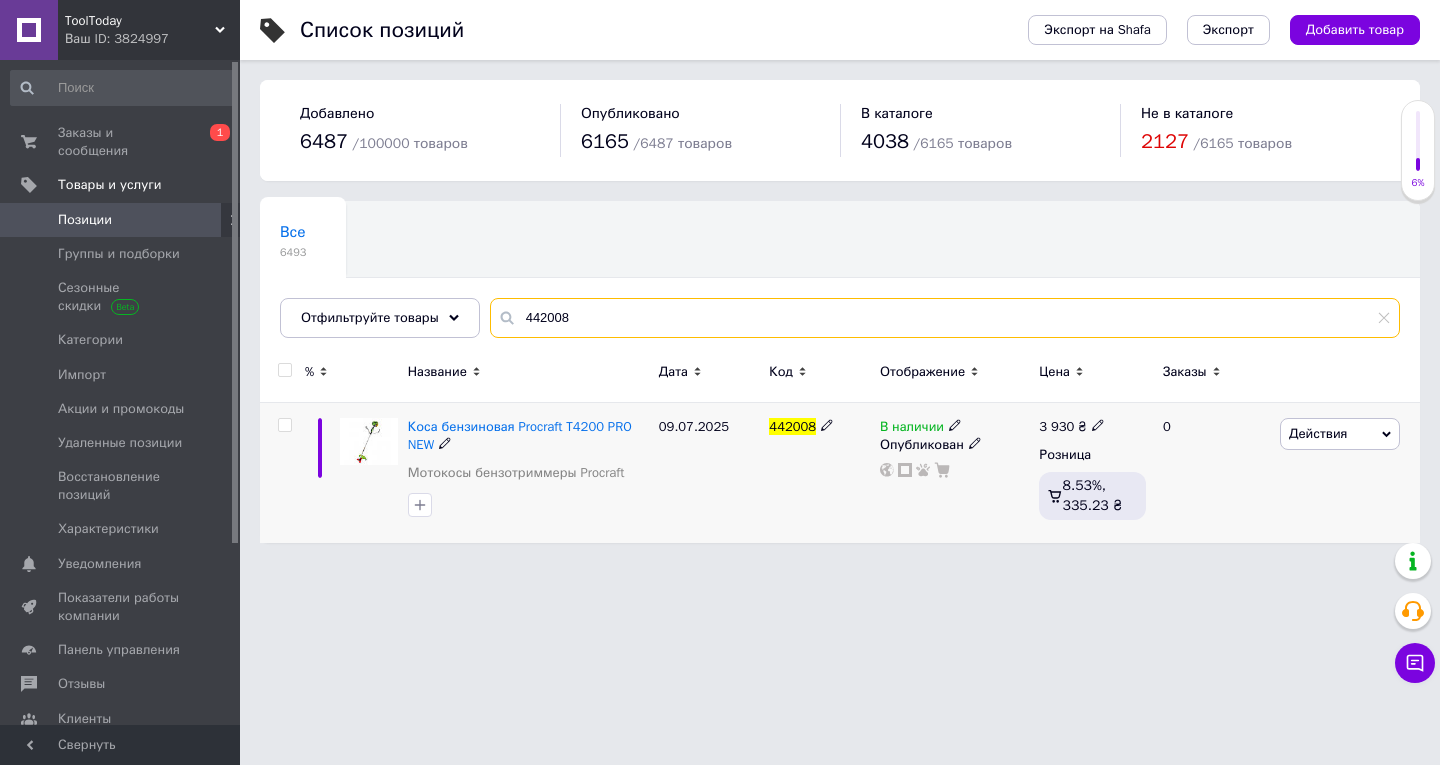 type on "442008" 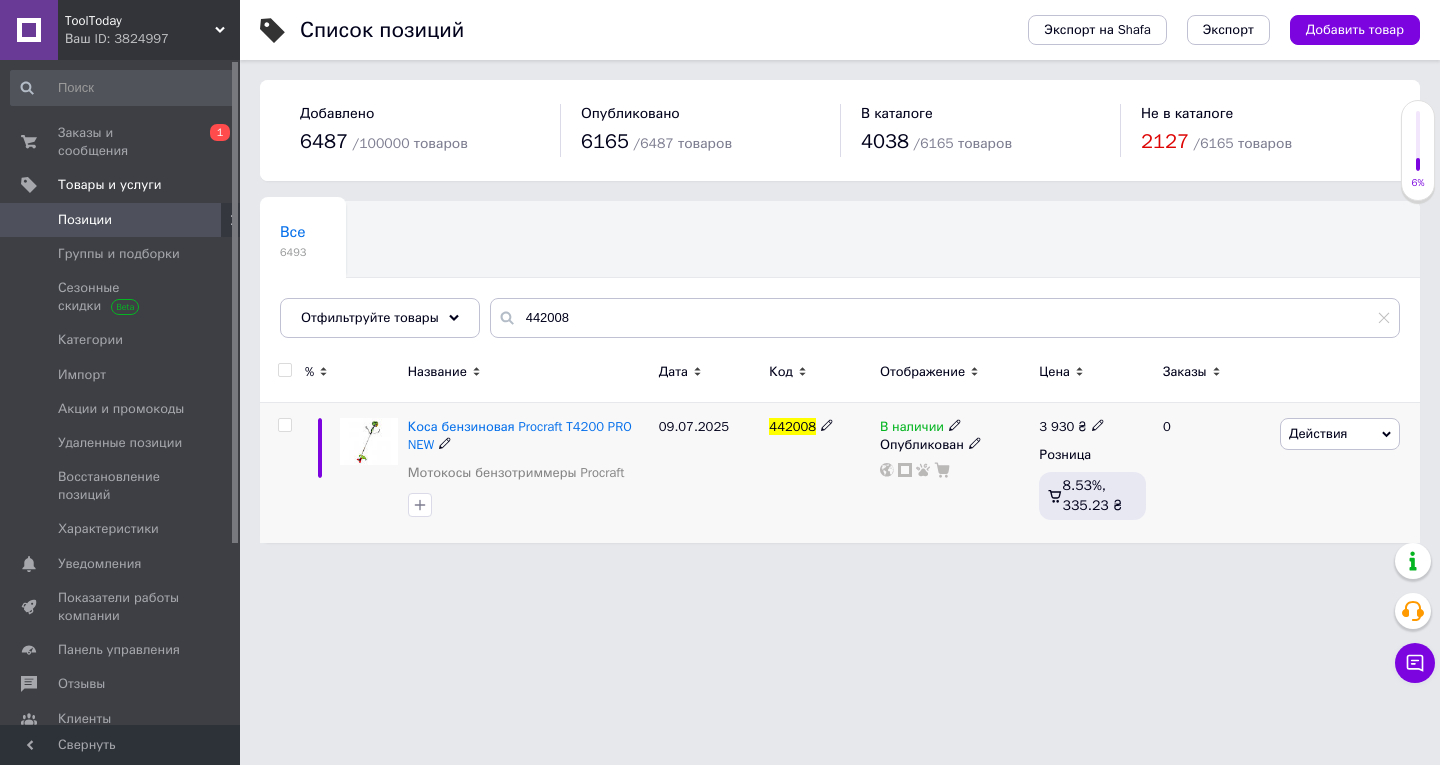 click on "Действия" at bounding box center (1318, 433) 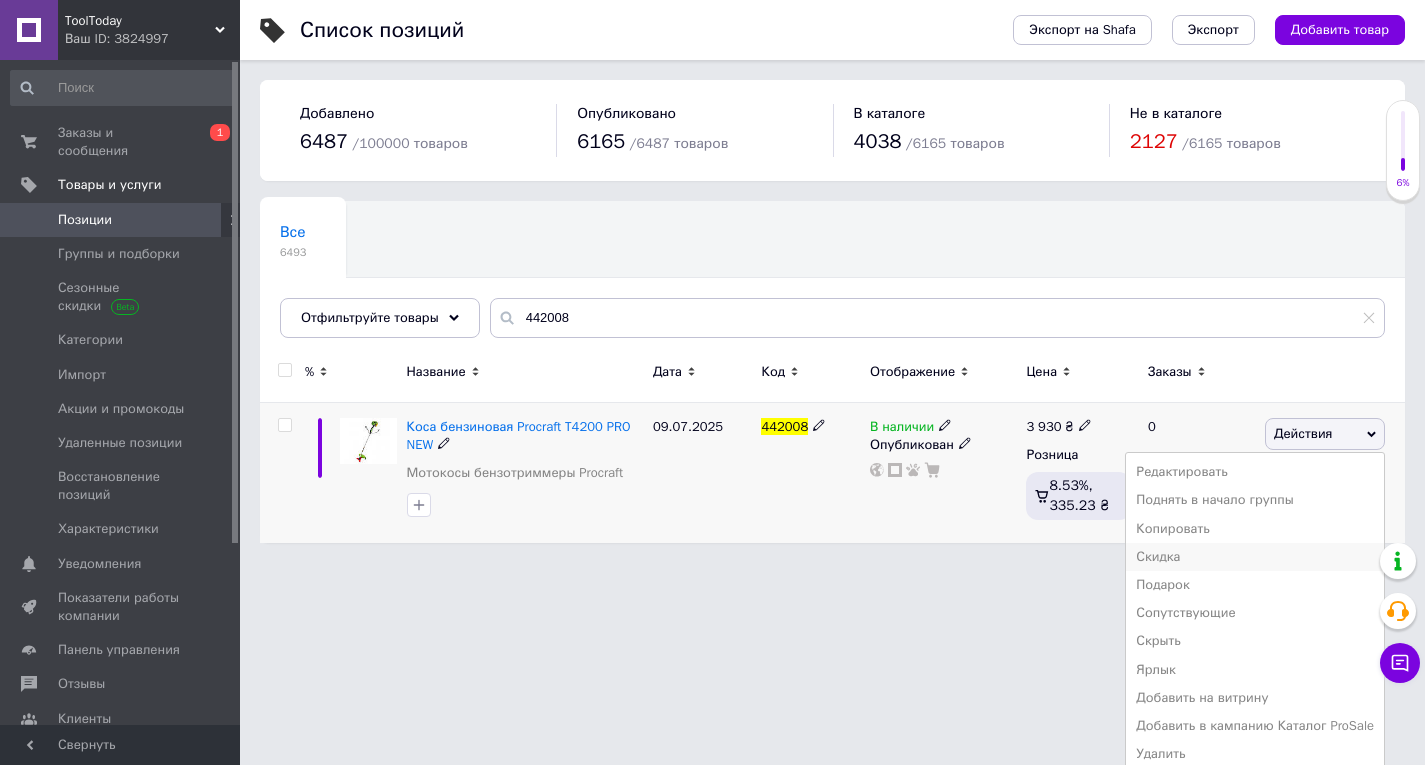 click on "Скидка" at bounding box center (1255, 557) 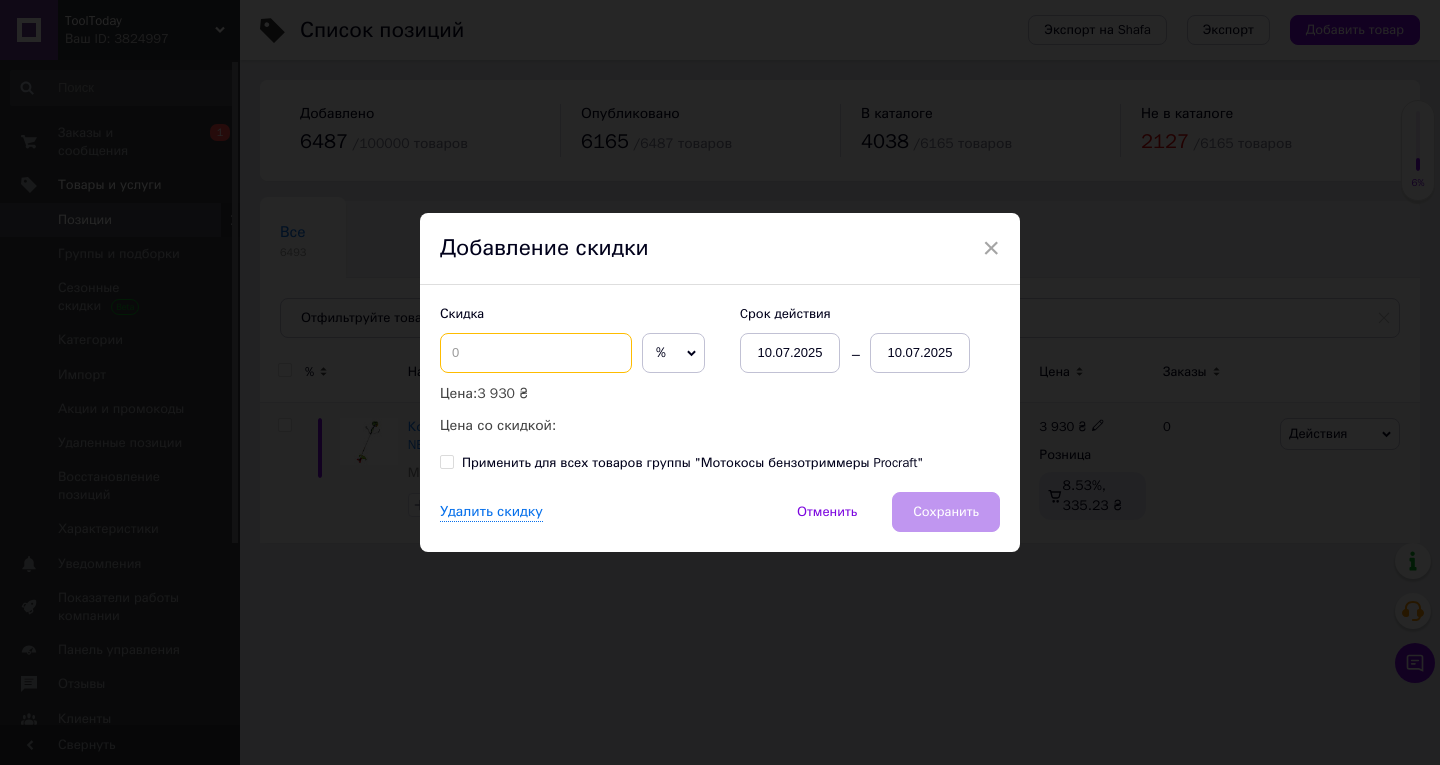 click at bounding box center (536, 353) 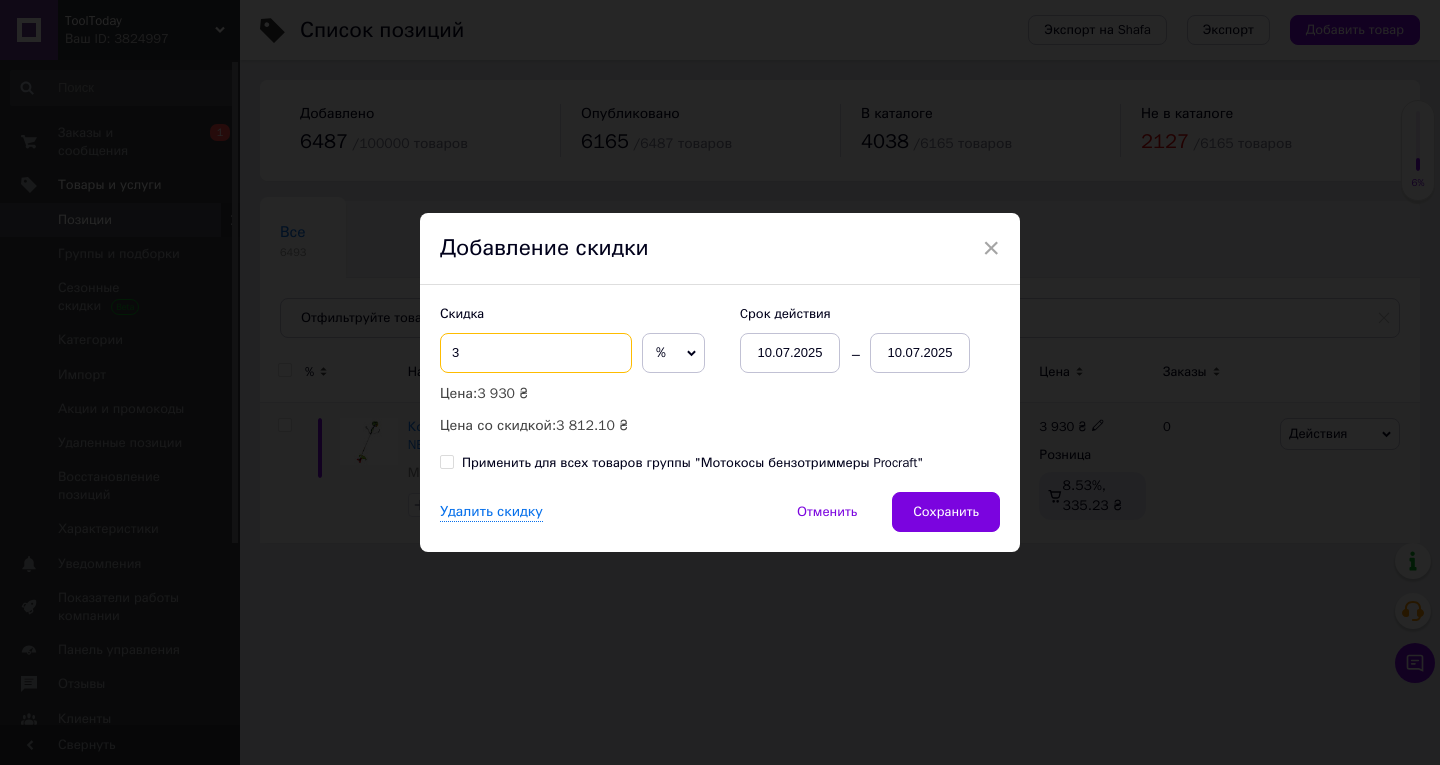 type on "3" 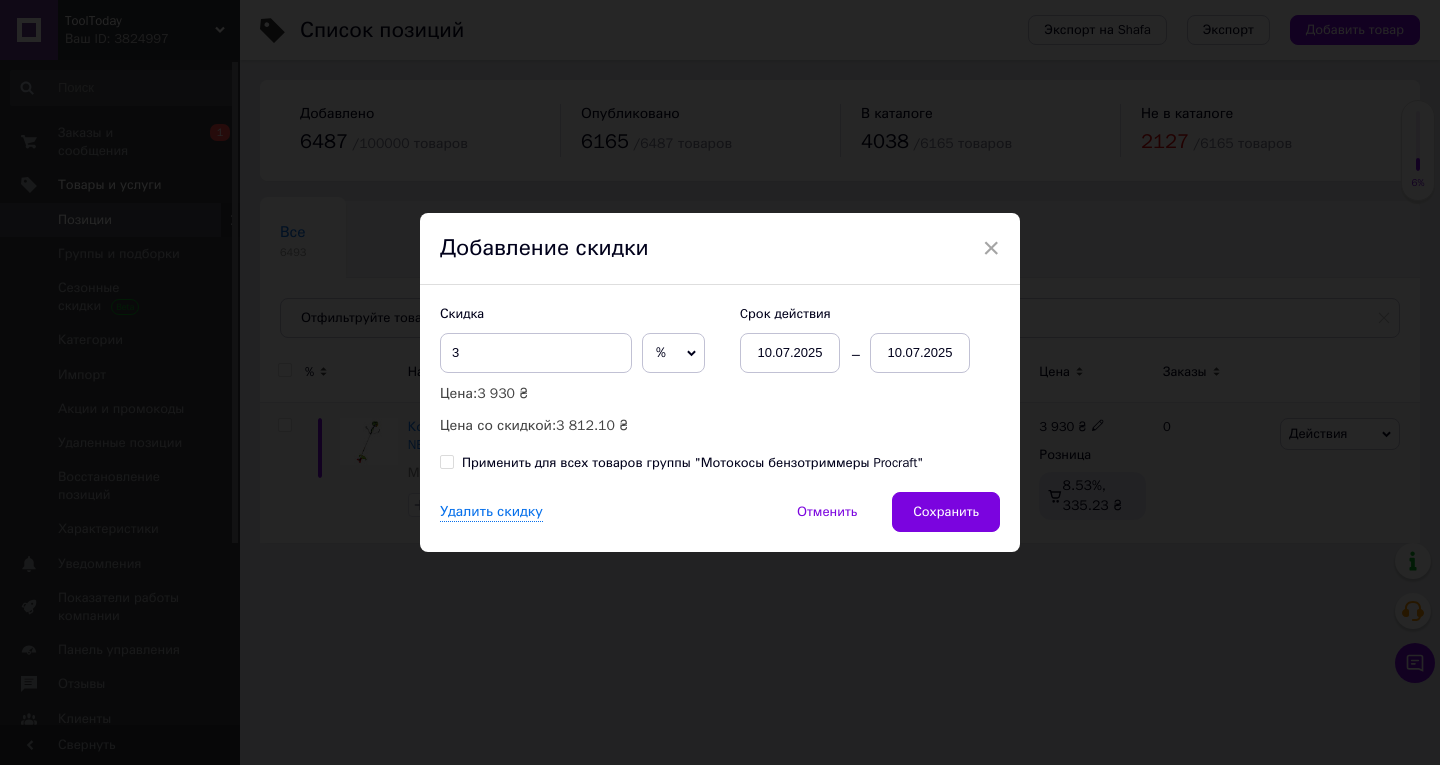 click on "10.07.2025" at bounding box center [920, 353] 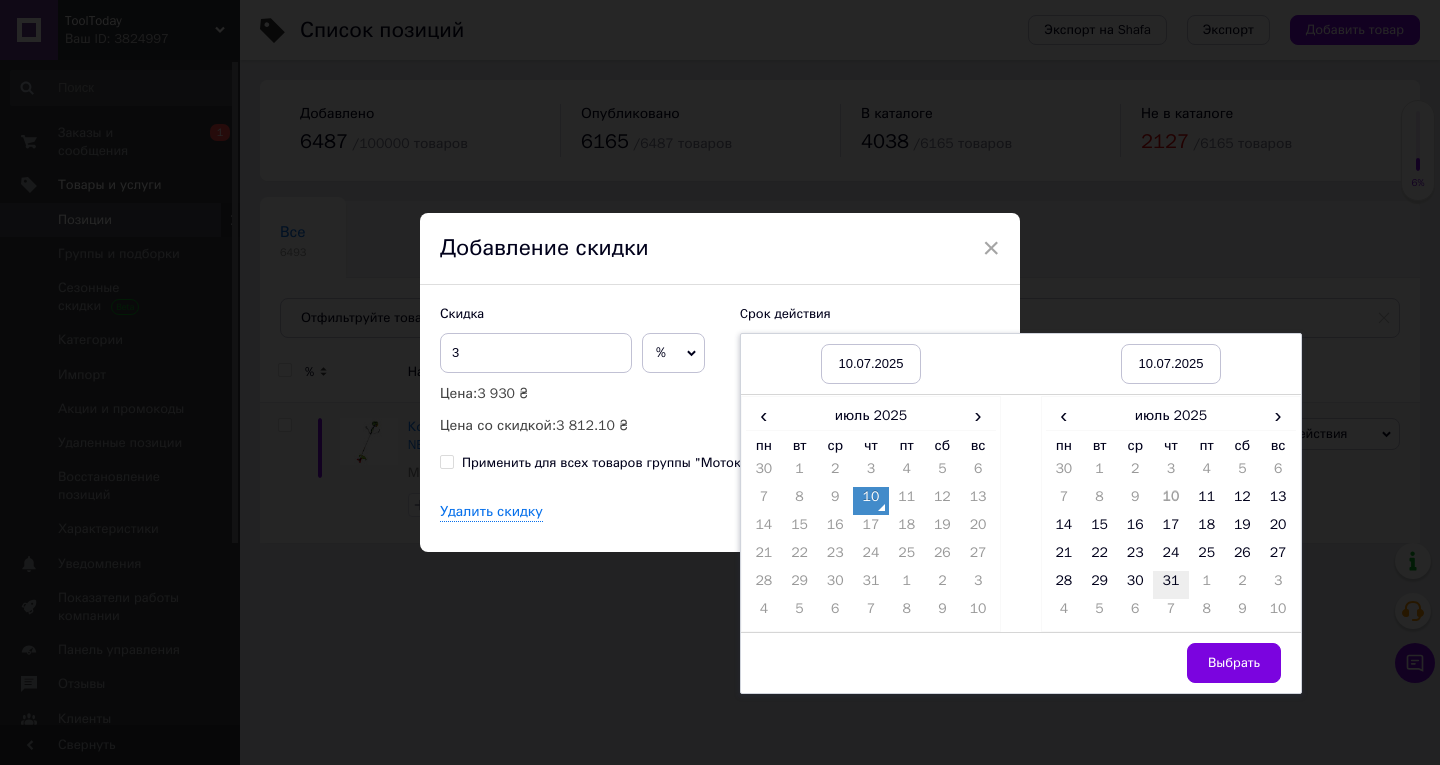 click on "31" at bounding box center (1171, 585) 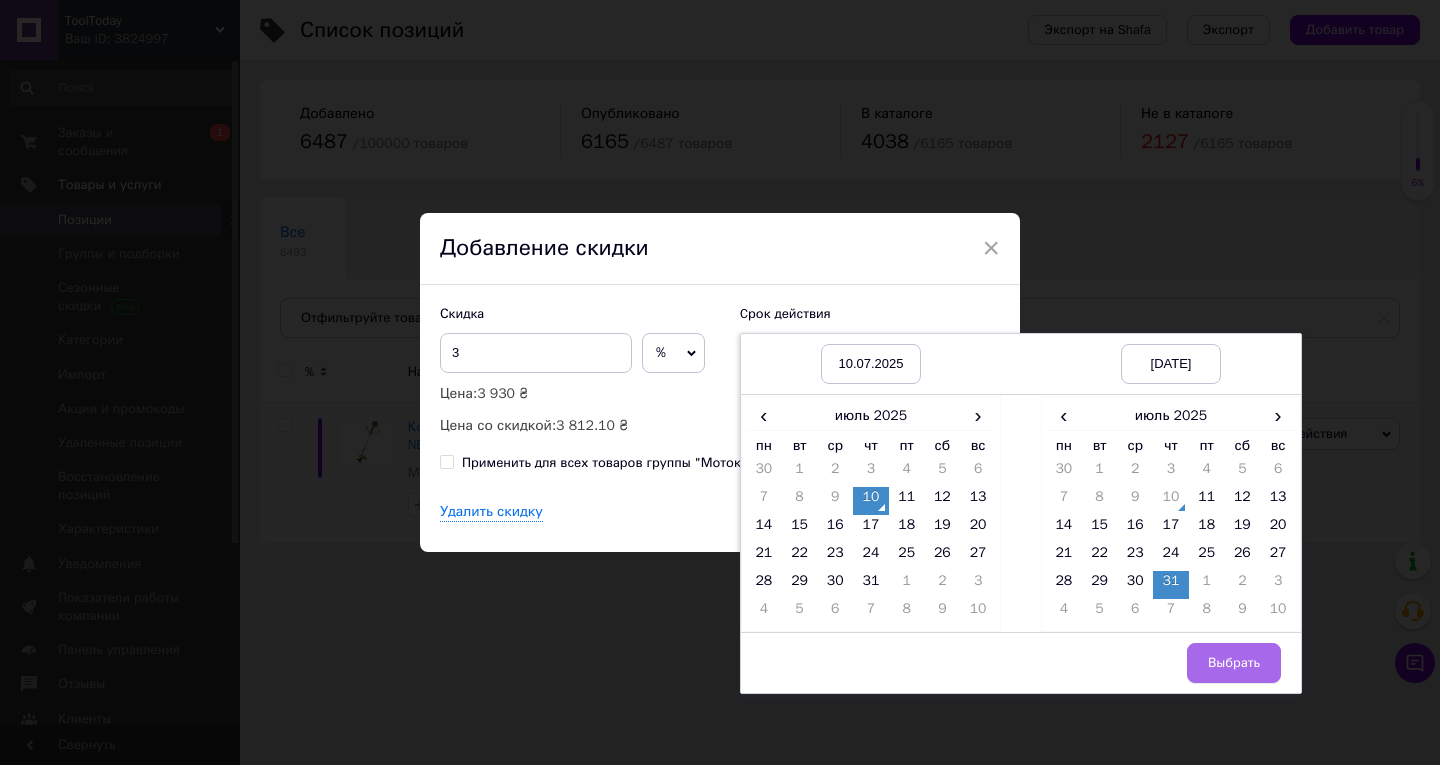 click on "Выбрать" at bounding box center [1234, 663] 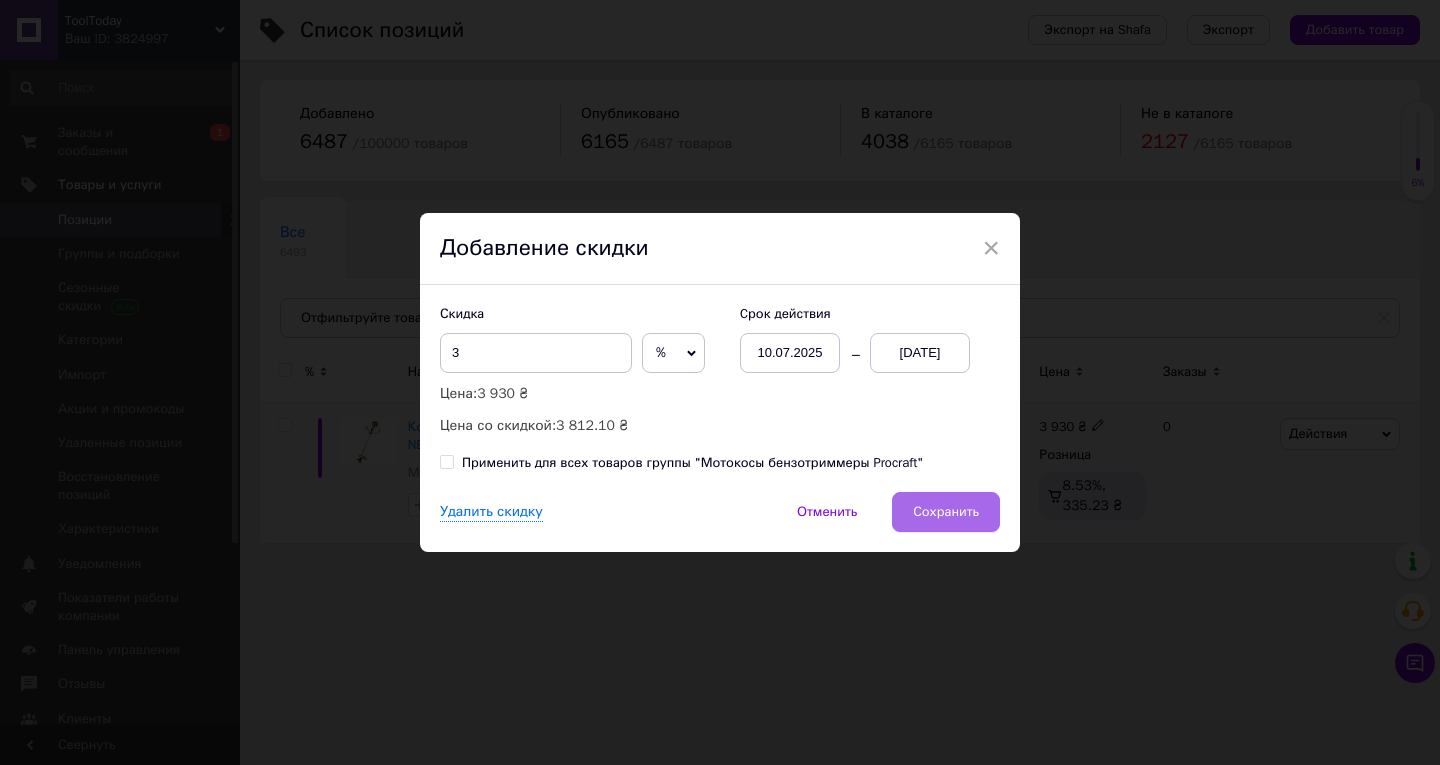 click on "Сохранить" at bounding box center (946, 512) 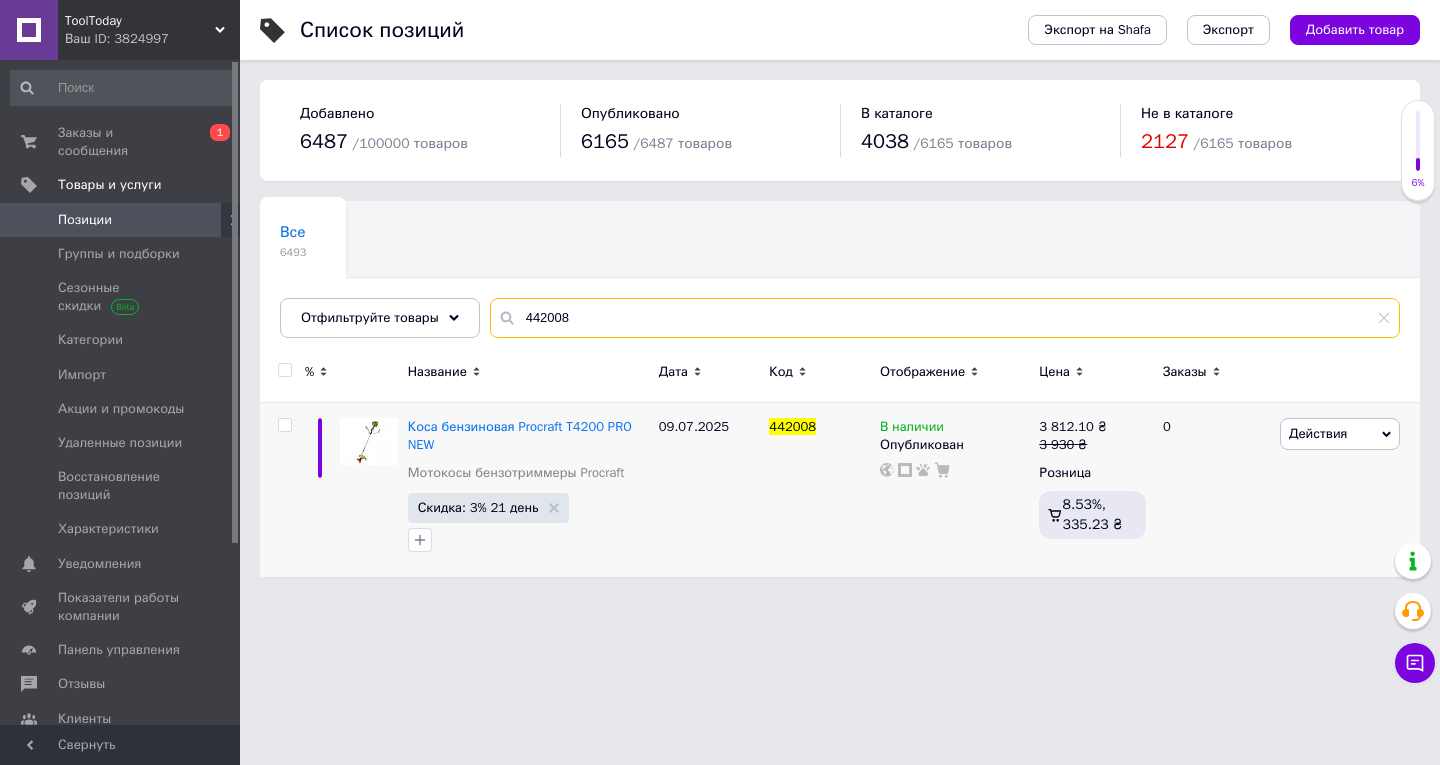 click on "442008" at bounding box center (945, 318) 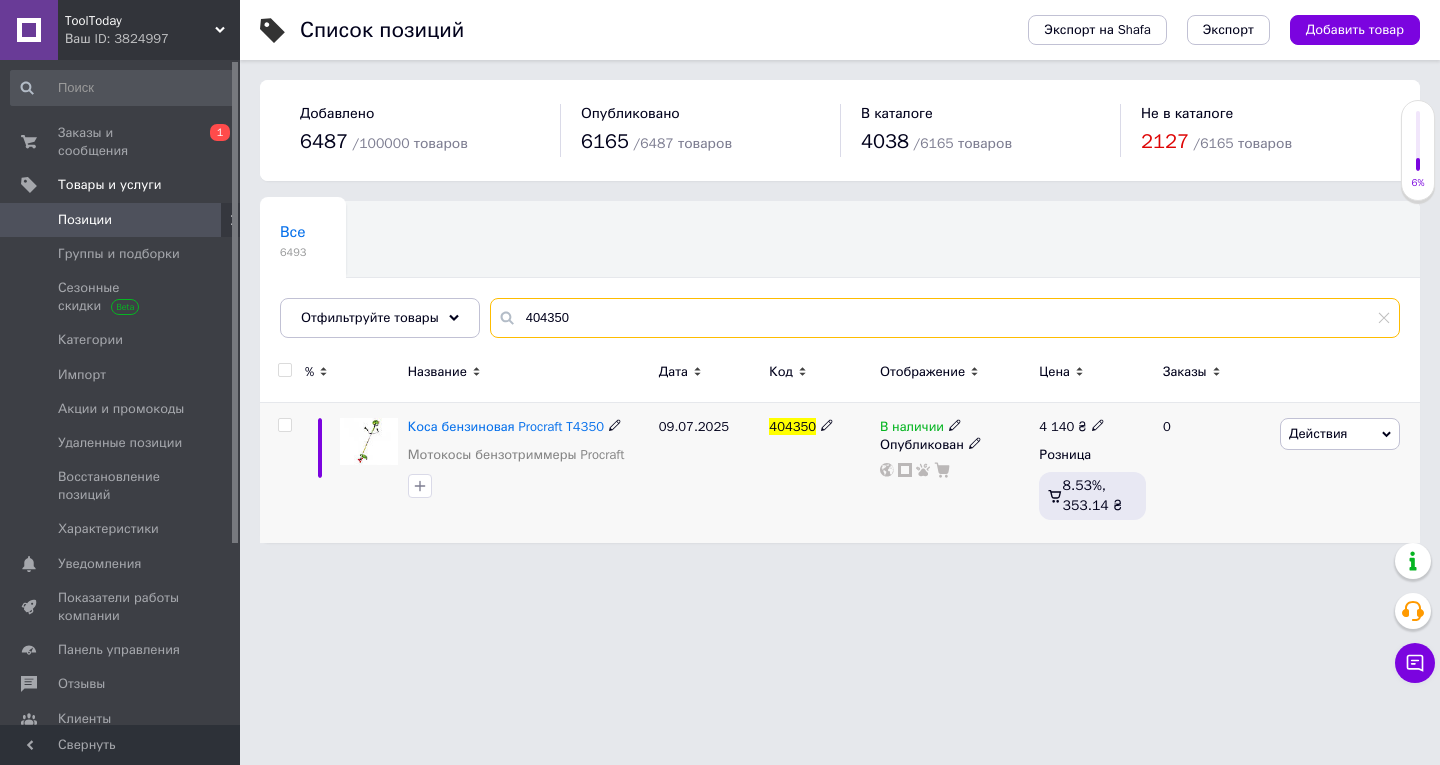 type on "404350" 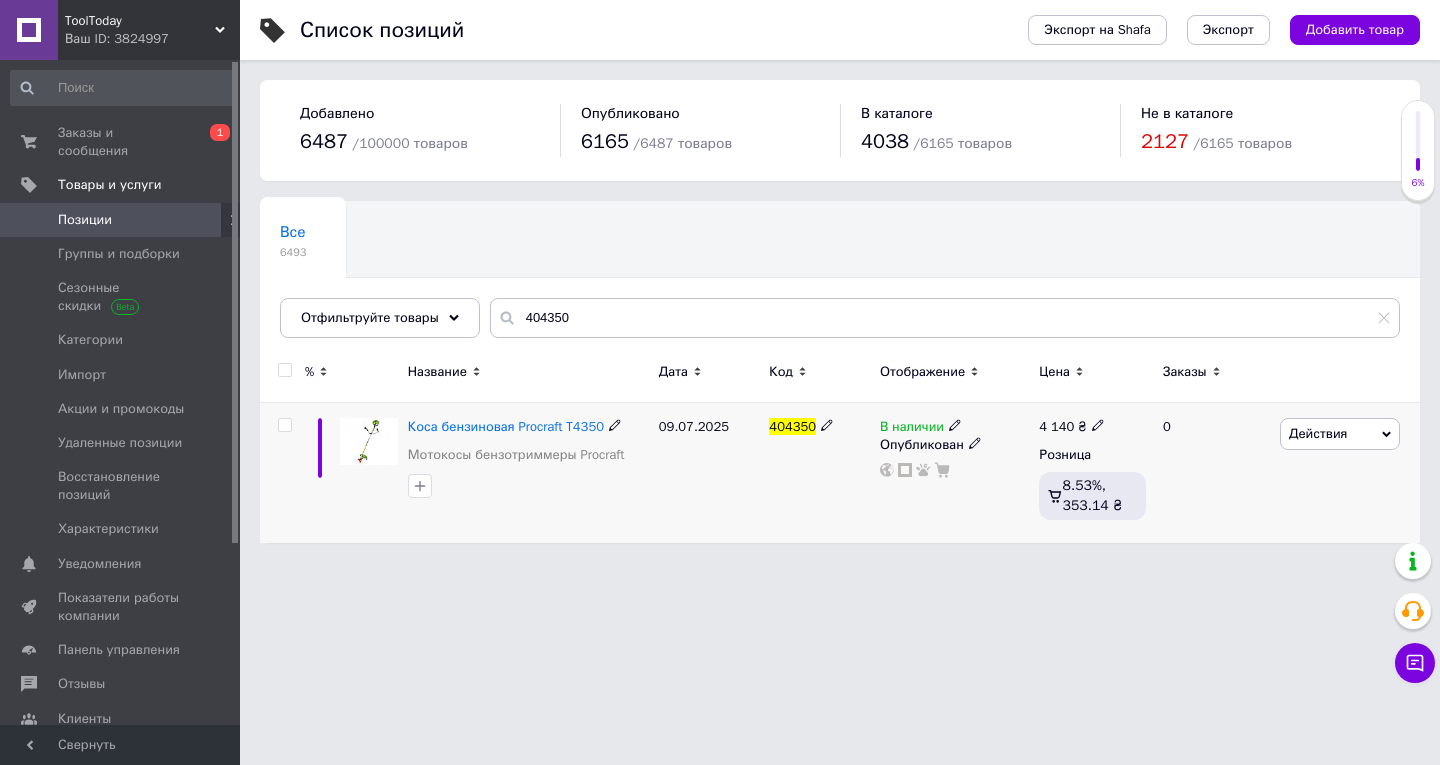 click on "Действия" at bounding box center (1318, 433) 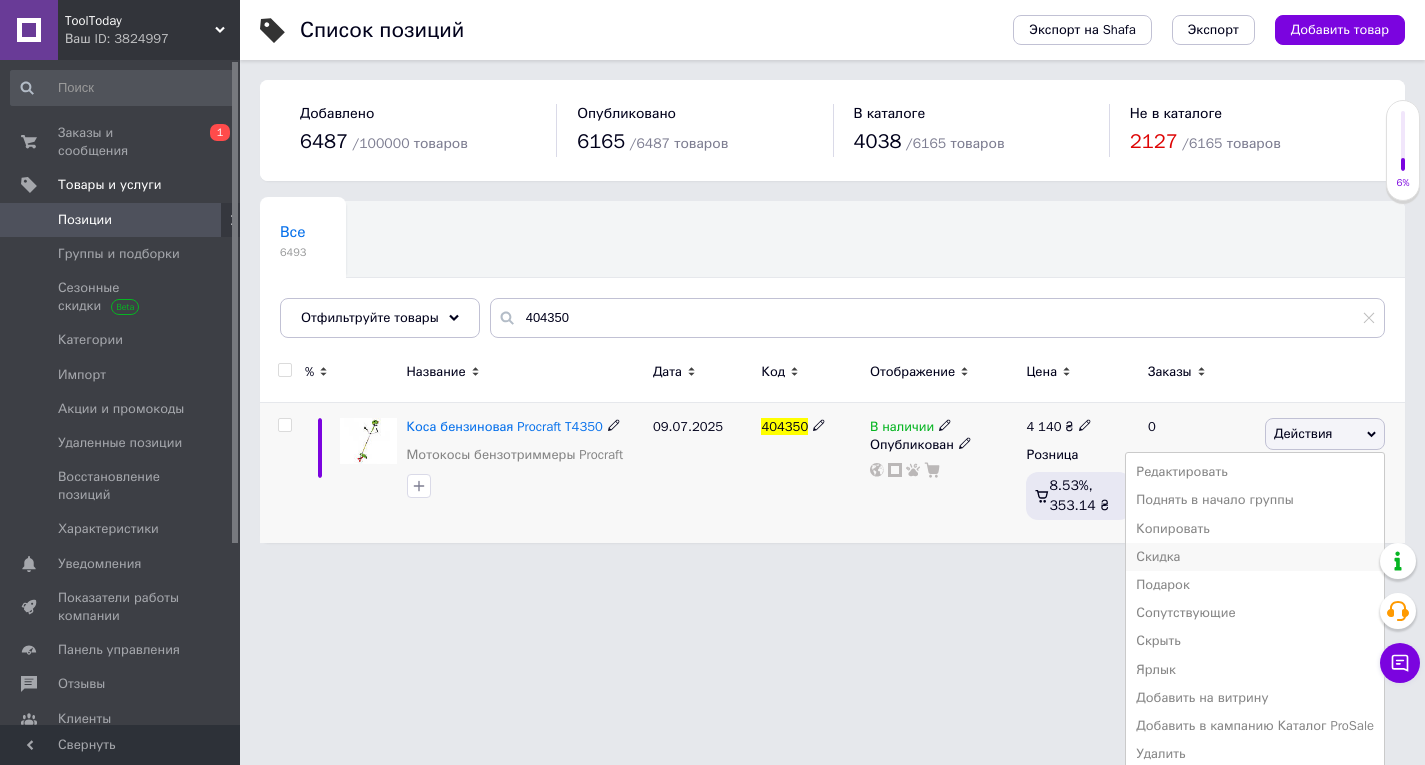 click on "Скидка" at bounding box center (1255, 557) 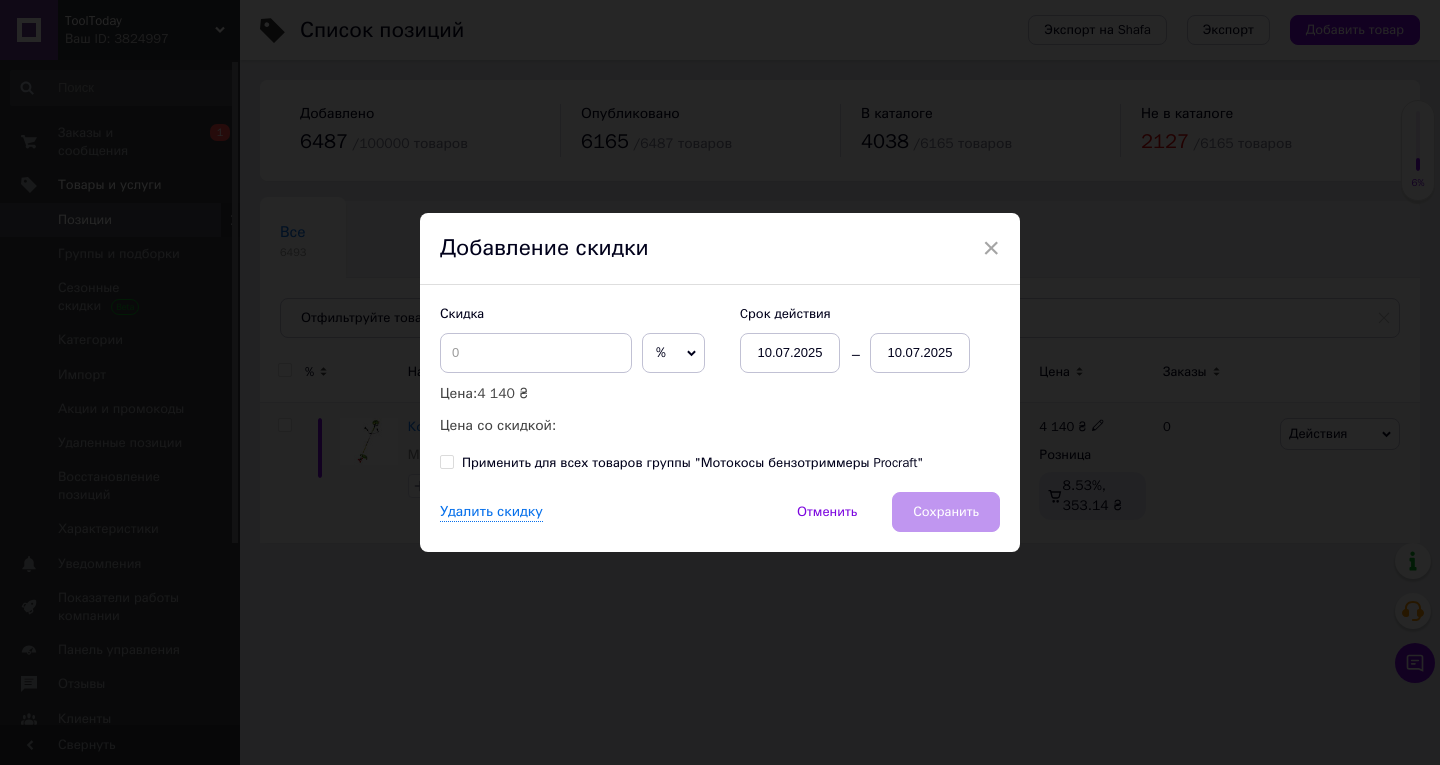 click on "10.07.2025" at bounding box center [920, 353] 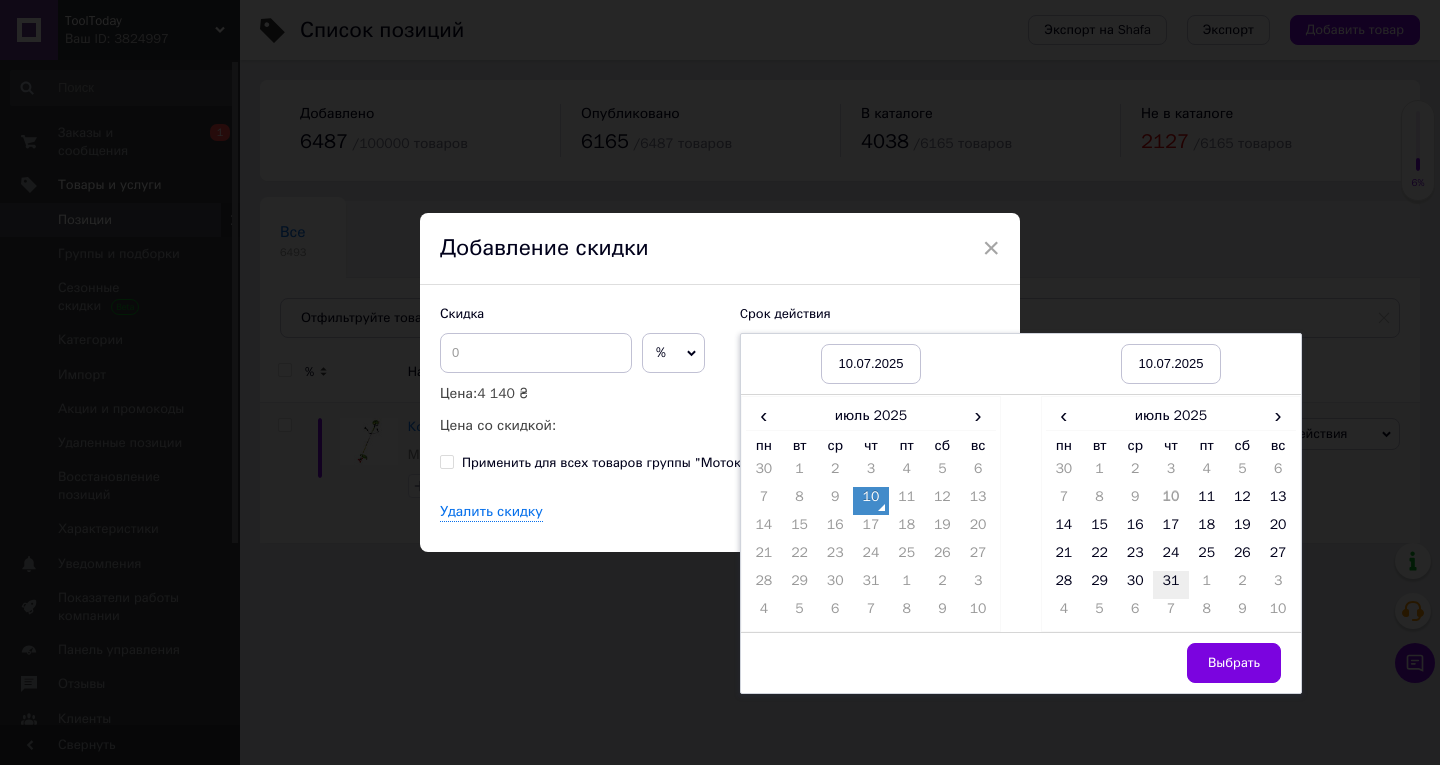 click on "31" at bounding box center (1171, 585) 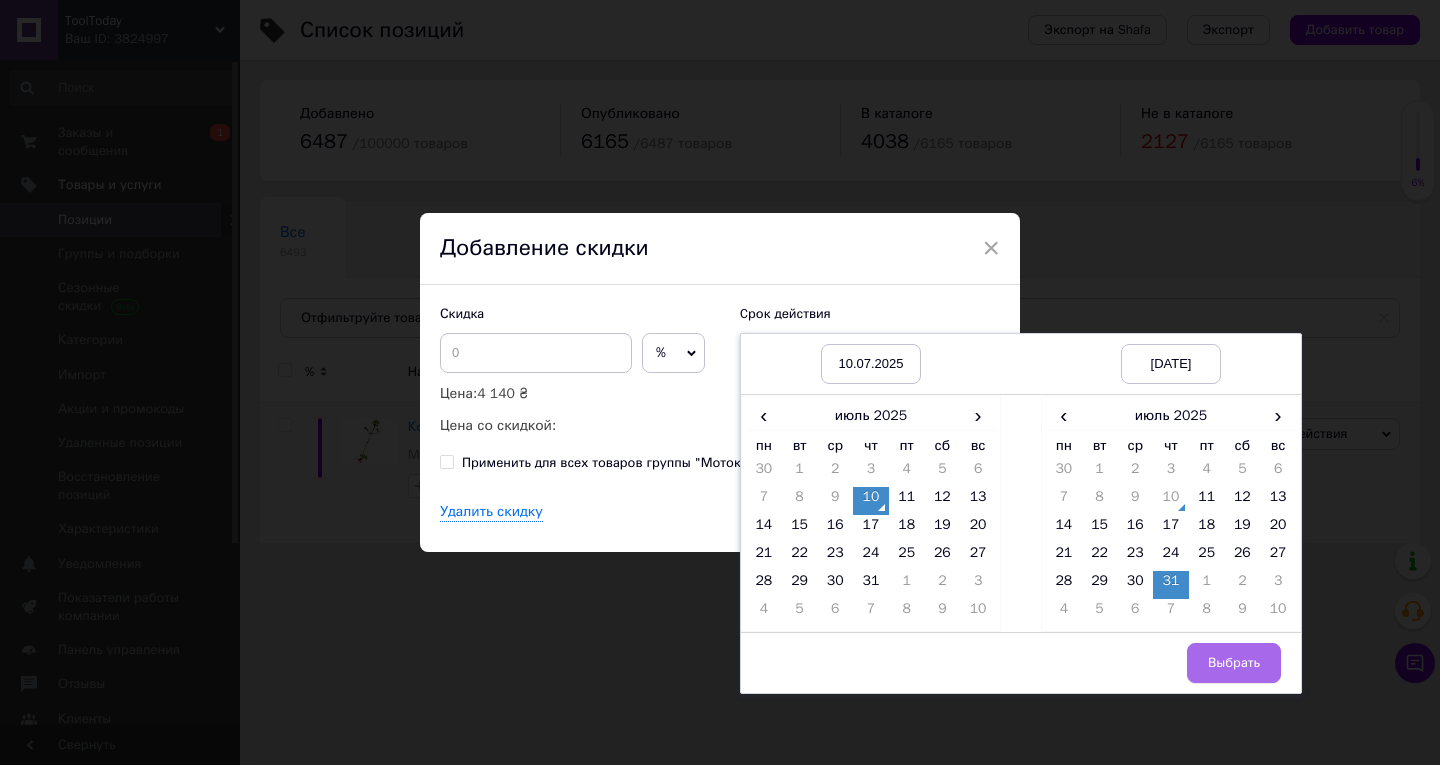 drag, startPoint x: 1219, startPoint y: 658, endPoint x: 913, endPoint y: 528, distance: 332.46954 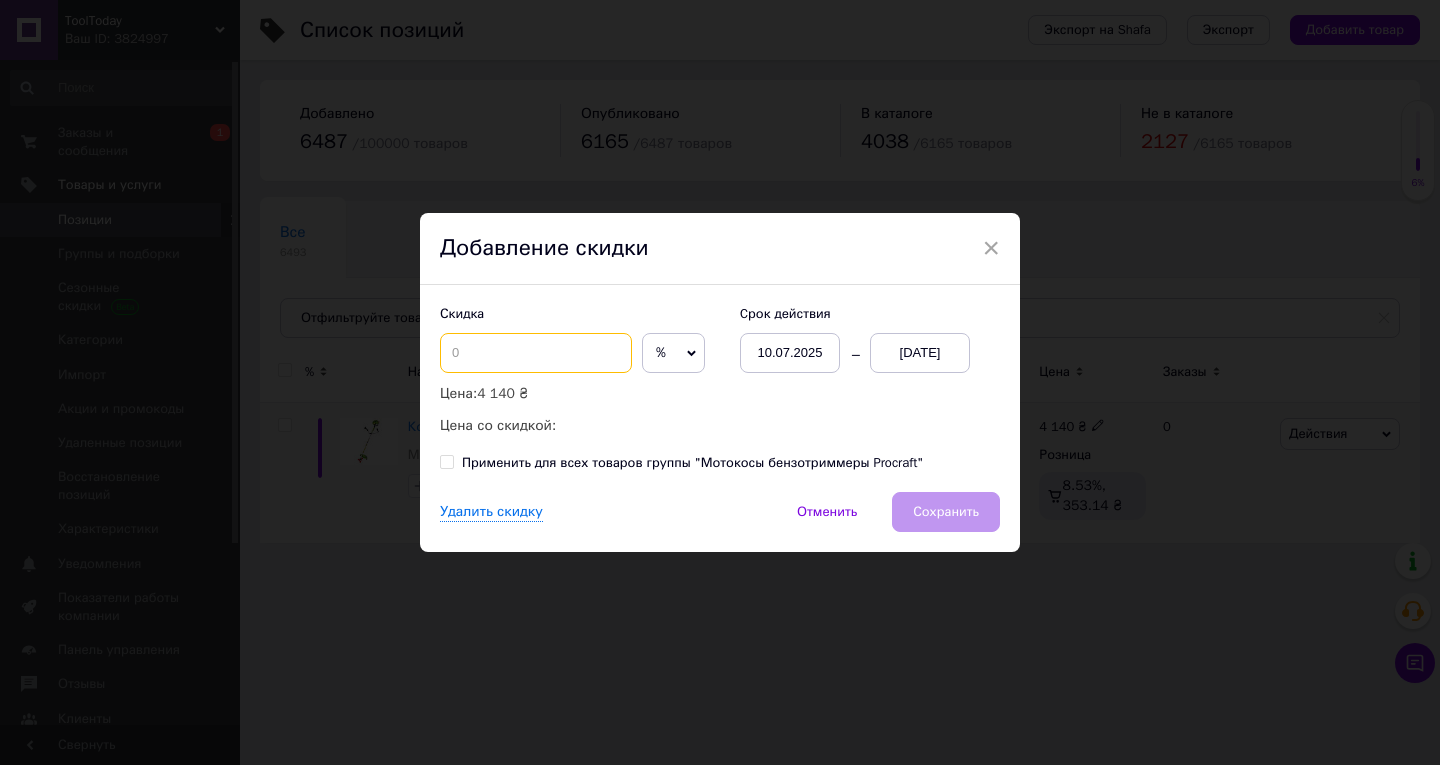 click at bounding box center [536, 353] 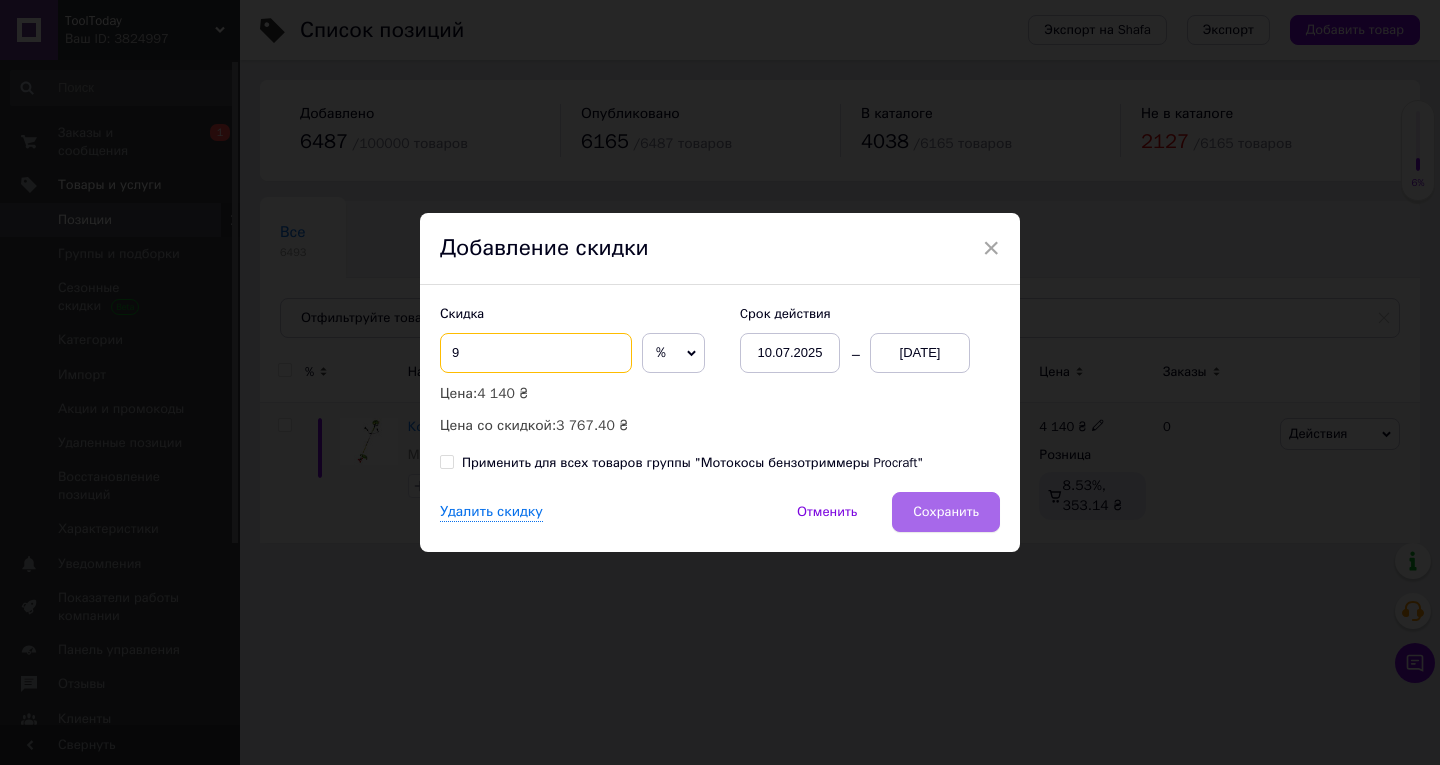 type on "9" 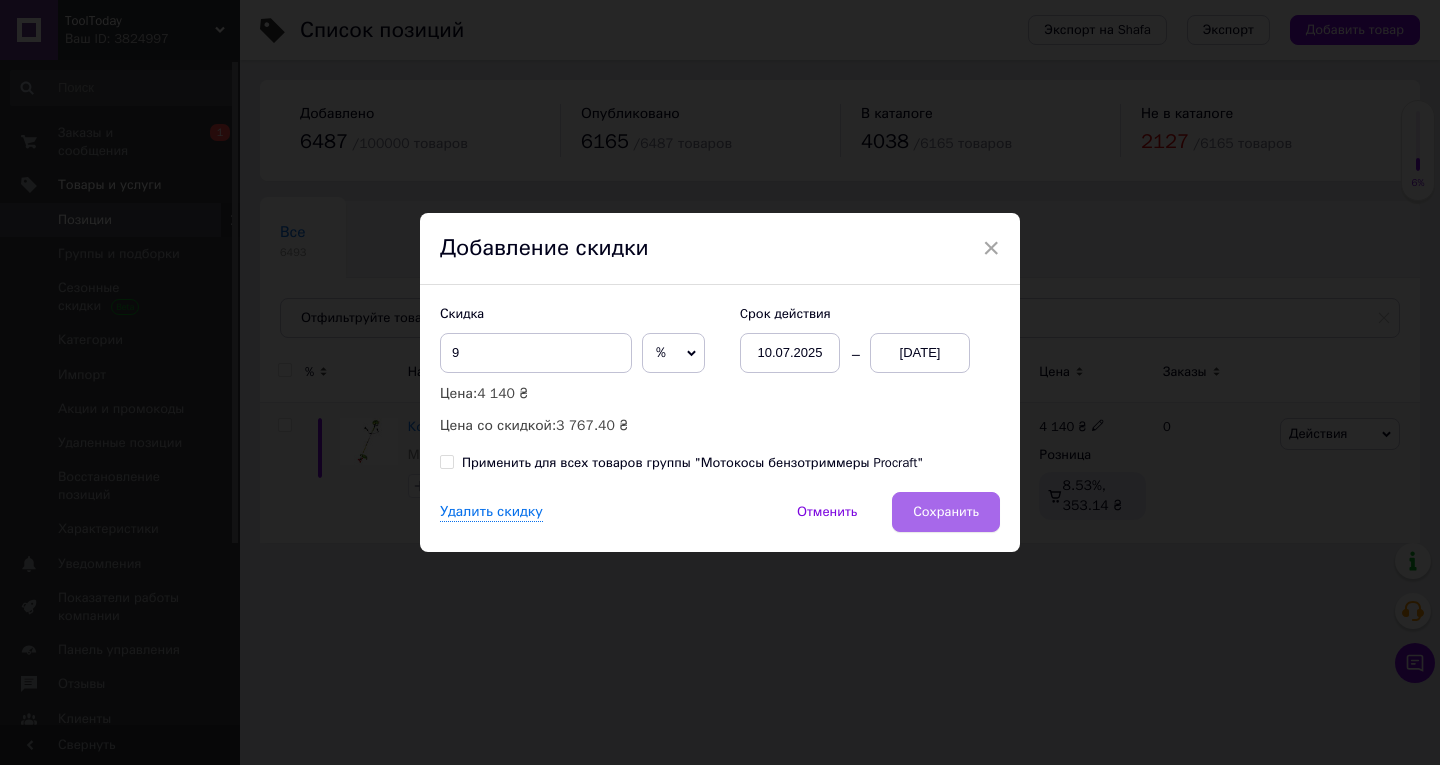 click on "Сохранить" at bounding box center [946, 512] 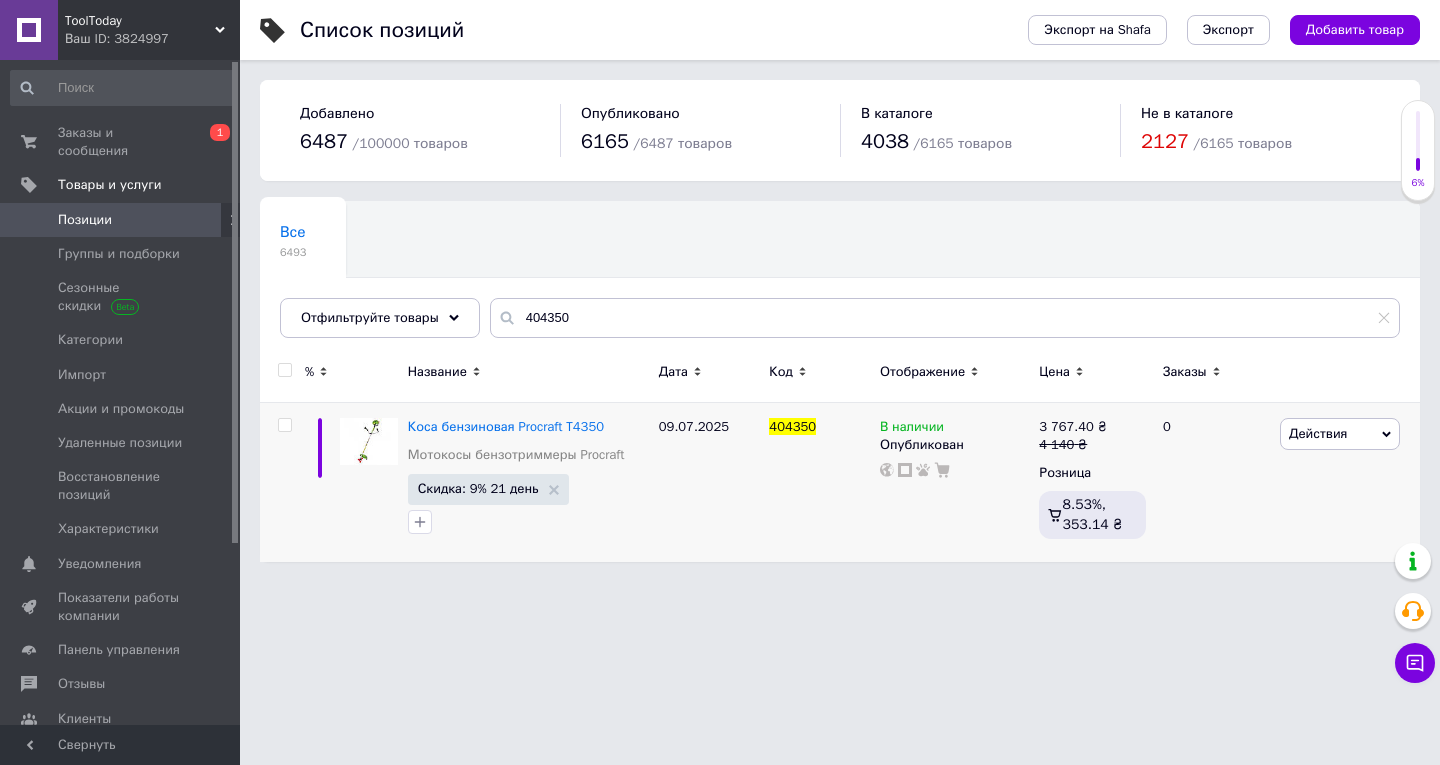 click on "Все 6493 Ok Отфильтровано...  Сохранить" at bounding box center [840, 279] 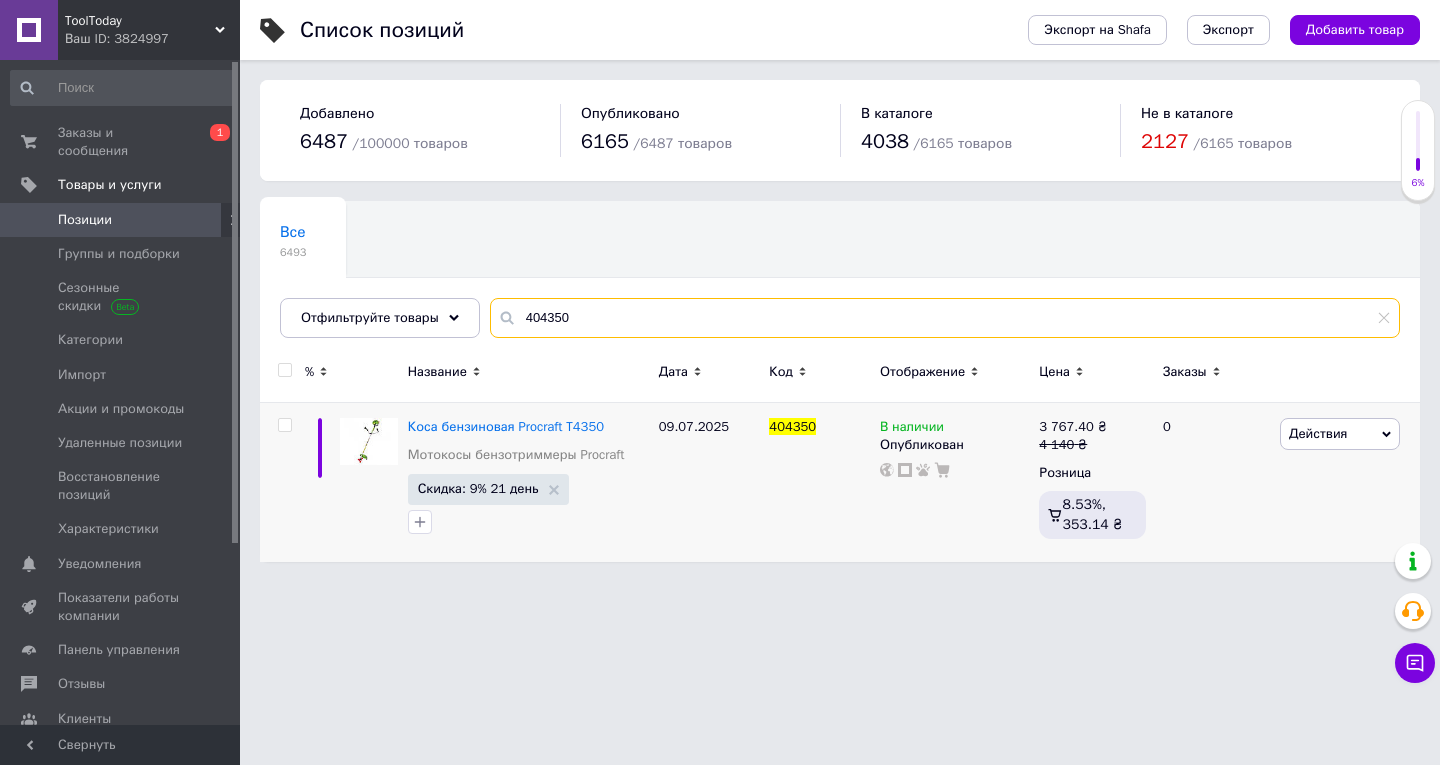 click on "404350" at bounding box center (945, 318) 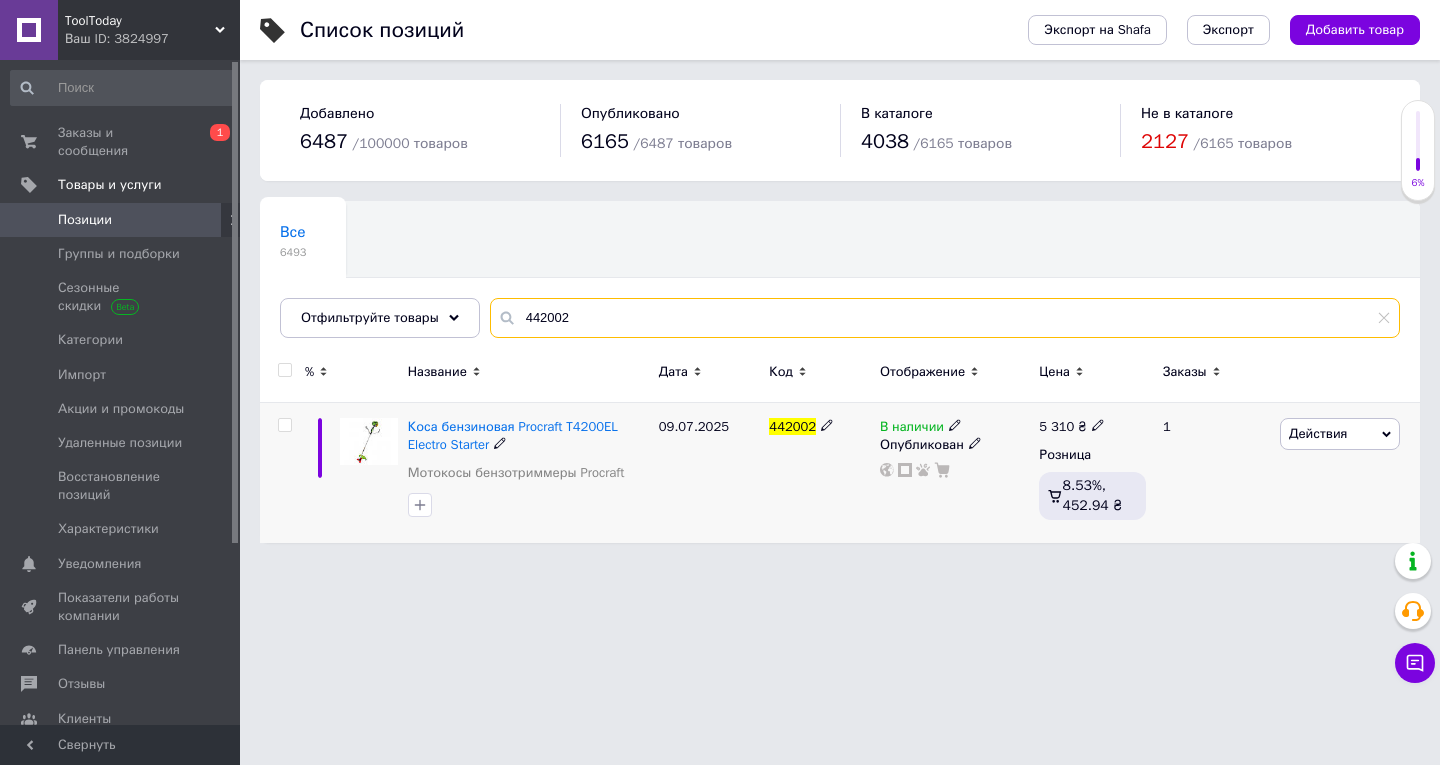 type on "442002" 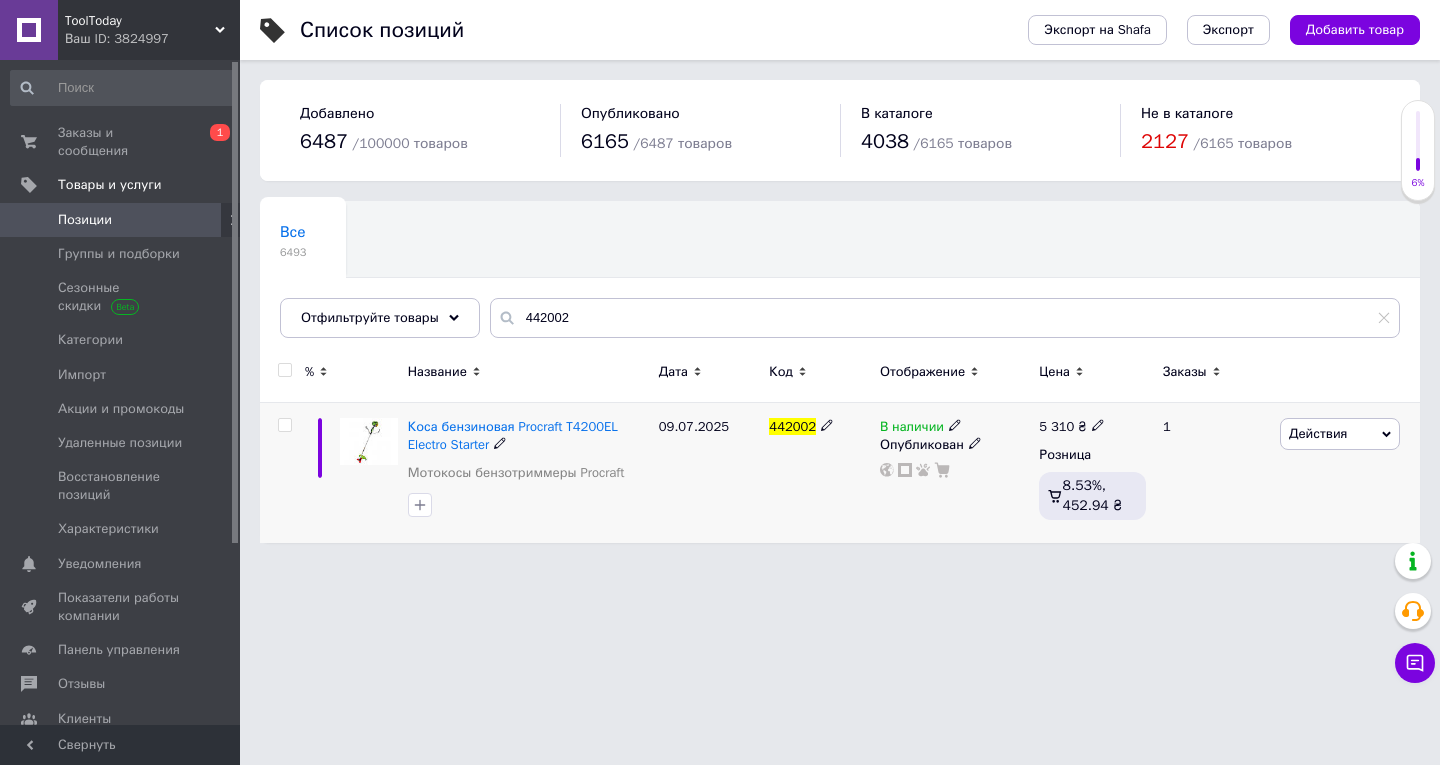 click on "Действия" at bounding box center [1340, 434] 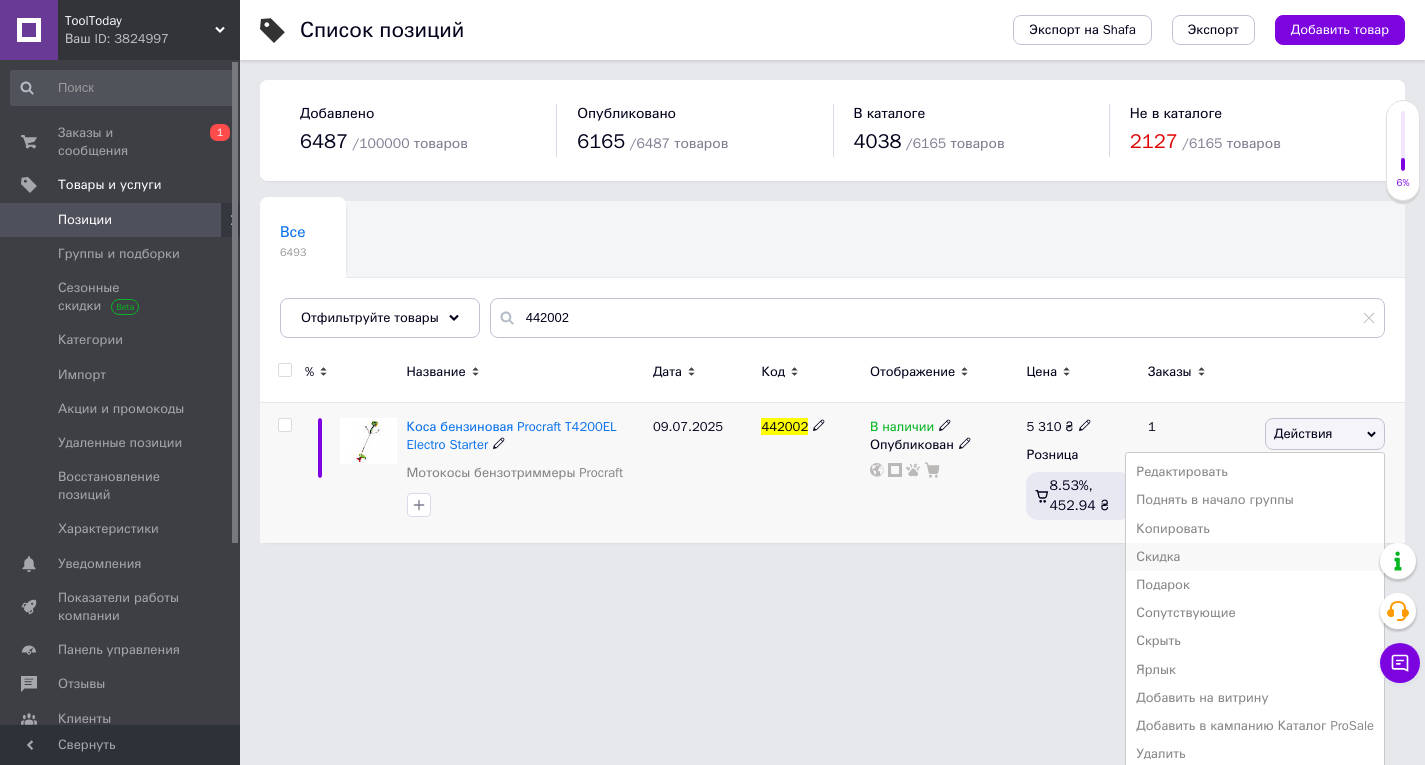 click on "Скидка" at bounding box center (1255, 557) 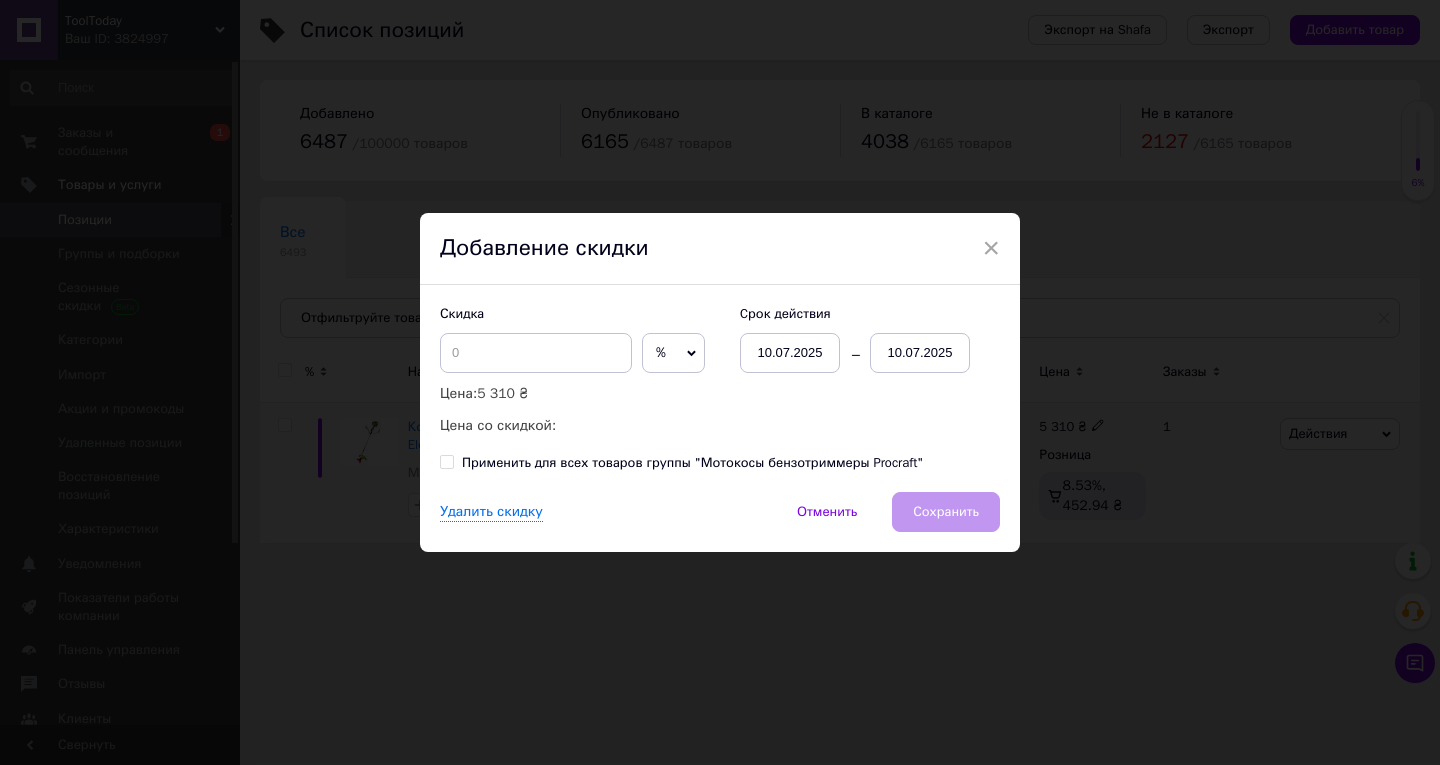 click on "10.07.2025" at bounding box center (920, 353) 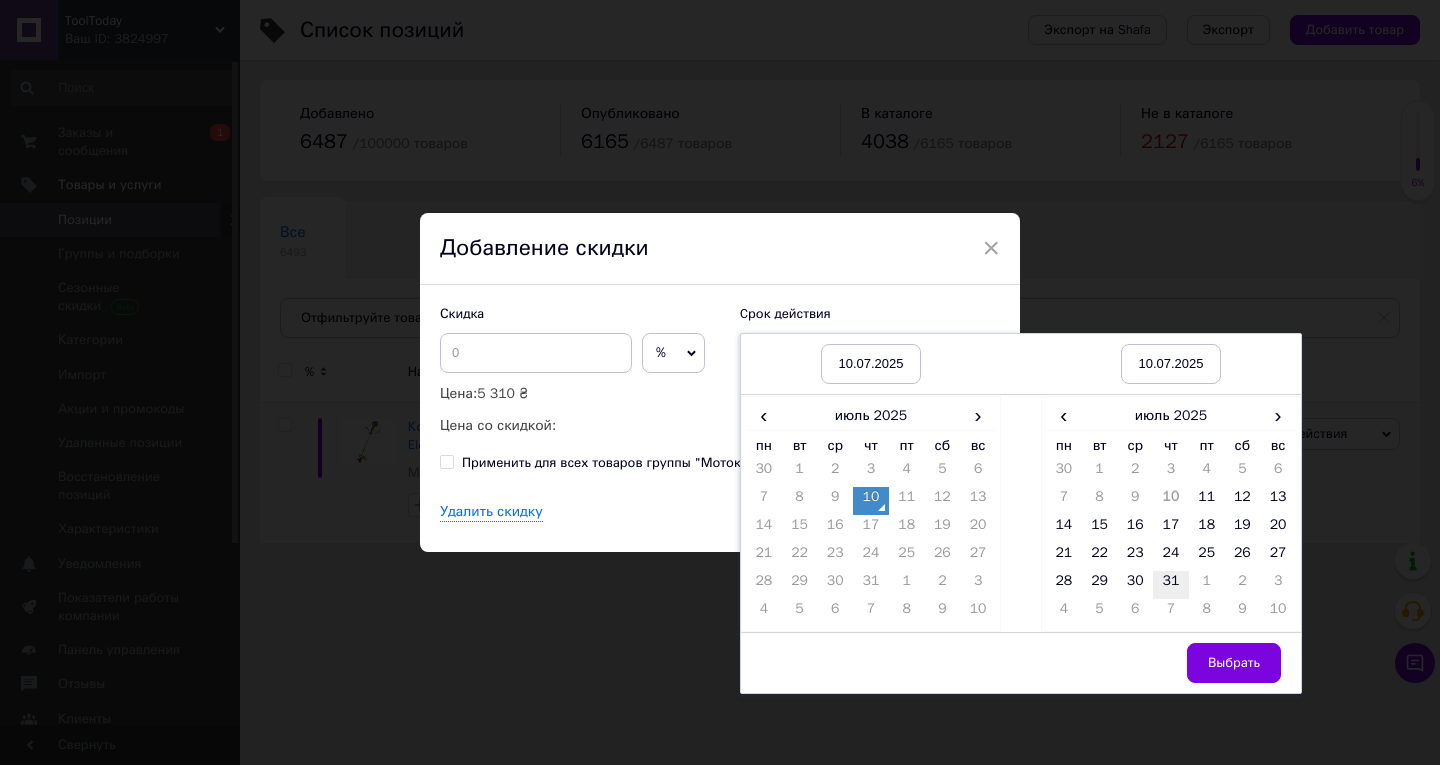 click on "31" at bounding box center (1171, 585) 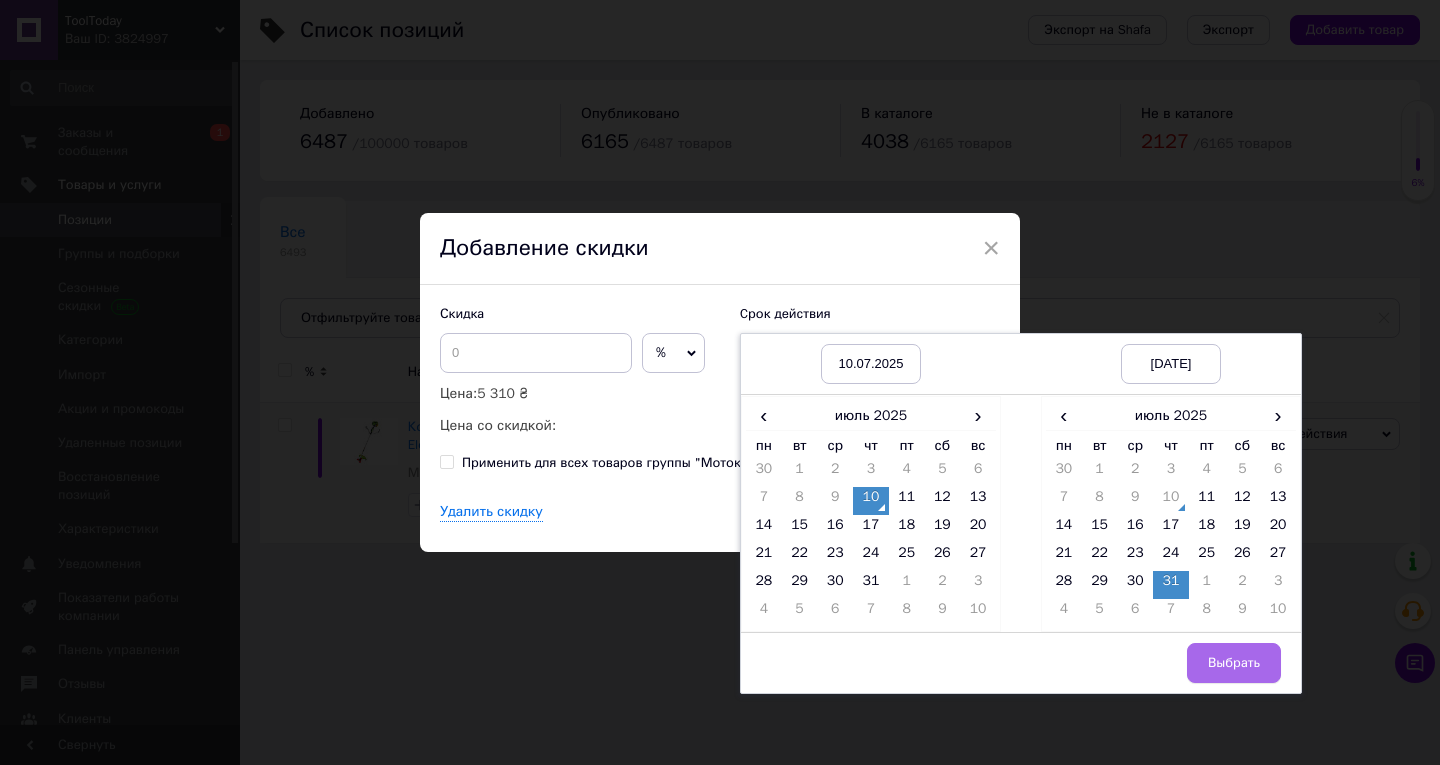click on "Выбрать" at bounding box center (1234, 663) 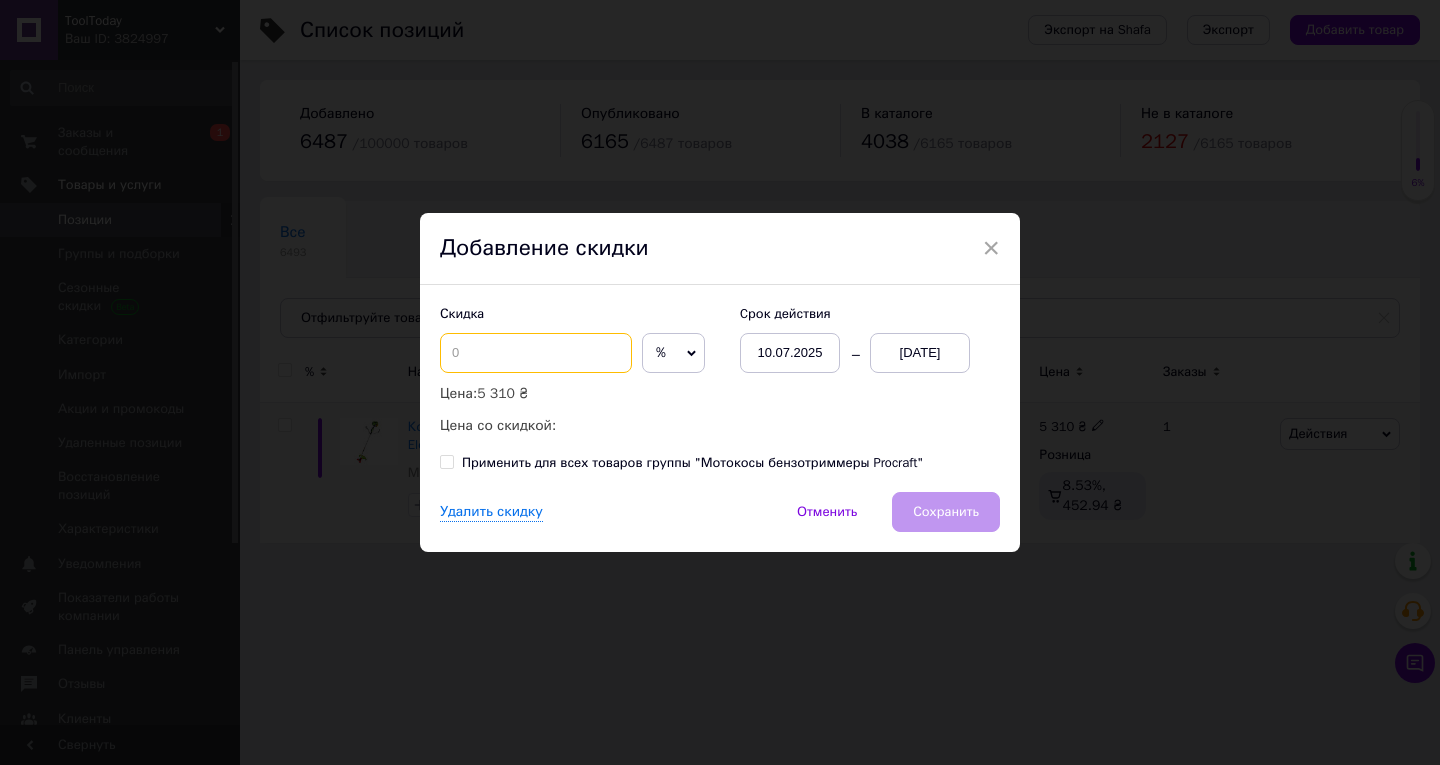 click at bounding box center (536, 353) 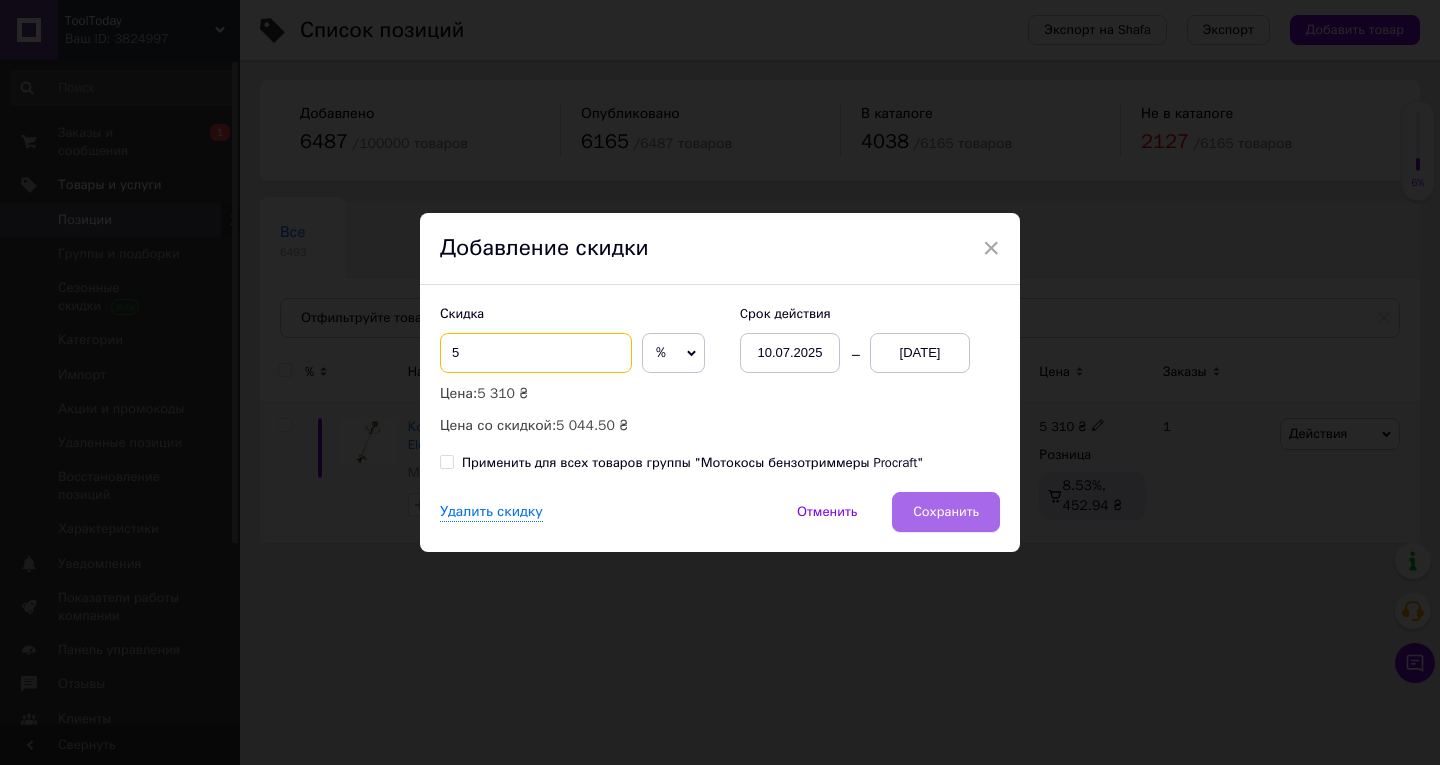 type on "5" 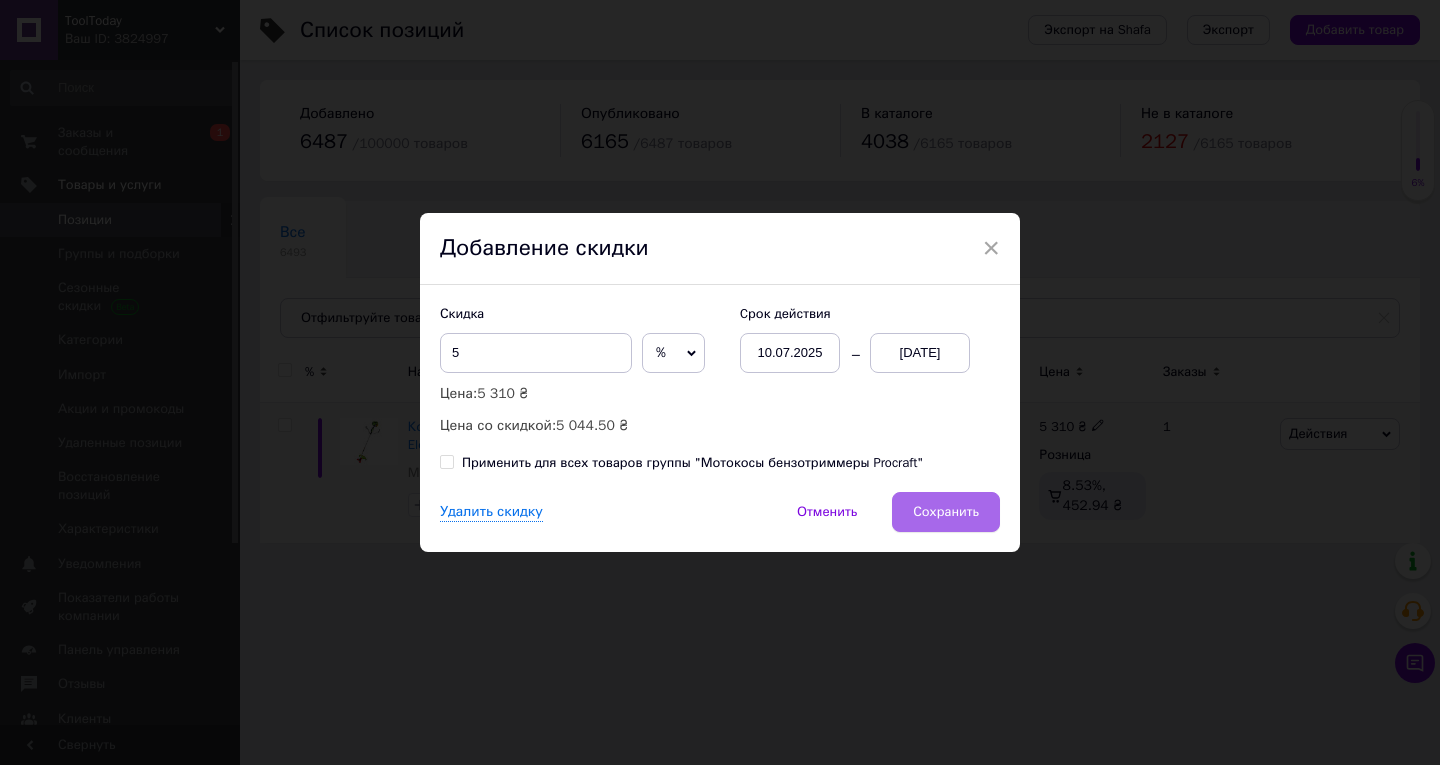 click on "Сохранить" at bounding box center (946, 512) 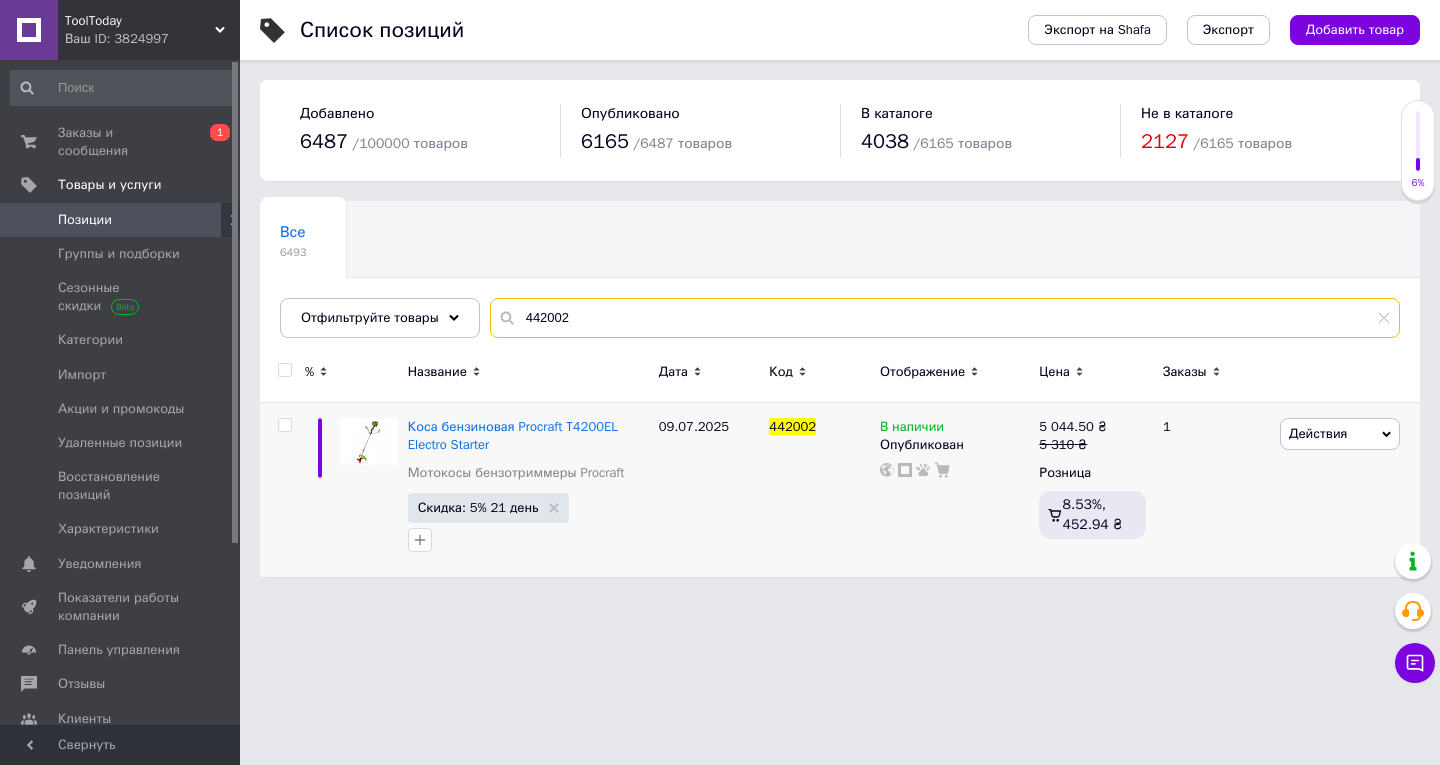 click on "442002" at bounding box center [945, 318] 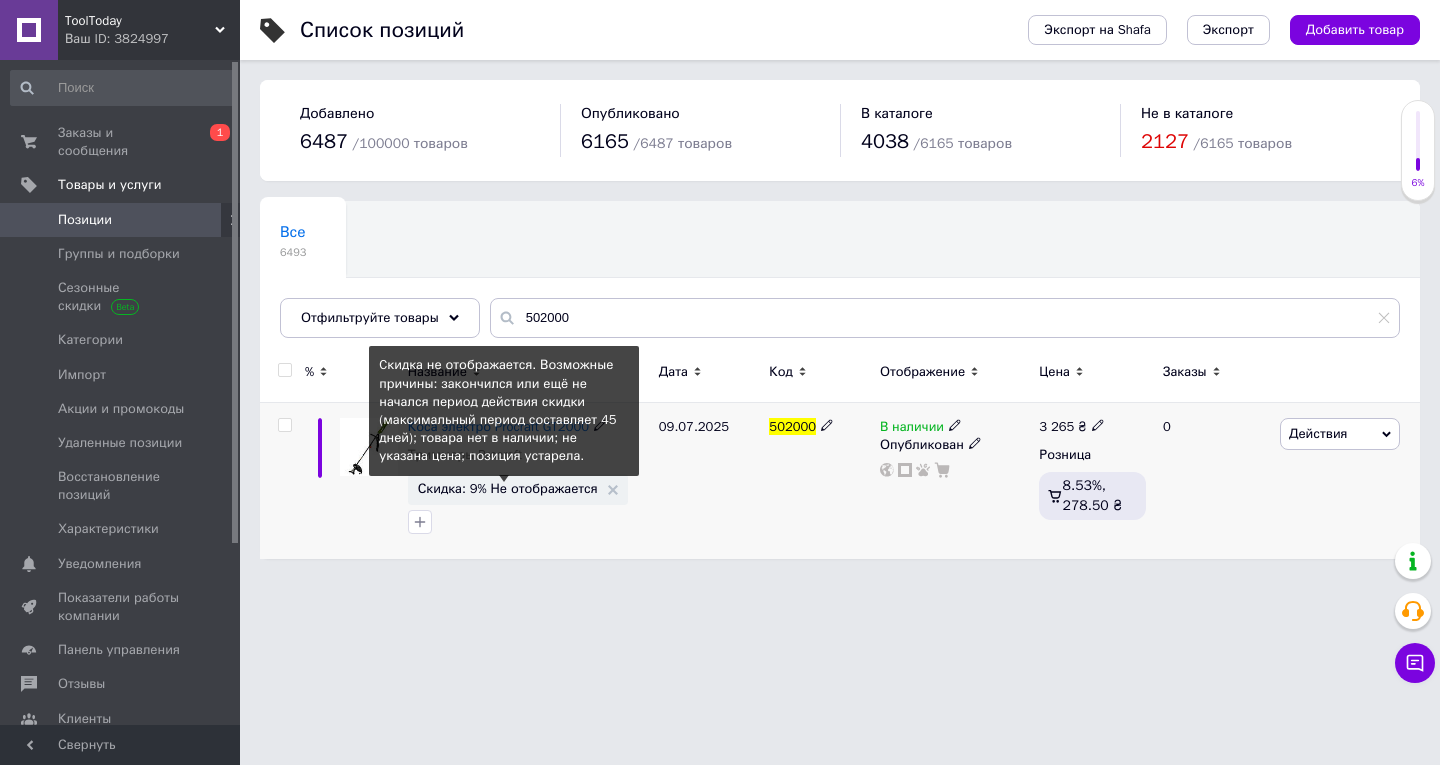 click on "Скидка: 9% Не отображается" at bounding box center [508, 488] 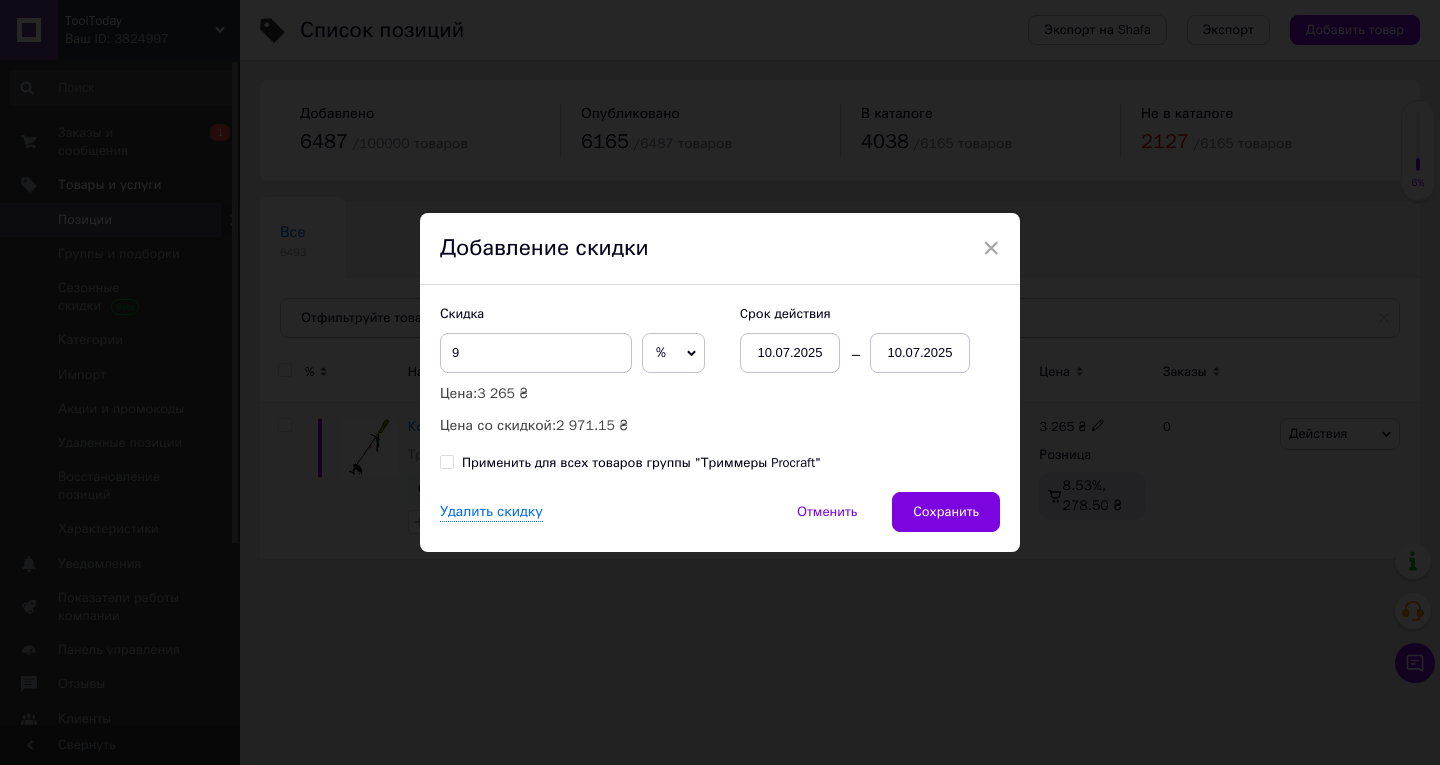 click on "10.07.2025" at bounding box center [920, 353] 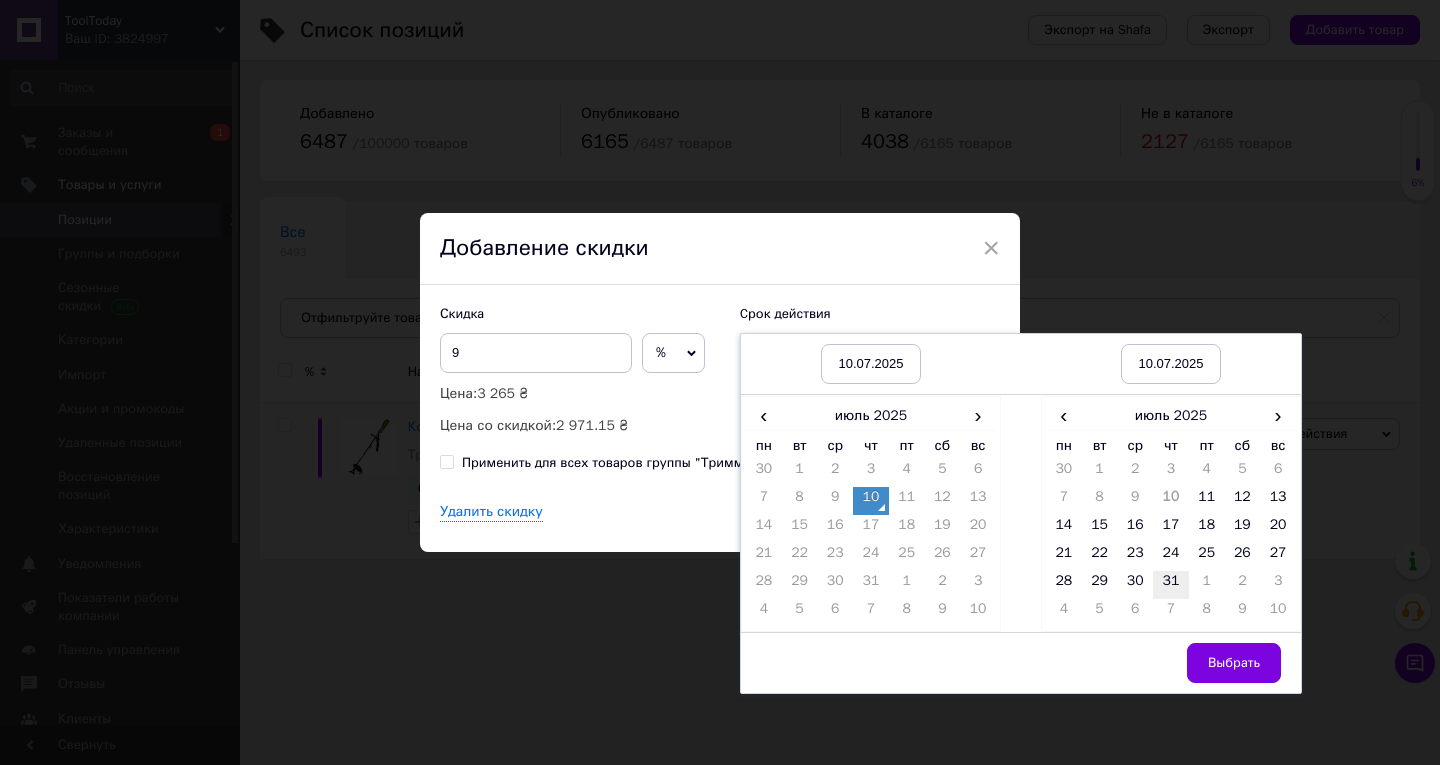 click on "31" at bounding box center (1171, 585) 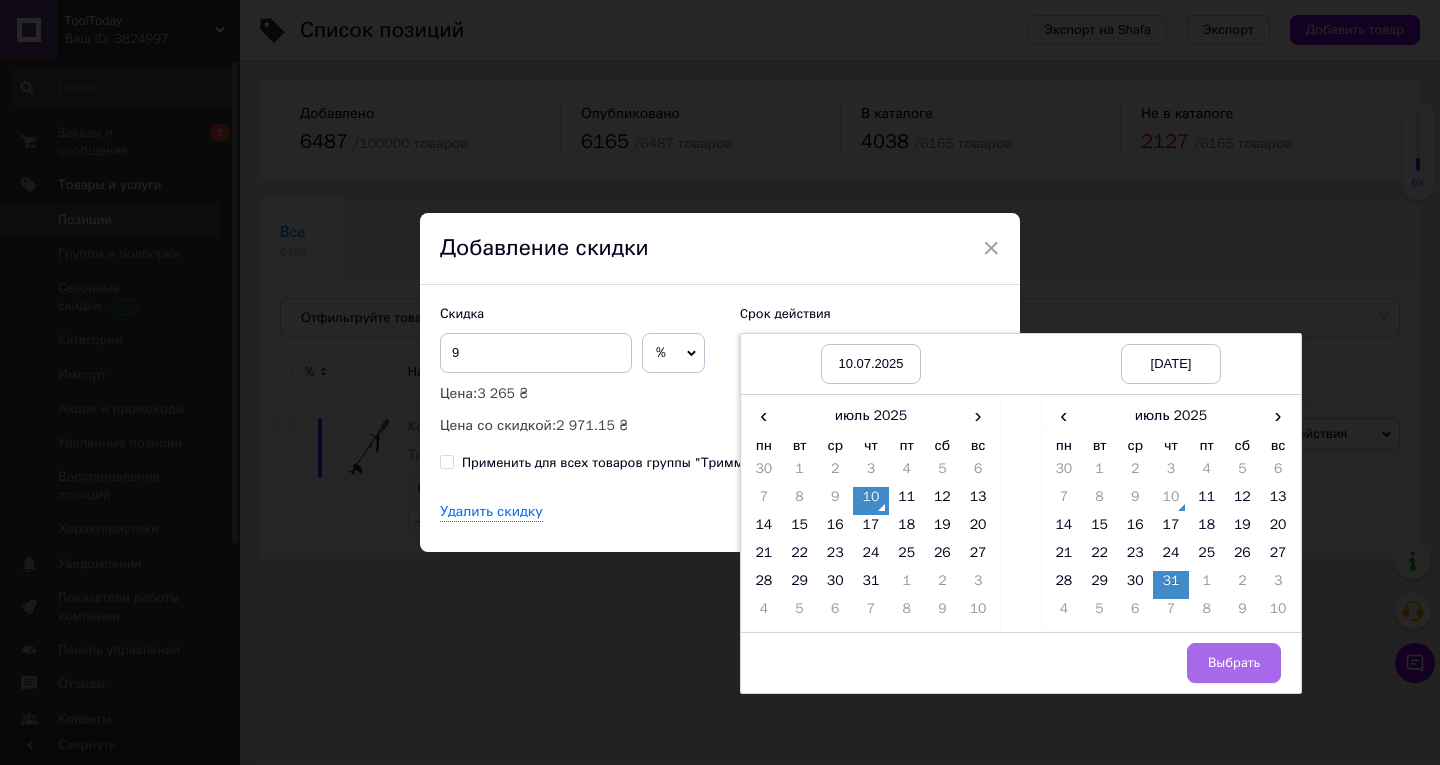 click on "Выбрать" at bounding box center [1234, 663] 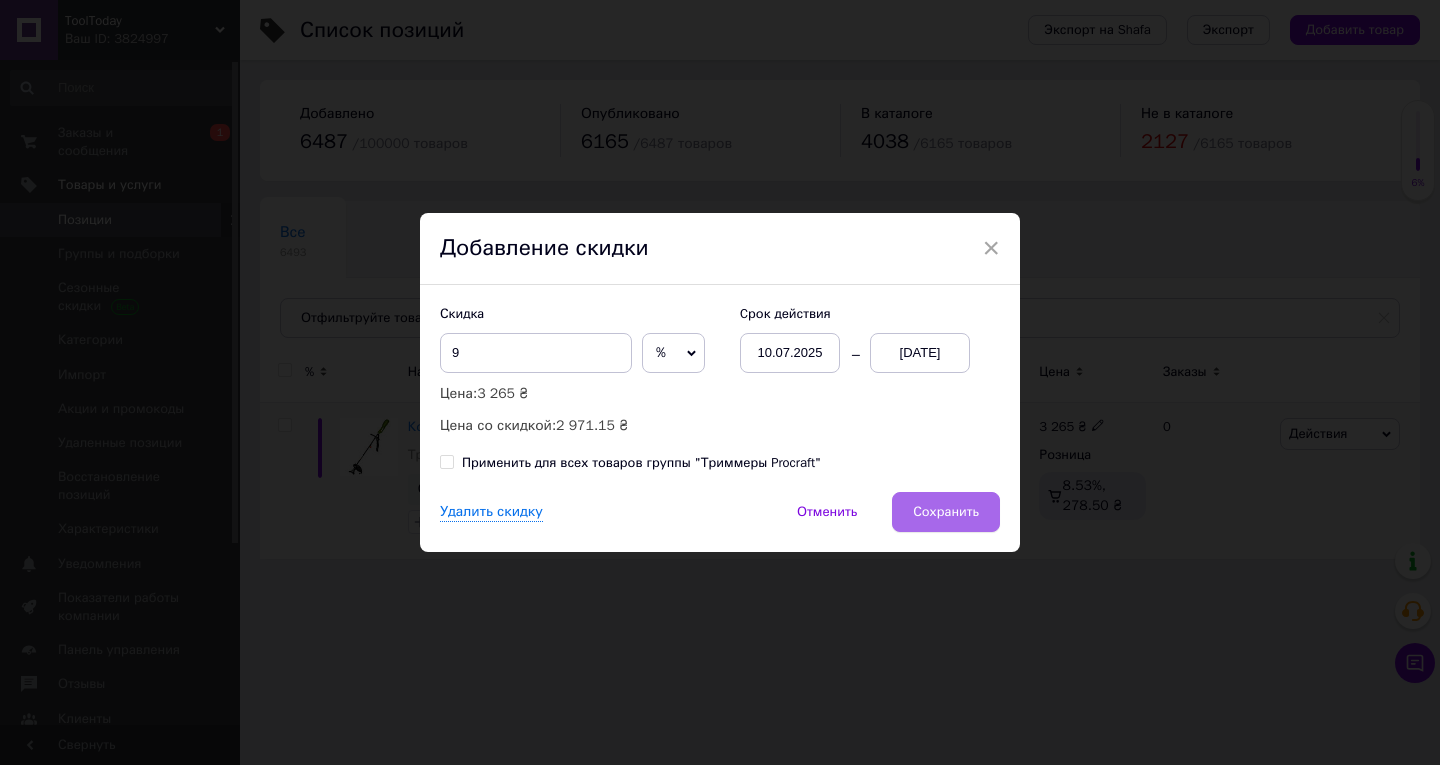 click on "Сохранить" at bounding box center [946, 512] 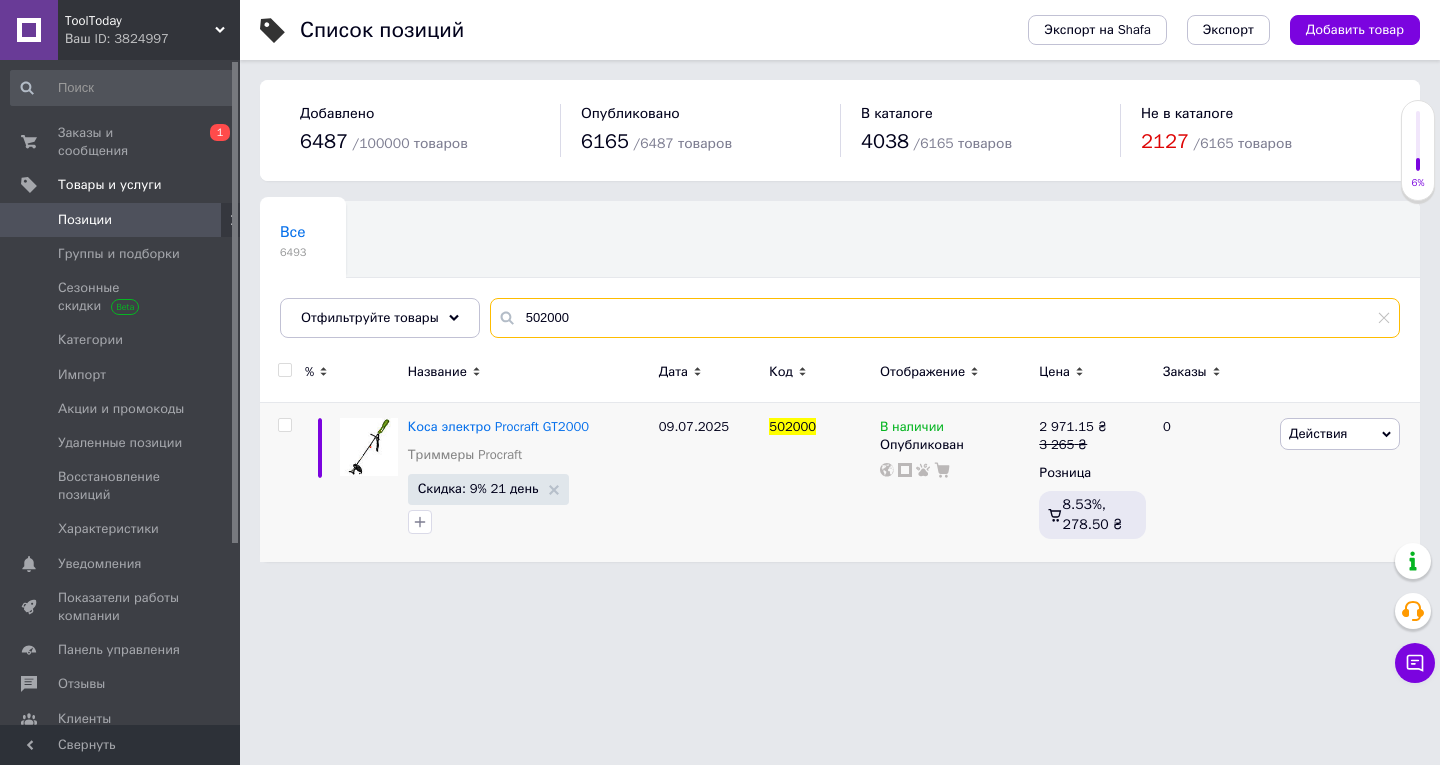 click on "502000" at bounding box center (945, 318) 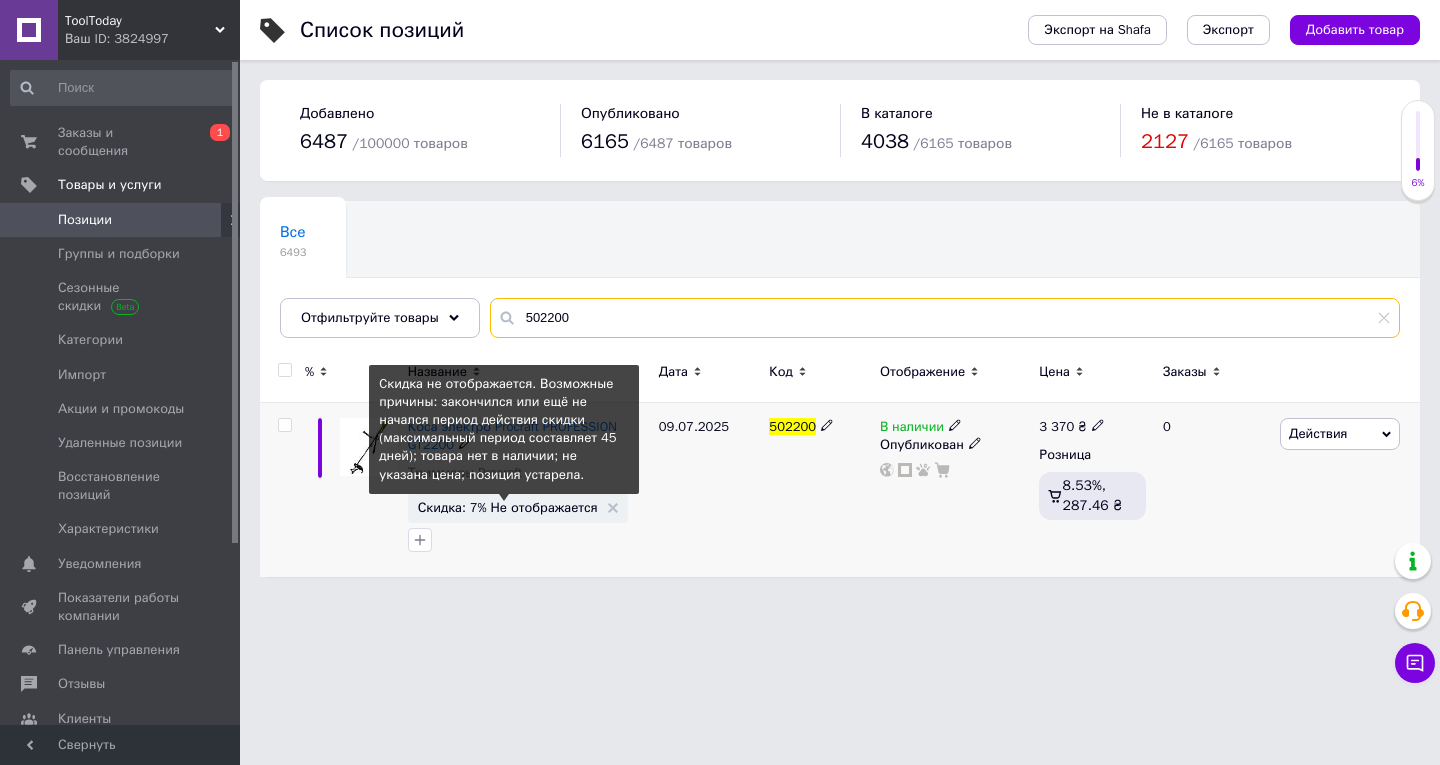 type on "502200" 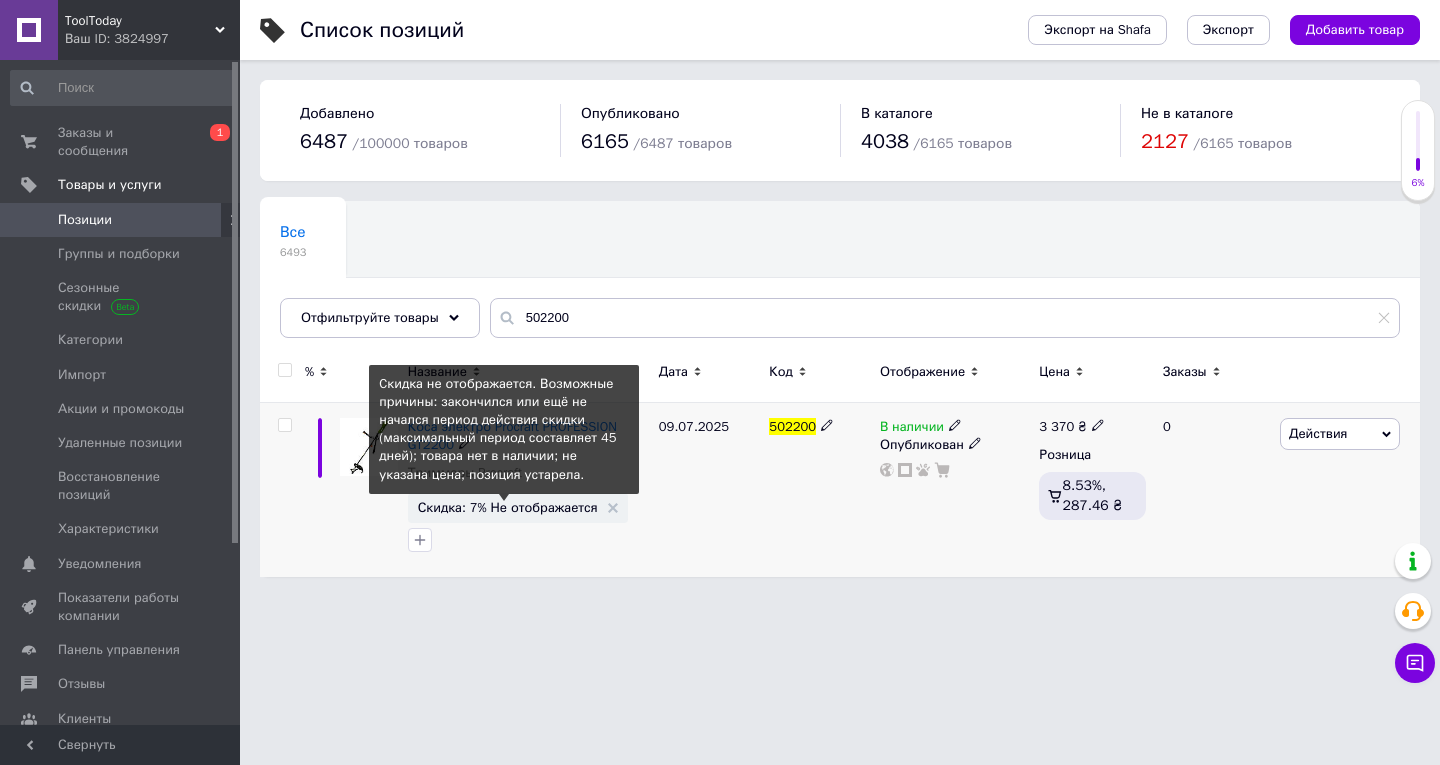 click on "Скидка: 7% Не отображается" at bounding box center [508, 507] 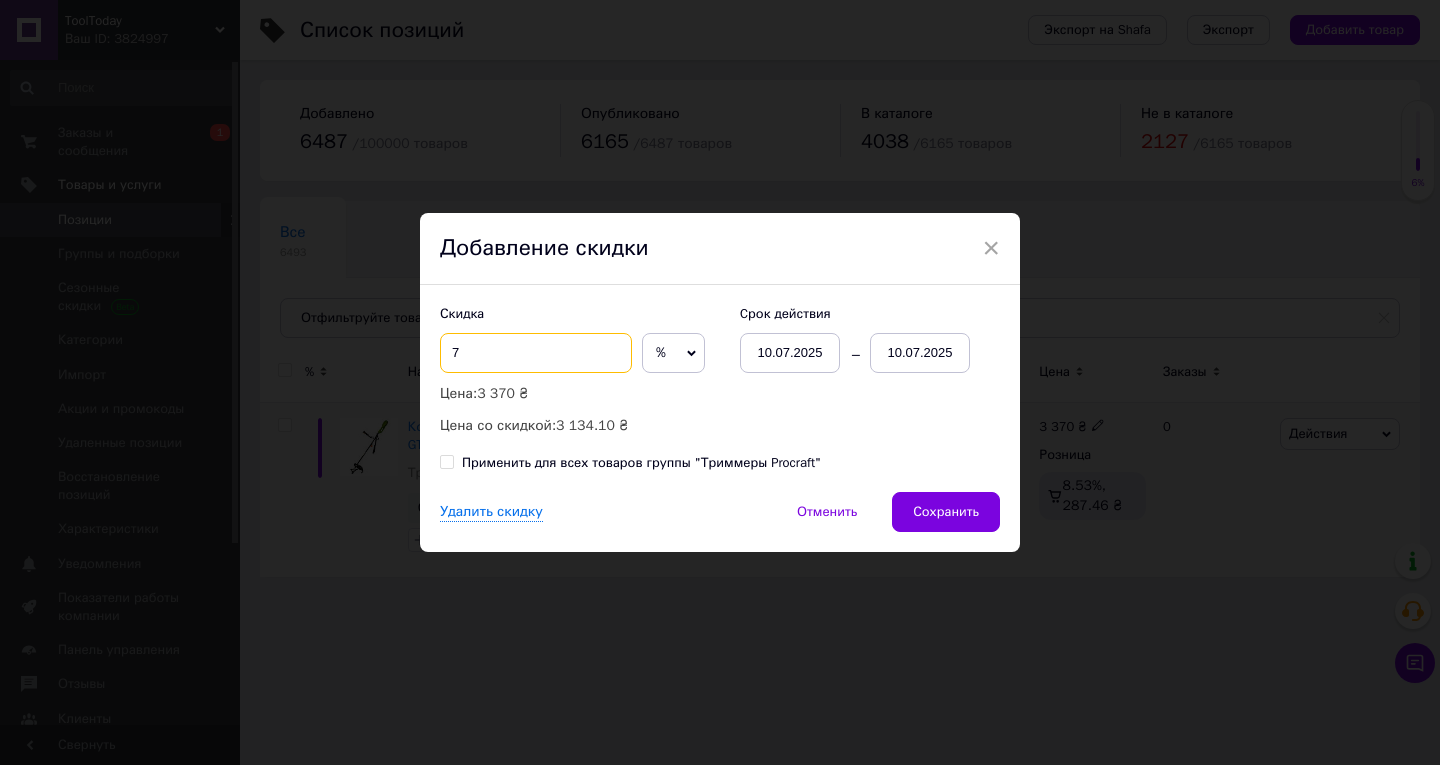 click on "7" at bounding box center [536, 353] 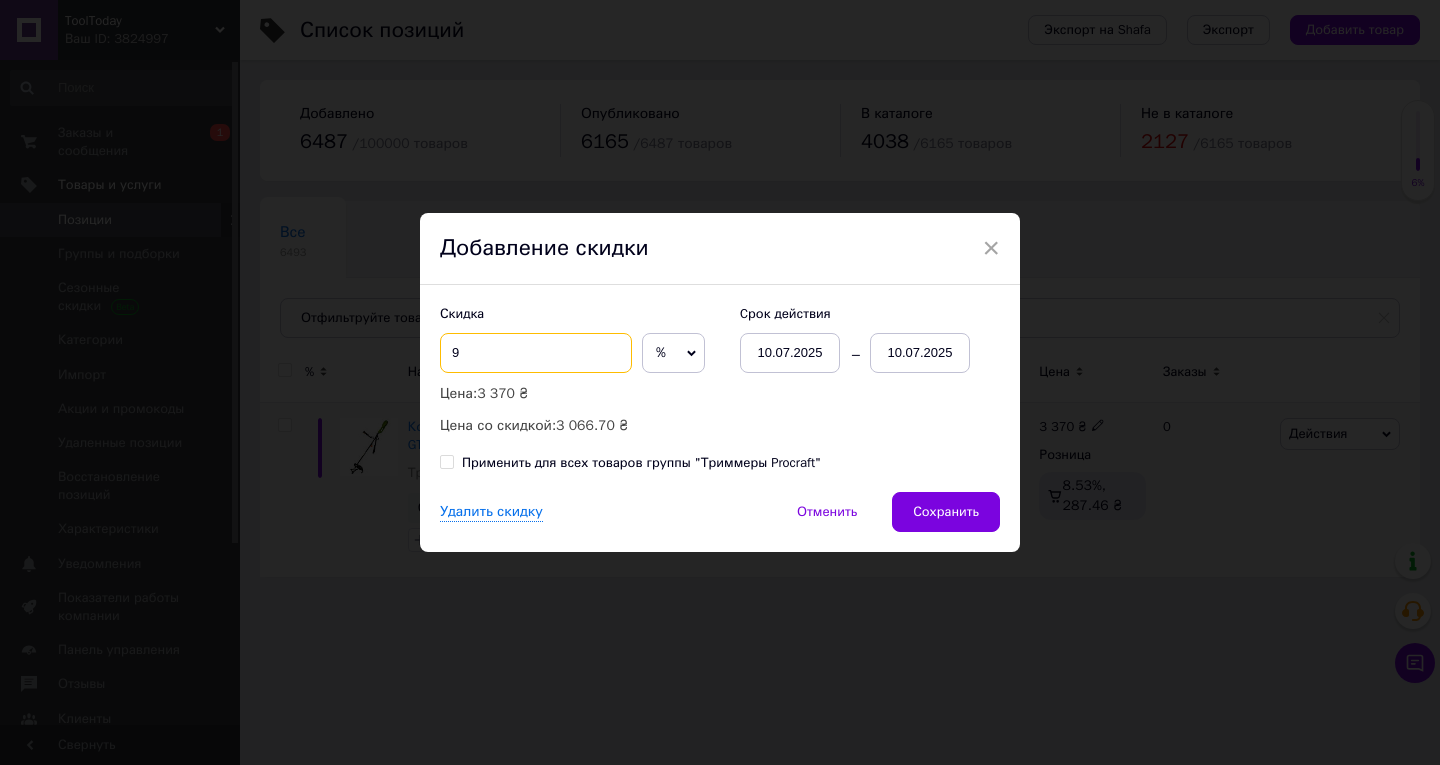 type on "9" 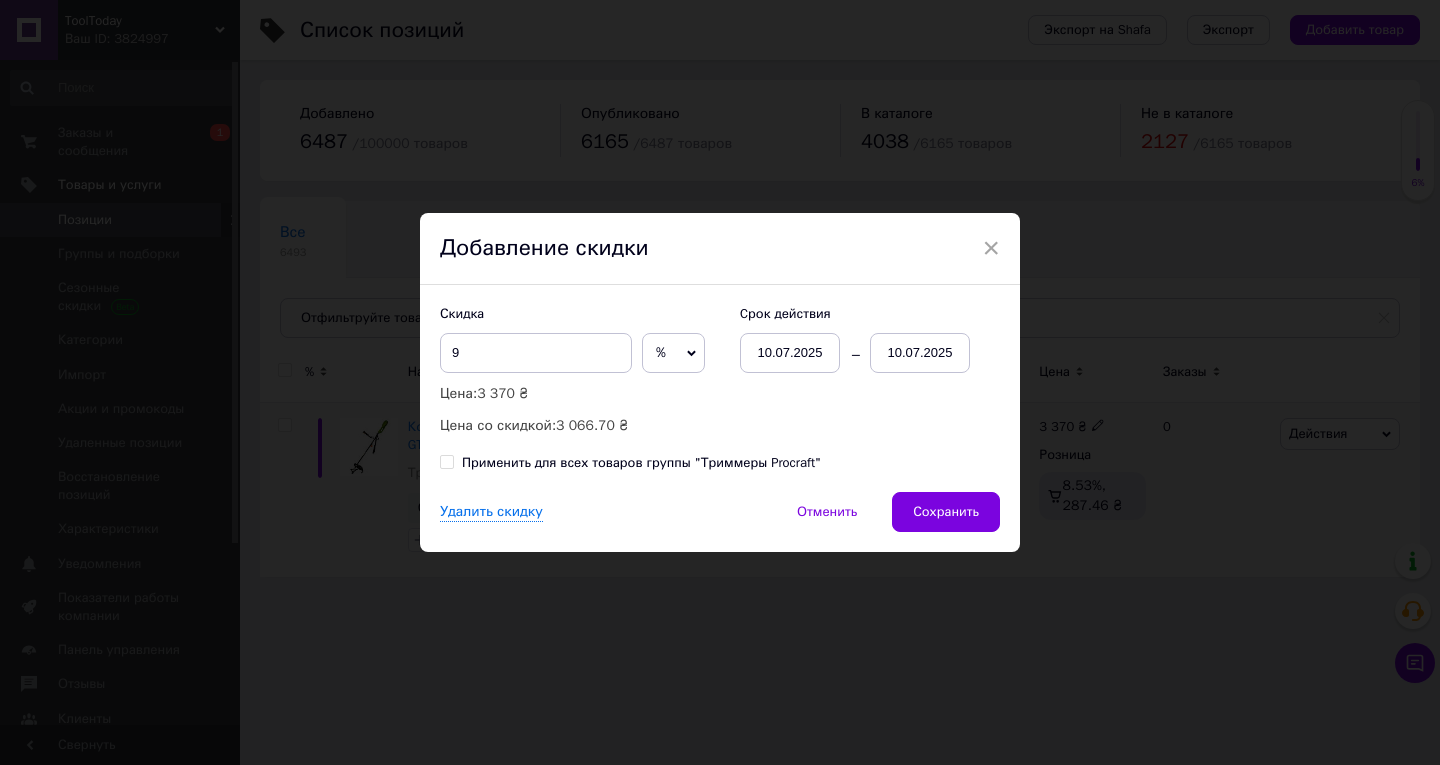 click on "10.07.2025" at bounding box center [920, 353] 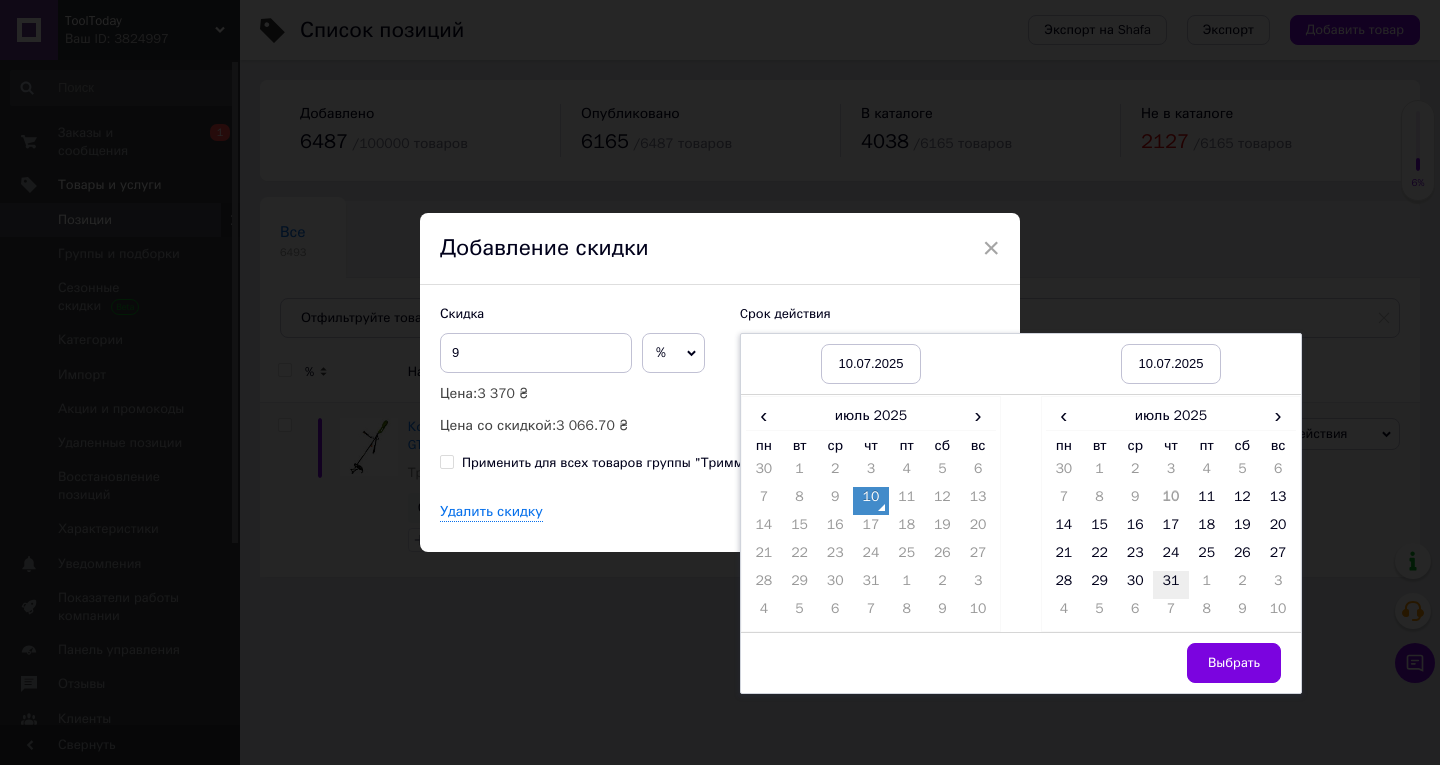 click on "31" at bounding box center [1171, 585] 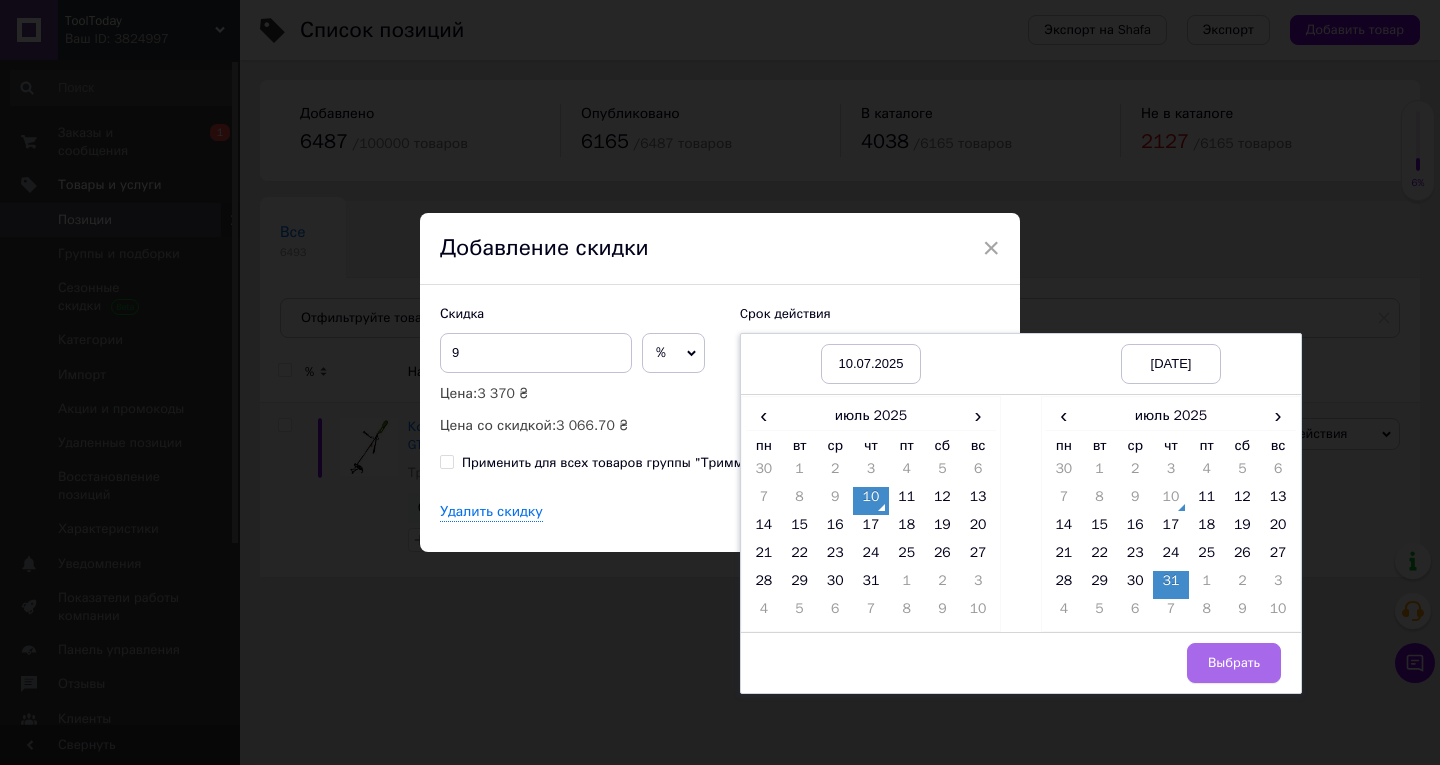 click on "Выбрать" at bounding box center (1234, 663) 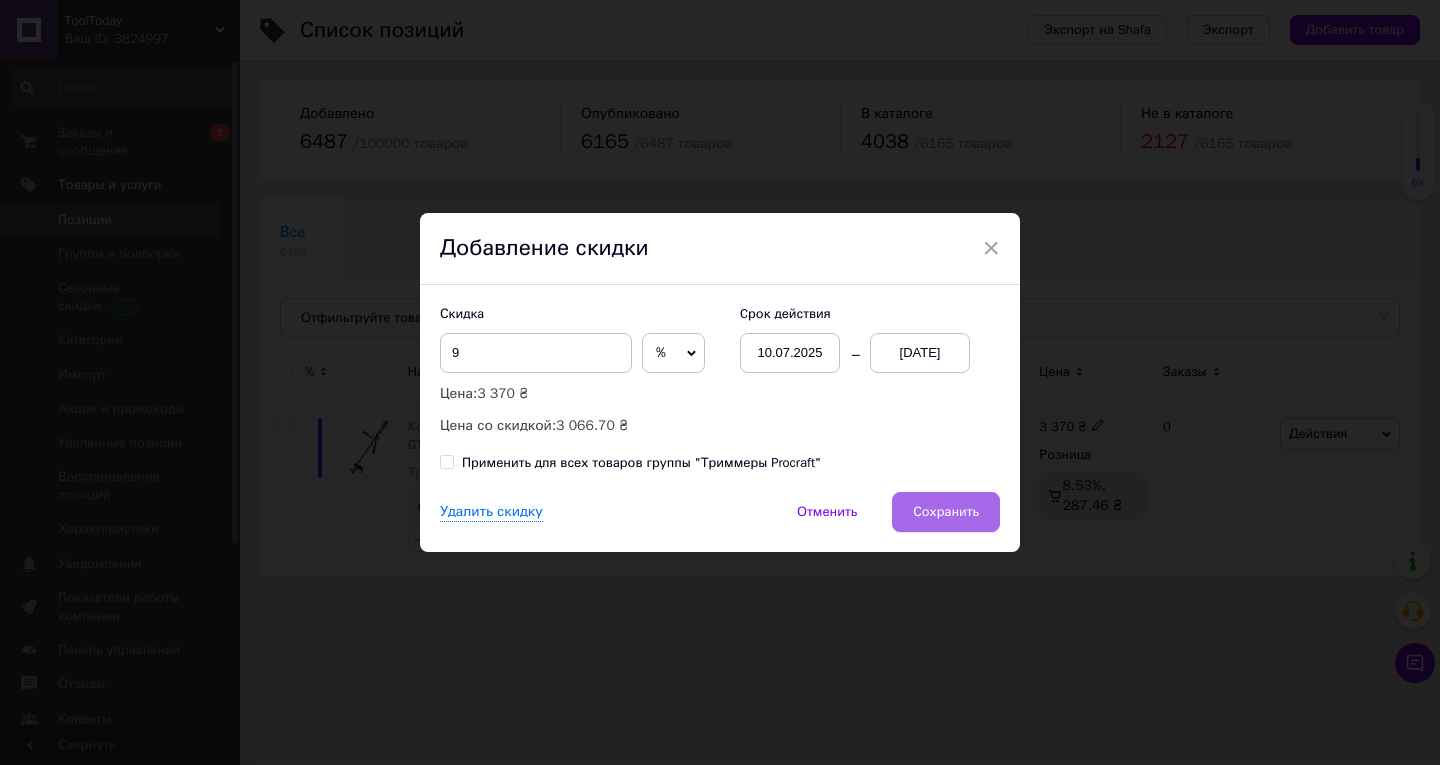 click on "Сохранить" at bounding box center [946, 512] 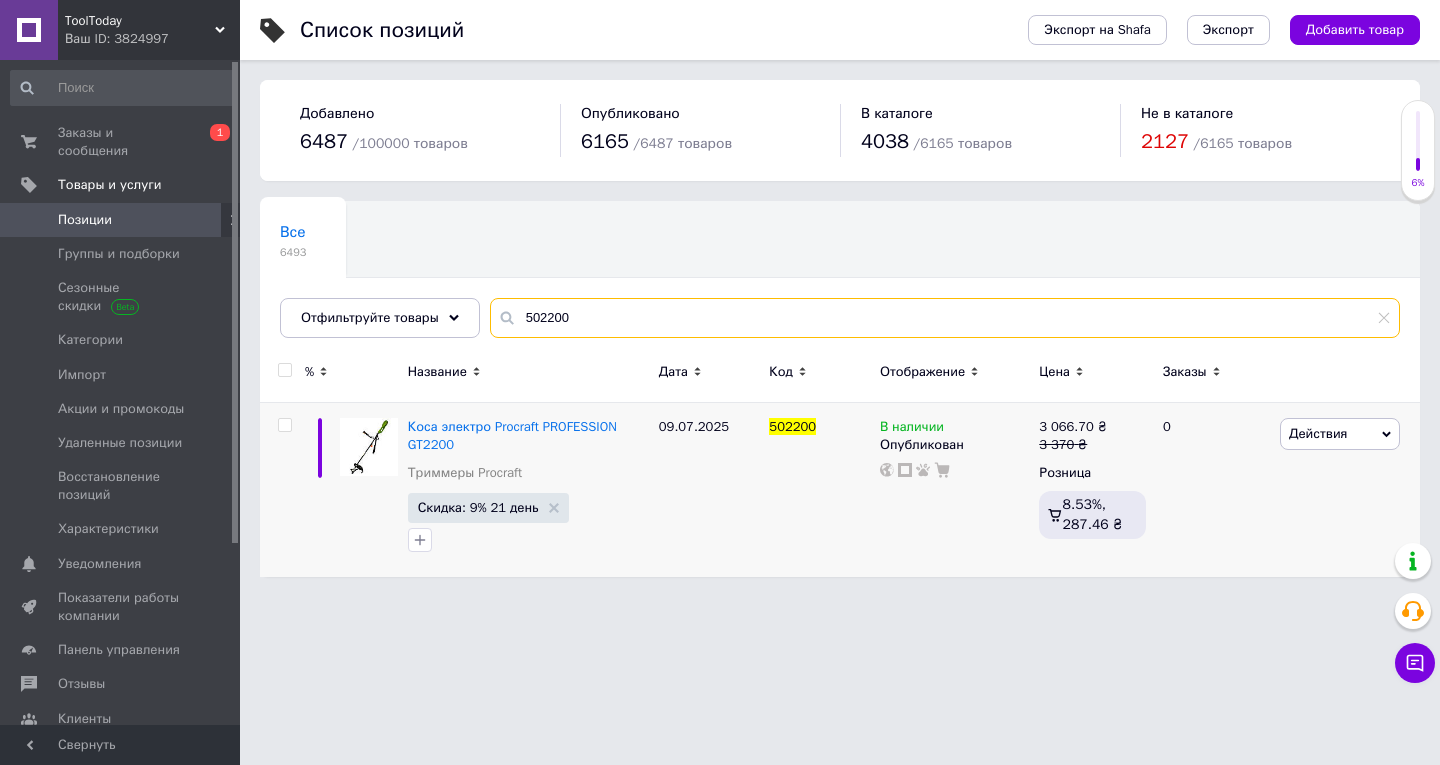 click on "502200" at bounding box center (945, 318) 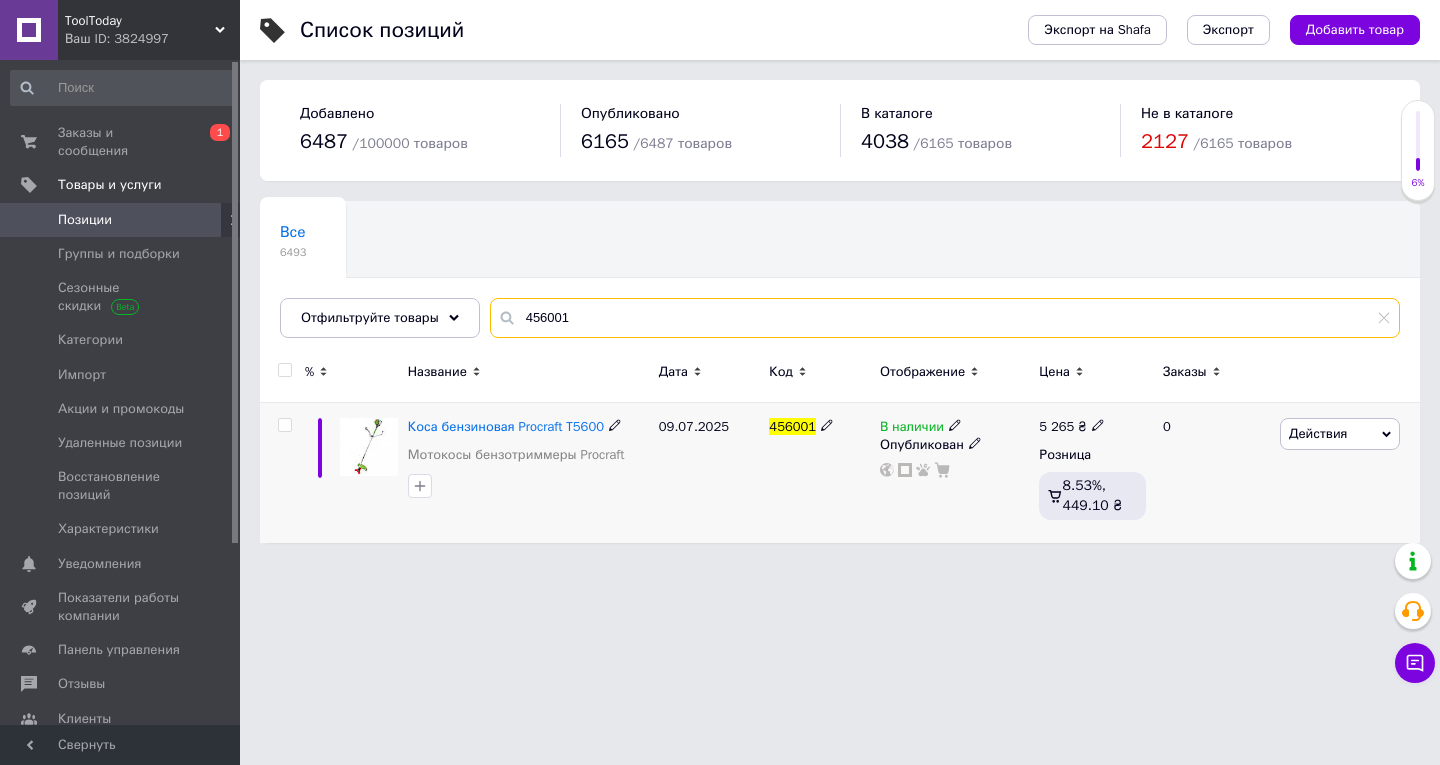 type on "456001" 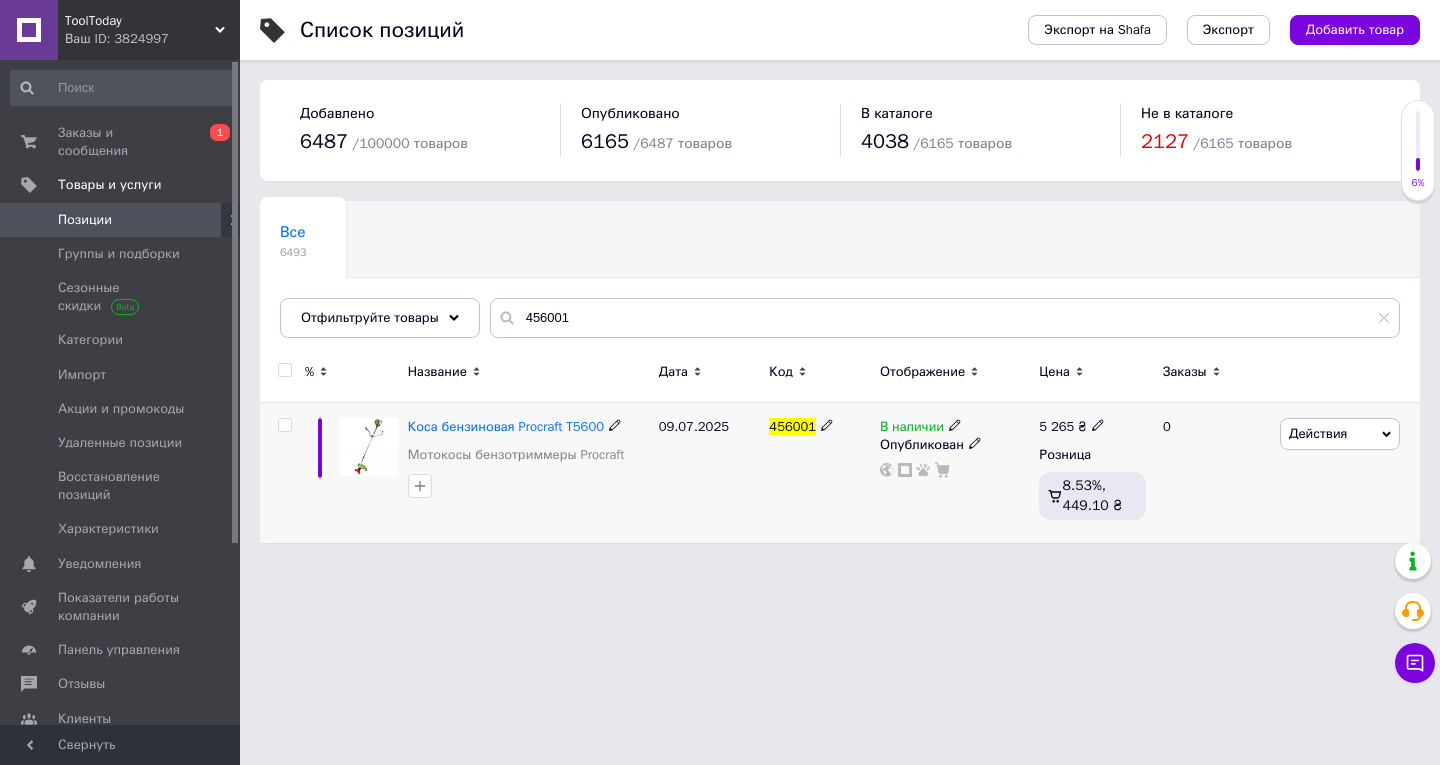 click on "Действия" at bounding box center [1318, 433] 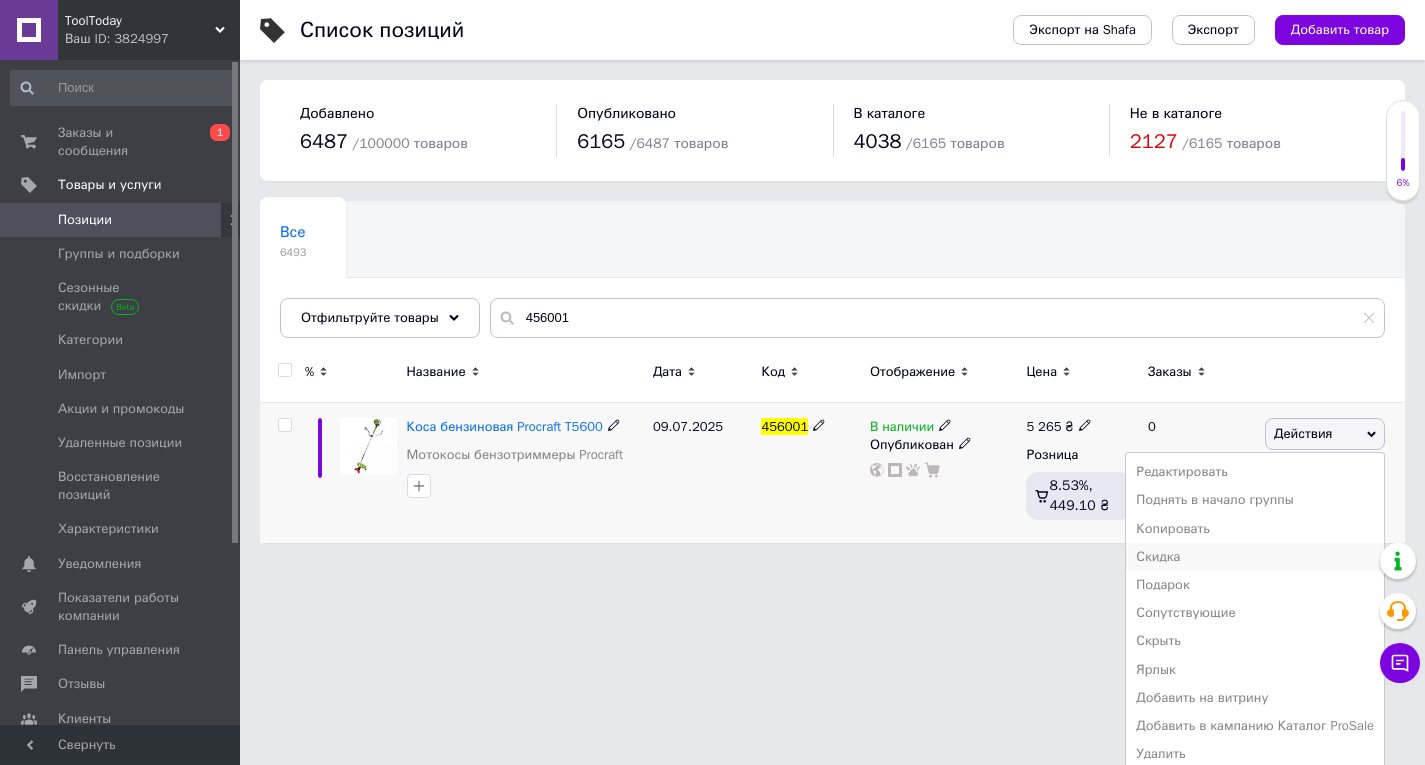 click on "Скидка" at bounding box center (1255, 557) 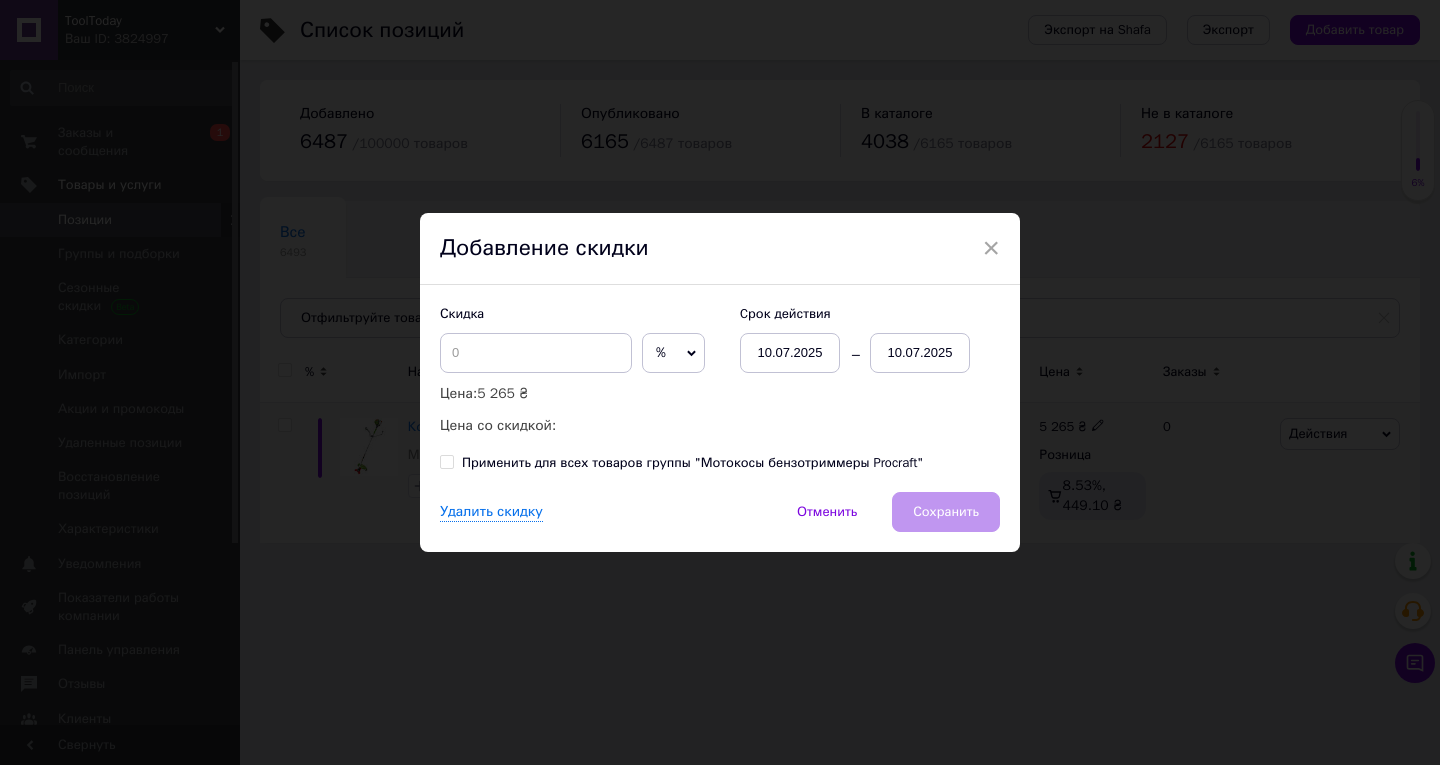 click on "10.07.2025" at bounding box center [920, 353] 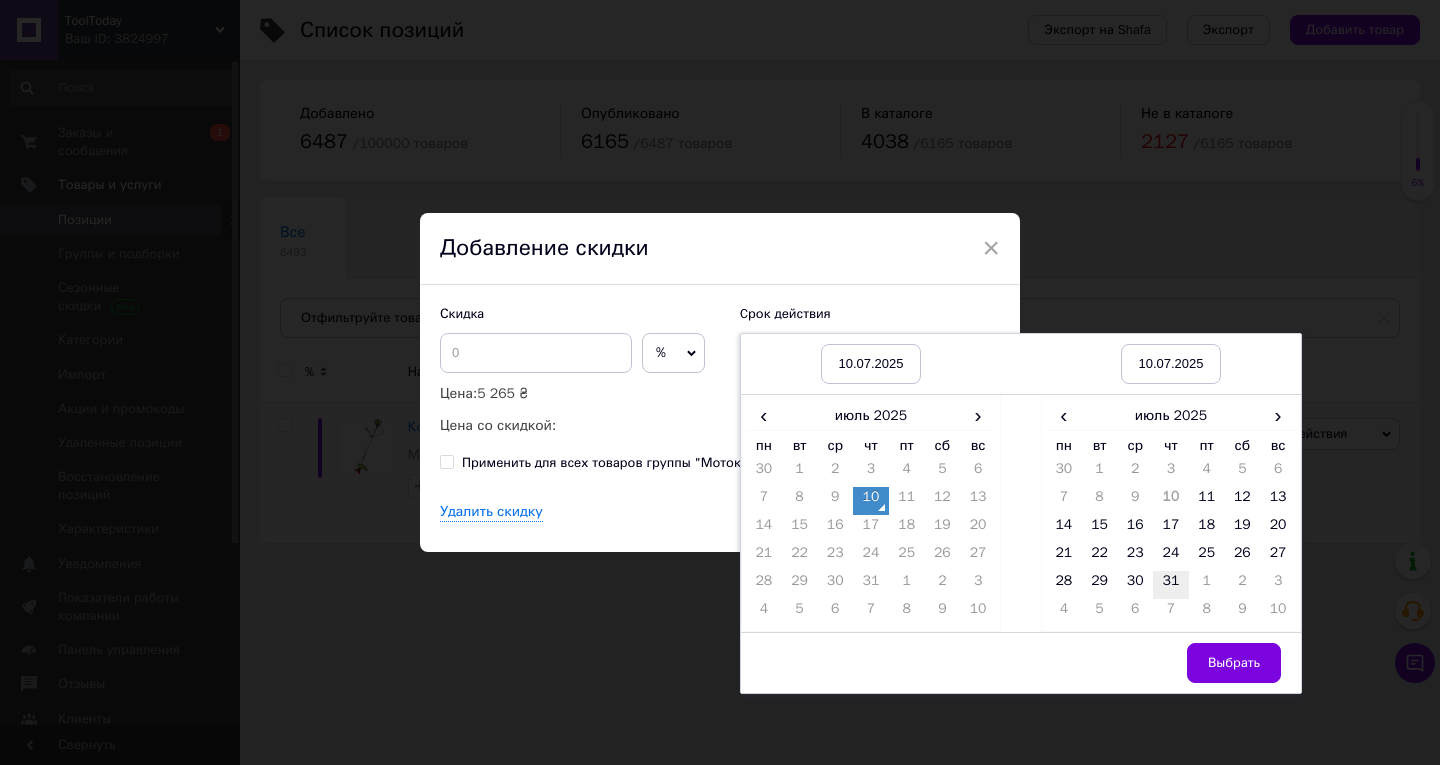 click on "31" at bounding box center [1171, 585] 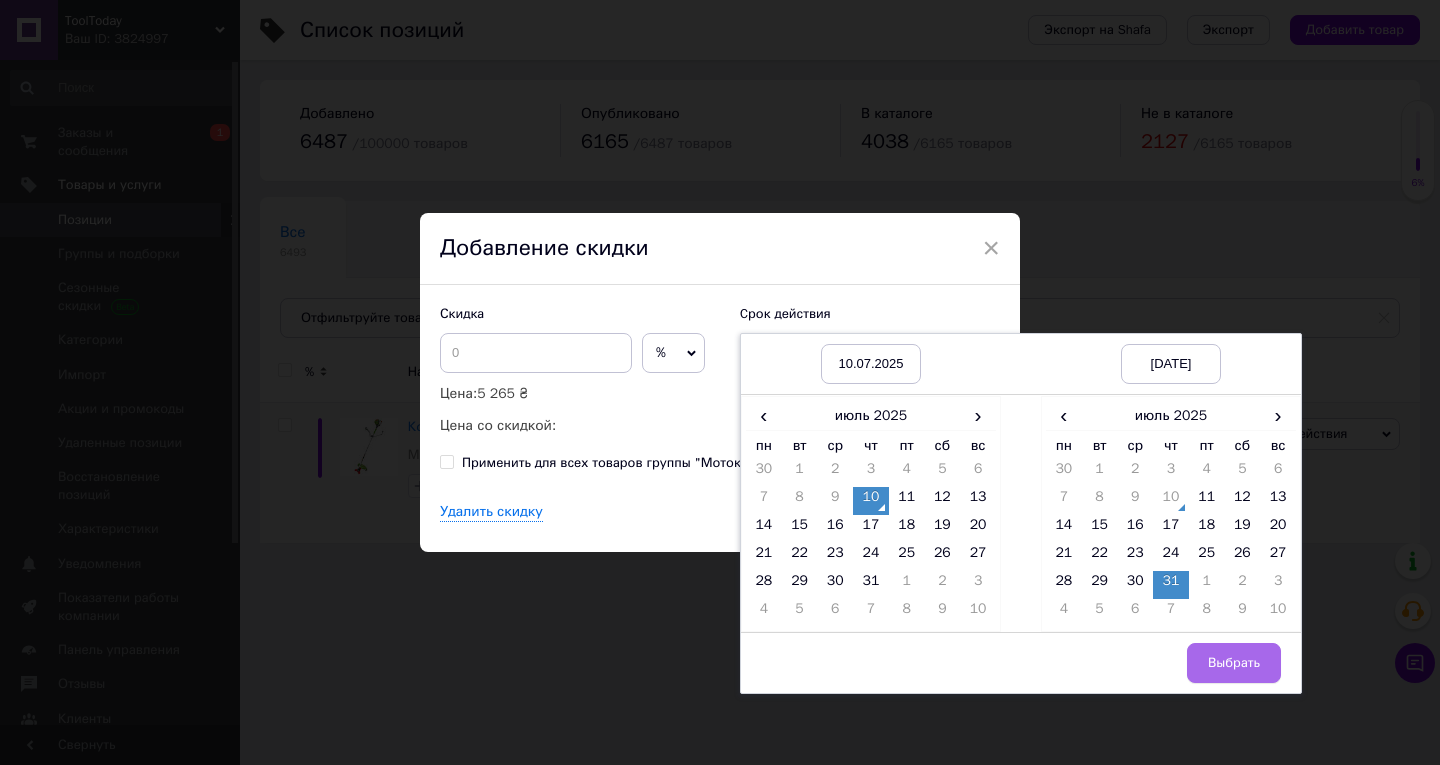 click on "Выбрать" at bounding box center [1234, 663] 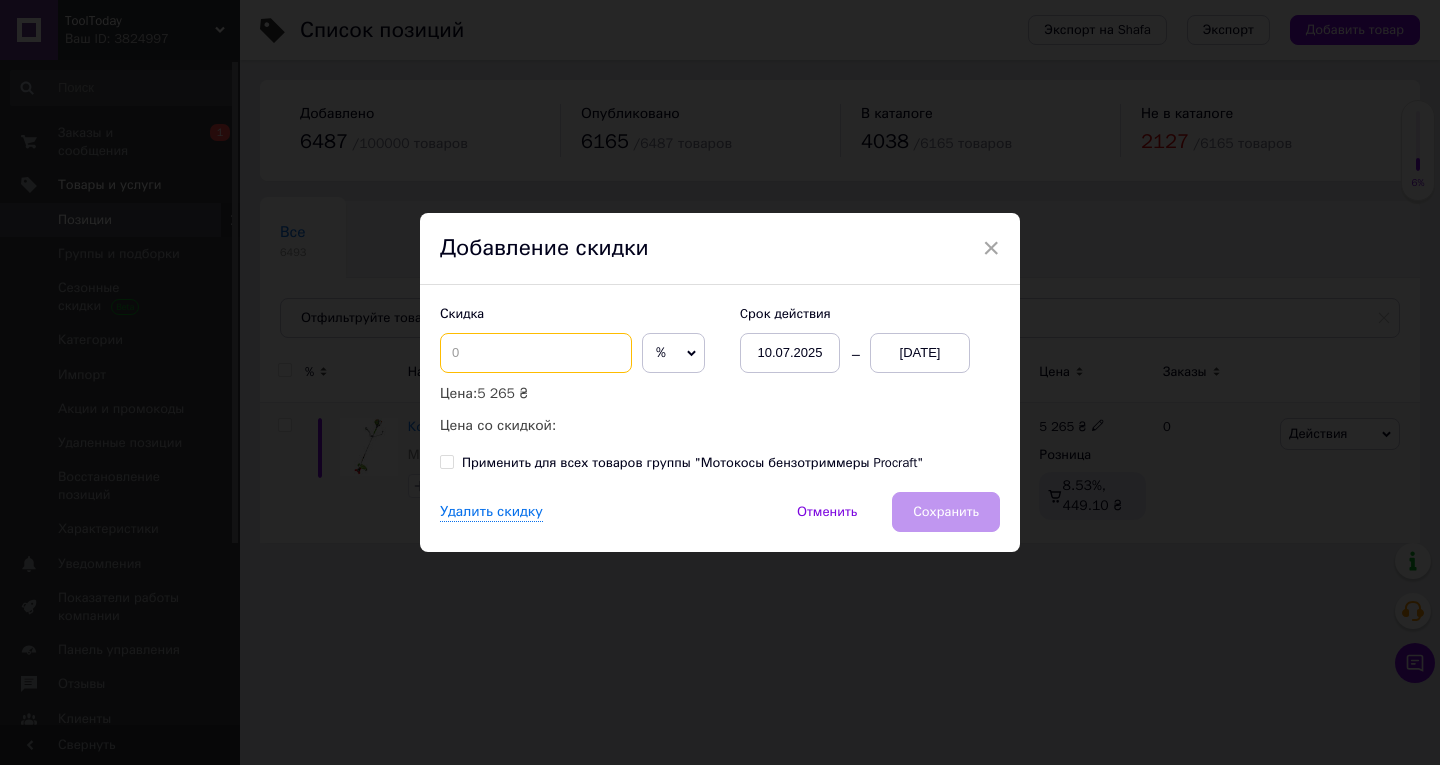 click at bounding box center (536, 353) 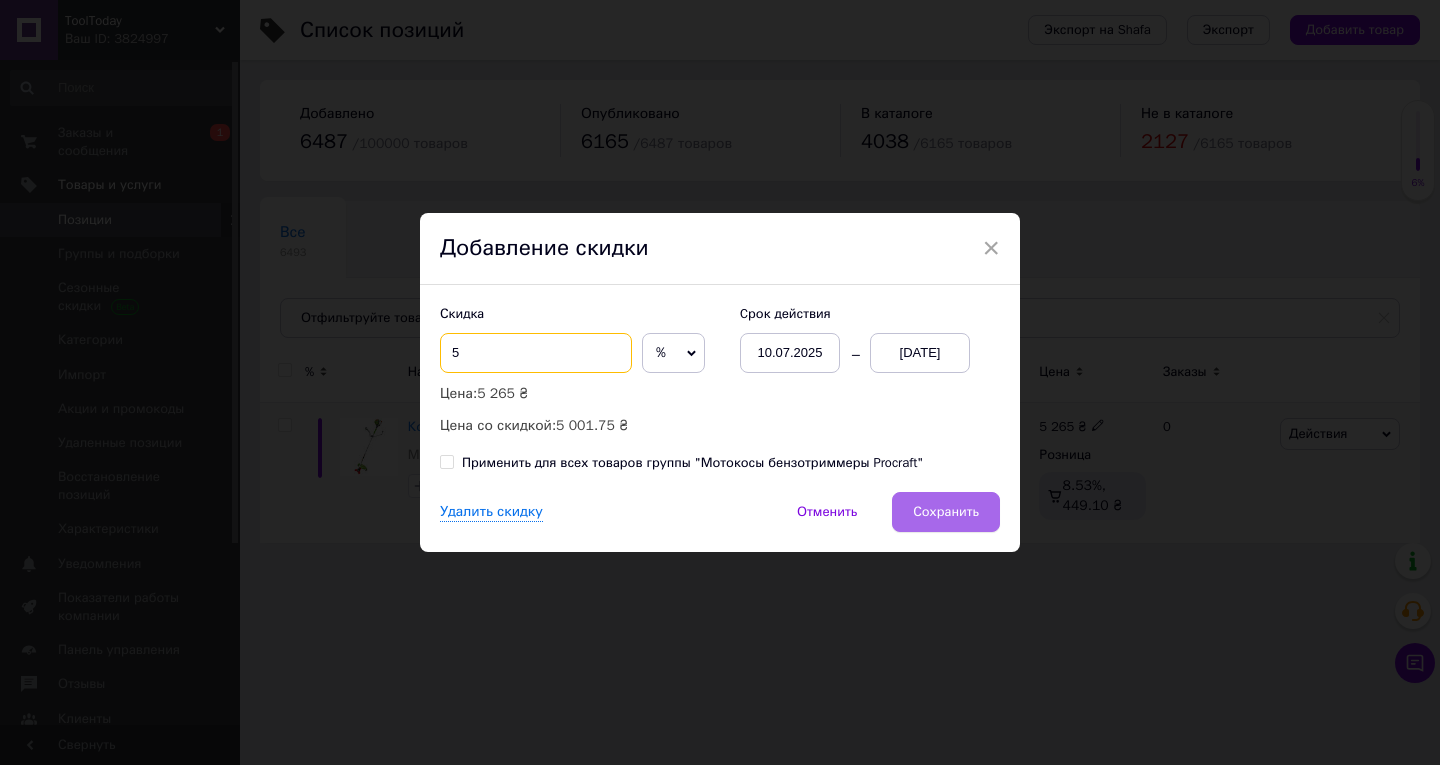 type on "5" 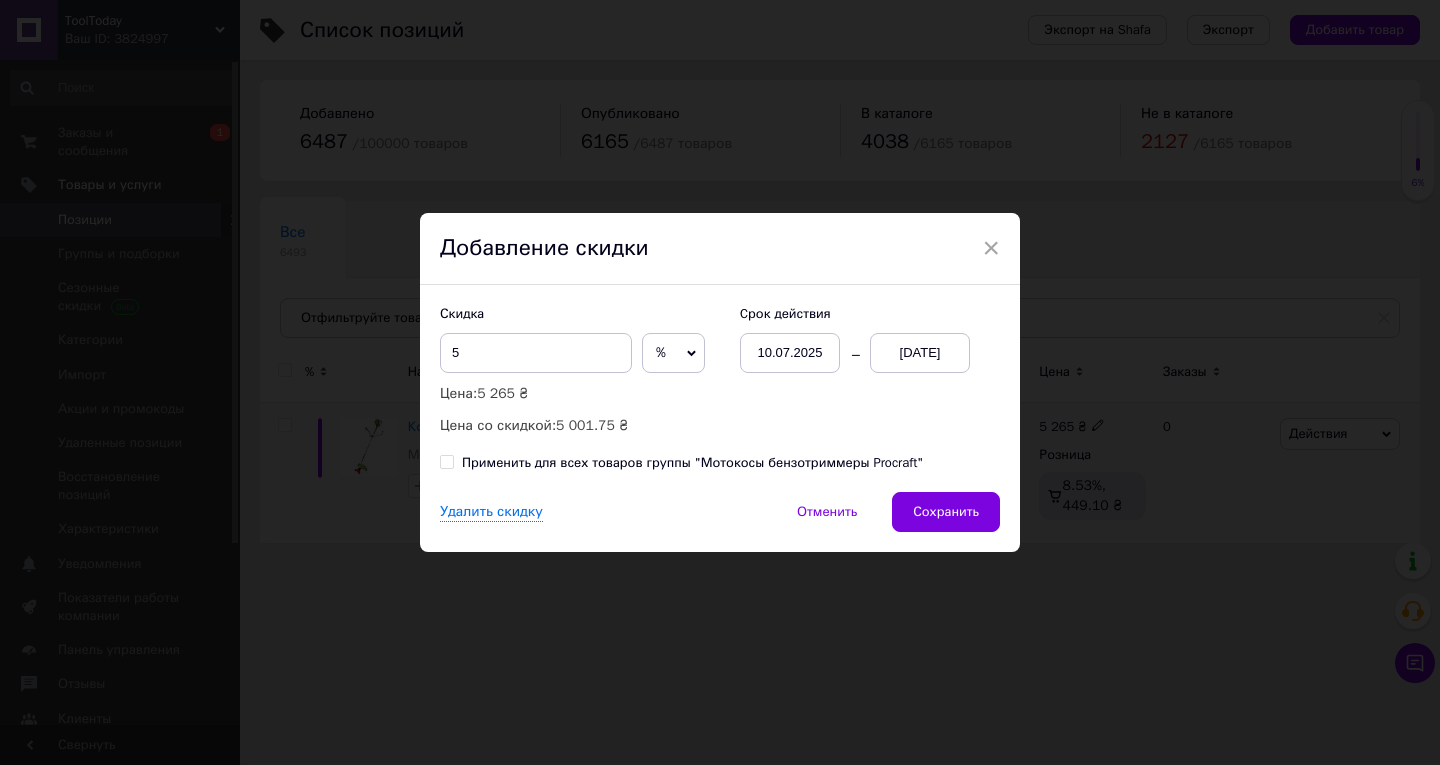 drag, startPoint x: 927, startPoint y: 500, endPoint x: 931, endPoint y: 600, distance: 100.07997 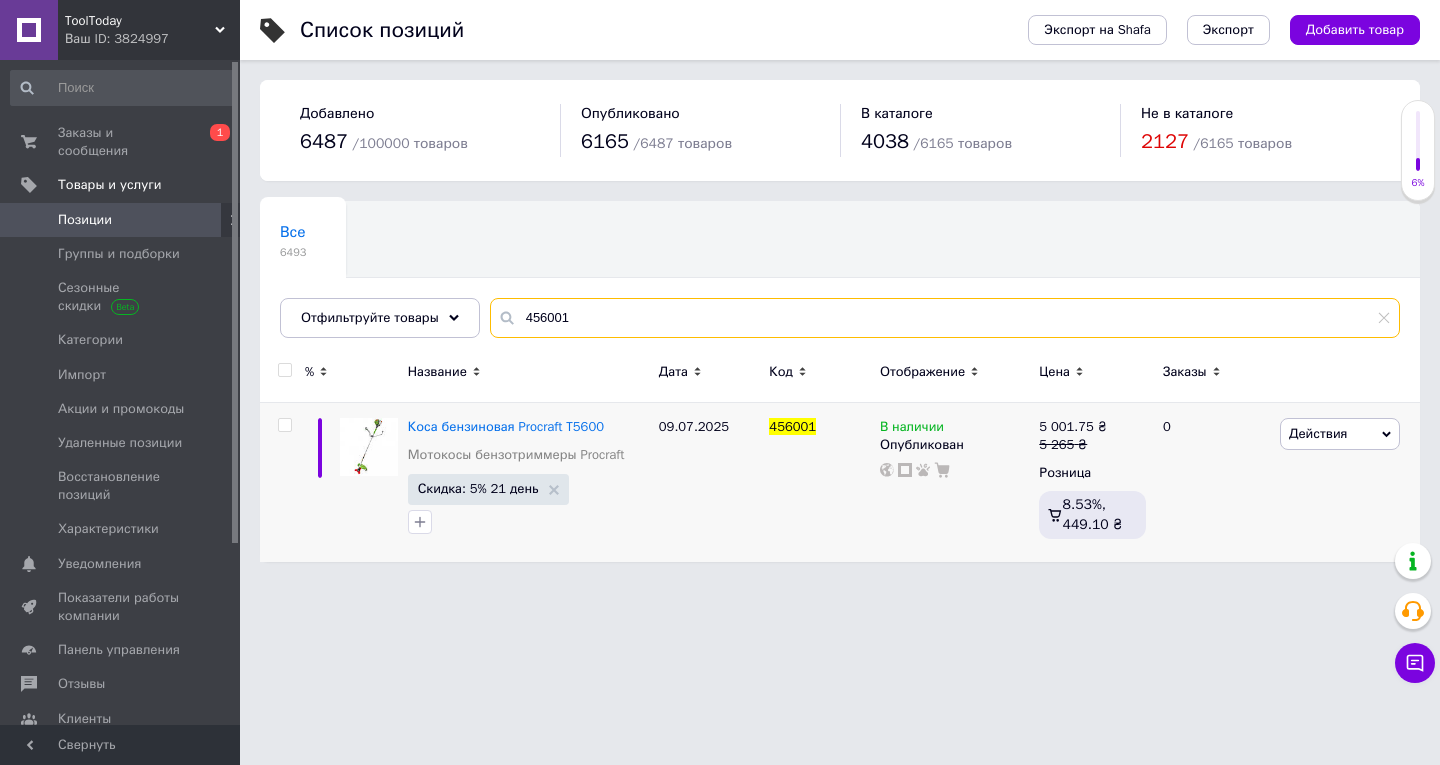 click on "456001" at bounding box center (945, 318) 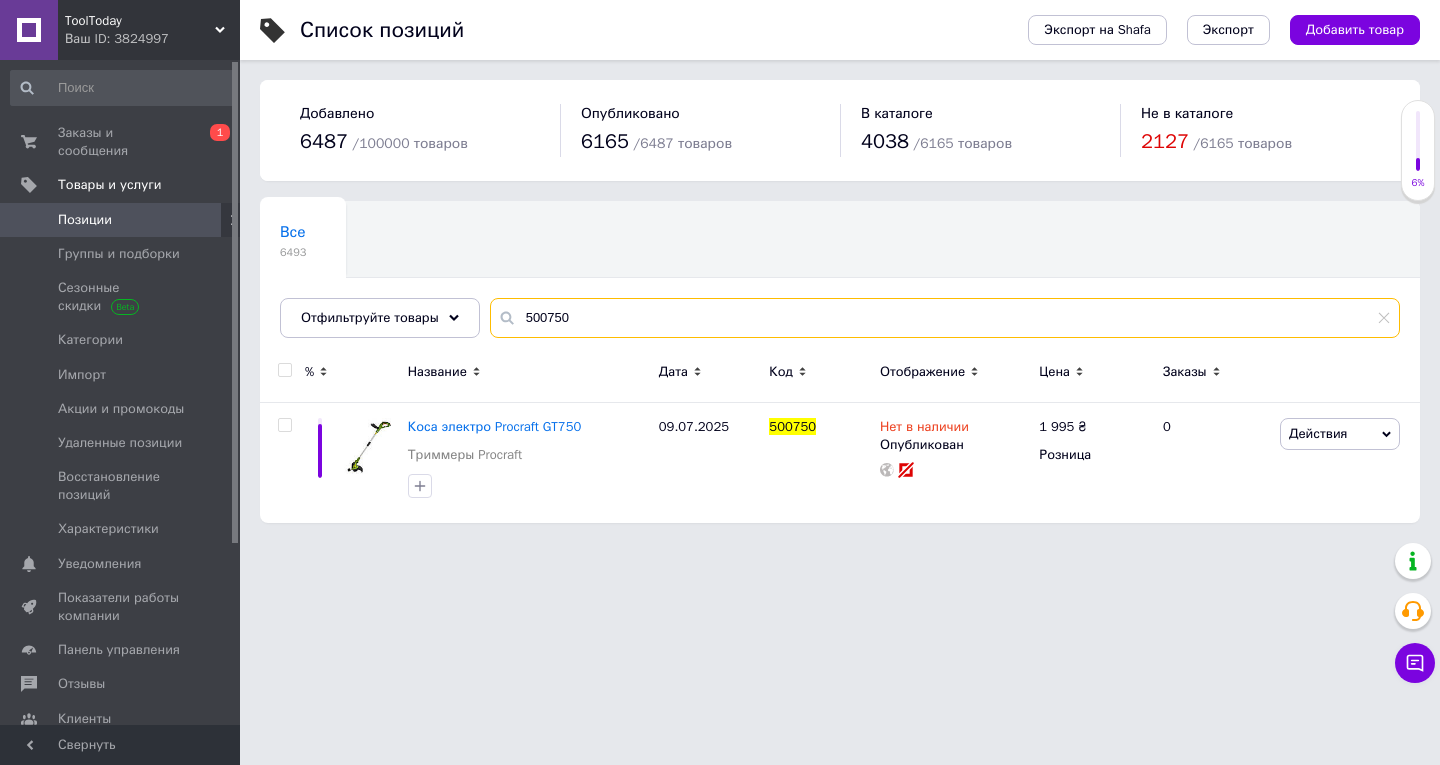 click on "500750" at bounding box center [945, 318] 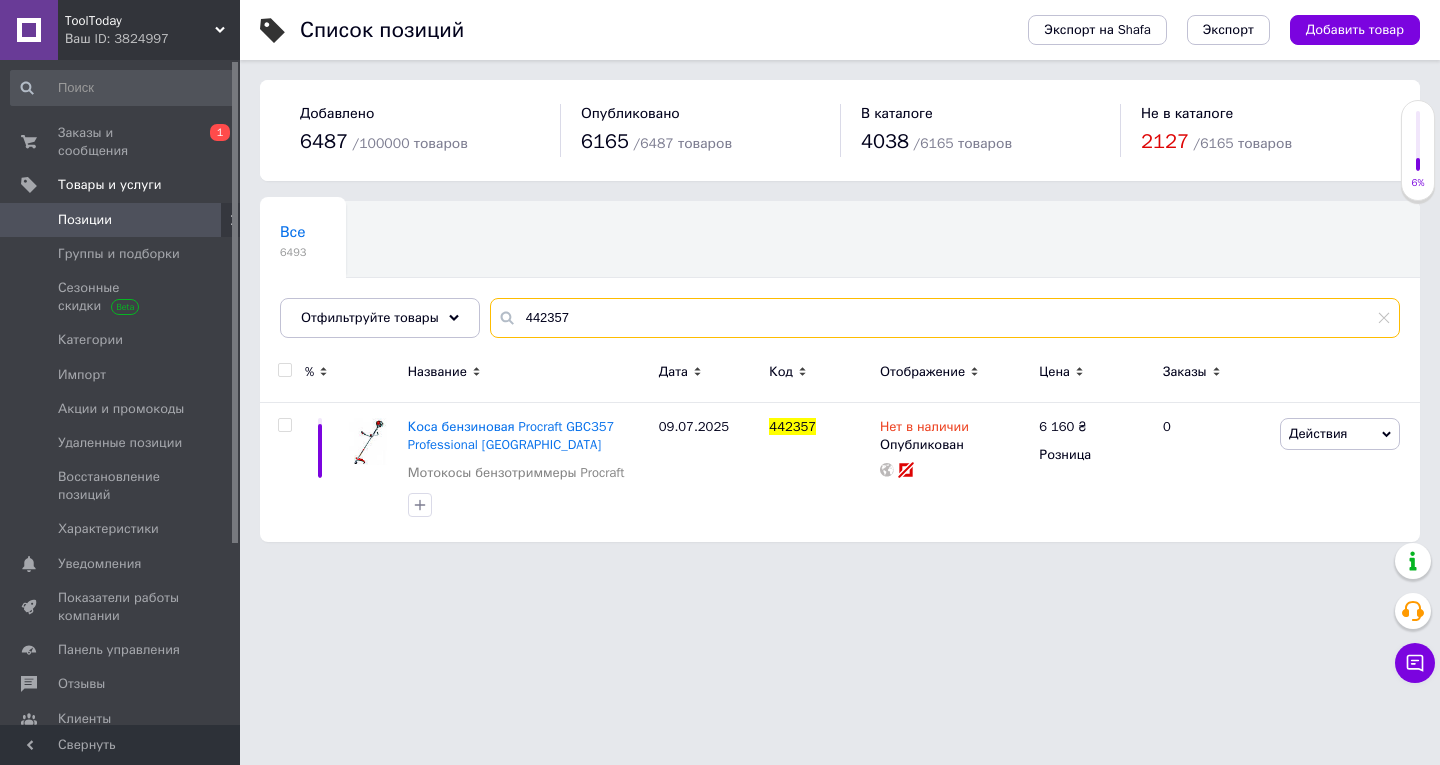 click on "442357" at bounding box center (945, 318) 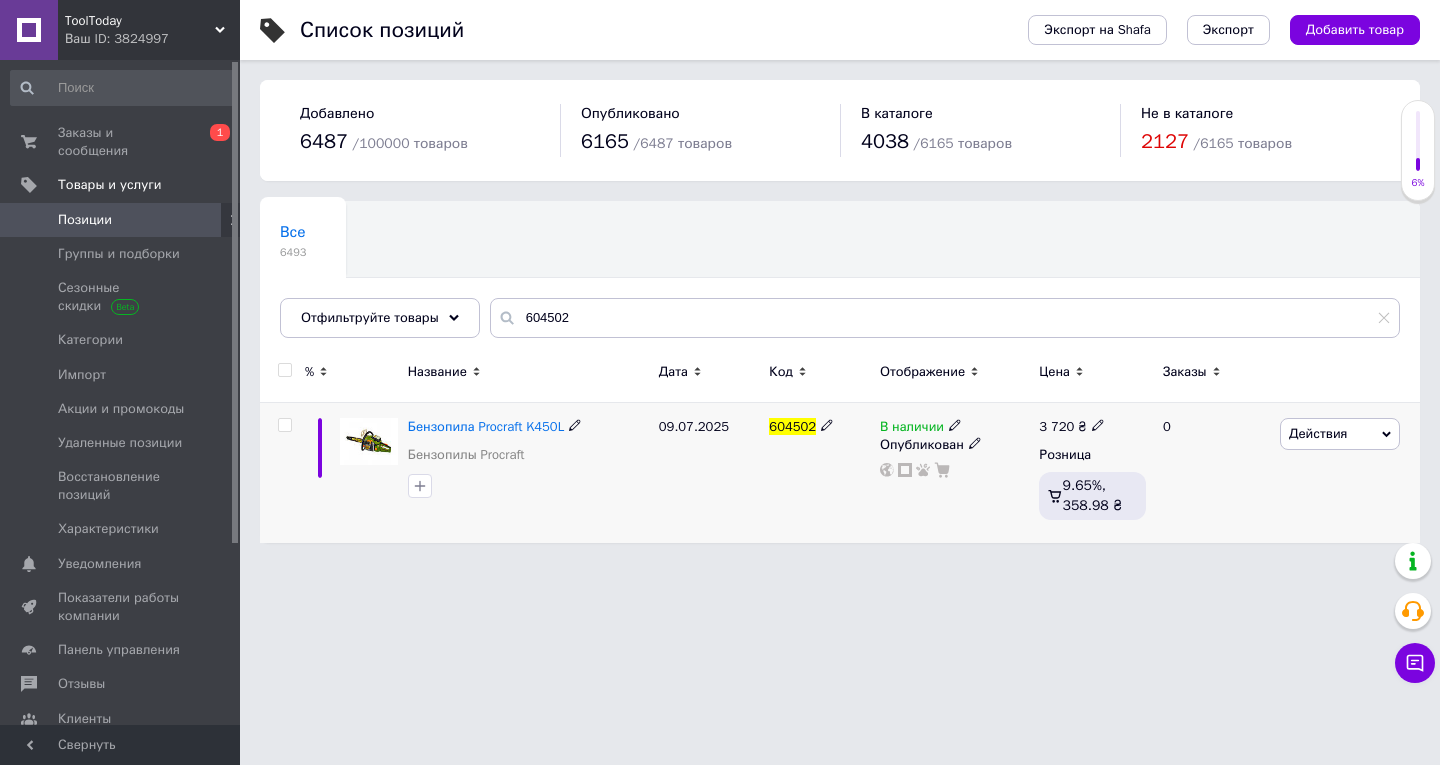 click 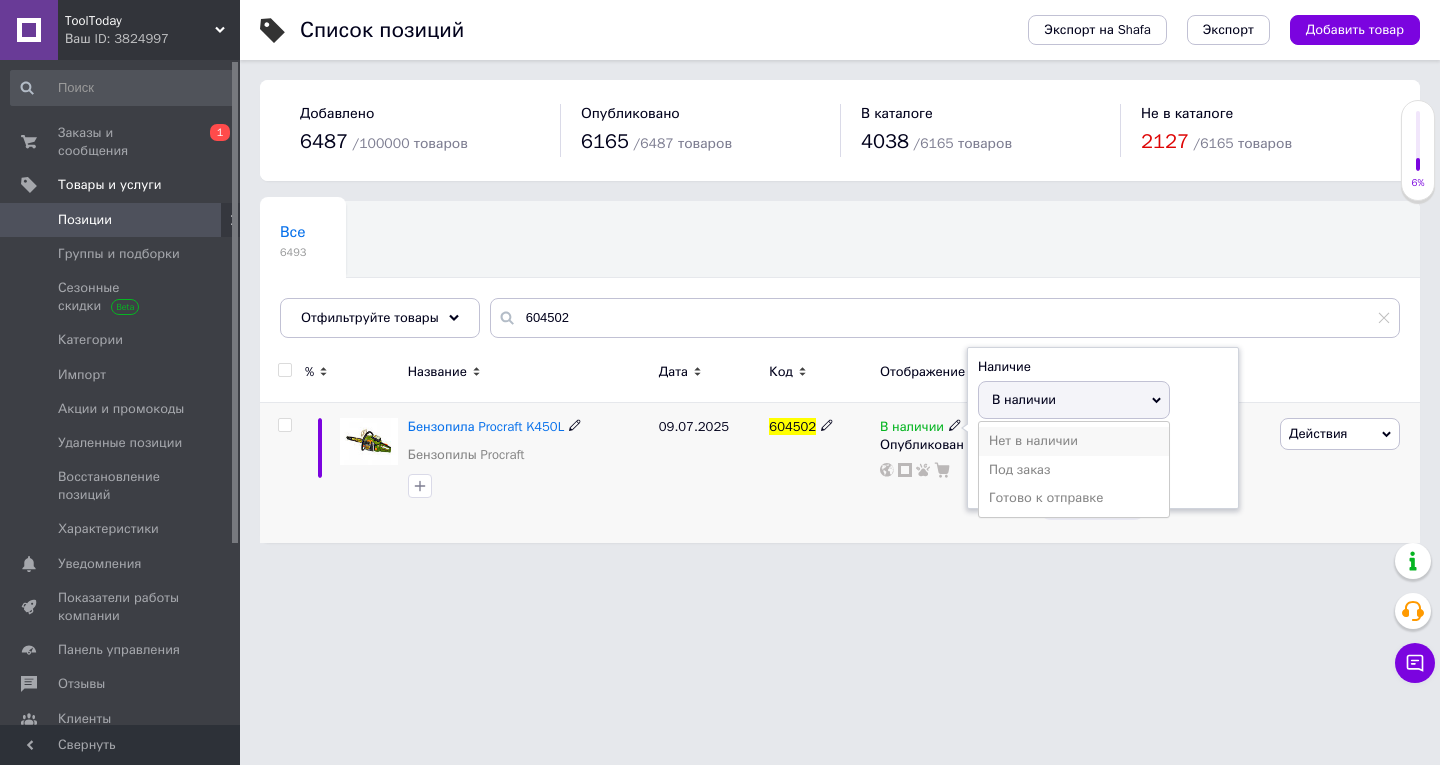 click on "Нет в наличии" at bounding box center [1074, 441] 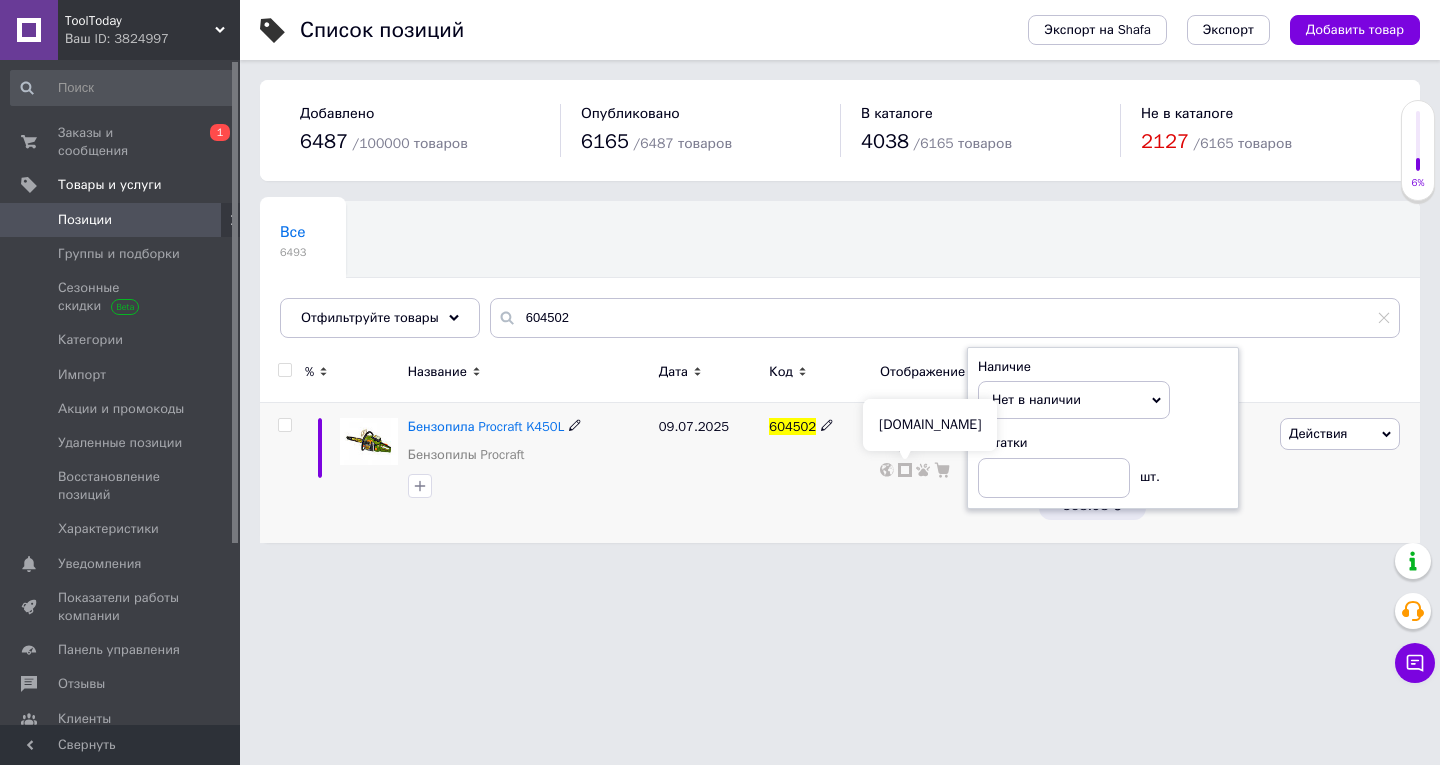 click on "09.07.2025" at bounding box center (709, 473) 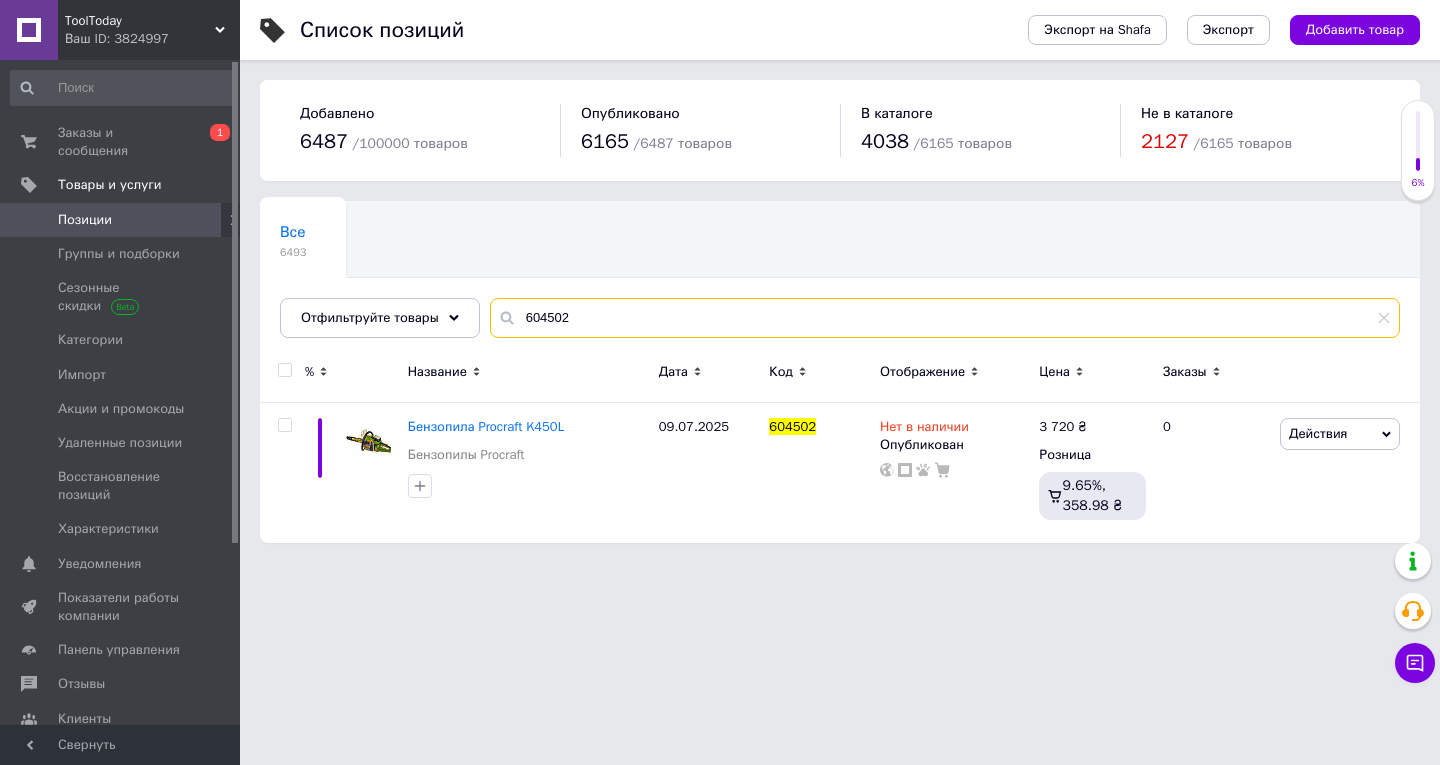 click on "604502" at bounding box center [945, 318] 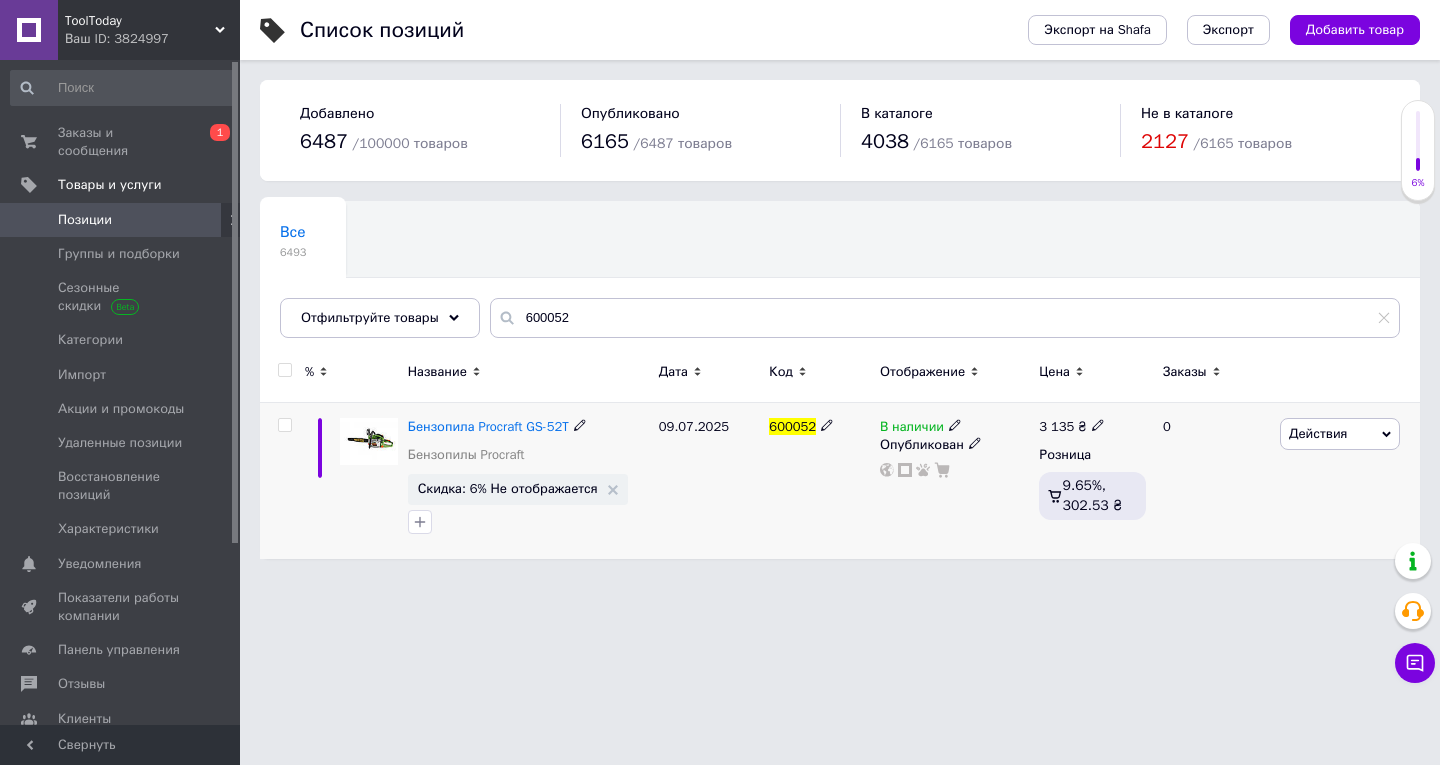 click 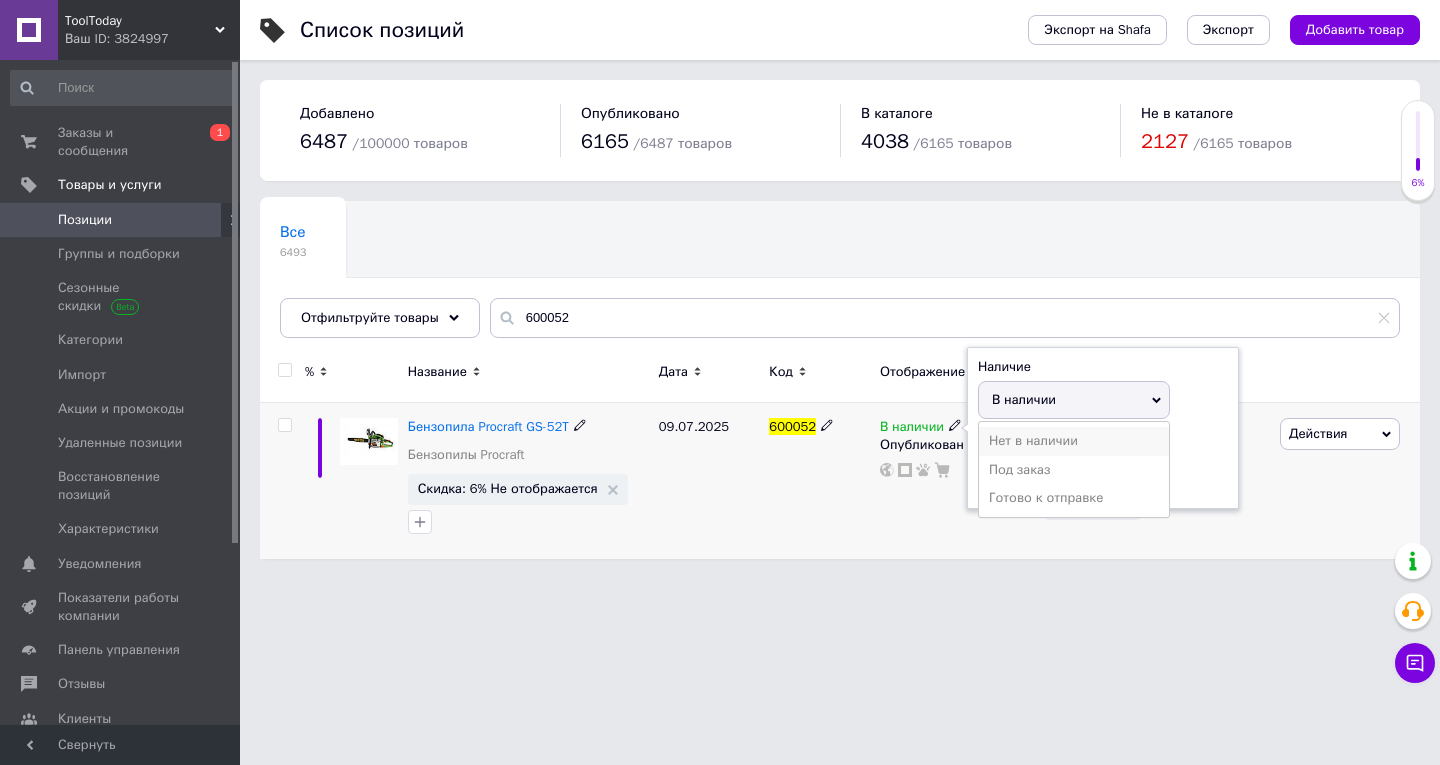click on "Нет в наличии" at bounding box center (1074, 441) 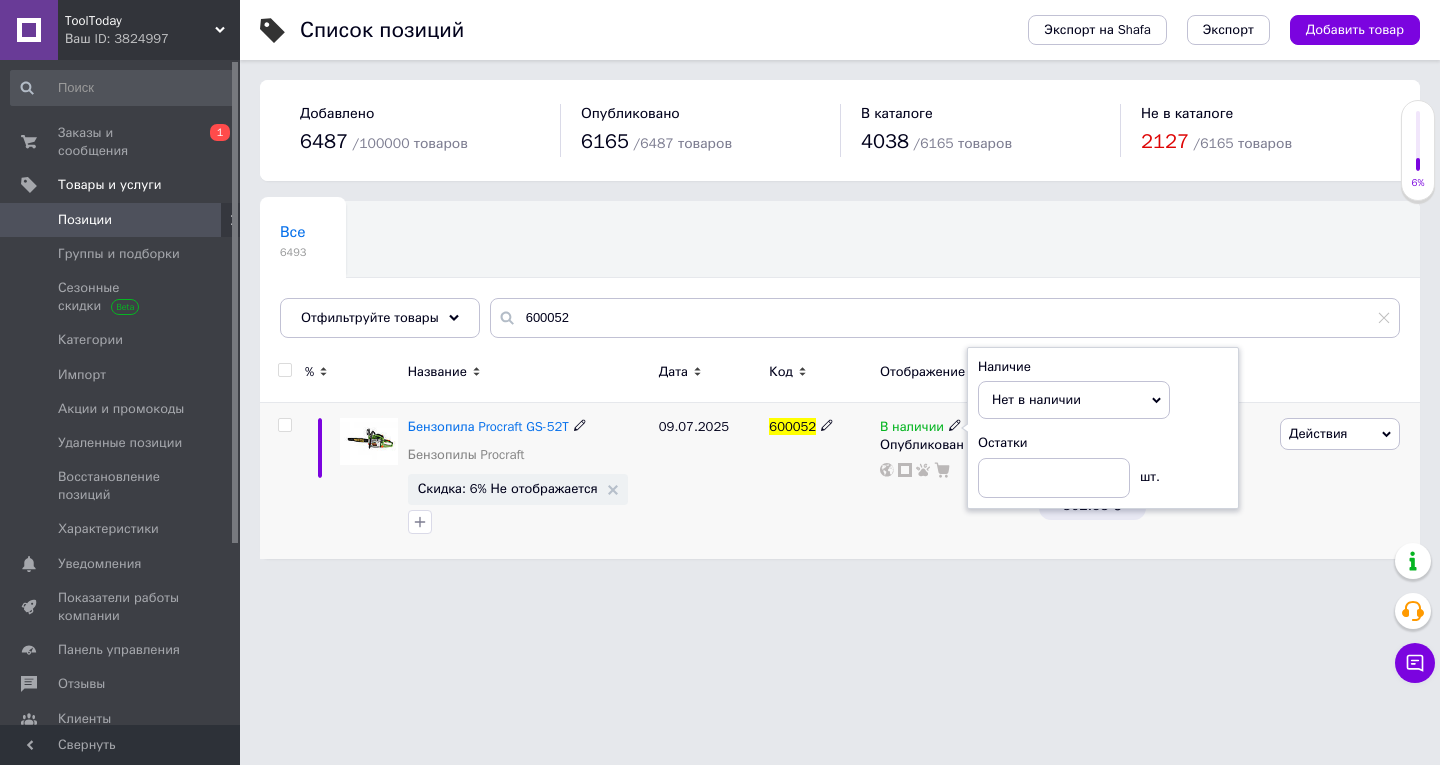 click on "600052" at bounding box center [819, 481] 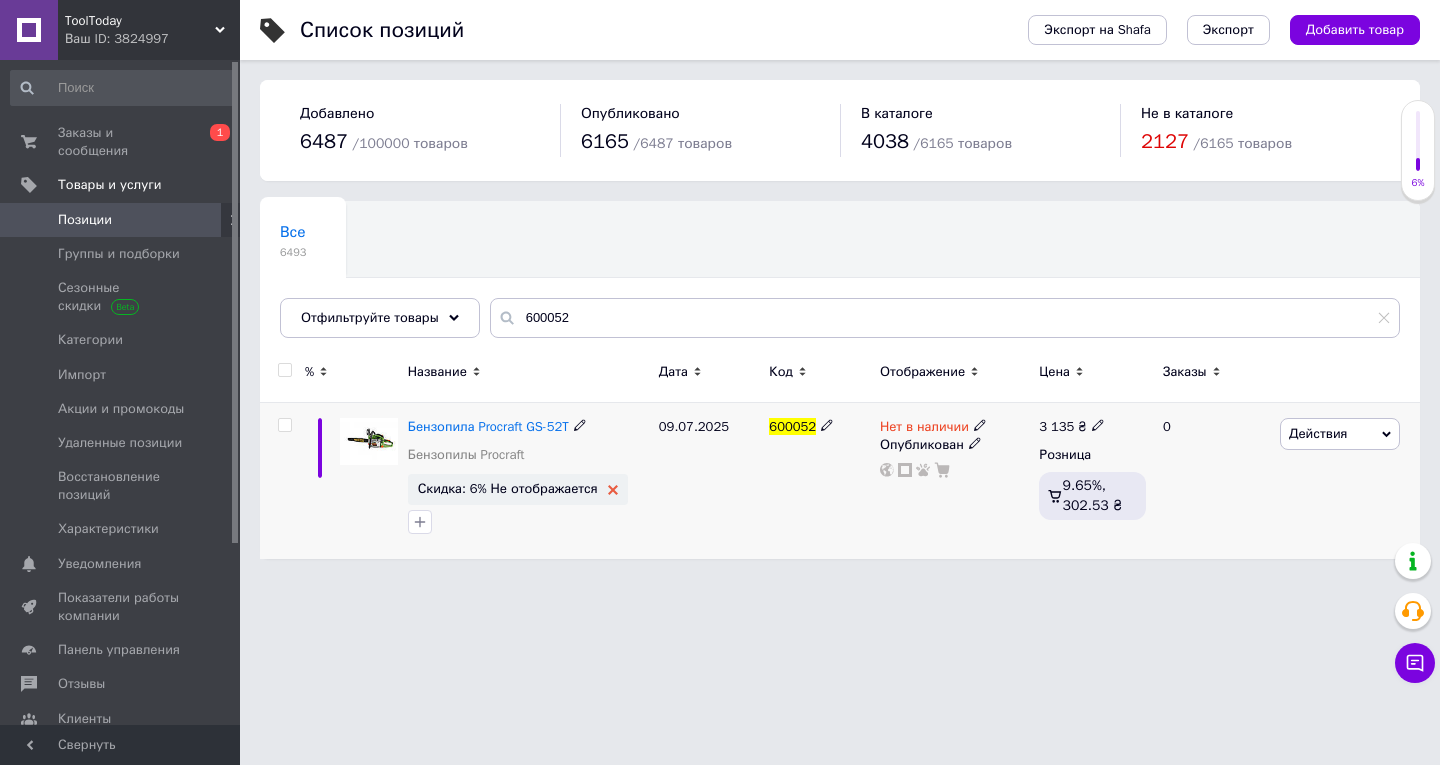 click 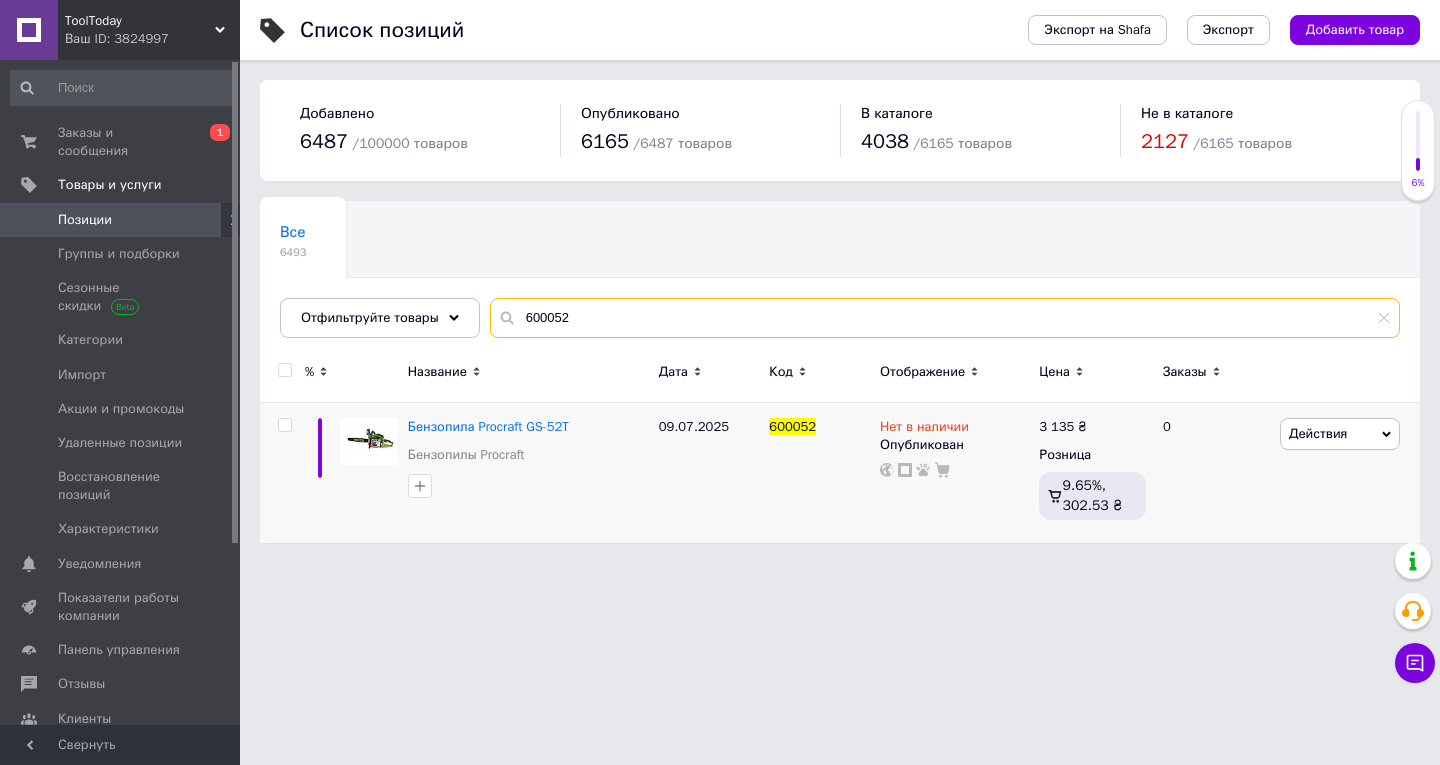 click on "600052" at bounding box center (945, 318) 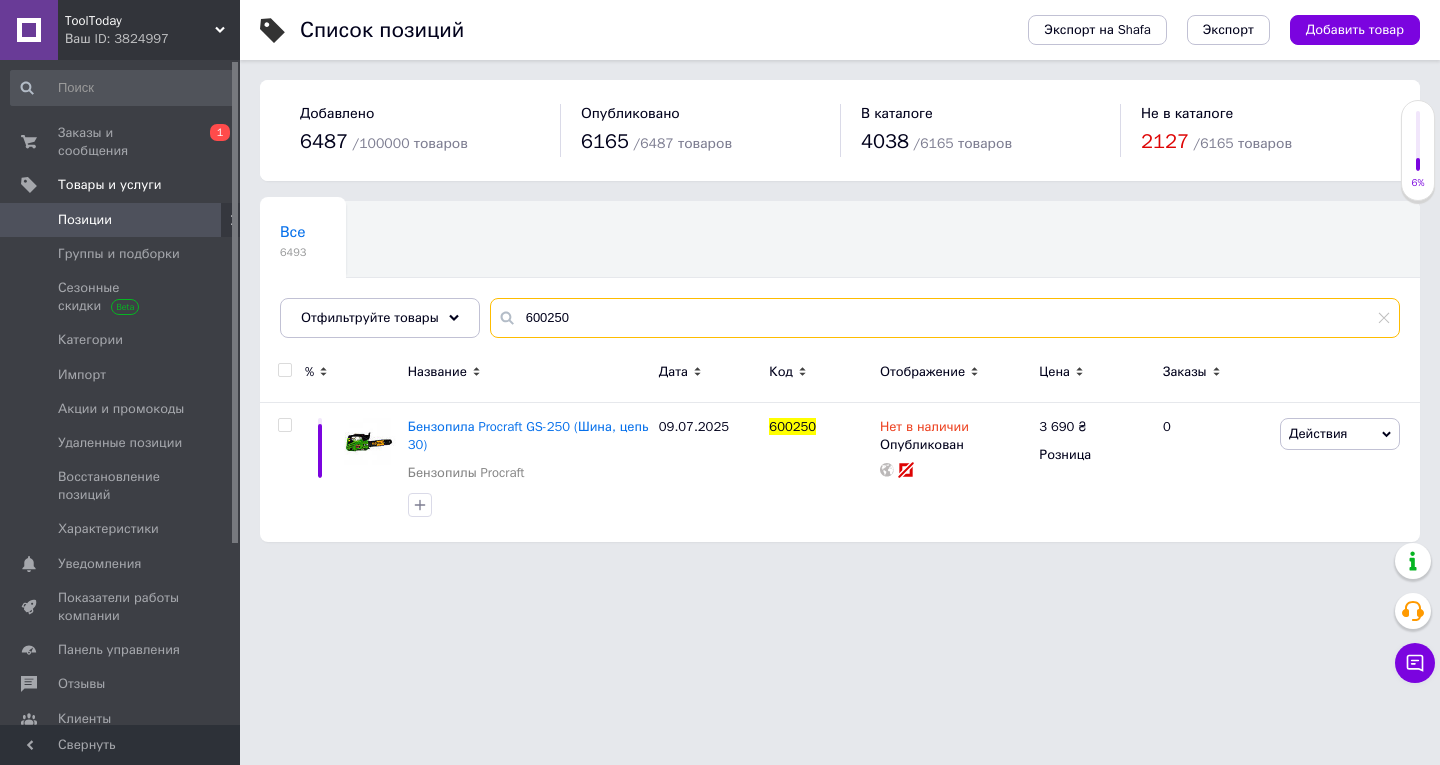 click on "600250" at bounding box center [945, 318] 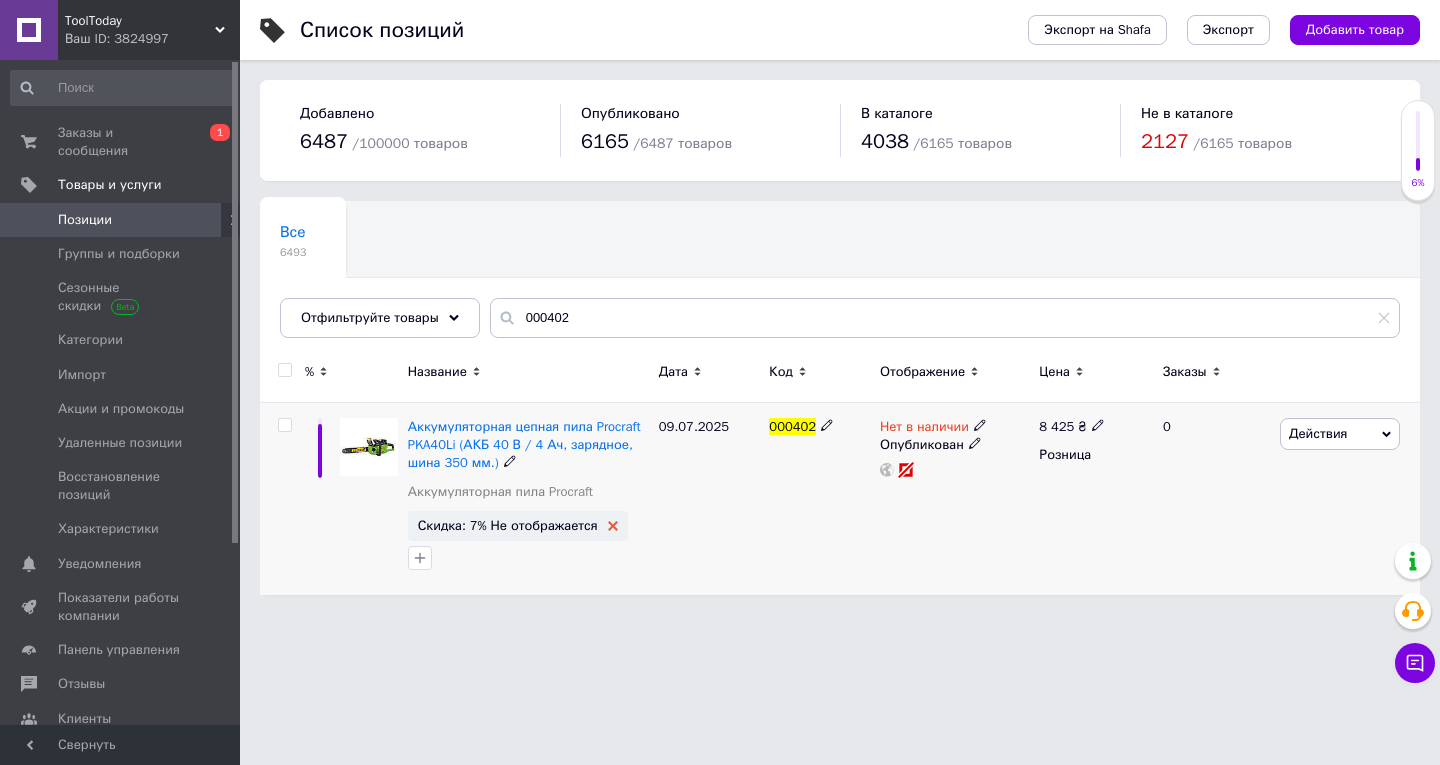 click 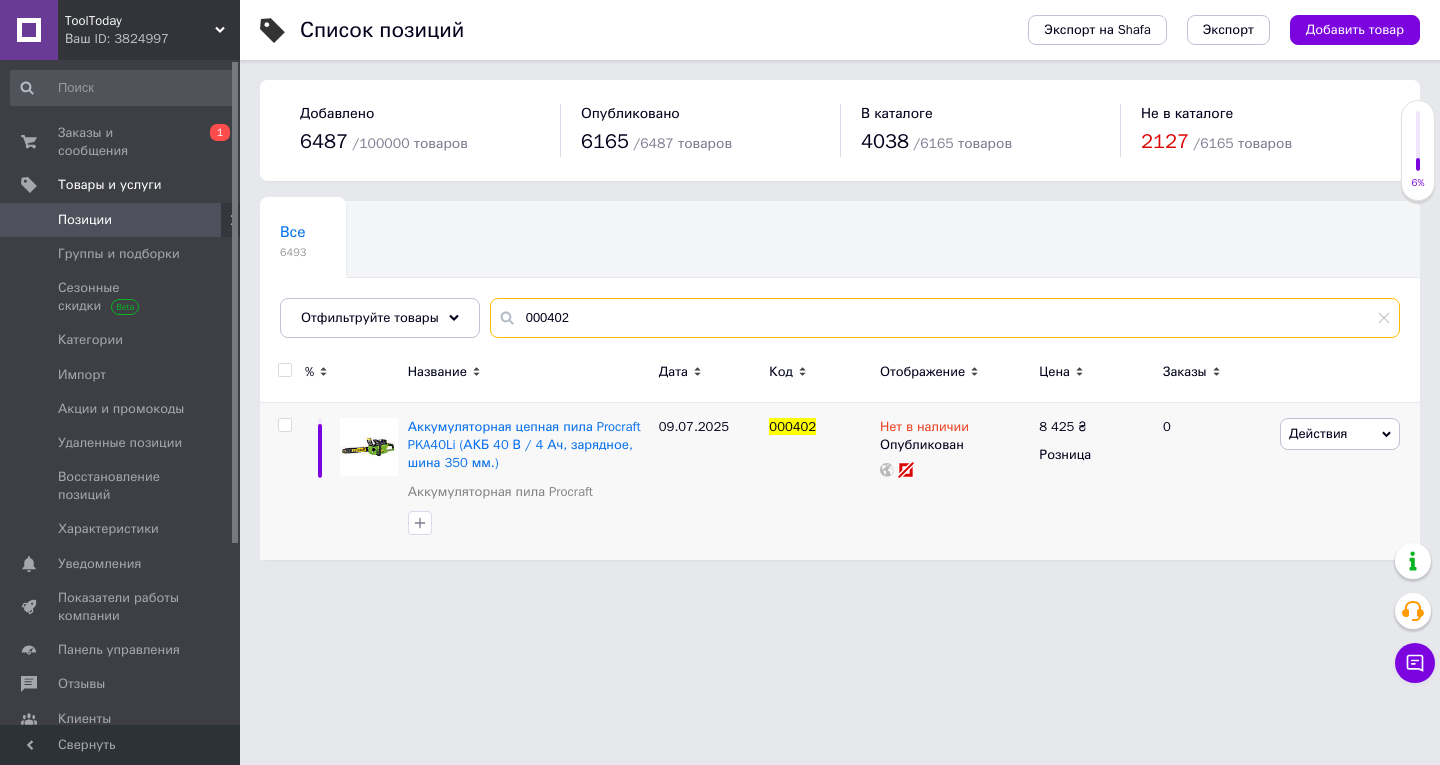 click on "000402" at bounding box center (945, 318) 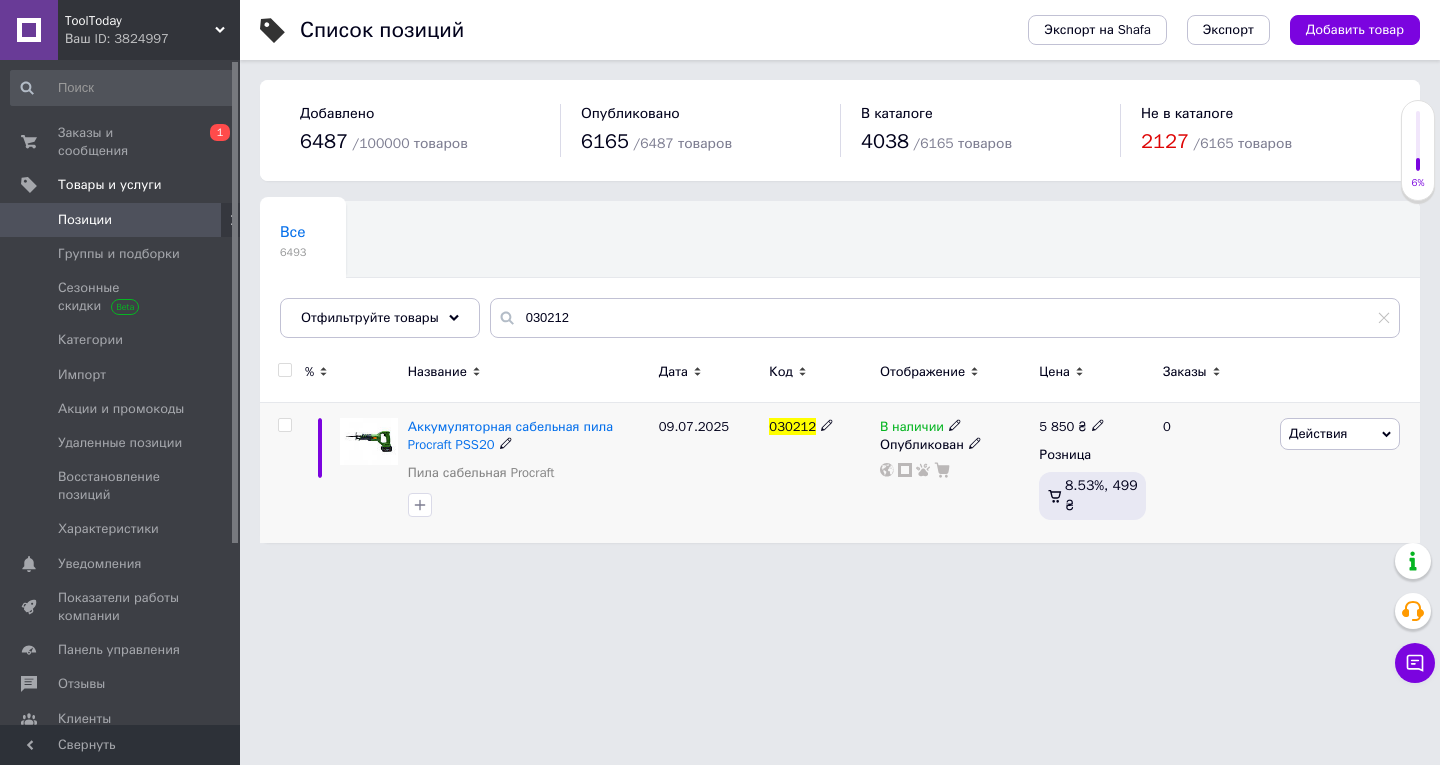 click 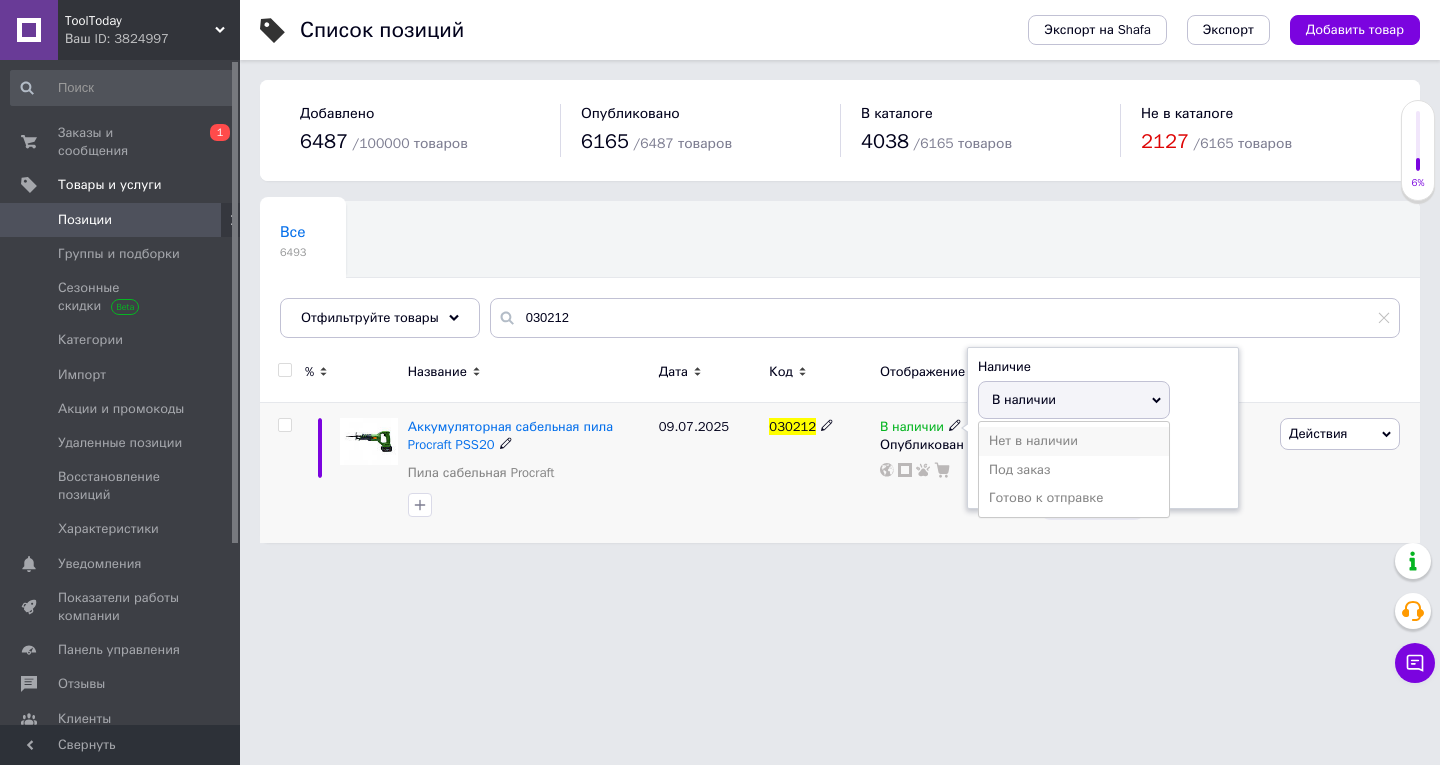 click on "Нет в наличии" at bounding box center [1074, 441] 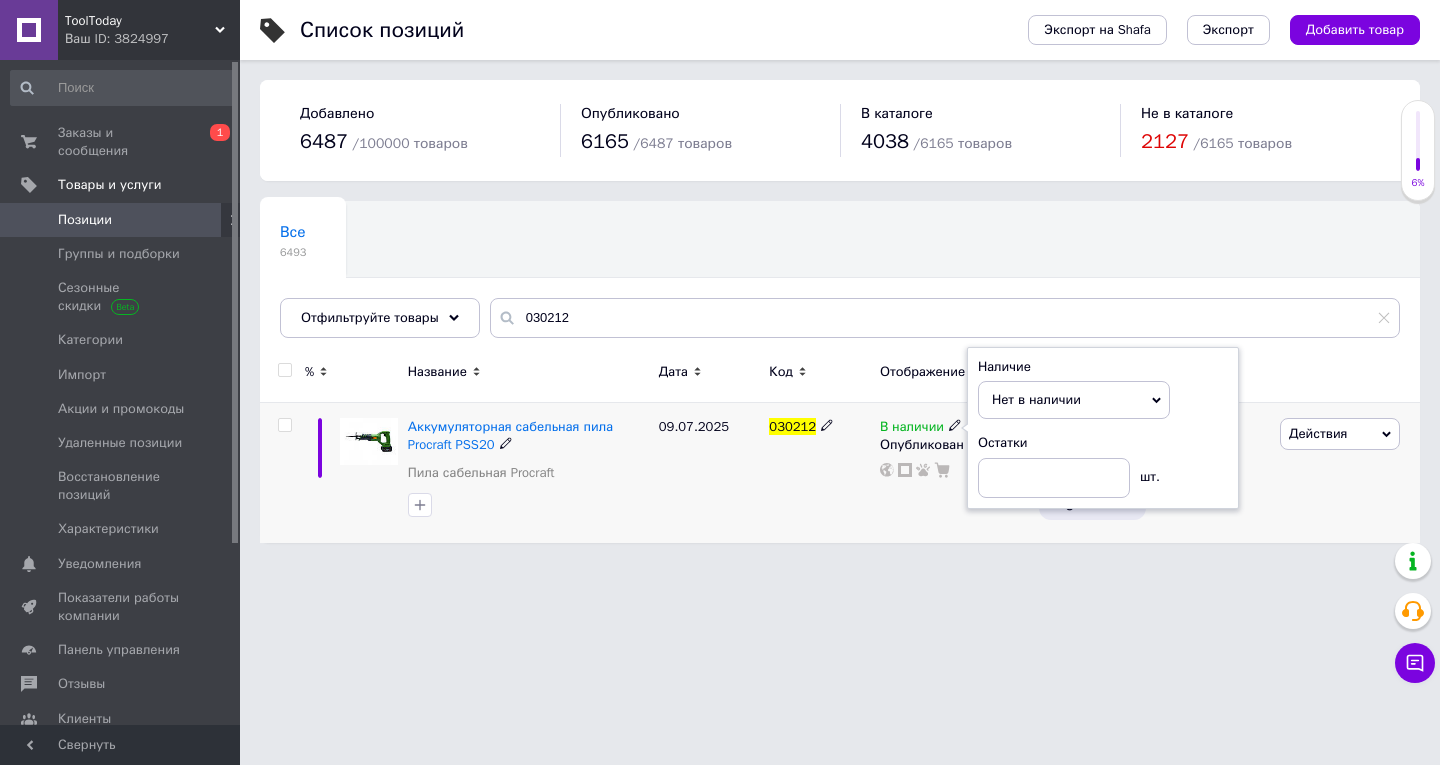 drag, startPoint x: 793, startPoint y: 509, endPoint x: 799, endPoint y: 527, distance: 18.973665 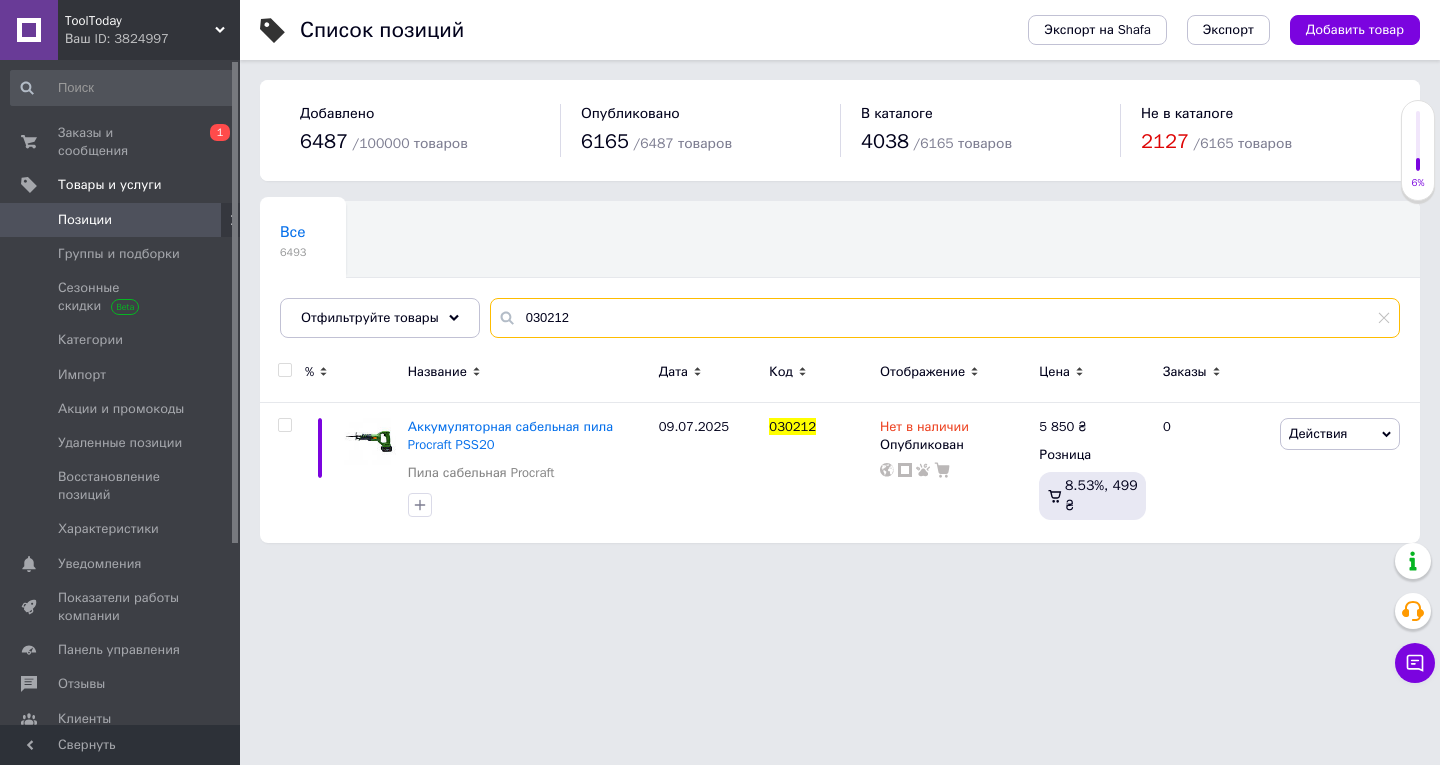 click on "030212" at bounding box center (945, 318) 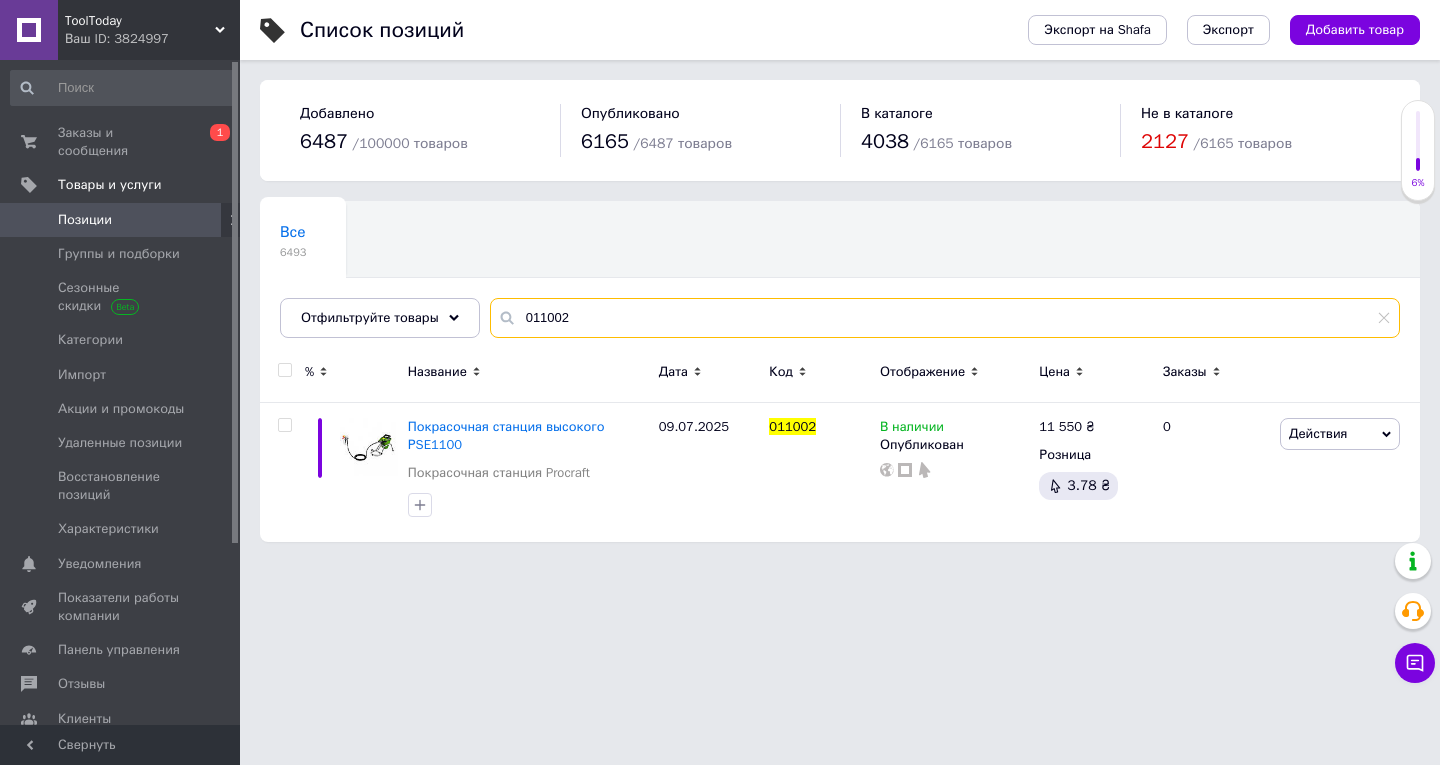 click on "011002" at bounding box center (945, 318) 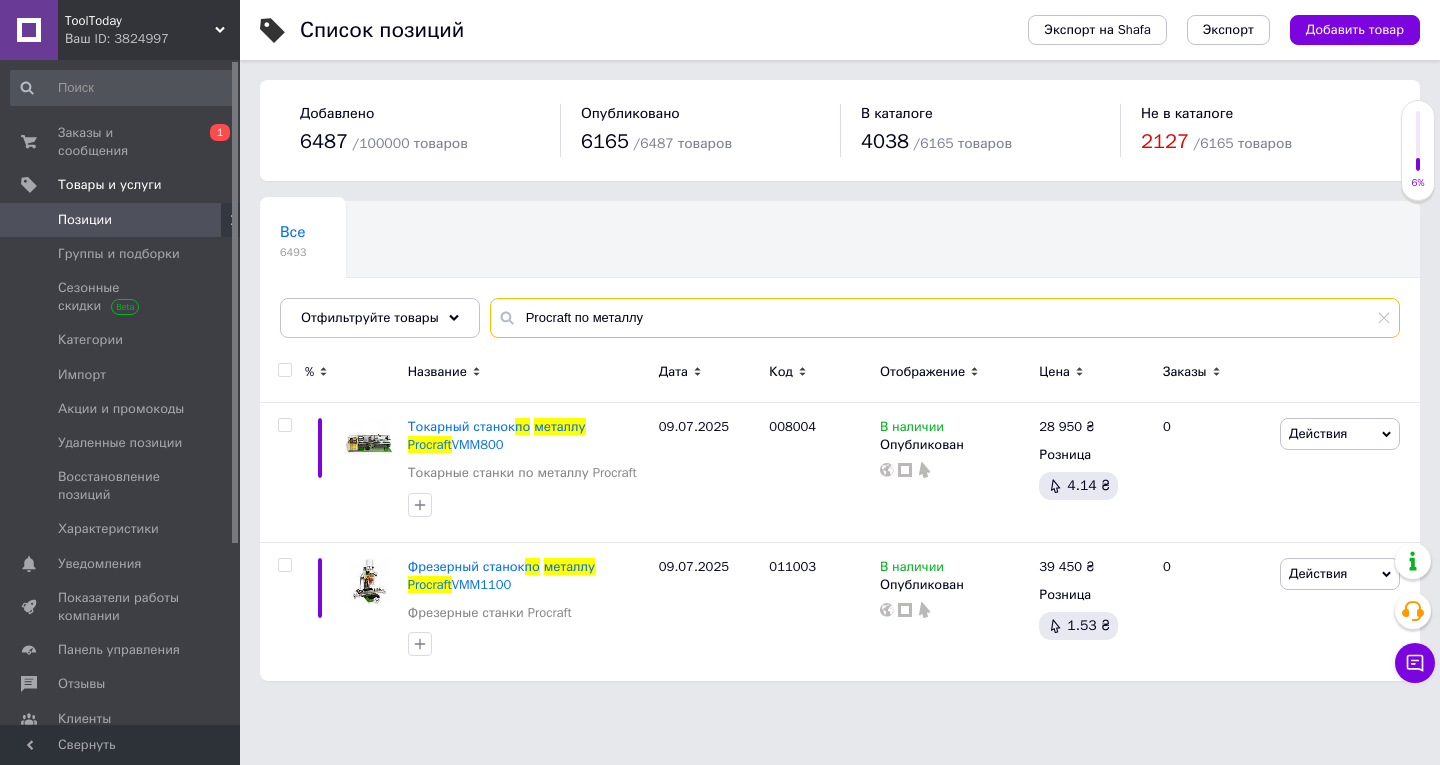 click on "Procraft по металлу" at bounding box center [945, 318] 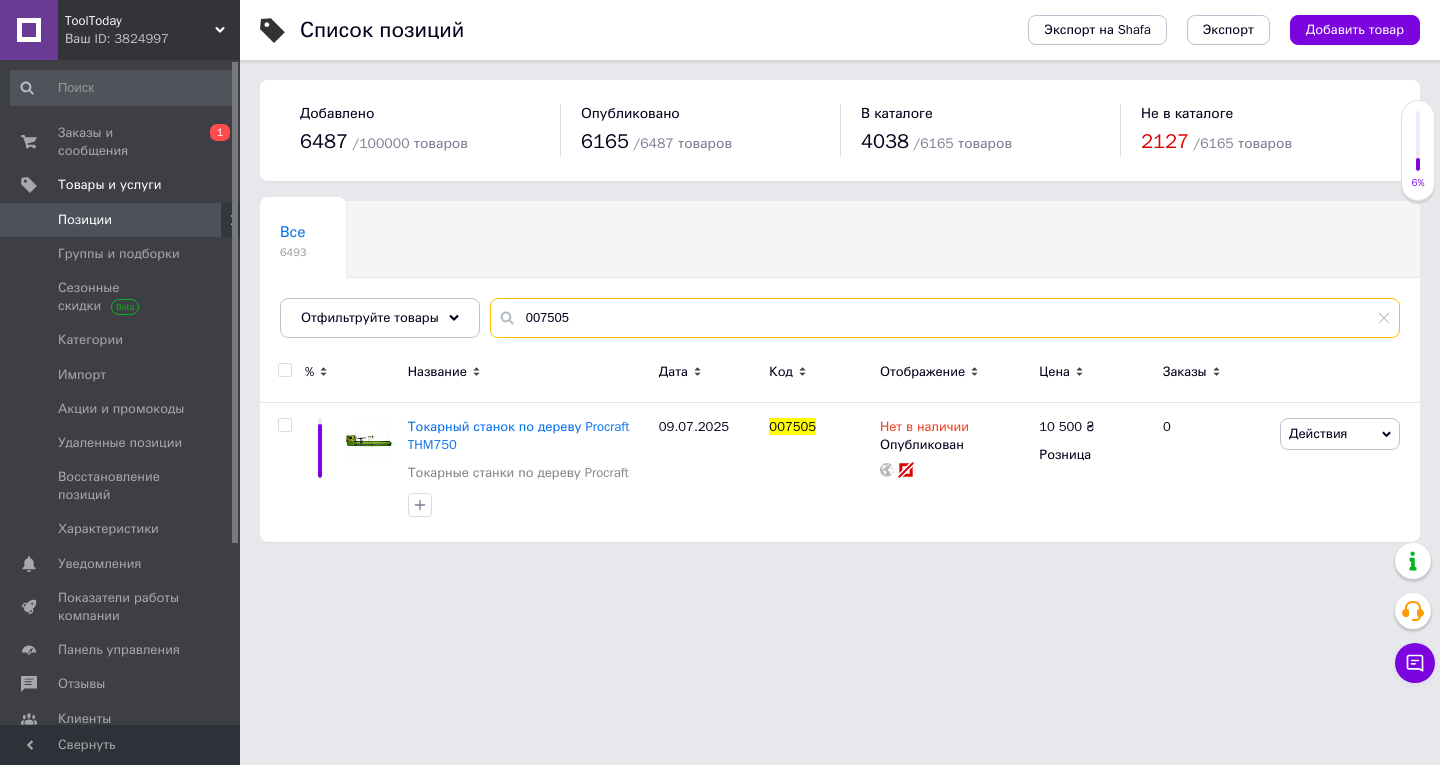 click on "007505" at bounding box center [945, 318] 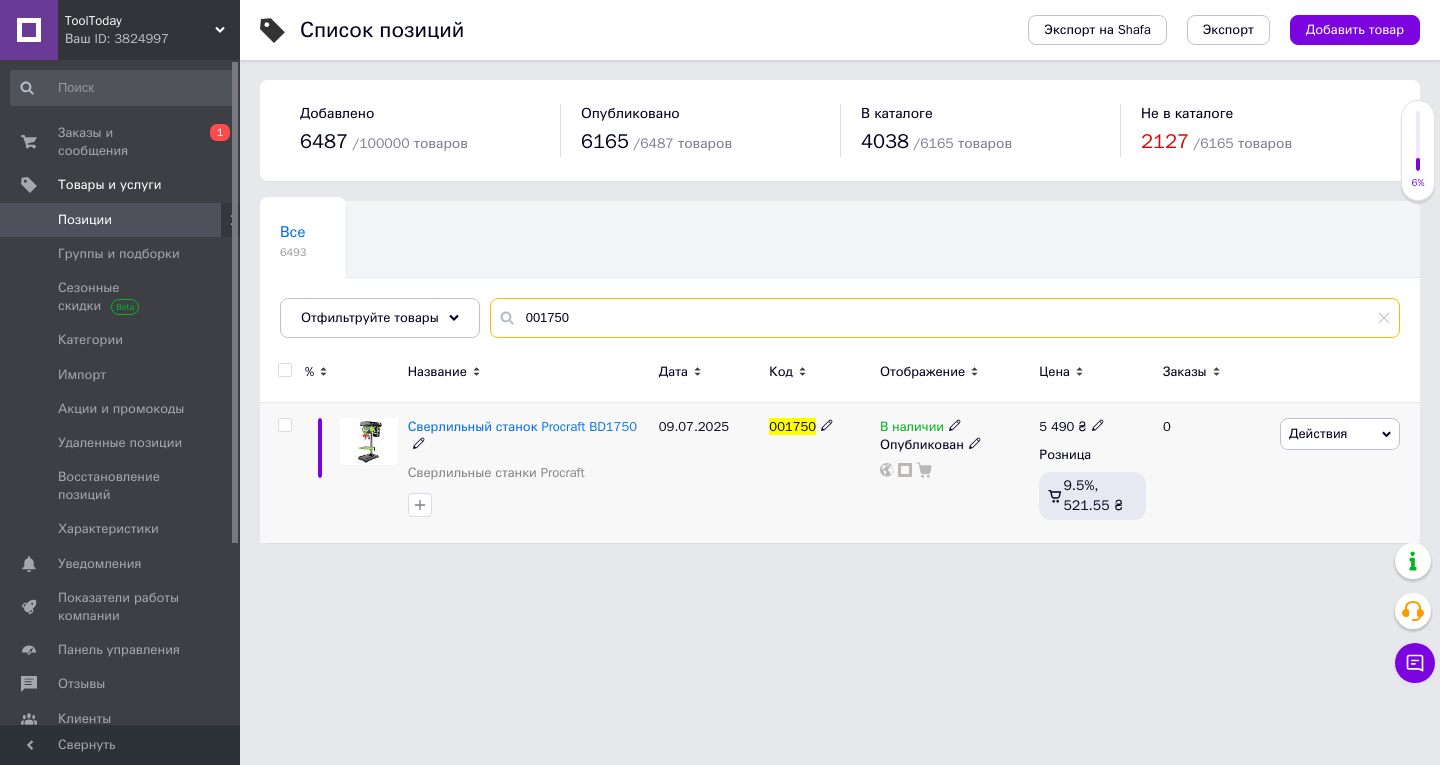 type on "001750" 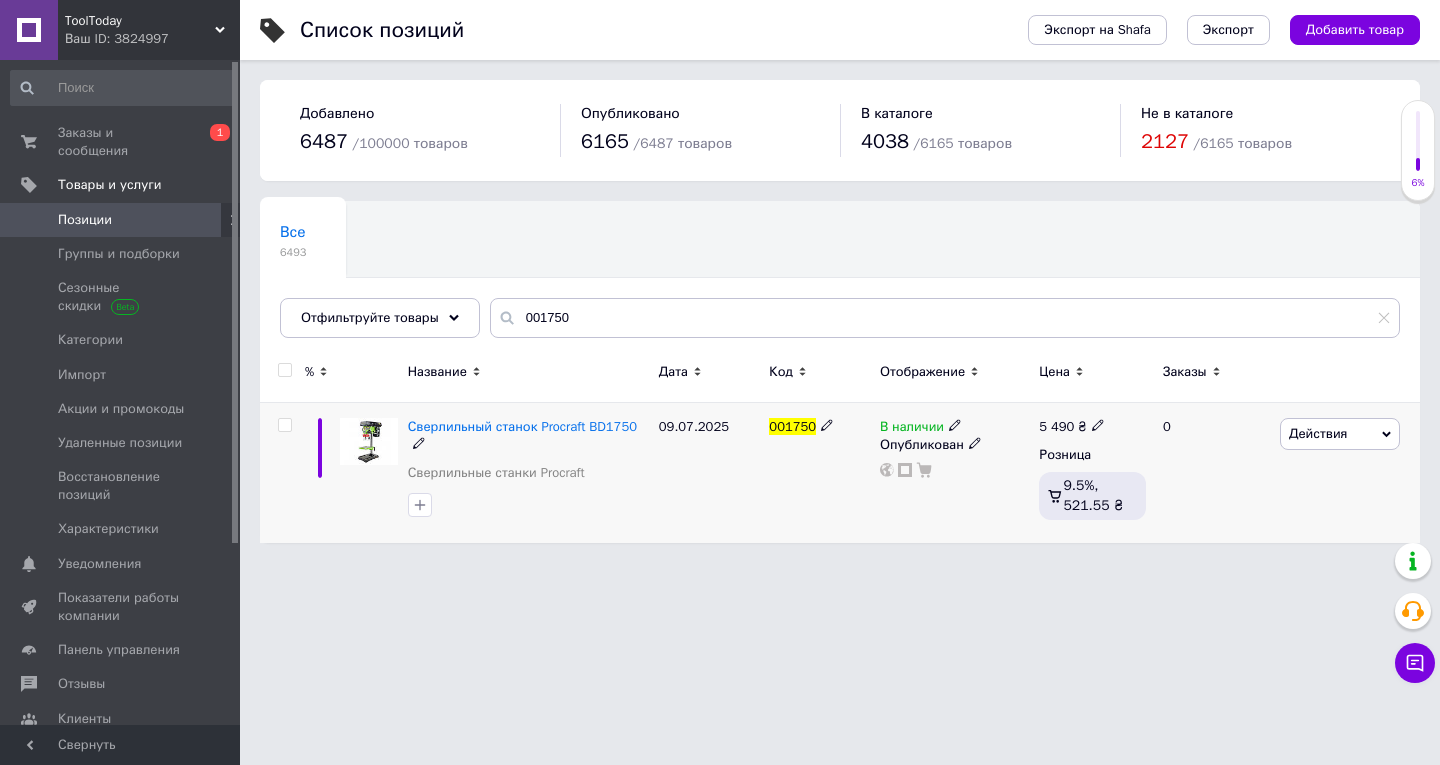 click on "Действия" at bounding box center [1318, 433] 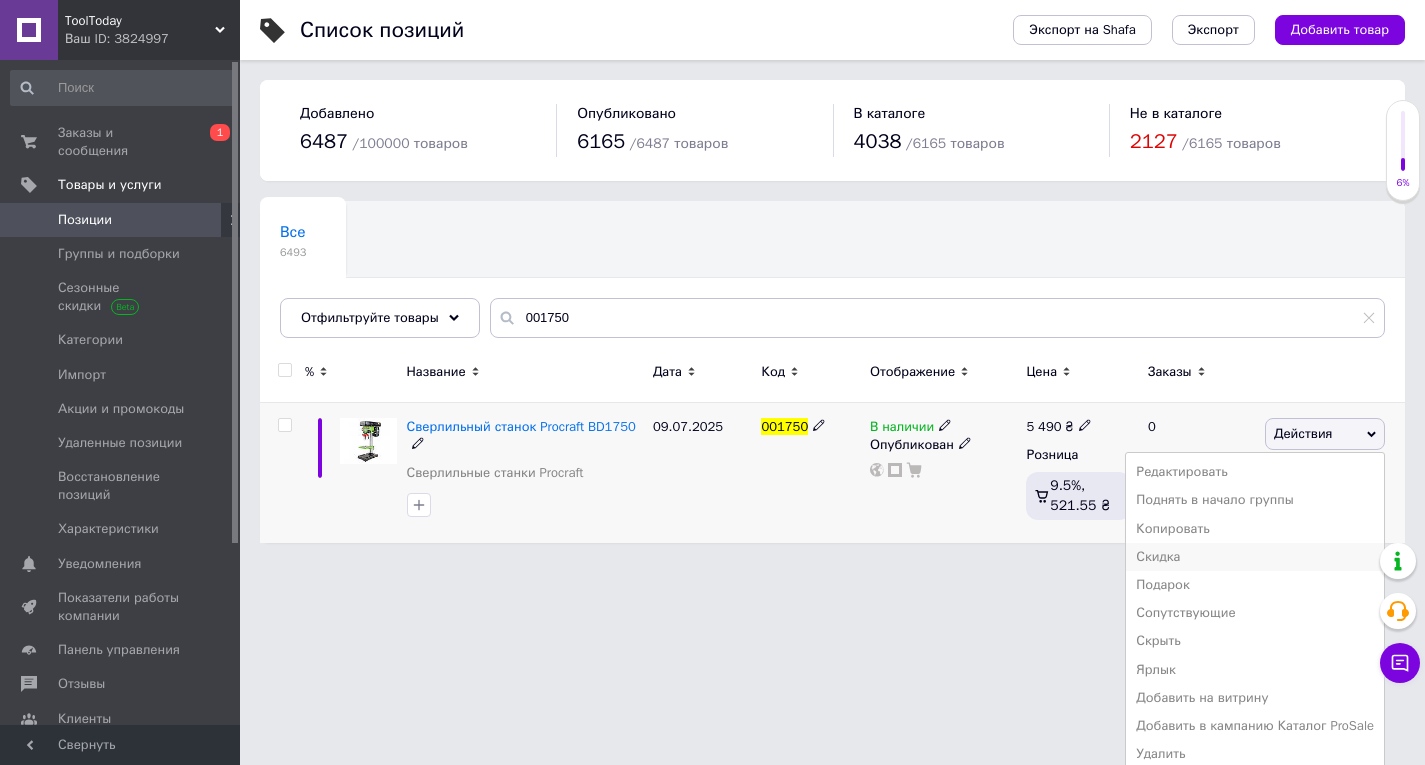 click on "Скидка" at bounding box center [1255, 557] 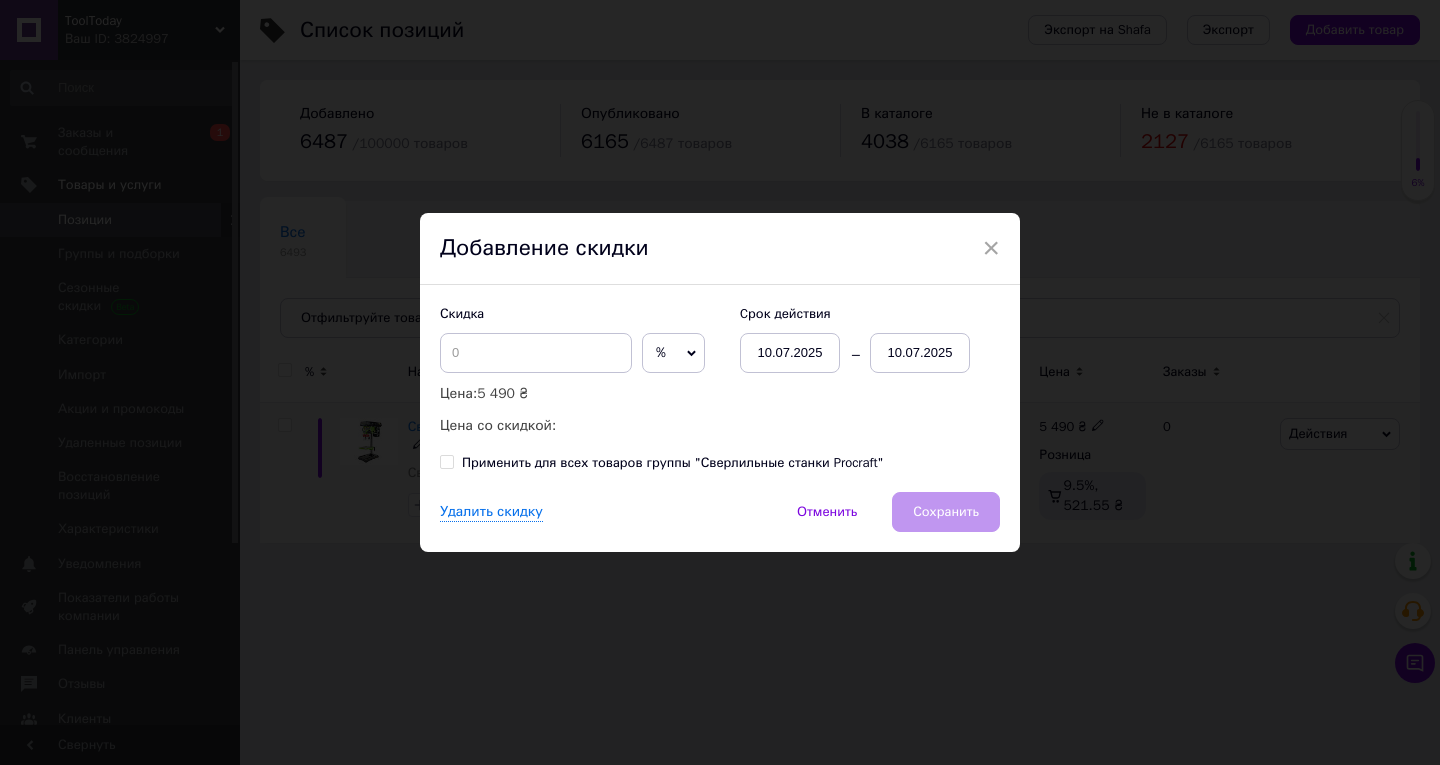 click on "10.07.2025" at bounding box center (920, 353) 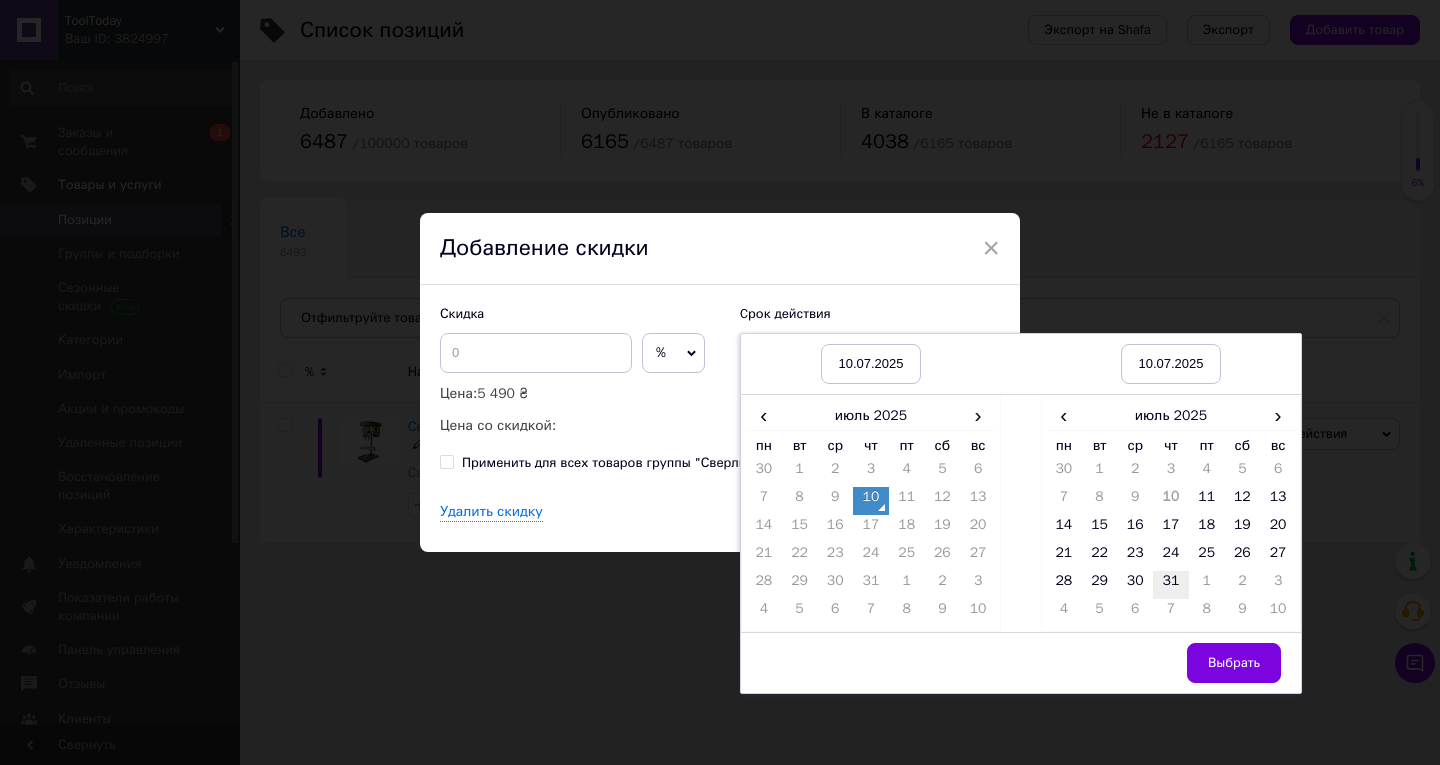 click on "31" at bounding box center [1171, 585] 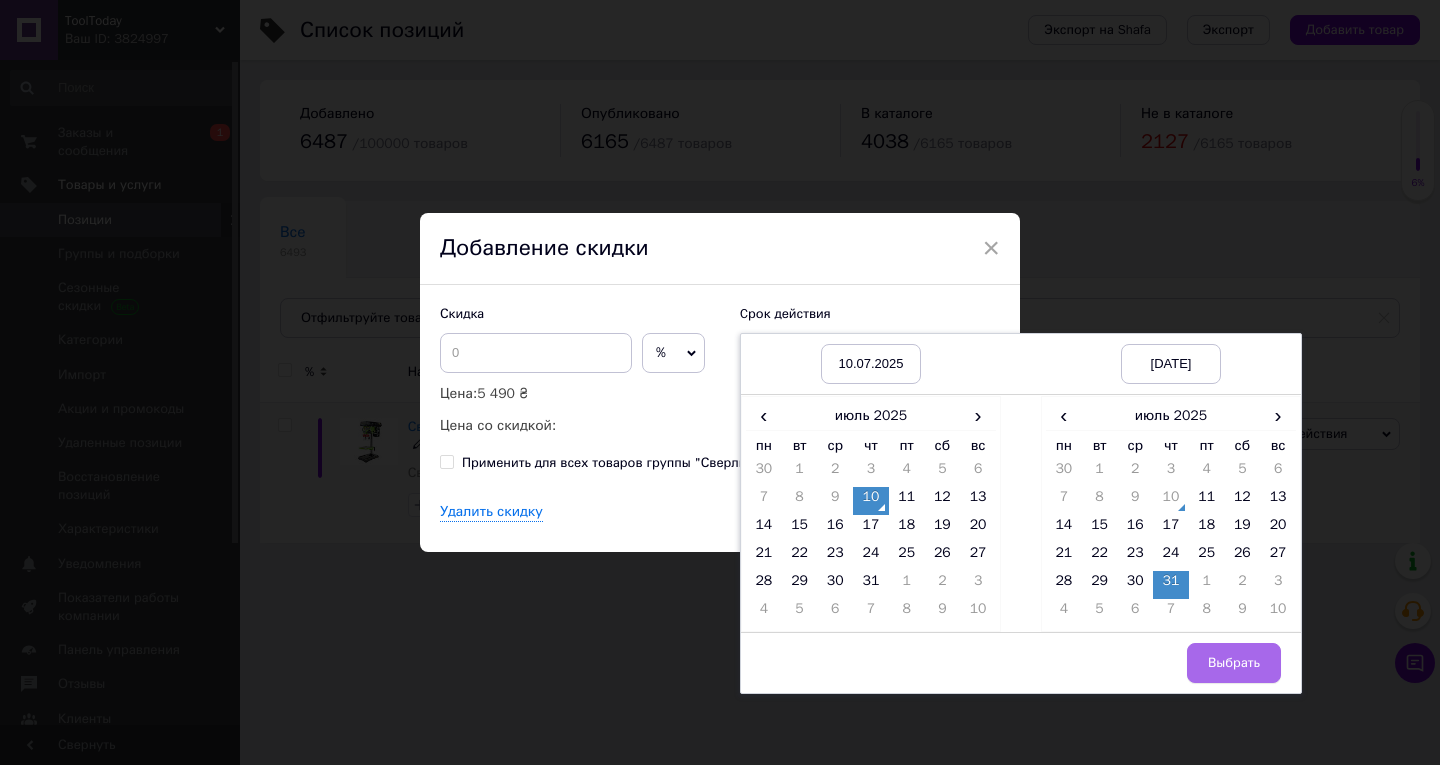 click on "Выбрать" at bounding box center [1234, 663] 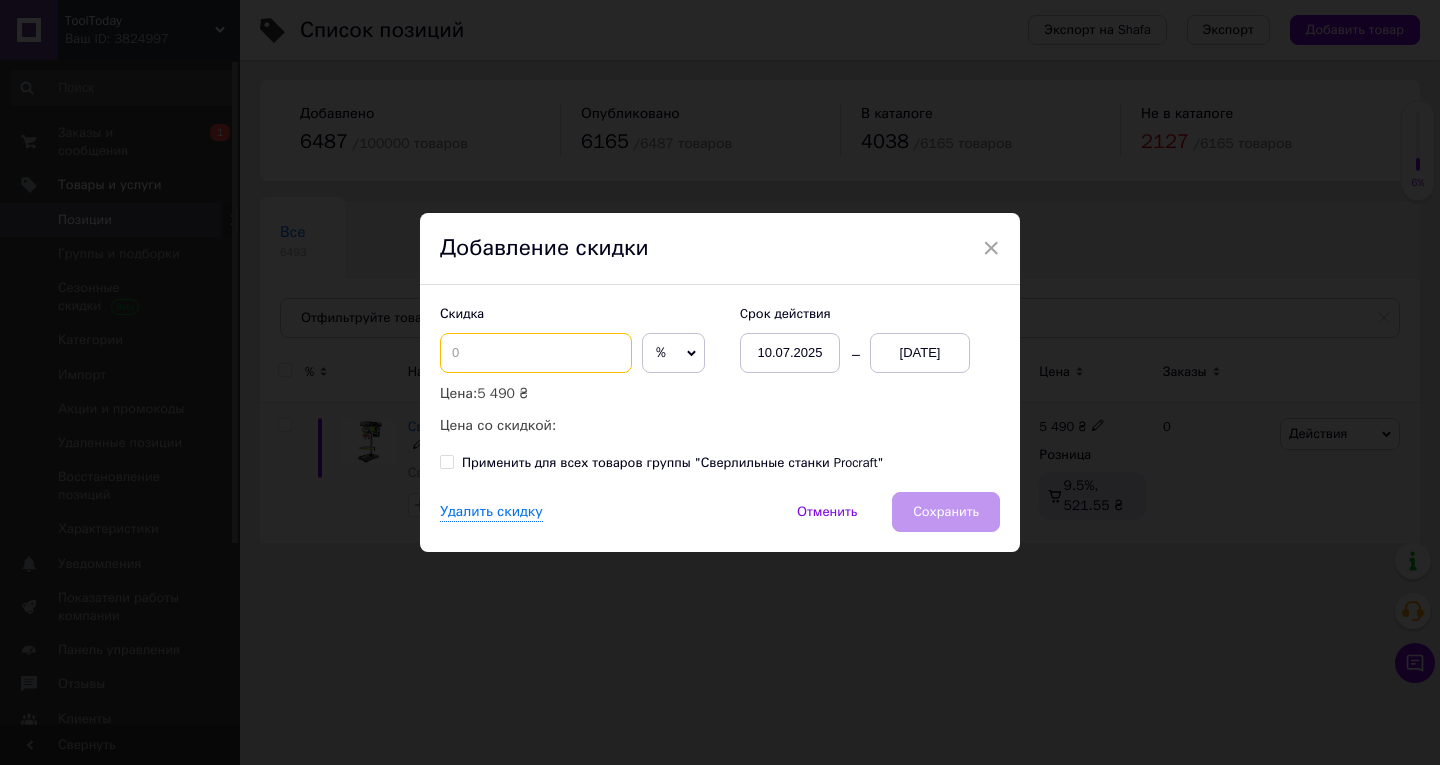click at bounding box center (536, 353) 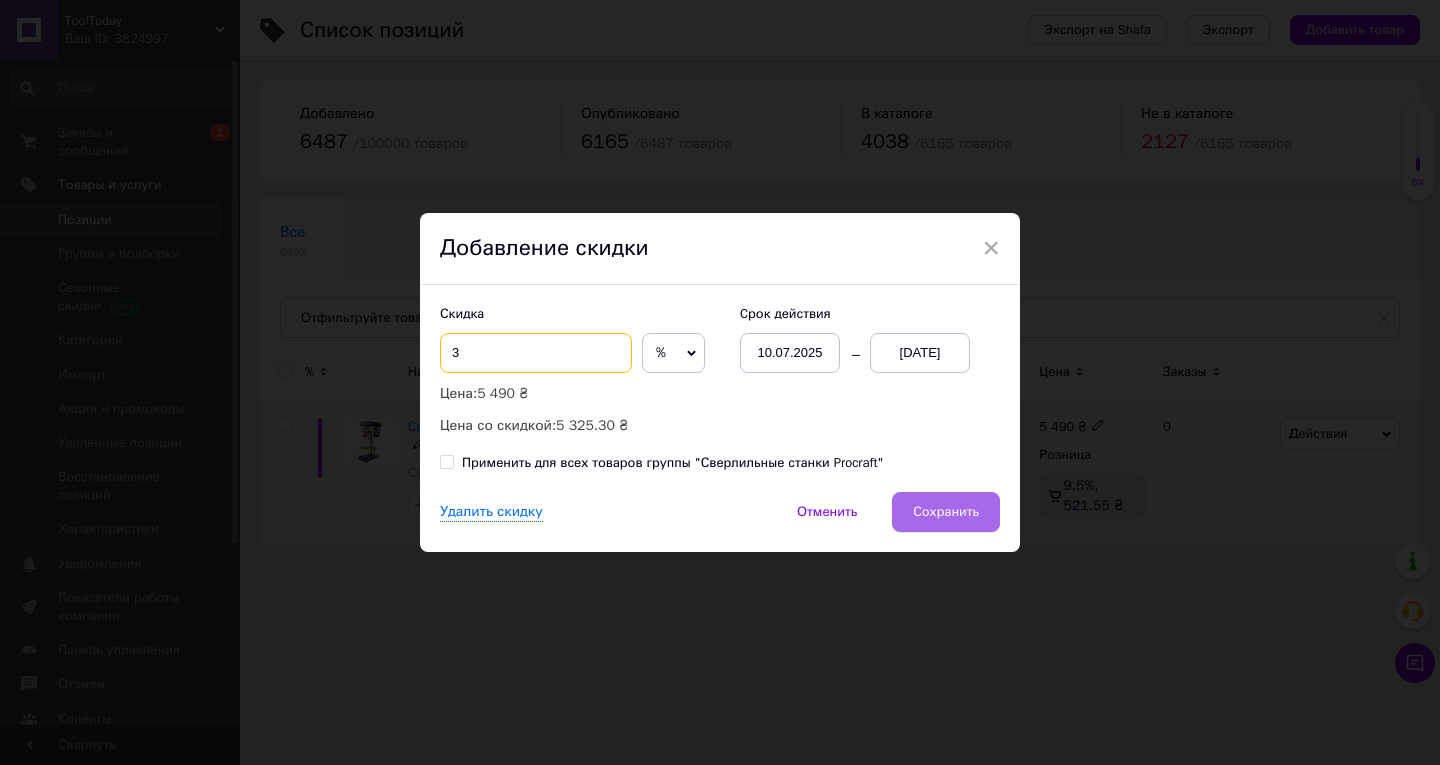 type on "3" 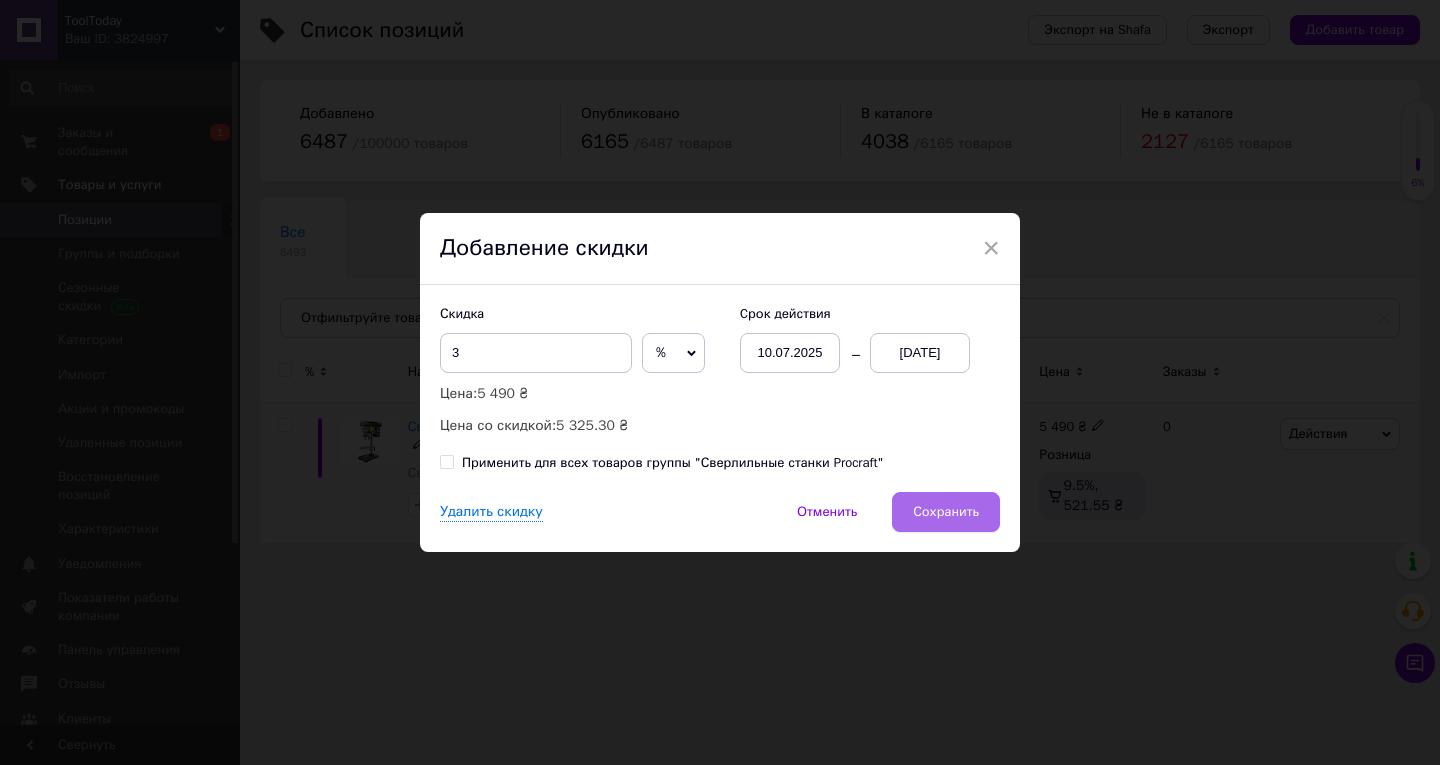 click on "Сохранить" at bounding box center [946, 512] 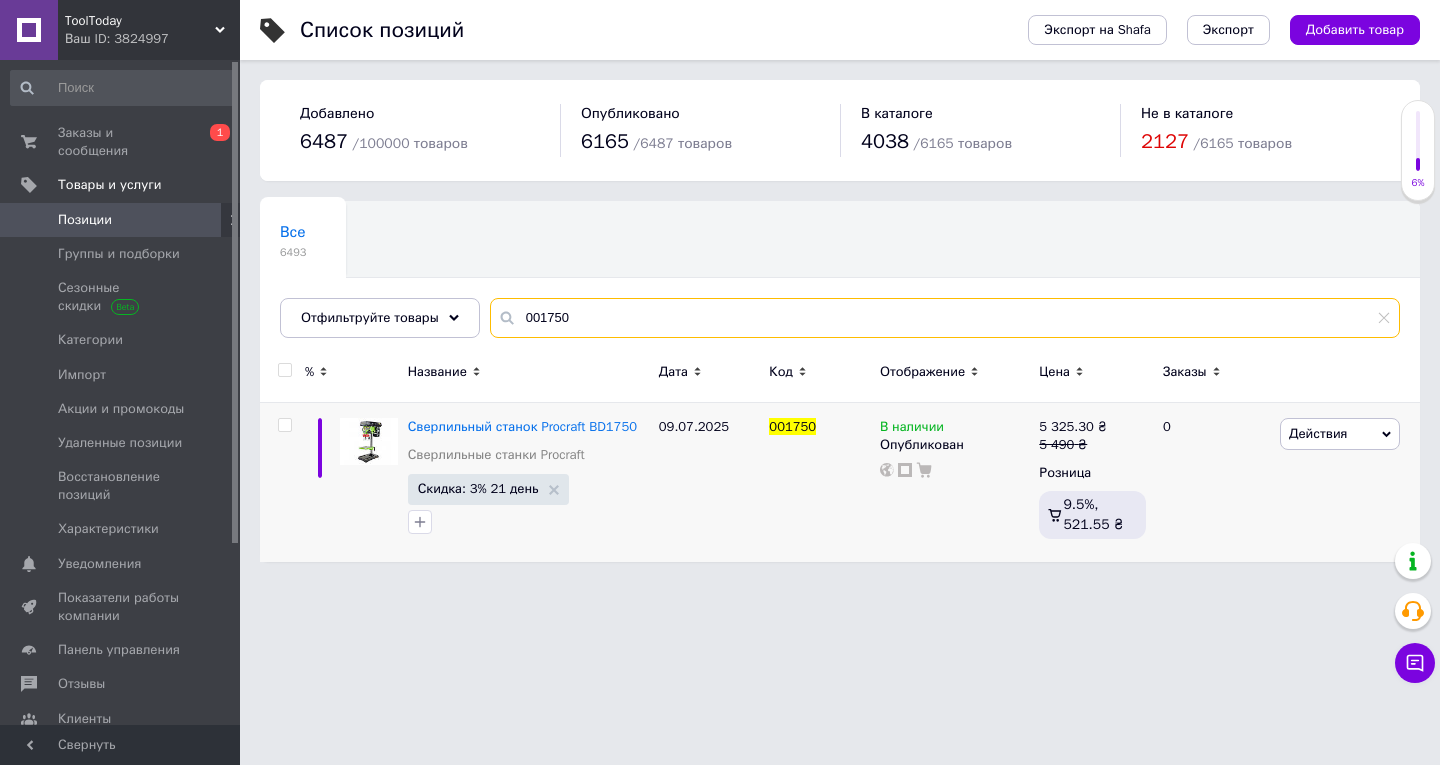 click on "001750" at bounding box center (945, 318) 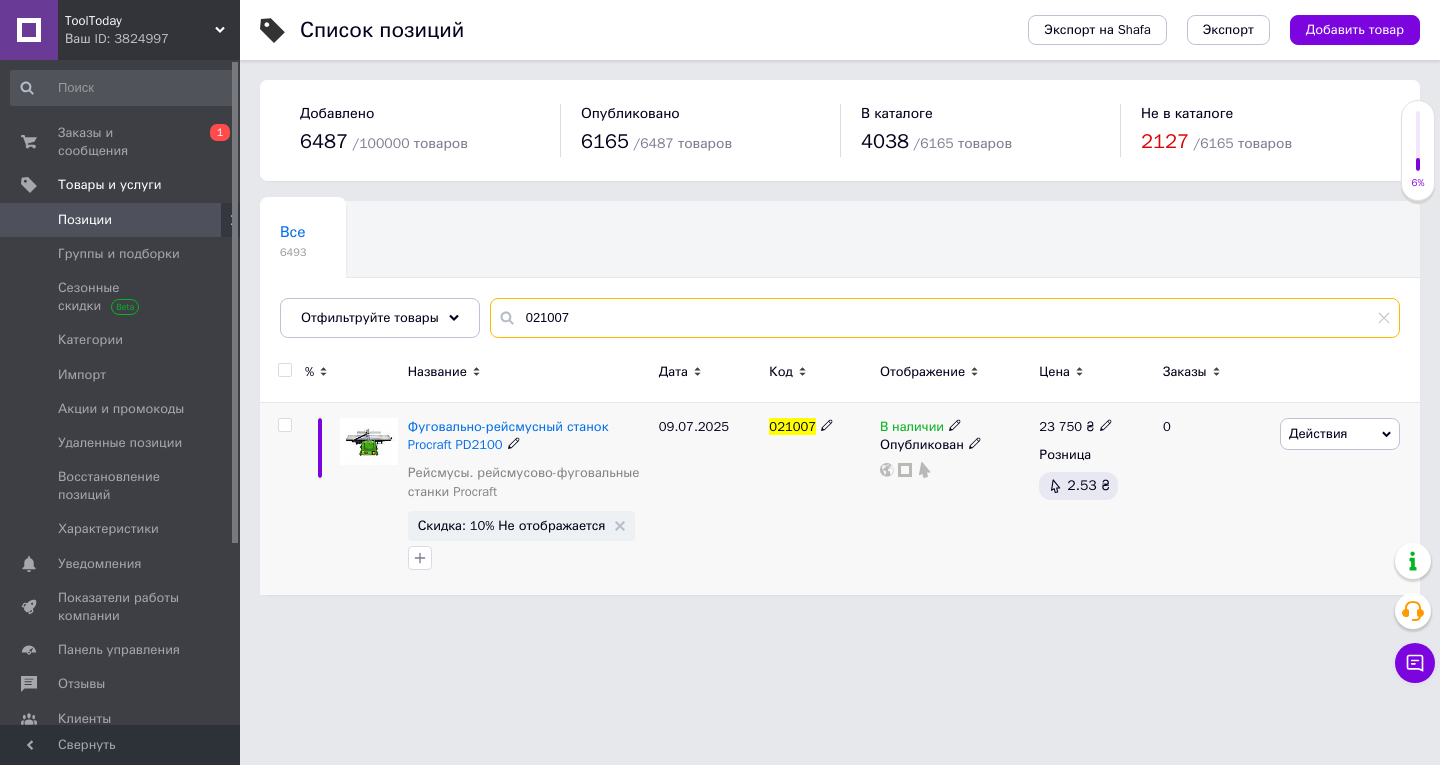 type on "021007" 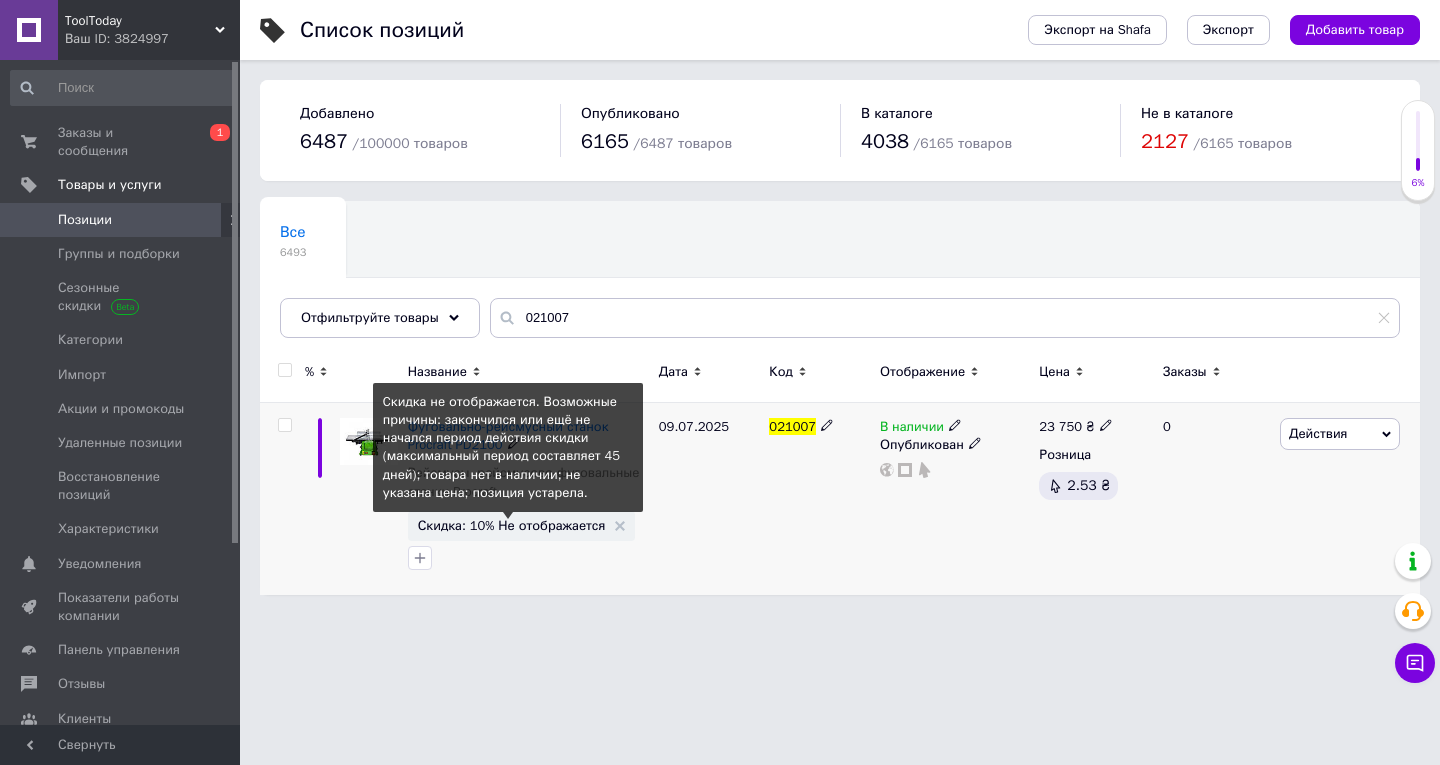 click on "Скидка: 10% Не отображается" at bounding box center (512, 525) 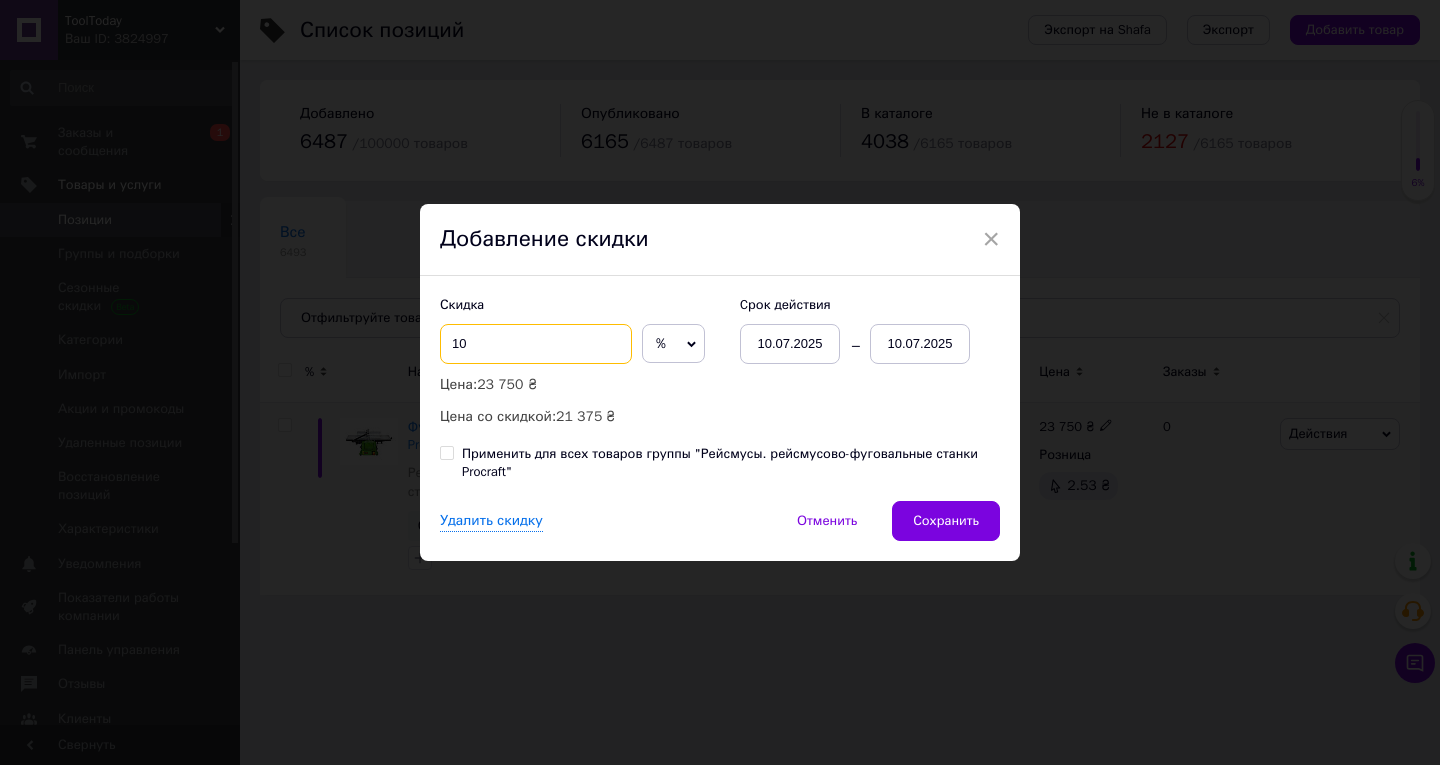 click on "10" at bounding box center (536, 344) 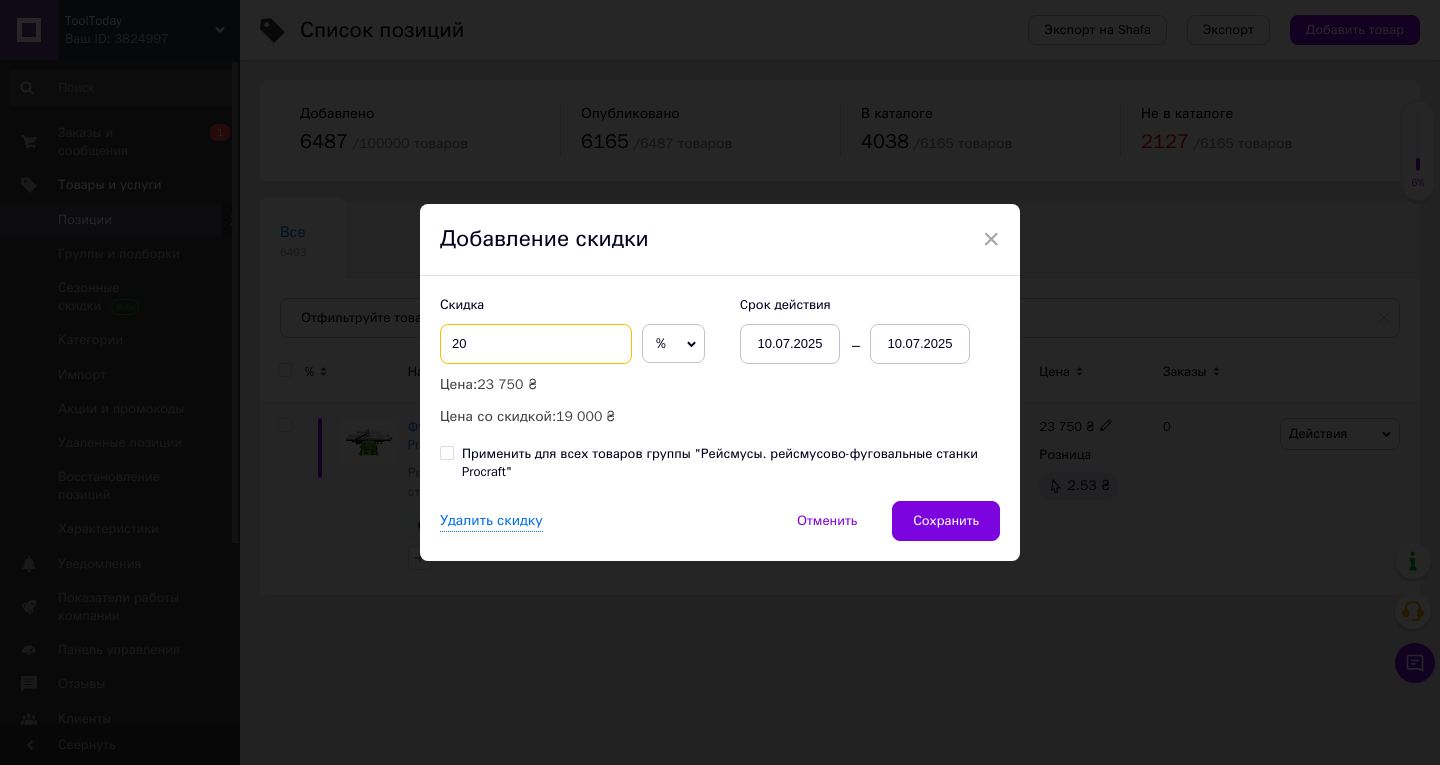 type on "20" 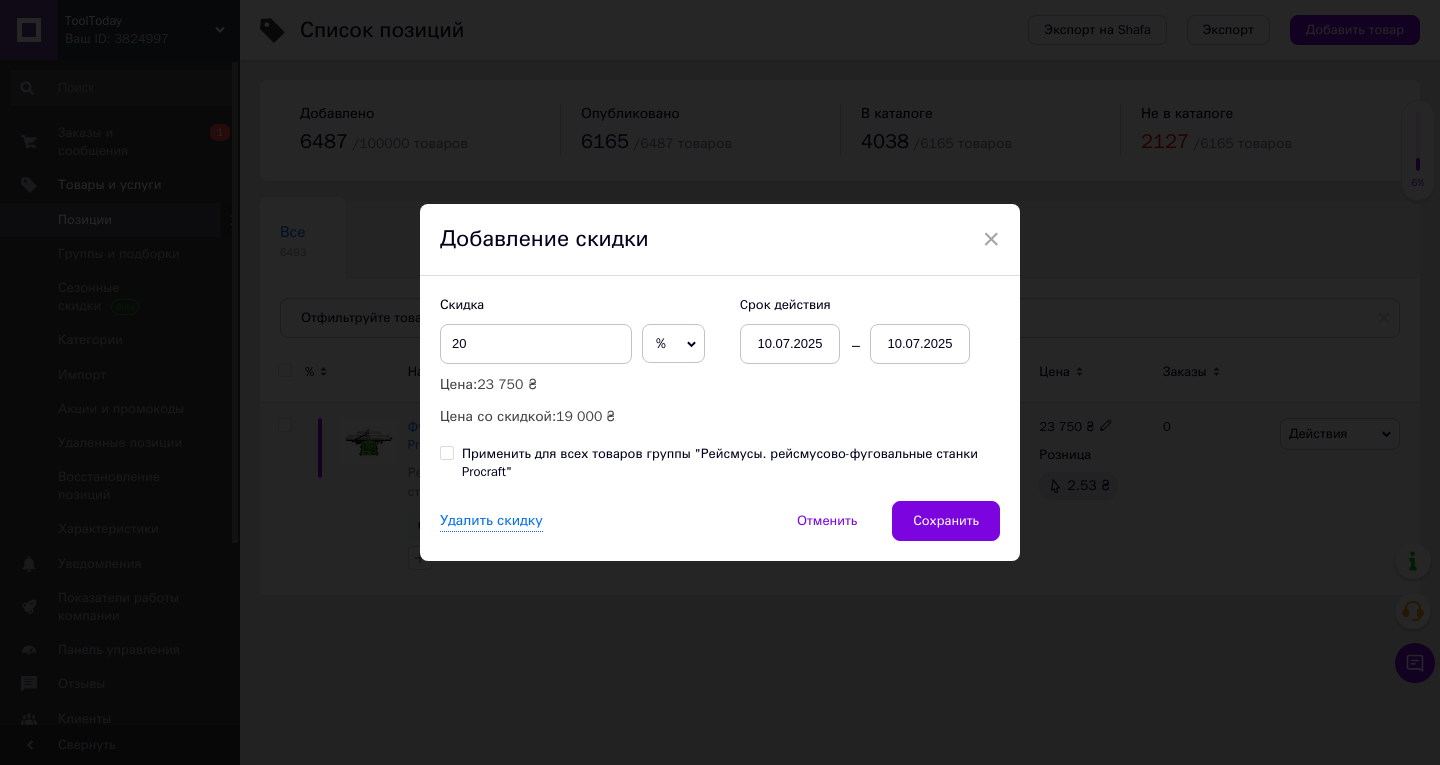 click on "10.07.2025" at bounding box center (920, 344) 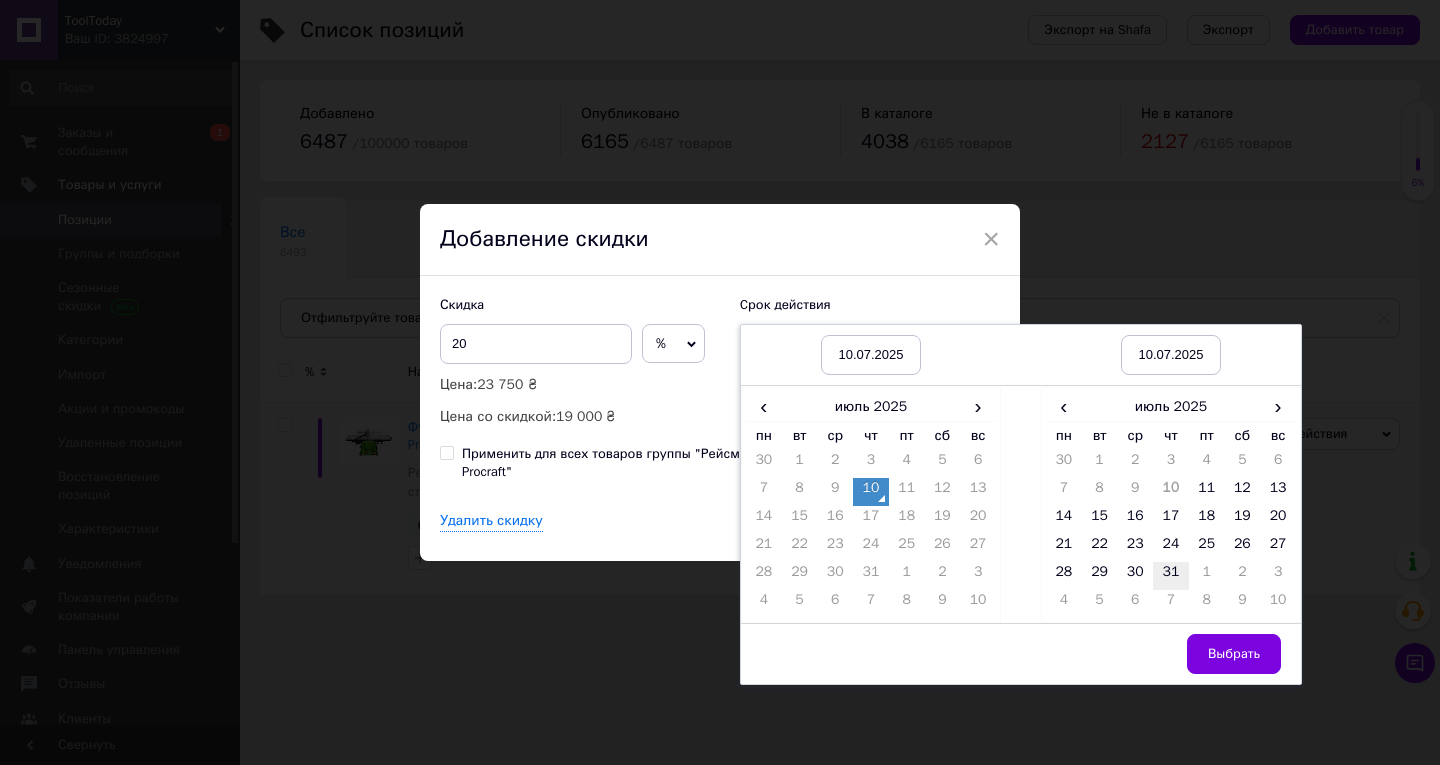 click on "31" at bounding box center (1171, 576) 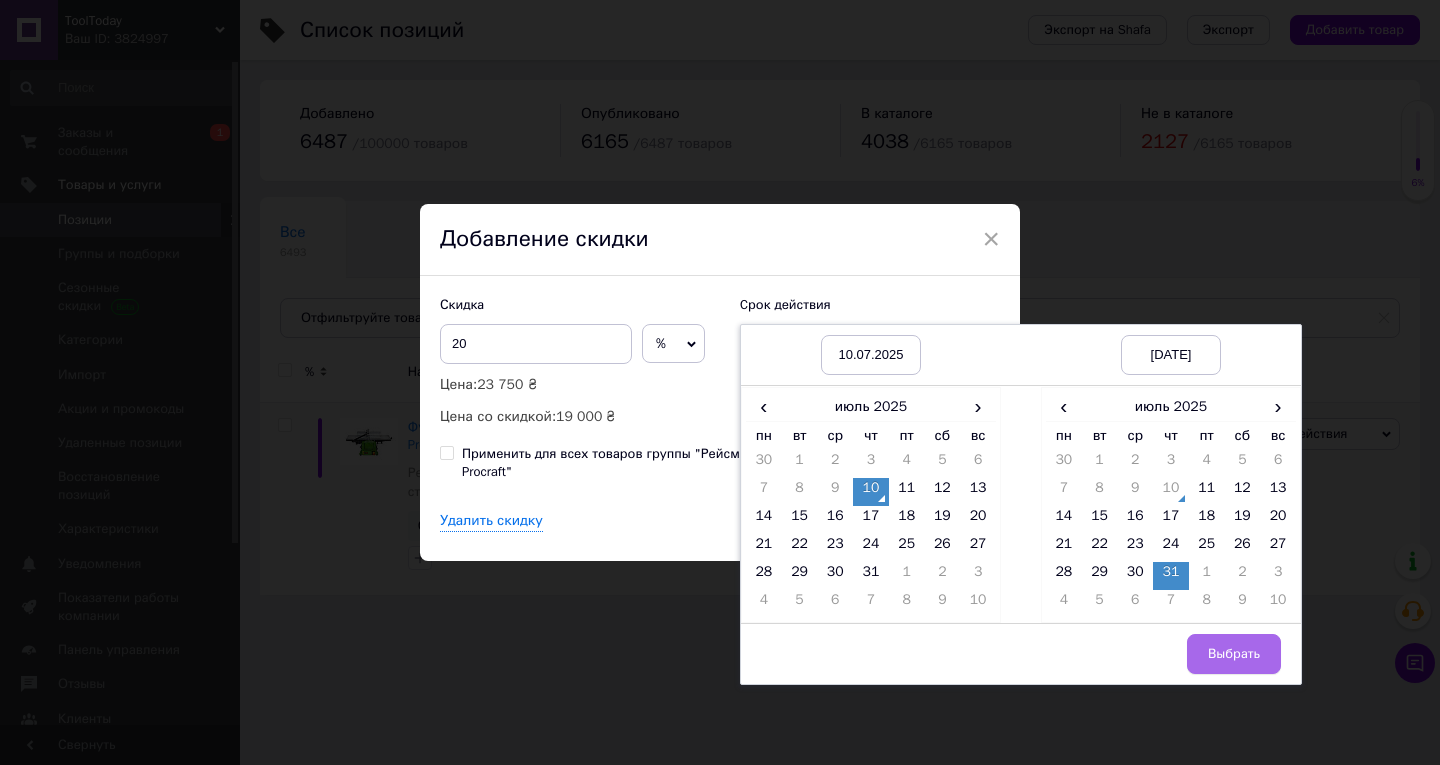 click on "Выбрать" at bounding box center (1234, 654) 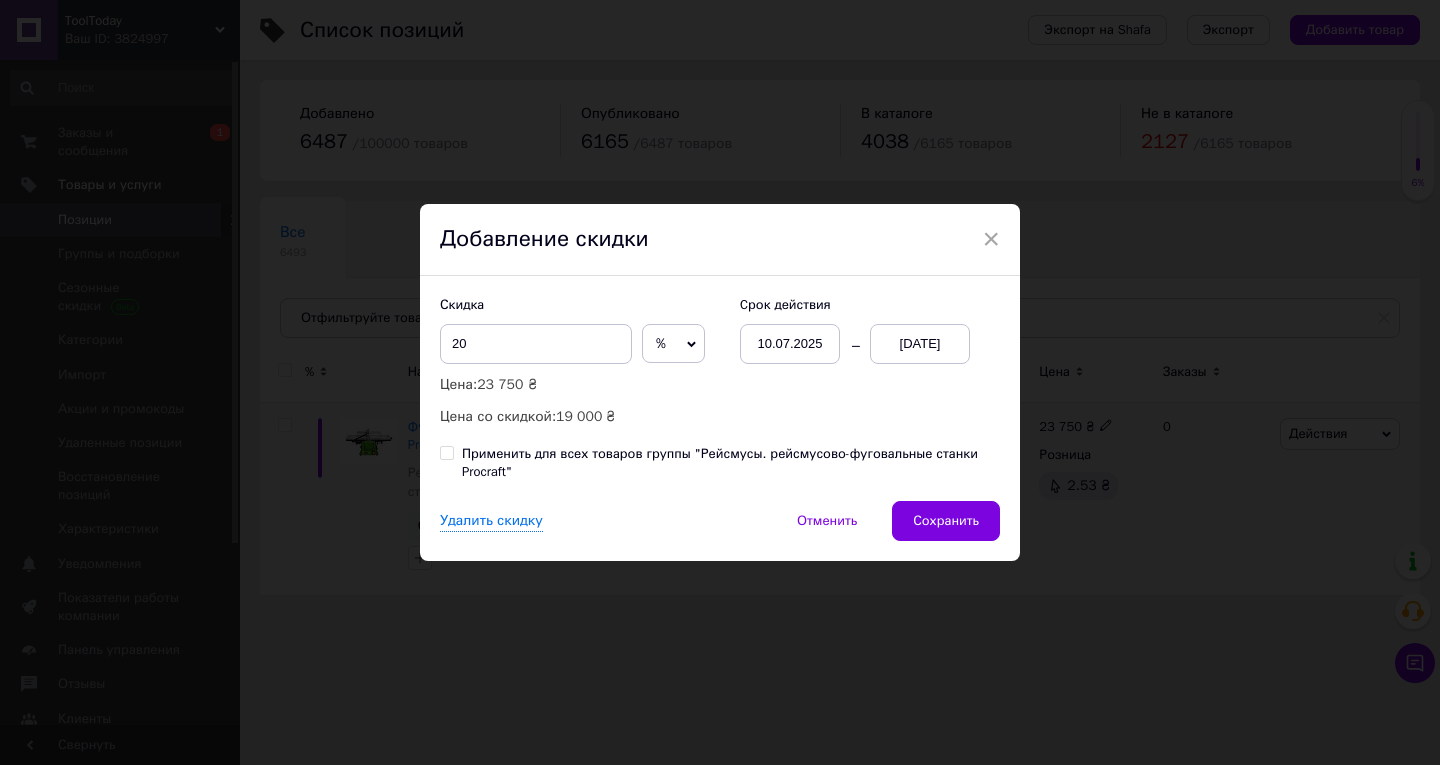drag, startPoint x: 977, startPoint y: 508, endPoint x: 985, endPoint y: 565, distance: 57.558666 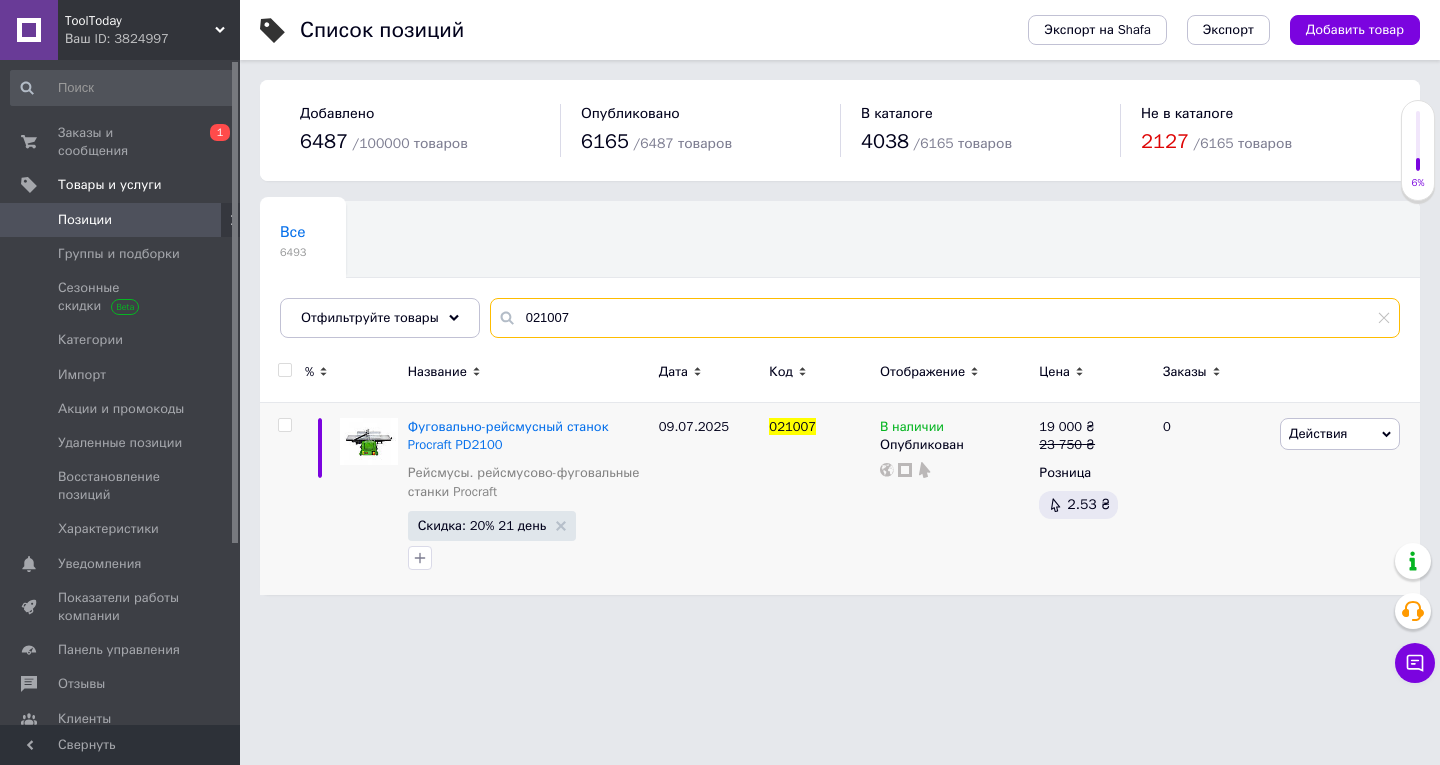 click on "021007" at bounding box center (945, 318) 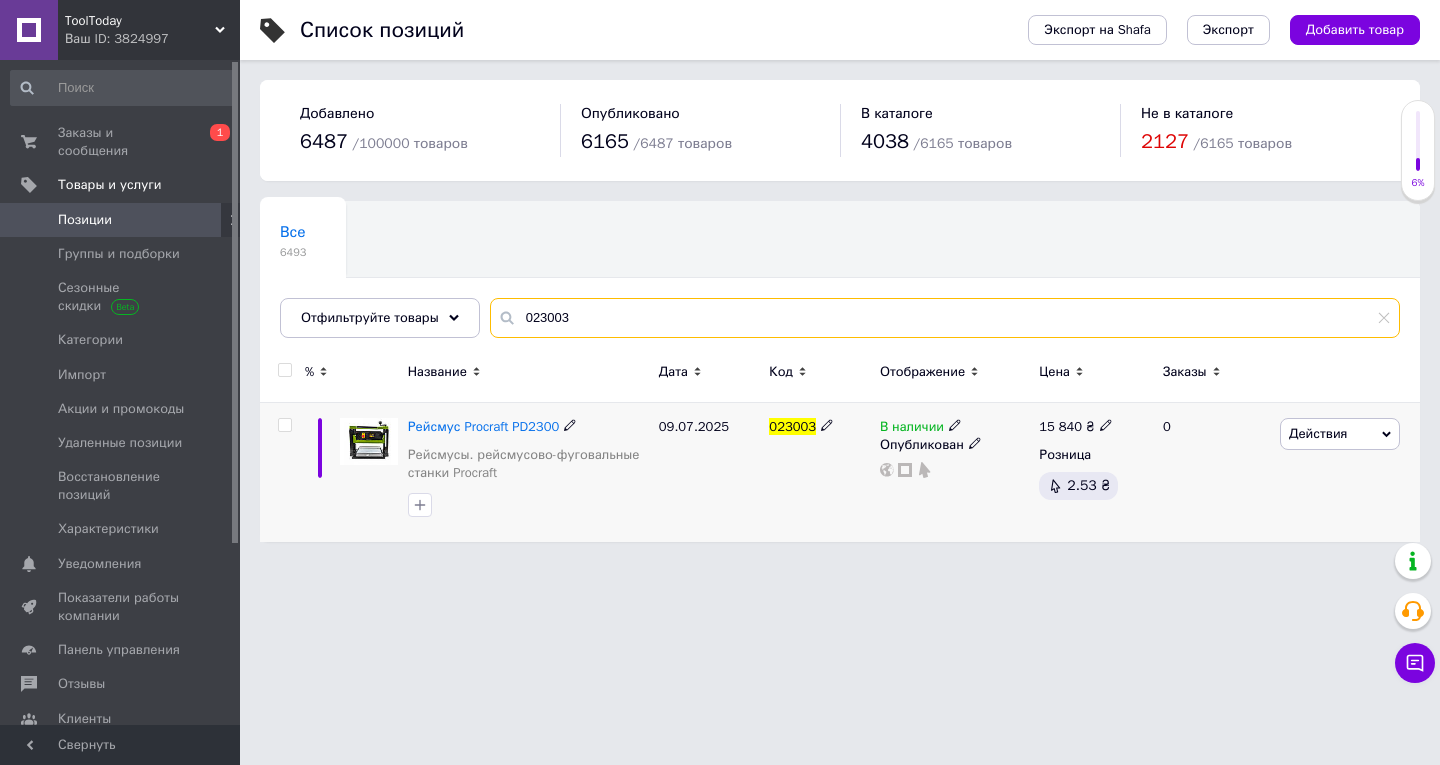 type on "023003" 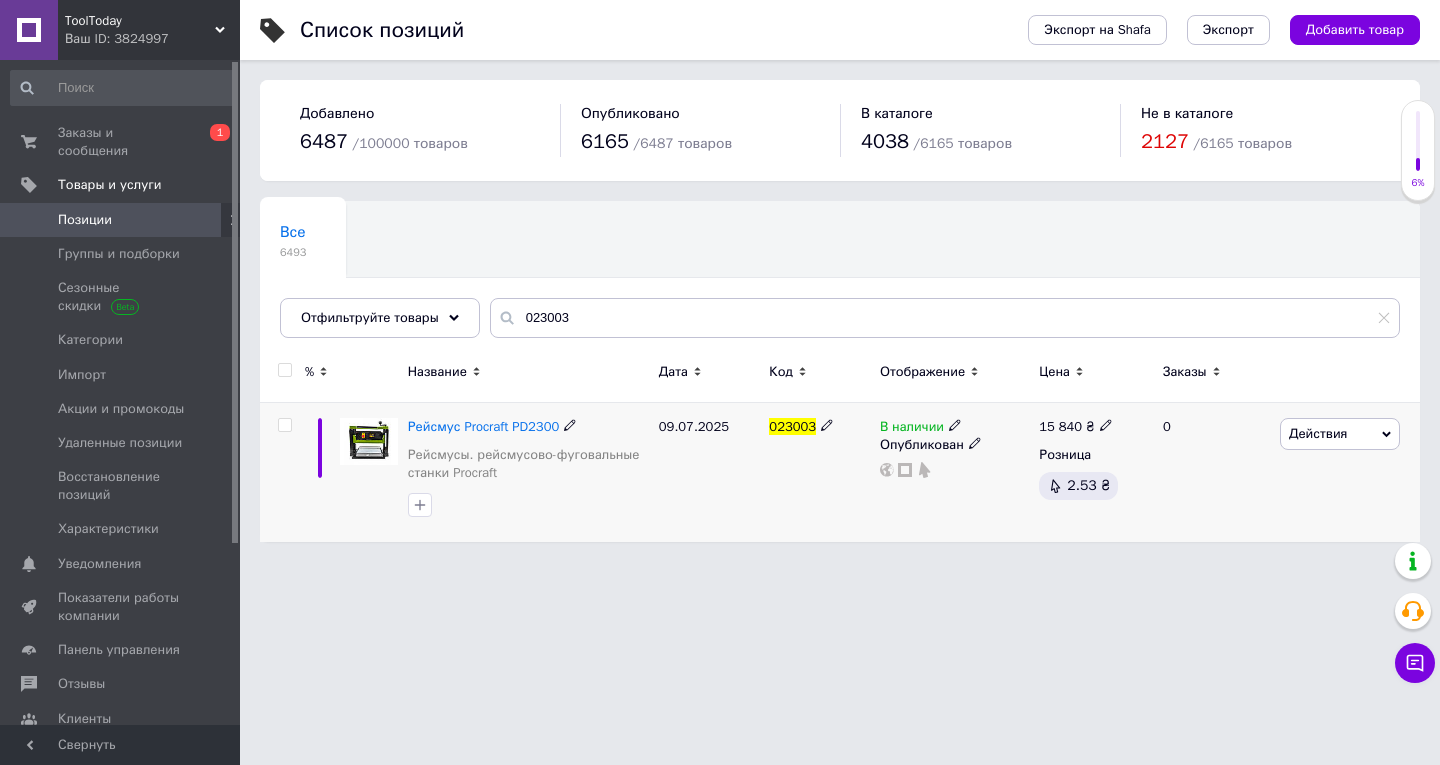 click on "Действия" at bounding box center [1318, 433] 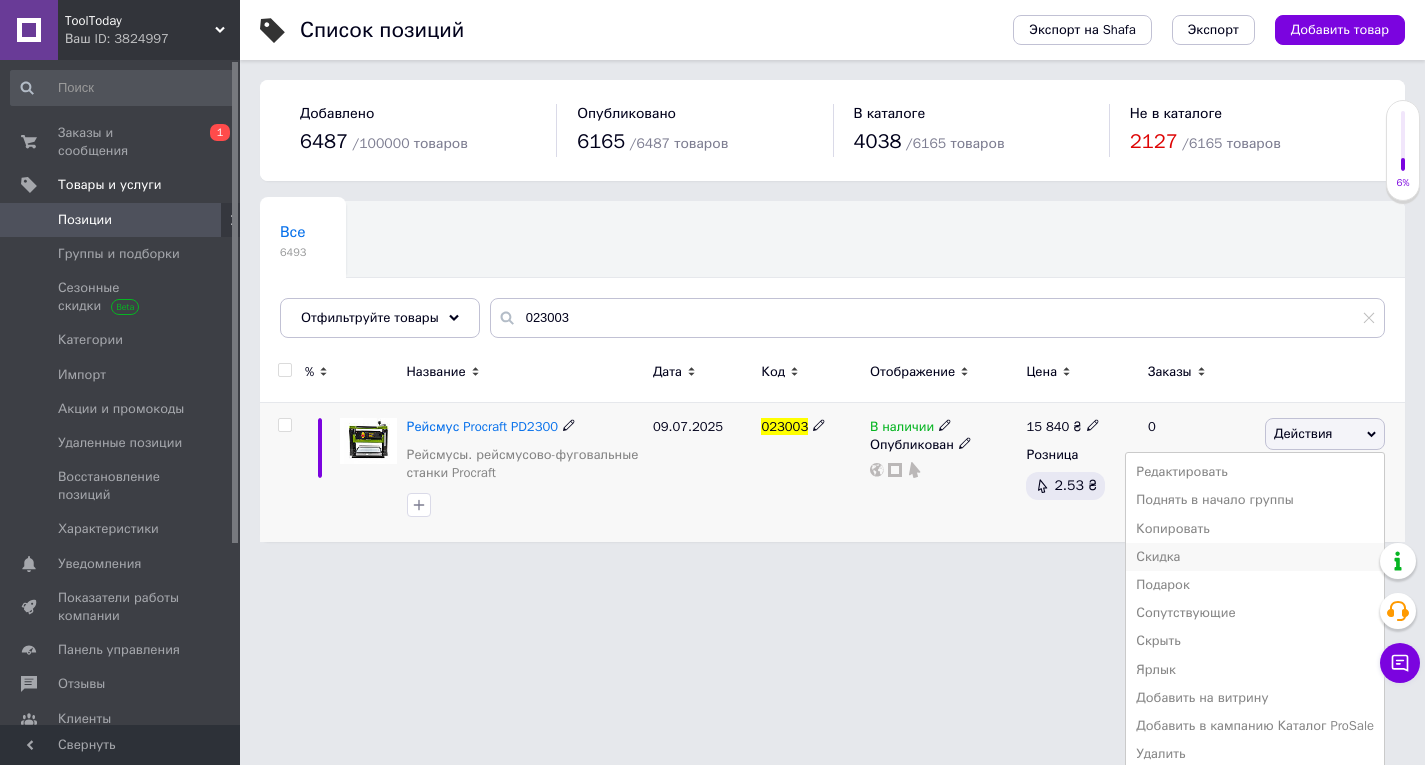 click on "Скидка" at bounding box center [1255, 557] 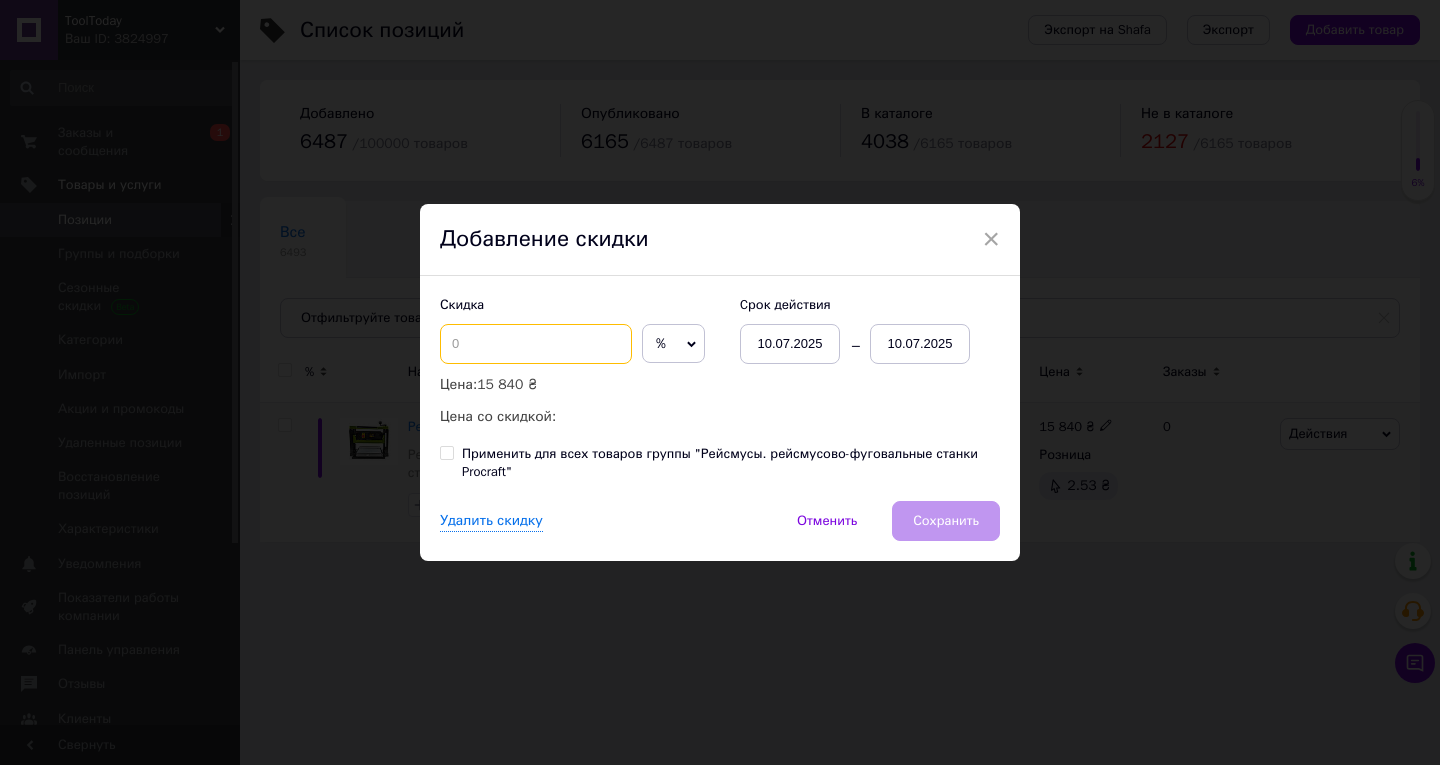 click at bounding box center (536, 344) 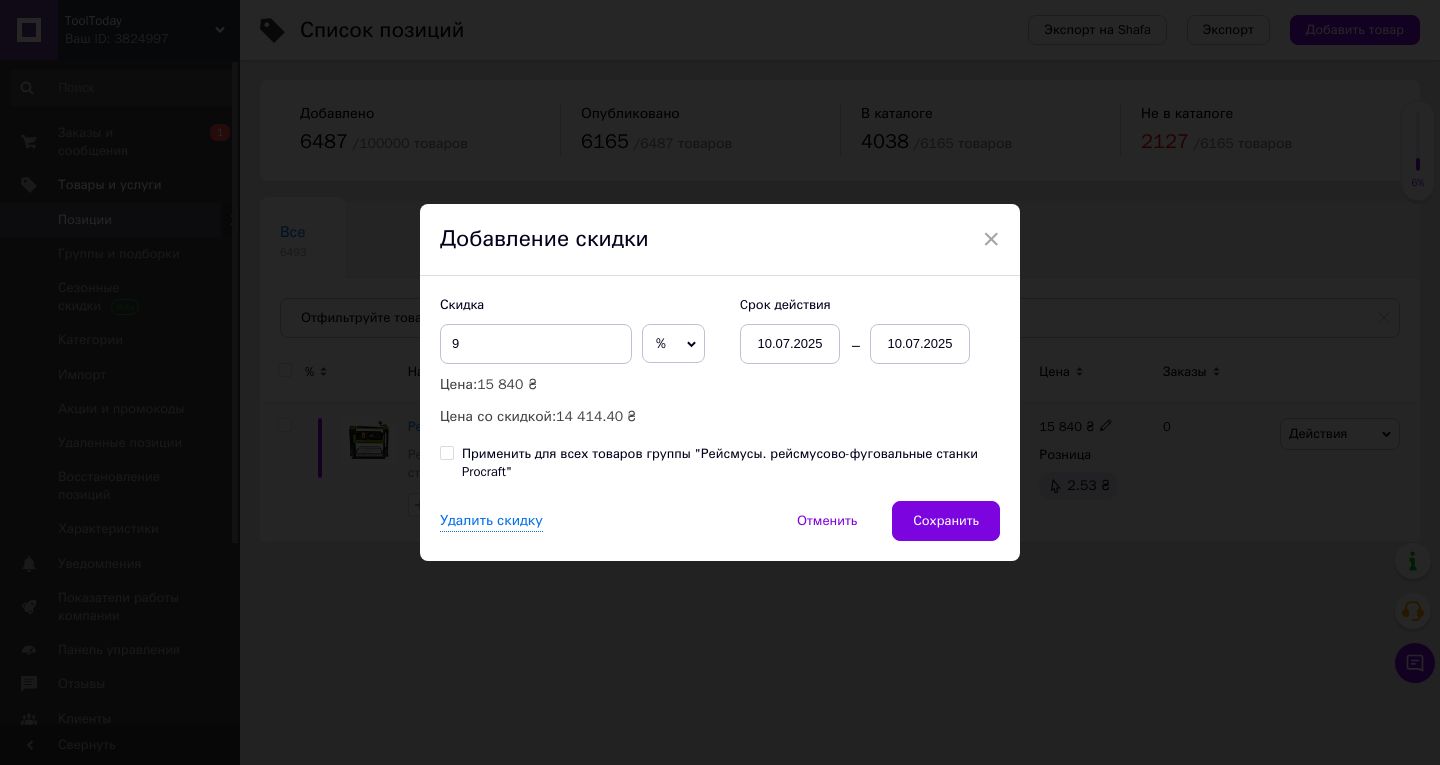 click on "10.07.2025" at bounding box center [920, 344] 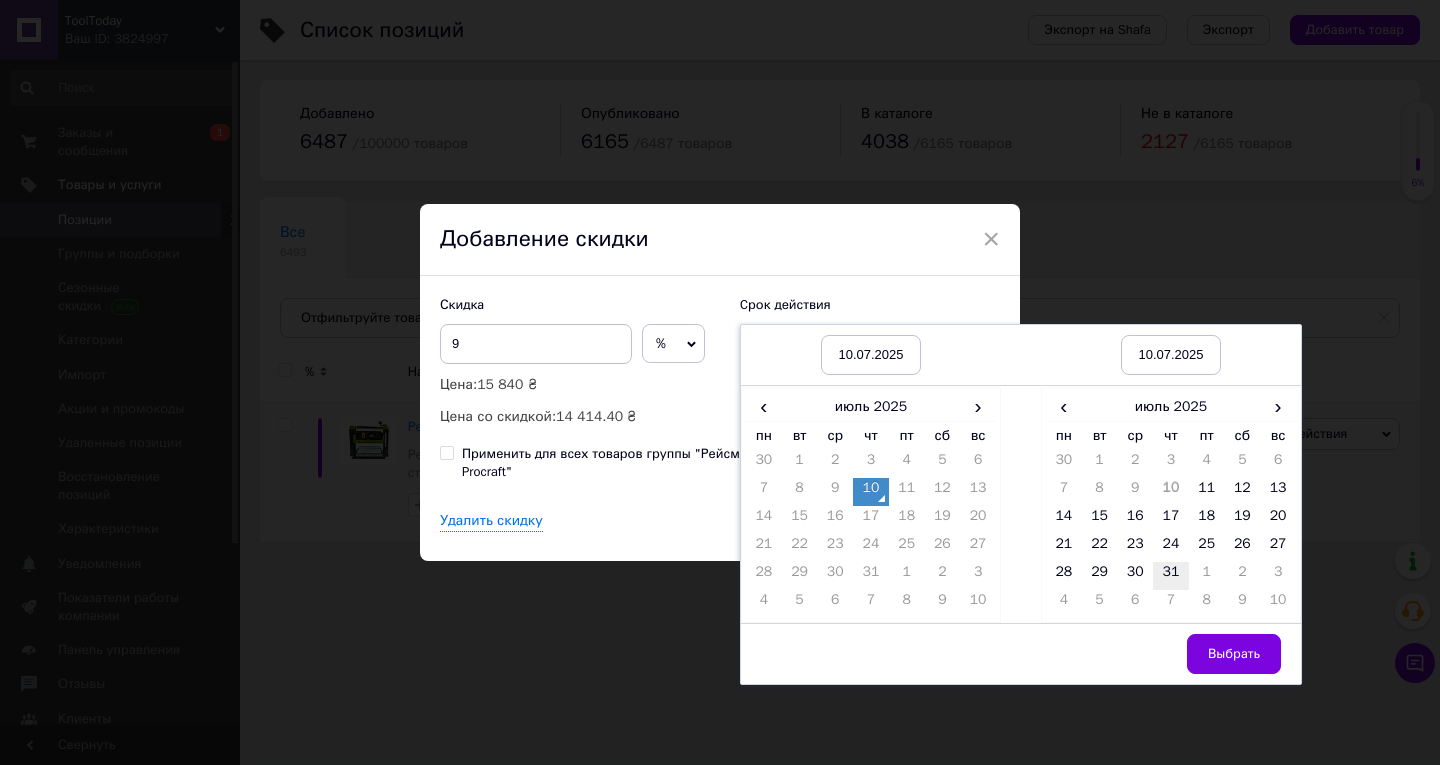 click on "31" at bounding box center [1171, 576] 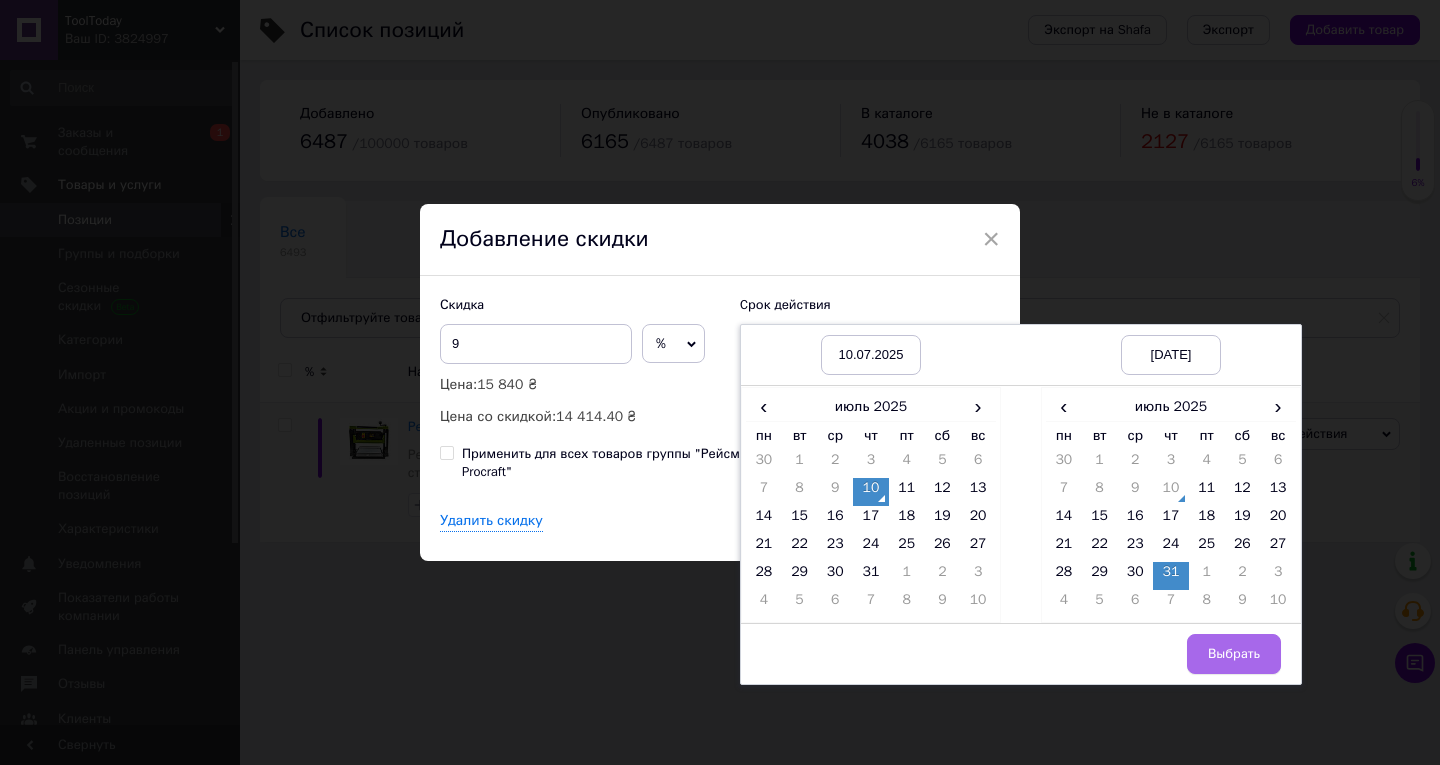 click on "Выбрать" at bounding box center [1234, 654] 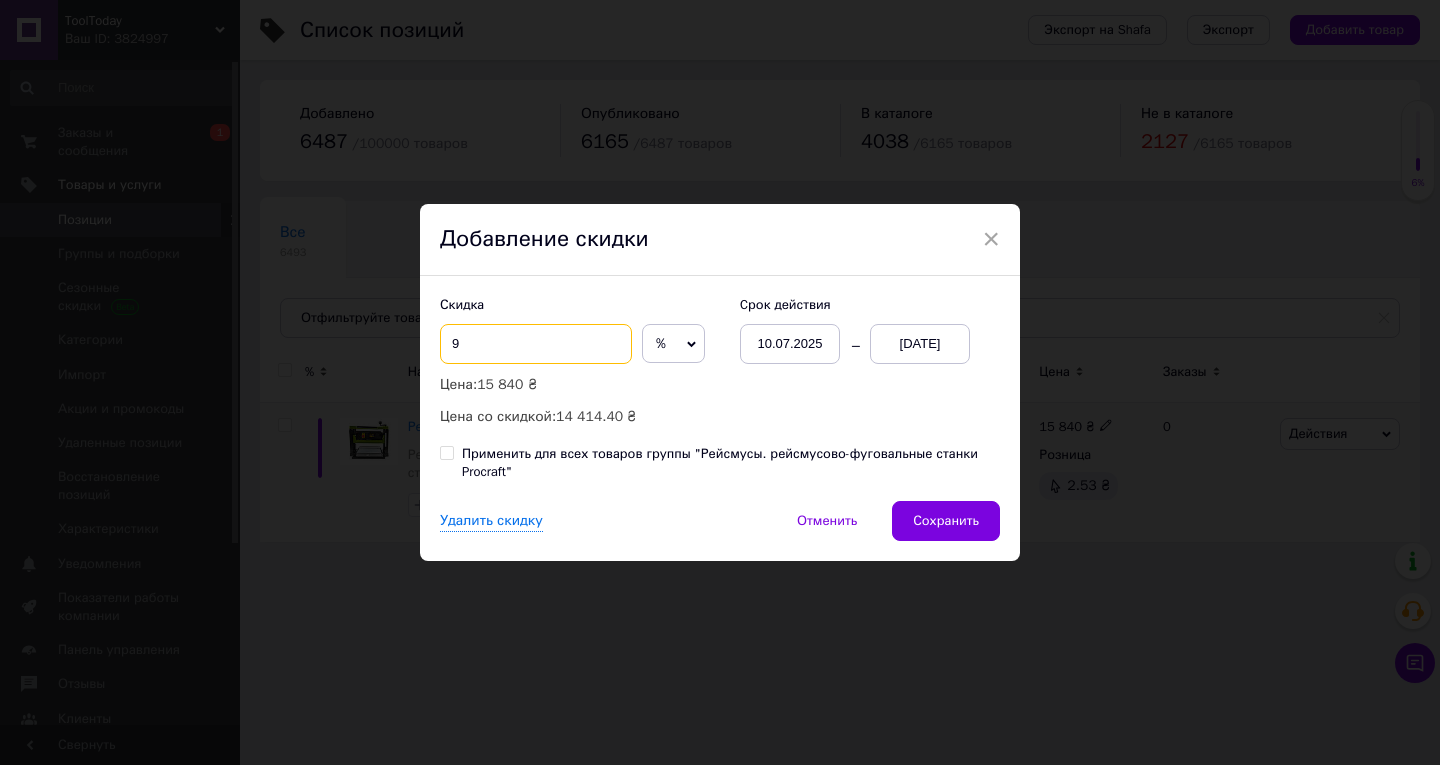 click on "9" at bounding box center (536, 344) 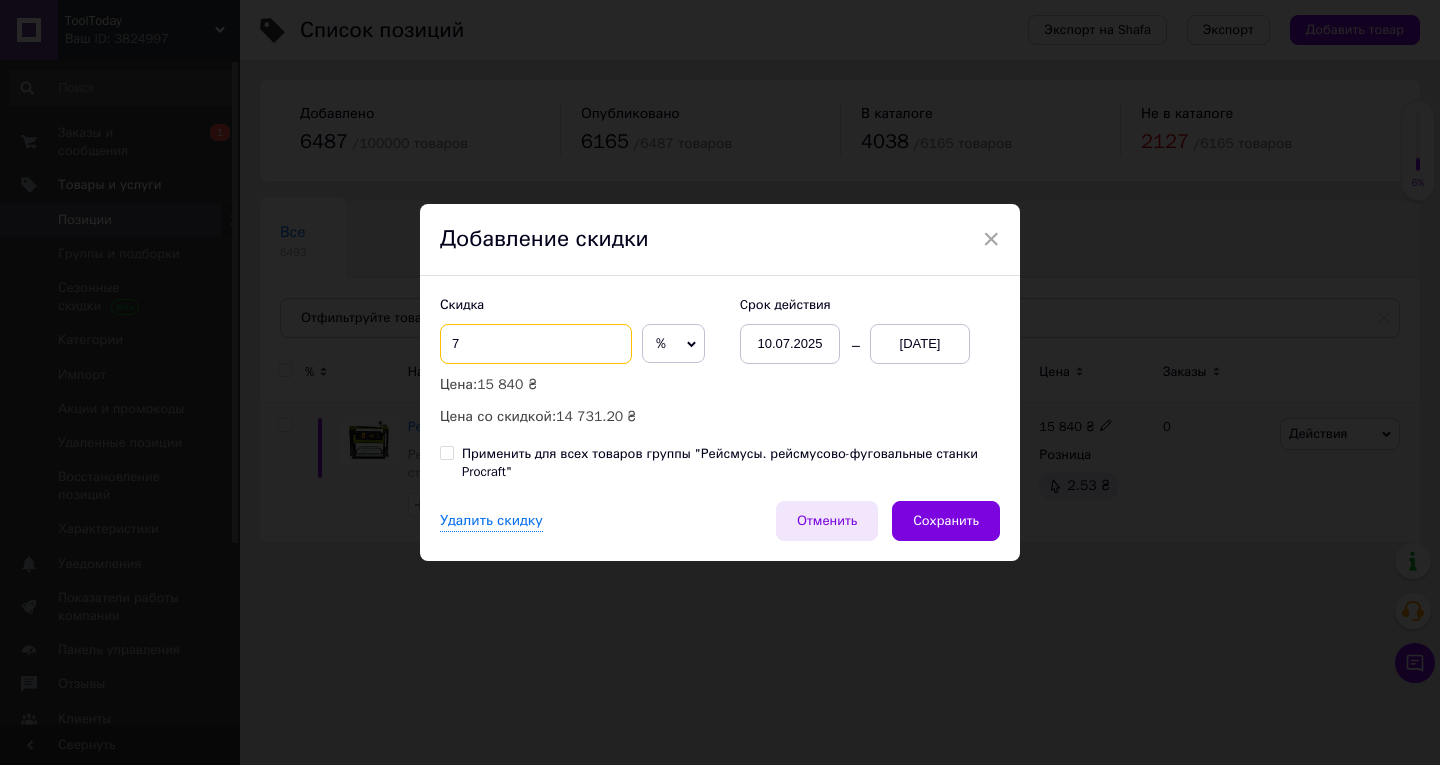 type on "7" 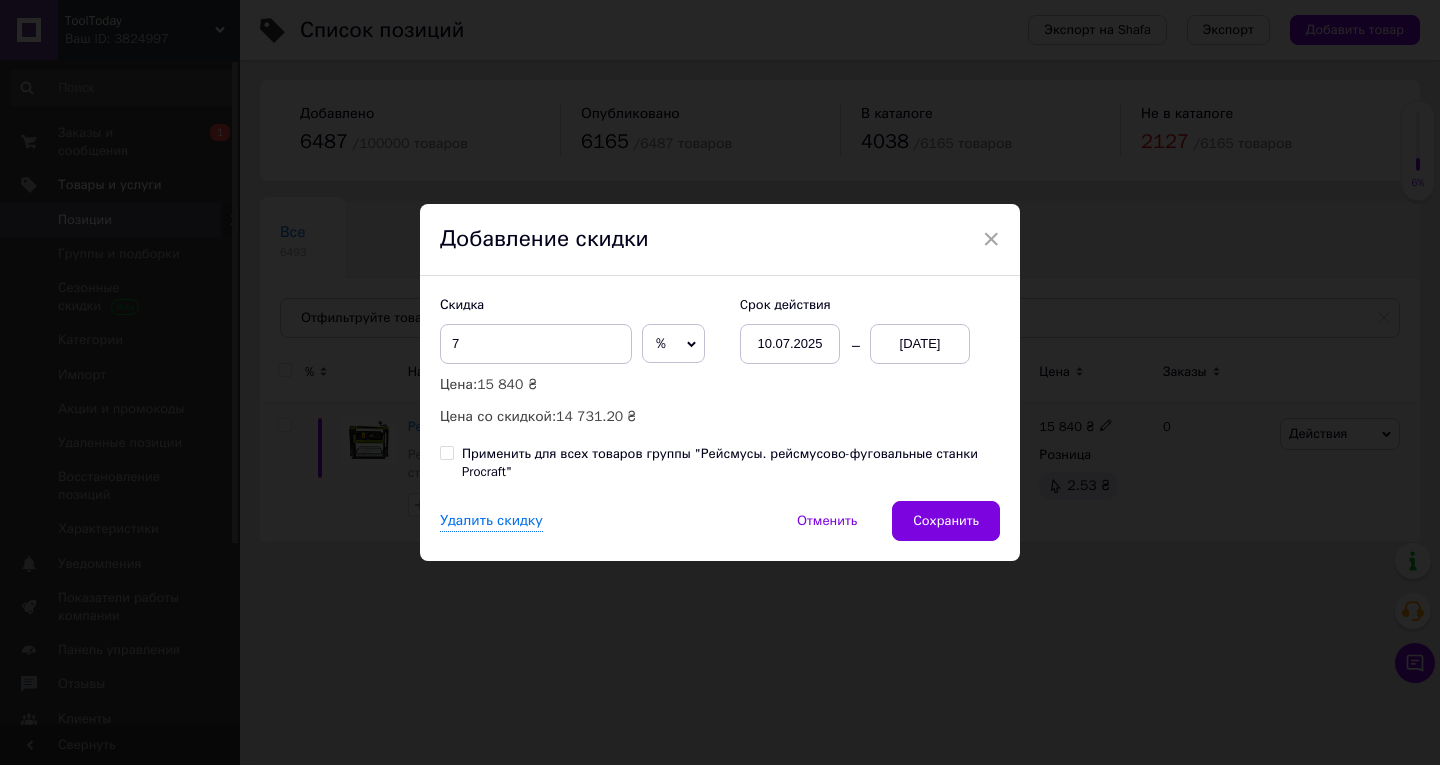 drag, startPoint x: 865, startPoint y: 520, endPoint x: 911, endPoint y: 534, distance: 48.08326 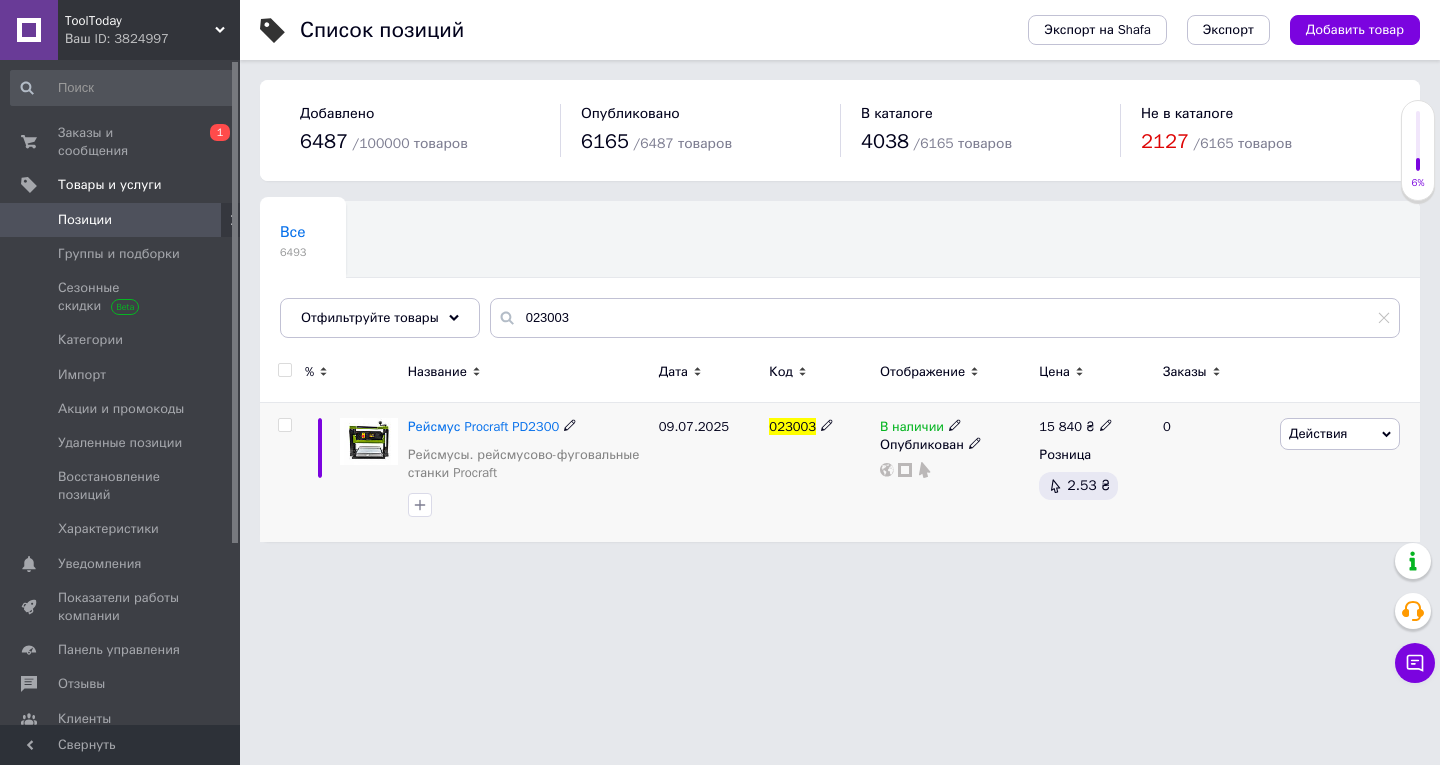 click on "Действия" at bounding box center (1318, 433) 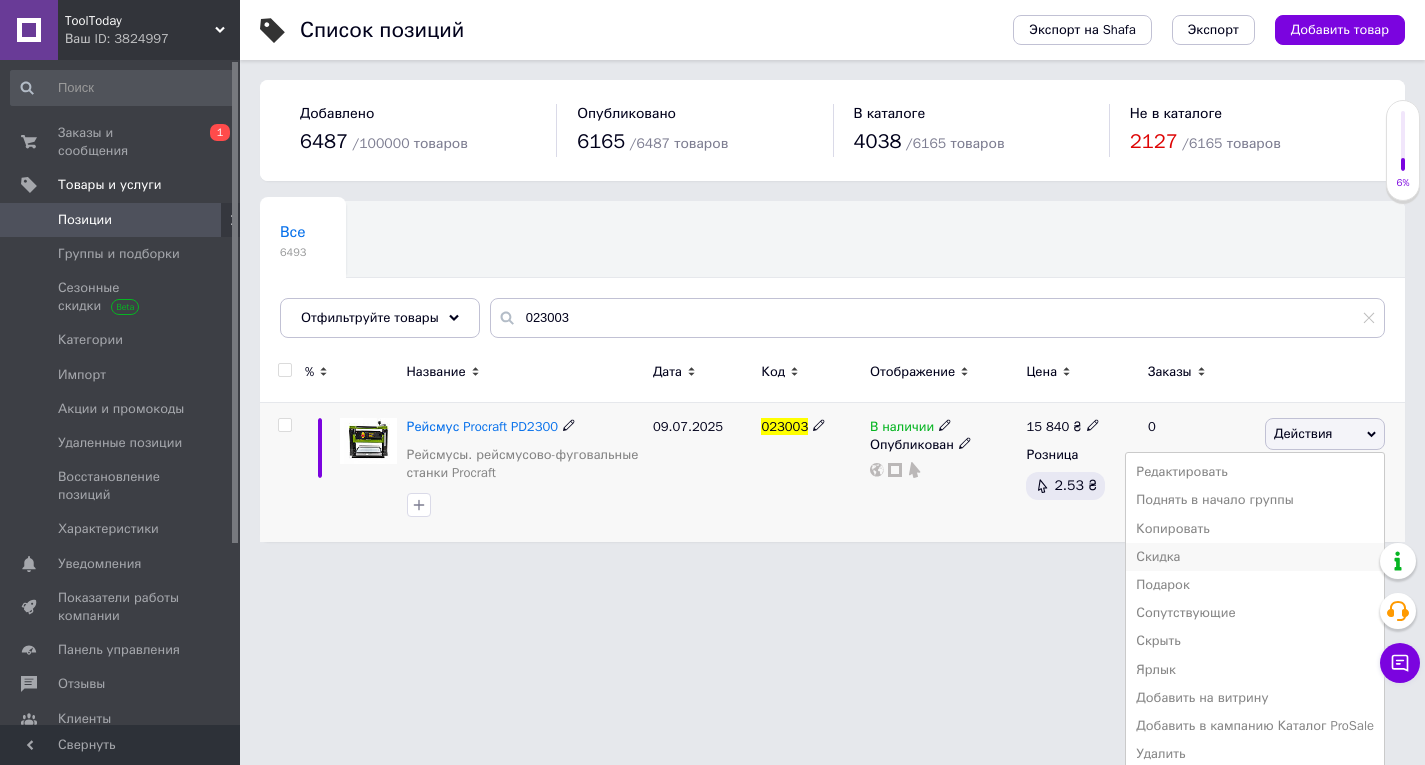 click on "Скидка" at bounding box center (1255, 557) 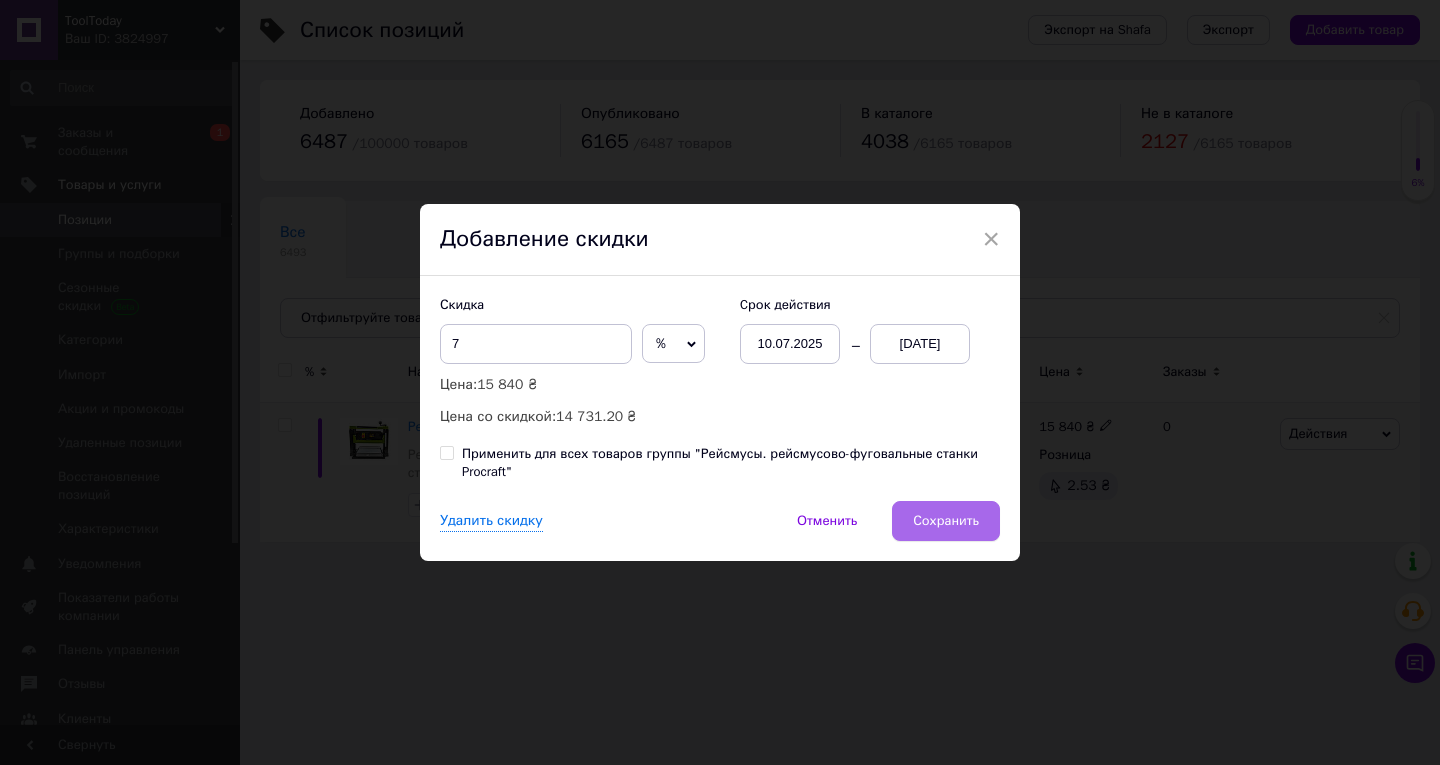 click on "Сохранить" at bounding box center [946, 521] 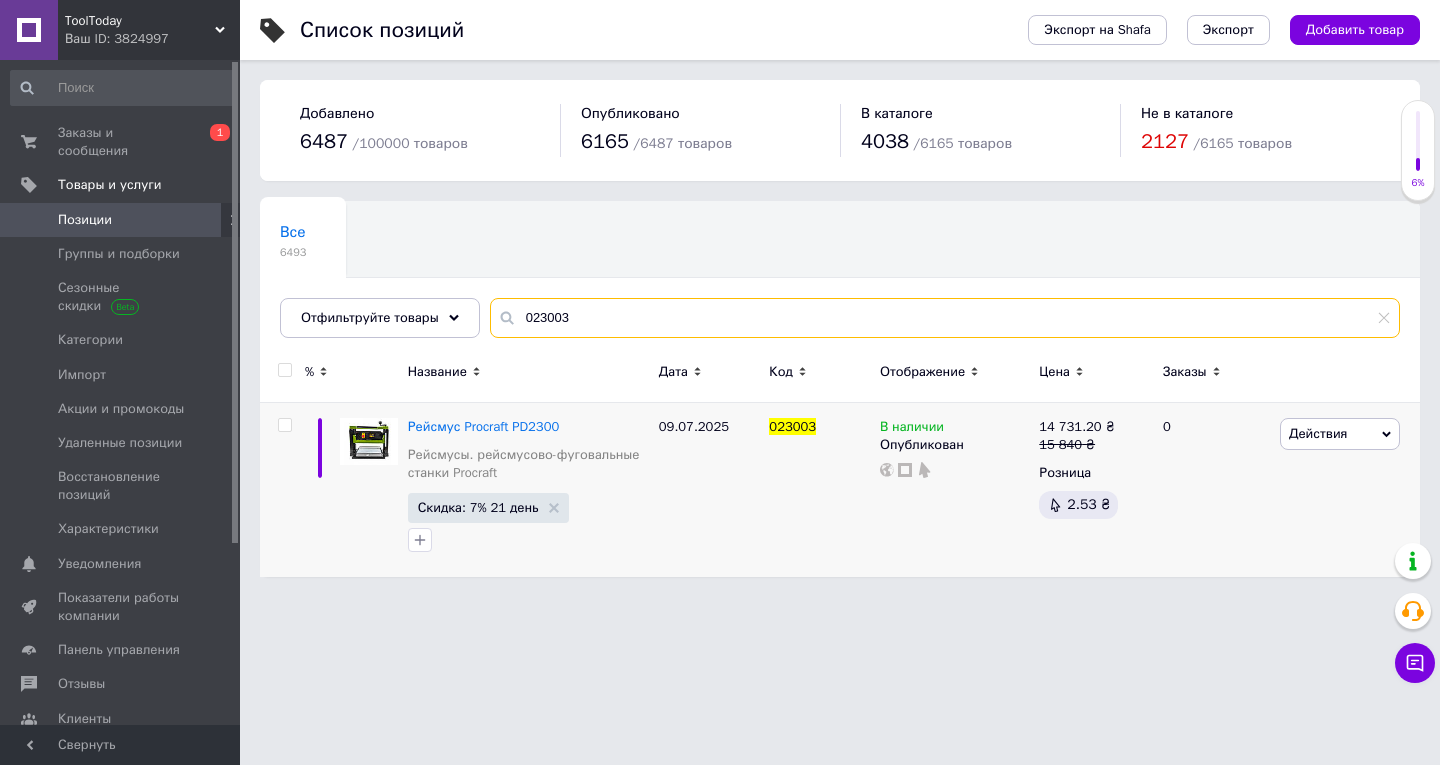 click on "023003" at bounding box center (945, 318) 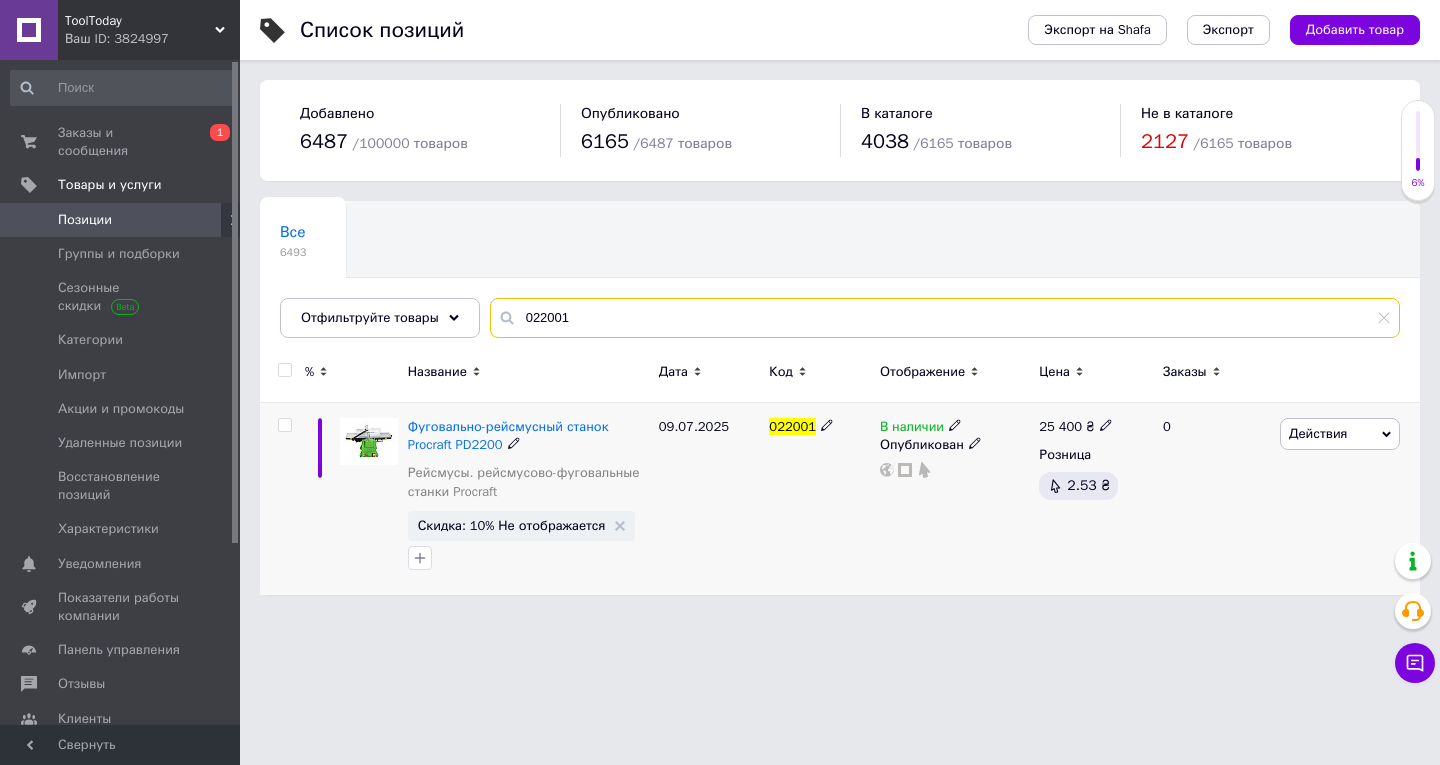 type on "022001" 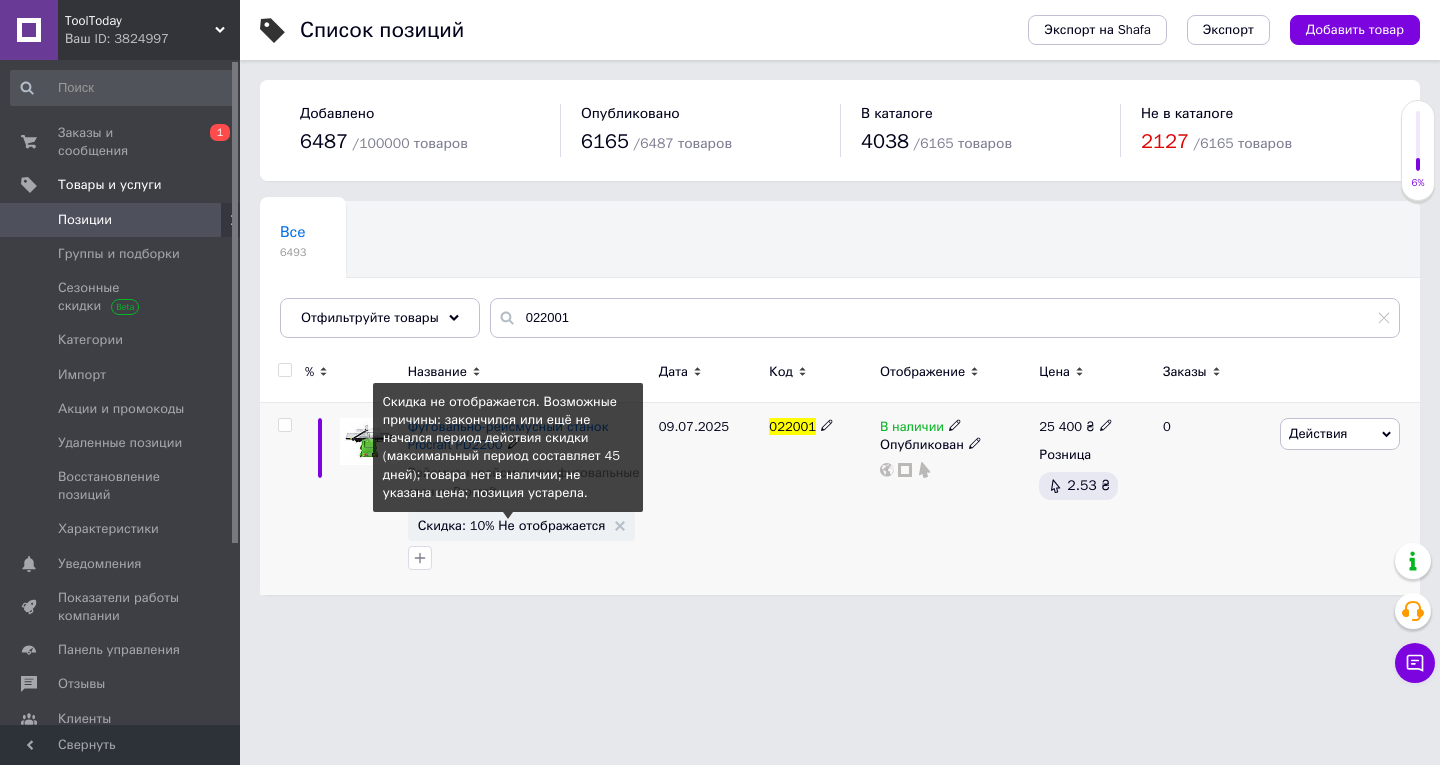 click on "Скидка: 10% Не отображается" at bounding box center [512, 525] 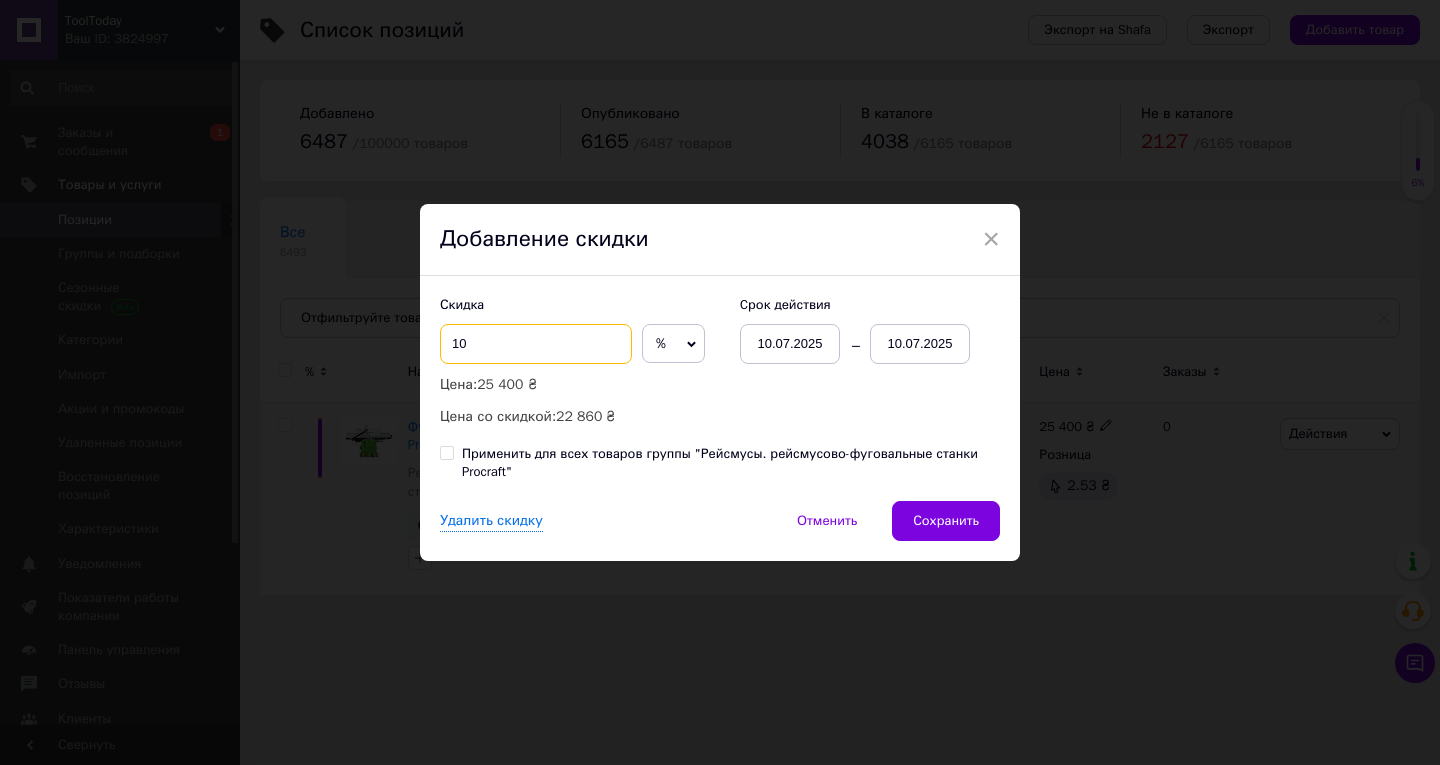 click on "10" at bounding box center [536, 344] 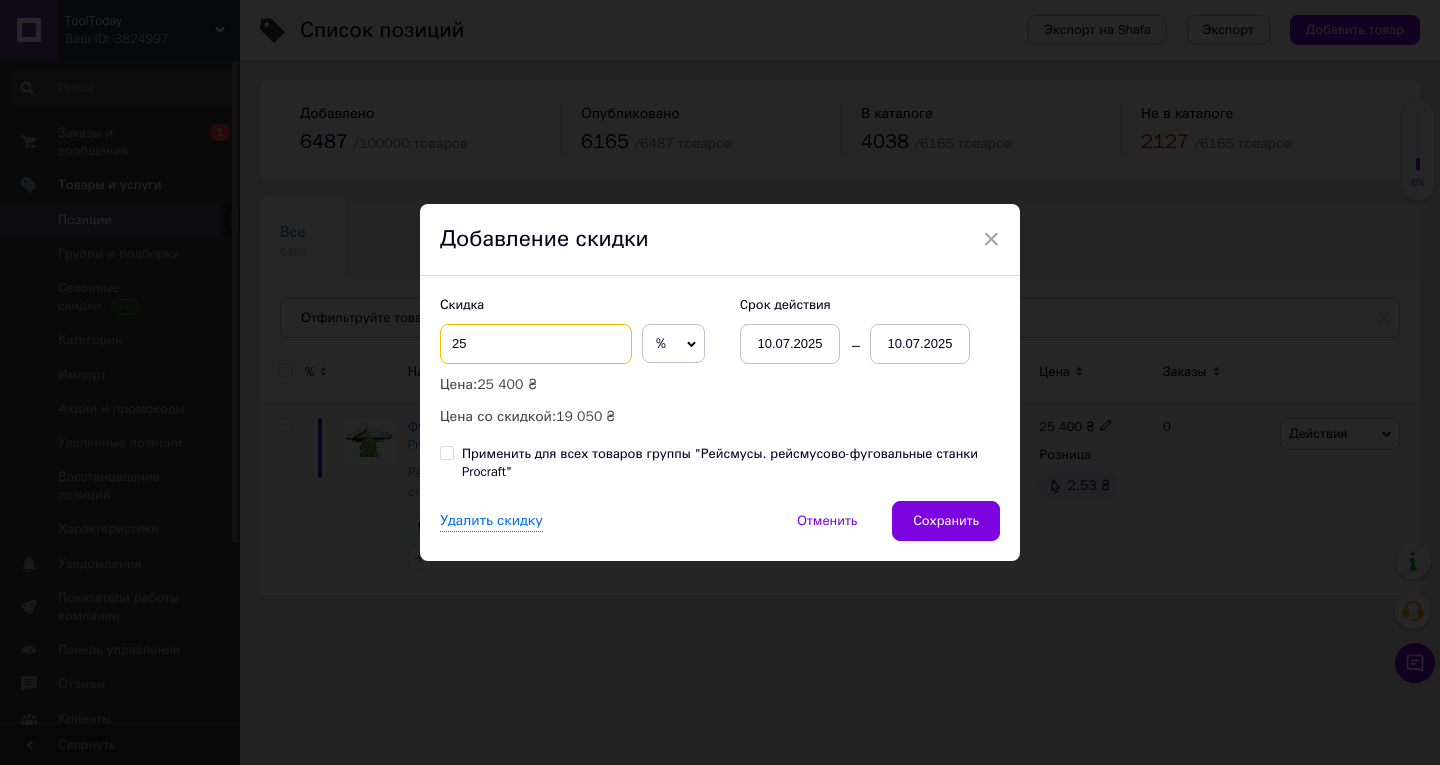 type on "25" 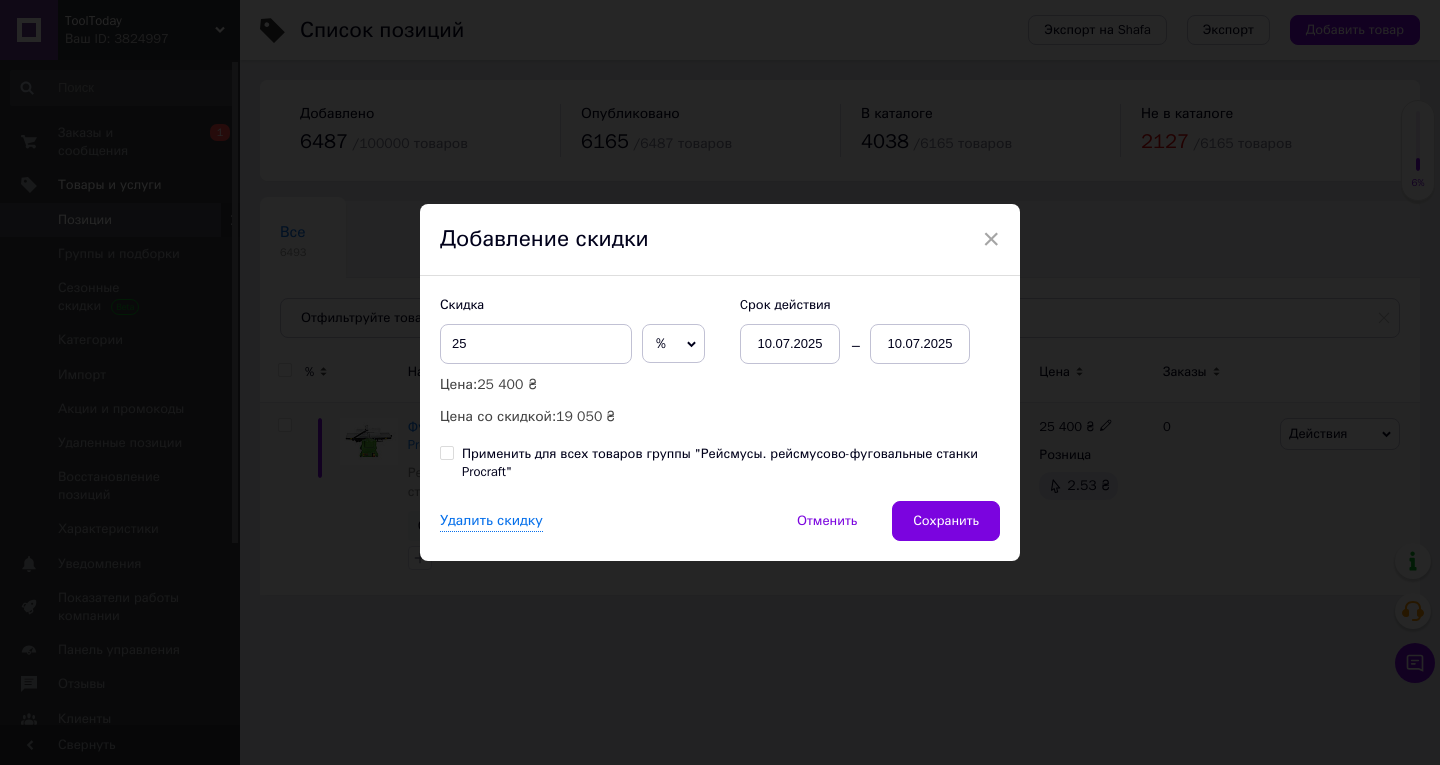 click on "10.07.2025" at bounding box center (920, 344) 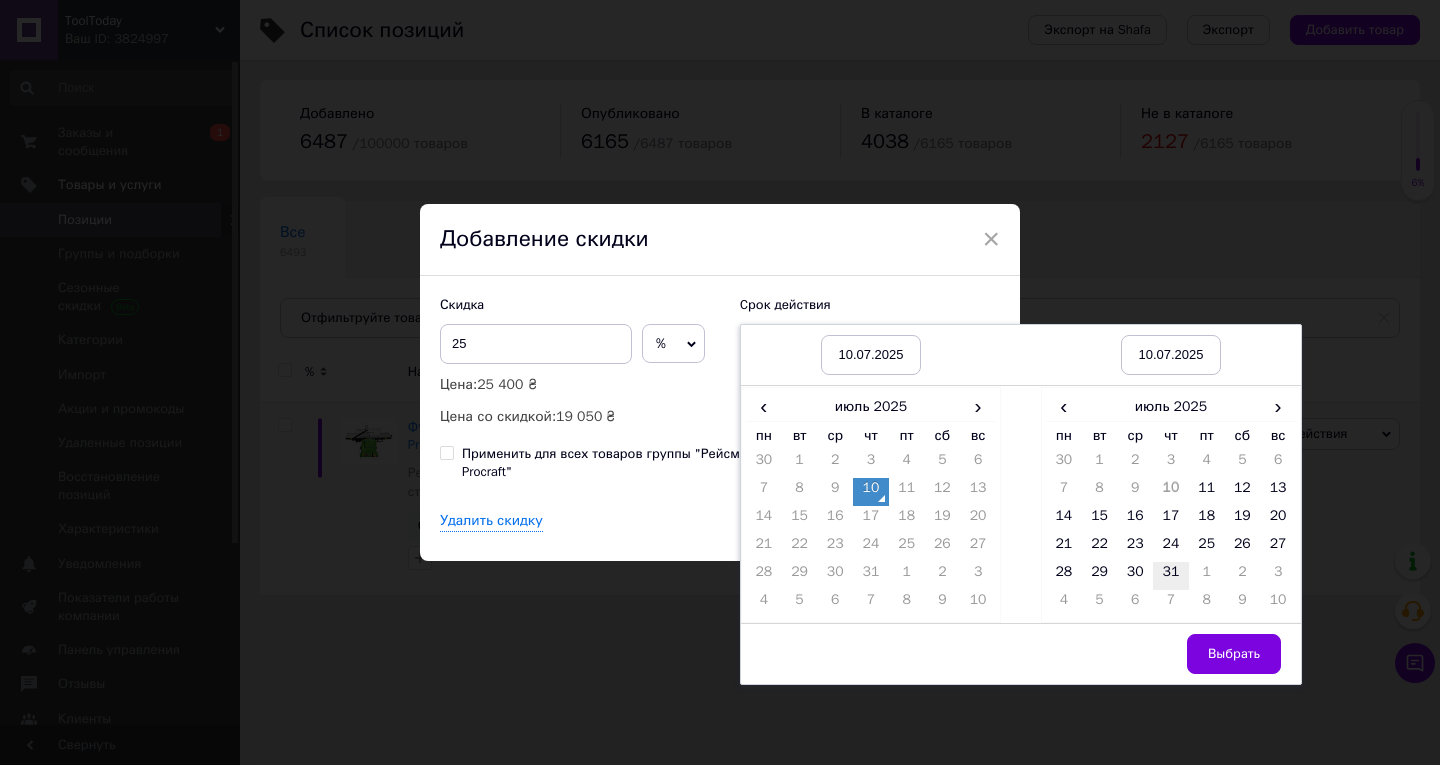 click on "31" at bounding box center (1171, 576) 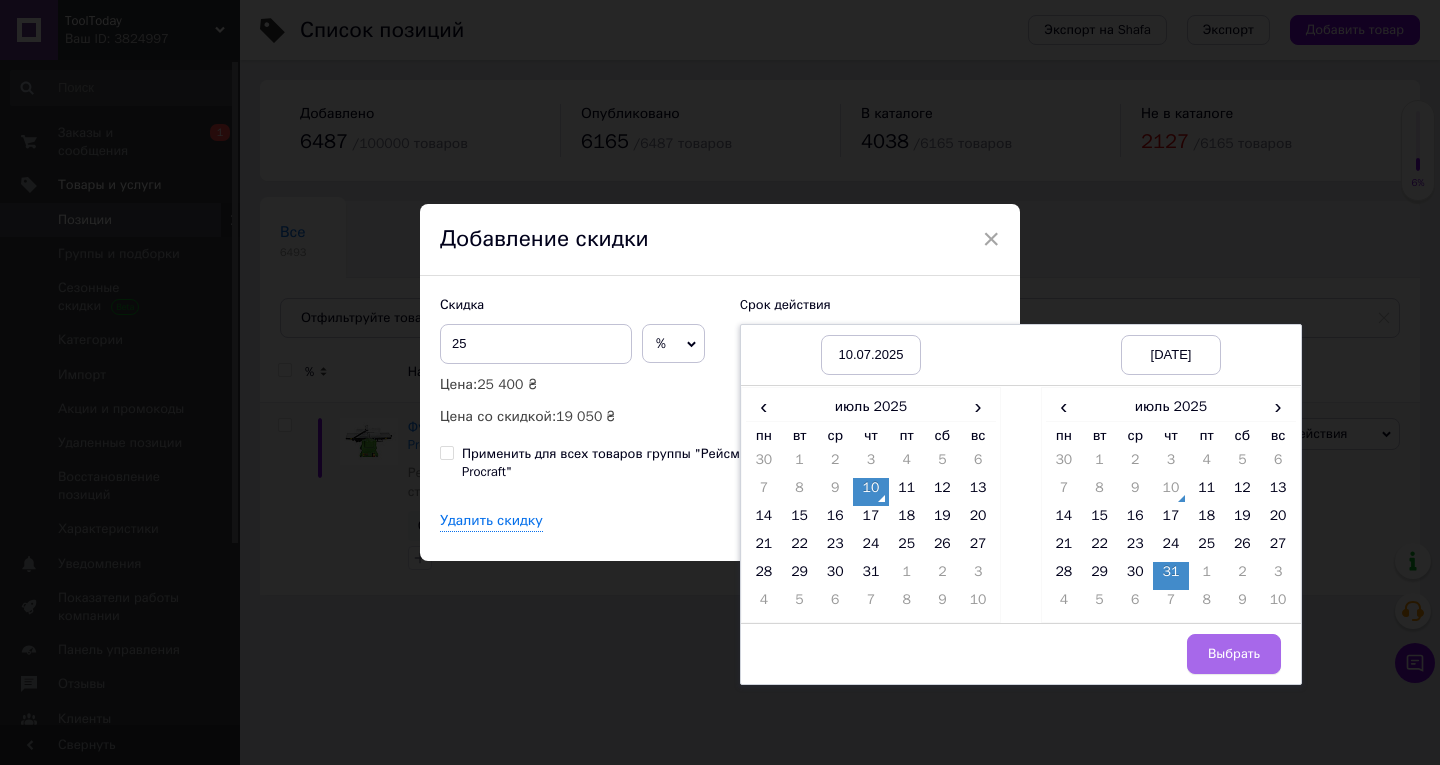 click on "Выбрать" at bounding box center [1234, 654] 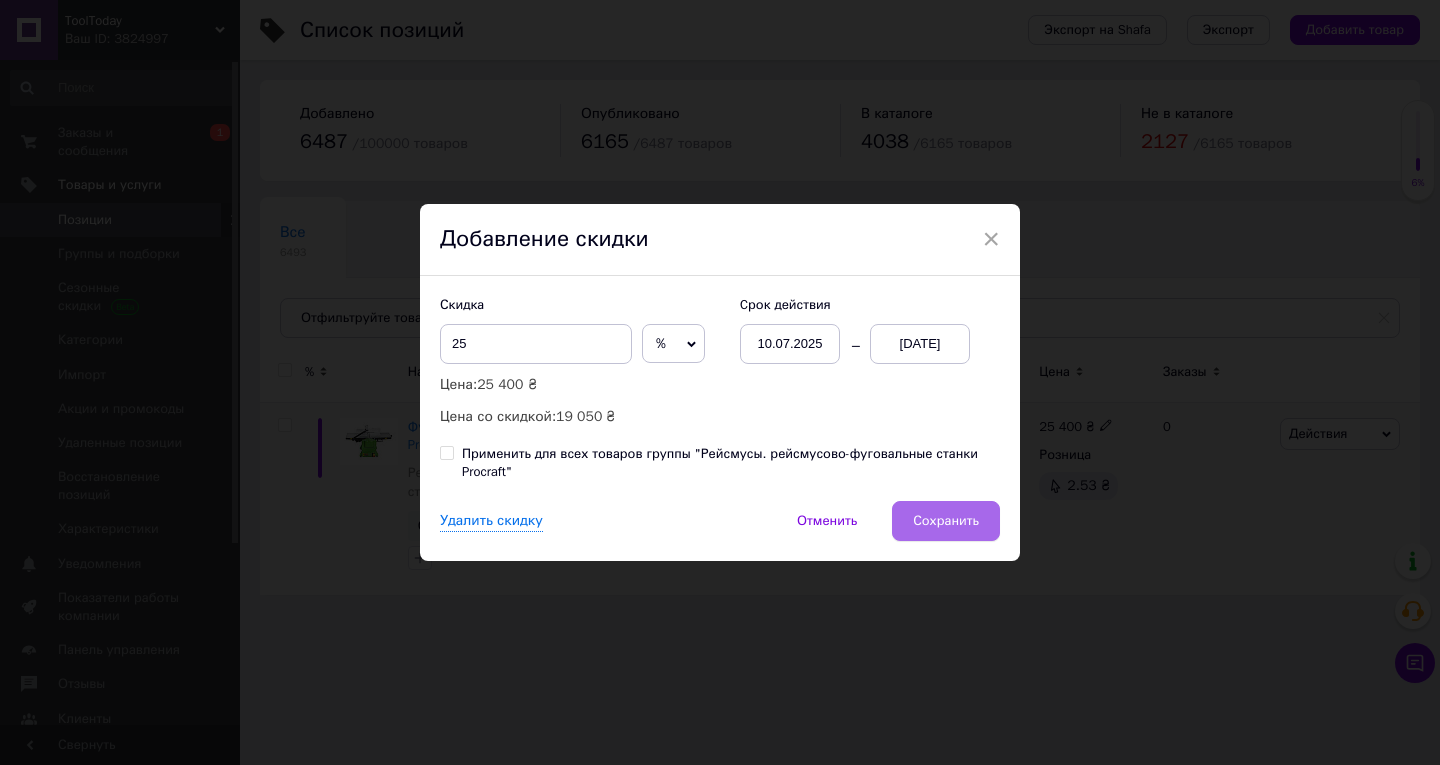 click on "Сохранить" at bounding box center (946, 521) 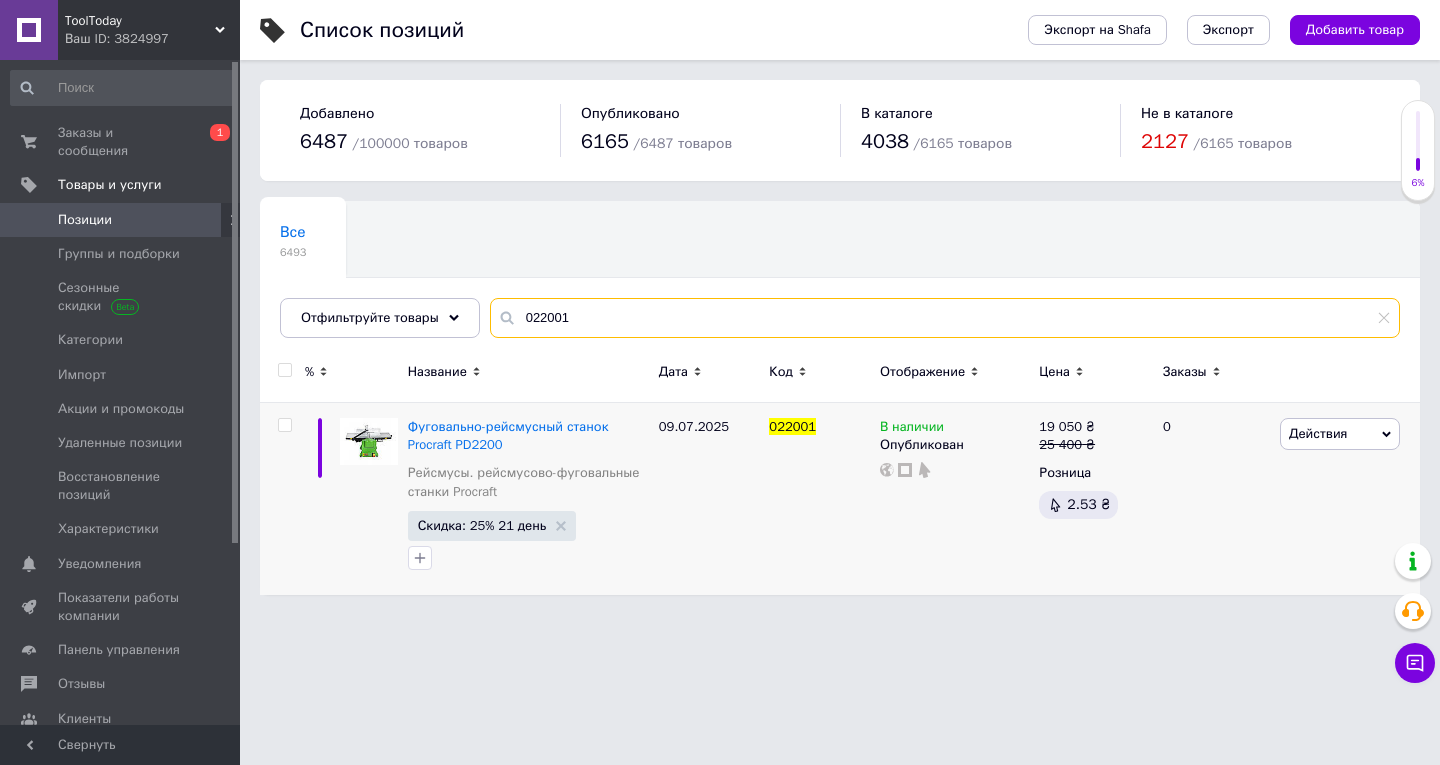 click on "022001" at bounding box center [945, 318] 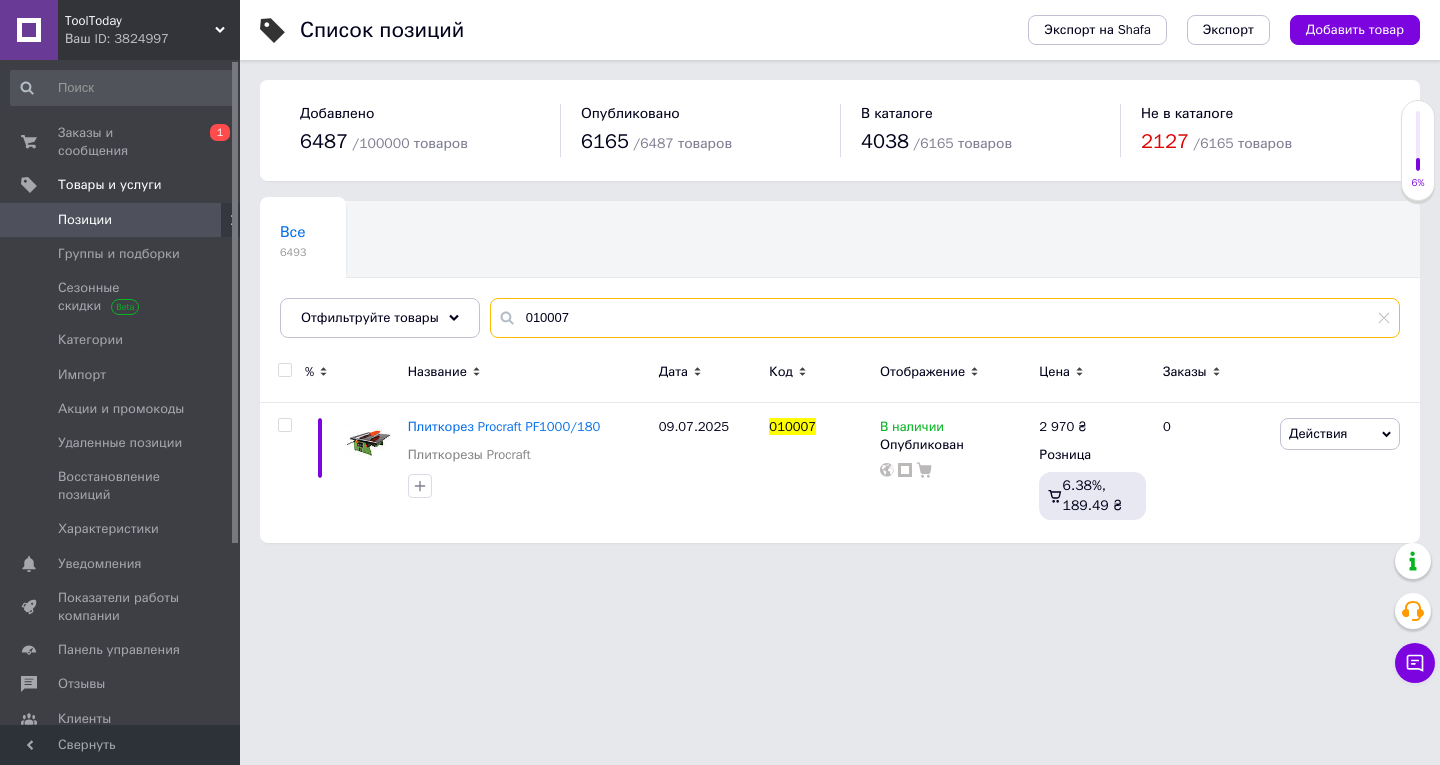 click on "010007" at bounding box center [945, 318] 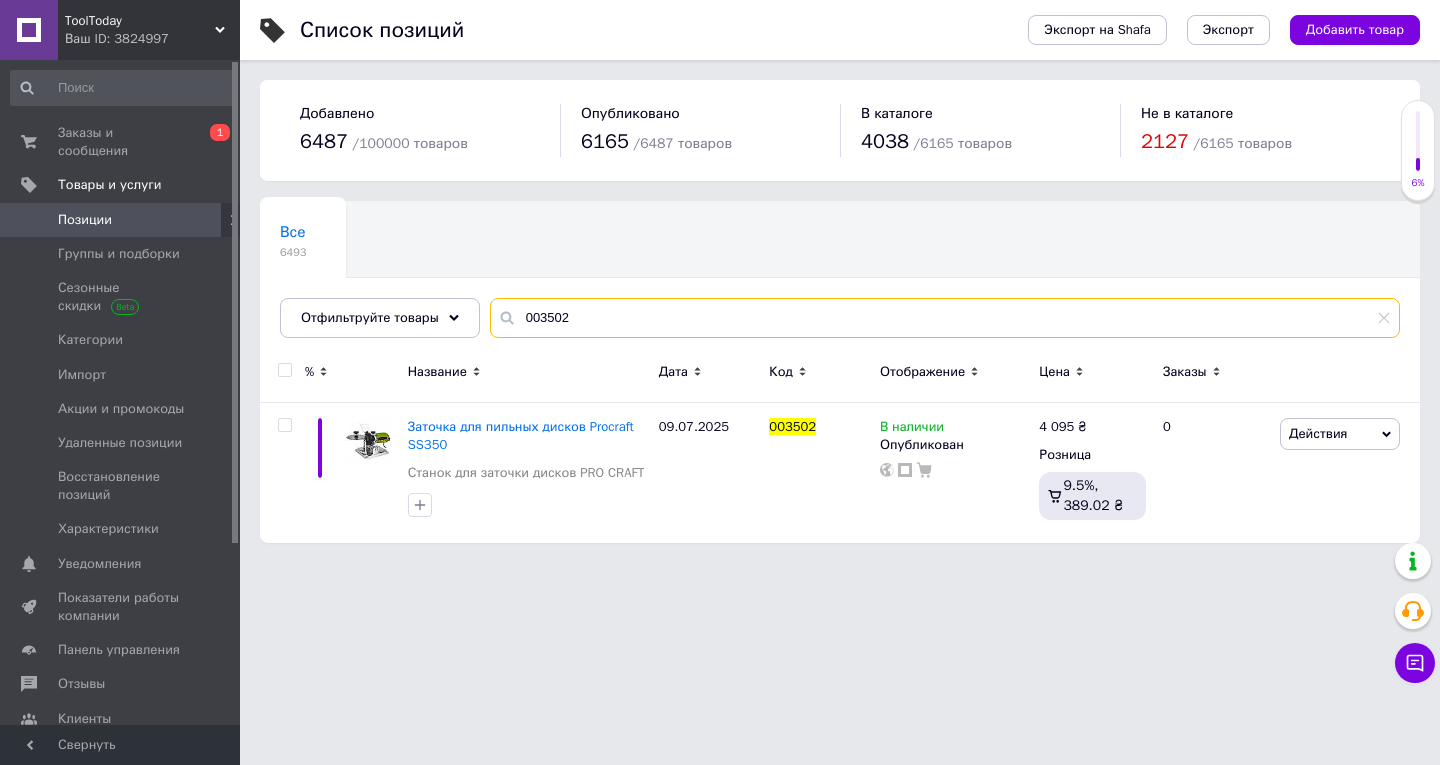 click on "003502" at bounding box center [945, 318] 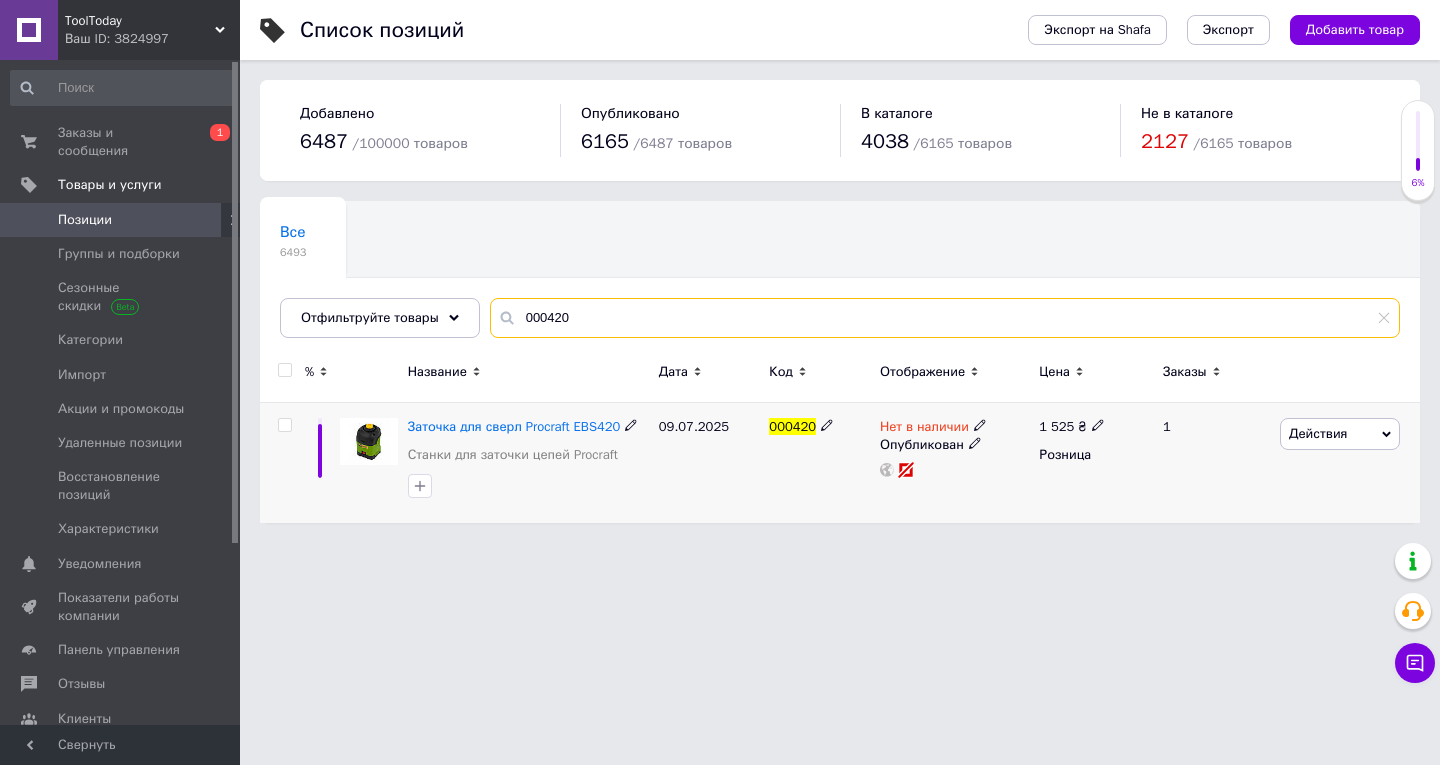 type on "000420" 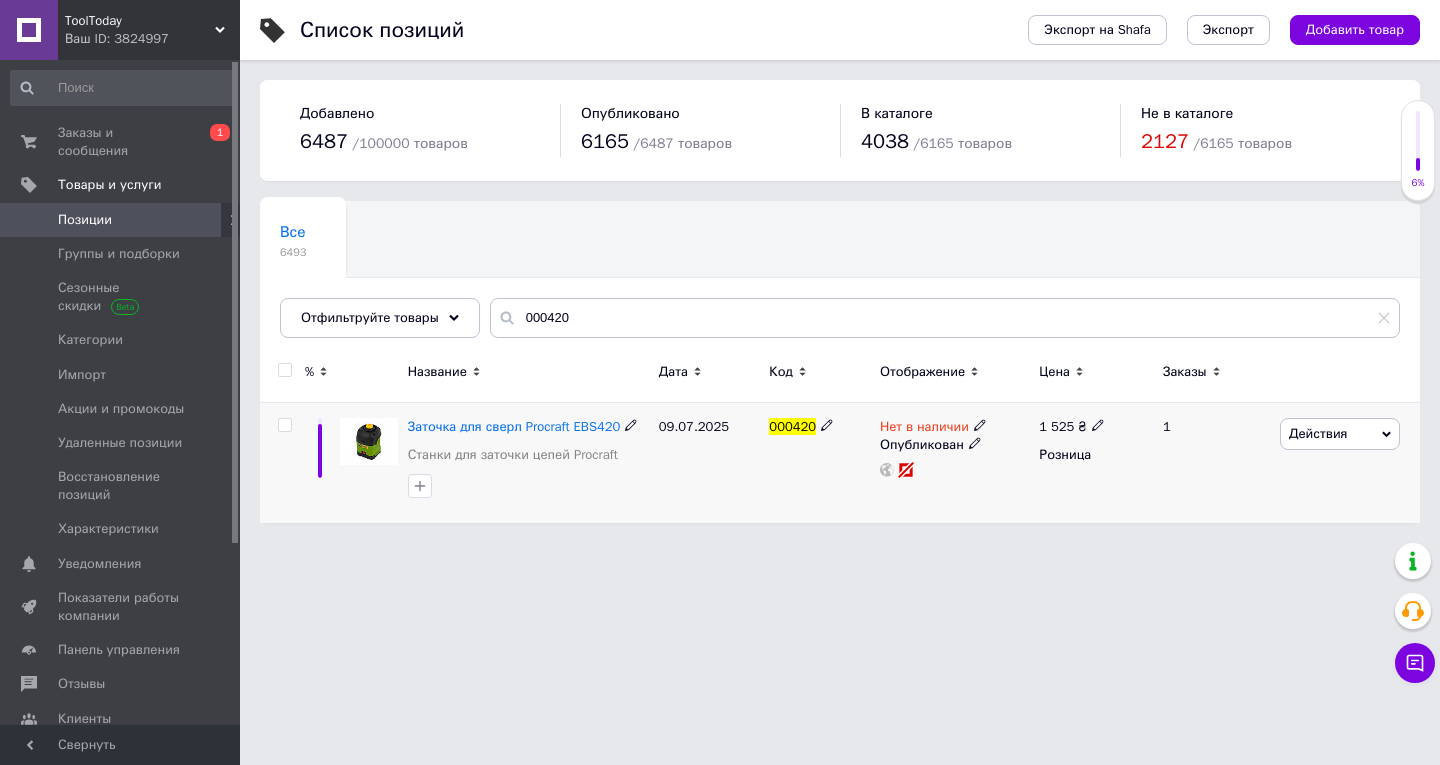 click on "Действия" at bounding box center (1340, 434) 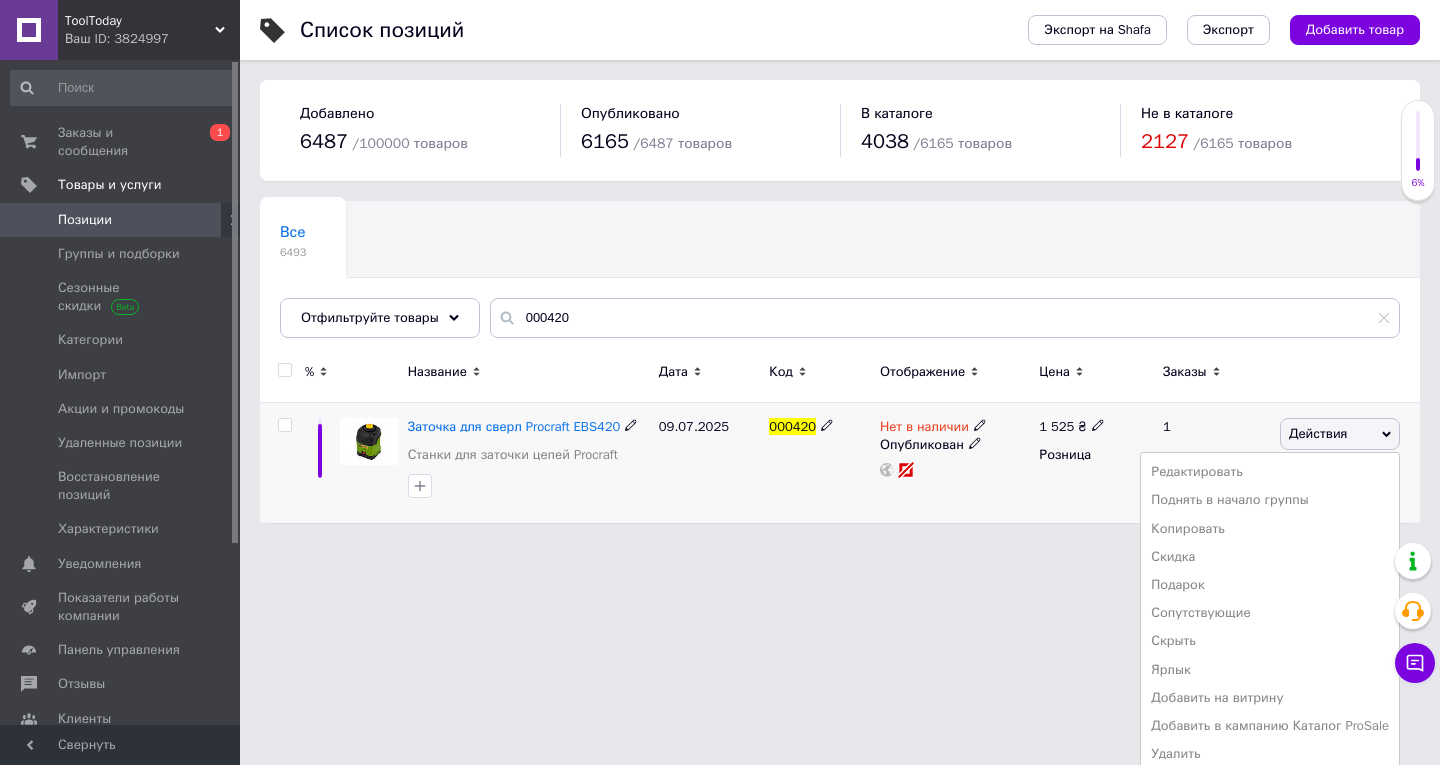 drag, startPoint x: 1023, startPoint y: 492, endPoint x: 948, endPoint y: 458, distance: 82.346825 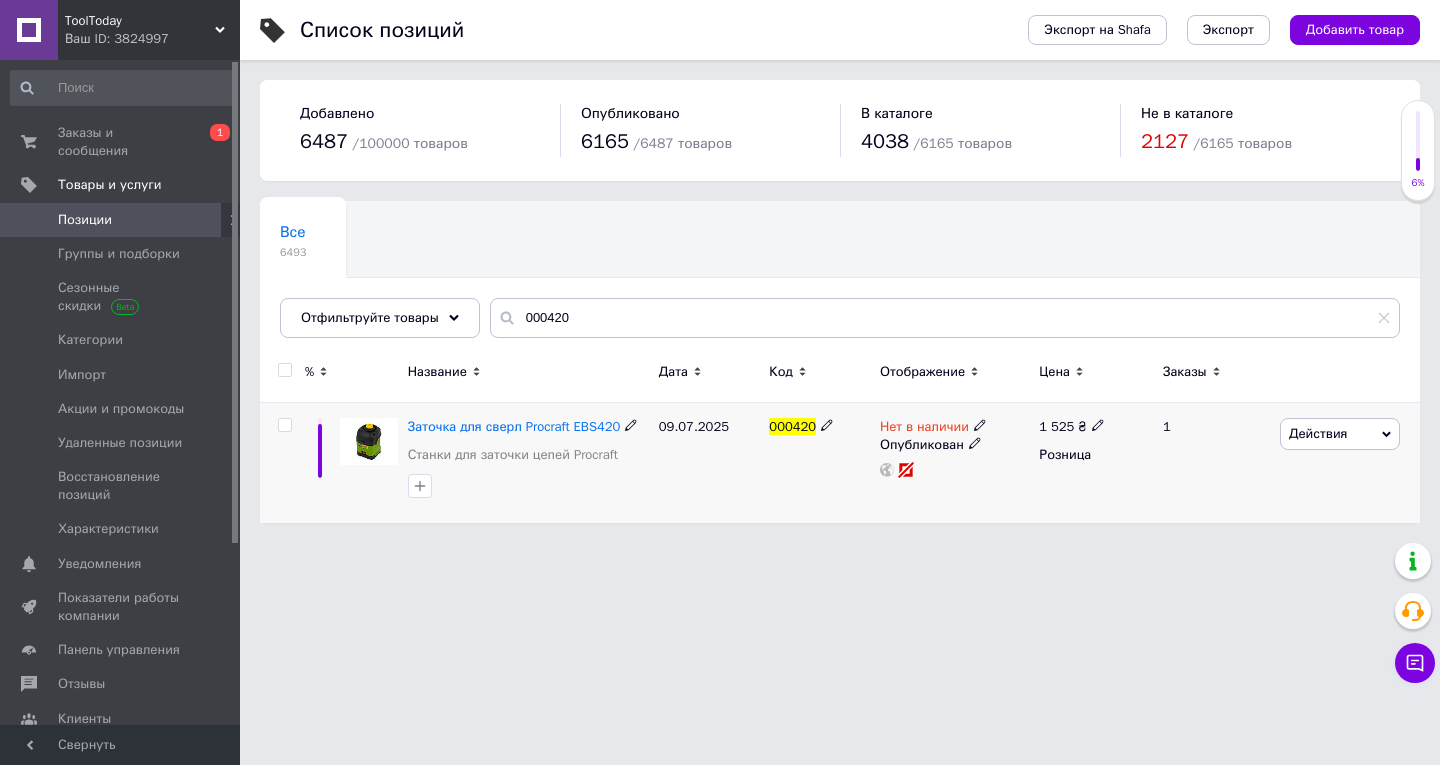 click at bounding box center [980, 424] 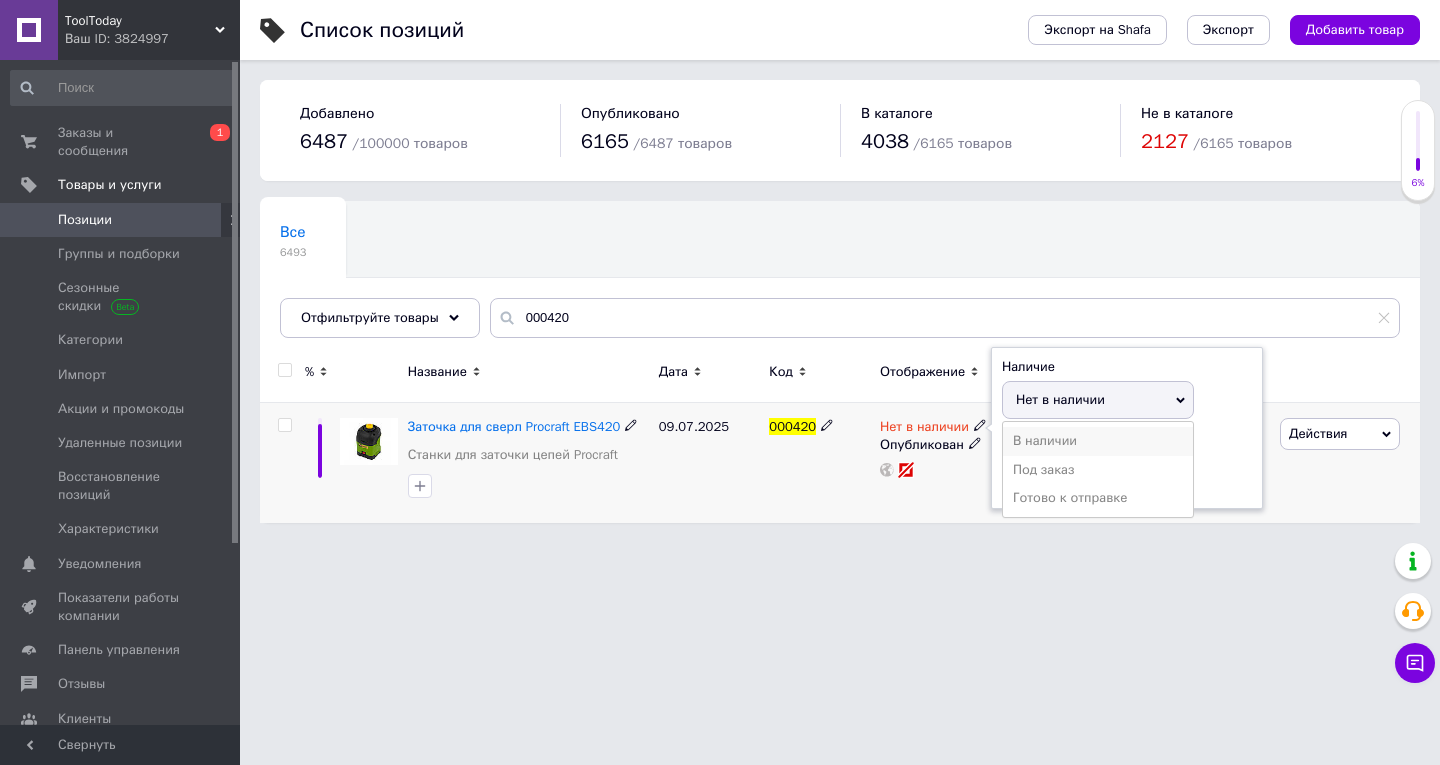click on "В наличии" at bounding box center (1098, 441) 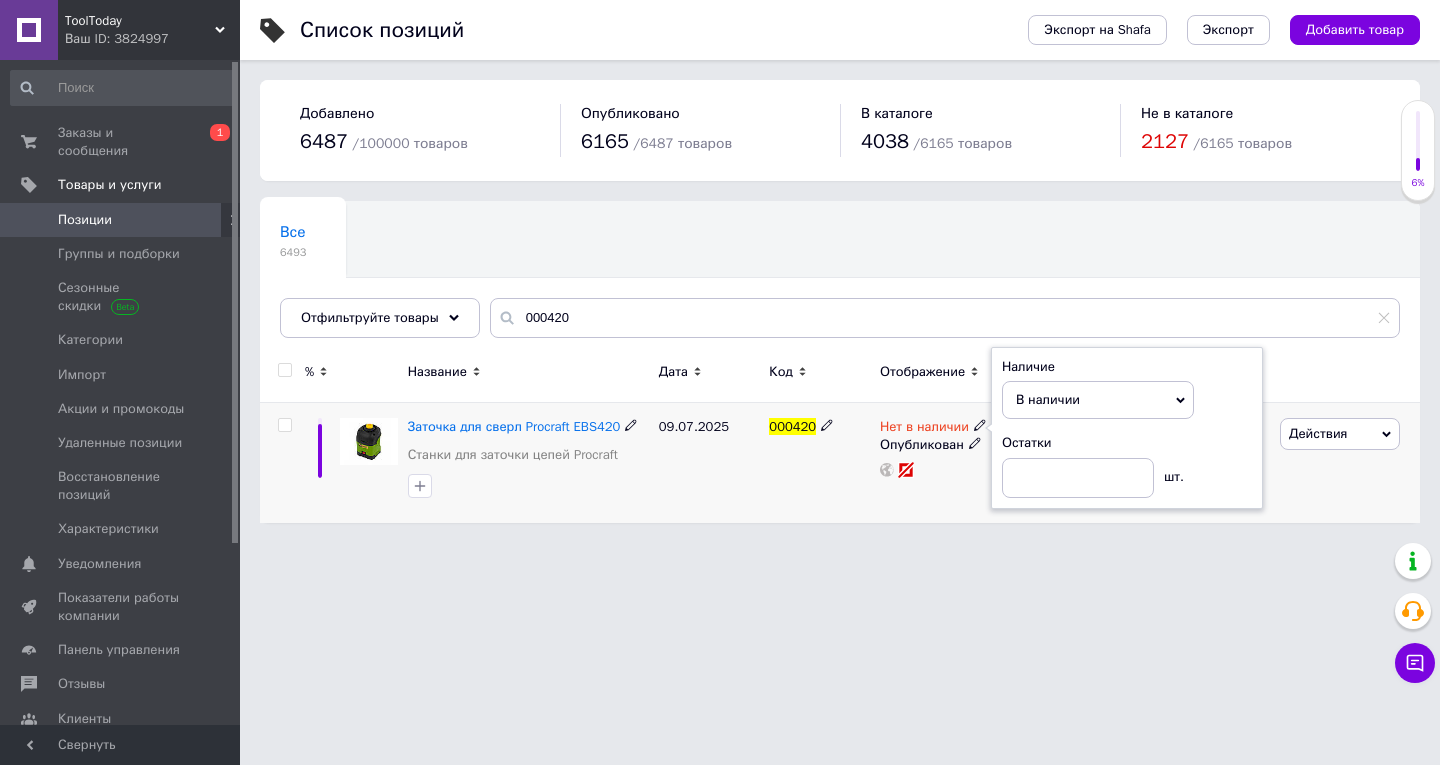 click on "000420" at bounding box center (819, 463) 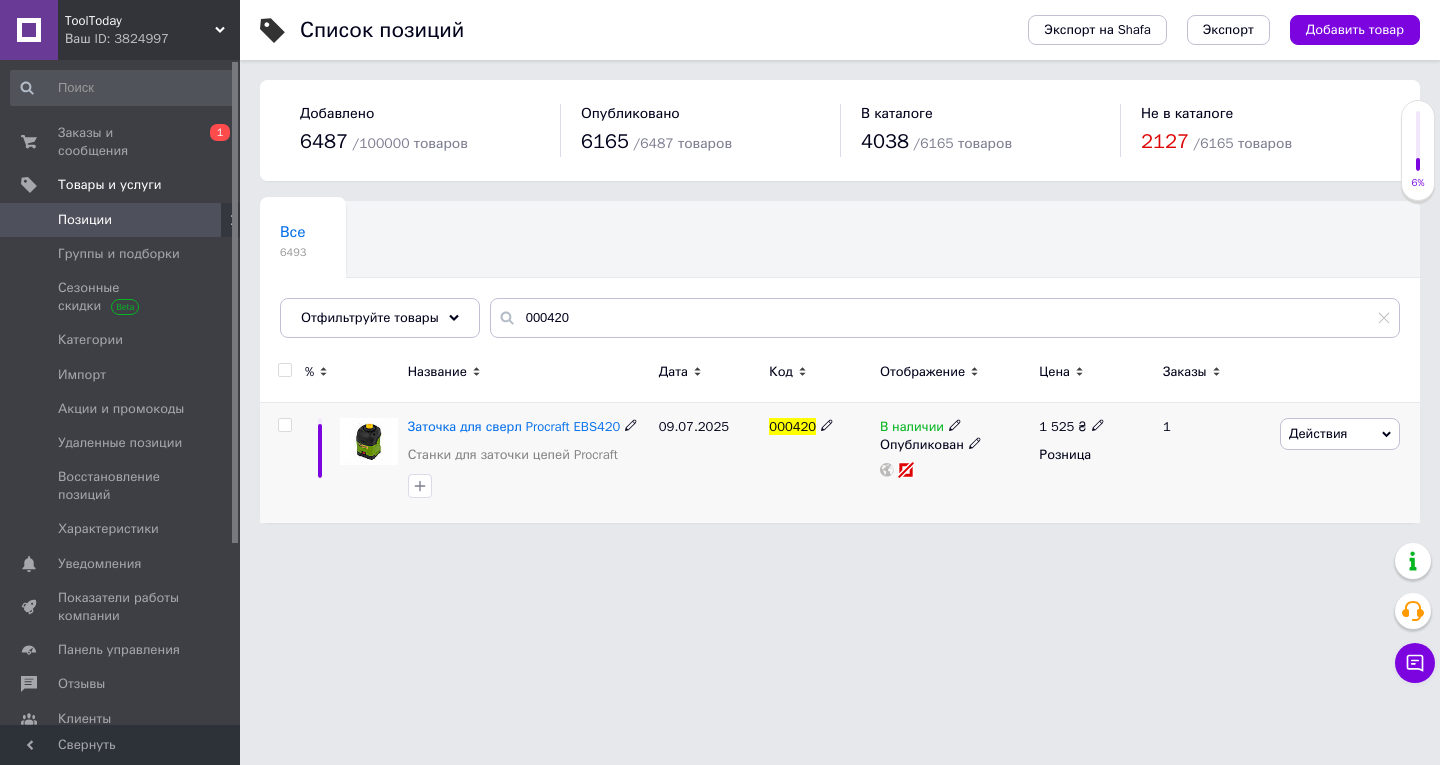 click on "Действия" at bounding box center (1340, 434) 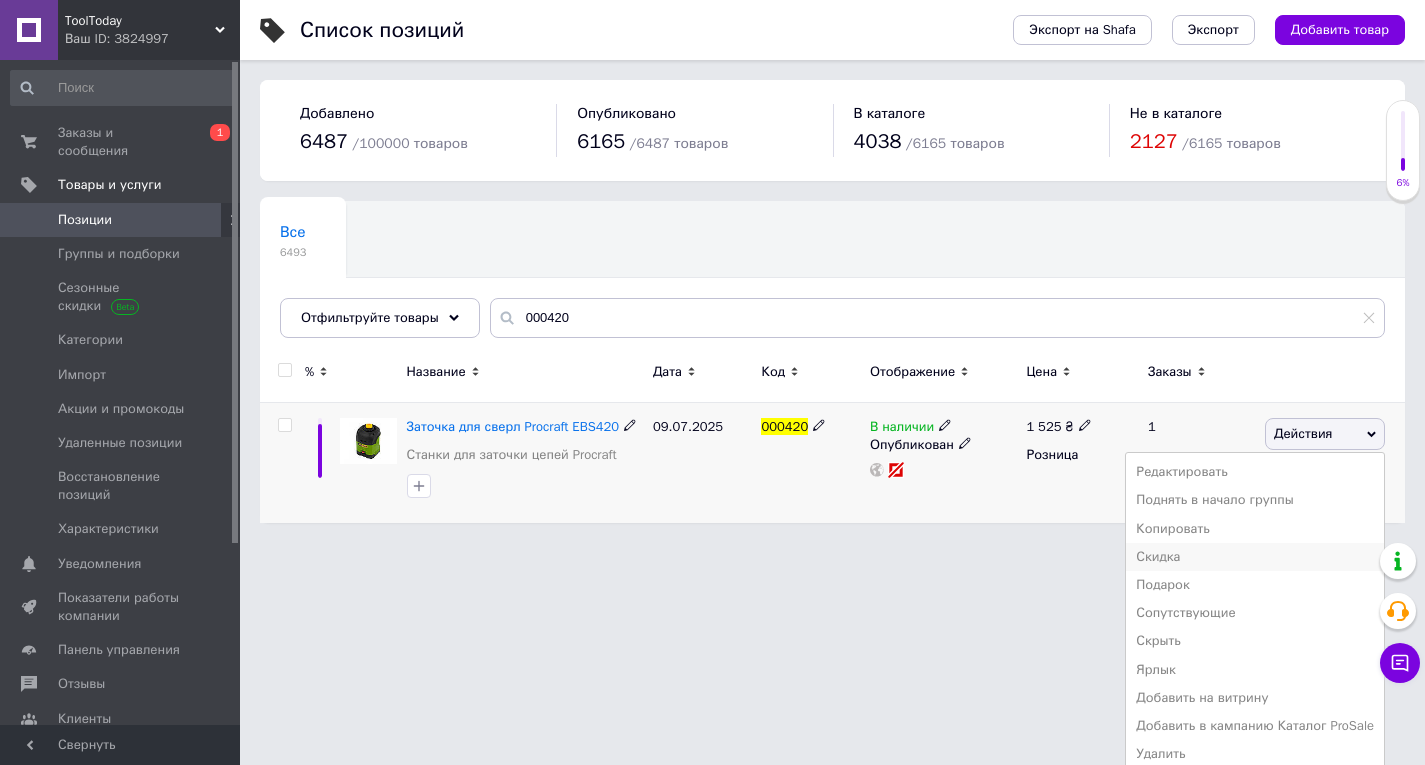 click on "Скидка" at bounding box center [1255, 557] 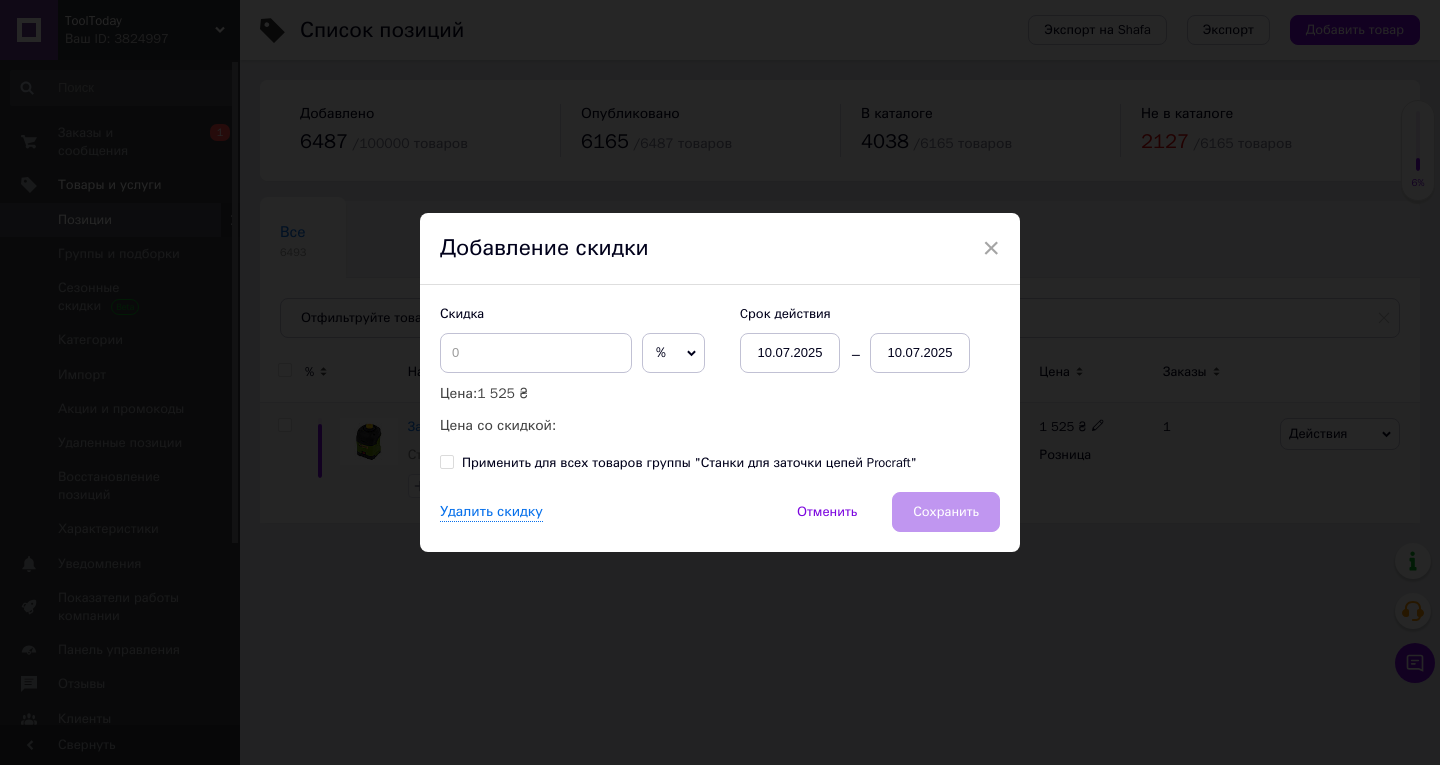 click on "10.07.2025" at bounding box center [920, 353] 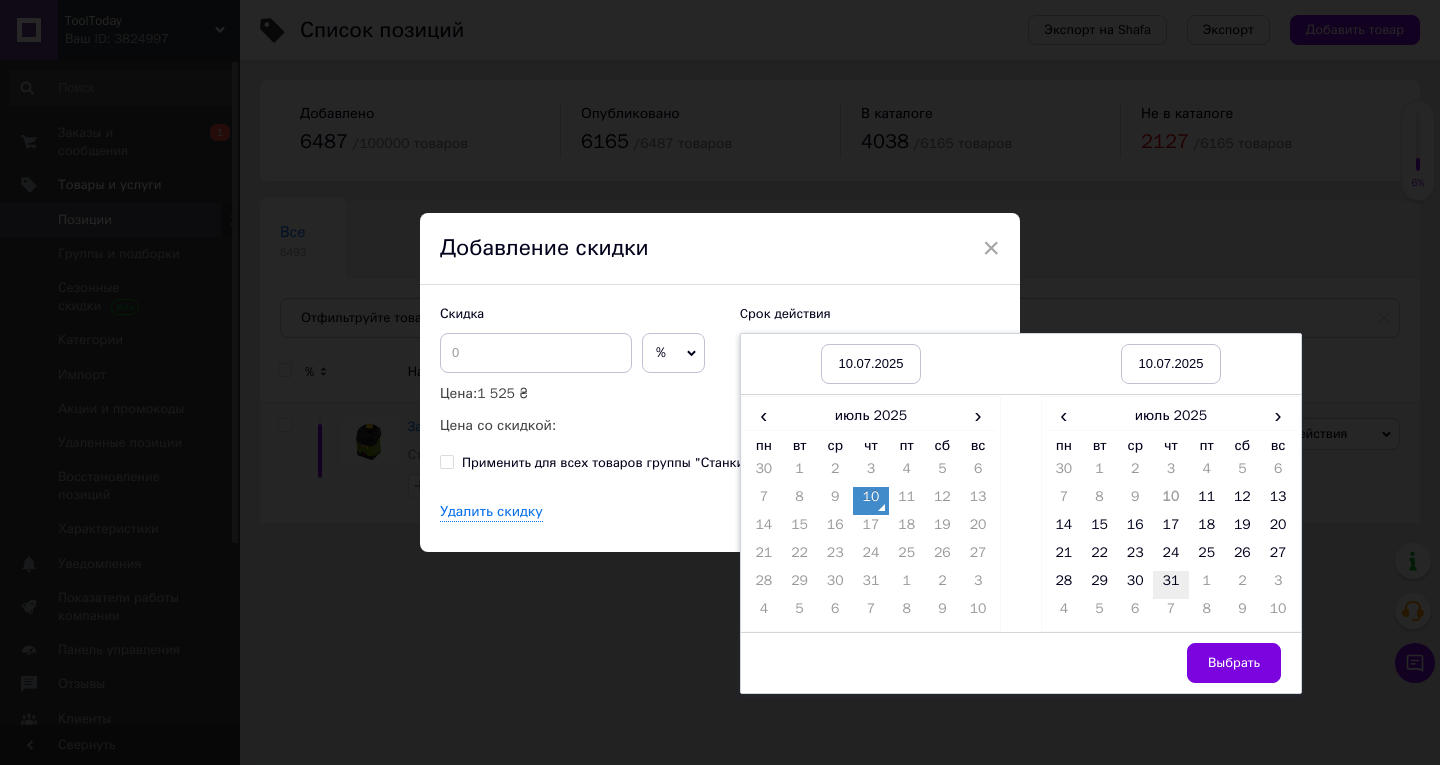drag, startPoint x: 1161, startPoint y: 583, endPoint x: 1218, endPoint y: 643, distance: 82.75868 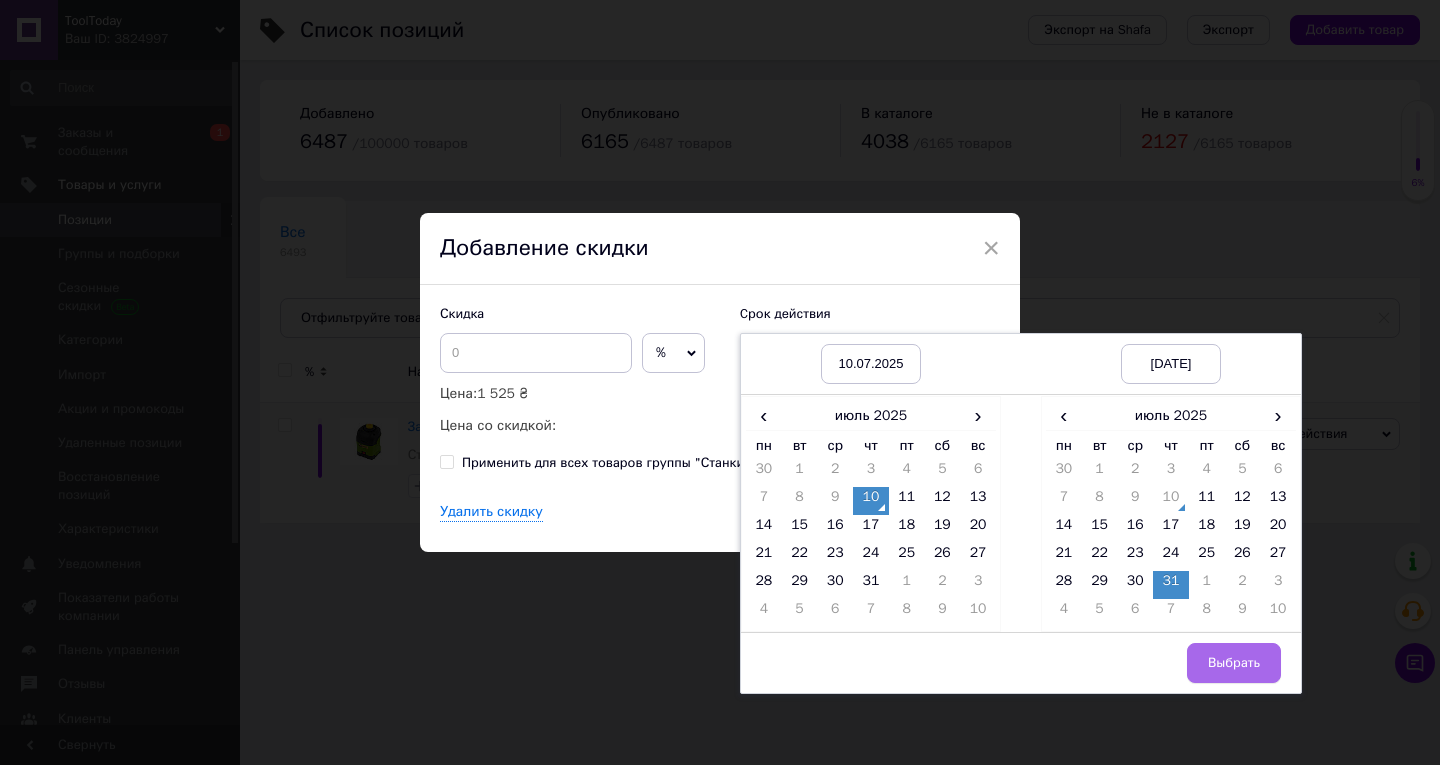 click on "Выбрать" at bounding box center [1234, 663] 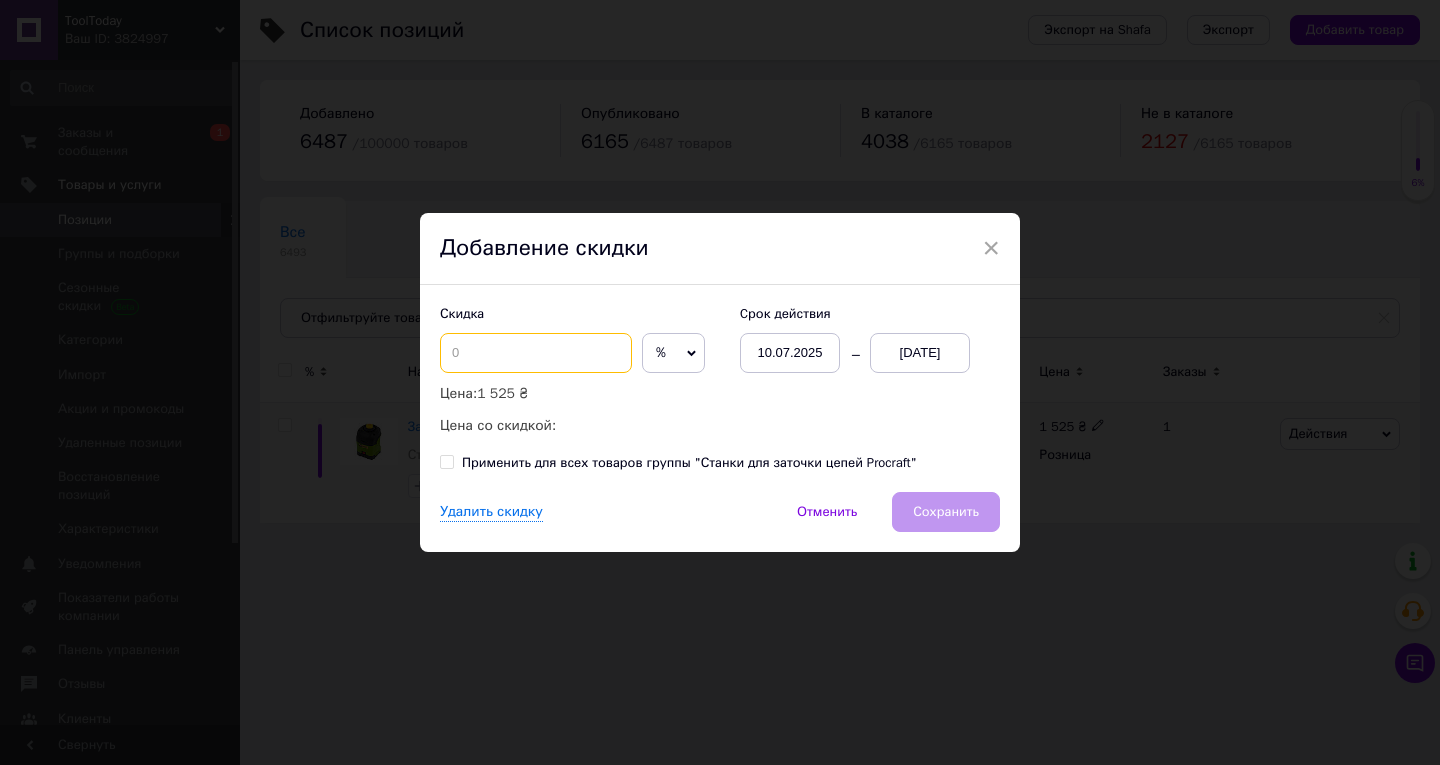 click at bounding box center (536, 353) 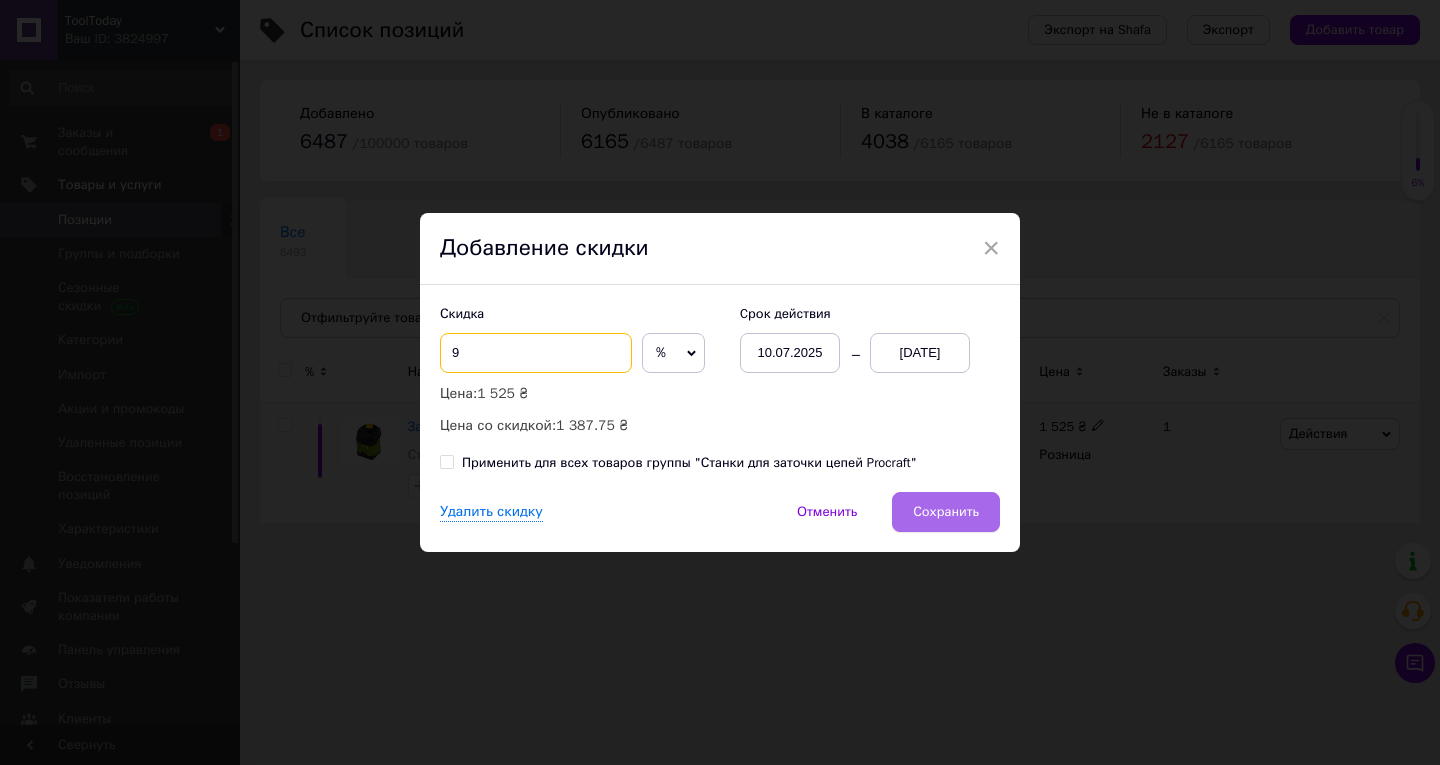 type on "9" 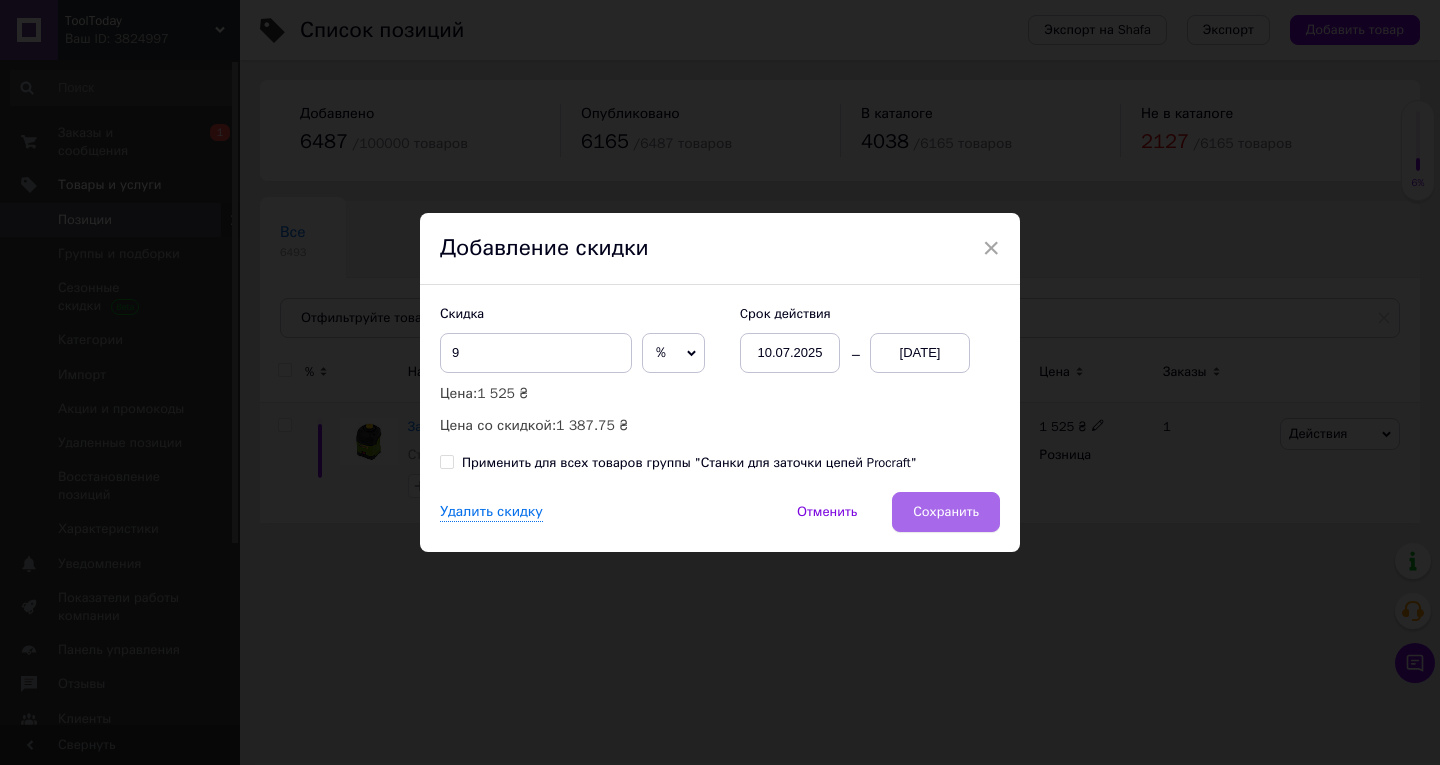 click on "Сохранить" at bounding box center [946, 512] 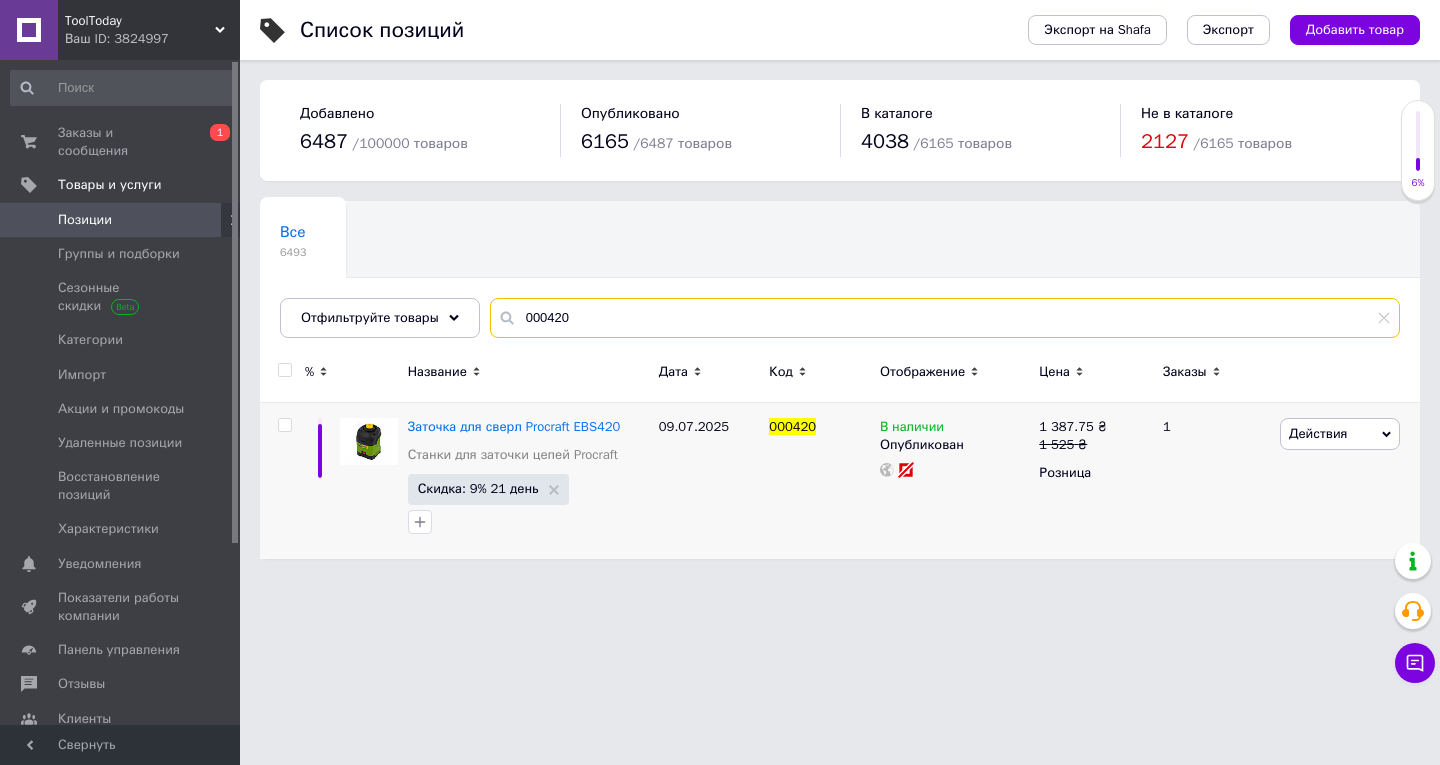 click on "000420" at bounding box center [945, 318] 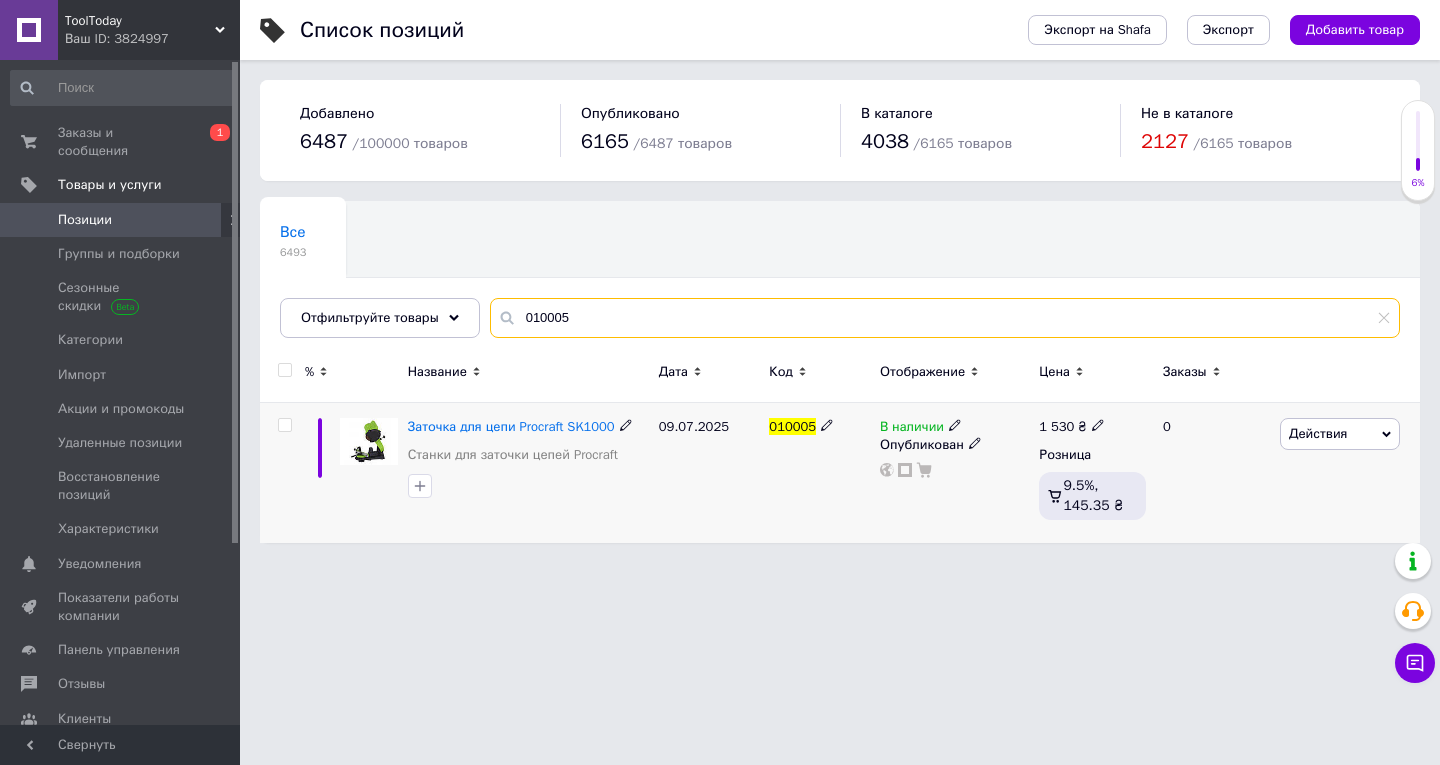 type on "010005" 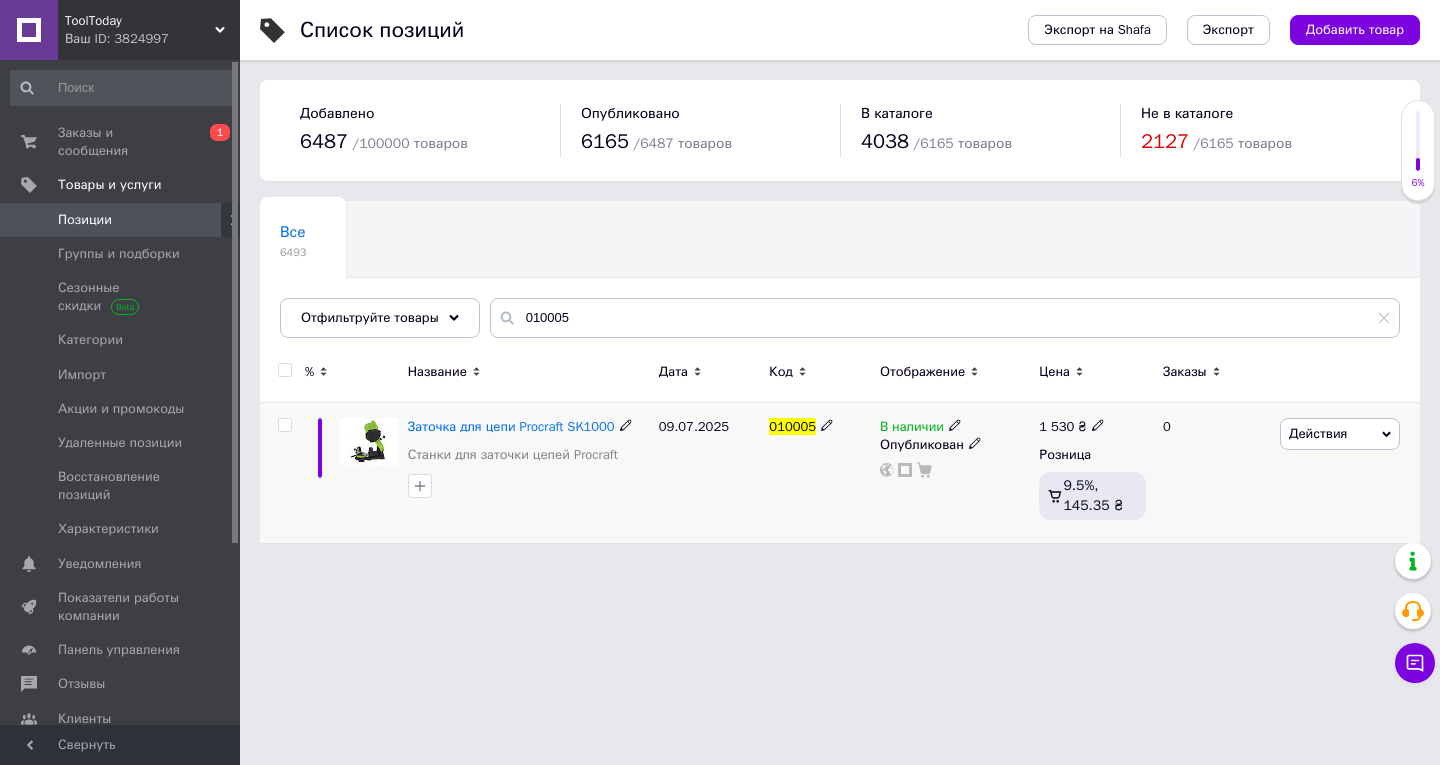 click on "Действия" at bounding box center (1318, 433) 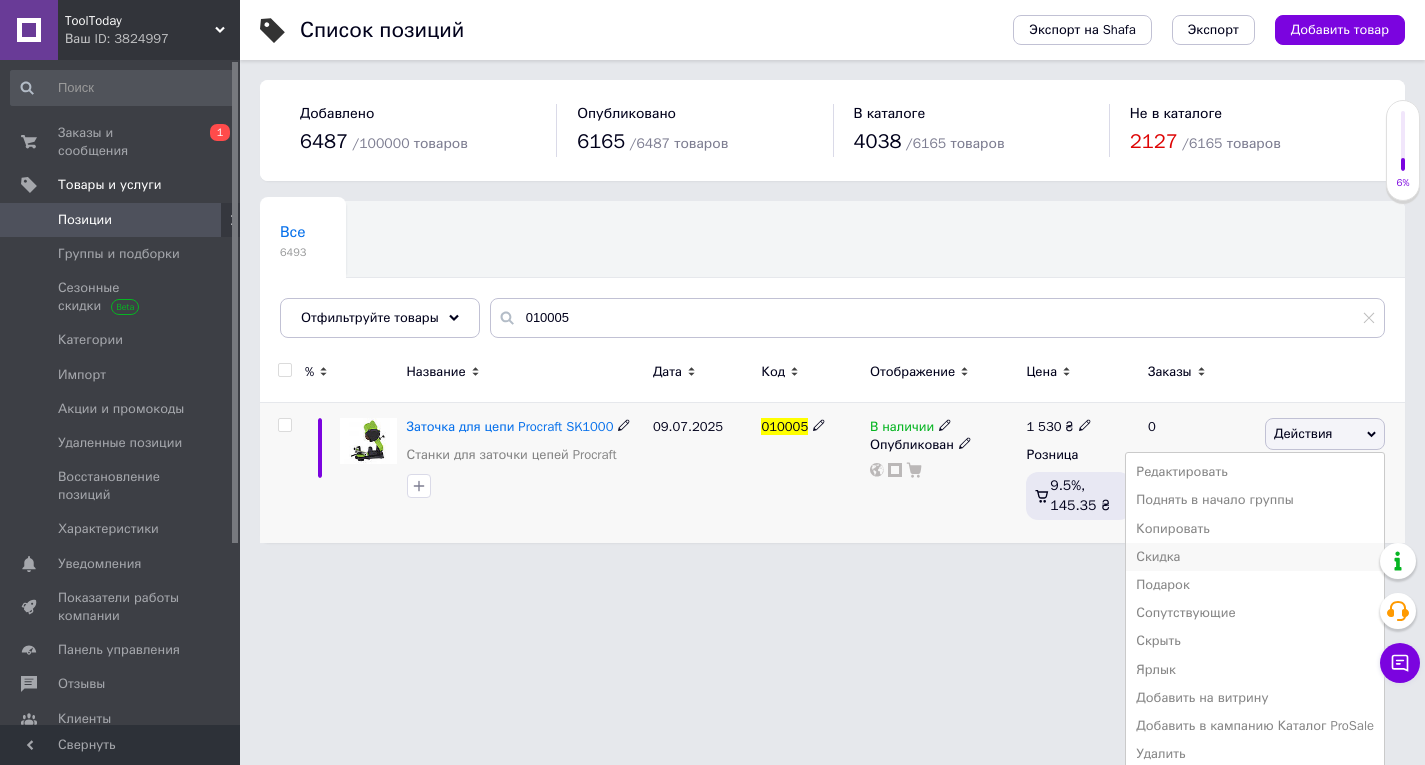 click on "Скидка" at bounding box center (1255, 557) 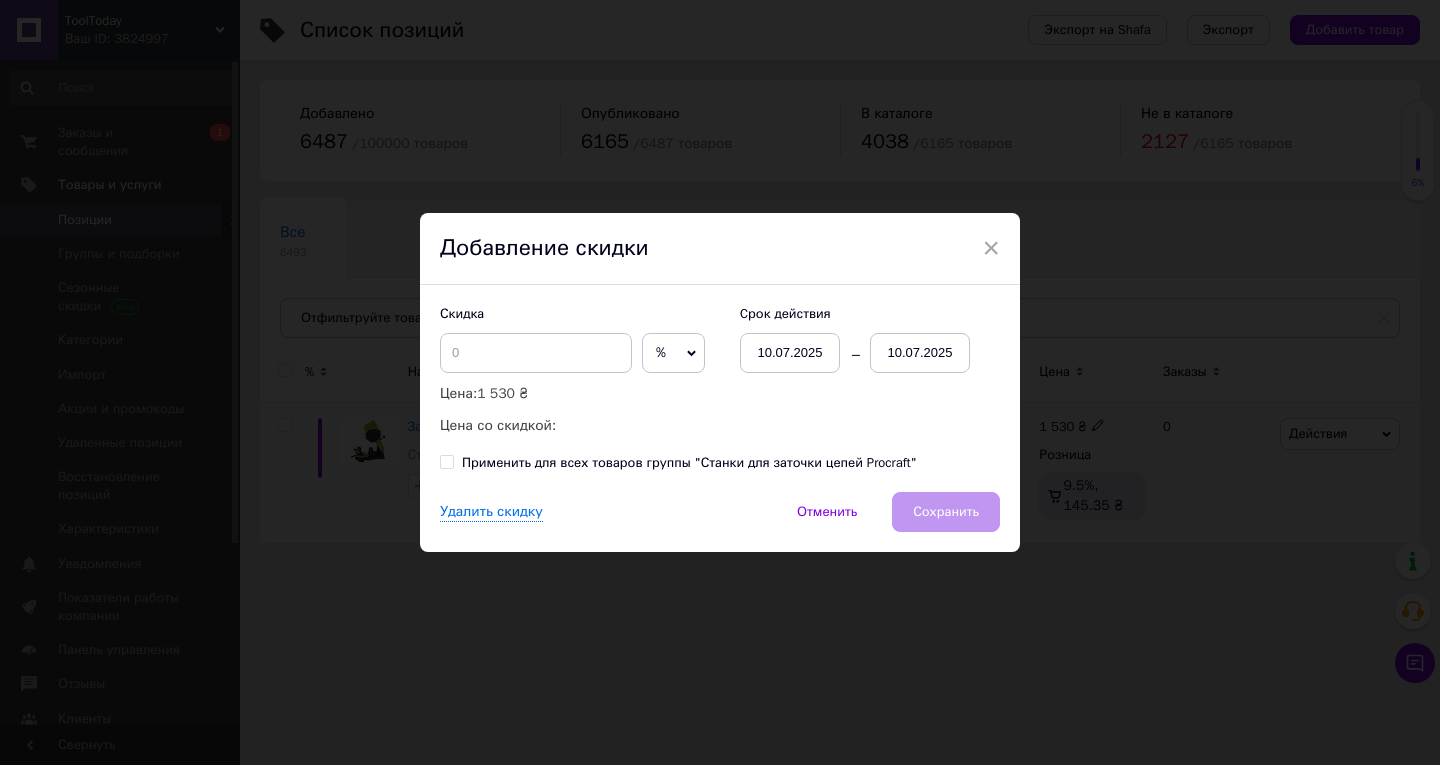 click on "10.07.2025" at bounding box center [920, 353] 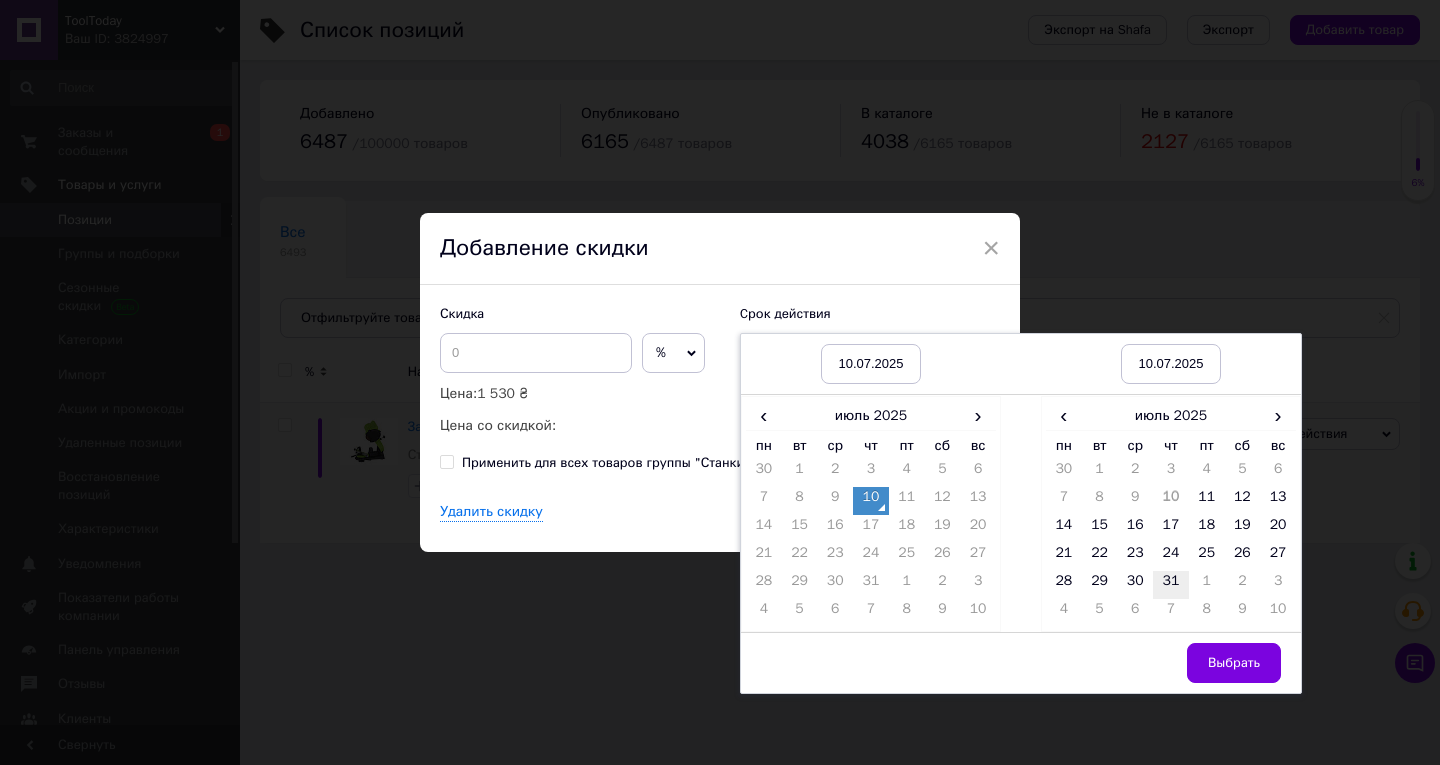 drag, startPoint x: 1161, startPoint y: 590, endPoint x: 1192, endPoint y: 628, distance: 49.0408 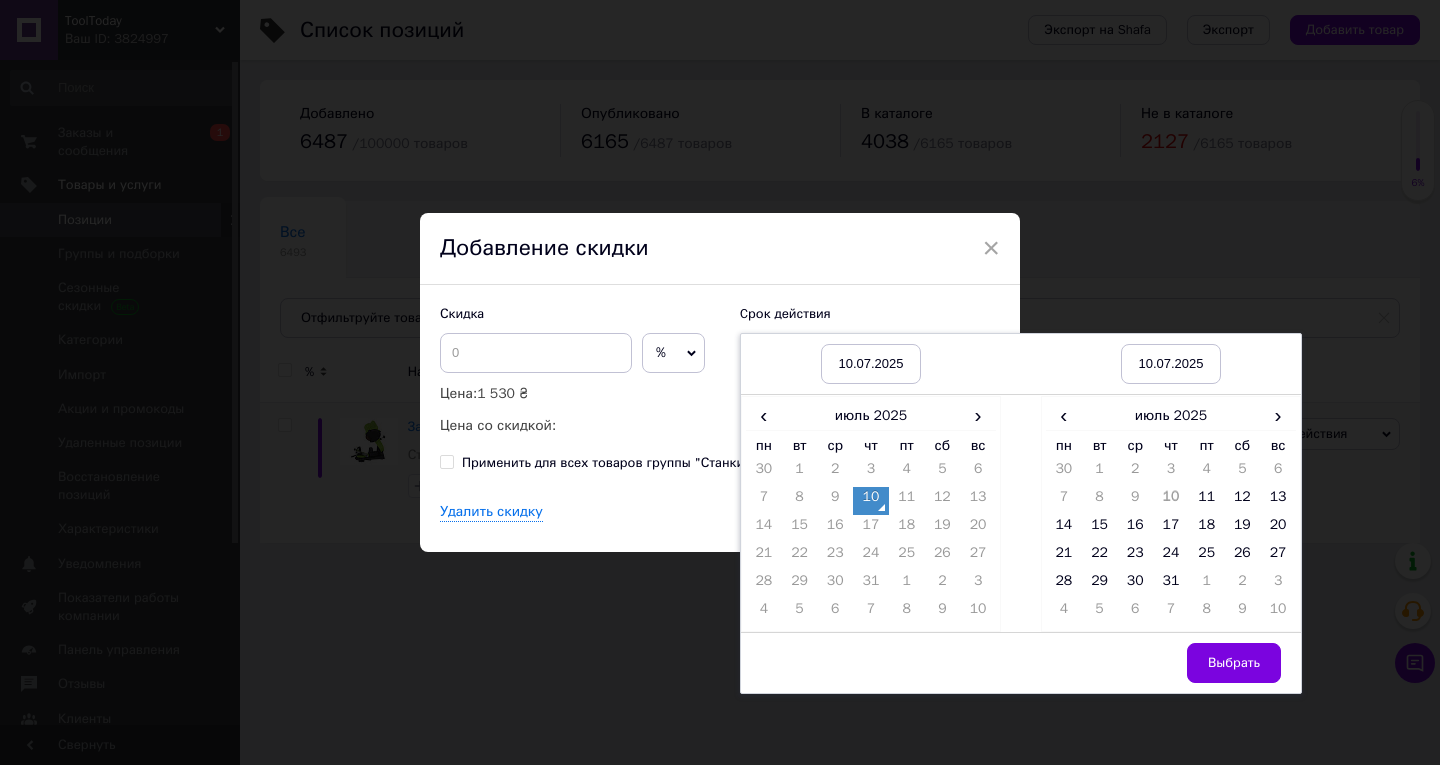 click on "31" at bounding box center [1171, 585] 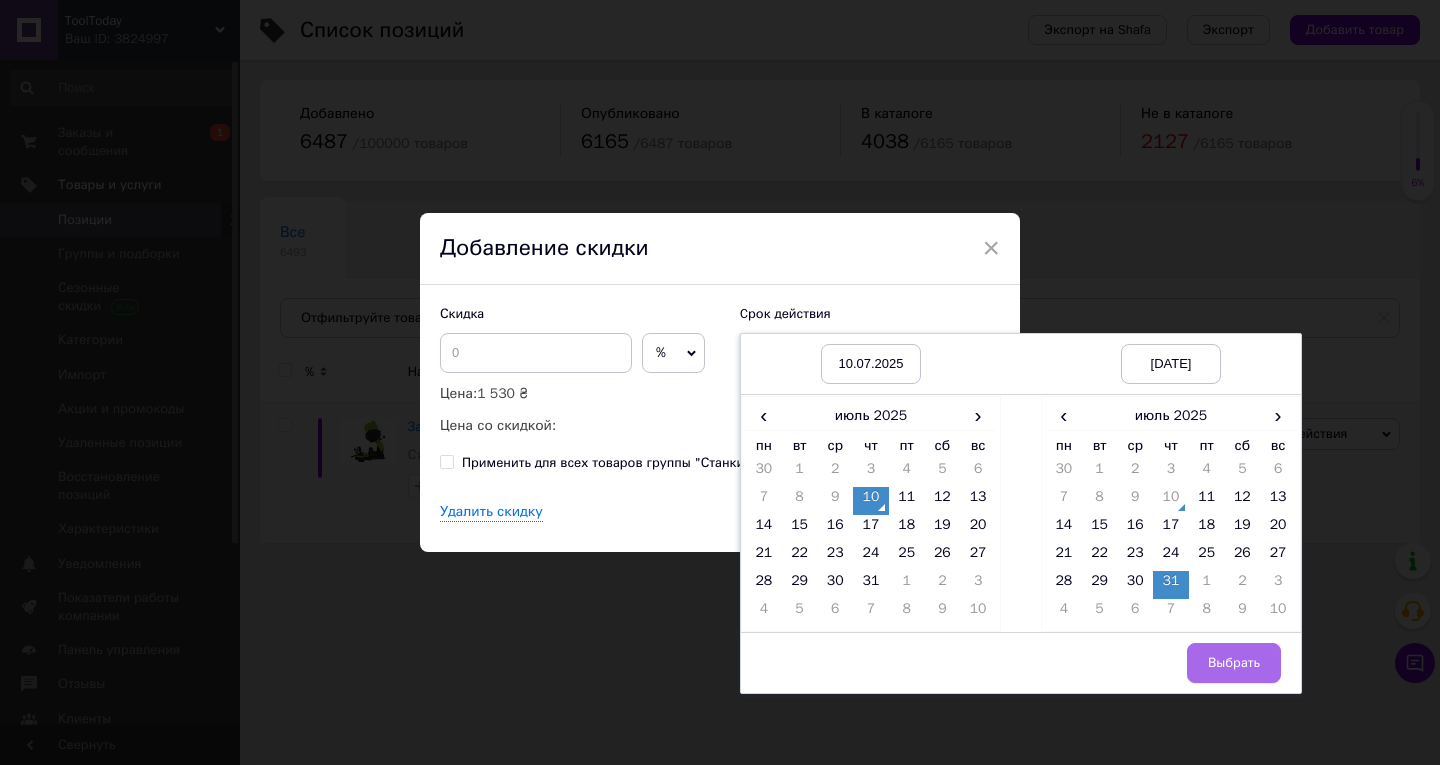 click on "Выбрать" at bounding box center [1234, 663] 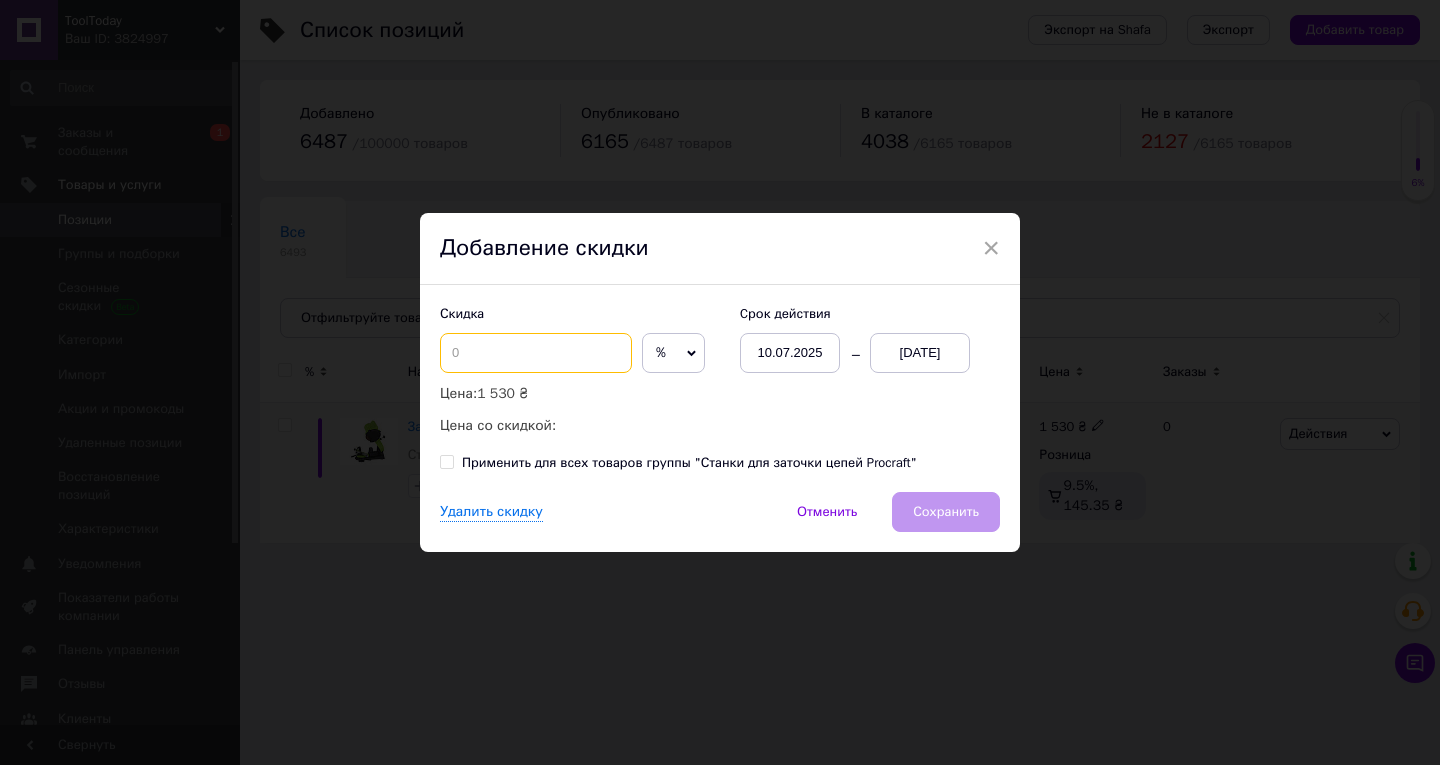 click at bounding box center [536, 353] 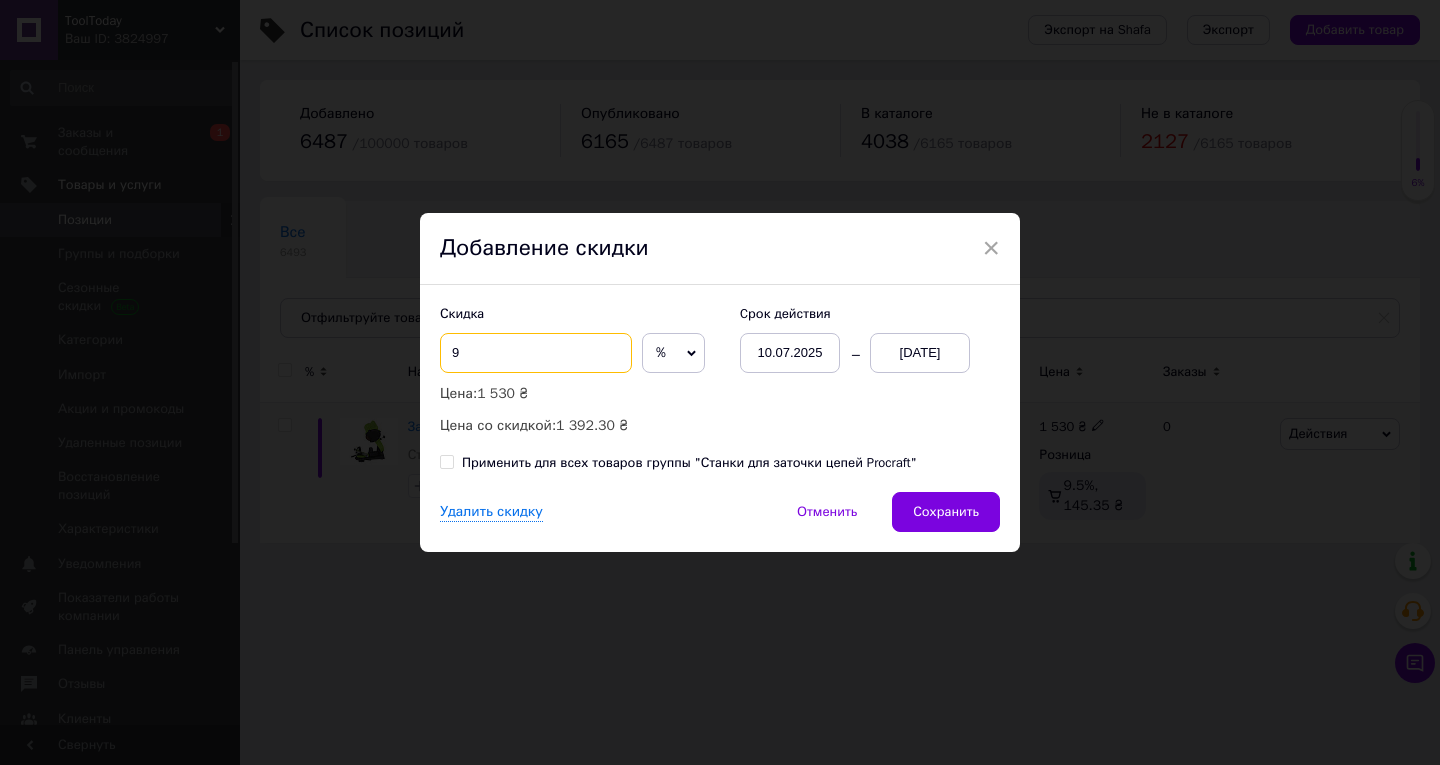 type on "9" 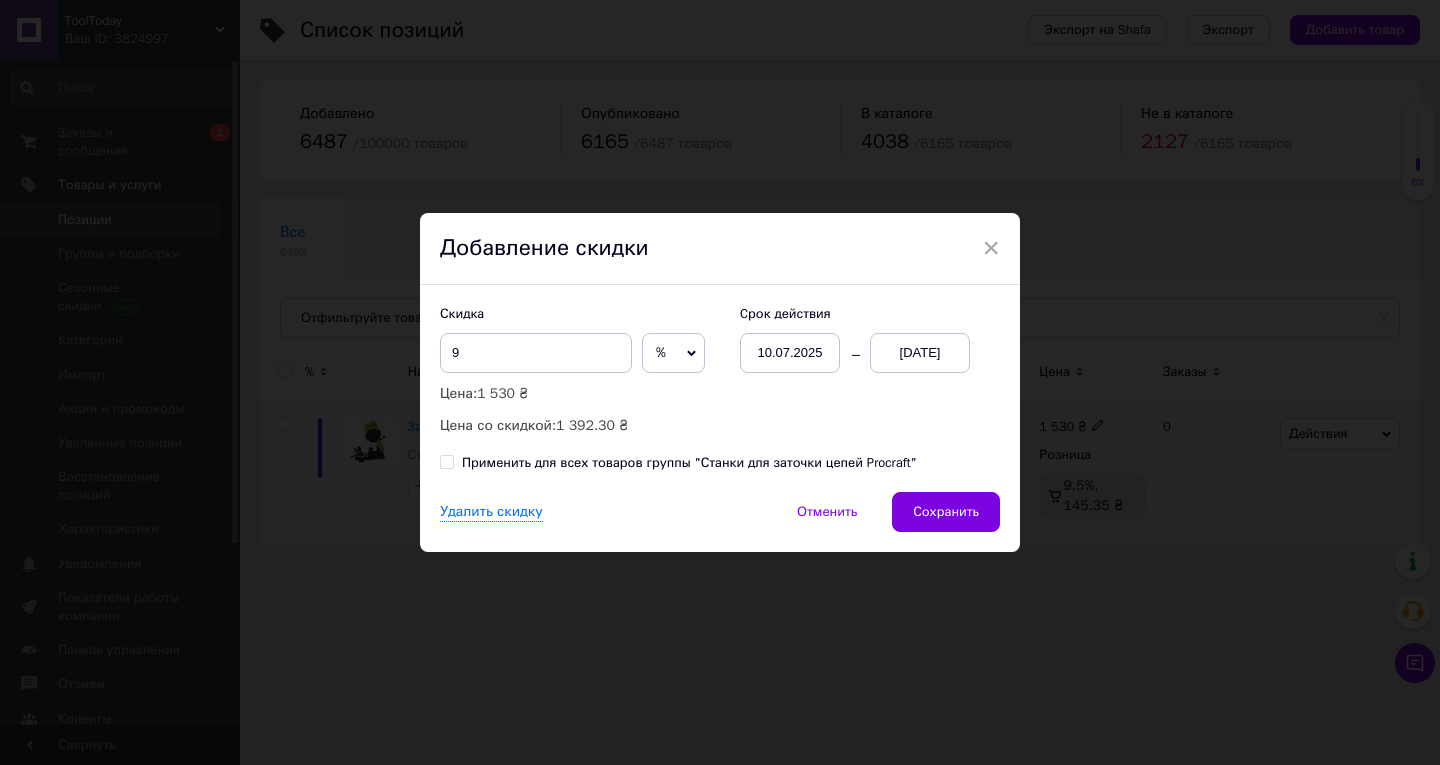 click on "Сохранить" at bounding box center (946, 512) 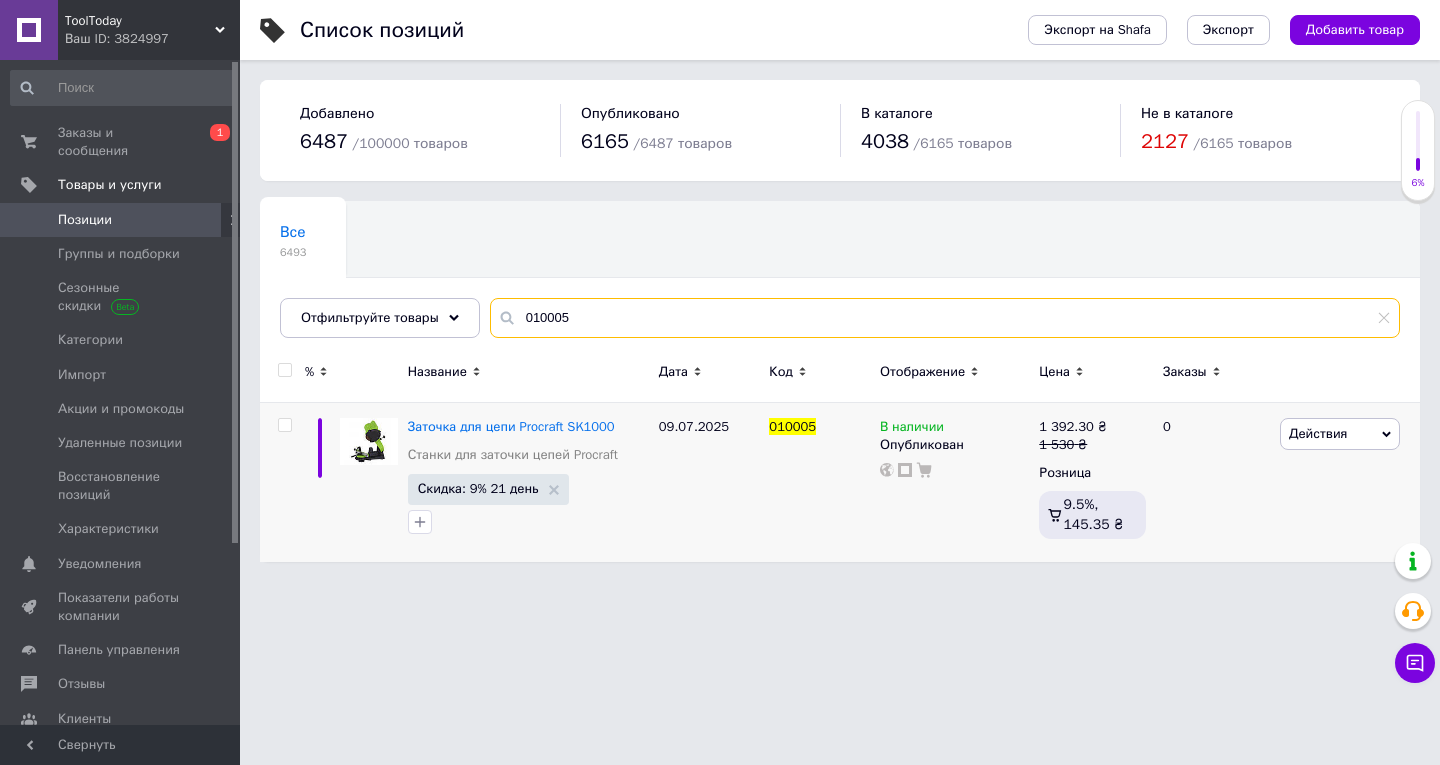 click on "010005" at bounding box center (945, 318) 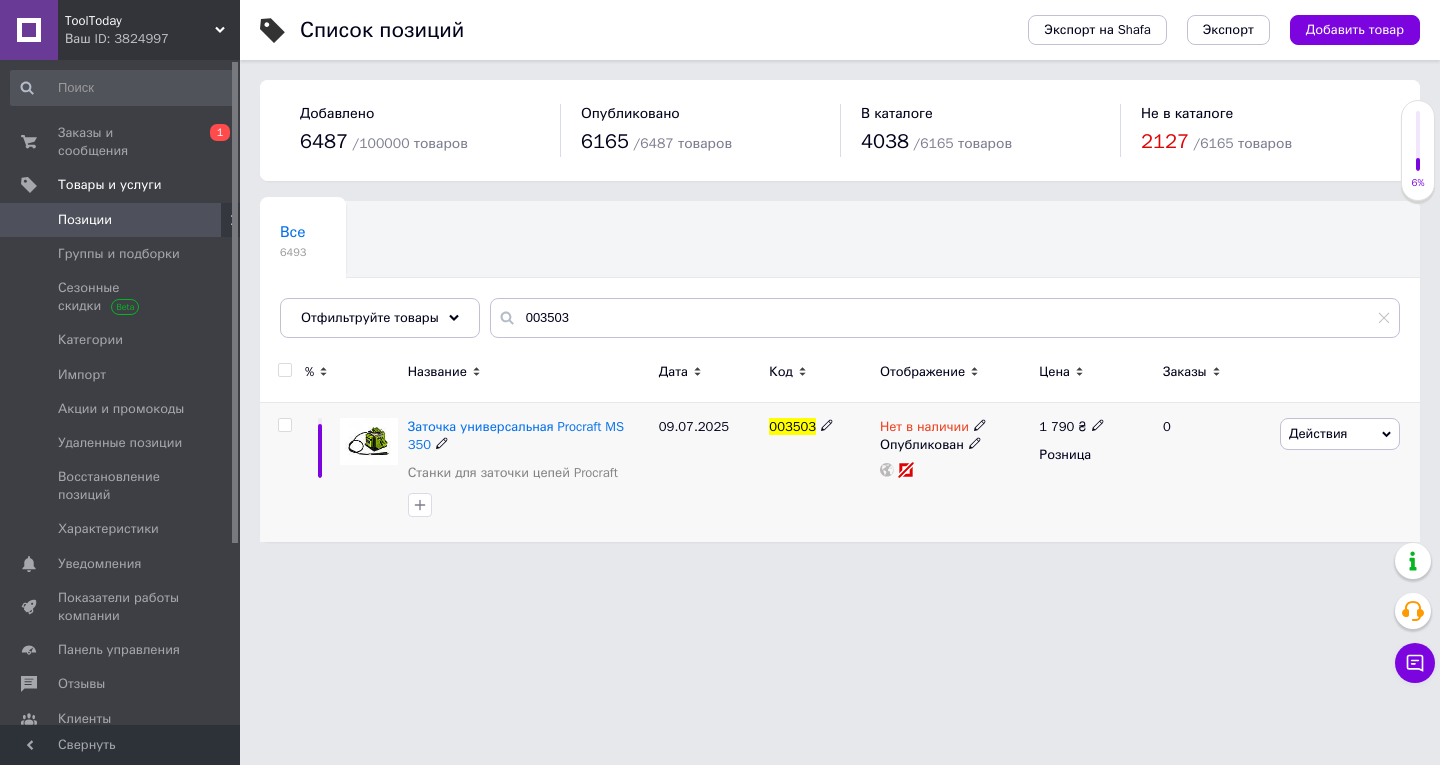 click 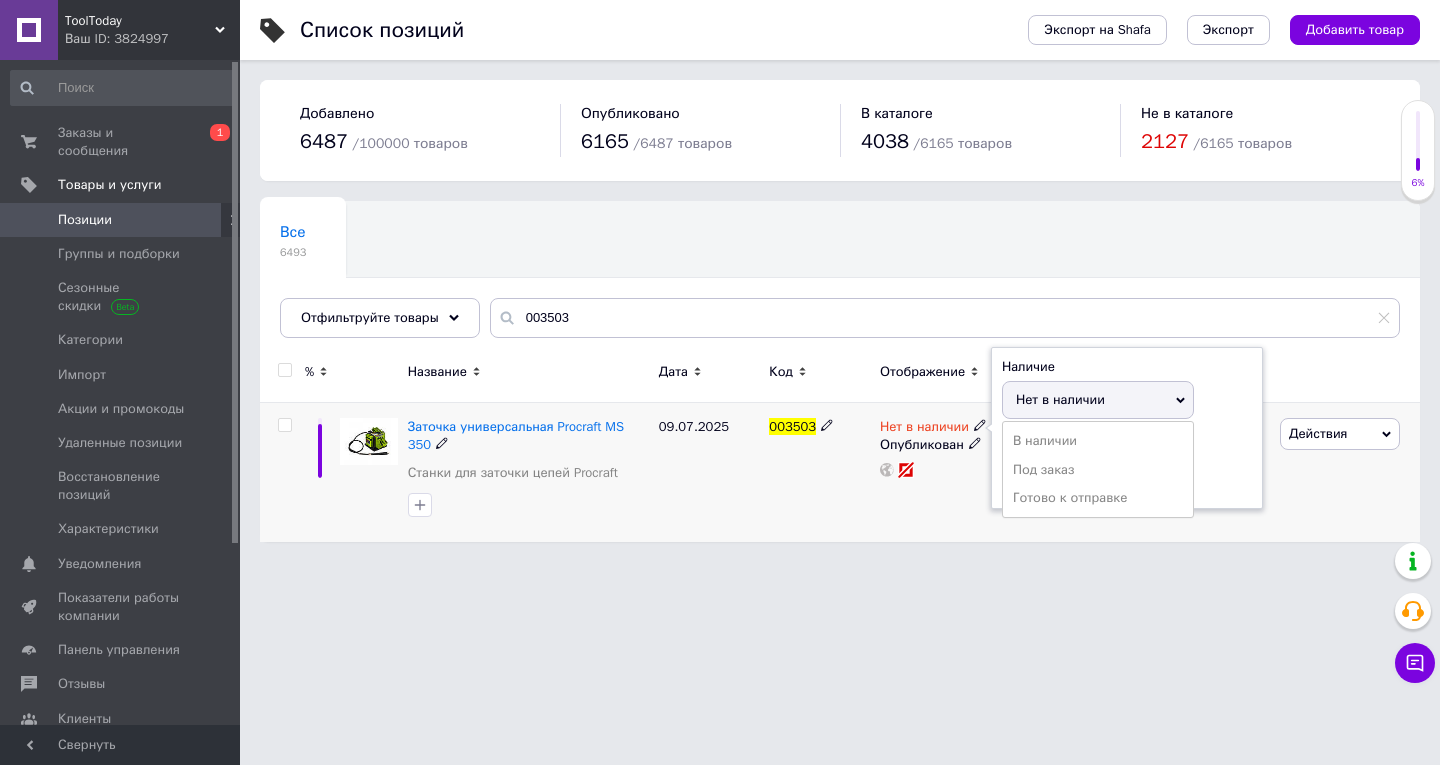 click on "В наличии" at bounding box center [1098, 441] 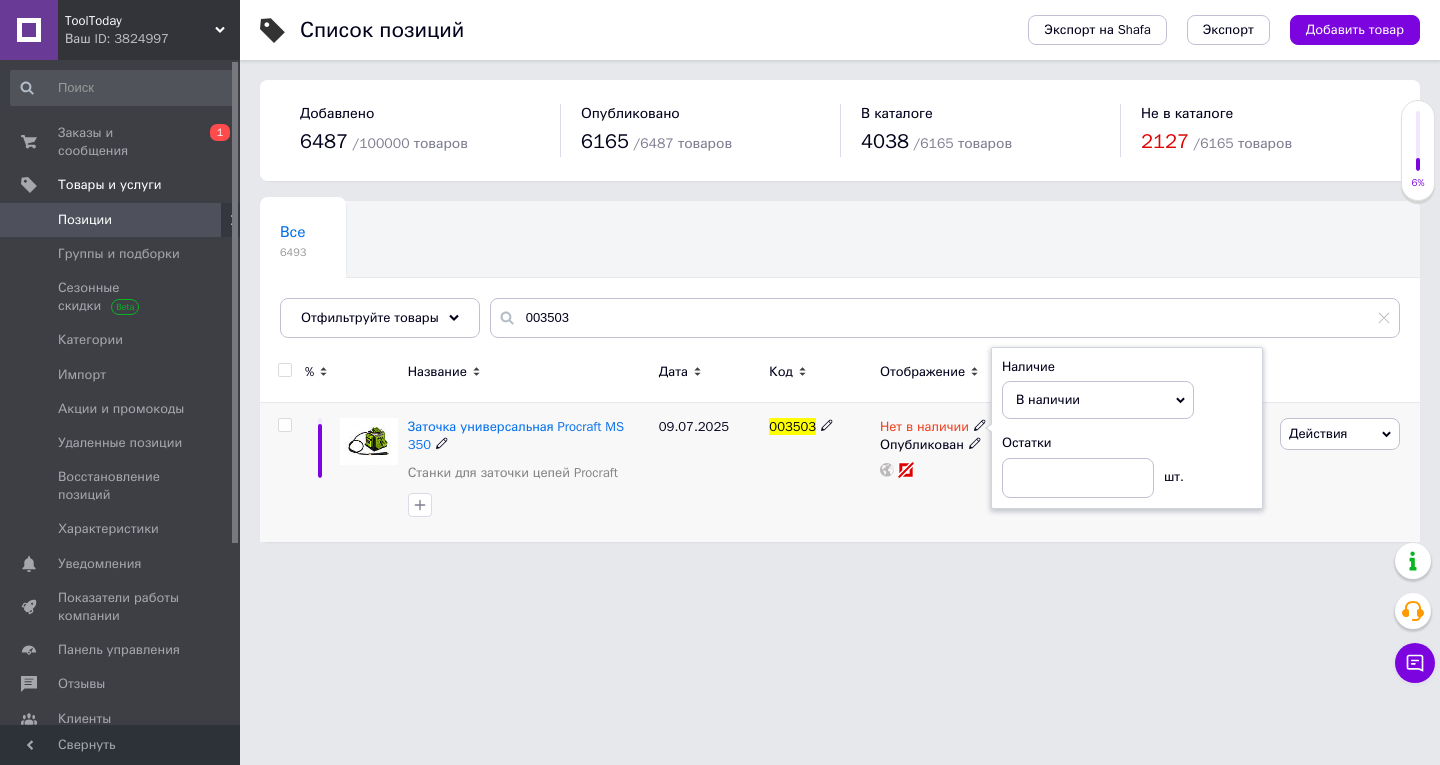 click on "09.07.2025" at bounding box center (709, 472) 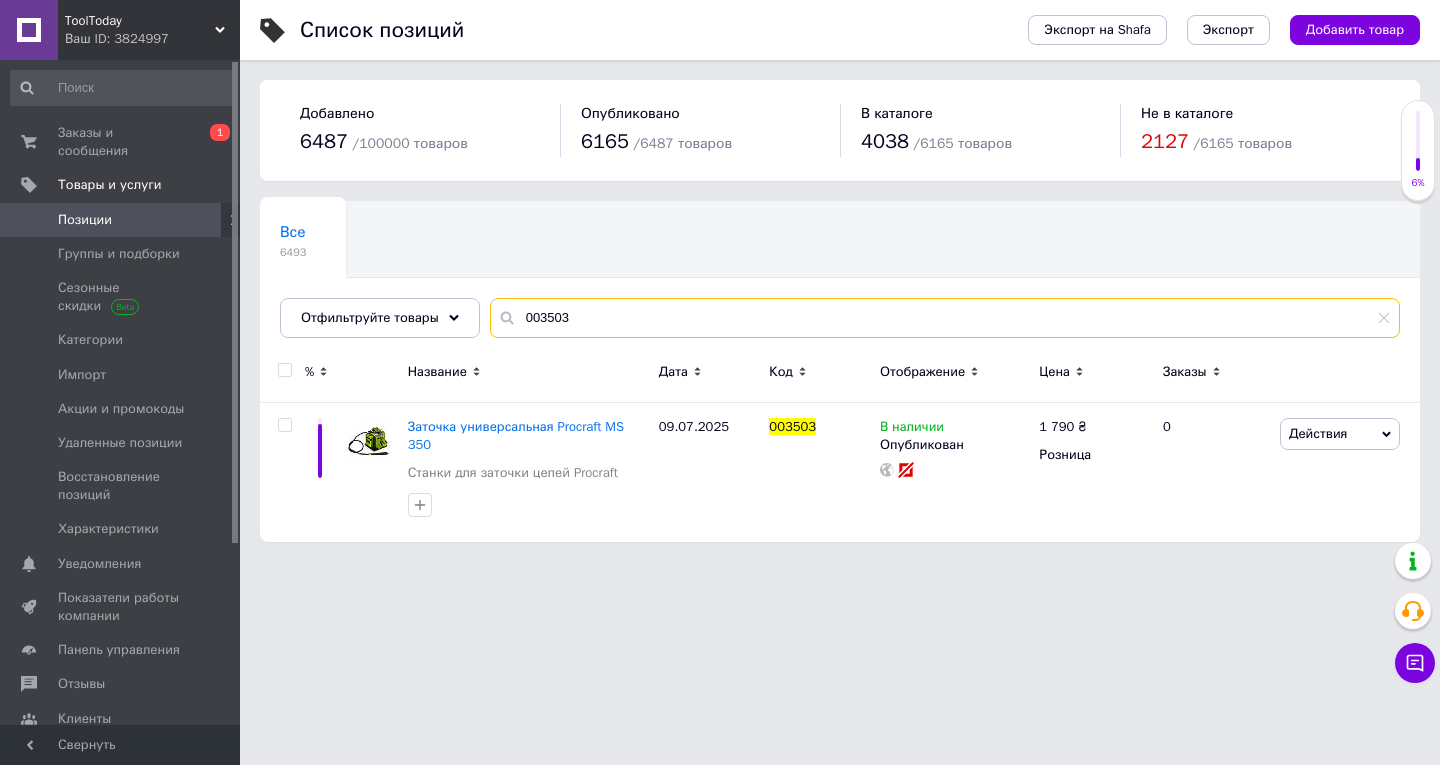 click on "003503" at bounding box center [945, 318] 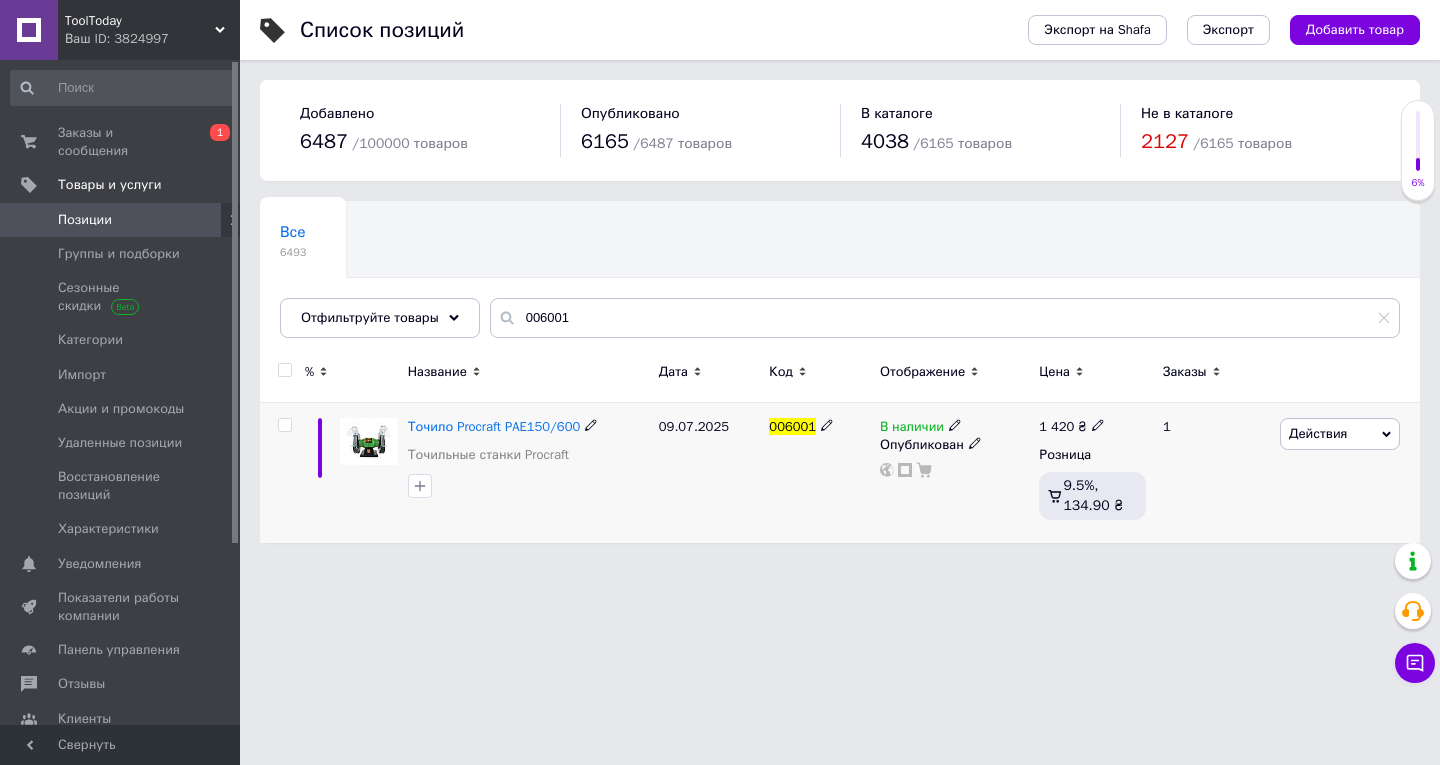 click at bounding box center [955, 424] 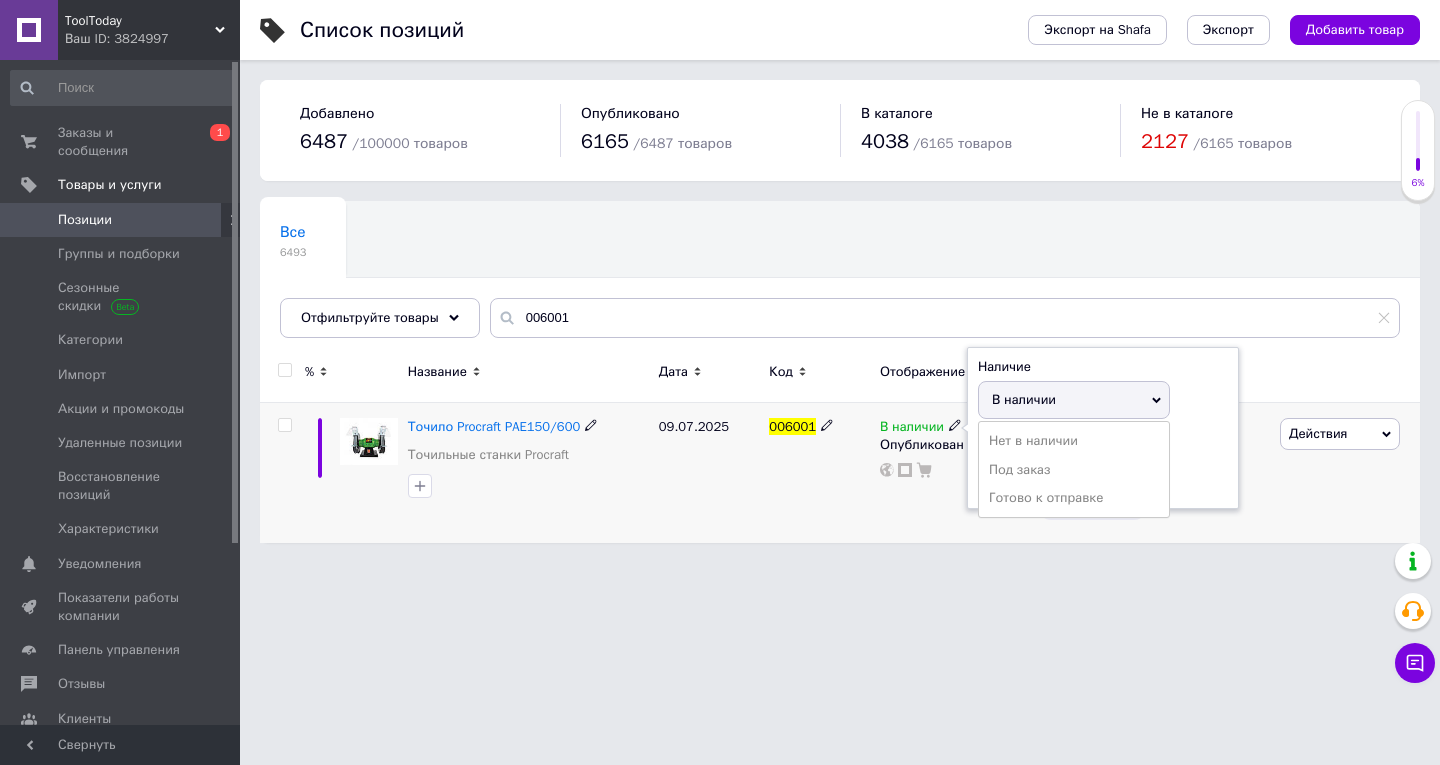 drag, startPoint x: 1015, startPoint y: 444, endPoint x: 1005, endPoint y: 456, distance: 15.6205 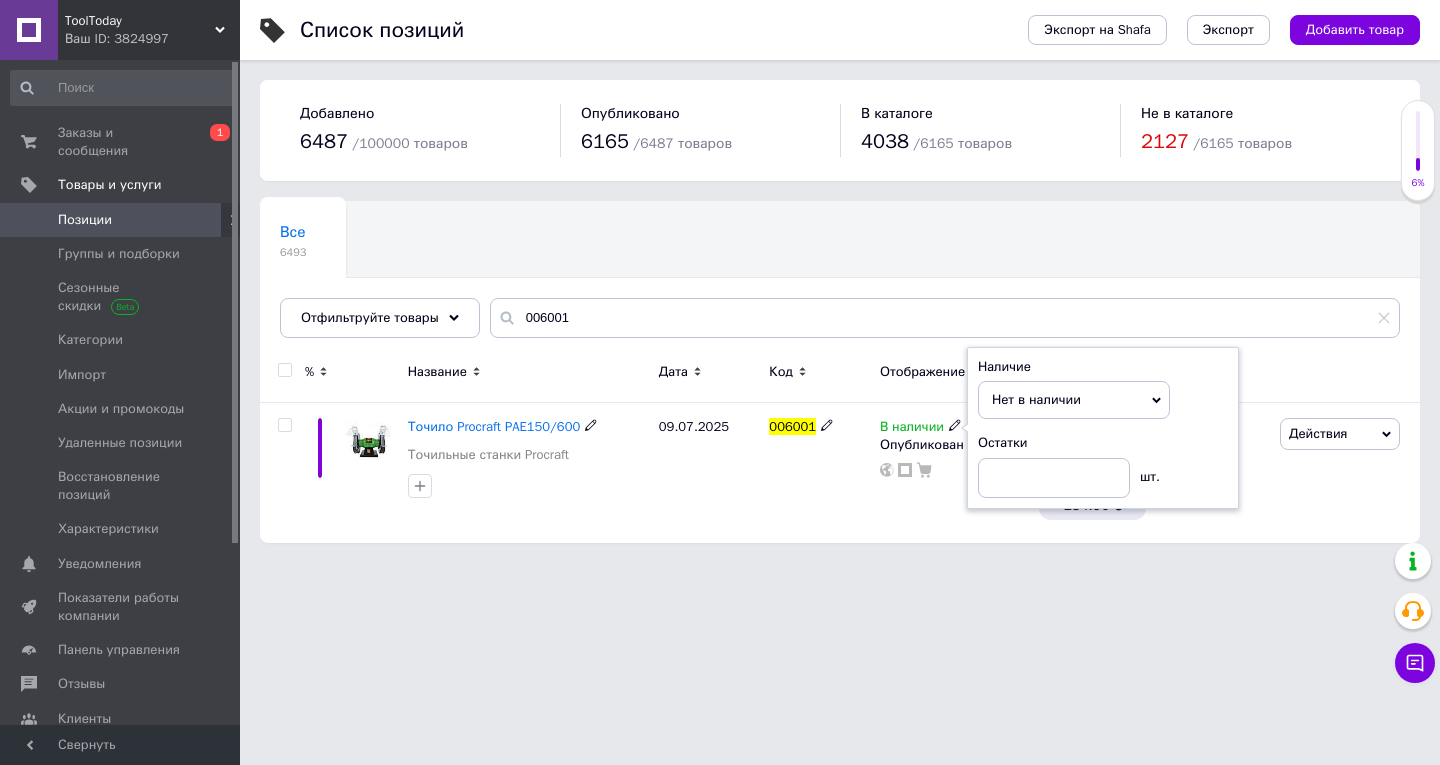 click on "Список позиций Экспорт на Shafa Экспорт Добавить товар Добавлено 6487   / 100000   товаров Опубликовано 6165   / 6487   товаров В каталоге 4038   / 6165   товаров Не в каталоге 2127   / 6165   товаров Все 6493 Ok Отфильтровано...  Сохранить Мы ничего не нашли Возможно, ошибка в слове  или нет соответствий по вашему запросу. Все 6493 Отфильтруйте товары 006001 % Название Дата Код Отображение Цена Заказы Точило Procraft PAE150/600 Точильные станки  Procraft 09.07.2025 006001 В наличии Наличие Нет в наличии В наличии Под заказ Готово к отправке Остатки шт. Опубликован 1 420   ₴ Розница 9.5%, 134.90 ₴ 1 Действия Редактировать 6%" at bounding box center [840, 281] 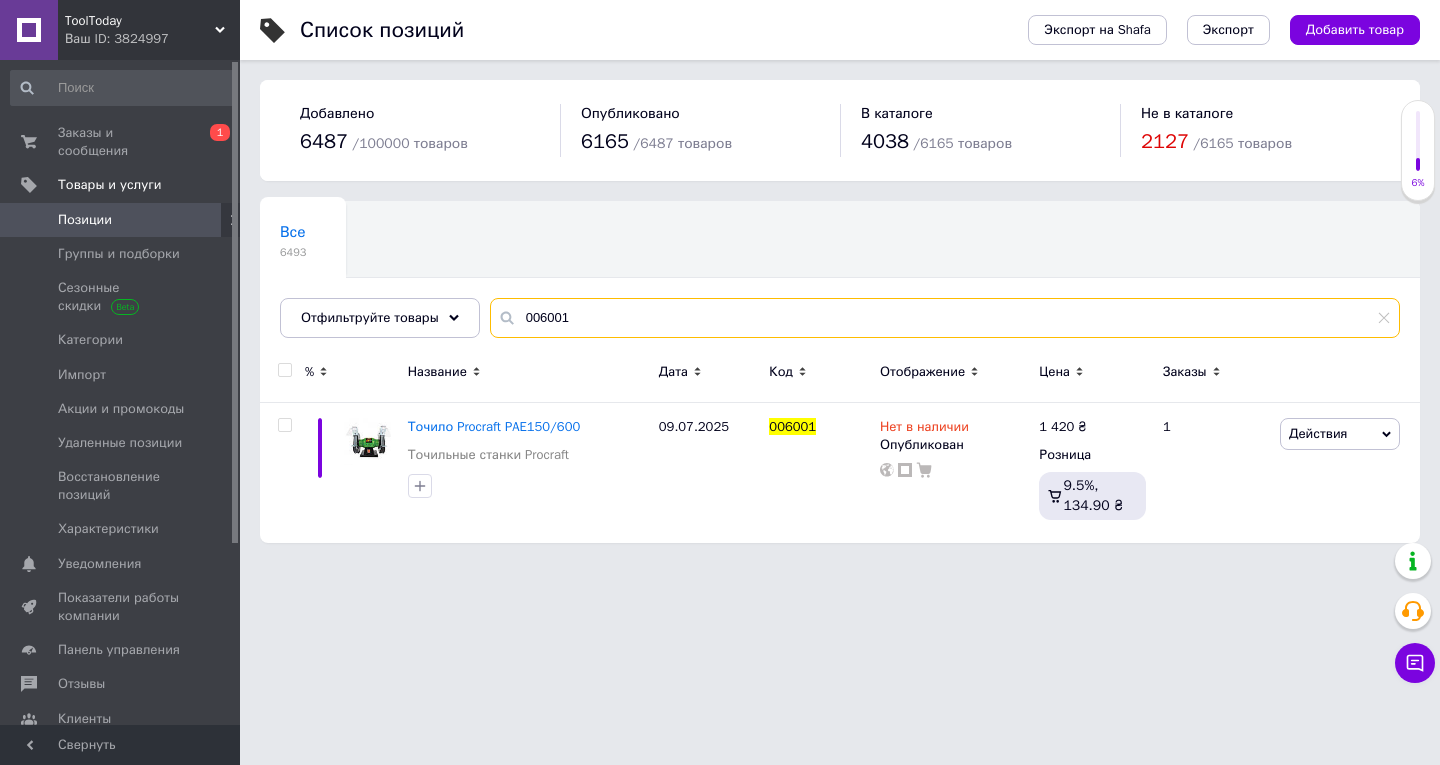 click on "006001" at bounding box center [945, 318] 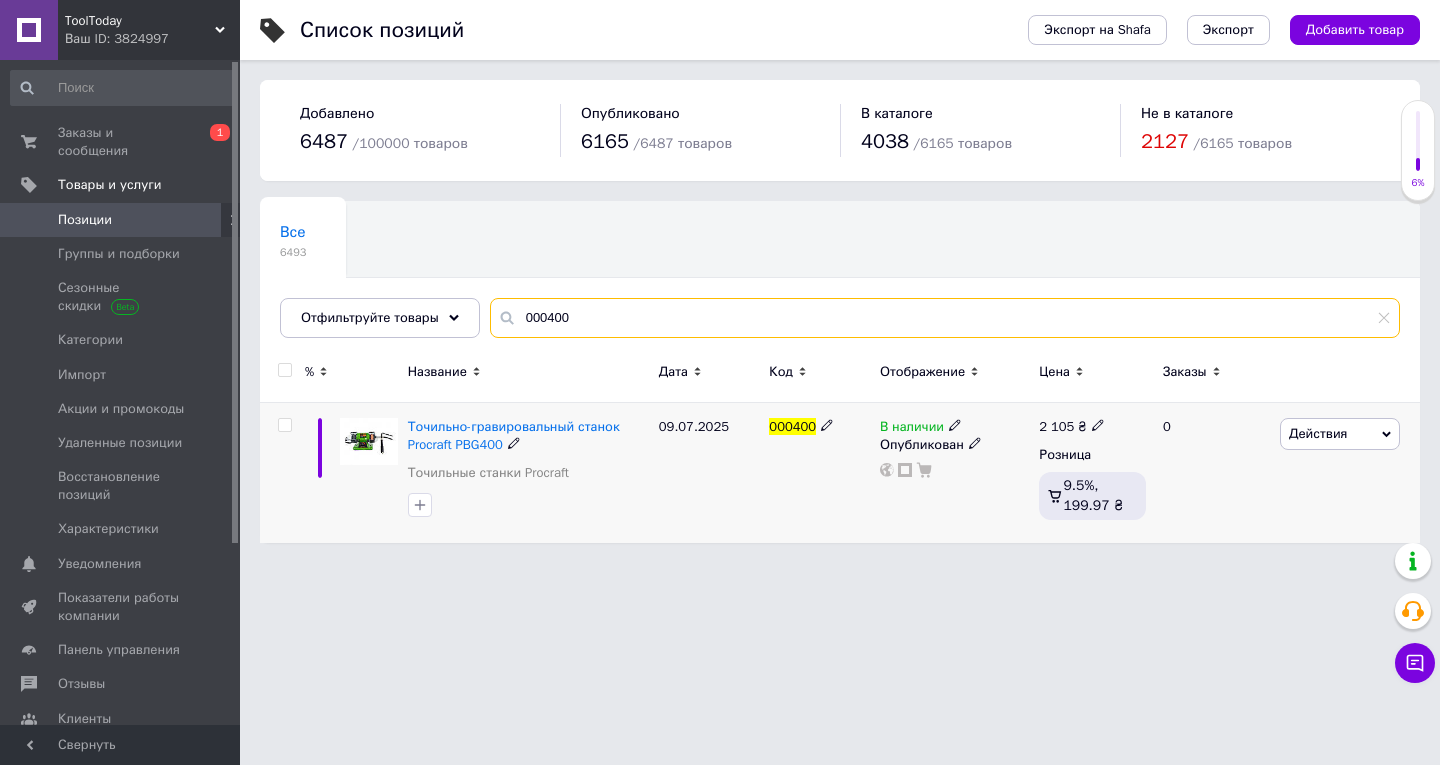 type on "000400" 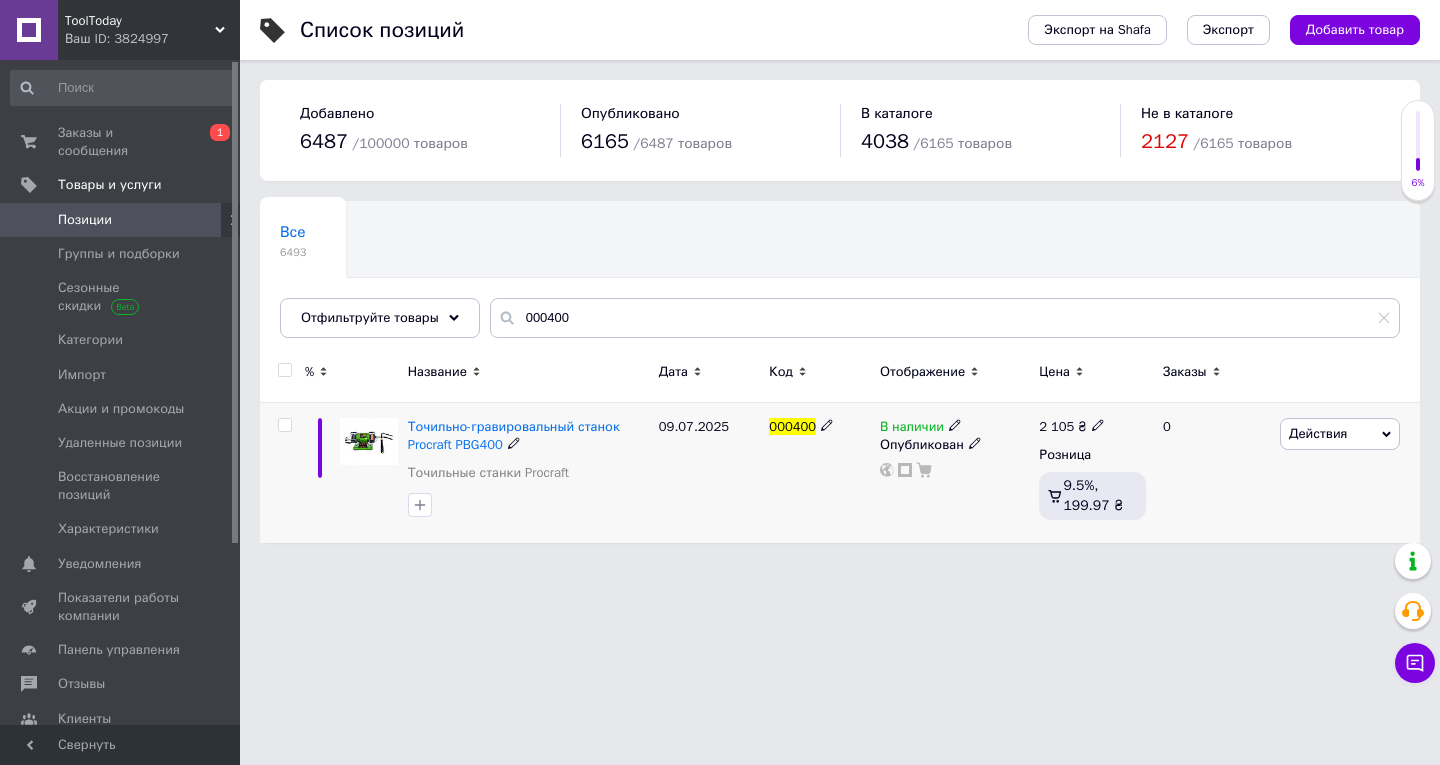 click on "Действия" at bounding box center (1318, 433) 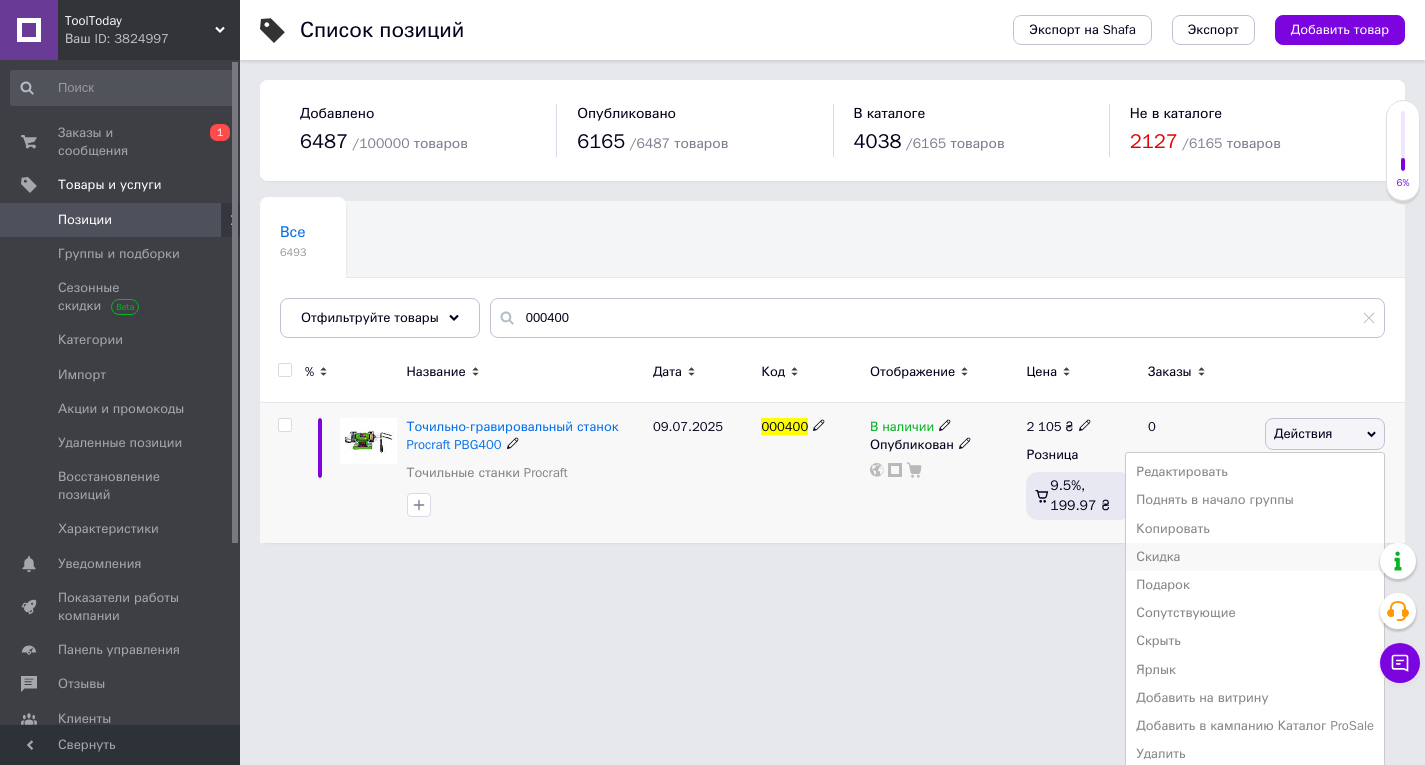 click on "Скидка" at bounding box center (1255, 557) 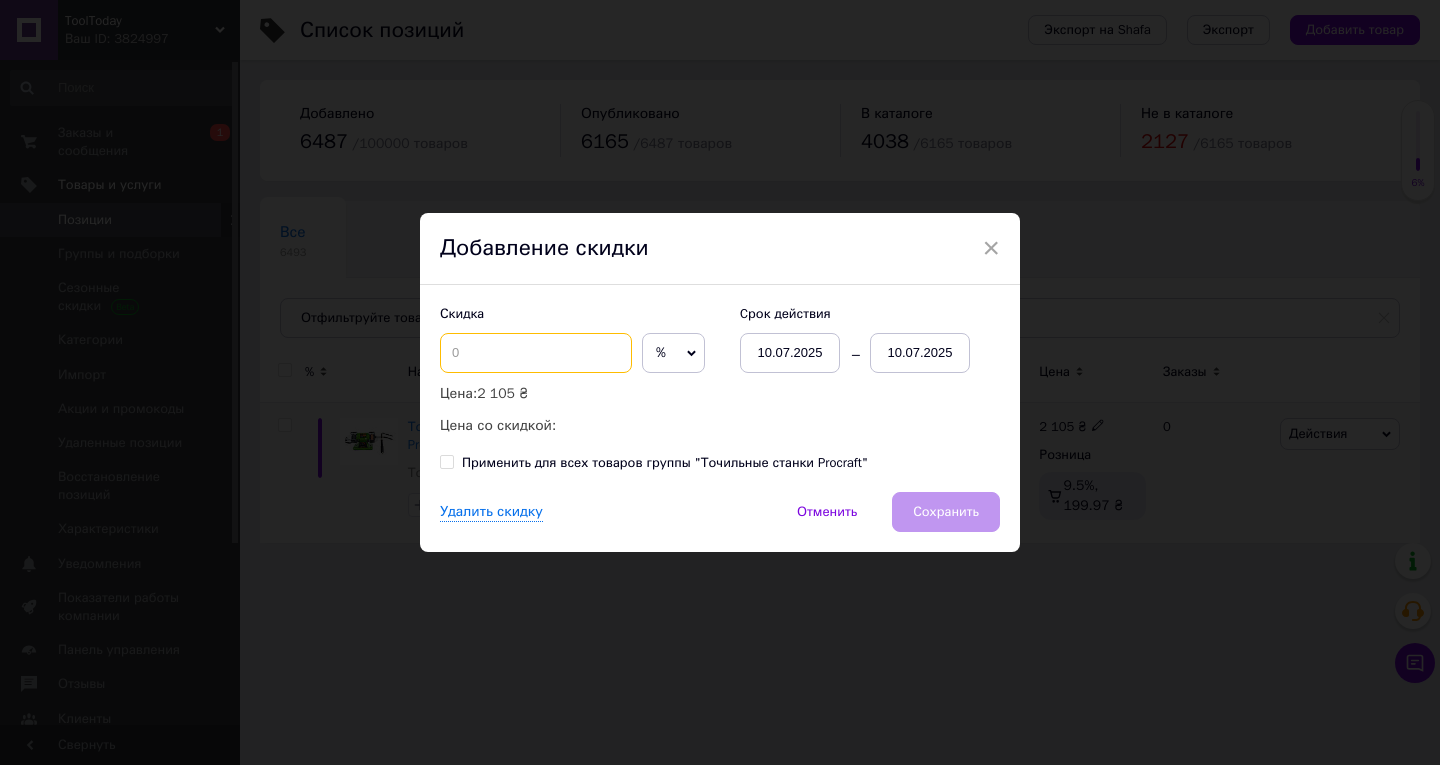 click at bounding box center [536, 353] 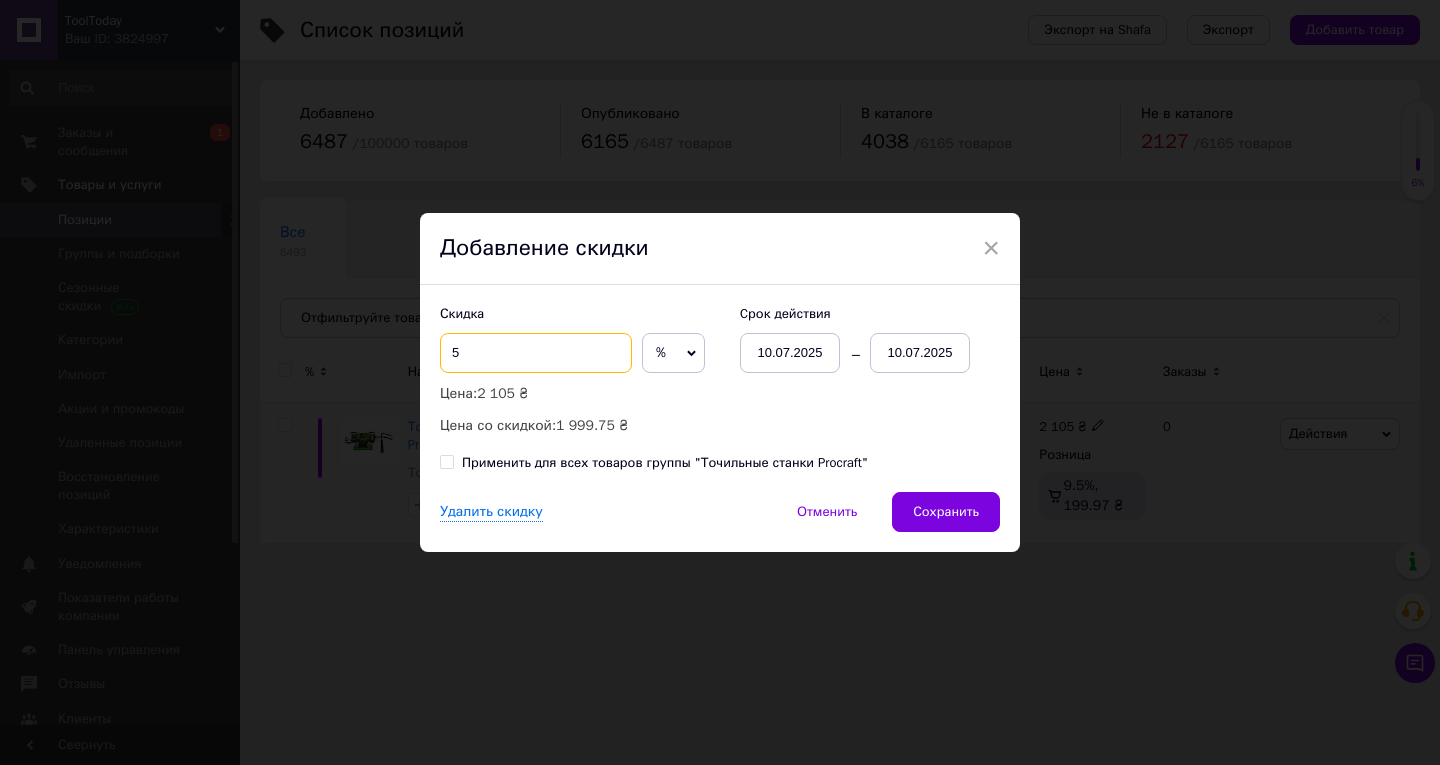 type on "5" 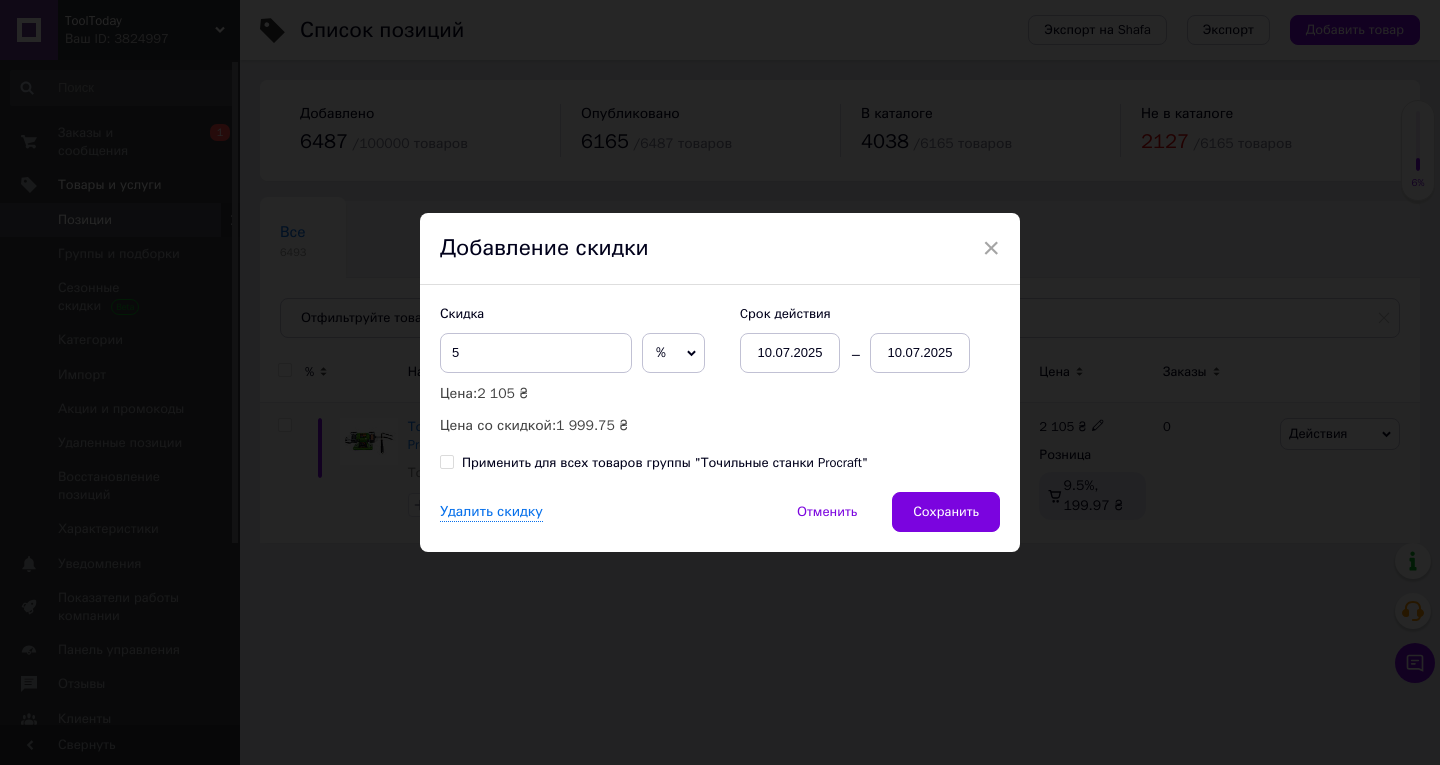 click on "10.07.2025" at bounding box center (920, 353) 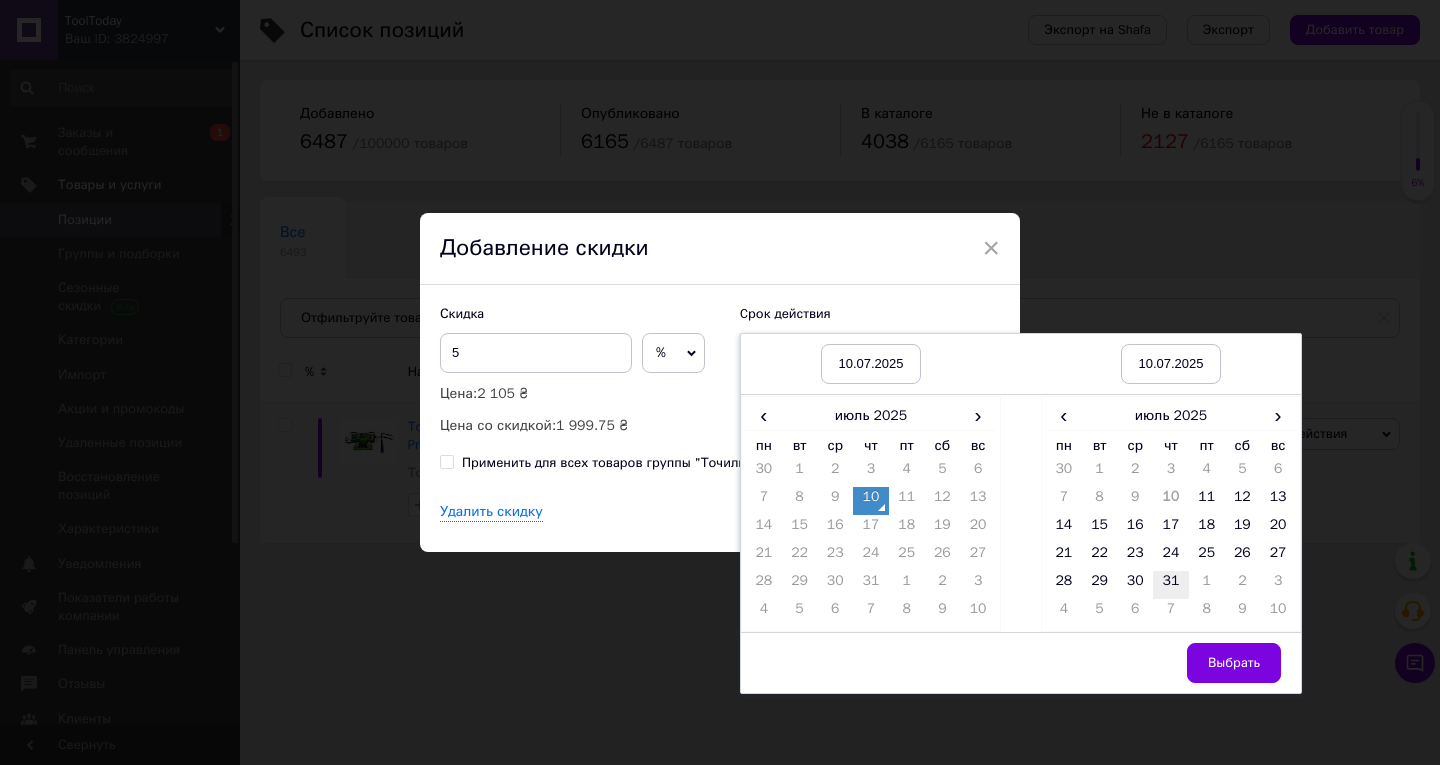 click on "31" at bounding box center [1171, 585] 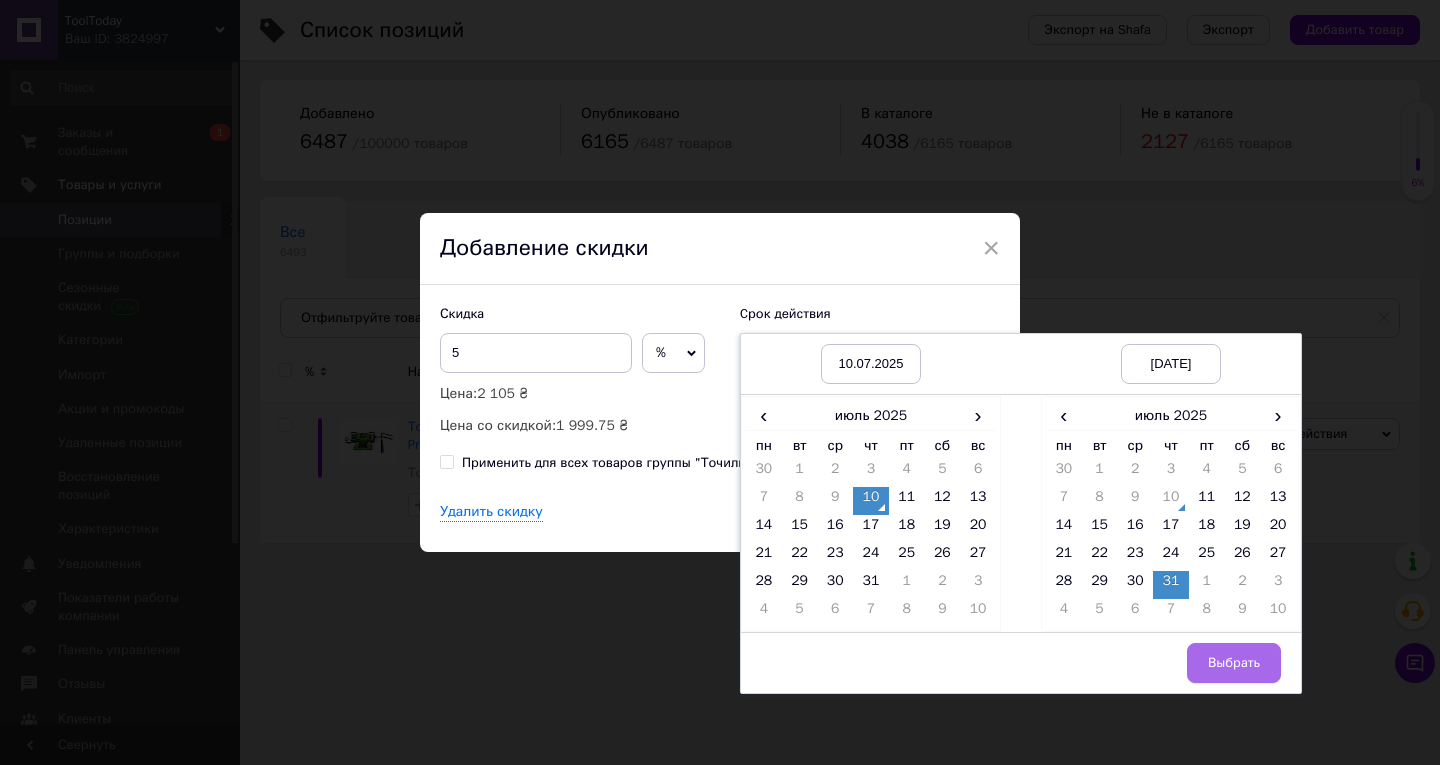 click on "Выбрать" at bounding box center (1234, 663) 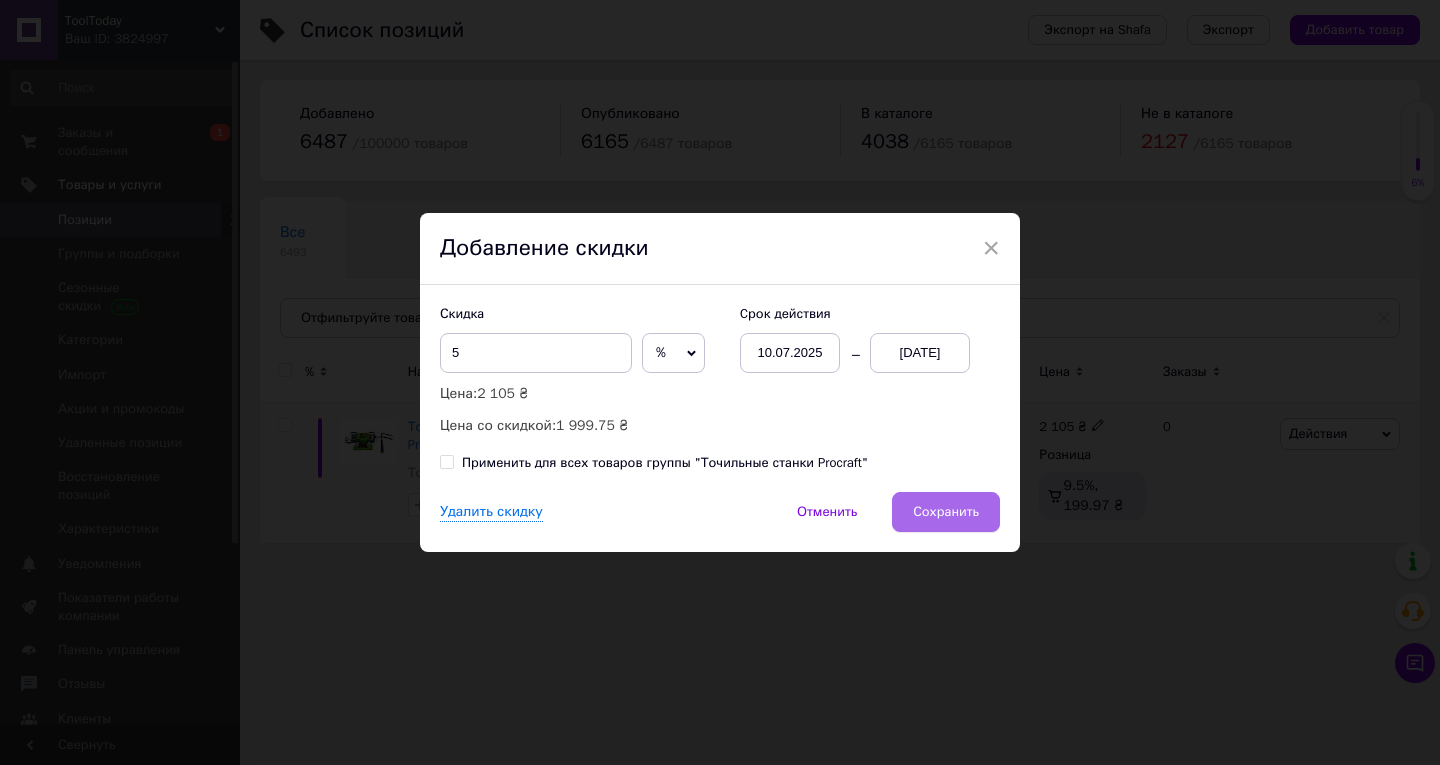 click on "Сохранить" at bounding box center [946, 512] 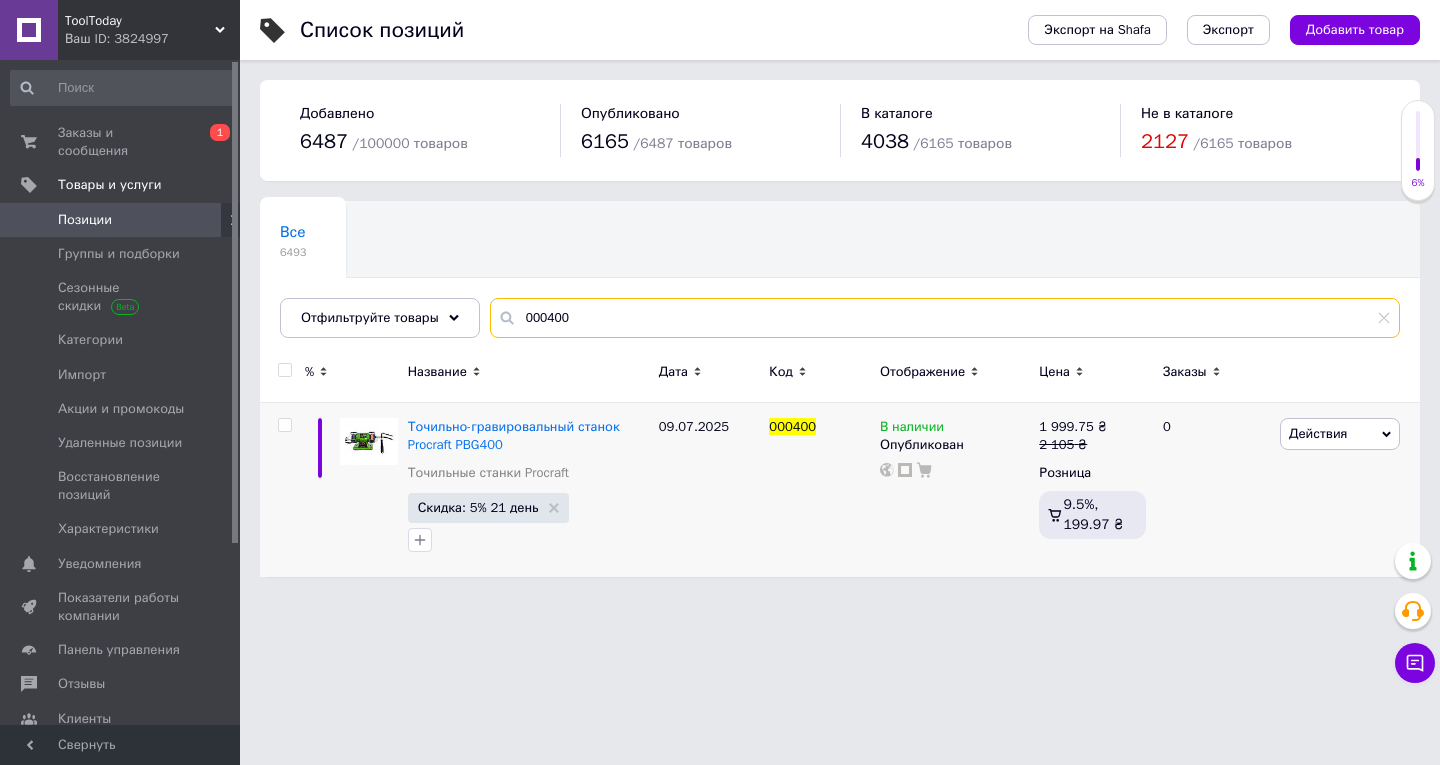 click on "000400" at bounding box center [945, 318] 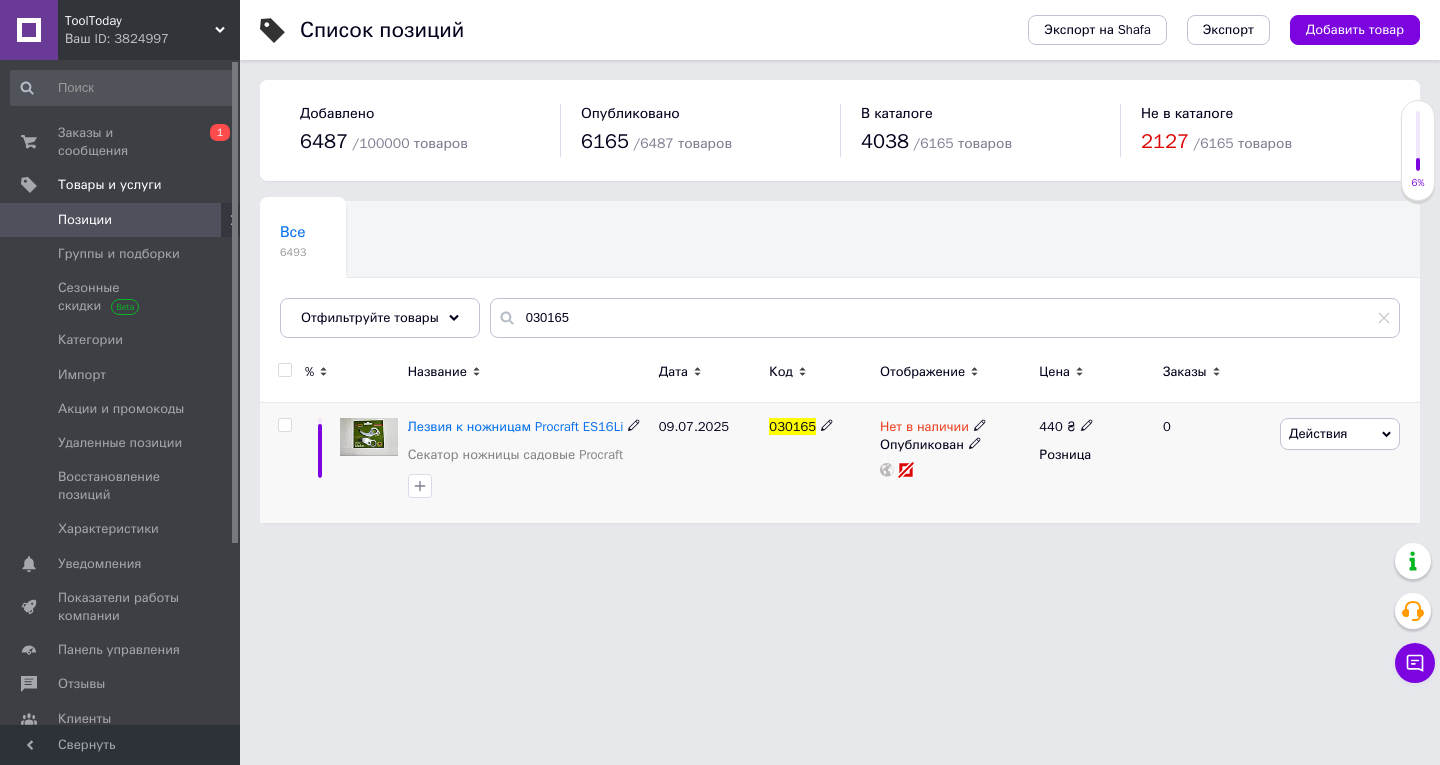click 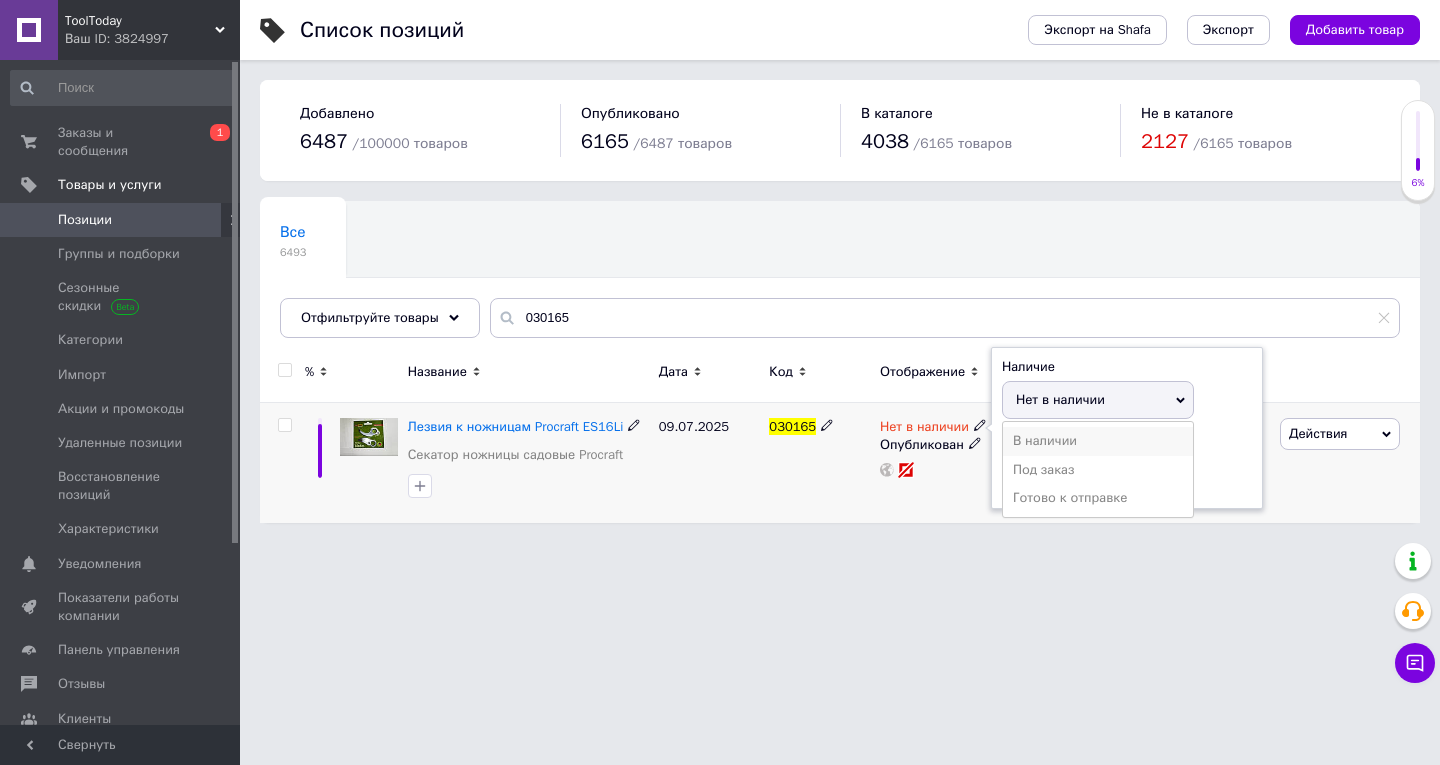 click on "В наличии" at bounding box center (1098, 441) 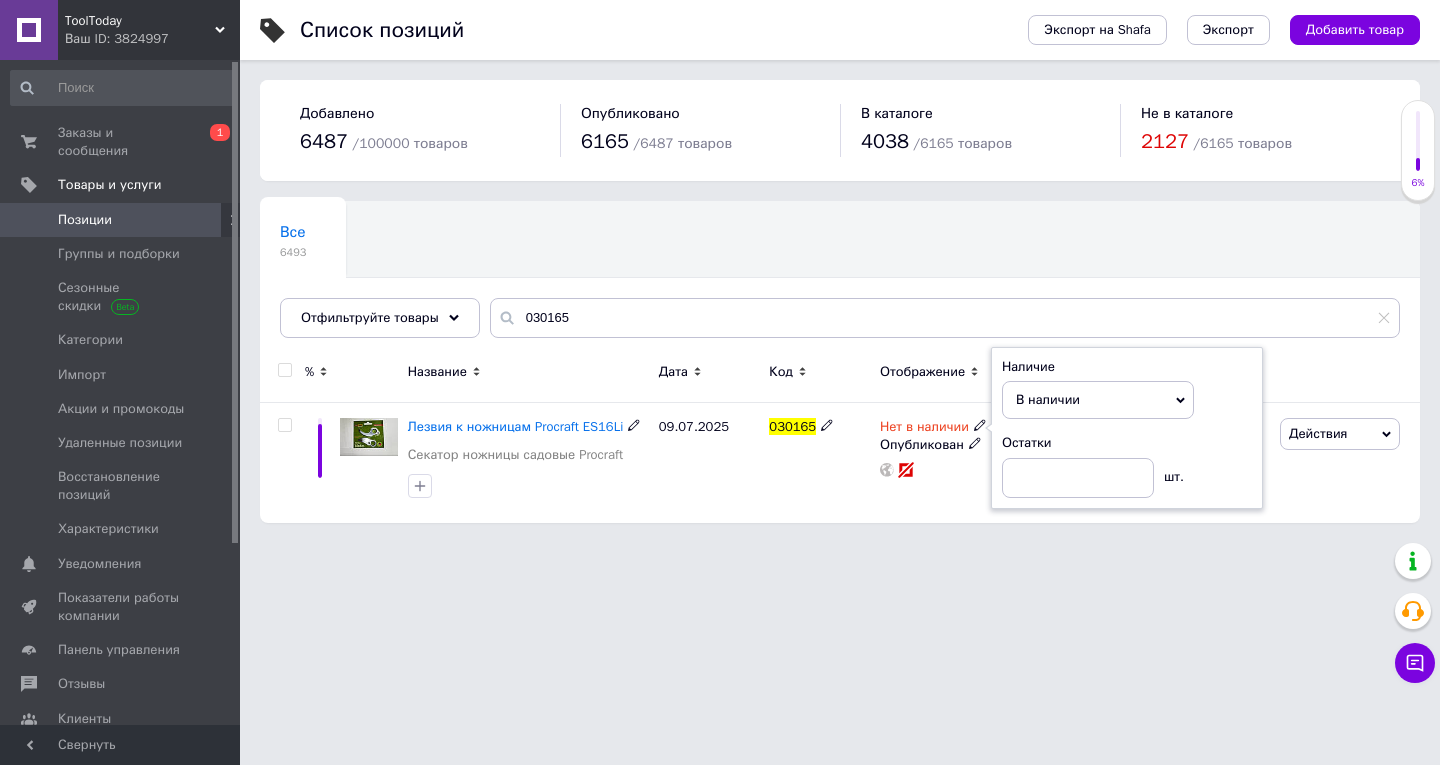 drag, startPoint x: 956, startPoint y: 503, endPoint x: 946, endPoint y: 555, distance: 52.95281 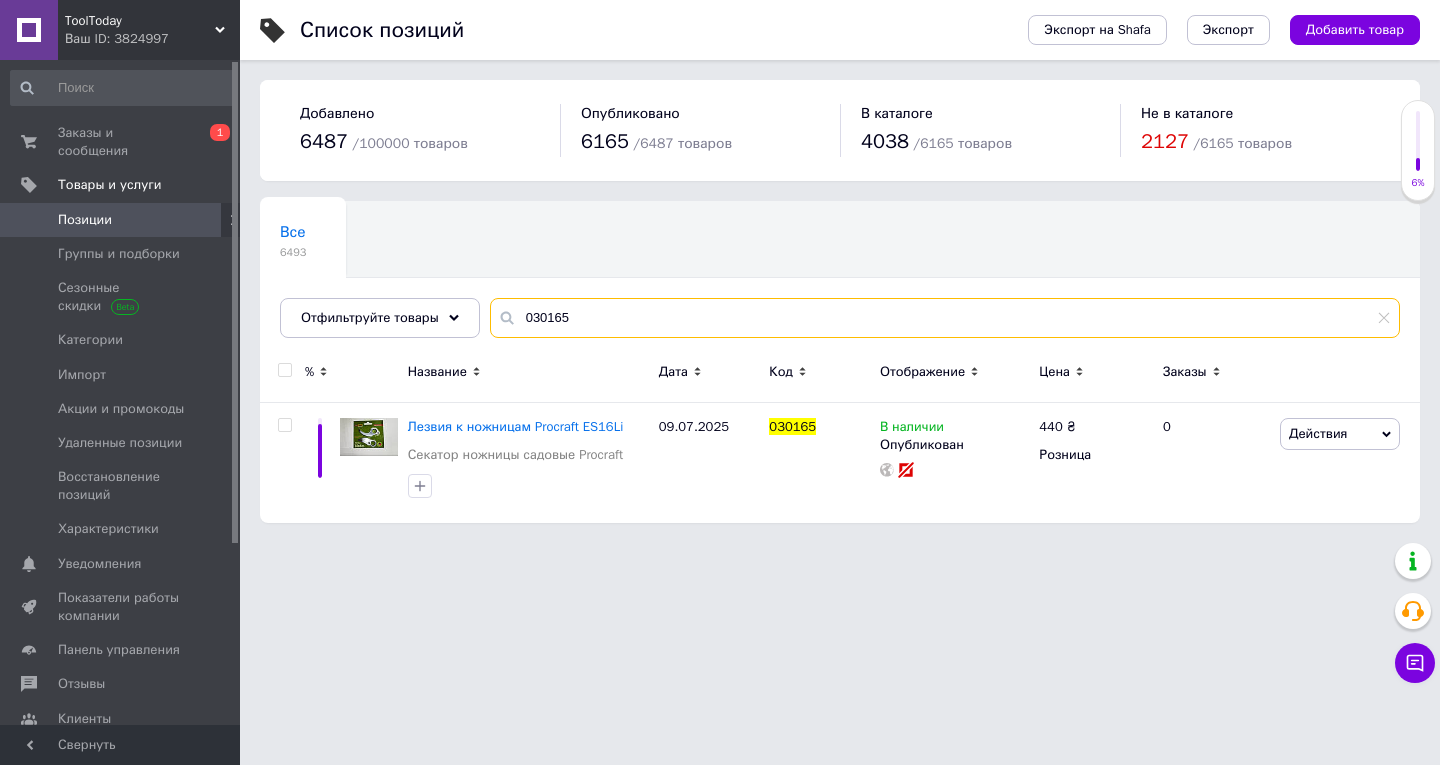 click on "030165" at bounding box center (945, 318) 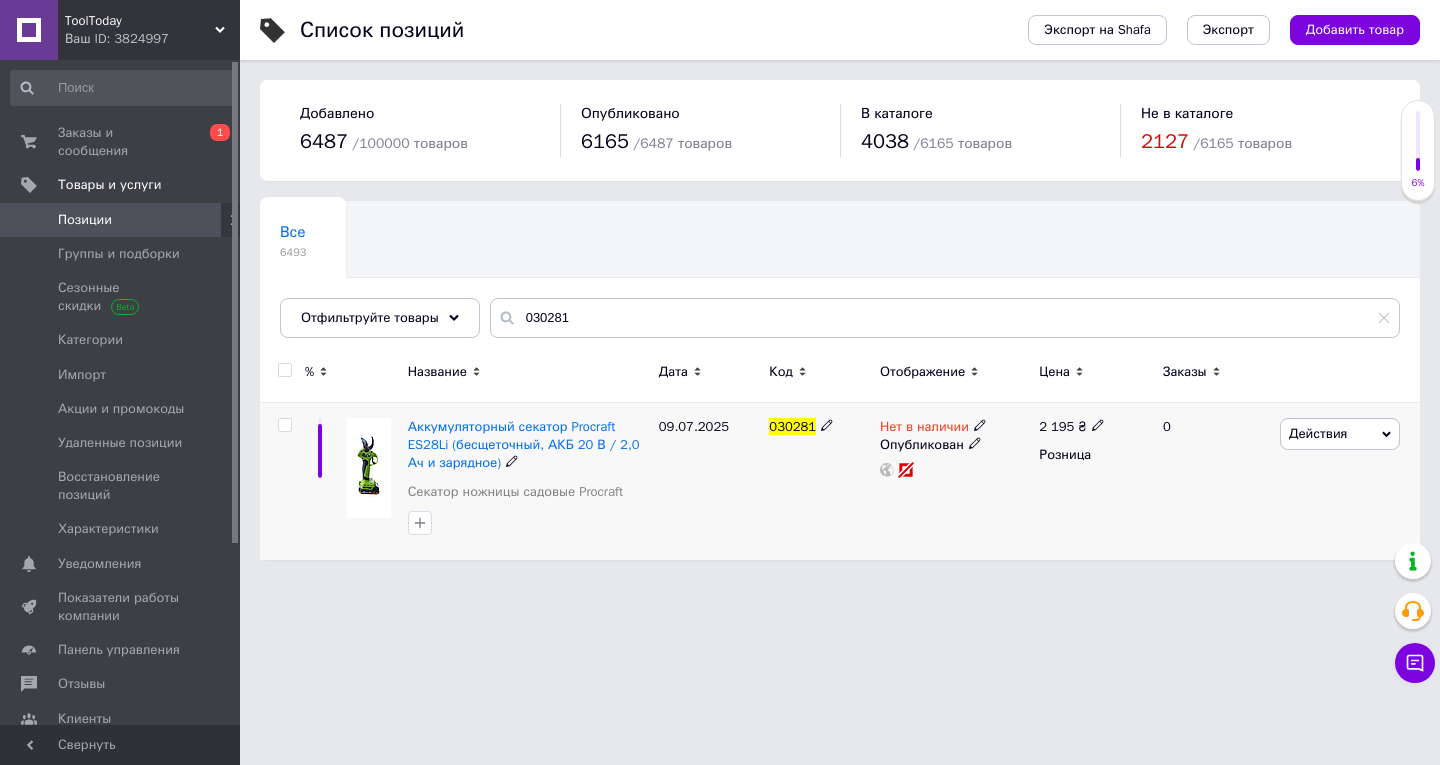 click 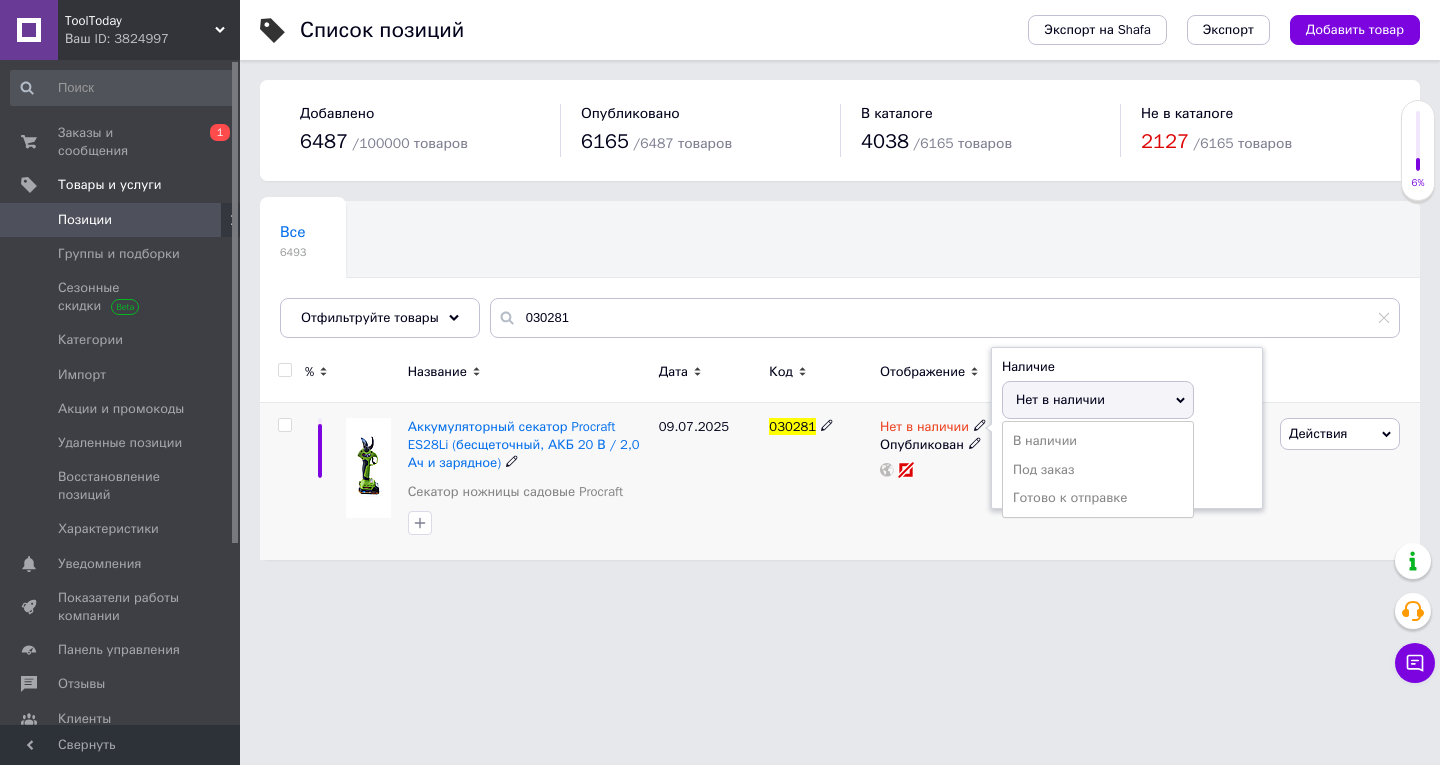 click on "В наличии" at bounding box center (1098, 441) 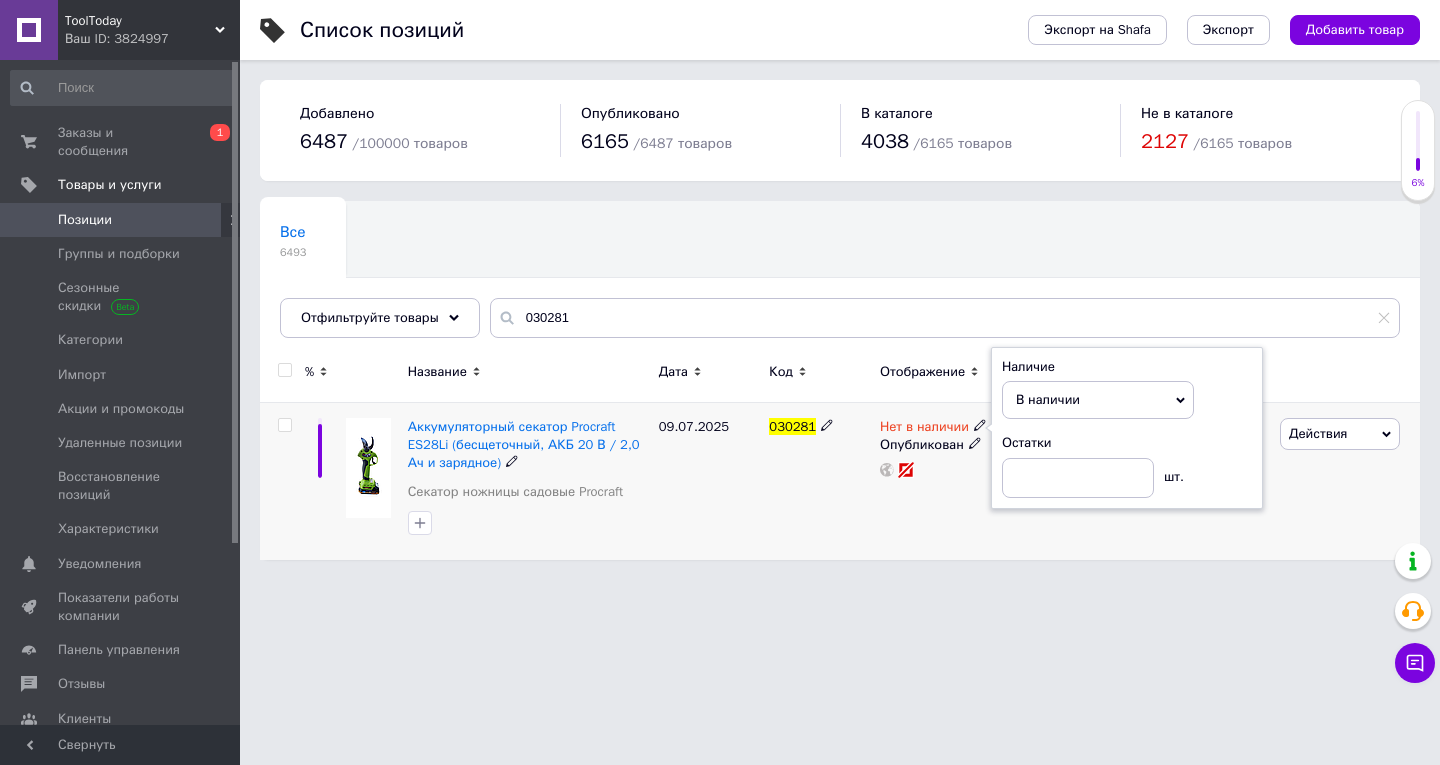 click on "030281" at bounding box center [819, 481] 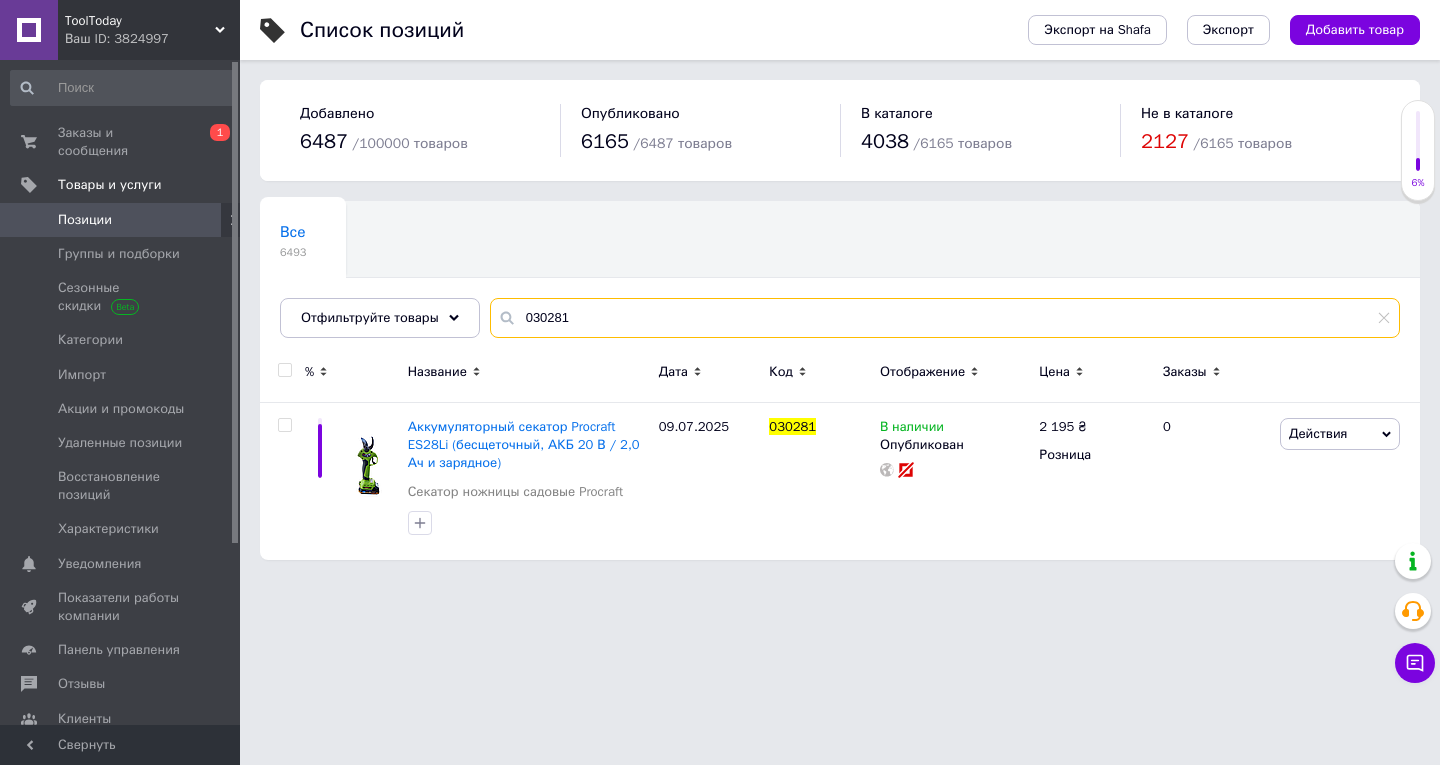 click on "030281" at bounding box center [945, 318] 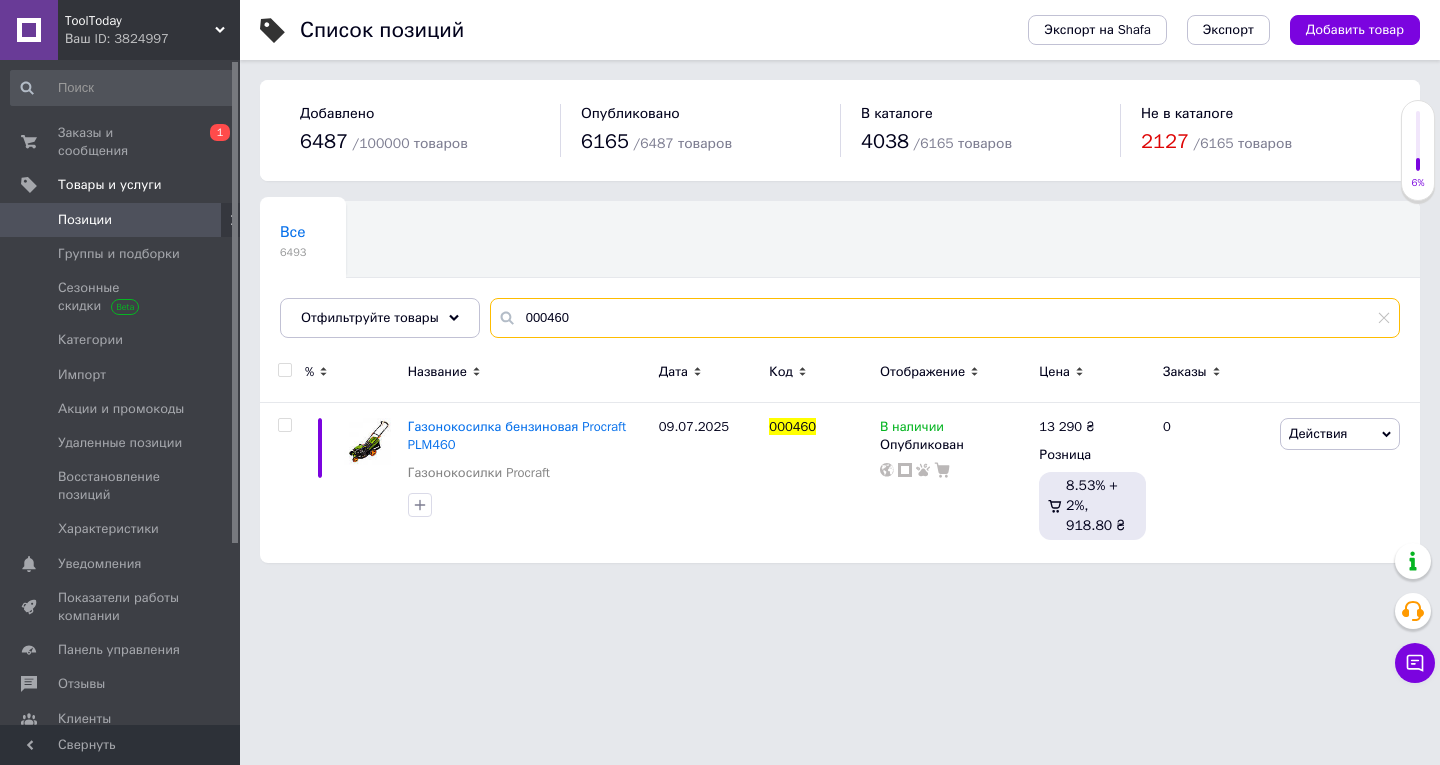 click on "000460" at bounding box center (945, 318) 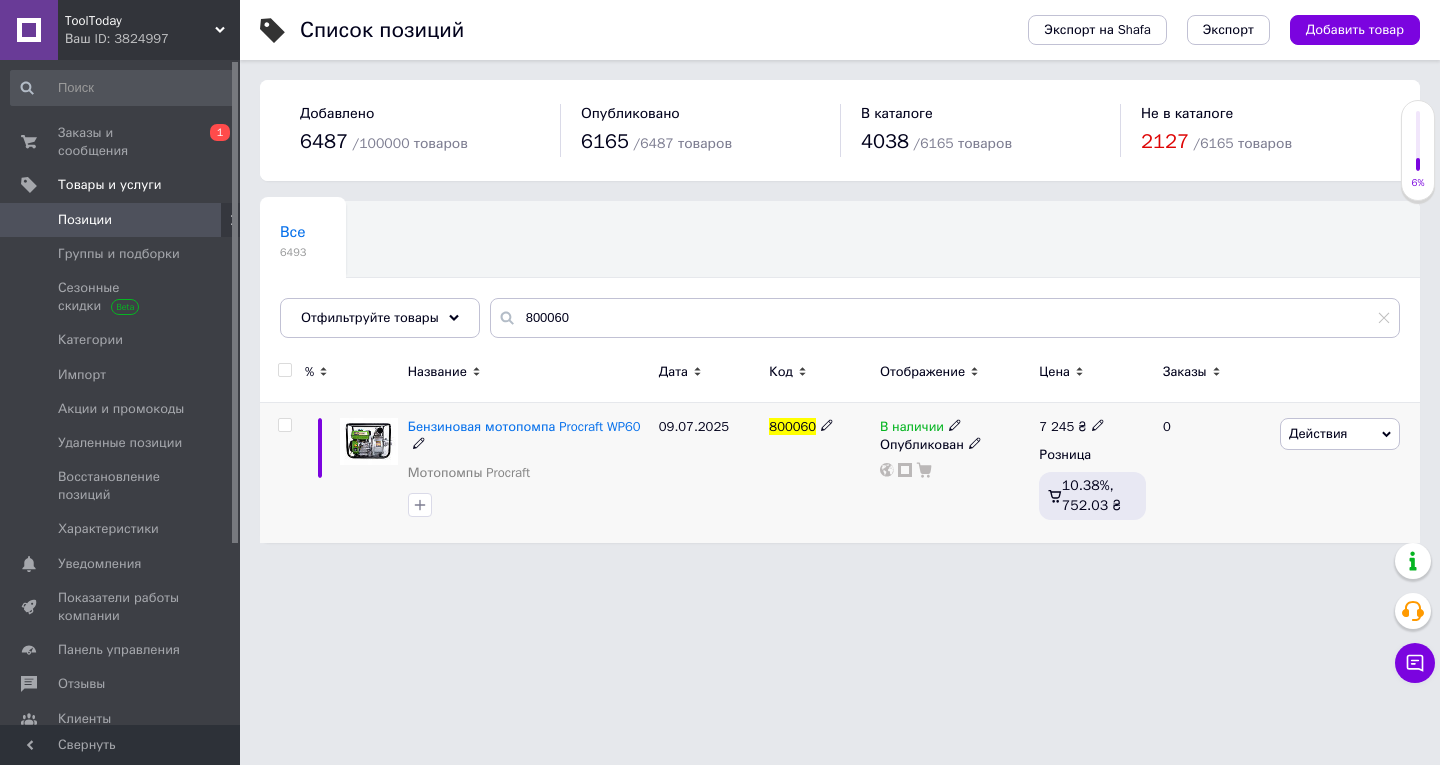 click 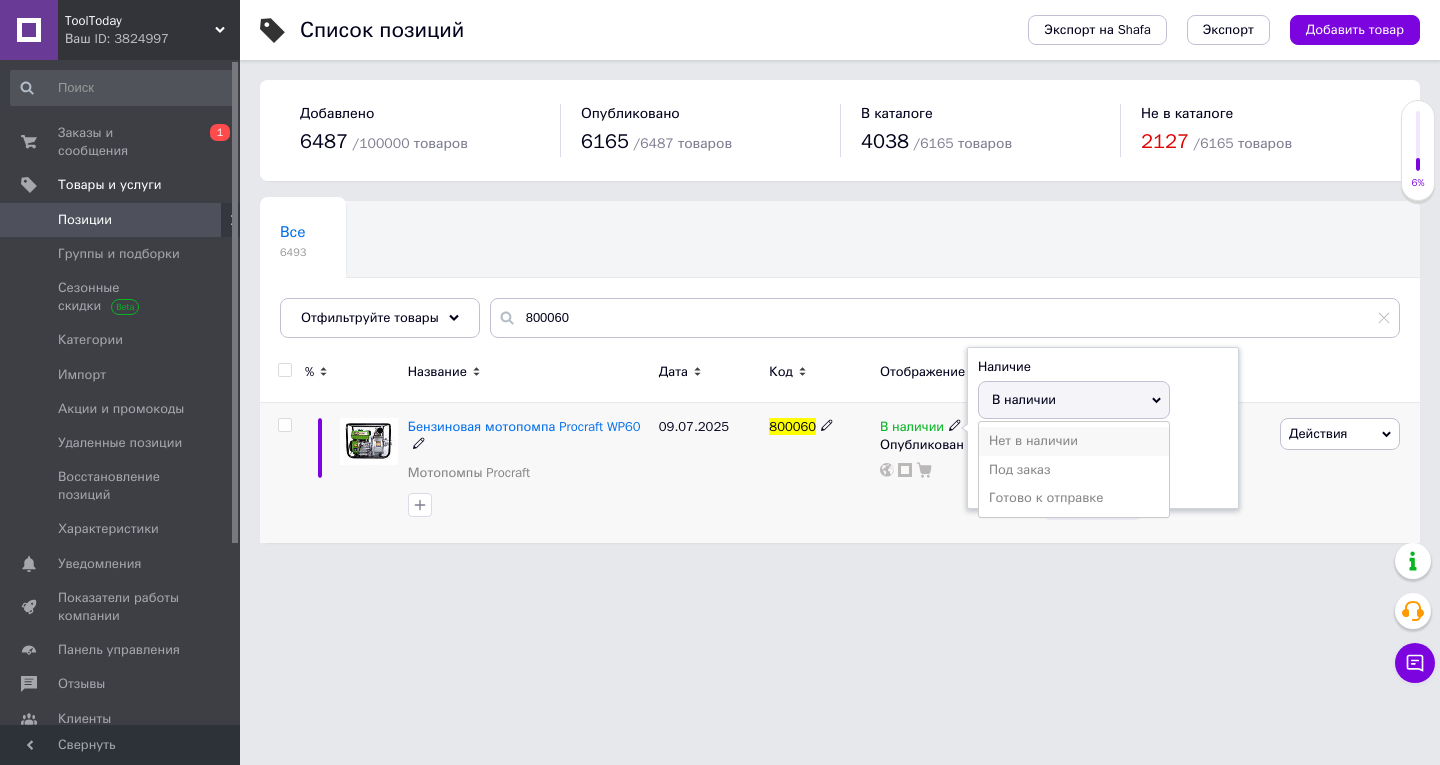 click on "Нет в наличии" at bounding box center [1074, 441] 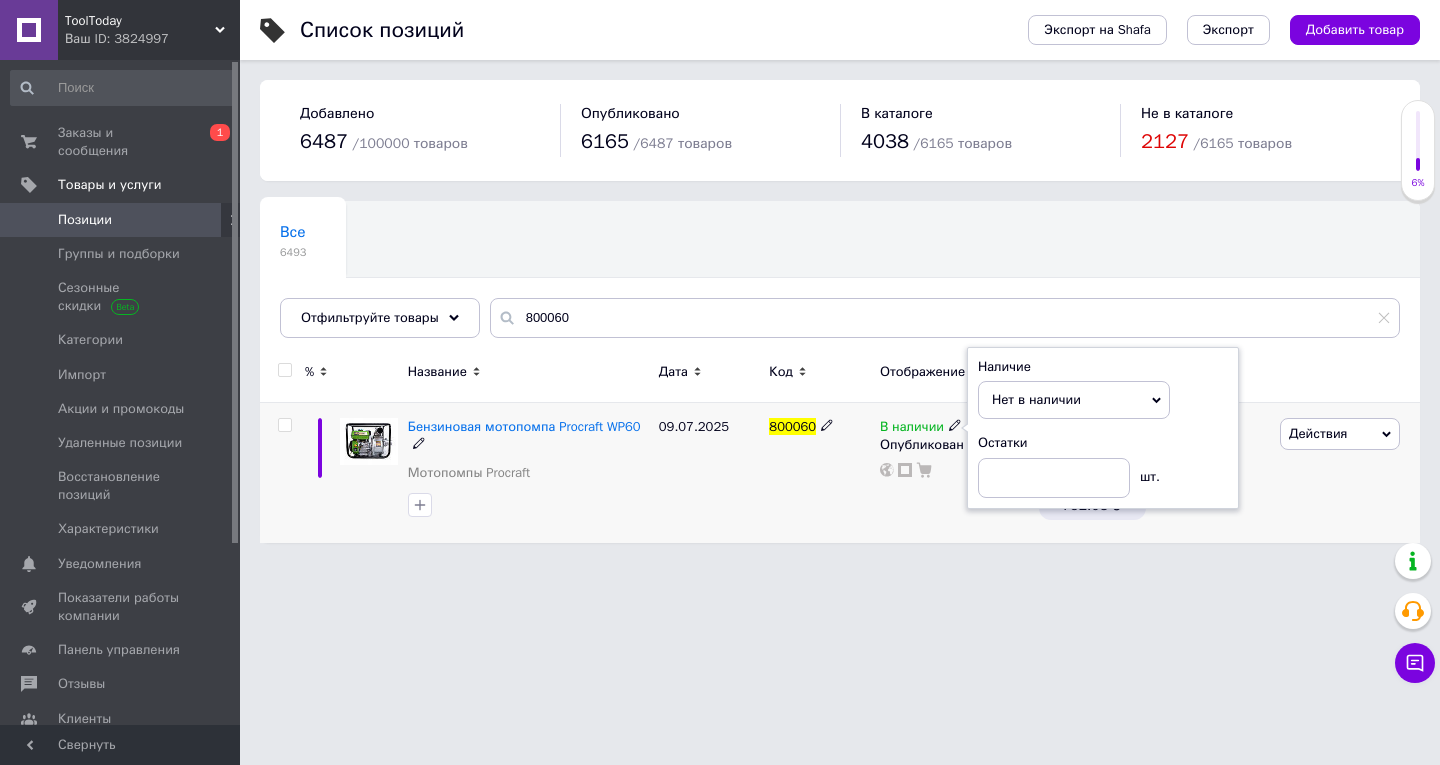 click on "800060" at bounding box center [819, 473] 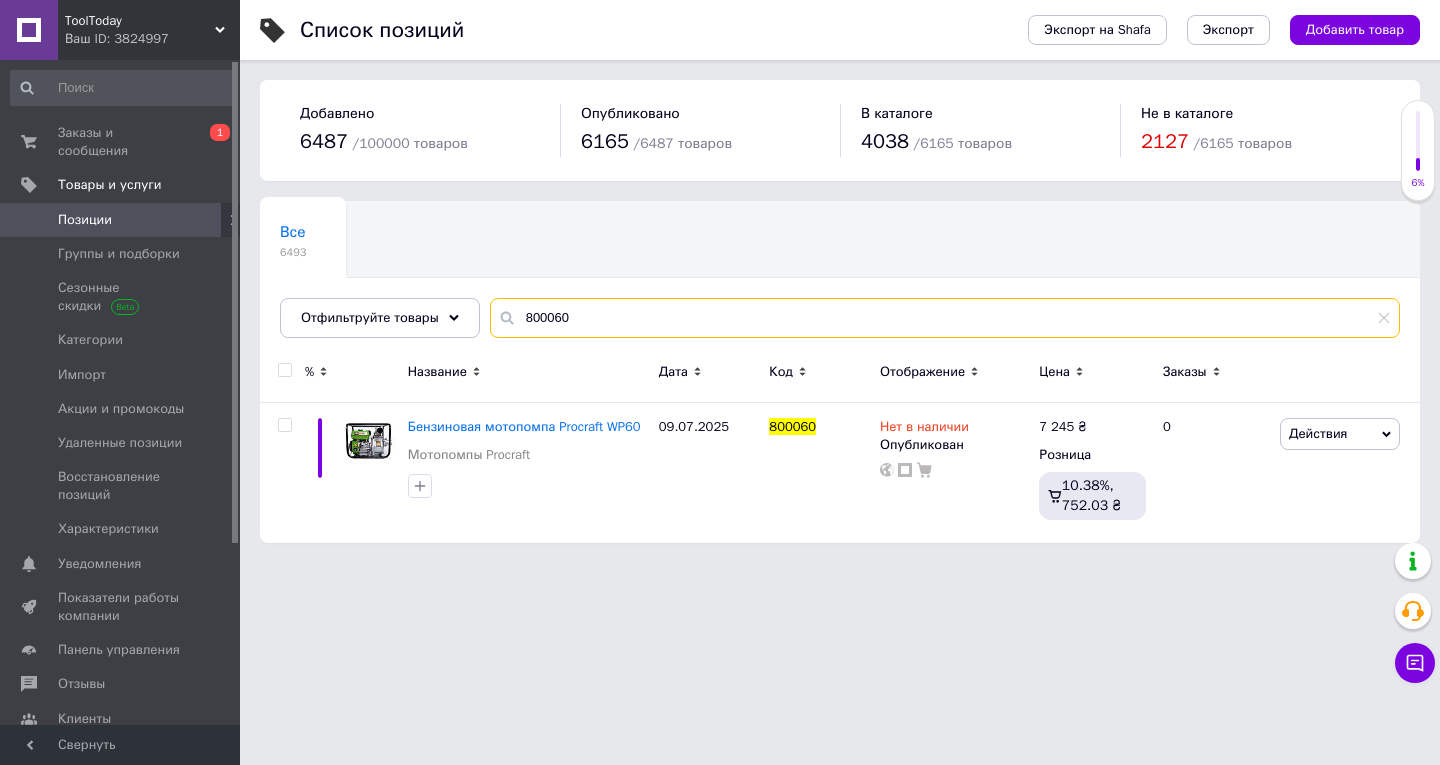click on "800060" at bounding box center [945, 318] 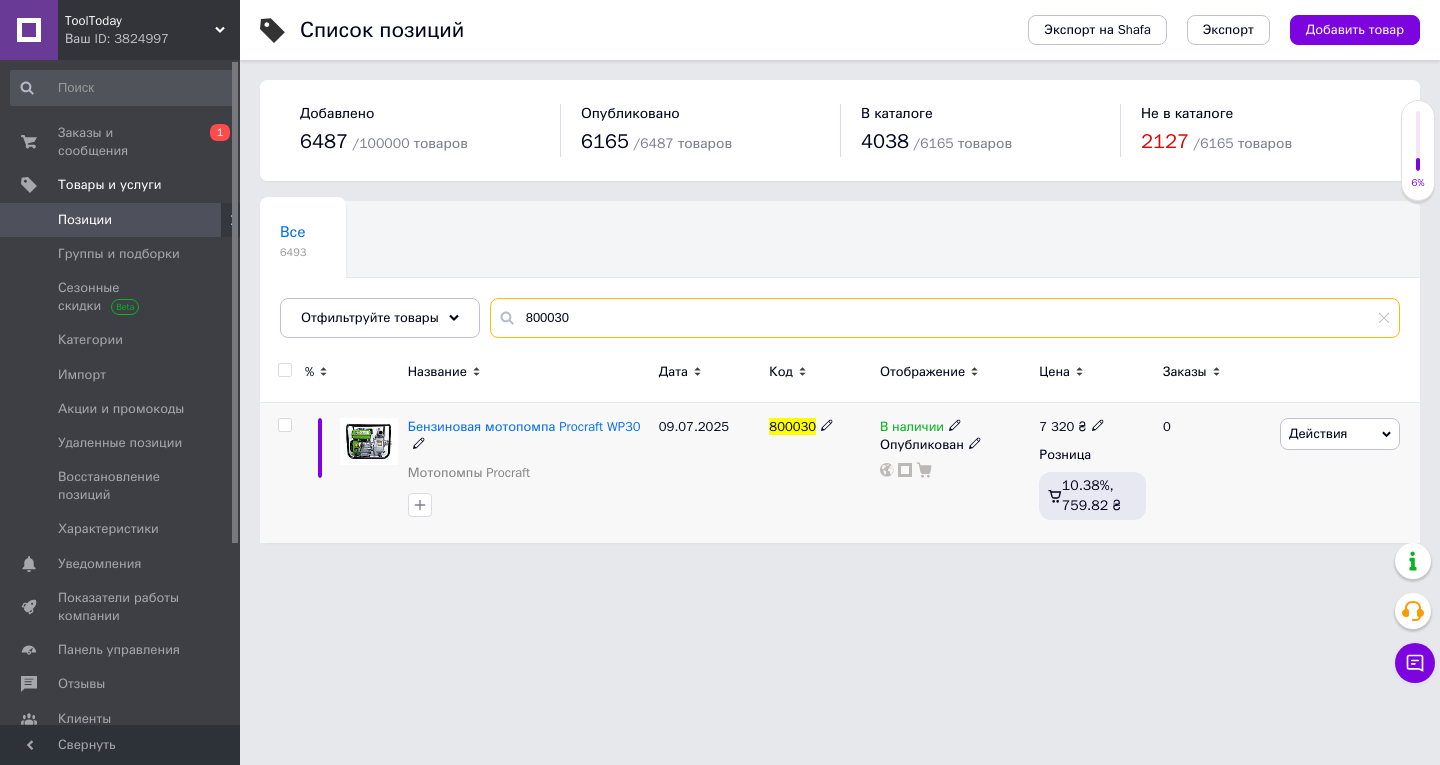 type on "800030" 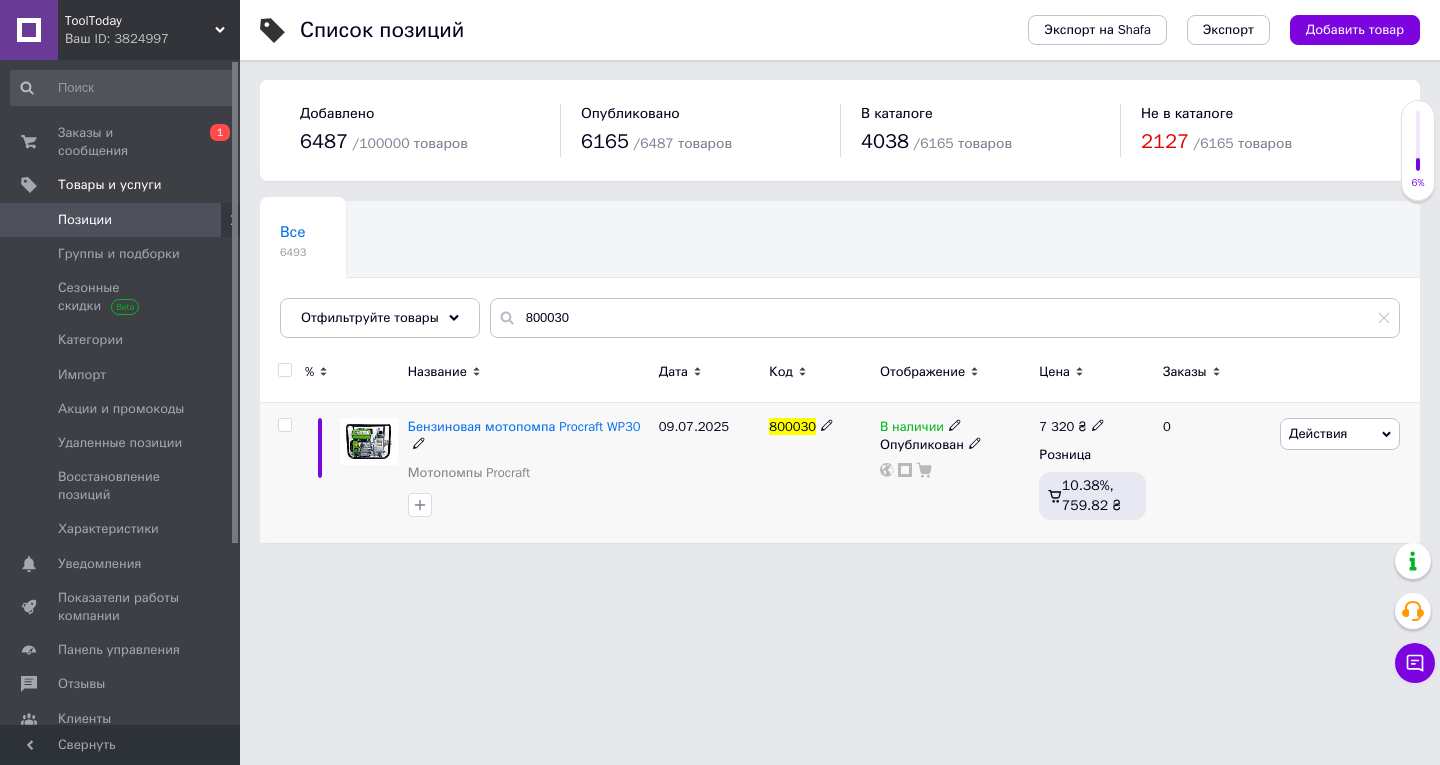 click on "Действия" at bounding box center [1318, 433] 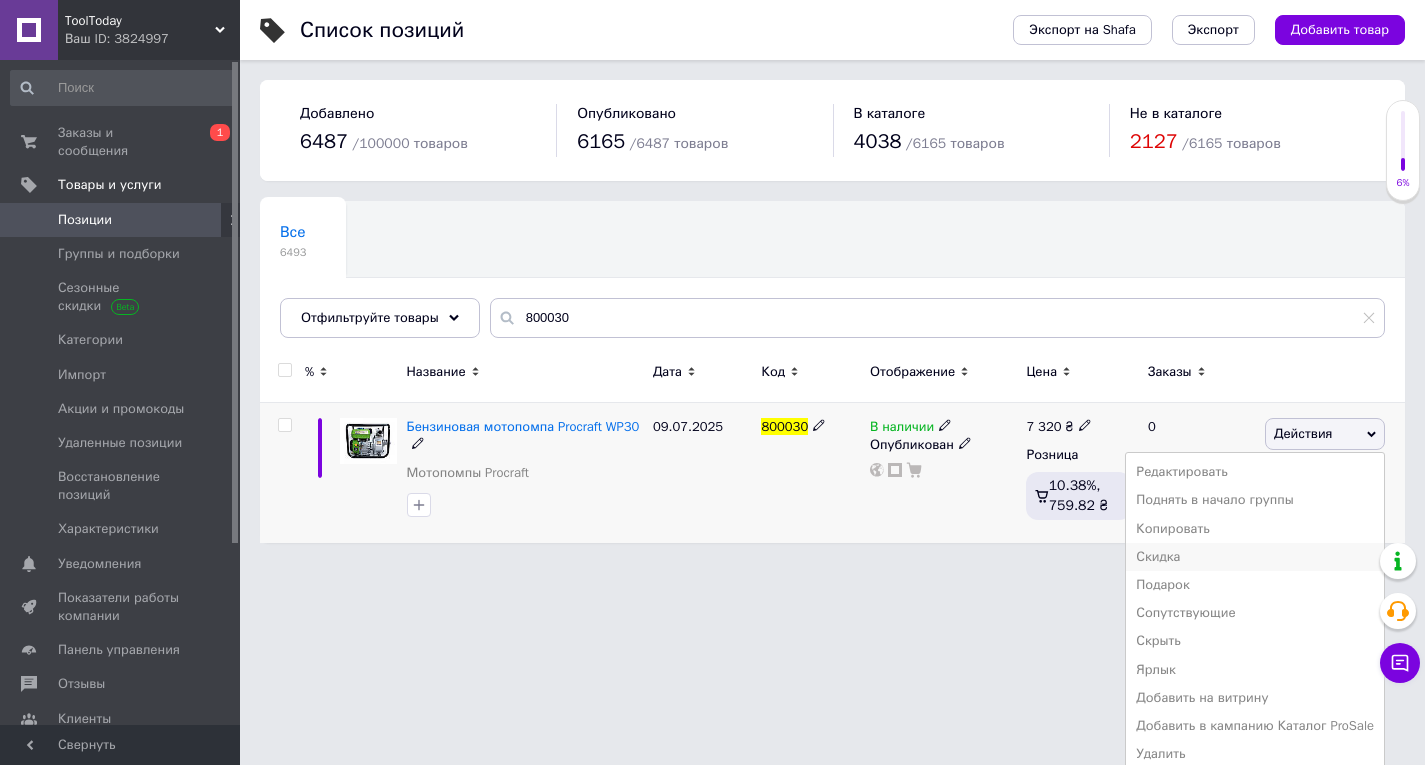 click on "Скидка" at bounding box center [1255, 557] 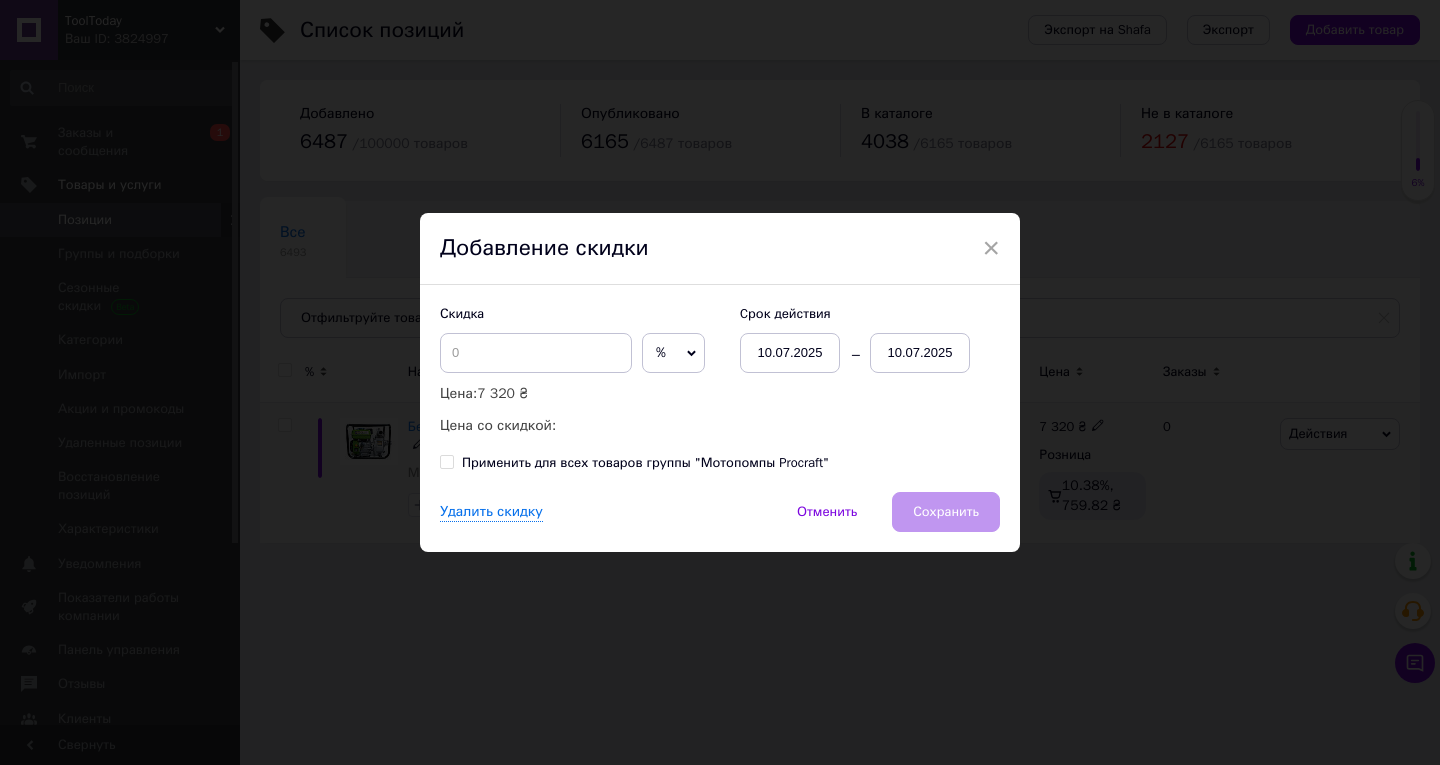 click on "10.07.2025" at bounding box center (920, 353) 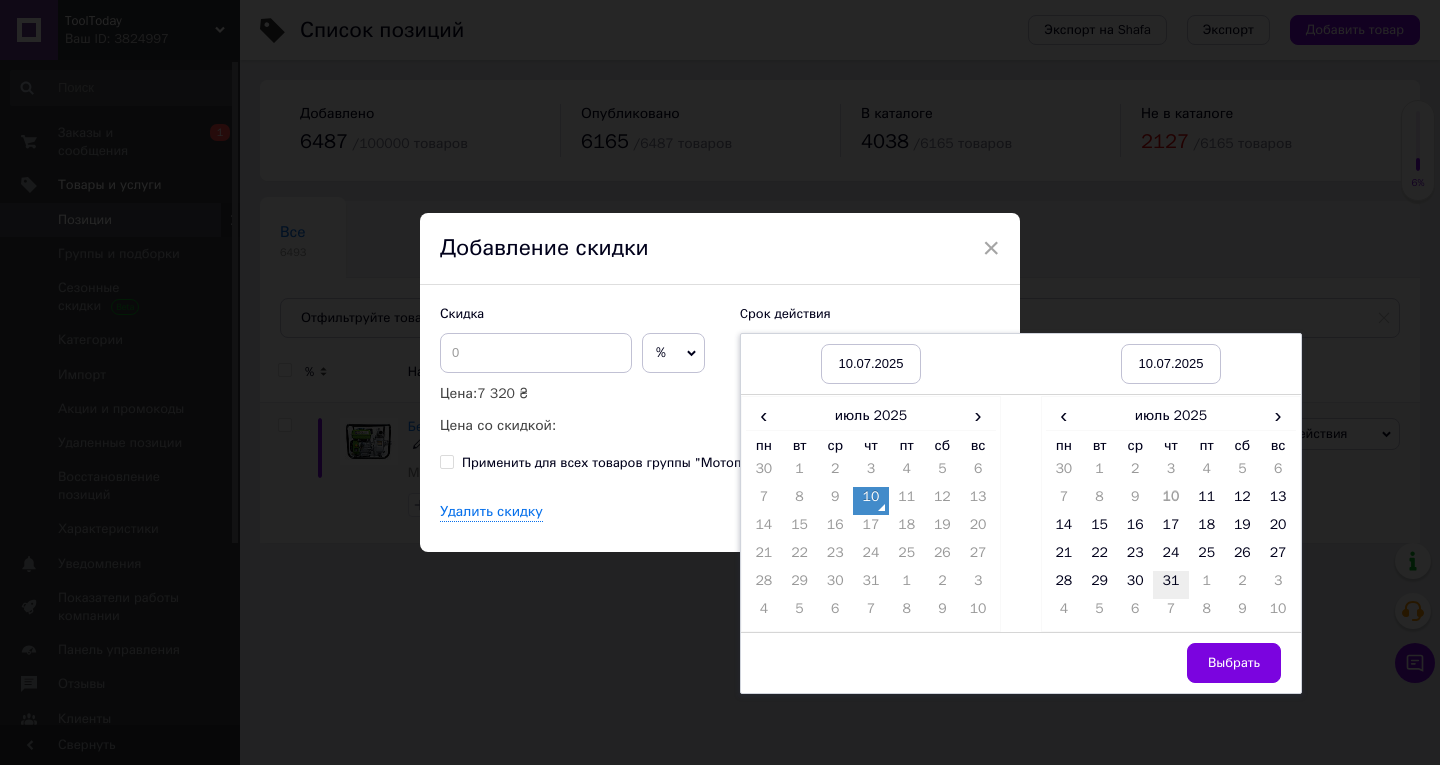 click on "31" at bounding box center (1171, 585) 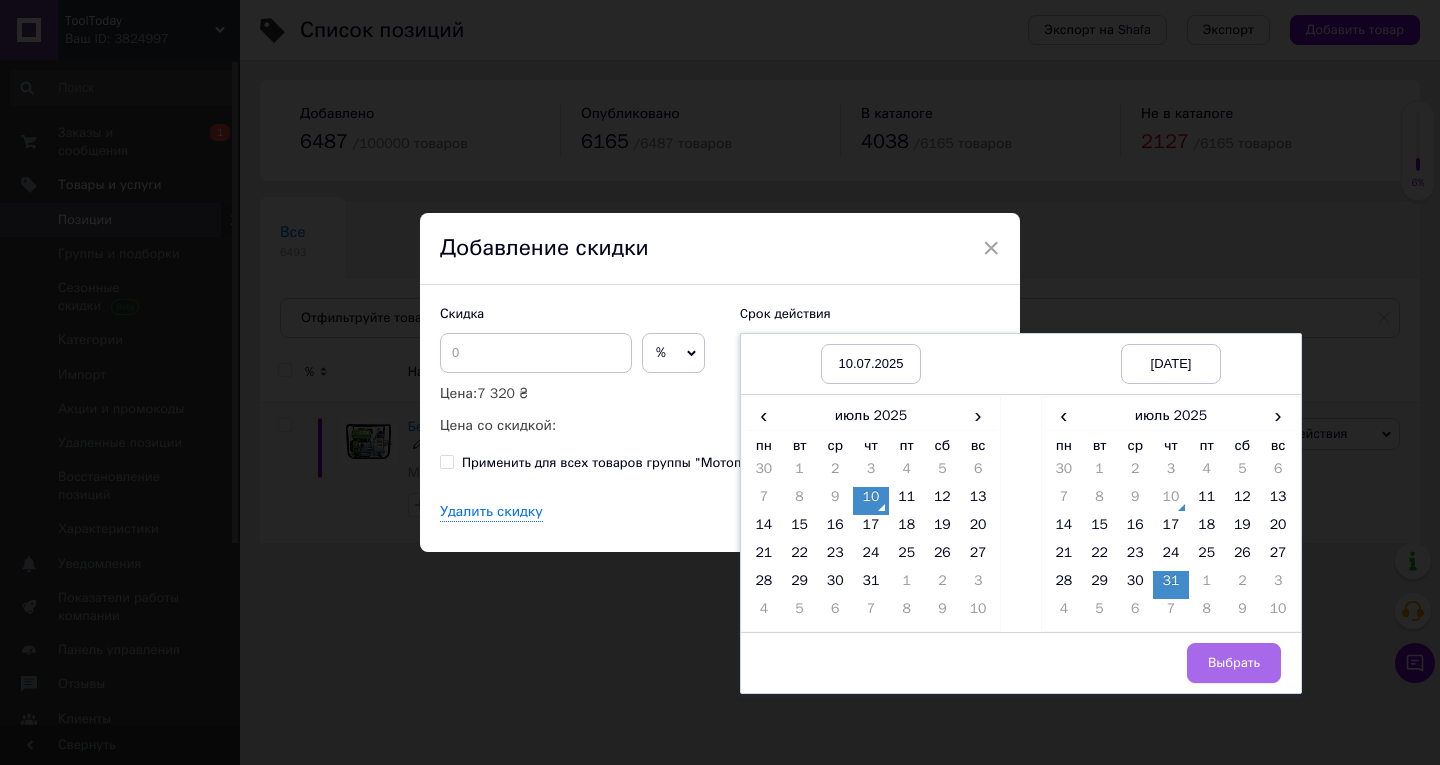 click on "Выбрать" at bounding box center (1234, 663) 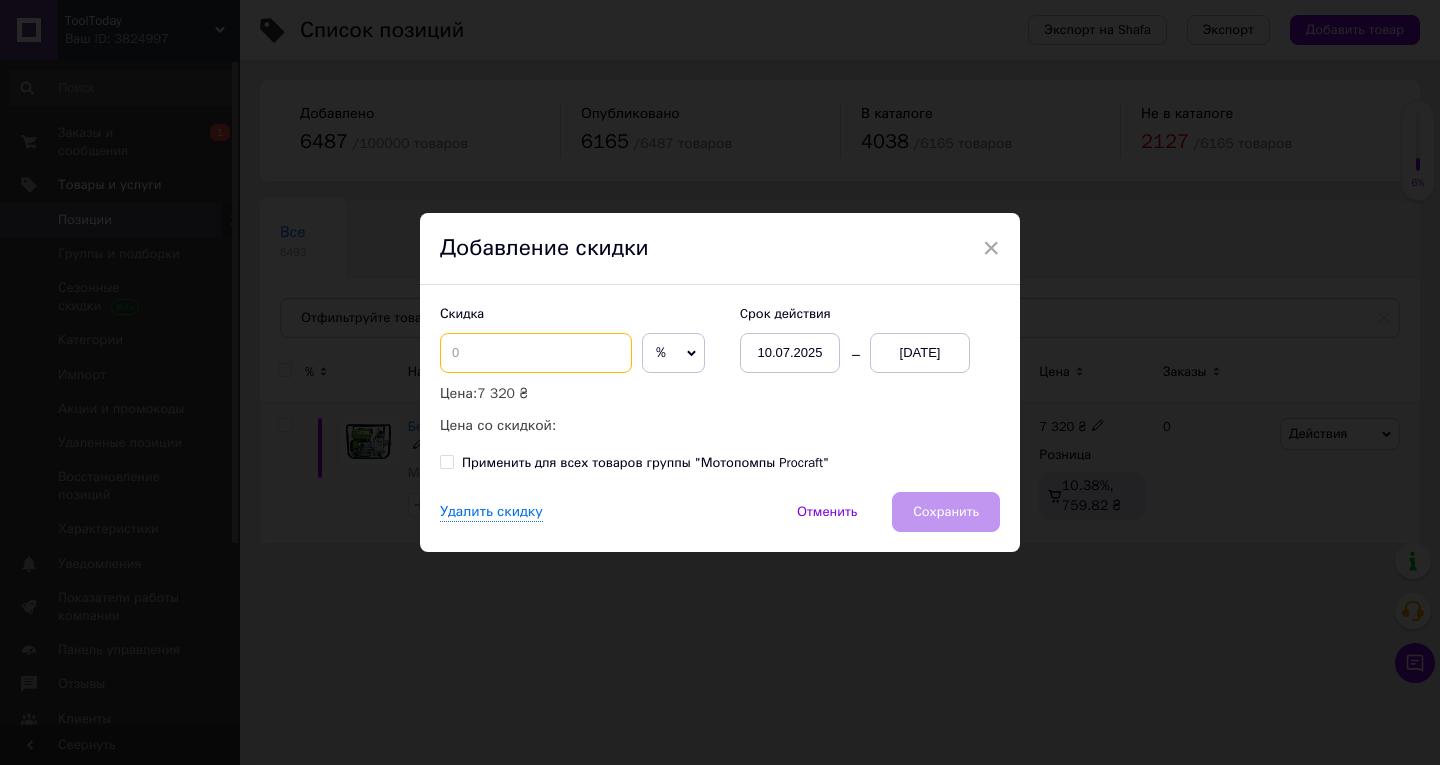 click at bounding box center [536, 353] 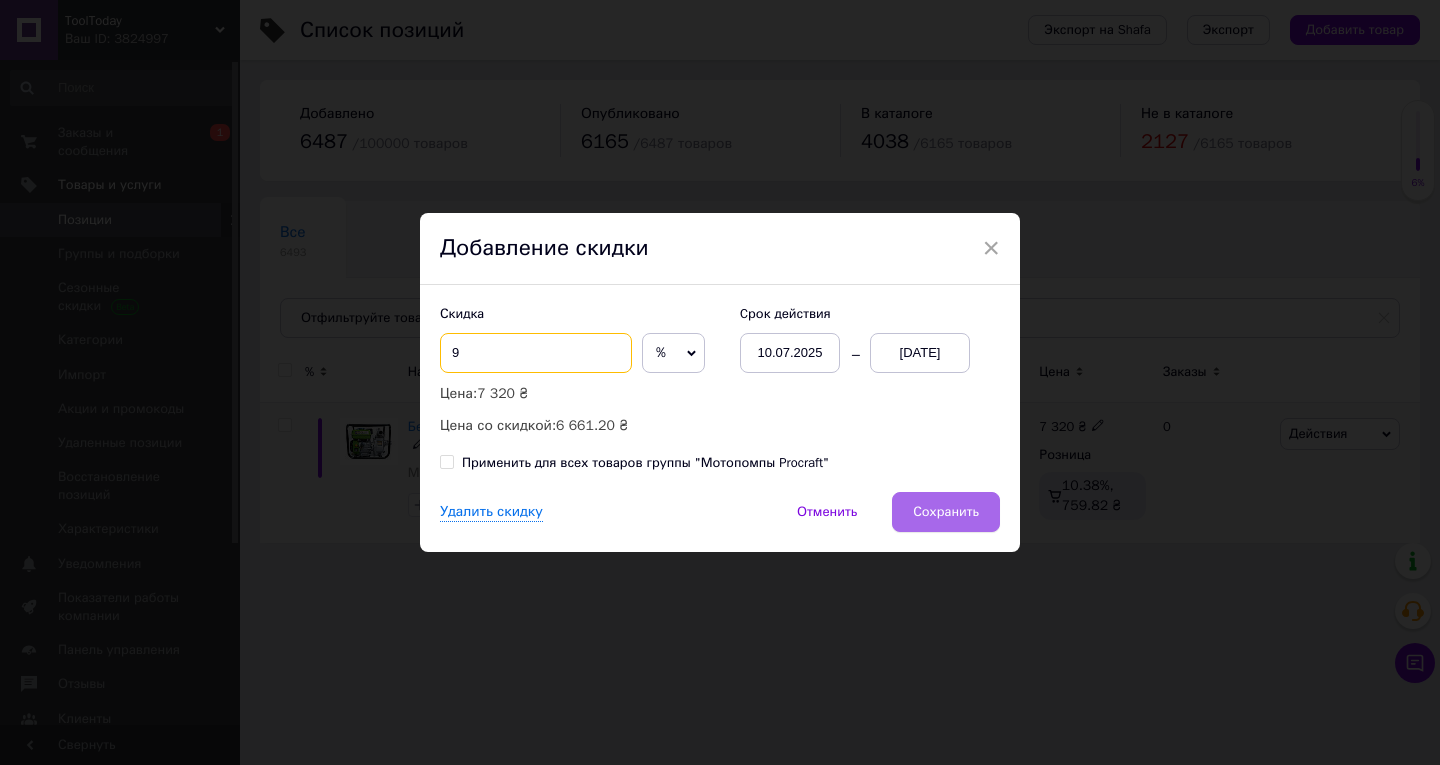 type on "9" 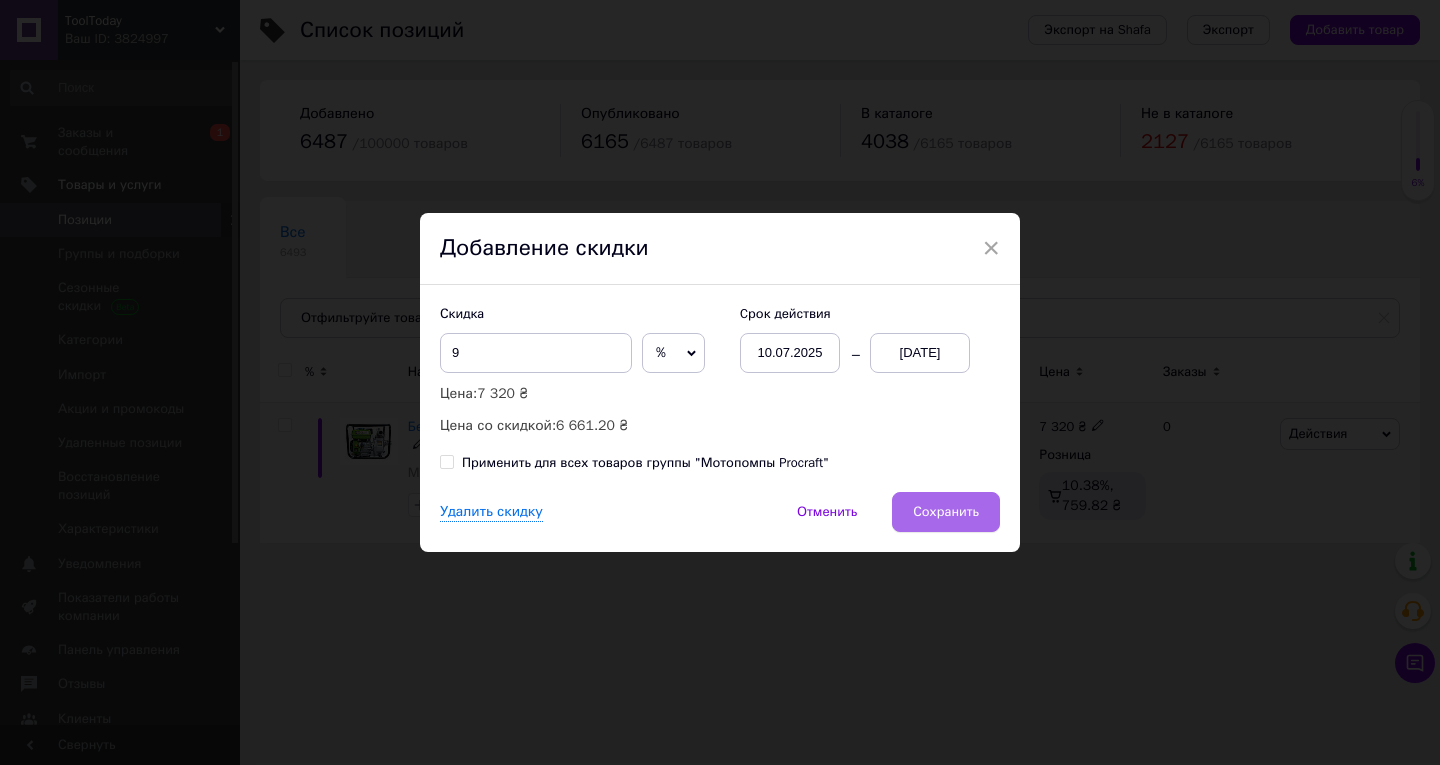 click on "Сохранить" at bounding box center (946, 512) 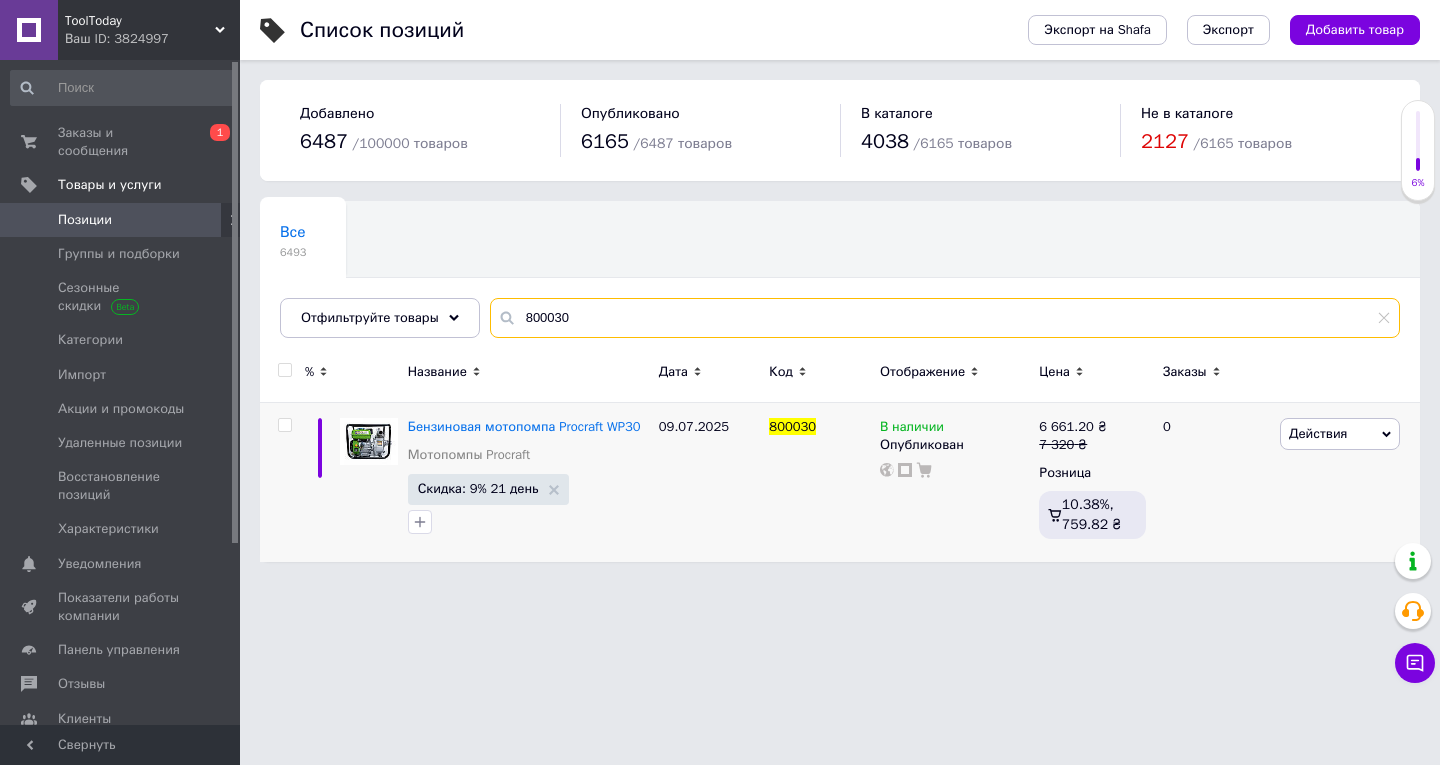 click on "800030" at bounding box center [945, 318] 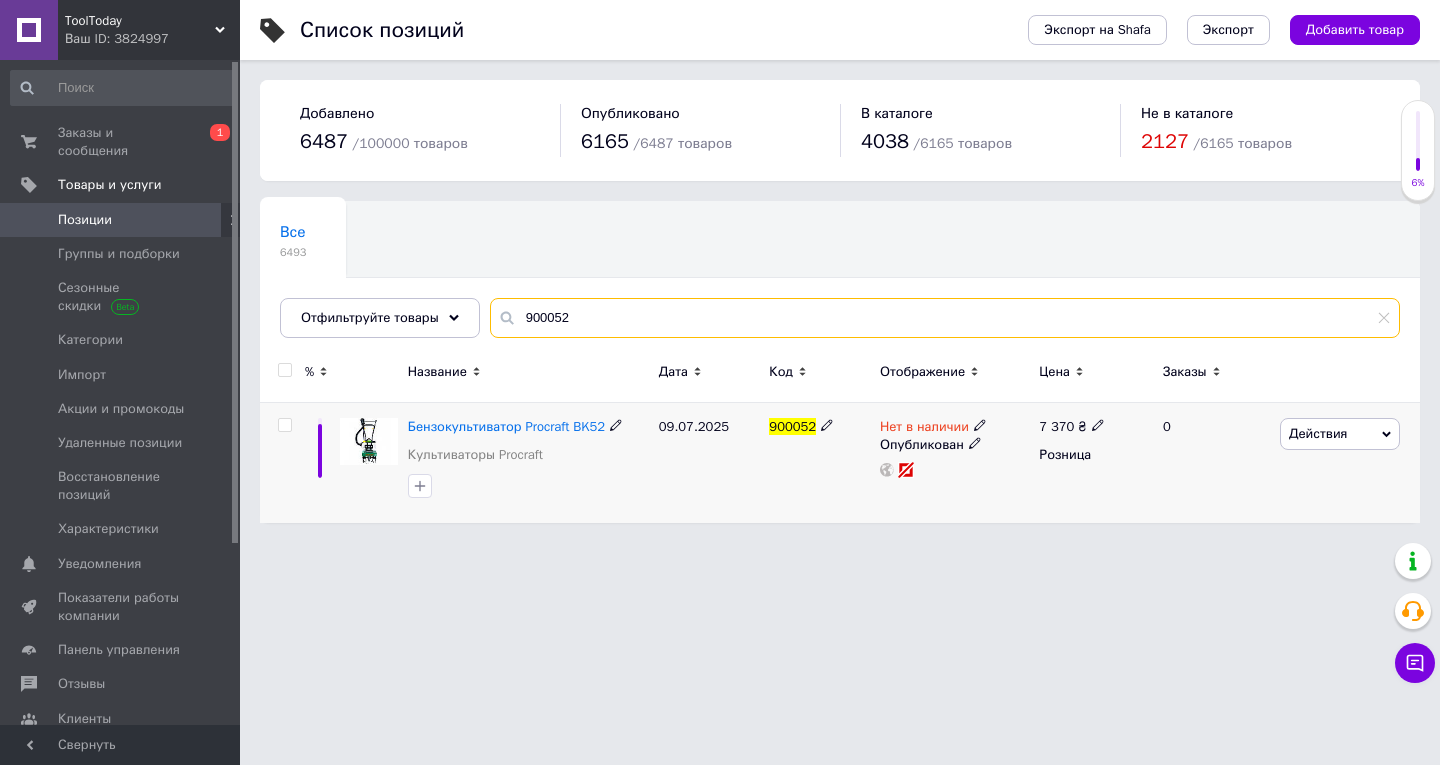 type on "900052" 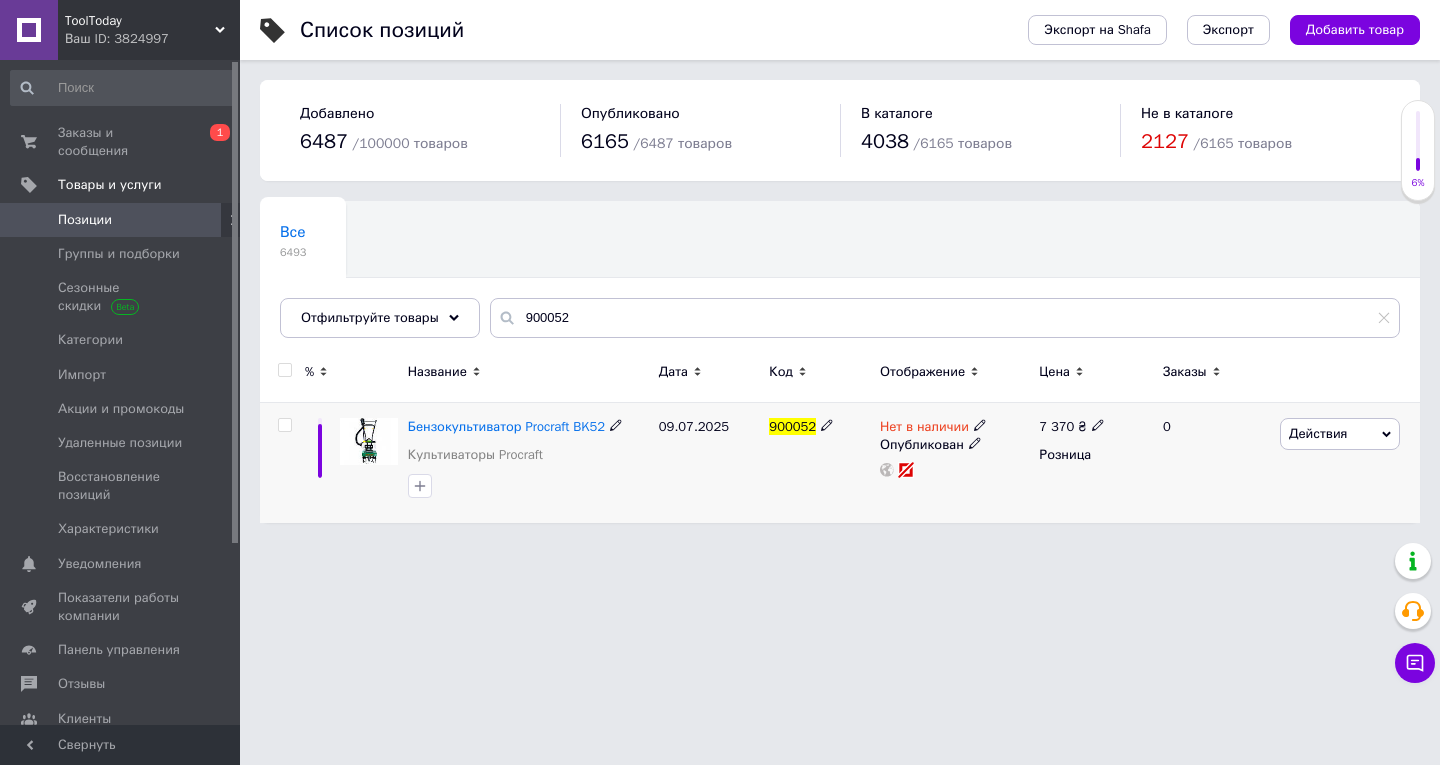 click 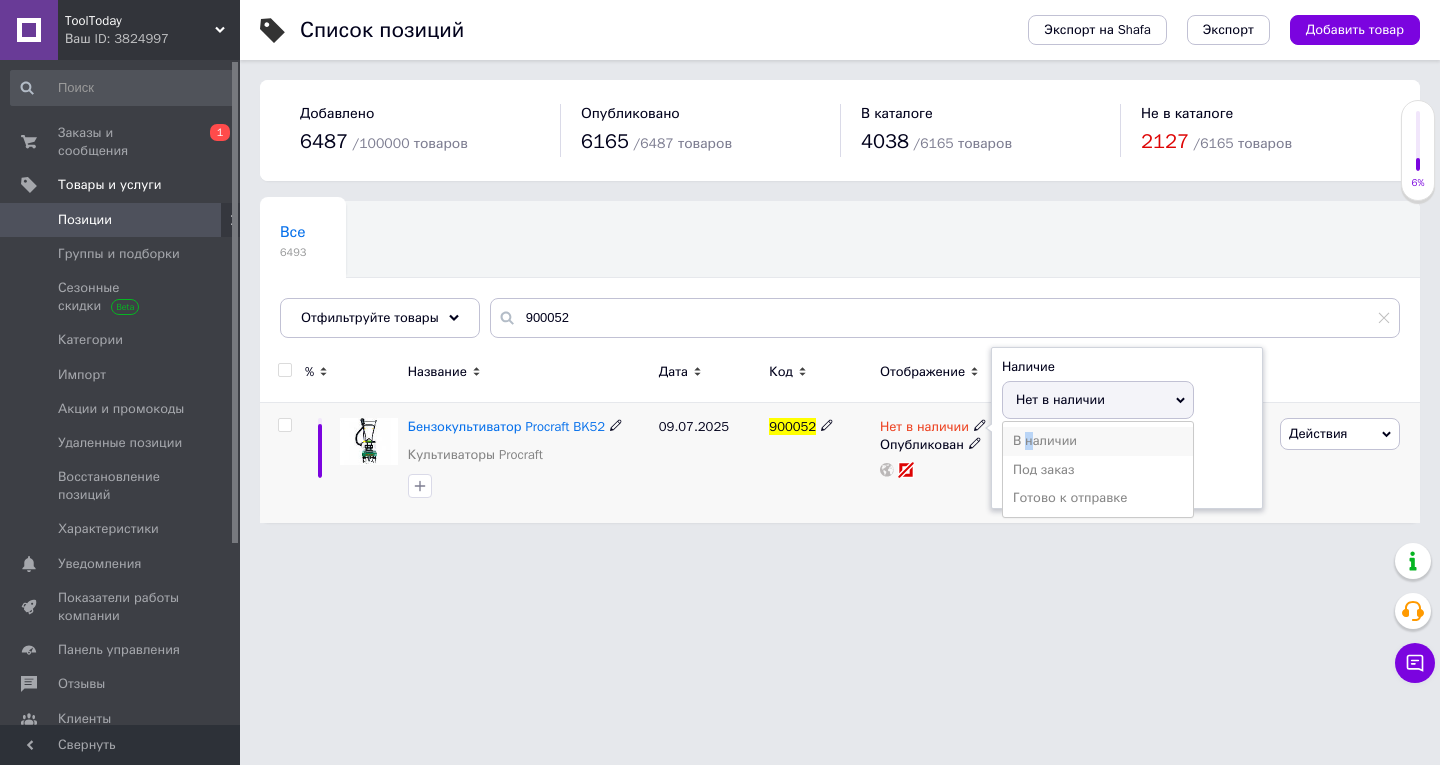 click on "В наличии" at bounding box center (1098, 441) 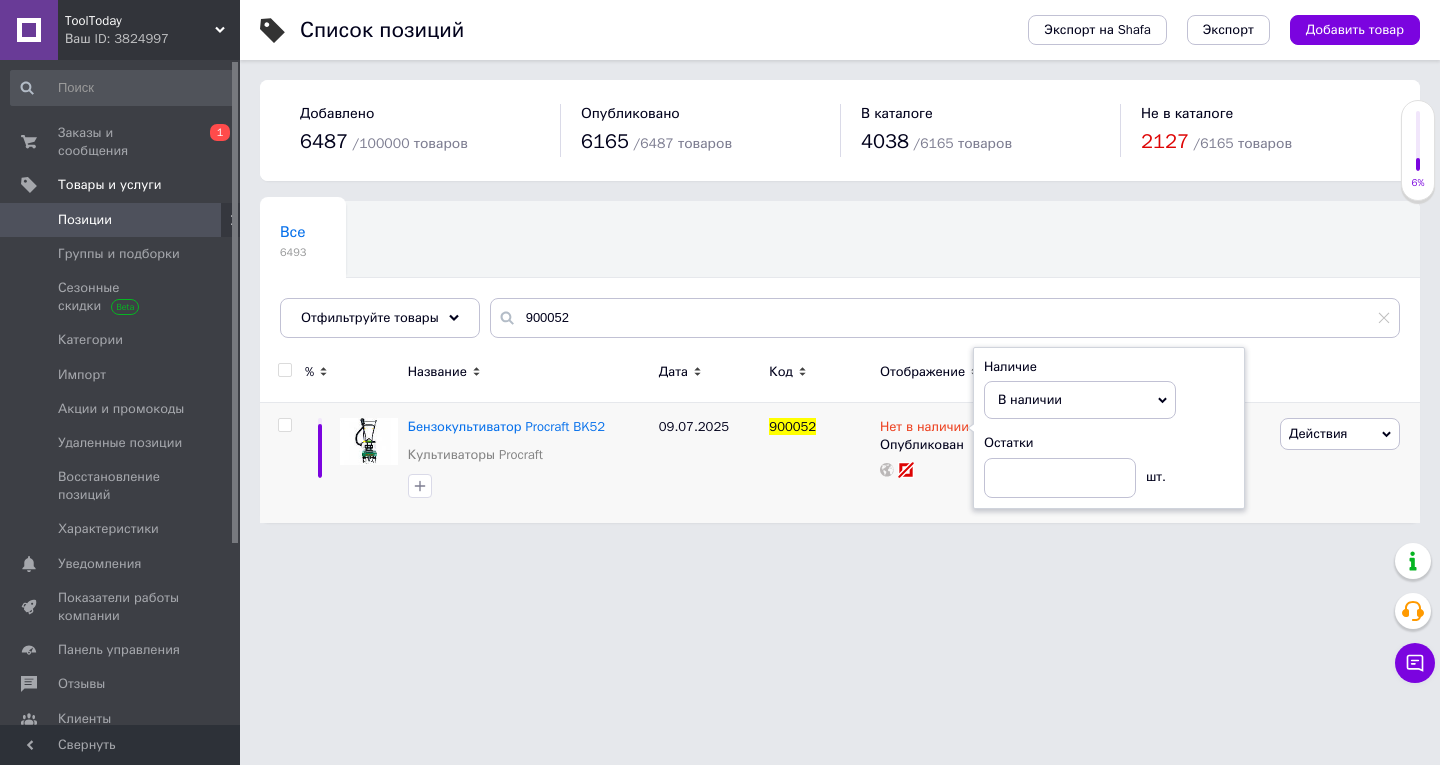 click on "Список позиций Экспорт на Shafa Экспорт Добавить товар Добавлено 6487   / 100000   товаров Опубликовано 6165   / 6487   товаров В каталоге 4038   / 6165   товаров Не в каталоге 2127   / 6165   товаров Все 6493 Ok Отфильтровано...  Сохранить Мы ничего не нашли Возможно, ошибка в слове  или нет соответствий по вашему запросу. Все 6493 Отфильтруйте товары 900052 % Название Дата Код Отображение Цена Заказы Бензокультиватор Procraft BK52 Культиваторы Procraft 09.07.2025 900052 Нет в наличии Наличие В наличии Нет в наличии Под заказ Готово к отправке Остатки шт. Опубликован 7 370   ₴ Розница 0 Действия Редактировать 6%" at bounding box center [840, 271] 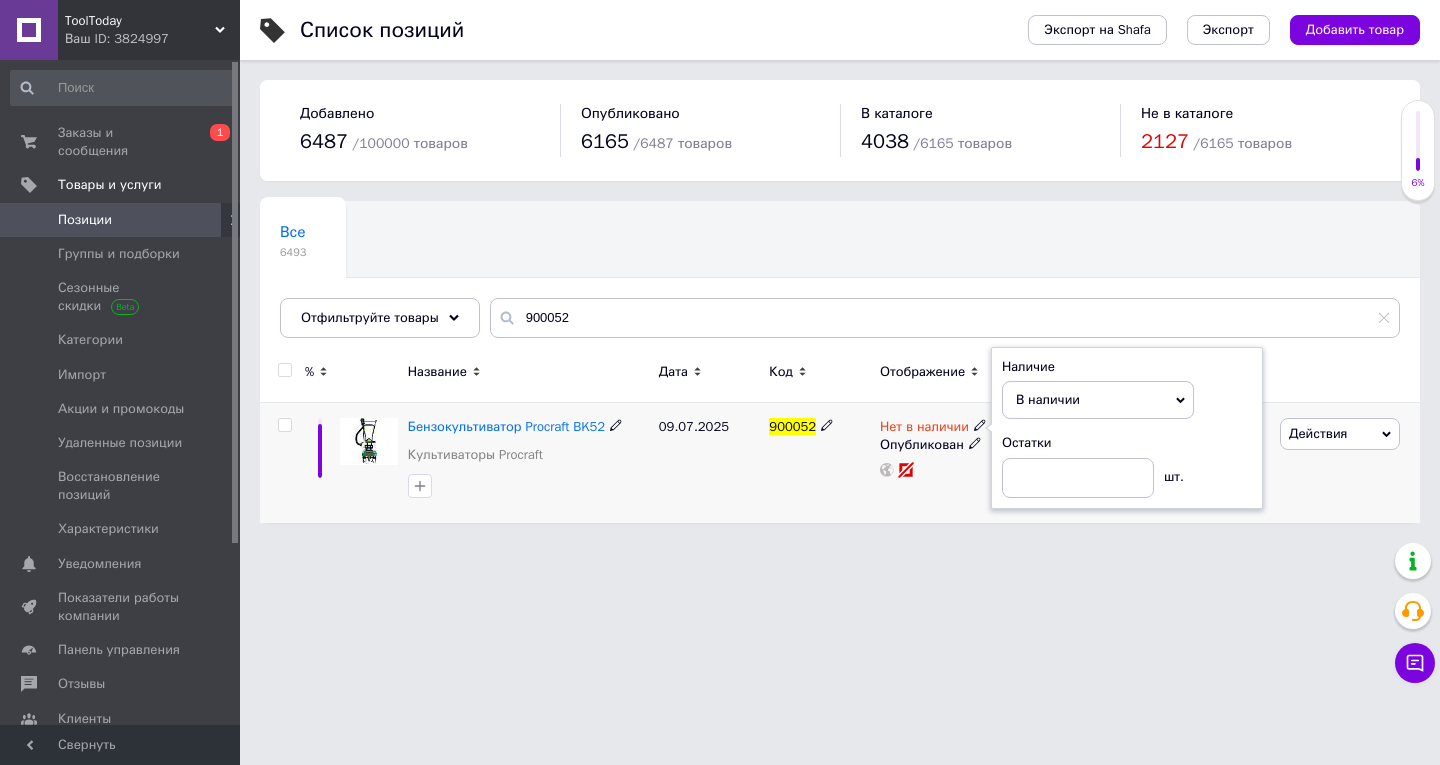 click on "Действия" at bounding box center [1318, 433] 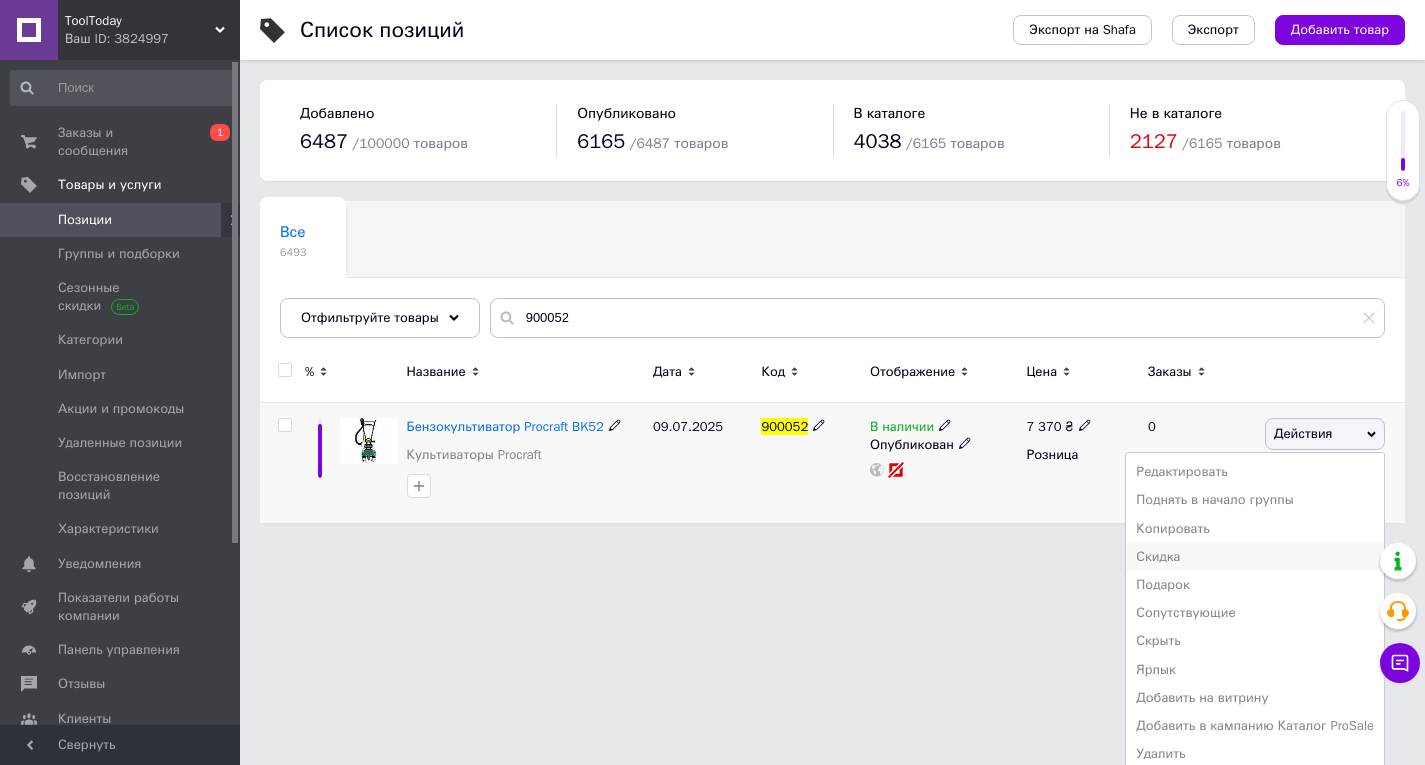 click on "Скидка" at bounding box center (1255, 557) 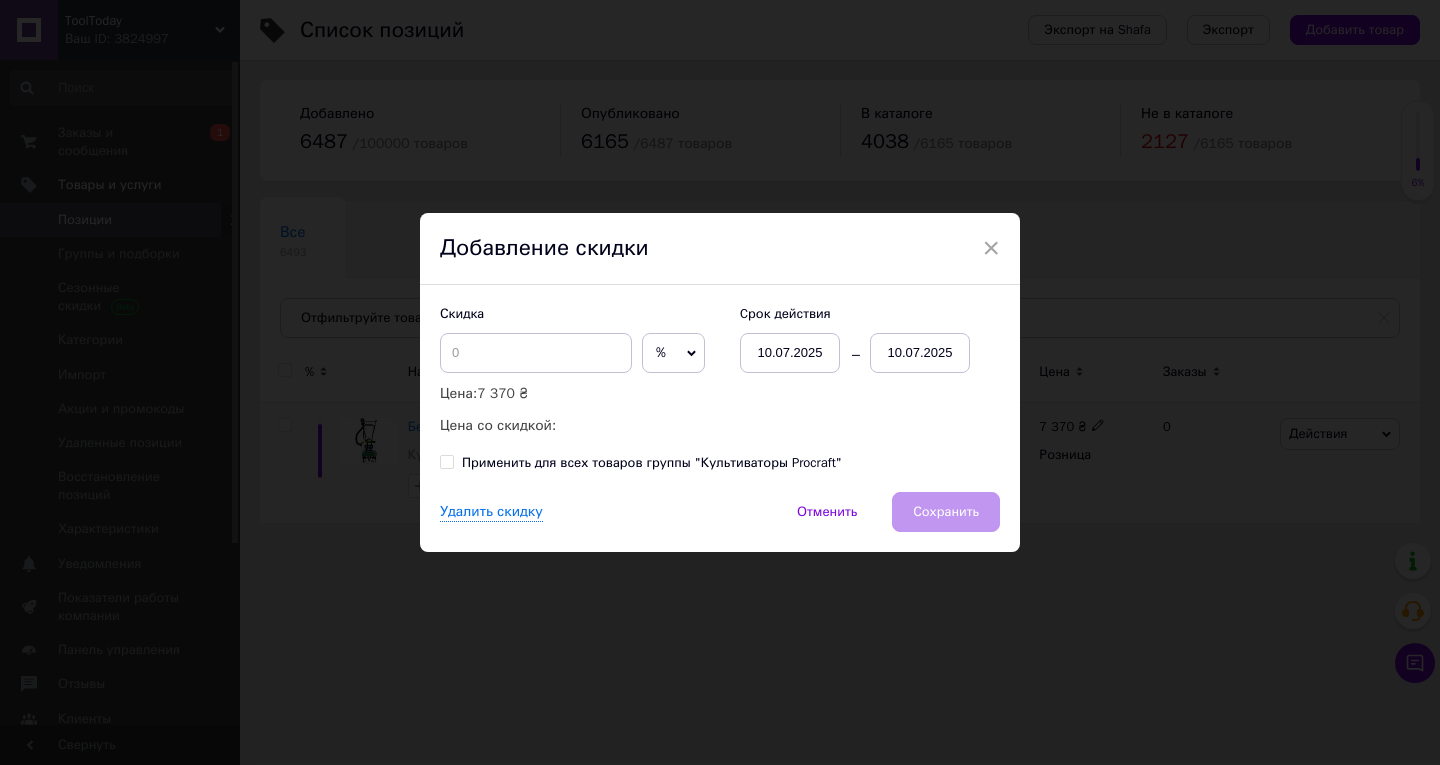 click on "10.07.2025" at bounding box center (920, 353) 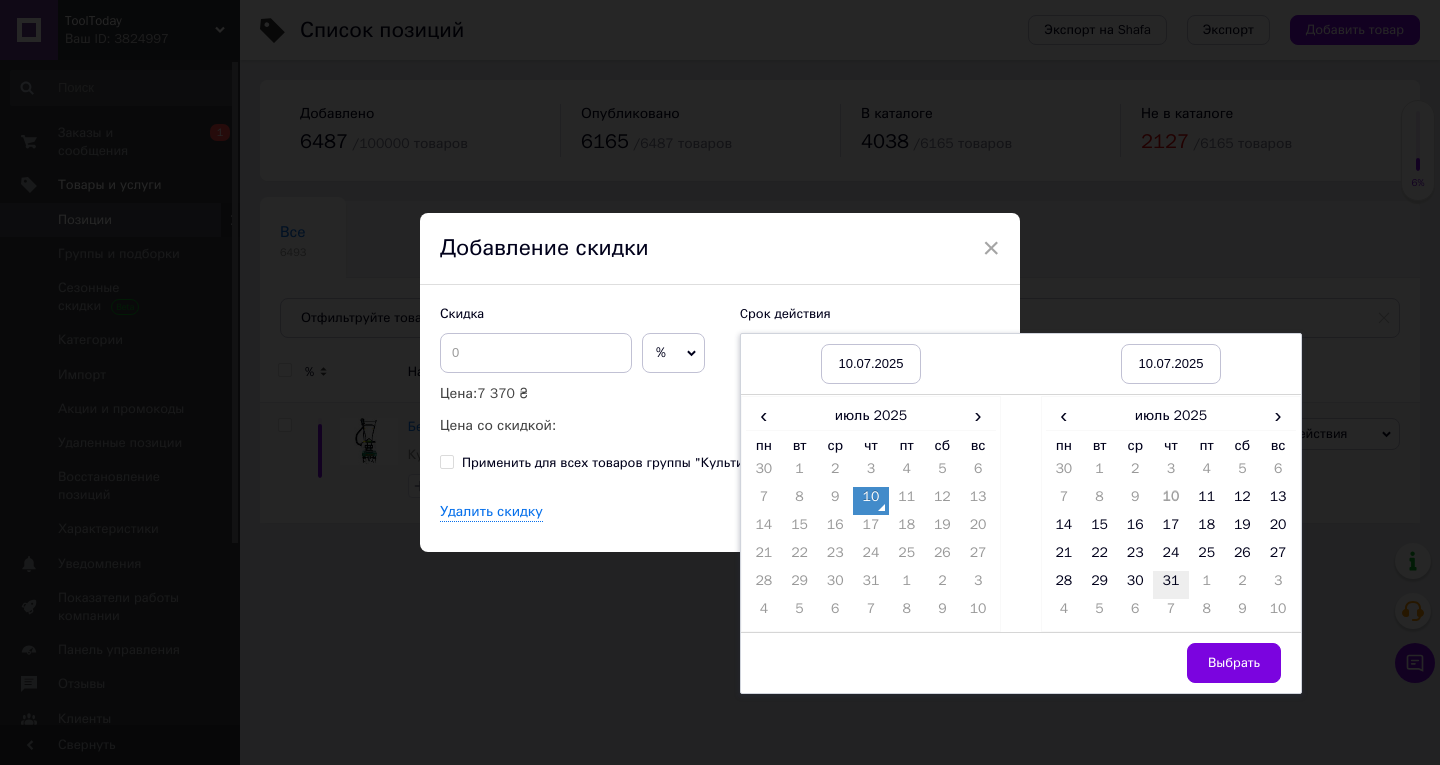 click on "31" at bounding box center (1171, 585) 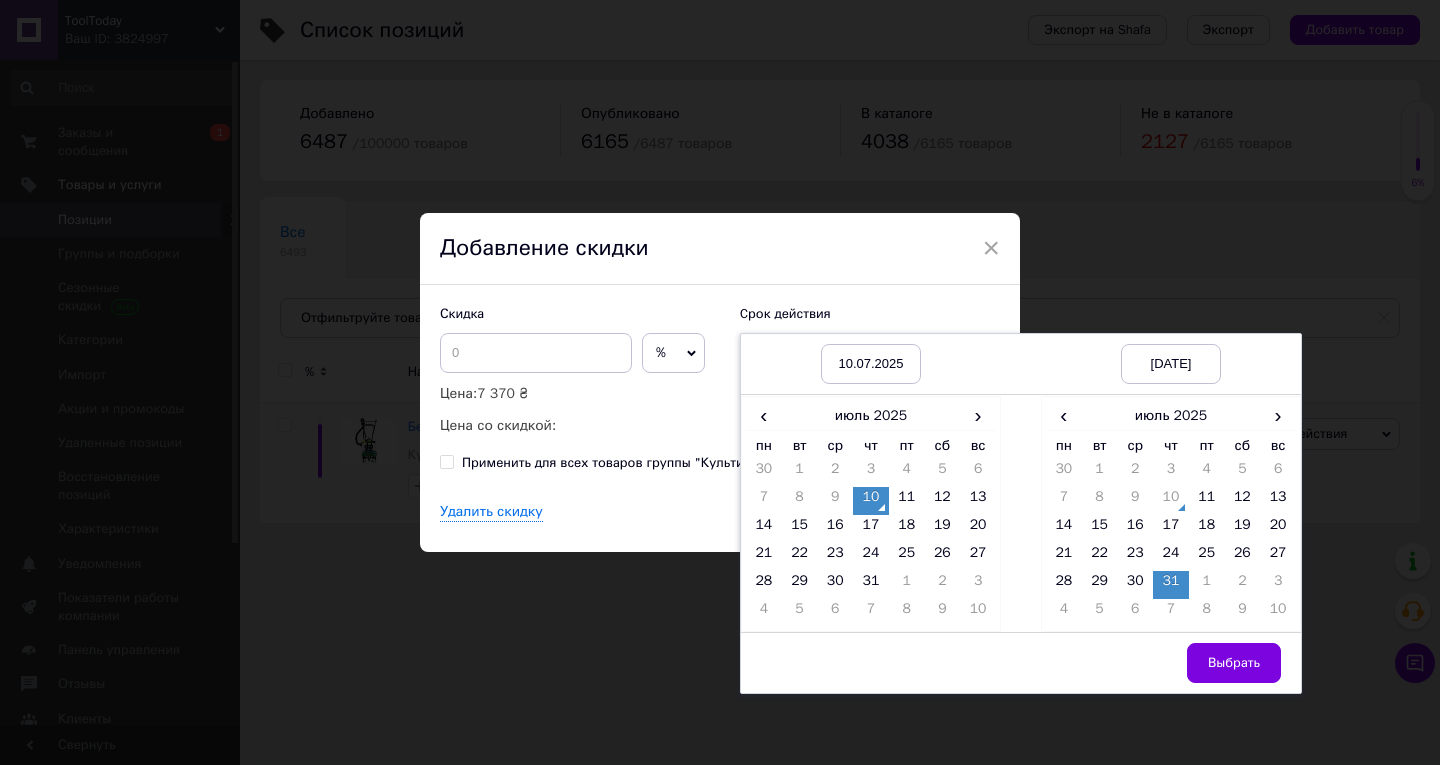 click on "Выбрать" at bounding box center [1234, 663] 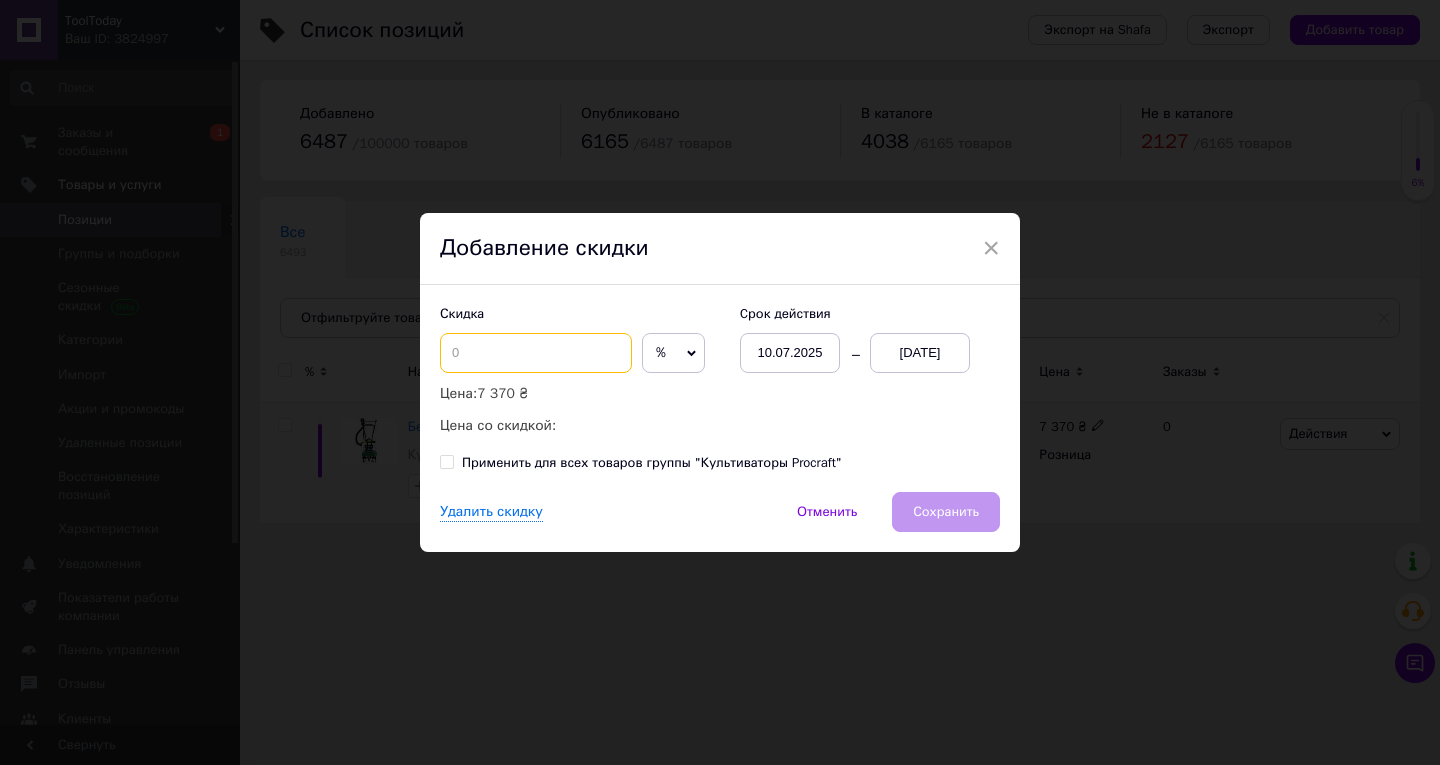 click at bounding box center (536, 353) 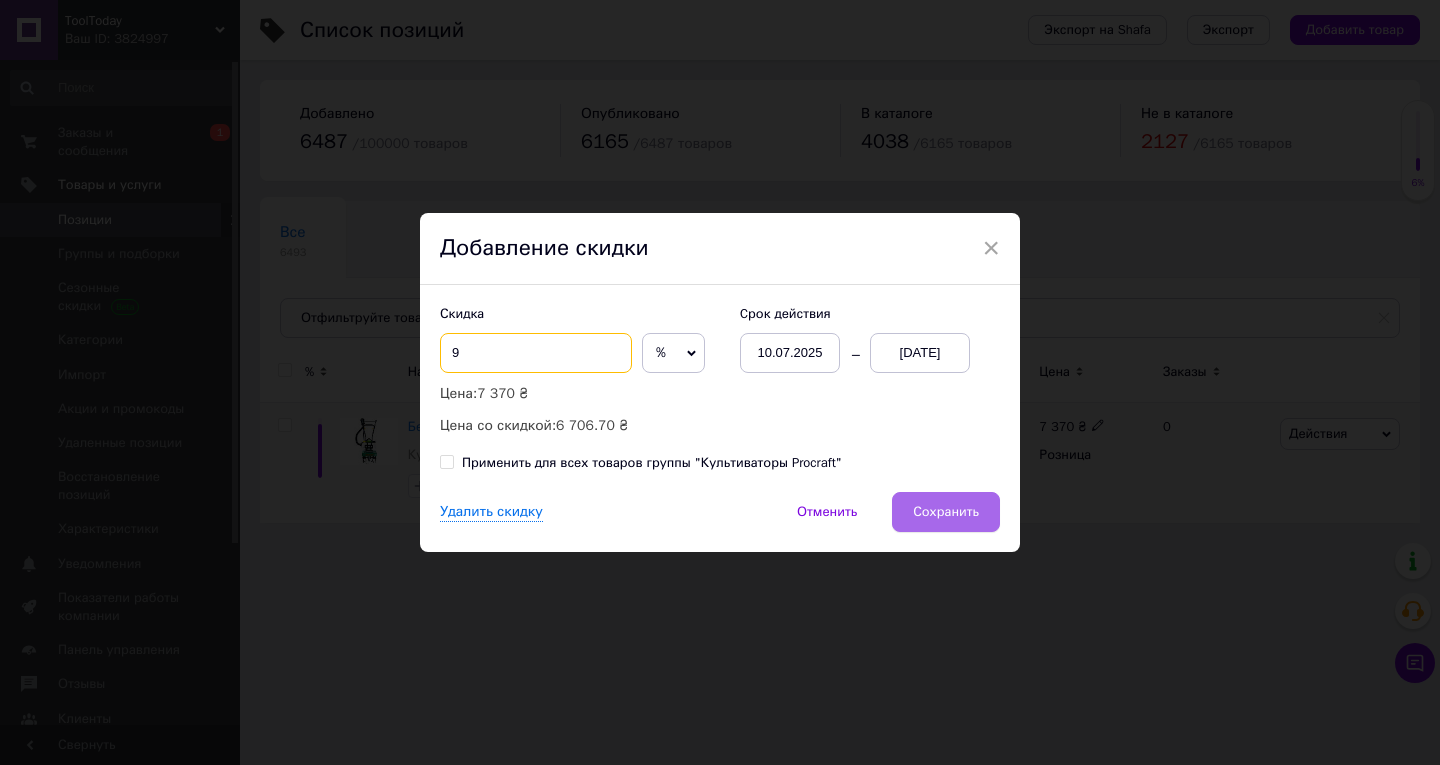 type on "9" 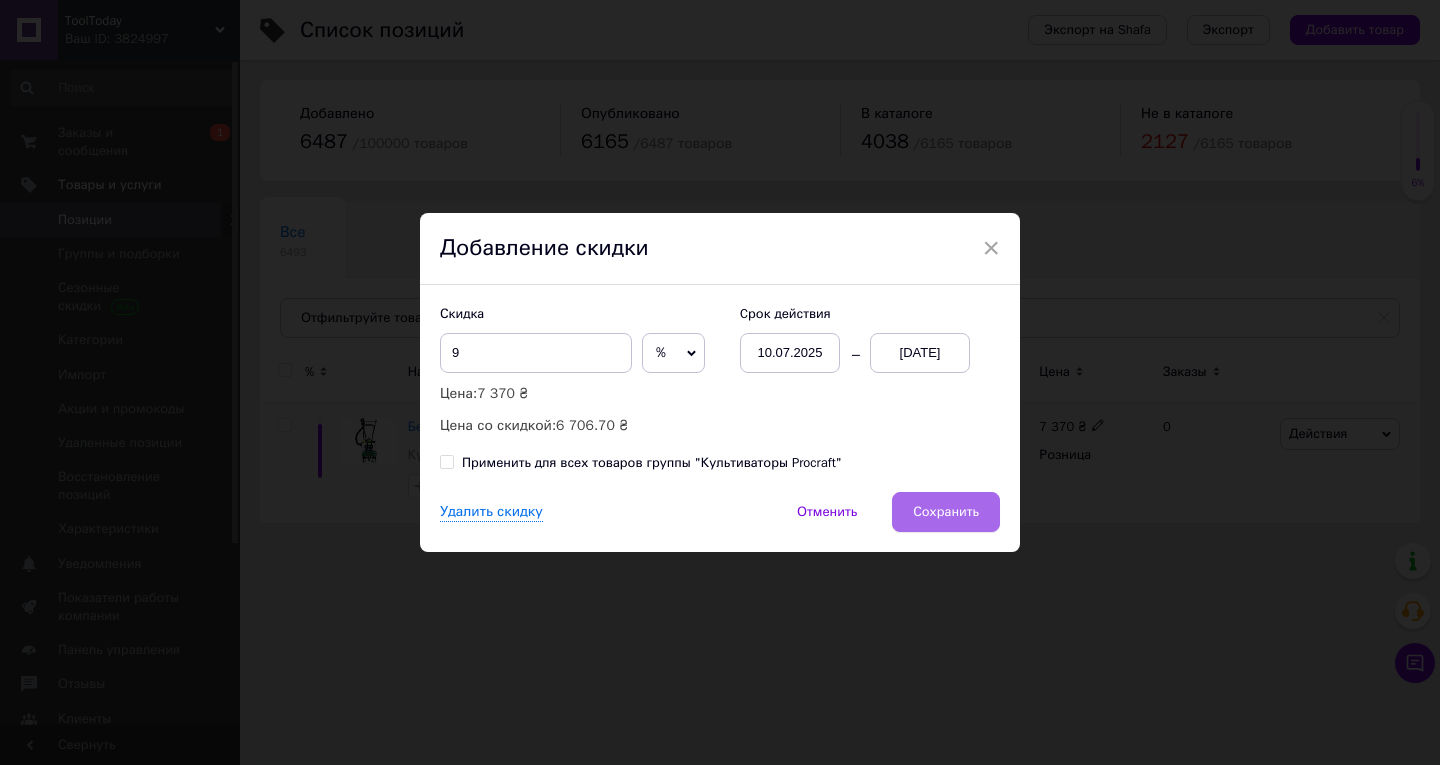 click on "Сохранить" at bounding box center (946, 512) 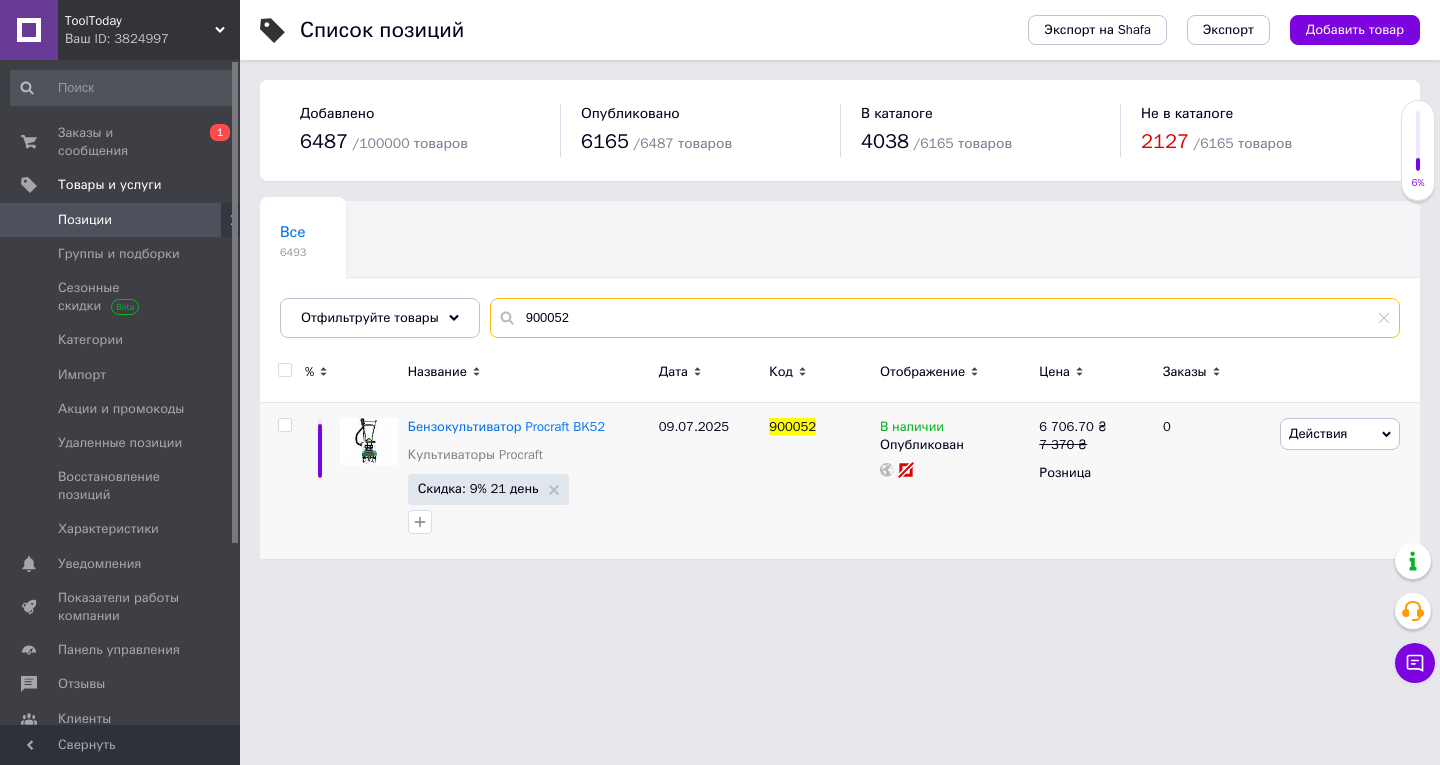 click on "900052" at bounding box center [945, 318] 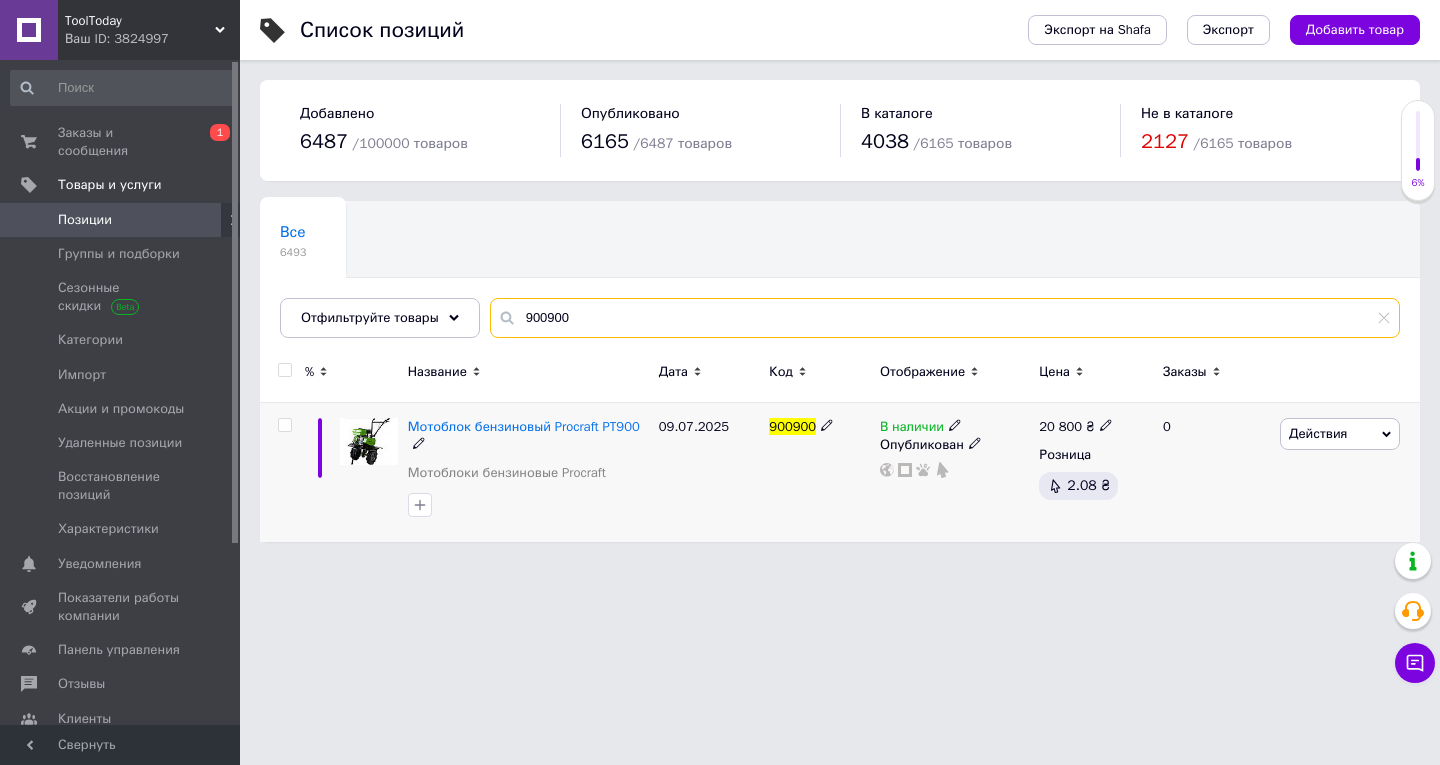 type on "900900" 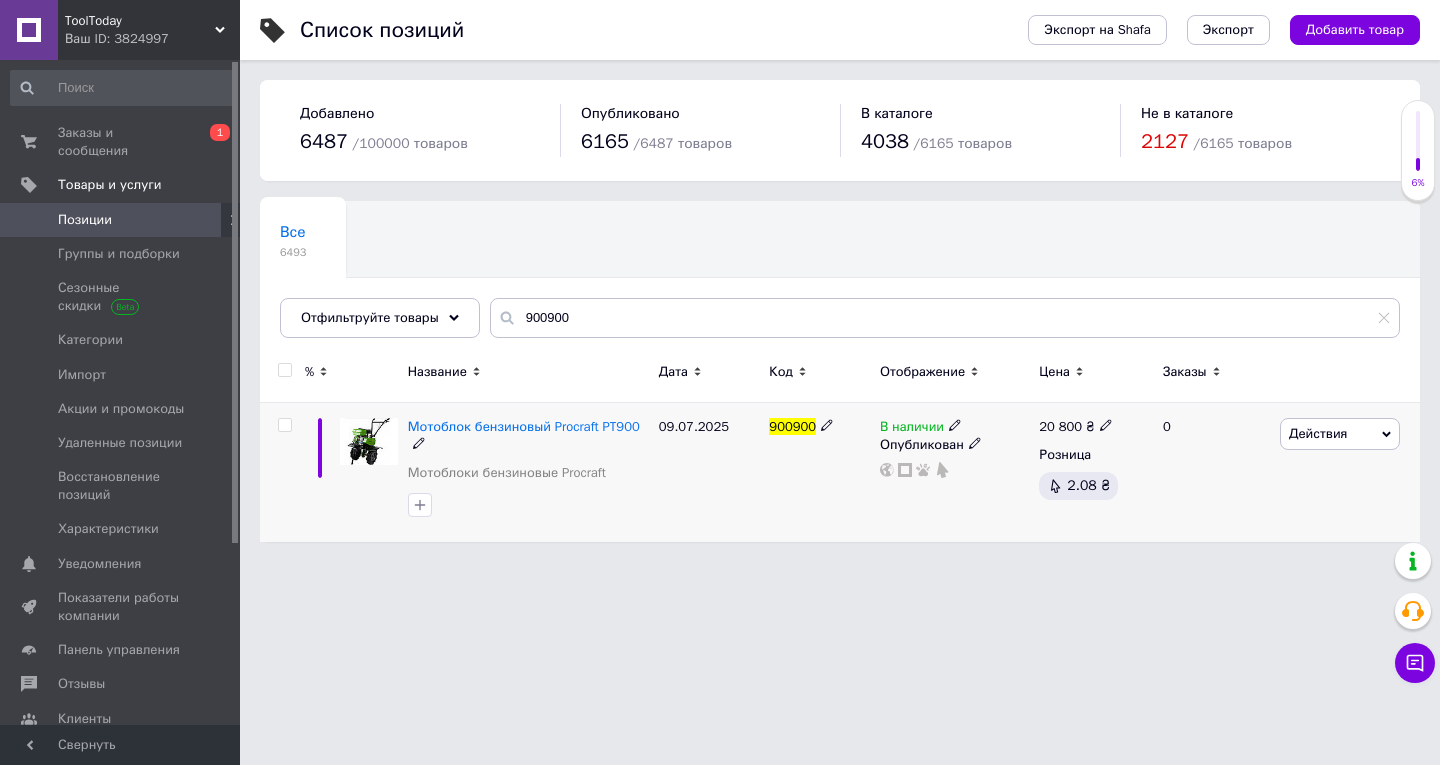 drag, startPoint x: 1322, startPoint y: 431, endPoint x: 1285, endPoint y: 477, distance: 59.03389 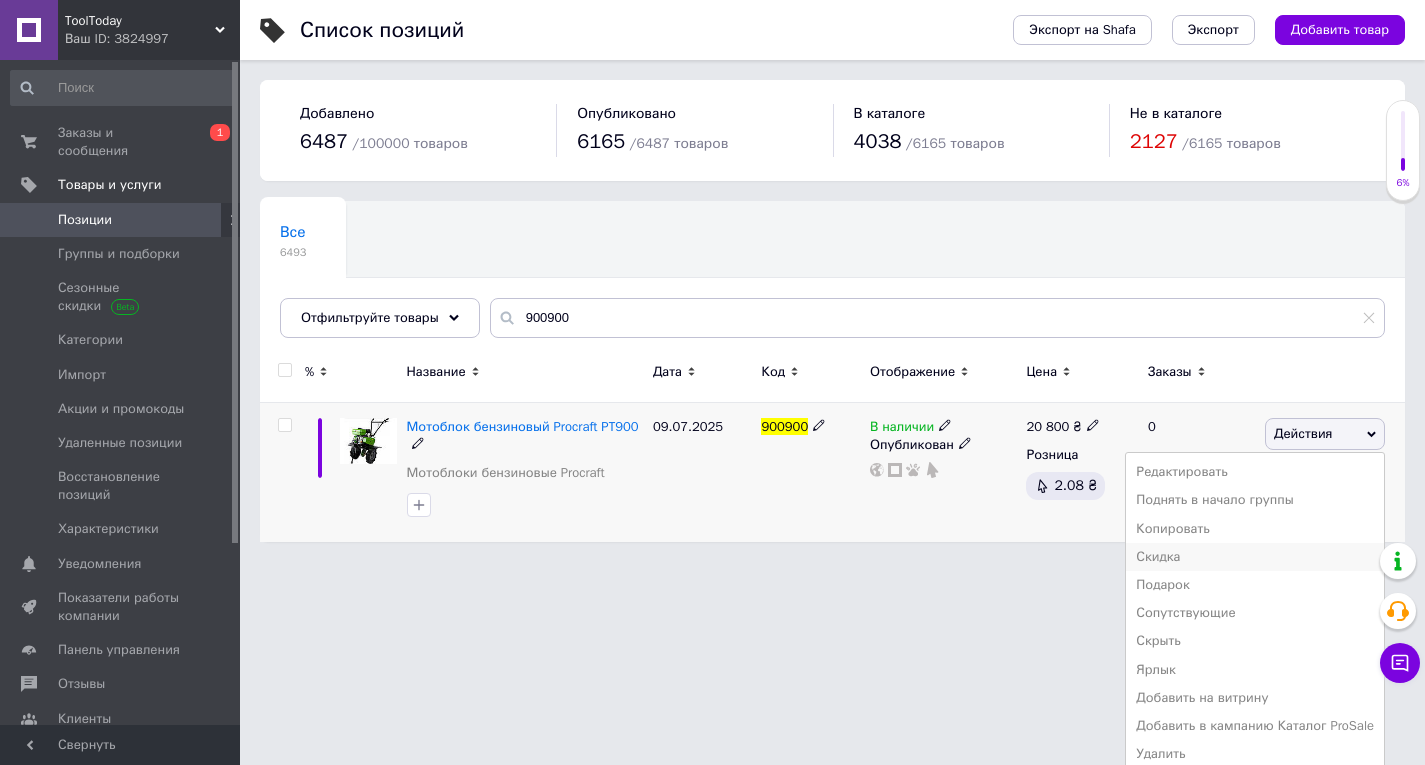 click on "Скидка" at bounding box center (1255, 557) 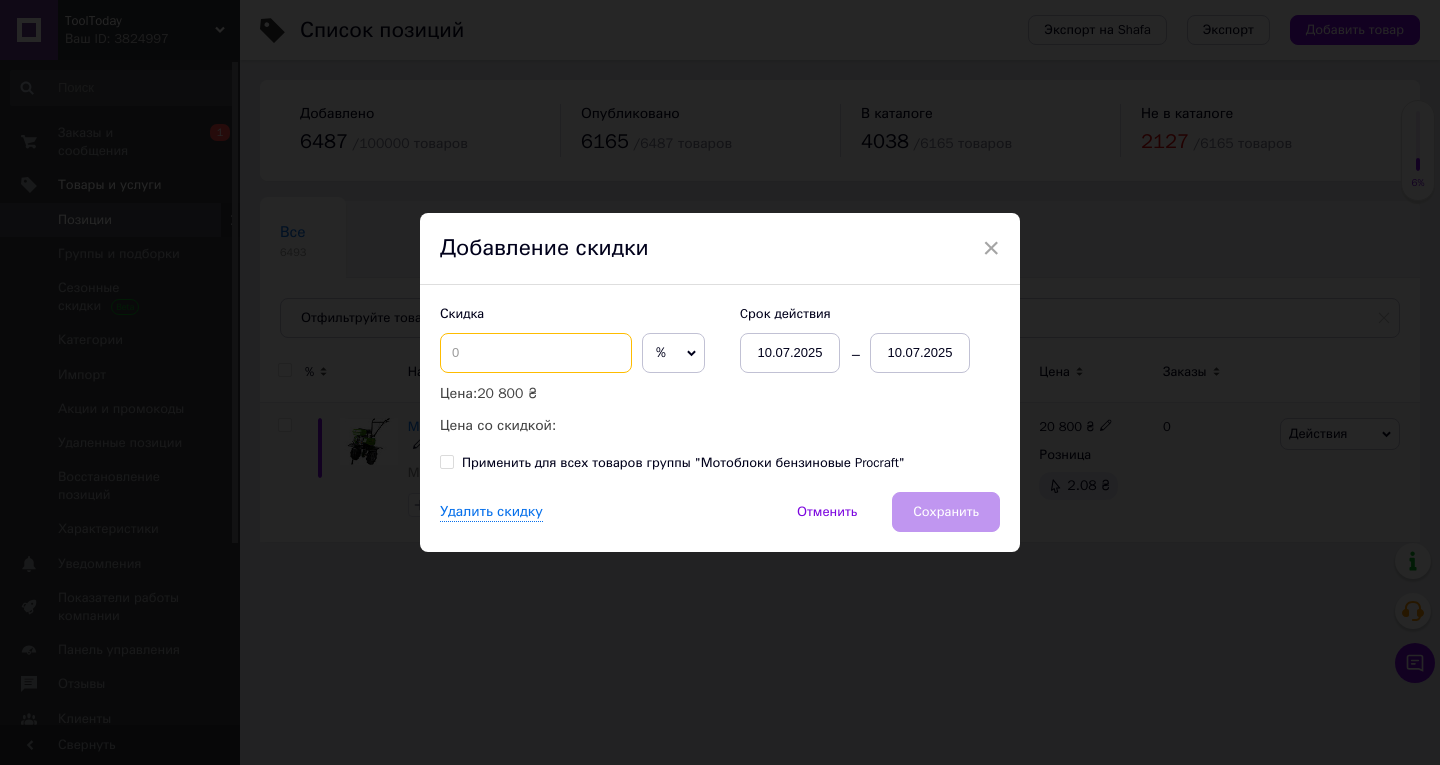 click at bounding box center [536, 353] 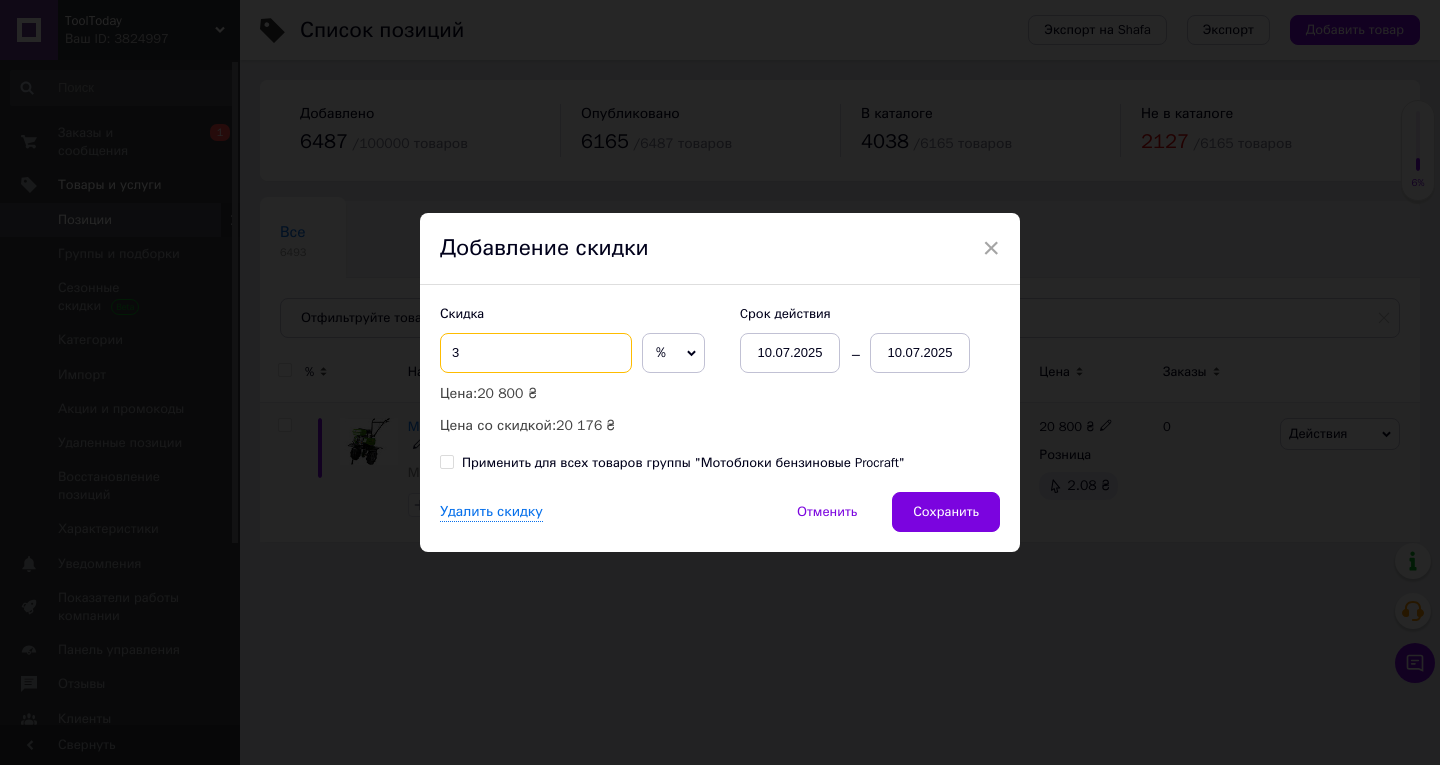 type on "3" 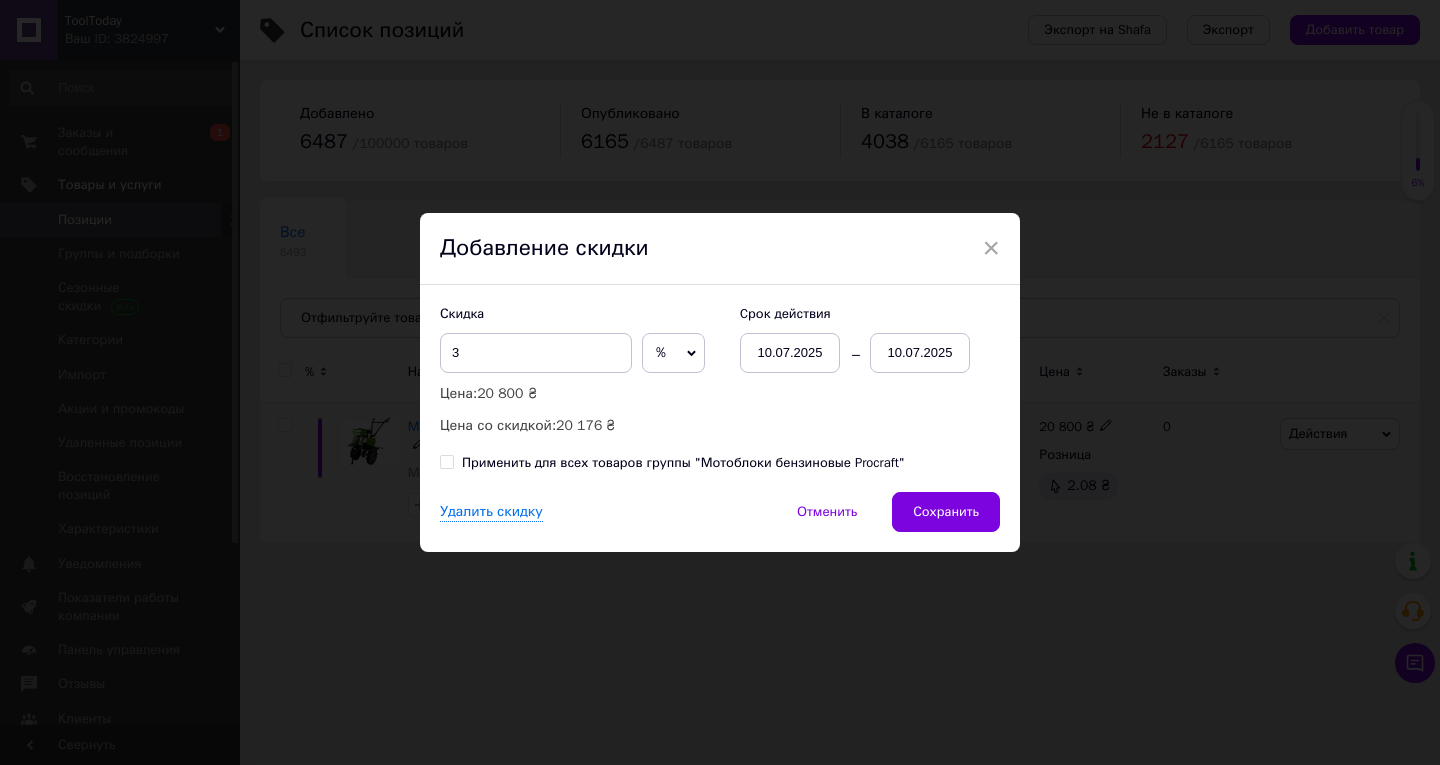 click on "10.07.2025" at bounding box center (920, 353) 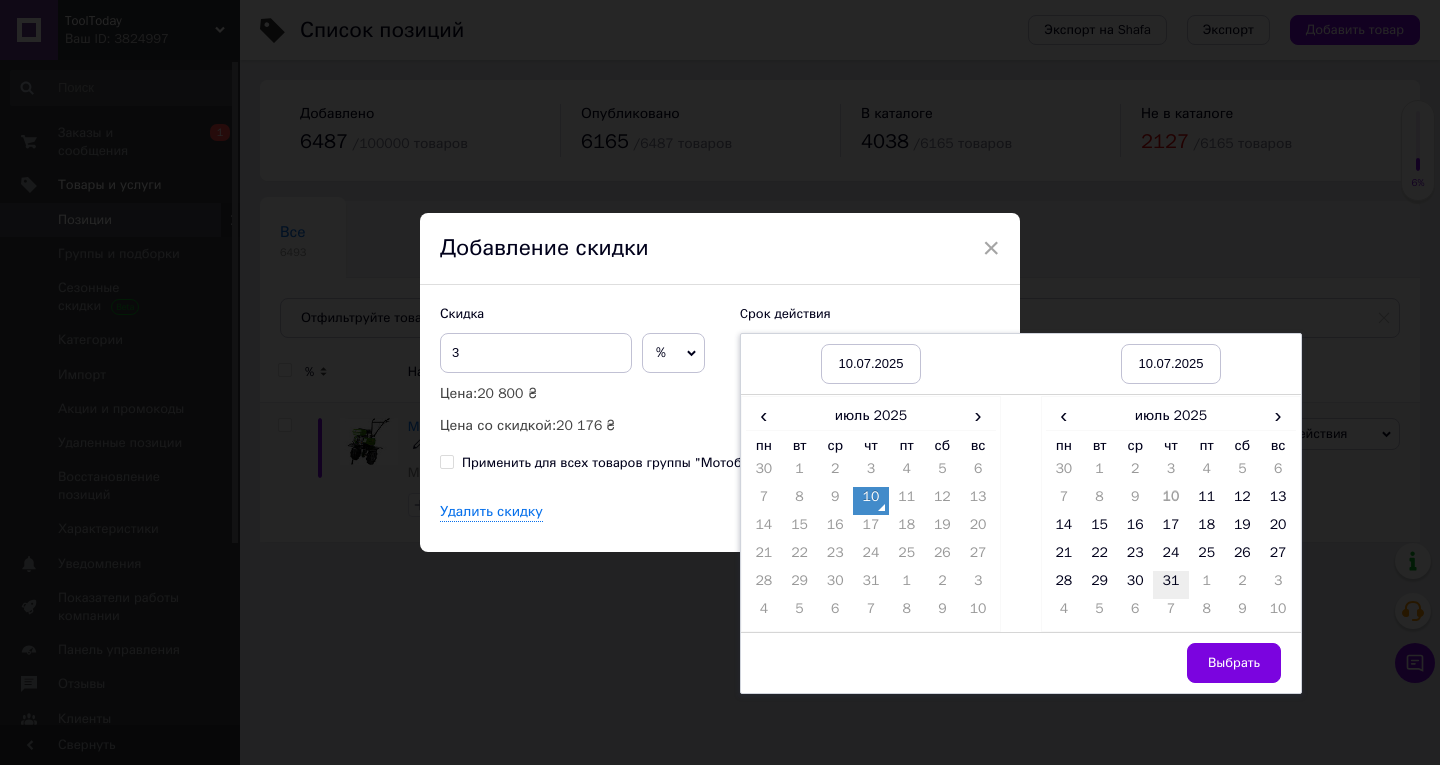 click on "31" at bounding box center [1171, 585] 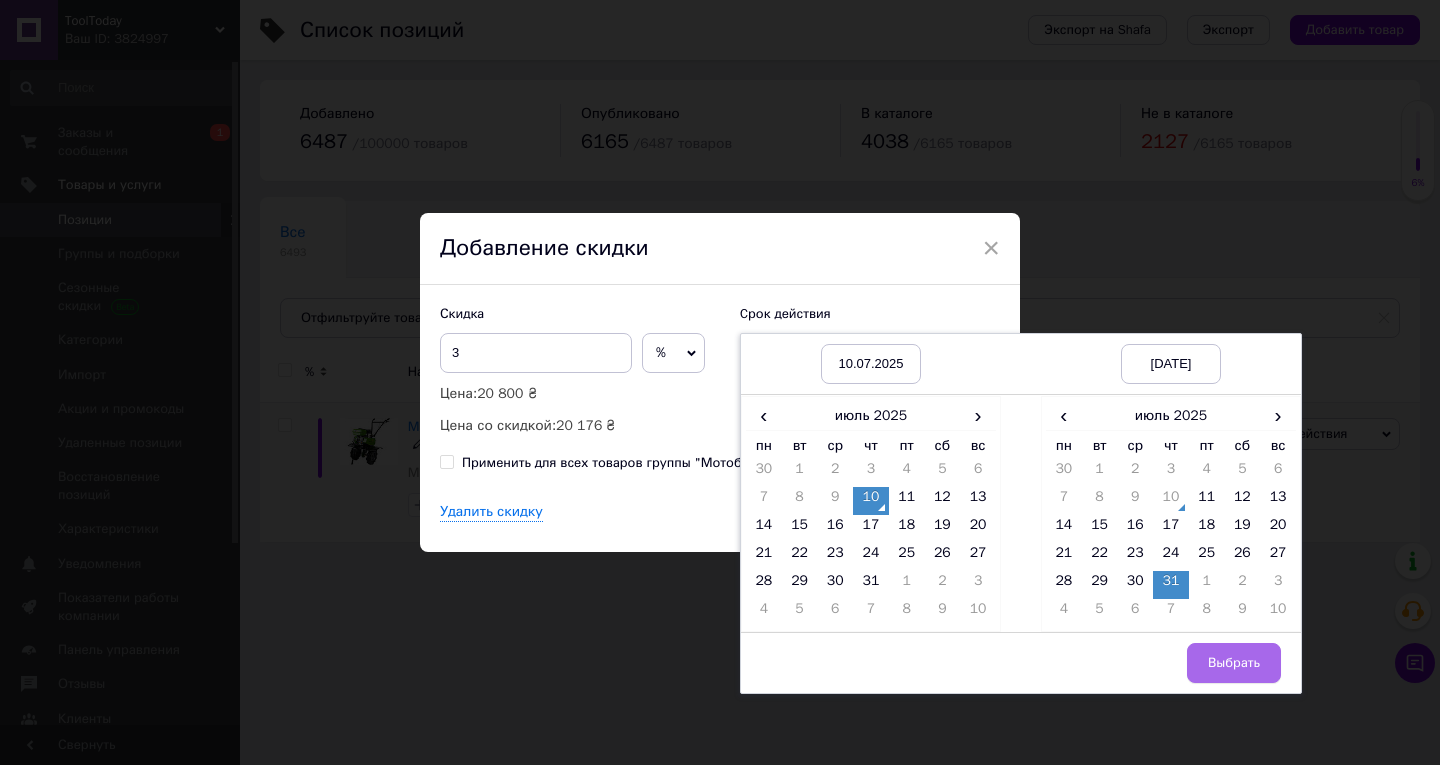 click on "Выбрать" at bounding box center [1234, 663] 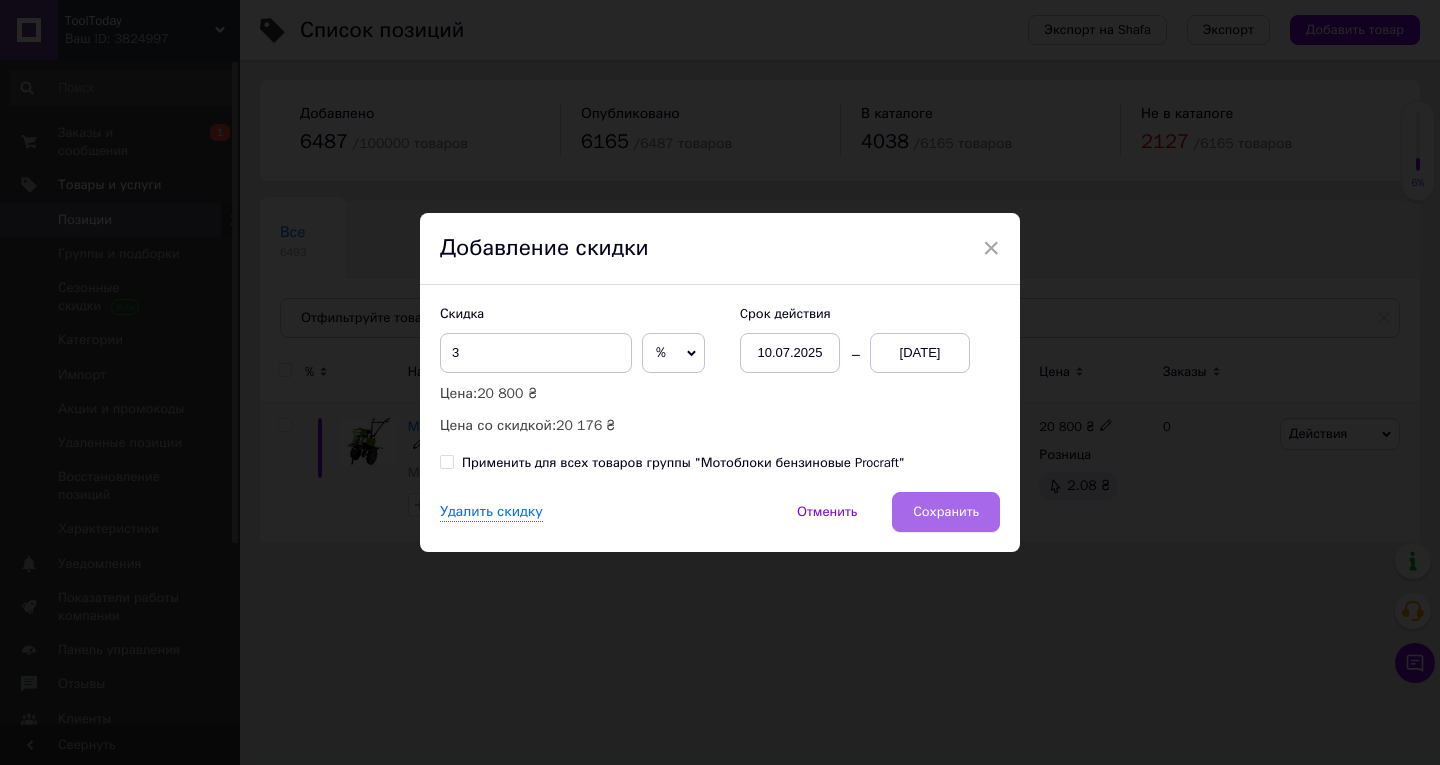 click on "Сохранить" at bounding box center (946, 512) 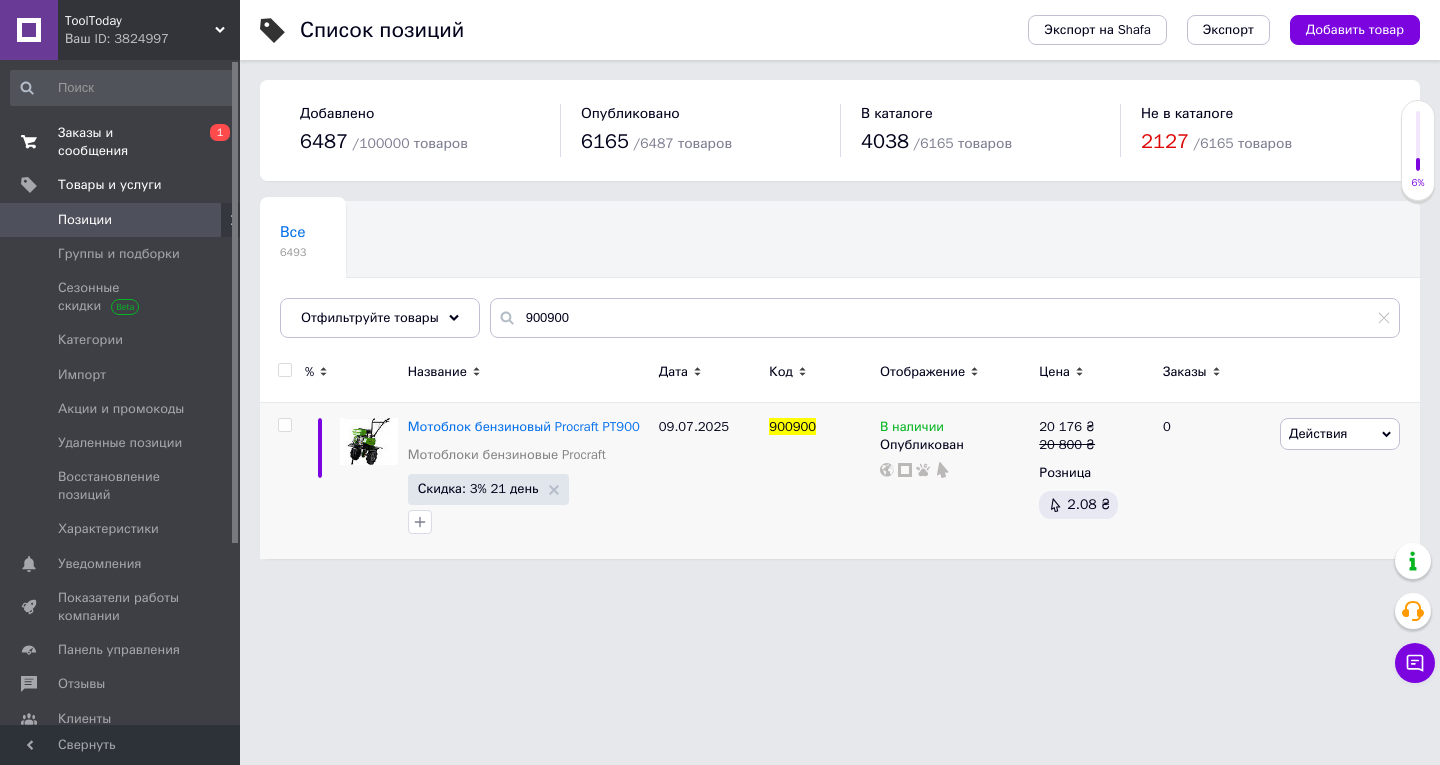 click on "Заказы и сообщения" at bounding box center (121, 142) 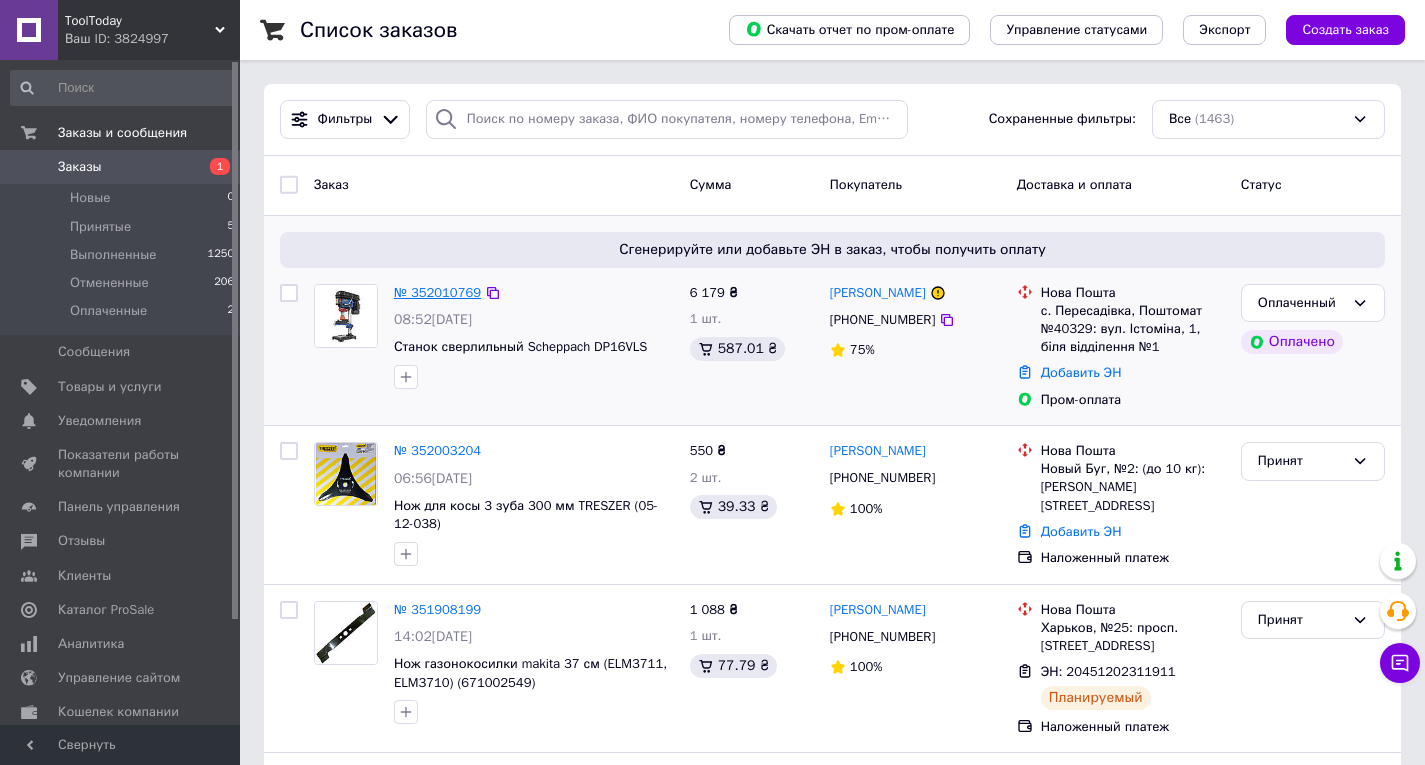 click on "№ 352010769" at bounding box center (437, 292) 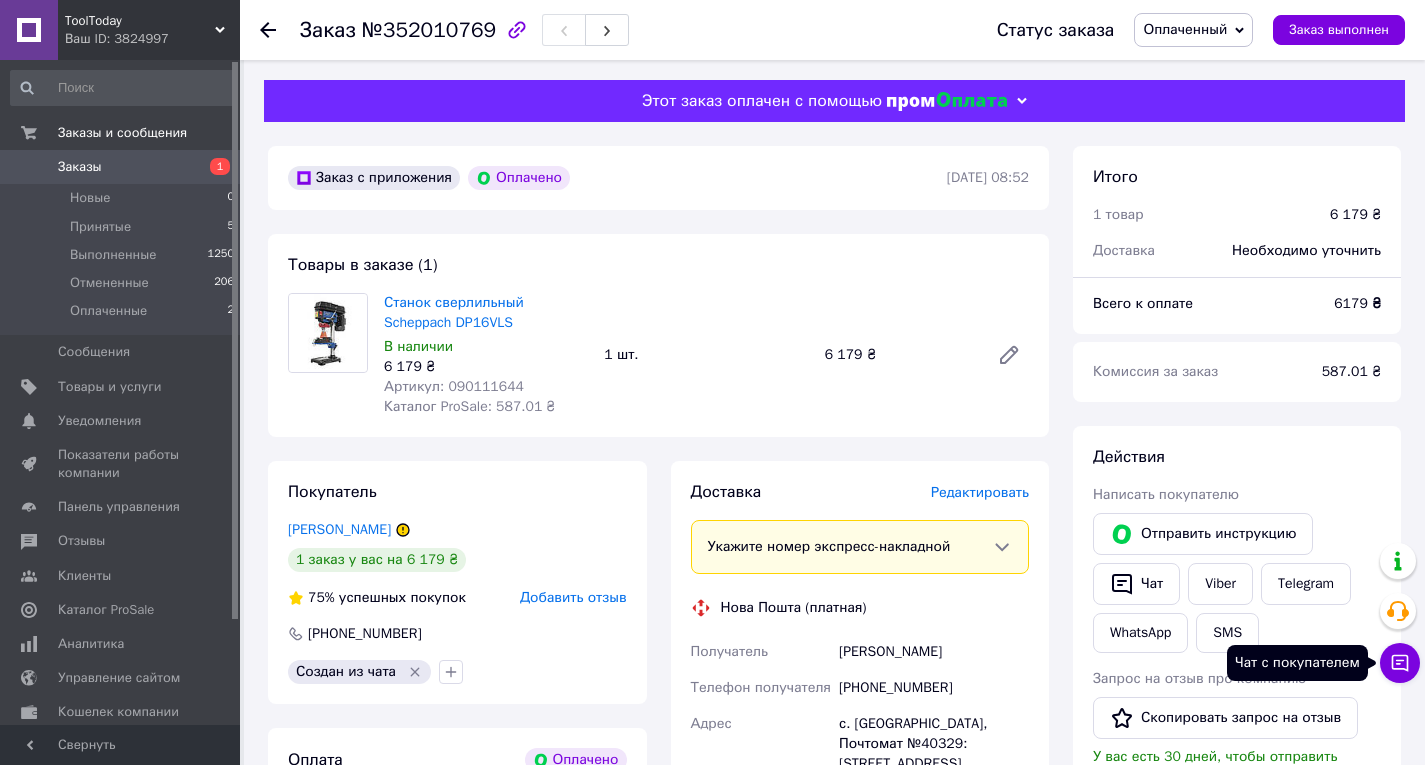 click on "Чат с покупателем" at bounding box center [1400, 663] 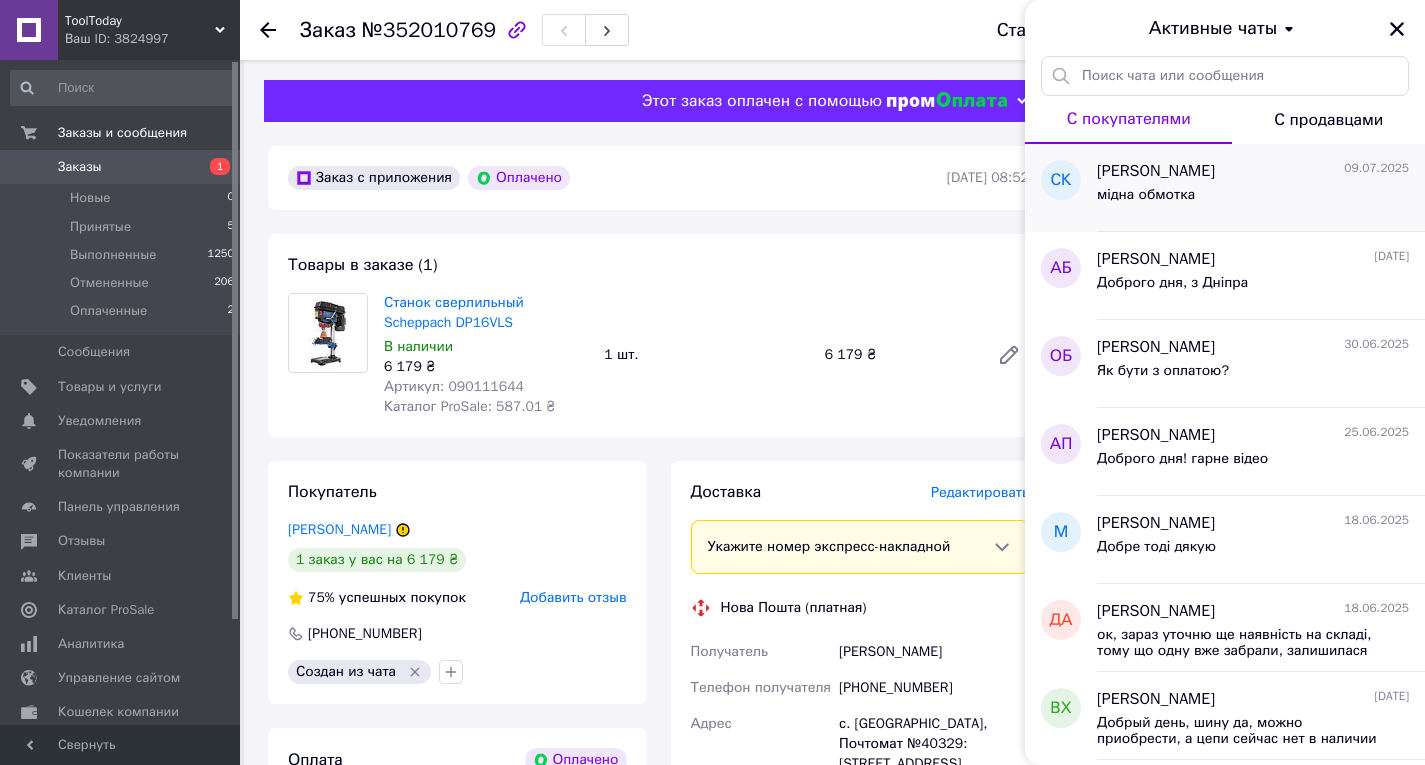 click on "мідна обмотка" at bounding box center [1253, 199] 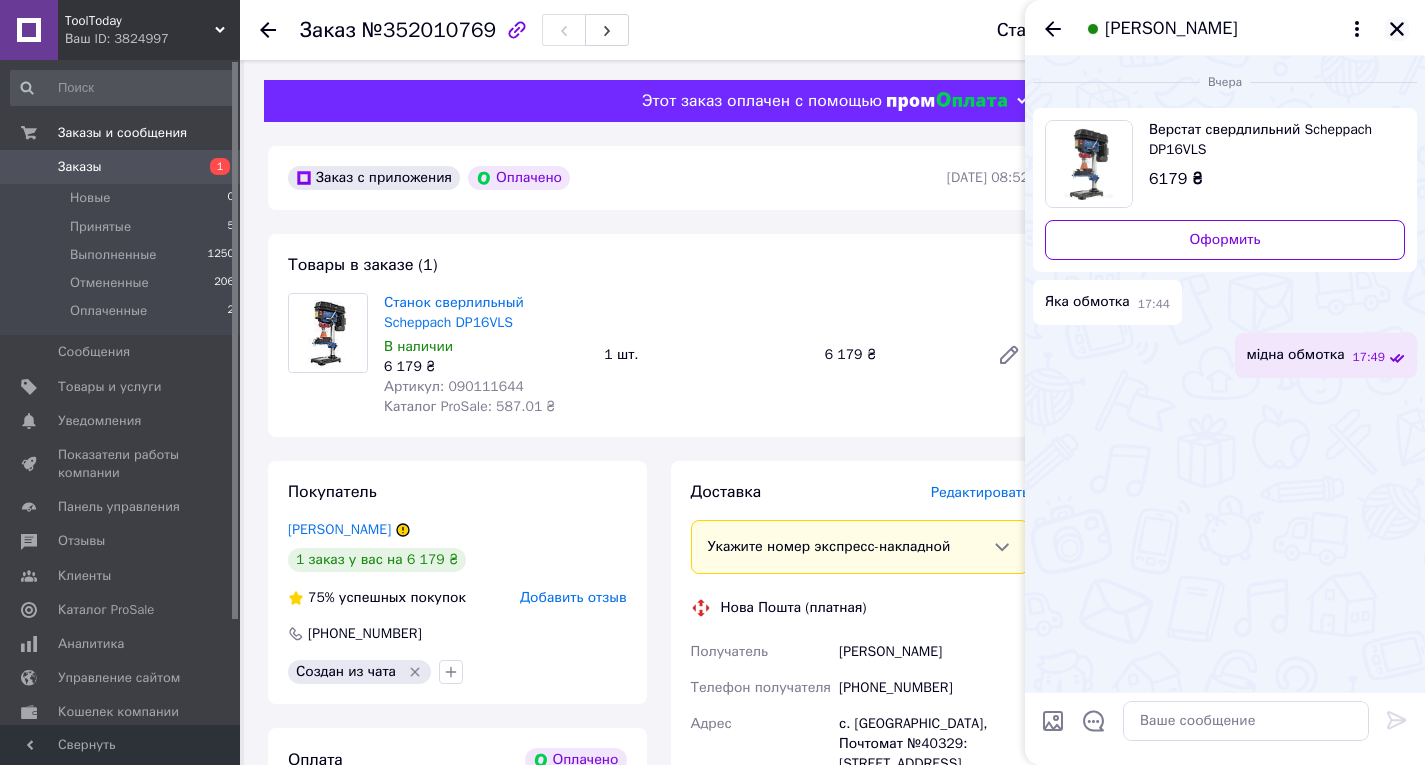 click 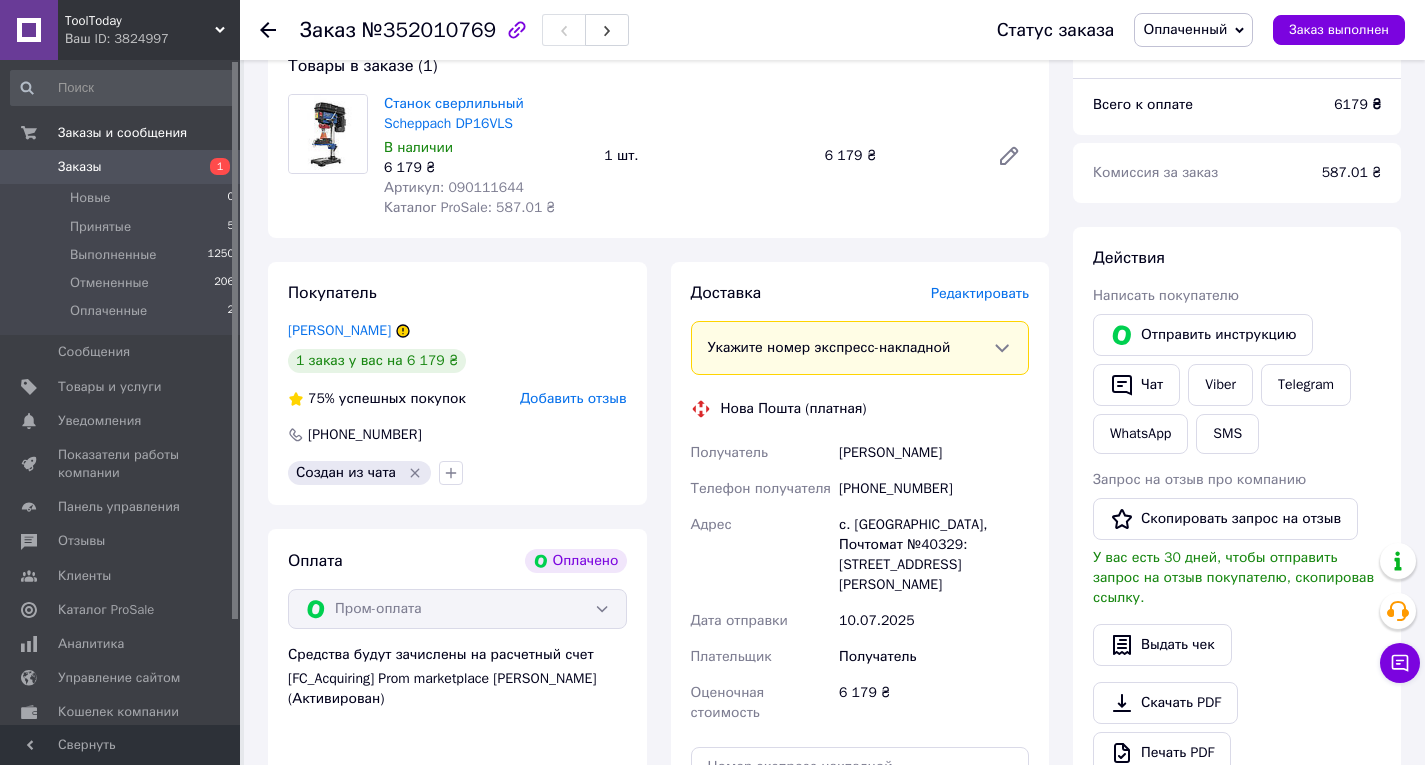 scroll, scrollTop: 200, scrollLeft: 0, axis: vertical 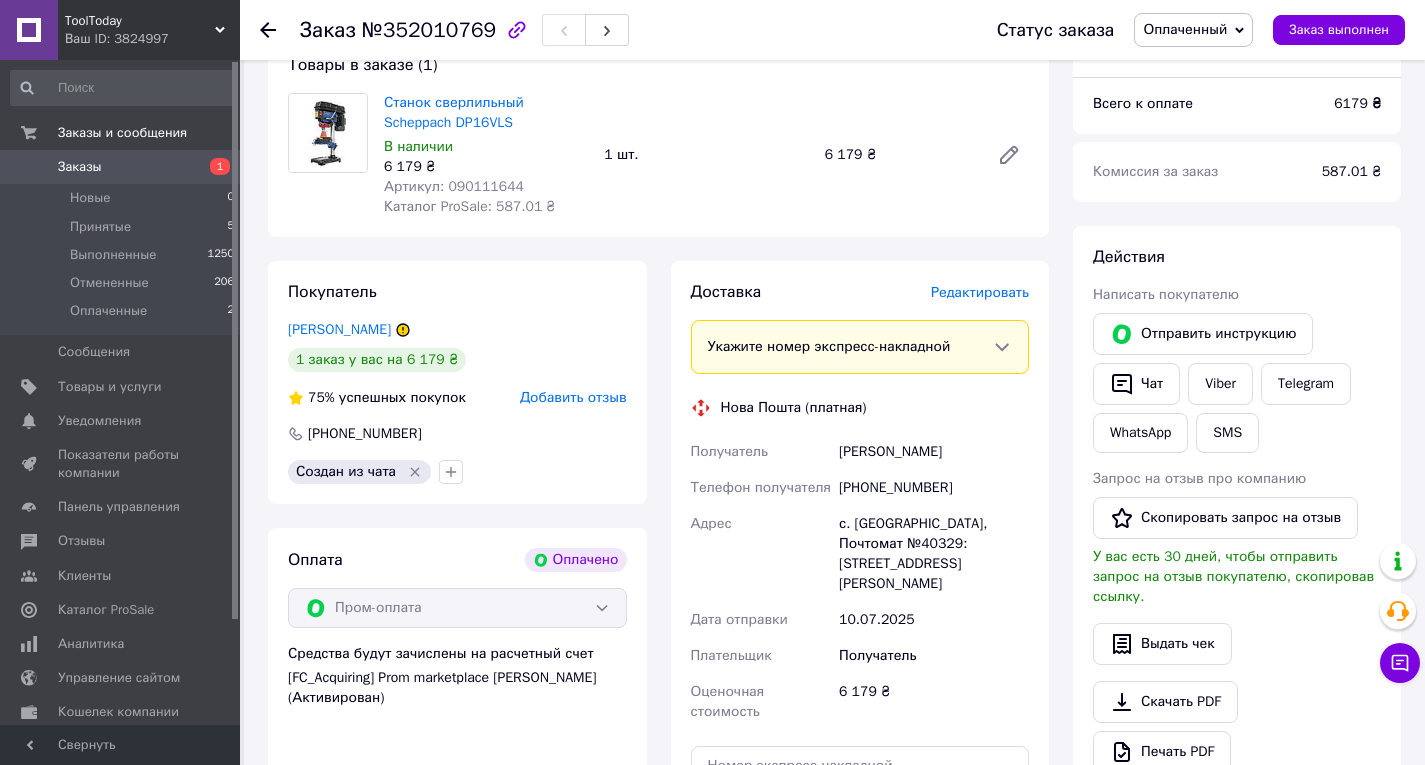 click on "Артикул: 090111644" at bounding box center [454, 186] 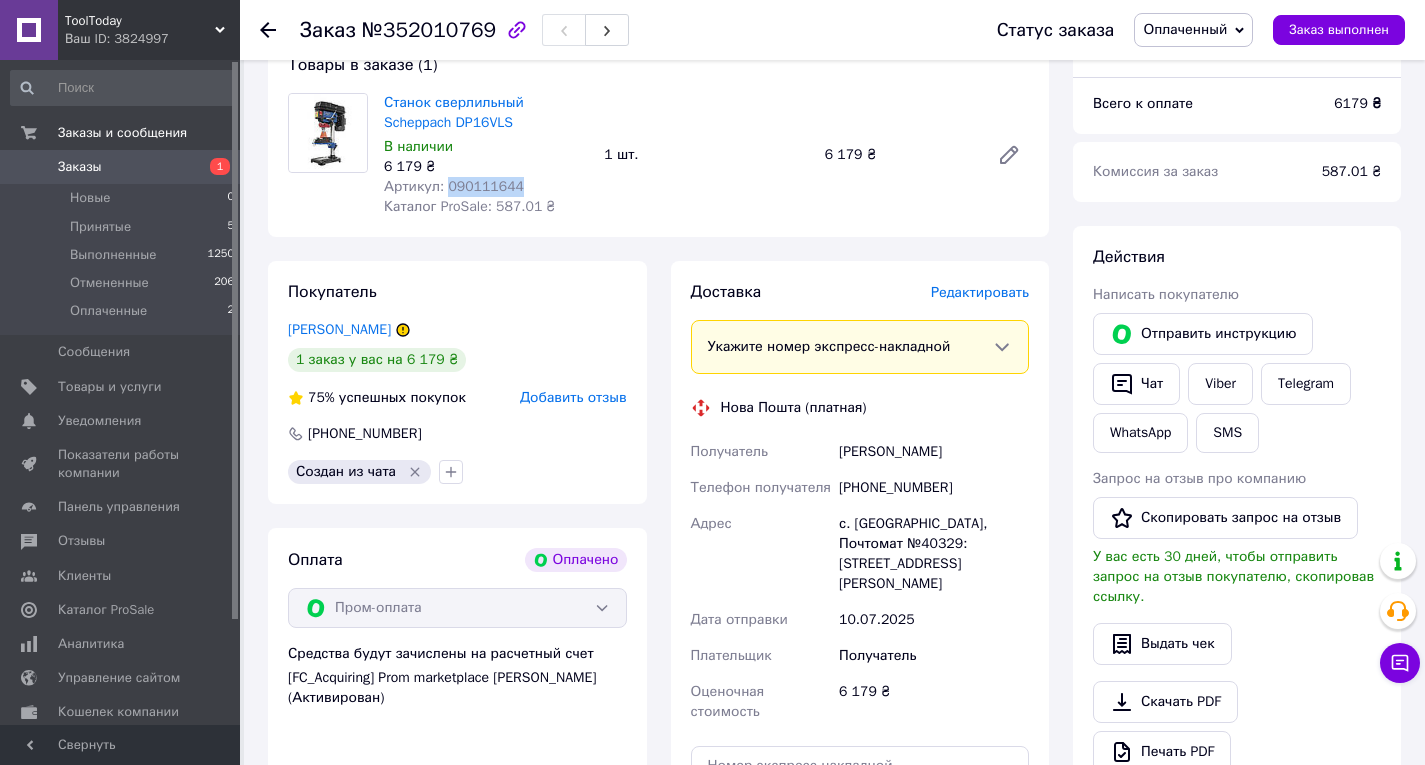 click on "Артикул: 090111644" at bounding box center (454, 186) 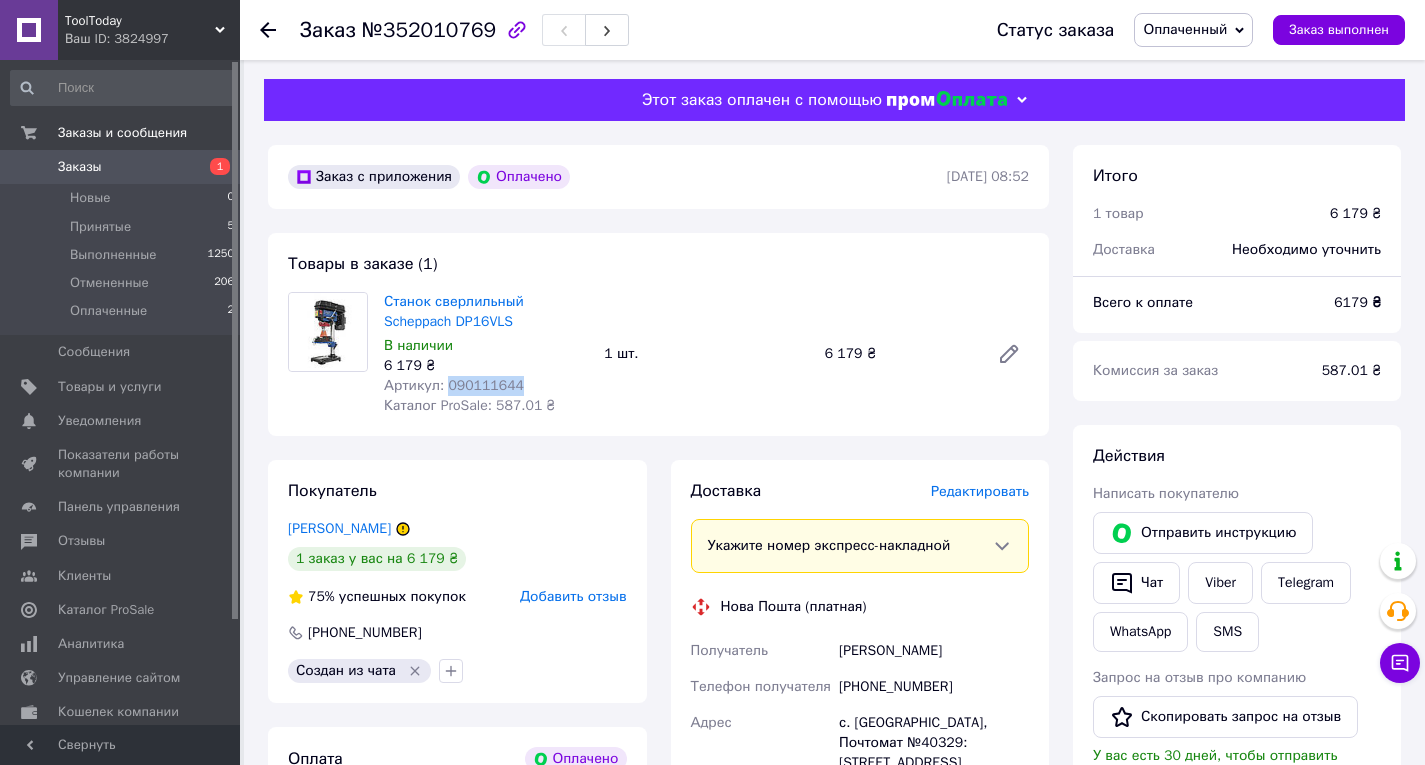 scroll, scrollTop: 0, scrollLeft: 0, axis: both 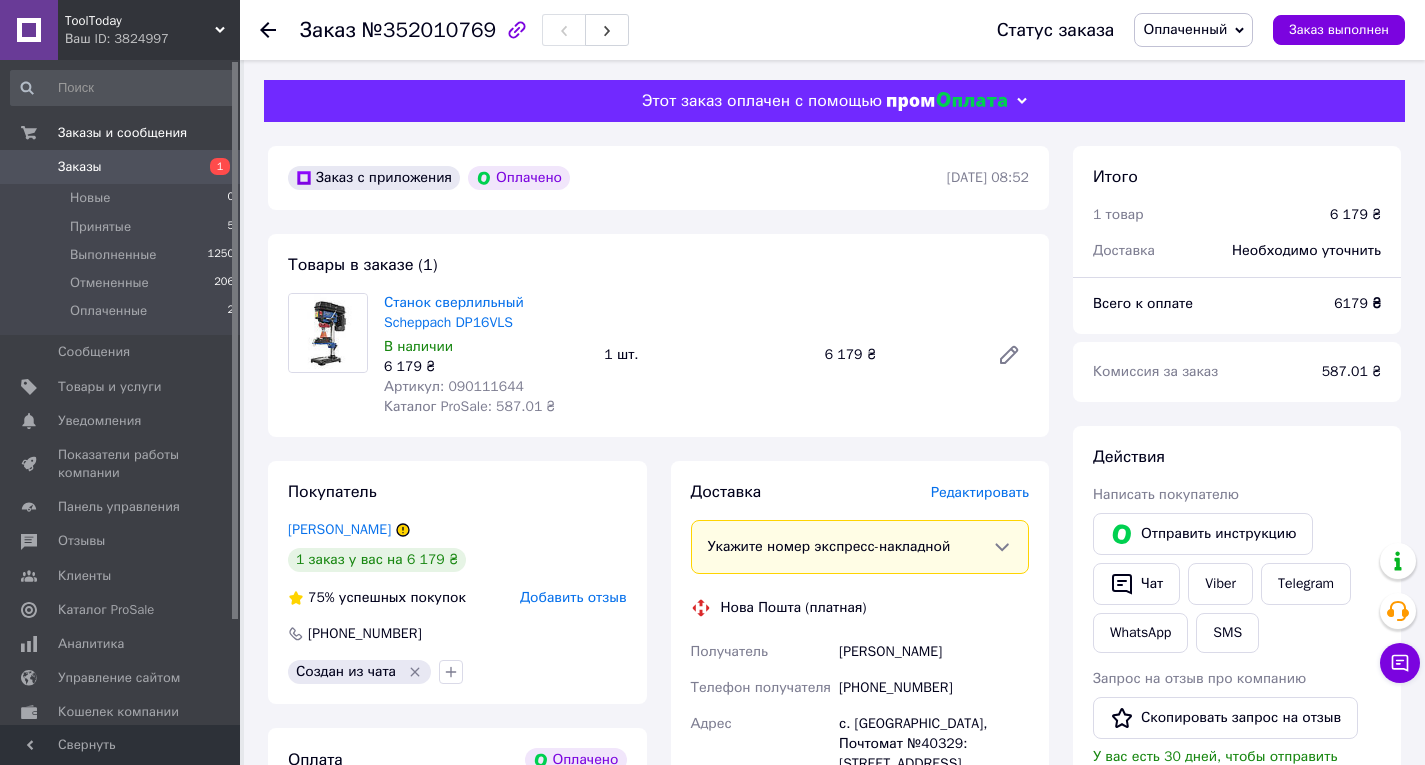 click 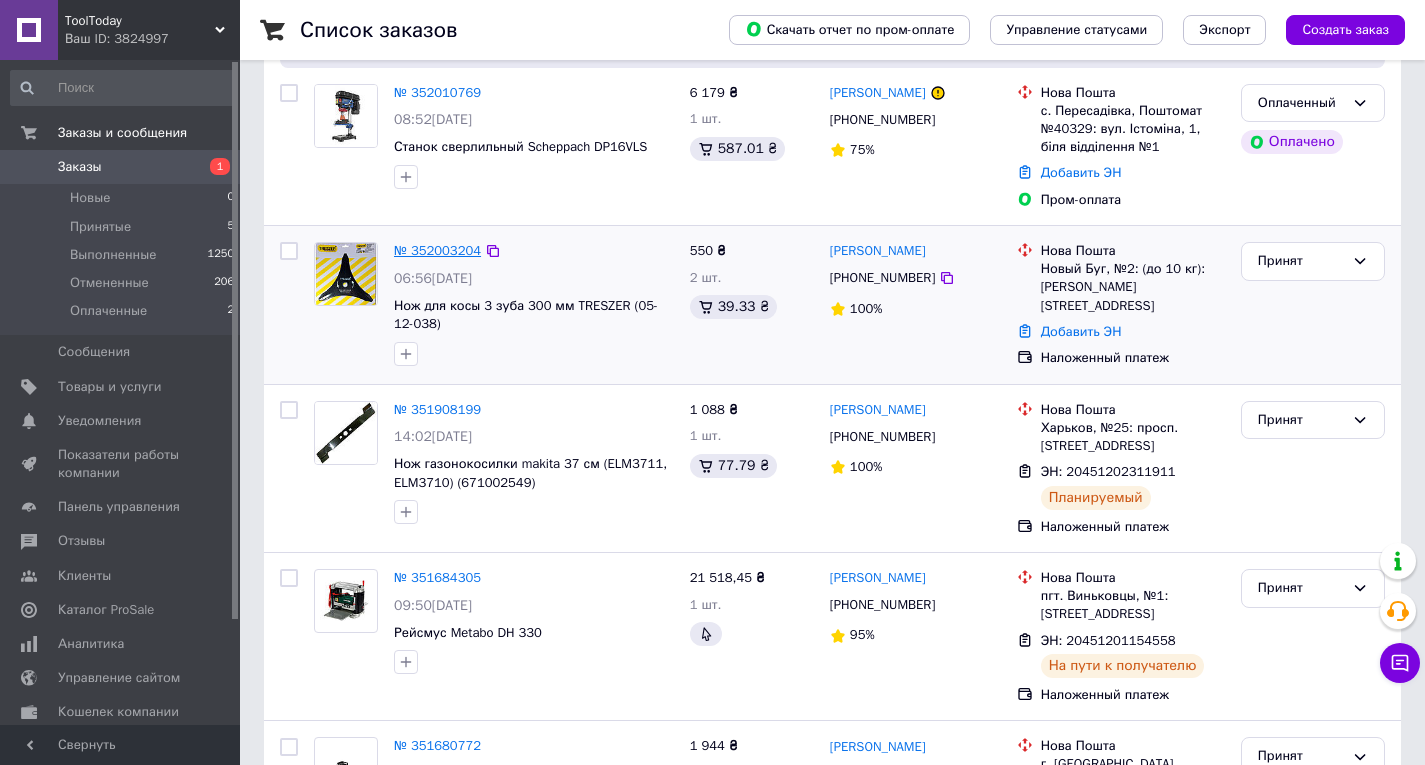 click on "№ 352003204" at bounding box center [437, 250] 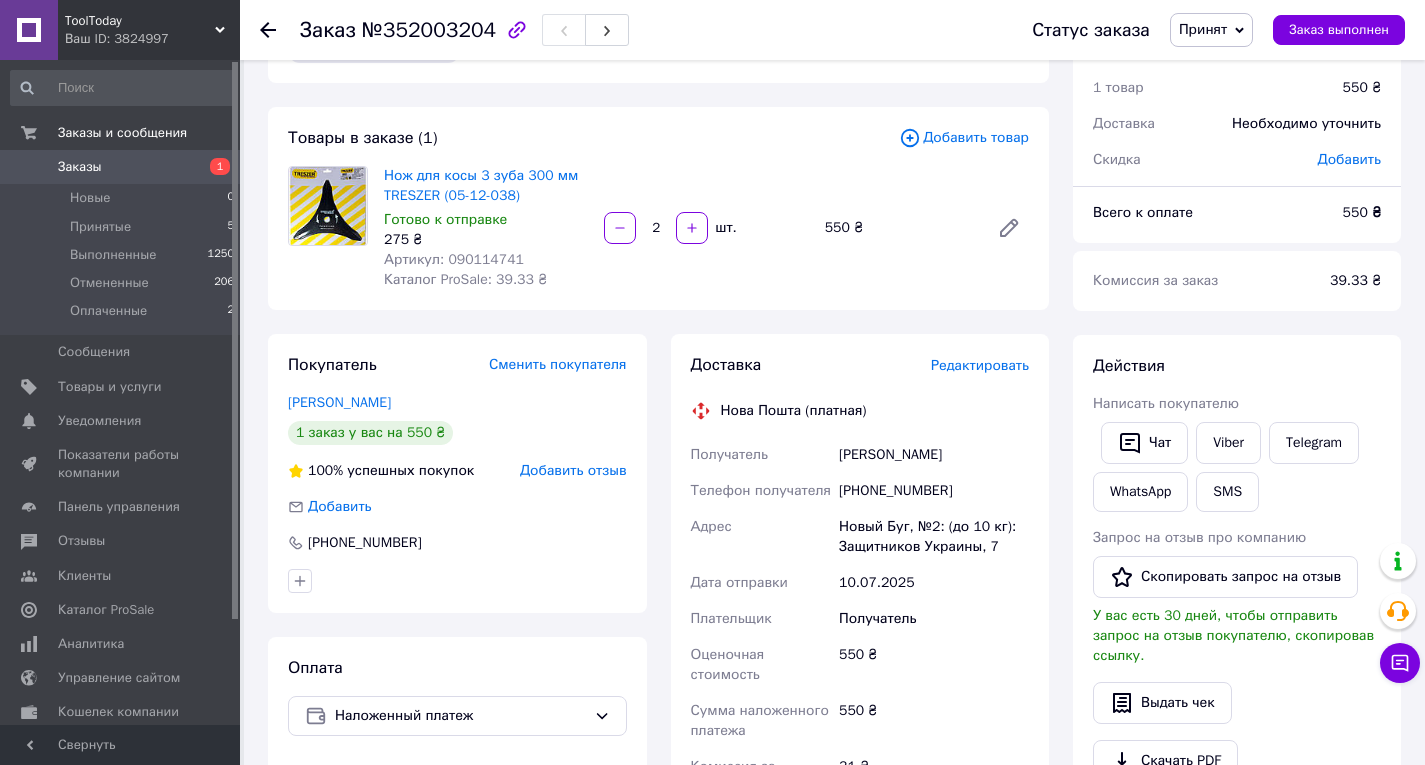 scroll, scrollTop: 100, scrollLeft: 0, axis: vertical 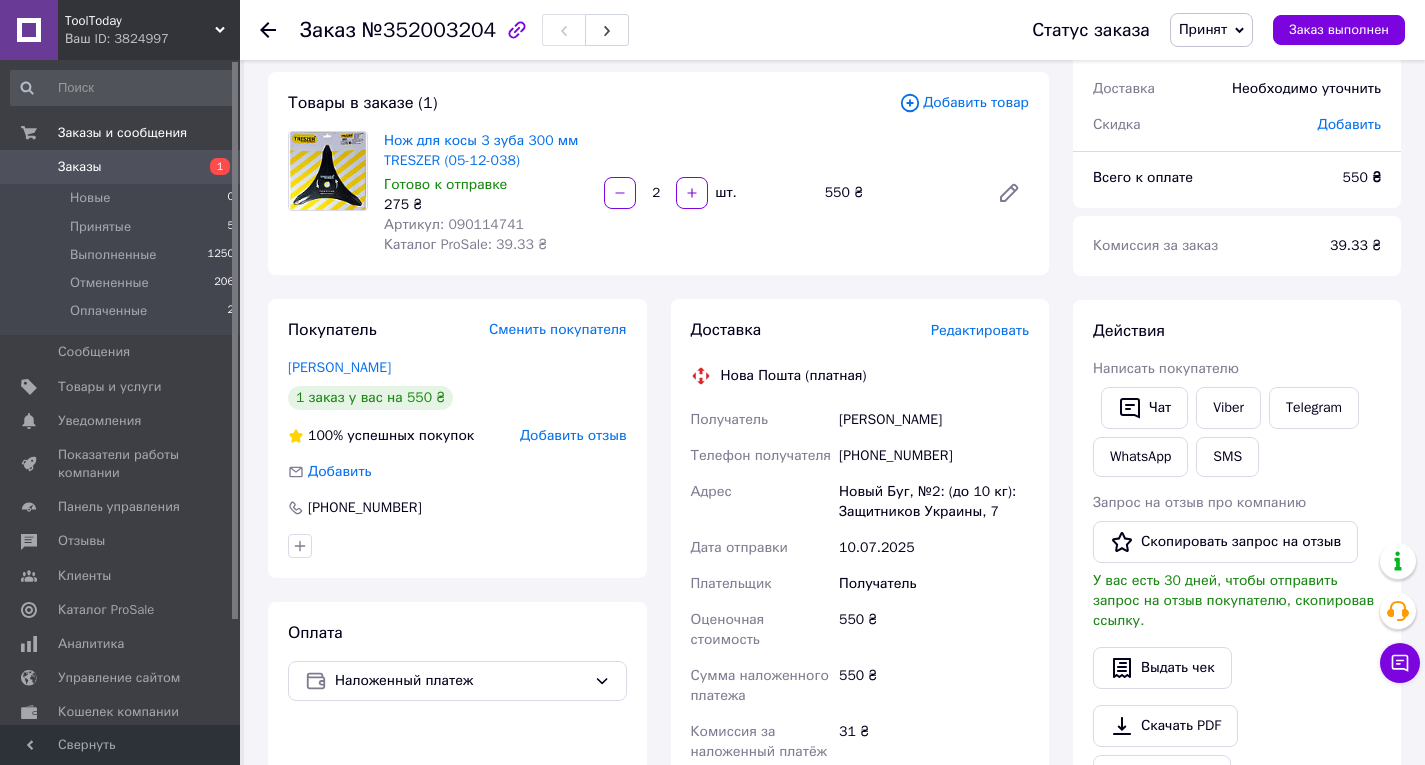 click 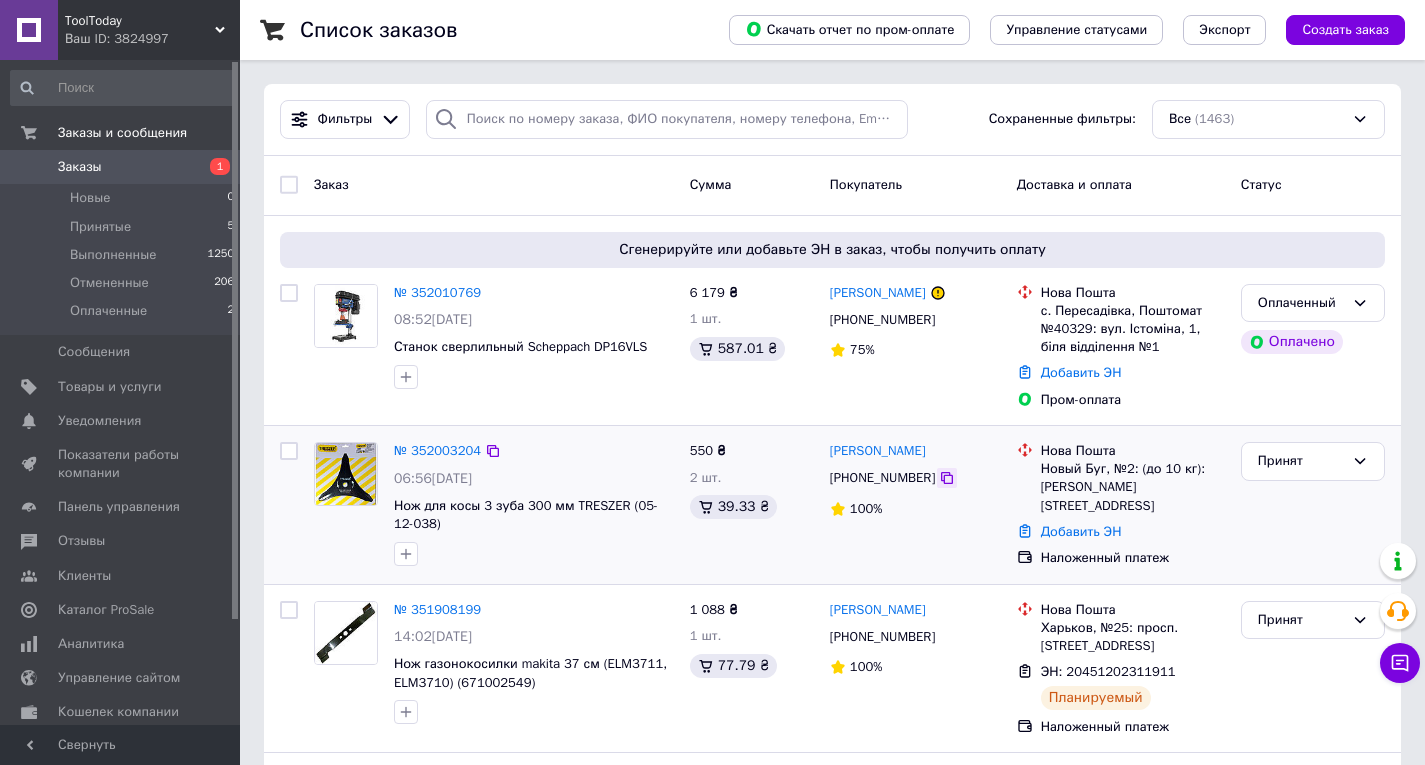 click 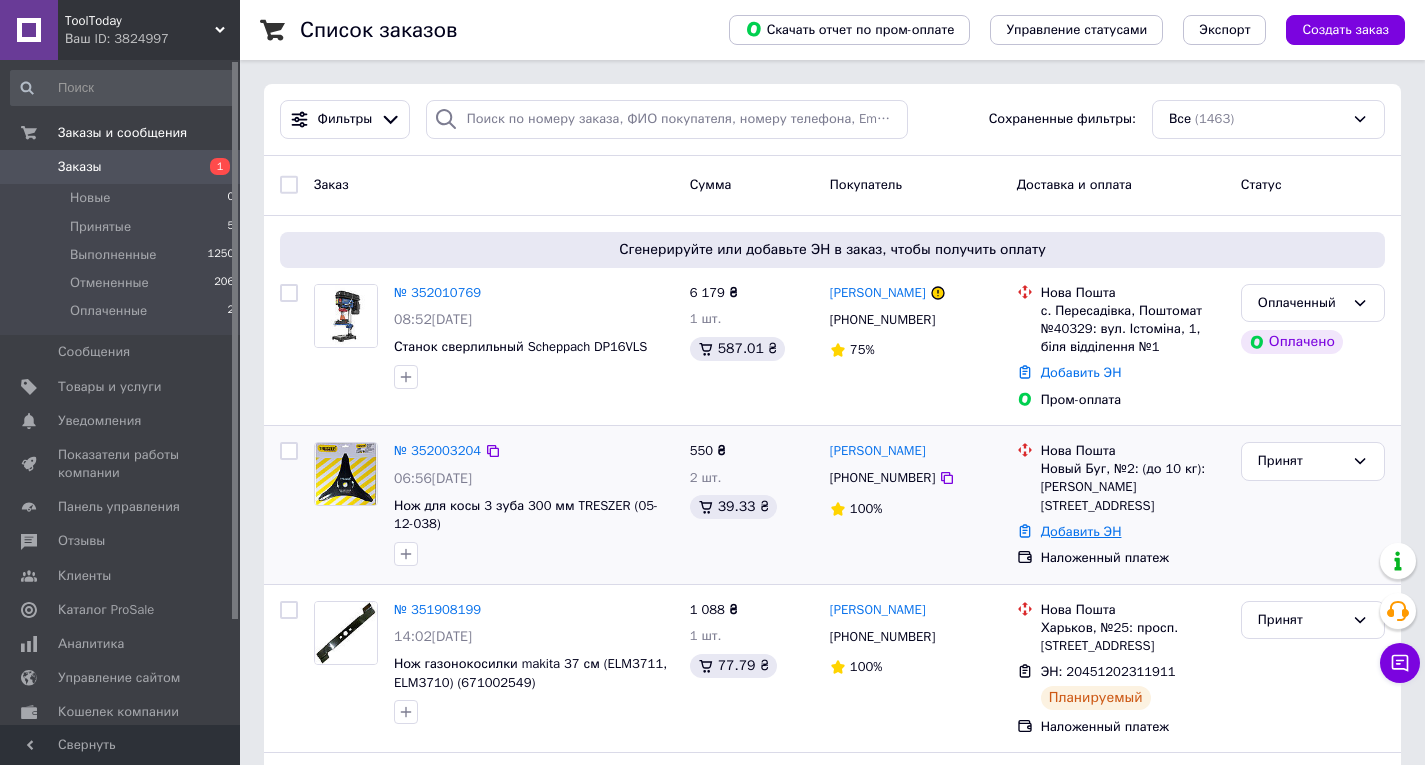 click on "Добавить ЭН" at bounding box center (1081, 531) 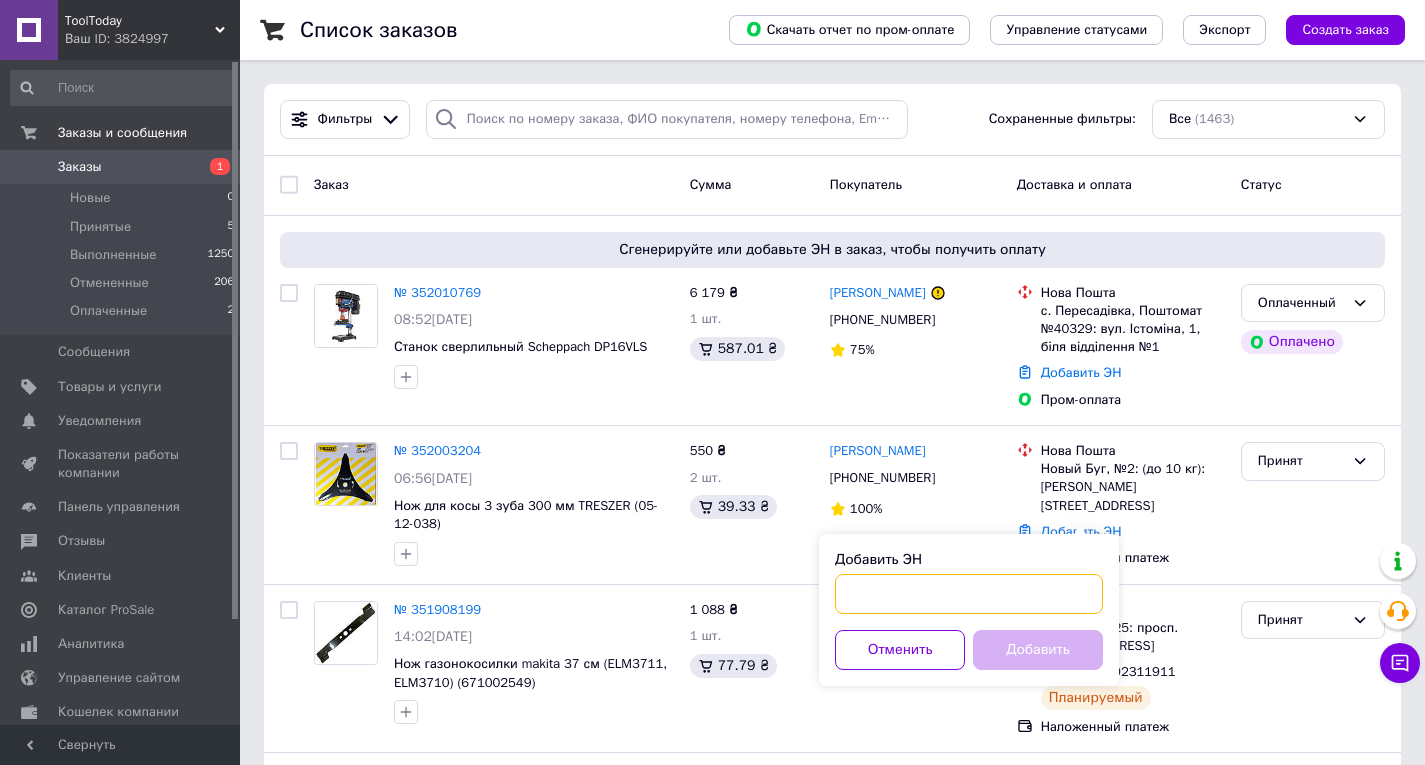 click on "Добавить ЭН" at bounding box center [969, 594] 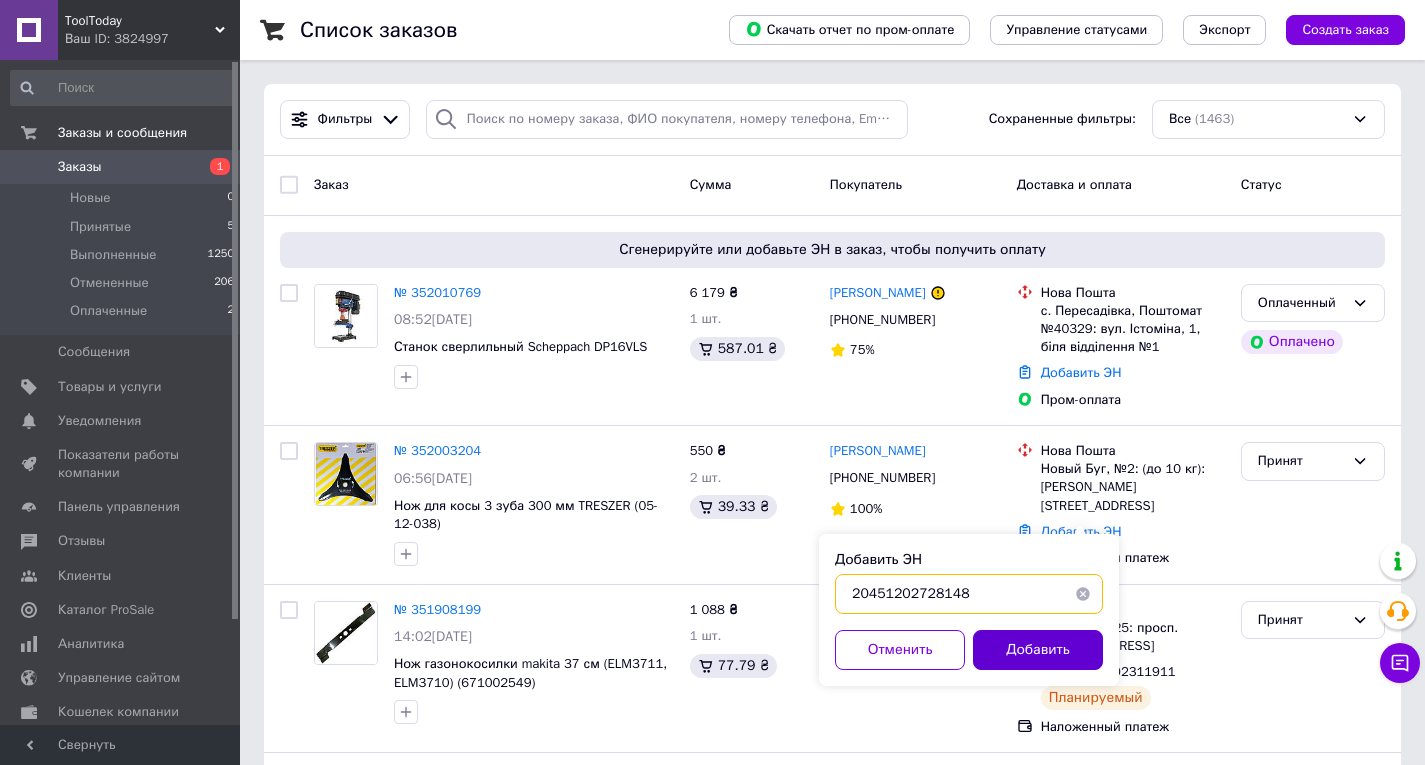 type on "20451202728148" 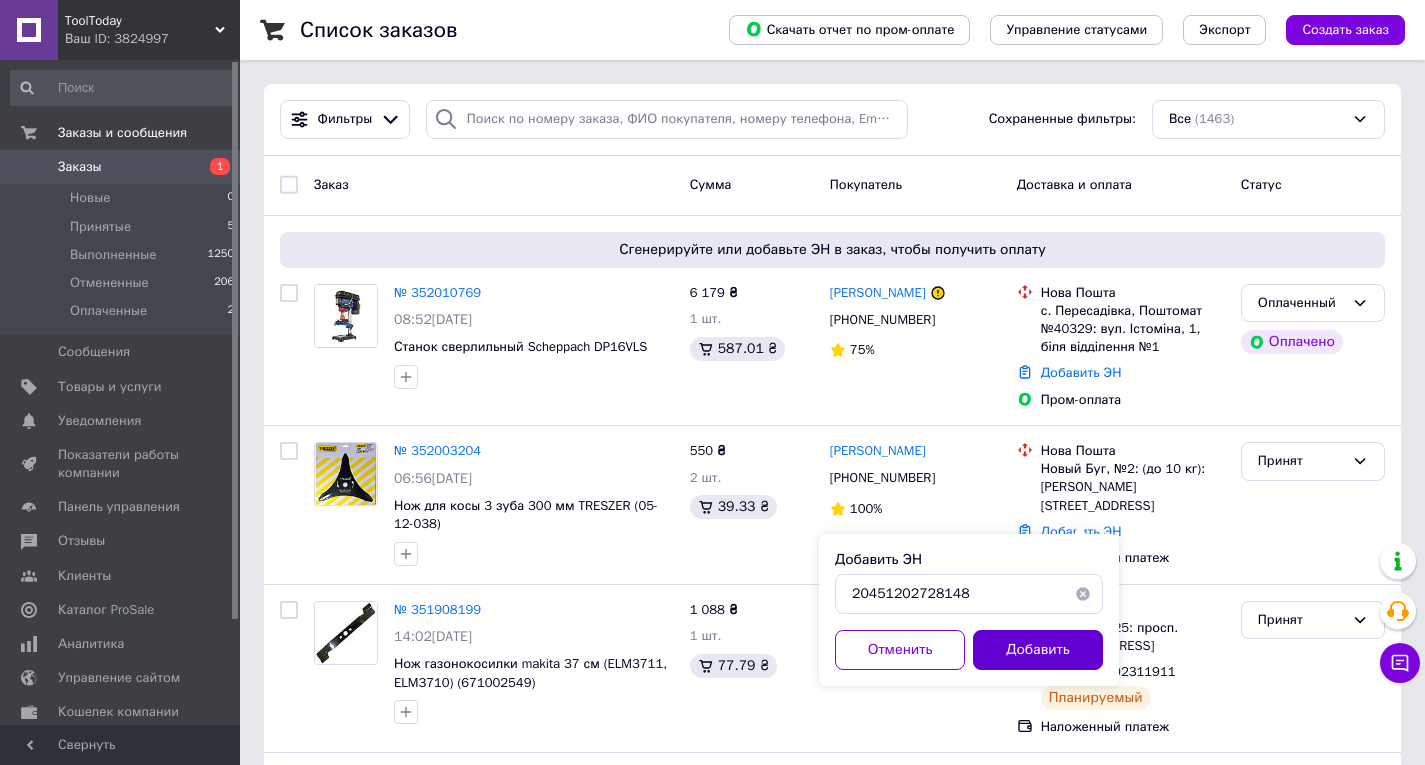 click on "Добавить" at bounding box center (1038, 650) 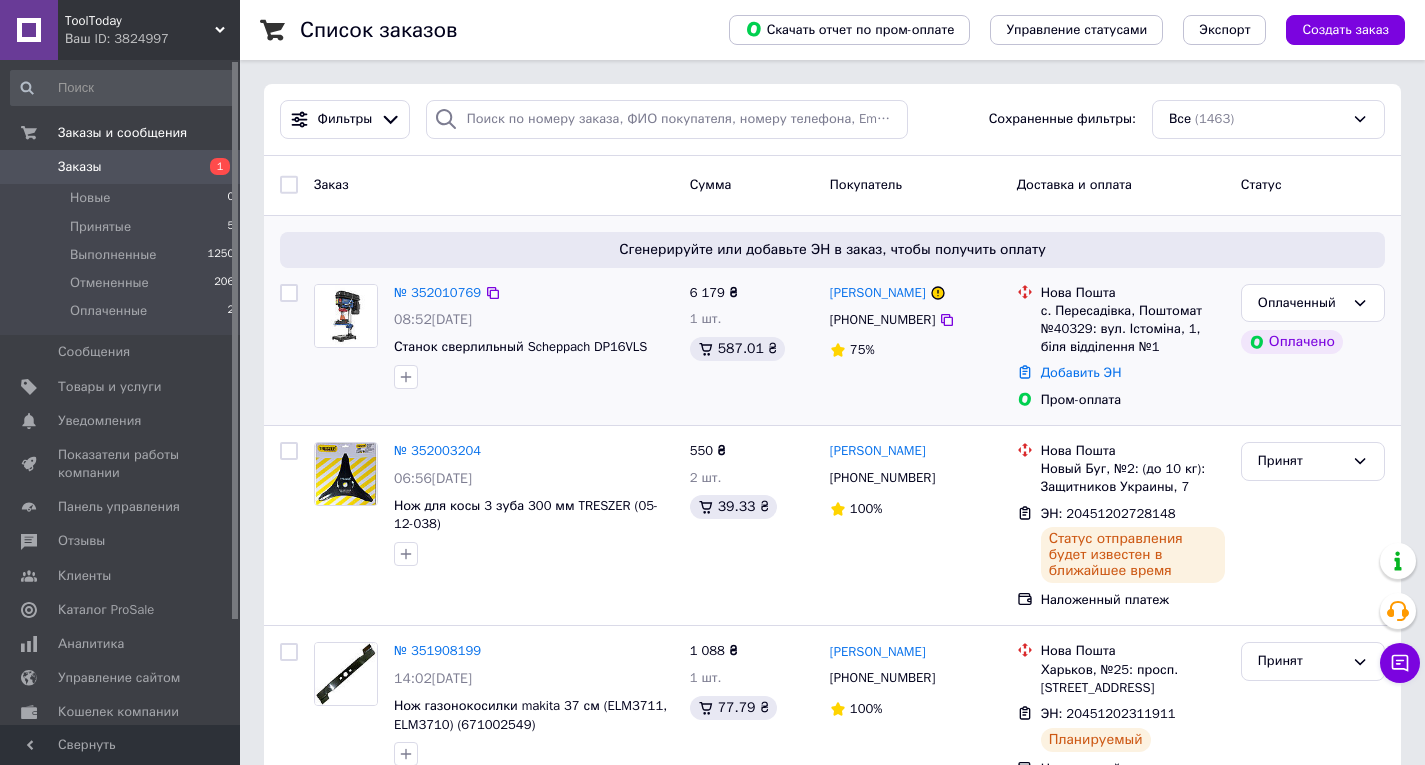 click on "№ 352010769" at bounding box center (437, 293) 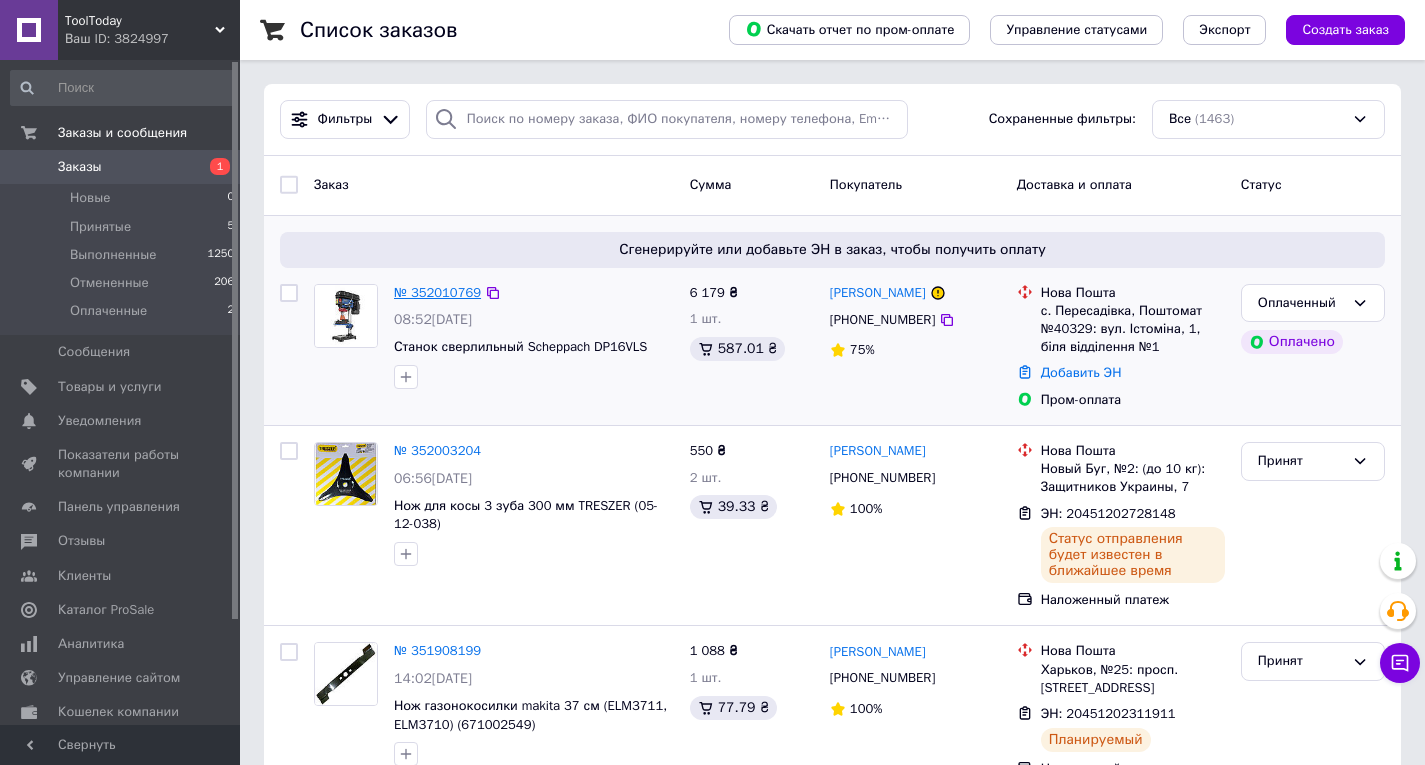 click on "№ 352010769" at bounding box center (437, 292) 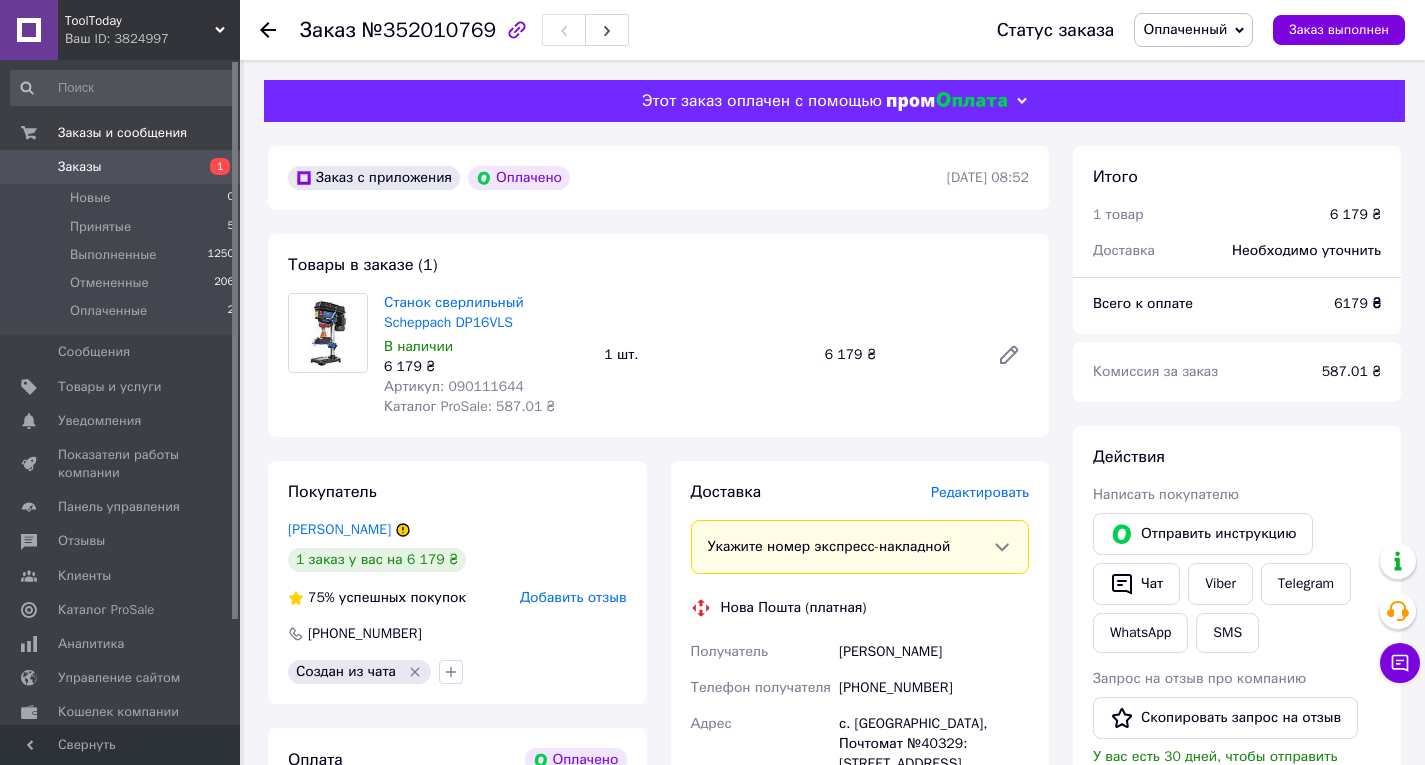 click 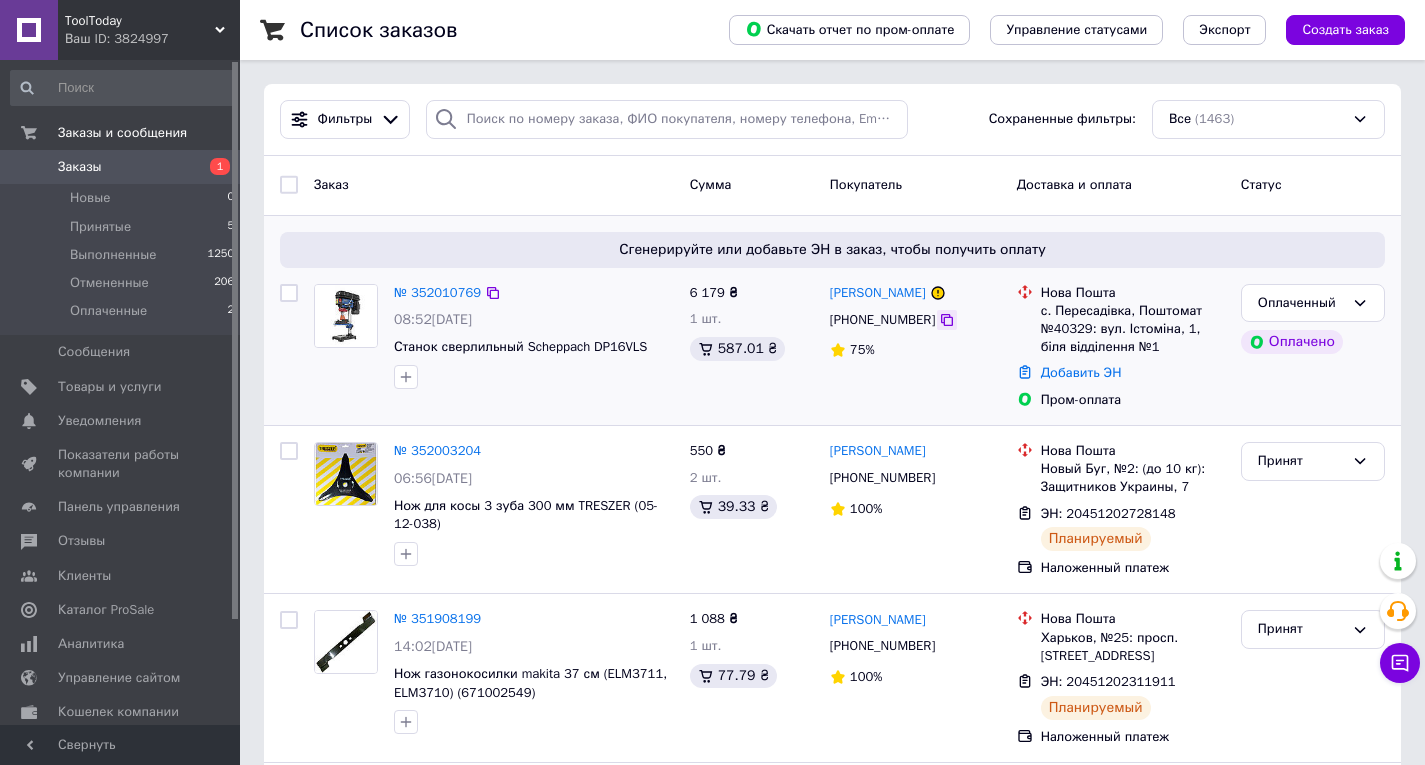 click 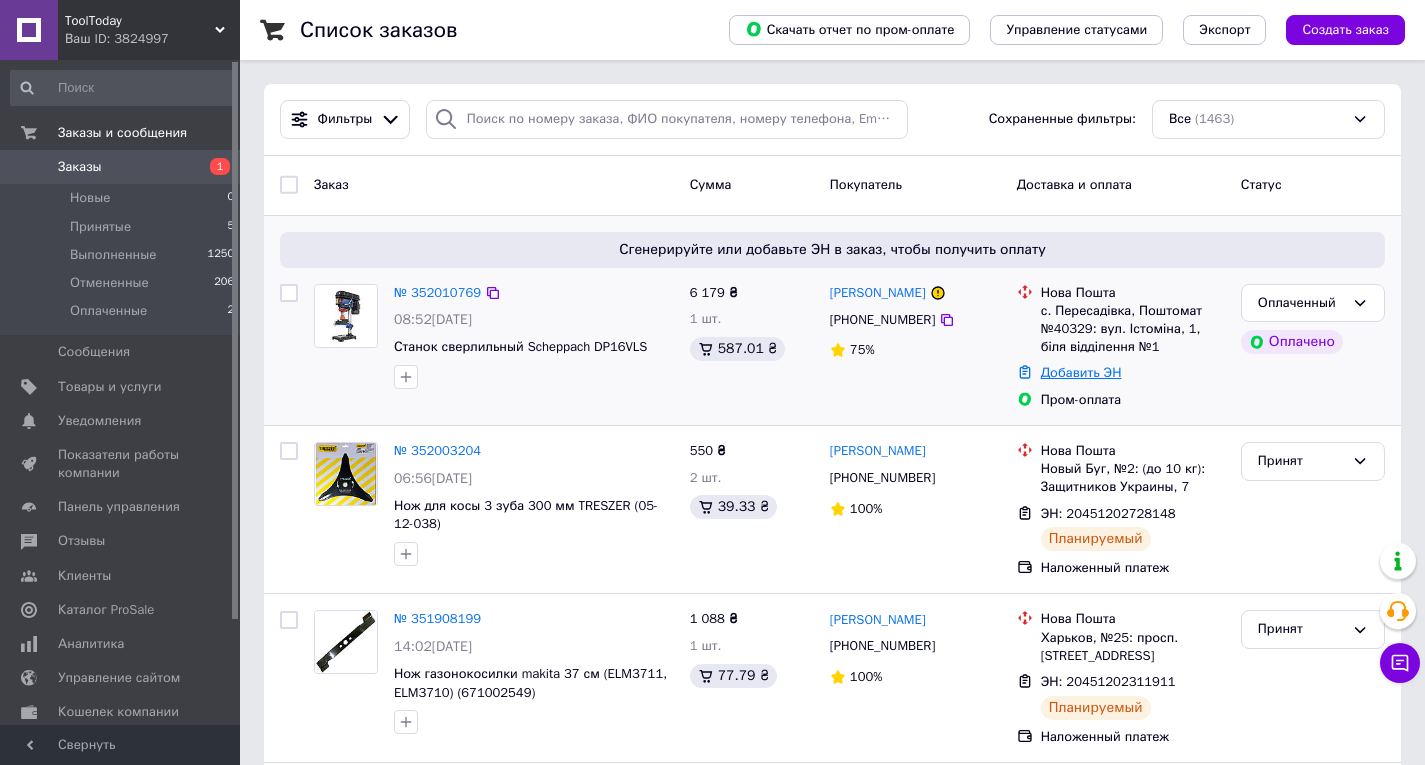 click on "Добавить ЭН" at bounding box center [1081, 372] 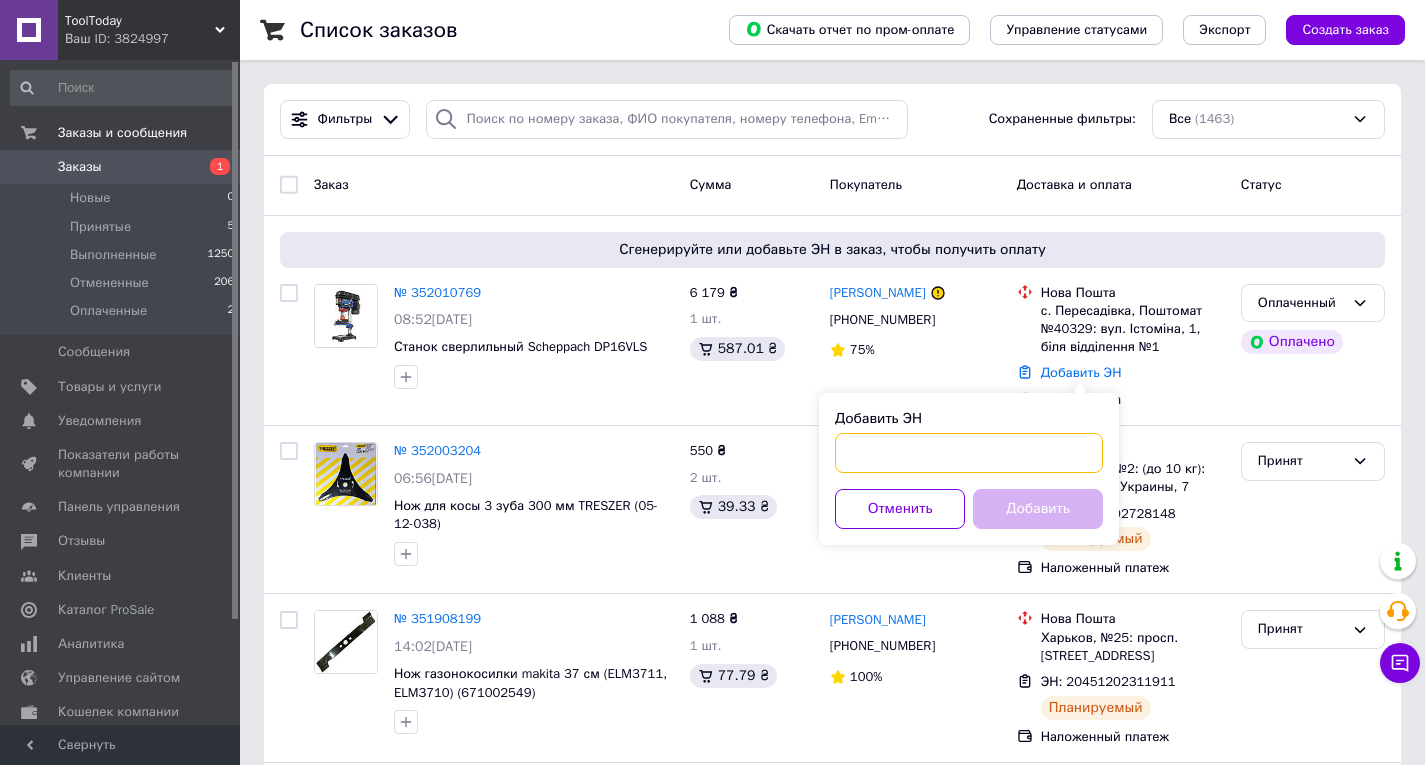 click on "Добавить ЭН" at bounding box center [969, 453] 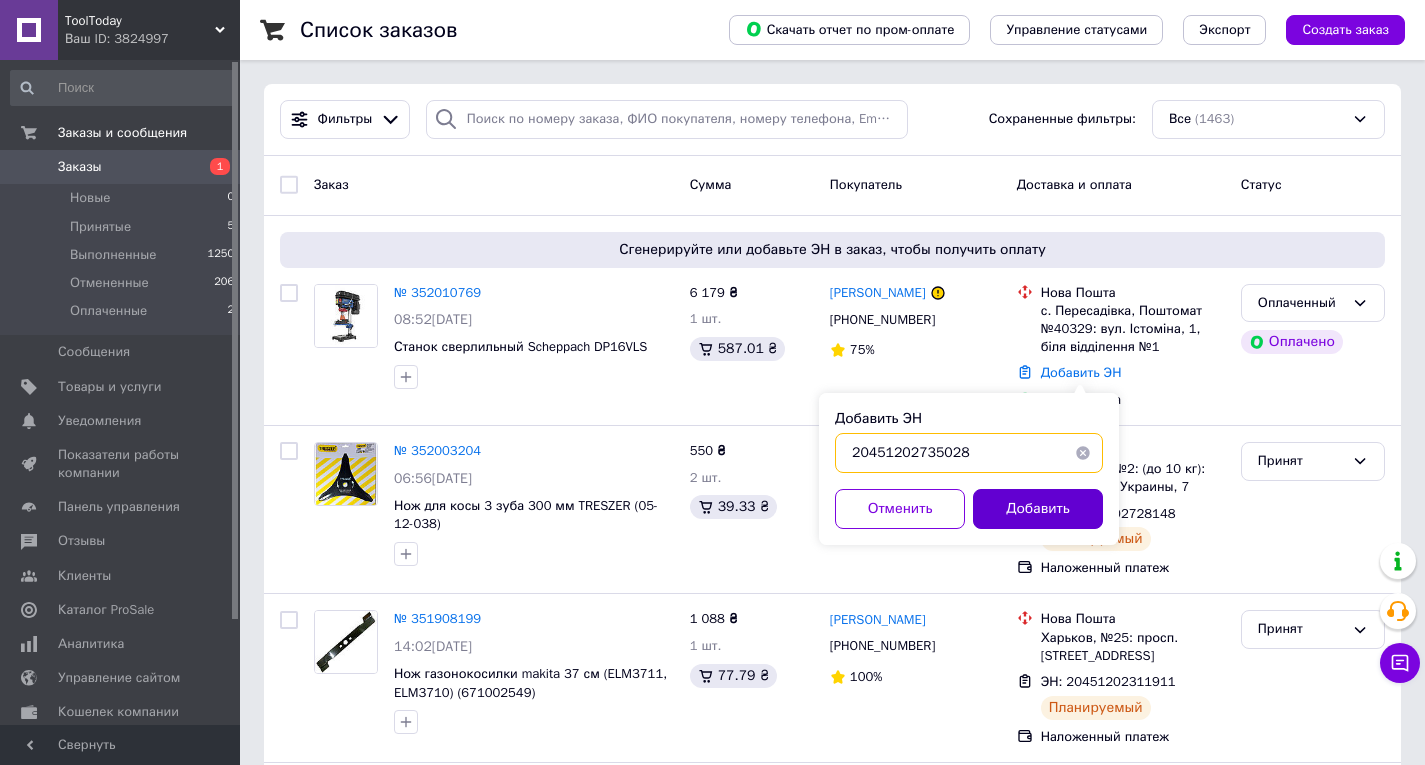 type on "20451202735028" 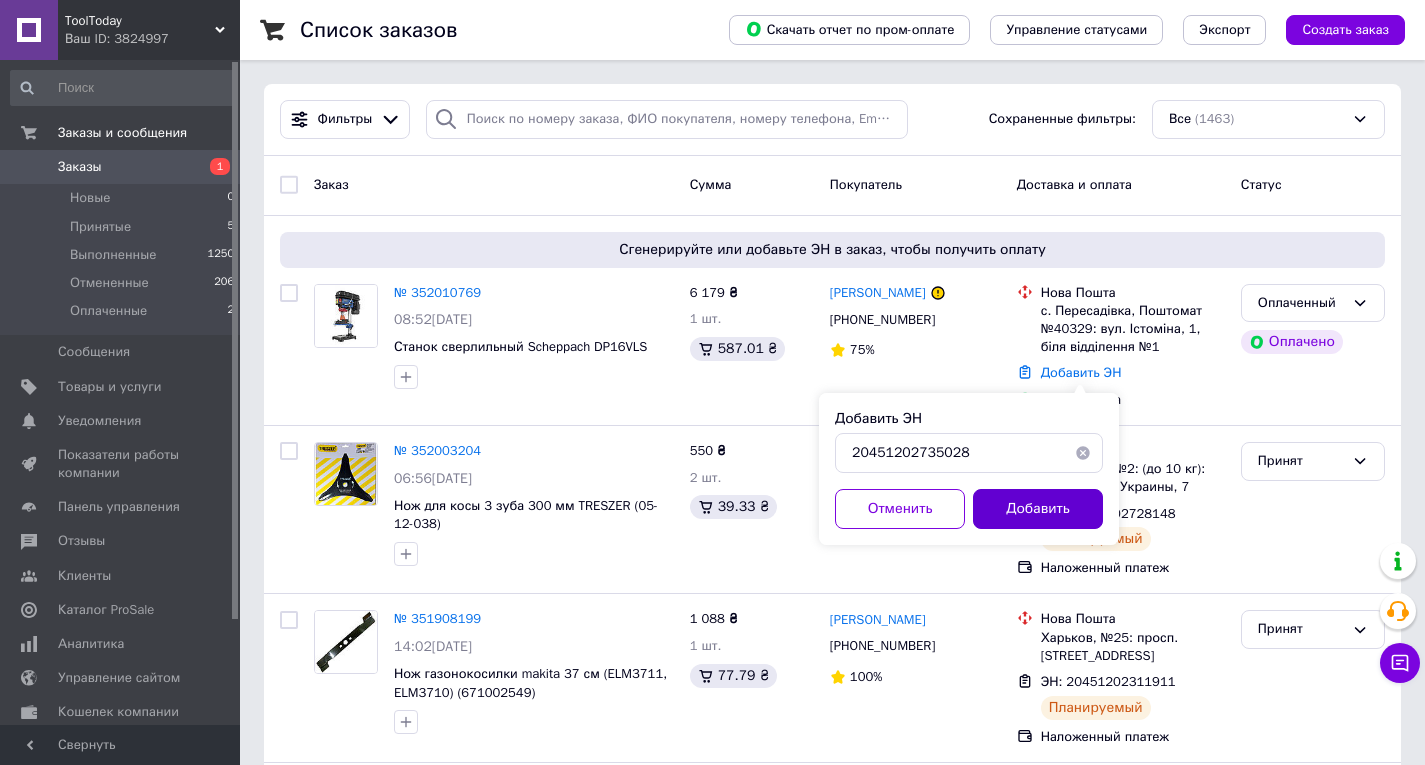 click on "Добавить" at bounding box center [1038, 509] 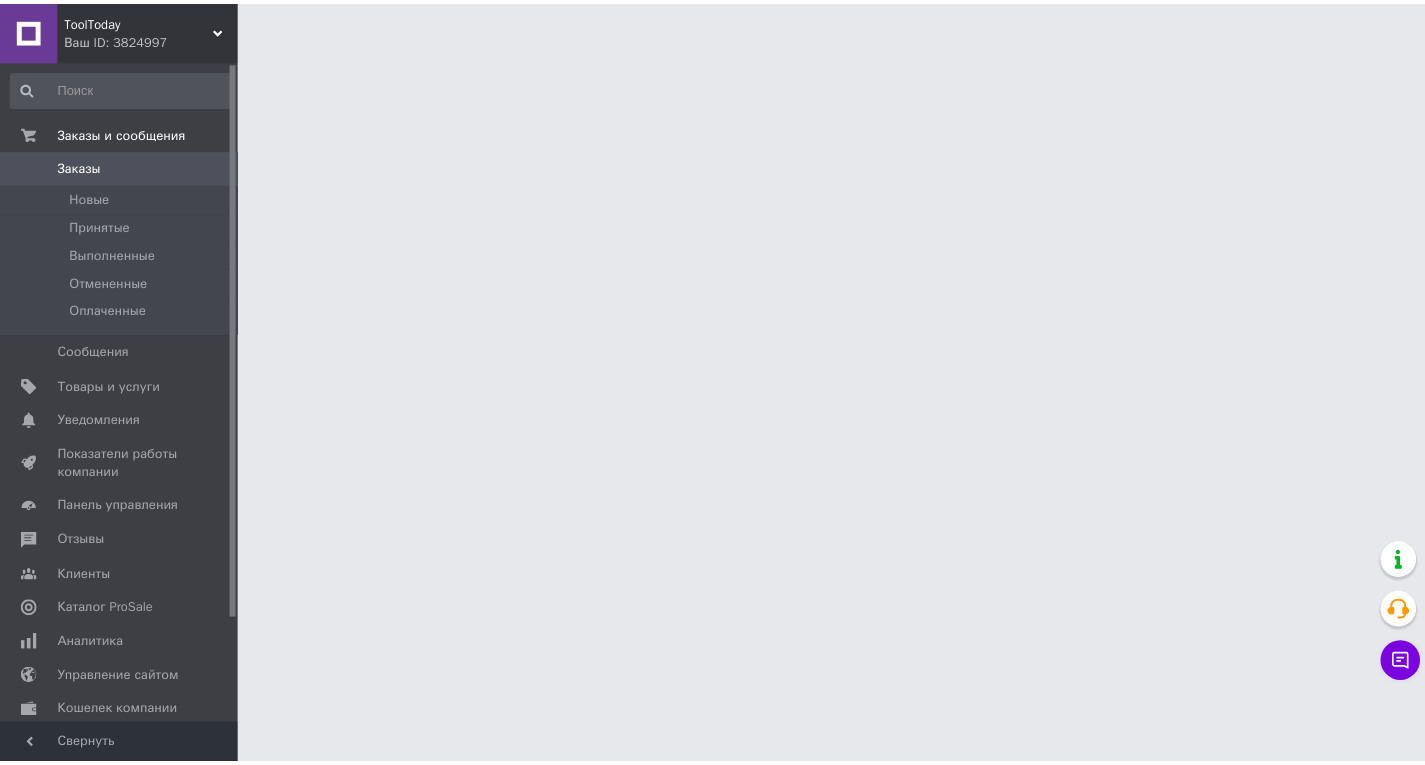 scroll, scrollTop: 0, scrollLeft: 0, axis: both 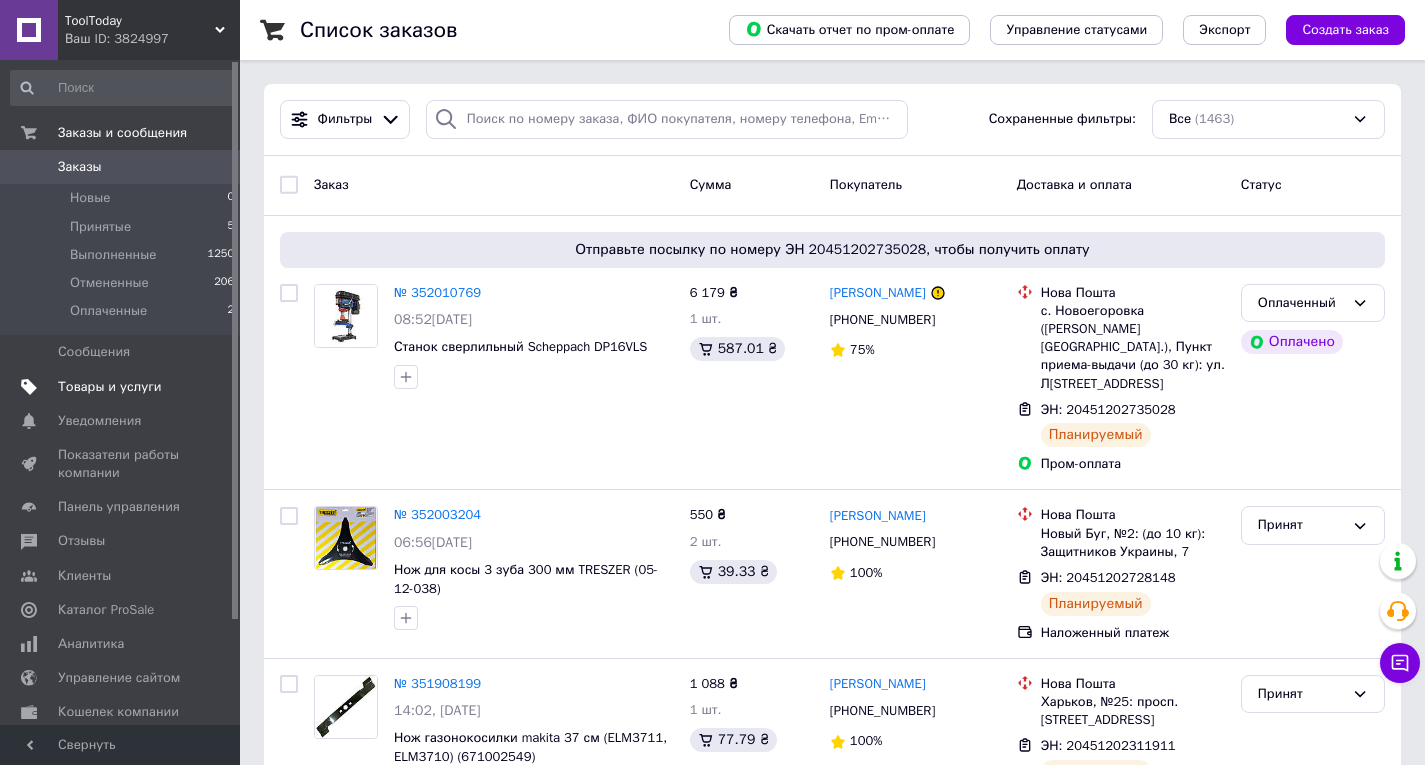 click on "Товары и услуги" at bounding box center (110, 387) 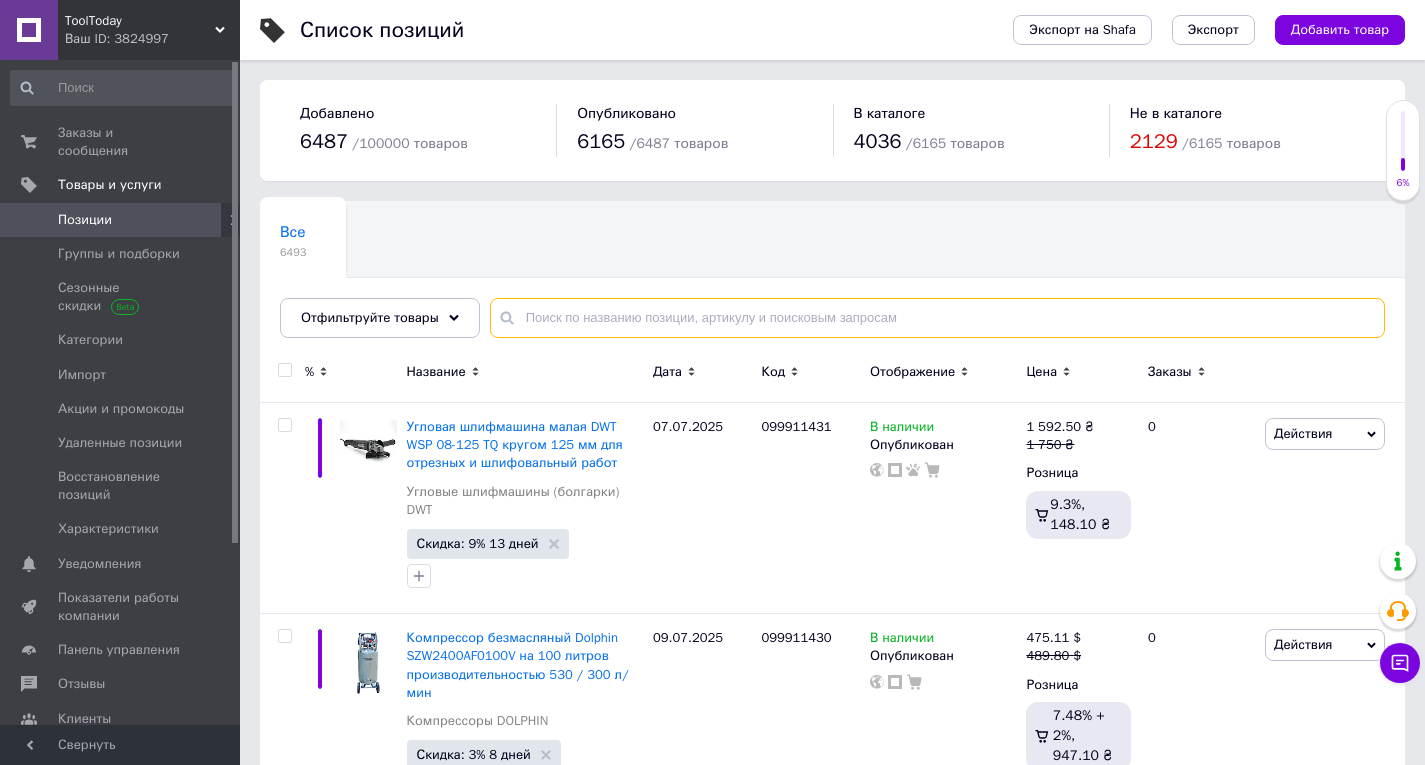 paste on "HECHT626BOX" 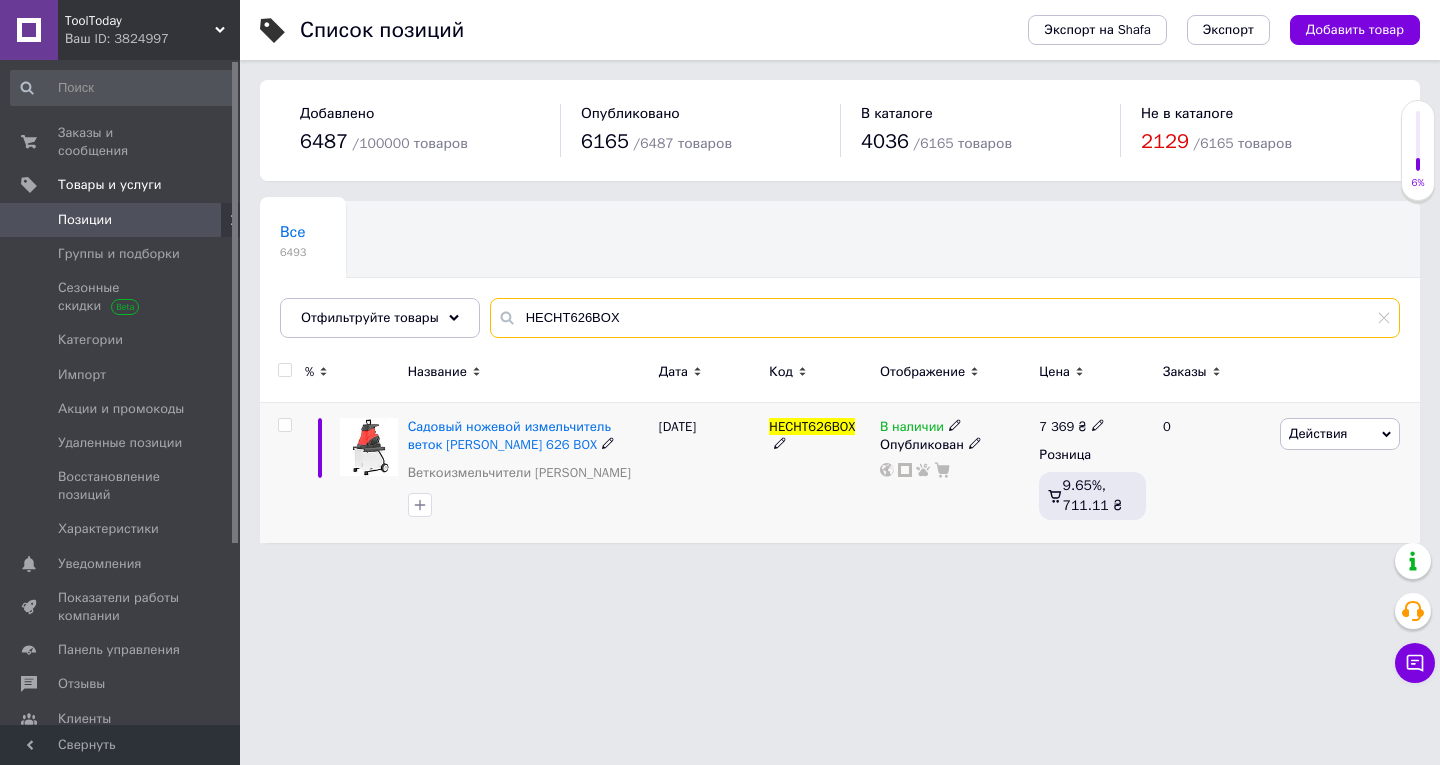 type on "HECHT626BOX" 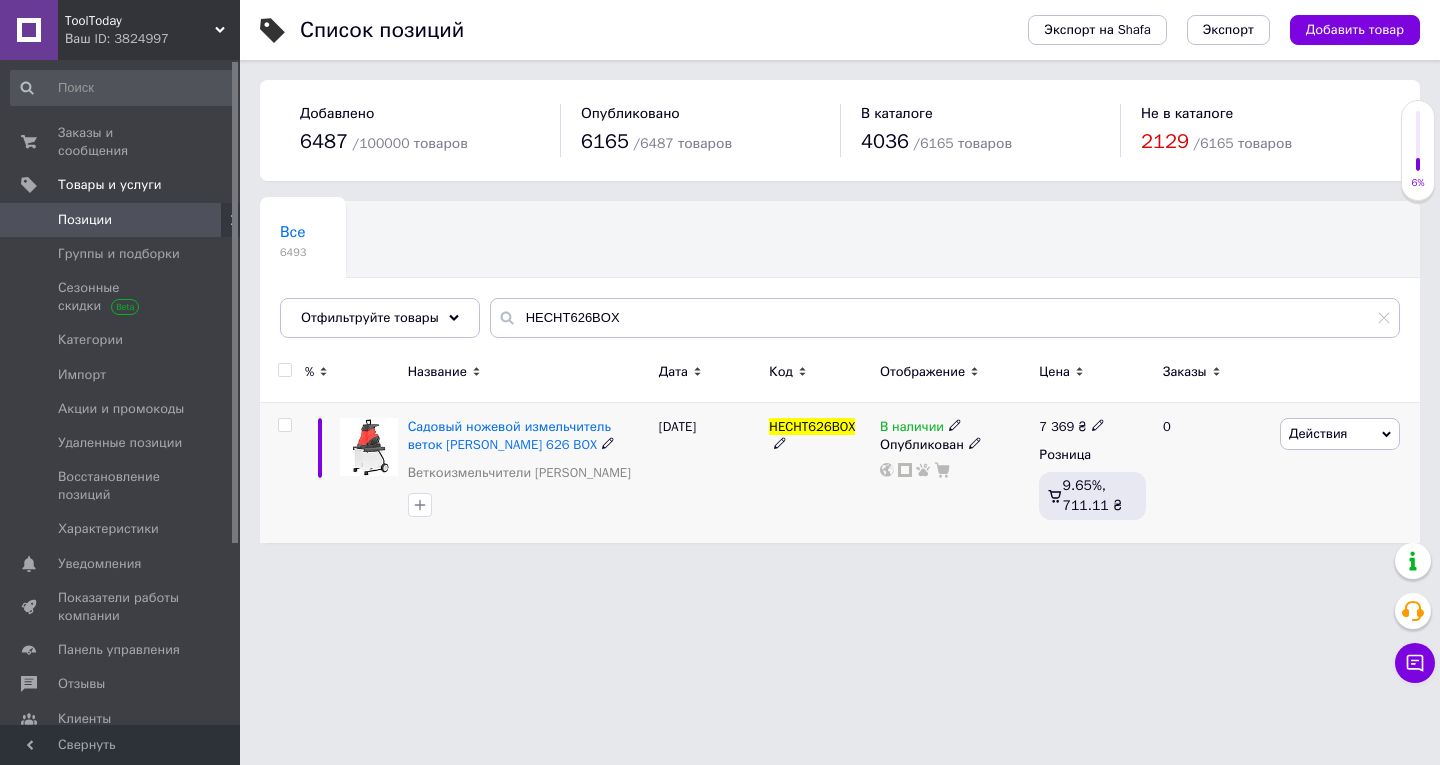 click 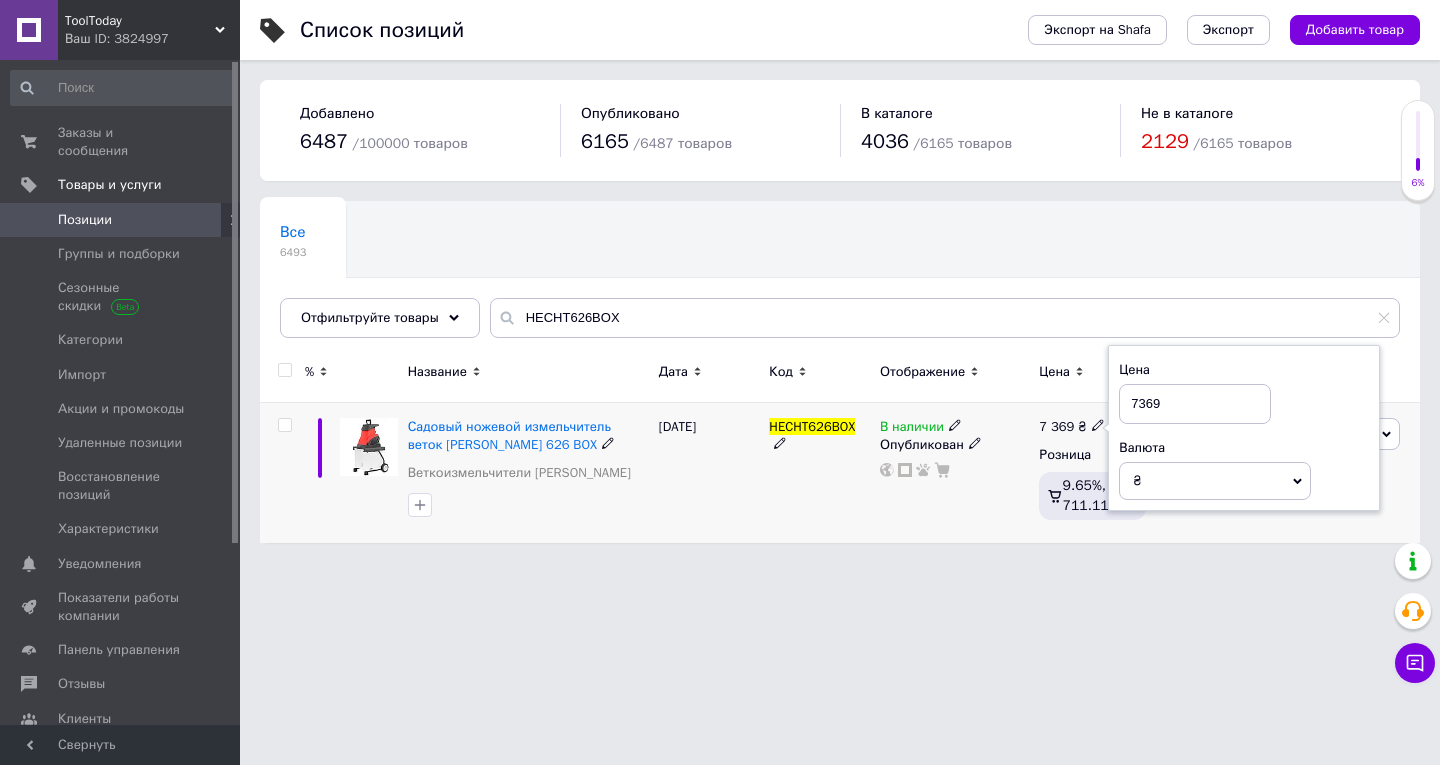 click on "7369" at bounding box center [1195, 404] 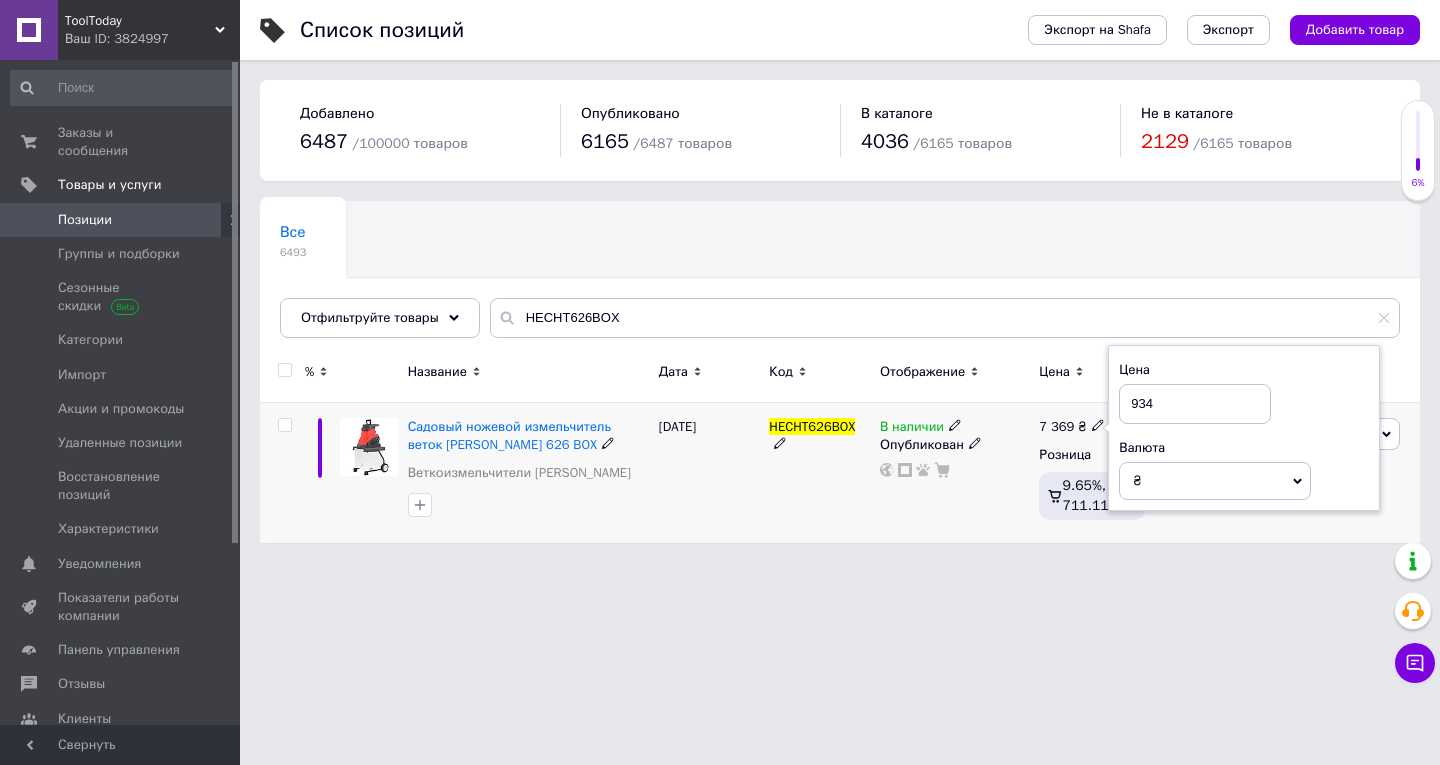 type on "9349" 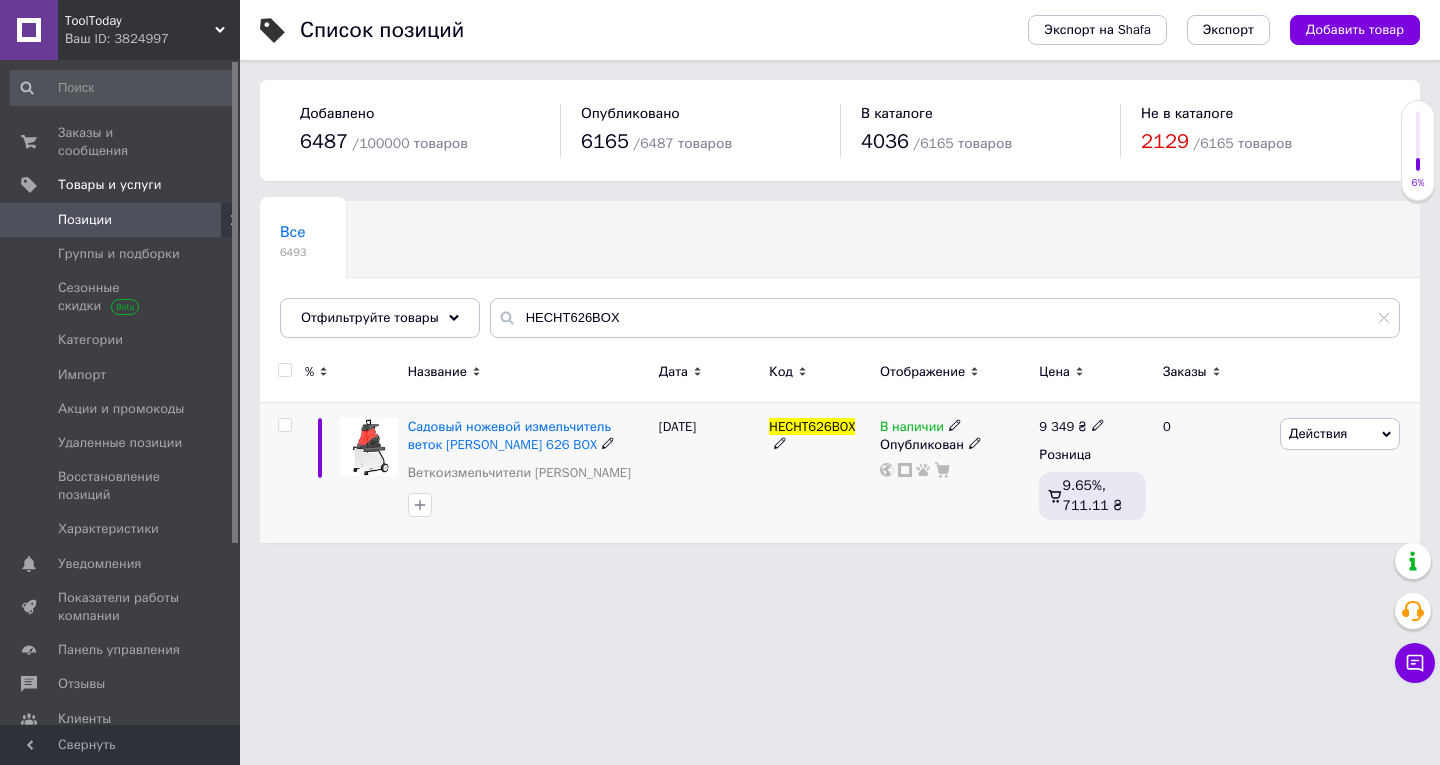 click on "Действия" at bounding box center (1318, 433) 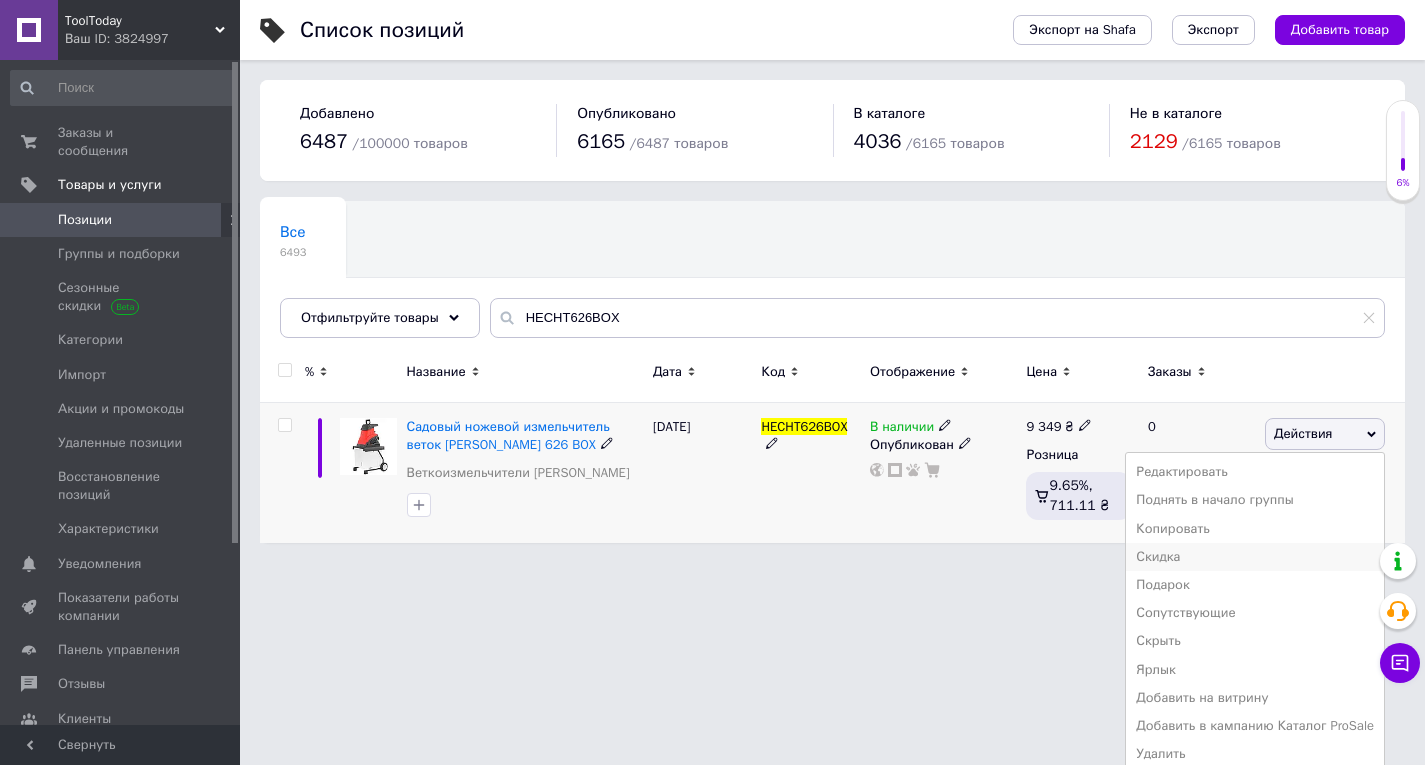 click on "Скидка" at bounding box center (1255, 557) 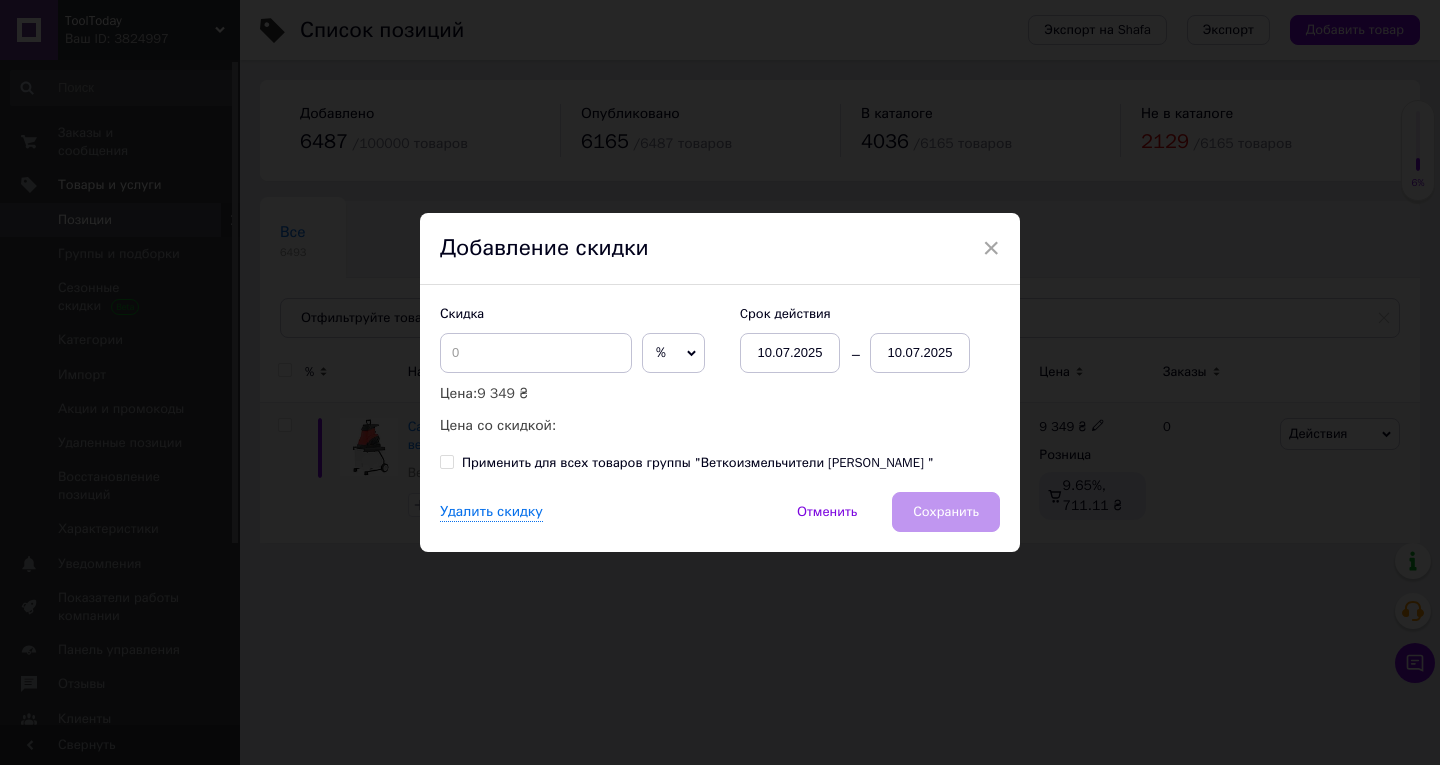 click on "10.07.2025" at bounding box center [920, 353] 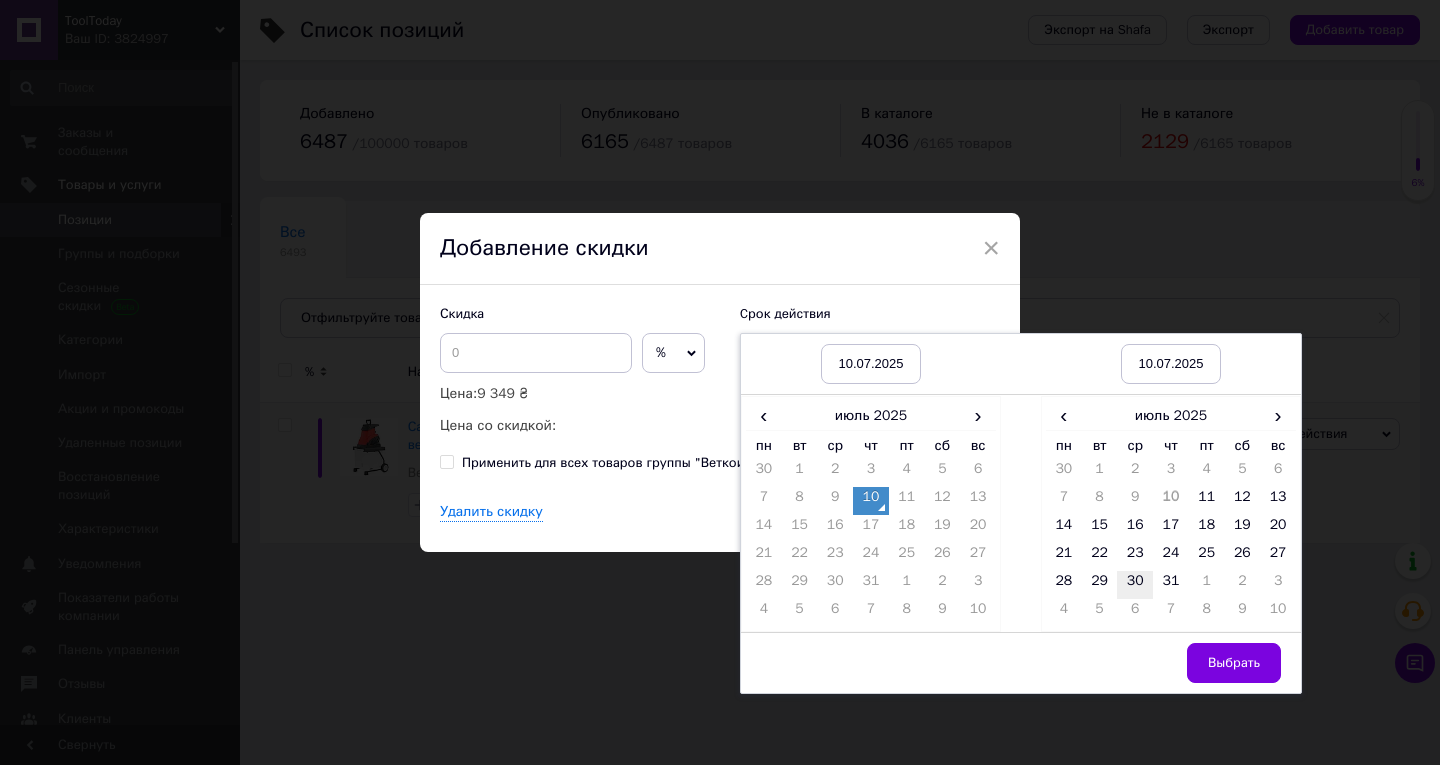click on "30" at bounding box center (1135, 585) 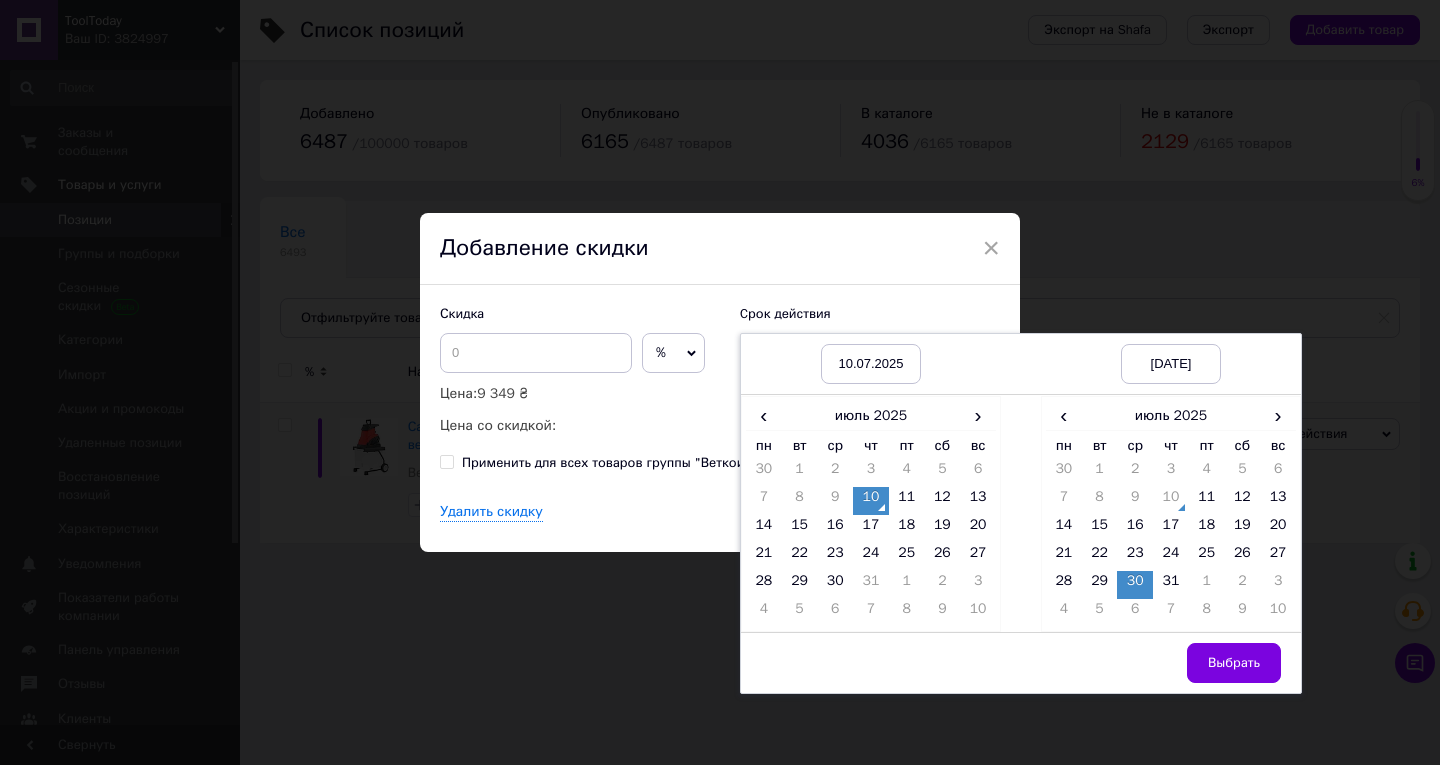click on "Выбрать" at bounding box center [1234, 663] 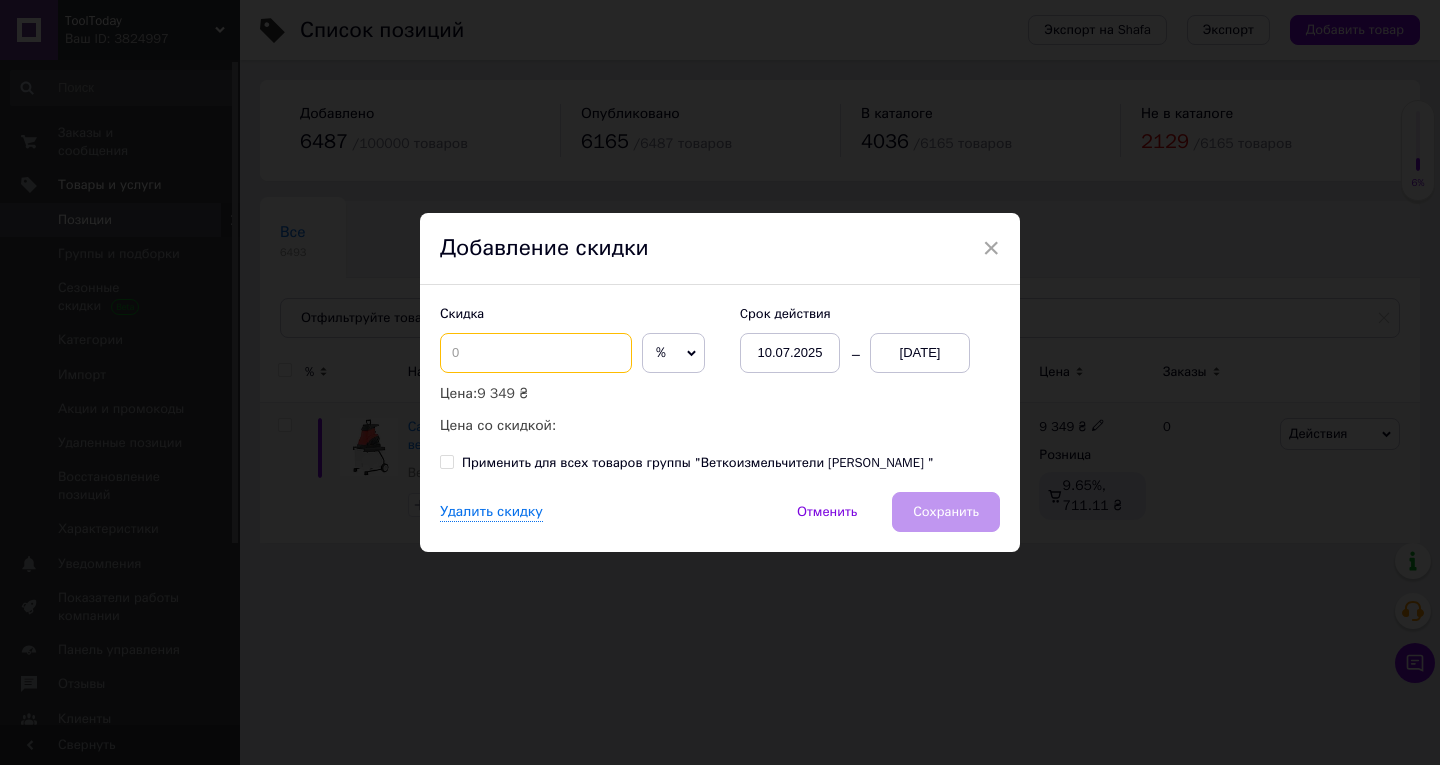 click at bounding box center (536, 353) 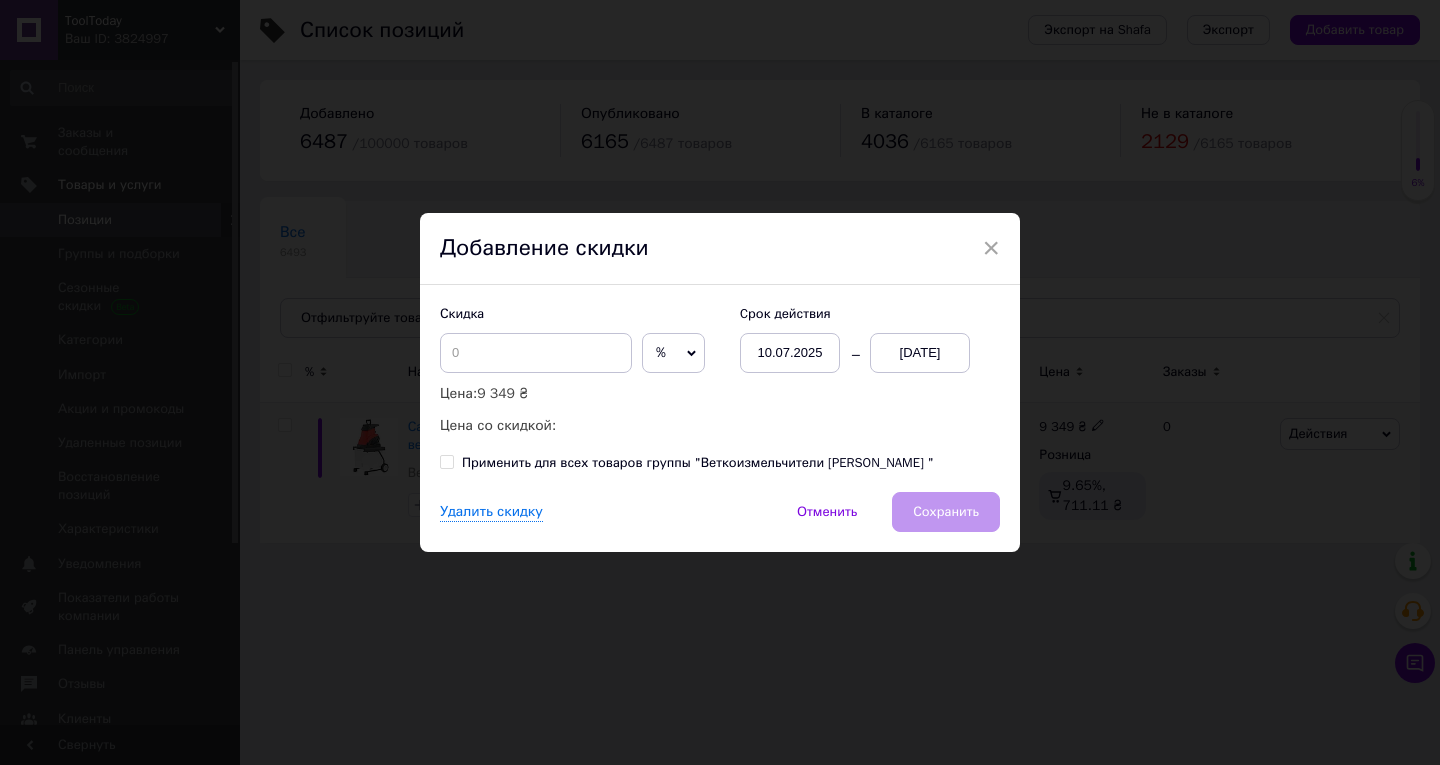 click on "%" at bounding box center [673, 353] 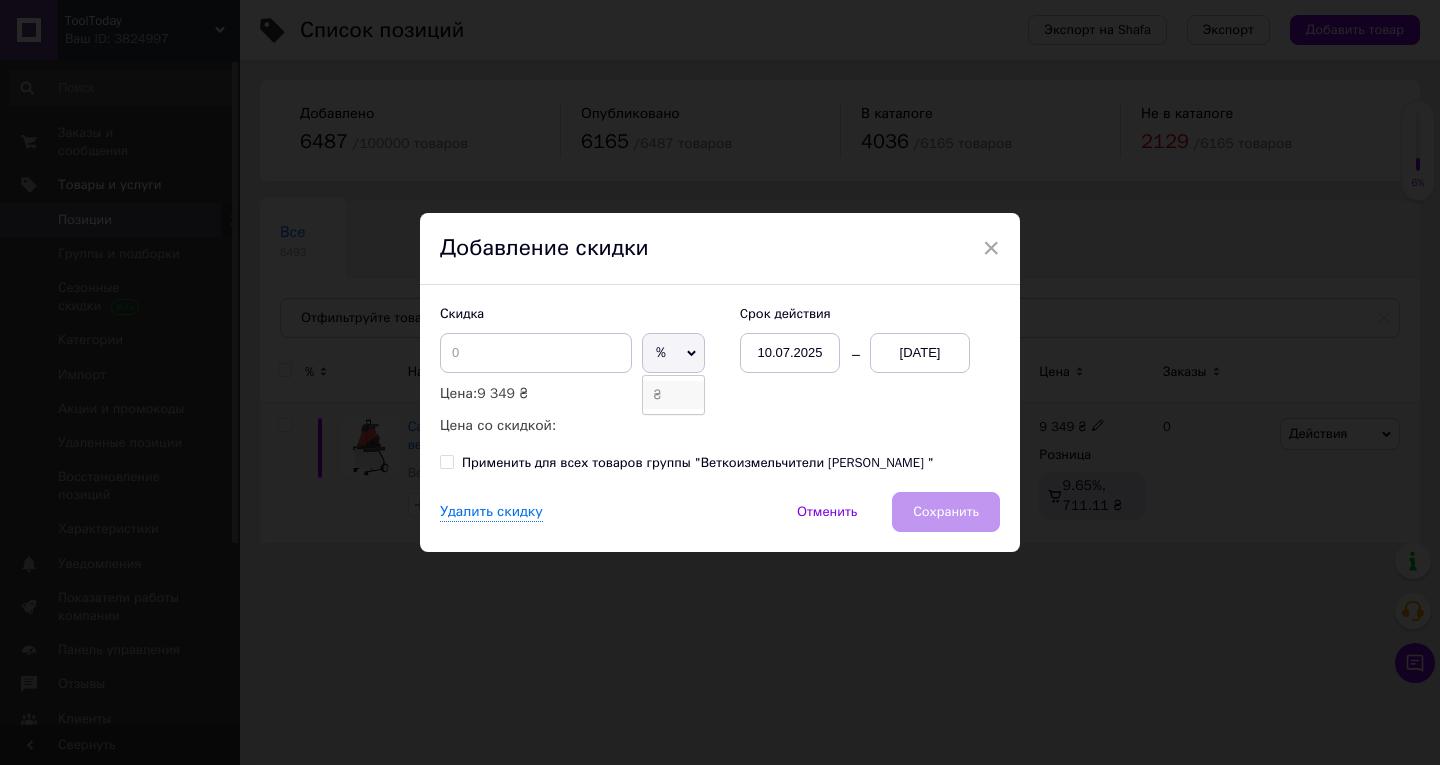 click on "₴" at bounding box center (673, 395) 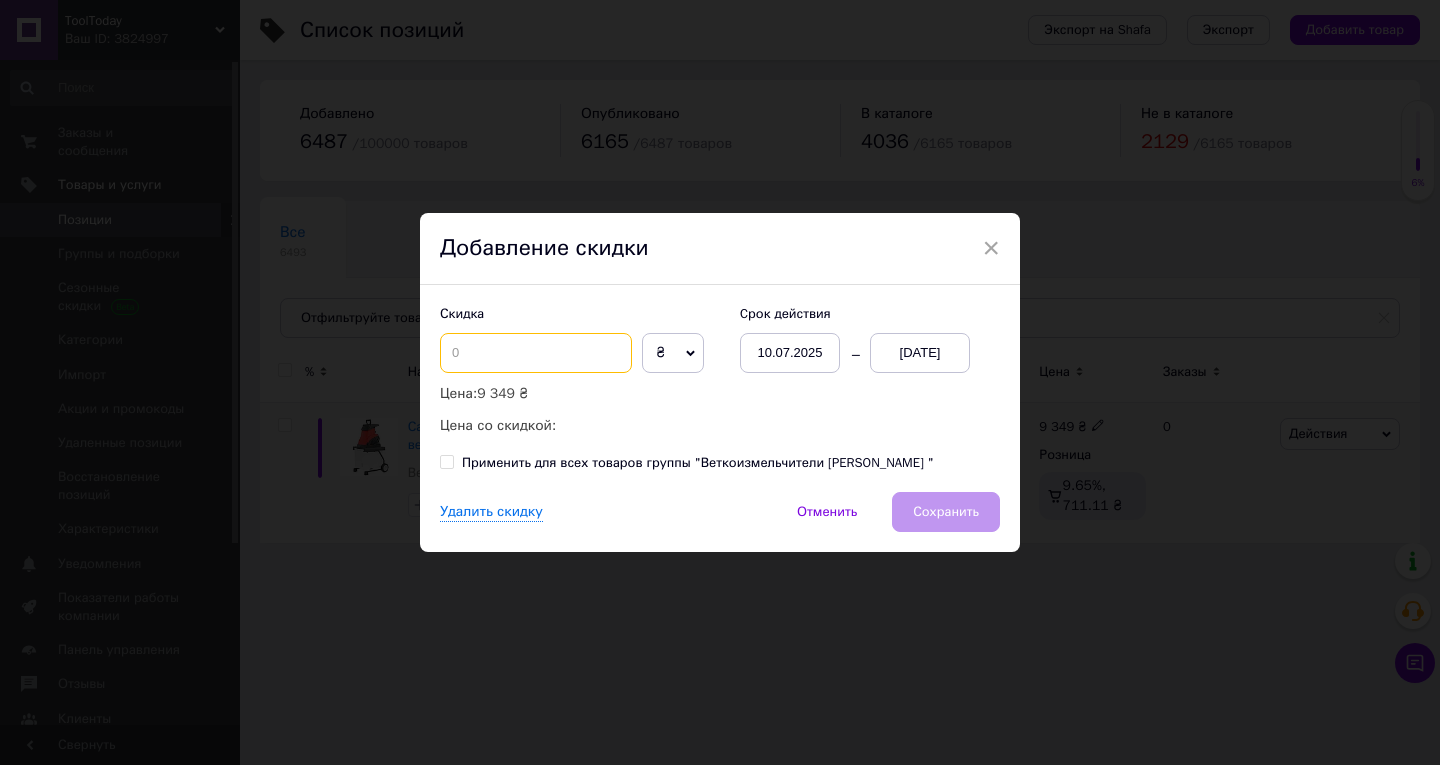click at bounding box center (536, 353) 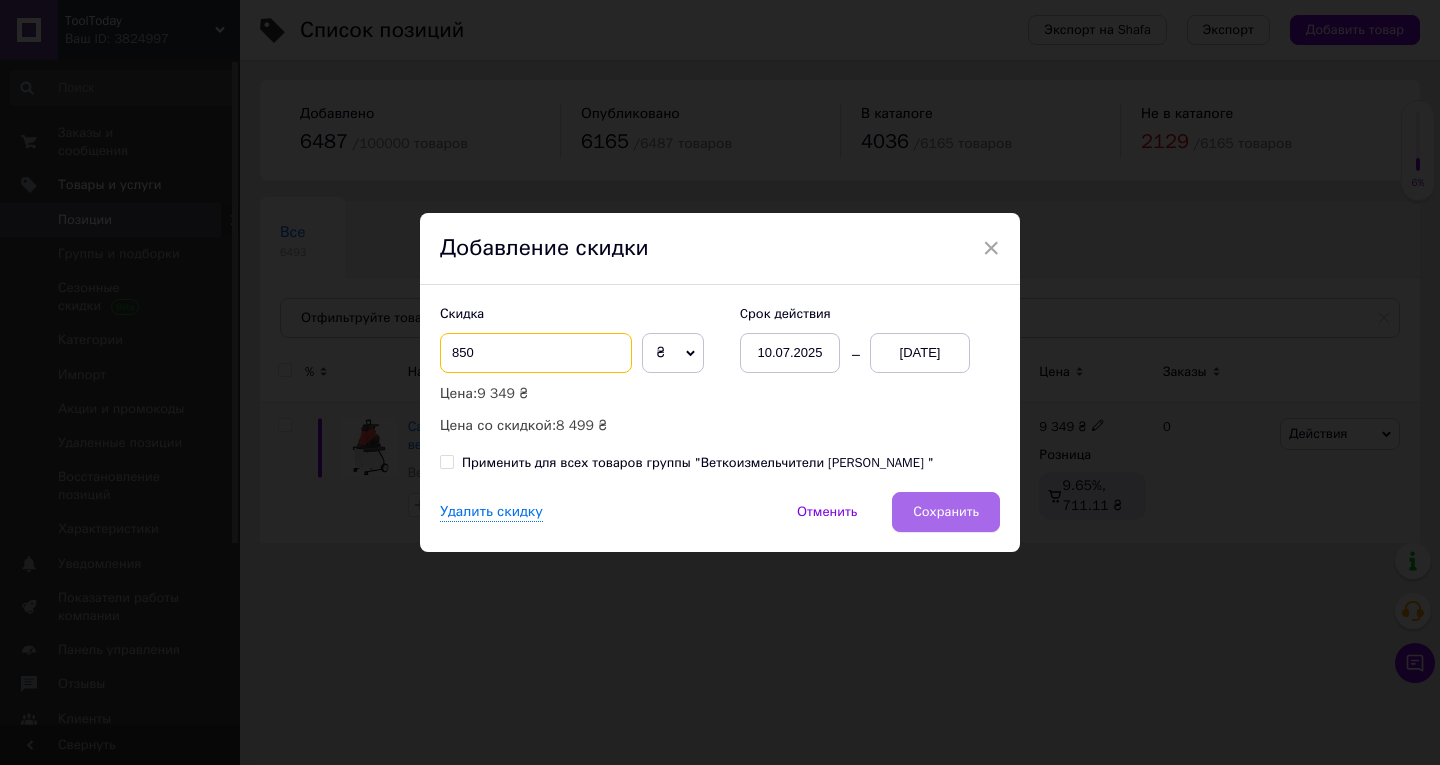 type on "850" 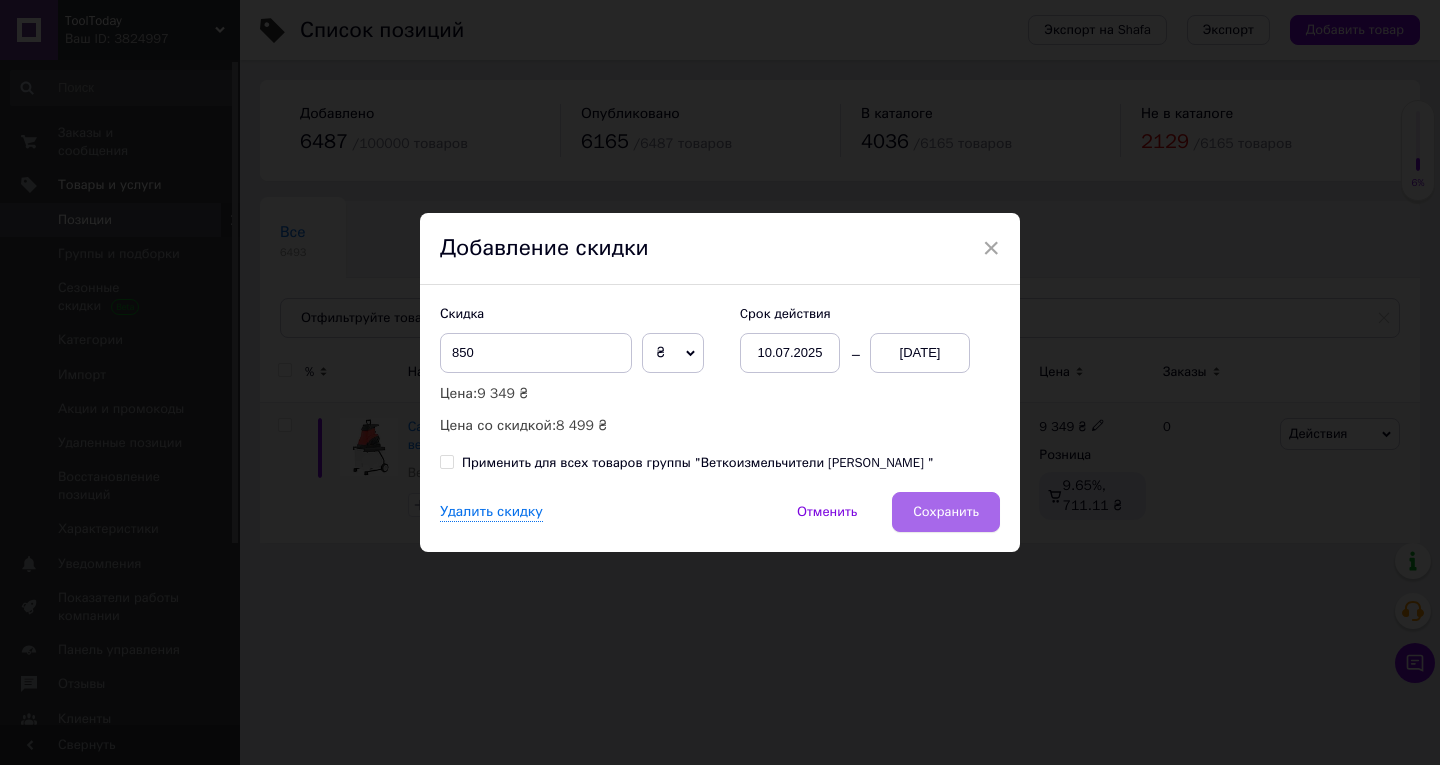 click on "Сохранить" at bounding box center (946, 512) 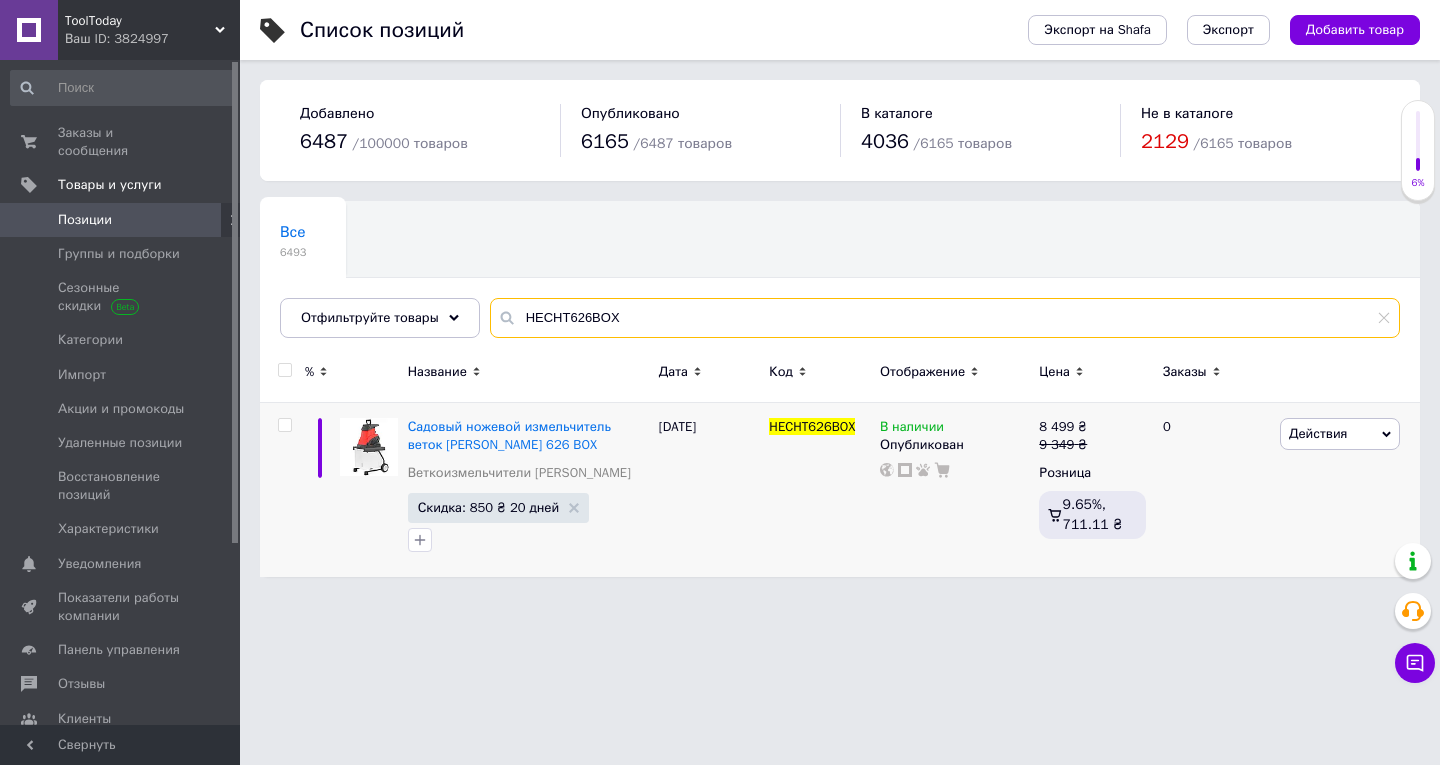 click on "HECHT626BOX" at bounding box center (945, 318) 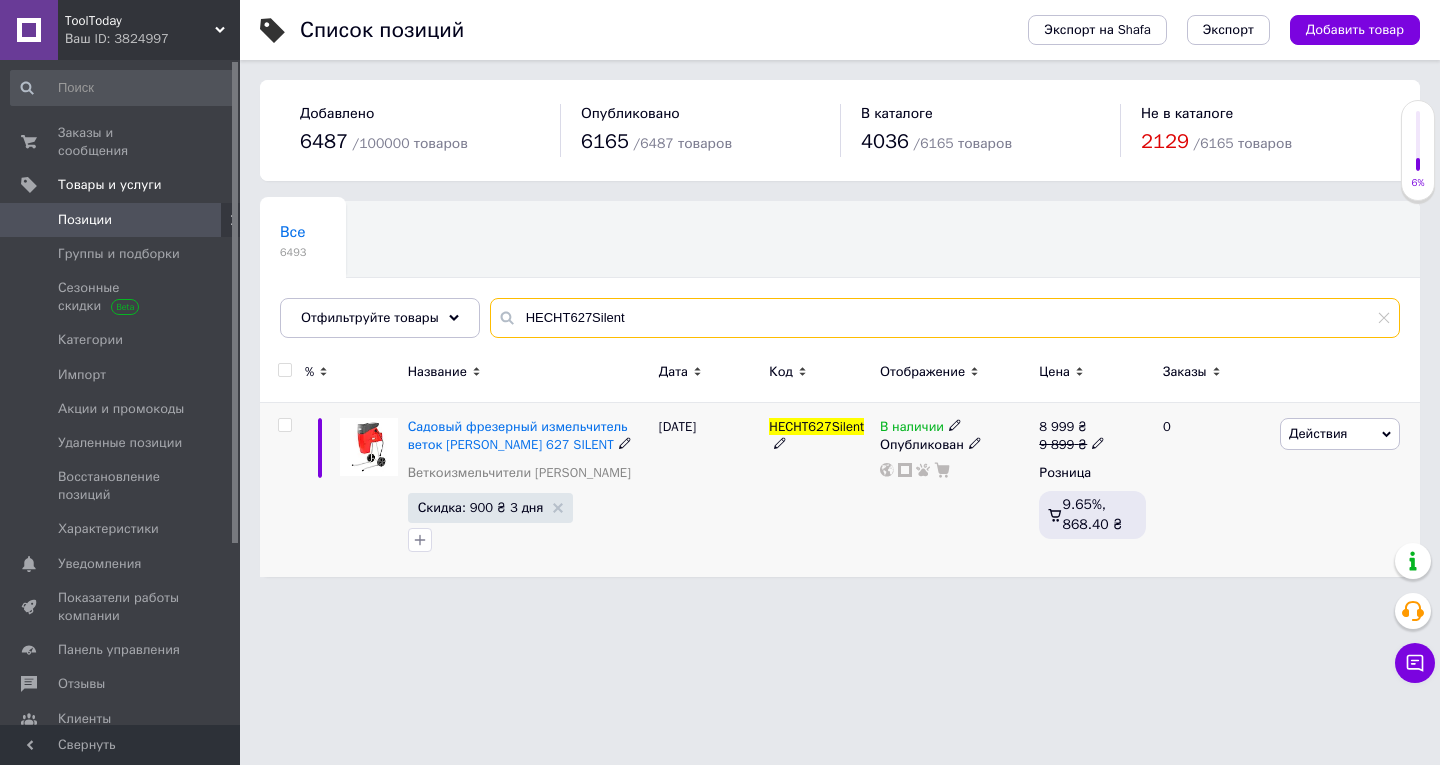 type on "HECHT627Silent" 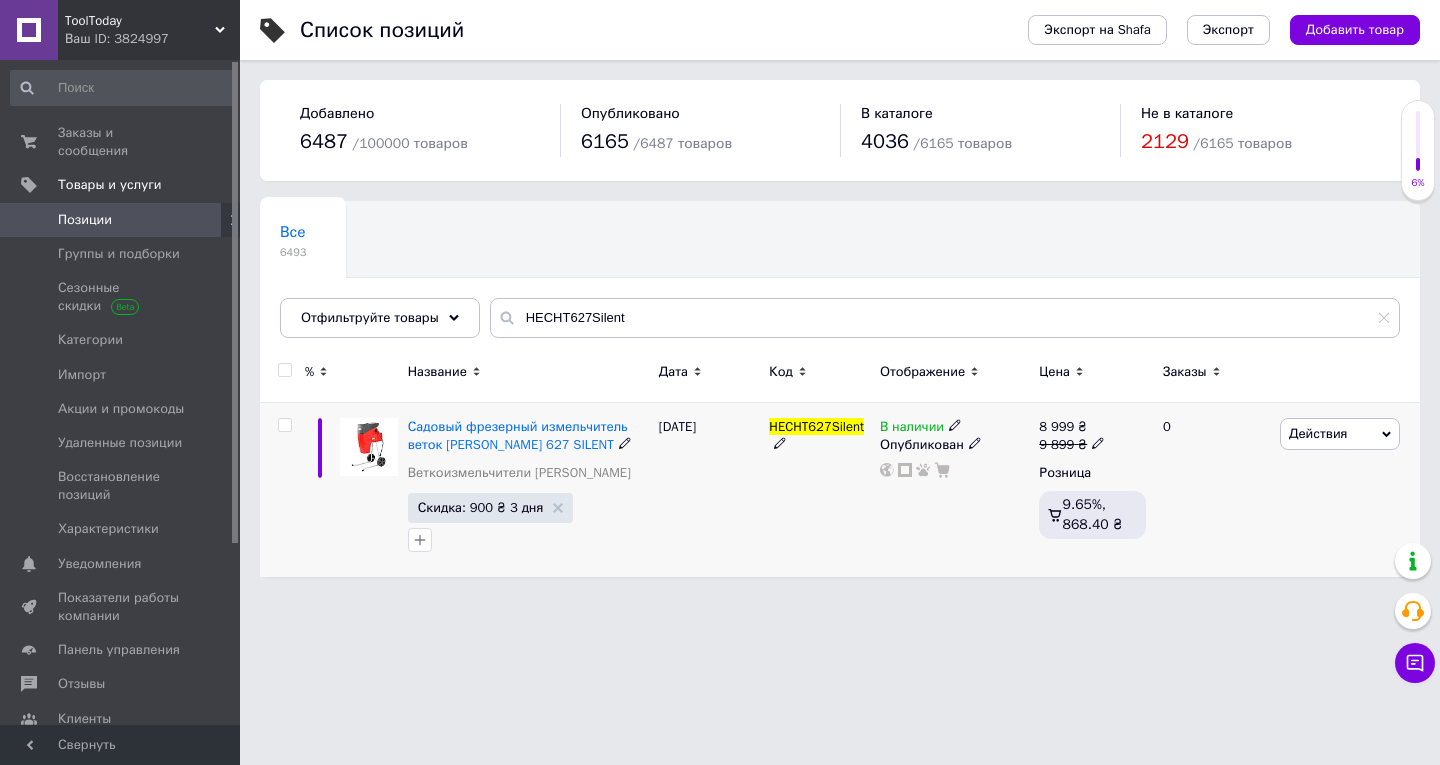 click at bounding box center (1098, 443) 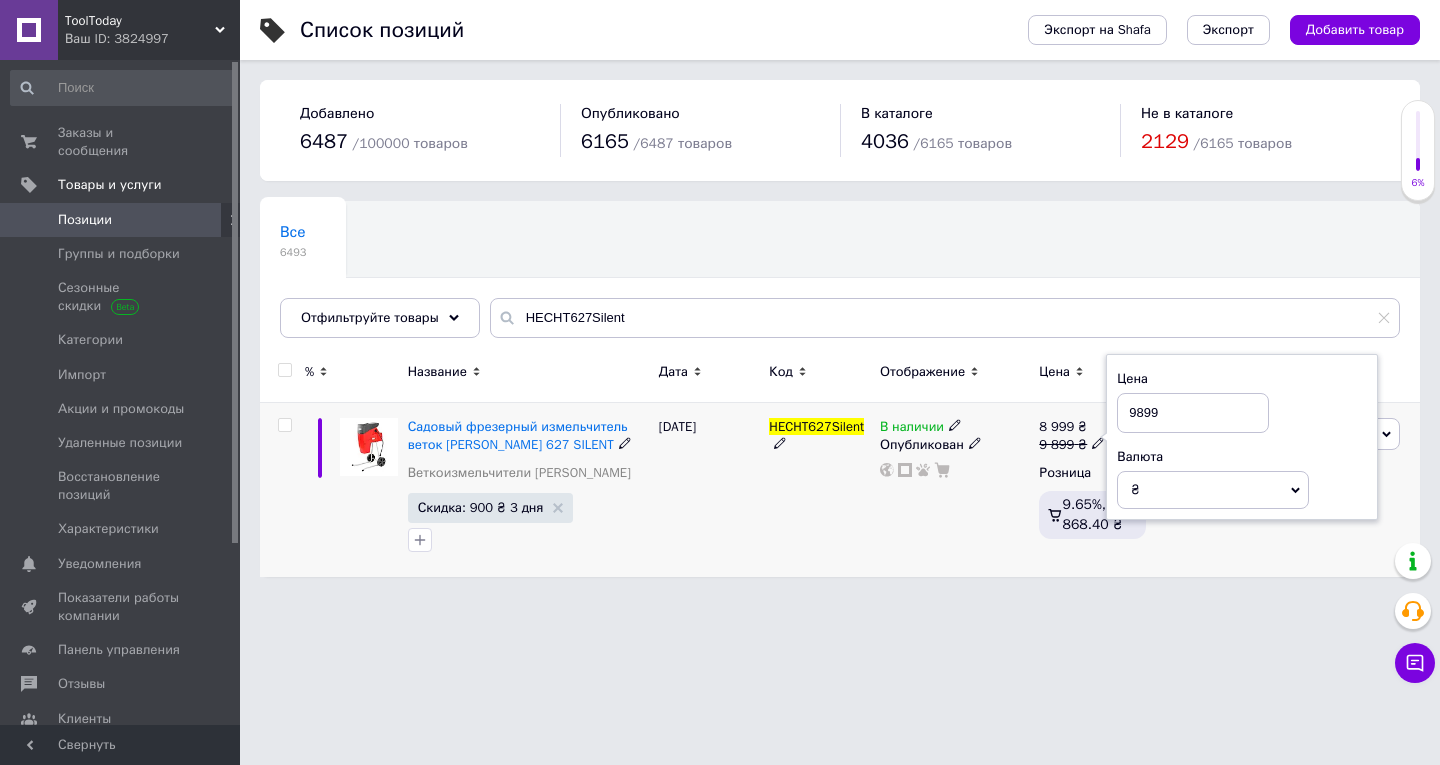 click on "9899" at bounding box center (1193, 413) 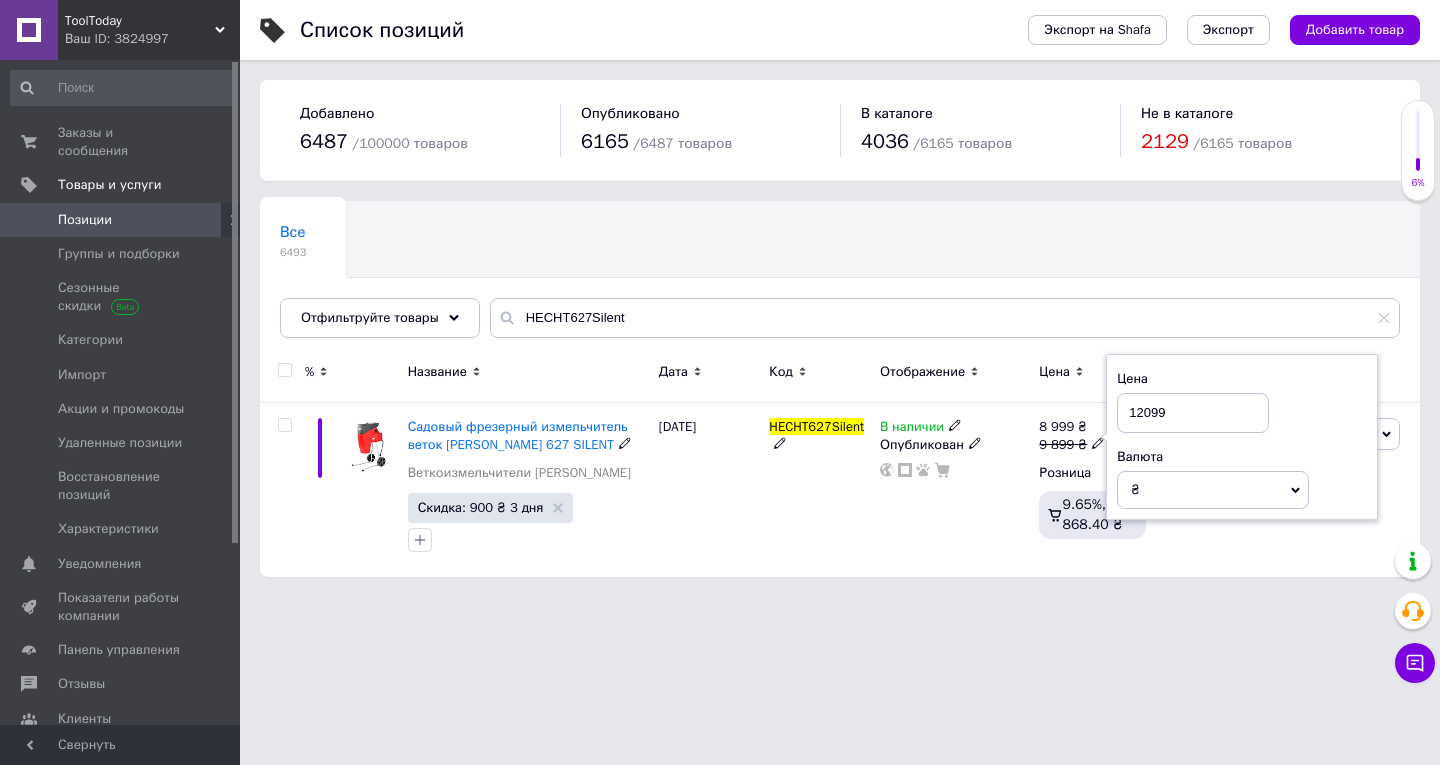 type on "12099" 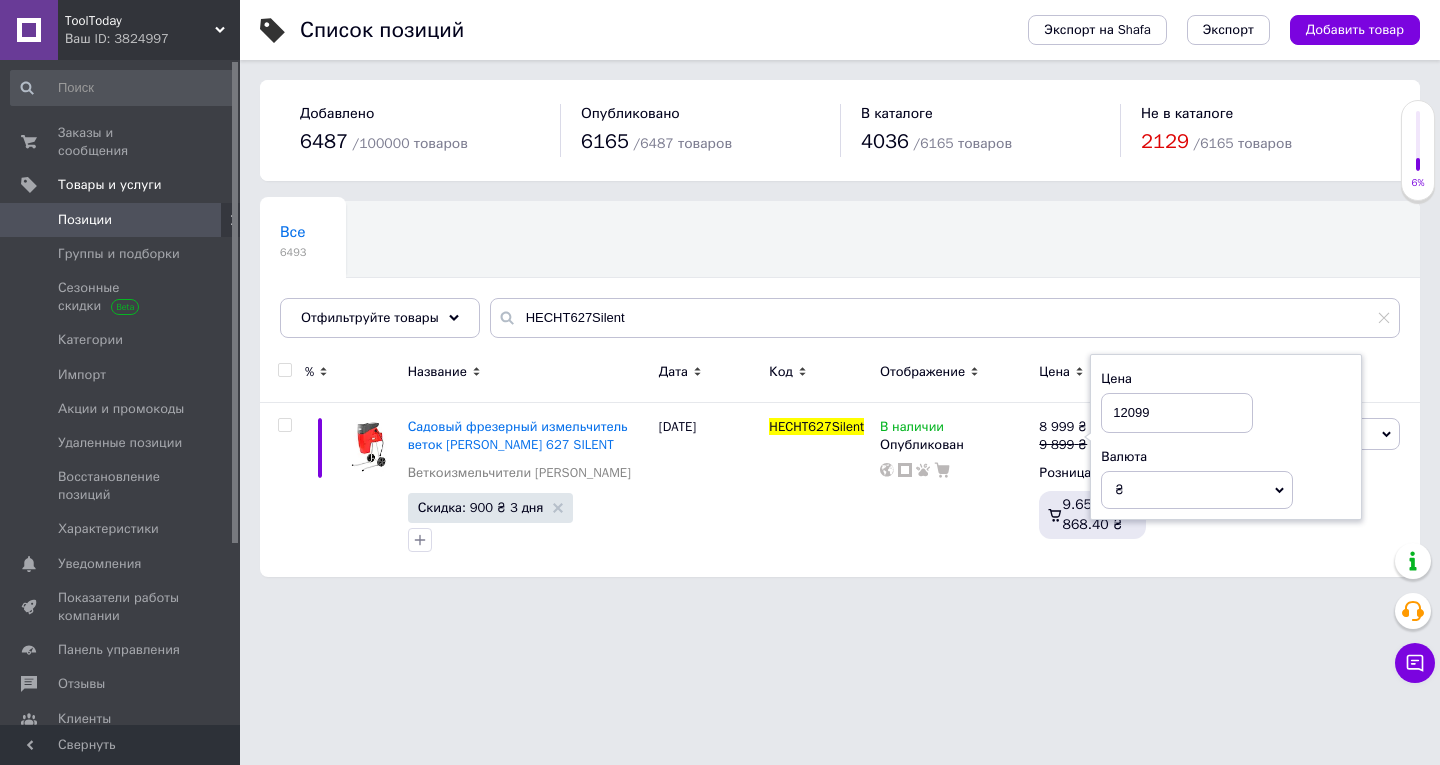 click on "Список позиций Экспорт на Shafa Экспорт Добавить товар Добавлено 6487   / 100000   товаров Опубликовано 6165   / 6487   товаров В каталоге 4036   / 6165   товаров Не в каталоге 2129   / 6165   товаров Все 6493 Ok Отфильтровано...  Сохранить Мы ничего не нашли Возможно, ошибка в слове  или нет соответствий по вашему запросу. Все 6493 Отфильтруйте товары HECHT627Silent % Название Дата Код Отображение Цена Заказы Садовый фрезерный измельчитель веток [PERSON_NAME] 627 SILENT Веткоизмельчители [PERSON_NAME]  Скидка: 900 ₴ 3 дня [DATE] HECHT627Silent В наличии Опубликован 8 999   ₴ 9 899   ₴ Цена 12099 Валюта ₴ $ € CHF £ ¥ PLN ₸ MDL HUF KGS CN¥ TRY ₩ lei 0 Ярлык" at bounding box center [840, 298] 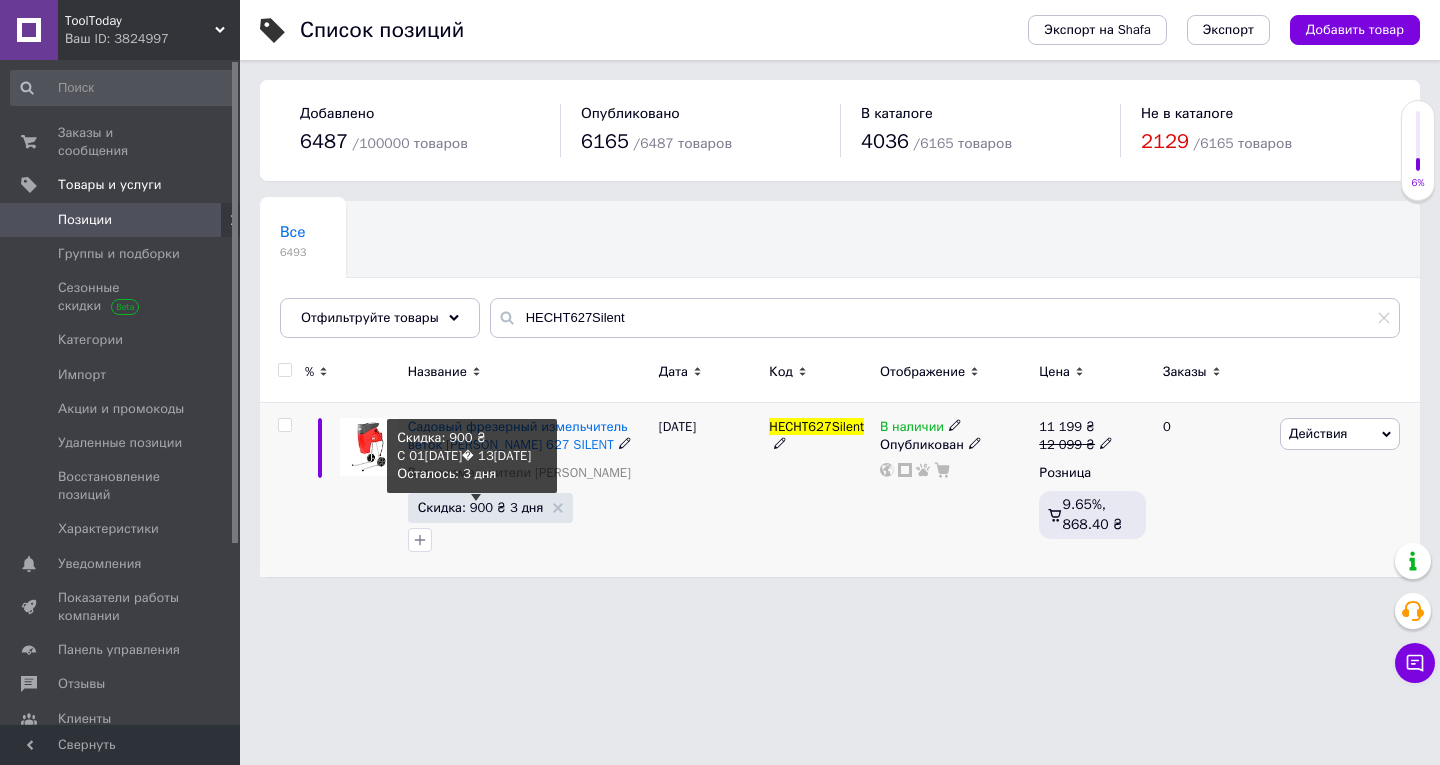 click on "Скидка: 900 ₴ 3 дня" at bounding box center (481, 507) 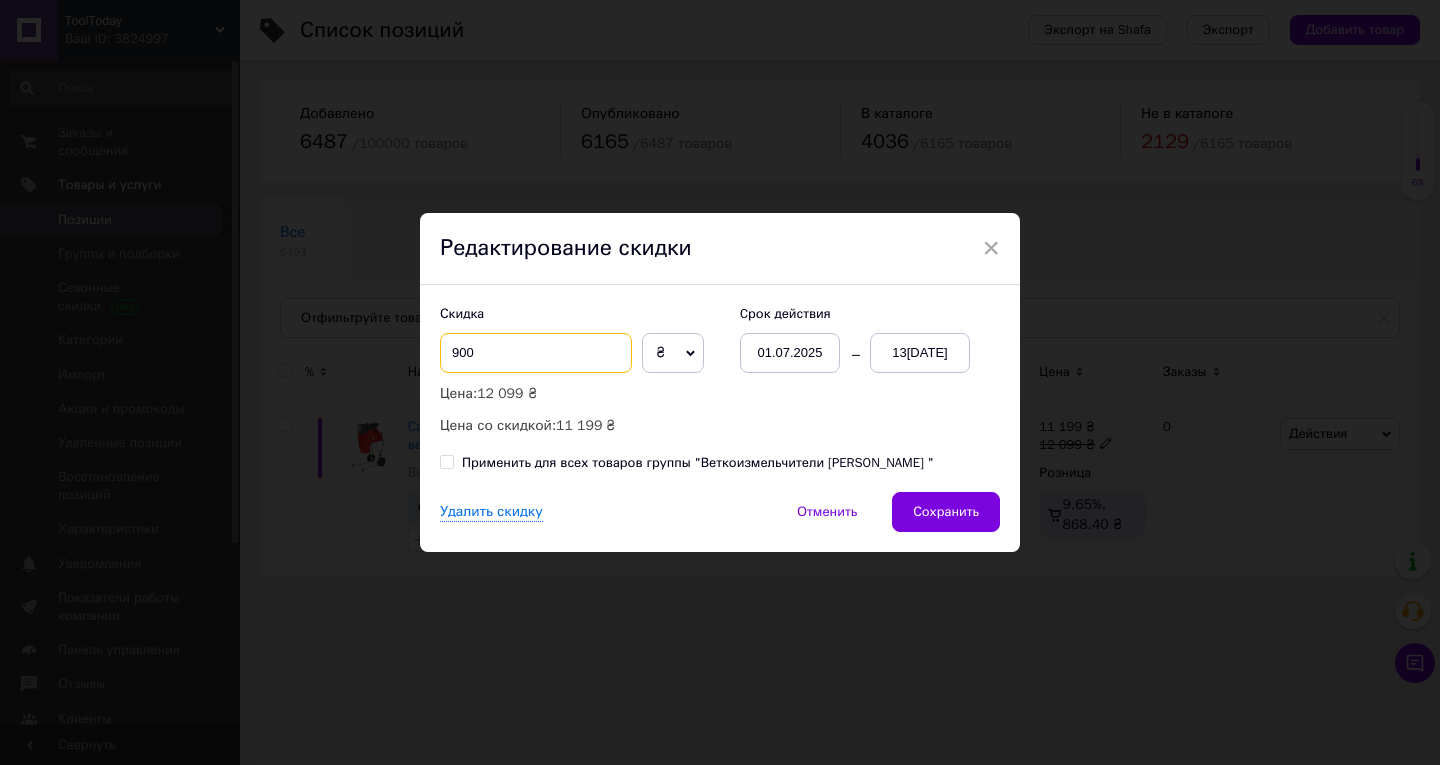 click on "900" at bounding box center [536, 353] 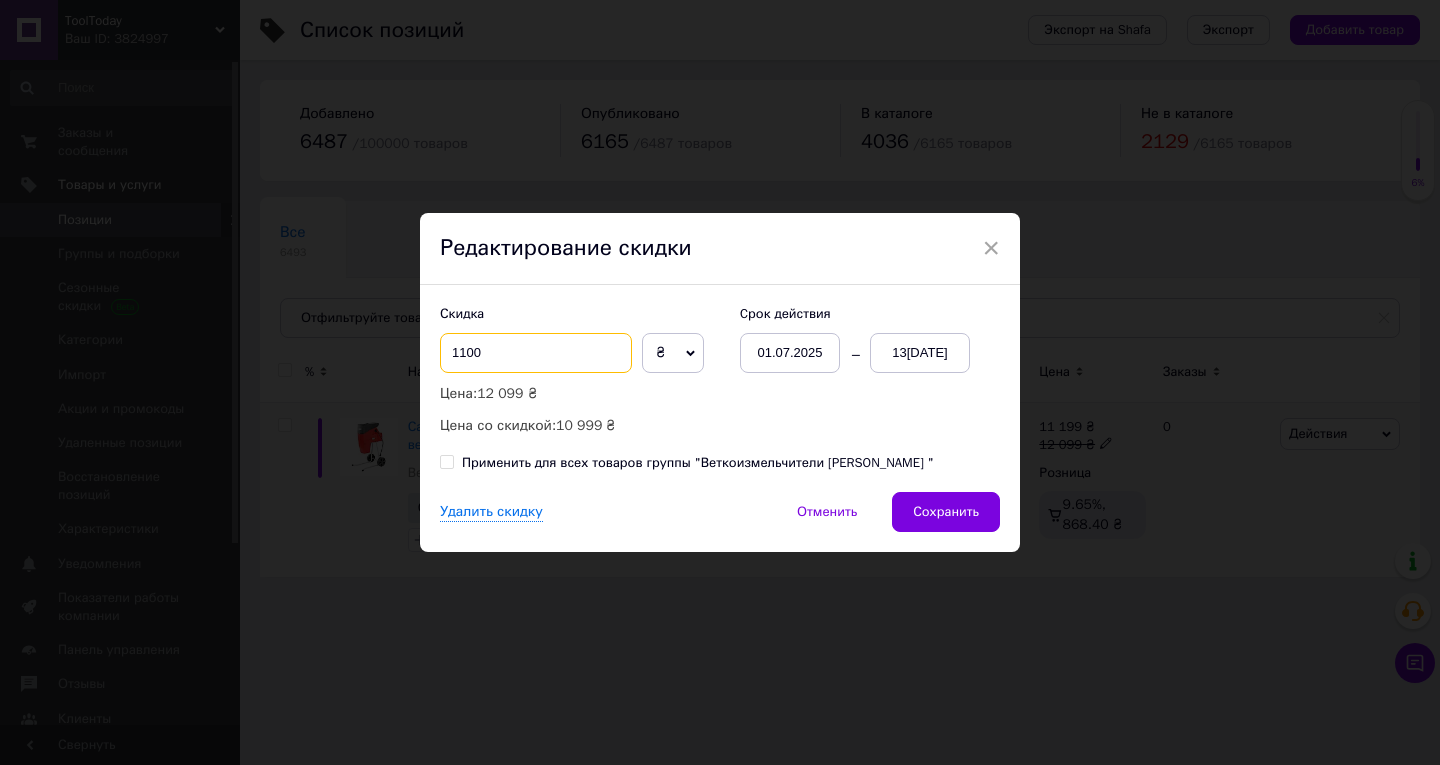 type on "1100" 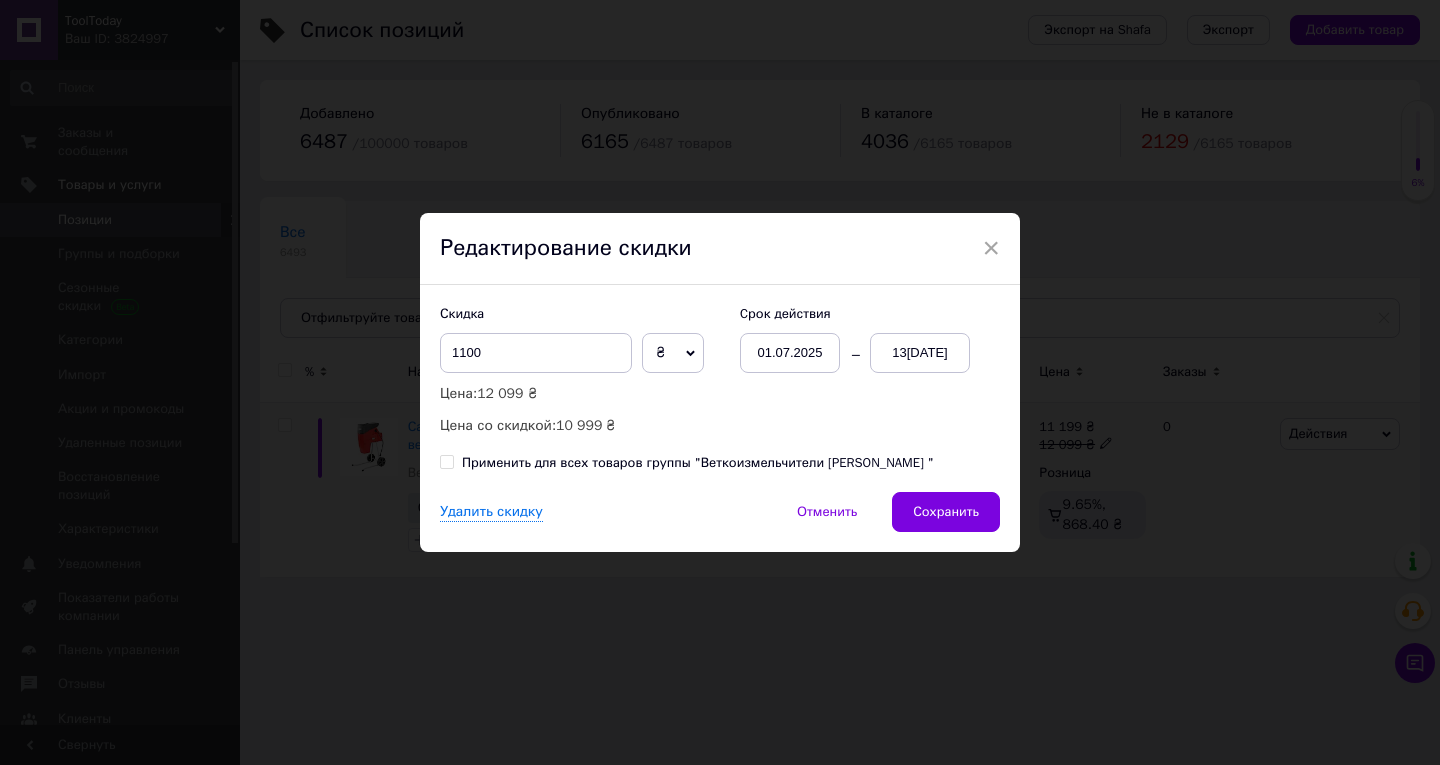 click 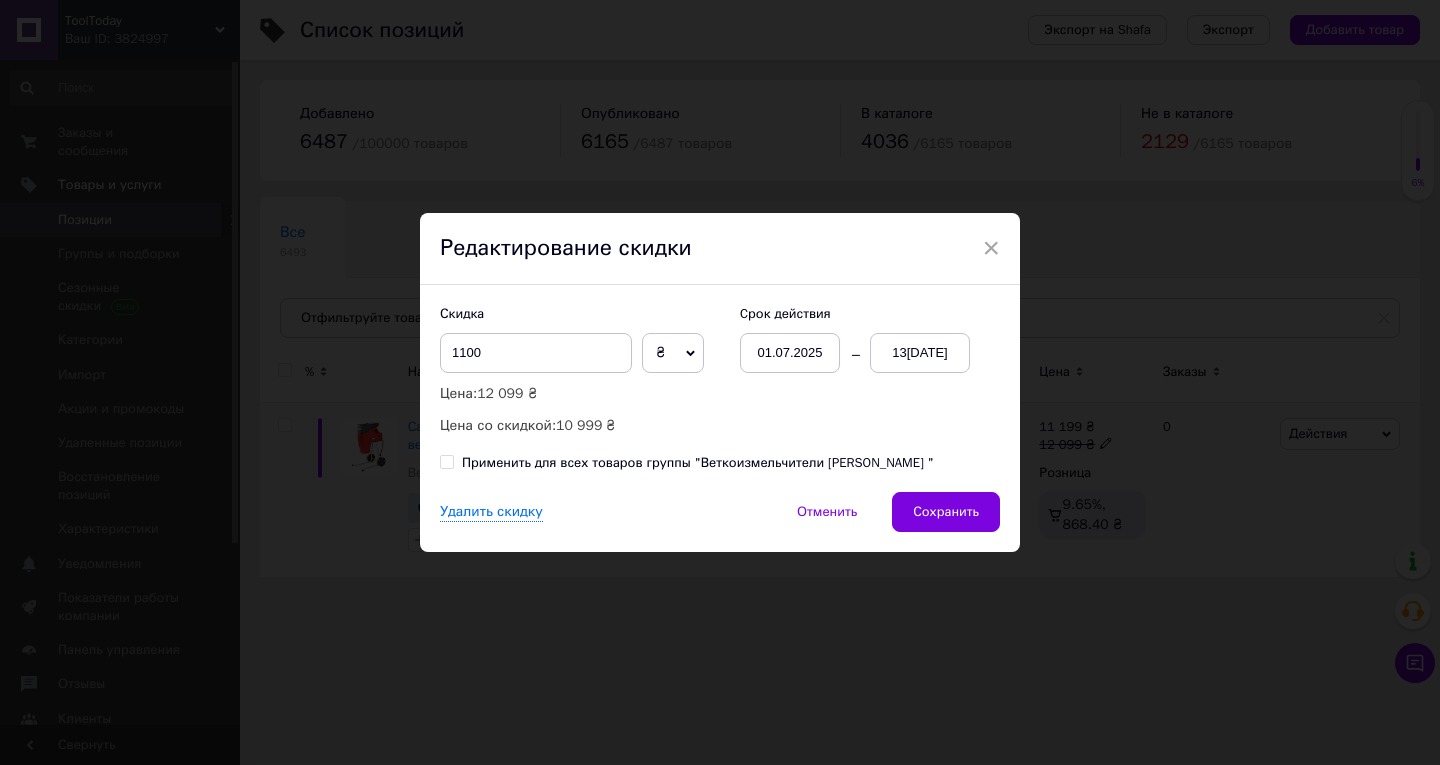 click on "Скидка 1100 ₴ % Цена:  12 099   ₴ Цена со [DEMOGRAPHIC_DATA]:  10 999   ₴ Cрок действия [DATE] [DATE]" at bounding box center (720, 371) 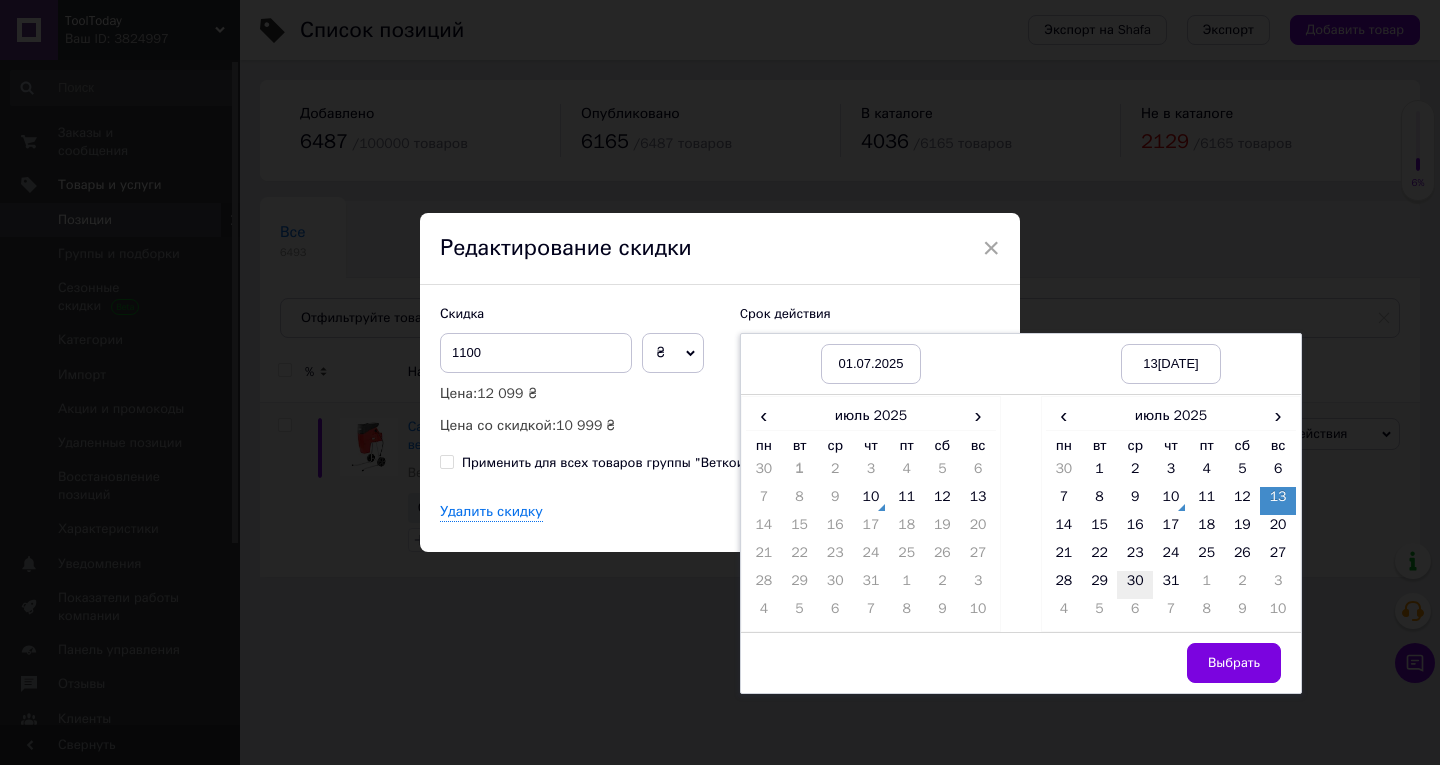 click on "30" at bounding box center [1135, 585] 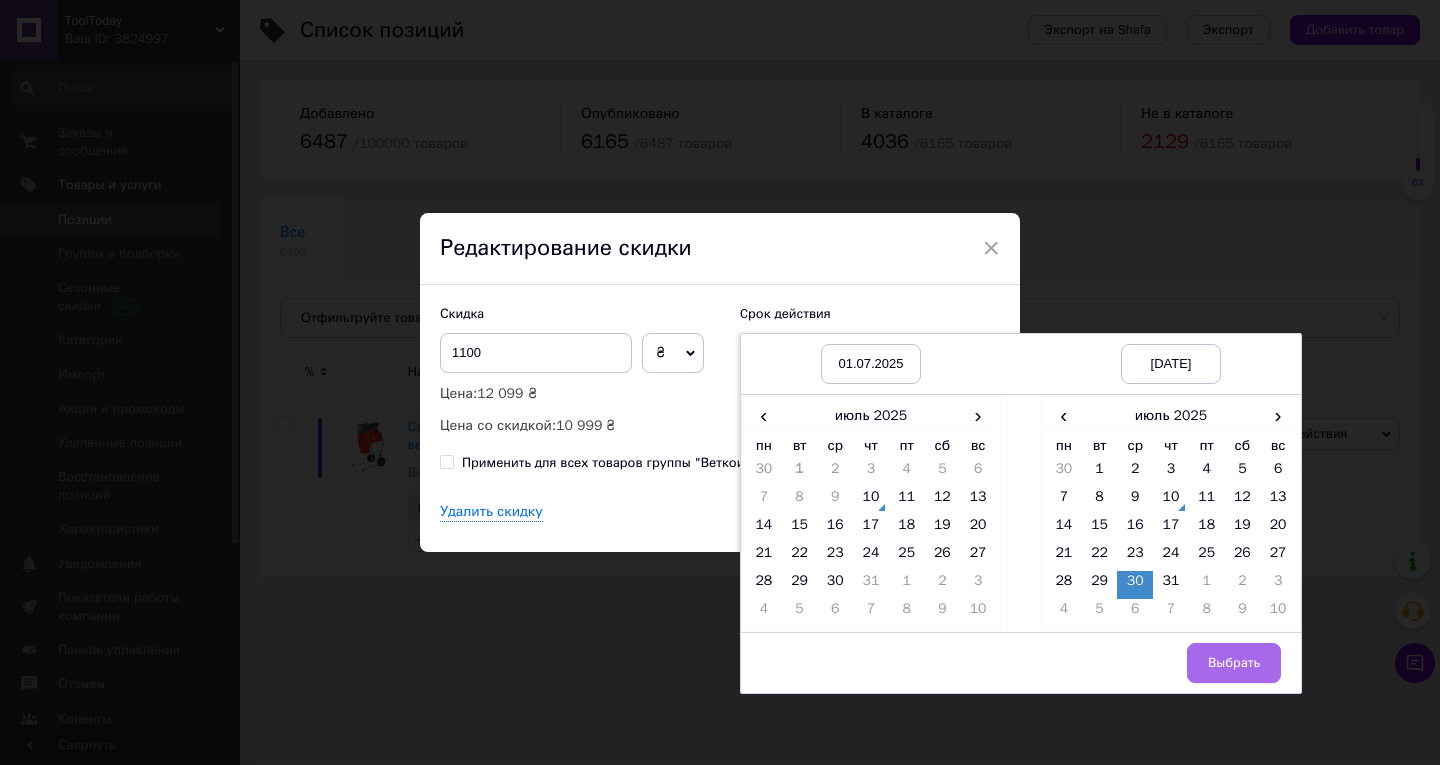 click on "Выбрать" at bounding box center (1234, 663) 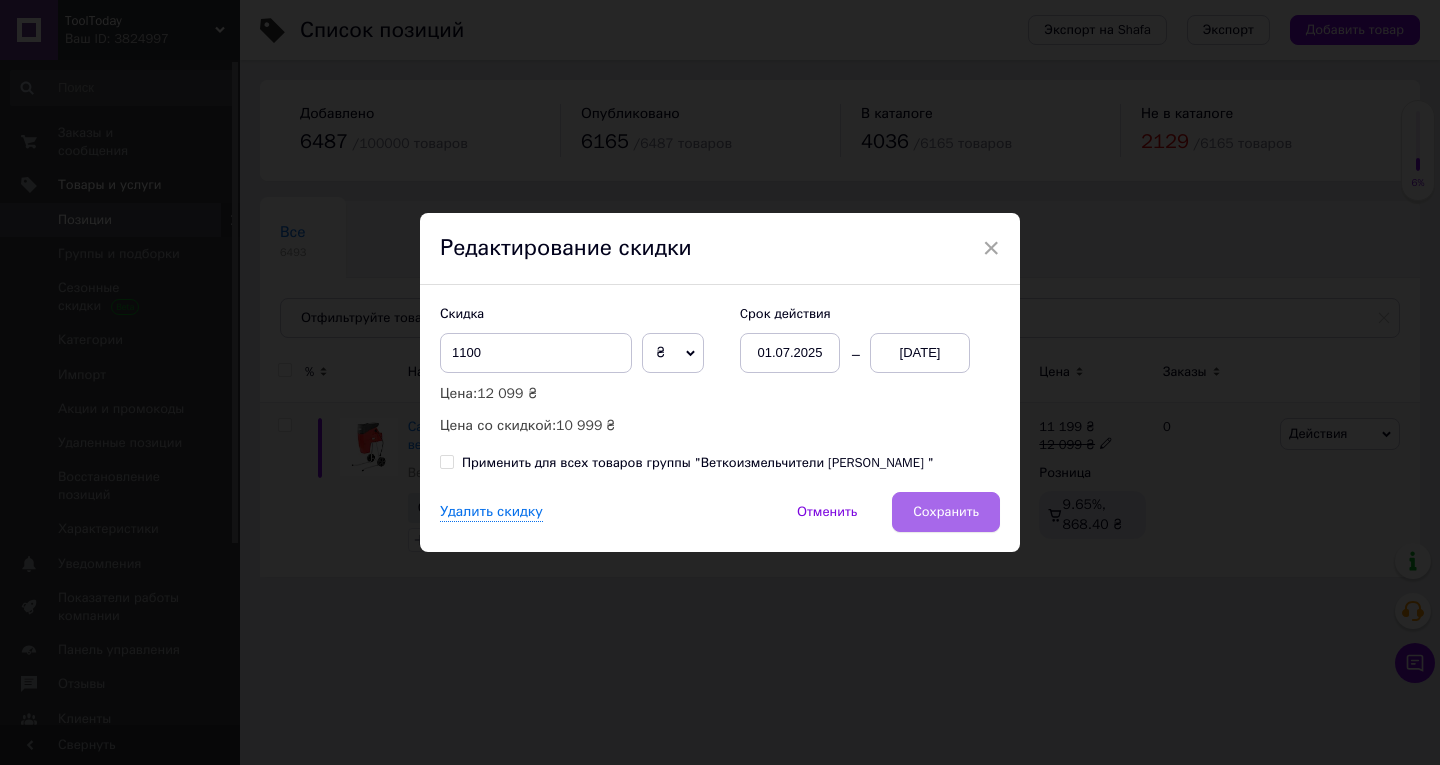 click on "Сохранить" at bounding box center [946, 512] 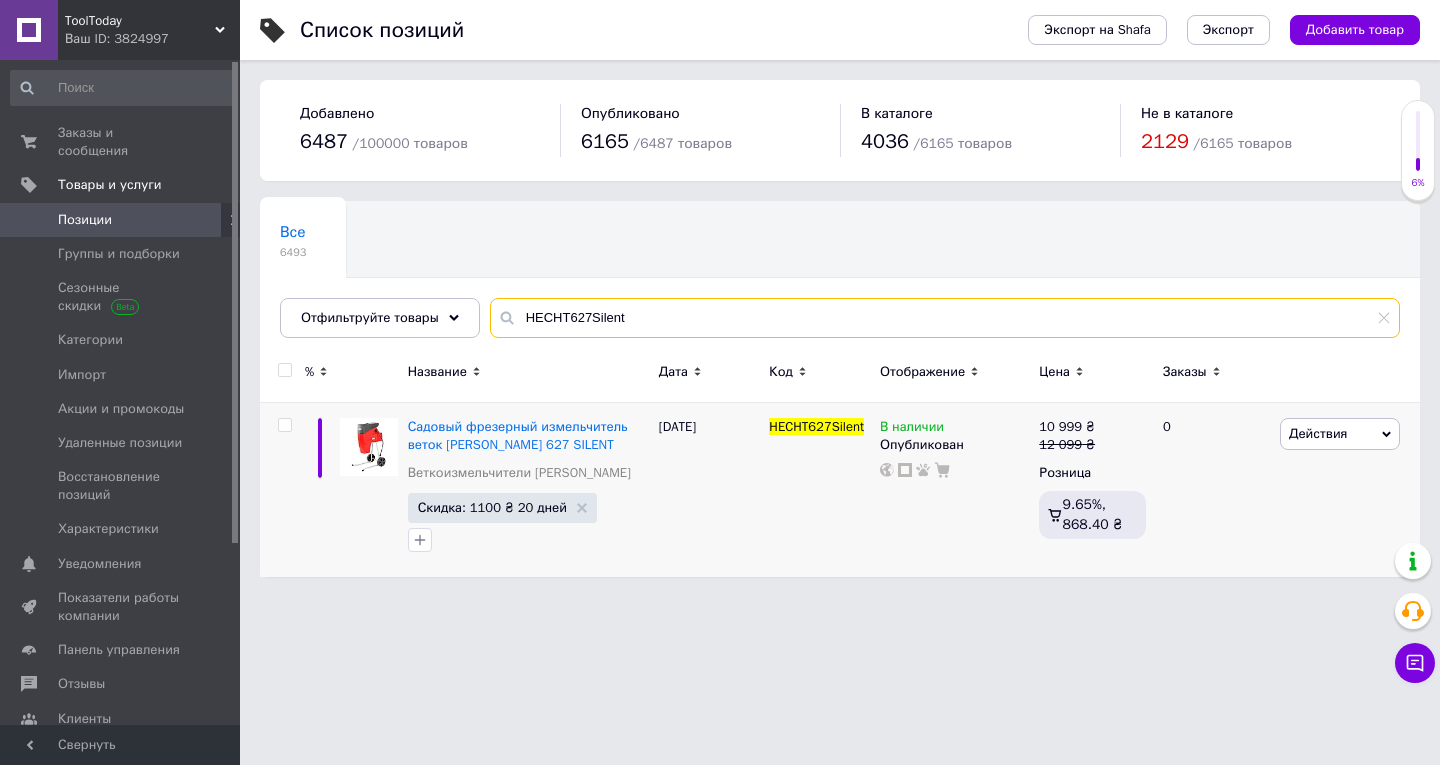 click on "HECHT627Silent" at bounding box center [945, 318] 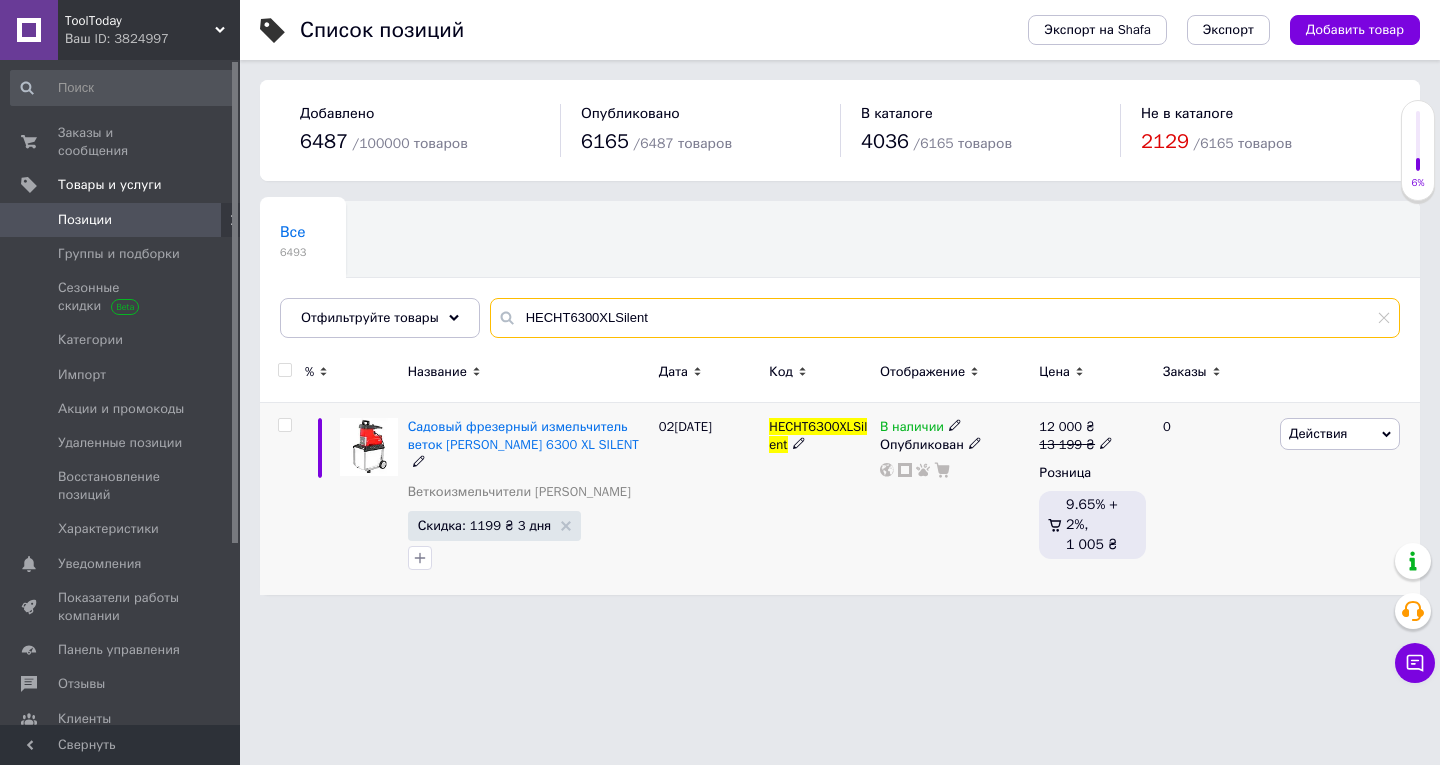 type on "HECHT6300XLSilent" 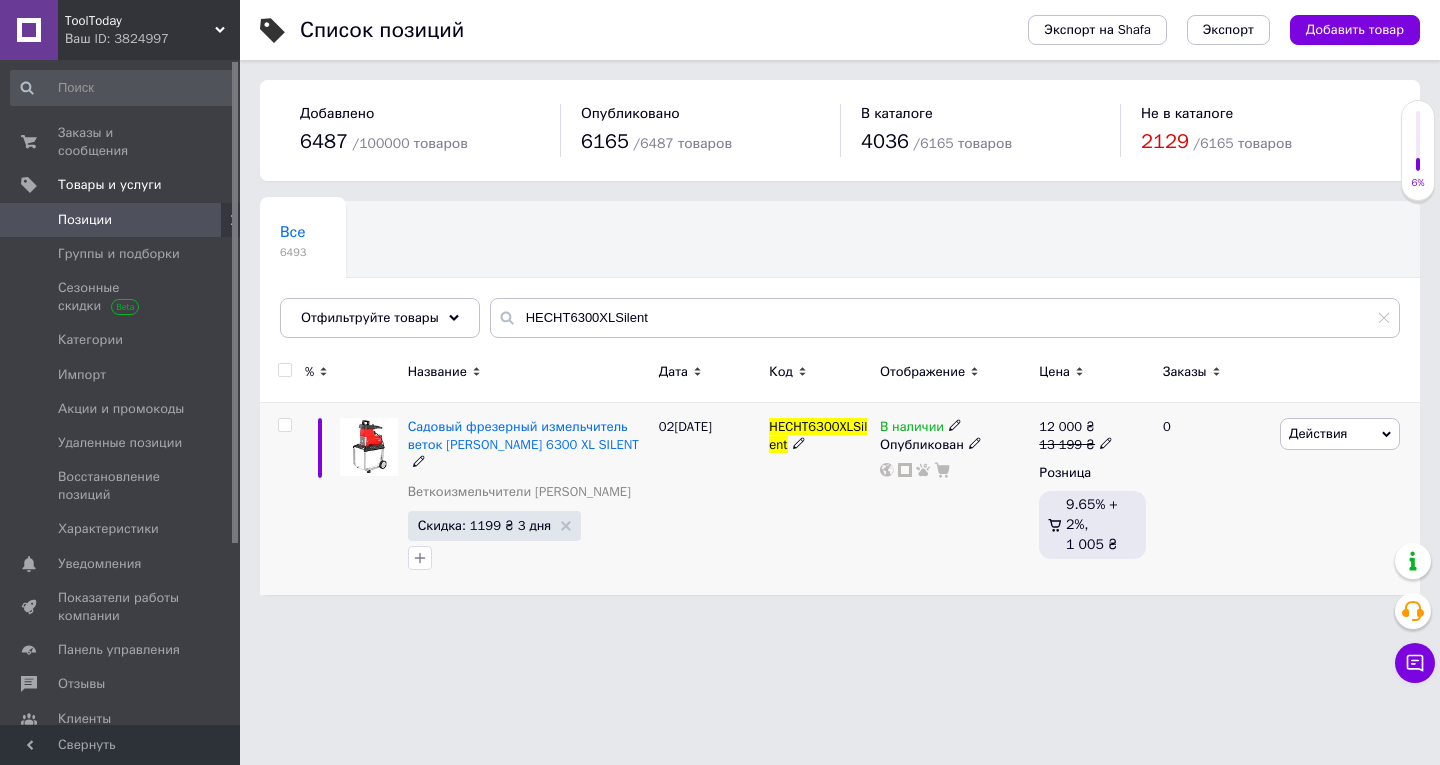 click 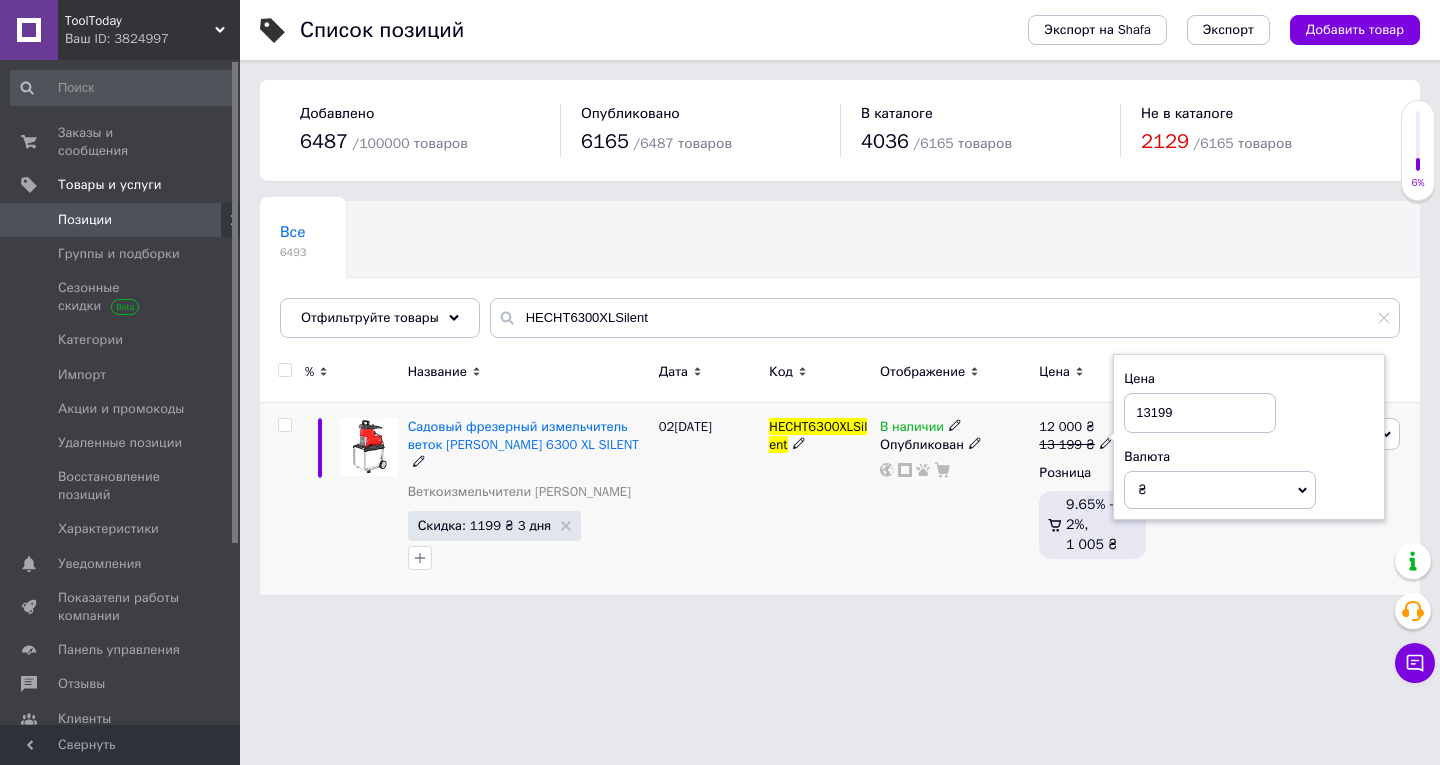 click on "13199" at bounding box center (1200, 413) 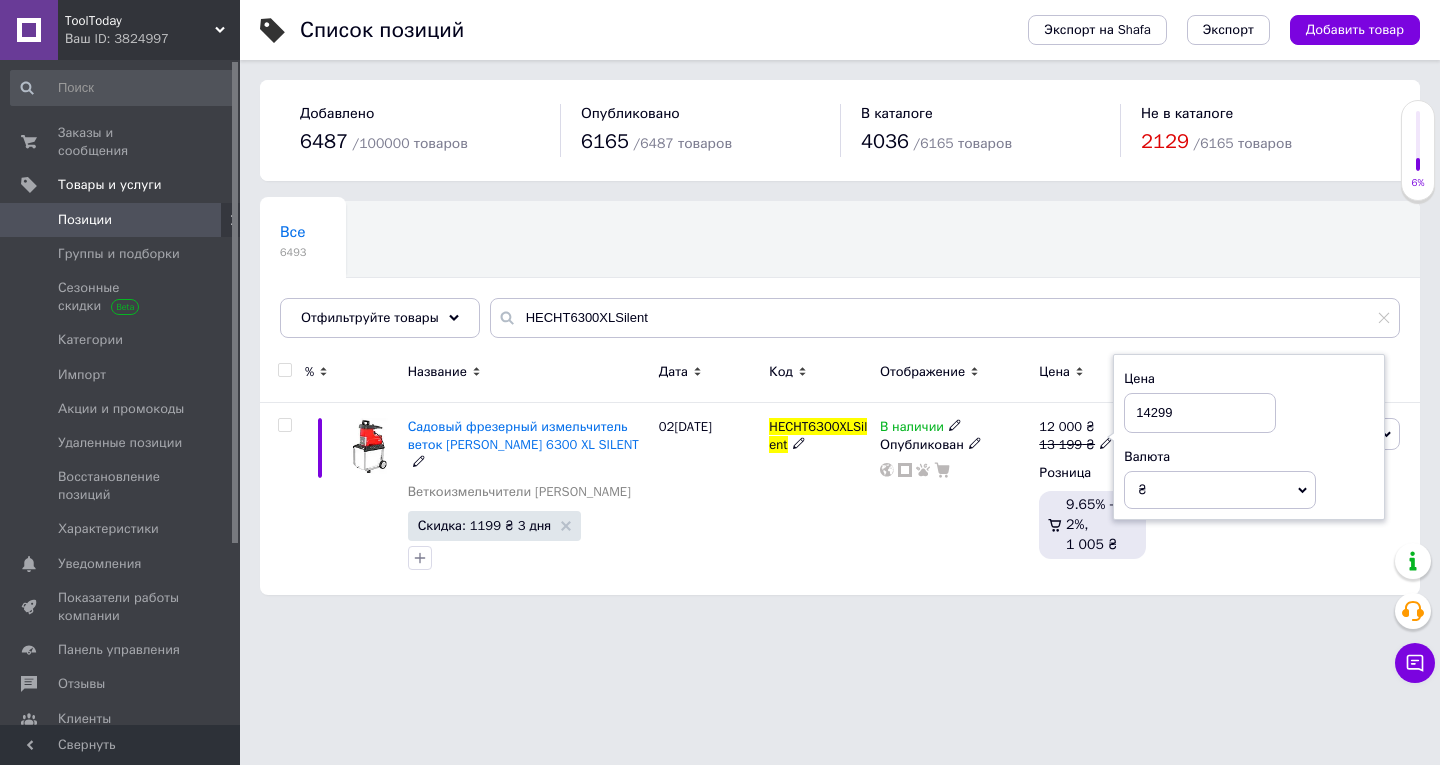 type on "14299" 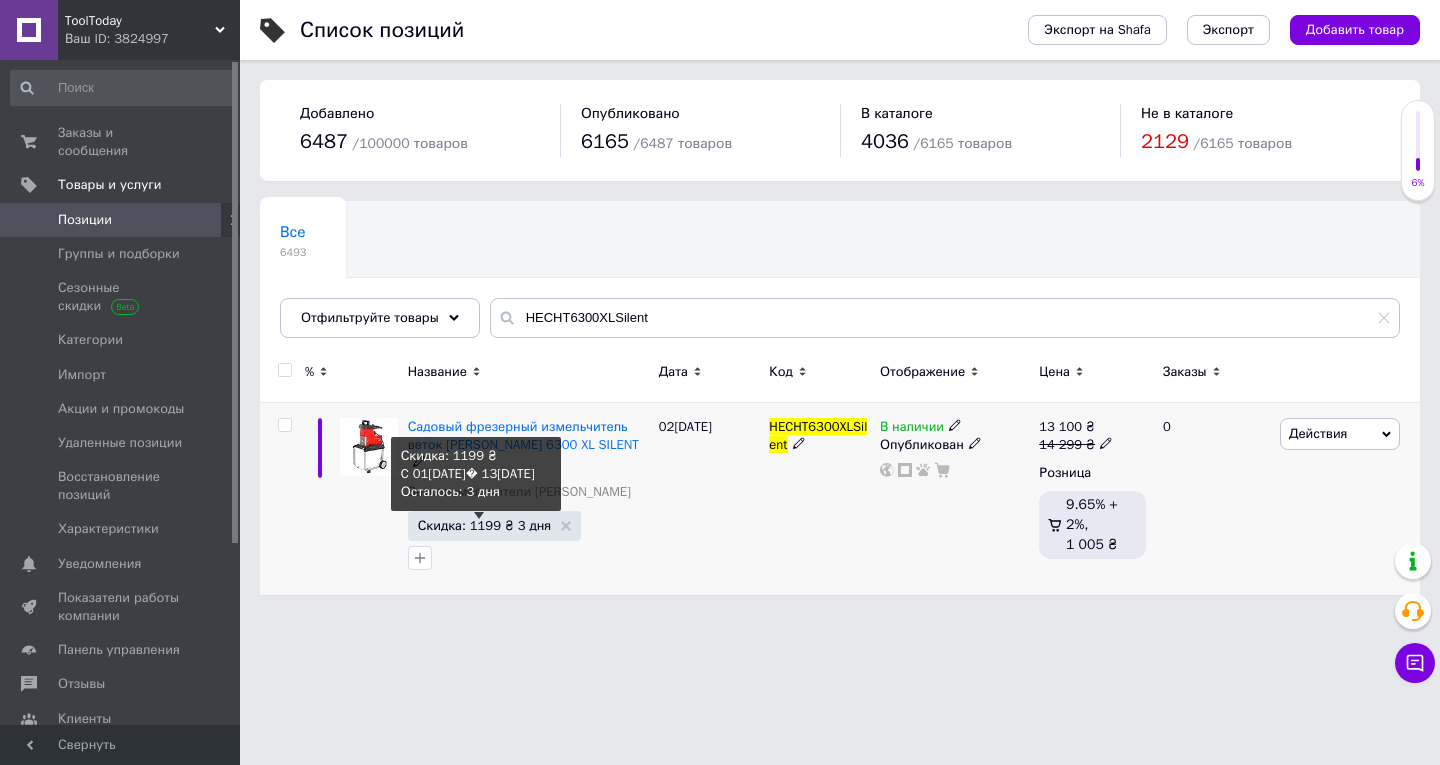 click on "Скидка: 1199 ₴ 3 дня" at bounding box center (484, 525) 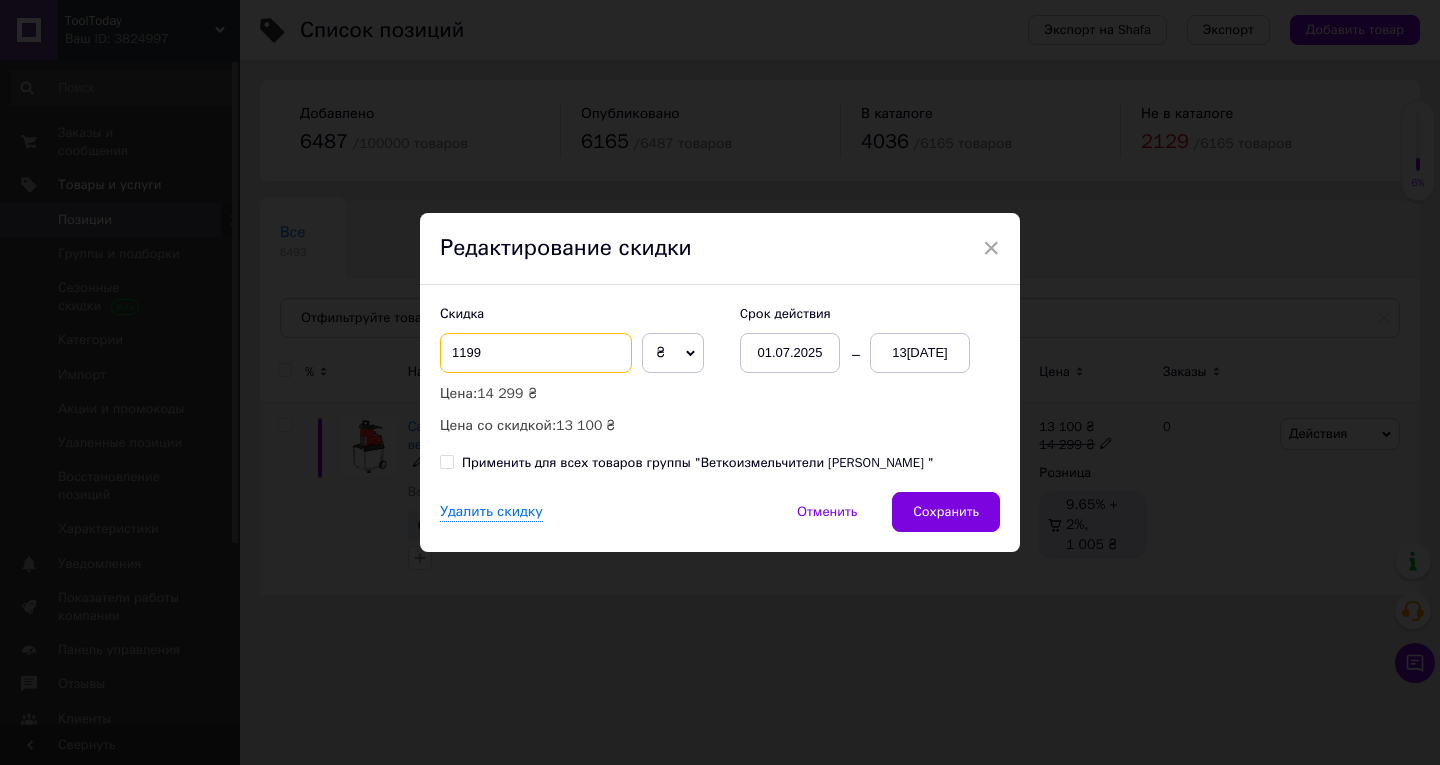 click on "1199" at bounding box center (536, 353) 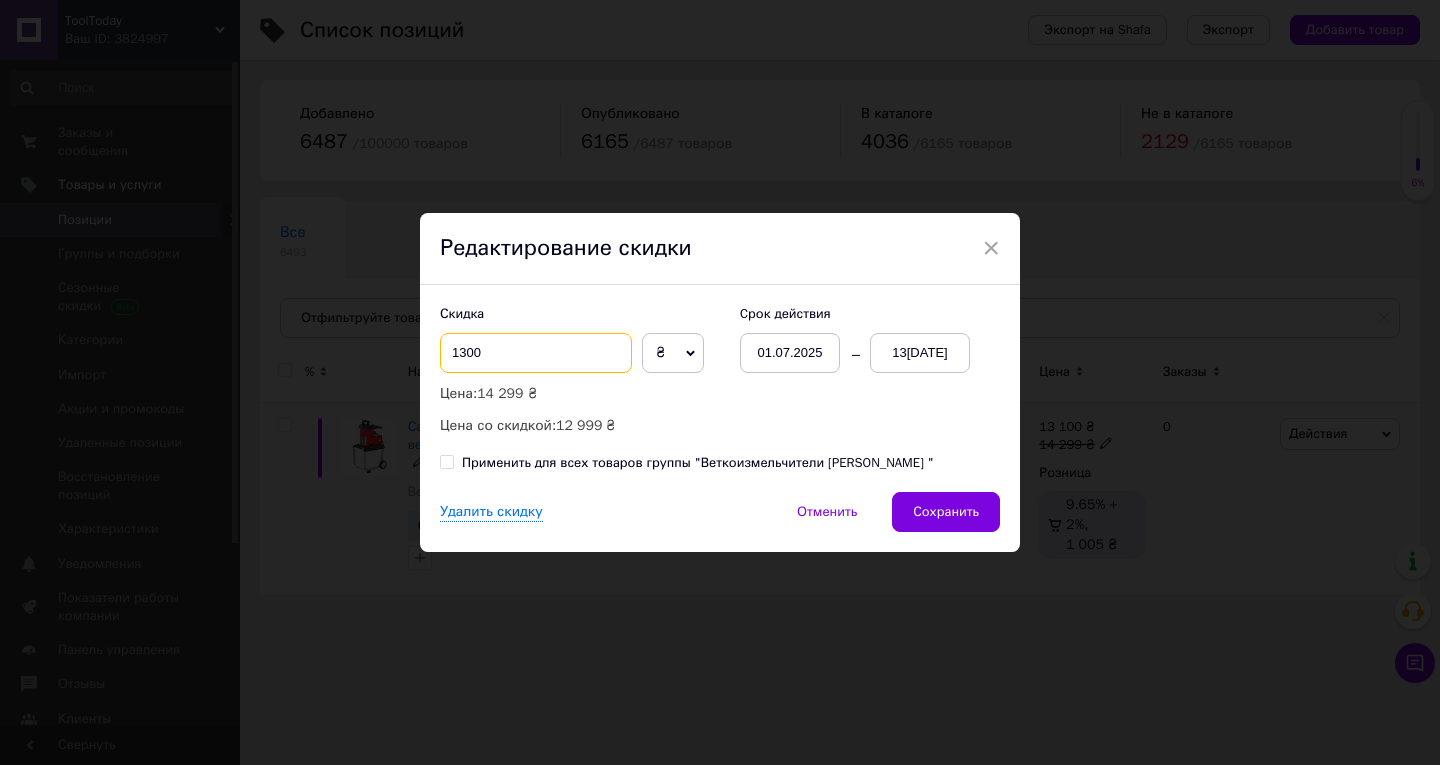 type on "1300" 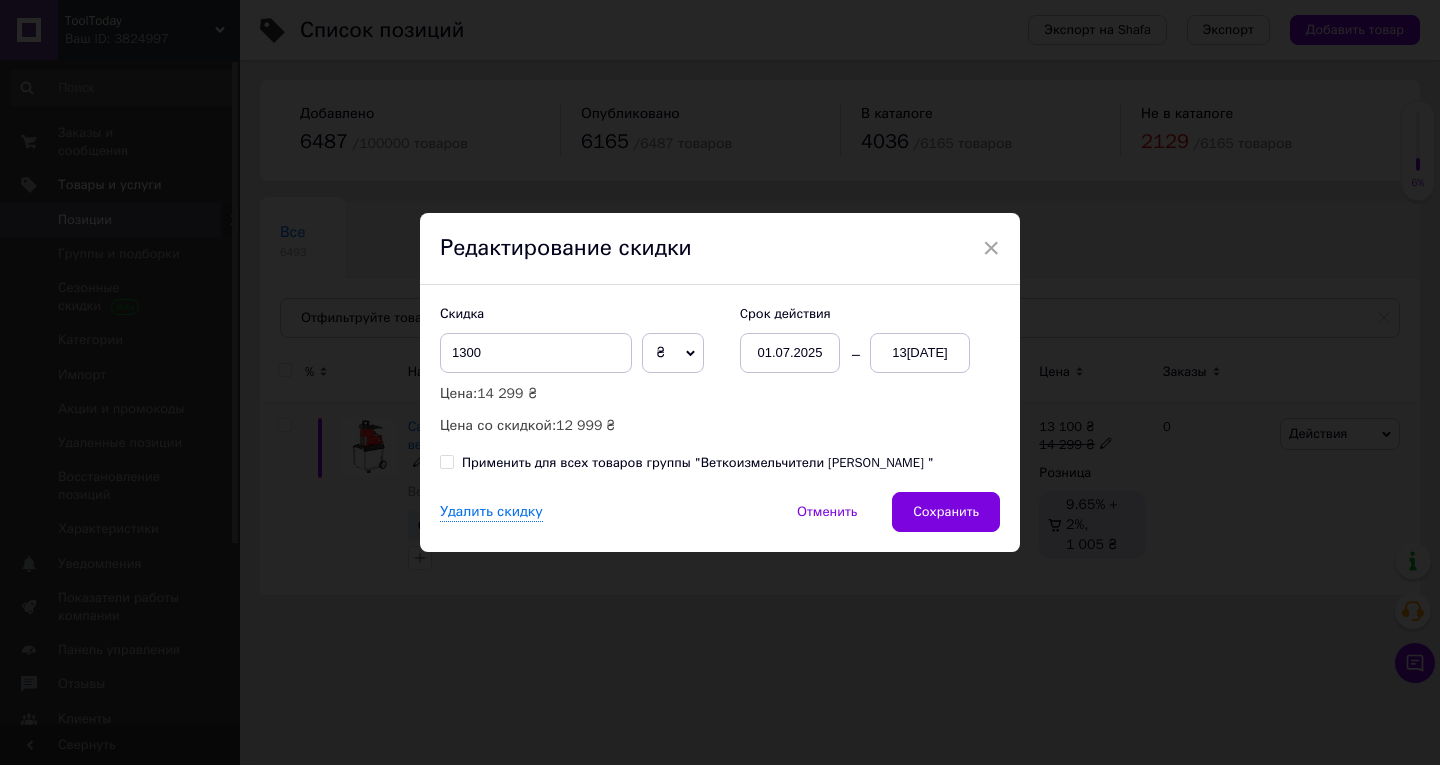 click on "13[DATE]" at bounding box center [920, 353] 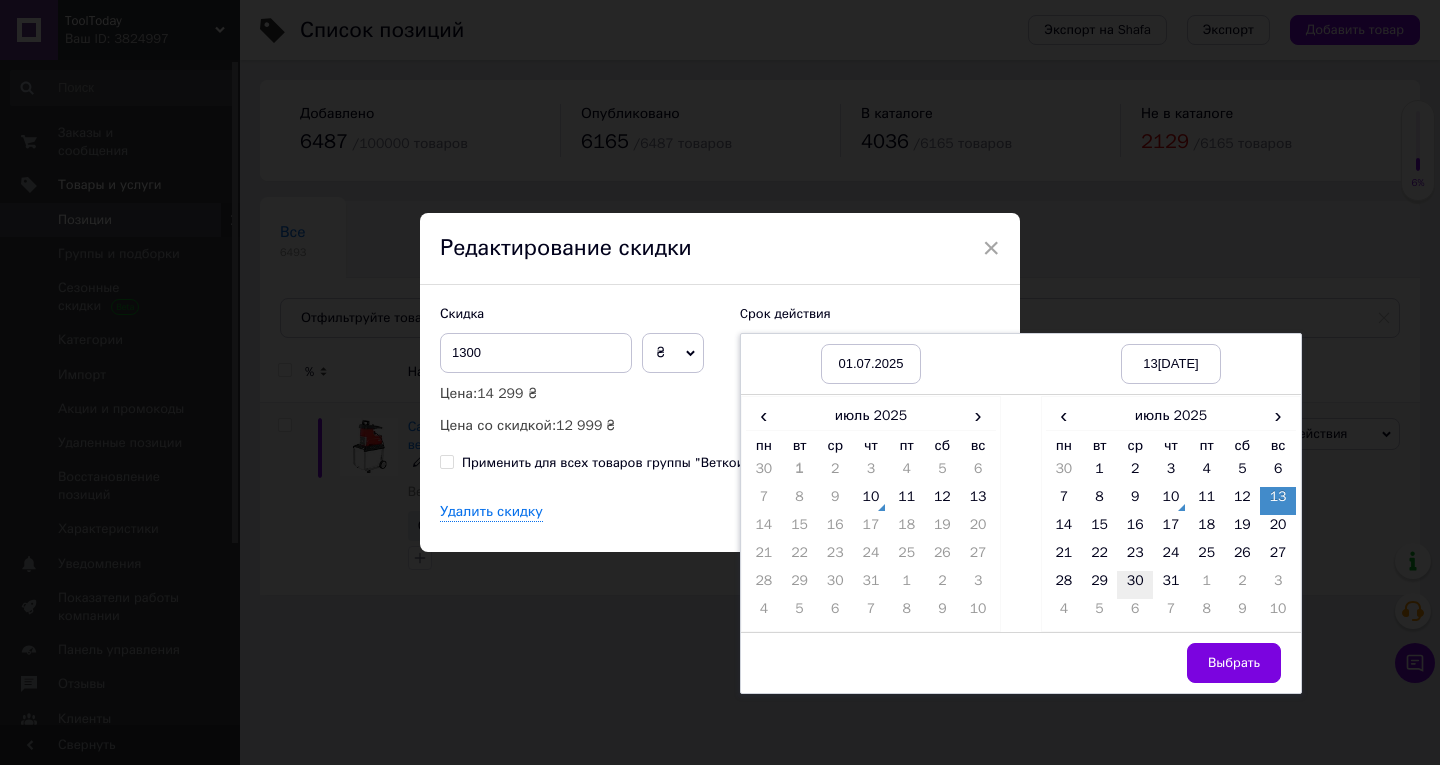 click on "30" at bounding box center [1135, 585] 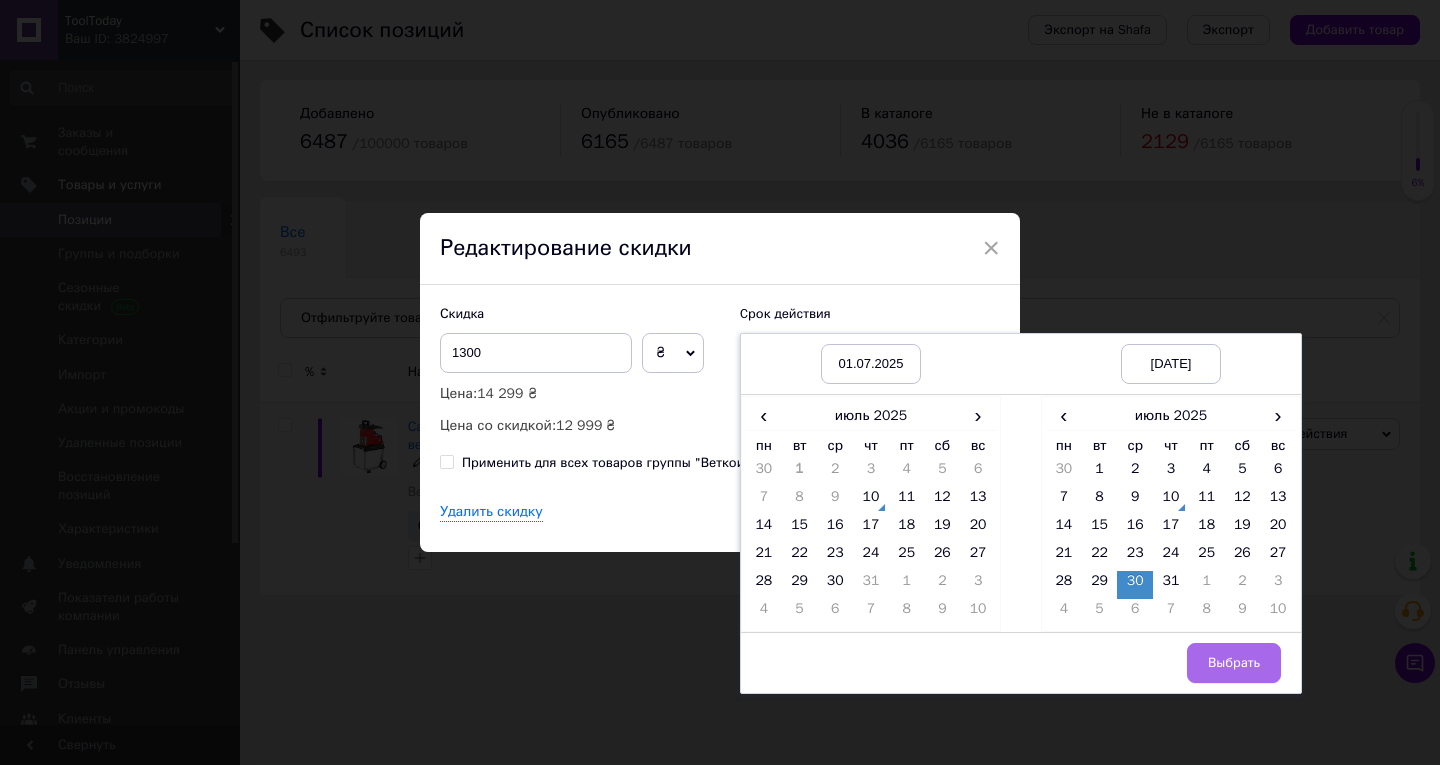 click on "Выбрать" at bounding box center [1234, 663] 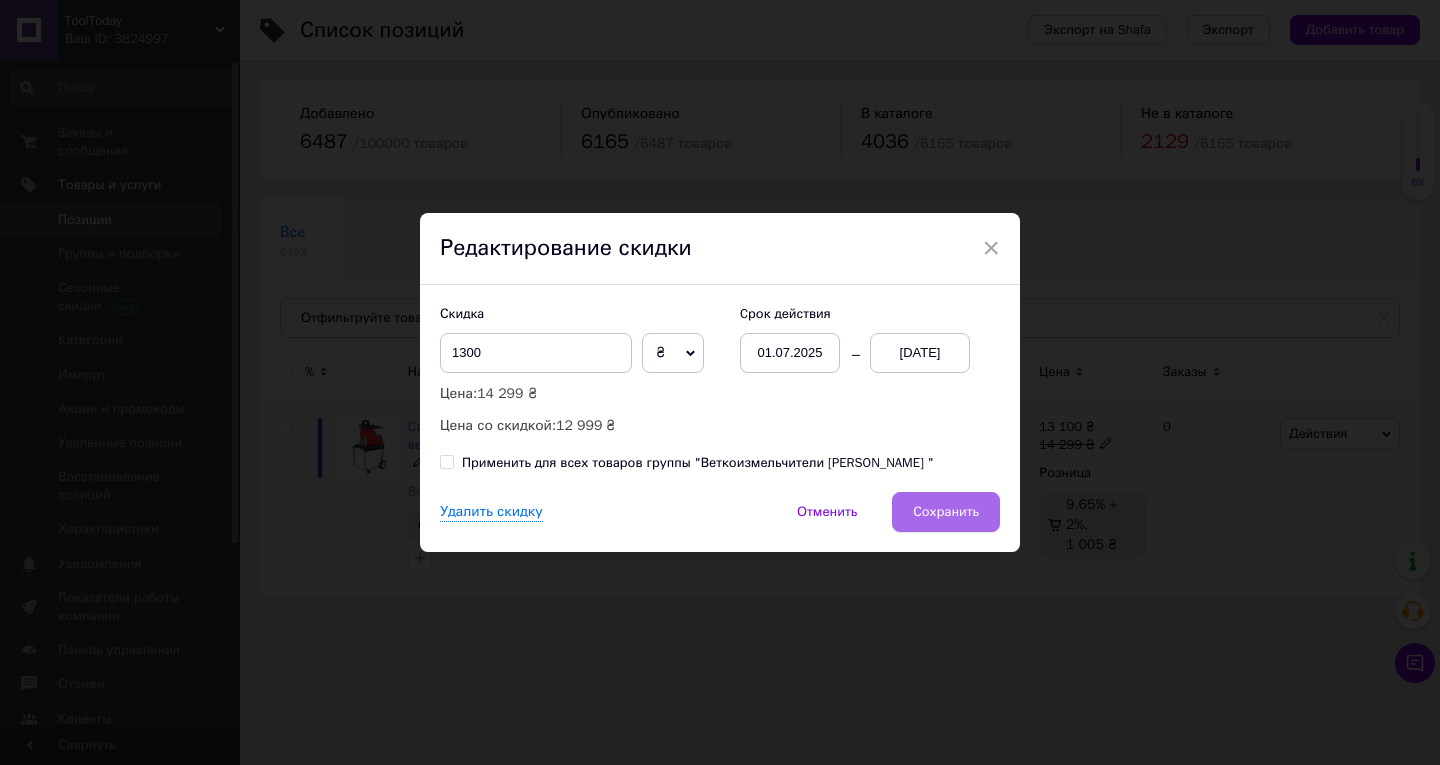click on "Сохранить" at bounding box center [946, 512] 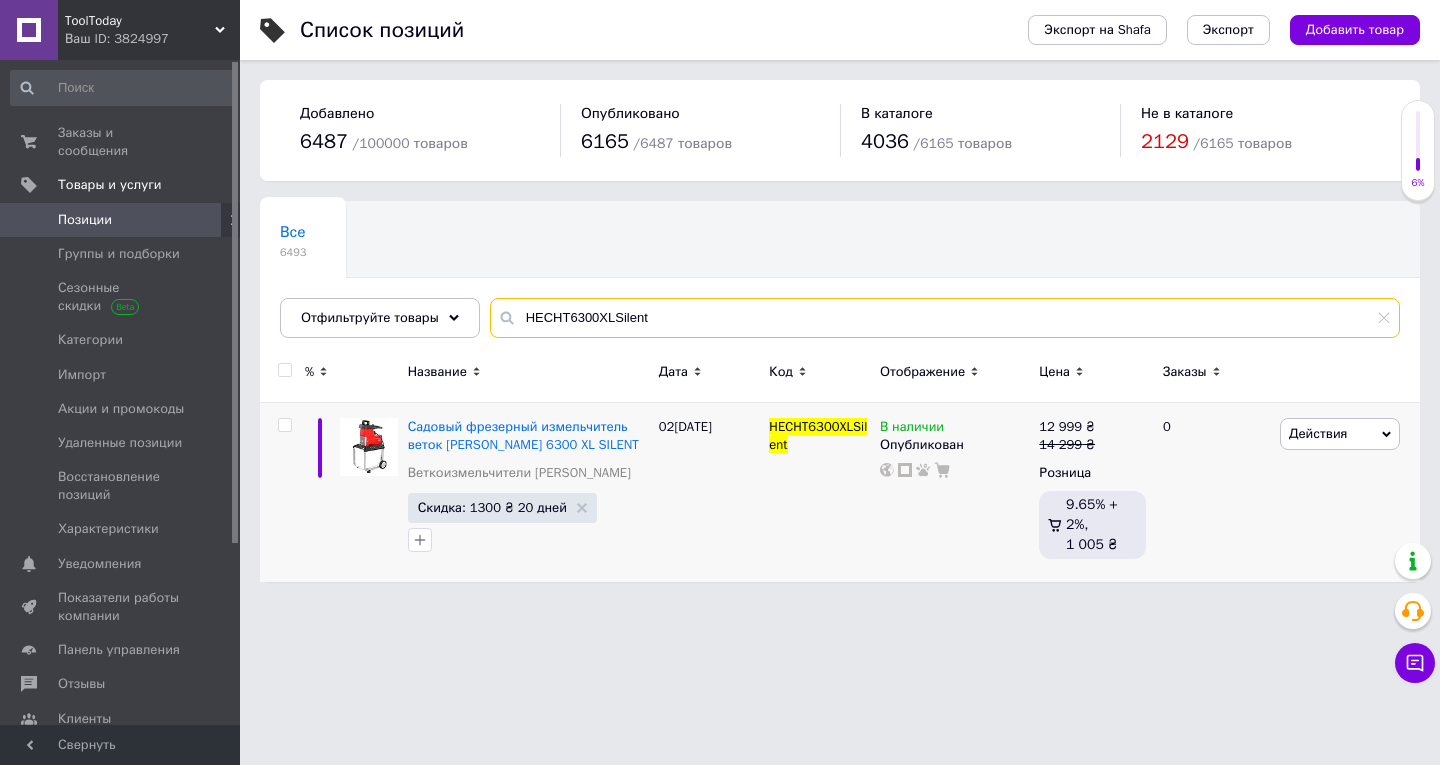 click on "HECHT6300XLSilent" at bounding box center (945, 318) 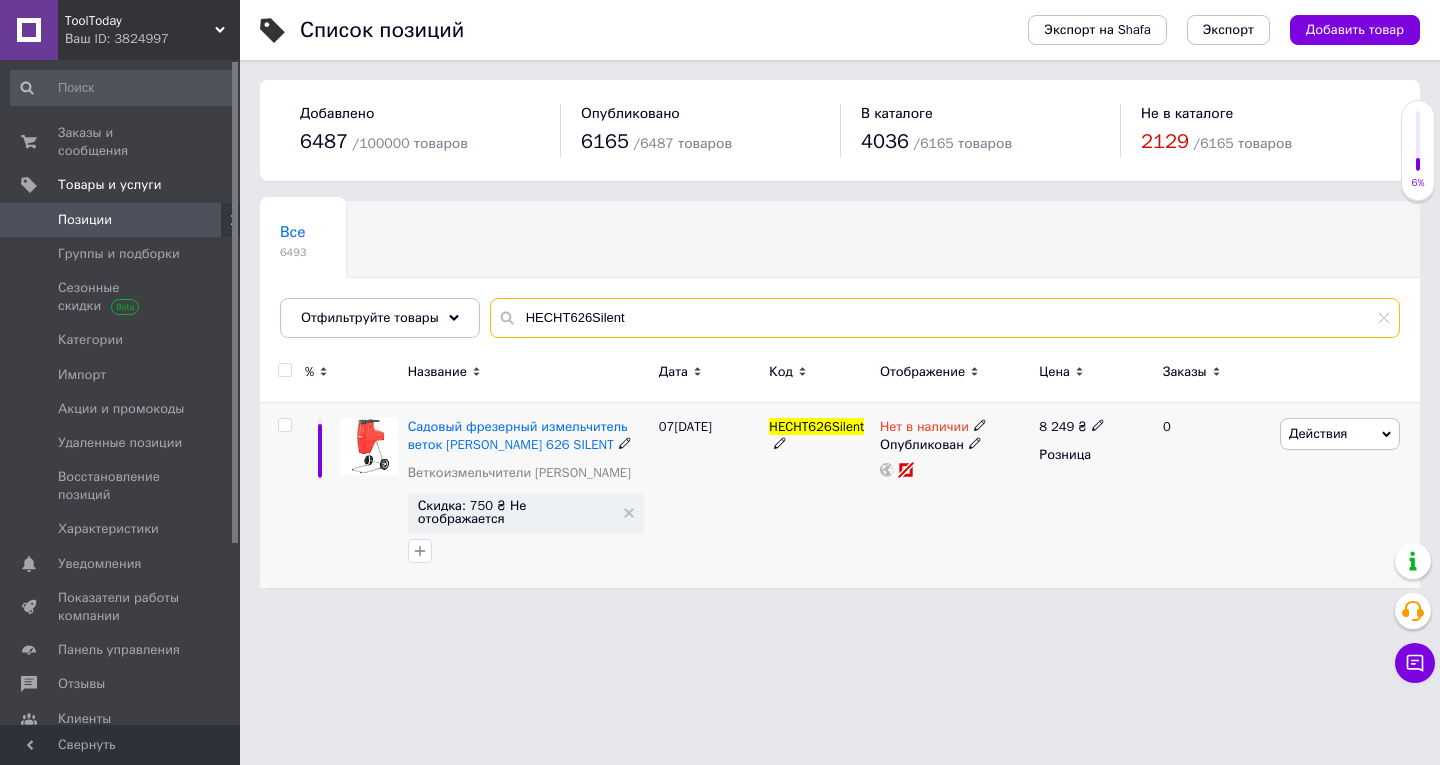 type on "HECHT626Silent" 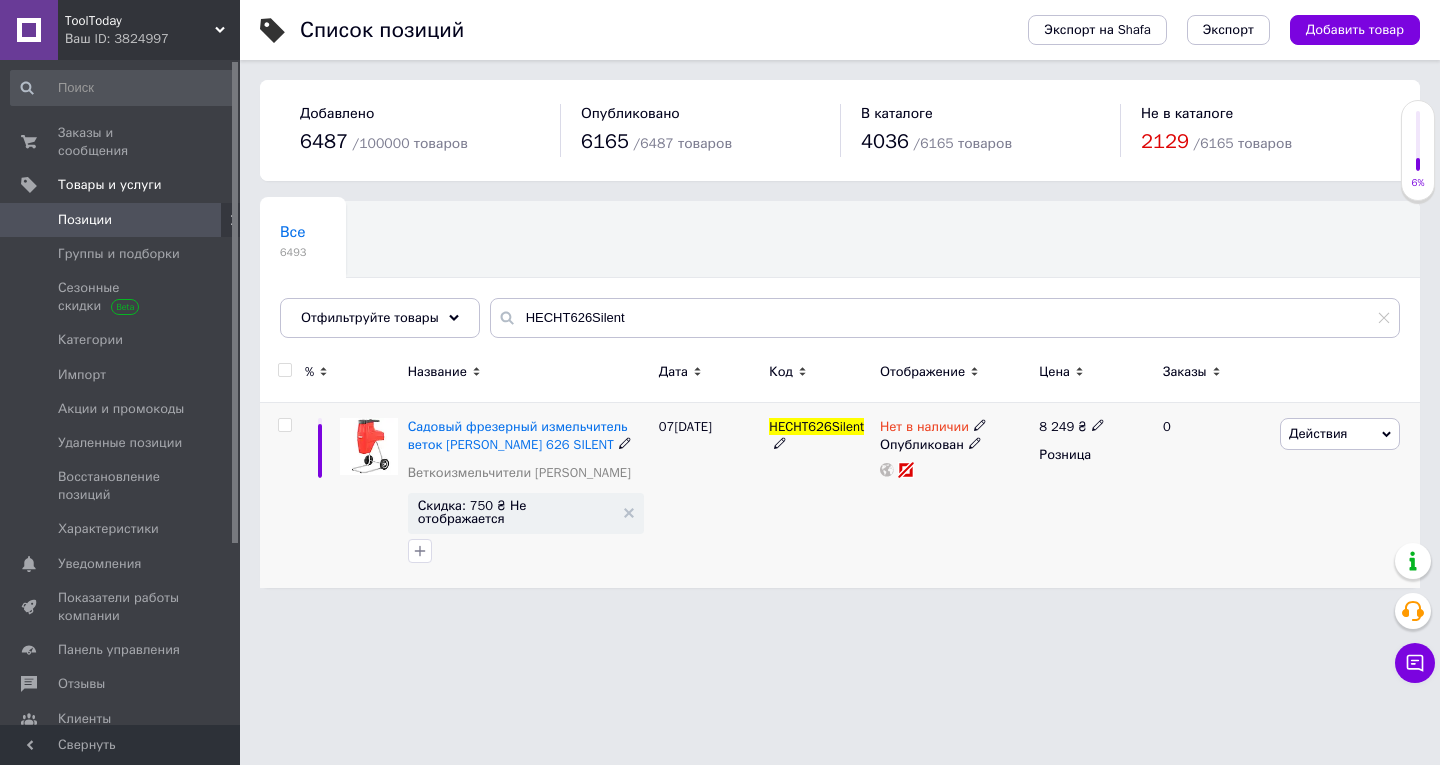 click 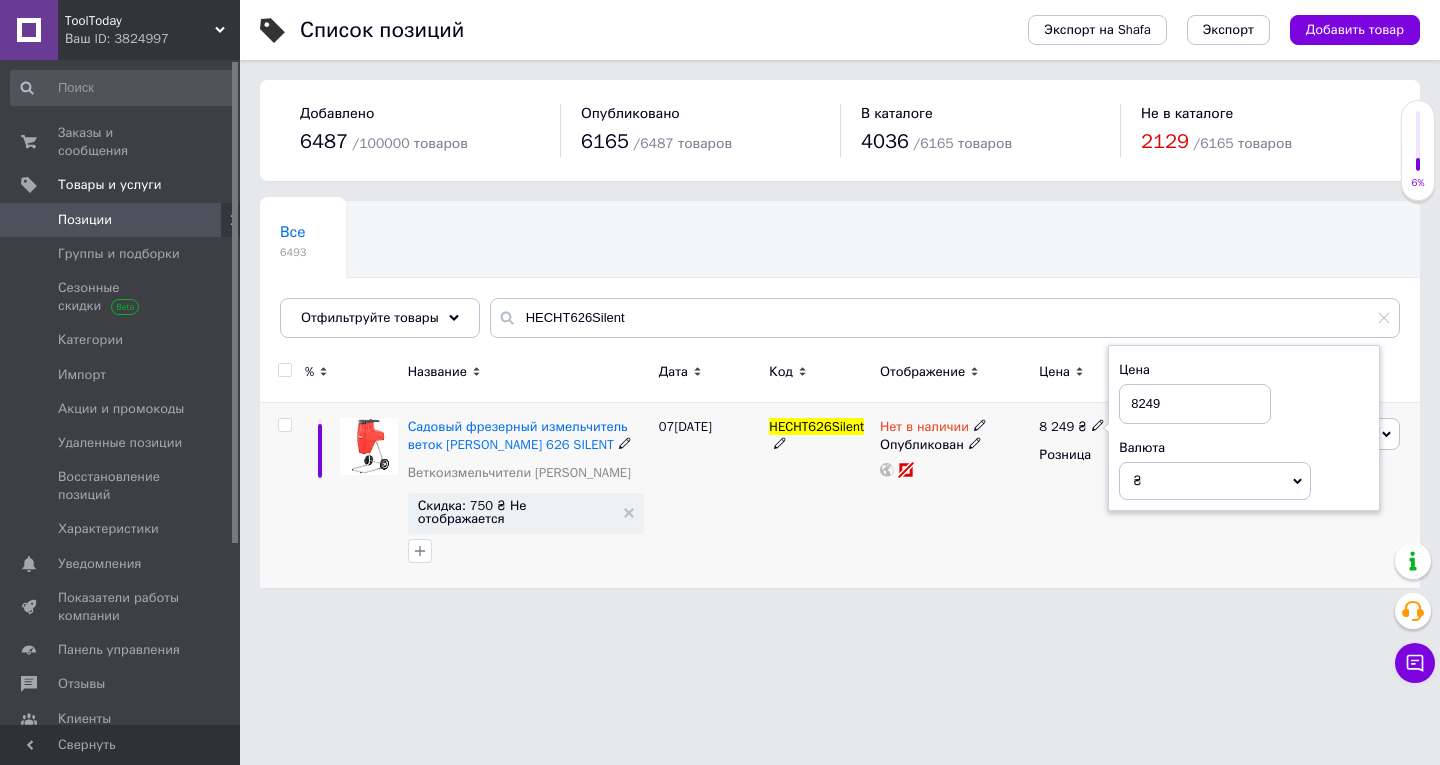 click on "8249" at bounding box center (1195, 404) 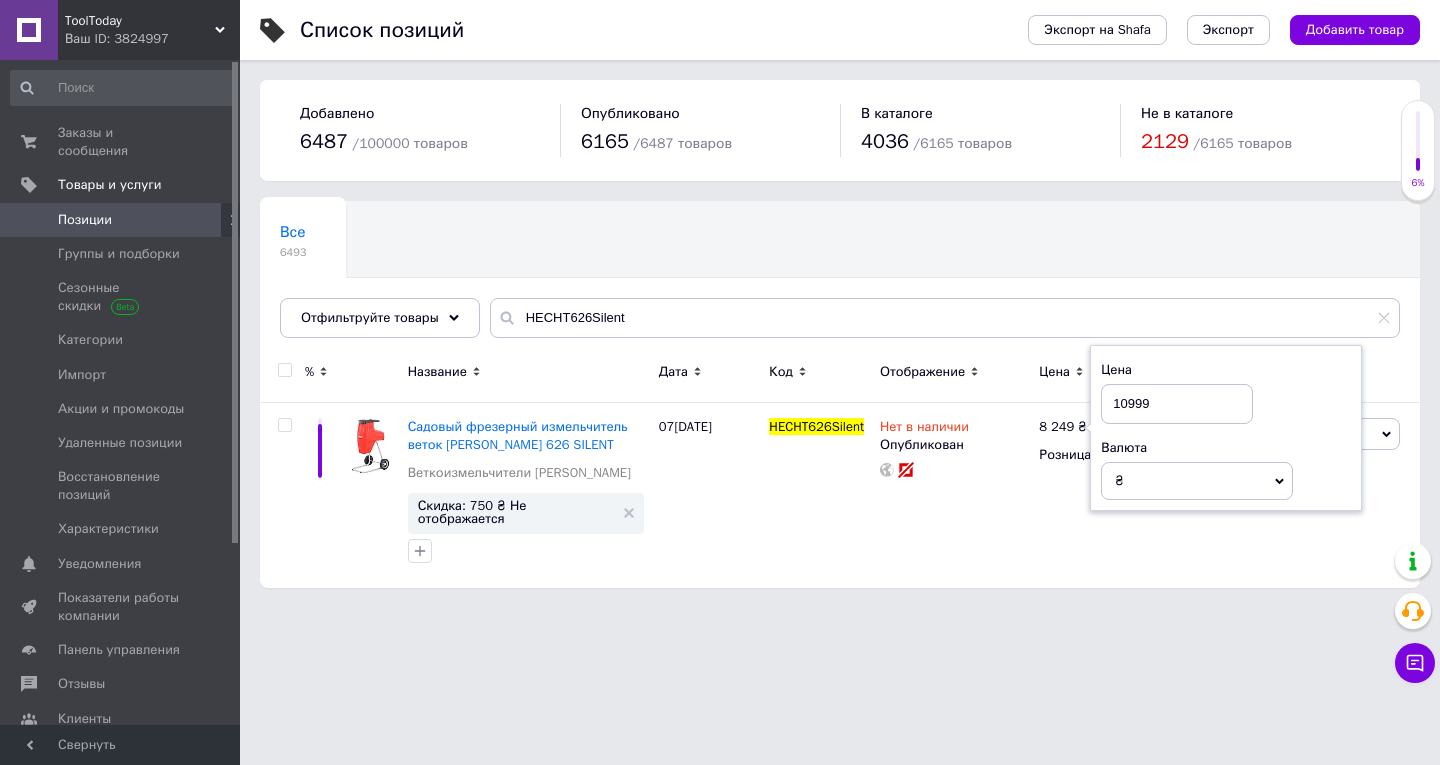 type on "10999" 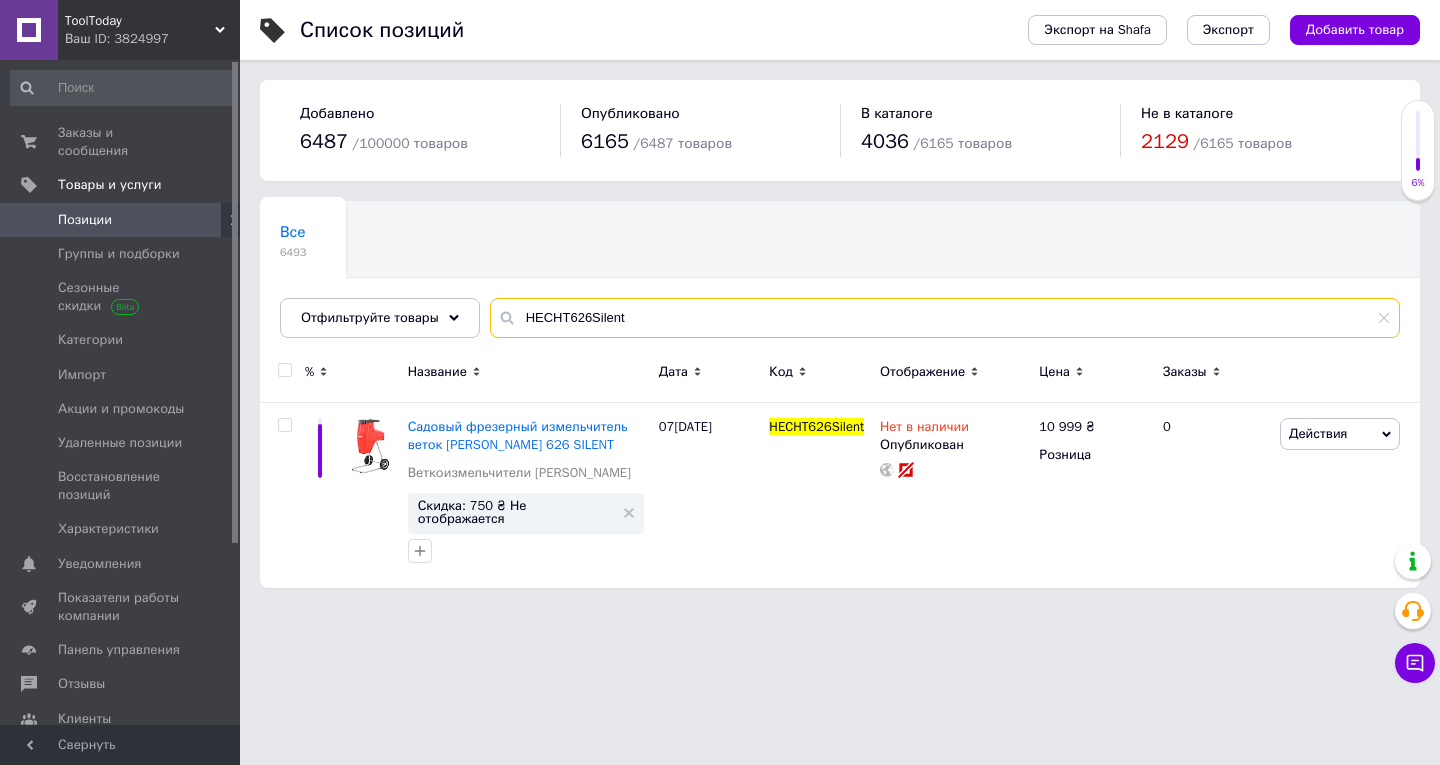 click on "HECHT626Silent" at bounding box center [945, 318] 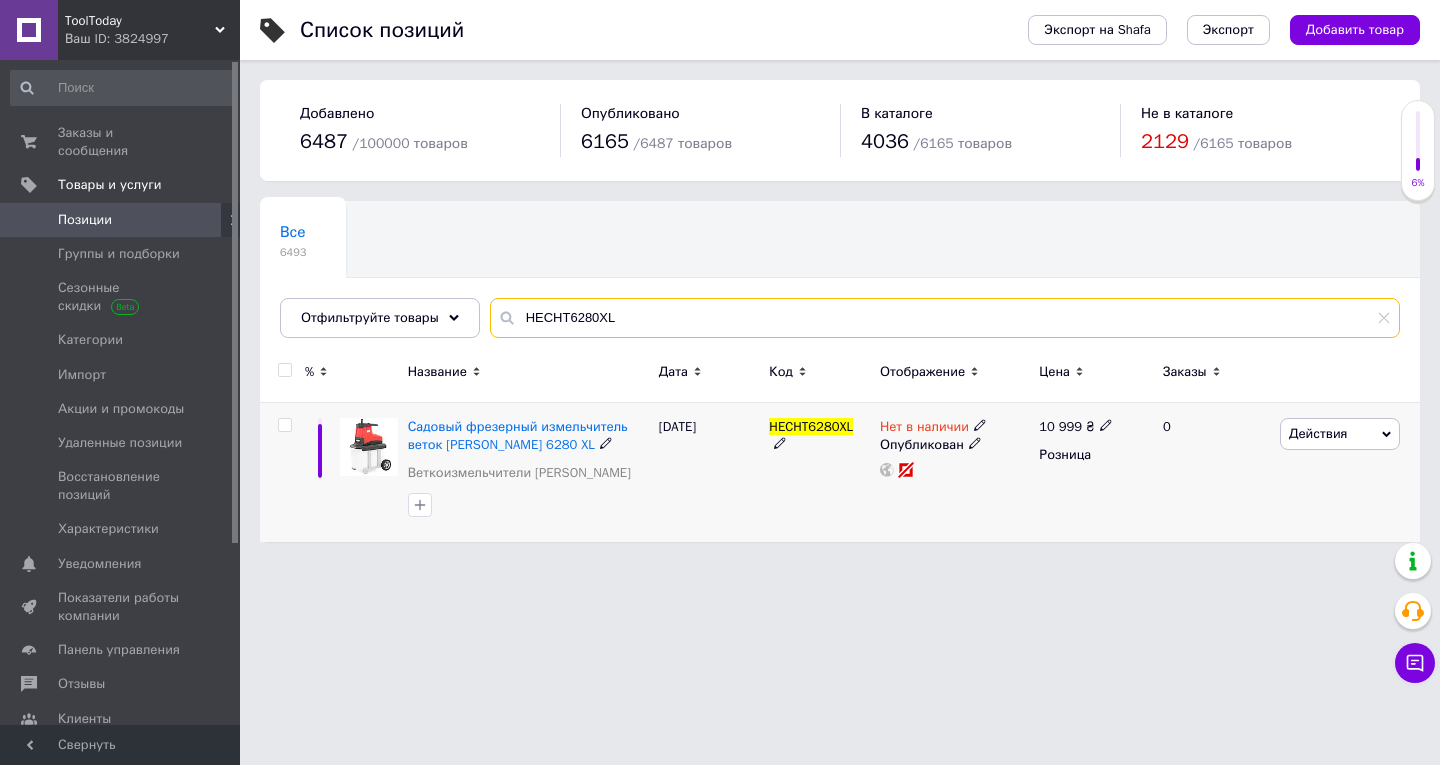 type on "HECHT6280XL" 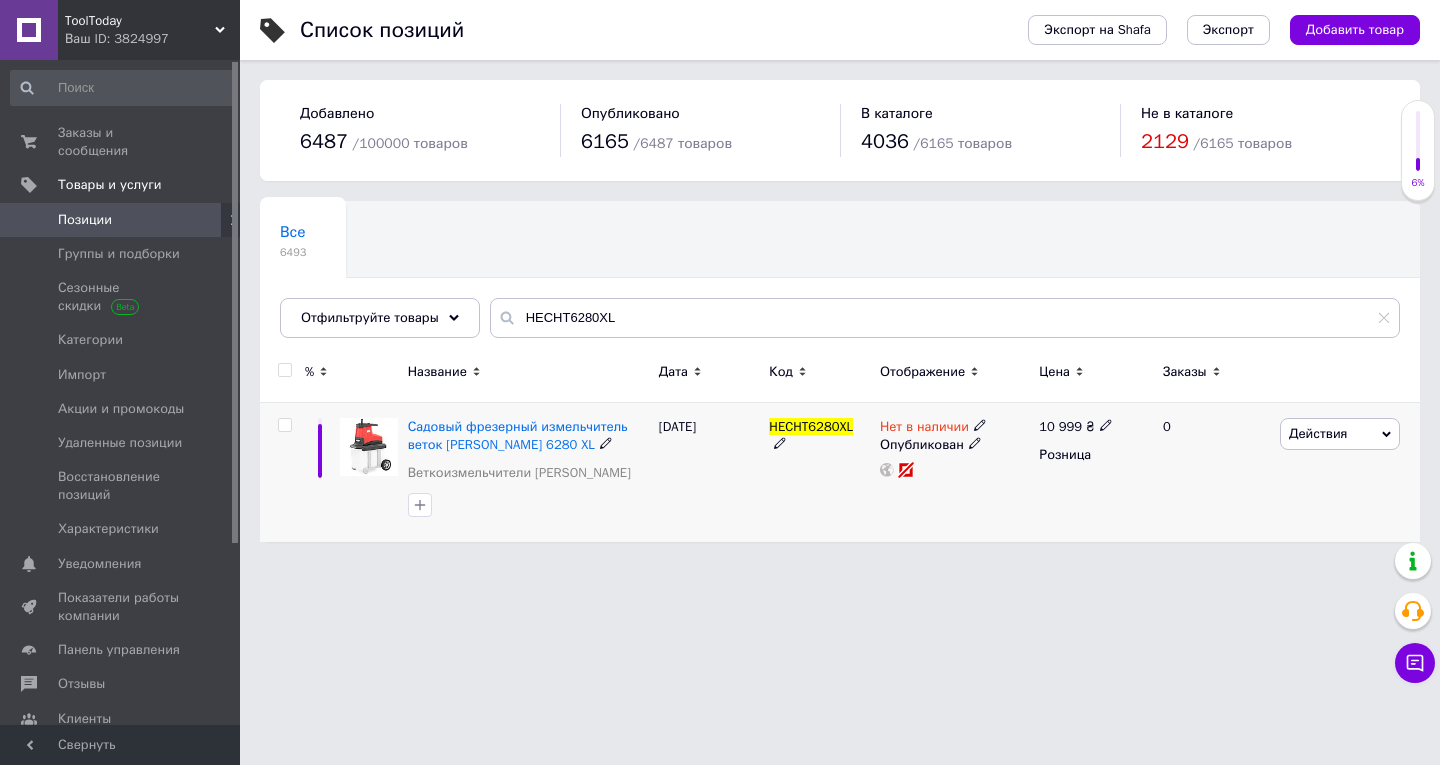 click 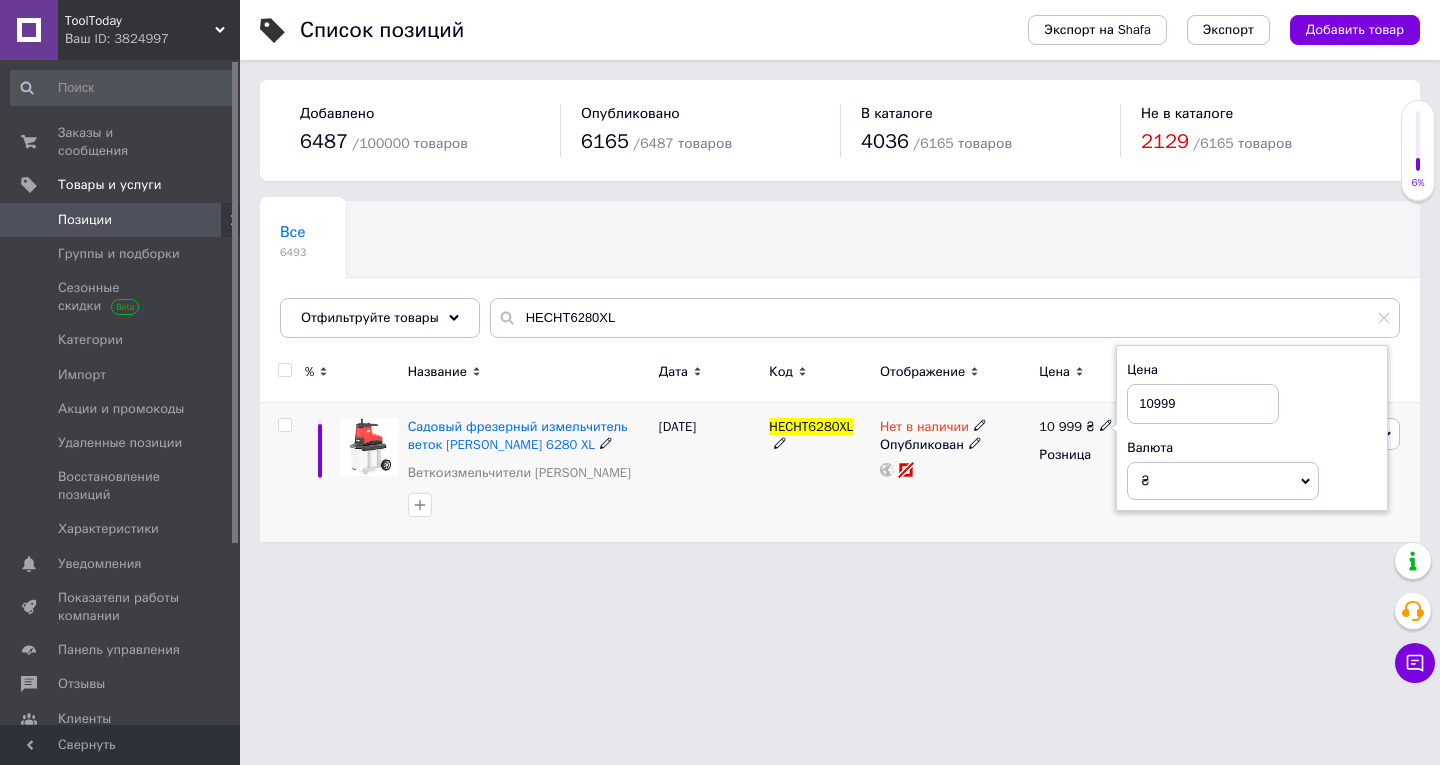click on "10999" at bounding box center [1203, 404] 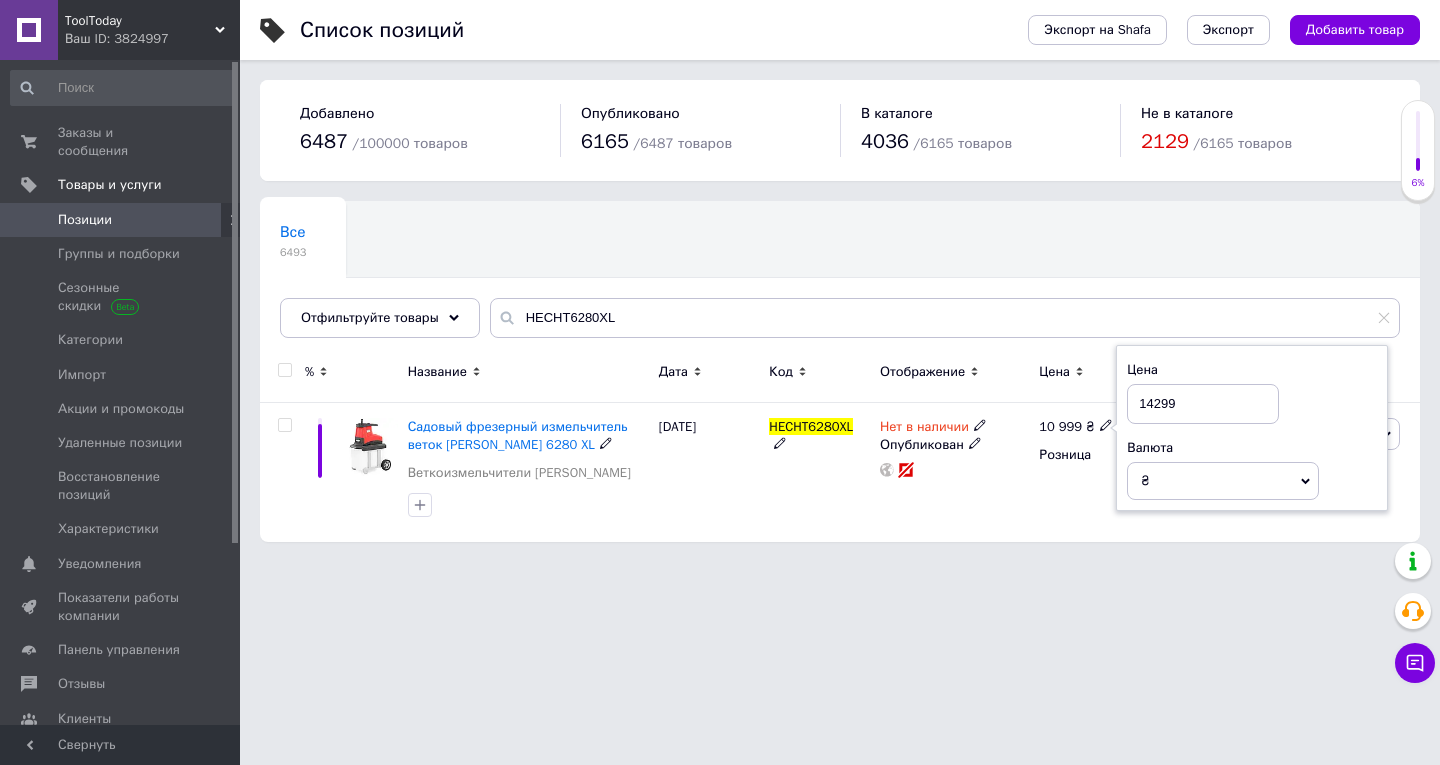 type on "14299" 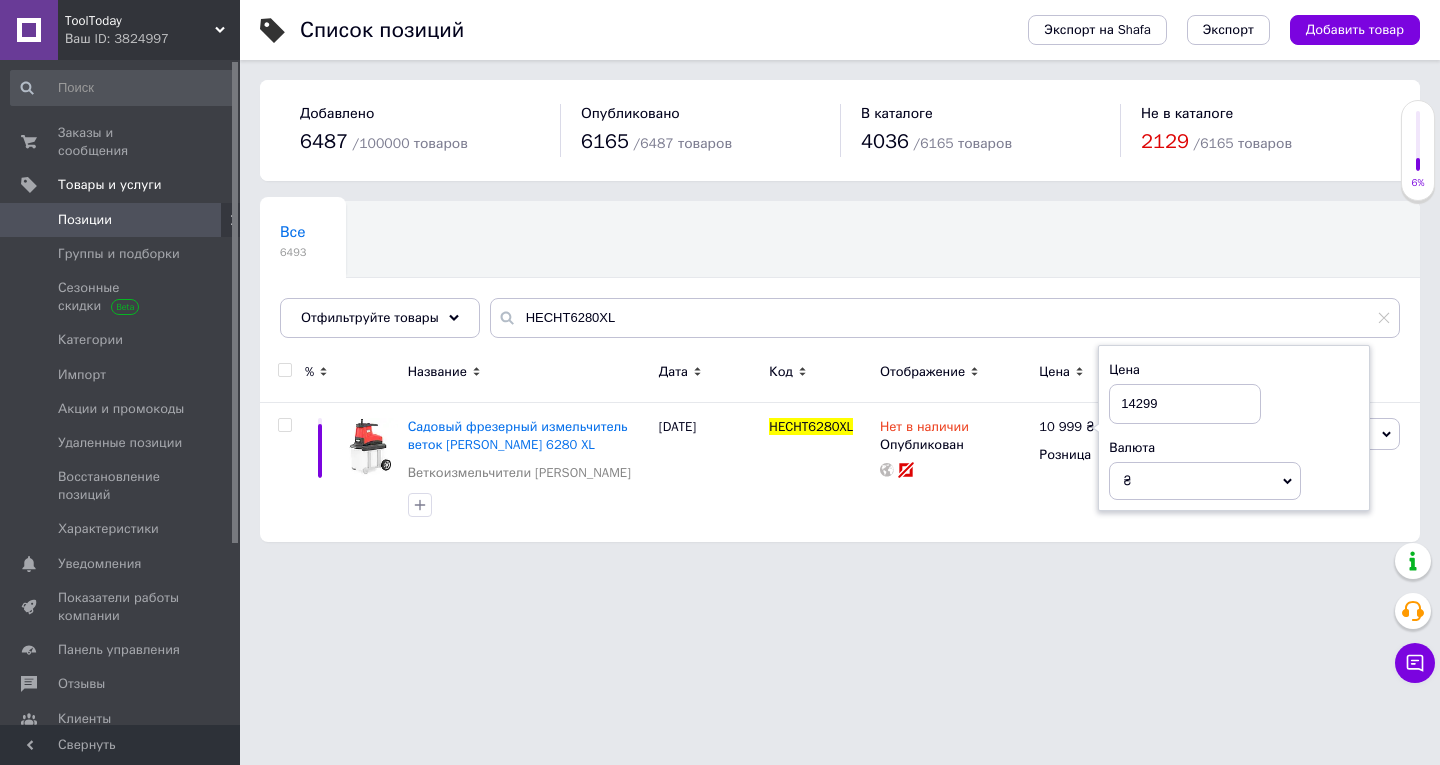 click on "ToolToday Ваш ID: 3824997 Сайт ToolToday Кабинет покупателя Проверить состояние системы Страница на портале Справка Выйти Заказы и сообщения 0 0 Товары и услуги Позиции Группы и подборки Сезонные скидки Категории Импорт Акции и промокоды Удаленные позиции Восстановление позиций Характеристики Уведомления 0 0 Показатели работы компании Панель управления Отзывы Клиенты Каталог ProSale Аналитика Управление сайтом Кошелек компании Маркет Настройки Тарифы и счета Prom топ Свернуть
Список позиций Экспорт на [GEOGRAPHIC_DATA]" at bounding box center [720, 281] 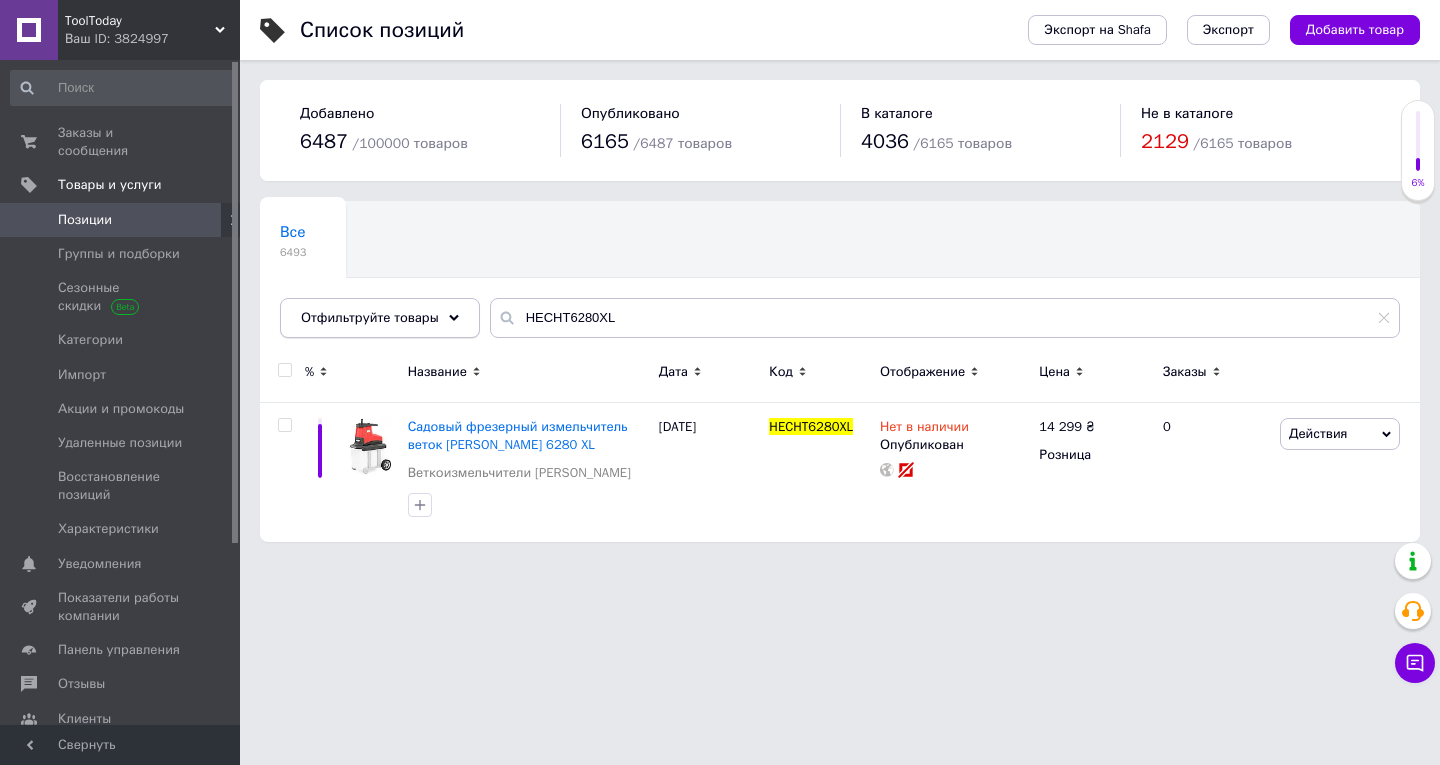 click 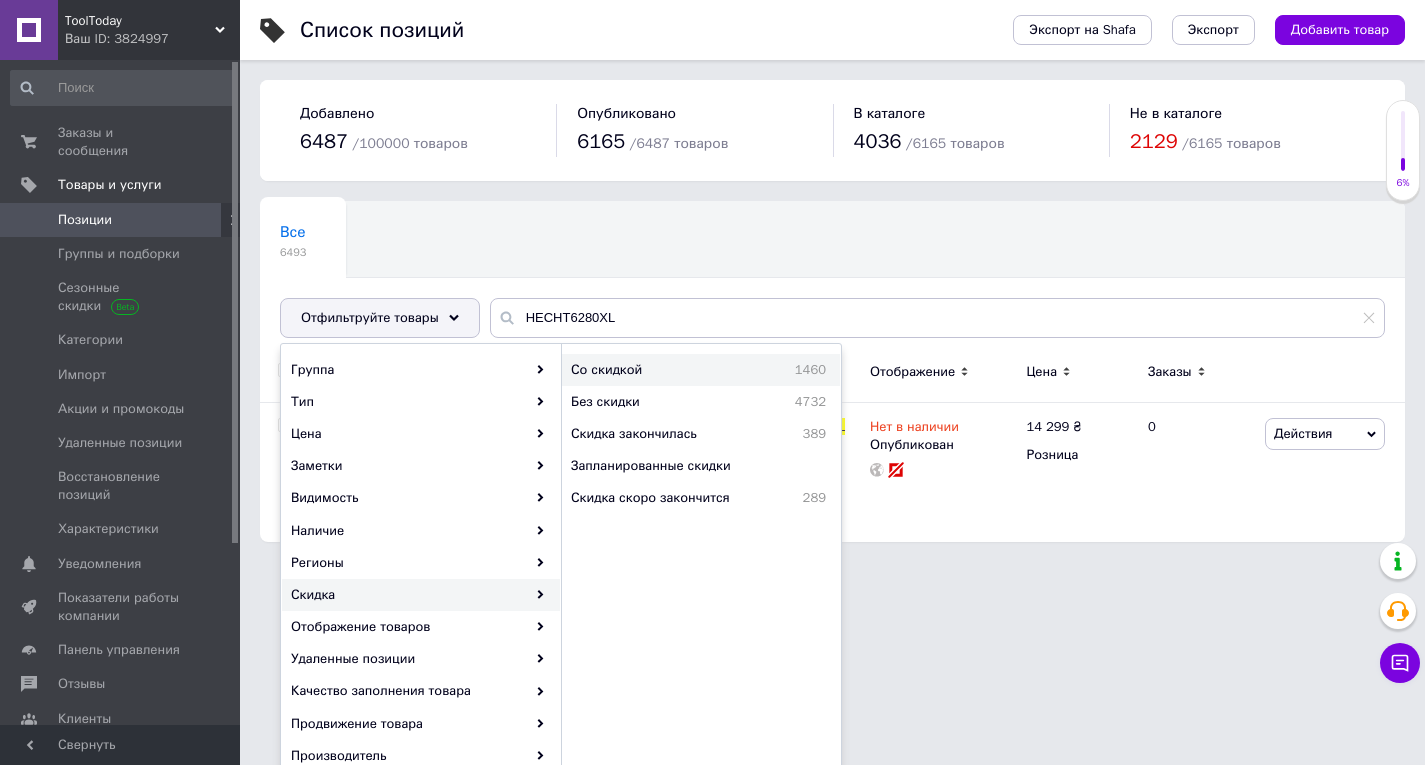 click on "Со скидкой" at bounding box center [652, 370] 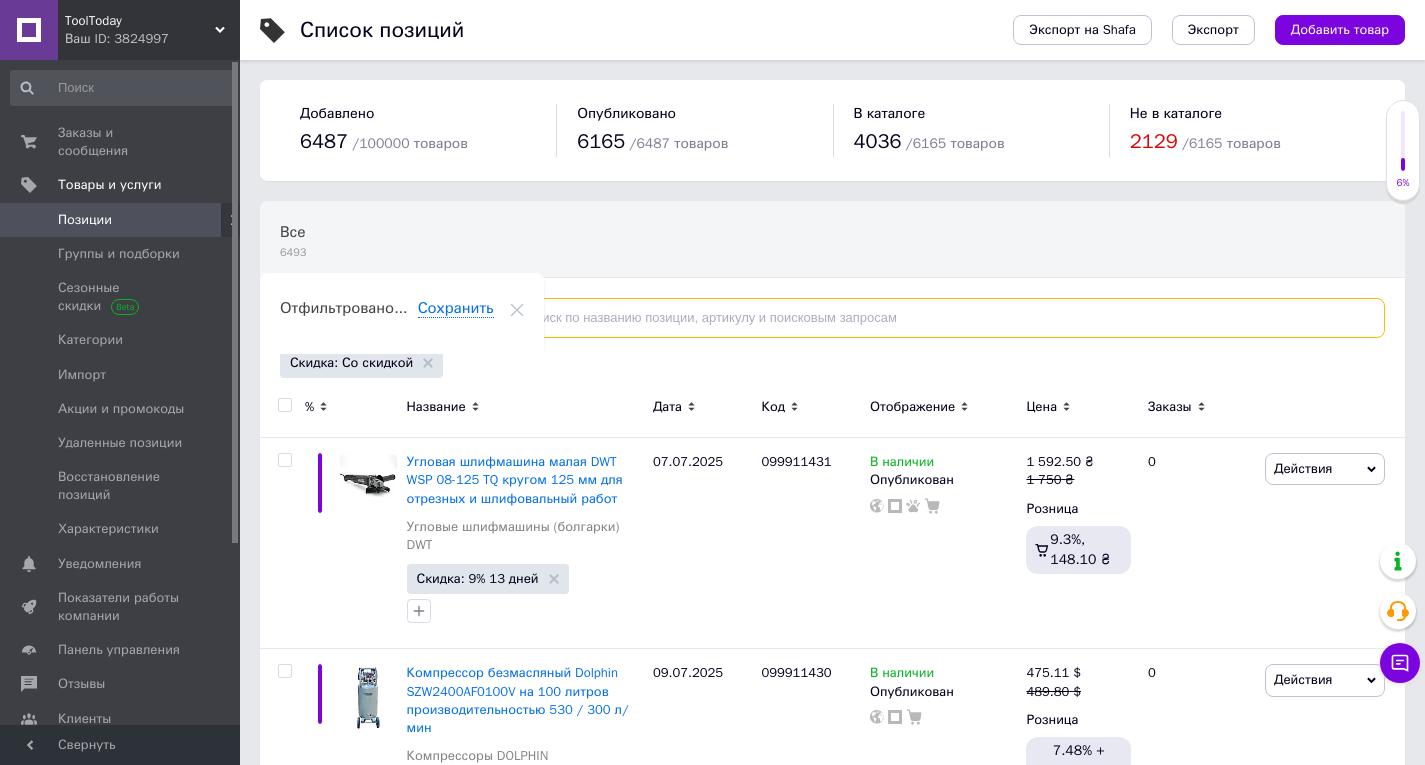 paste on "[PERSON_NAME]" 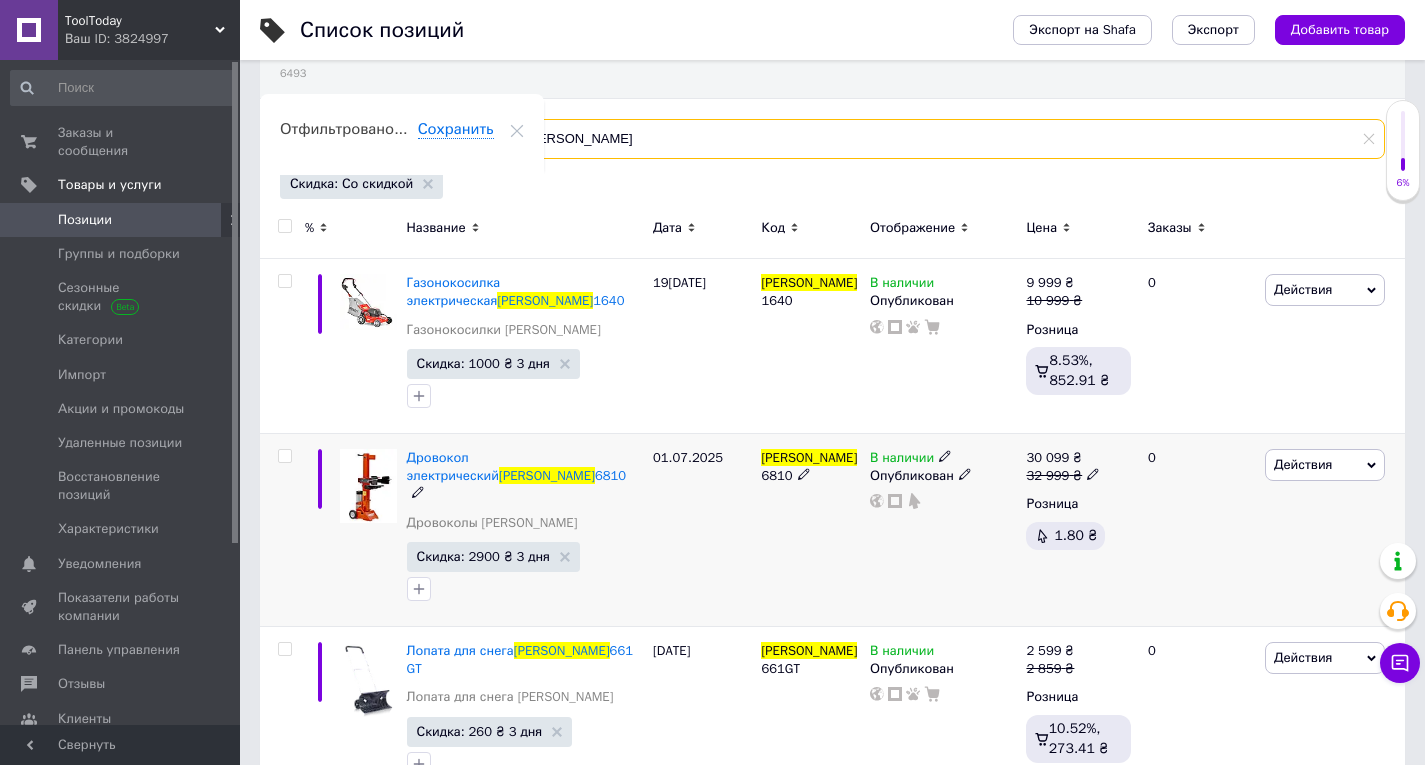 scroll, scrollTop: 200, scrollLeft: 0, axis: vertical 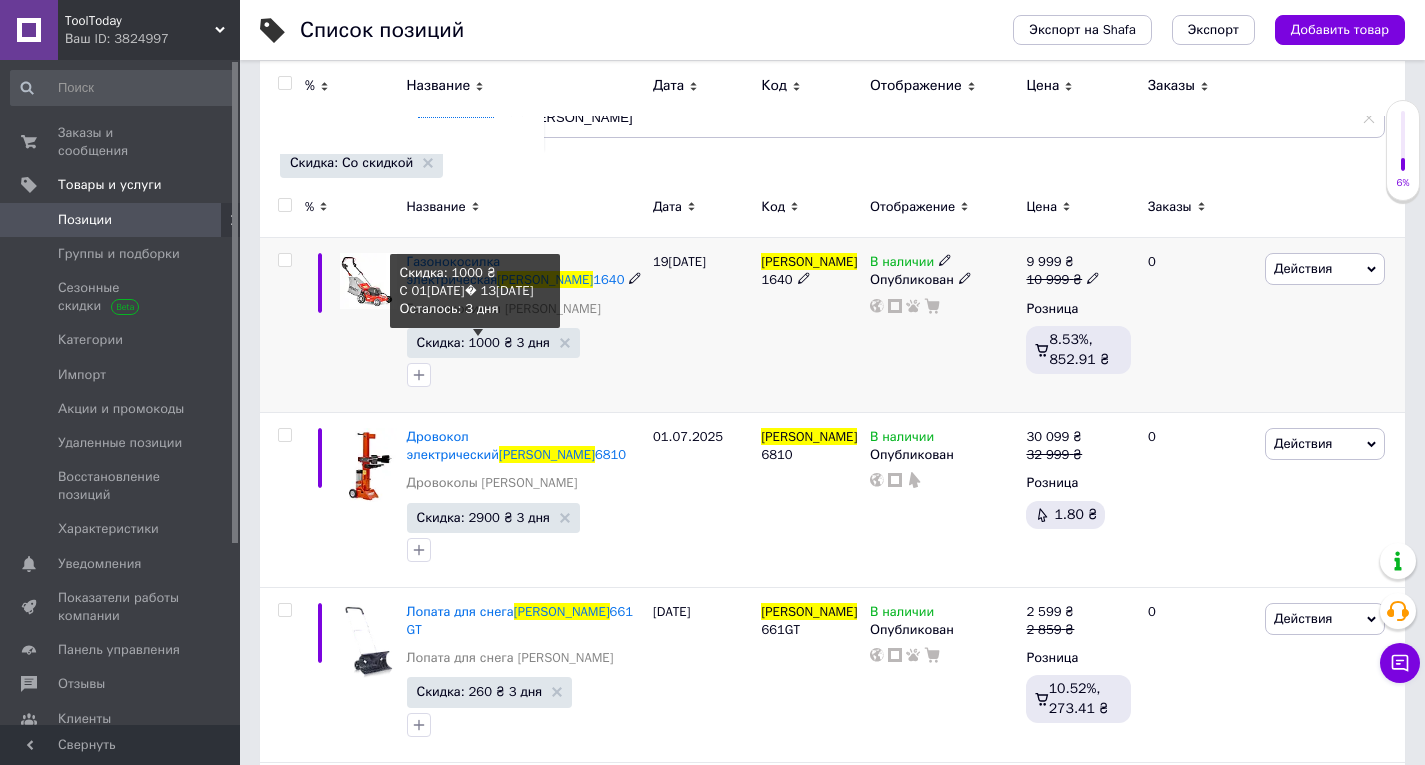 click on "Скидка: 1000 ₴ 3 дня" at bounding box center (483, 342) 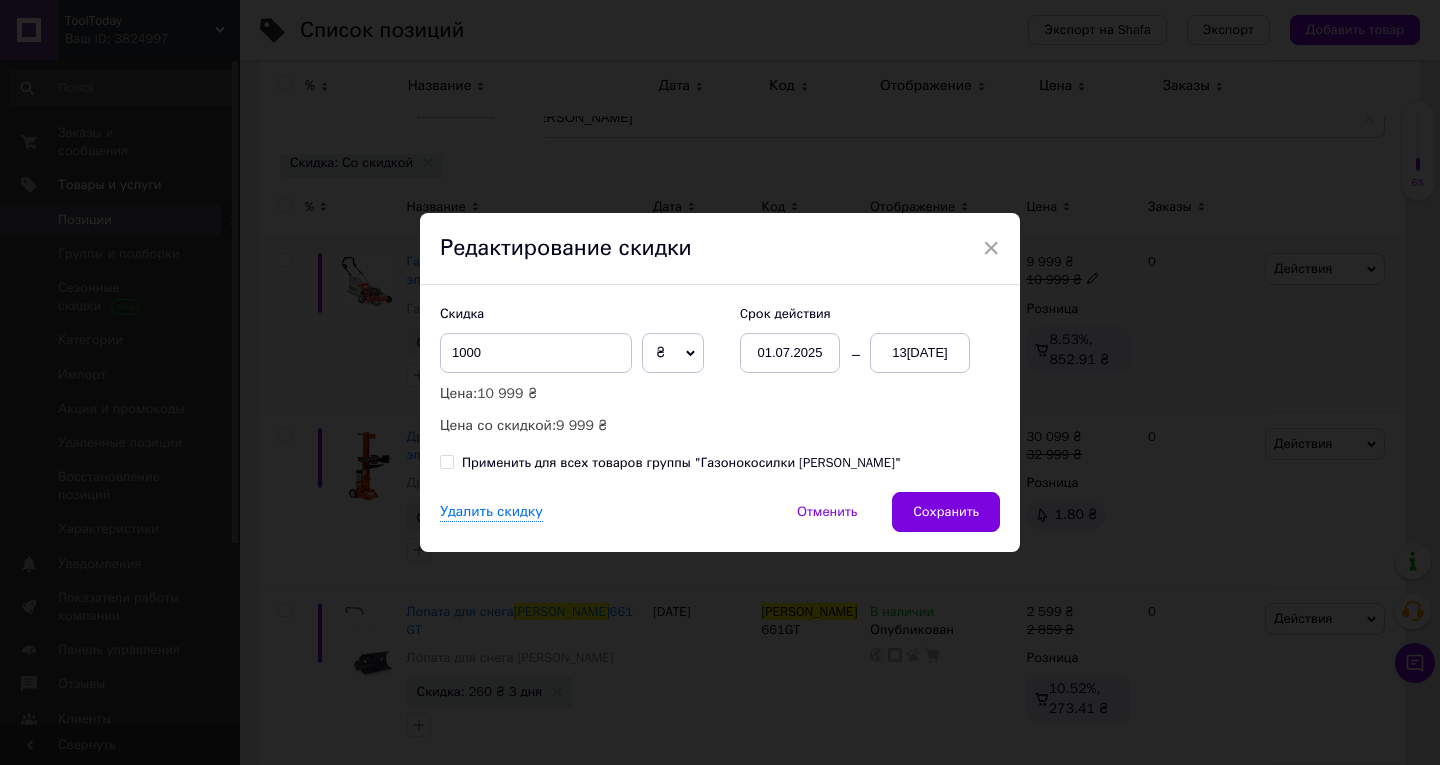 click on "13[DATE]" at bounding box center (920, 353) 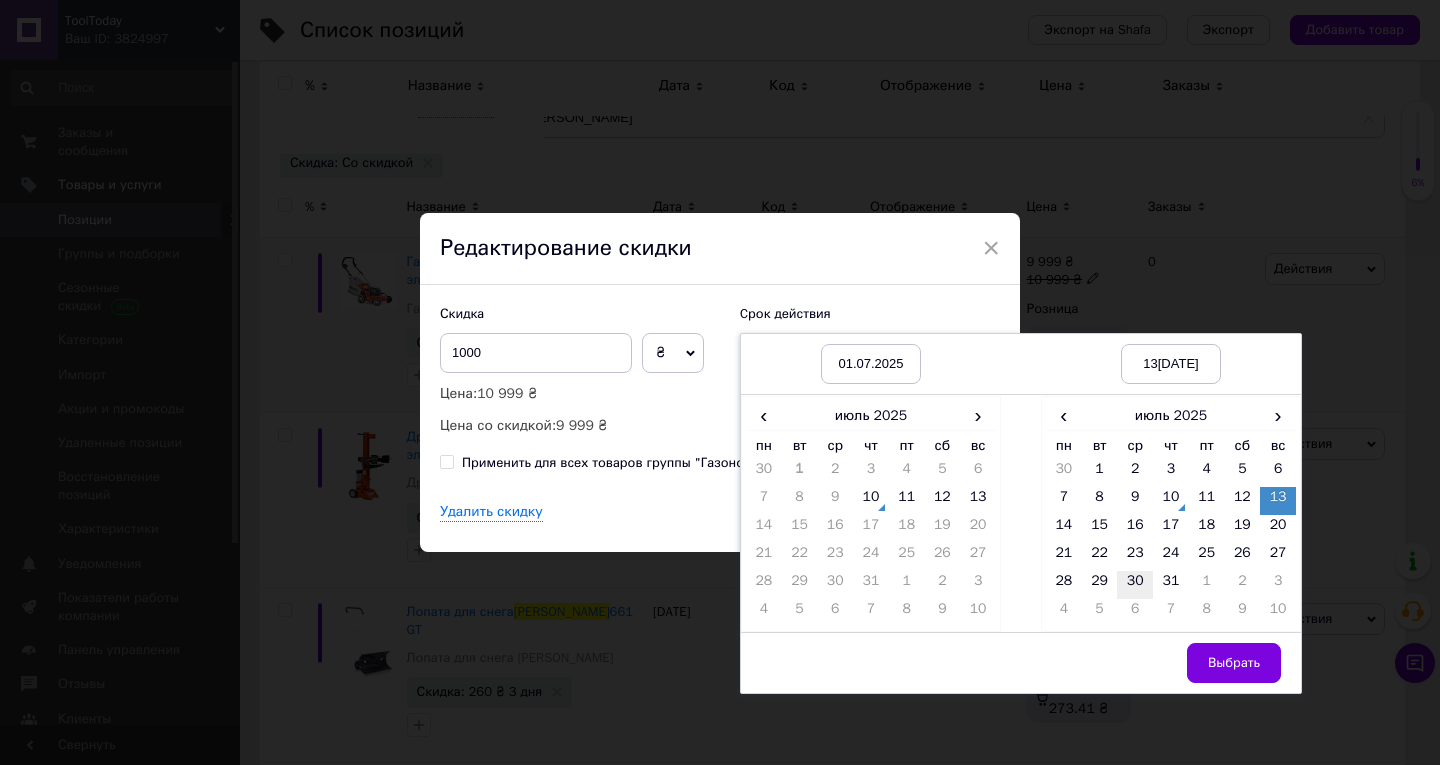 click on "30" at bounding box center [1135, 585] 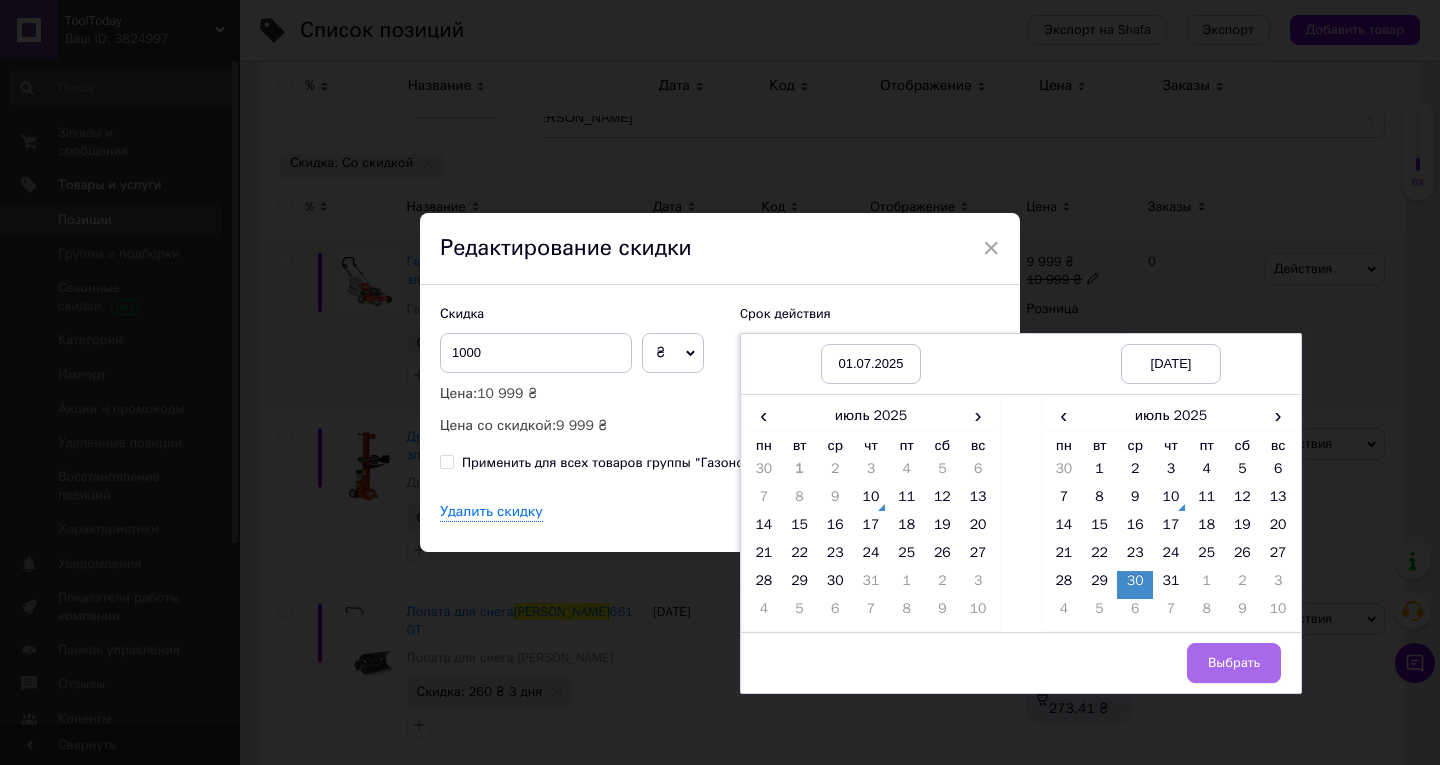 click on "Выбрать" at bounding box center (1234, 663) 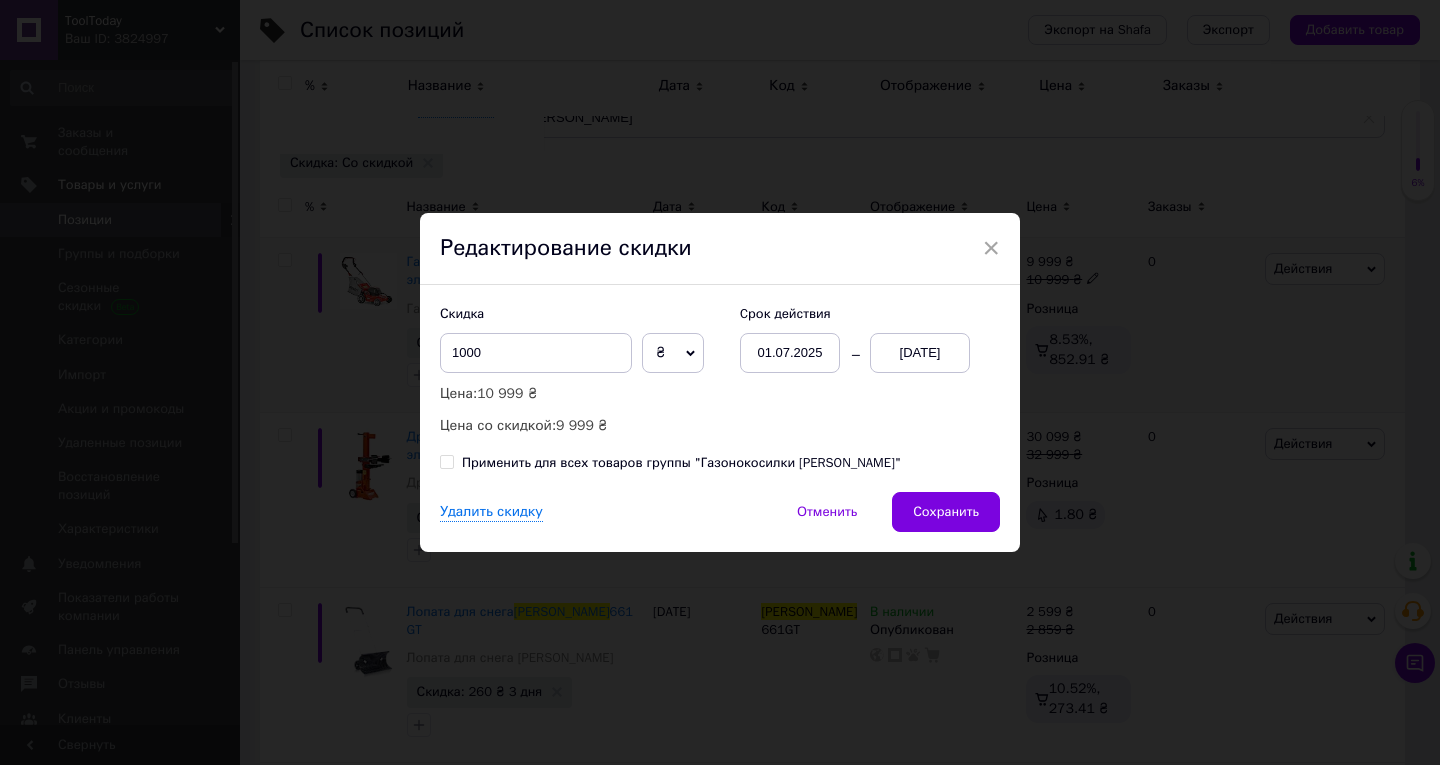 click on "Сохранить" at bounding box center (946, 512) 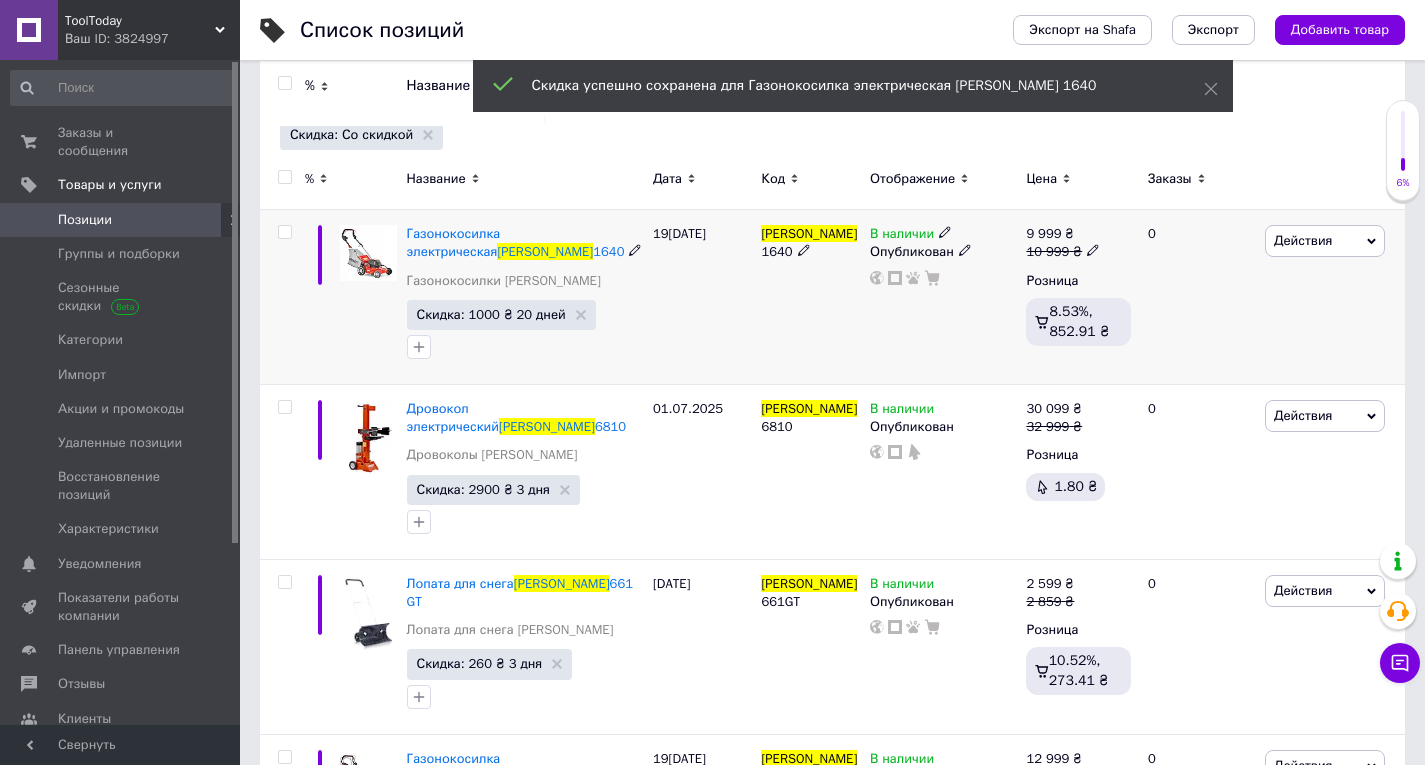 scroll, scrollTop: 400, scrollLeft: 0, axis: vertical 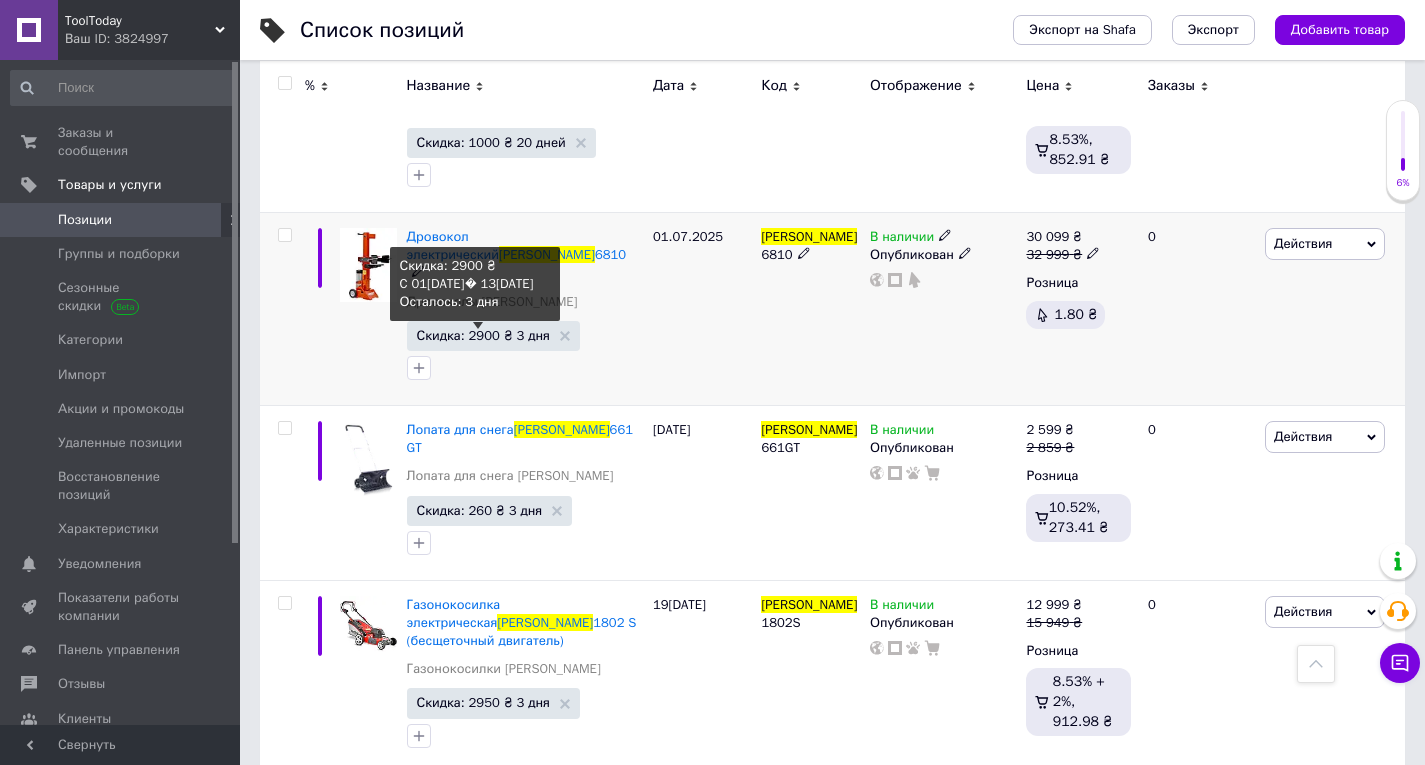 click on "Скидка: 2900 ₴ 3 дня" at bounding box center (483, 335) 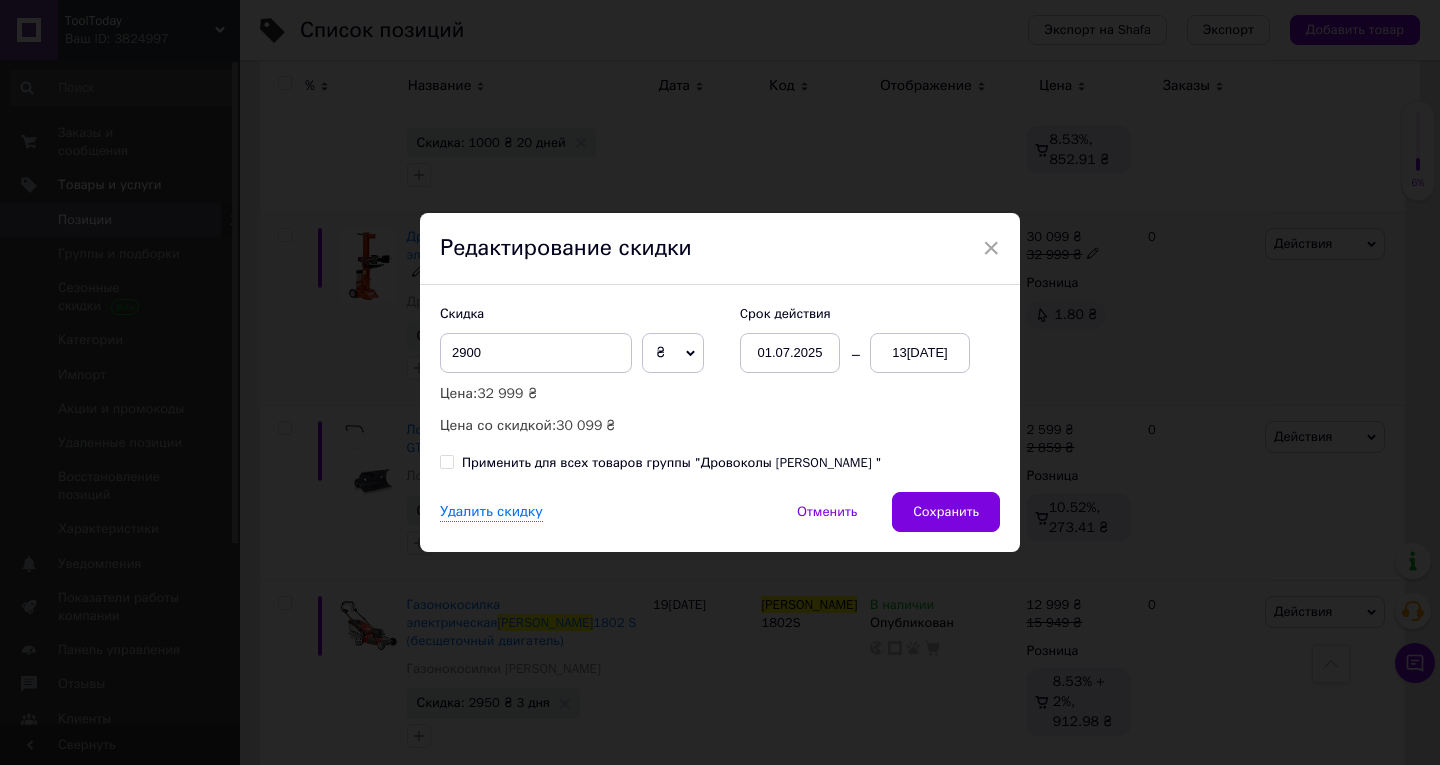 click on "13[DATE]" at bounding box center (920, 353) 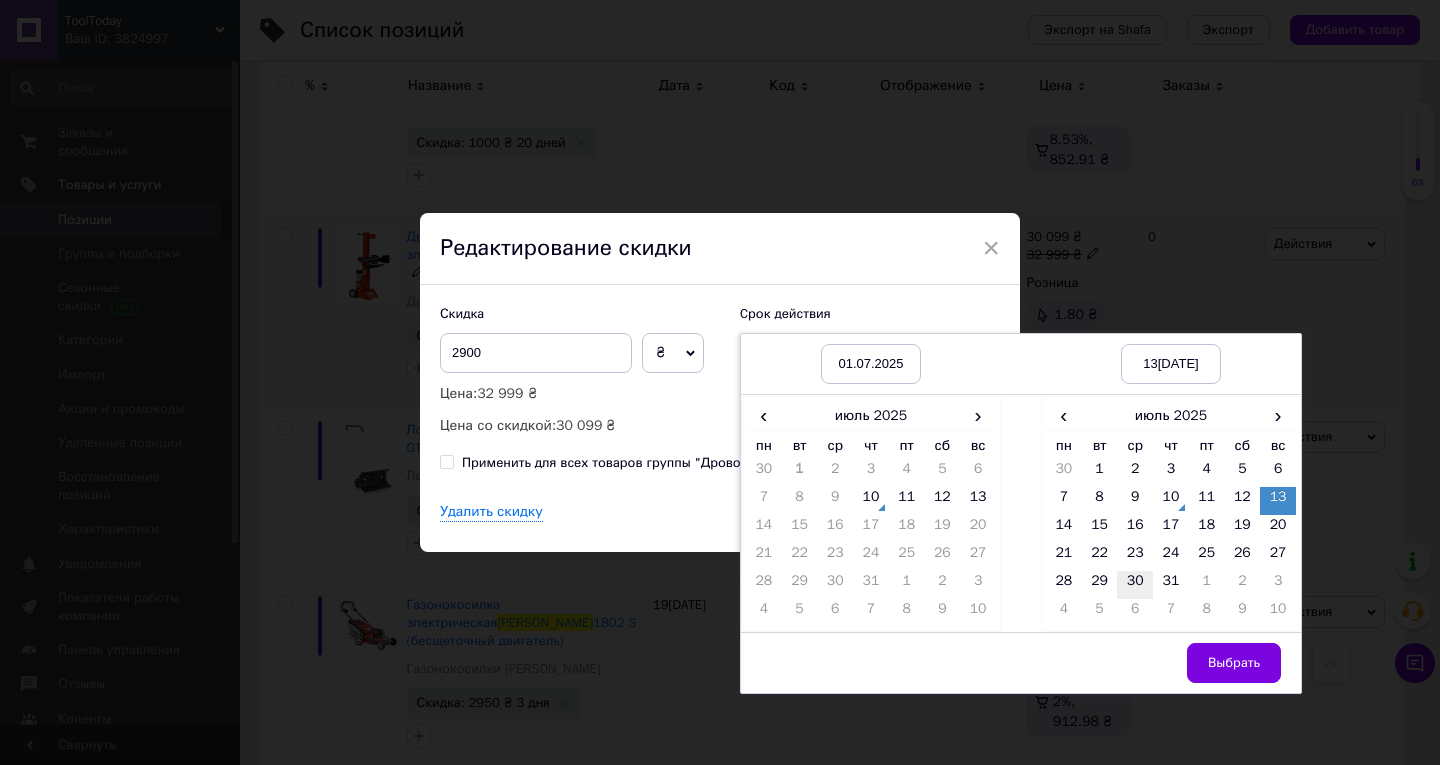 click on "30" at bounding box center [1135, 585] 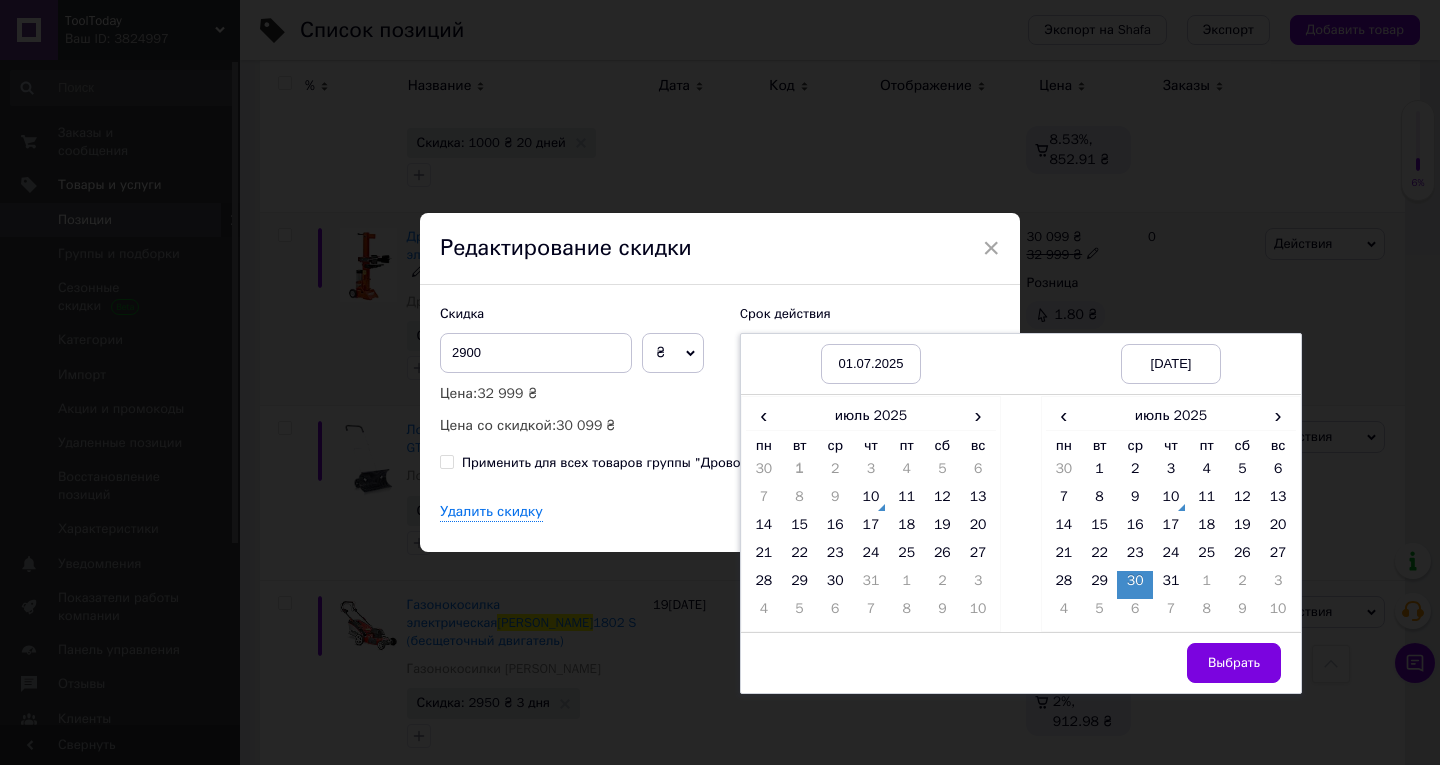 click on "Выбрать" at bounding box center (1234, 663) 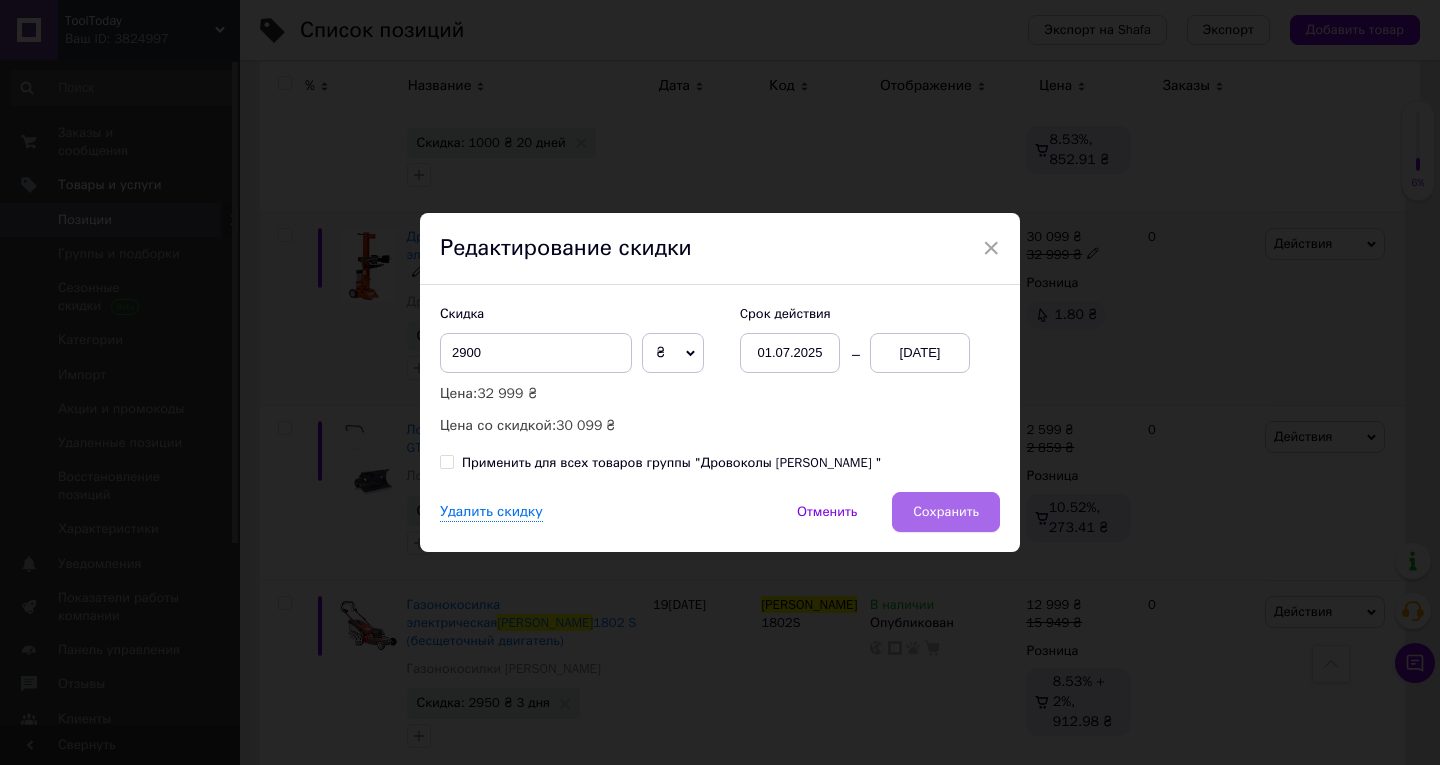 click on "Сохранить" at bounding box center (946, 512) 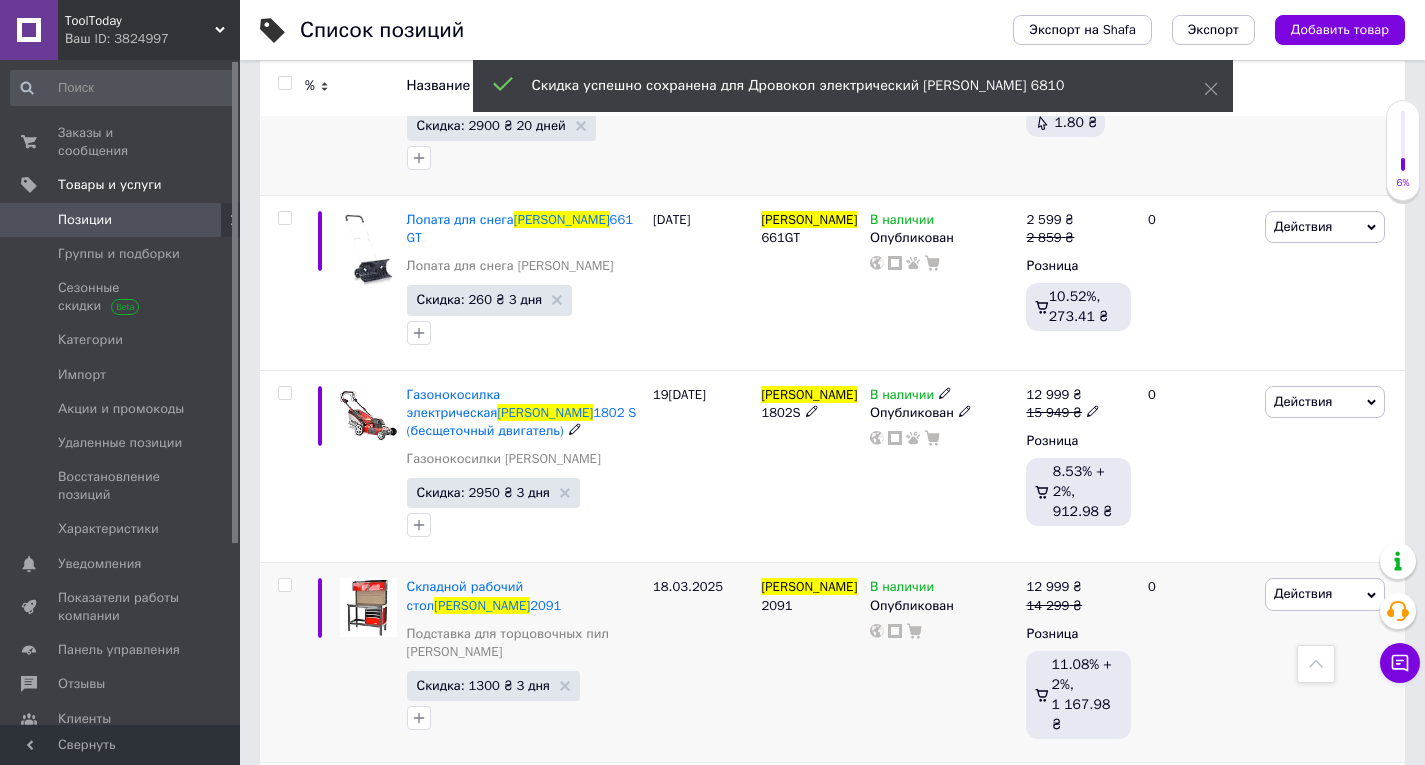 scroll, scrollTop: 600, scrollLeft: 0, axis: vertical 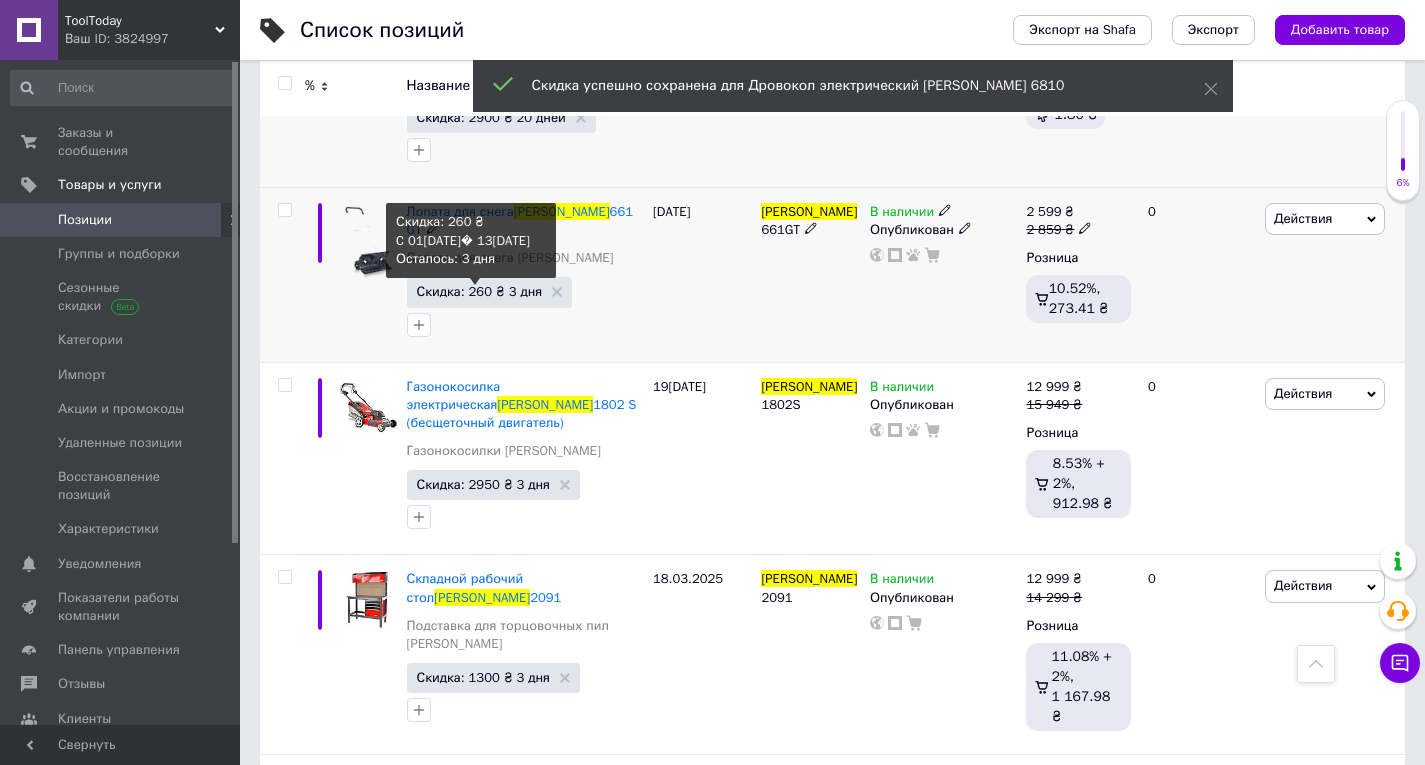 click on "Скидка: 260 ₴ 3 дня" at bounding box center (480, 291) 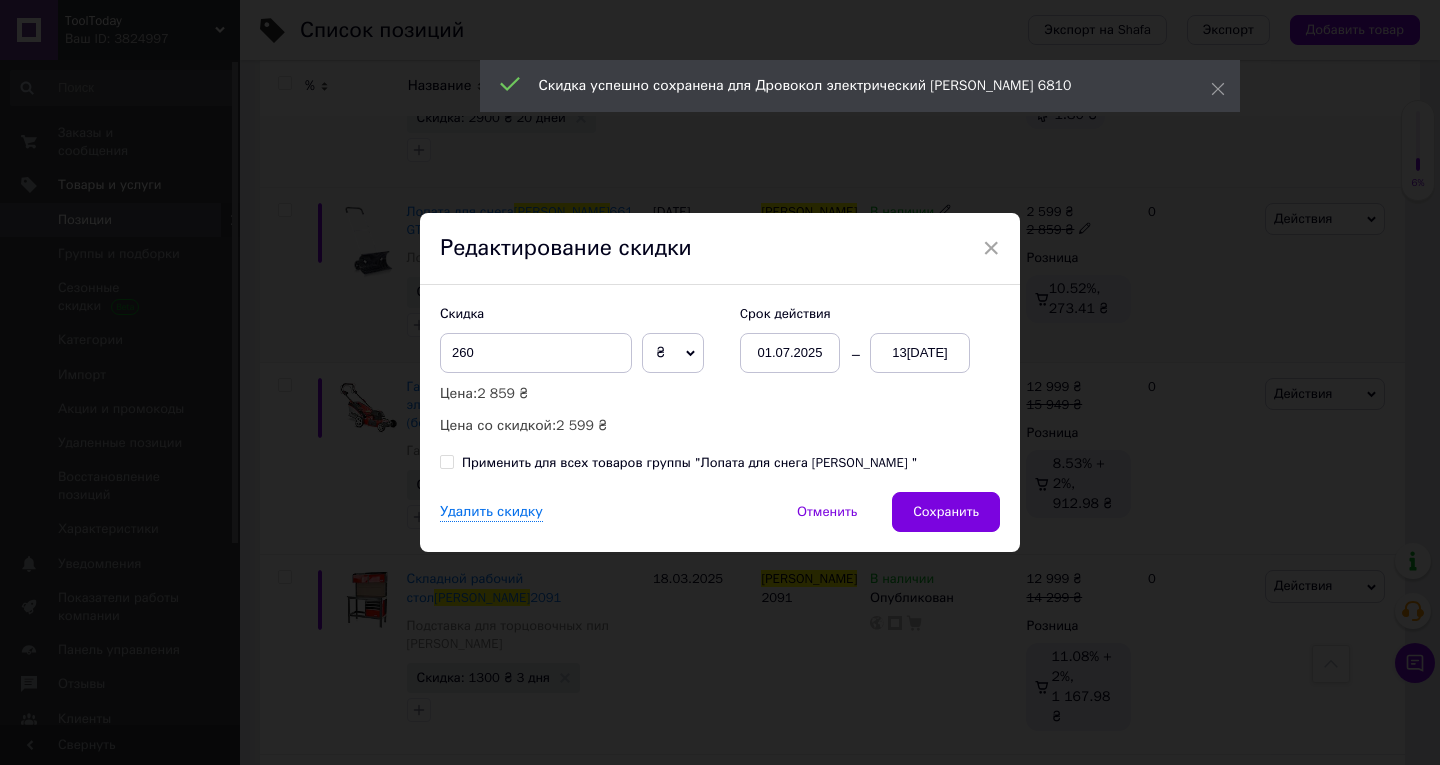 click on "13[DATE]" at bounding box center (920, 353) 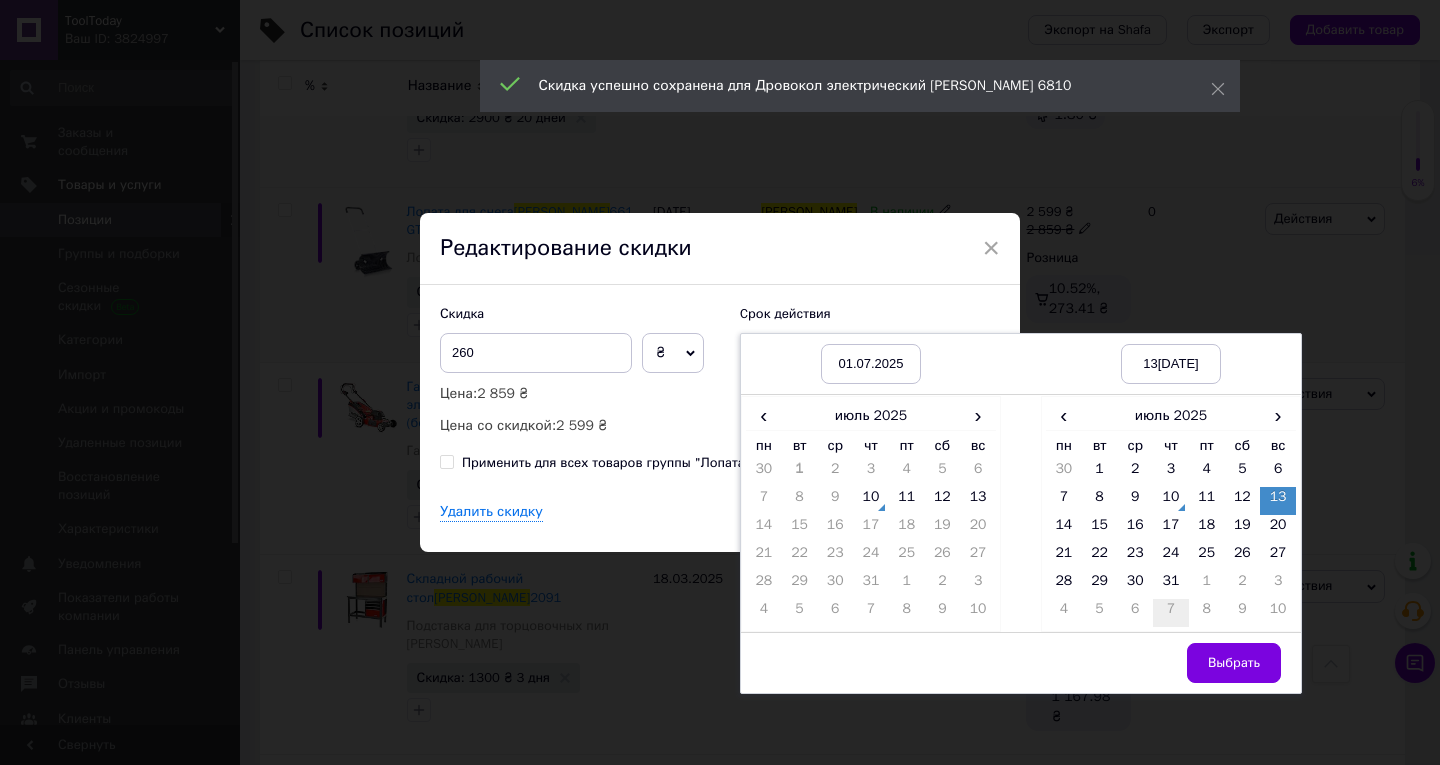 drag, startPoint x: 1131, startPoint y: 589, endPoint x: 1161, endPoint y: 620, distance: 43.13931 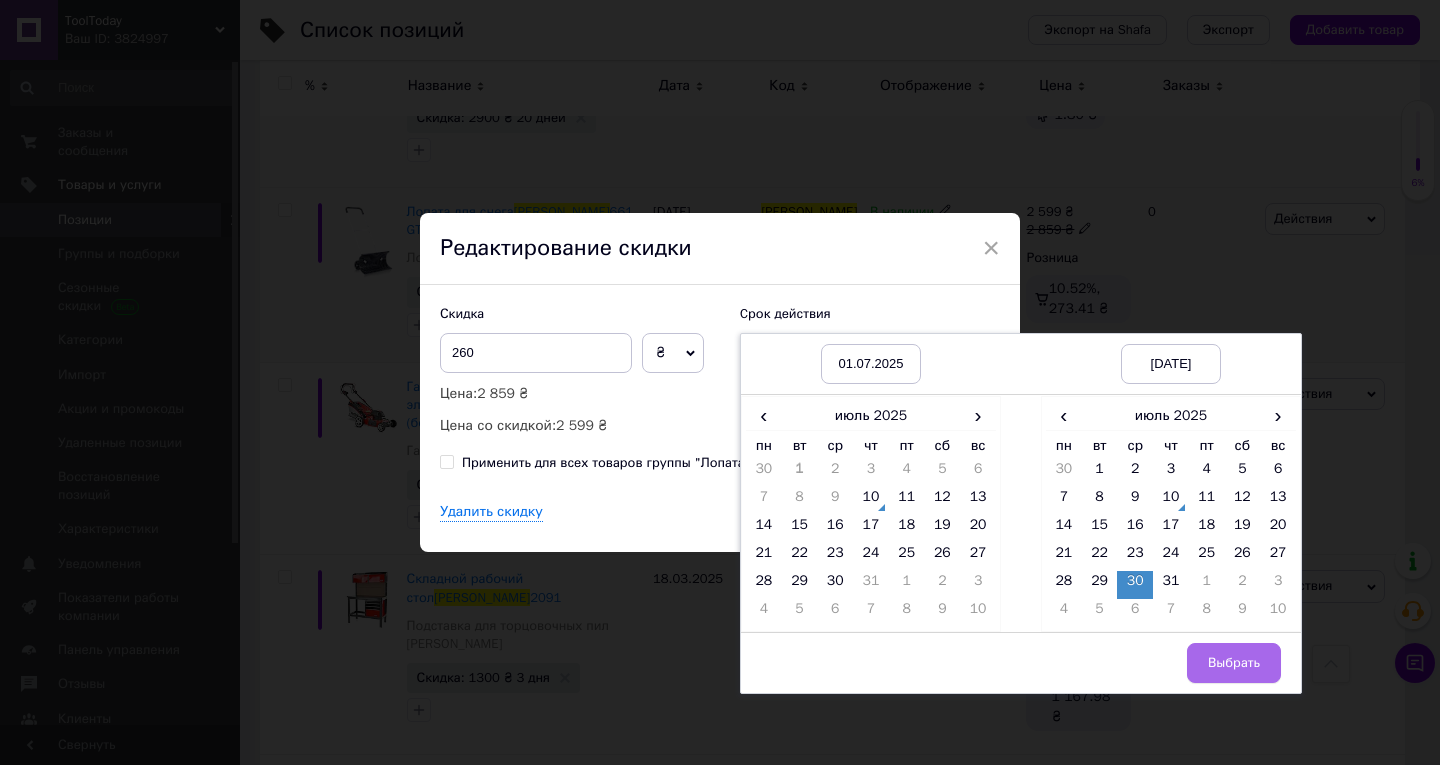 click on "Выбрать" at bounding box center [1234, 663] 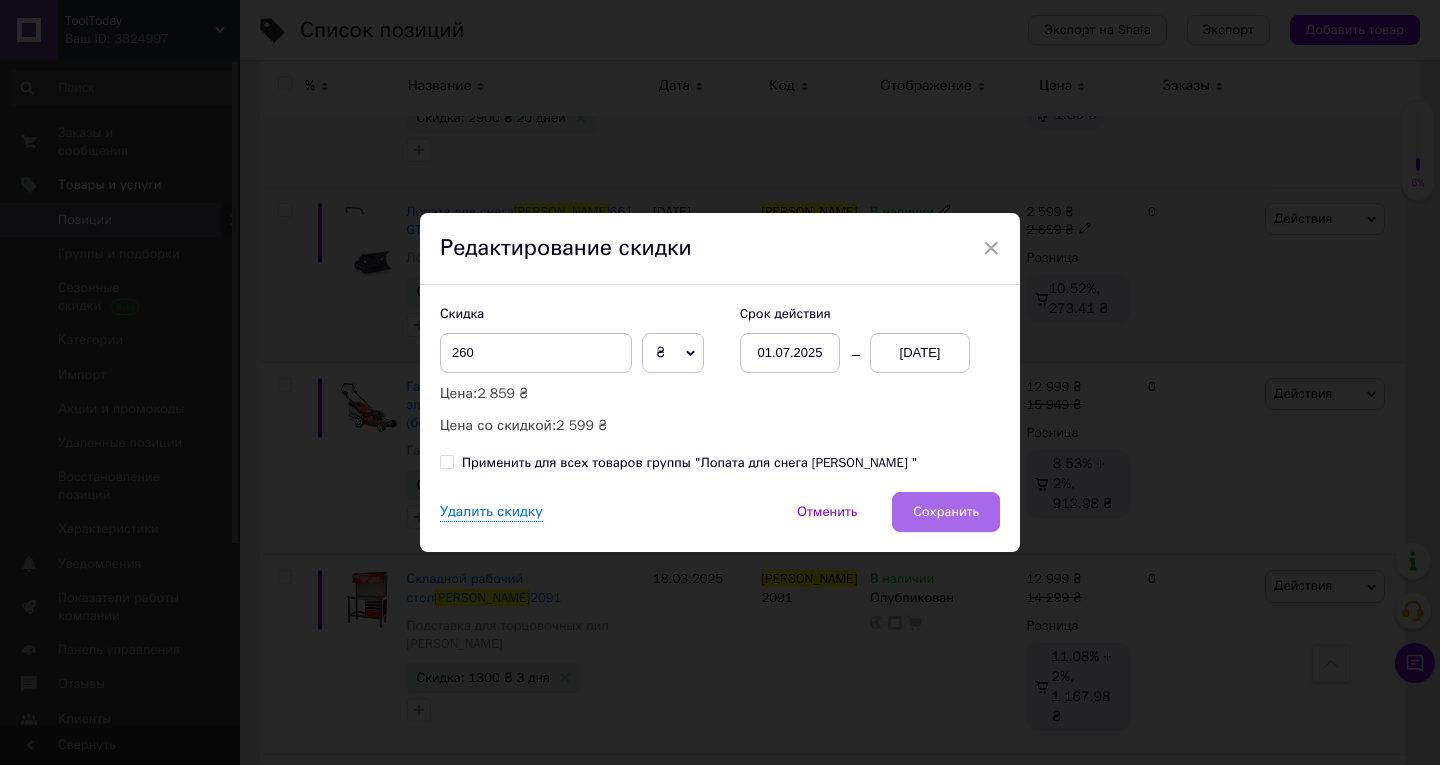 click on "Сохранить" at bounding box center [946, 512] 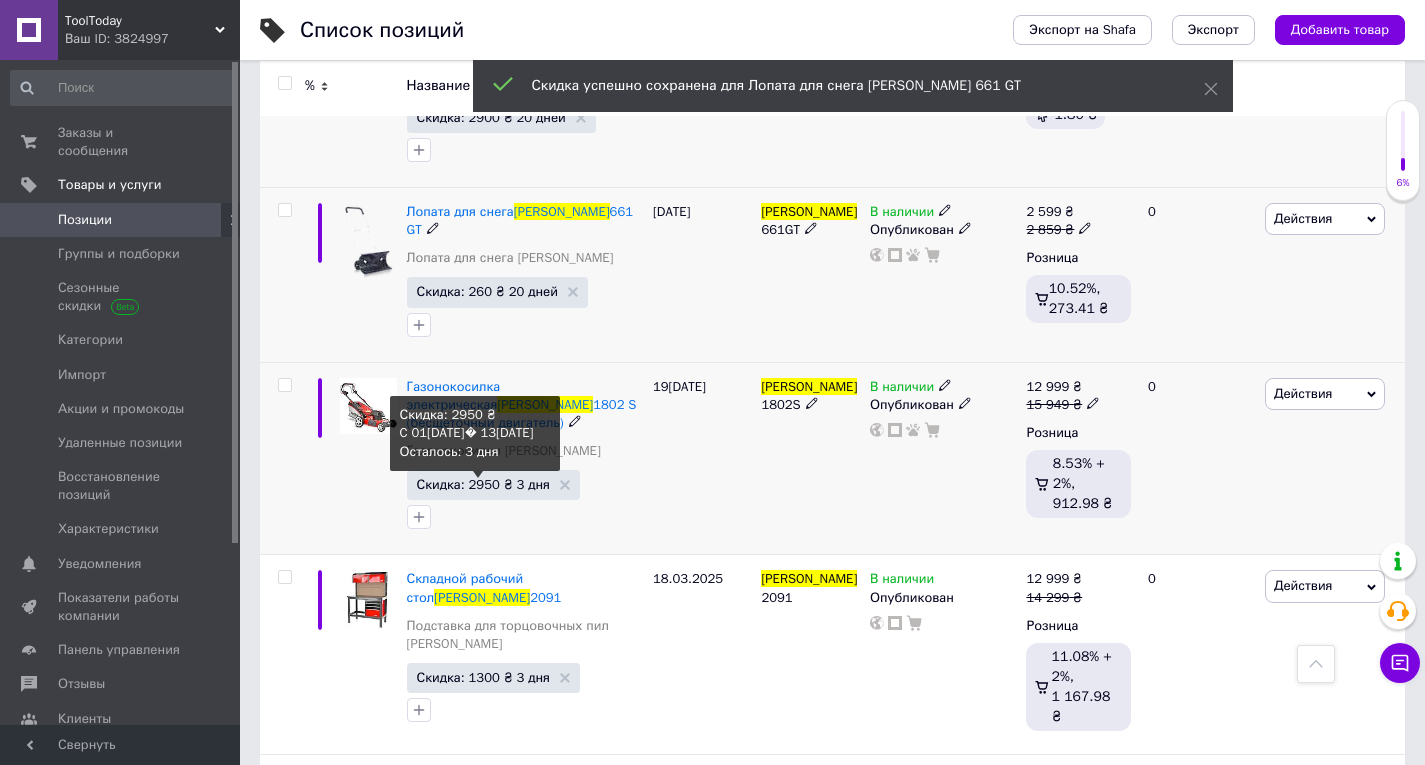 click on "Скидка: 2950 ₴ 3 дня" at bounding box center (483, 484) 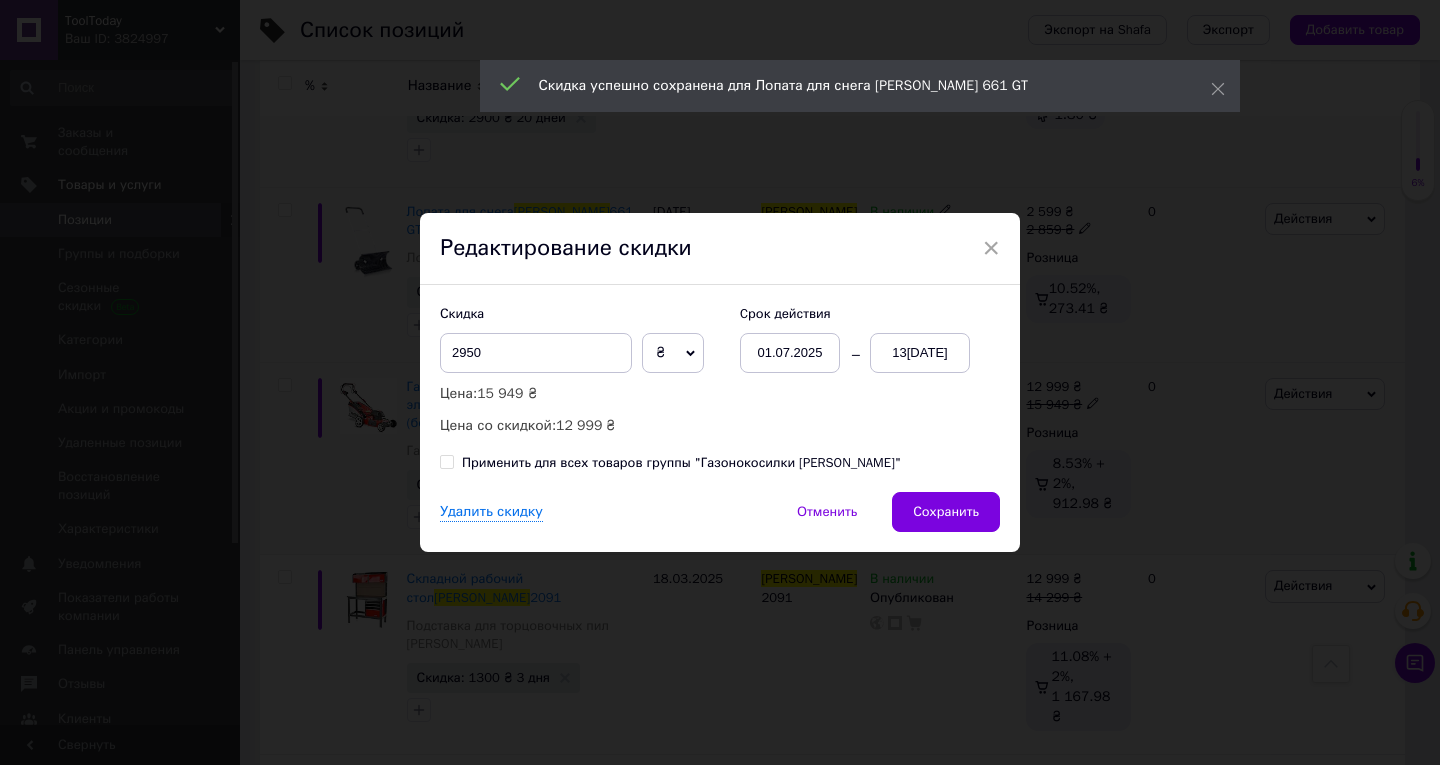 click on "13[DATE]" at bounding box center [920, 353] 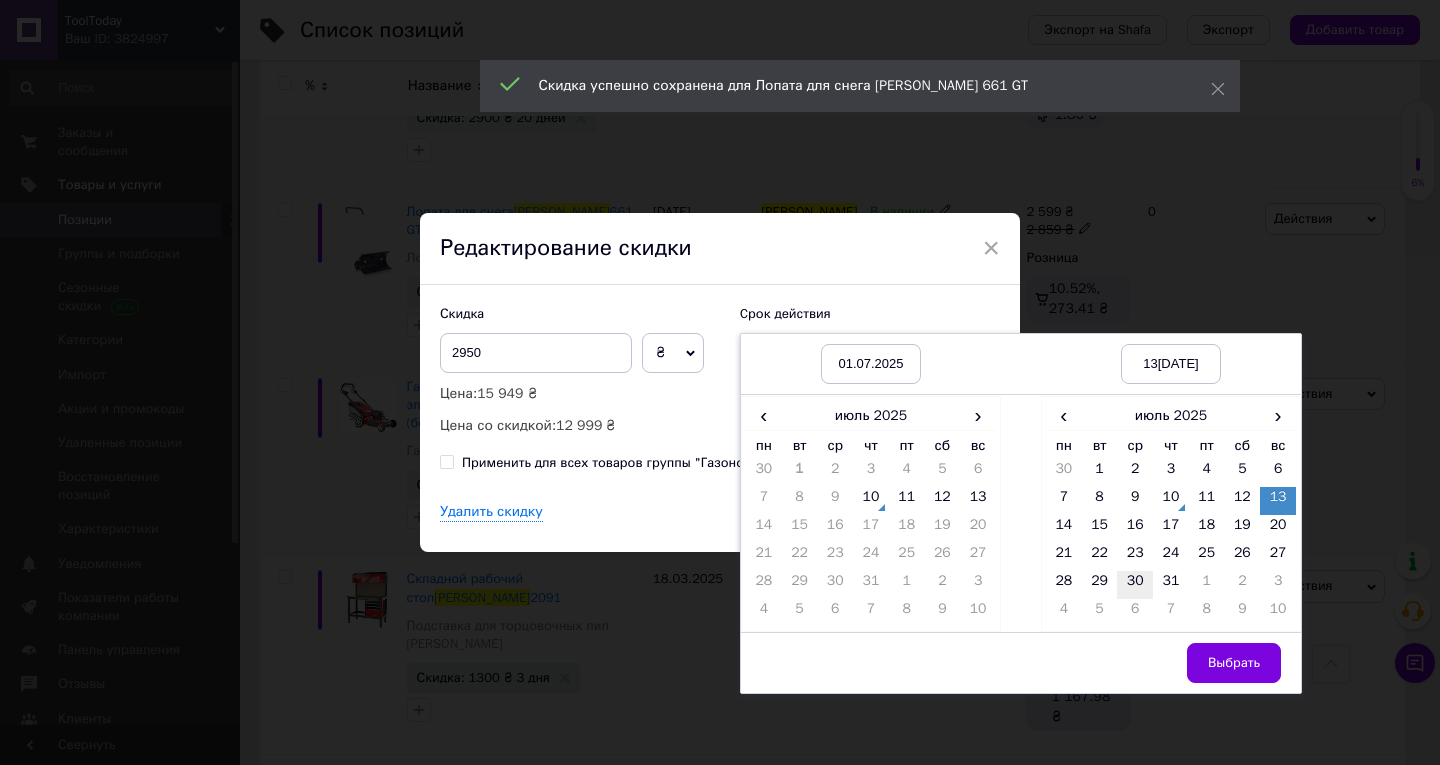click on "30" at bounding box center [1135, 585] 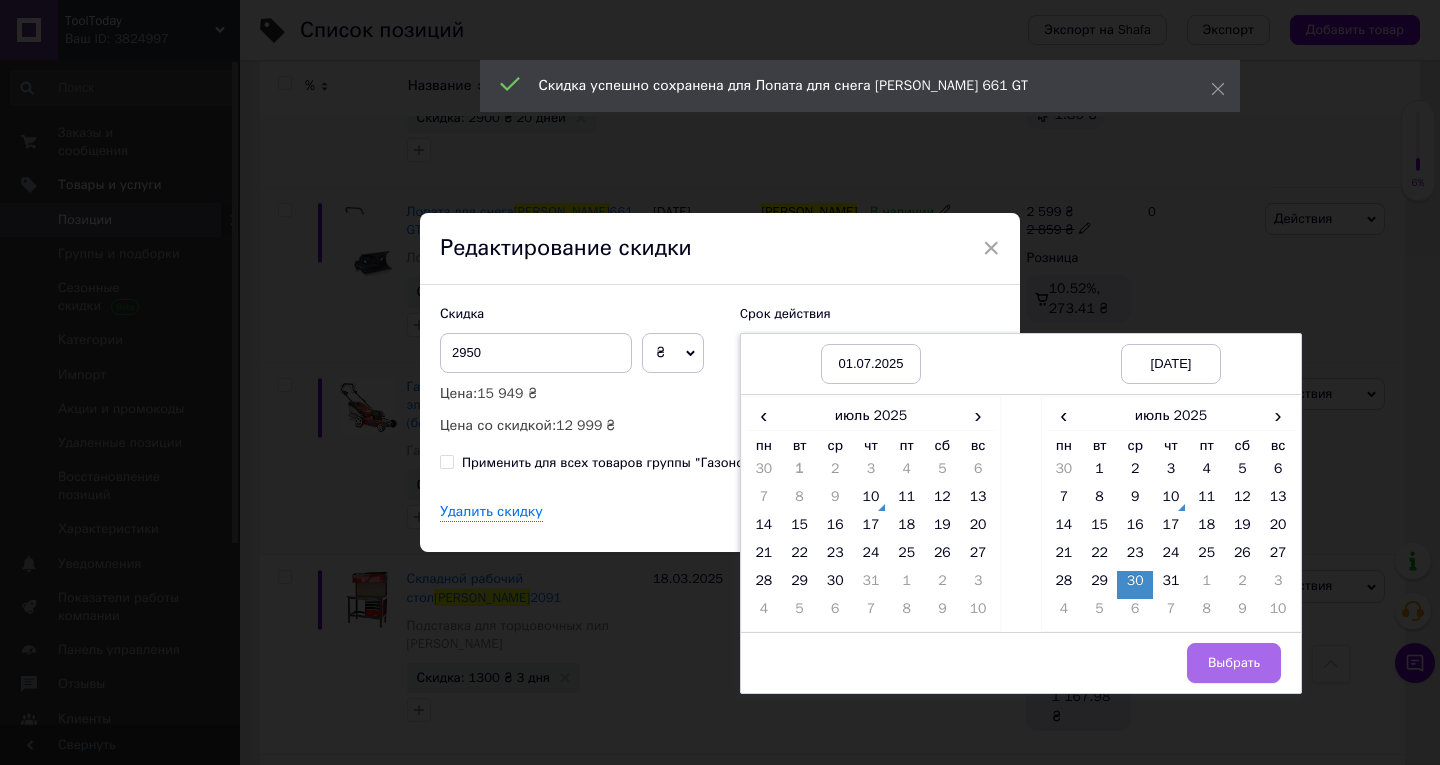 click on "Выбрать" at bounding box center [1234, 663] 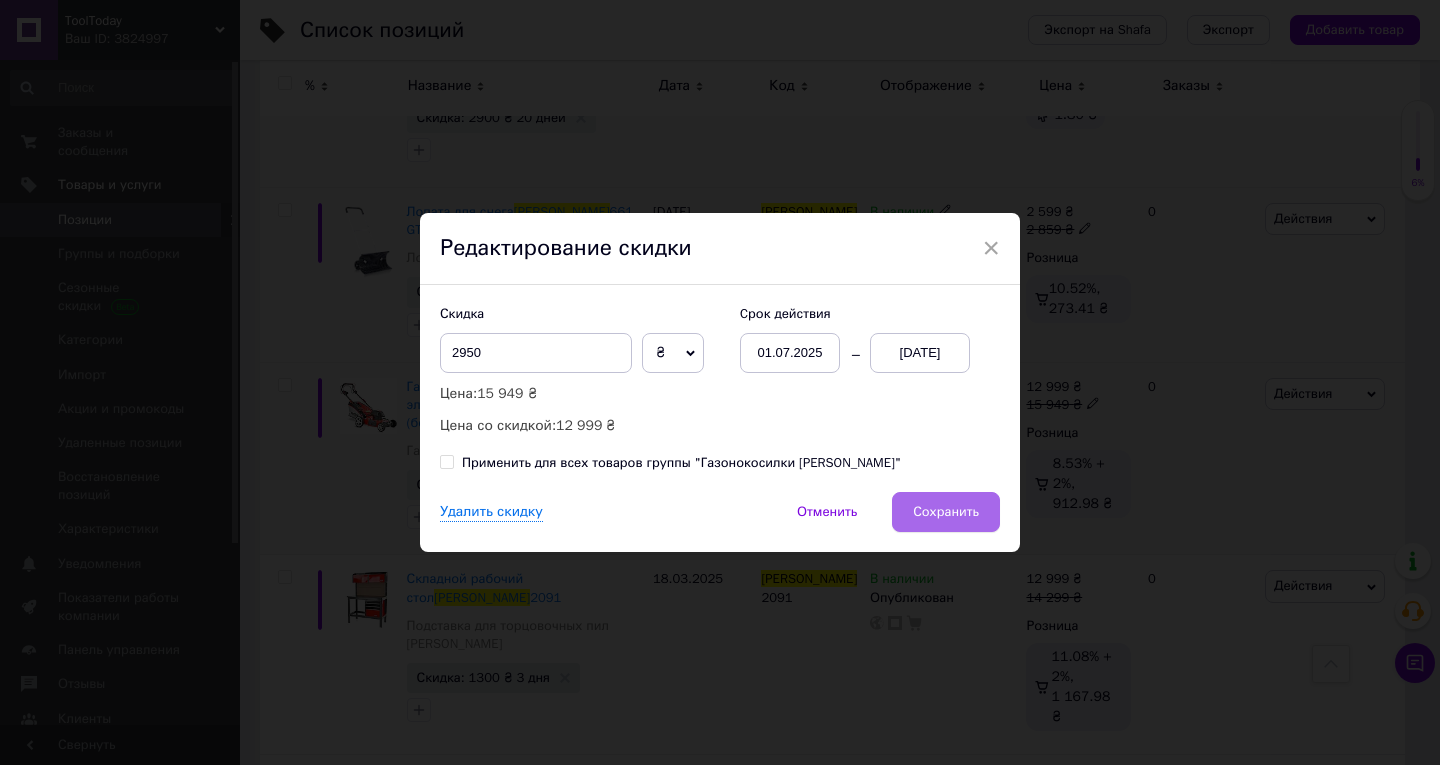 click on "Сохранить" at bounding box center [946, 512] 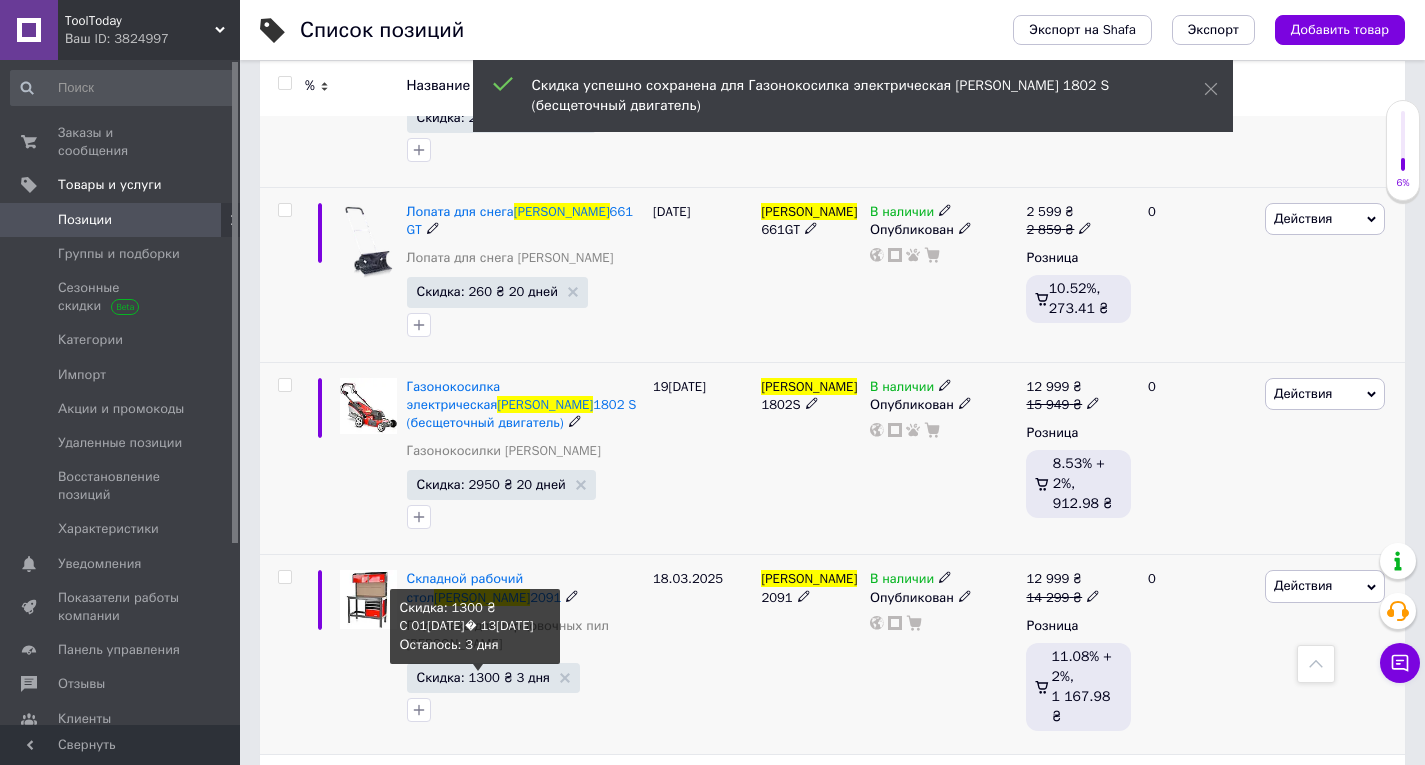 click on "Скидка: 1300 ₴ 3 дня" at bounding box center (483, 677) 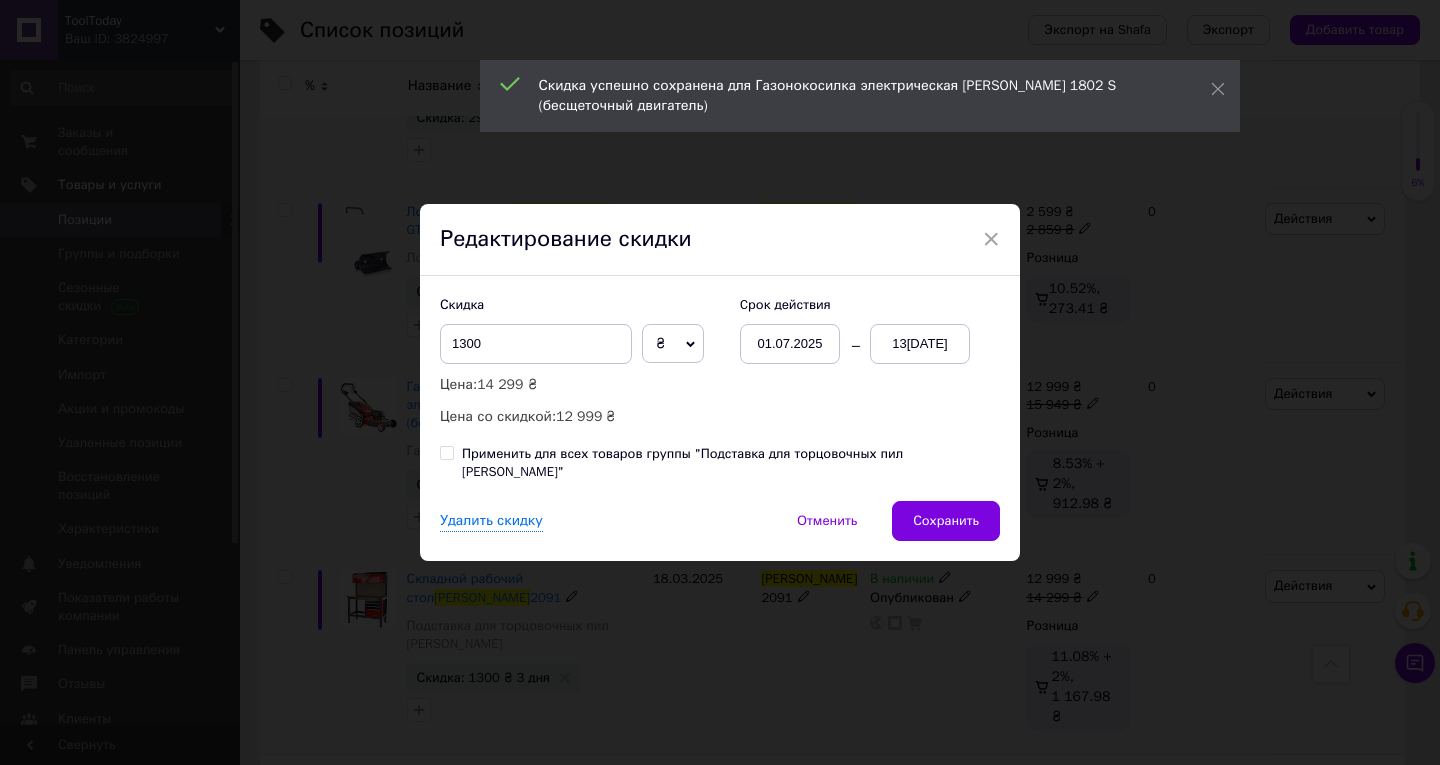 click on "13[DATE]" at bounding box center (920, 344) 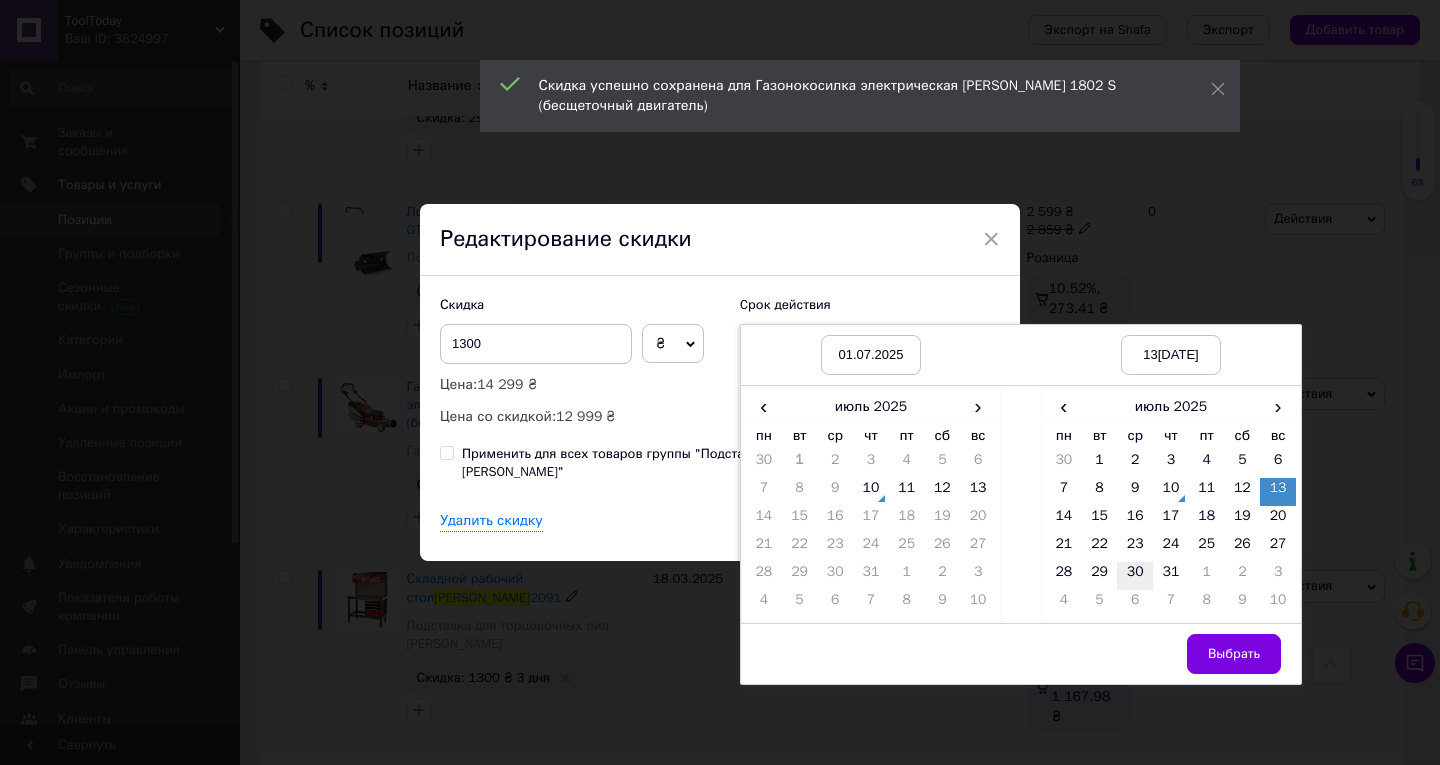 click on "30" at bounding box center (1135, 576) 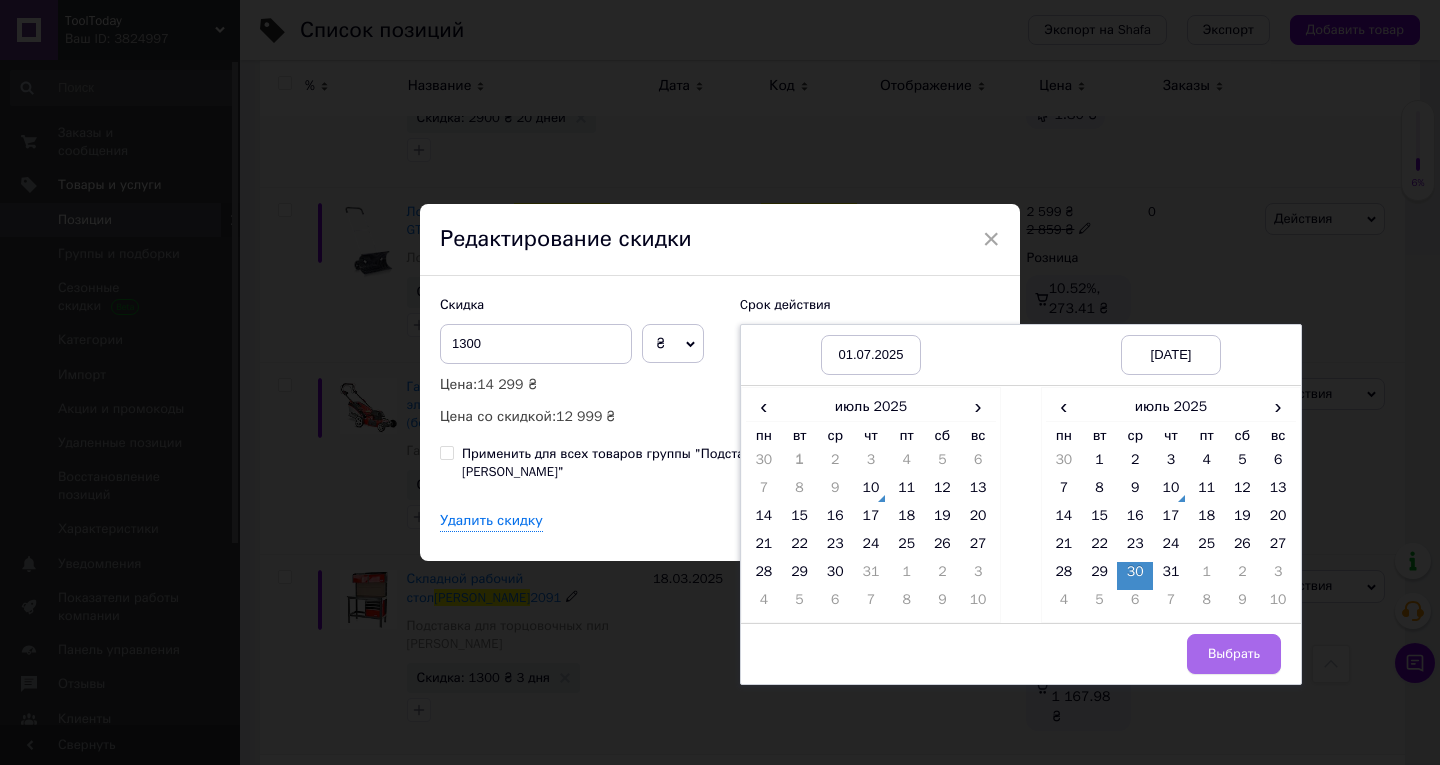 click on "Выбрать" at bounding box center [1234, 654] 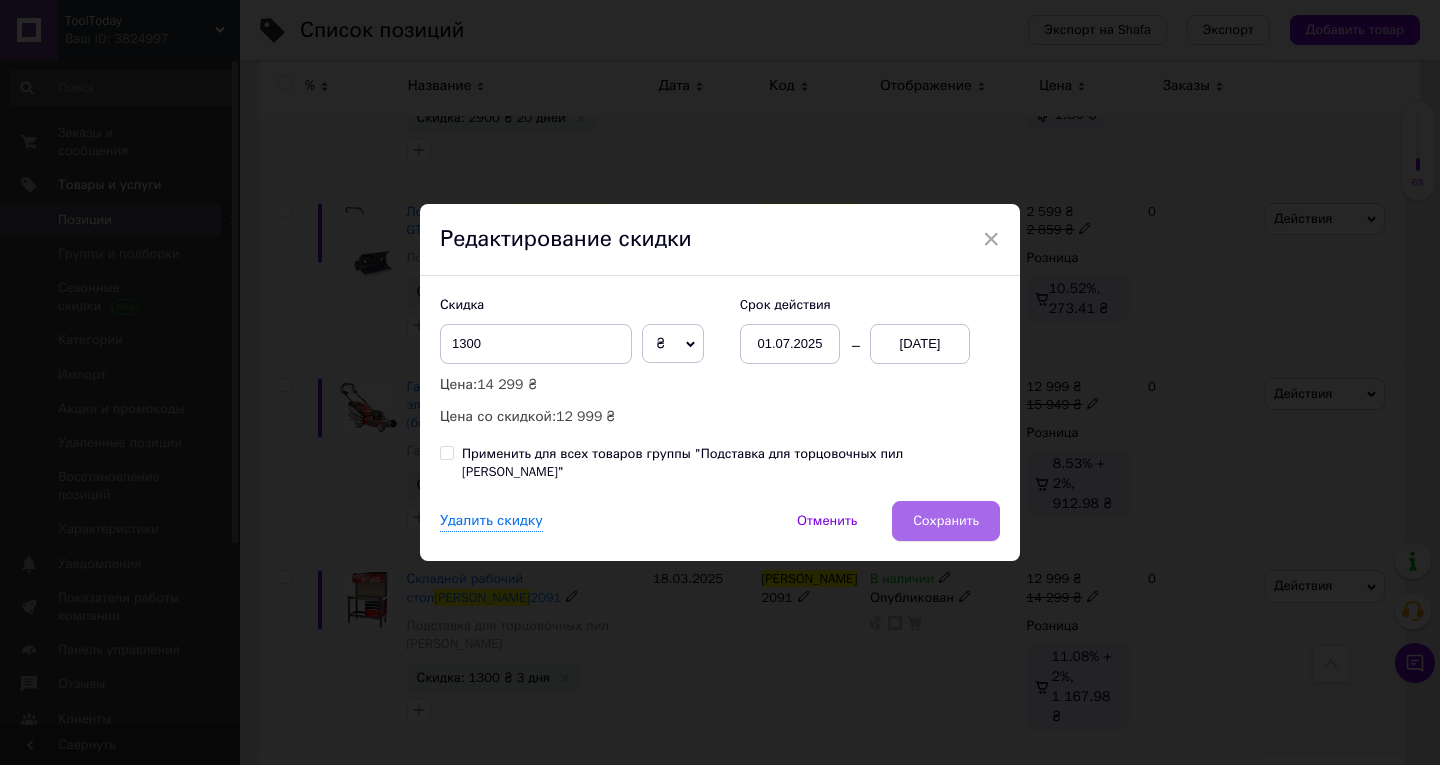 click on "Сохранить" at bounding box center (946, 521) 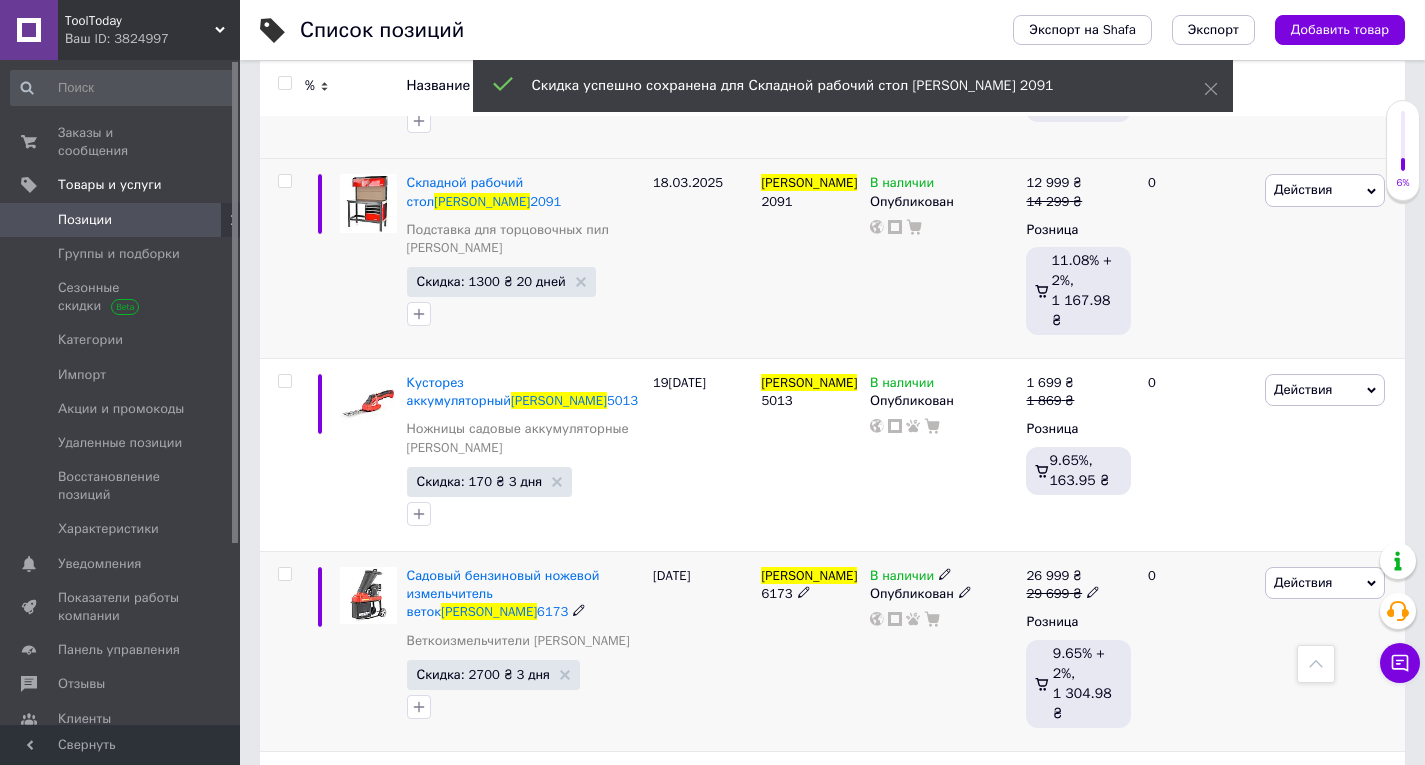 scroll, scrollTop: 1000, scrollLeft: 0, axis: vertical 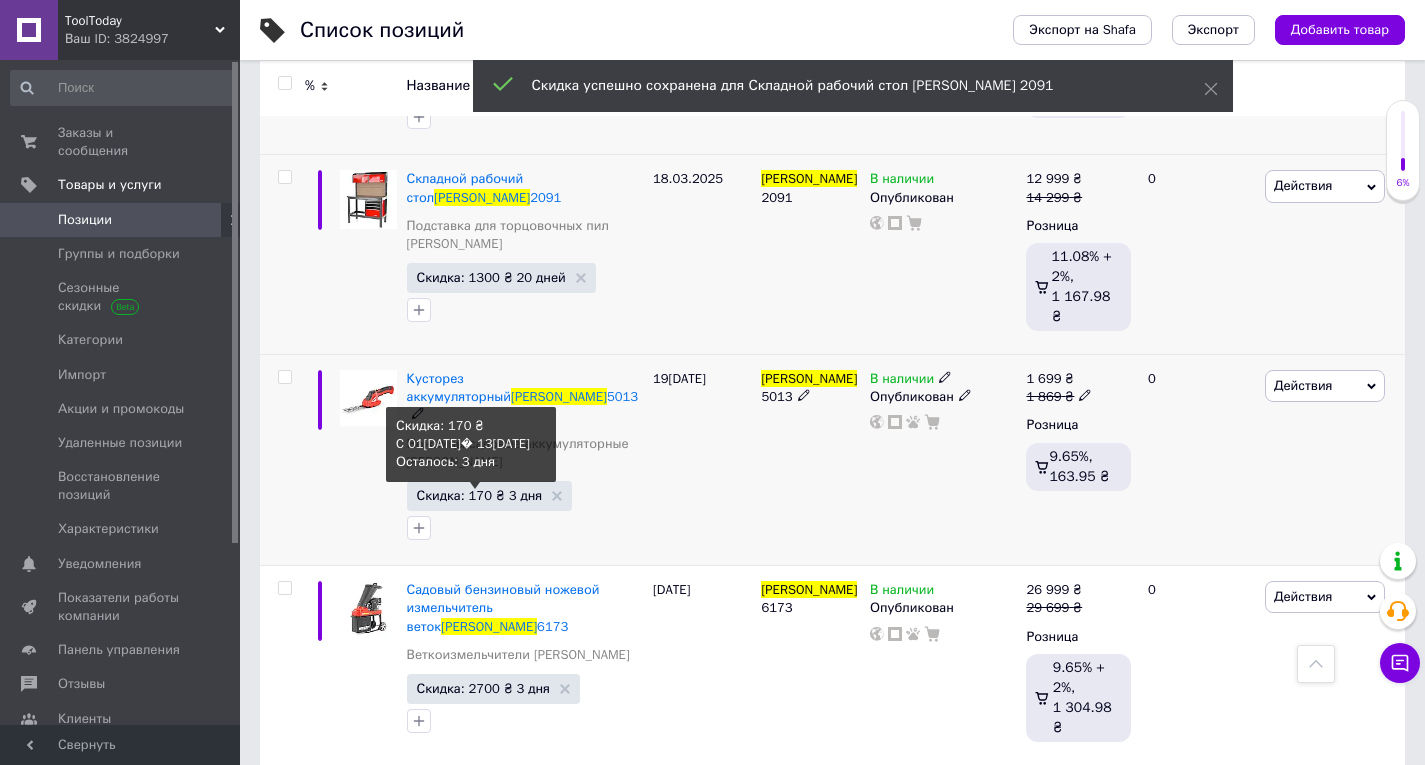 click on "Скидка: 170 ₴ 3 дня" at bounding box center [480, 495] 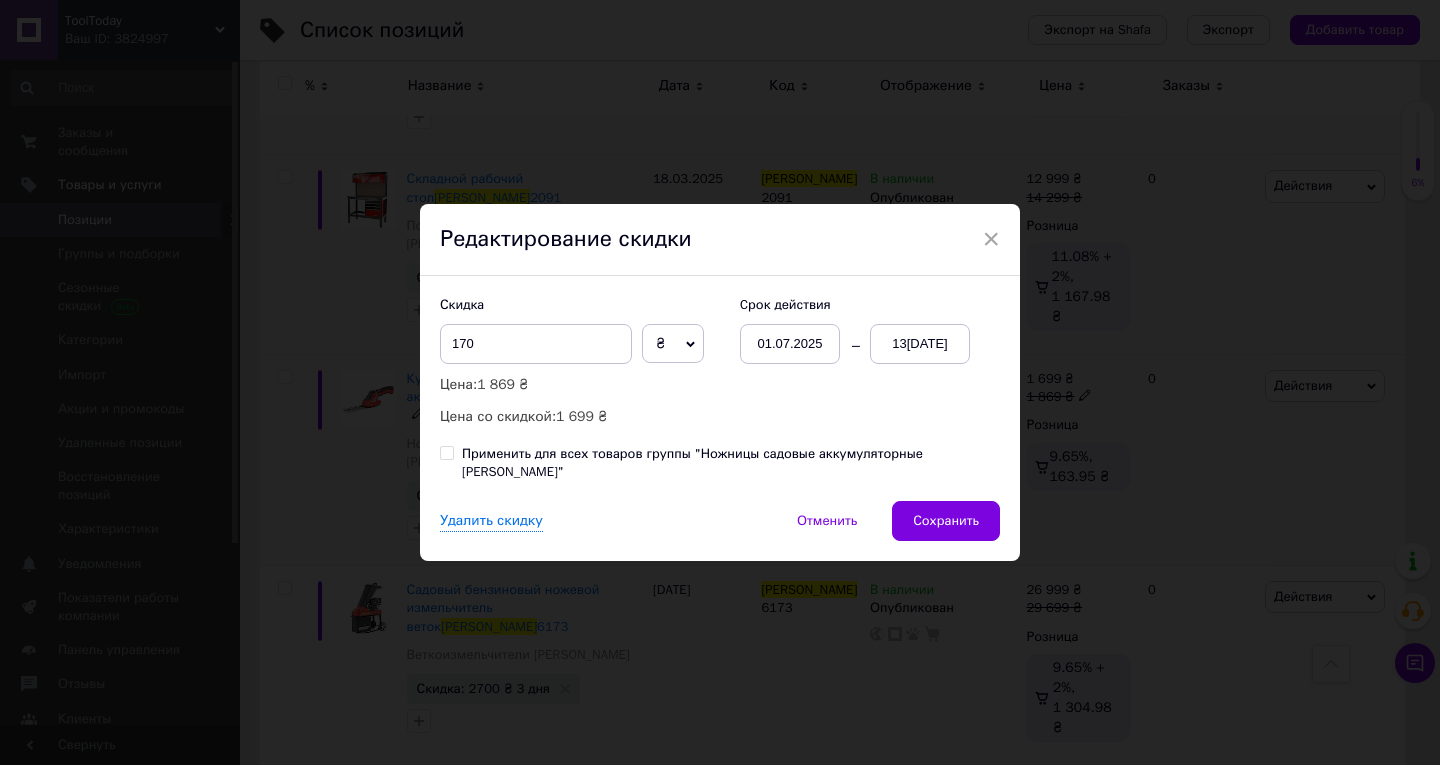 click on "13[DATE]" at bounding box center (920, 344) 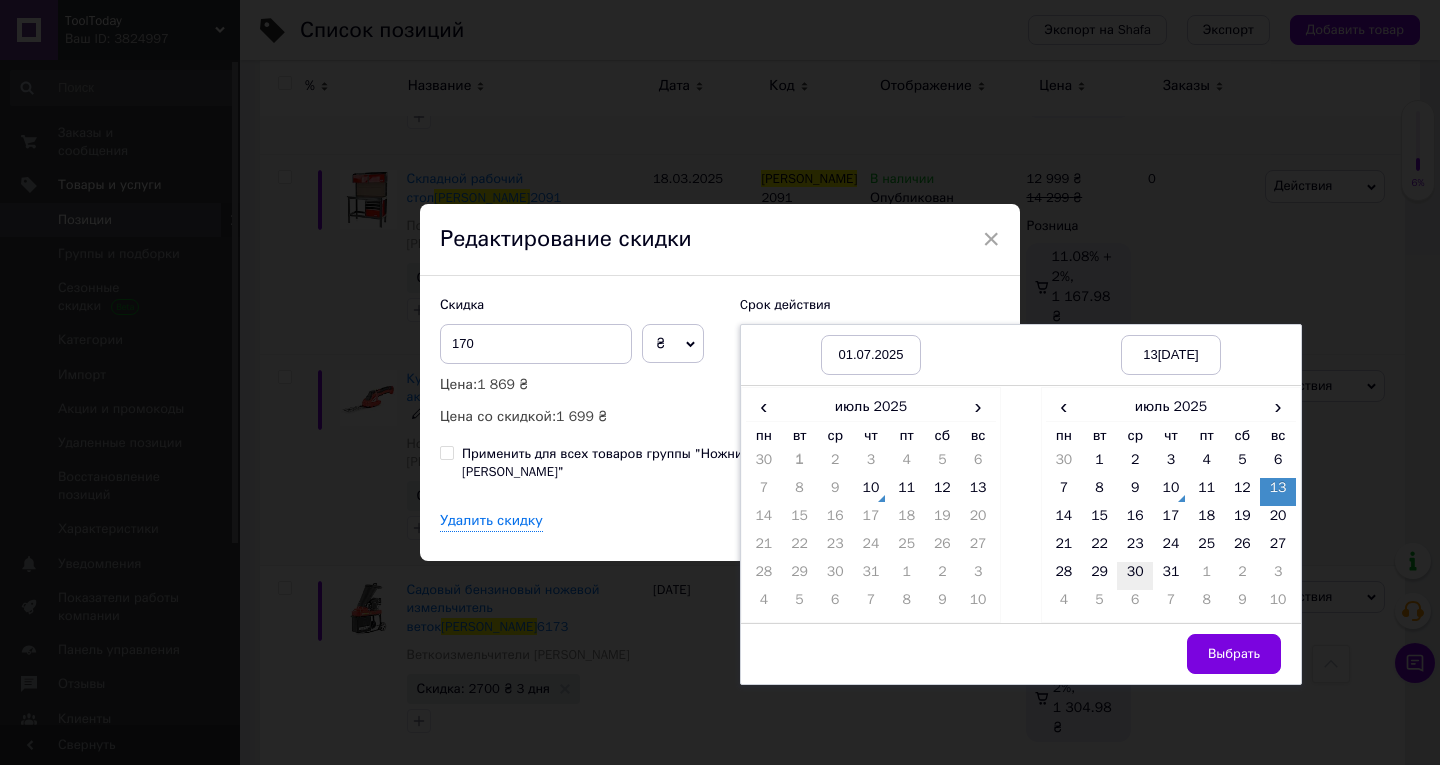 click on "30" at bounding box center (1135, 576) 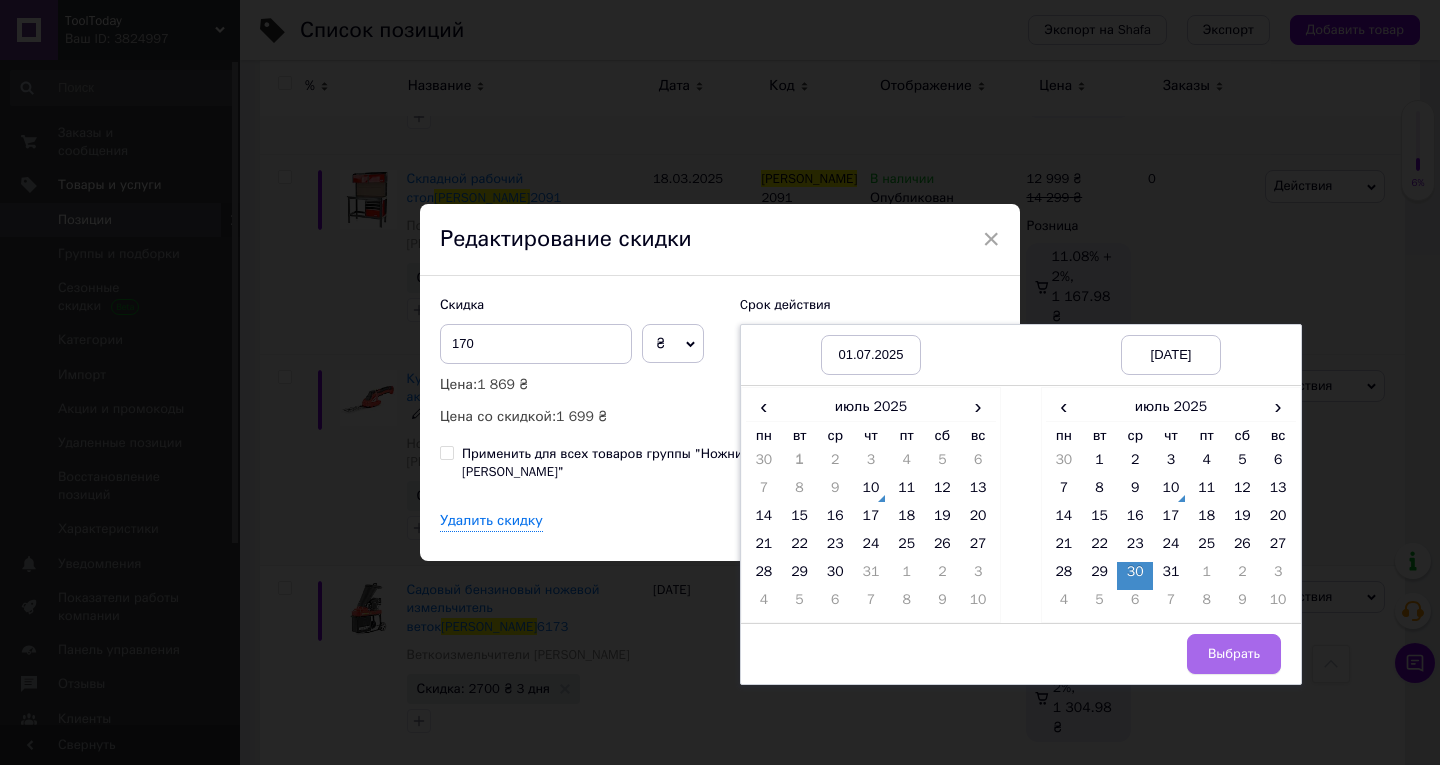click on "Выбрать" at bounding box center [1234, 654] 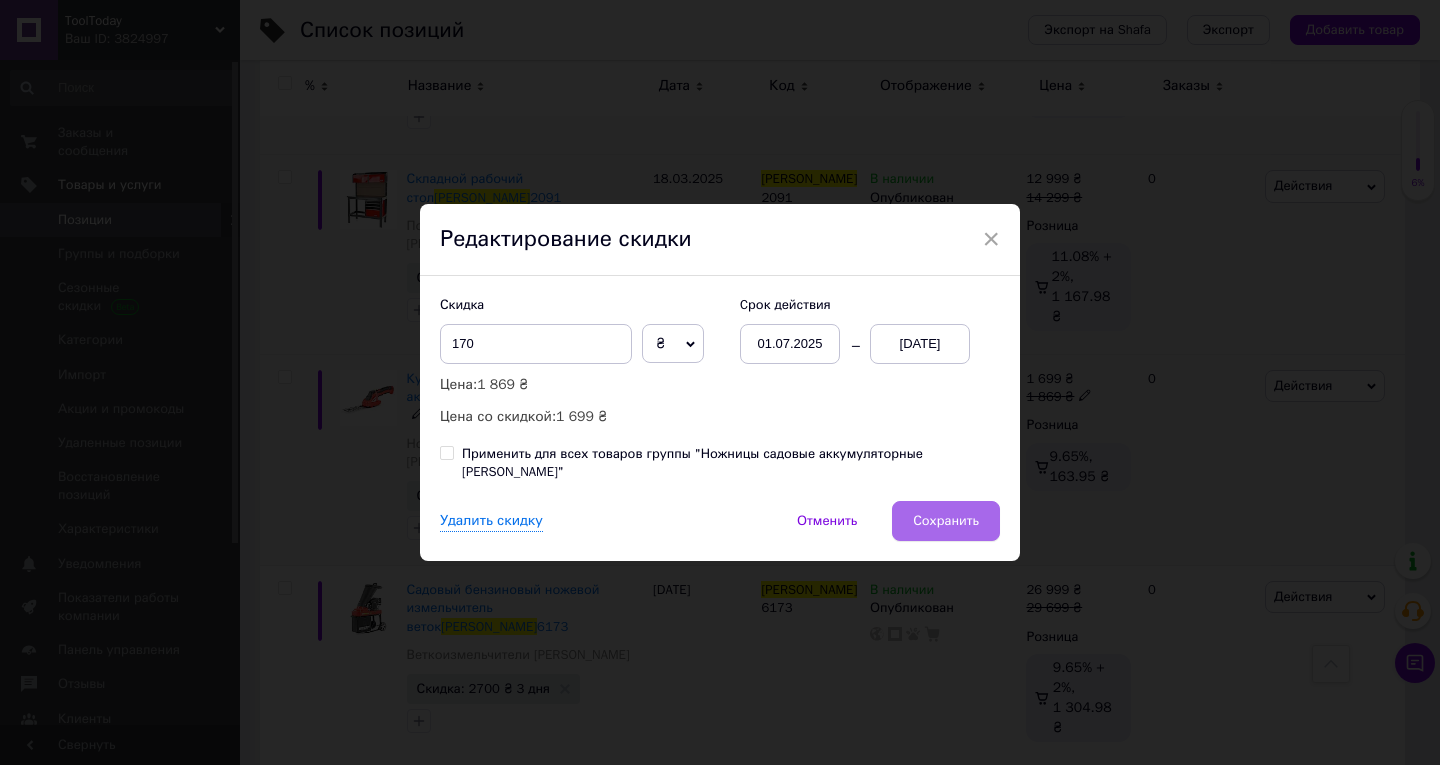 click on "Сохранить" at bounding box center (946, 521) 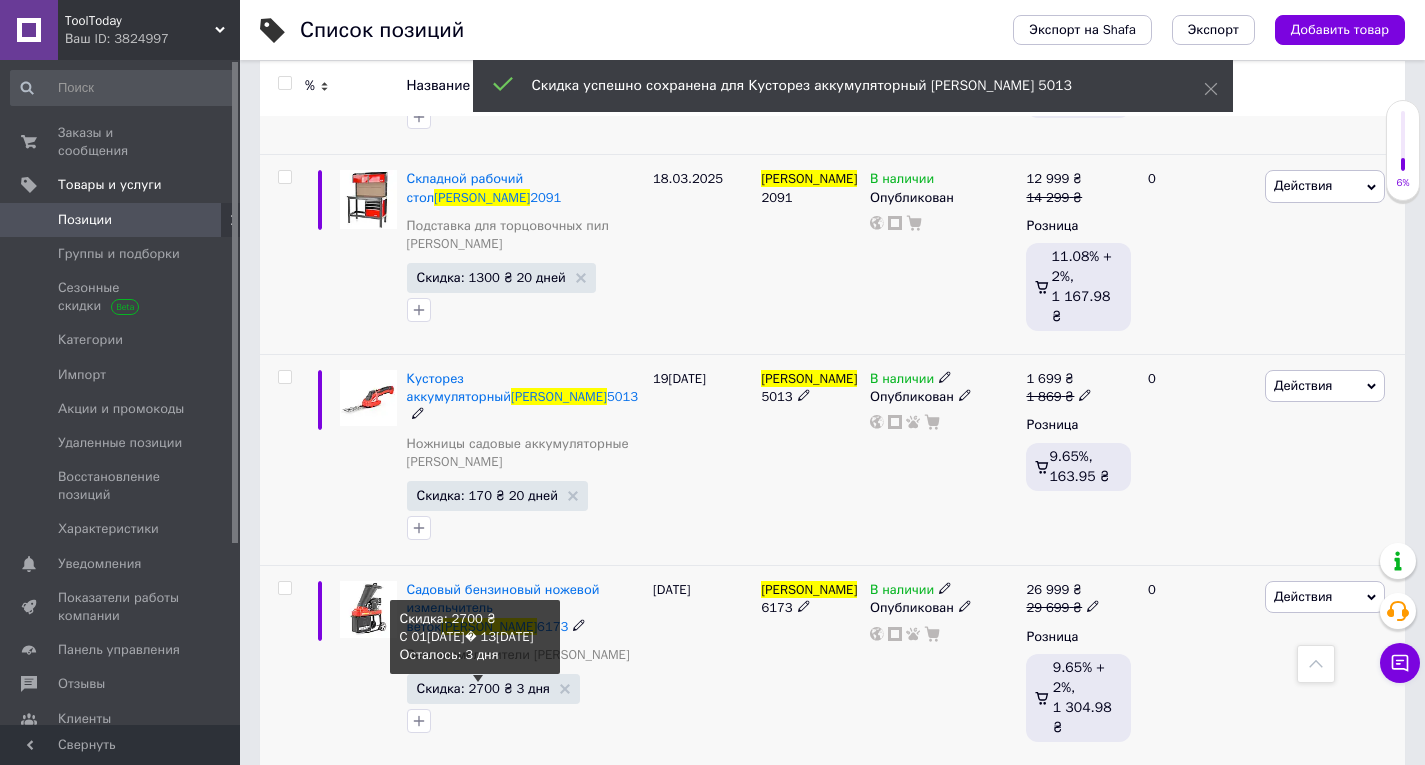 click on "Скидка: 2700 ₴ 3 дня" at bounding box center [483, 688] 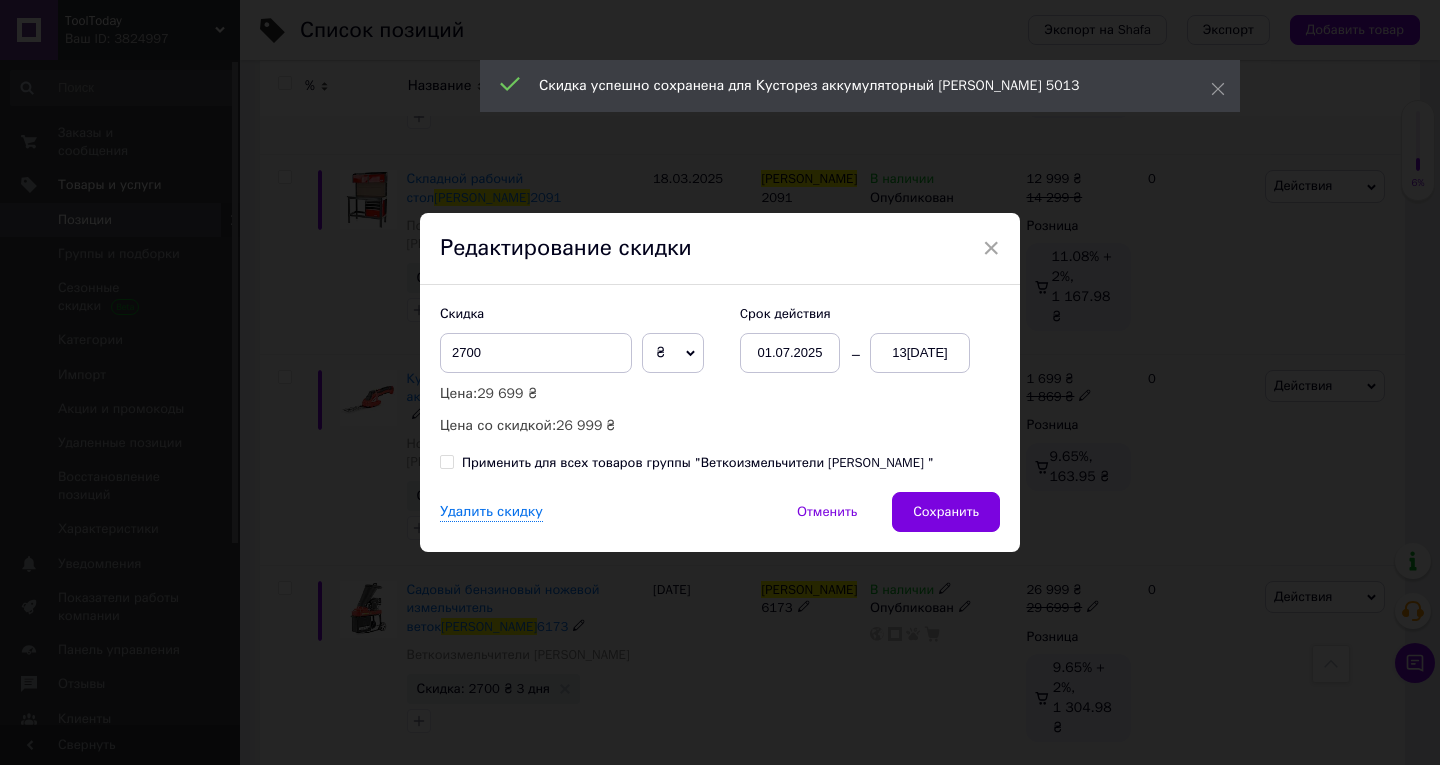 click on "13[DATE]" at bounding box center (920, 353) 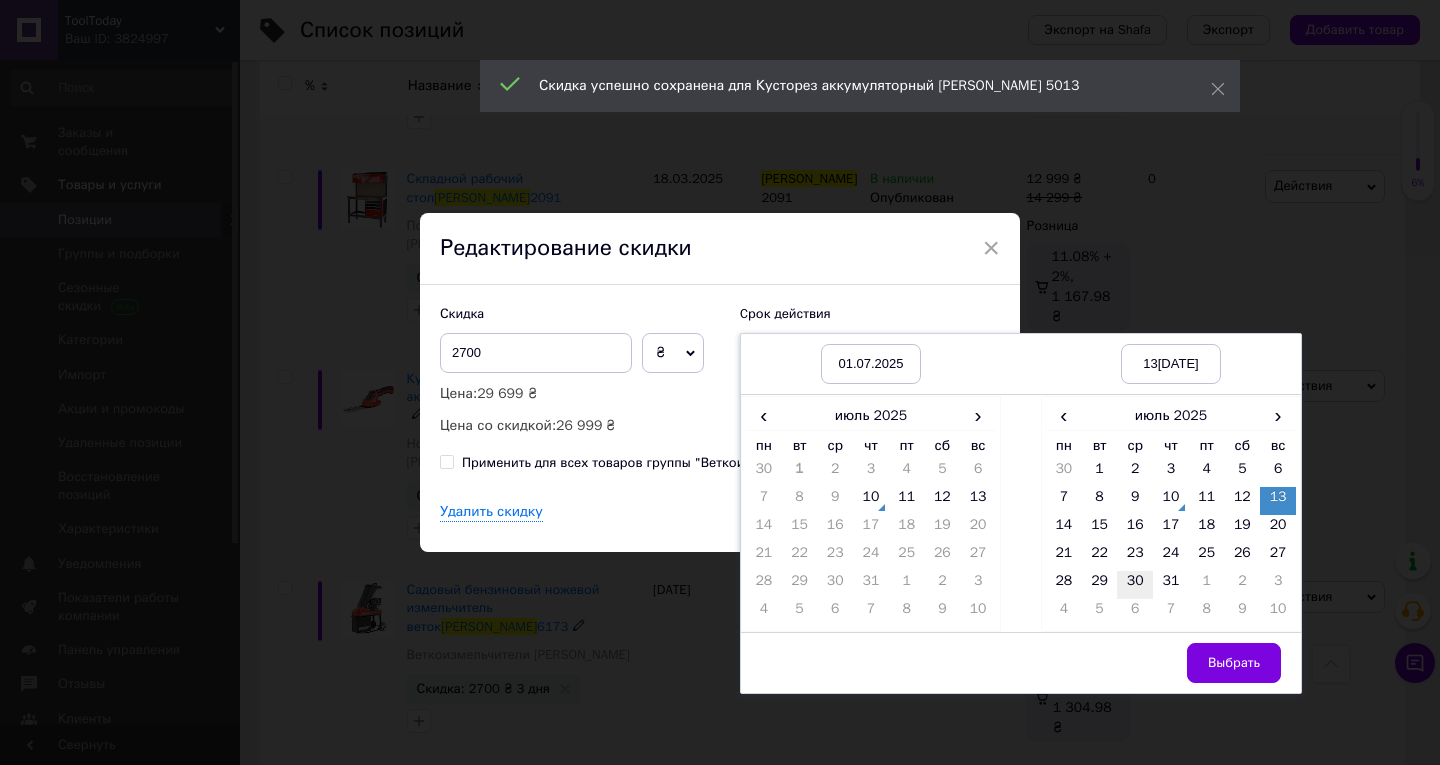 click on "30" at bounding box center [1135, 585] 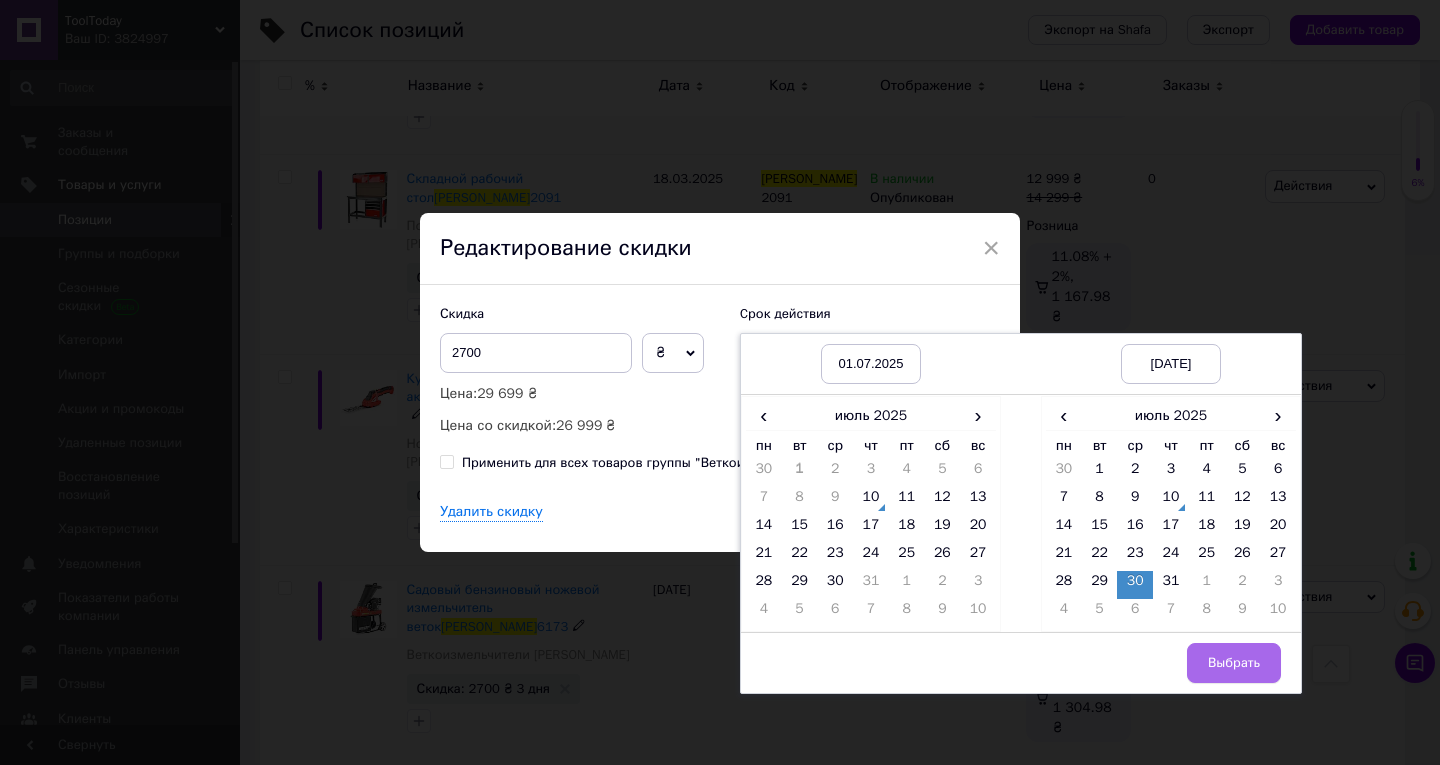 click on "Выбрать" at bounding box center (1234, 663) 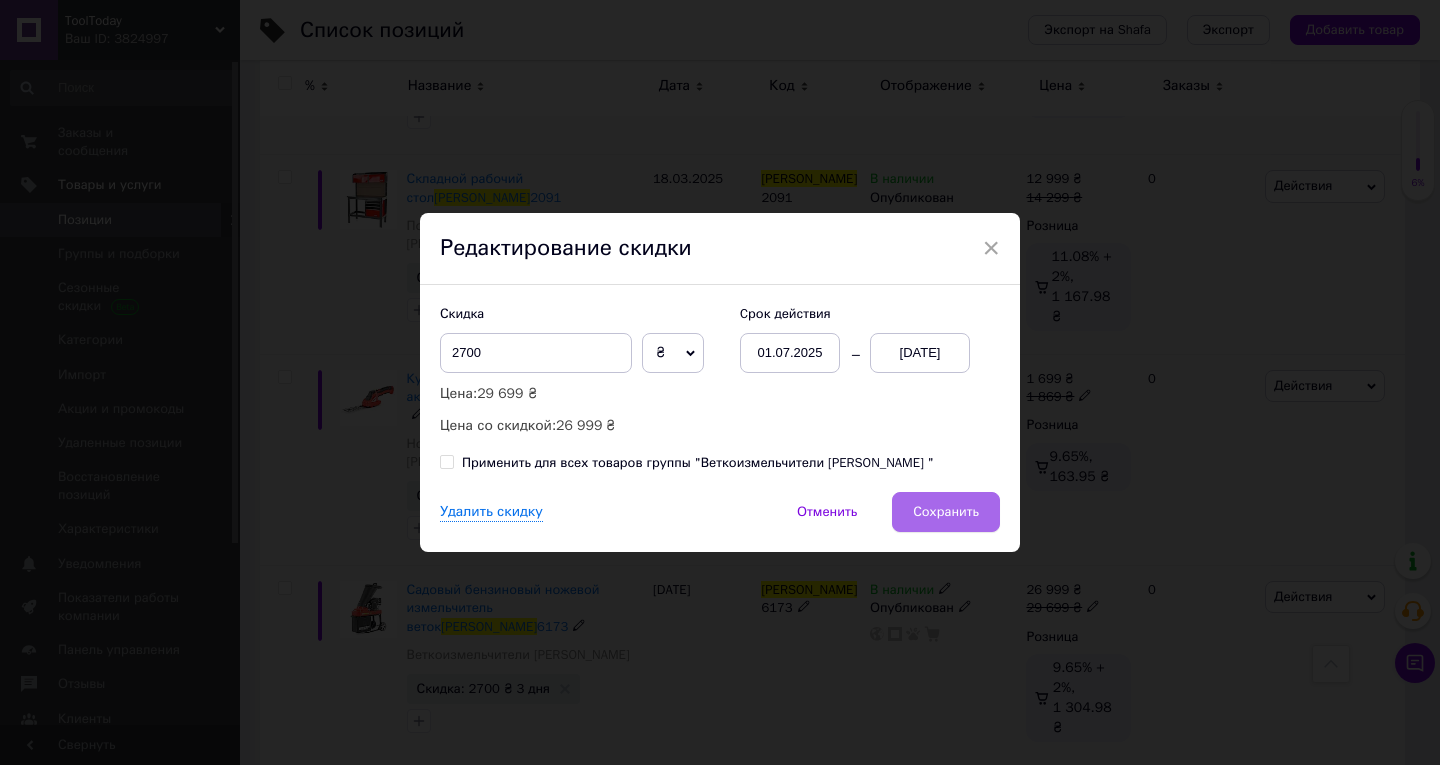 click on "Сохранить" at bounding box center (946, 512) 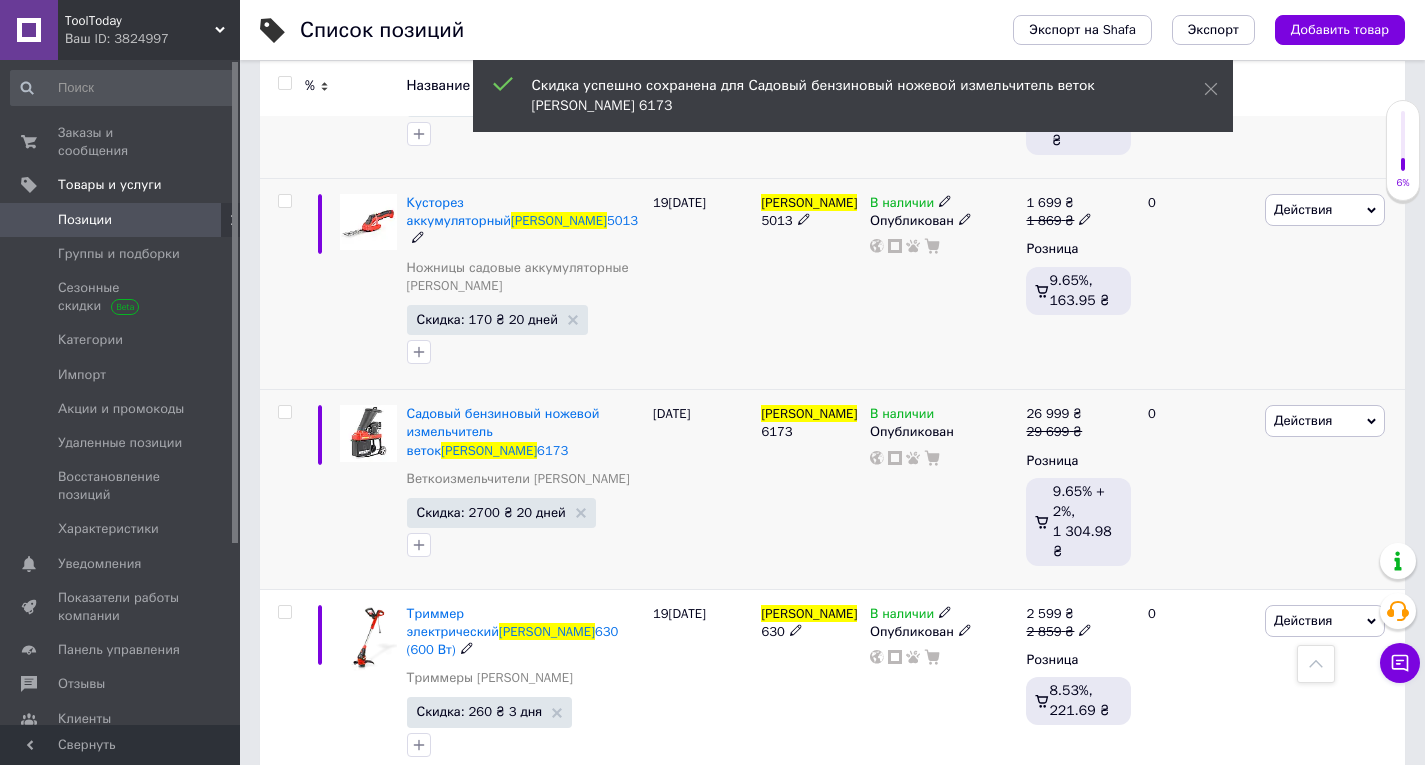 scroll, scrollTop: 1200, scrollLeft: 0, axis: vertical 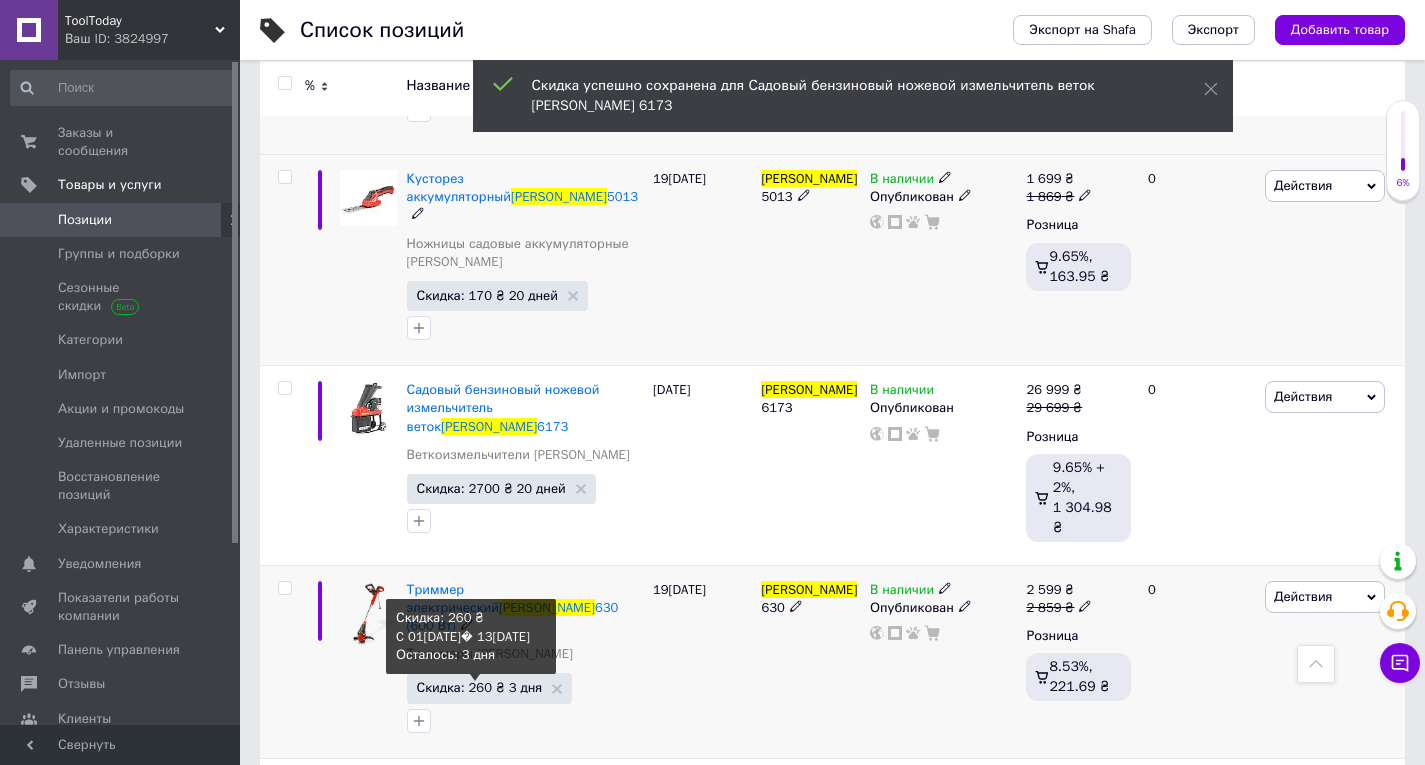 click on "Скидка: 260 ₴ 3 дня" at bounding box center (480, 687) 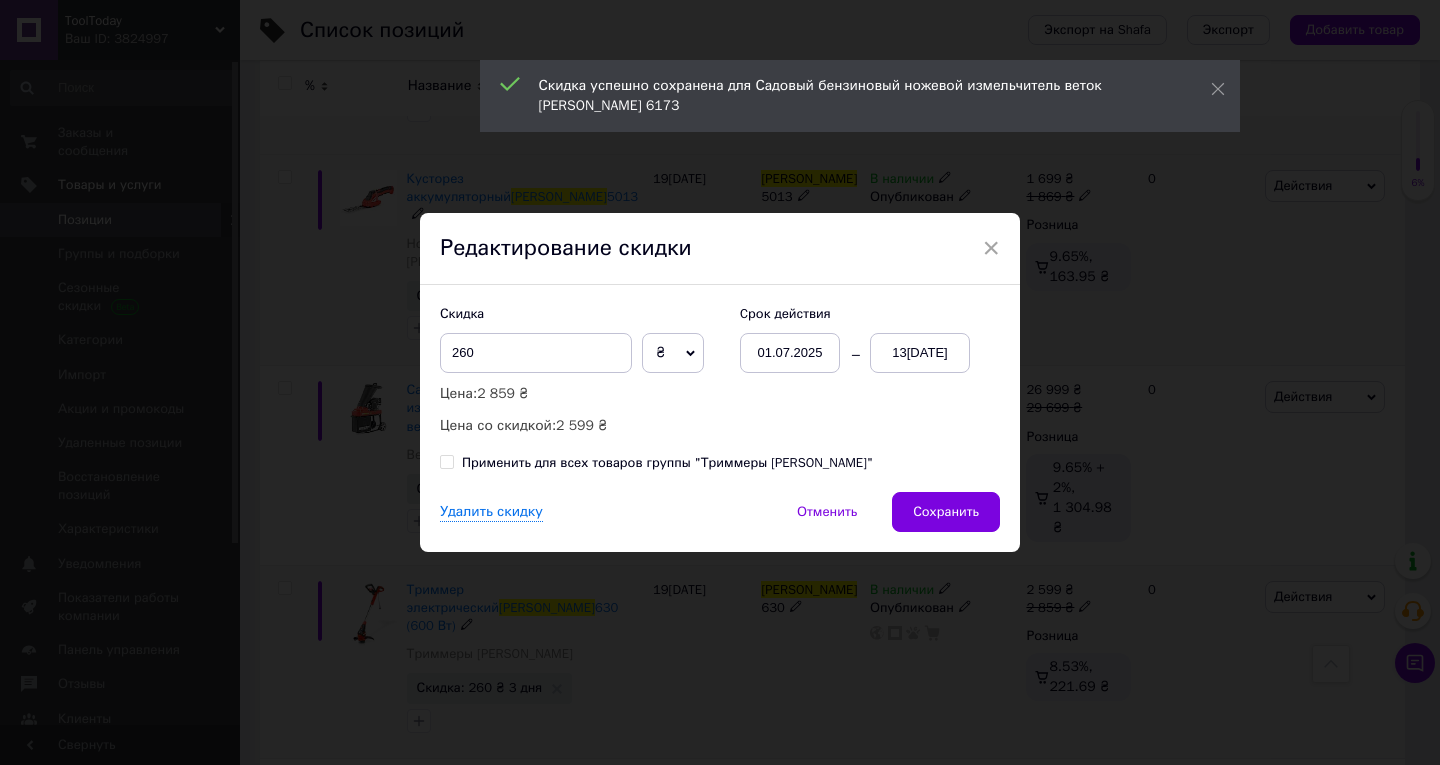 click on "13[DATE]" at bounding box center [920, 353] 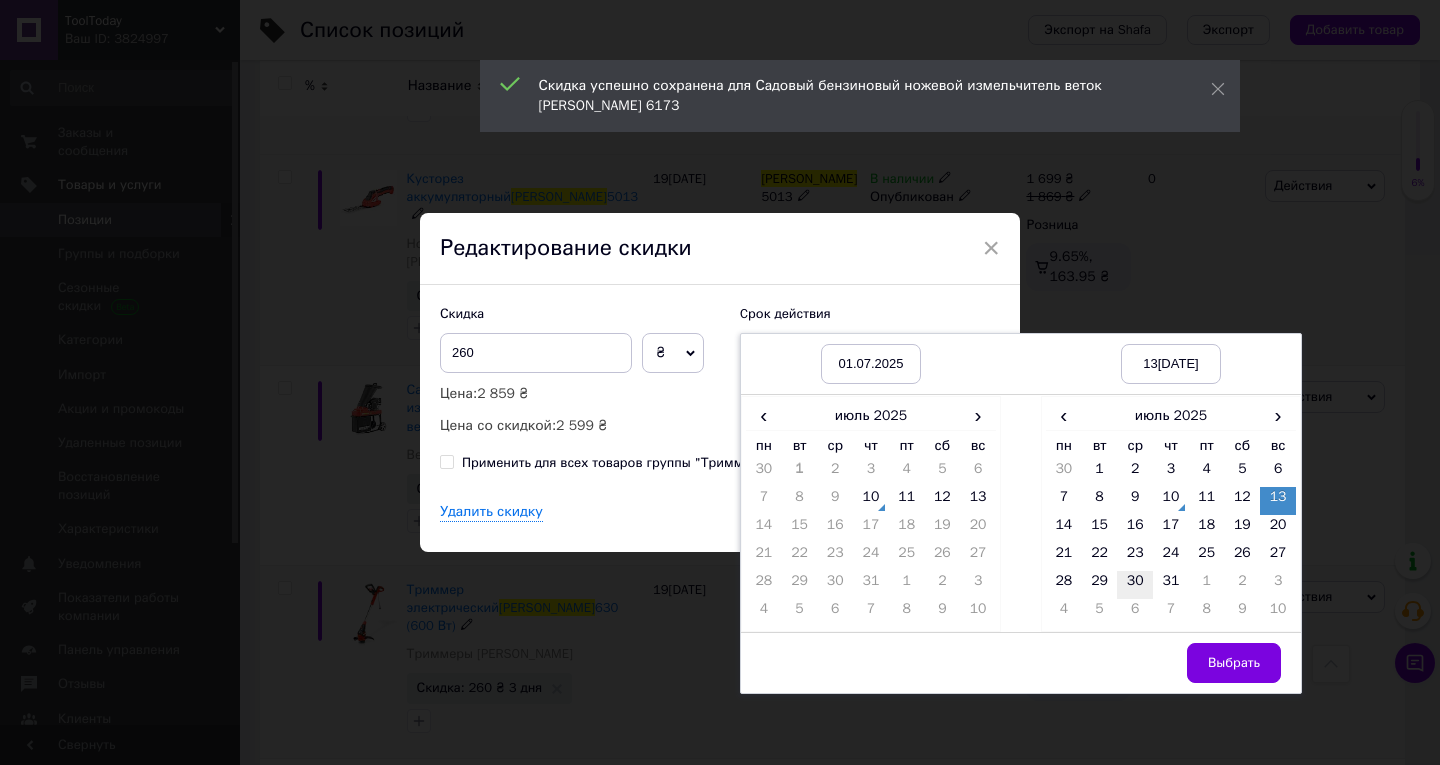 click on "30" at bounding box center (1135, 585) 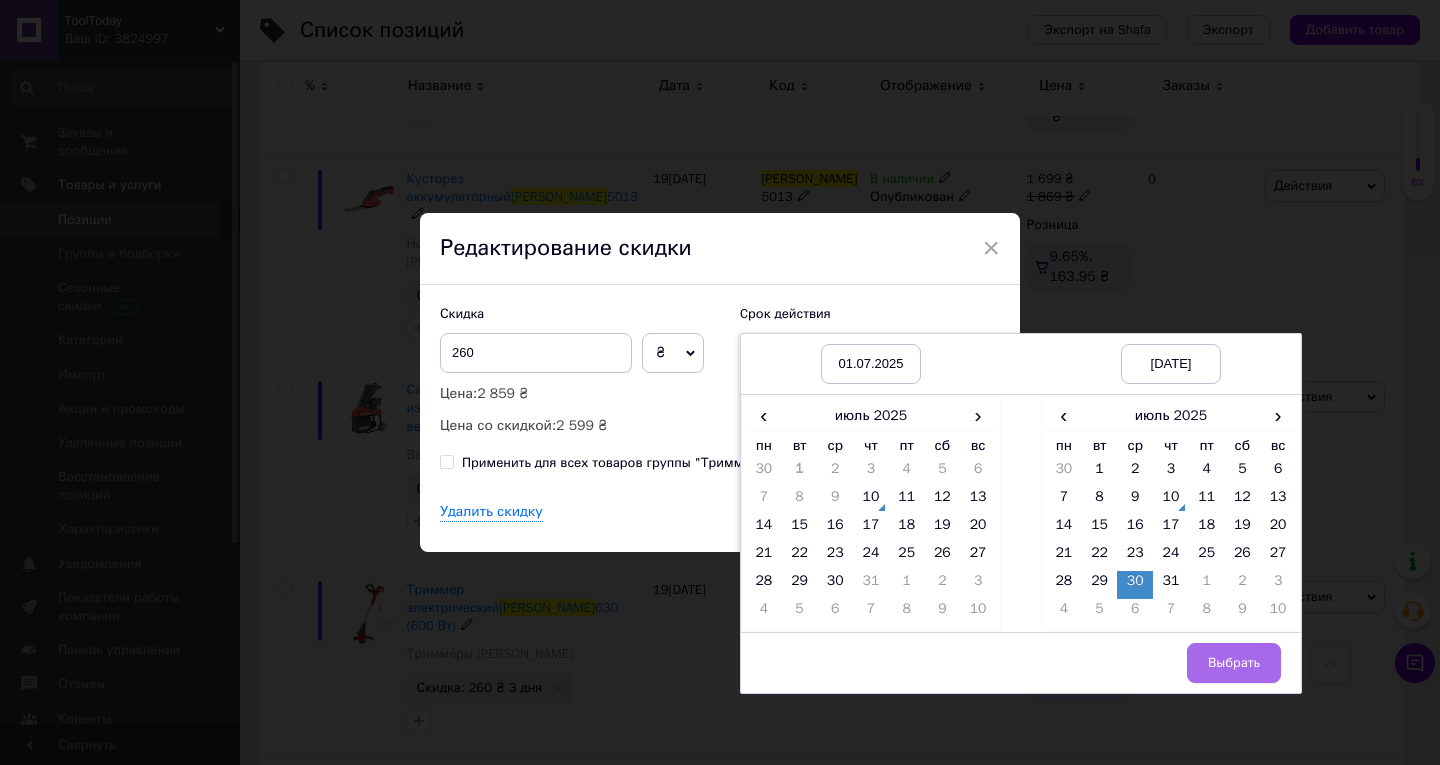 click on "Выбрать" at bounding box center [1234, 663] 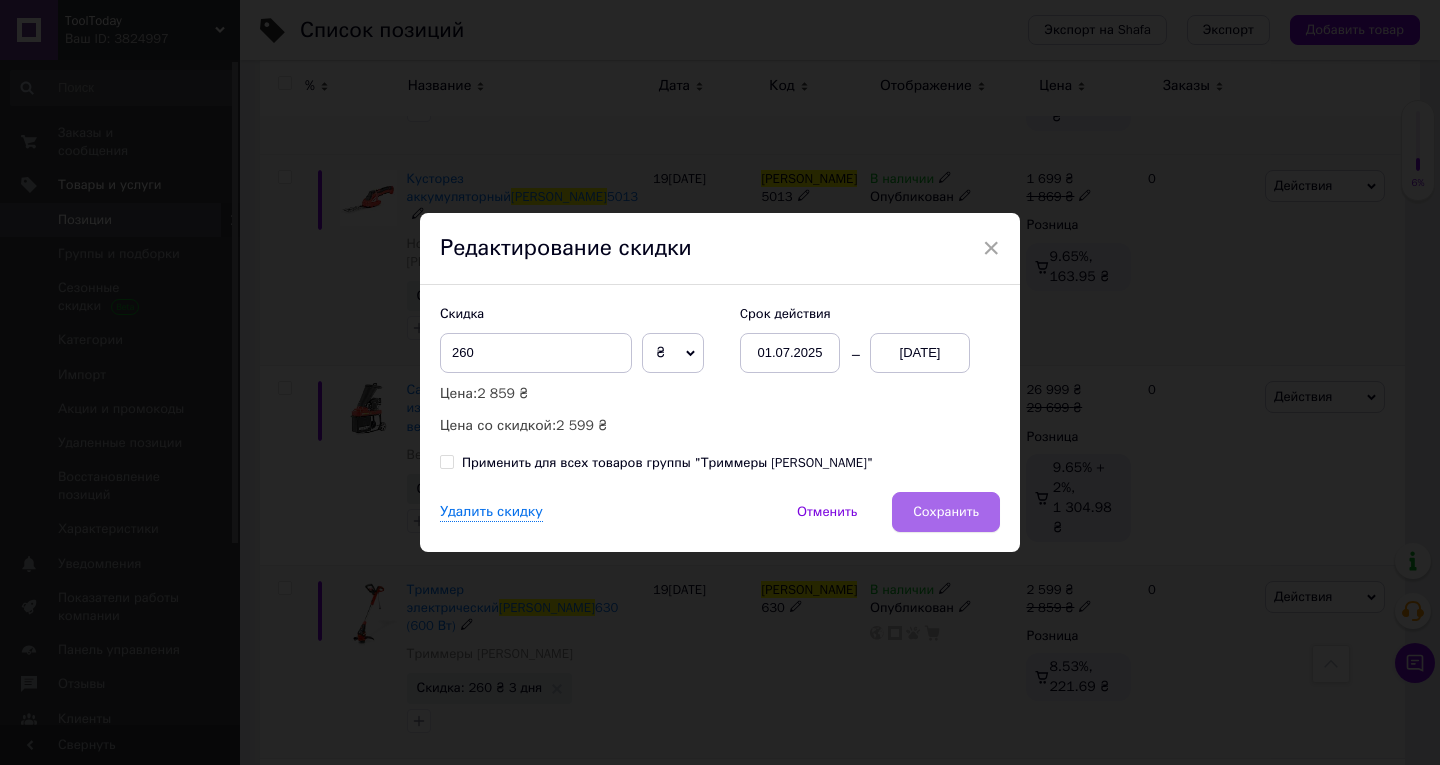 click on "Сохранить" at bounding box center [946, 512] 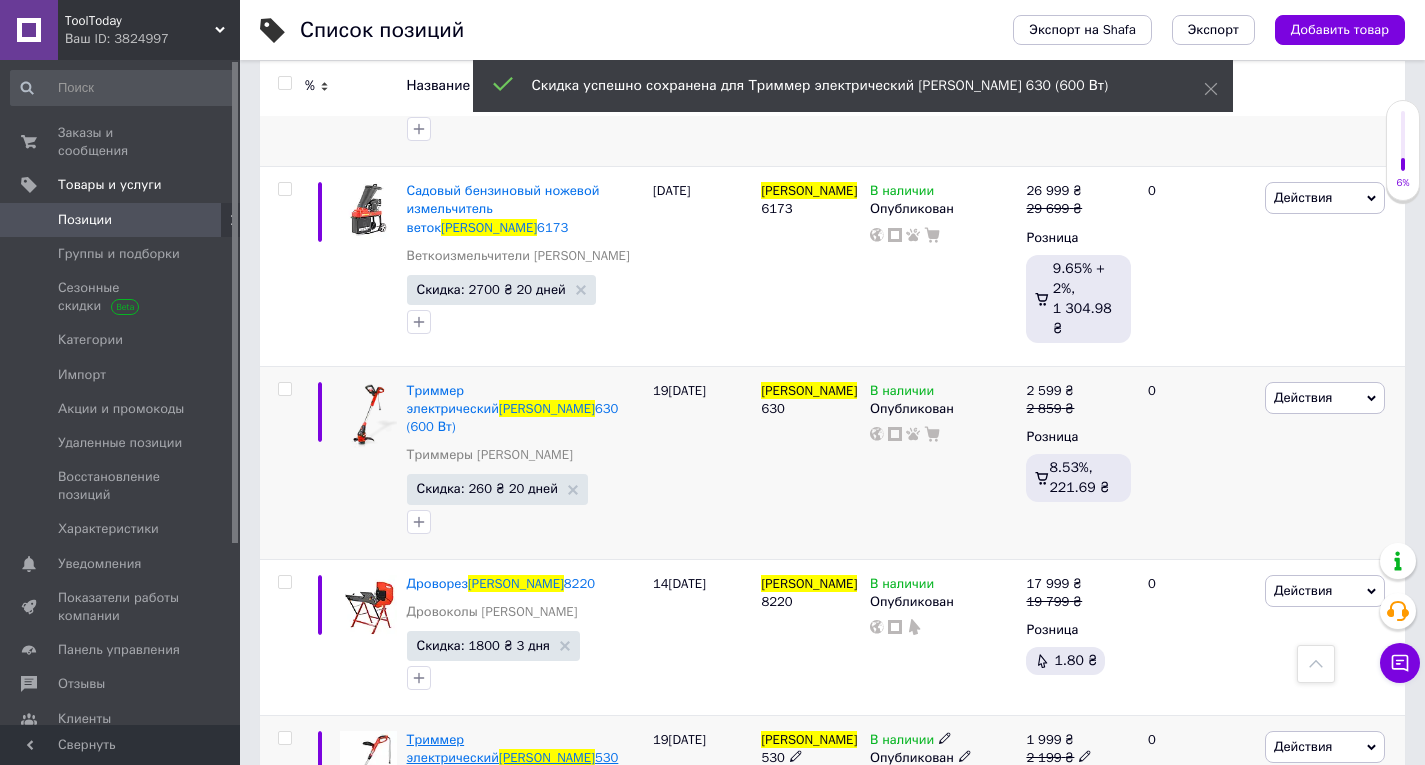 scroll, scrollTop: 1400, scrollLeft: 0, axis: vertical 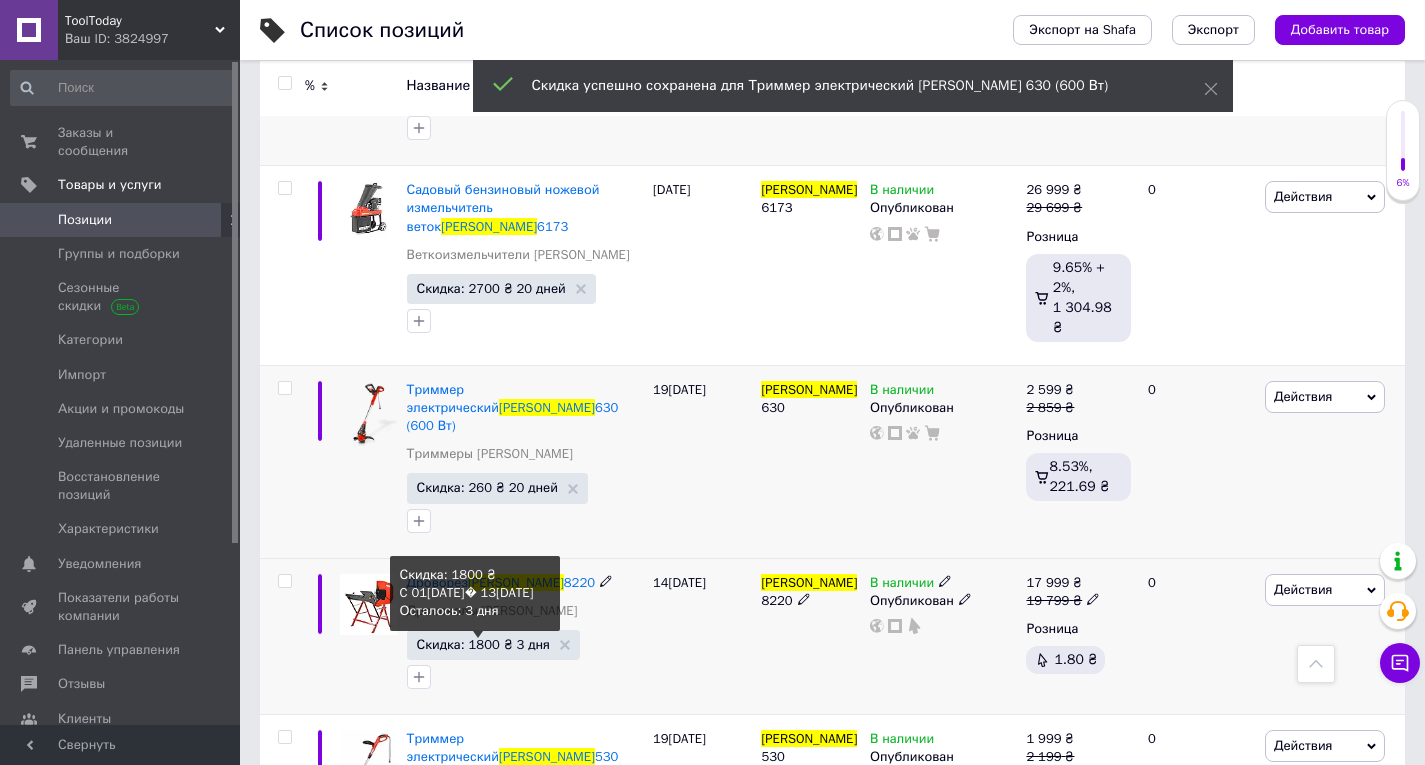 click on "Скидка: 1800 ₴ 3 дня" at bounding box center [483, 644] 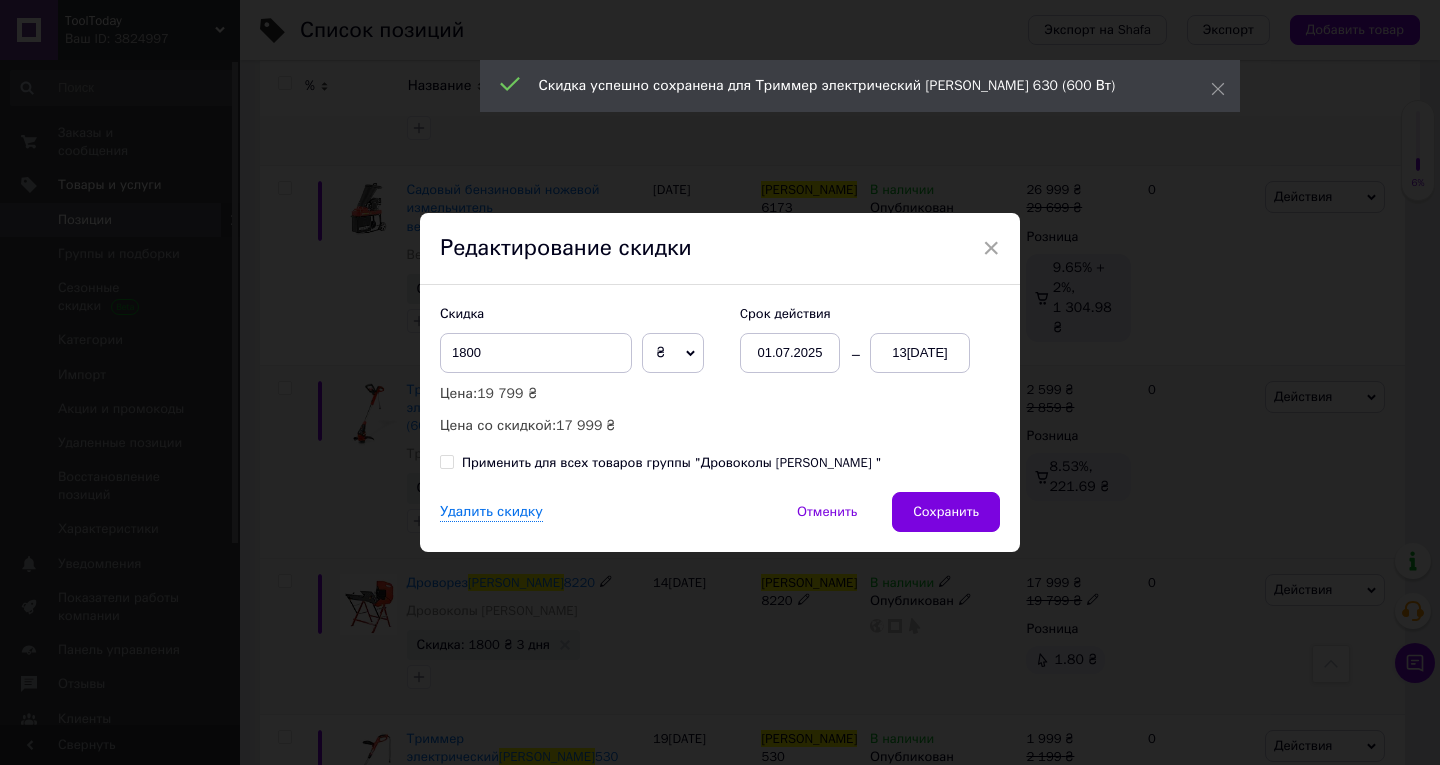 click on "13[DATE]" at bounding box center (920, 353) 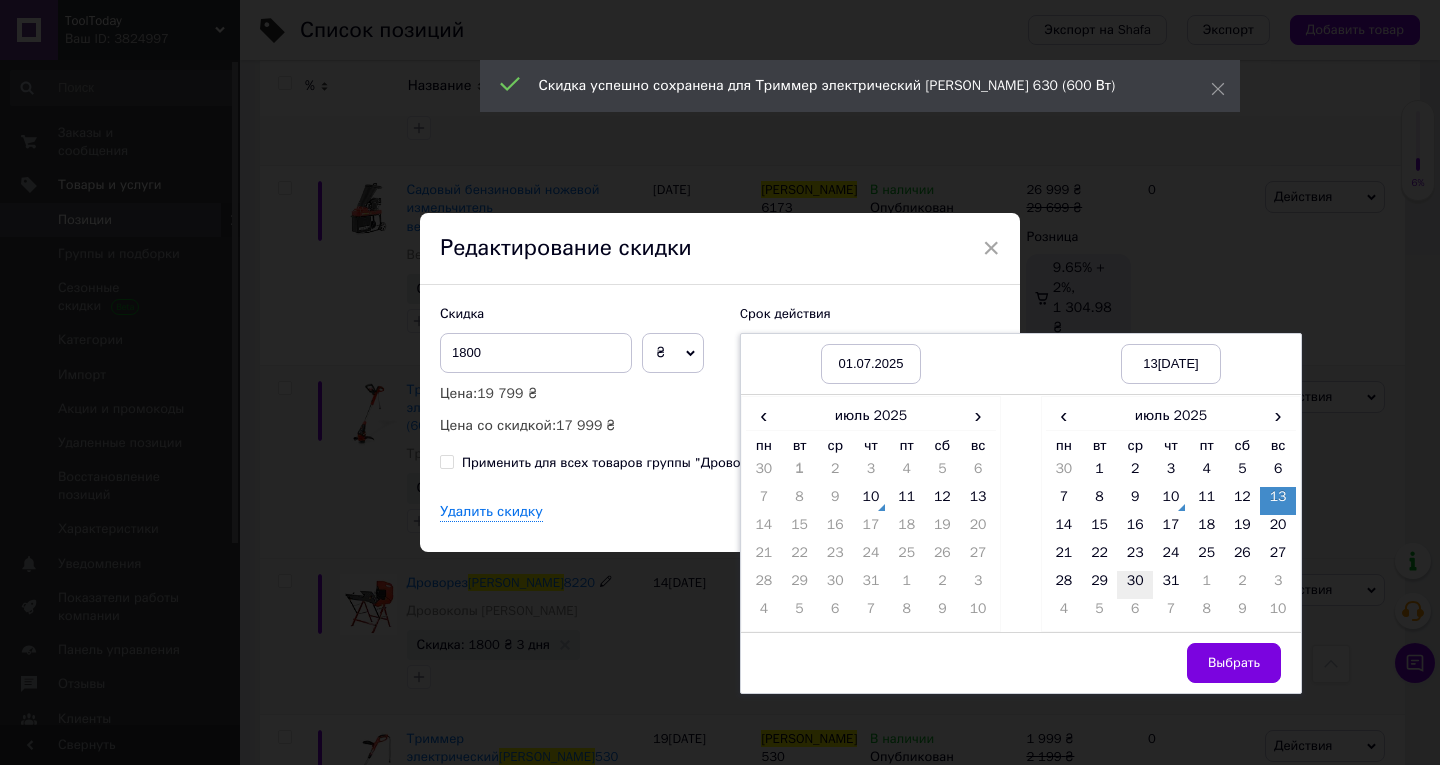 click on "30" at bounding box center [1135, 585] 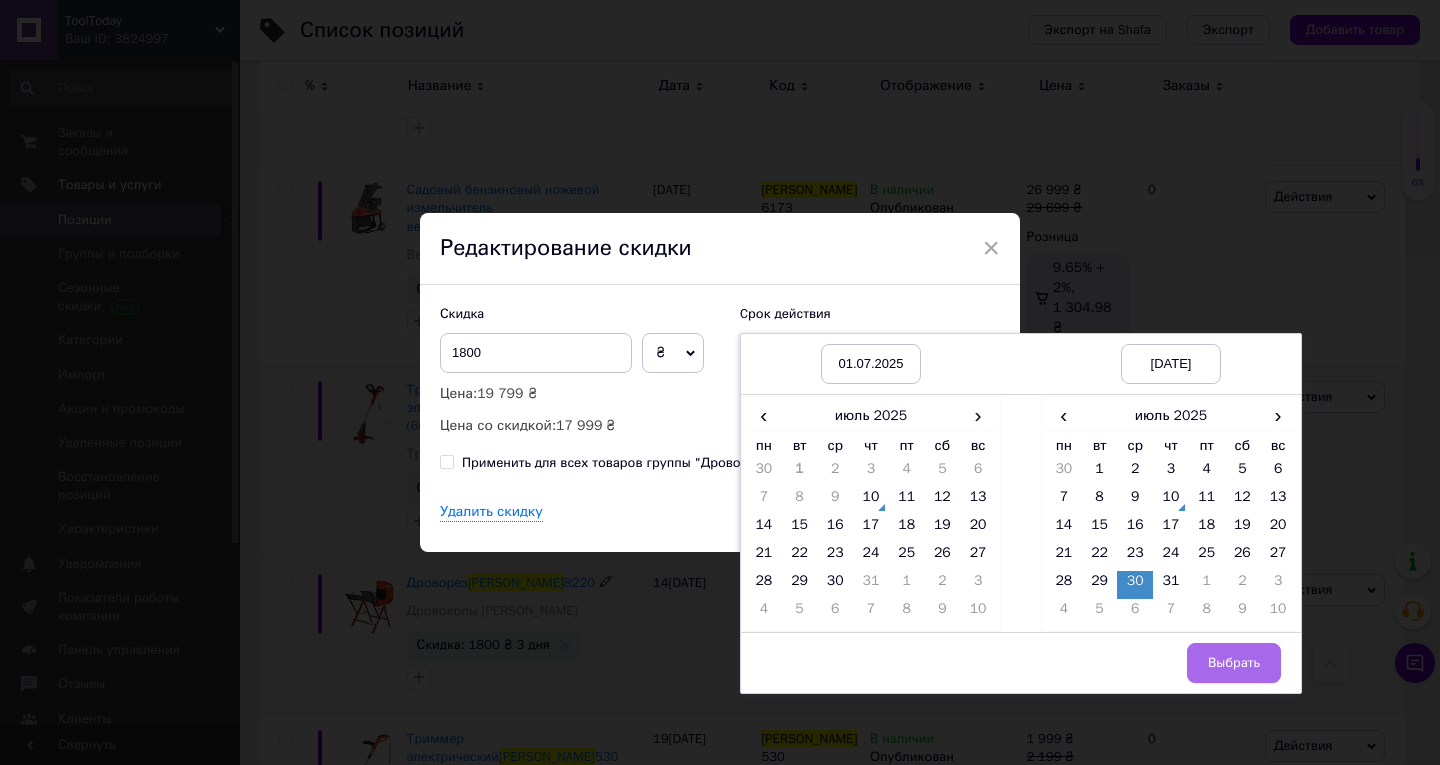 click on "Выбрать" at bounding box center (1234, 663) 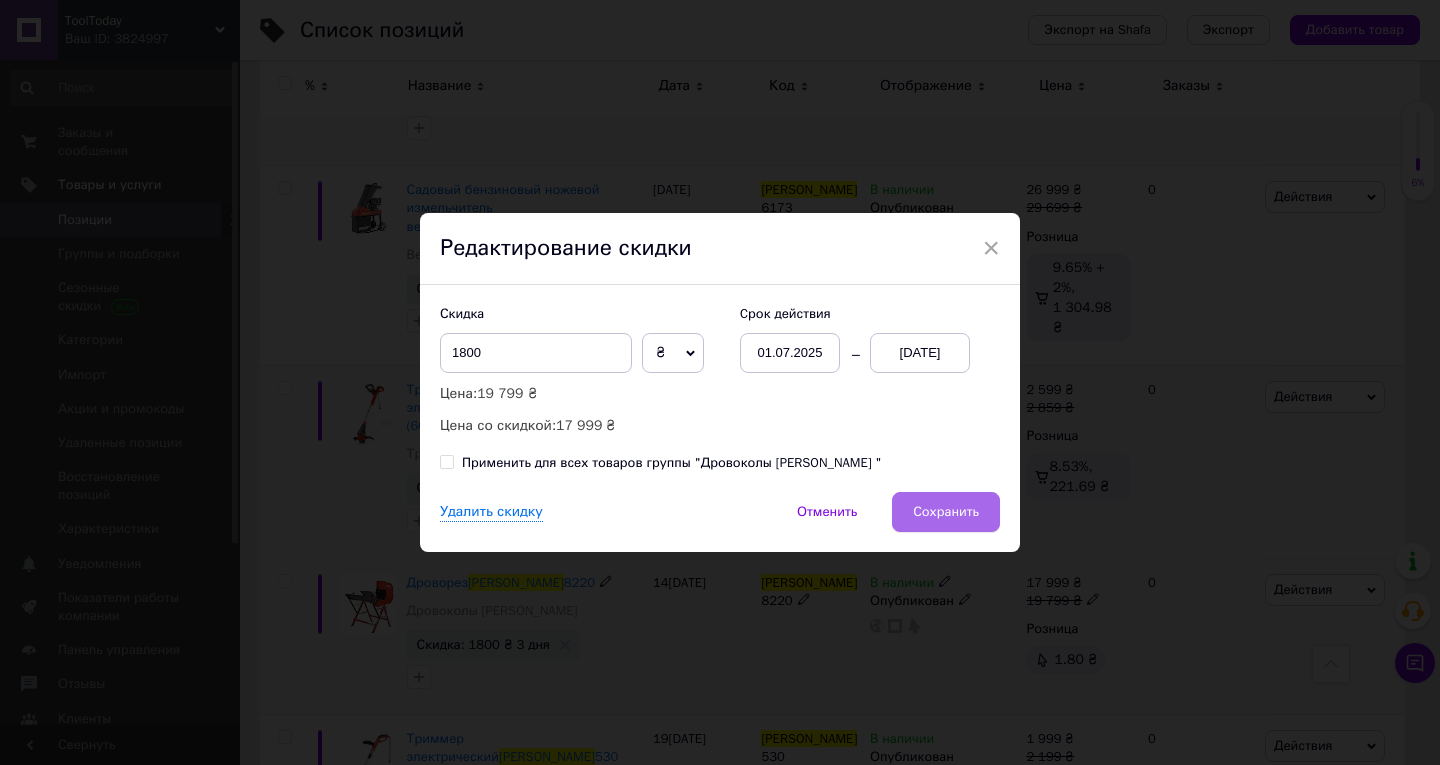 click on "Сохранить" at bounding box center (946, 512) 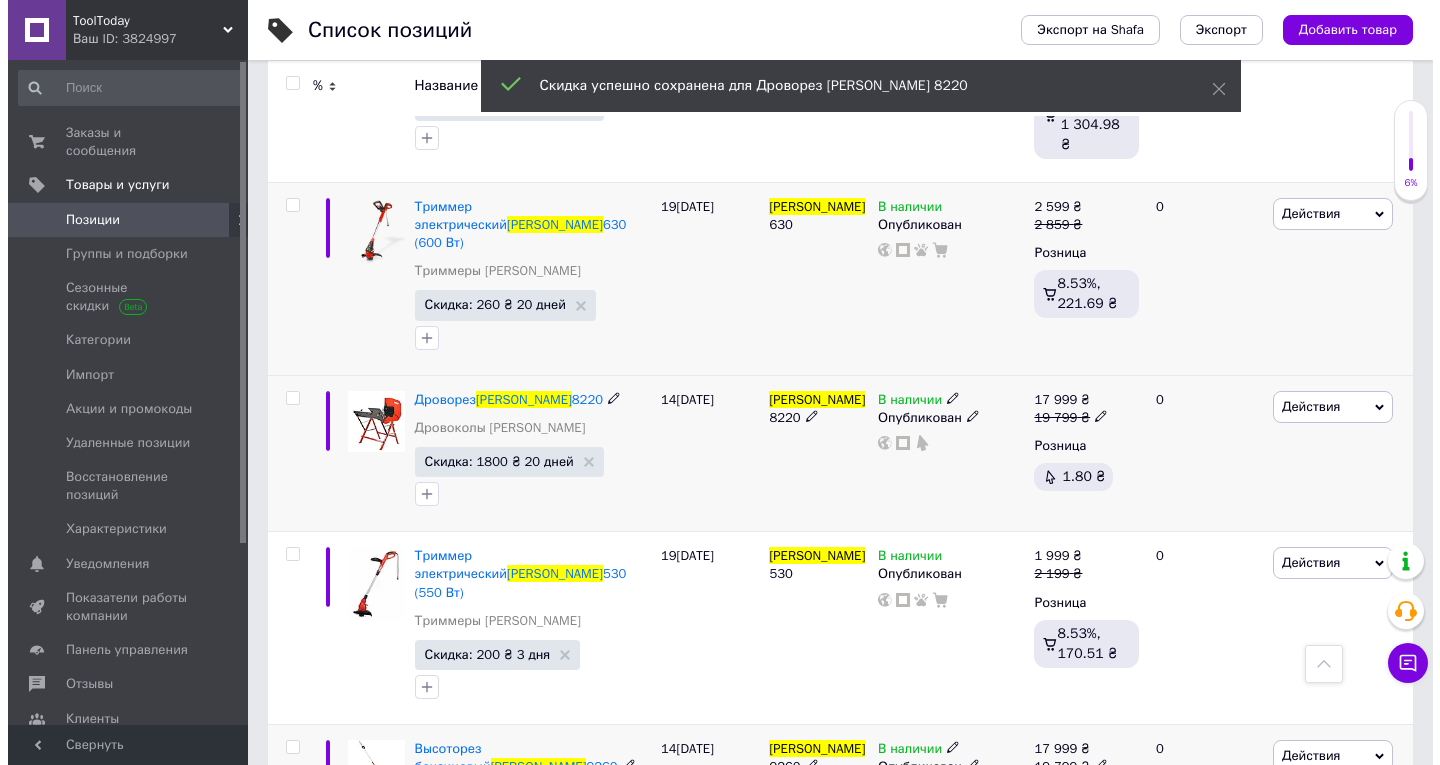 scroll, scrollTop: 1600, scrollLeft: 0, axis: vertical 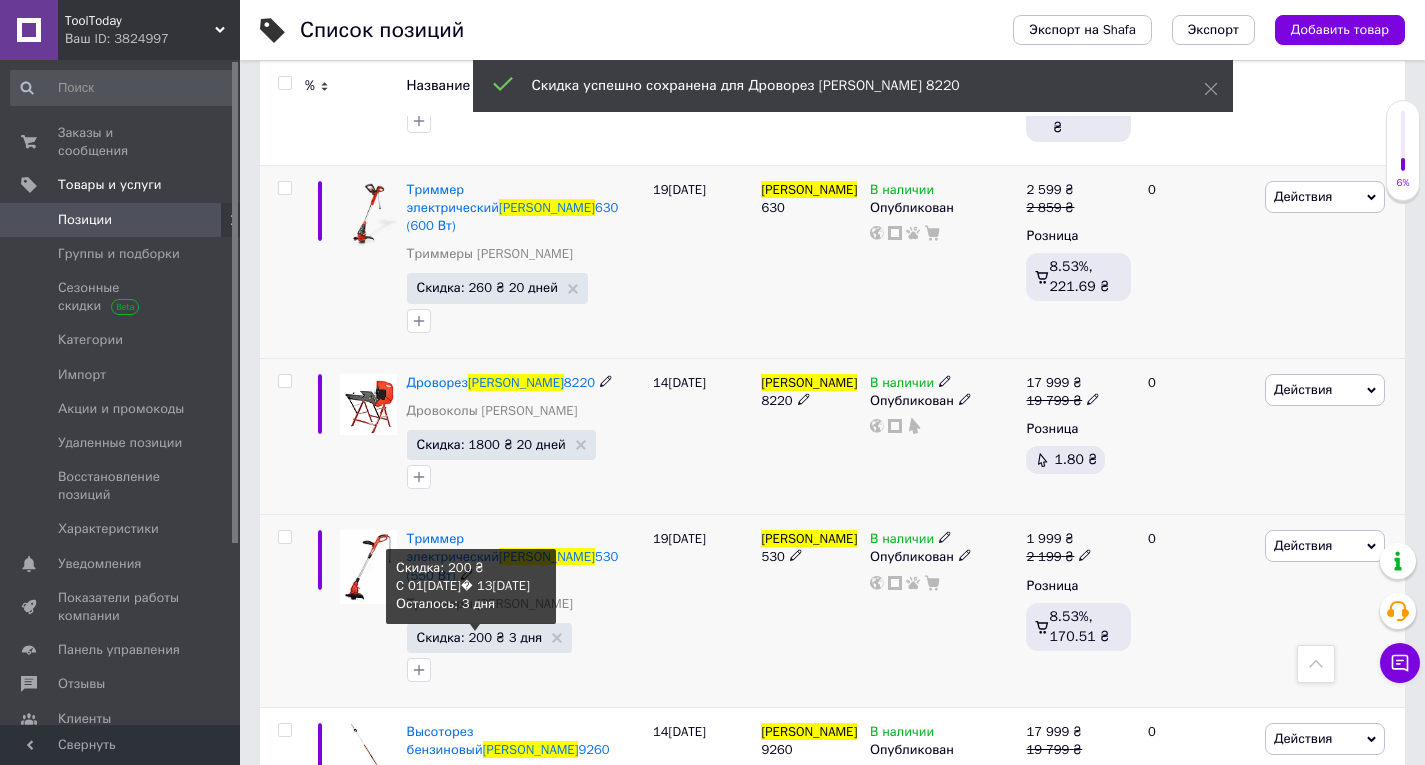 click on "Скидка: 200 ₴ 3 дня" at bounding box center (480, 637) 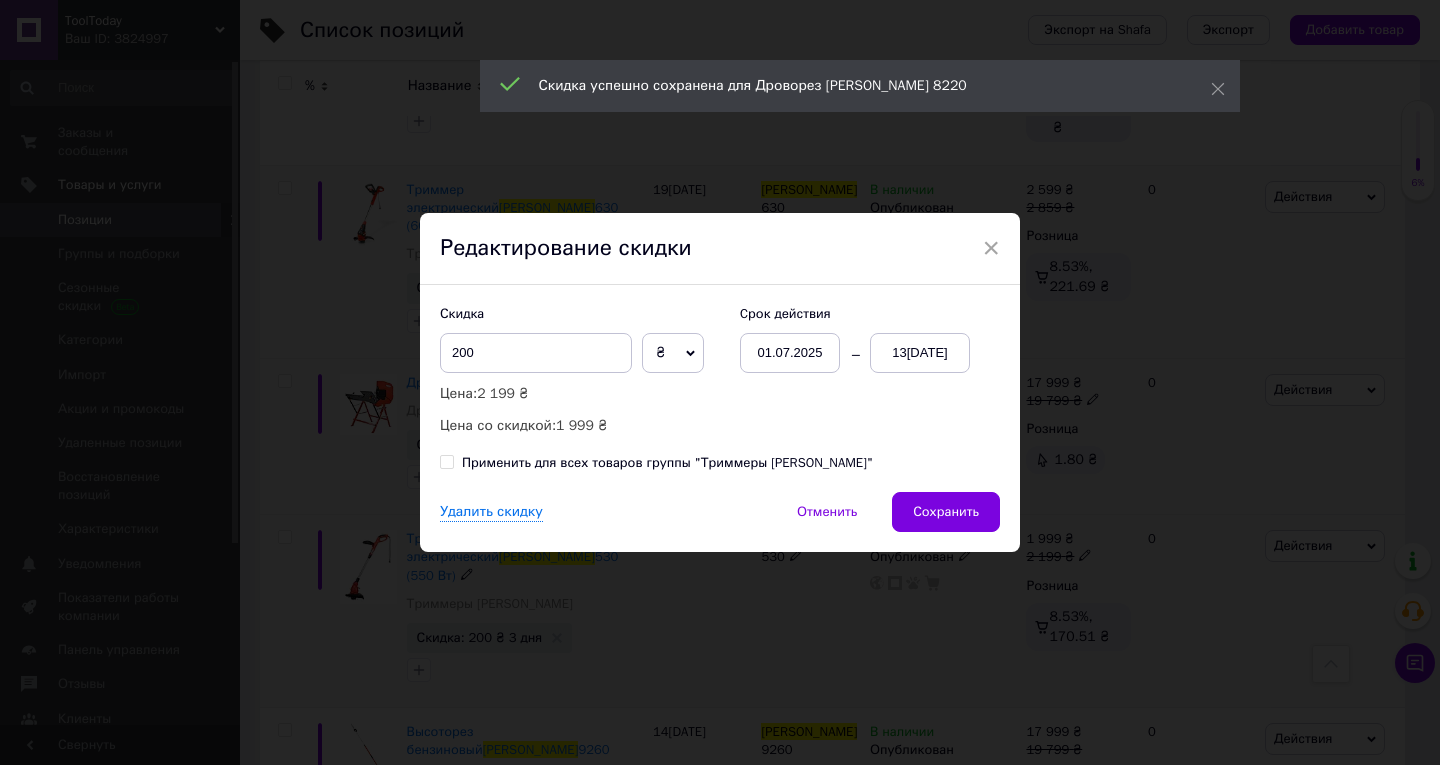click on "13[DATE]" at bounding box center (920, 353) 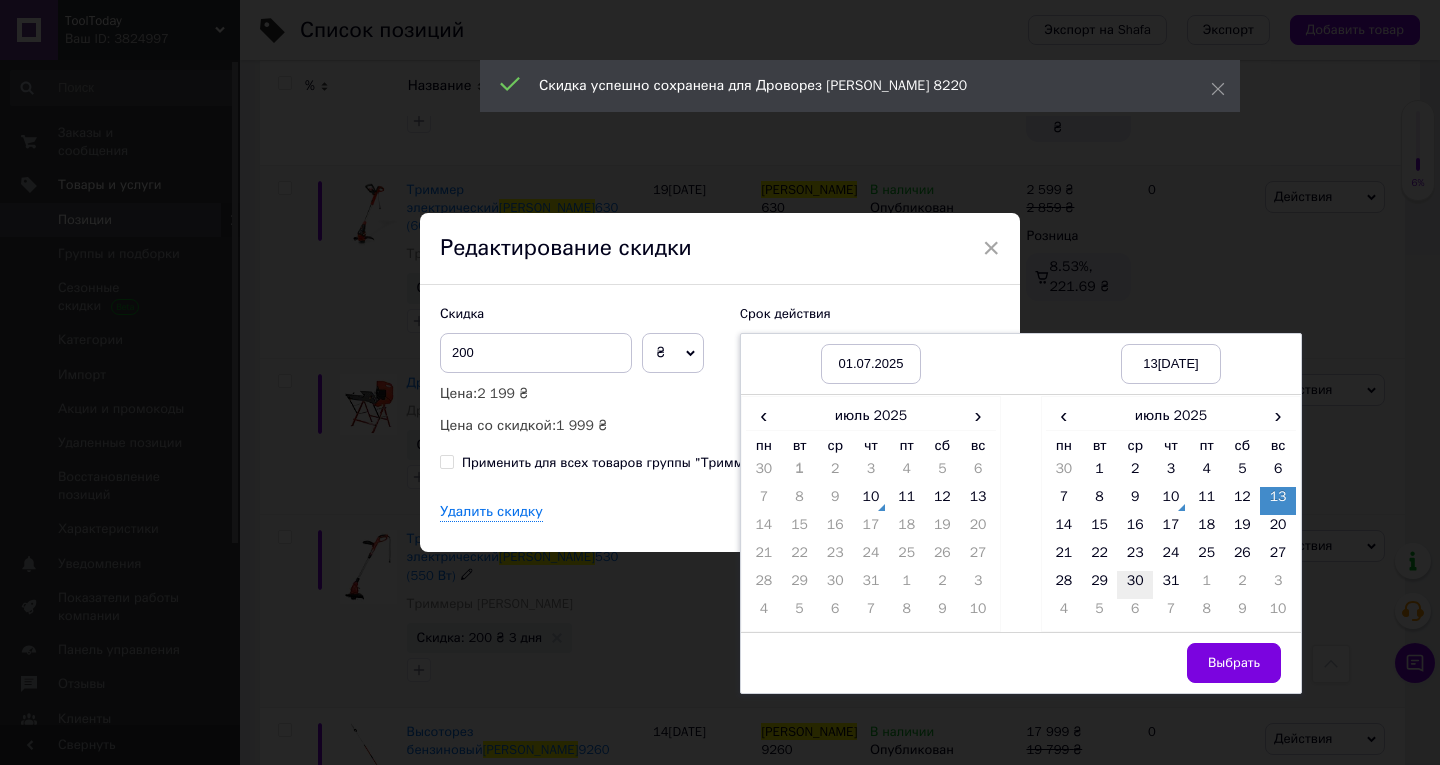 click on "30" at bounding box center [1135, 585] 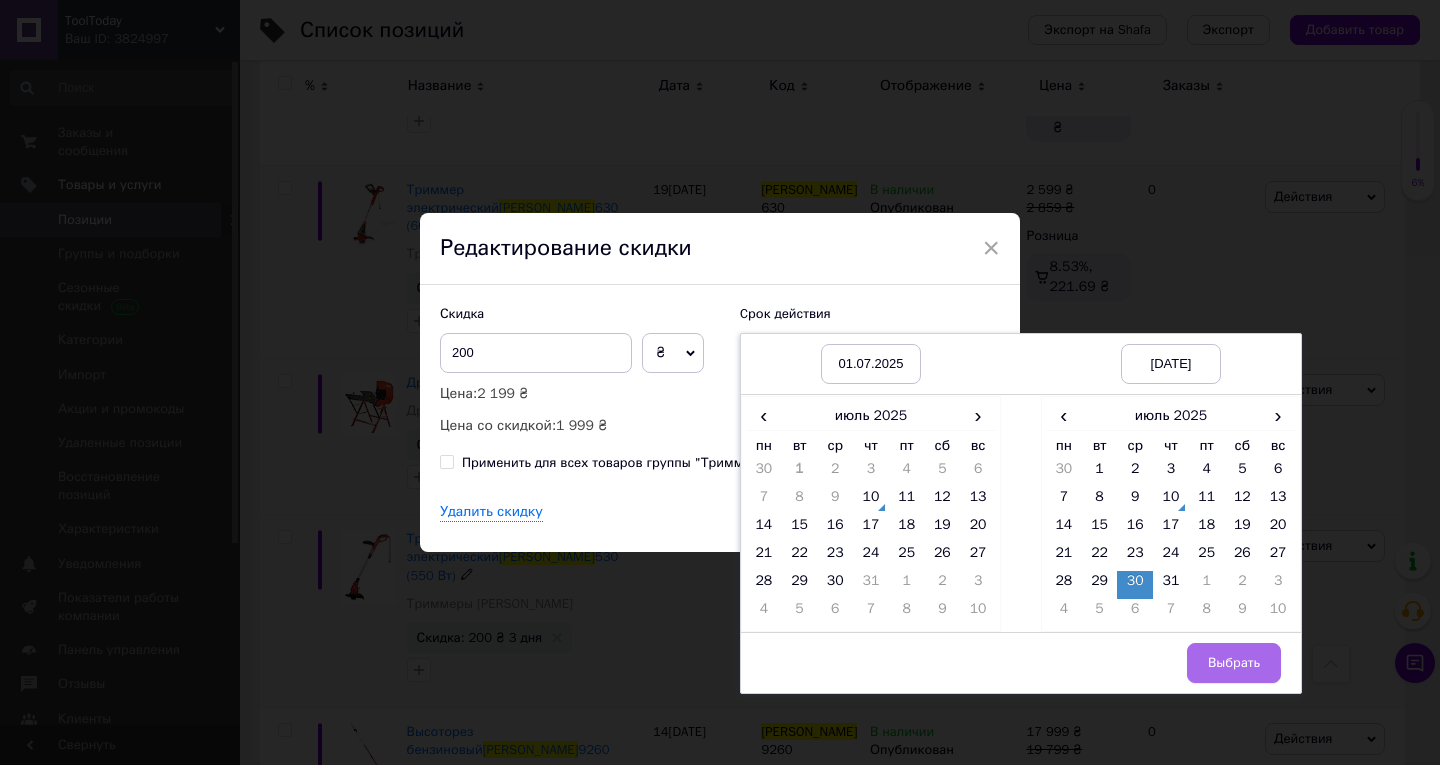 click on "Выбрать" at bounding box center [1234, 663] 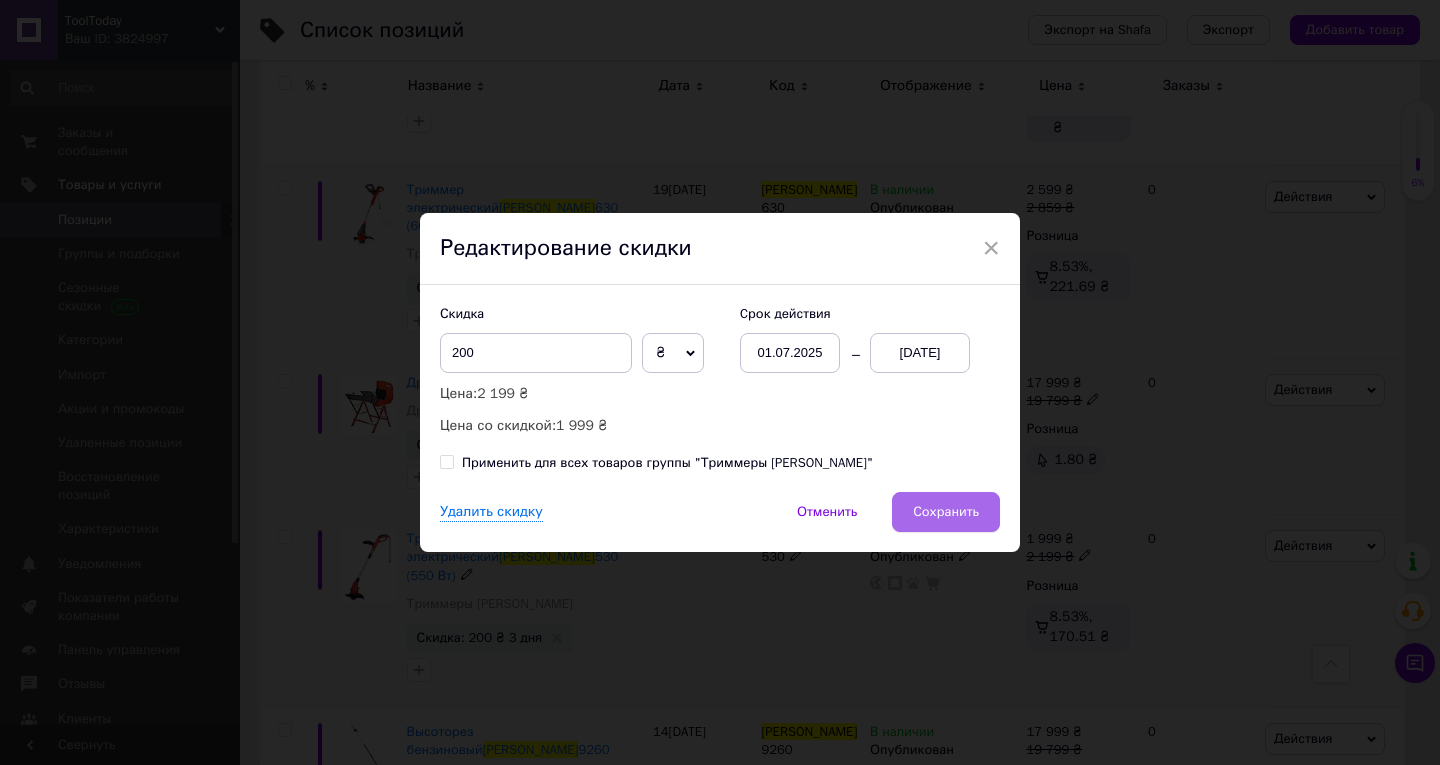 click on "Сохранить" at bounding box center [946, 512] 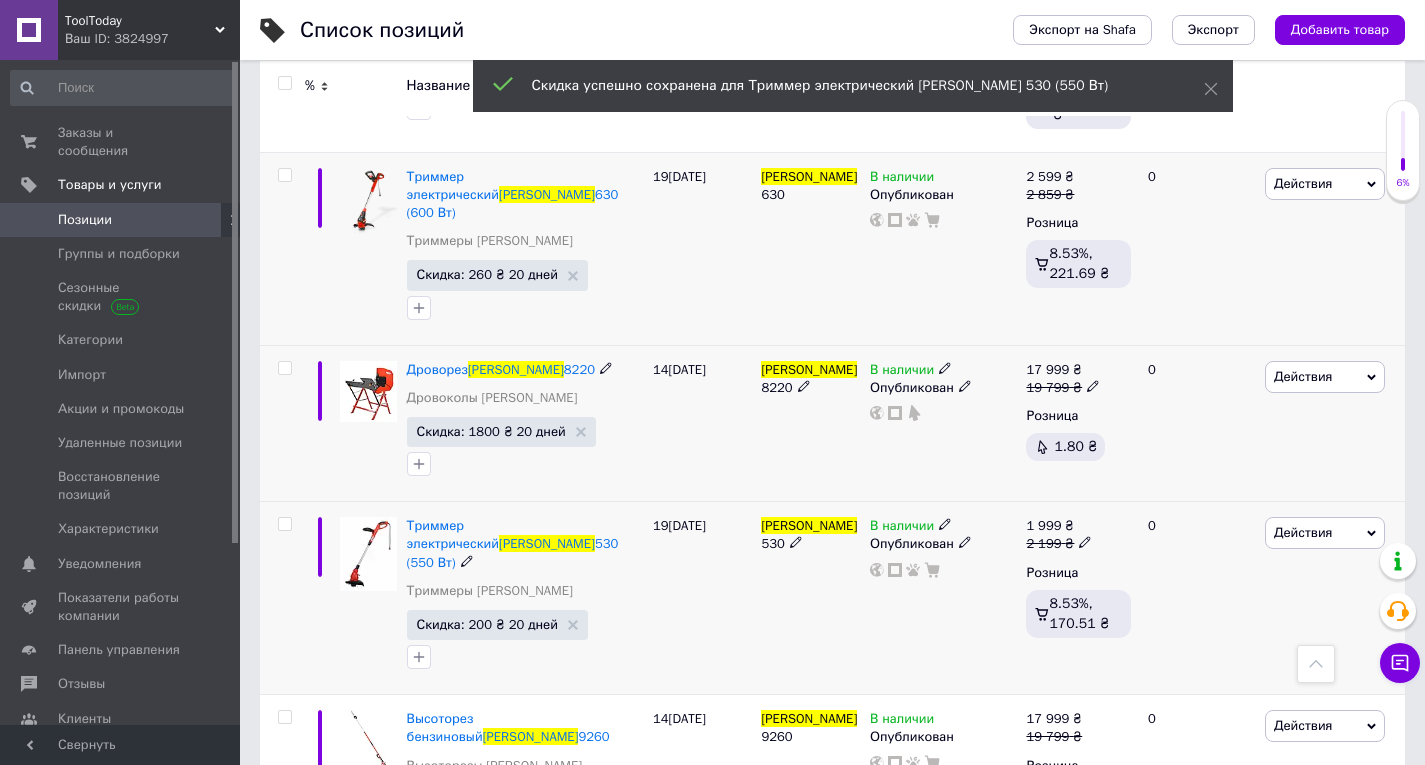 scroll, scrollTop: 1800, scrollLeft: 0, axis: vertical 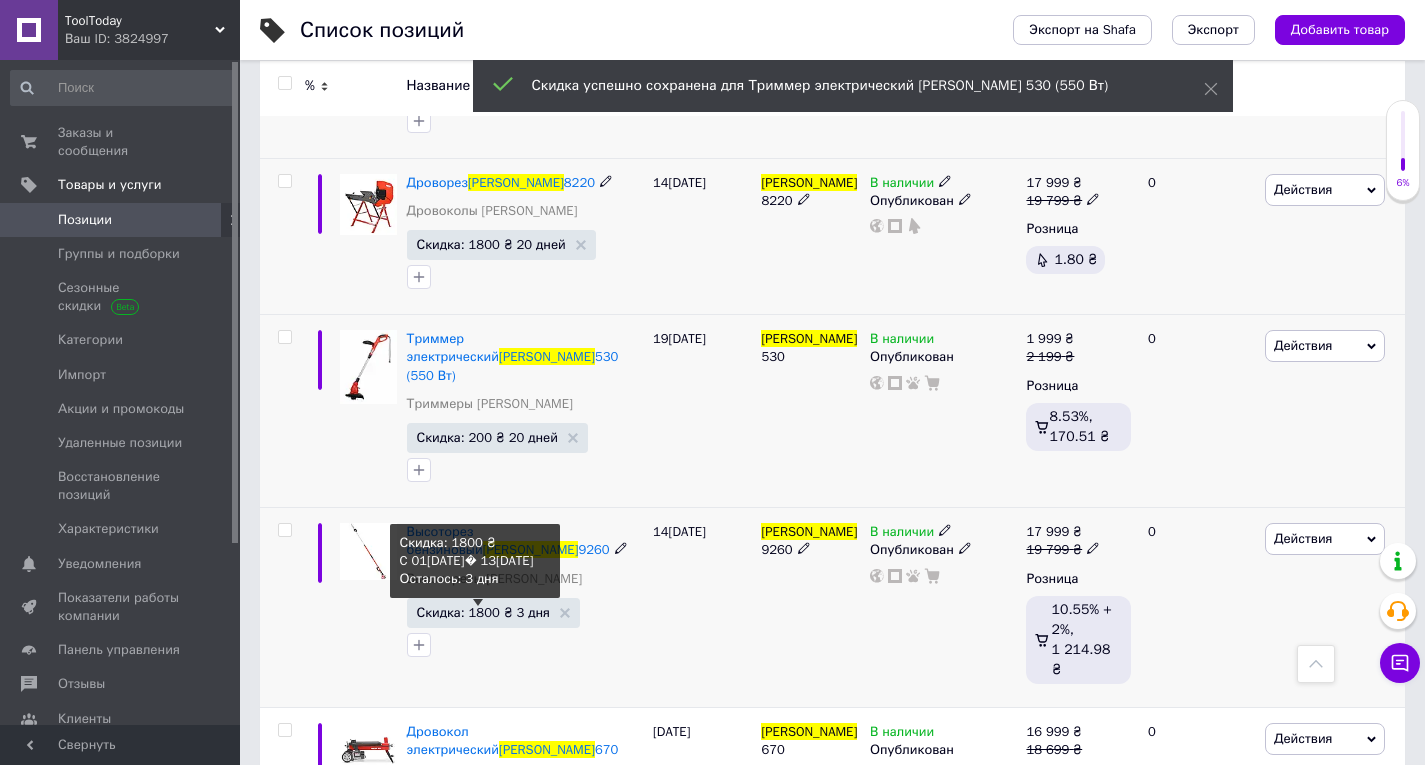 click on "Скидка: 1800 ₴ 3 дня" at bounding box center (483, 612) 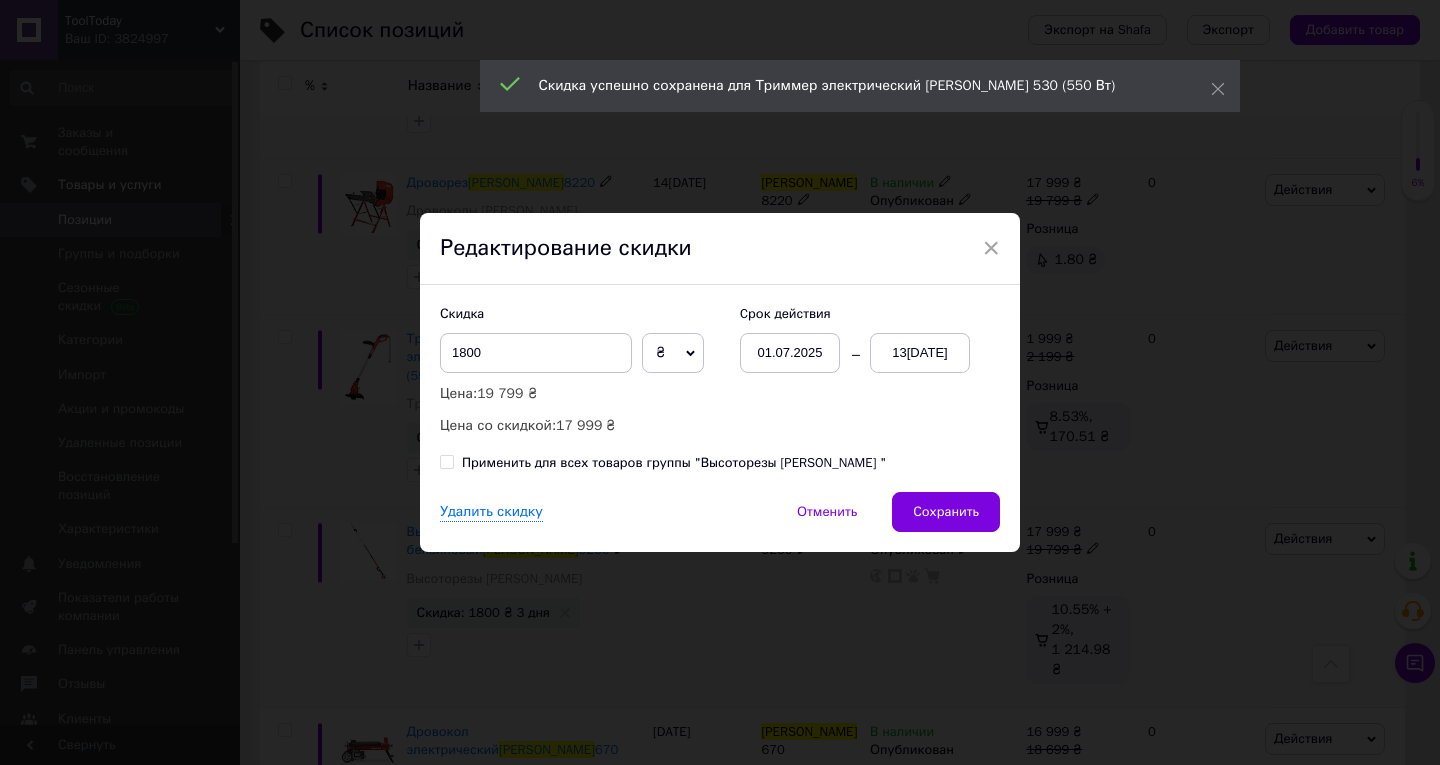 click on "13[DATE]" at bounding box center (920, 353) 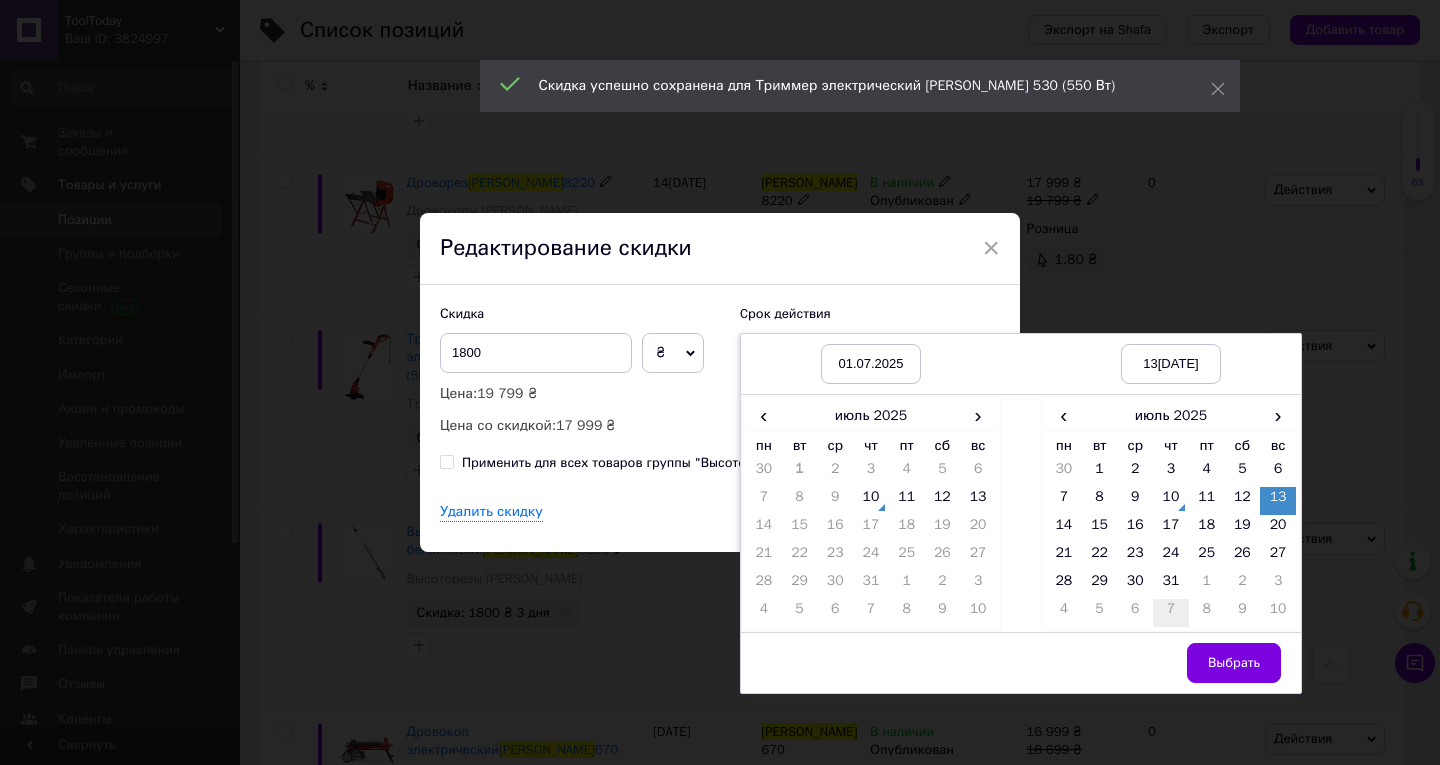 drag, startPoint x: 1137, startPoint y: 581, endPoint x: 1161, endPoint y: 625, distance: 50.119858 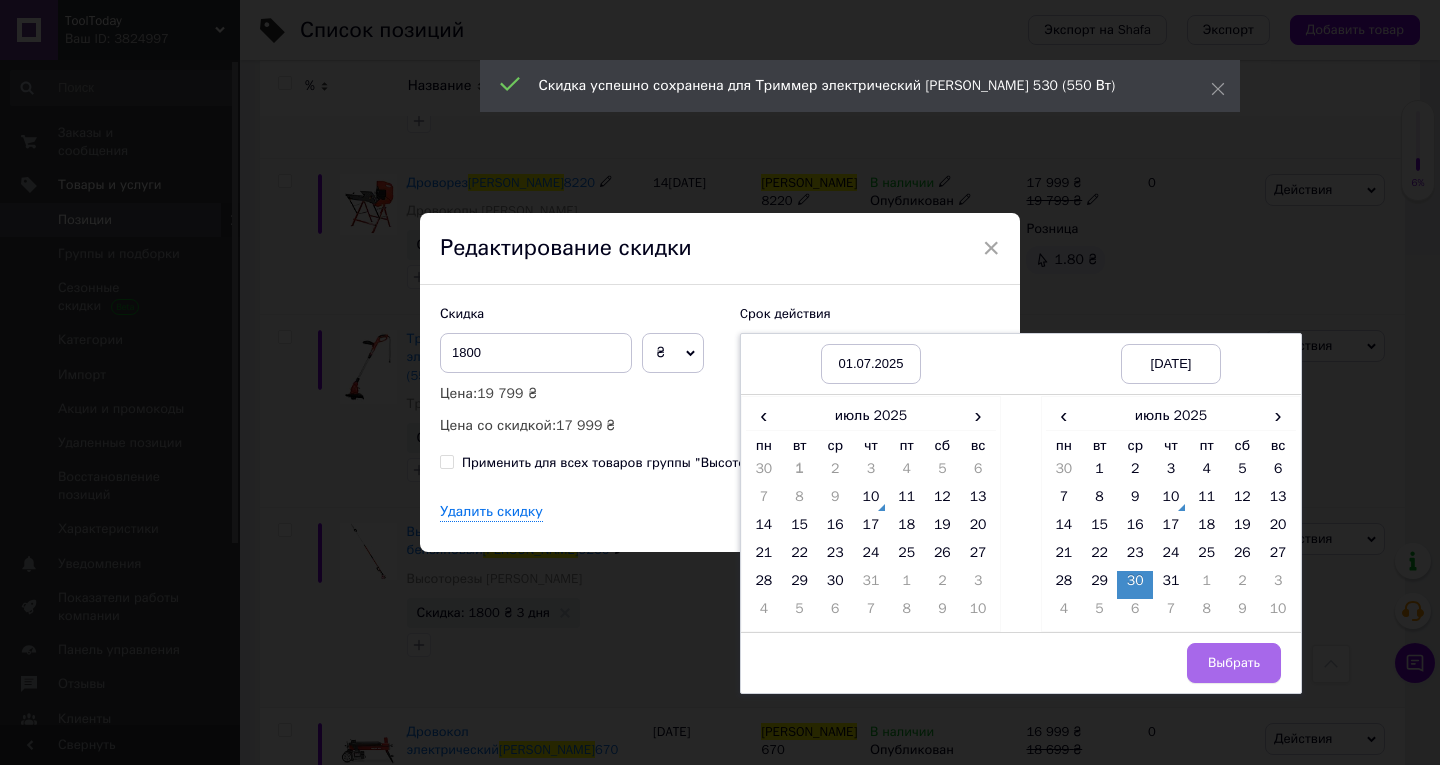 click on "Выбрать" at bounding box center (1234, 663) 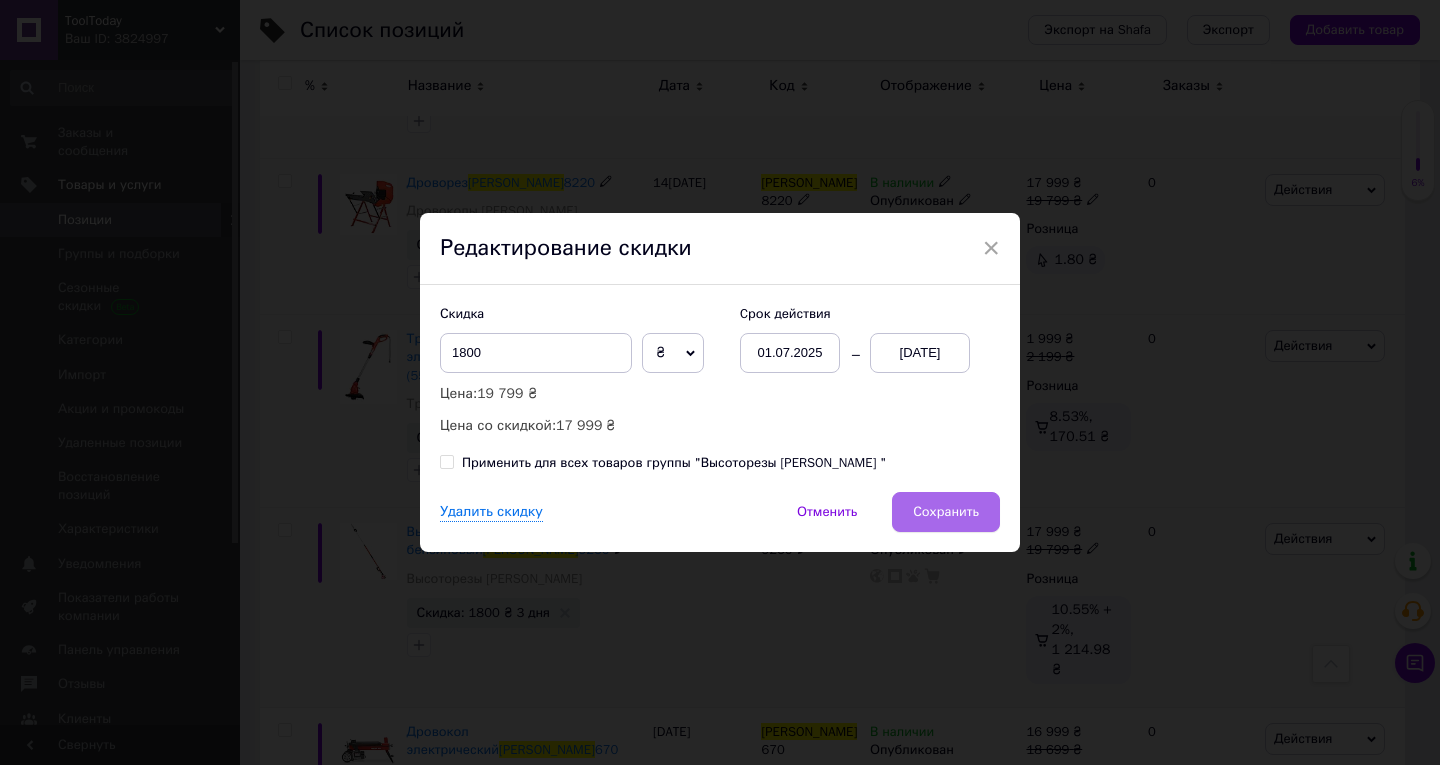 click on "Сохранить" at bounding box center (946, 512) 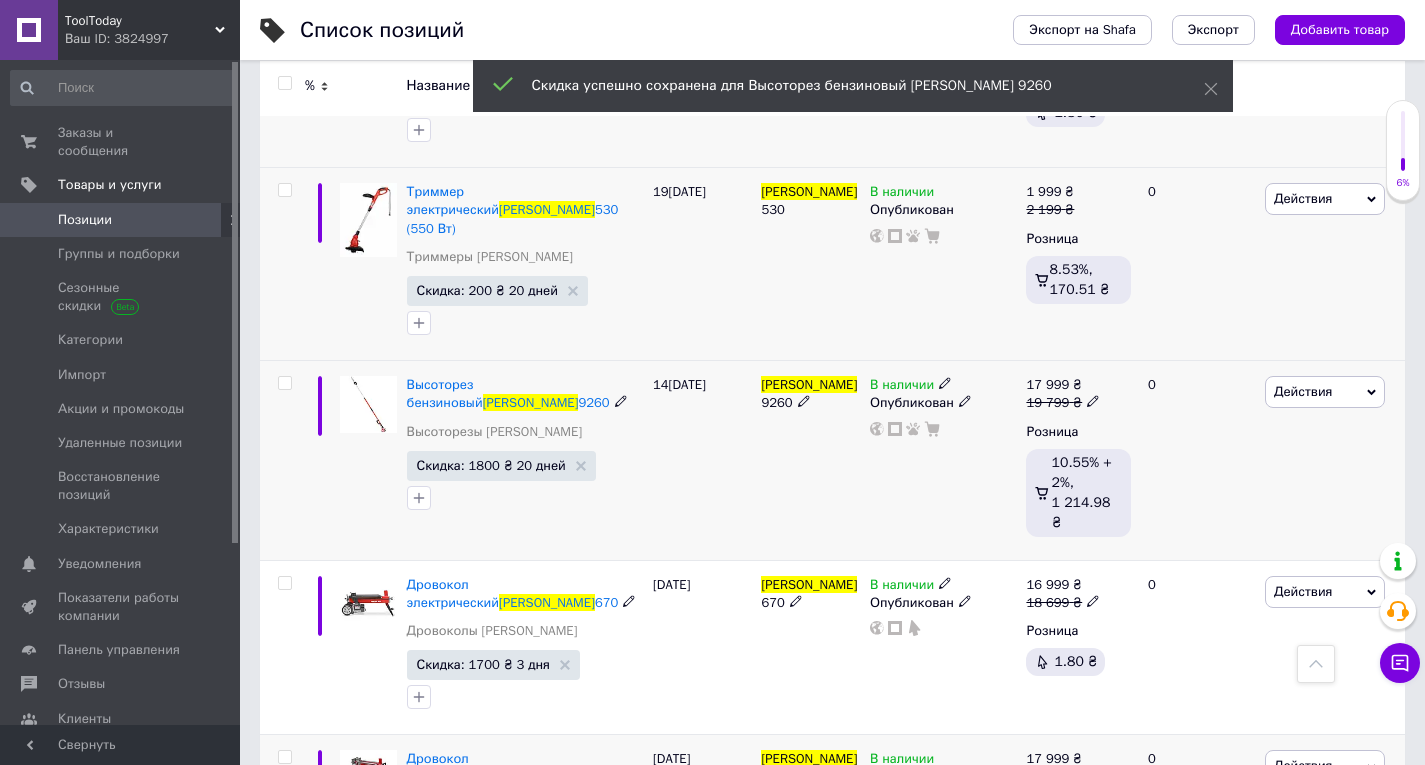 scroll, scrollTop: 2000, scrollLeft: 0, axis: vertical 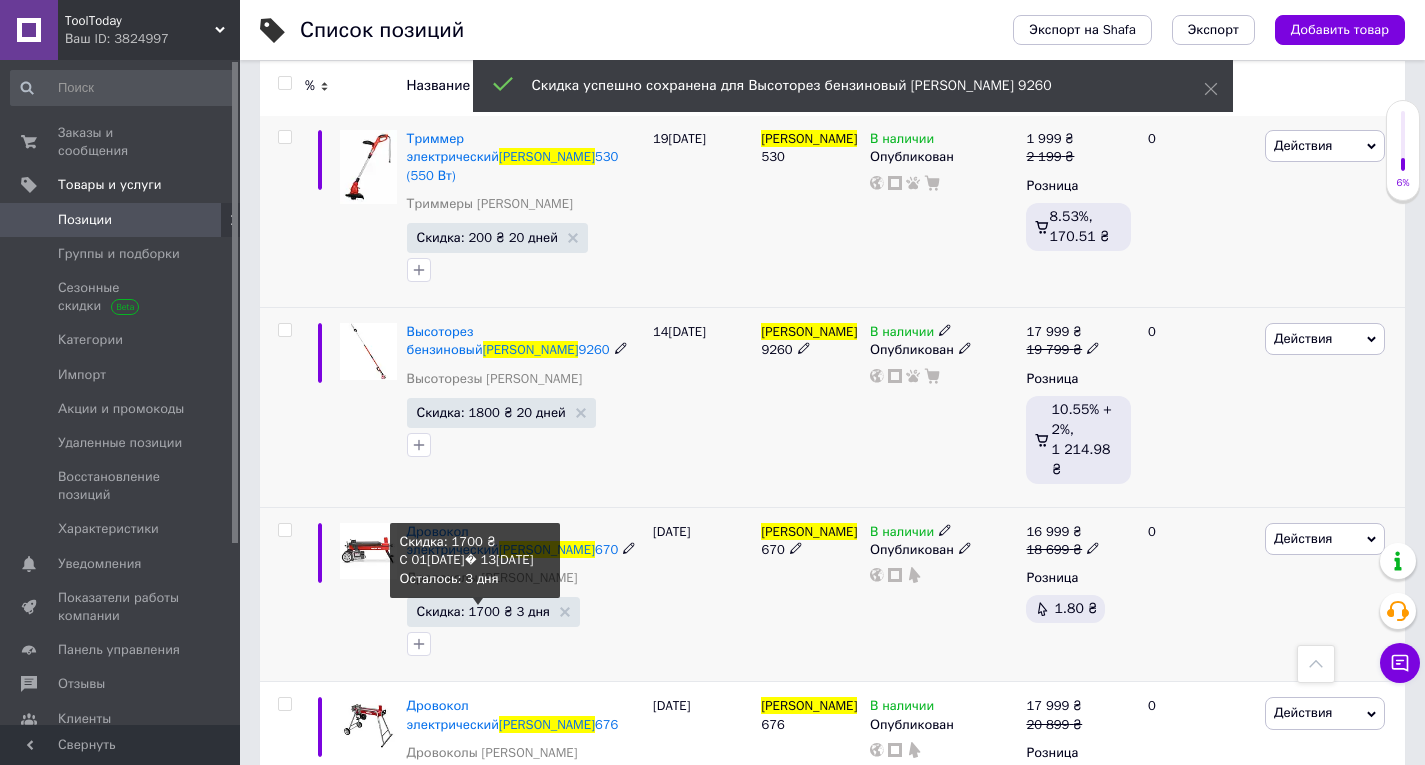 click on "Скидка: 1700 ₴ 3 дня" at bounding box center (483, 611) 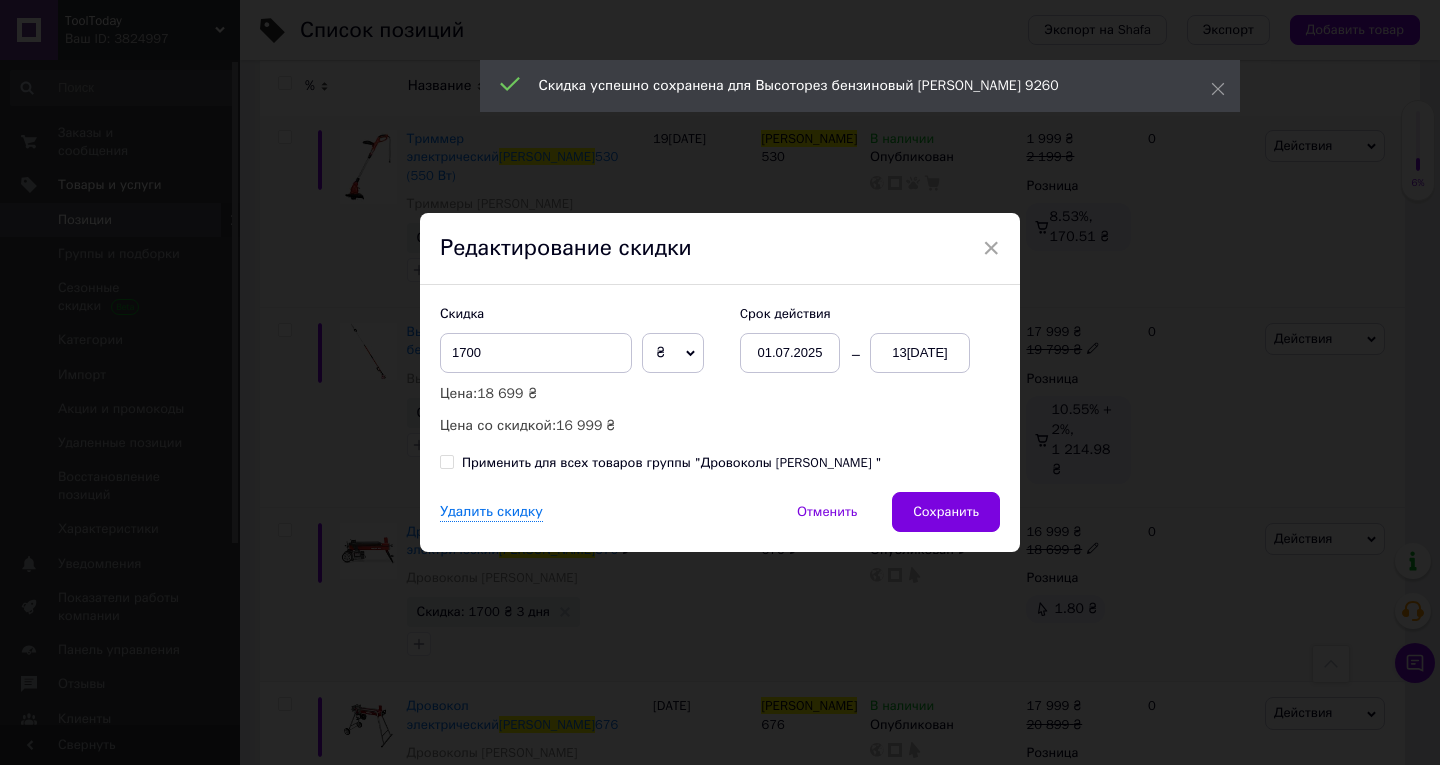 click on "13[DATE]" at bounding box center [920, 353] 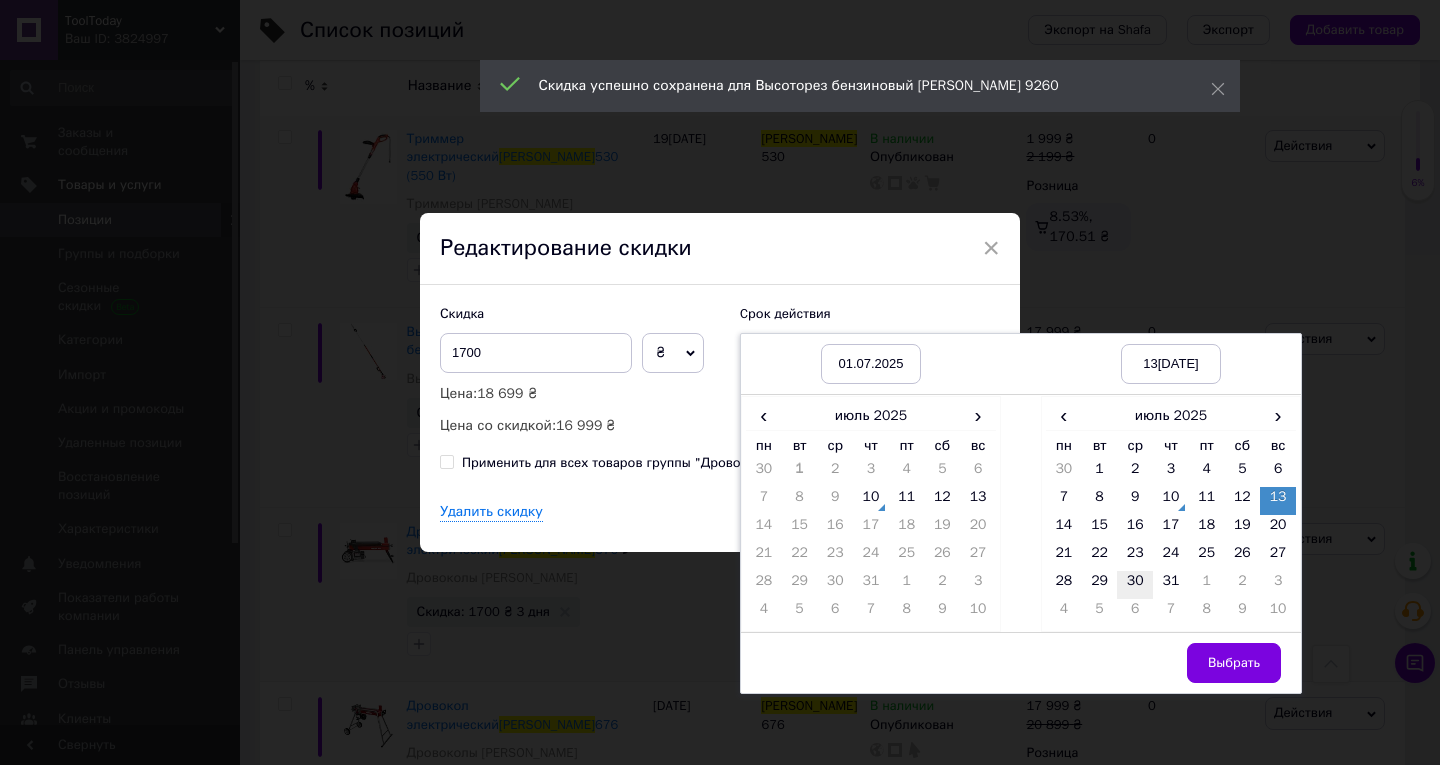 click on "30" at bounding box center [1135, 585] 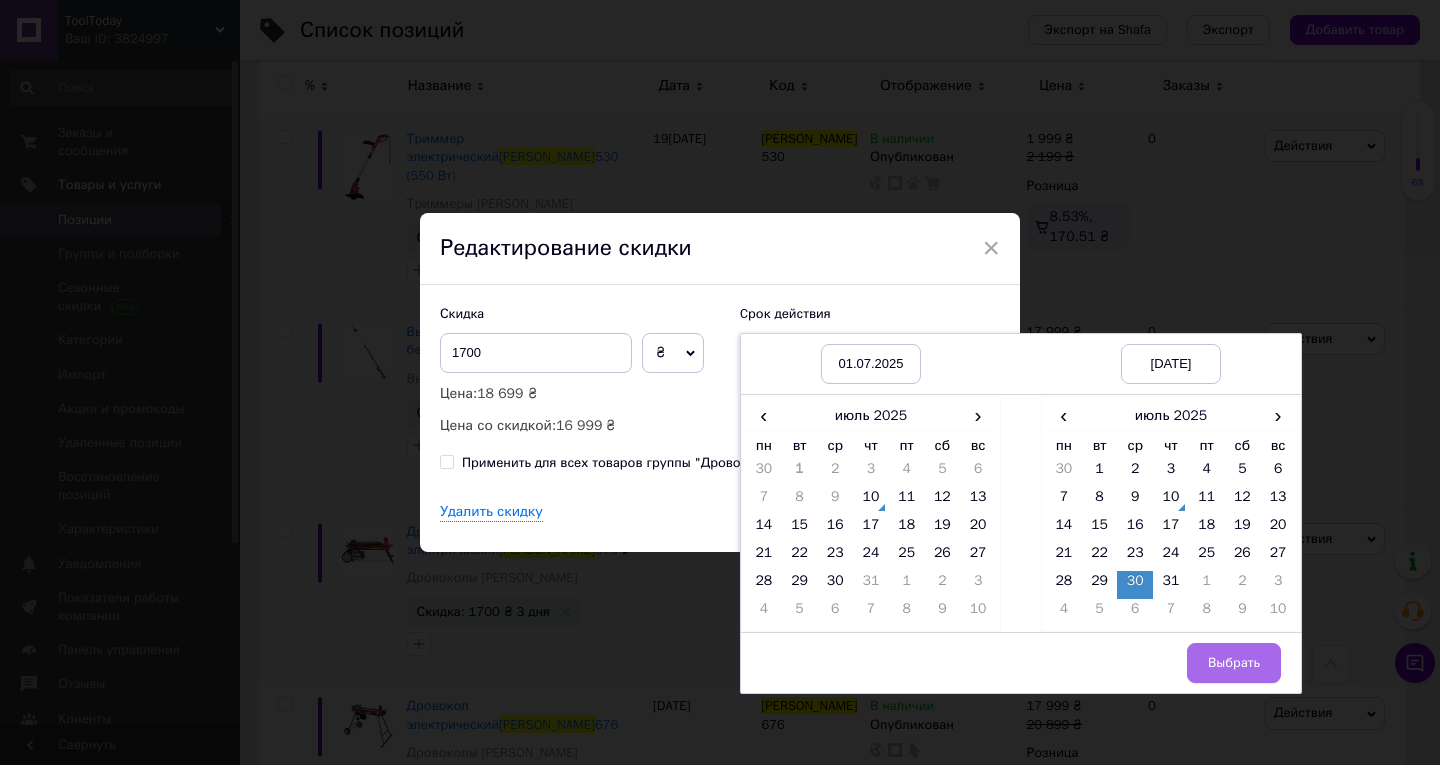 click on "Выбрать" at bounding box center [1234, 663] 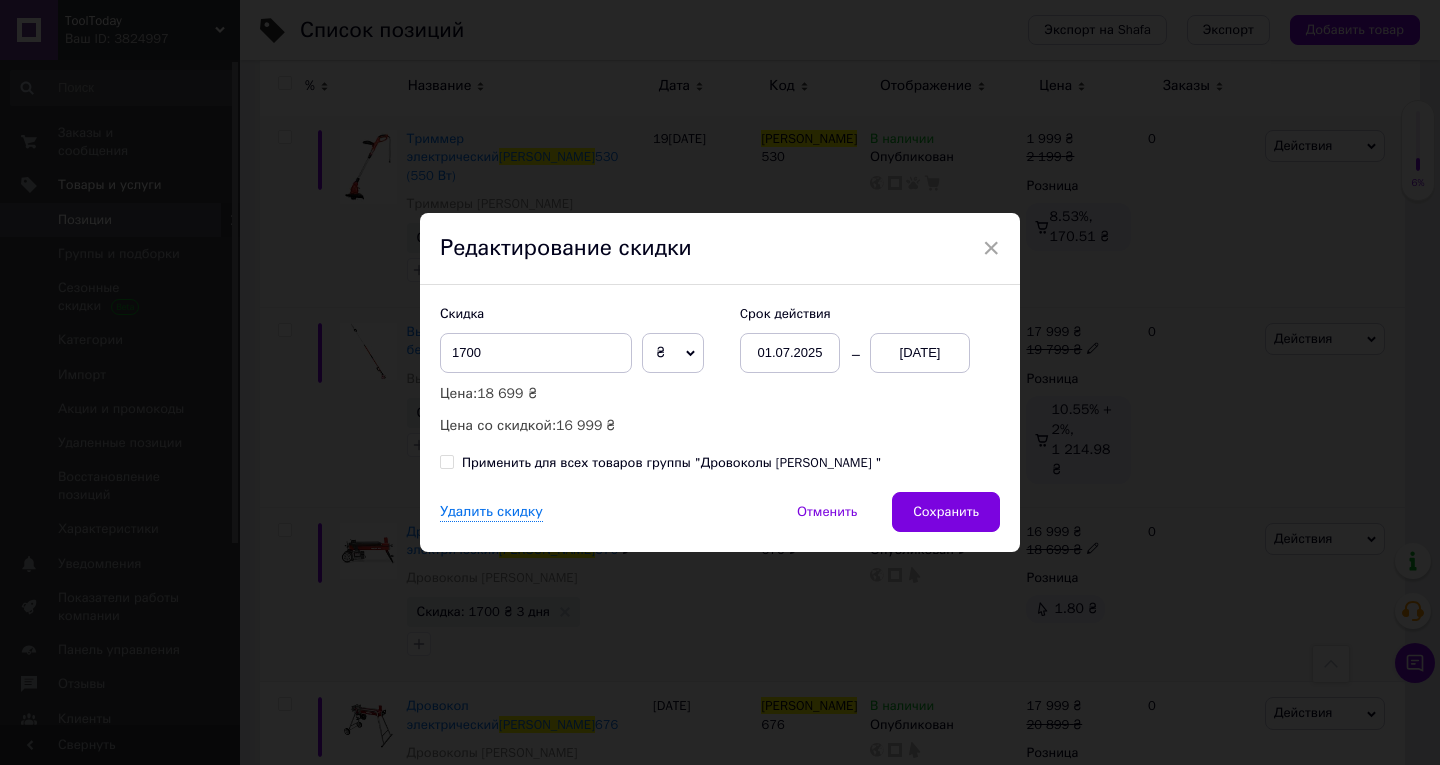 click on "Сохранить" at bounding box center [946, 512] 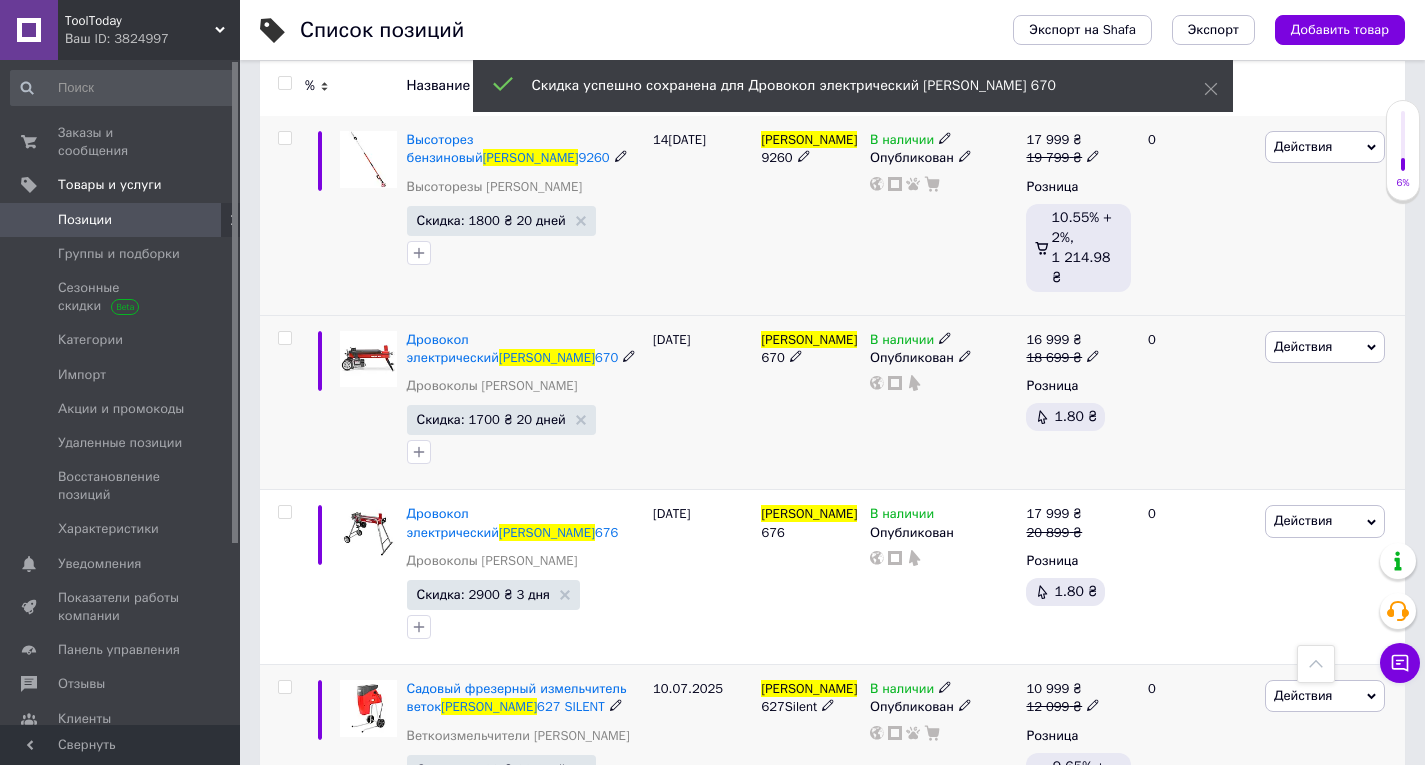 scroll, scrollTop: 2200, scrollLeft: 0, axis: vertical 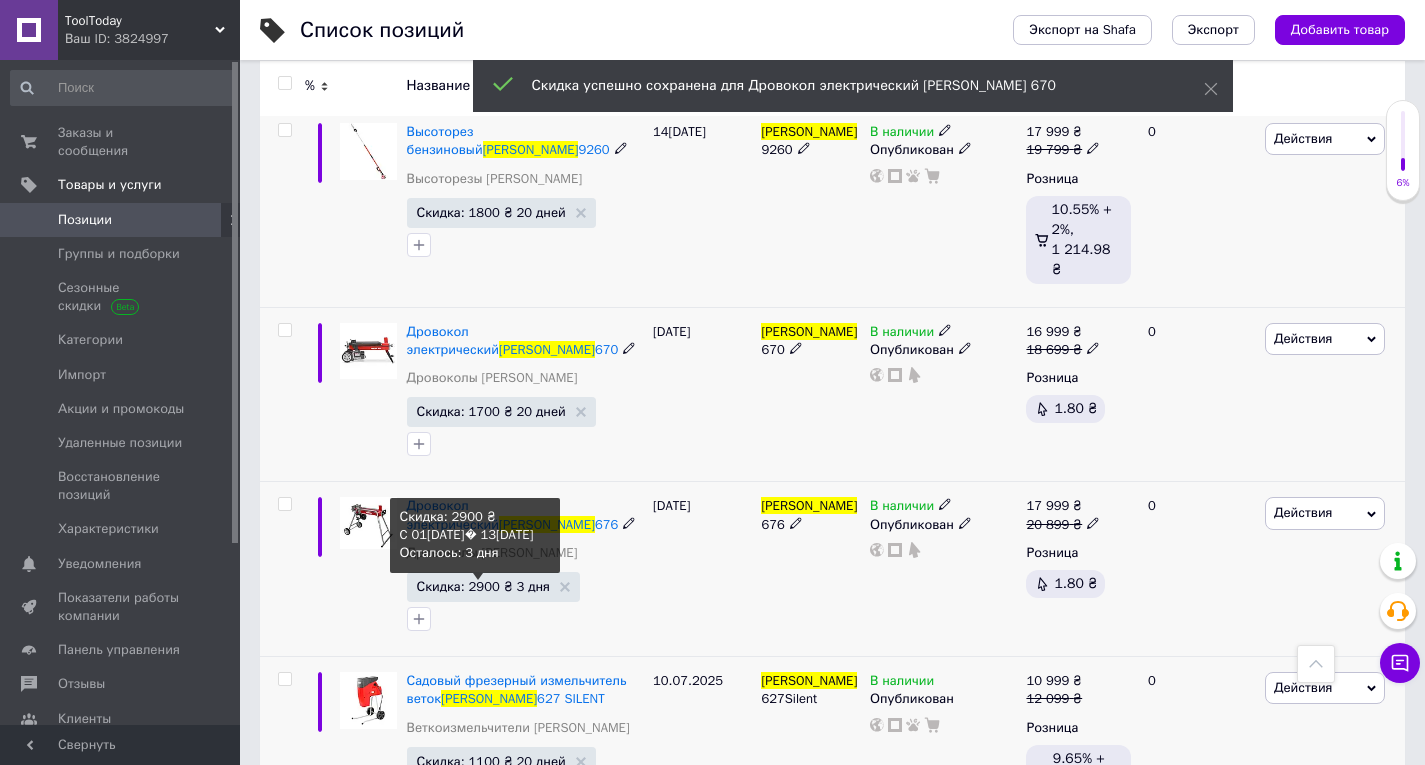 click on "Скидка: 2900 ₴ 3 дня" at bounding box center [483, 586] 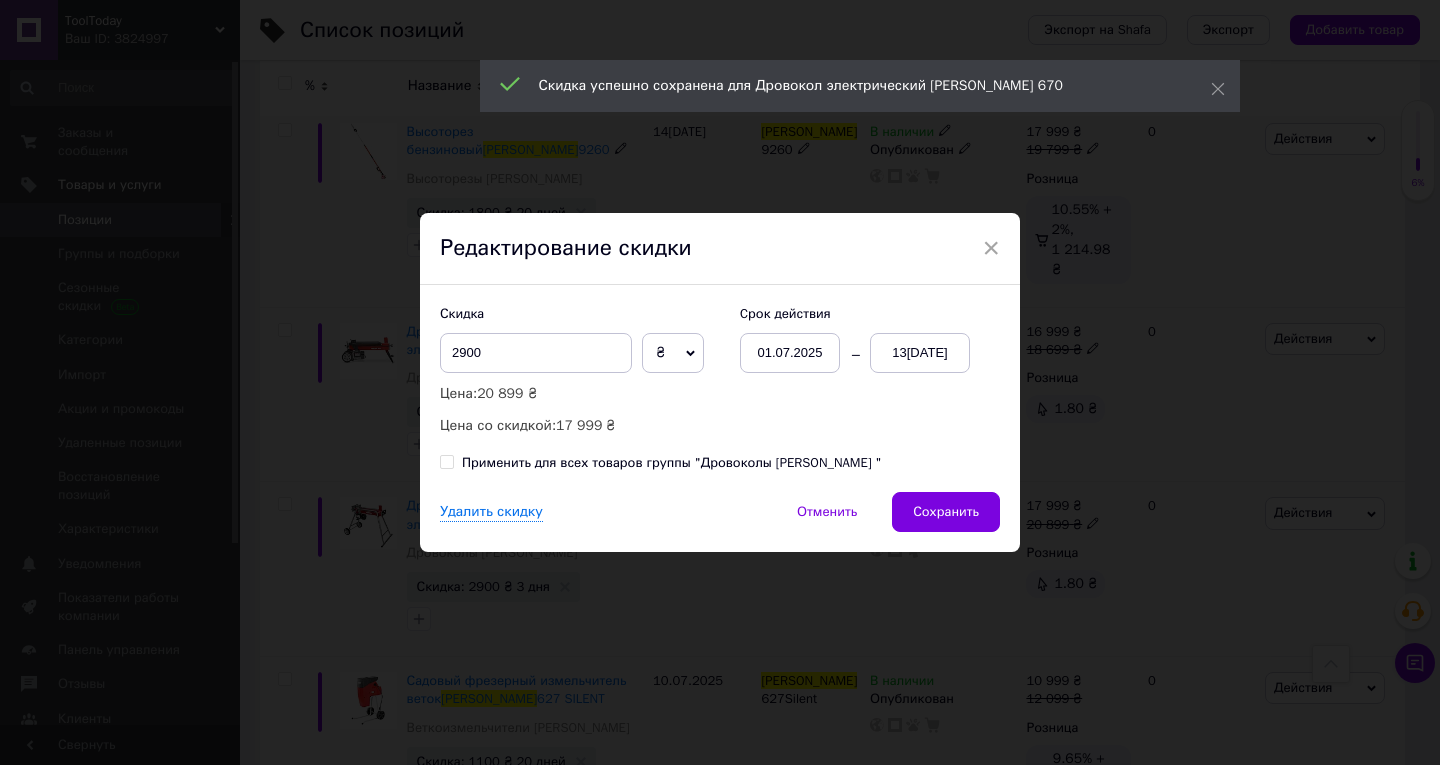 click on "13[DATE]" at bounding box center [920, 353] 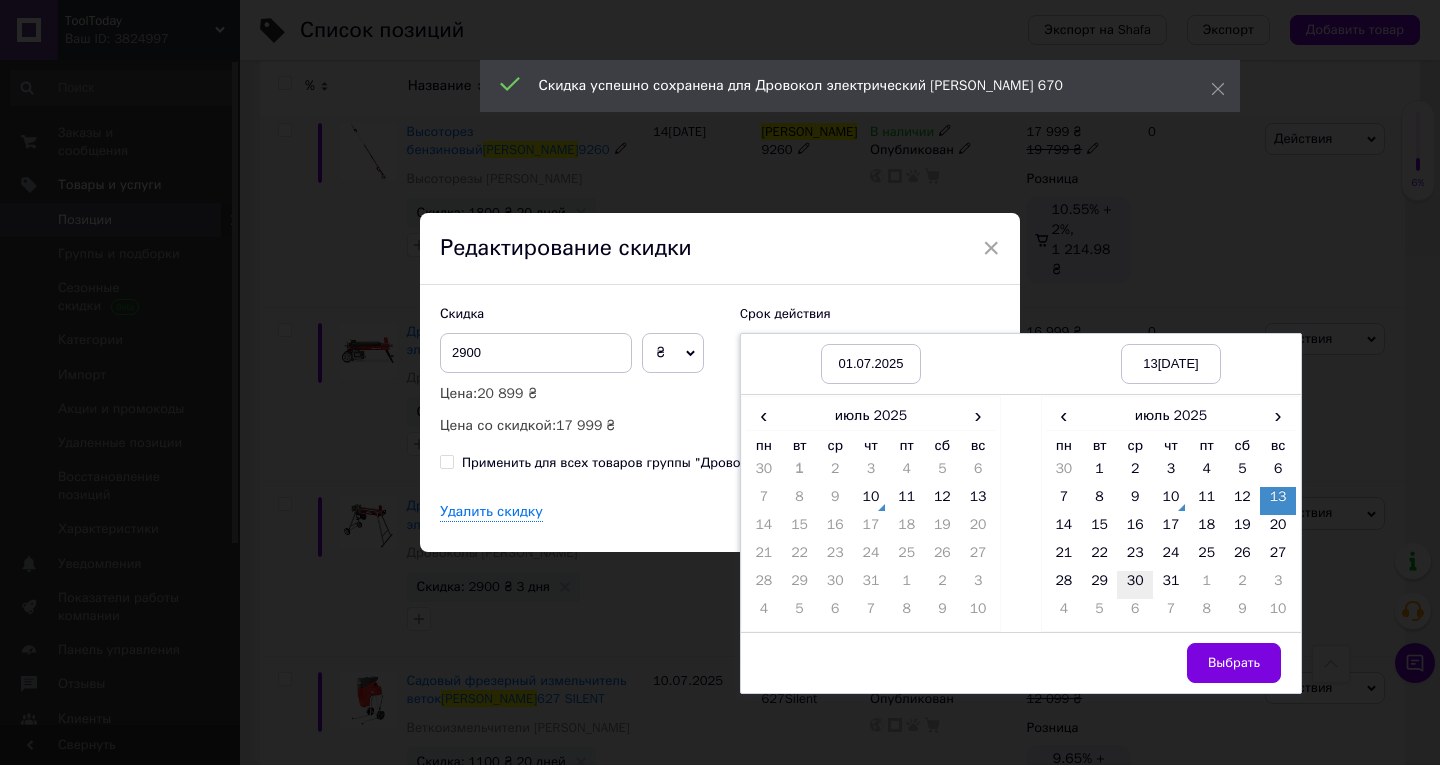 click on "30" at bounding box center [1135, 585] 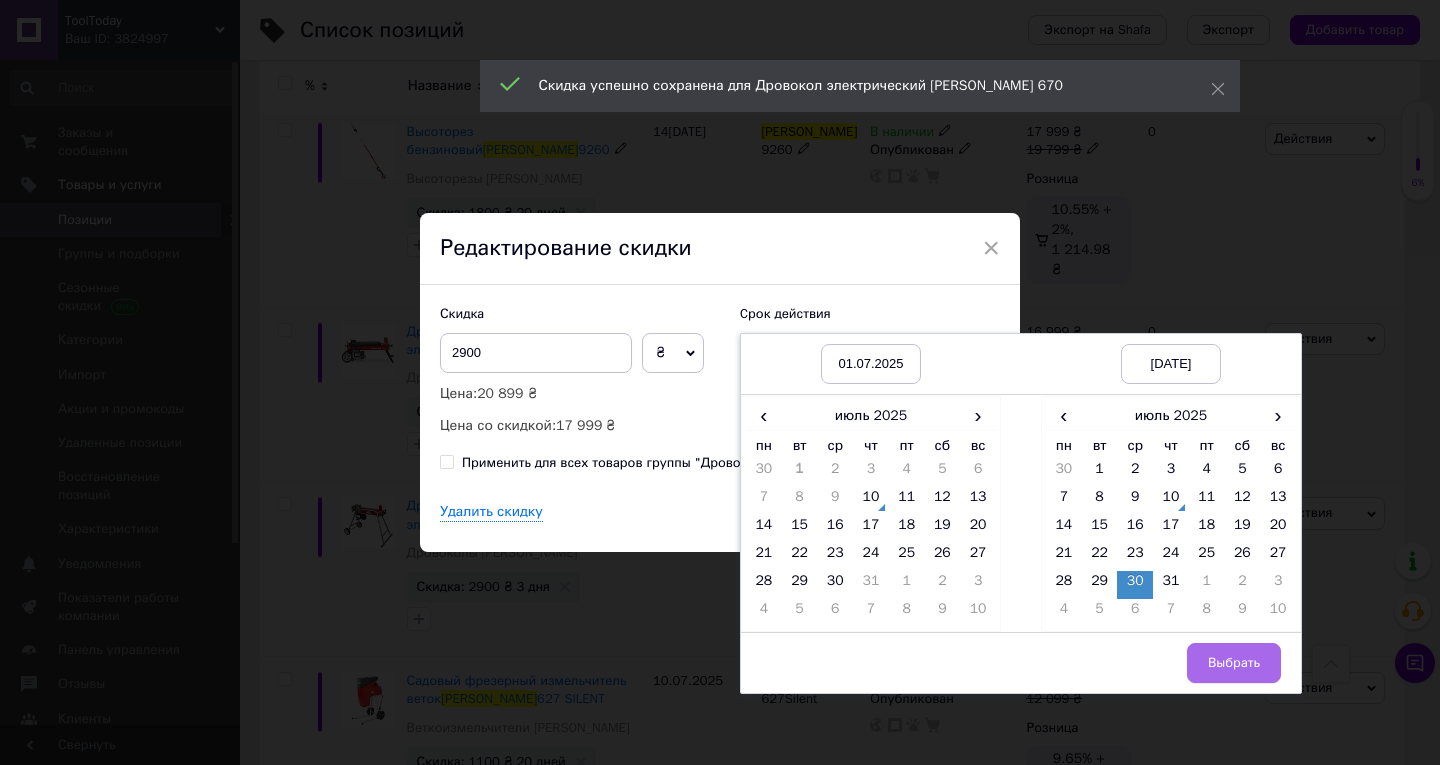 click on "Выбрать" at bounding box center [1234, 663] 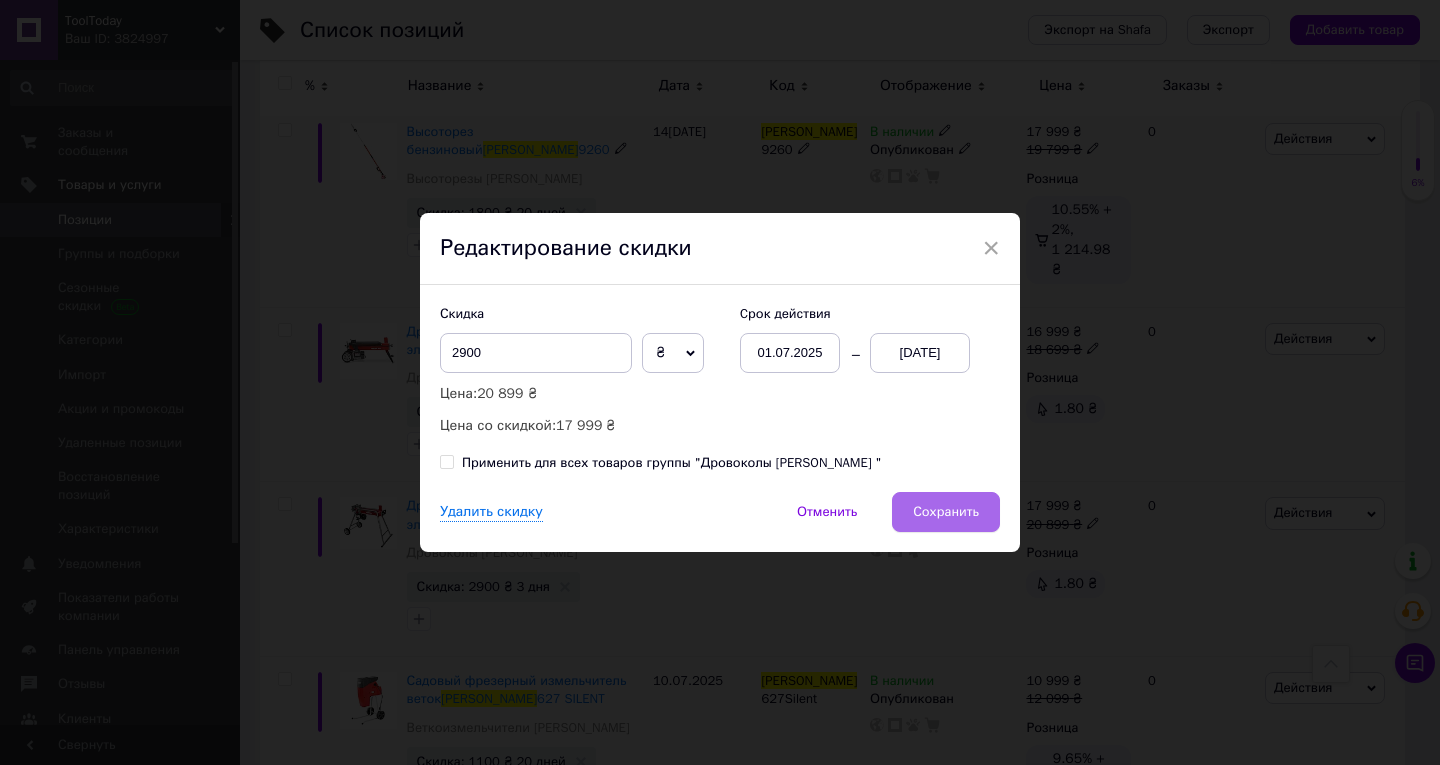 click on "Сохранить" at bounding box center [946, 512] 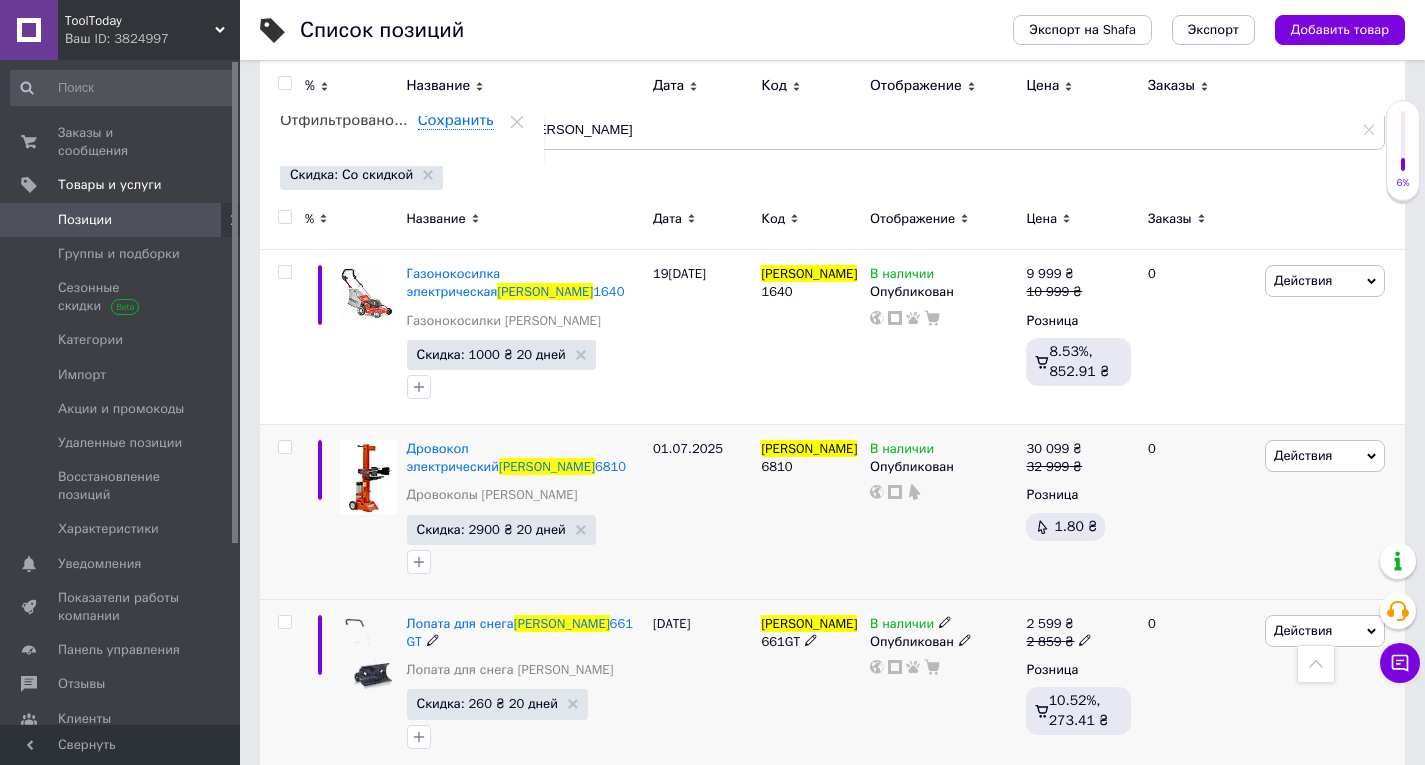 scroll, scrollTop: 0, scrollLeft: 0, axis: both 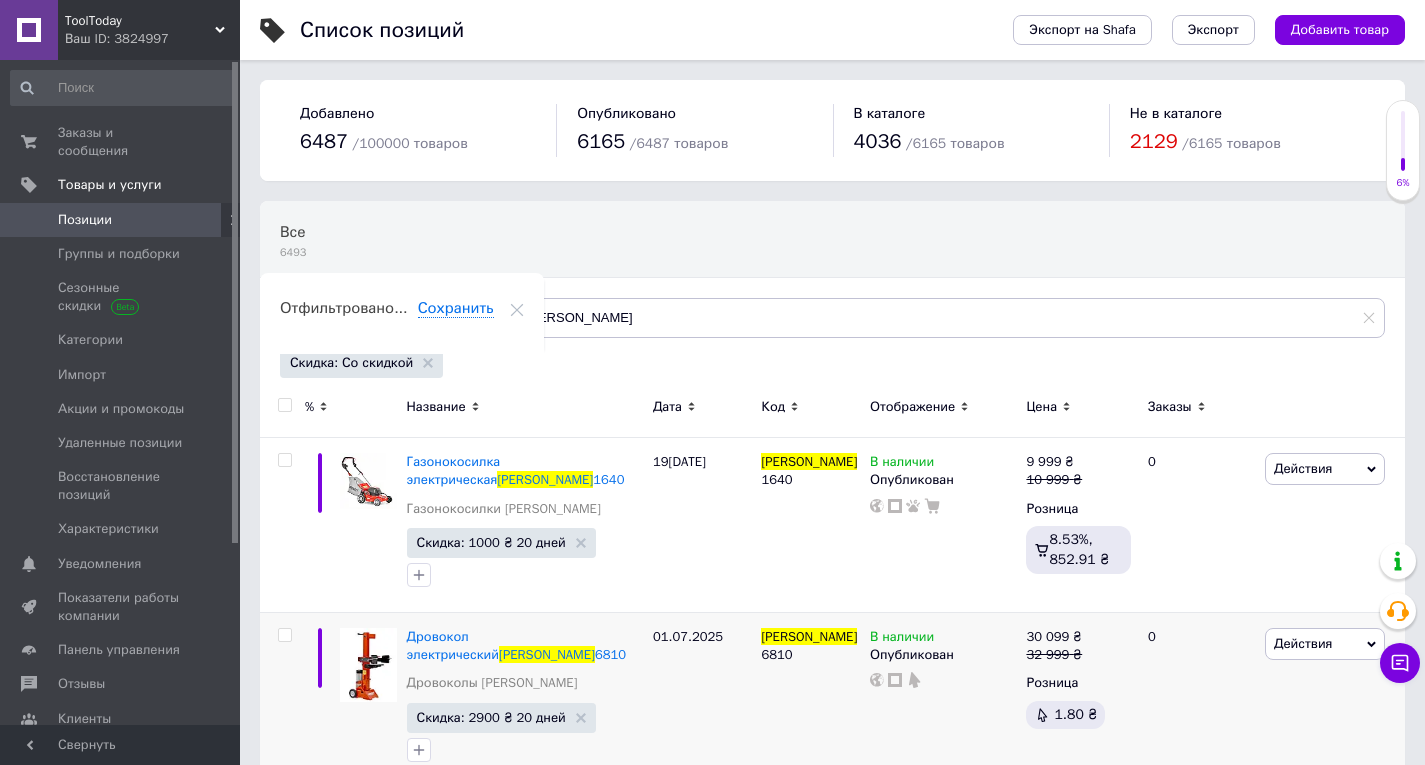 click on "Скидка: Со скидкой" at bounding box center (361, 363) 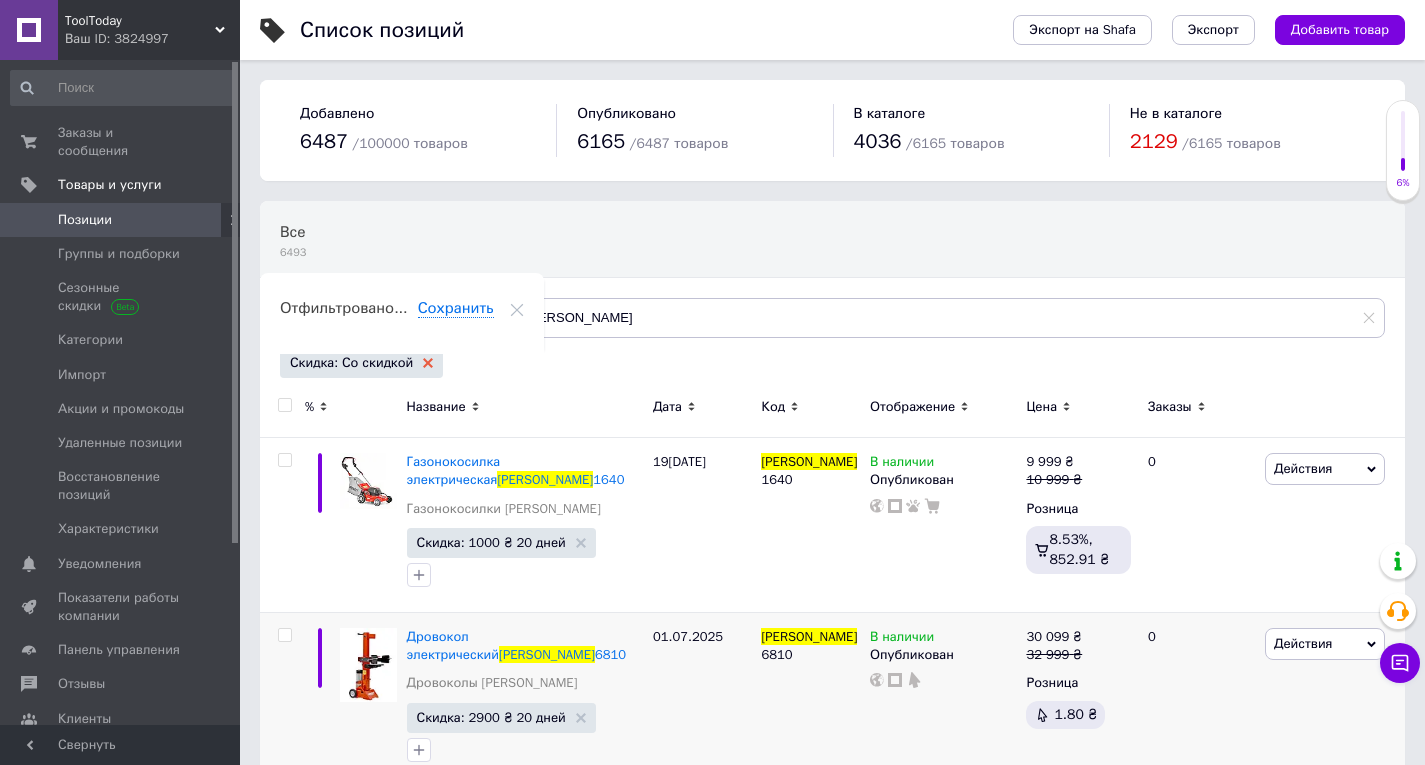 click 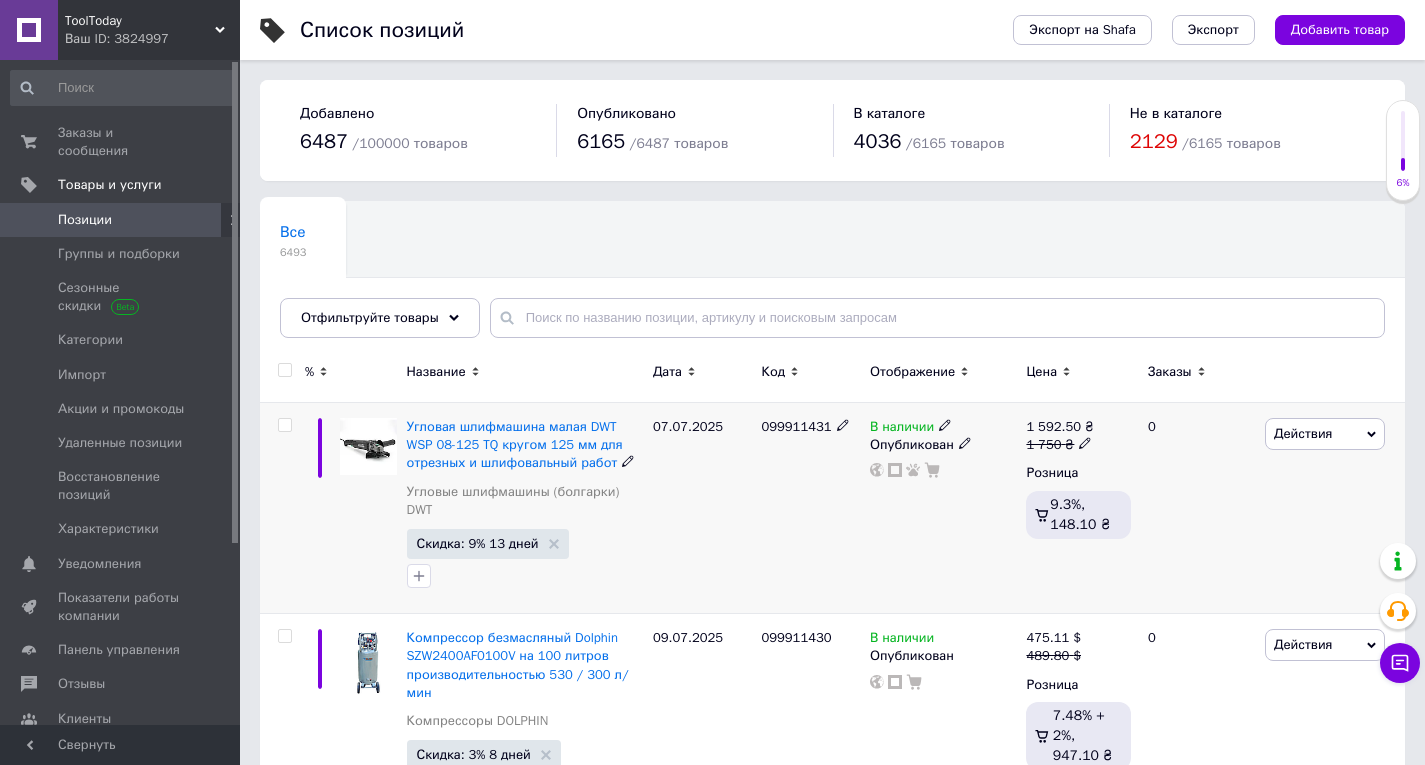 drag, startPoint x: 753, startPoint y: 514, endPoint x: 734, endPoint y: 509, distance: 19.646883 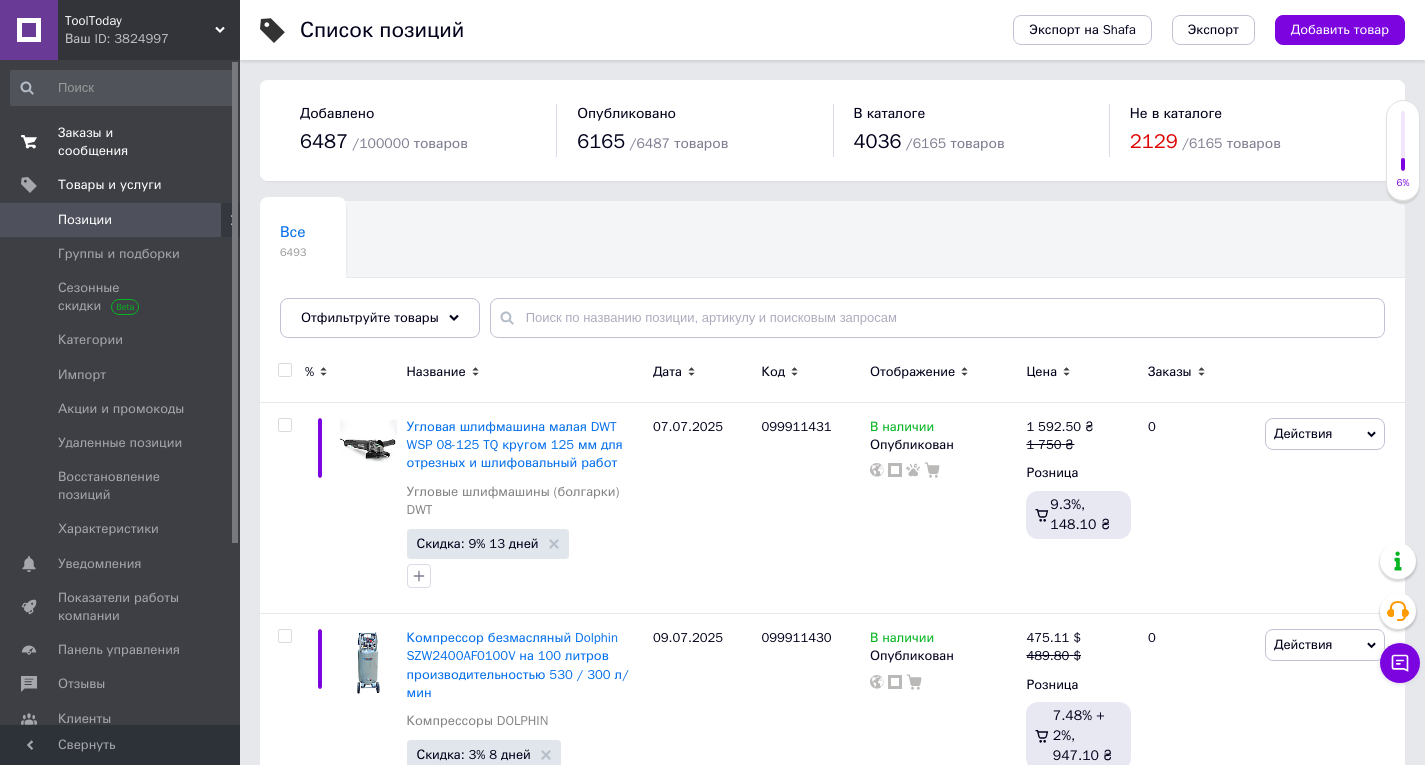 click on "Заказы и сообщения" at bounding box center [121, 142] 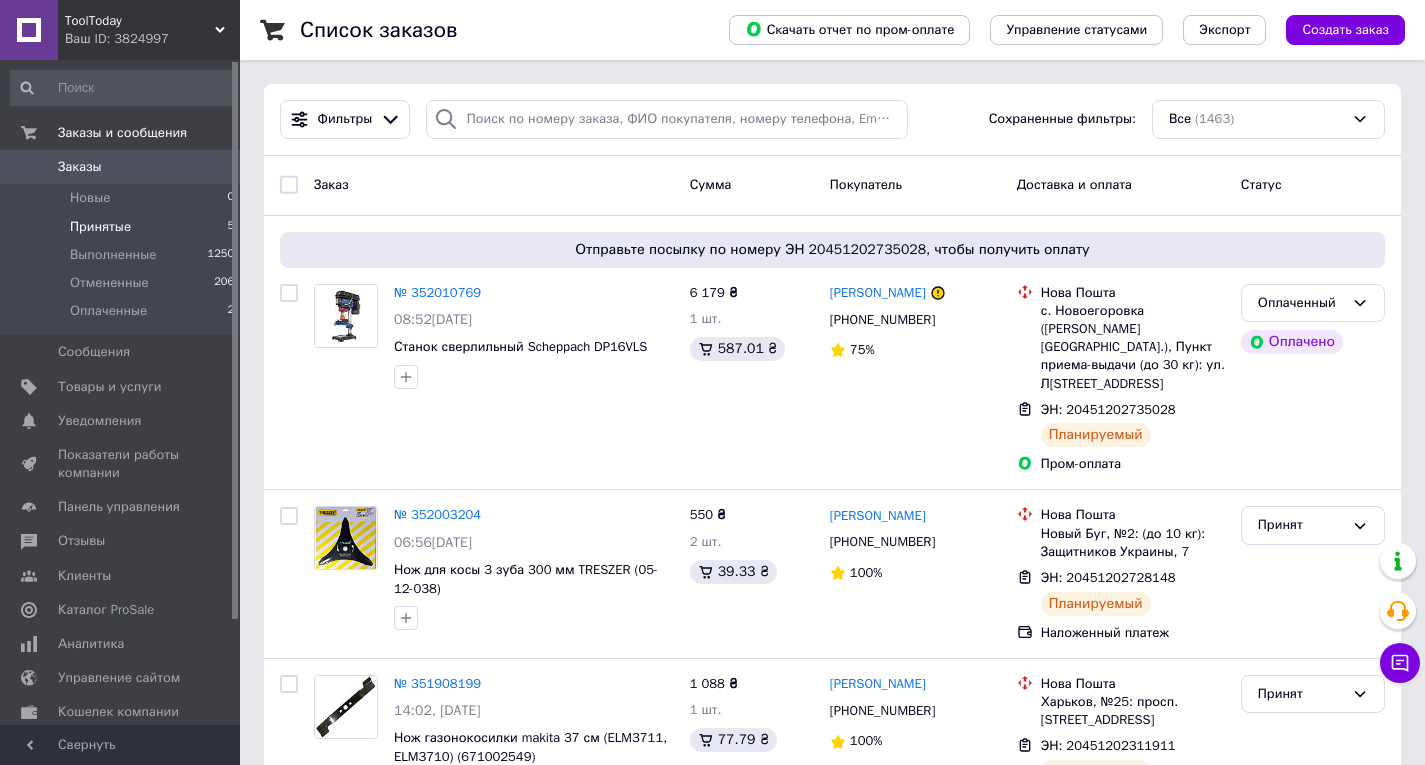 click on "Принятые" at bounding box center [100, 227] 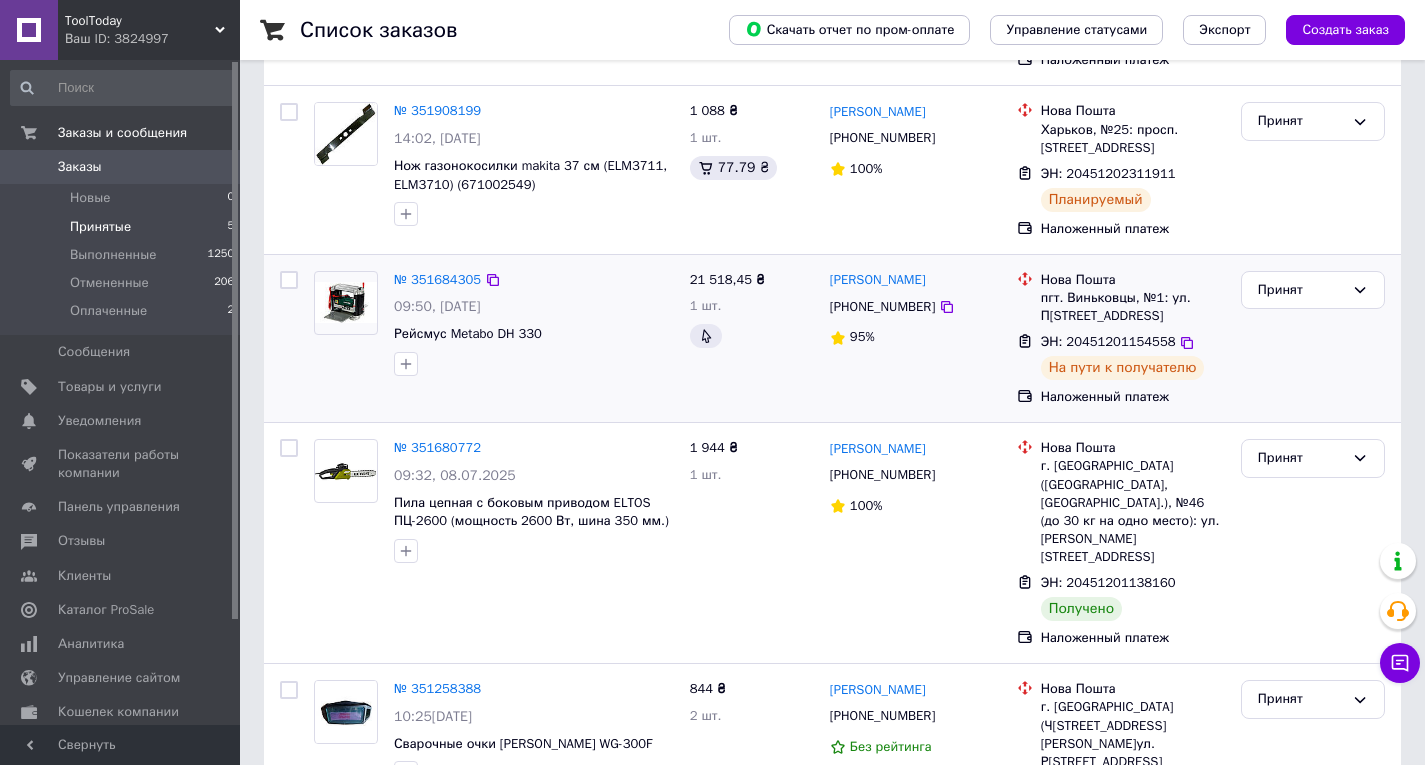 scroll, scrollTop: 441, scrollLeft: 0, axis: vertical 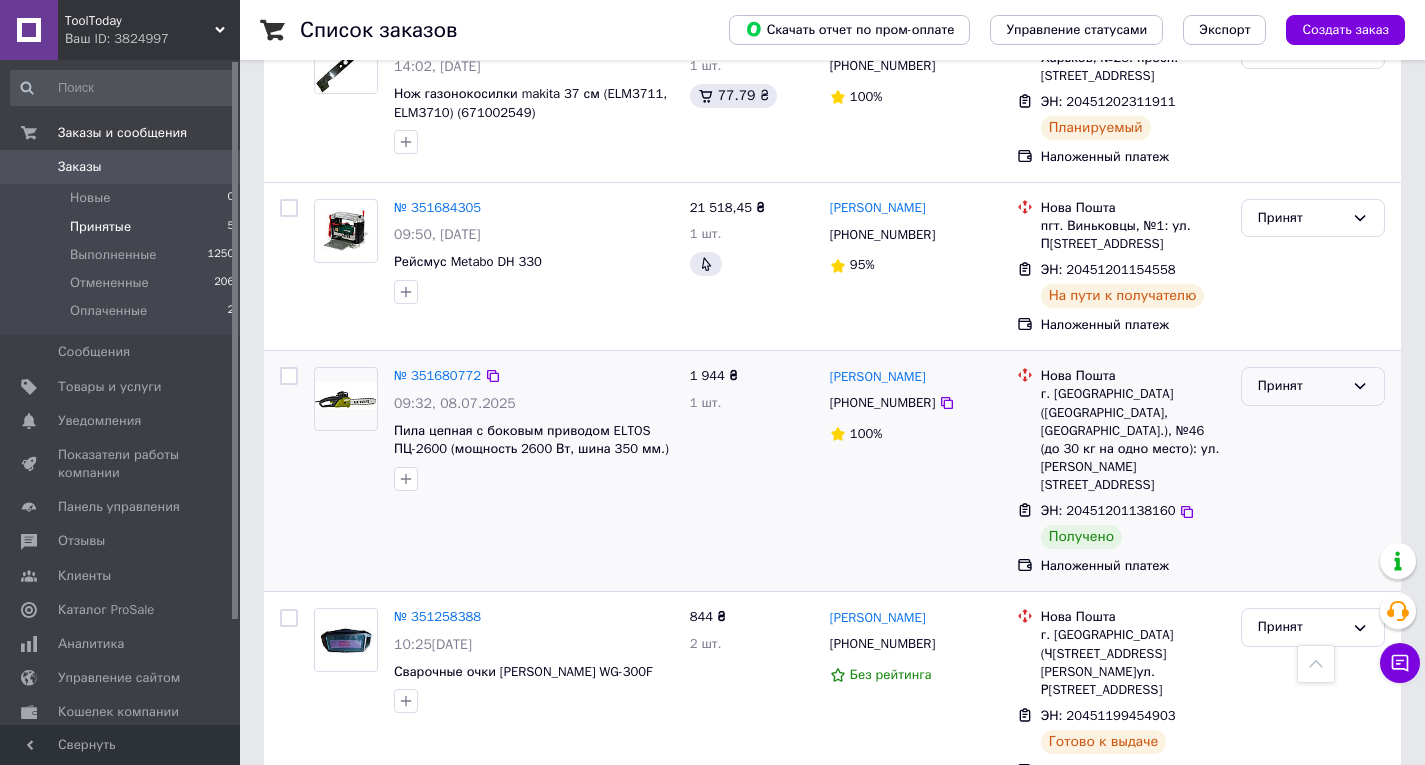 click on "Принят" at bounding box center (1313, 386) 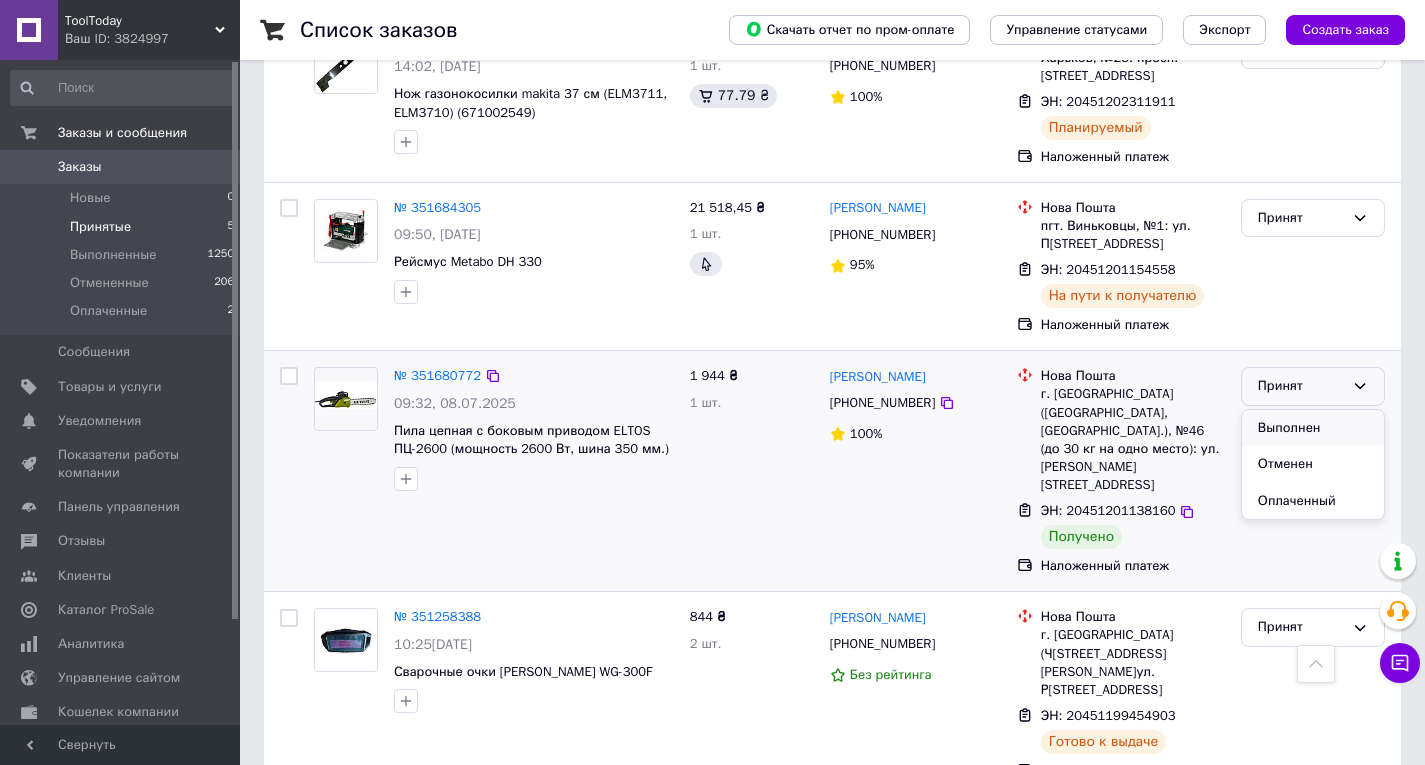 click on "Выполнен" at bounding box center [1313, 428] 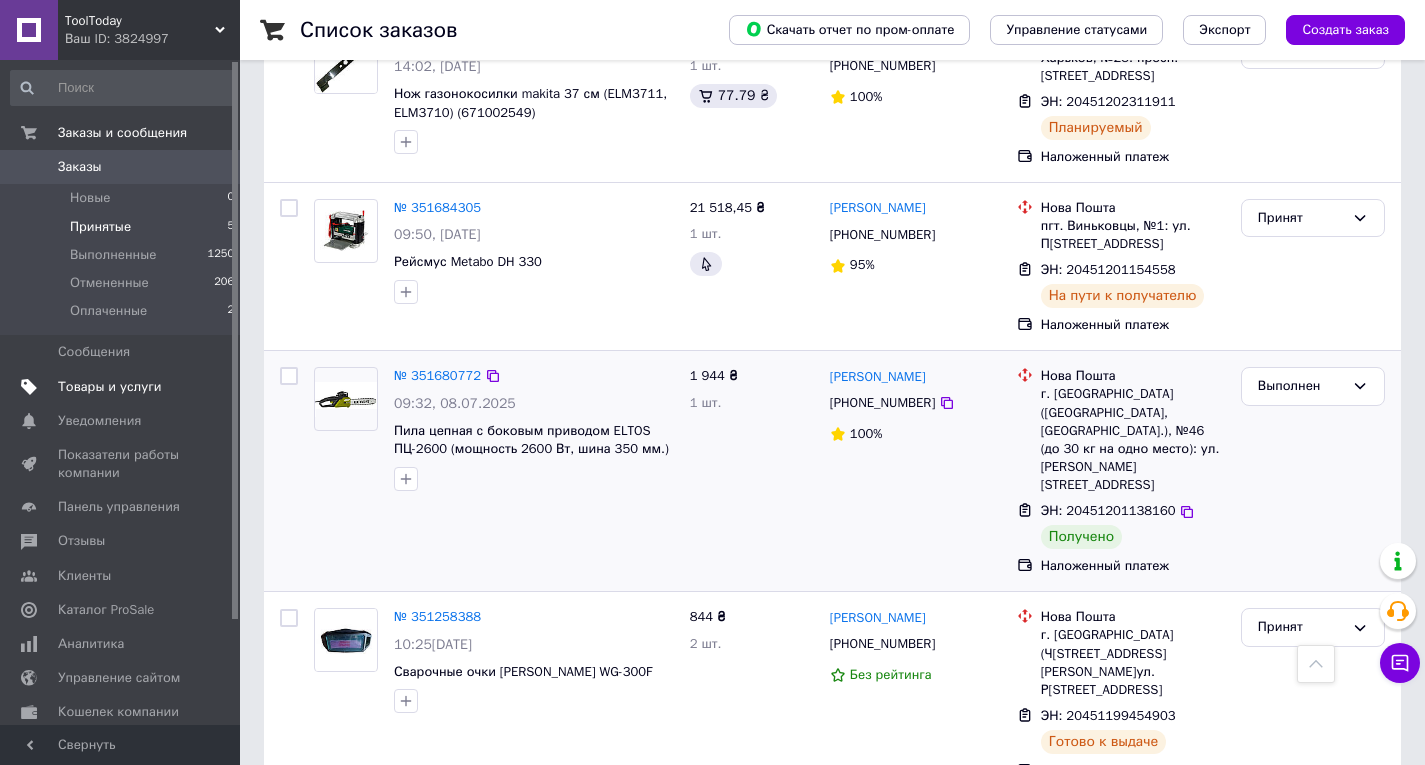click on "Товары и услуги" at bounding box center (110, 387) 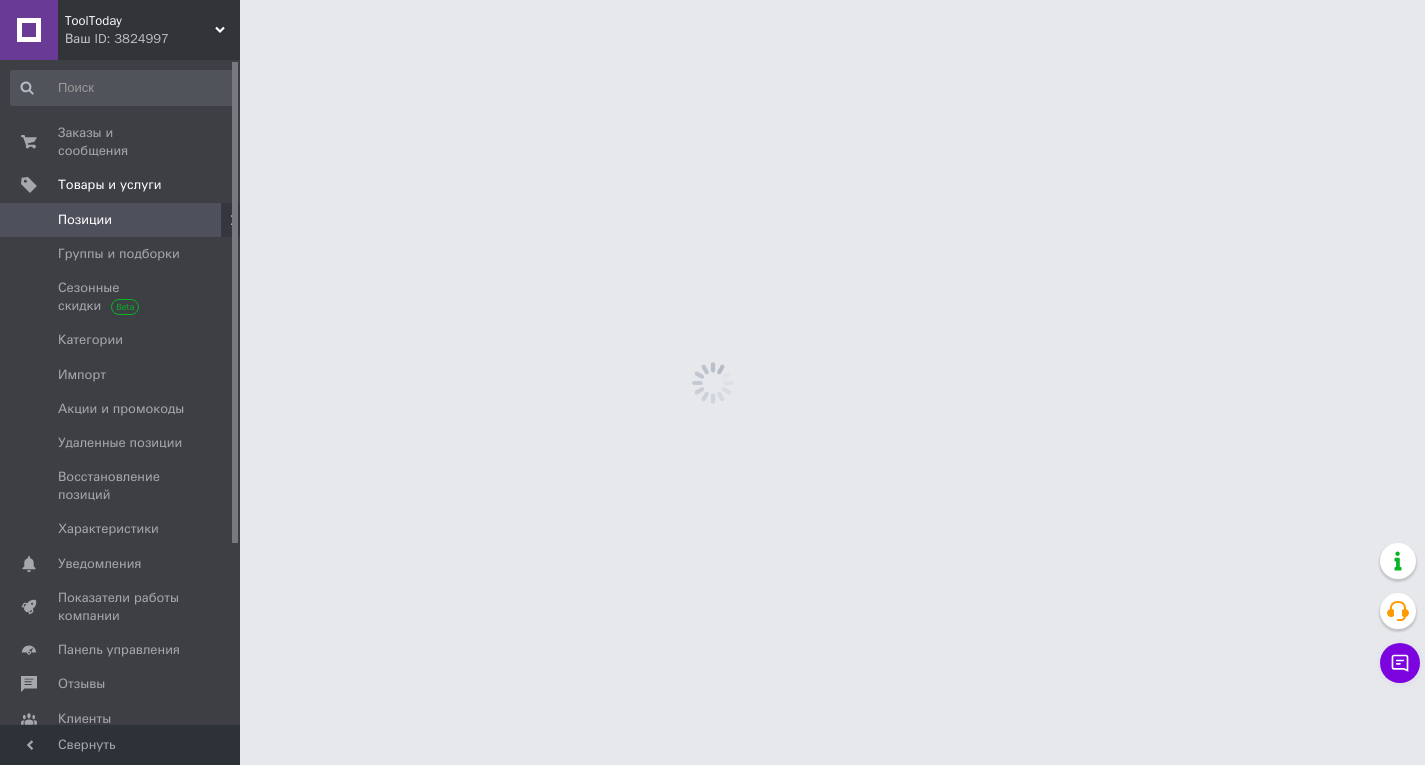 scroll, scrollTop: 0, scrollLeft: 0, axis: both 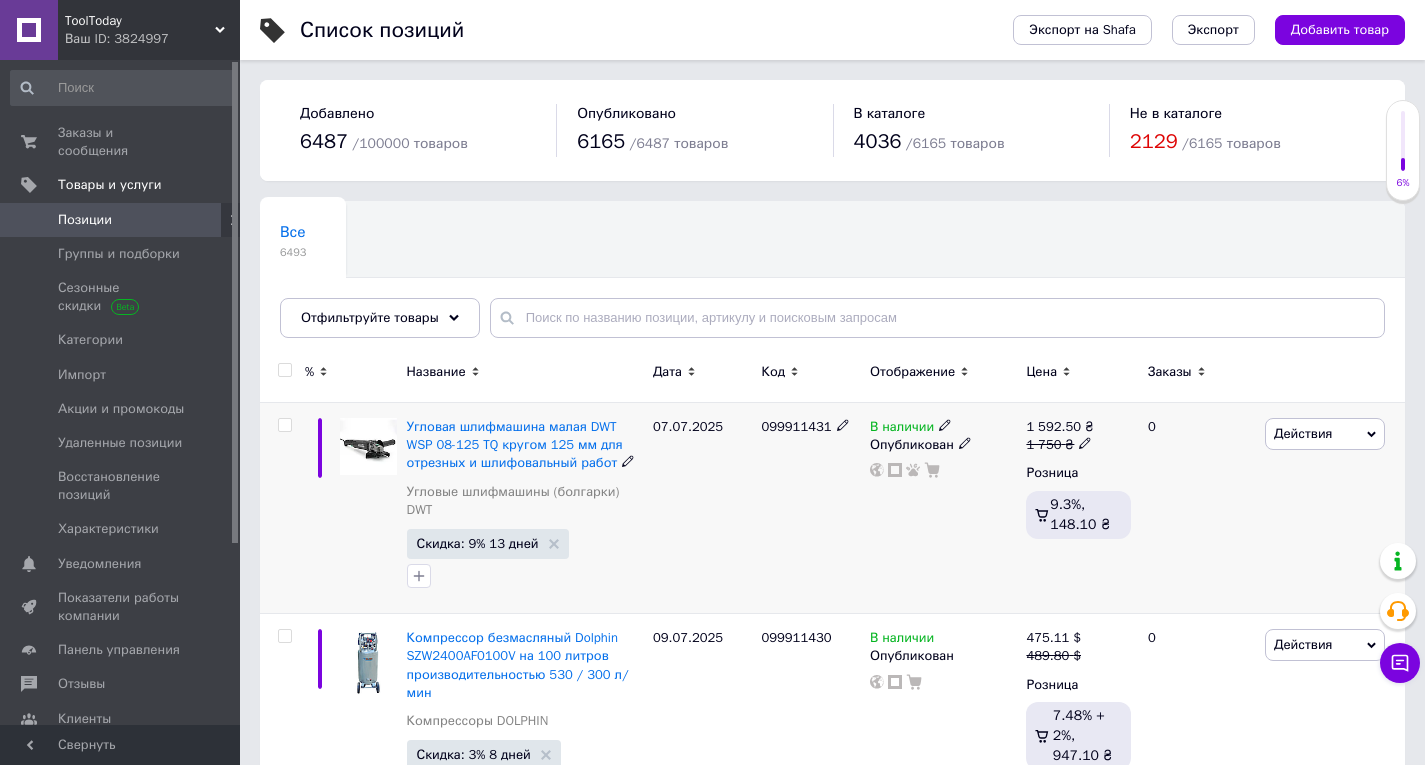 click on "07.07.2025" at bounding box center [702, 508] 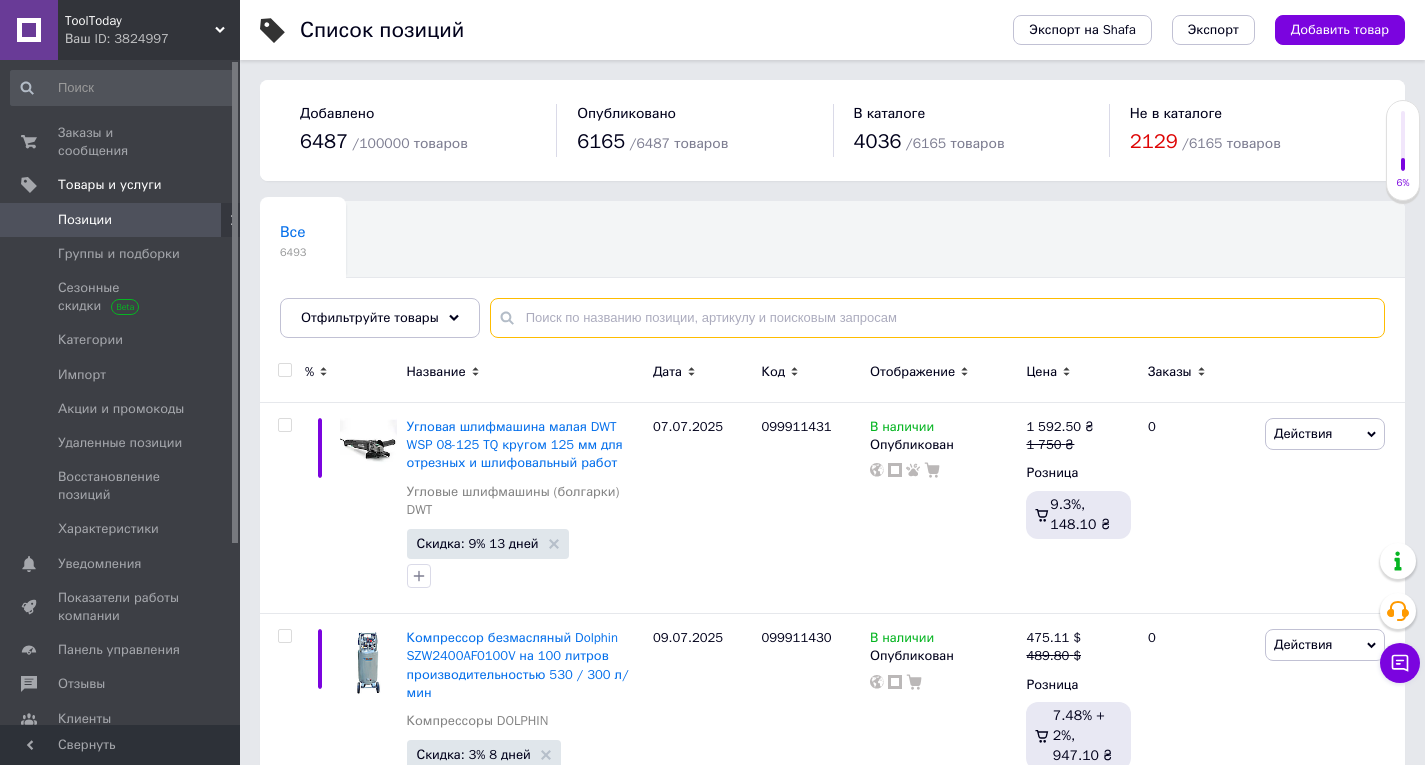 paste on "PBL 2150-CORE Hi-EE" 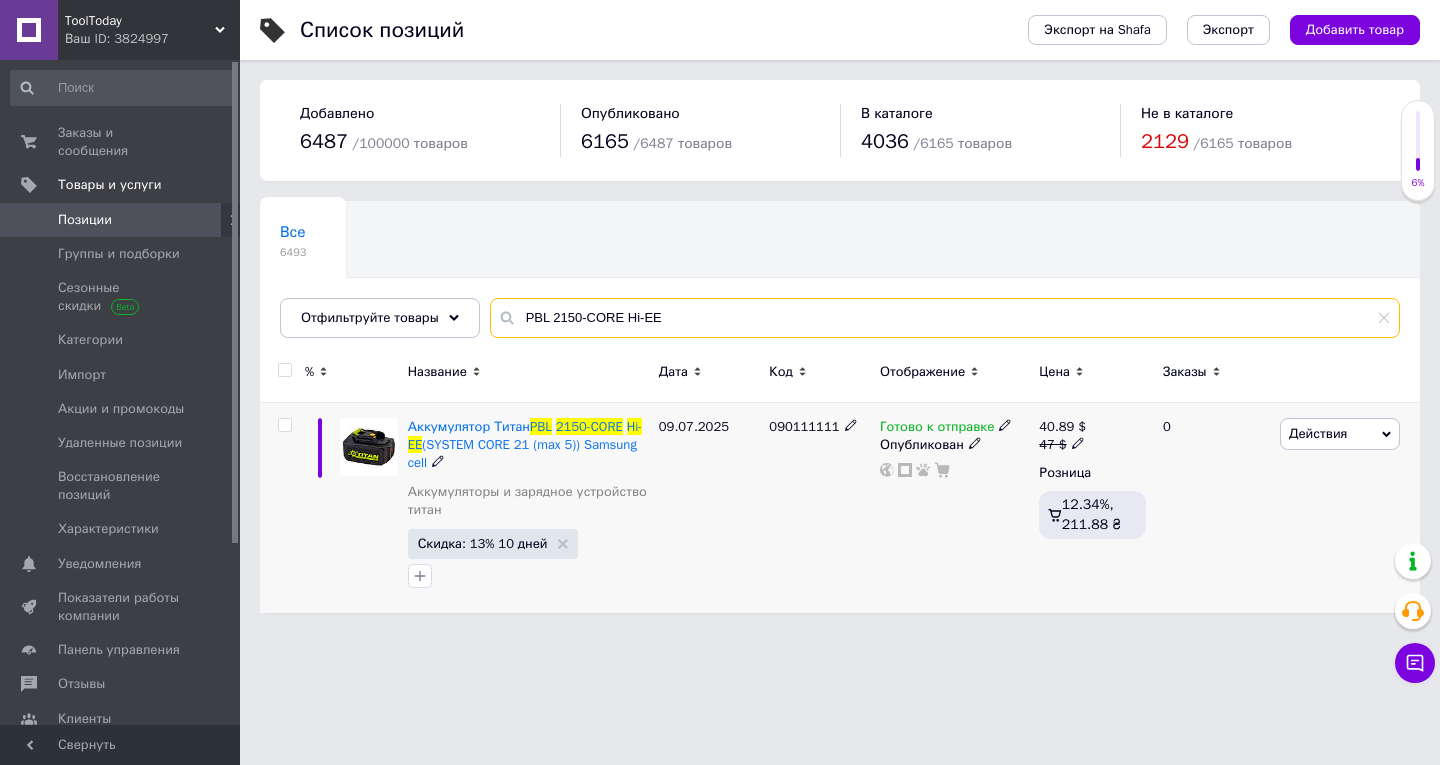 type on "PBL 2150-CORE Hi-EE" 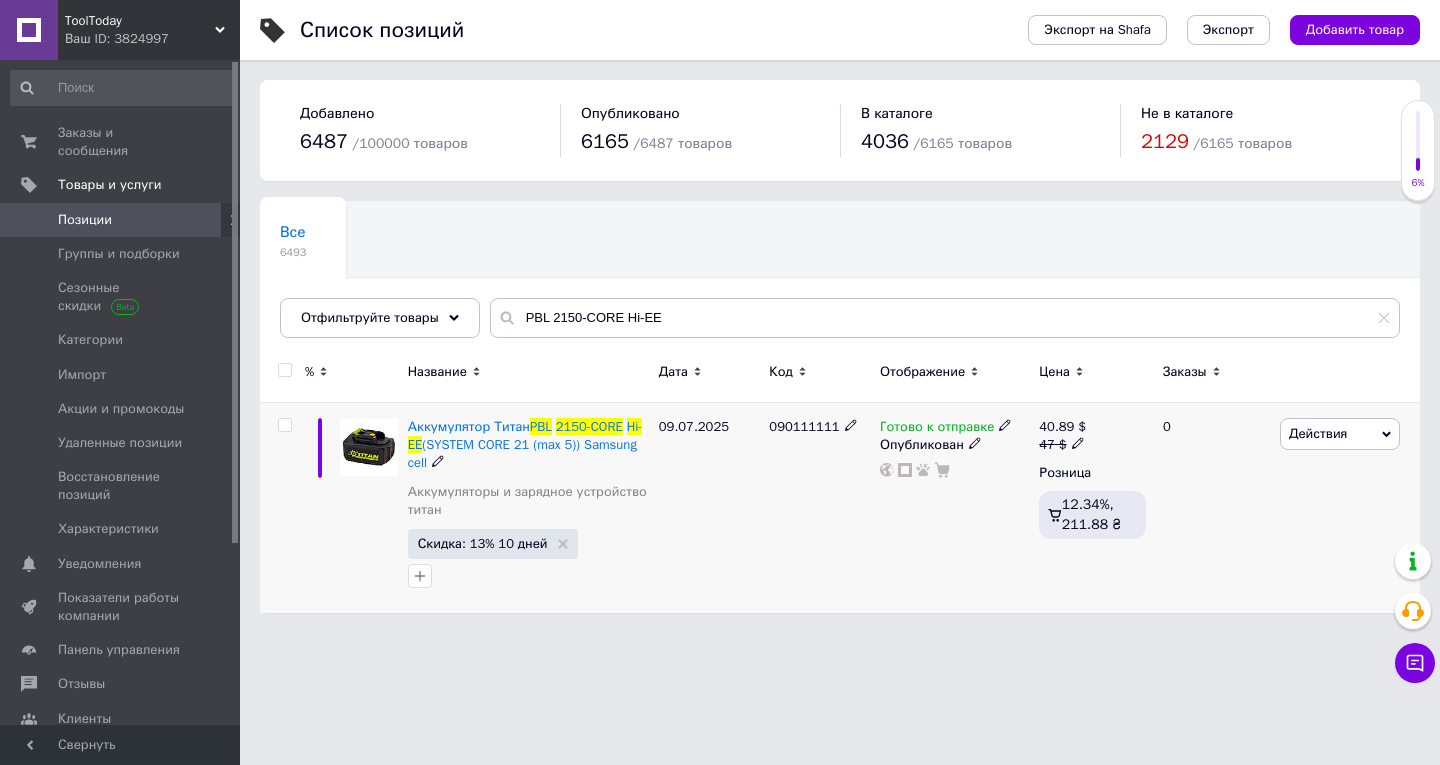 click on "Аккумулятор Титан  PBL   2150-CORE   Hi-EE  (SYSTEM CORE 21 (max 5))  Samsung cell" at bounding box center (528, 445) 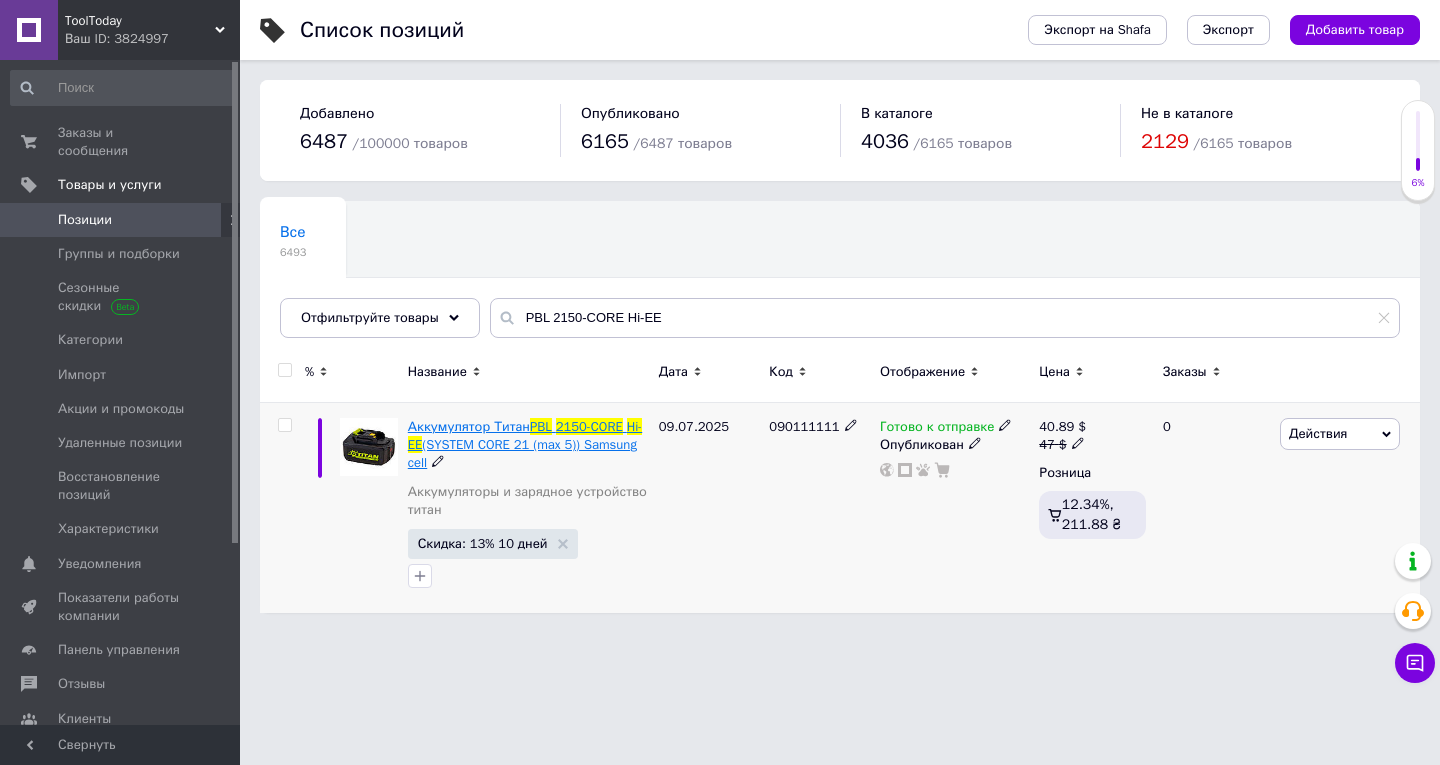 click on "(SYSTEM CORE 21 (max 5))  Samsung cell" at bounding box center (522, 453) 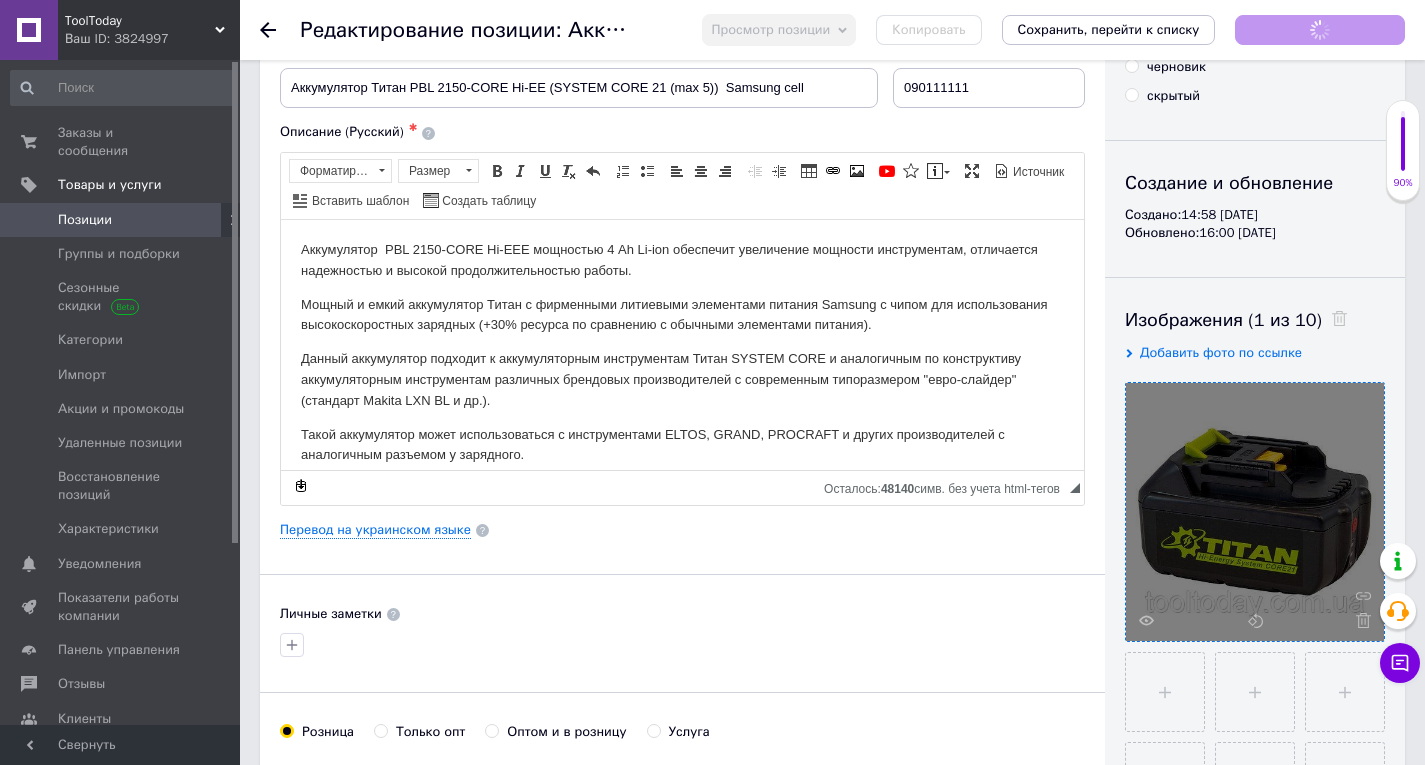 scroll, scrollTop: 300, scrollLeft: 0, axis: vertical 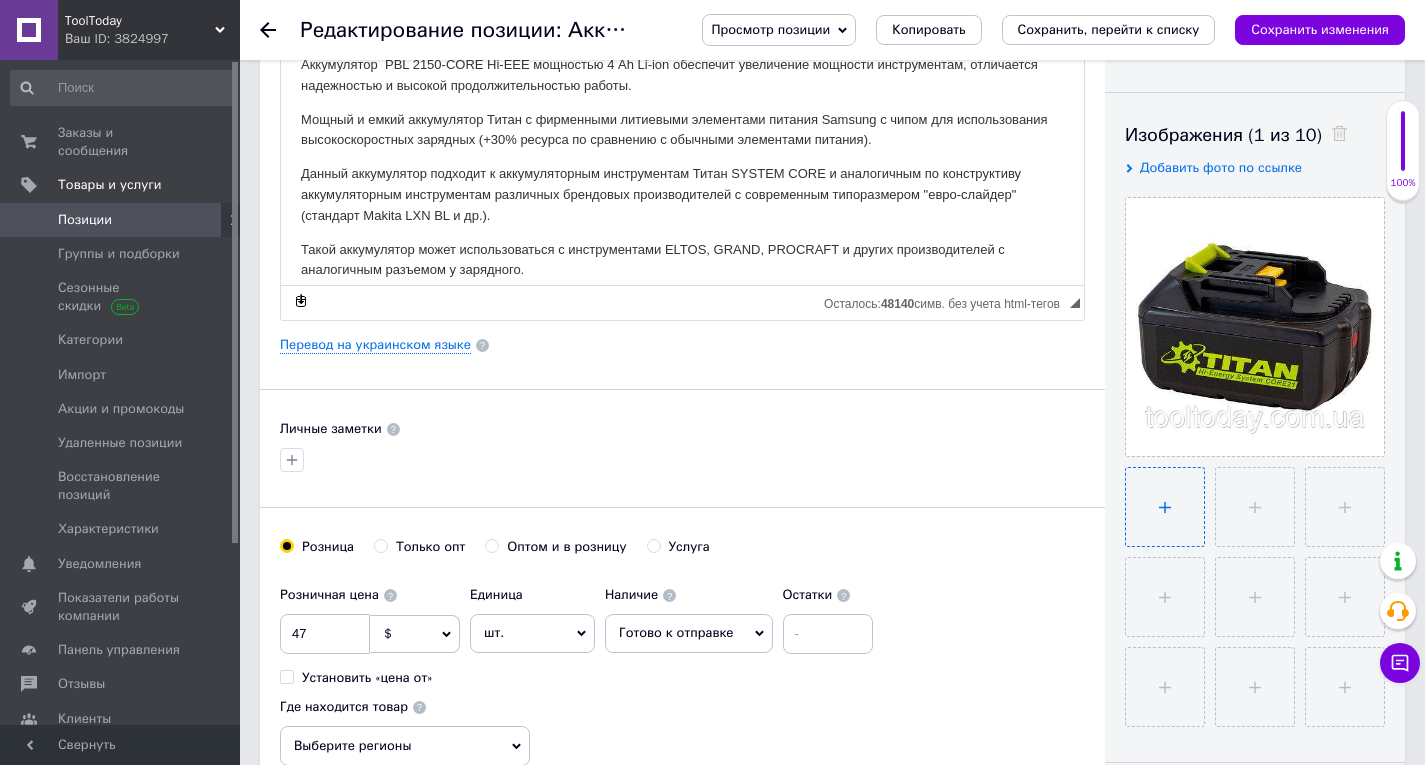 click at bounding box center (1165, 507) 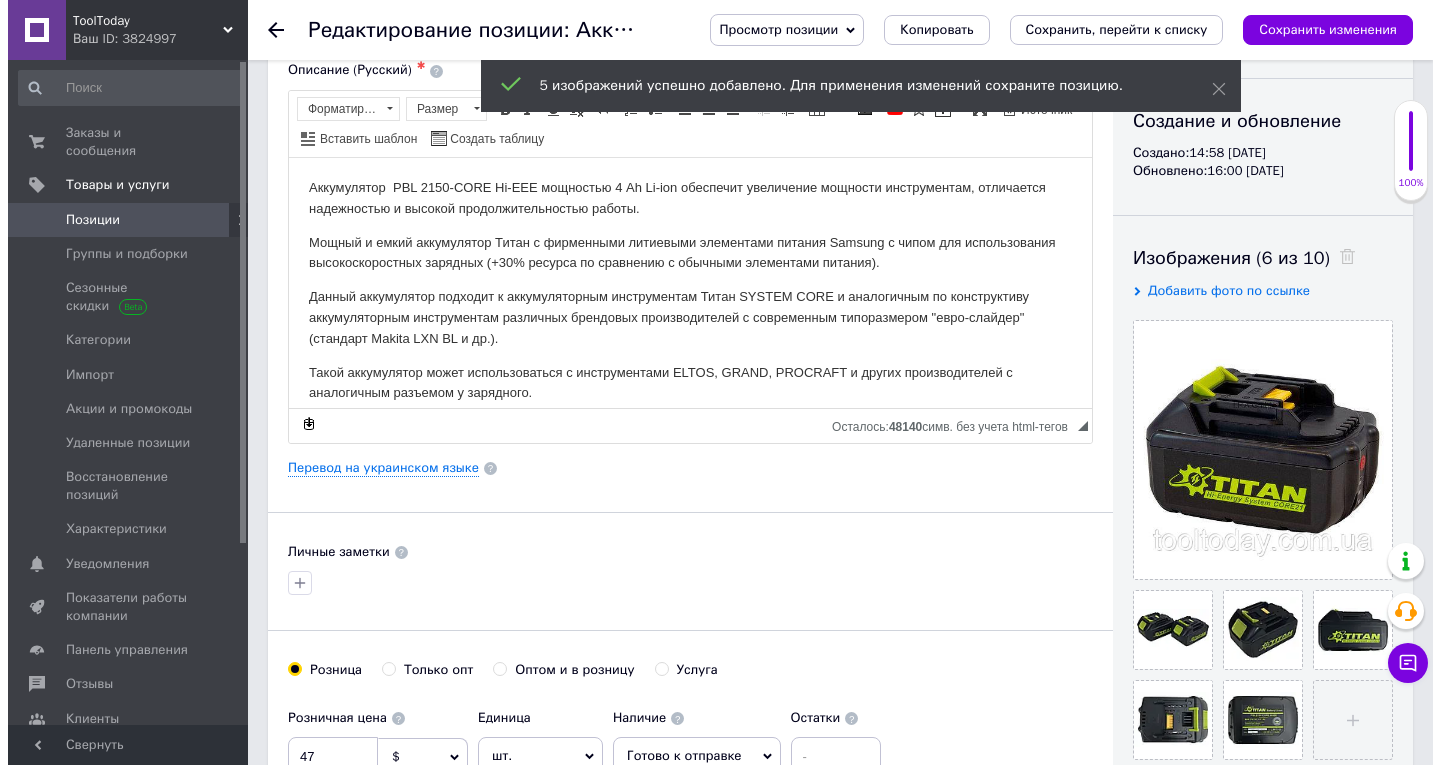 scroll, scrollTop: 0, scrollLeft: 0, axis: both 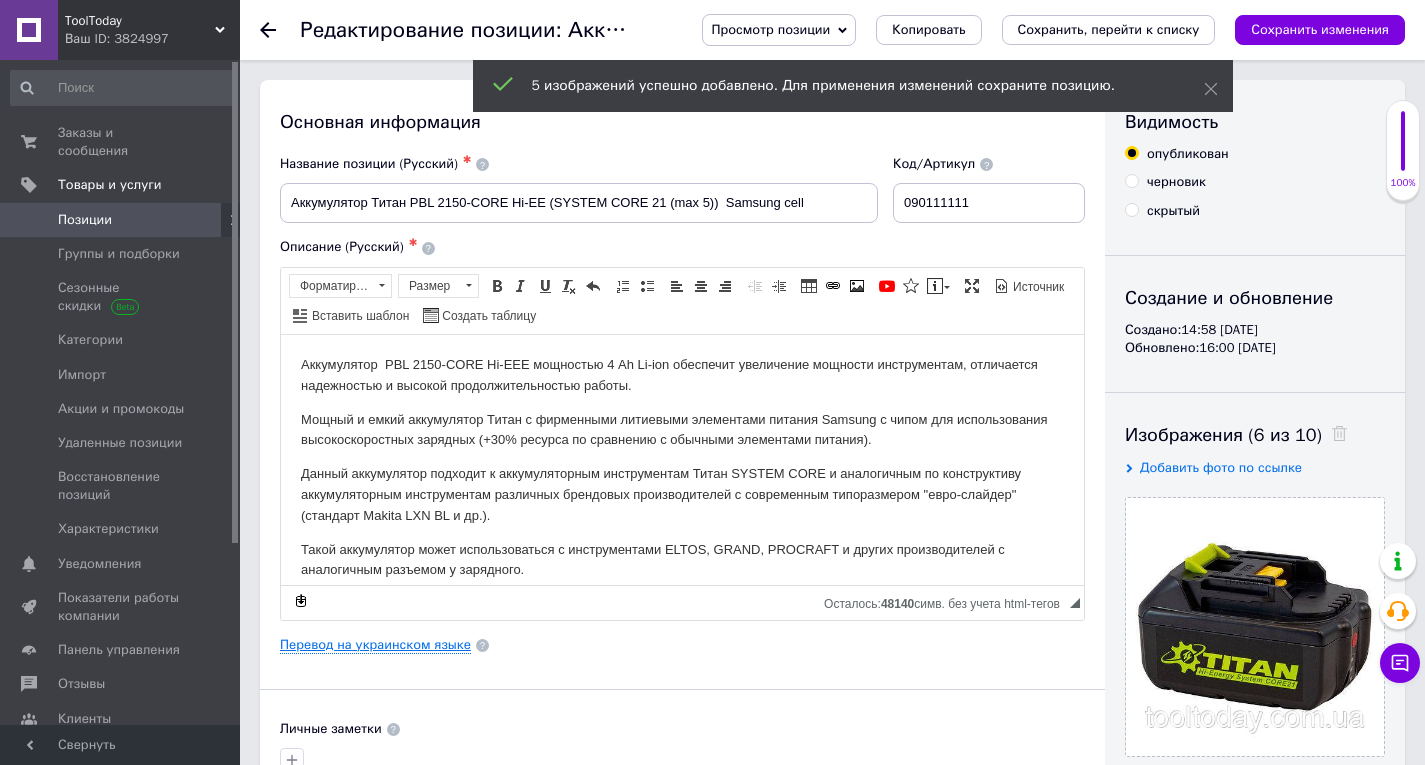 click on "Перевод на украинском языке" at bounding box center (375, 645) 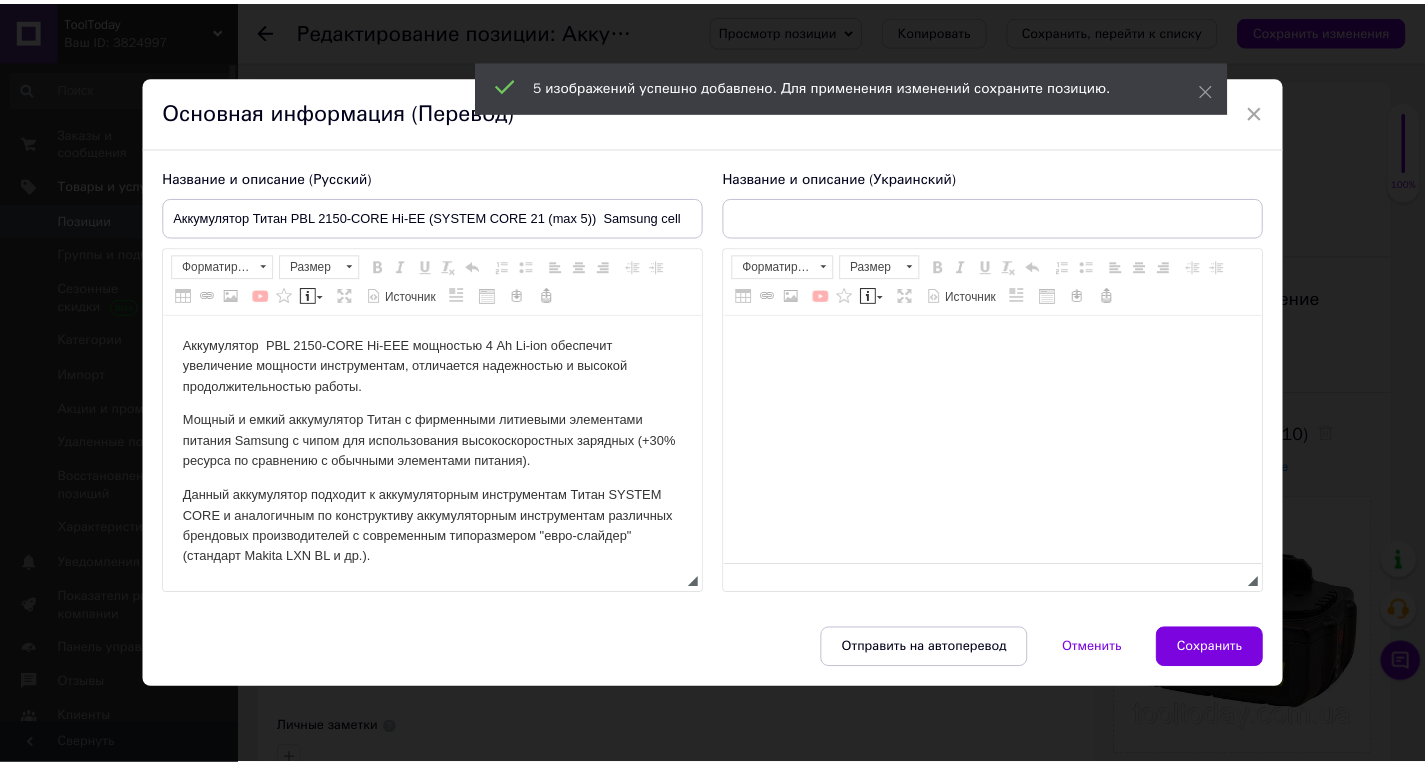 scroll, scrollTop: 0, scrollLeft: 0, axis: both 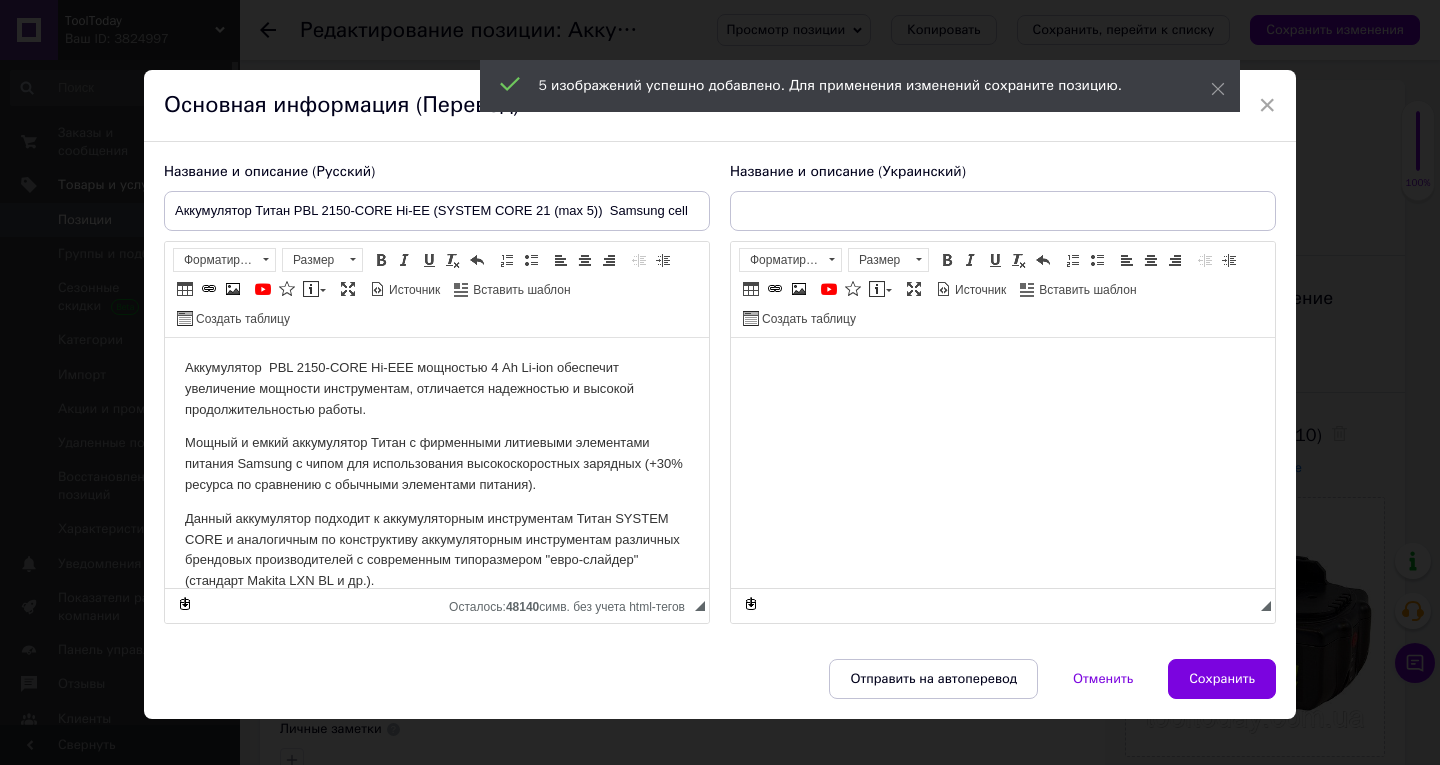 type on "Акумулятор Титан PBL 2150-CORE Hi-EE (SYSTEM CORE 21 (max 5)) Samsung cell" 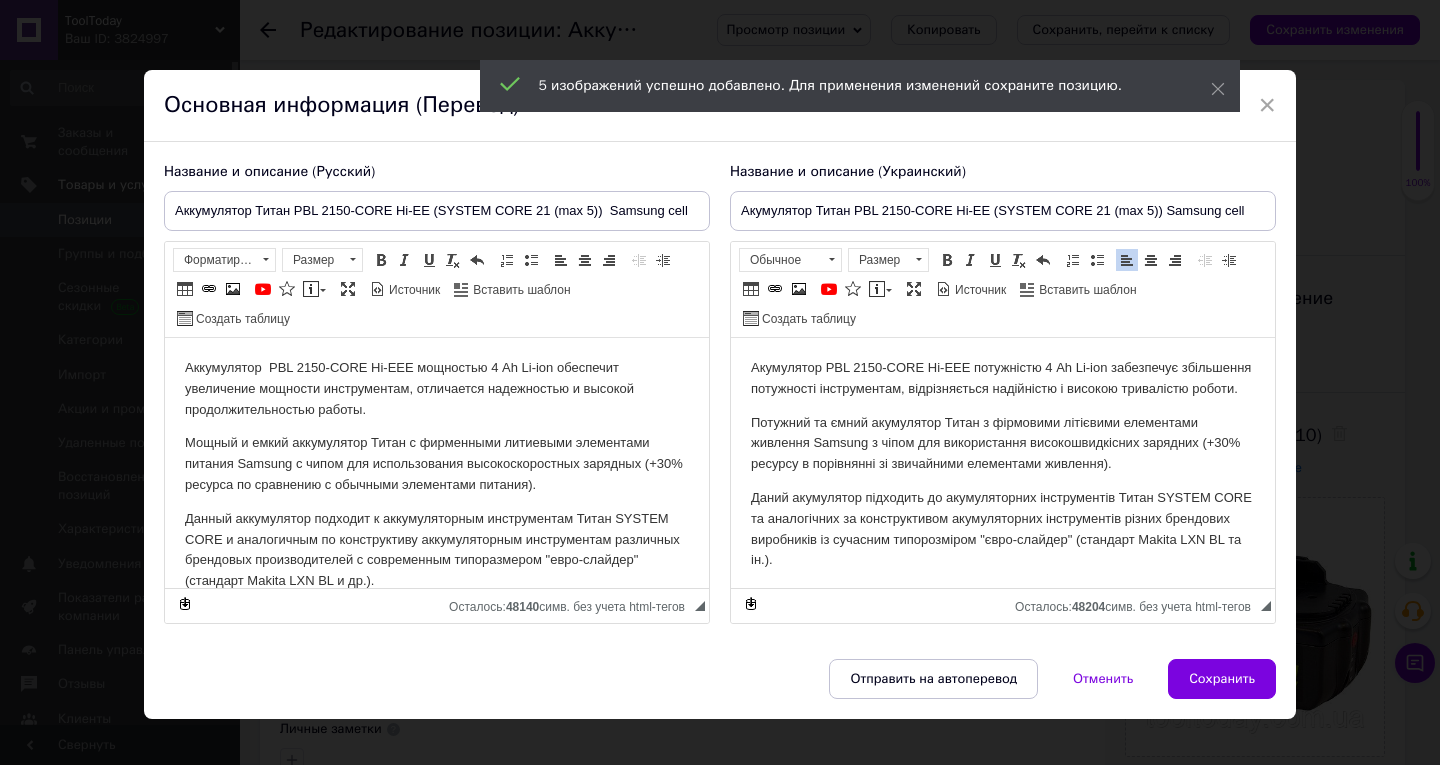 drag, startPoint x: 839, startPoint y: 555, endPoint x: 867, endPoint y: 519, distance: 45.607018 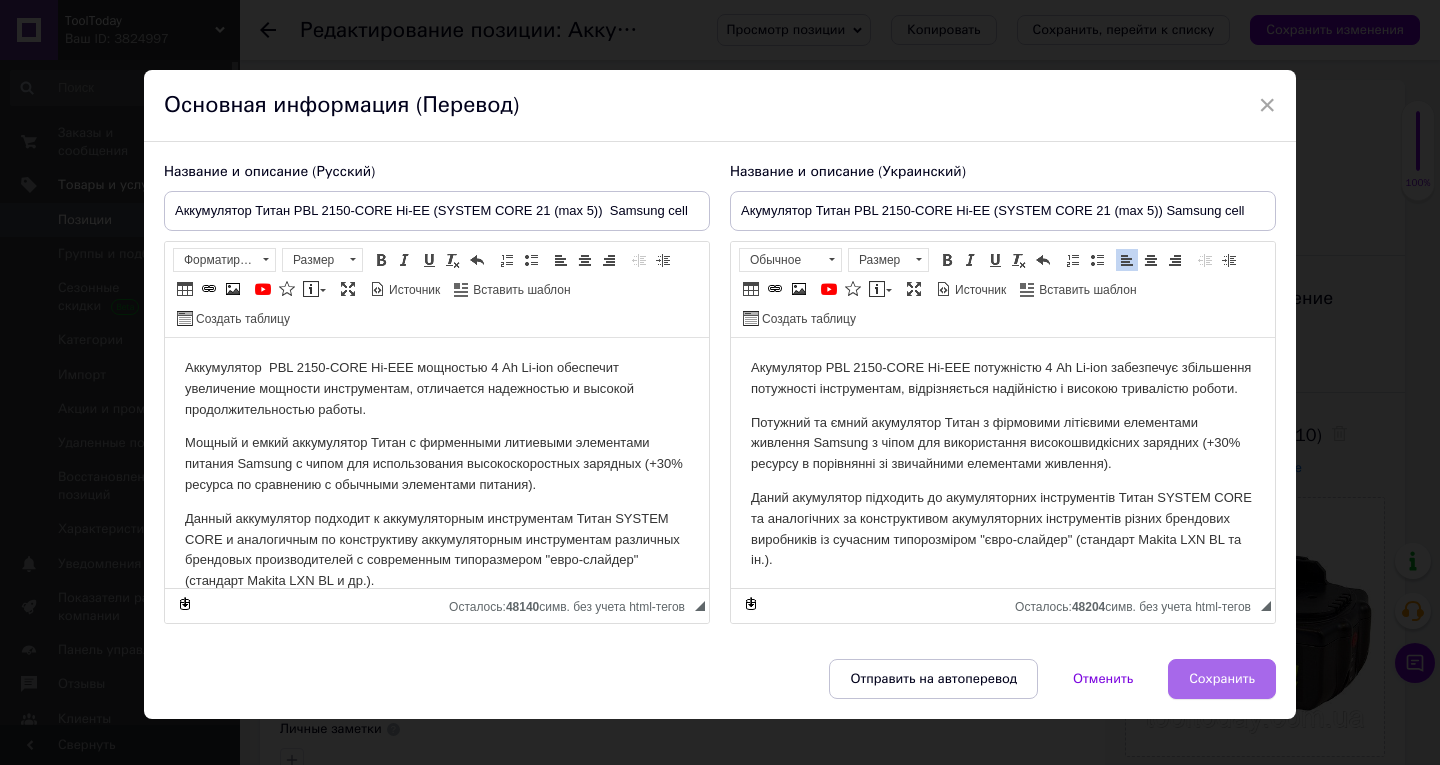 click on "Сохранить" at bounding box center [1222, 679] 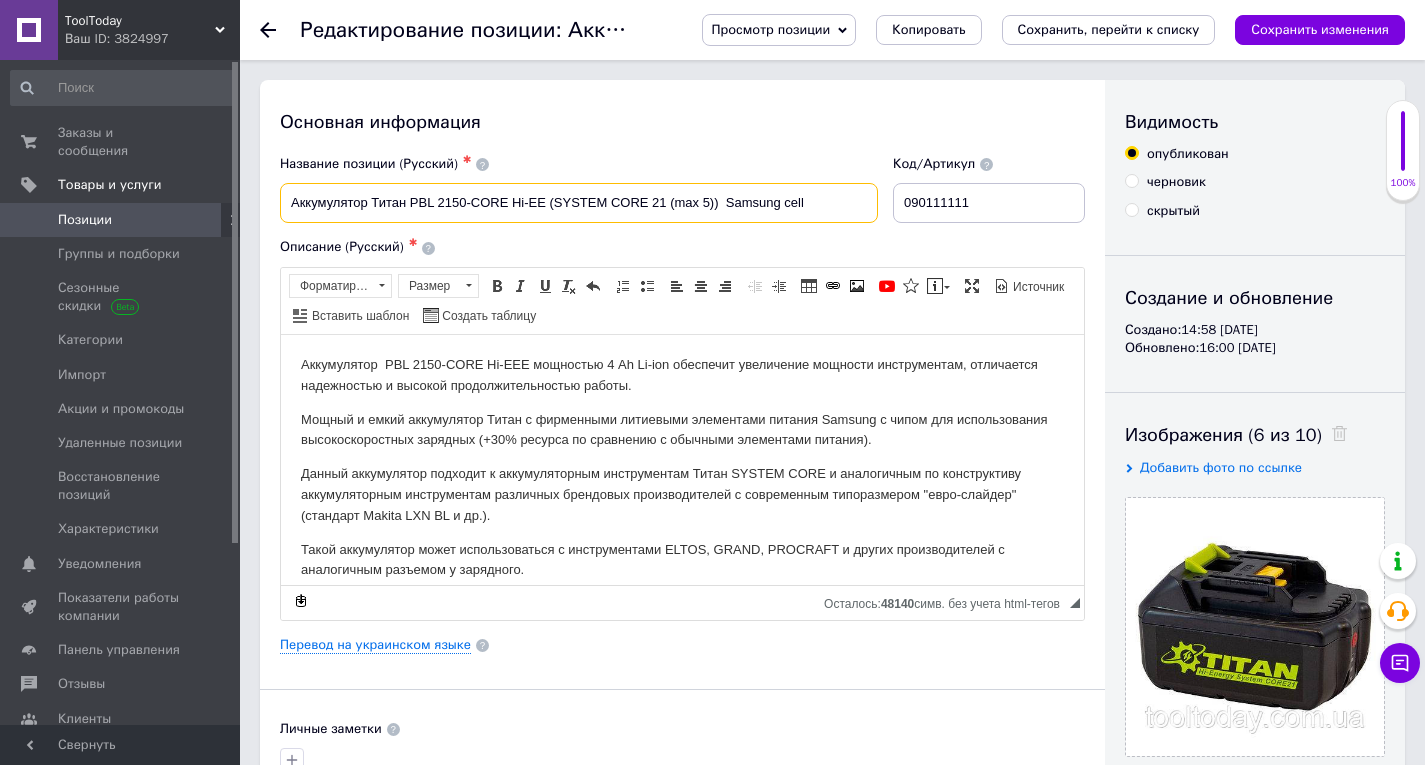 click on "Аккумулятор Титан PBL 2150-CORE Hi-EE (SYSTEM CORE 21 (max 5))  Samsung cell" at bounding box center [579, 203] 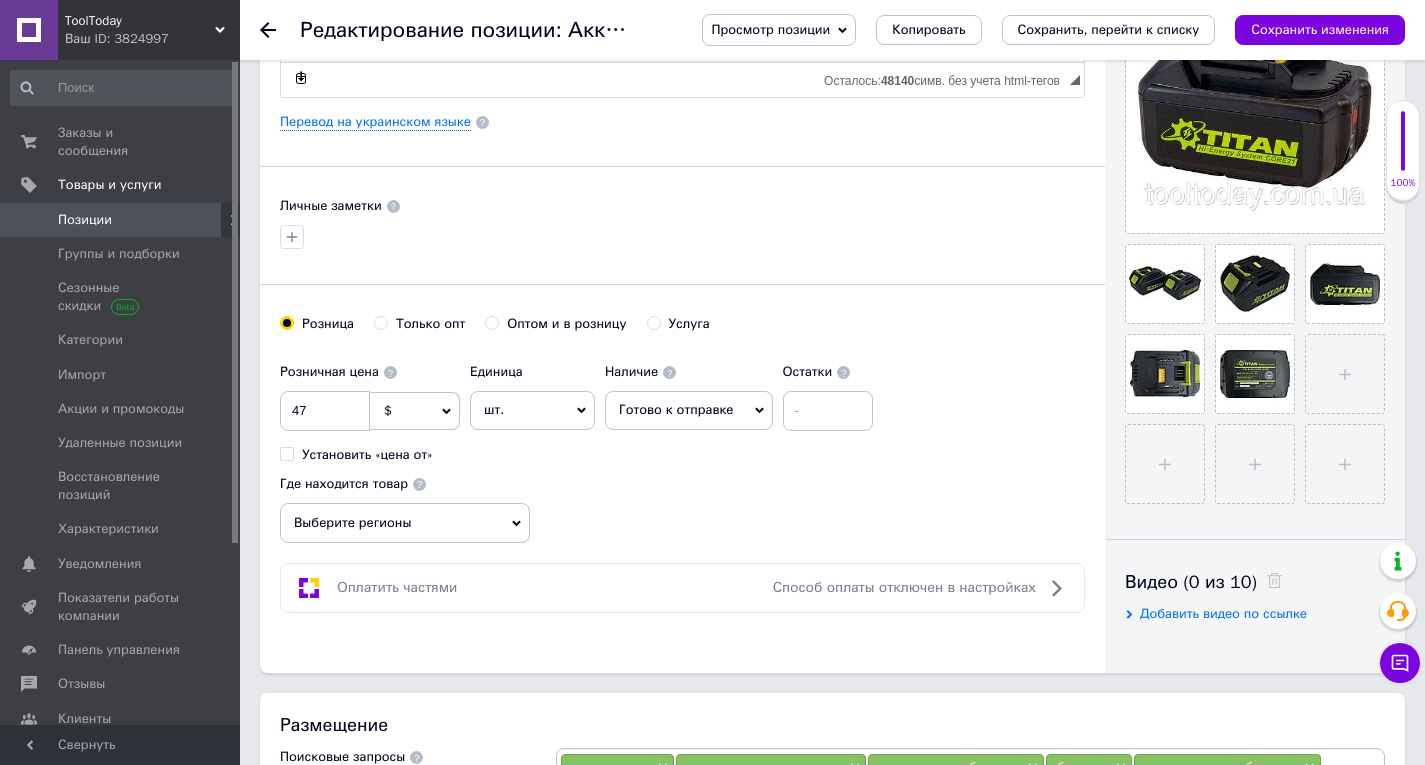 scroll, scrollTop: 700, scrollLeft: 0, axis: vertical 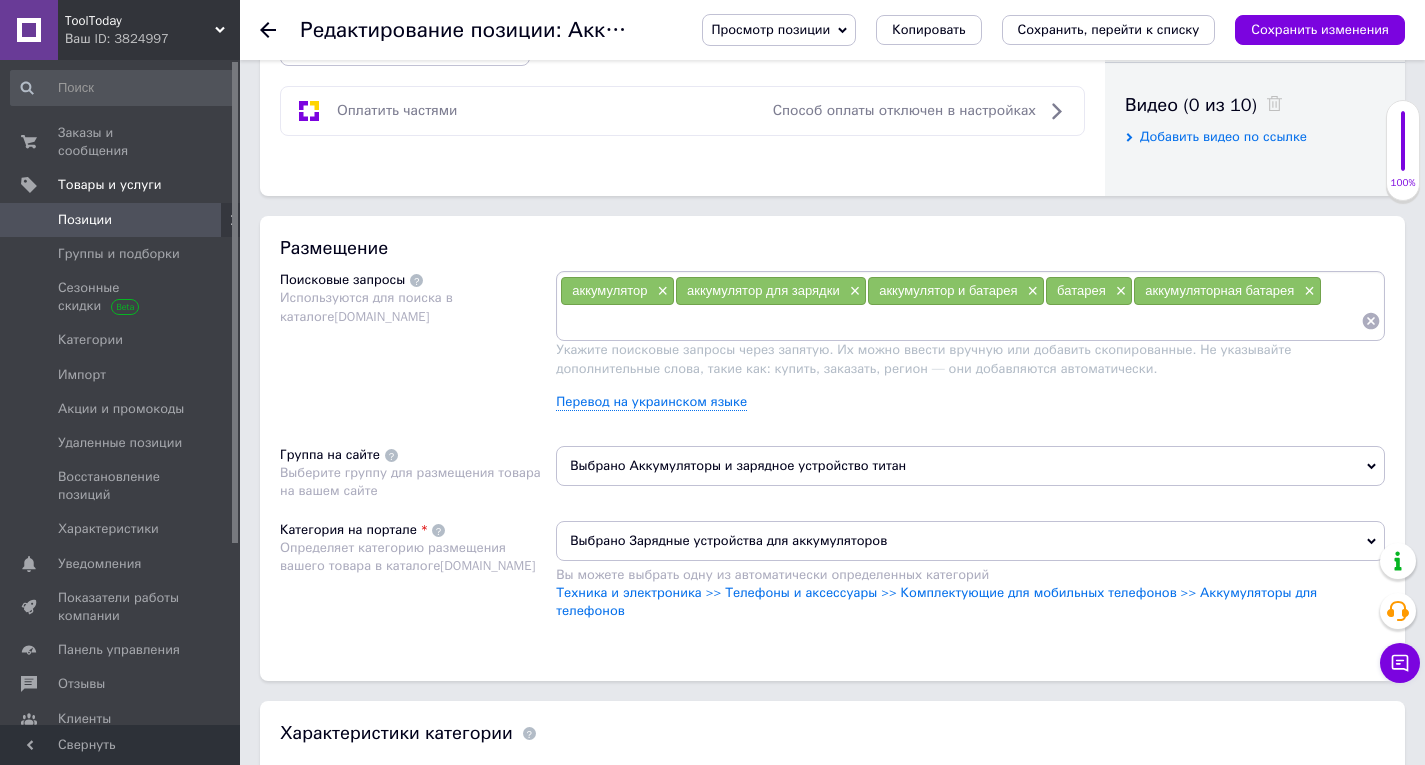 paste on "Аккумулятор Титан PBL 2150-CORE Hi-EE" 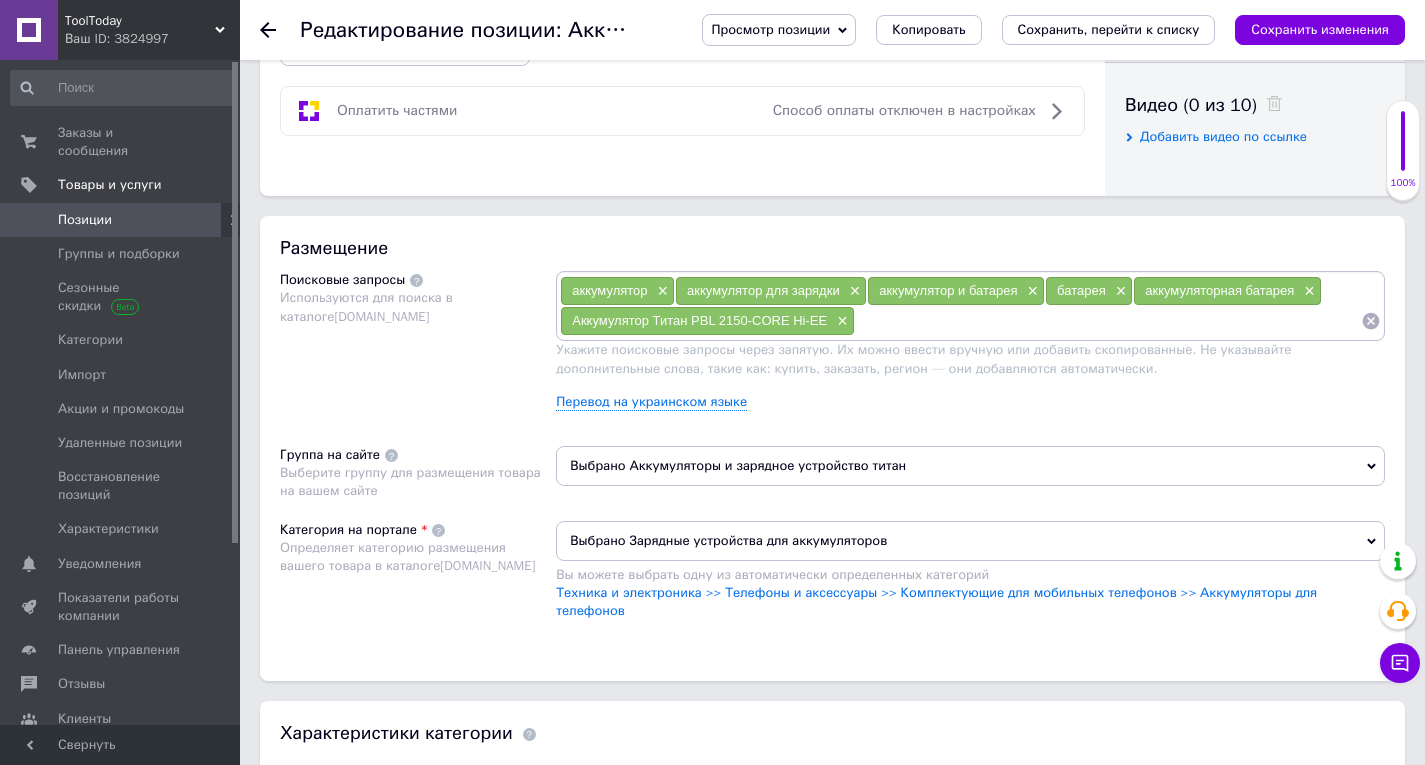 paste on "Аккумулятор Титан PBL 2150-CORE Hi-EE" 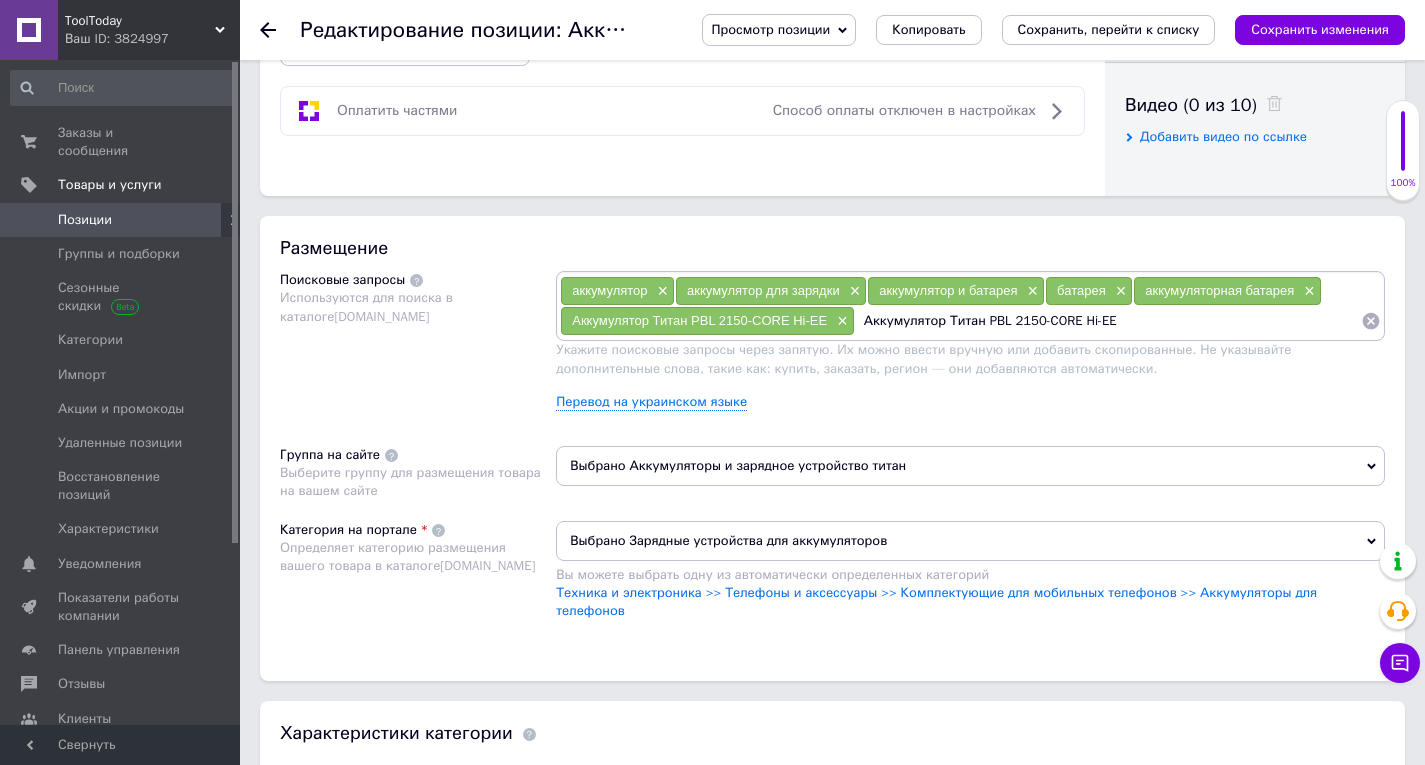 click on "Аккумулятор Титан PBL 2150-CORE Hi-EE" at bounding box center (1108, 321) 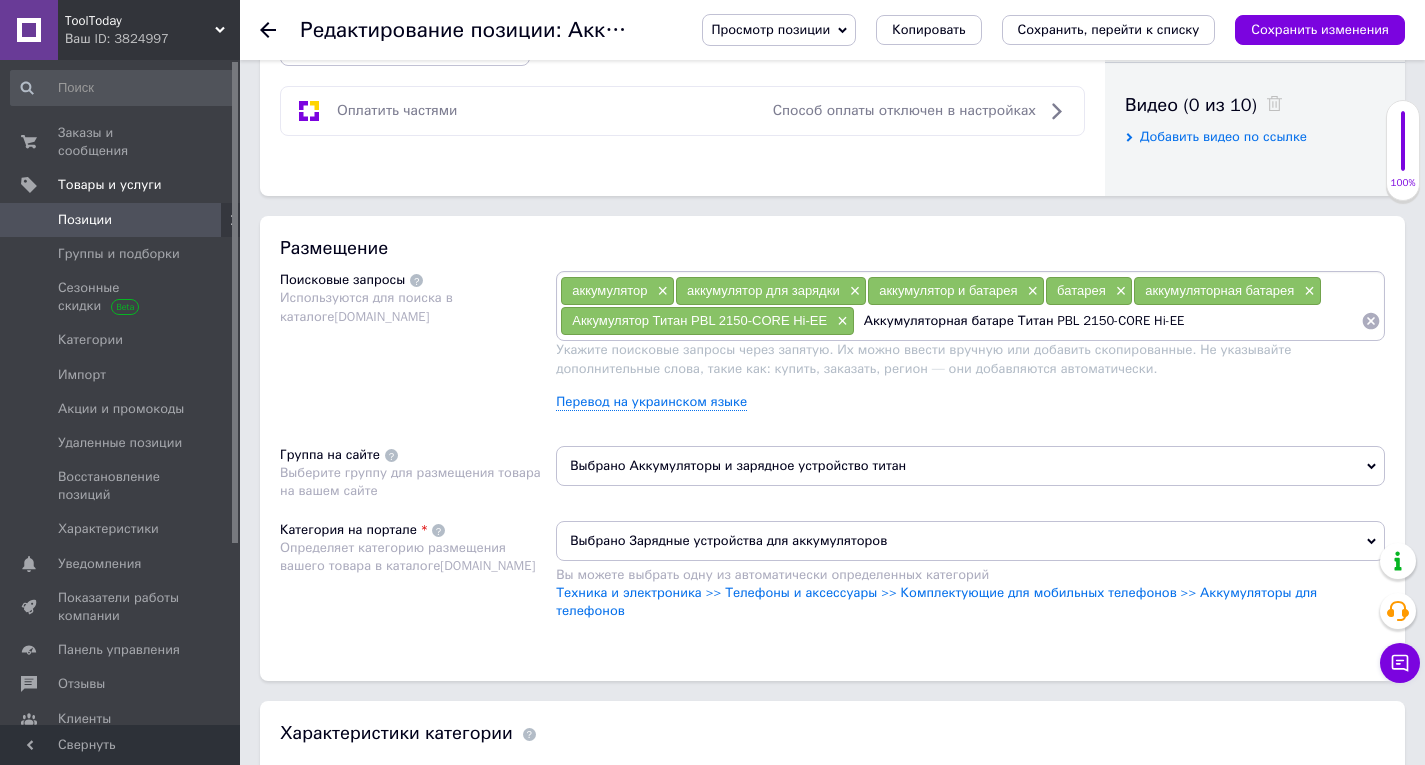 type on "Аккумуляторная батарея Титан PBL 2150-CORE Hi-EE" 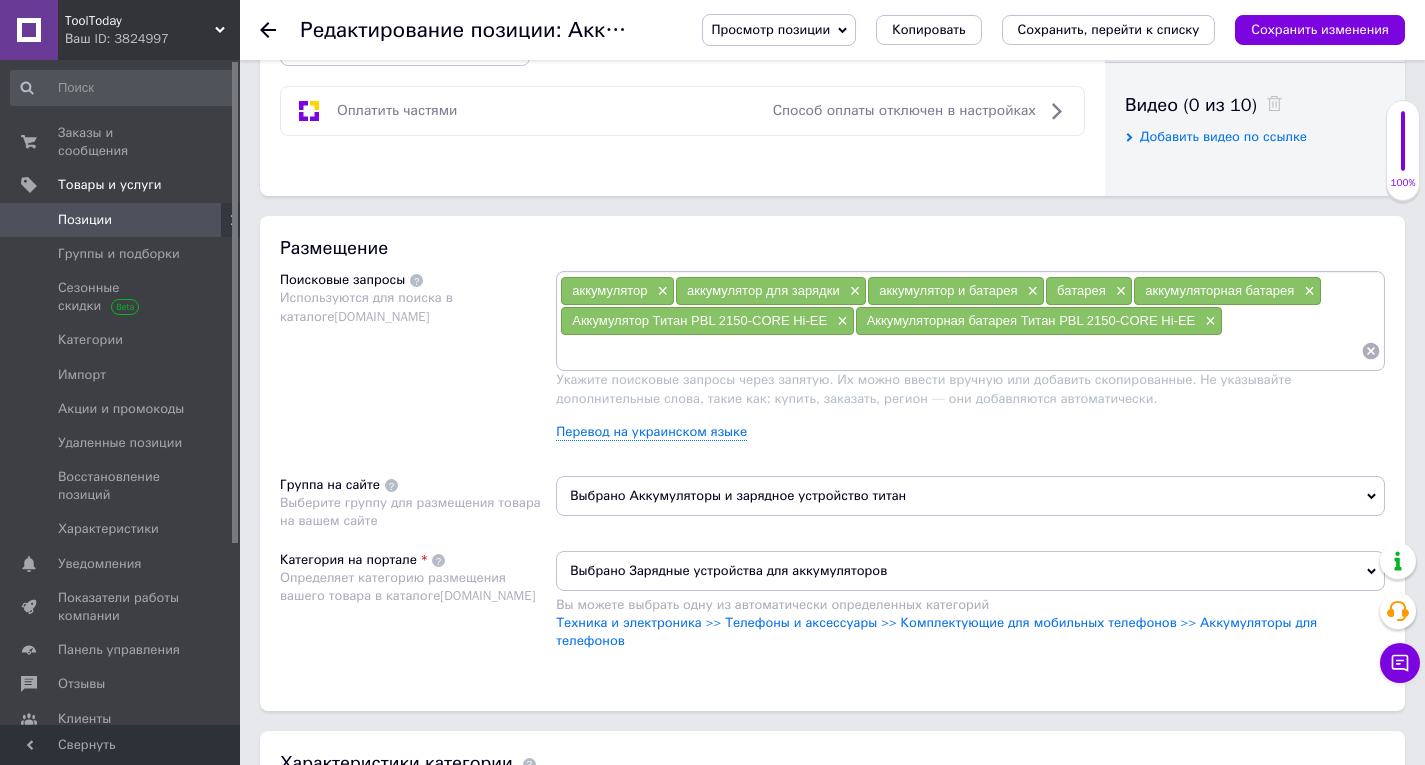 click on "Аккумуляторная батарея Титан PBL 2150-CORE Hi-EE" at bounding box center (1031, 320) 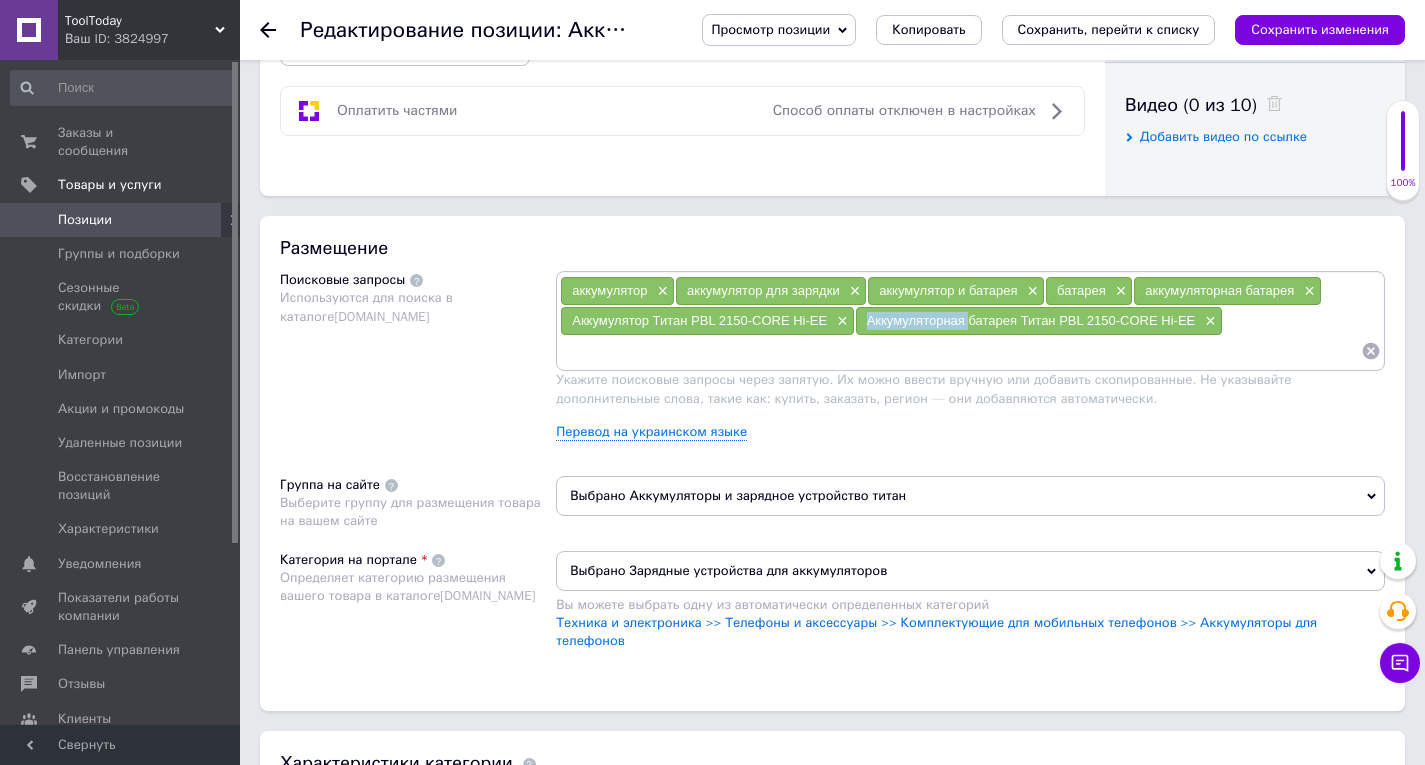 click on "Аккумуляторная батарея Титан PBL 2150-CORE Hi-EE" at bounding box center (1031, 320) 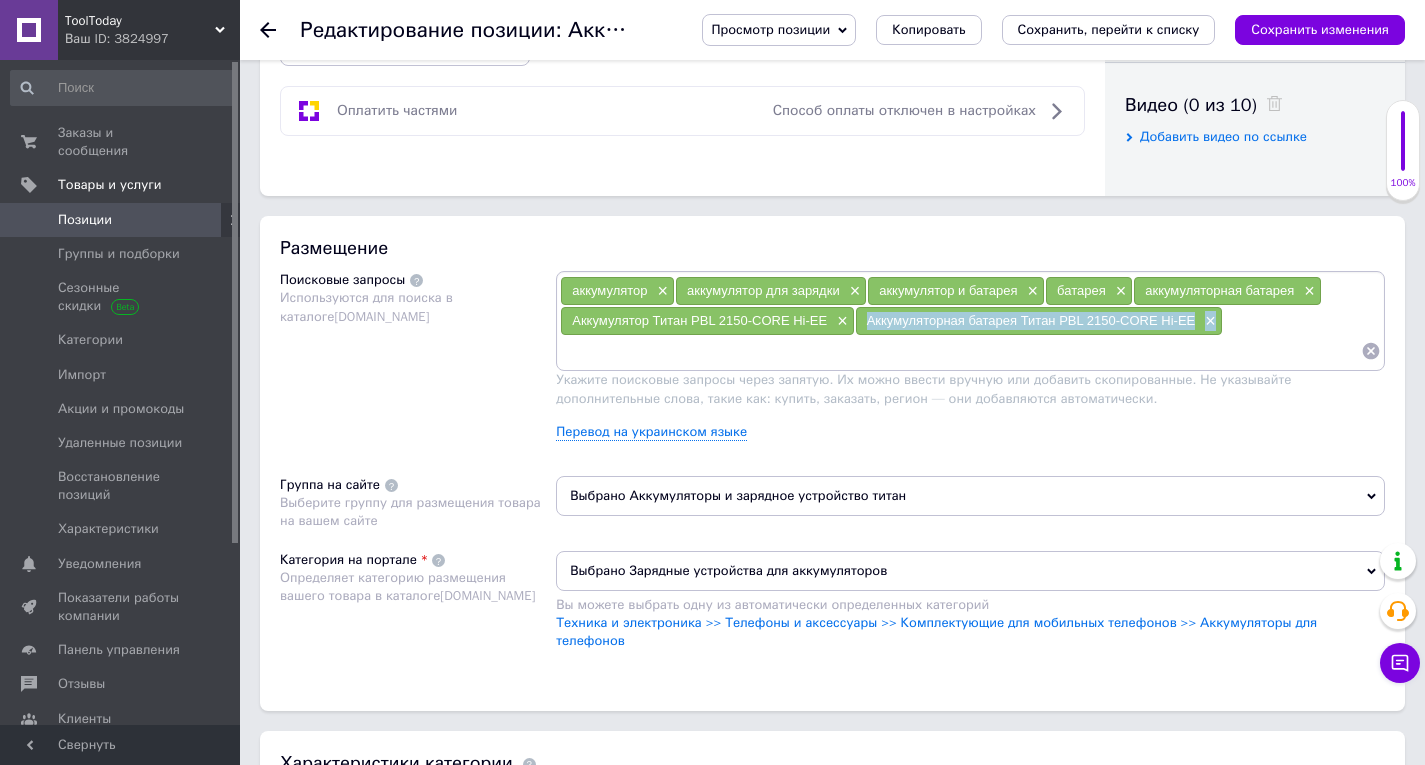 click on "Аккумуляторная батарея Титан PBL 2150-CORE Hi-EE" at bounding box center [1031, 320] 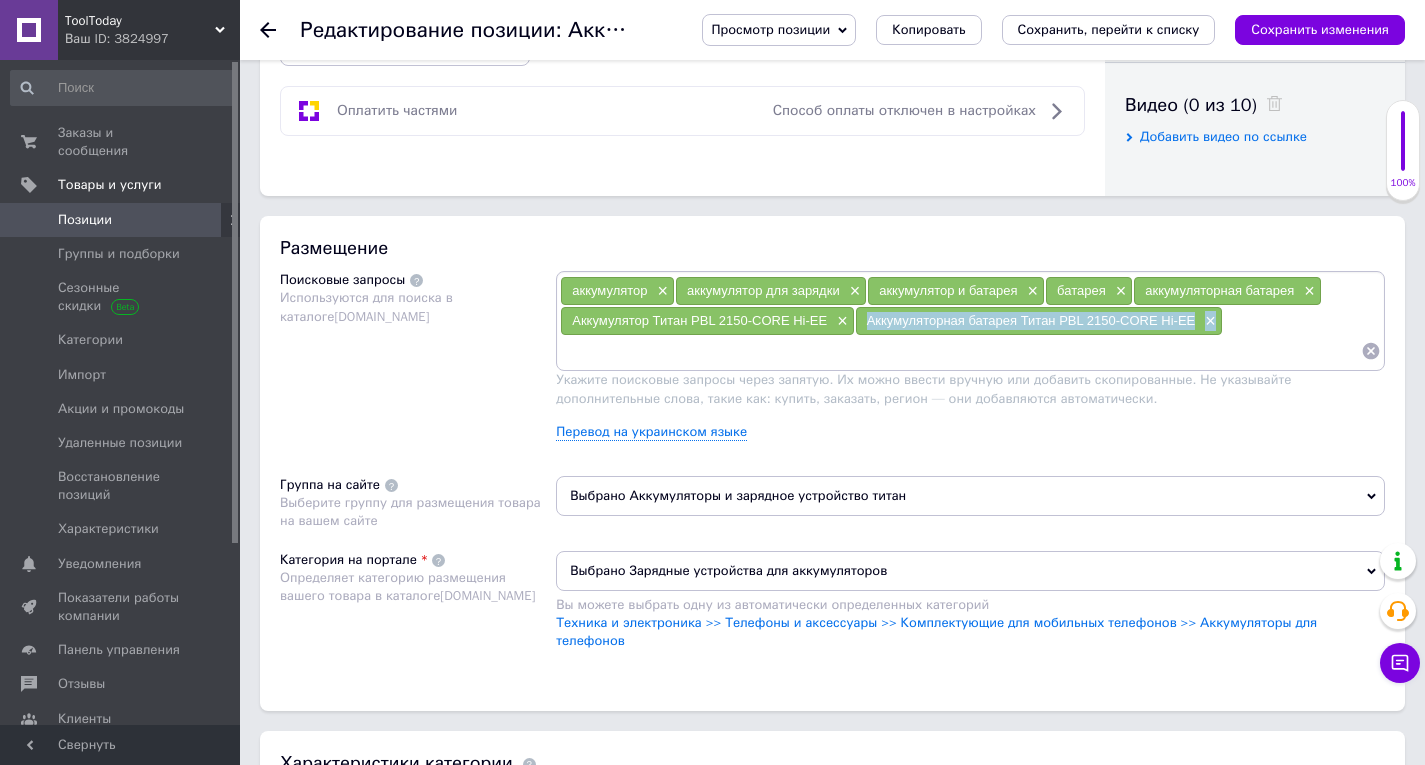 copy on "Аккумуляторная батарея Титан PBL 2150-CORE Hi-EE ×" 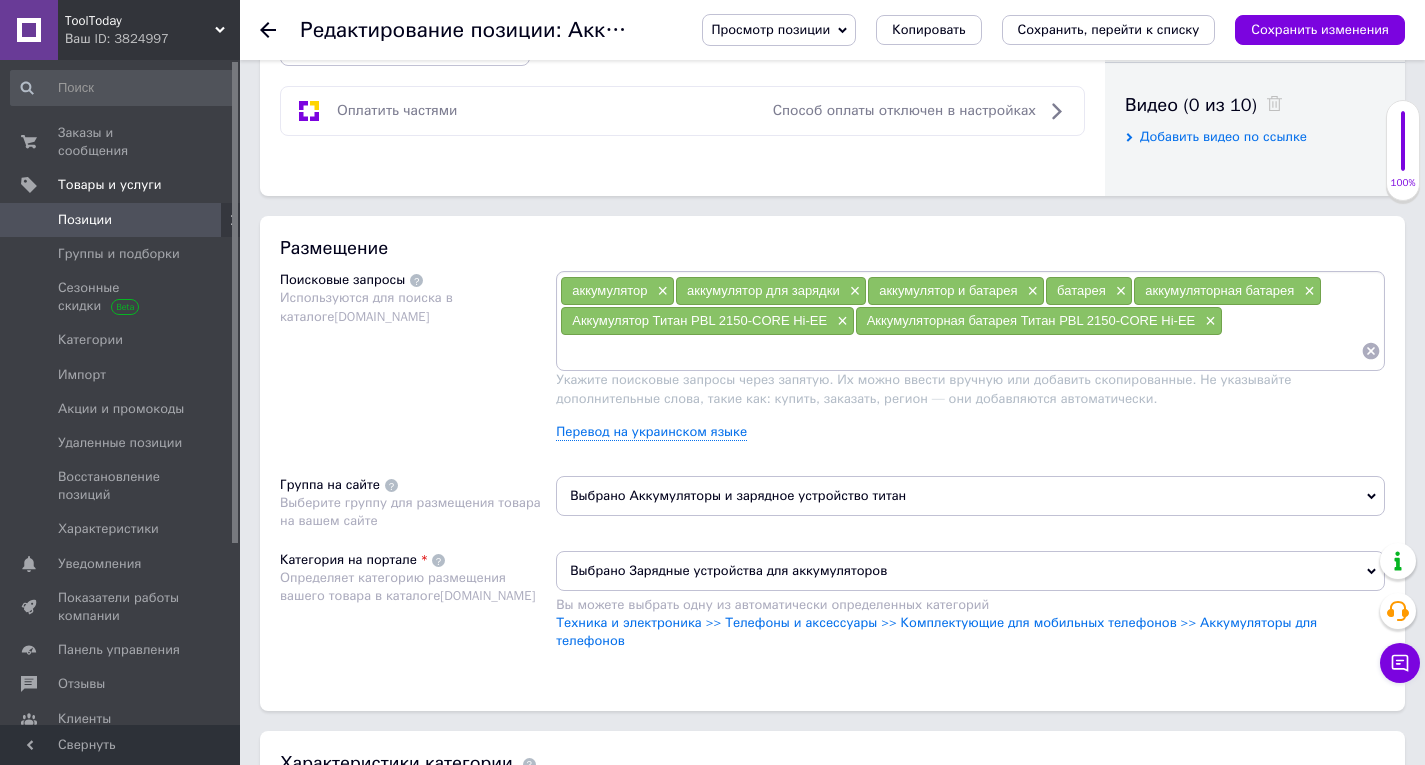 click at bounding box center (960, 351) 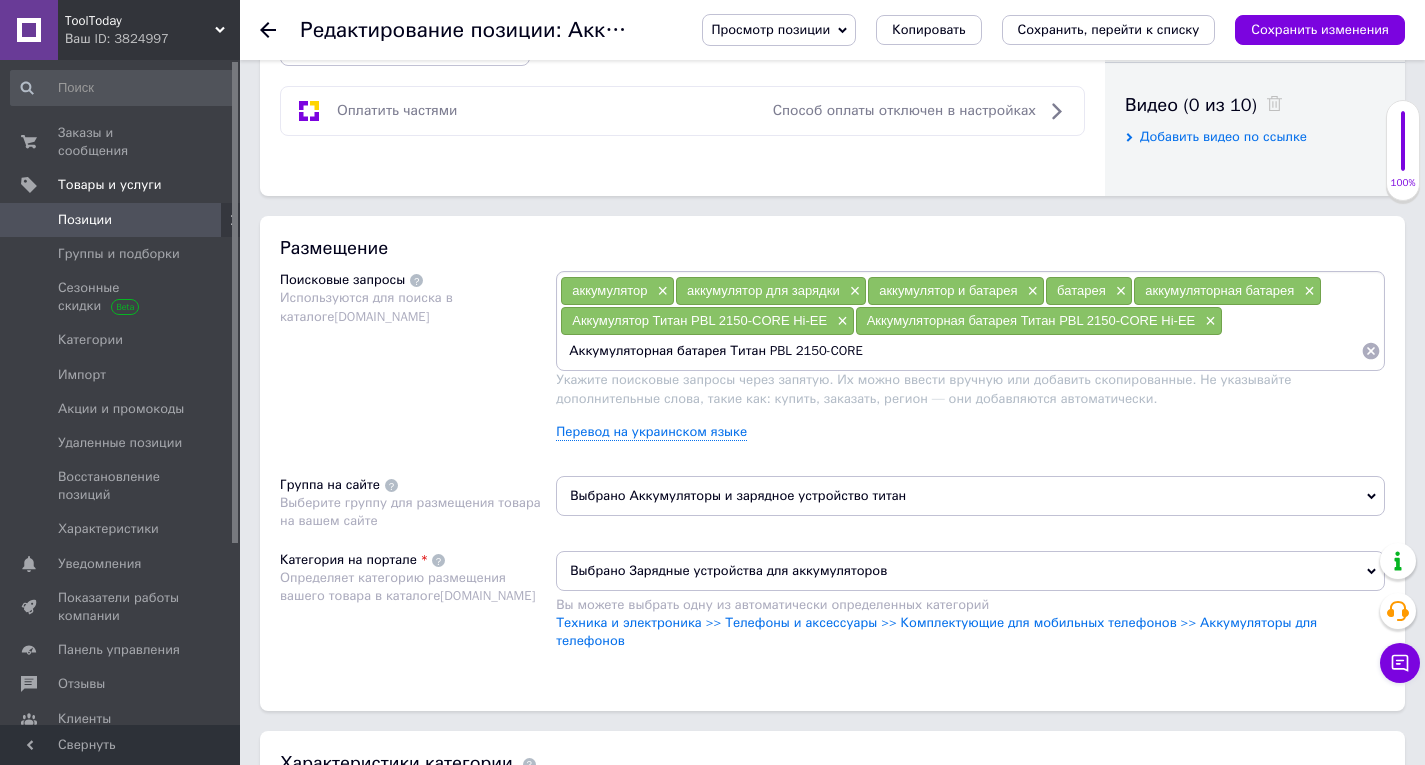 type on "Аккумуляторная батарея Титан PBL 2150-CORE" 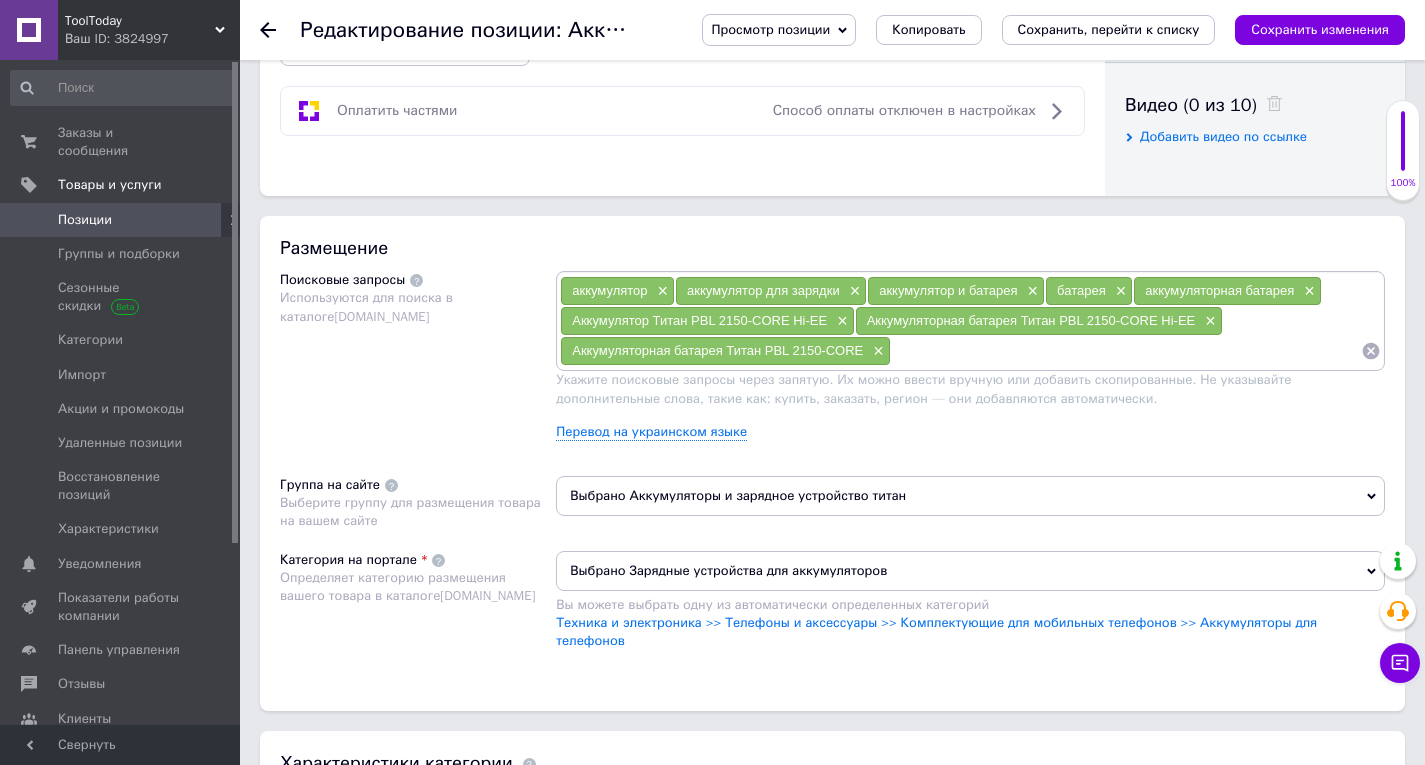 paste on "Аккумуляторная батарея Титан PBL 2150-CORE" 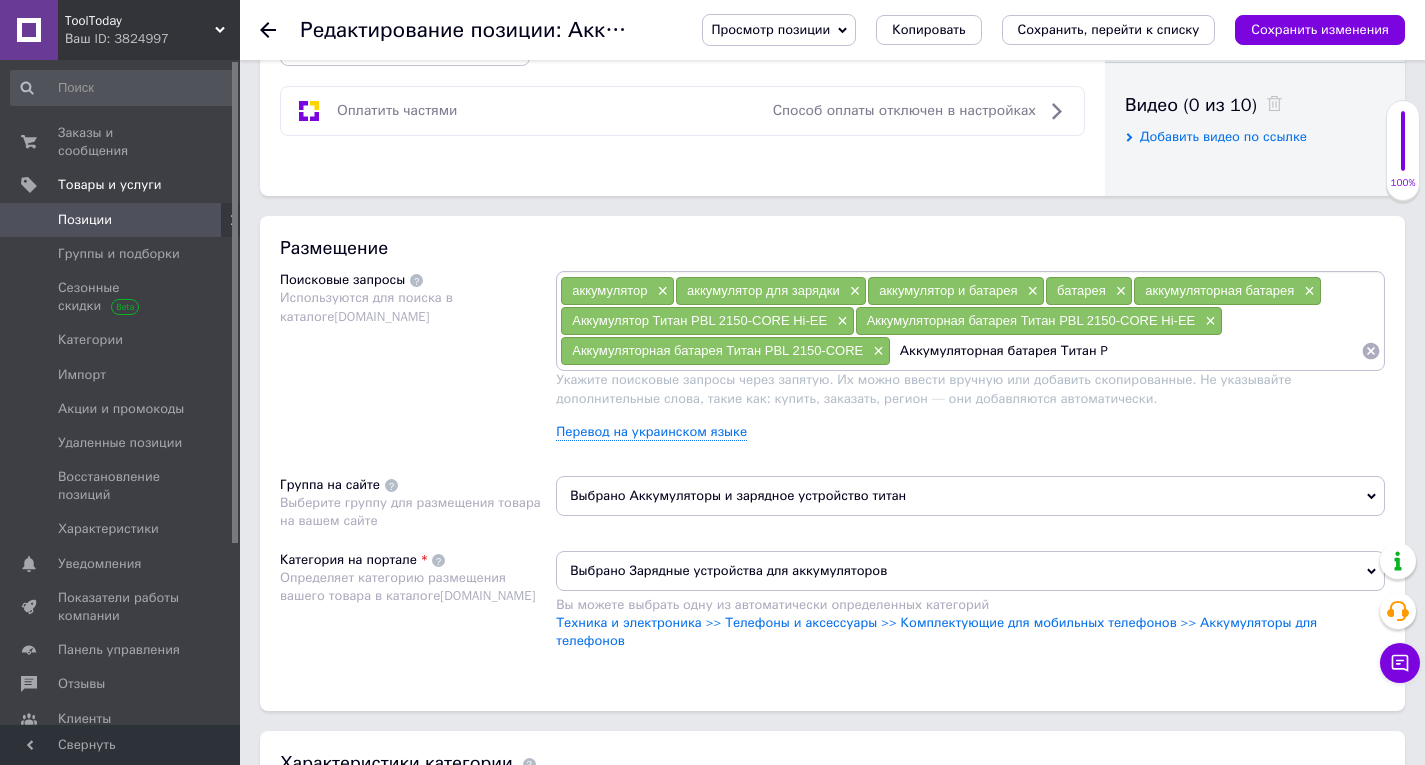 type on "Аккумуляторная батарея Титан" 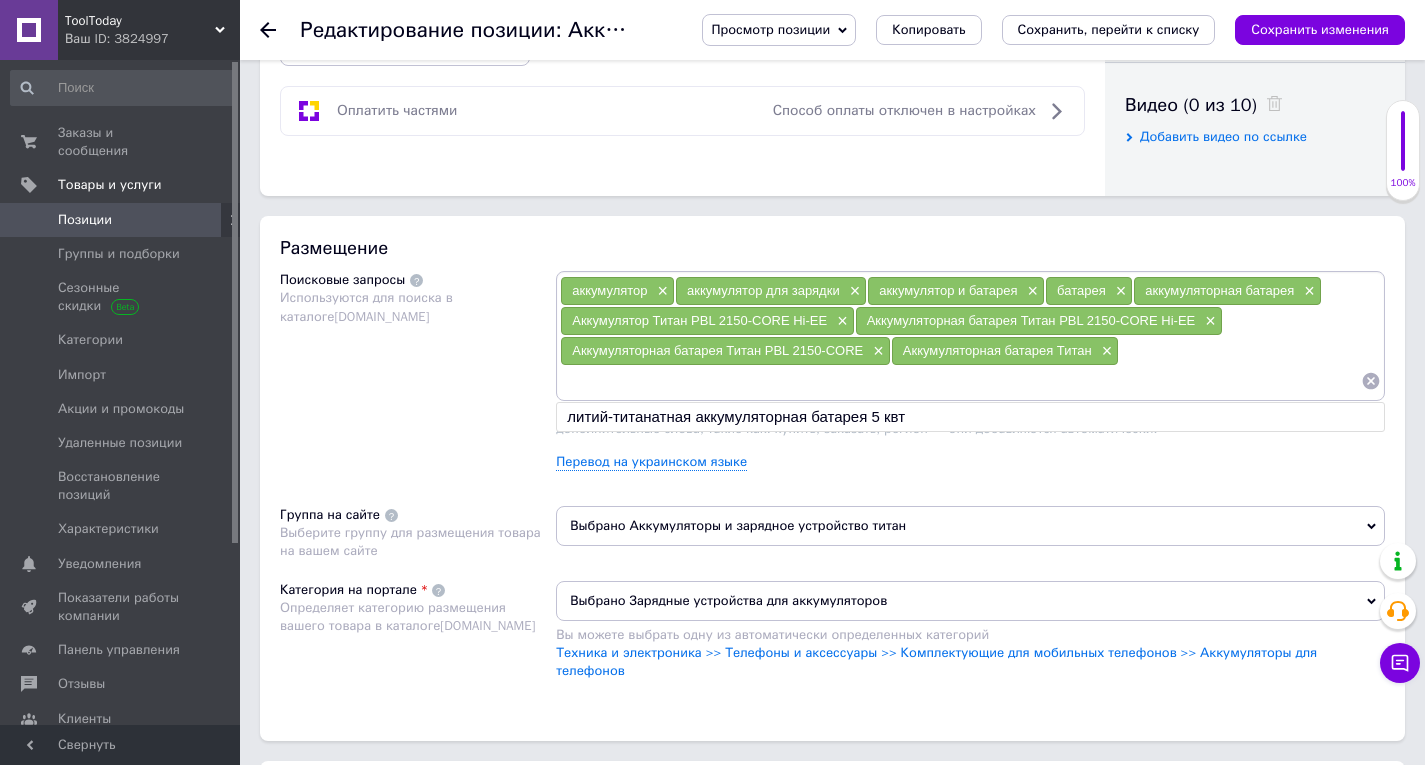paste on "Аккумуляторная батарея Титан PBL 2150-CORE" 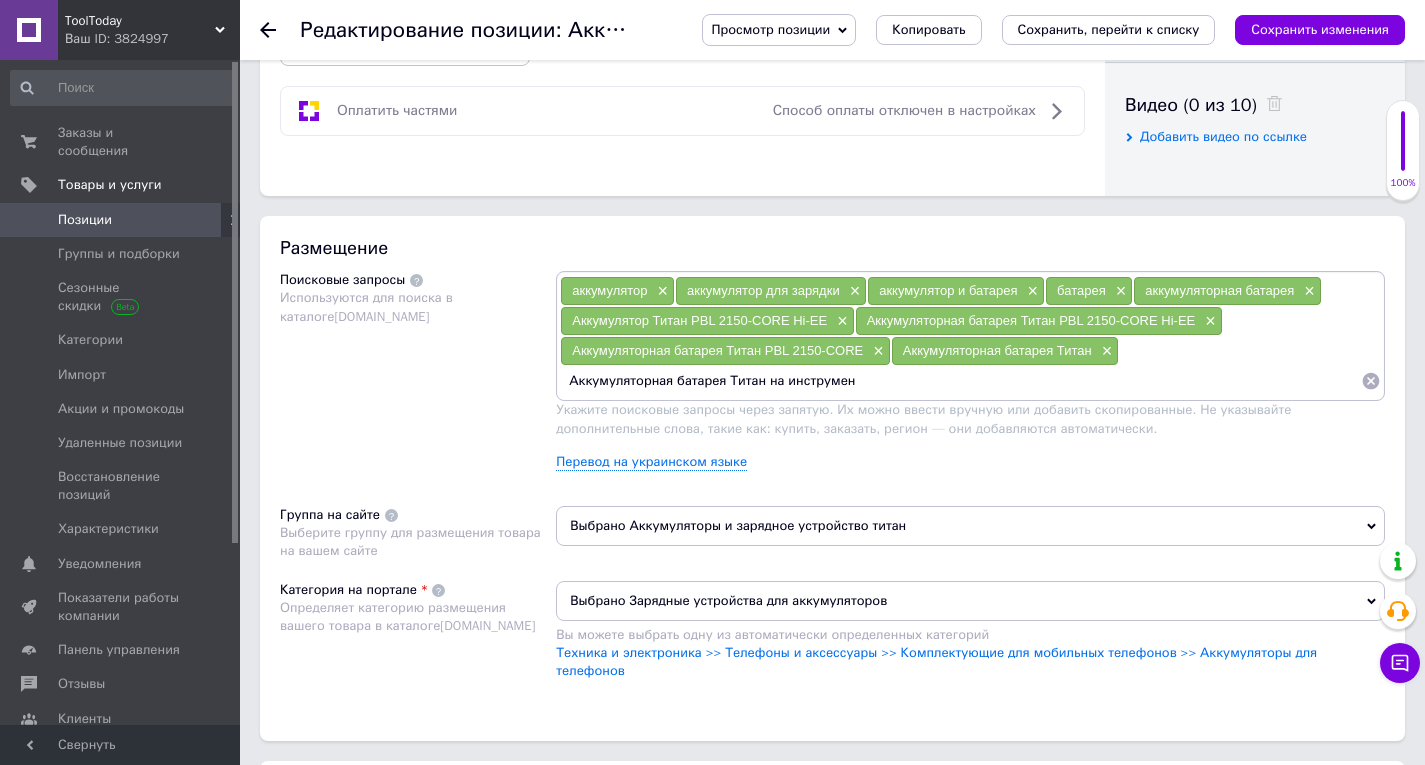 type on "Аккумуляторная батарея Титан на инструмент" 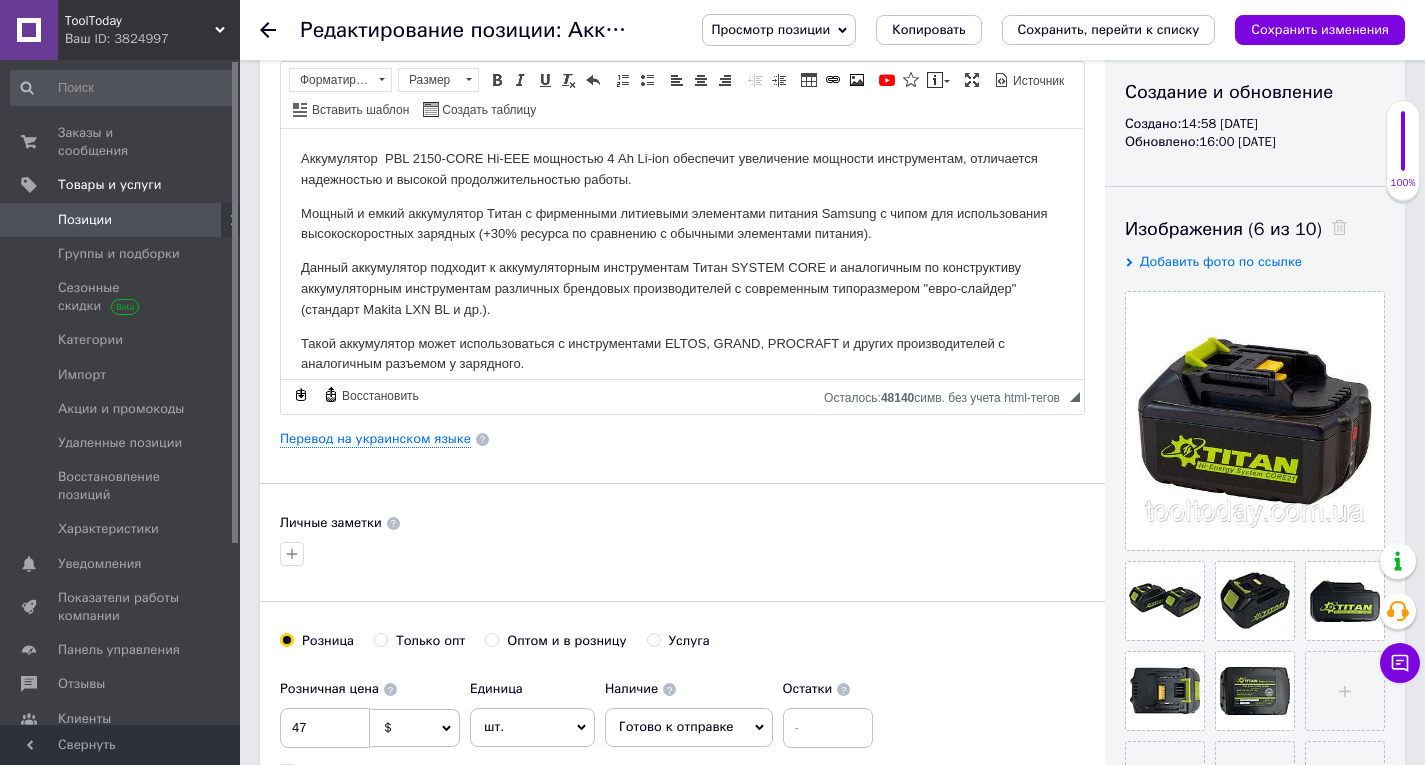 scroll, scrollTop: 0, scrollLeft: 0, axis: both 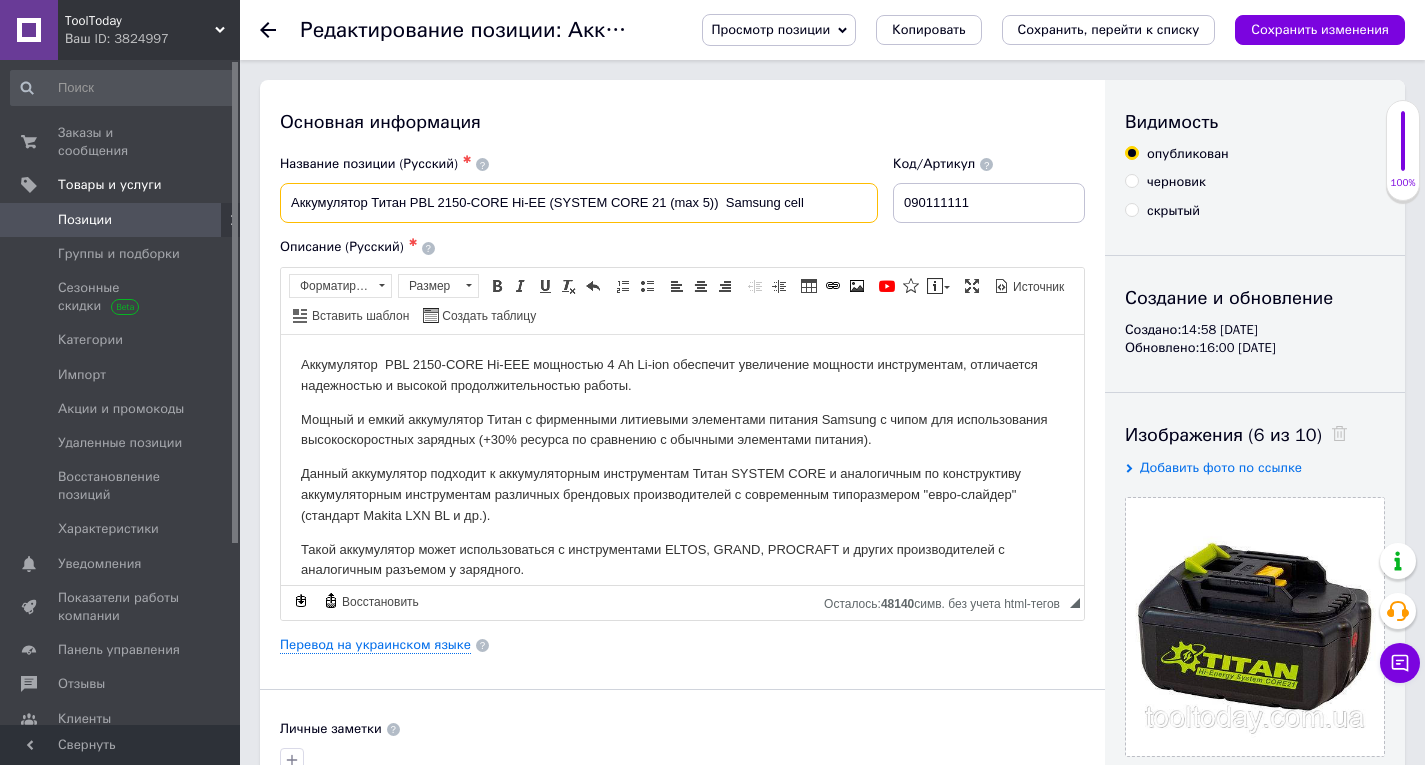 click on "Аккумулятор Титан PBL 2150-CORE Hi-EE (SYSTEM CORE 21 (max 5))  Samsung cell" at bounding box center [579, 203] 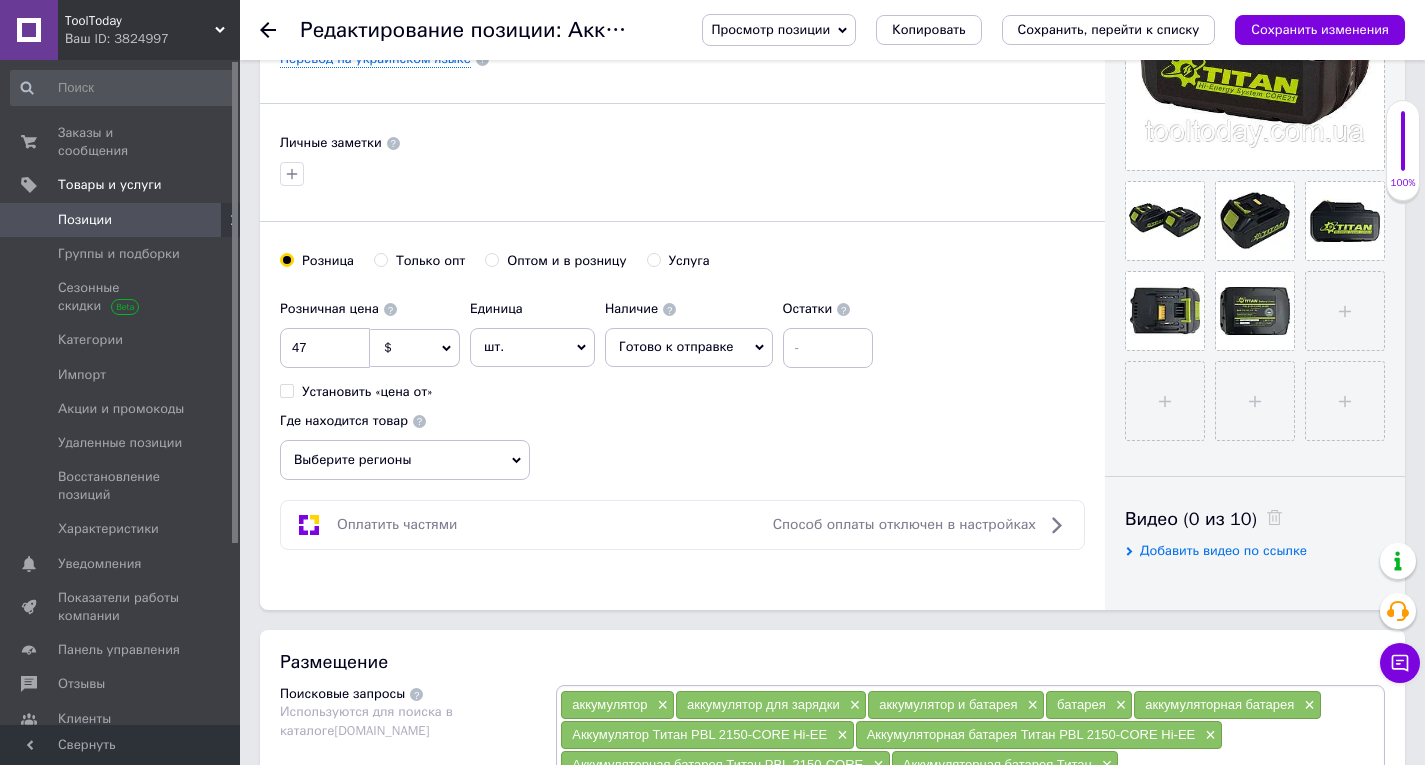 scroll, scrollTop: 800, scrollLeft: 0, axis: vertical 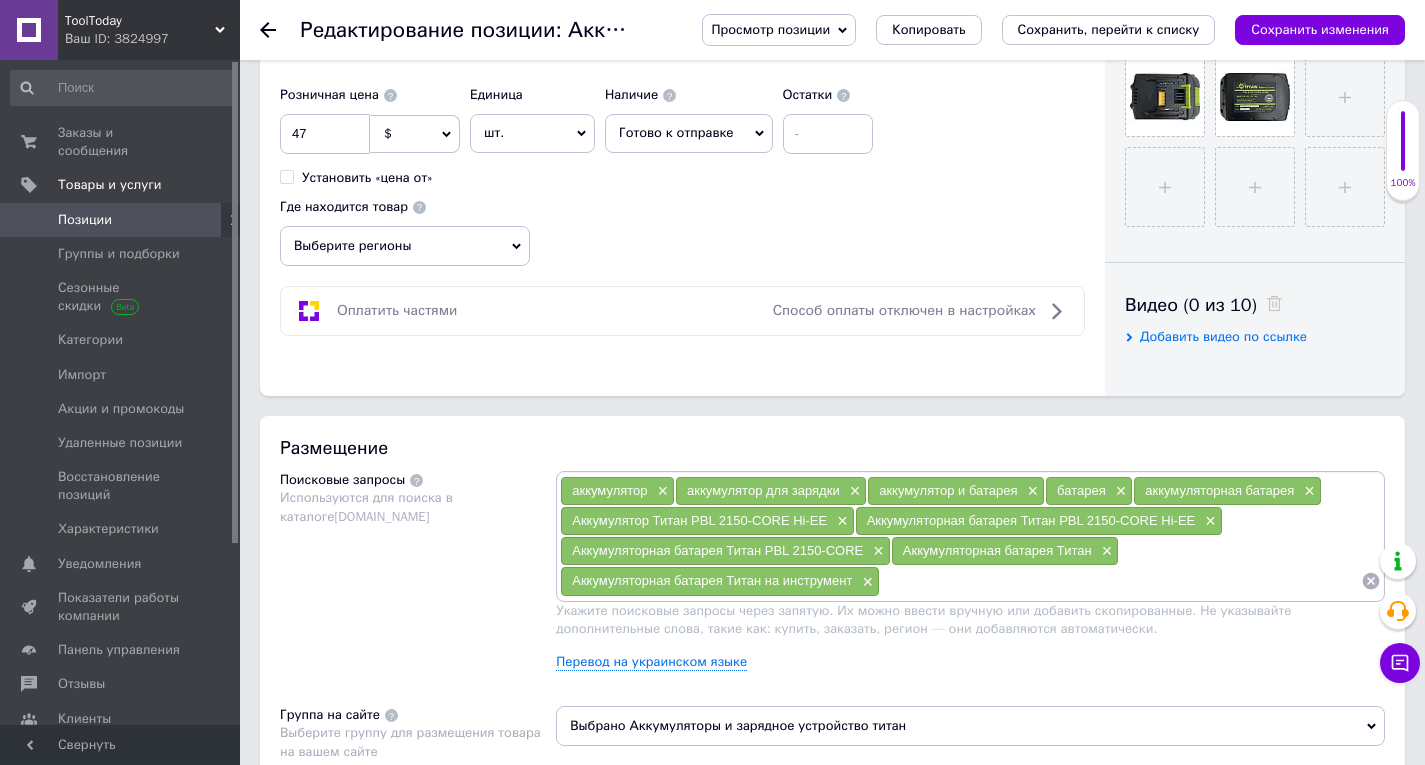 click at bounding box center [1120, 581] 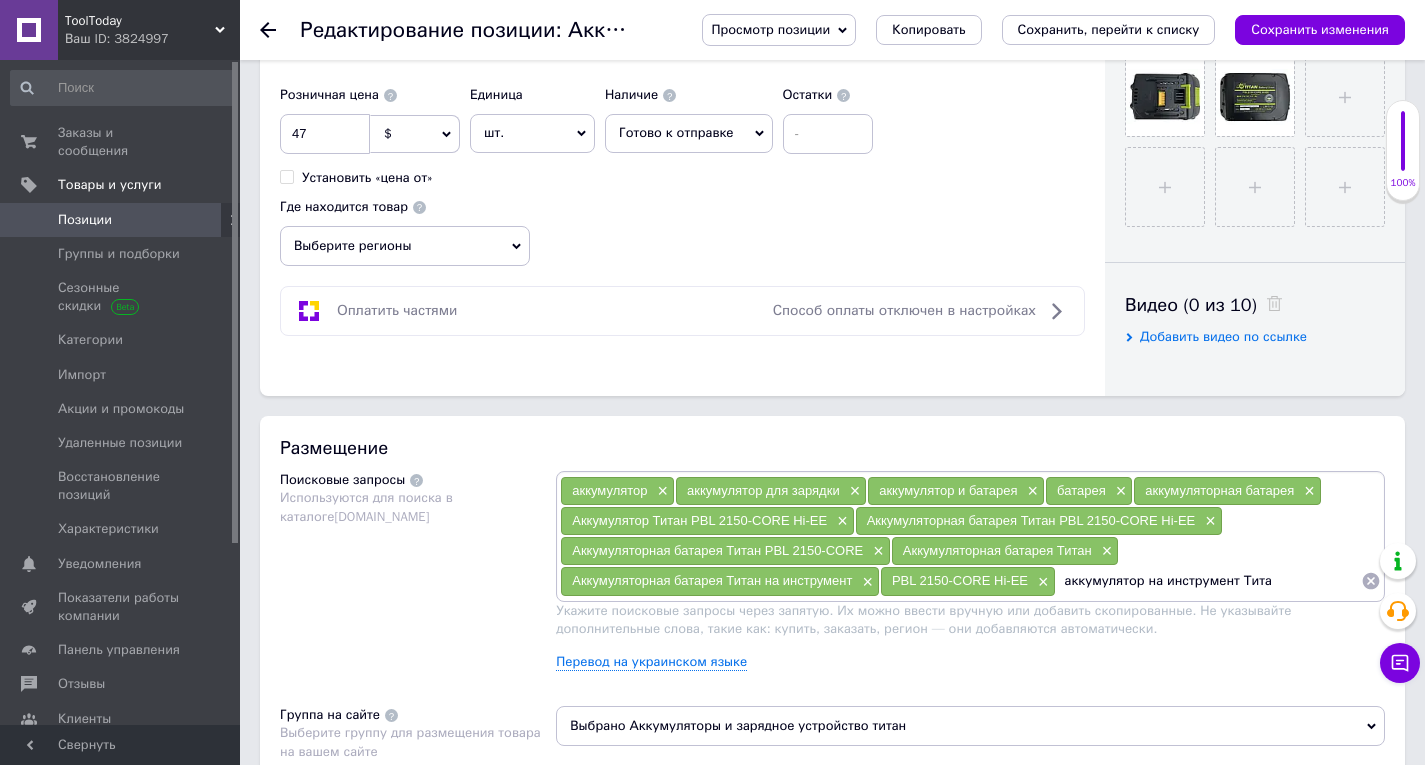 type on "аккумулятор на инструмент Титан" 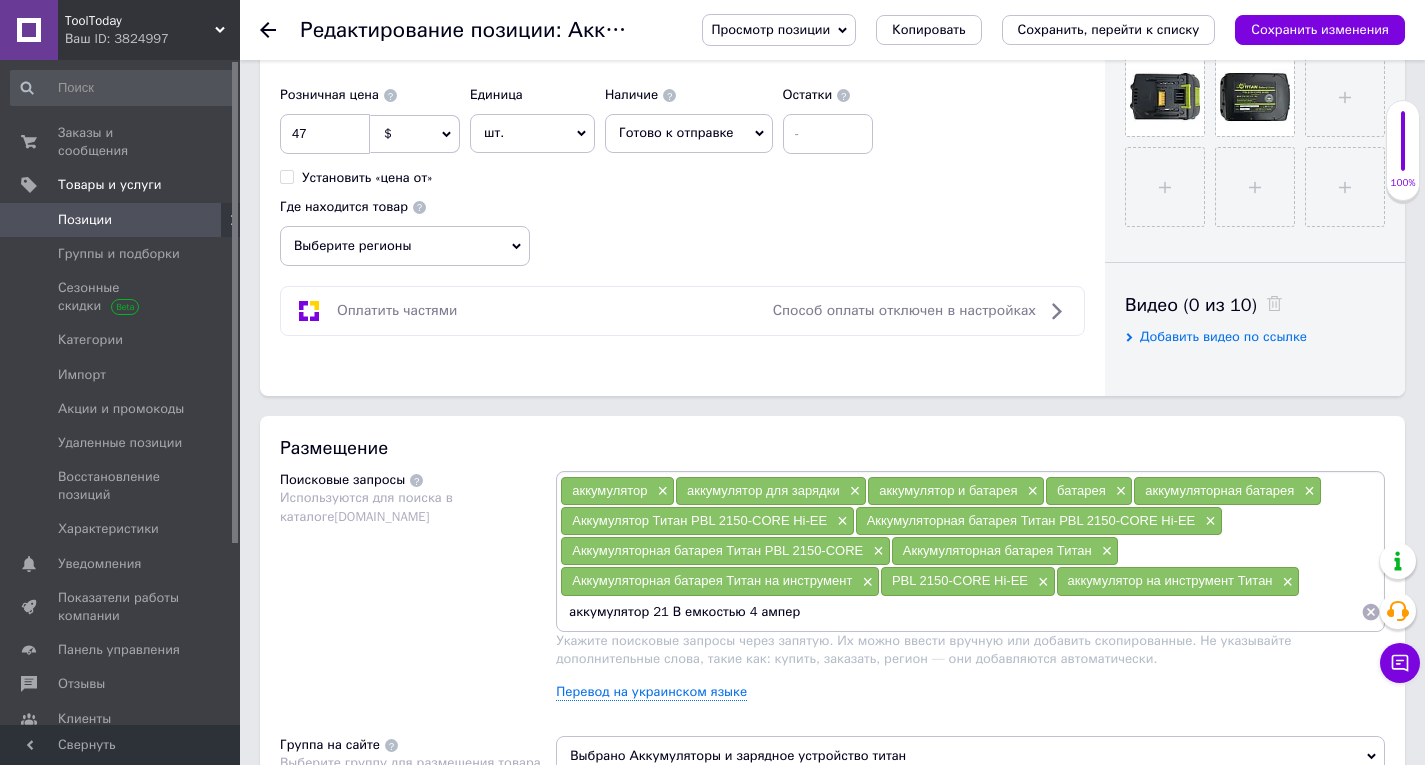 type on "аккумулятор 21 В емкостью 4 ампера" 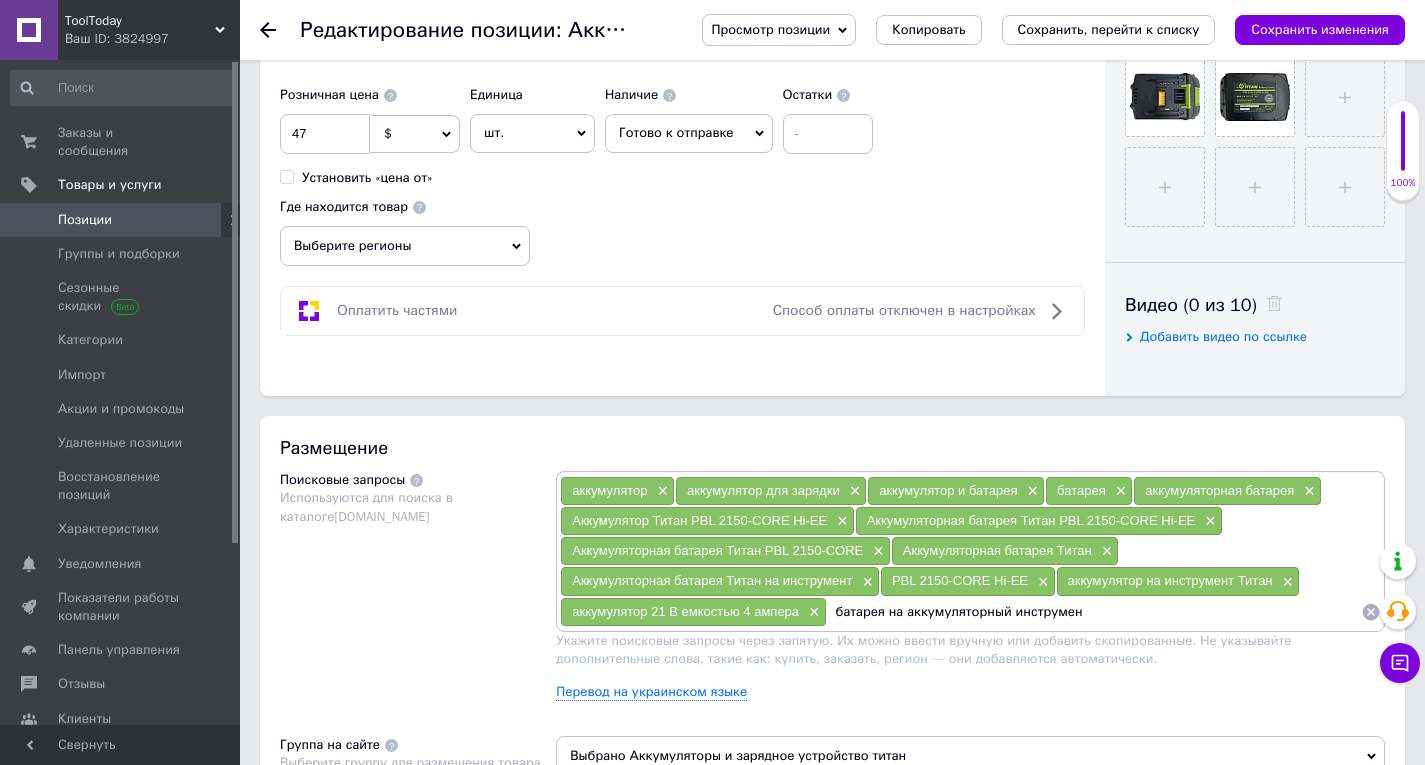 type on "батарея на аккумуляторный инструмент" 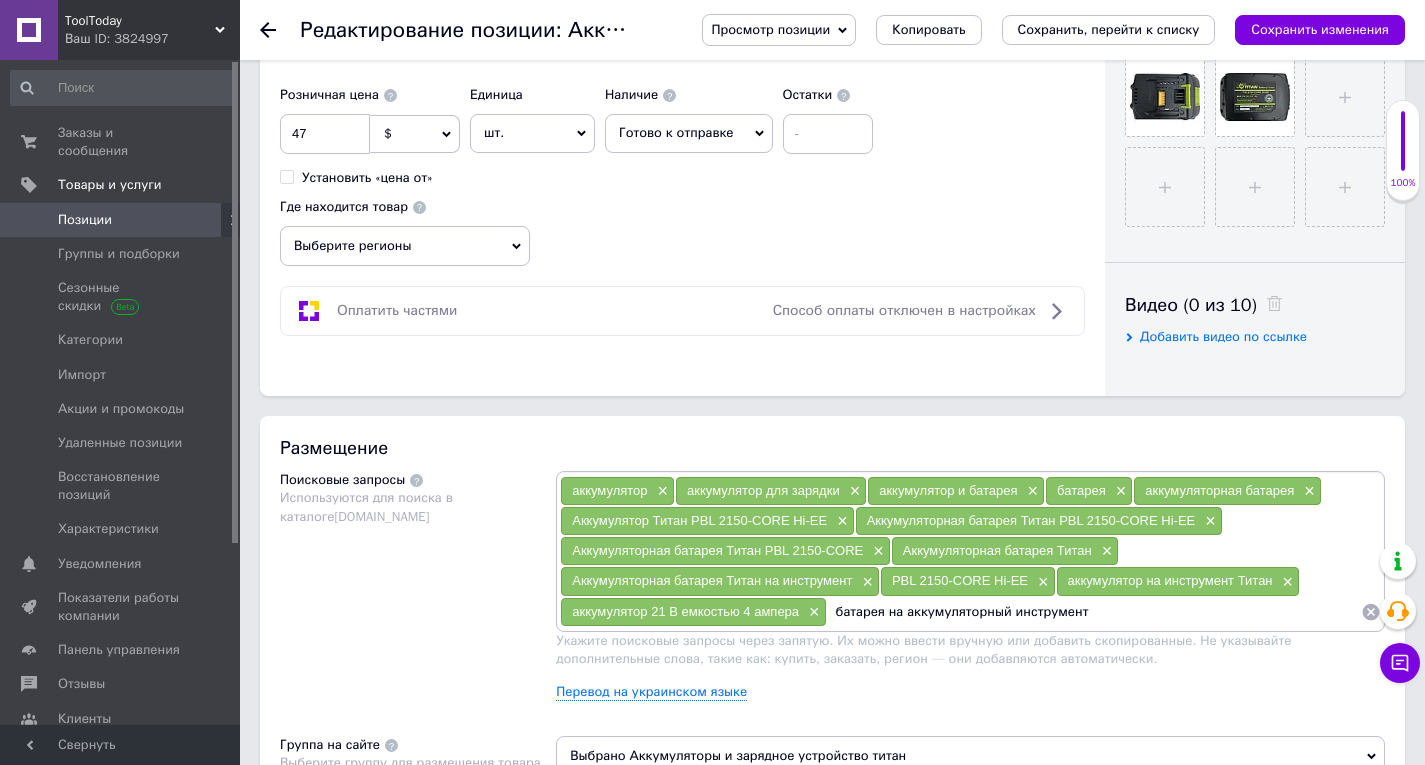 type 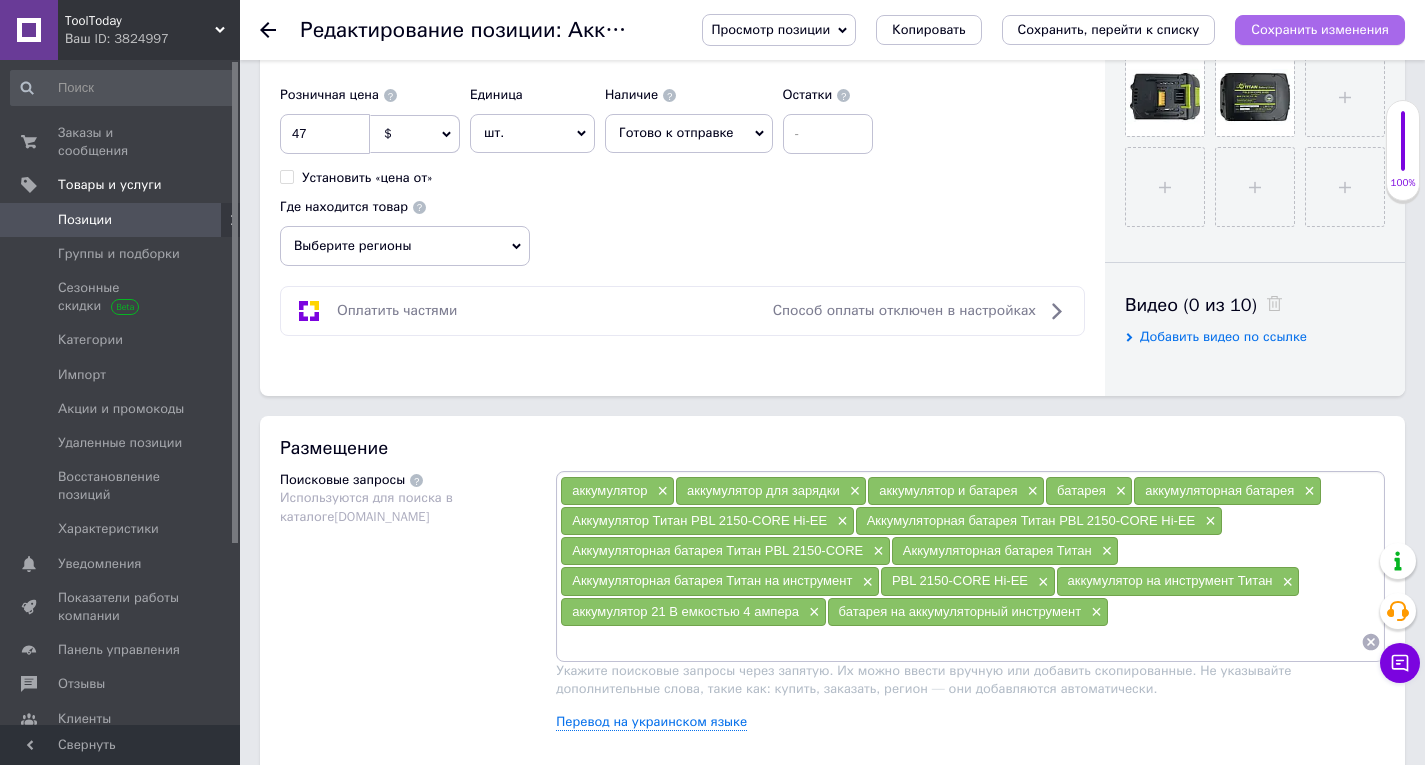 click on "Сохранить изменения" at bounding box center (1320, 29) 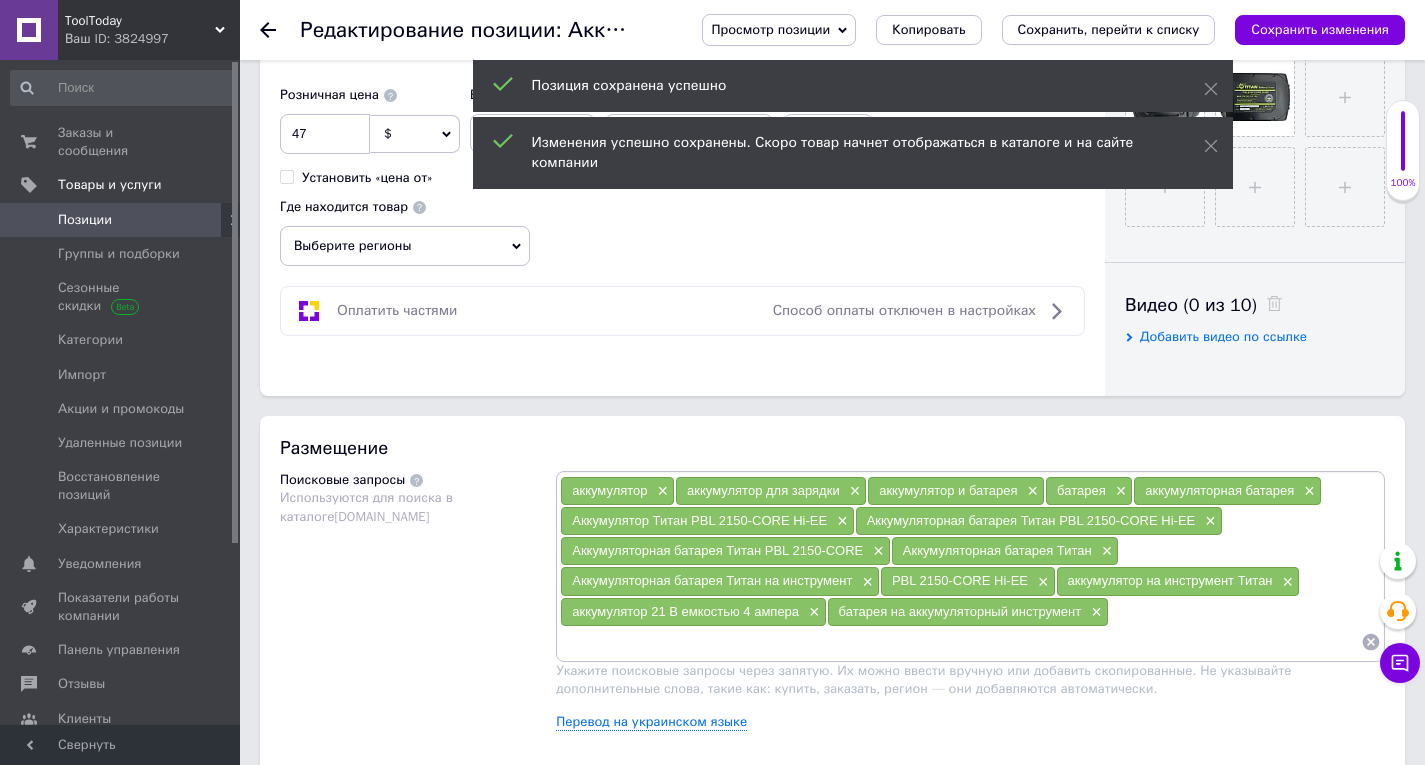 drag, startPoint x: 267, startPoint y: 25, endPoint x: 278, endPoint y: 35, distance: 14.866069 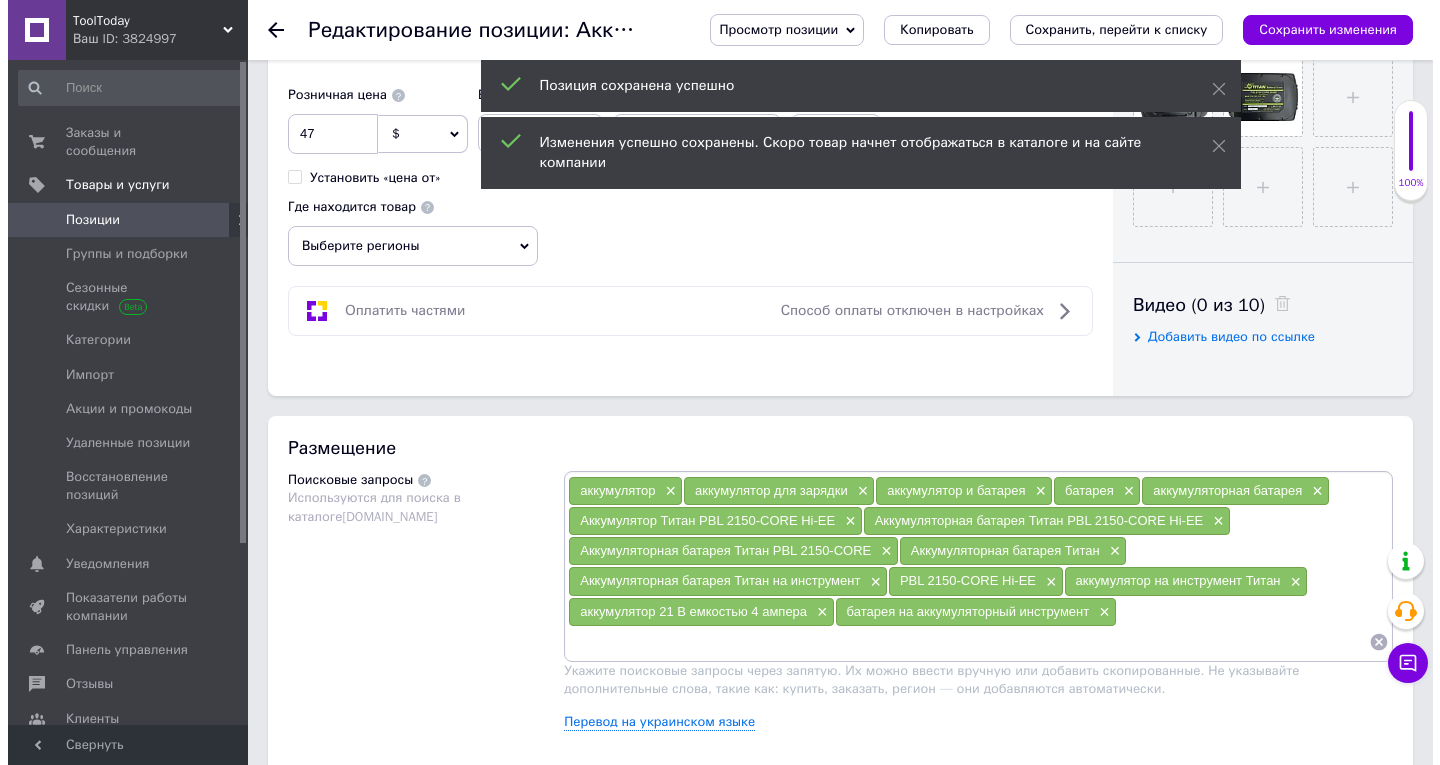 scroll, scrollTop: 0, scrollLeft: 0, axis: both 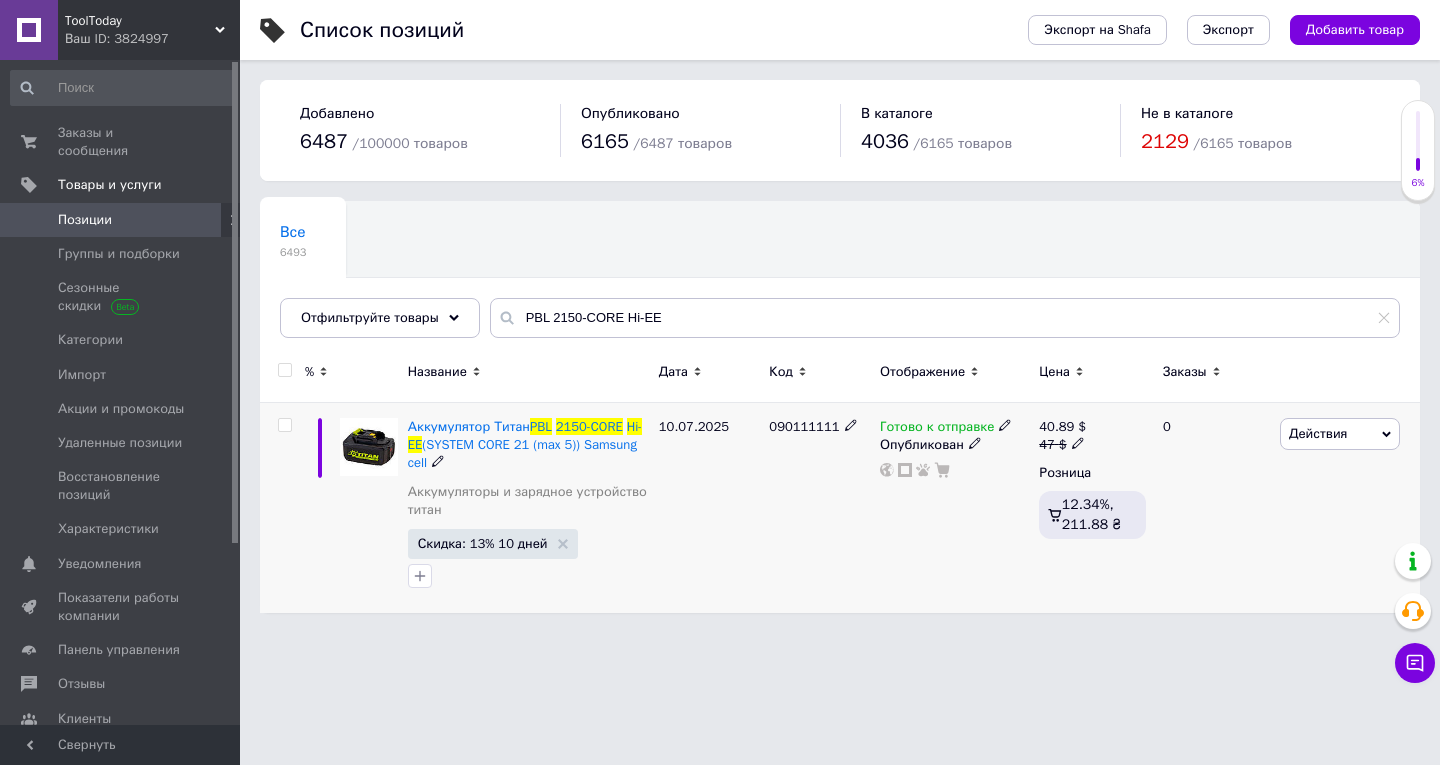 click on "090111111" at bounding box center [819, 508] 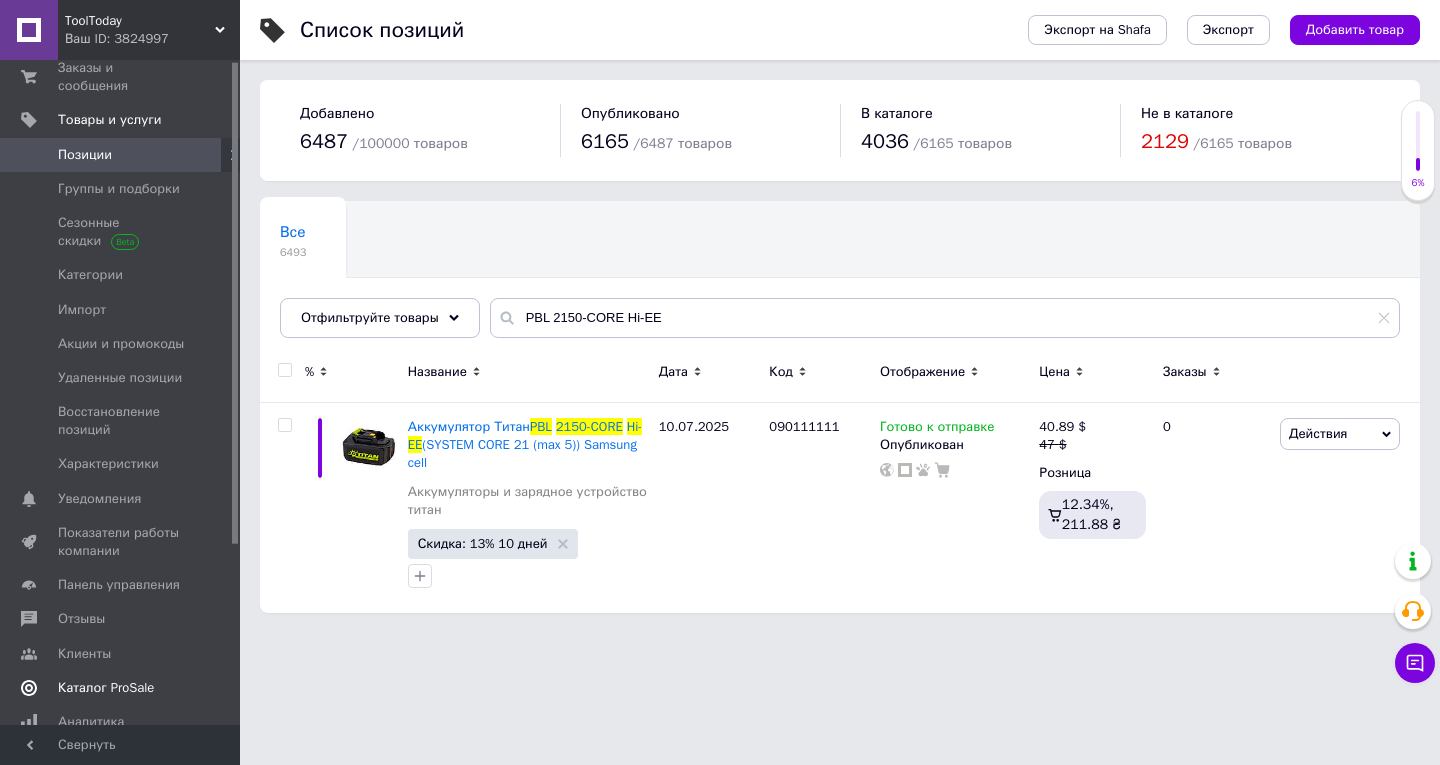 scroll, scrollTop: 100, scrollLeft: 0, axis: vertical 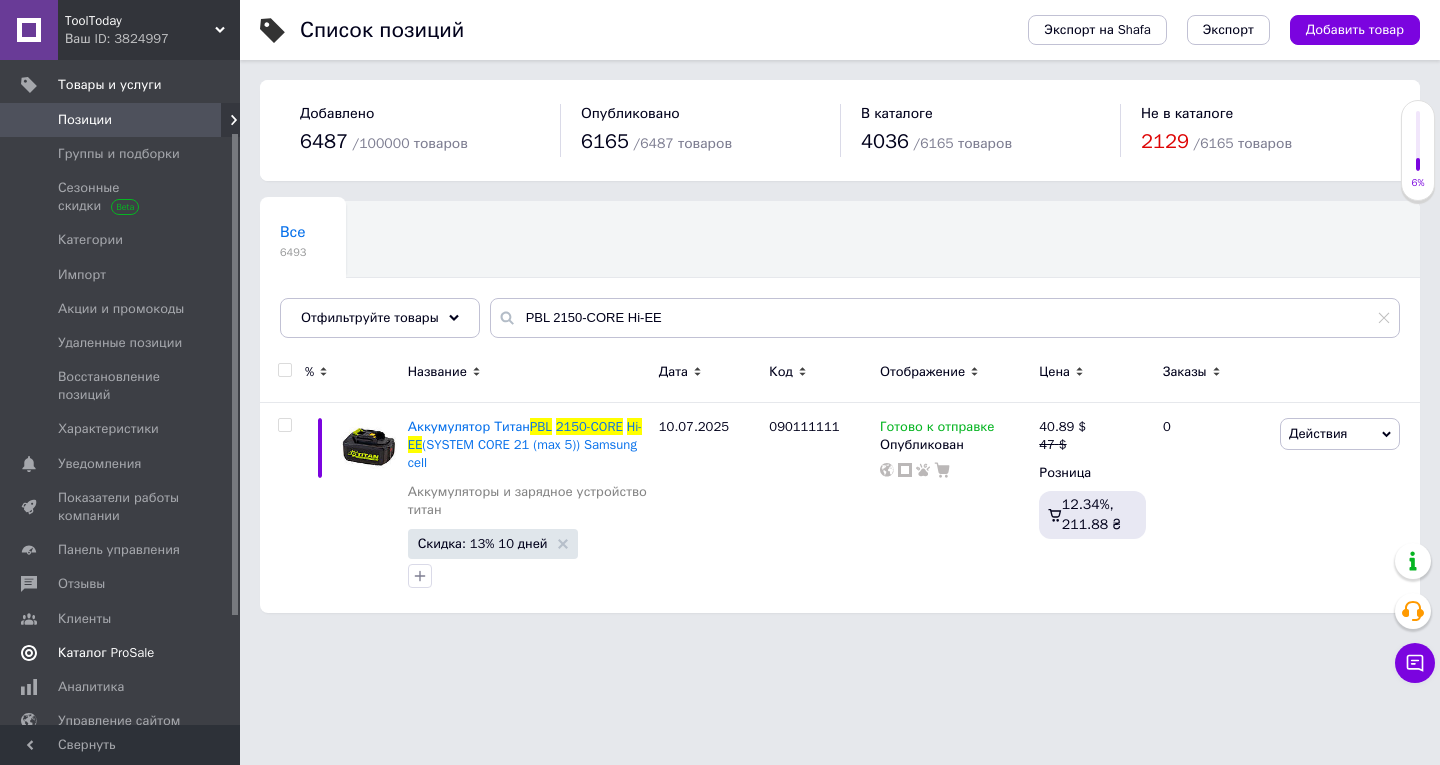 click on "Каталог ProSale" at bounding box center [106, 653] 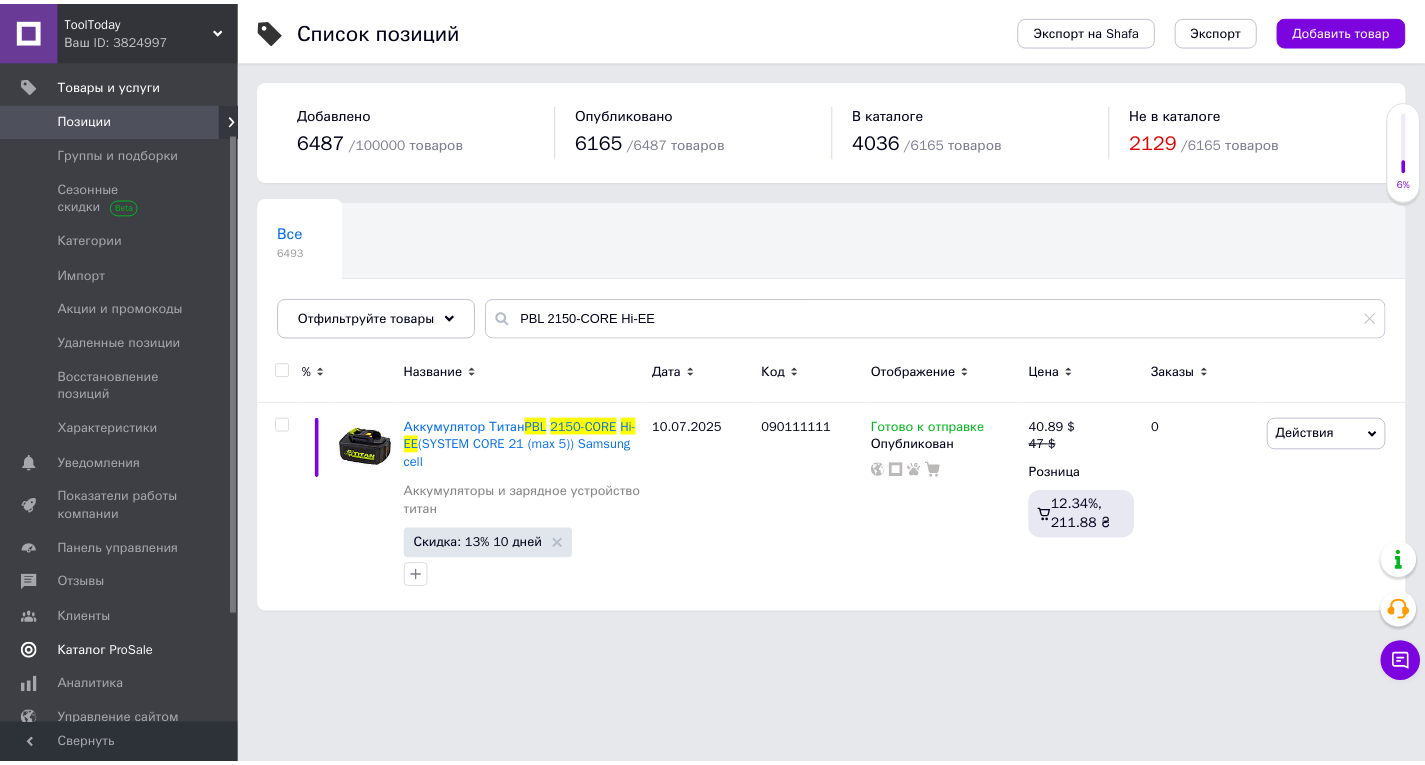 scroll, scrollTop: 0, scrollLeft: 0, axis: both 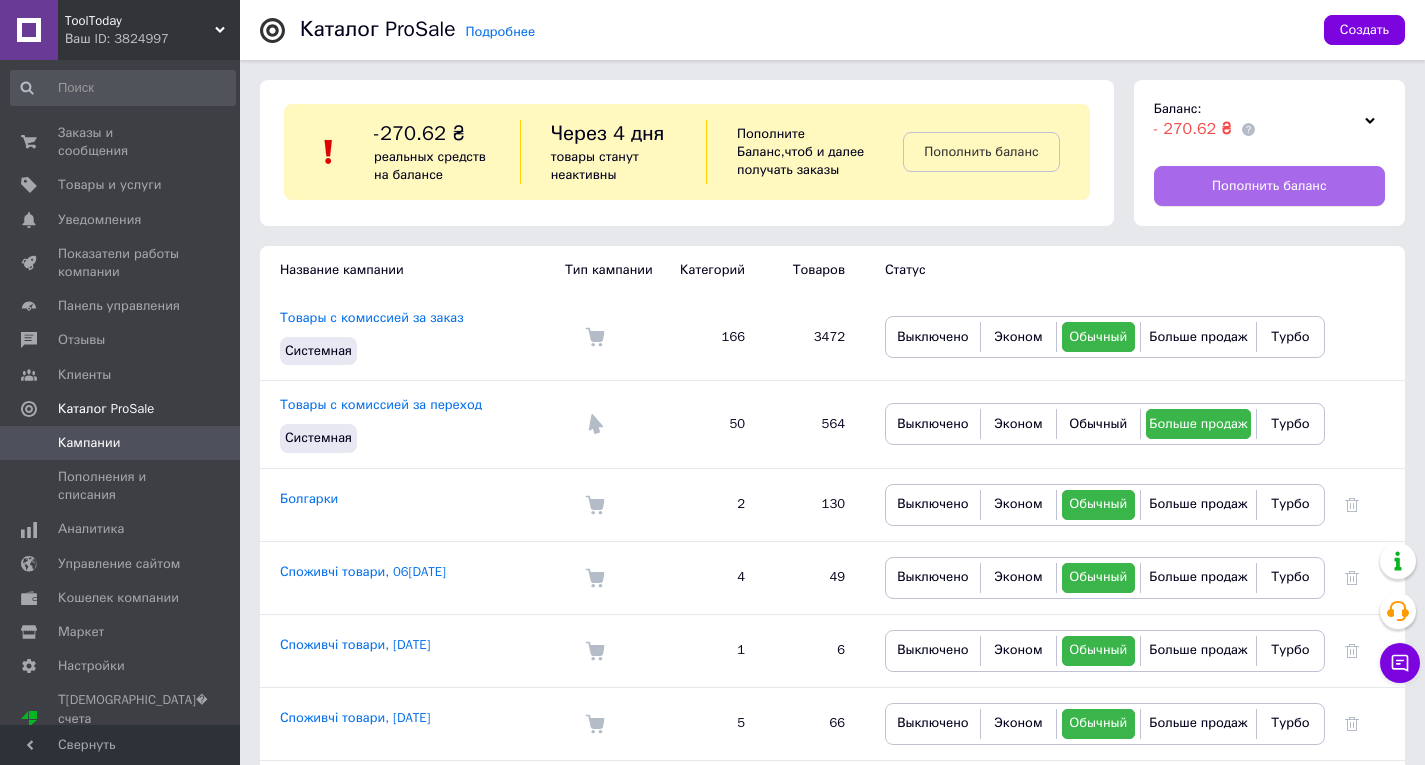 click on "Пополнить баланс" at bounding box center (1269, 186) 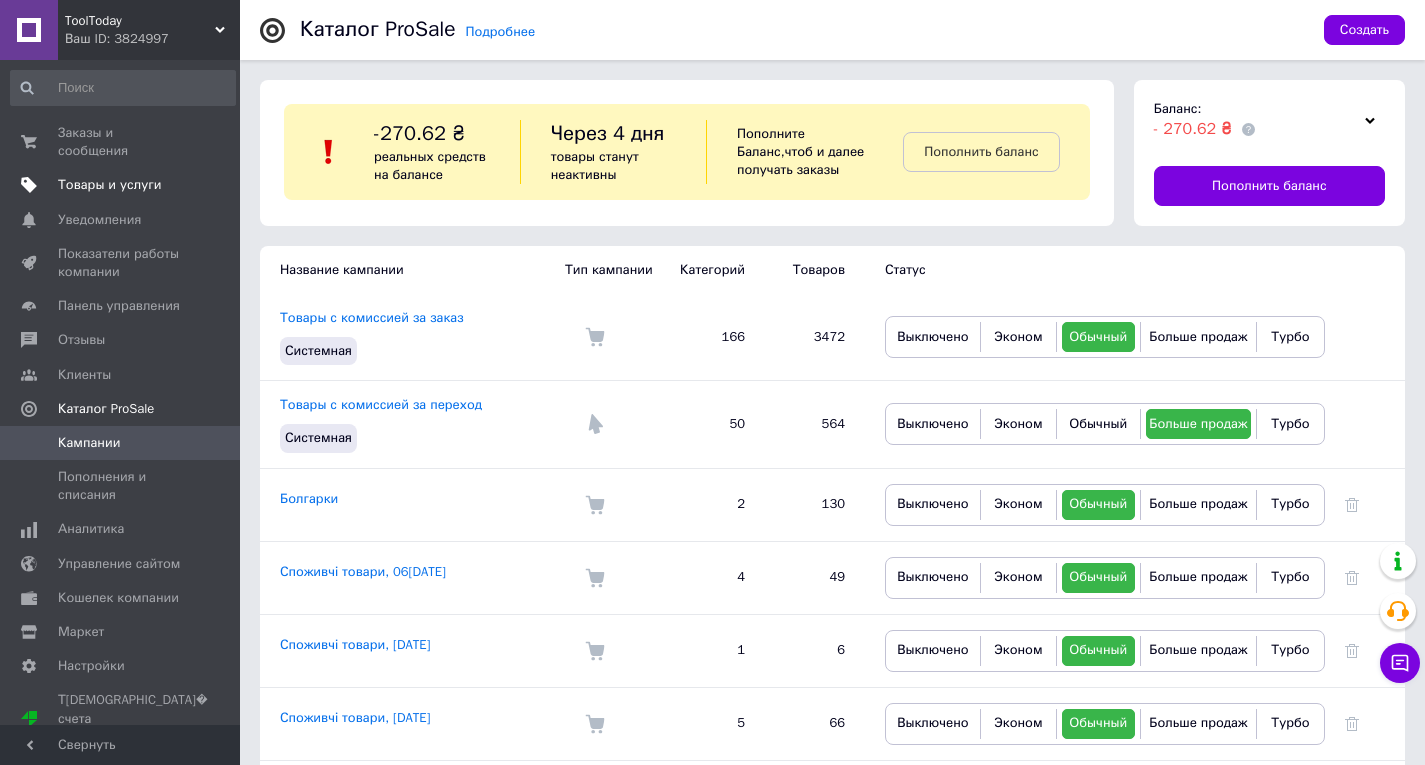 click on "Товары и услуги" at bounding box center (110, 185) 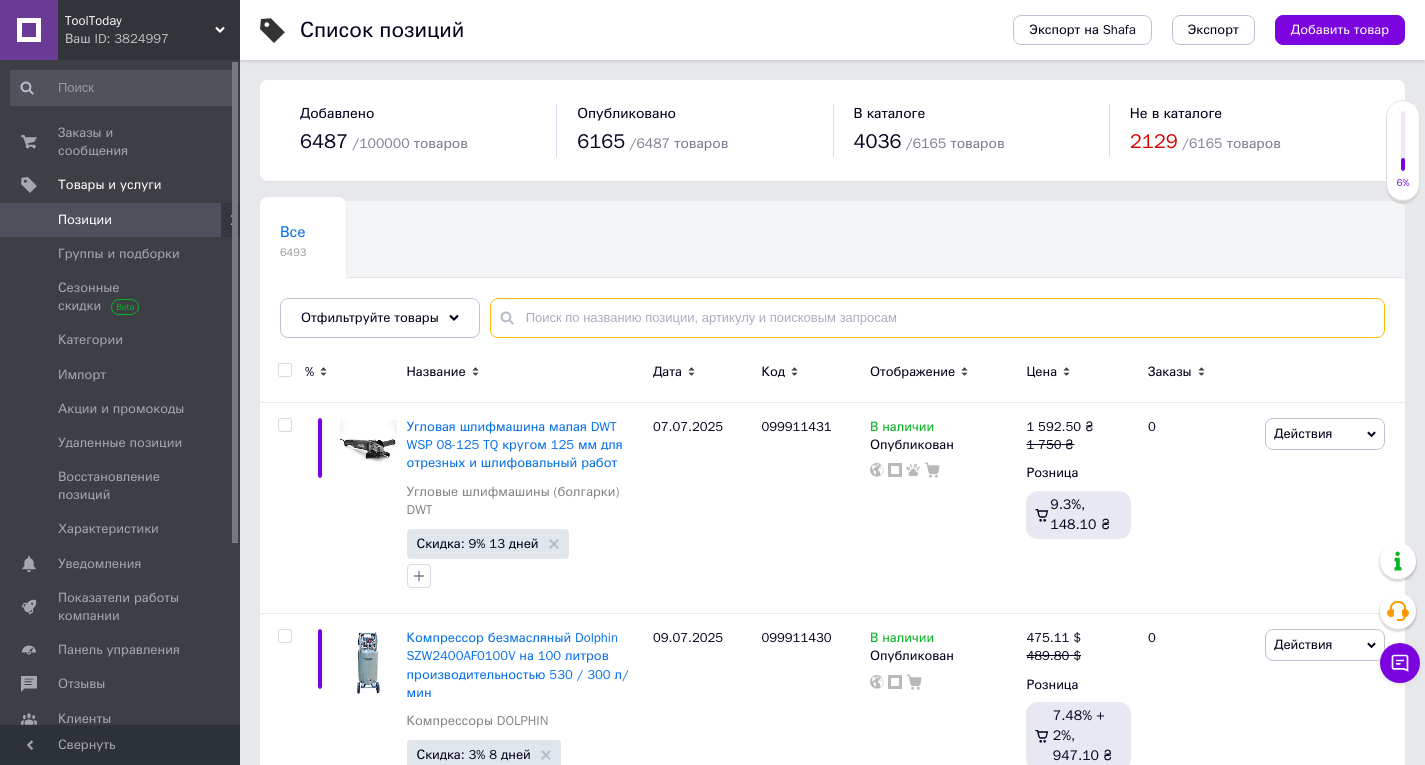 paste on "BBL2150-CORE" 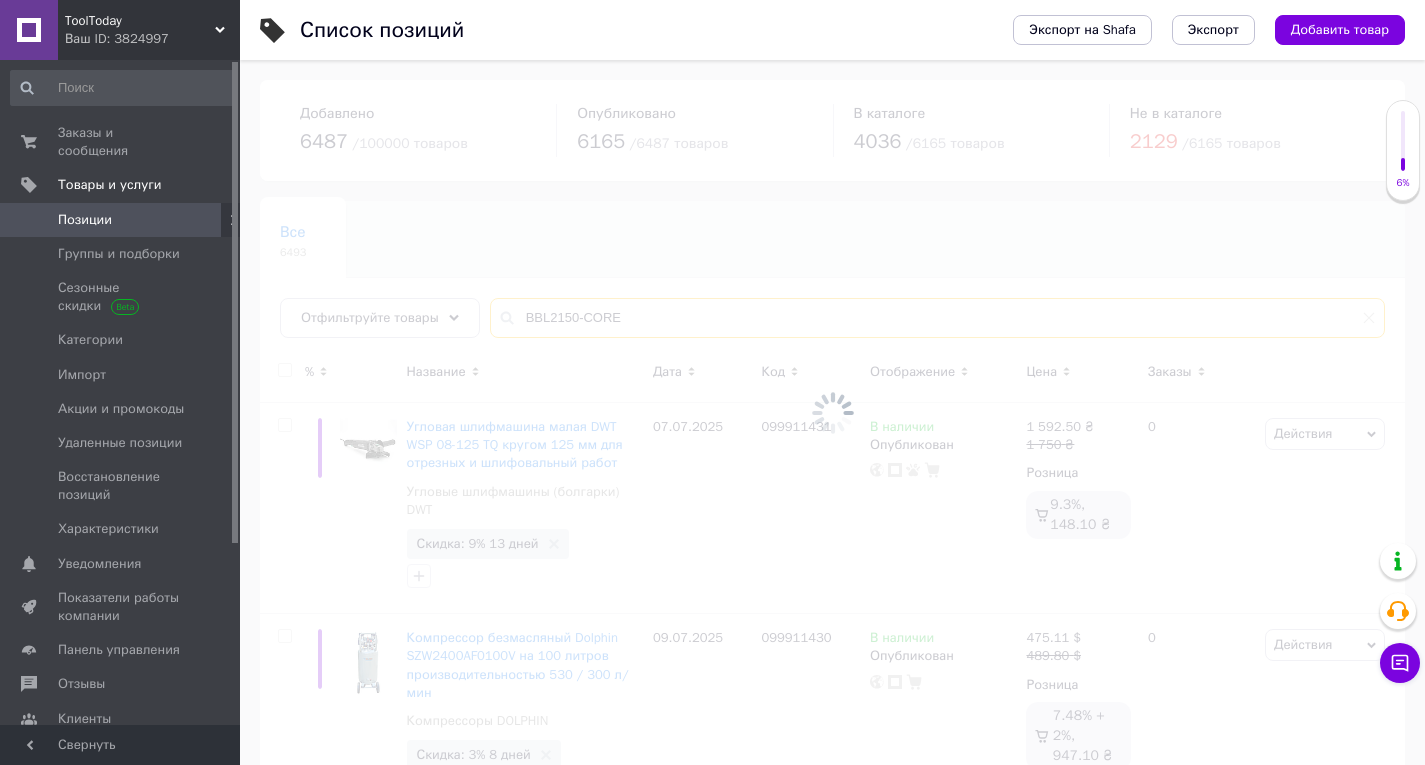 type on "BBL2150-CORE" 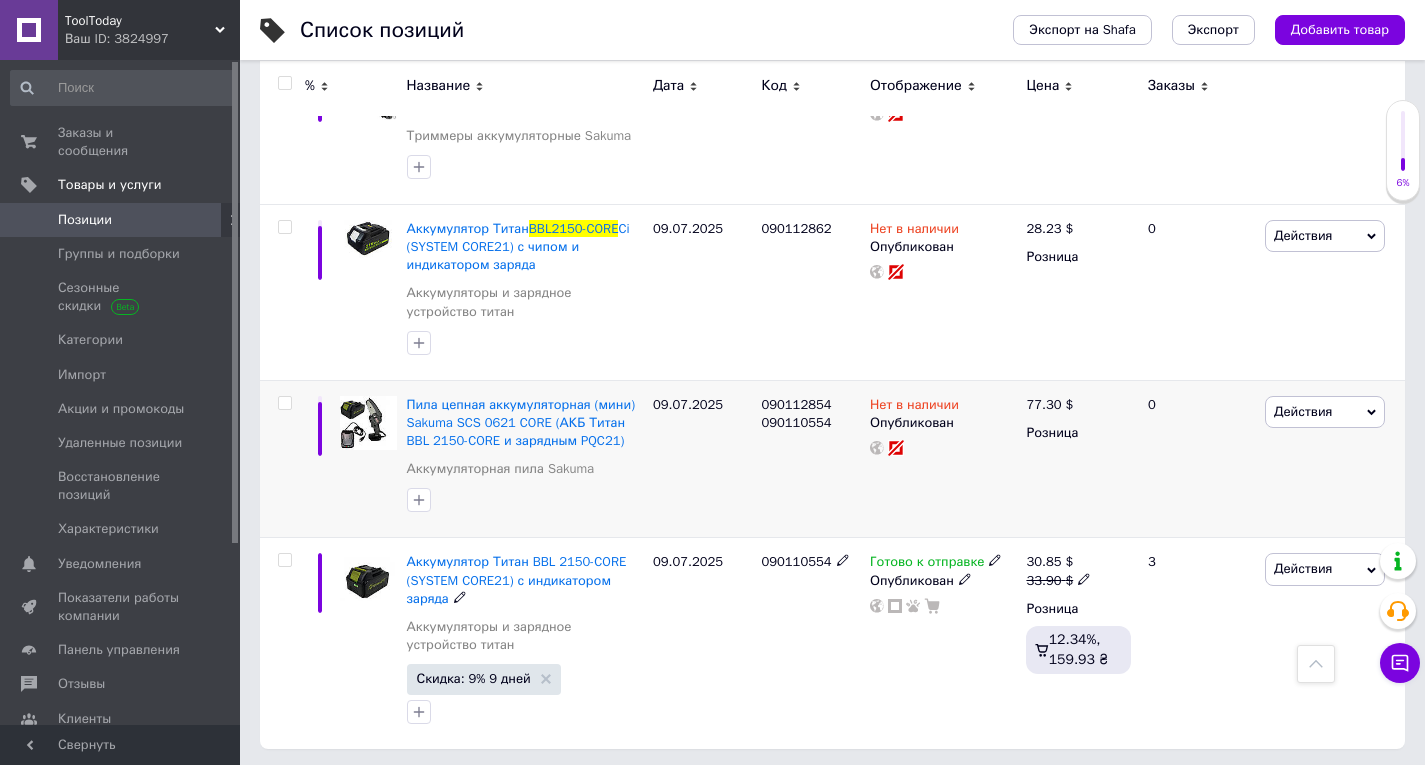 scroll, scrollTop: 536, scrollLeft: 0, axis: vertical 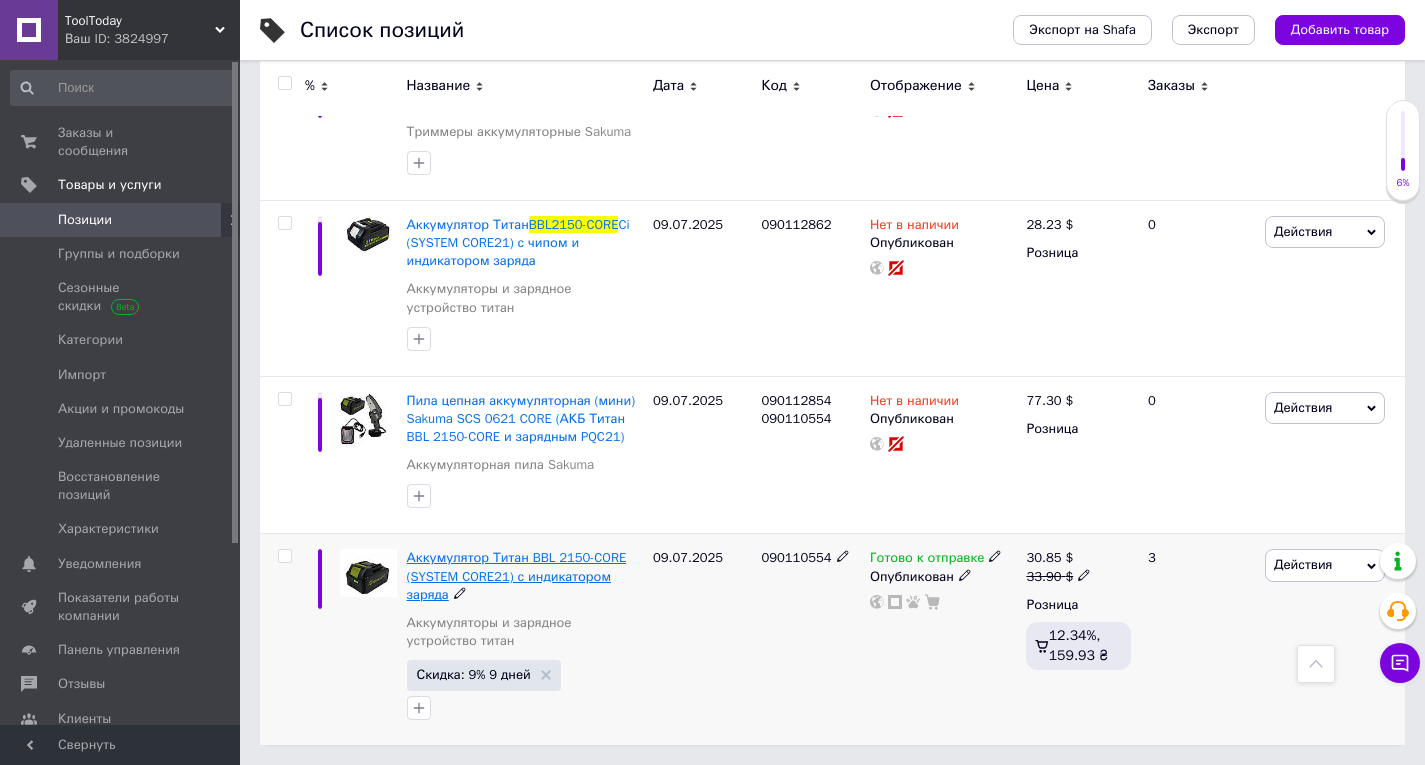 click on "Аккумулятор Титан BBL 2150-CORE (SYSTEM CORE21) с индикатором заряда" at bounding box center [517, 575] 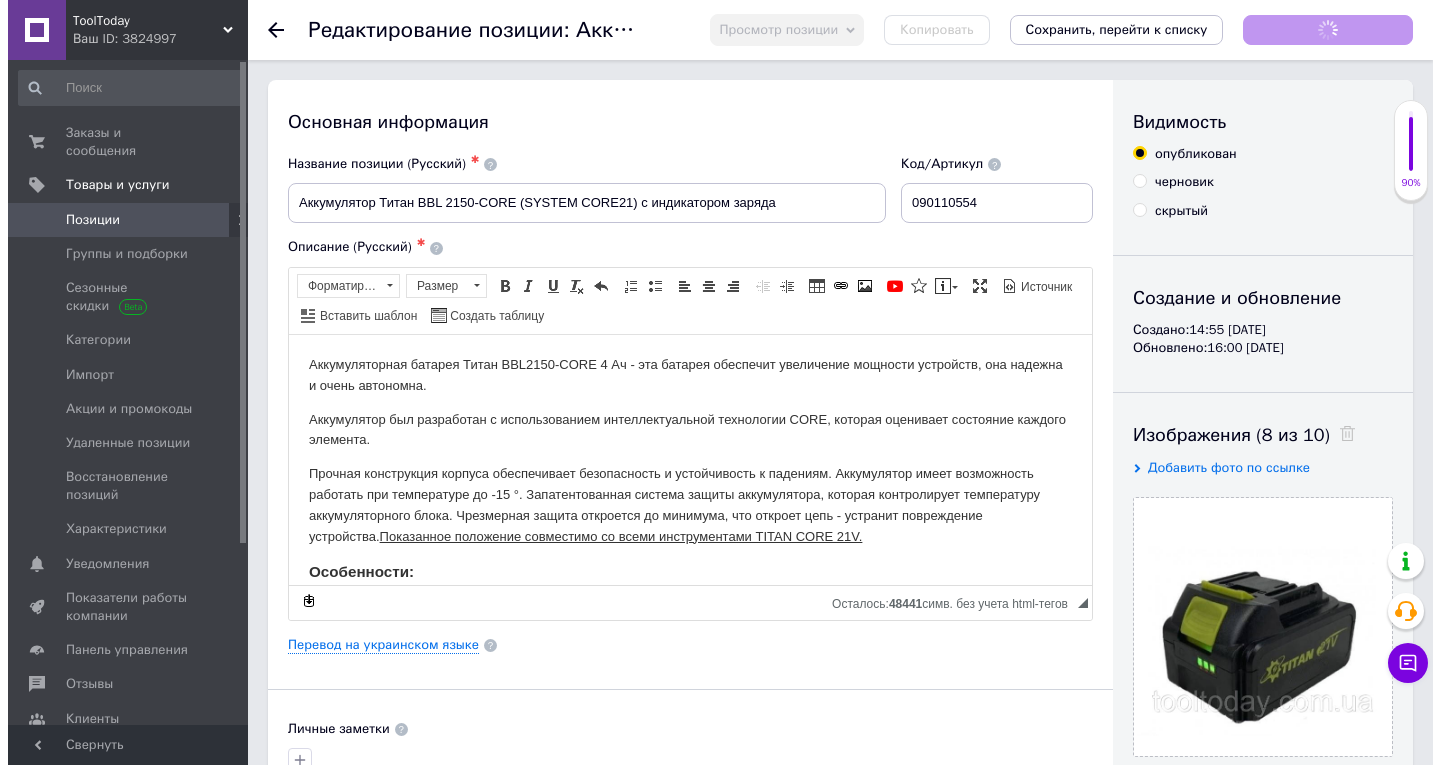 scroll, scrollTop: 0, scrollLeft: 0, axis: both 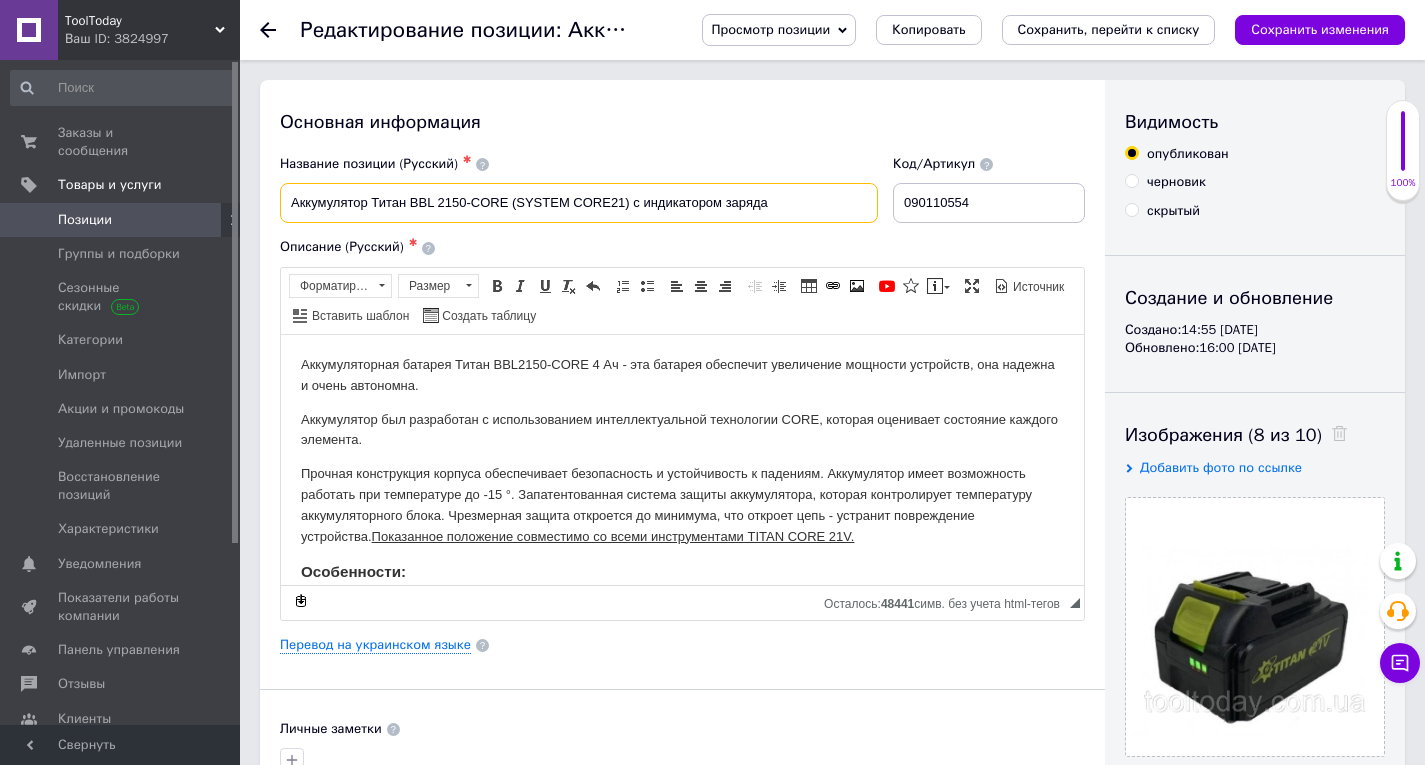 click on "Аккумулятор Титан BBL 2150-CORE (SYSTEM CORE21) с индикатором заряда" at bounding box center (579, 203) 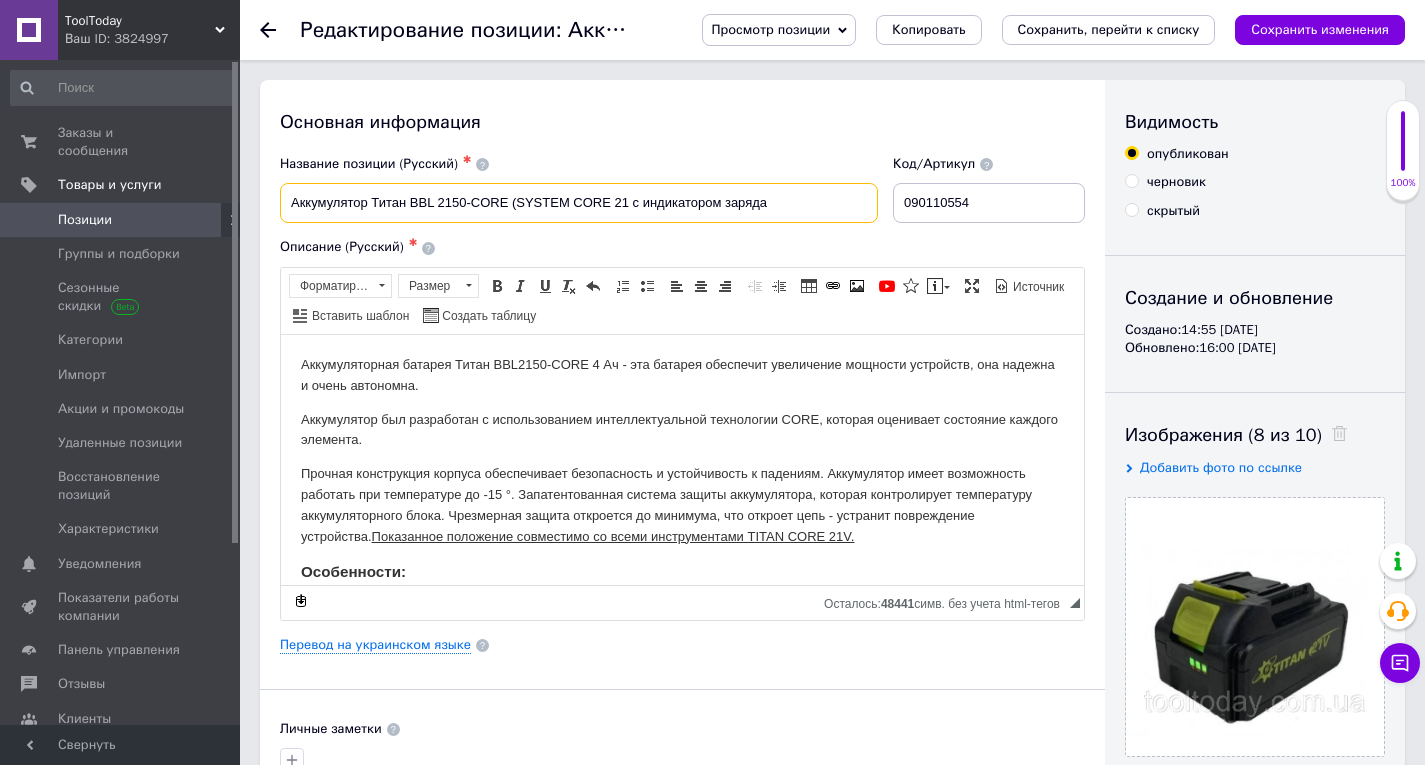 click on "Аккумулятор Титан BBL 2150-CORE (SYSTEM CORE 21 с индикатором заряда" at bounding box center (579, 203) 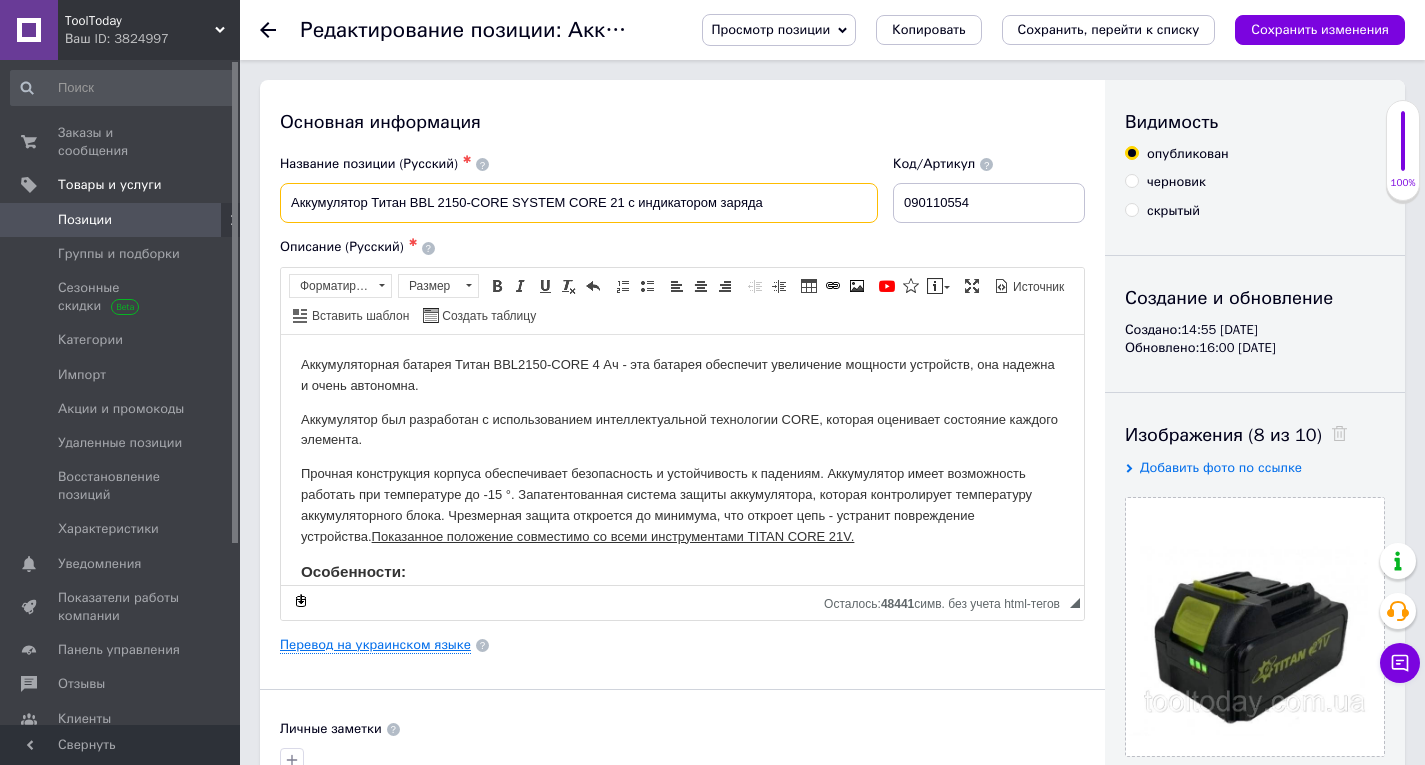 type on "Аккумулятор Титан BBL 2150-CORE SYSTEM CORE 21 с индикатором заряда" 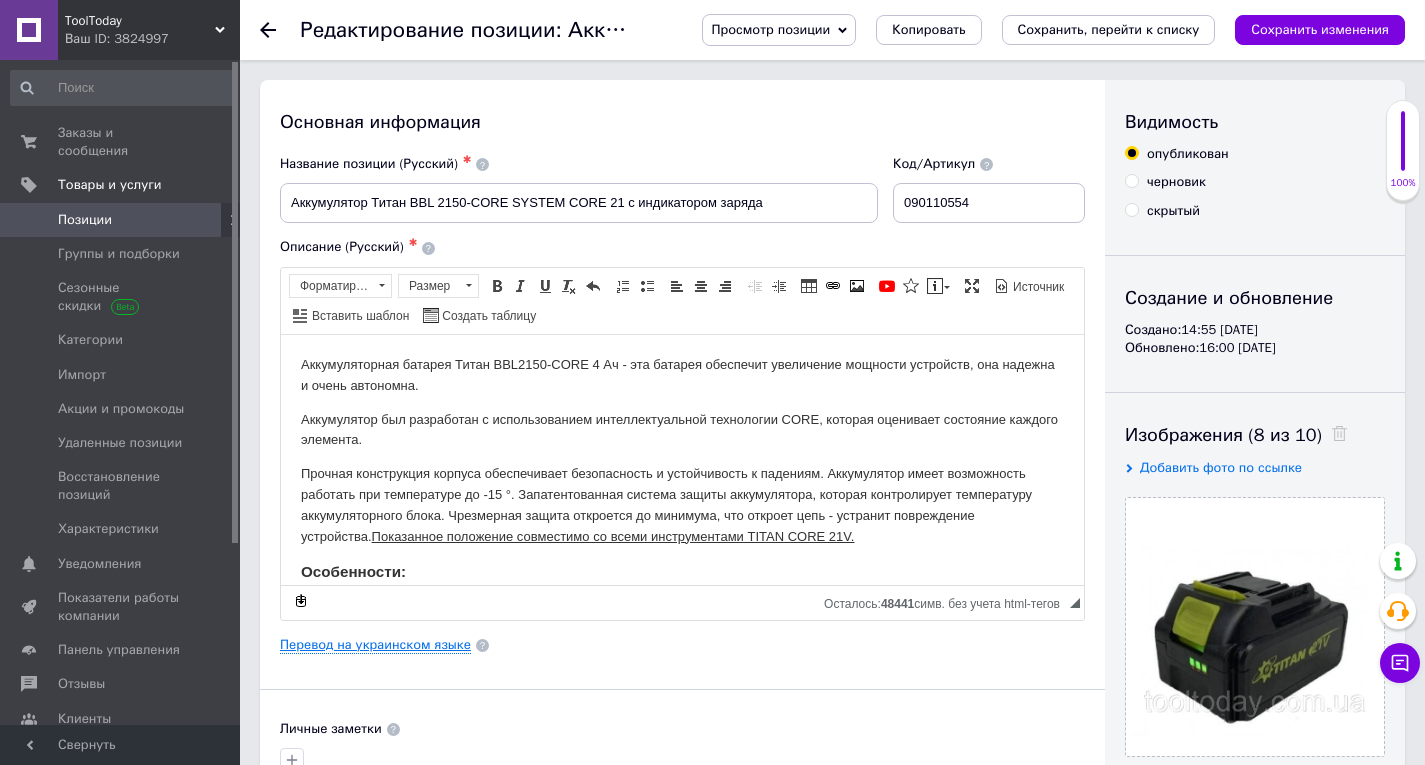 click on "Перевод на украинском языке" at bounding box center (375, 645) 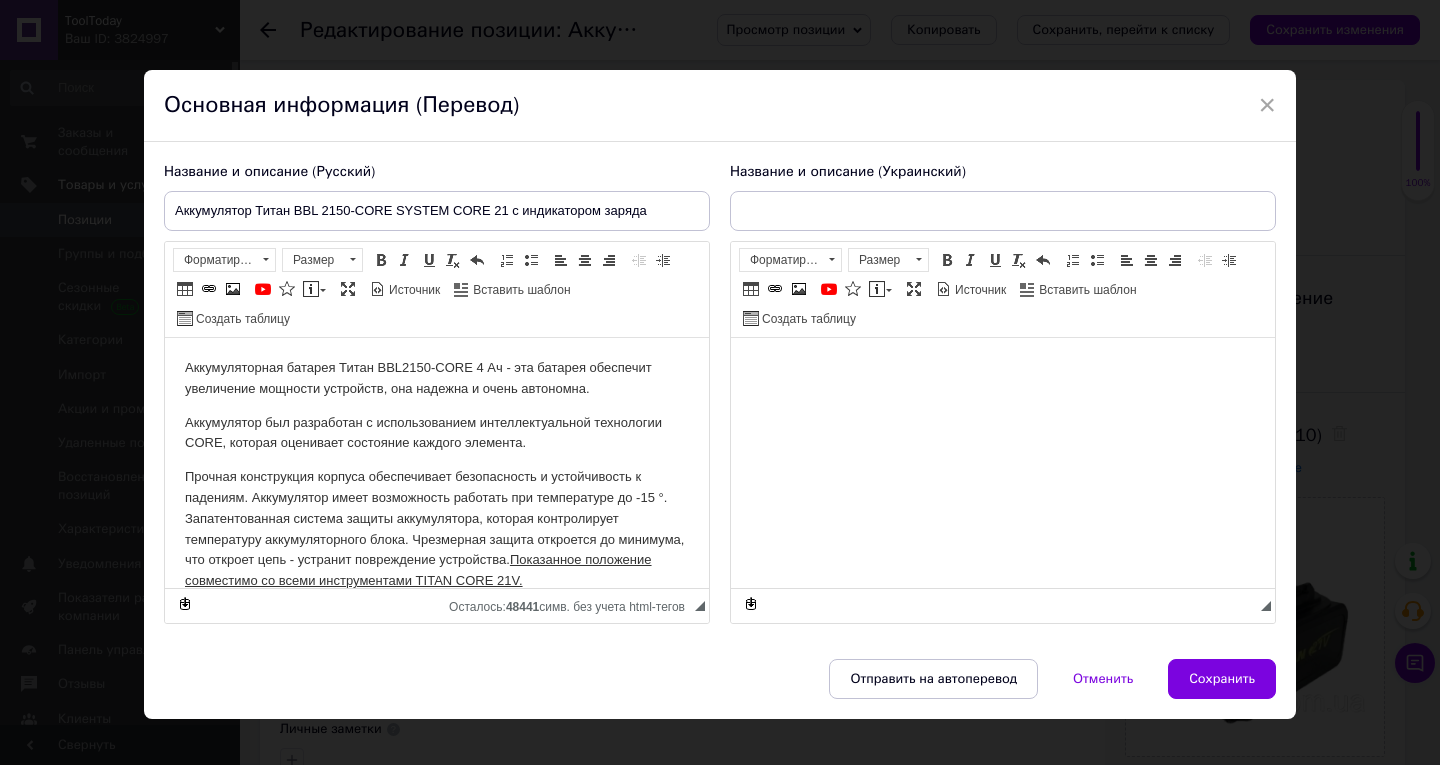 scroll, scrollTop: 0, scrollLeft: 0, axis: both 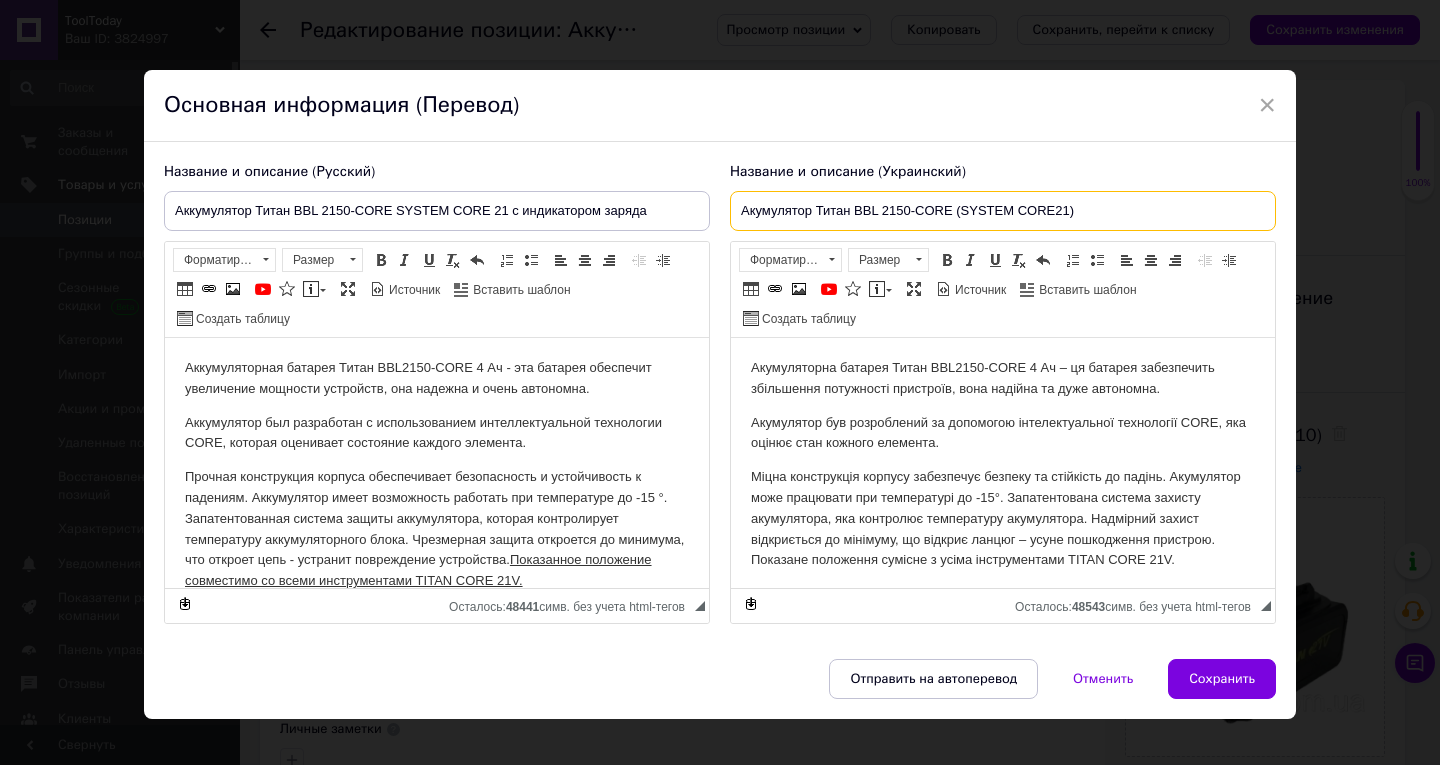 click on "Акумулятор Титан BBL 2150-CORE (SYSTEM CORE21)" at bounding box center (1003, 211) 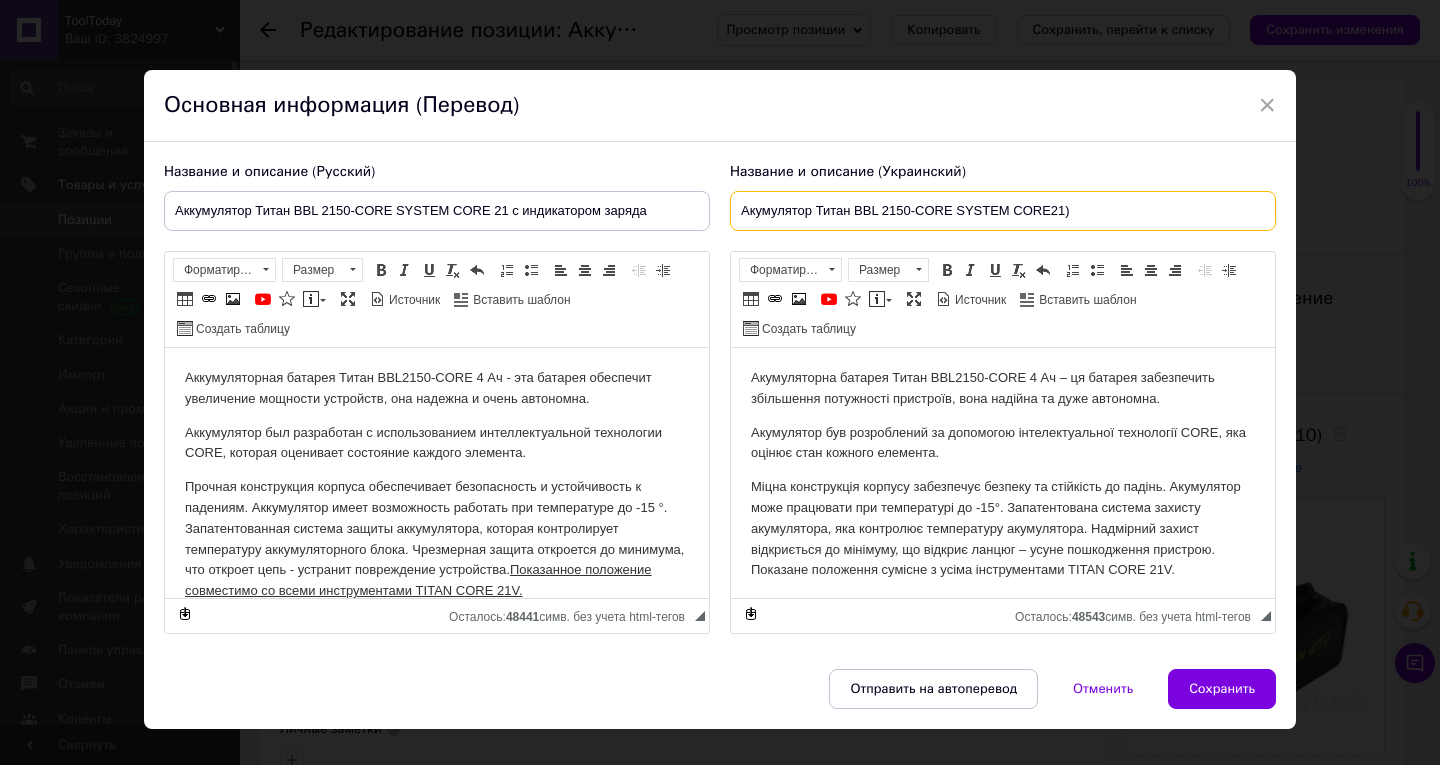 click on "Акумулятор Титан BBL 2150-CORE SYSTEM CORE21)" at bounding box center (1003, 211) 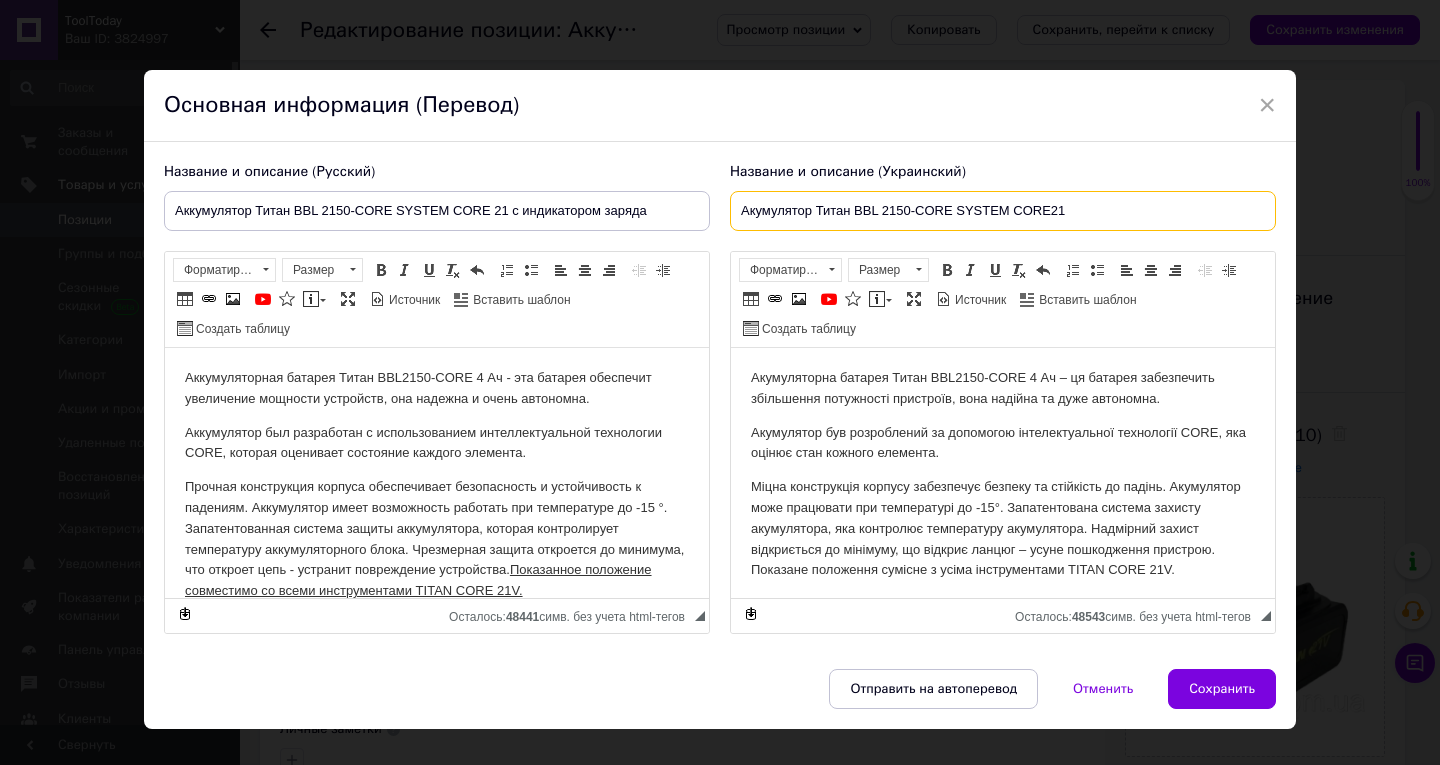 paste on "з індикатором заряду" 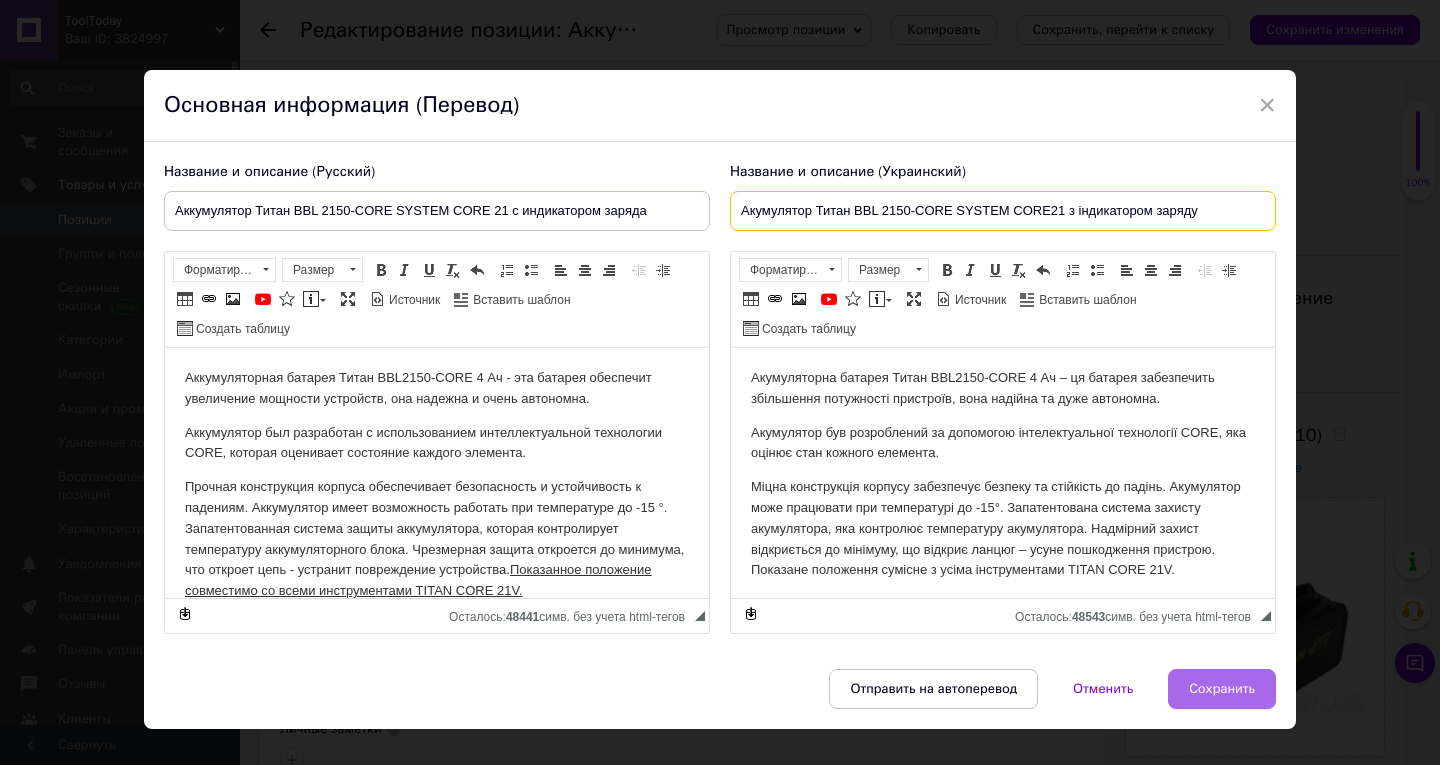 type on "Акумулятор Титан BBL 2150-CORE SYSTEM CORE21 з індикатором заряду" 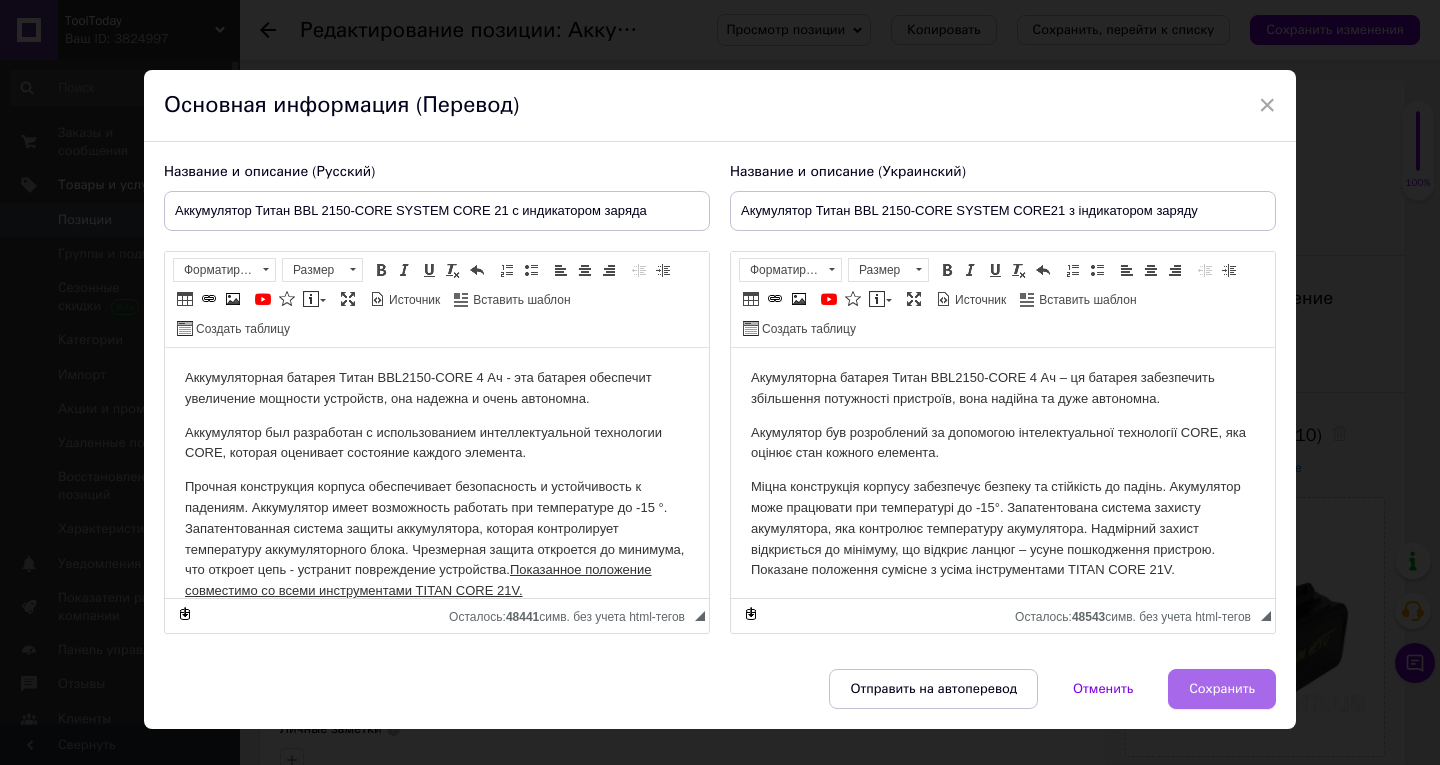 click on "Сохранить" at bounding box center (1222, 689) 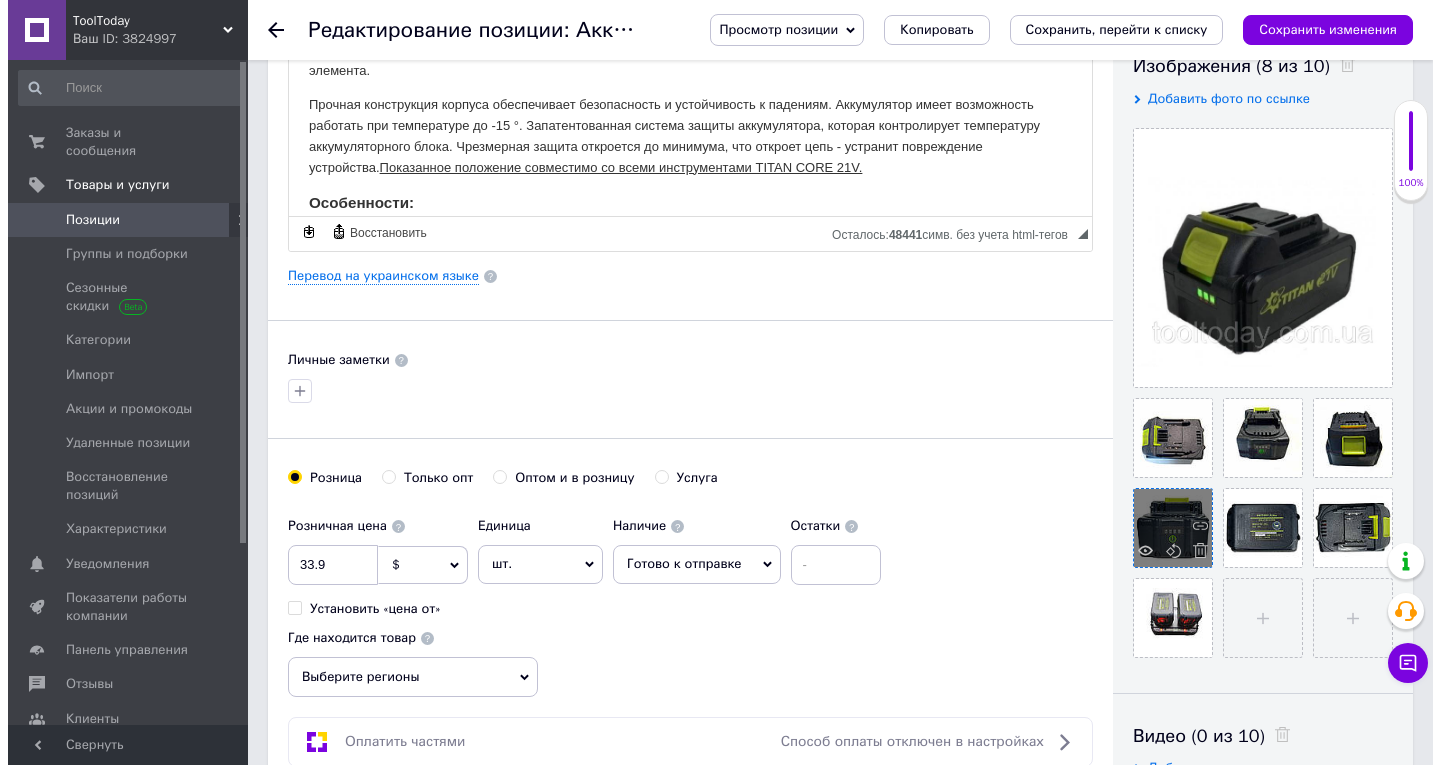 scroll, scrollTop: 400, scrollLeft: 0, axis: vertical 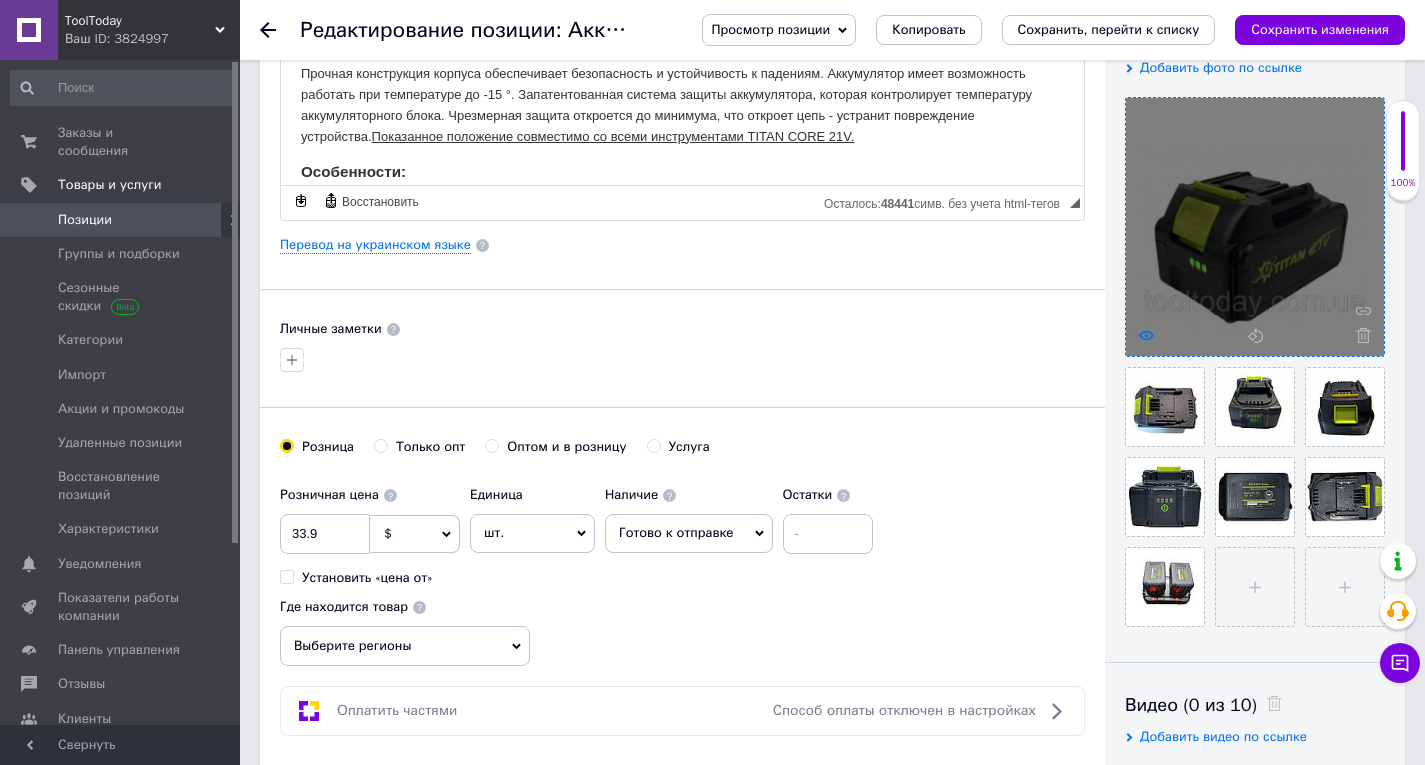 click 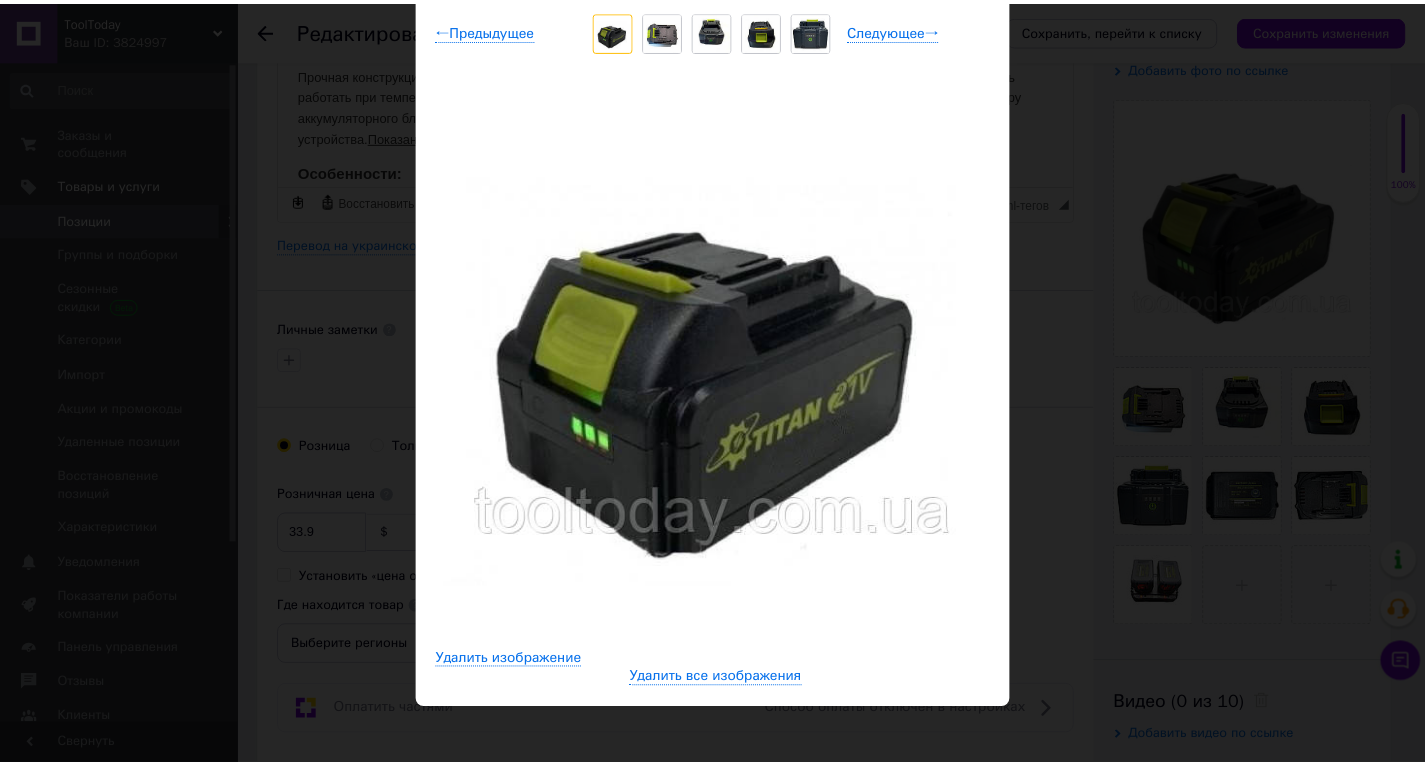 scroll, scrollTop: 166, scrollLeft: 0, axis: vertical 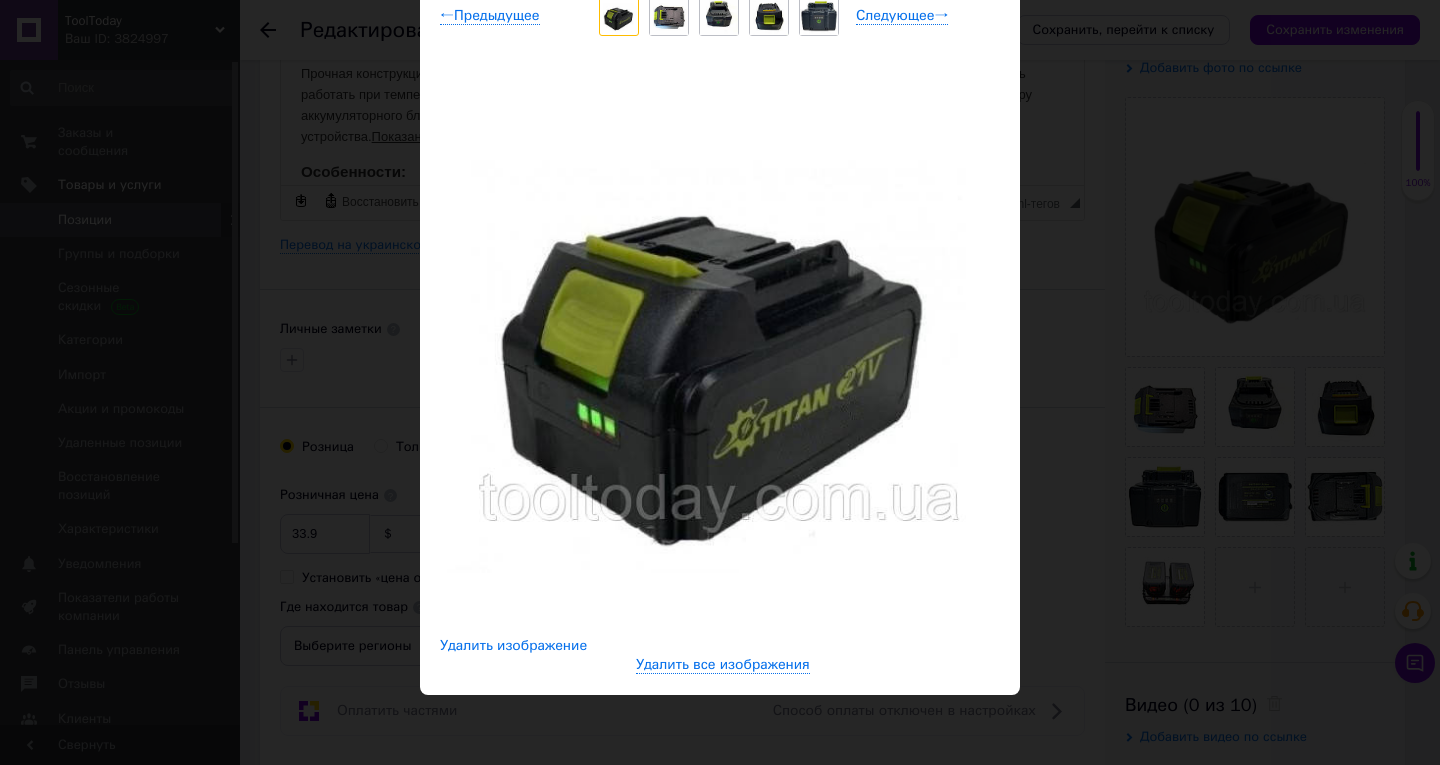 click on "Удалить изображение" at bounding box center (513, 646) 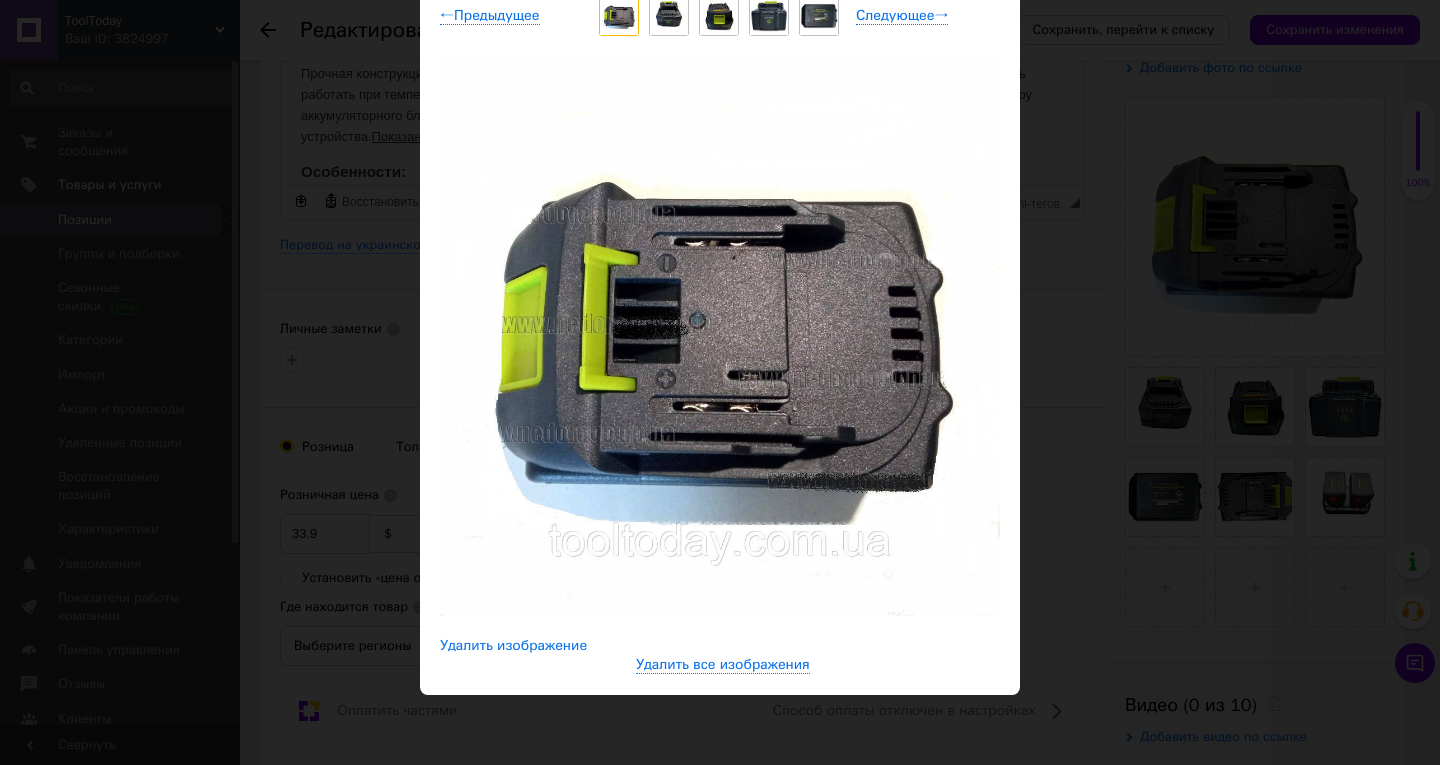 click on "Удалить изображение" at bounding box center (513, 646) 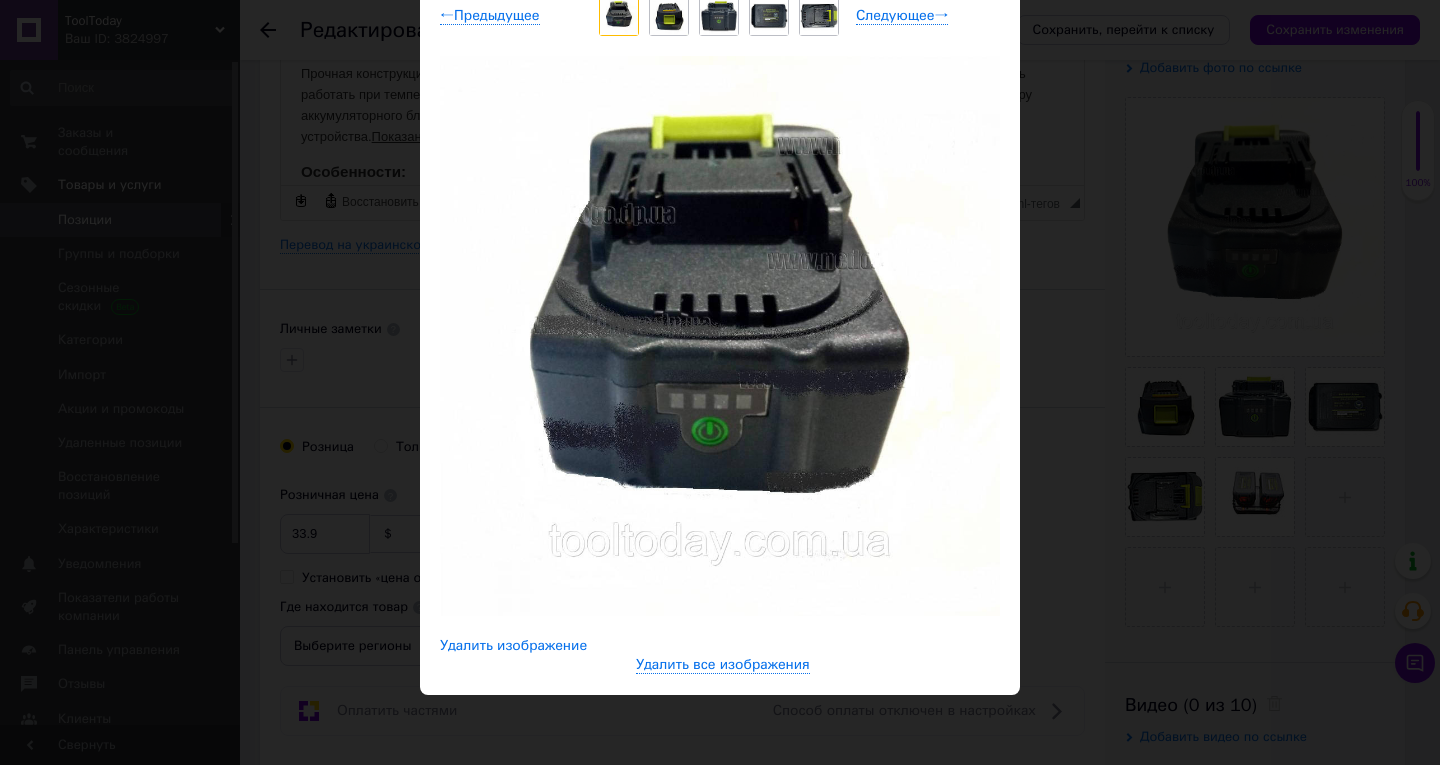 click on "Удалить изображение" at bounding box center (513, 646) 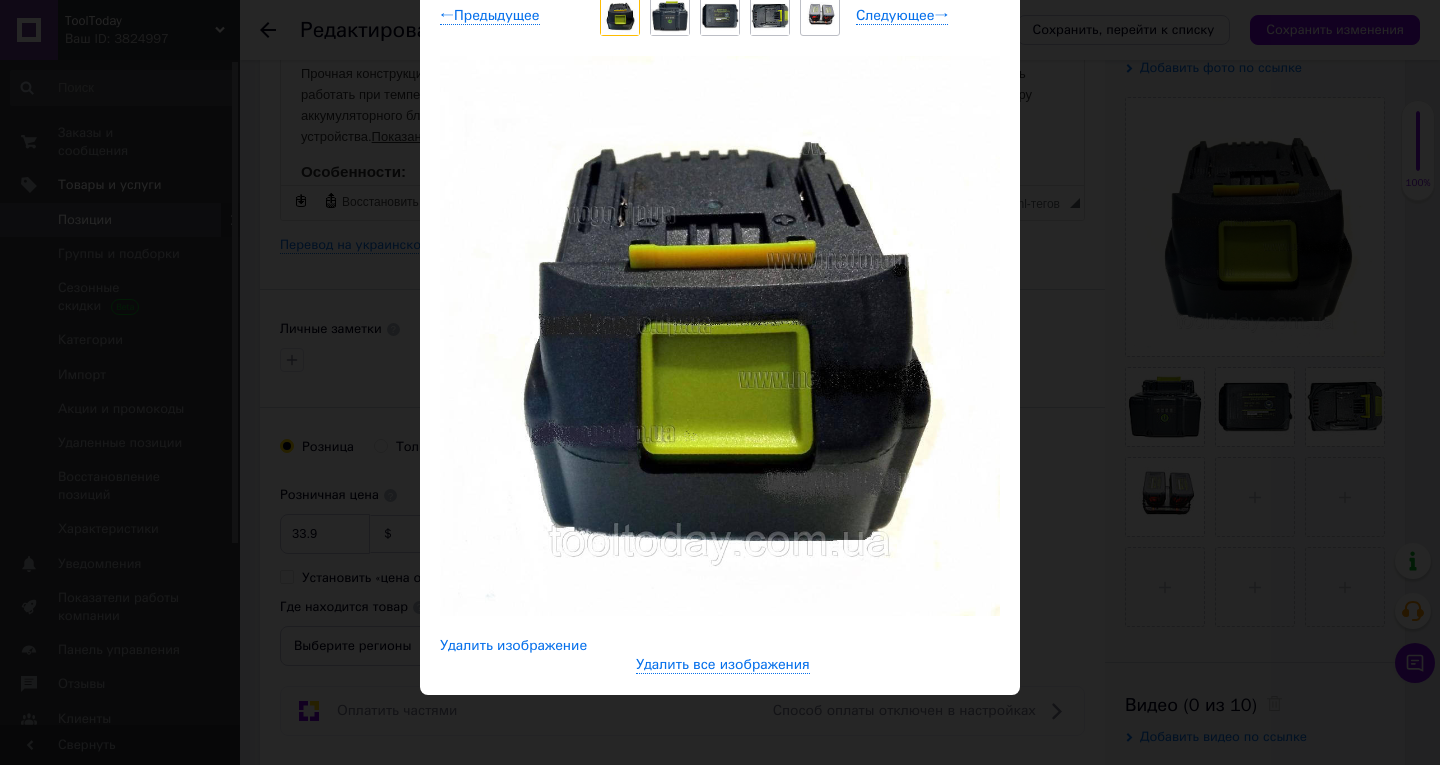click on "Удалить изображение" at bounding box center [513, 646] 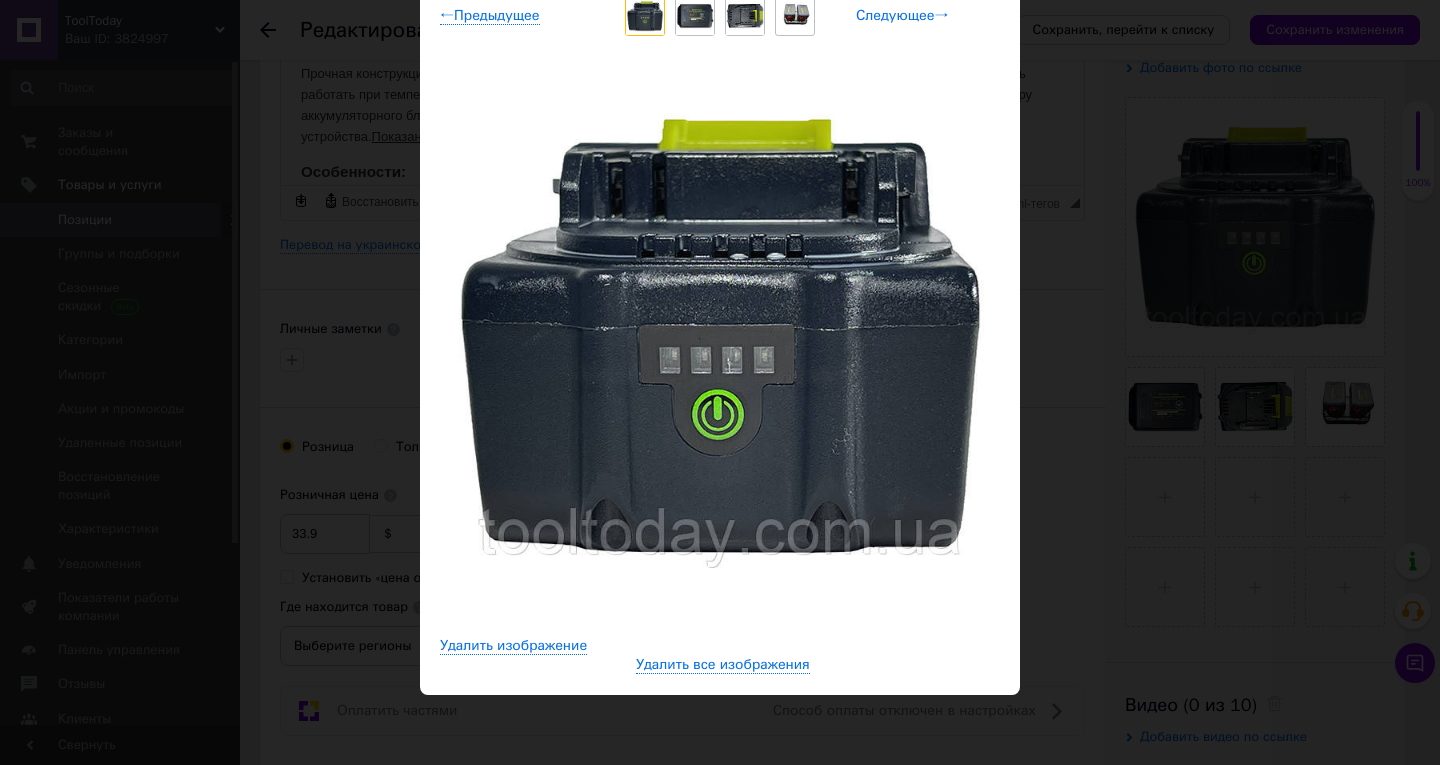 click on "Следующее →" at bounding box center (902, 16) 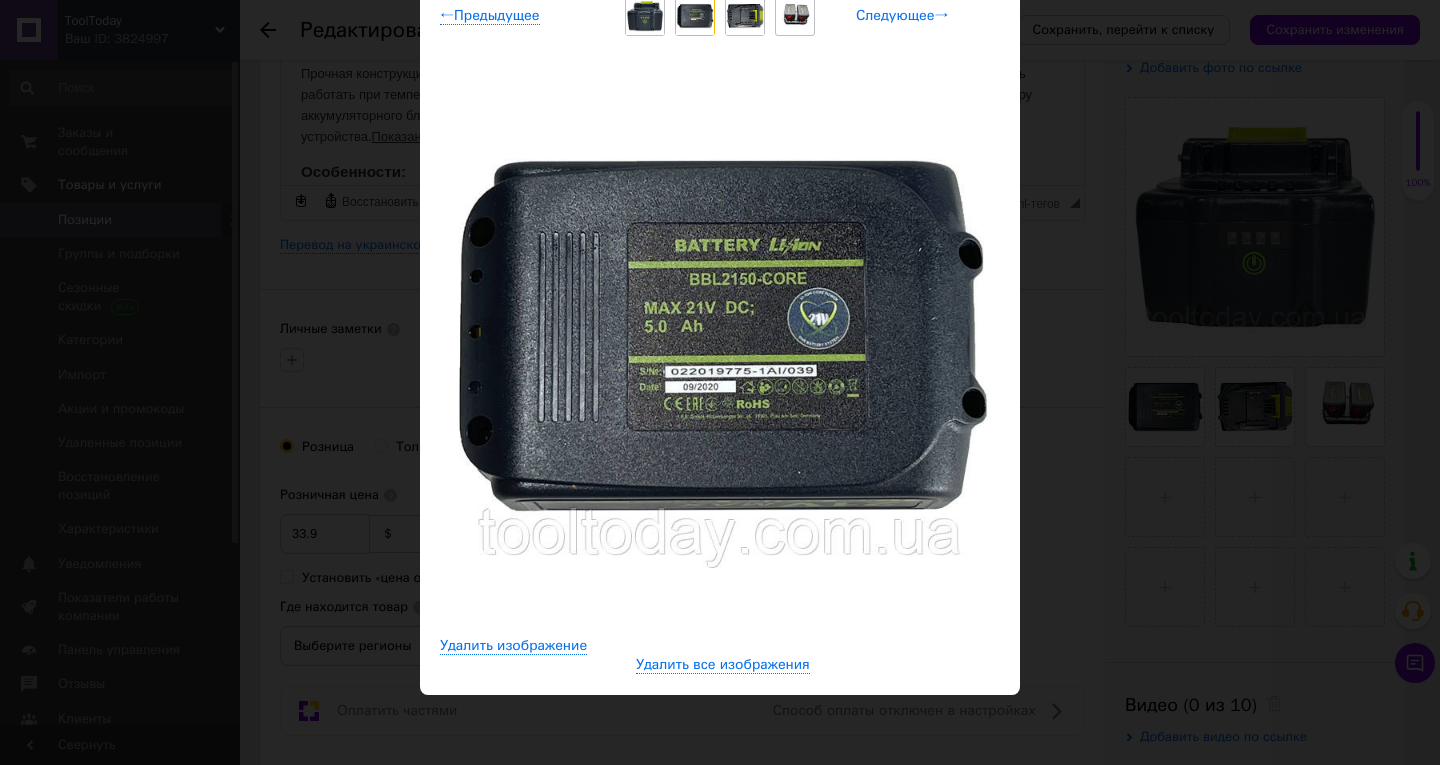 click on "Следующее →" at bounding box center (902, 16) 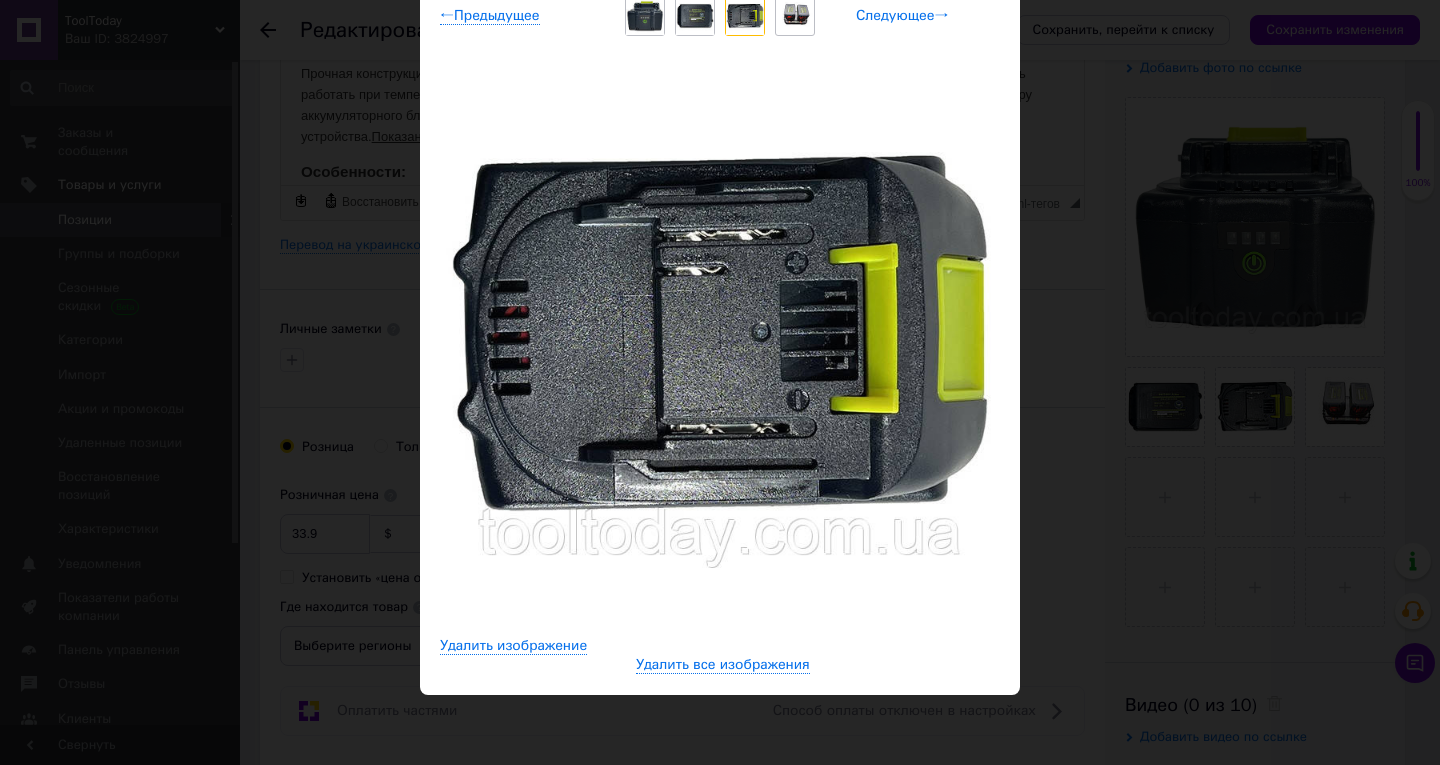 click on "Следующее →" at bounding box center [902, 16] 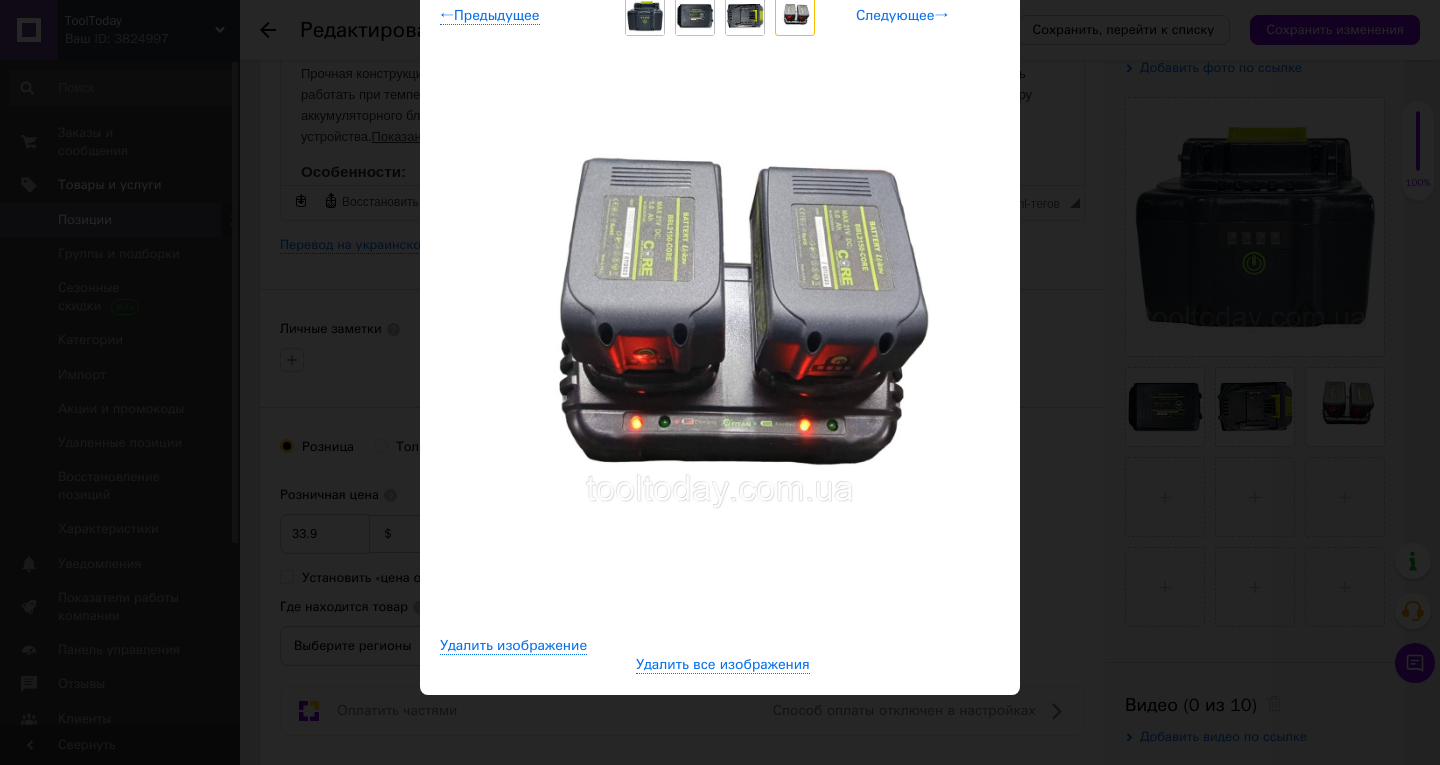 click on "Следующее →" at bounding box center [902, 16] 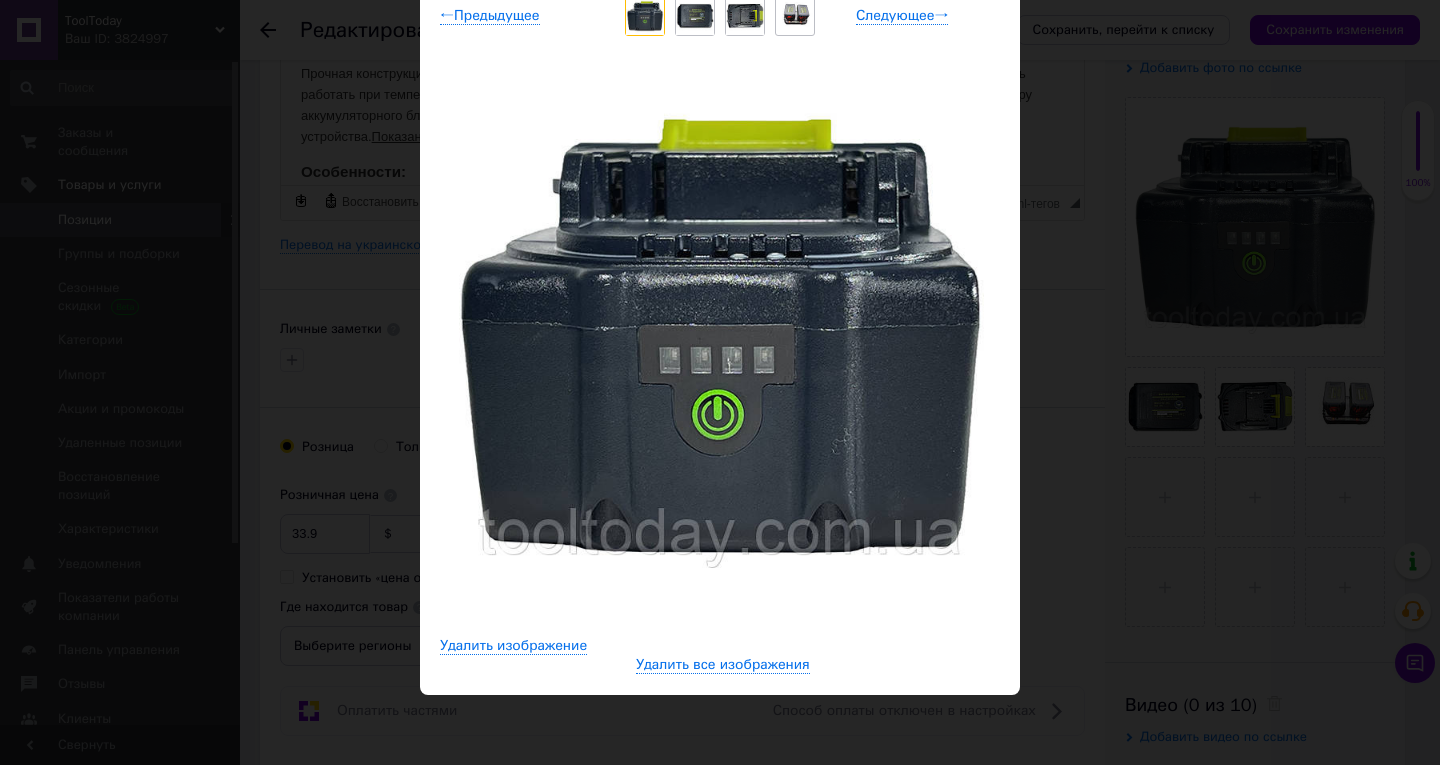 click on "× Просмотр изображения ← Предыдущее Следующее → Удалить изображение Удалить все изображения" at bounding box center [720, 382] 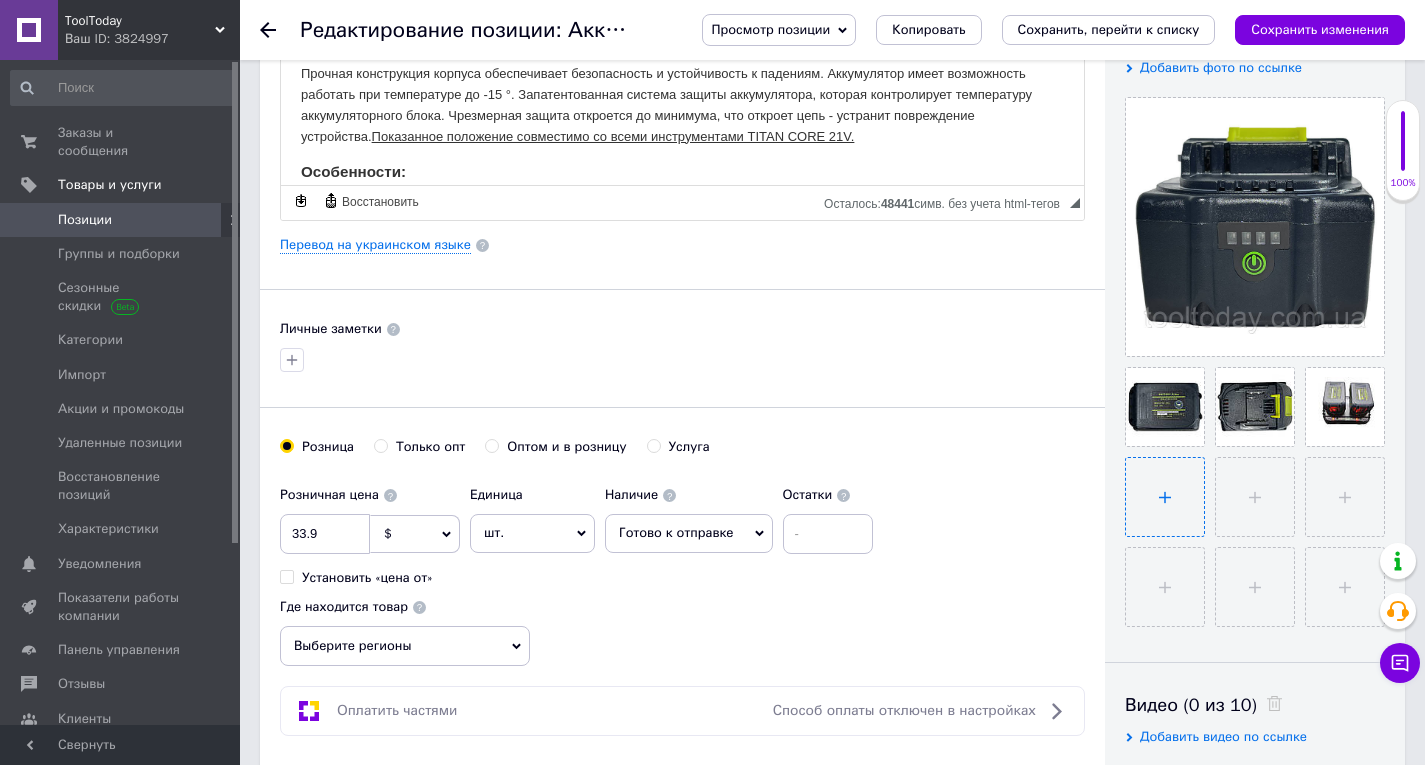 click at bounding box center [1165, 497] 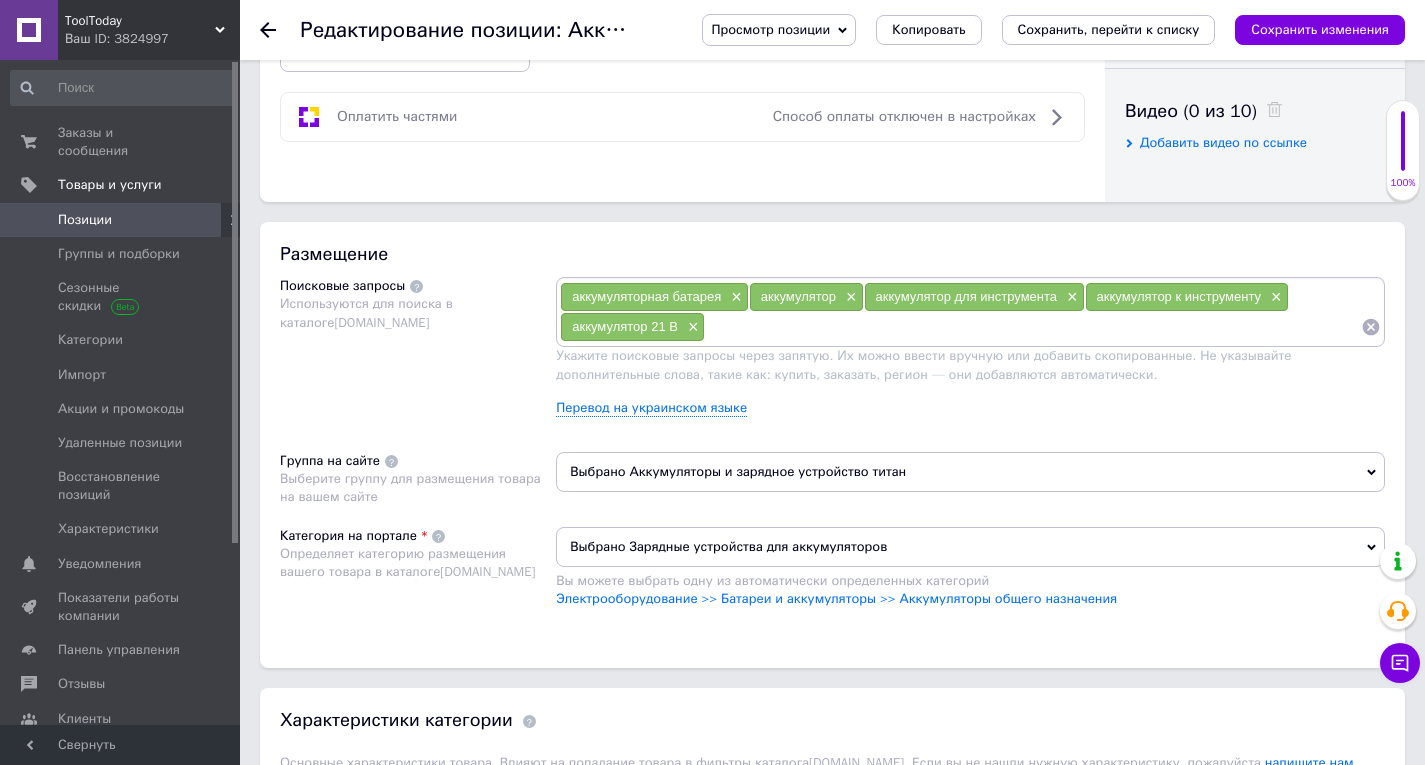 scroll, scrollTop: 1000, scrollLeft: 0, axis: vertical 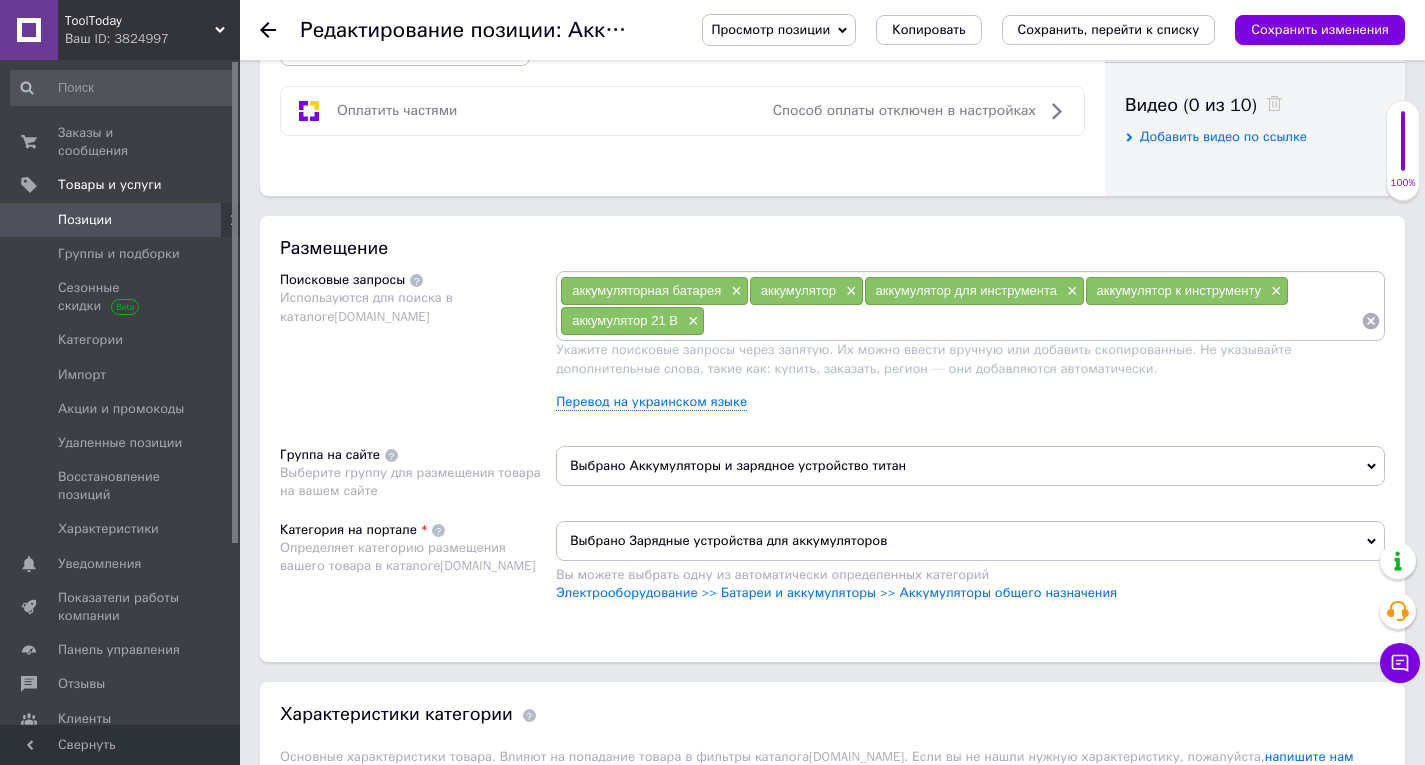 paste on "BBL 2150-CORE SYSTEM CORE" 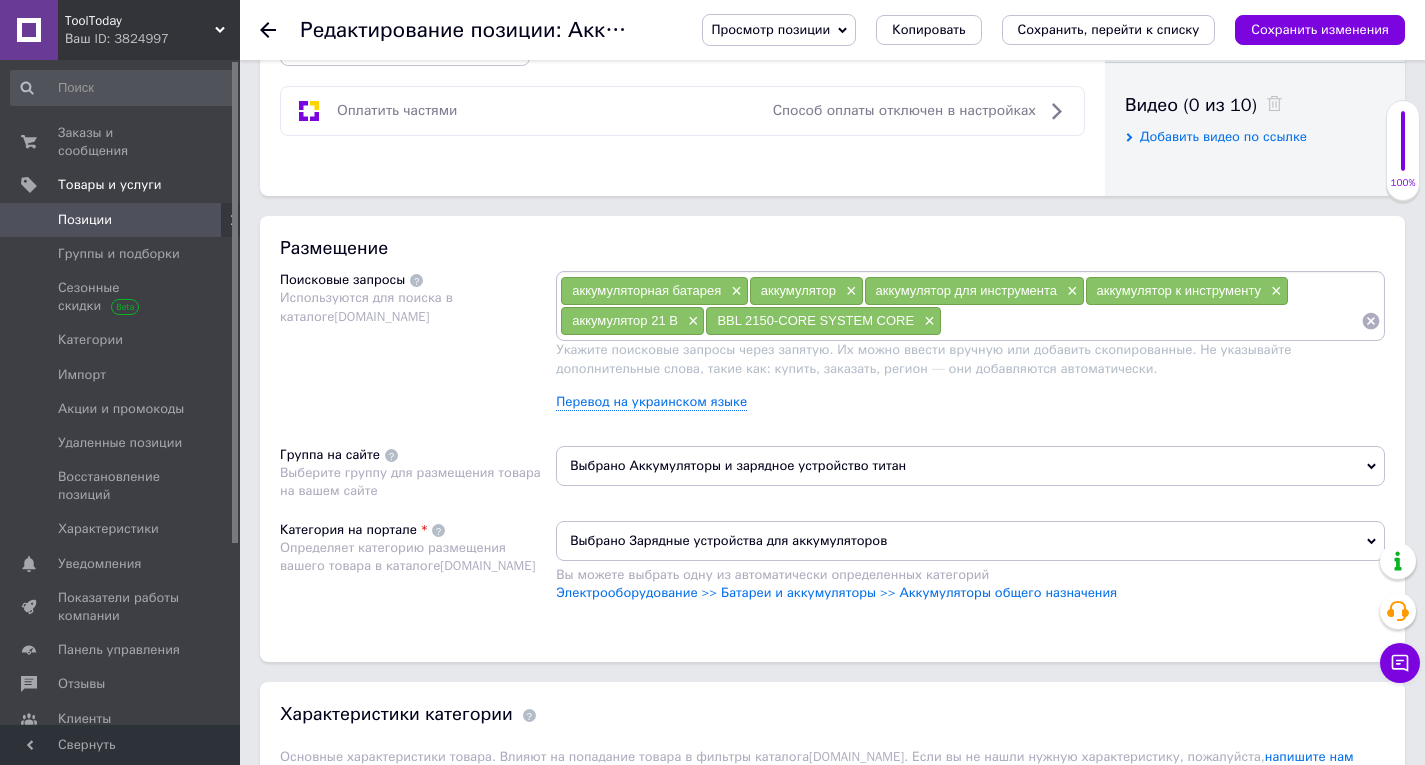 type on "а" 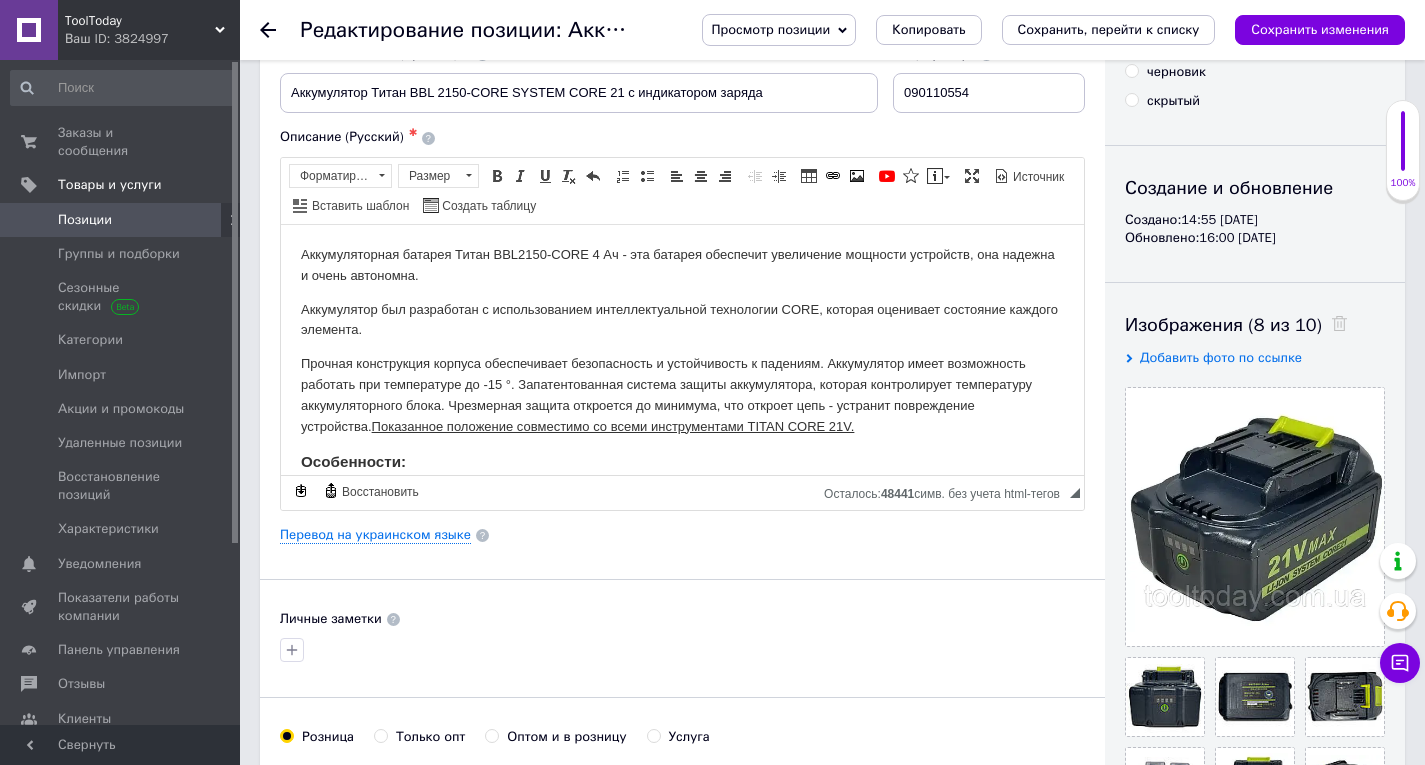 scroll, scrollTop: 100, scrollLeft: 0, axis: vertical 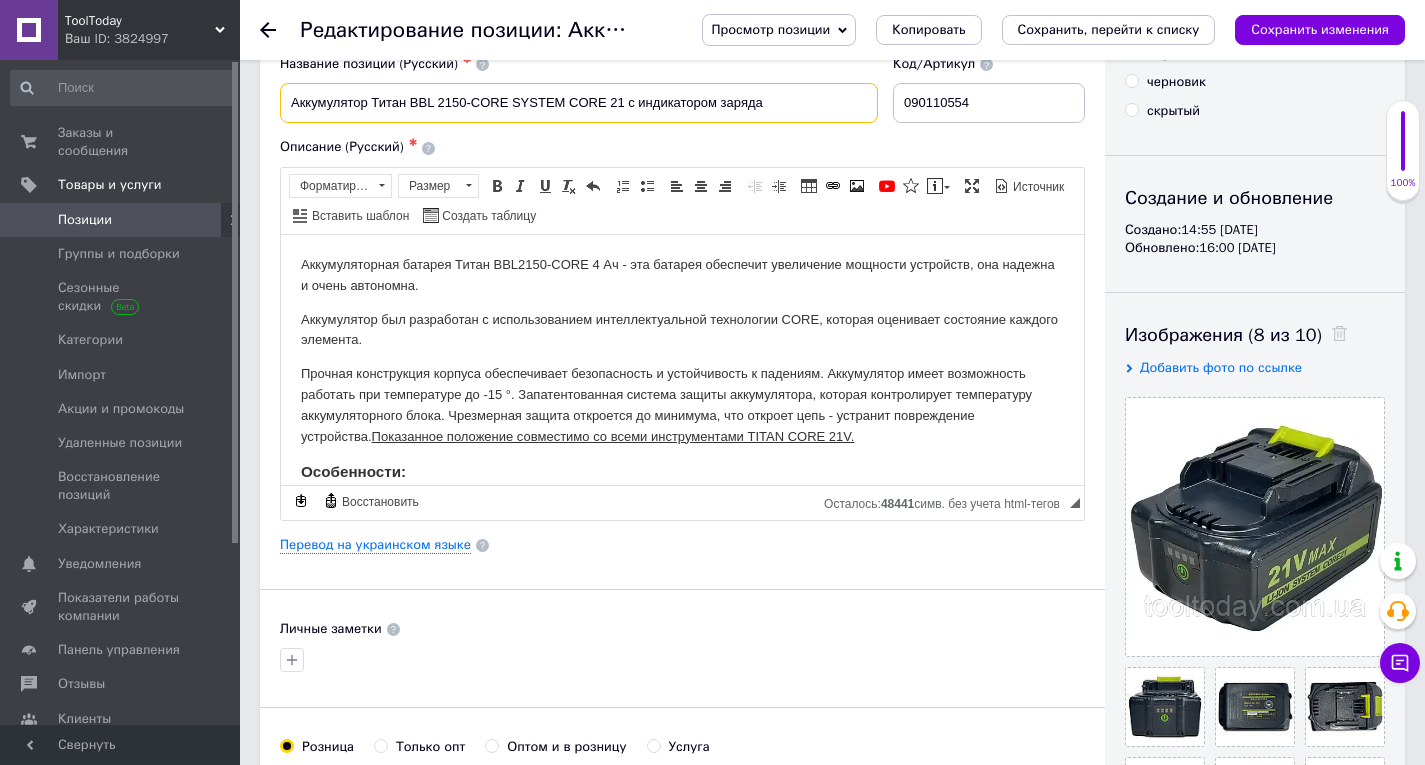 click on "Аккумулятор Титан BBL 2150-CORE SYSTEM CORE 21 с индикатором заряда" at bounding box center [579, 103] 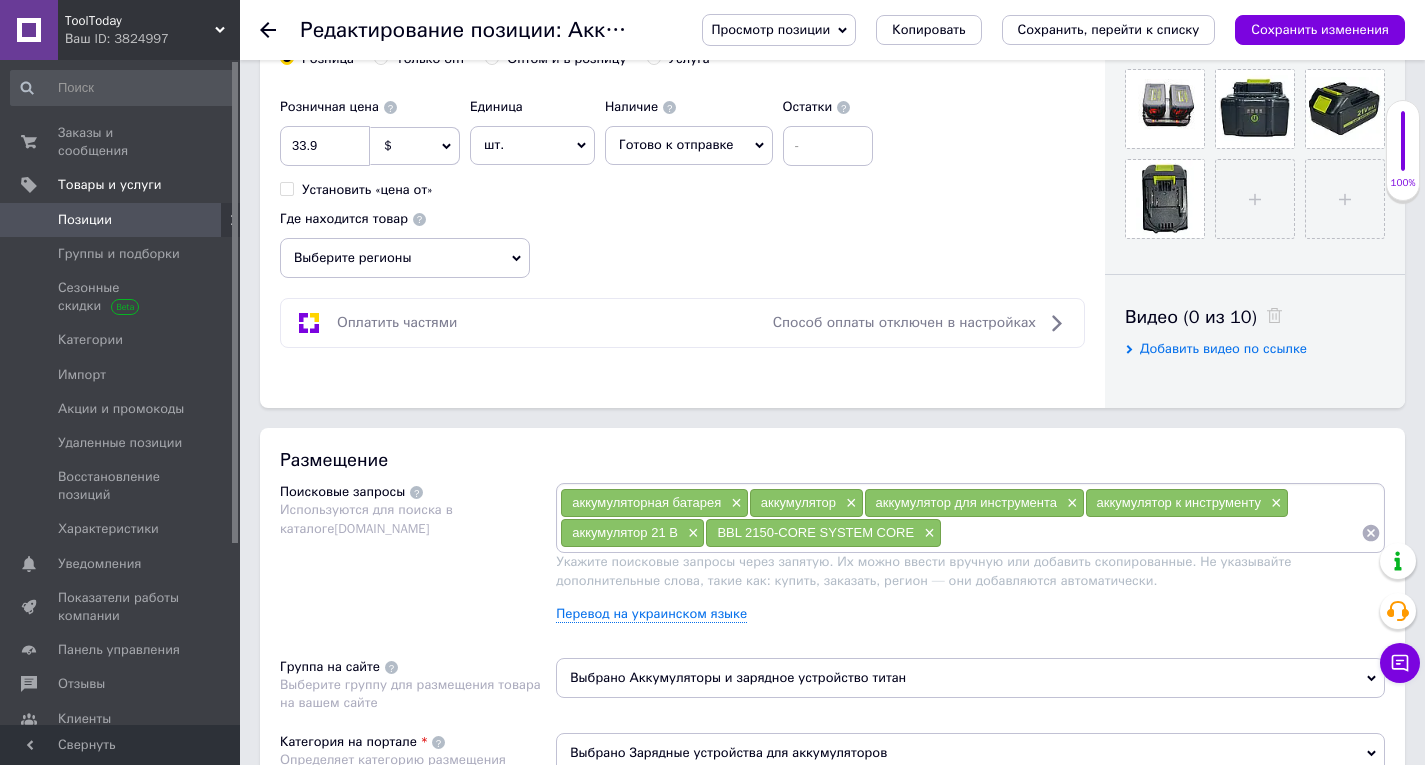 scroll, scrollTop: 800, scrollLeft: 0, axis: vertical 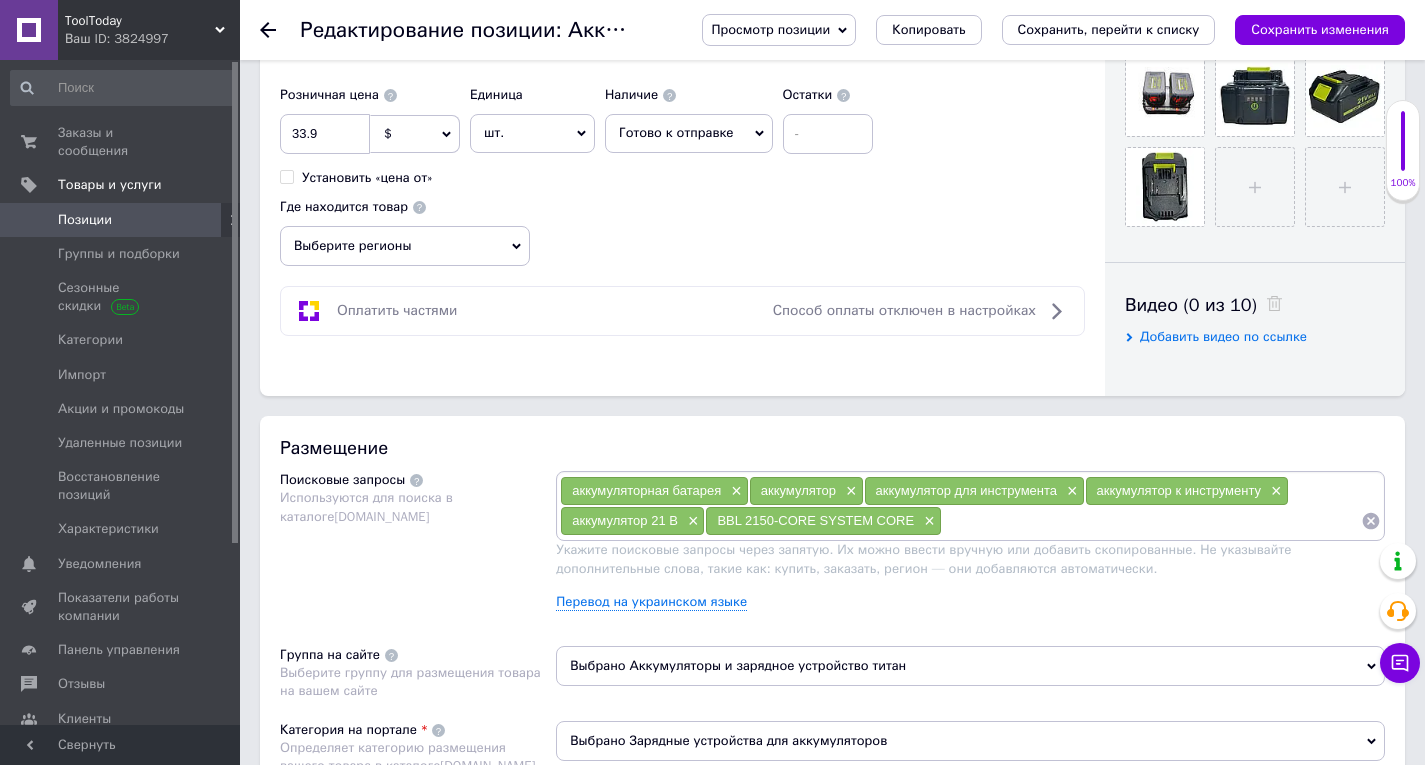 click at bounding box center [1151, 521] 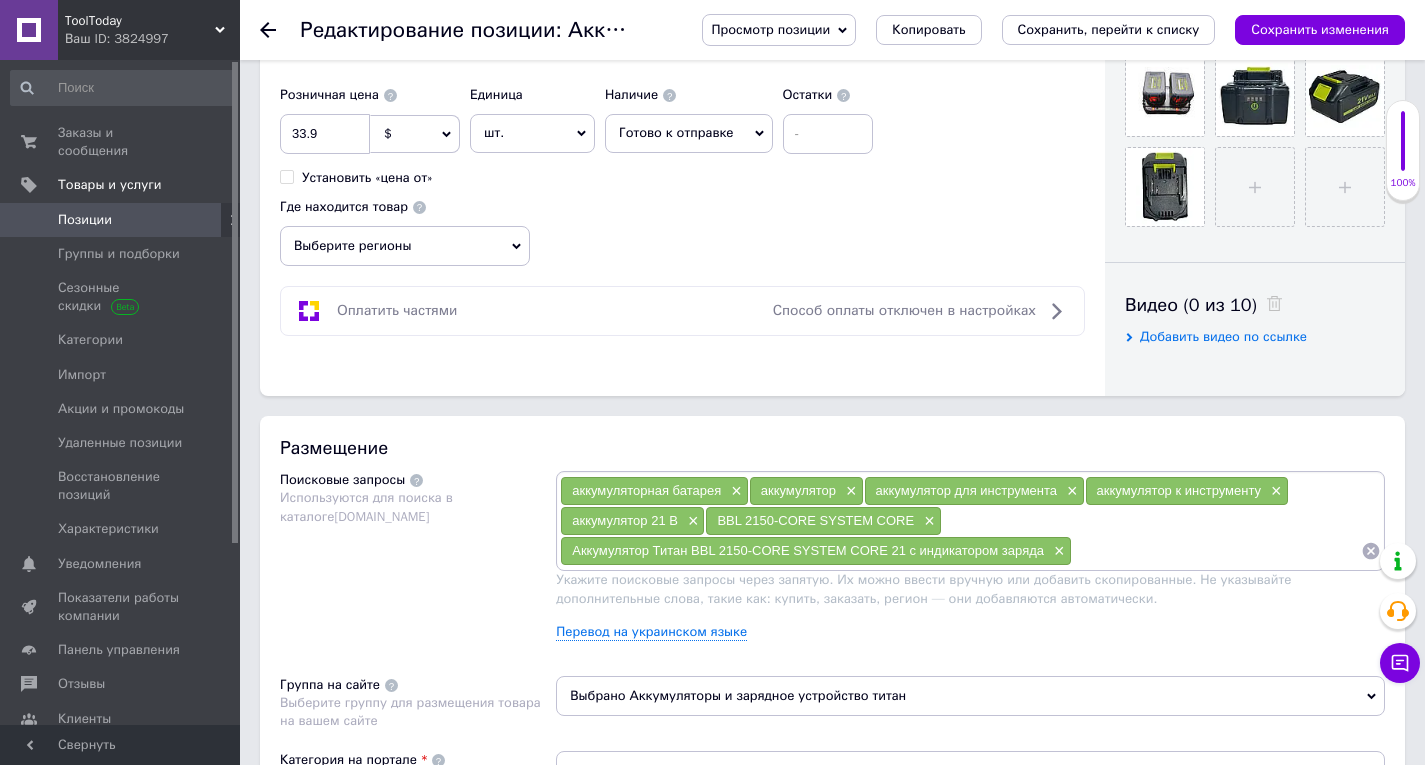 scroll, scrollTop: 0, scrollLeft: 0, axis: both 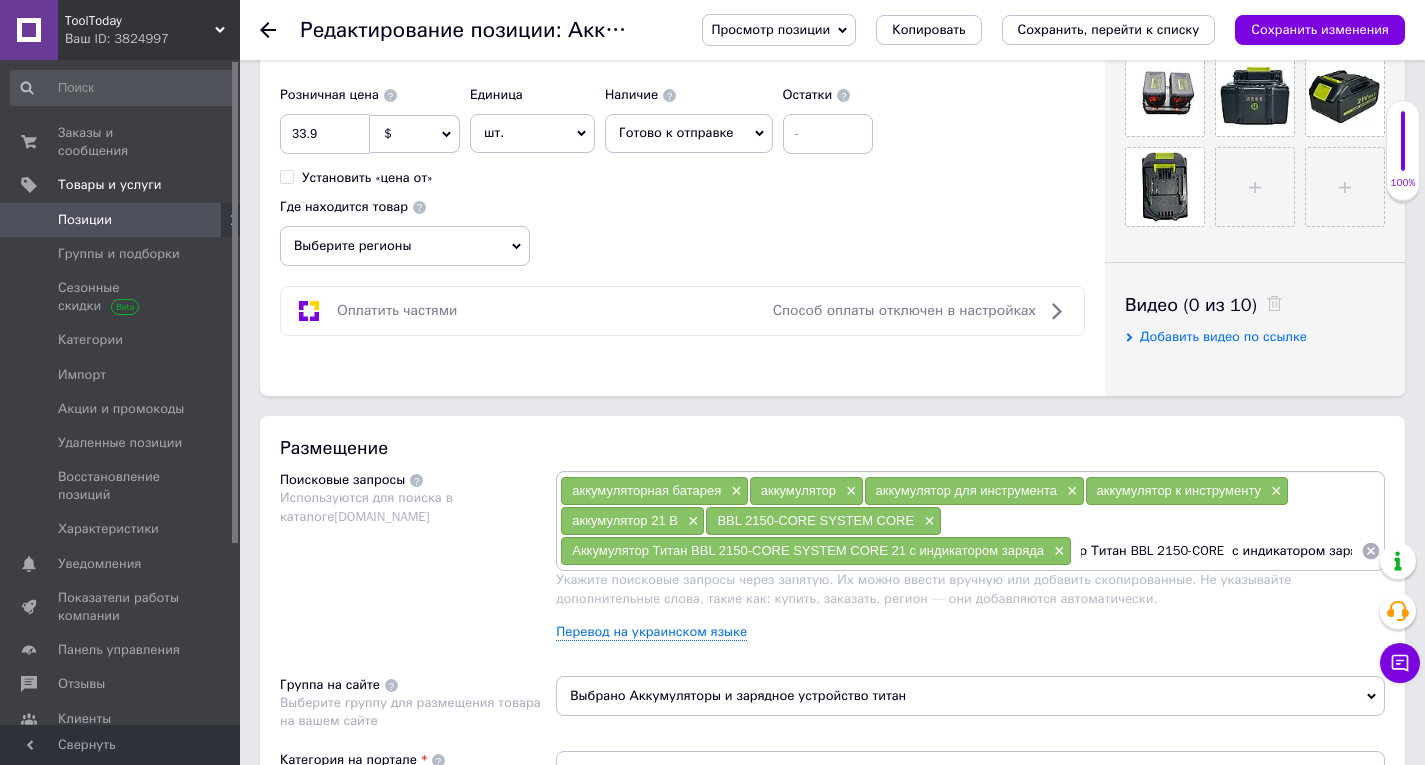 type on "Аккумулятор Титан BBL 2150-CORE с индикатором заряда" 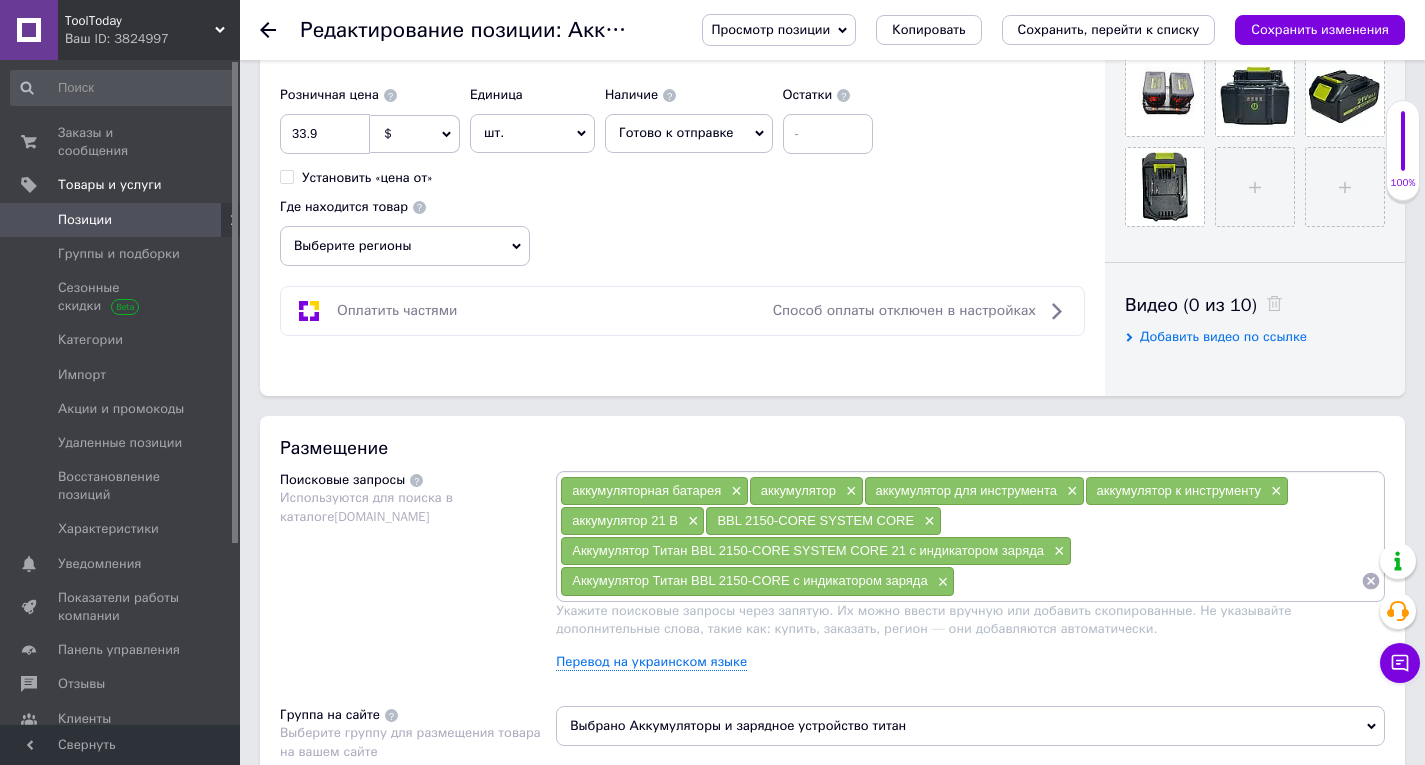 scroll, scrollTop: 0, scrollLeft: 0, axis: both 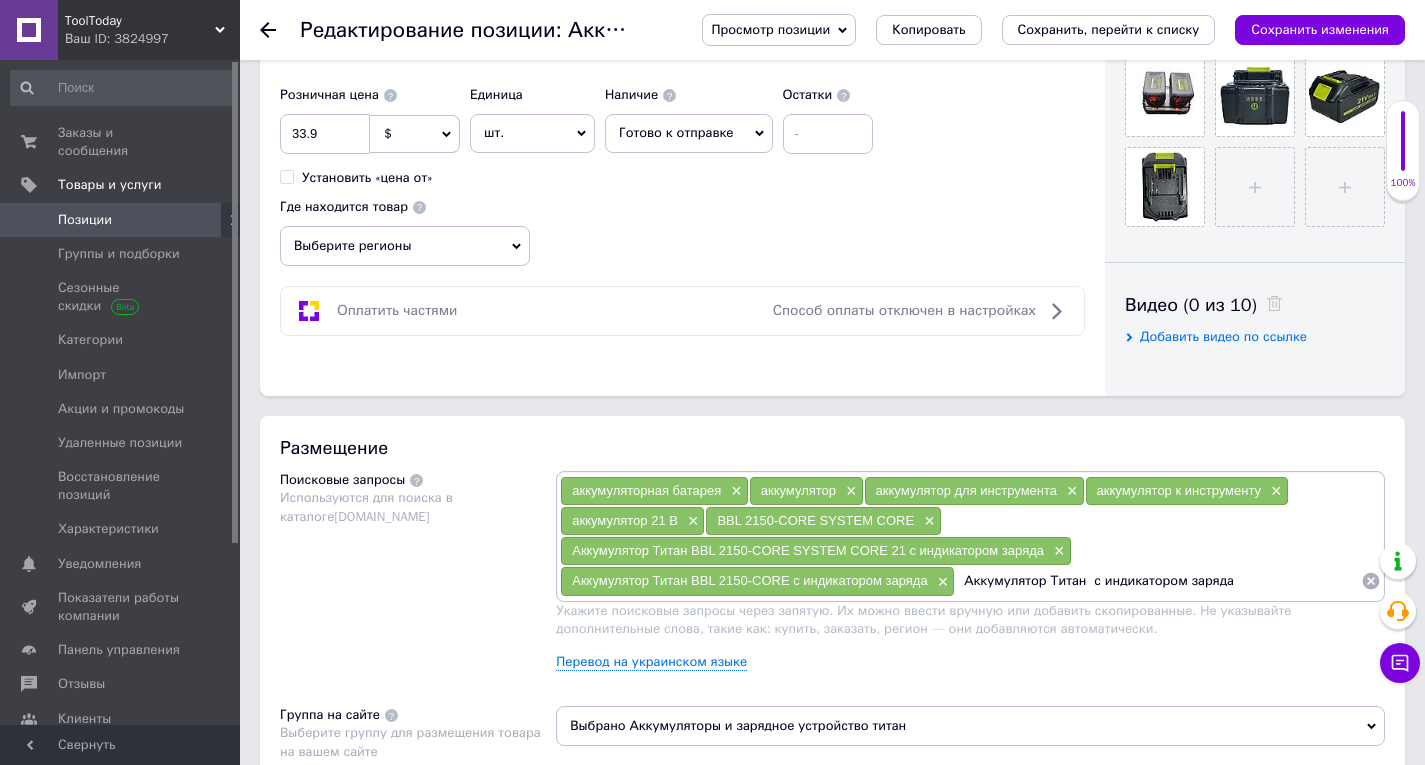type on "Аккумулятор Титан с индикатором заряда" 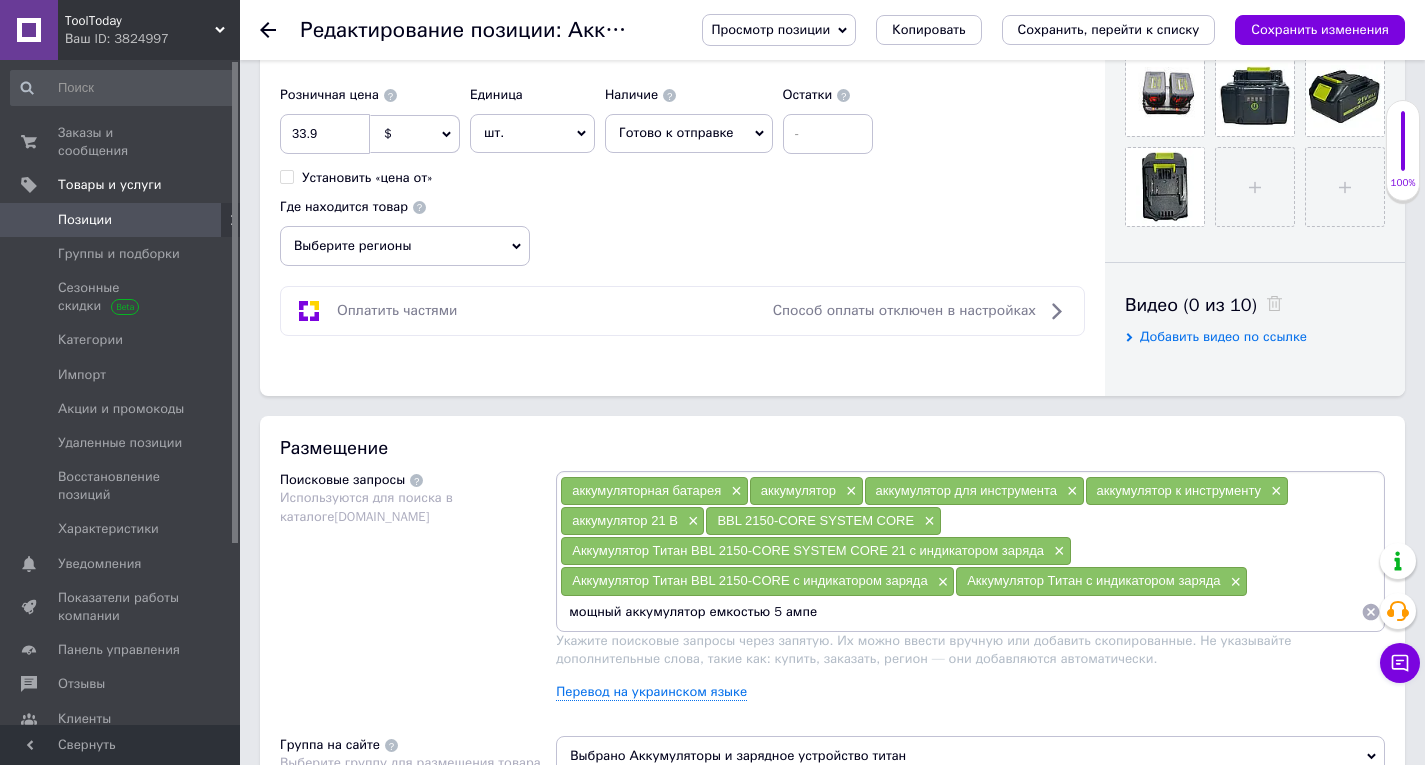 type on "мощный аккумулятор емкостью 5 ампер" 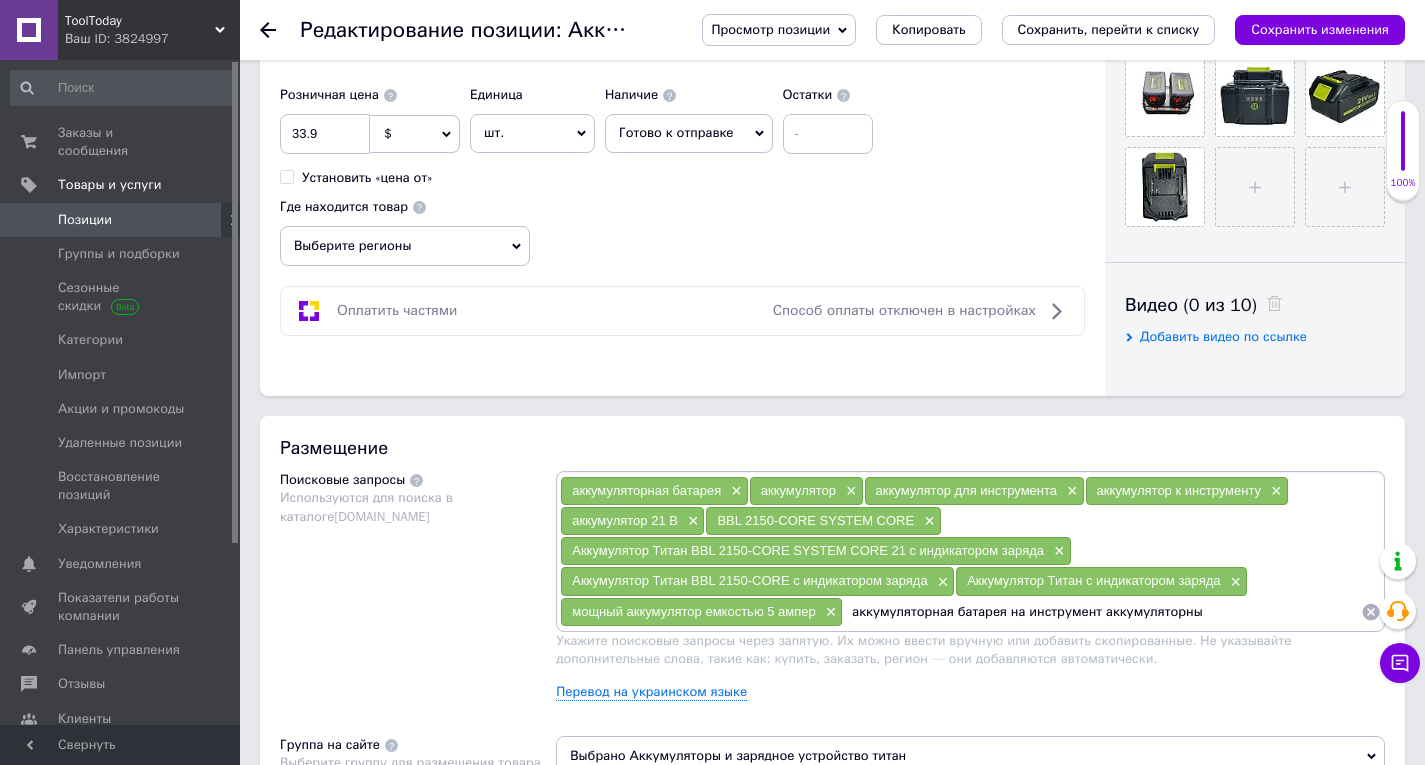 type on "аккумуляторная батарея на инструмент аккумуляторный" 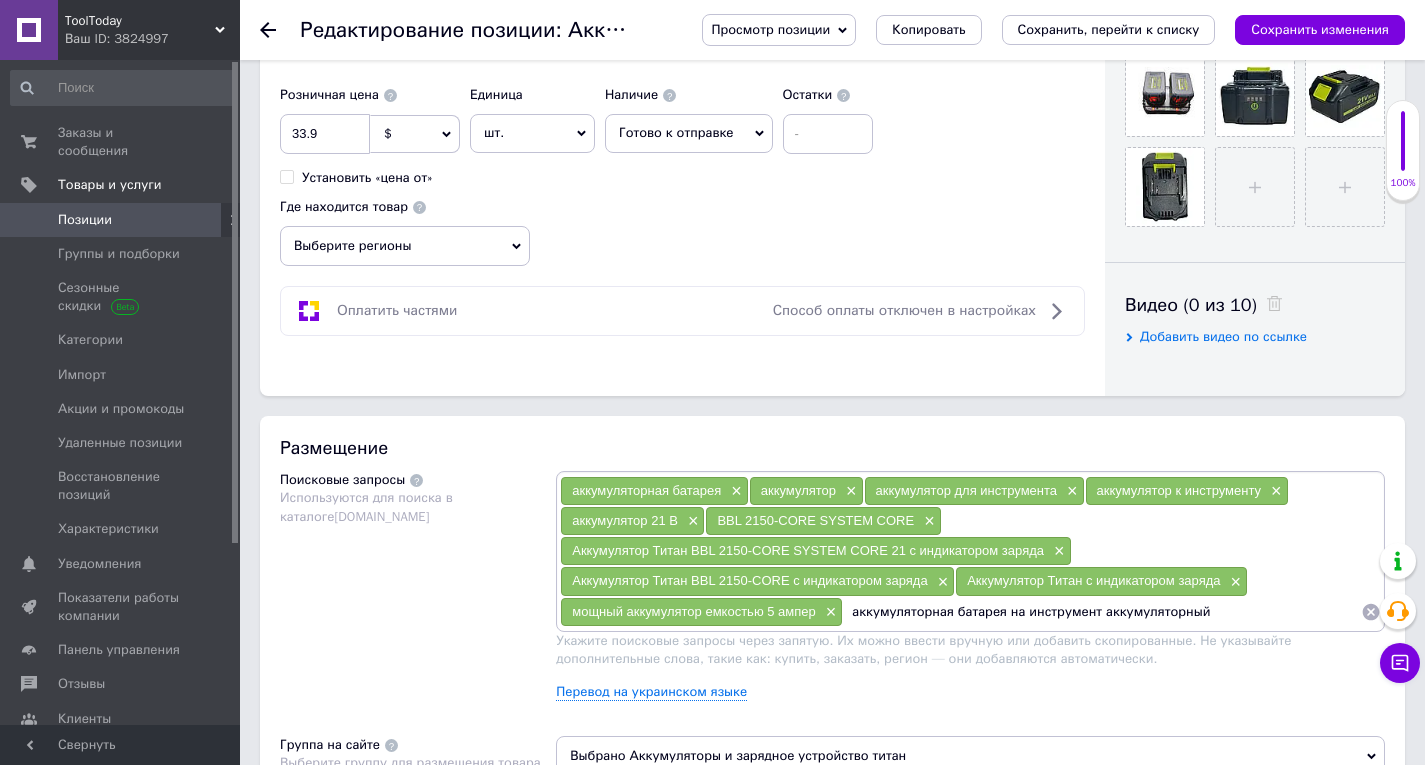 type 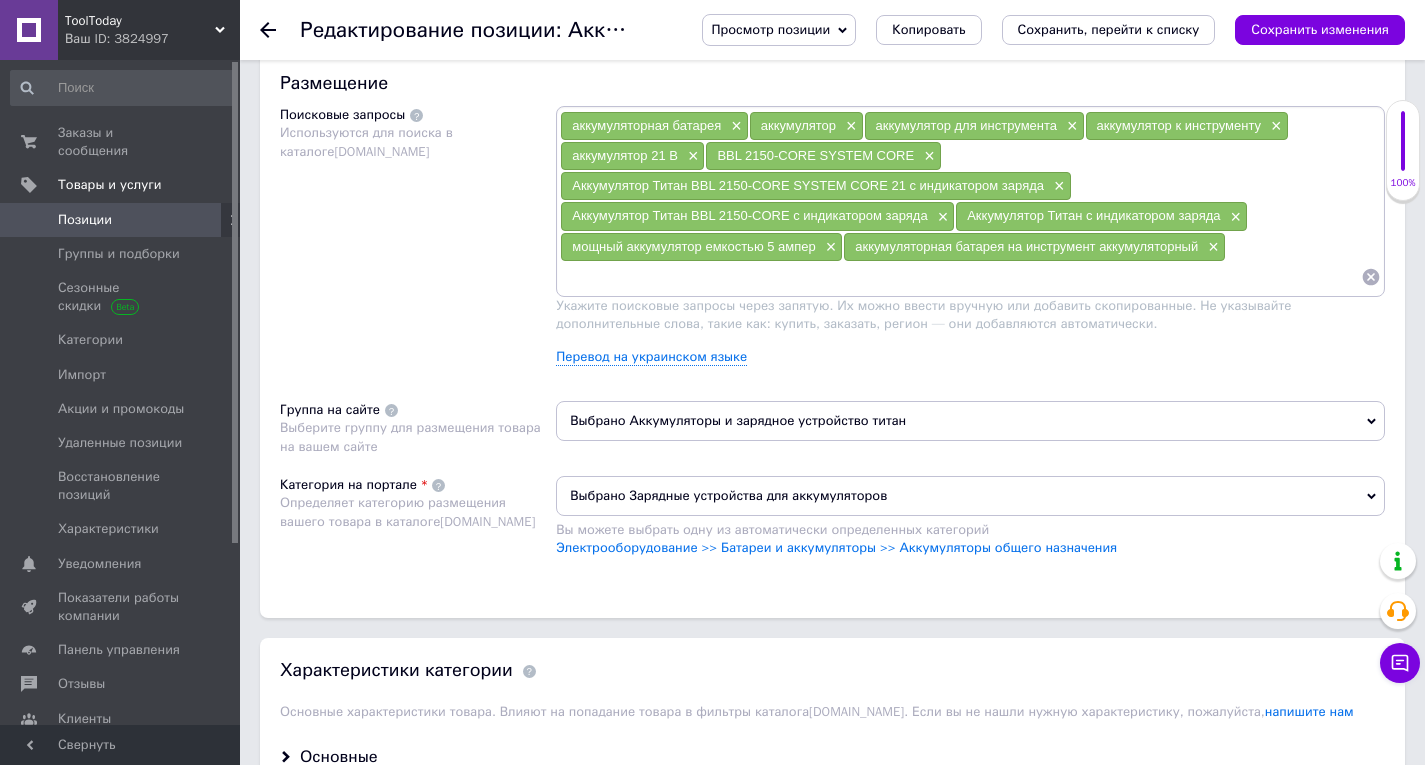 scroll, scrollTop: 1200, scrollLeft: 0, axis: vertical 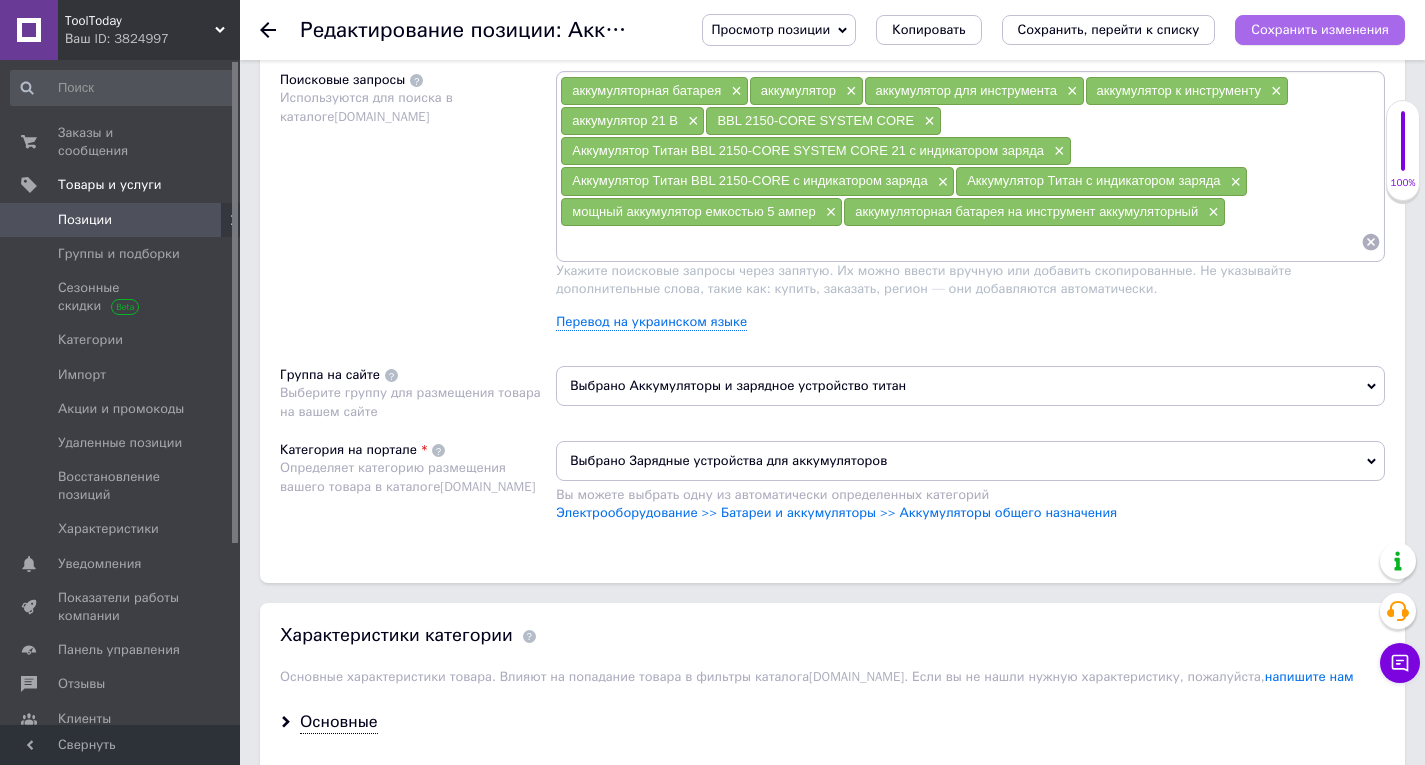 click on "Сохранить изменения" at bounding box center (1320, 29) 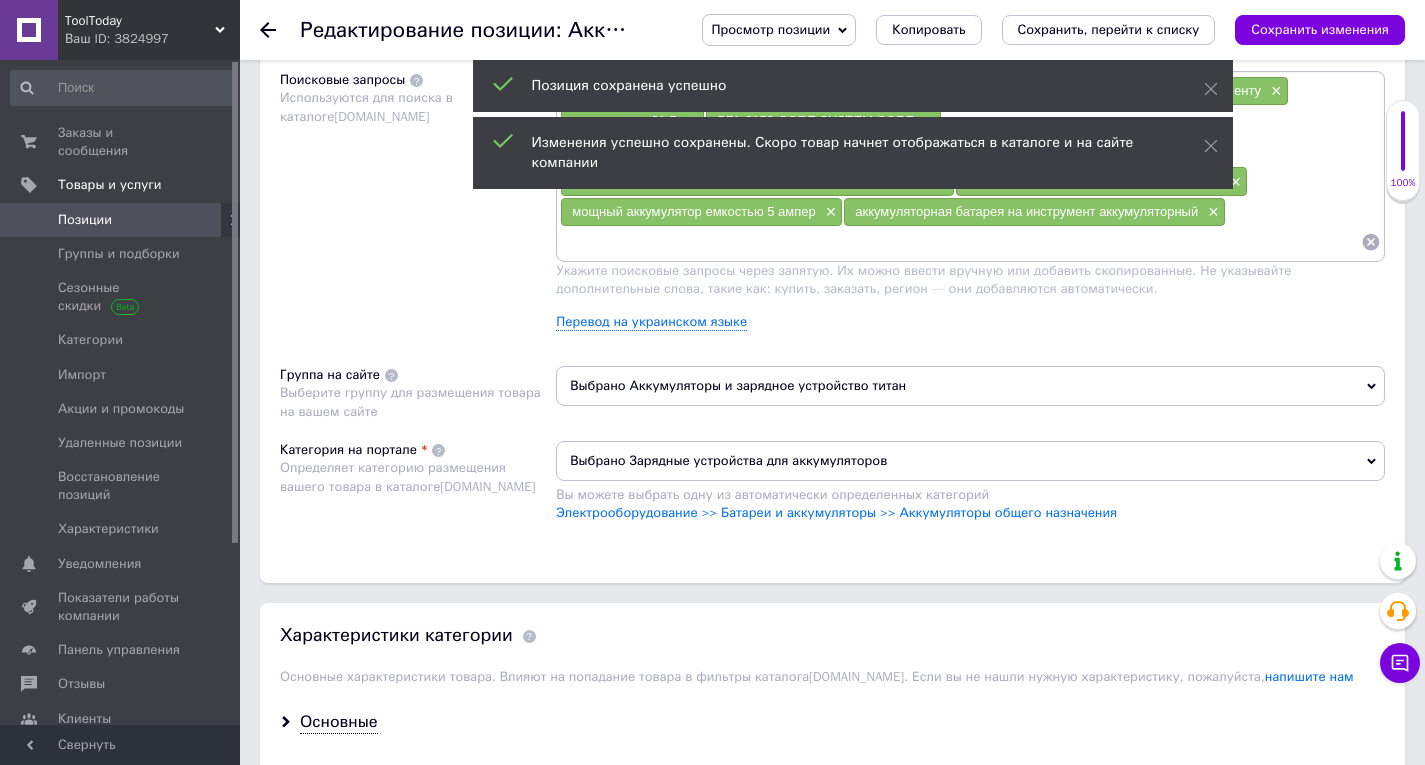 click 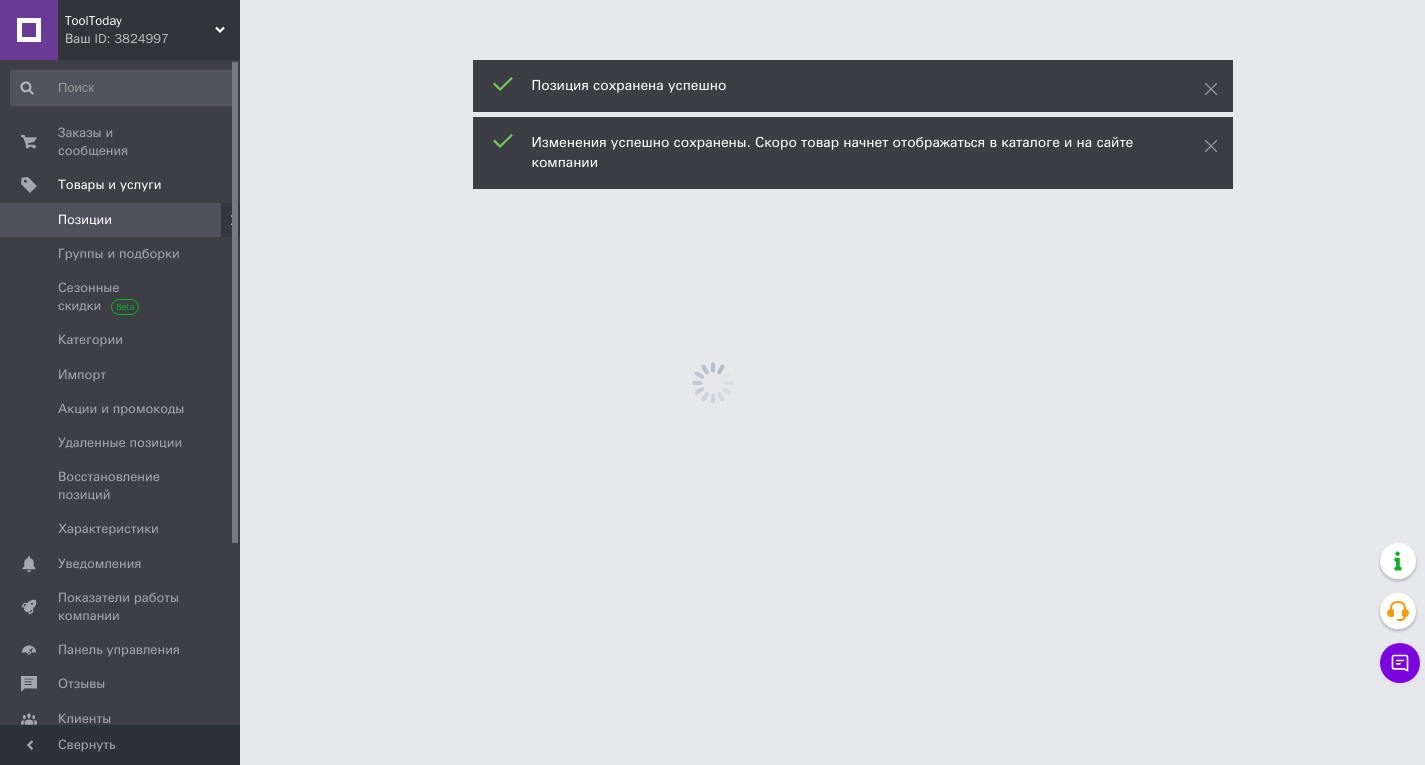 scroll, scrollTop: 0, scrollLeft: 0, axis: both 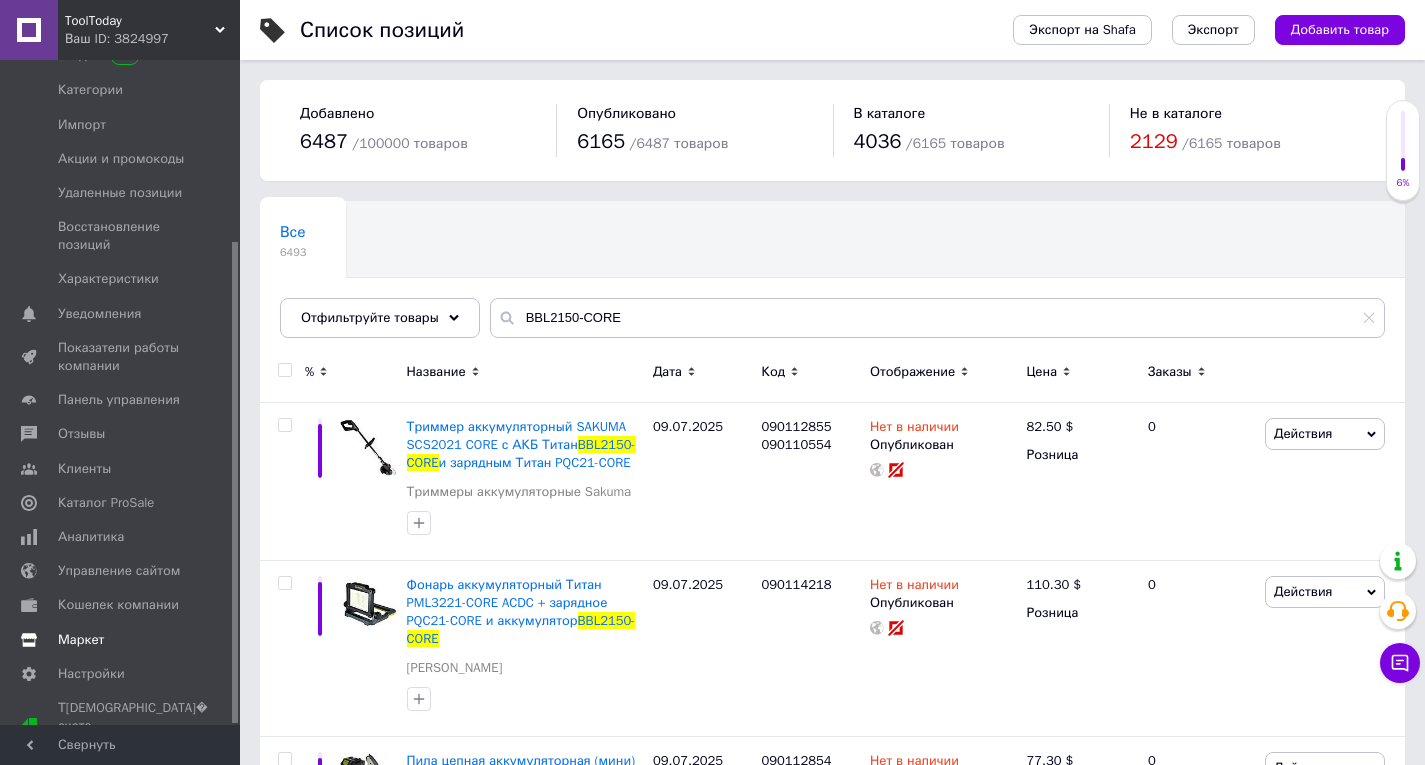 click on "Маркет" at bounding box center (81, 640) 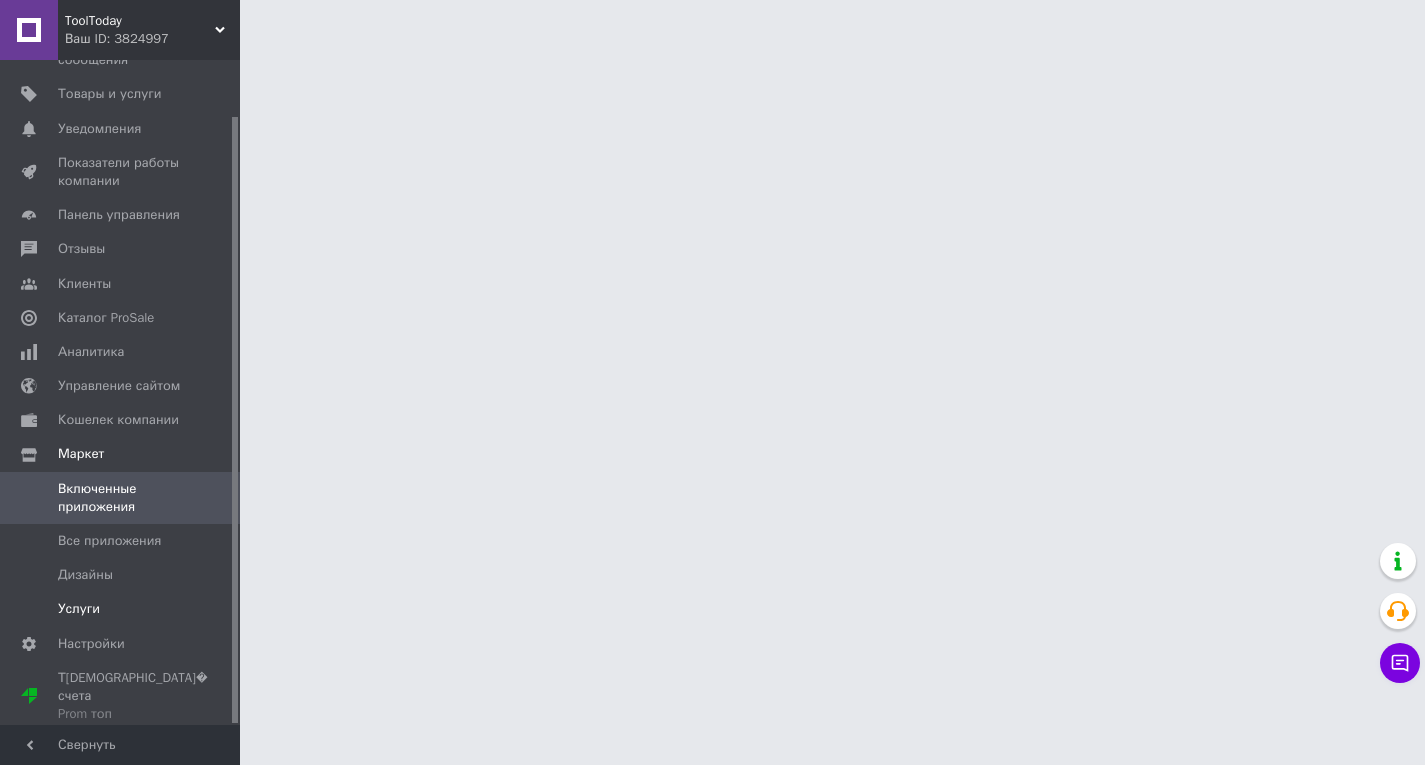 scroll, scrollTop: 61, scrollLeft: 0, axis: vertical 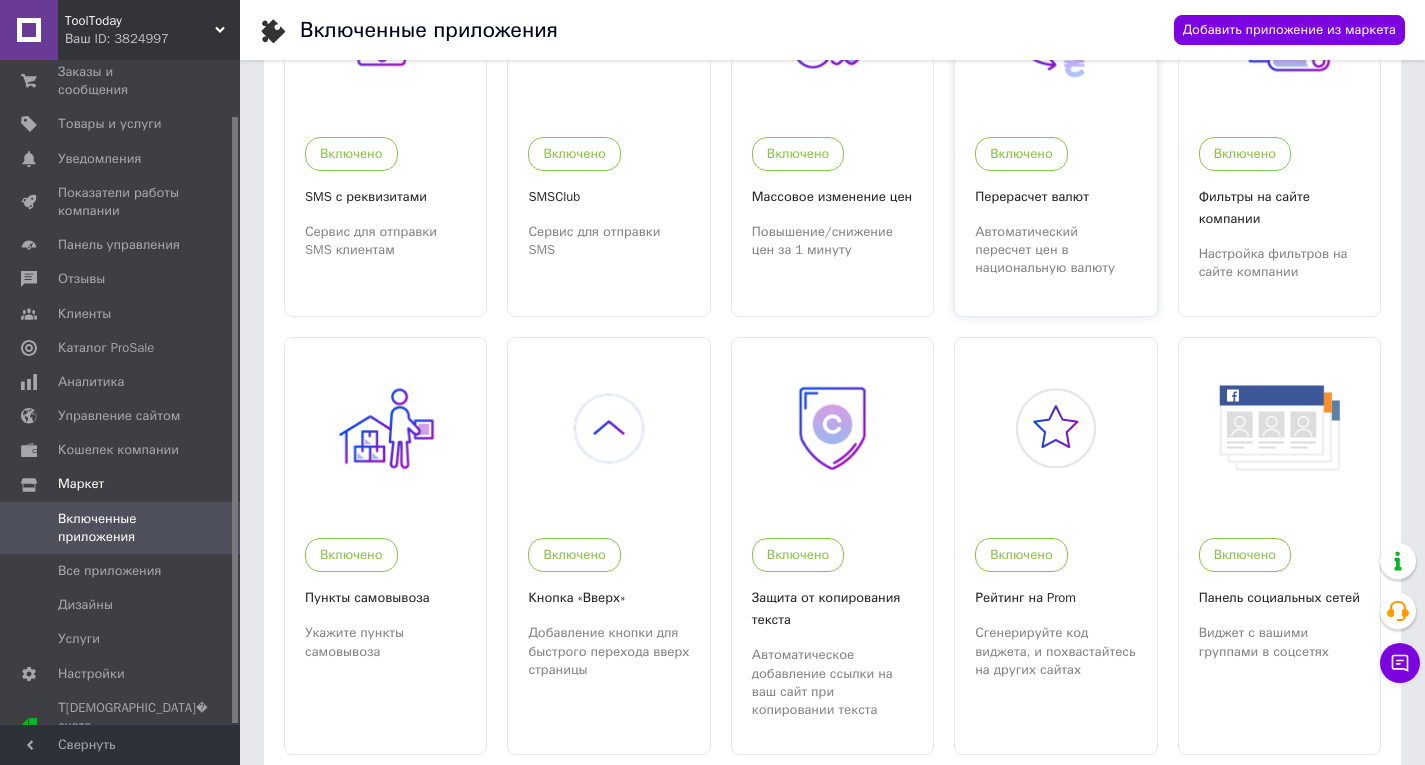 click on "Автоматический пересчет цен в национальную валюту" at bounding box center [1055, 250] 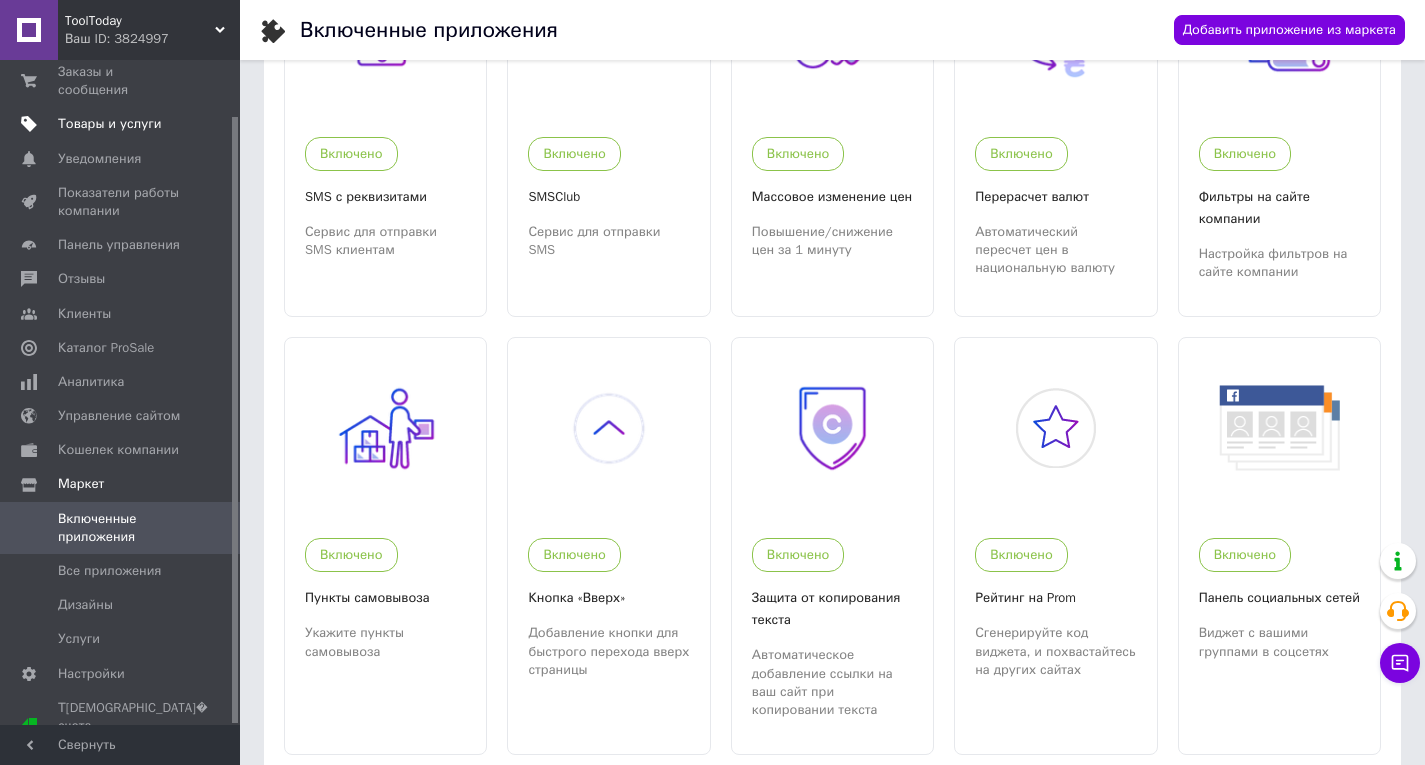 click on "Товары и услуги" at bounding box center (123, 124) 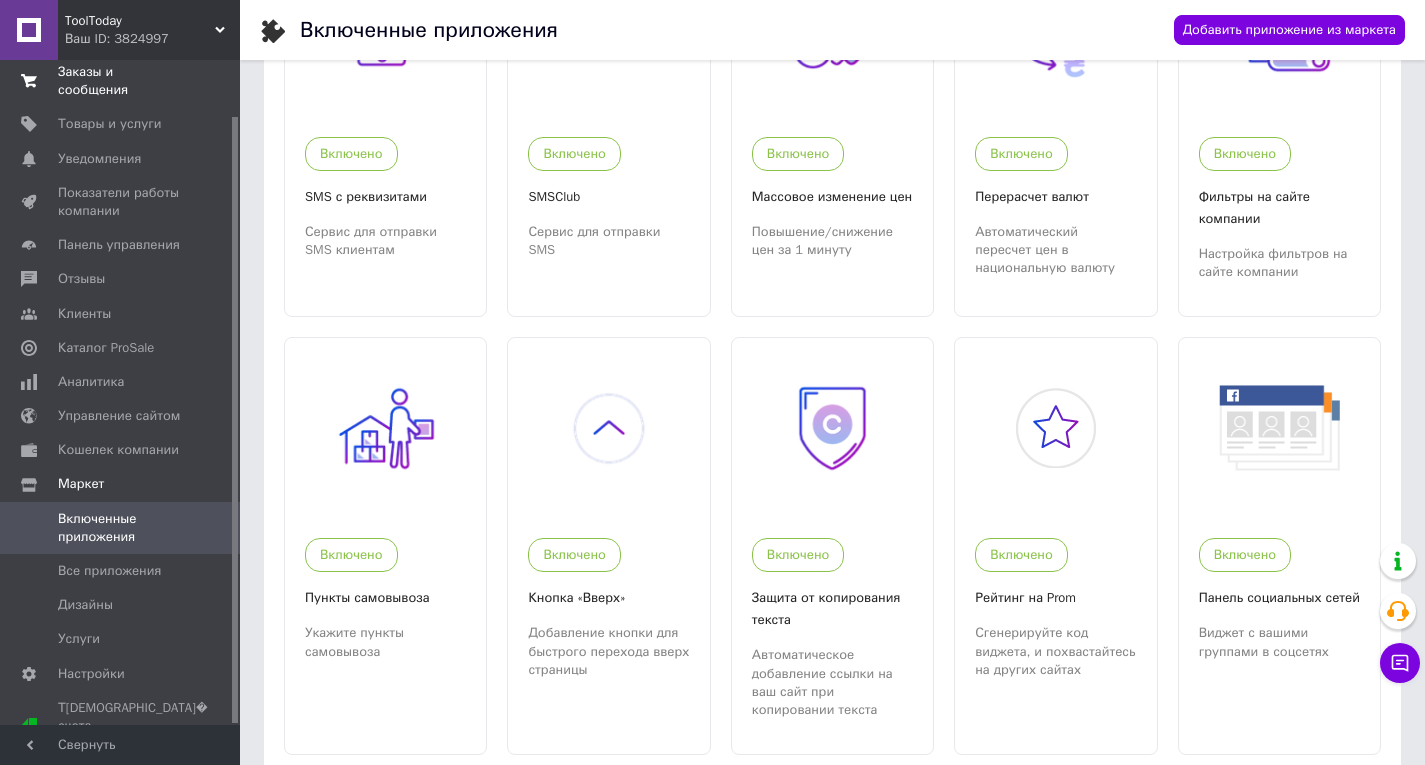 scroll, scrollTop: 0, scrollLeft: 0, axis: both 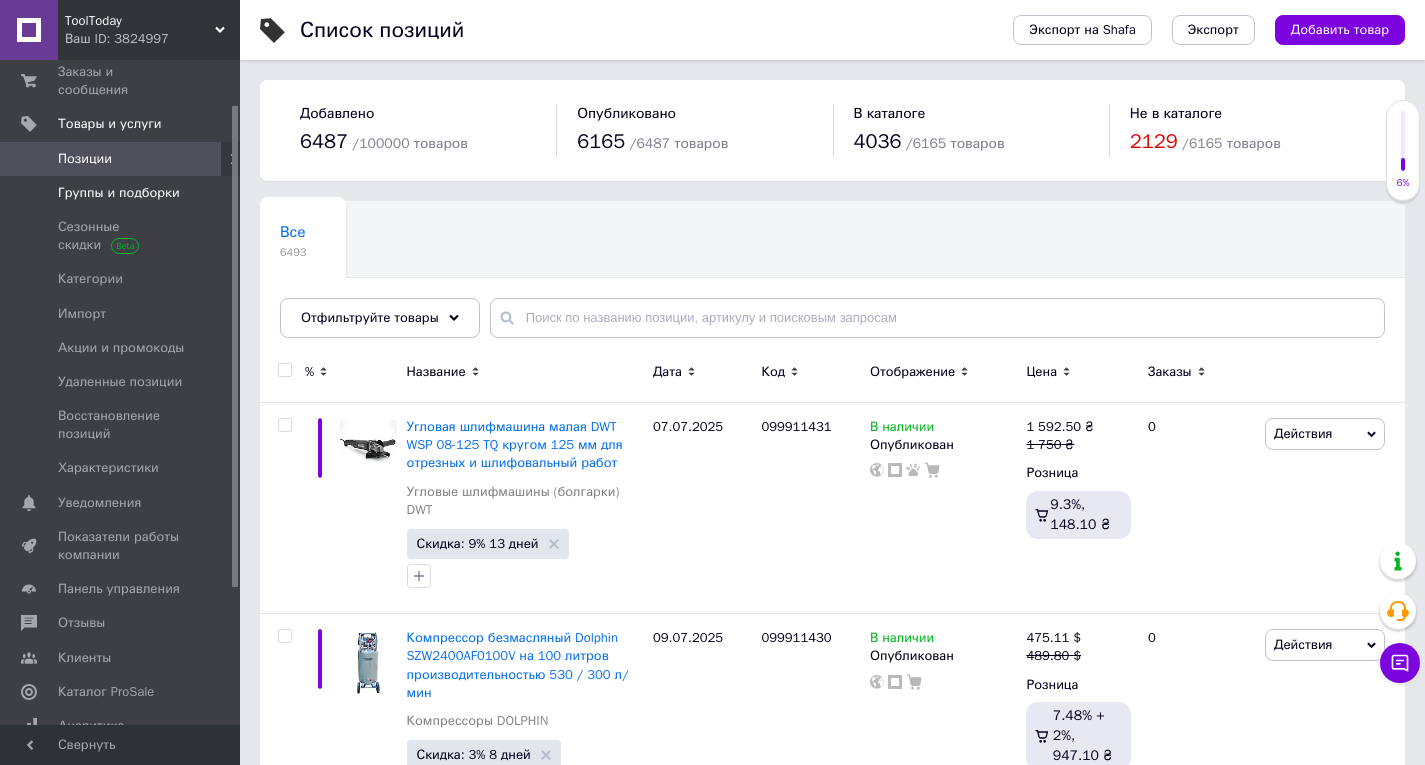 click on "Группы и подборки" at bounding box center [119, 193] 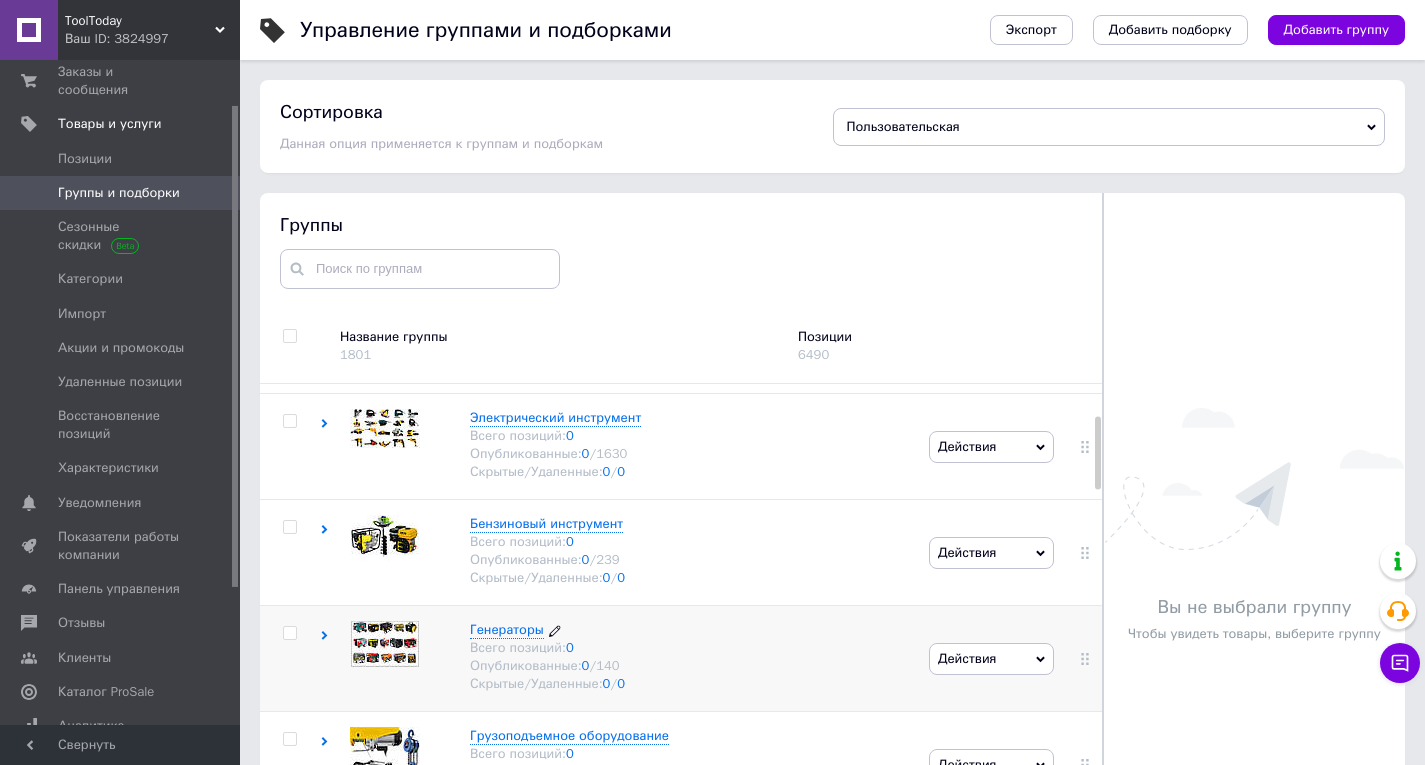 scroll, scrollTop: 200, scrollLeft: 0, axis: vertical 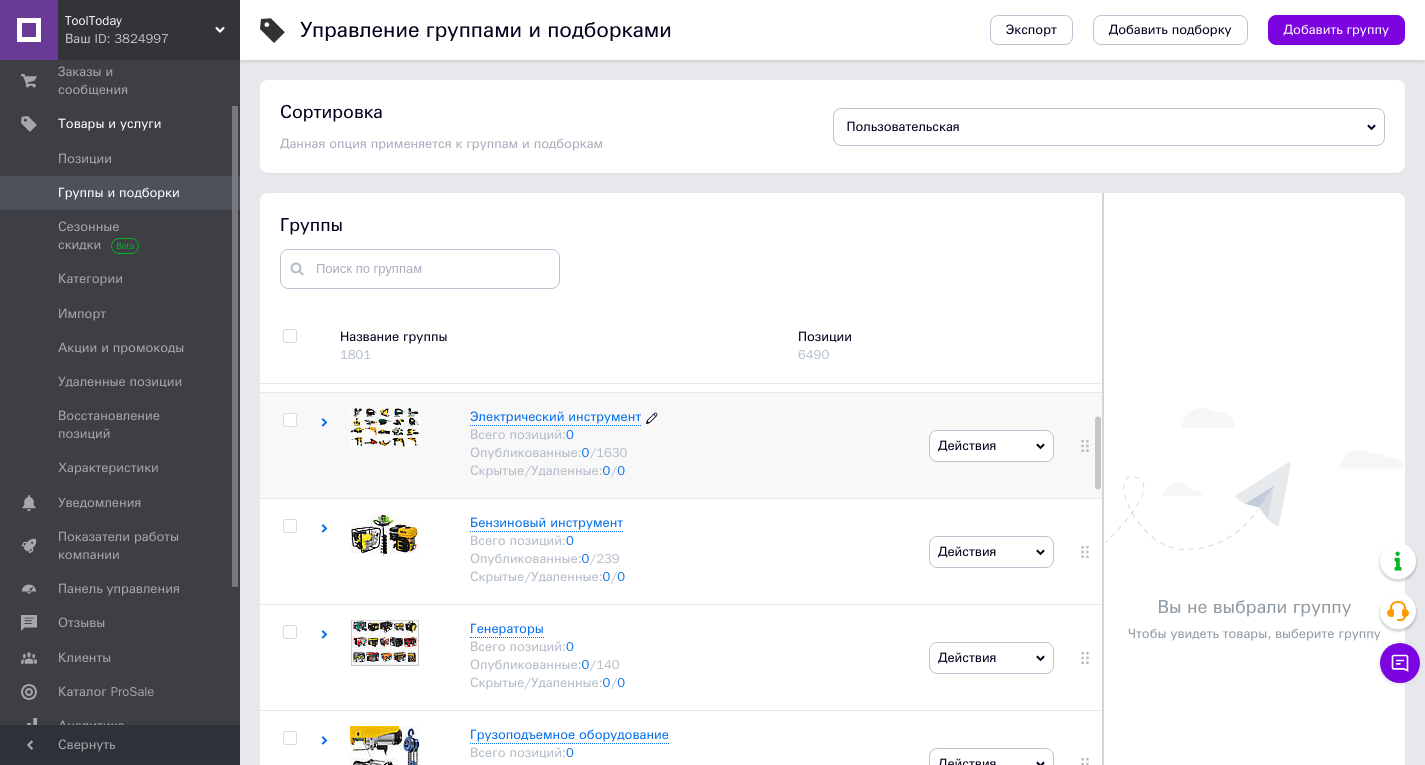 click on "Электрический инструмент" at bounding box center [555, 416] 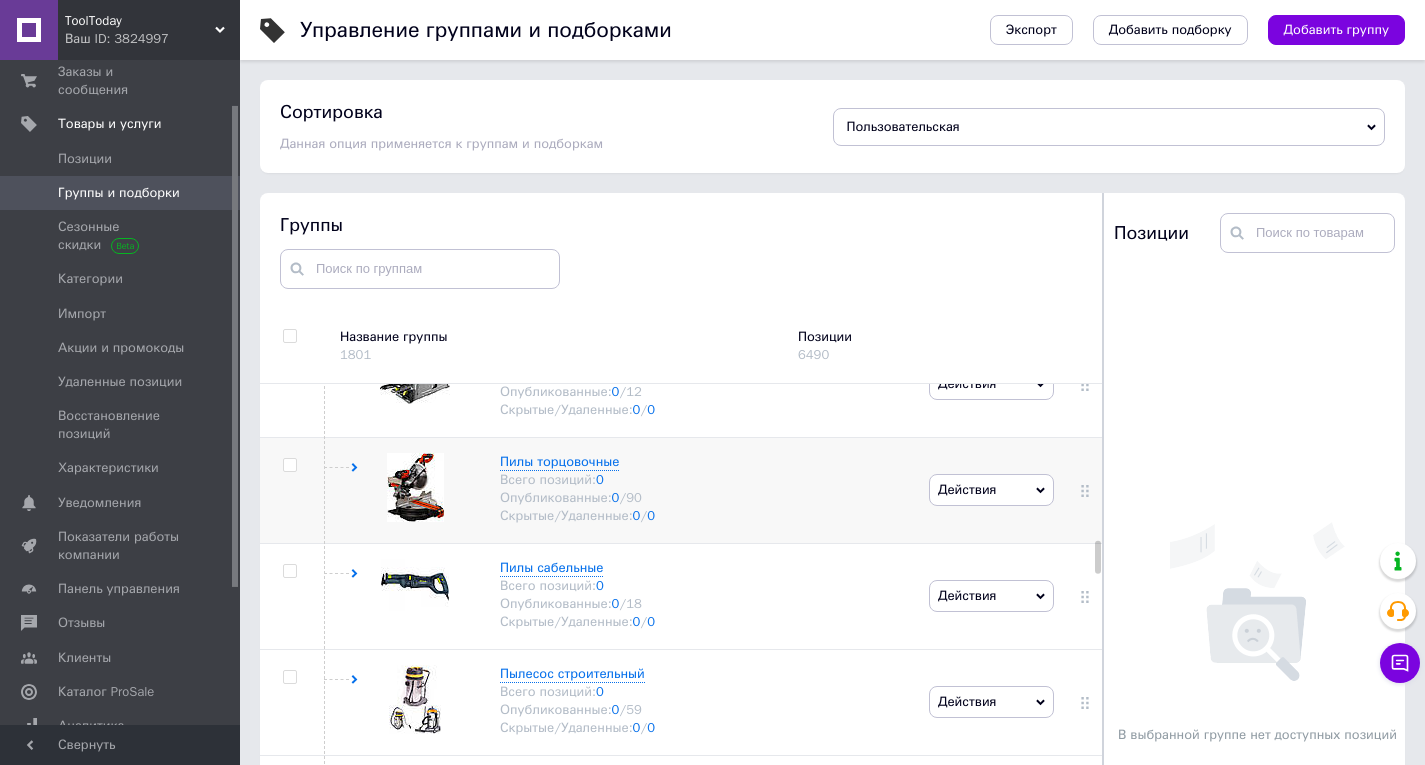 scroll, scrollTop: 2300, scrollLeft: 0, axis: vertical 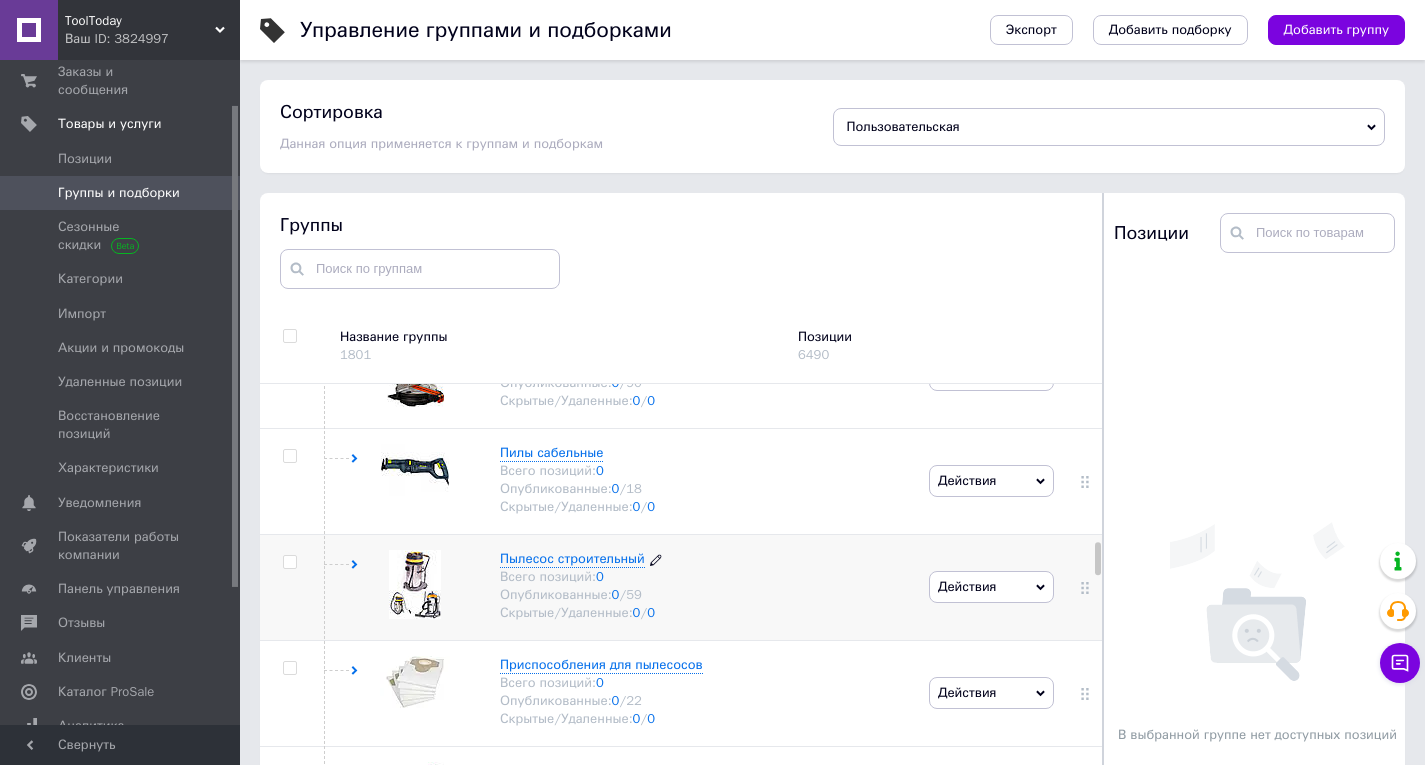 click on "Пылесос строительный" at bounding box center (572, 558) 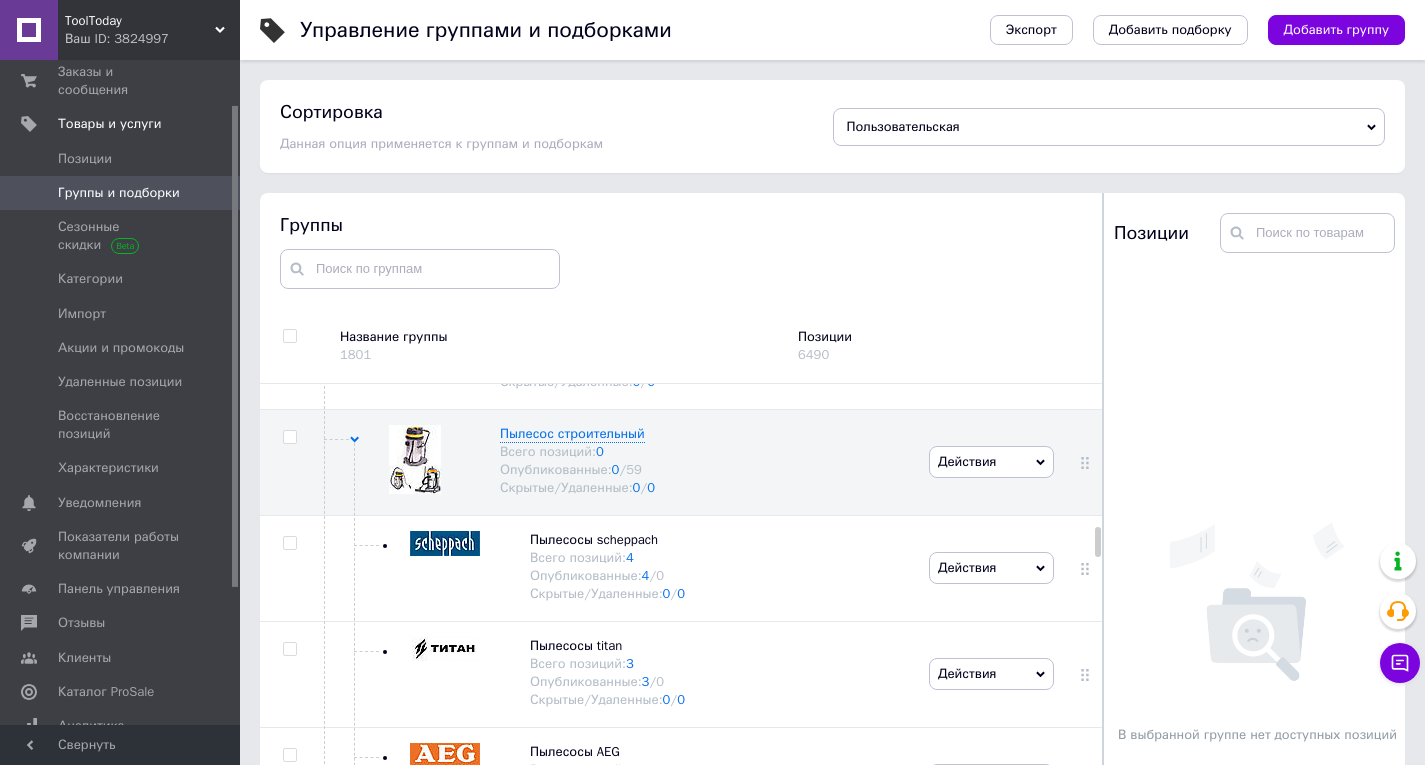 scroll, scrollTop: 2400, scrollLeft: 0, axis: vertical 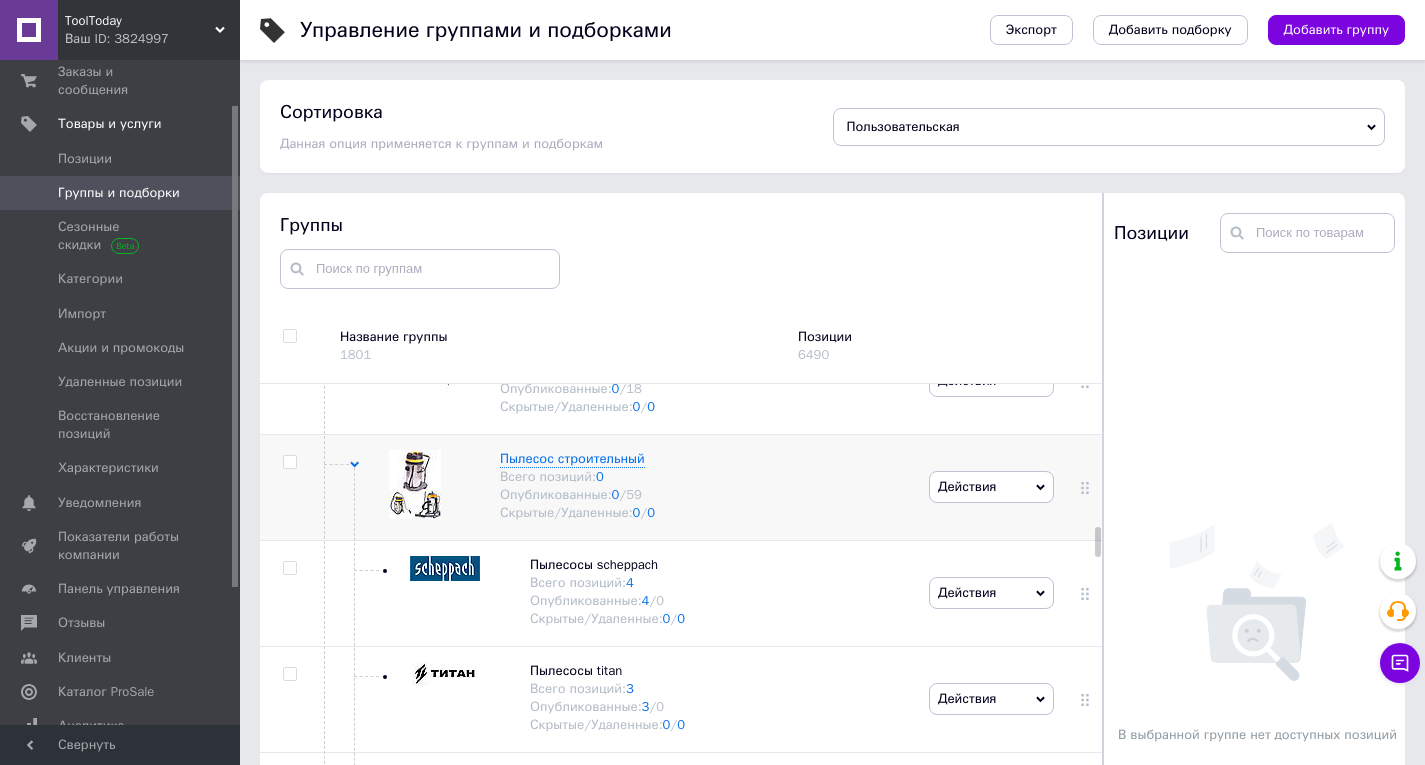 click on "Действия" at bounding box center (967, 486) 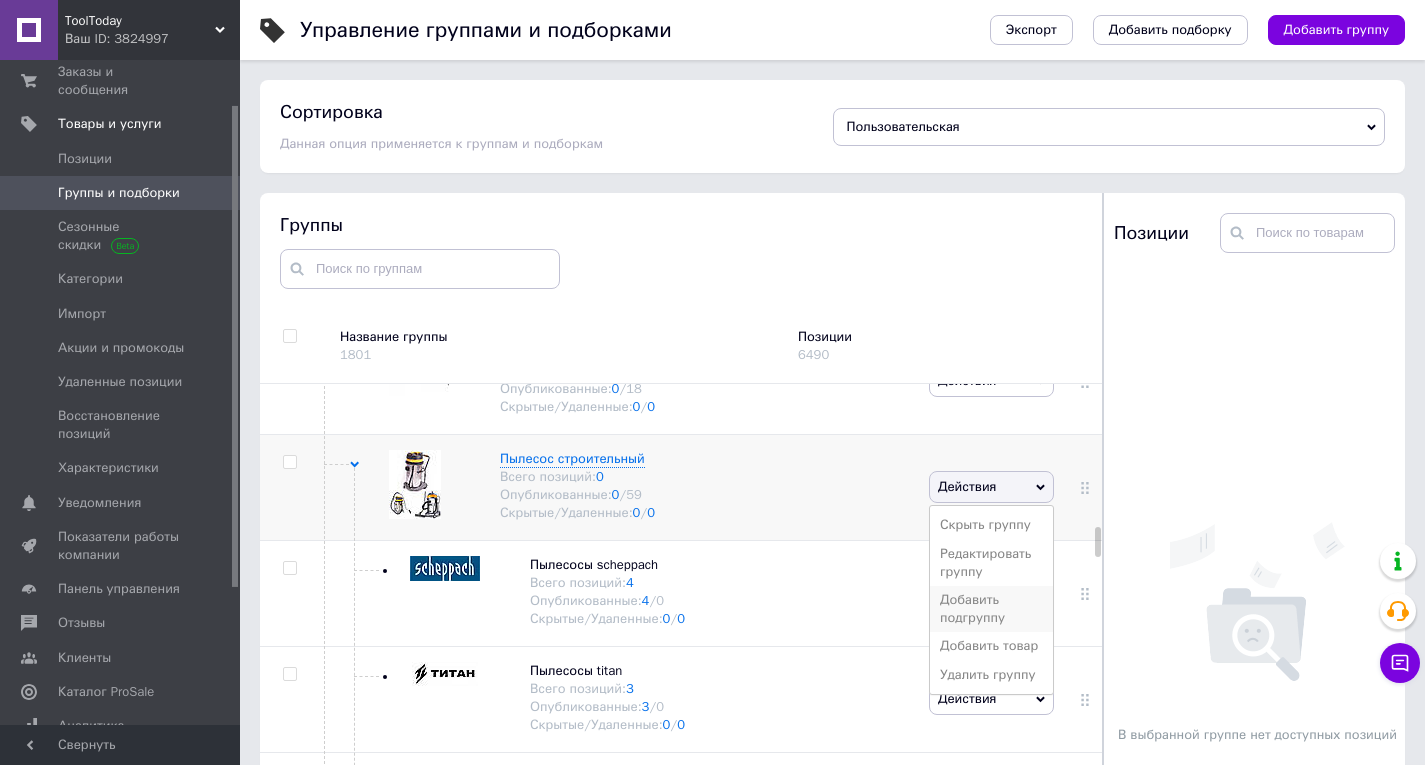 click on "Добавить подгруппу" at bounding box center (991, 609) 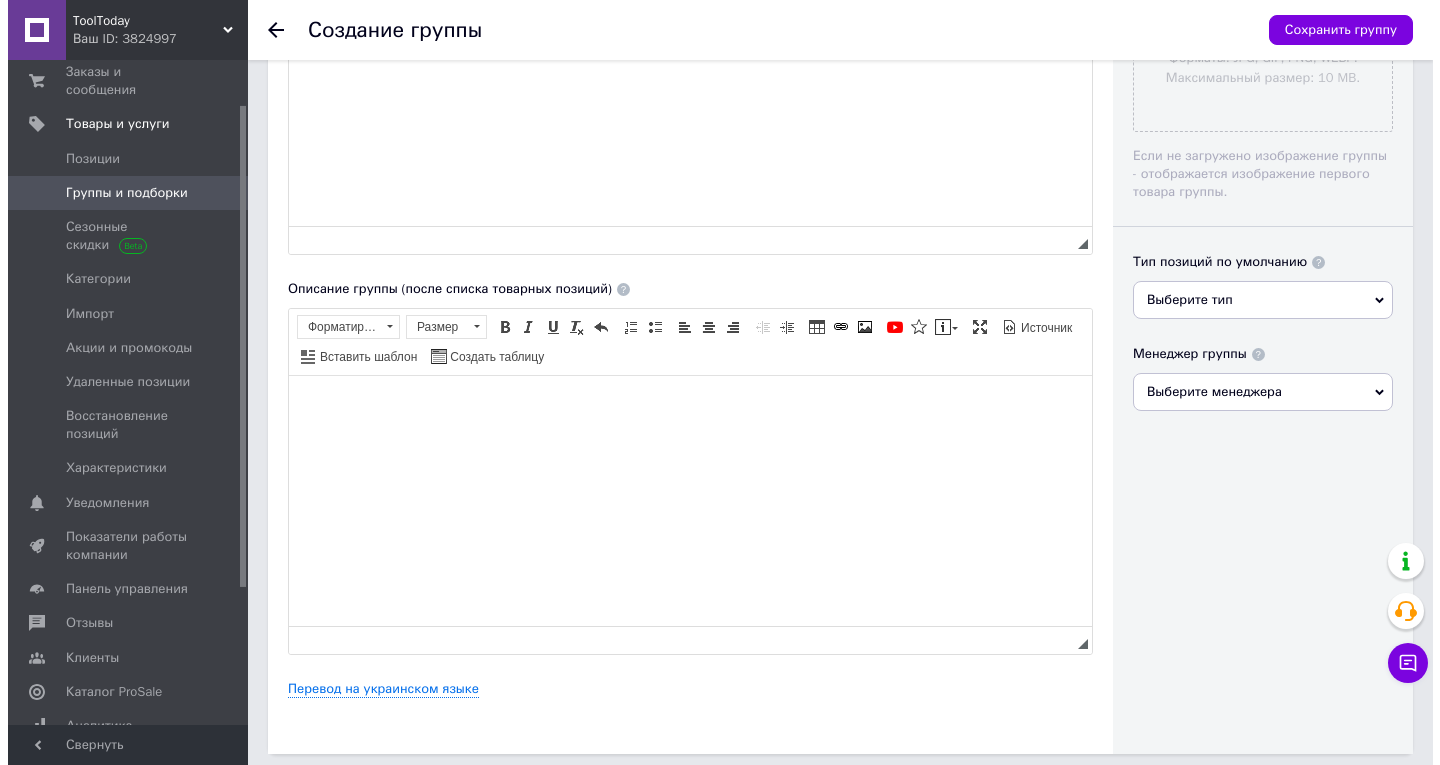 scroll, scrollTop: 542, scrollLeft: 0, axis: vertical 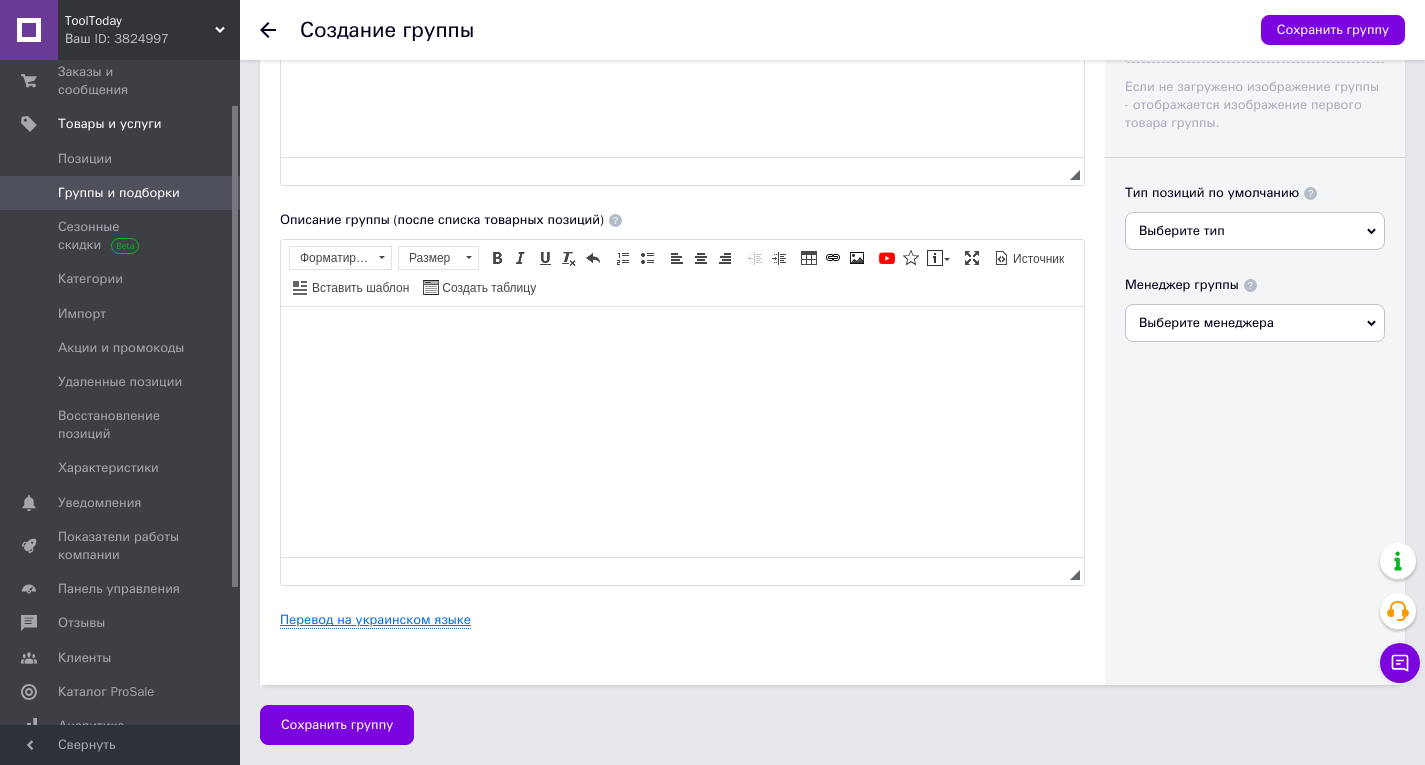click on "Перевод на украинском языке" at bounding box center [375, 620] 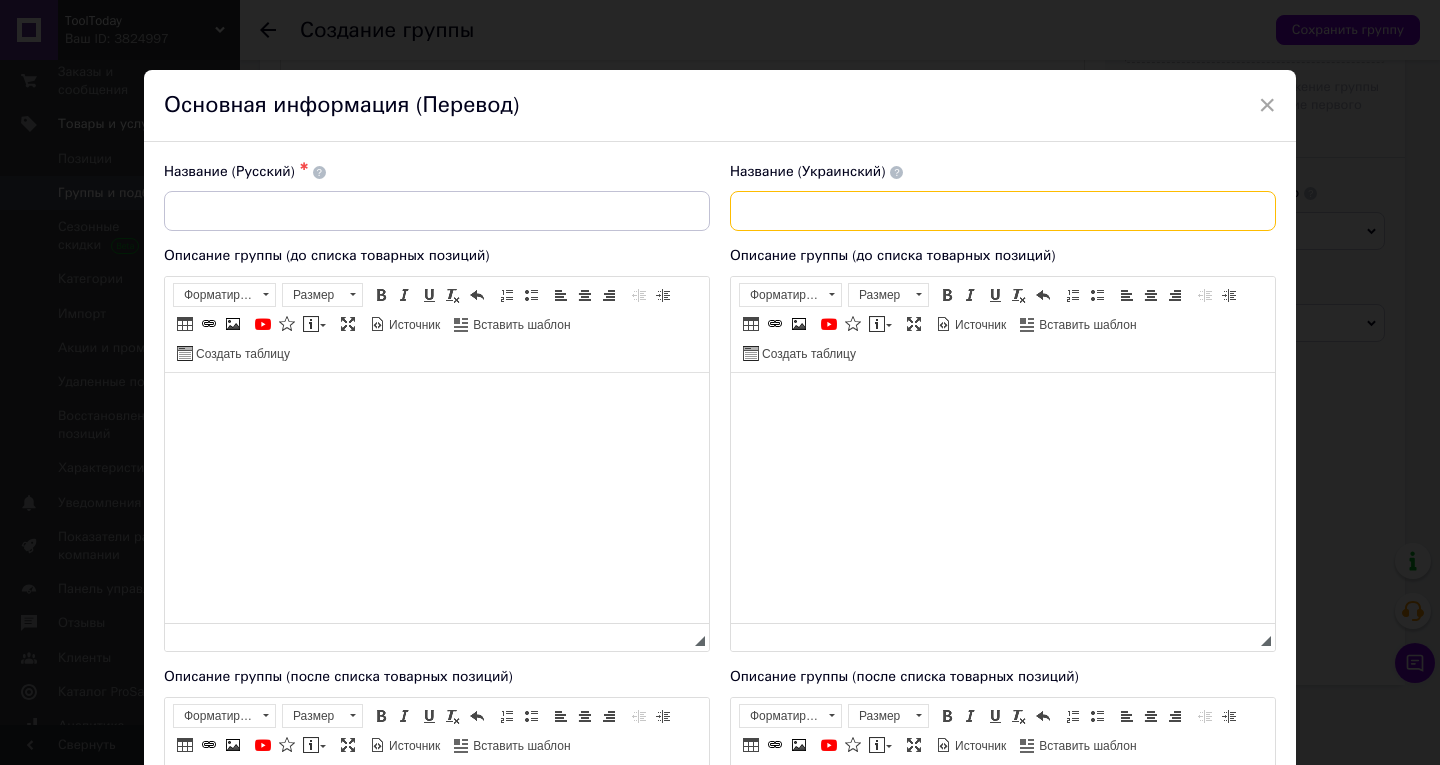 paste on "Пилососи Procraft" 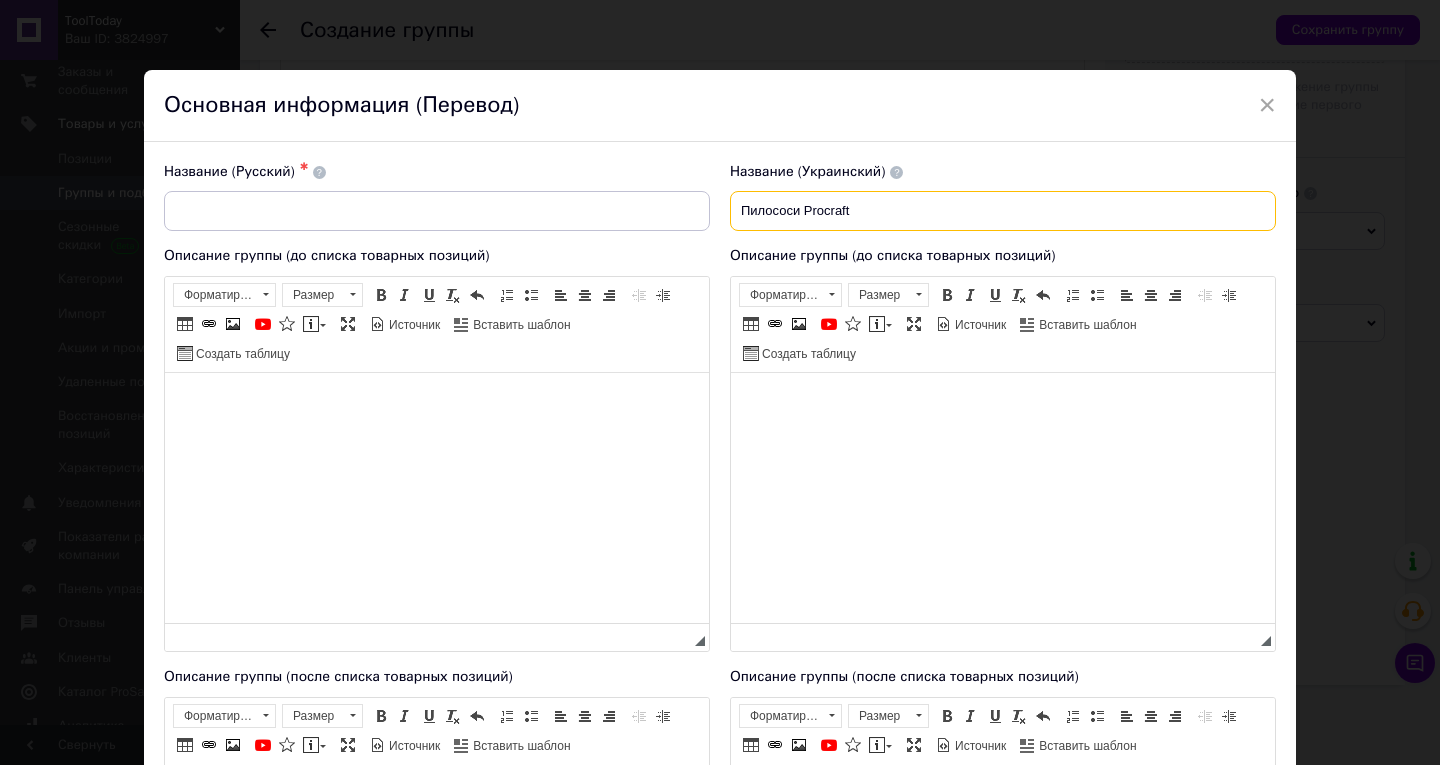 type on "Пилососи Procraft" 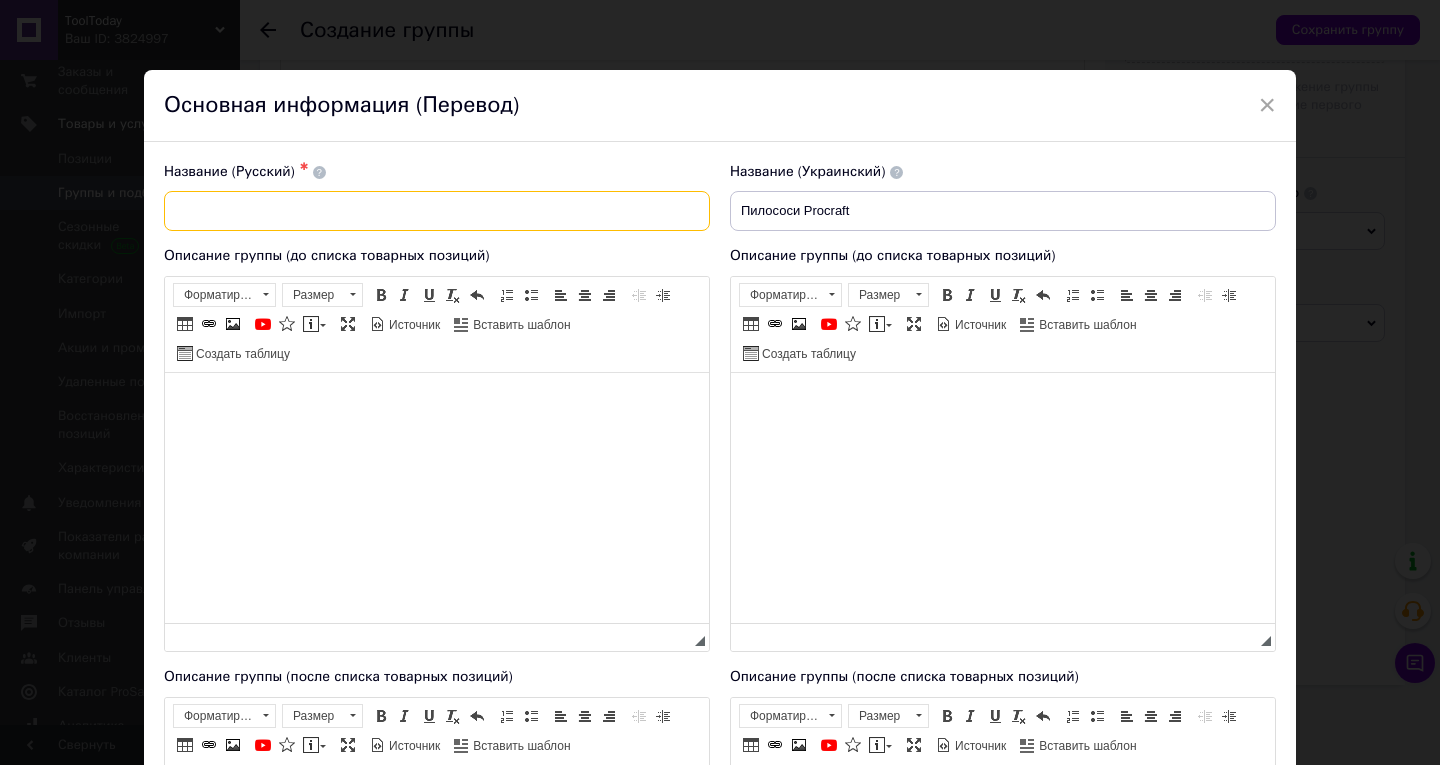 paste on "Пылесосы Procraft" 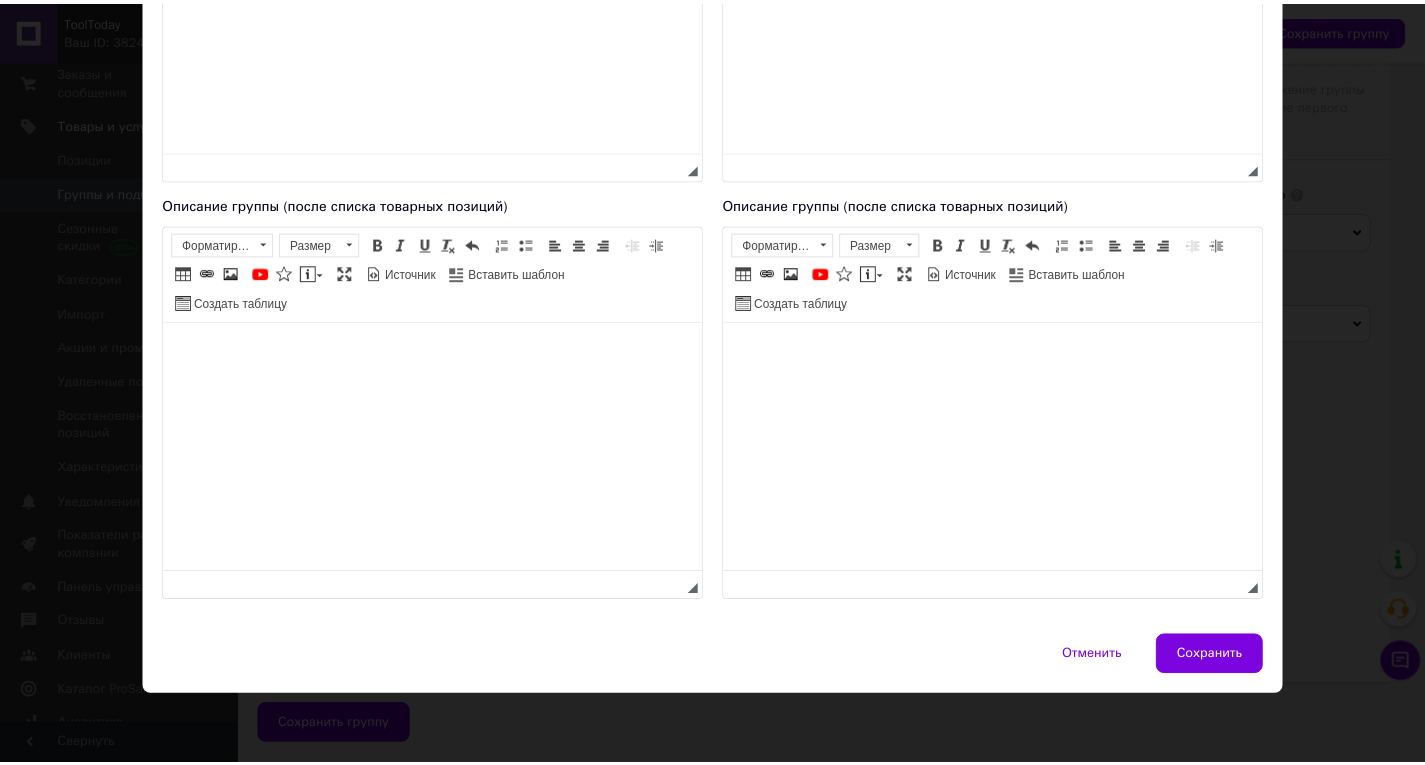 scroll, scrollTop: 473, scrollLeft: 0, axis: vertical 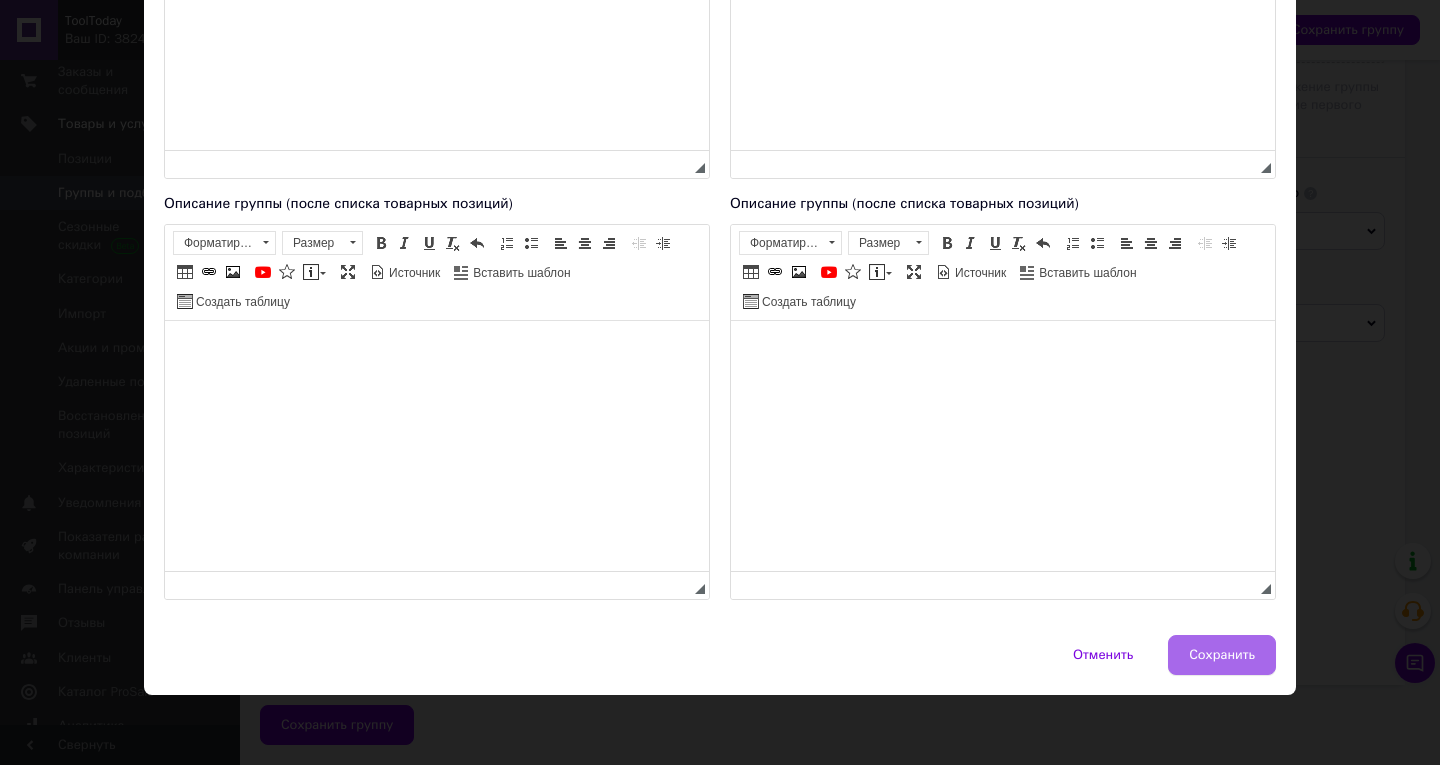 type on "Пылесосы Procraft" 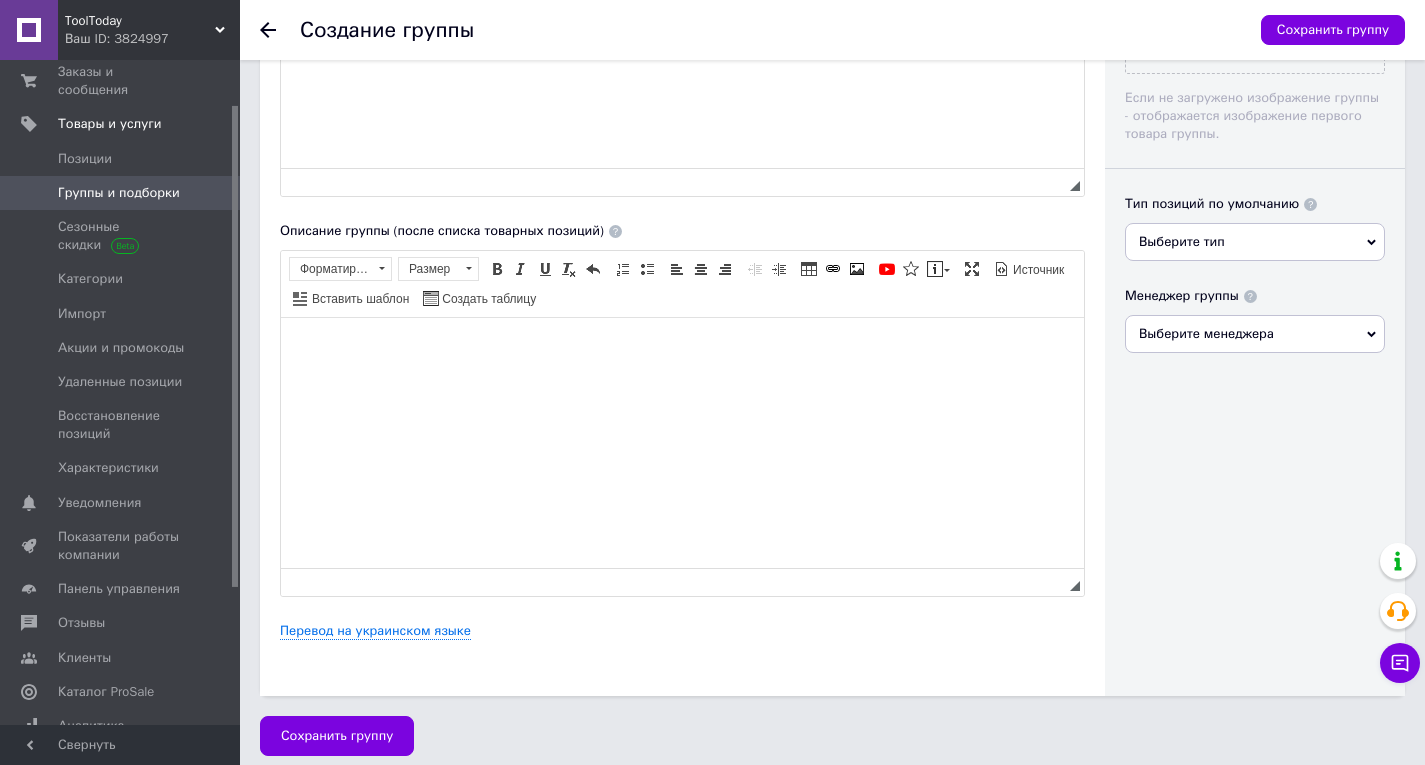 scroll, scrollTop: 342, scrollLeft: 0, axis: vertical 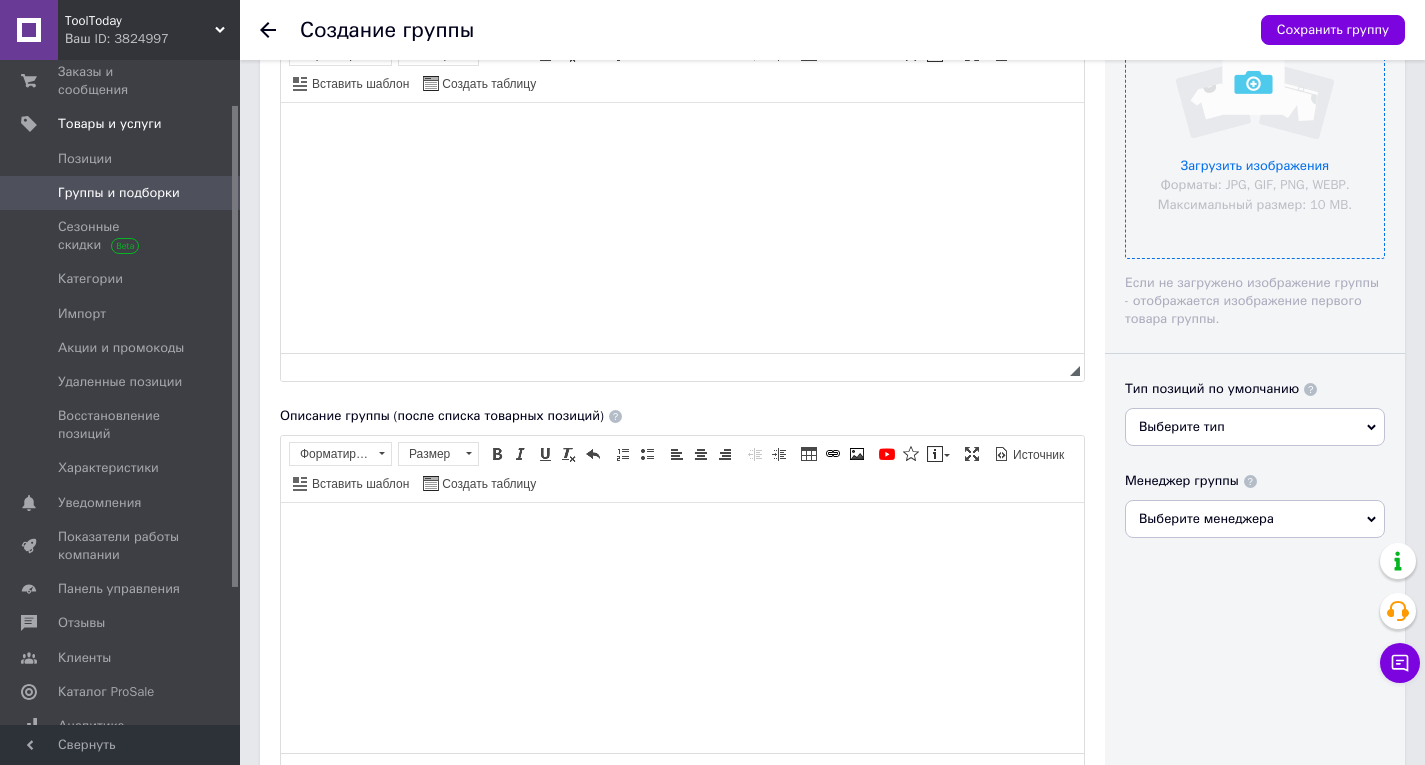 click at bounding box center [1255, 129] 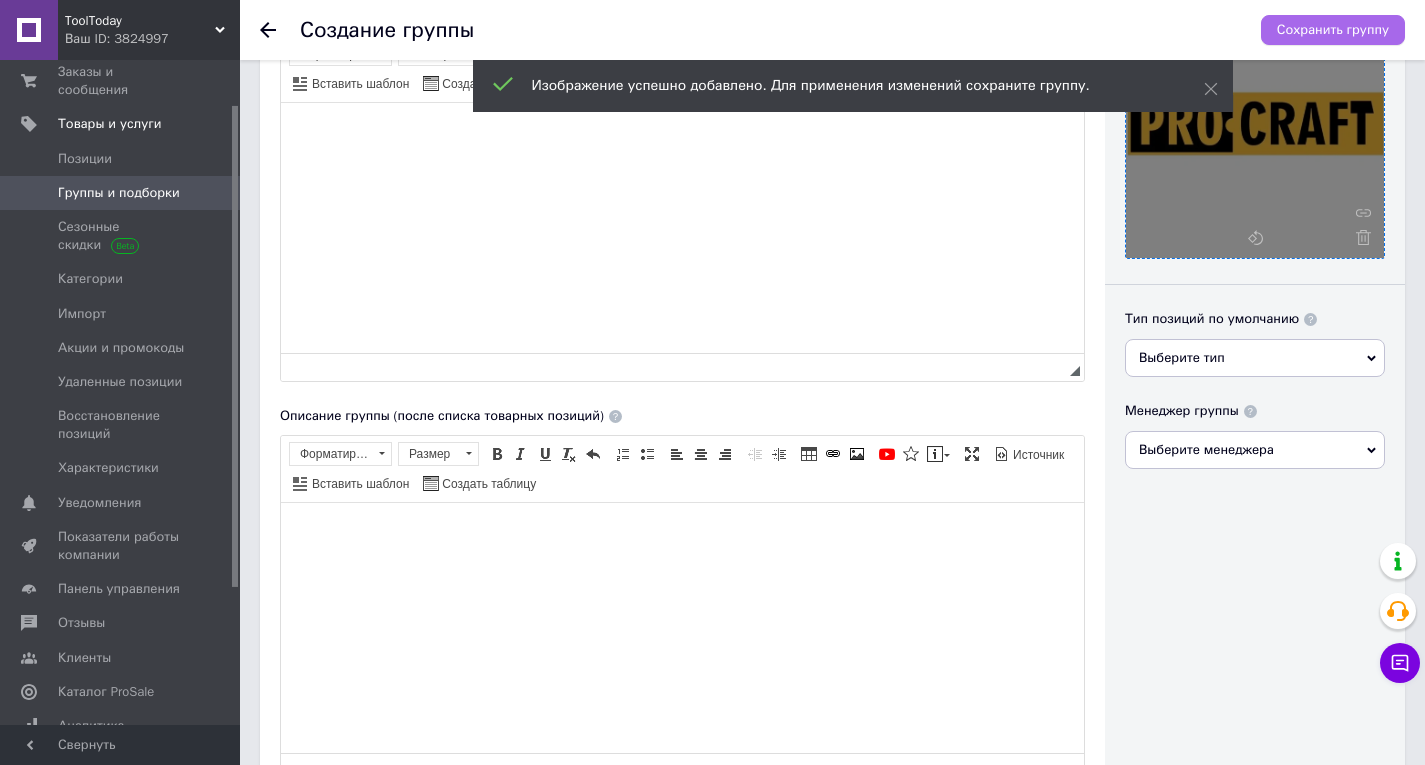 click on "Сохранить группу" at bounding box center (1333, 30) 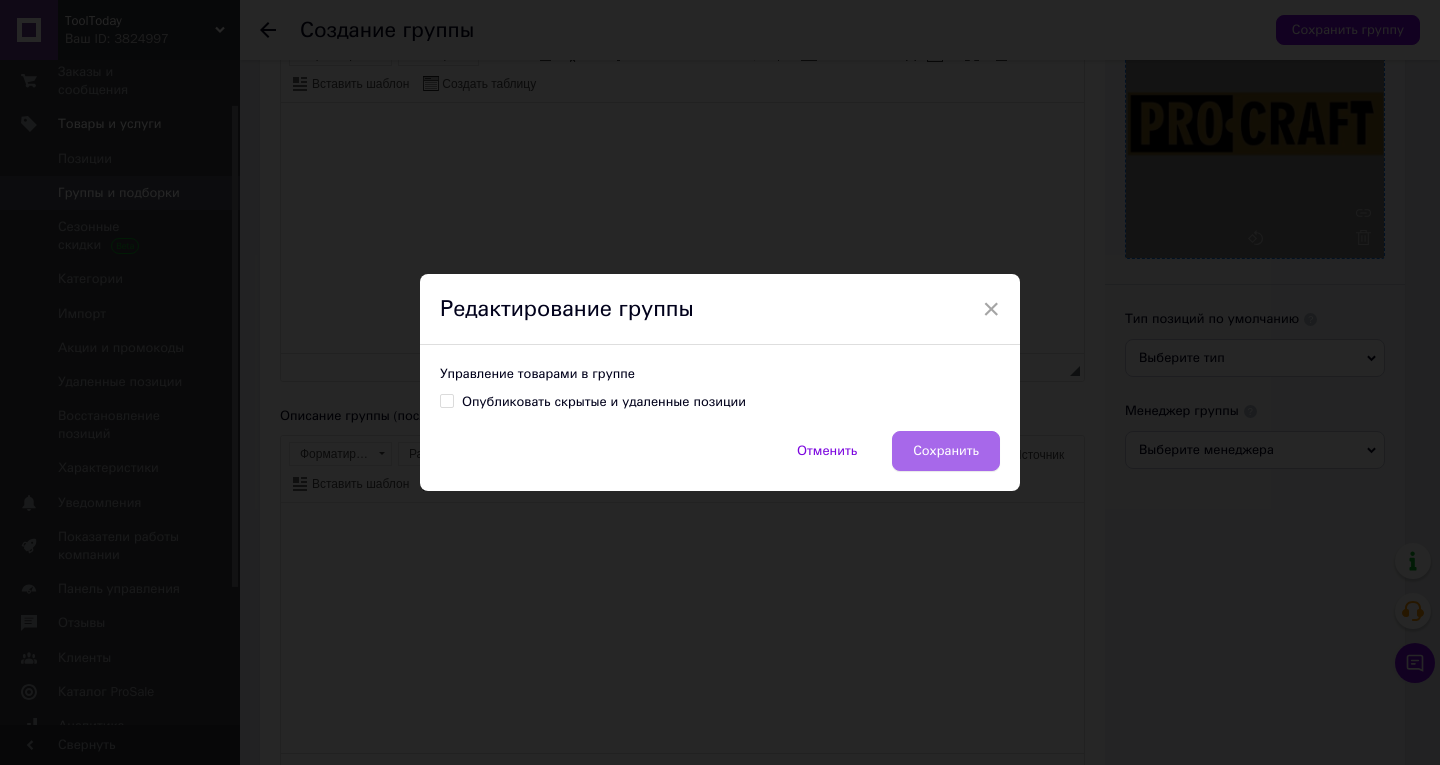 click on "Сохранить" at bounding box center (946, 451) 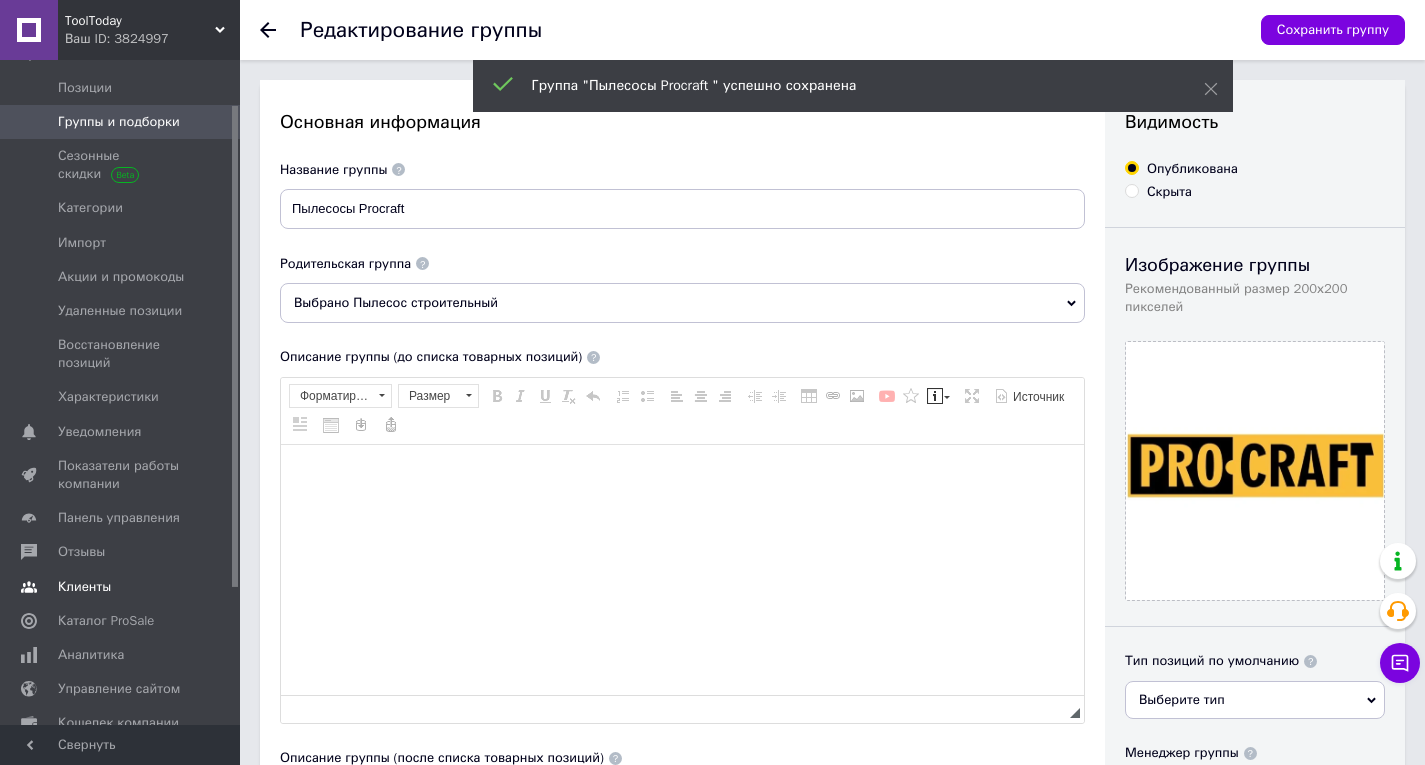 scroll, scrollTop: 0, scrollLeft: 0, axis: both 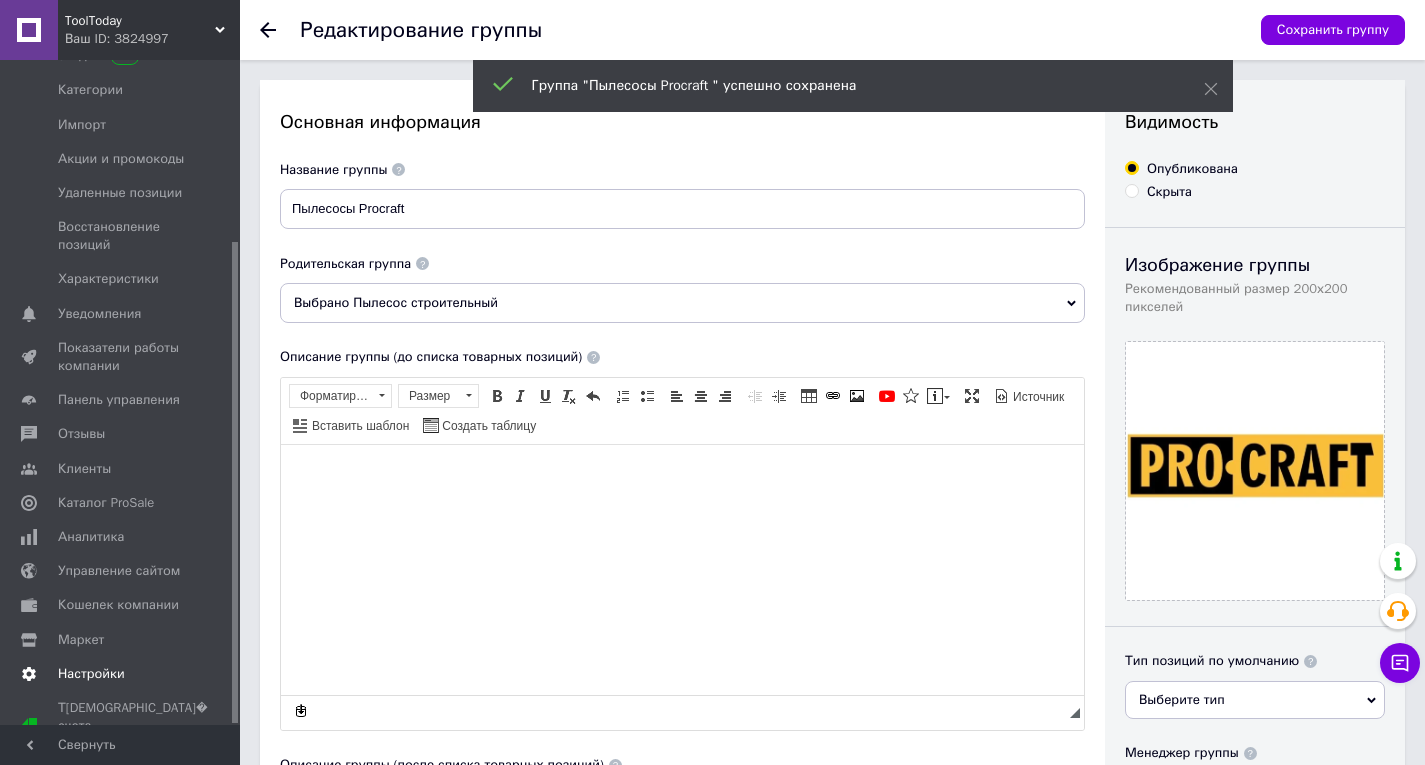 click on "Настройки" at bounding box center (91, 674) 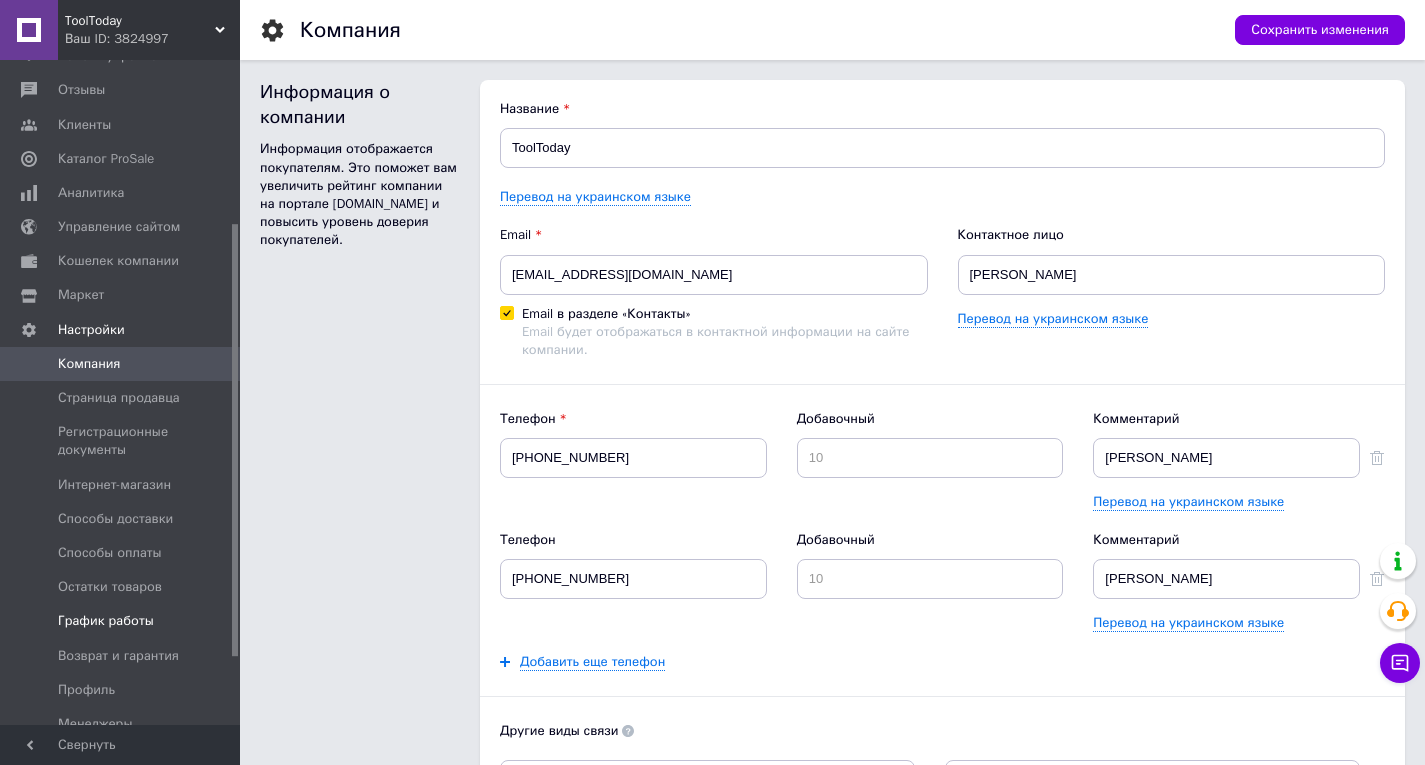scroll, scrollTop: 0, scrollLeft: 0, axis: both 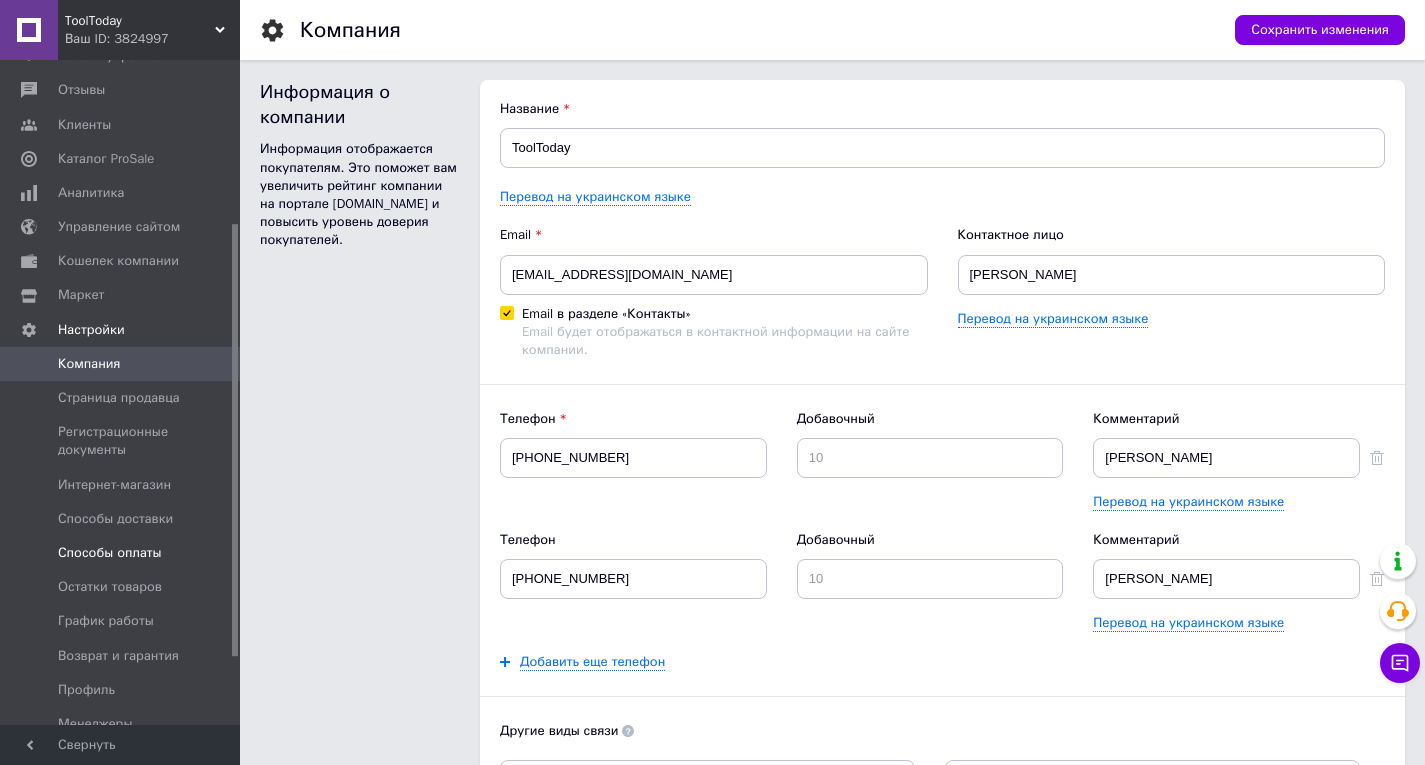 click on "Способы оплаты" at bounding box center [110, 553] 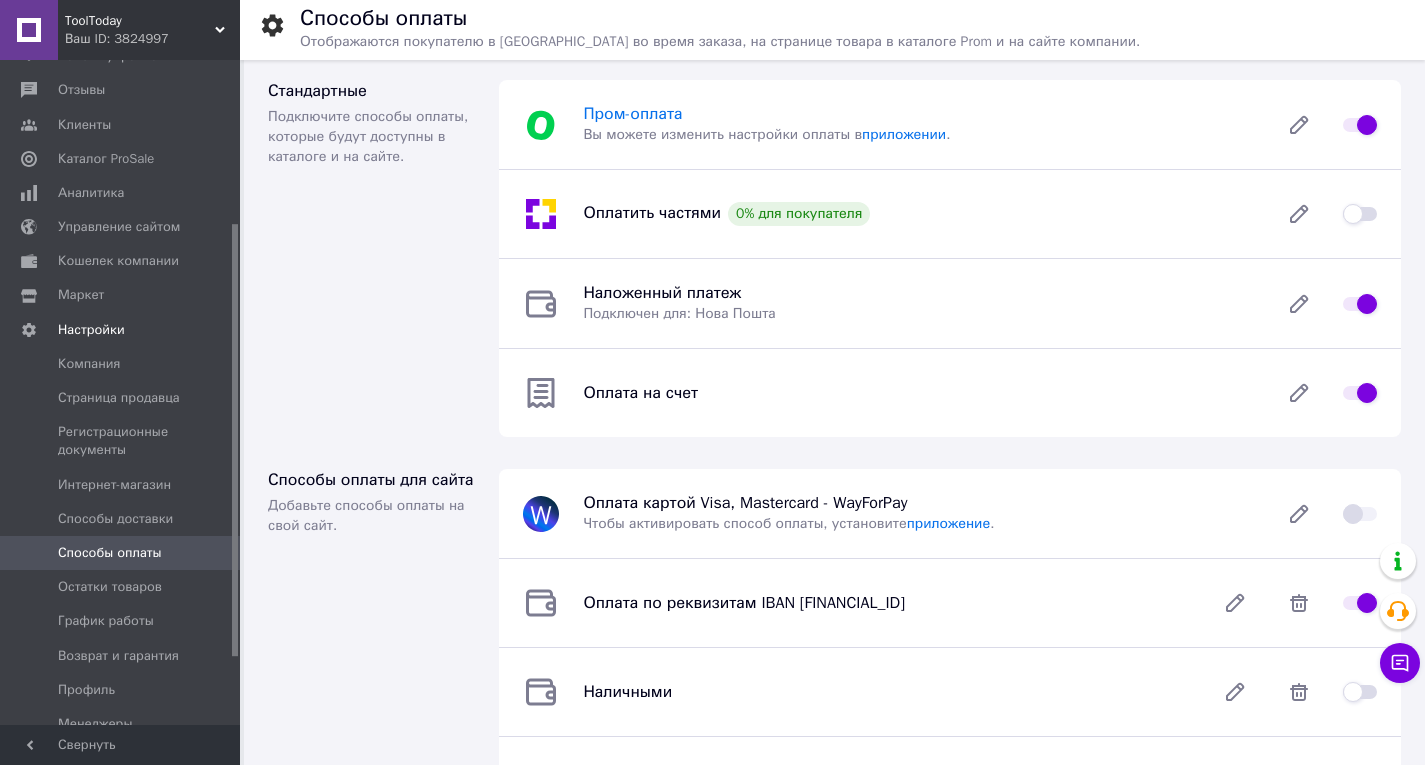 click on "Пром-оплата" at bounding box center [632, 114] 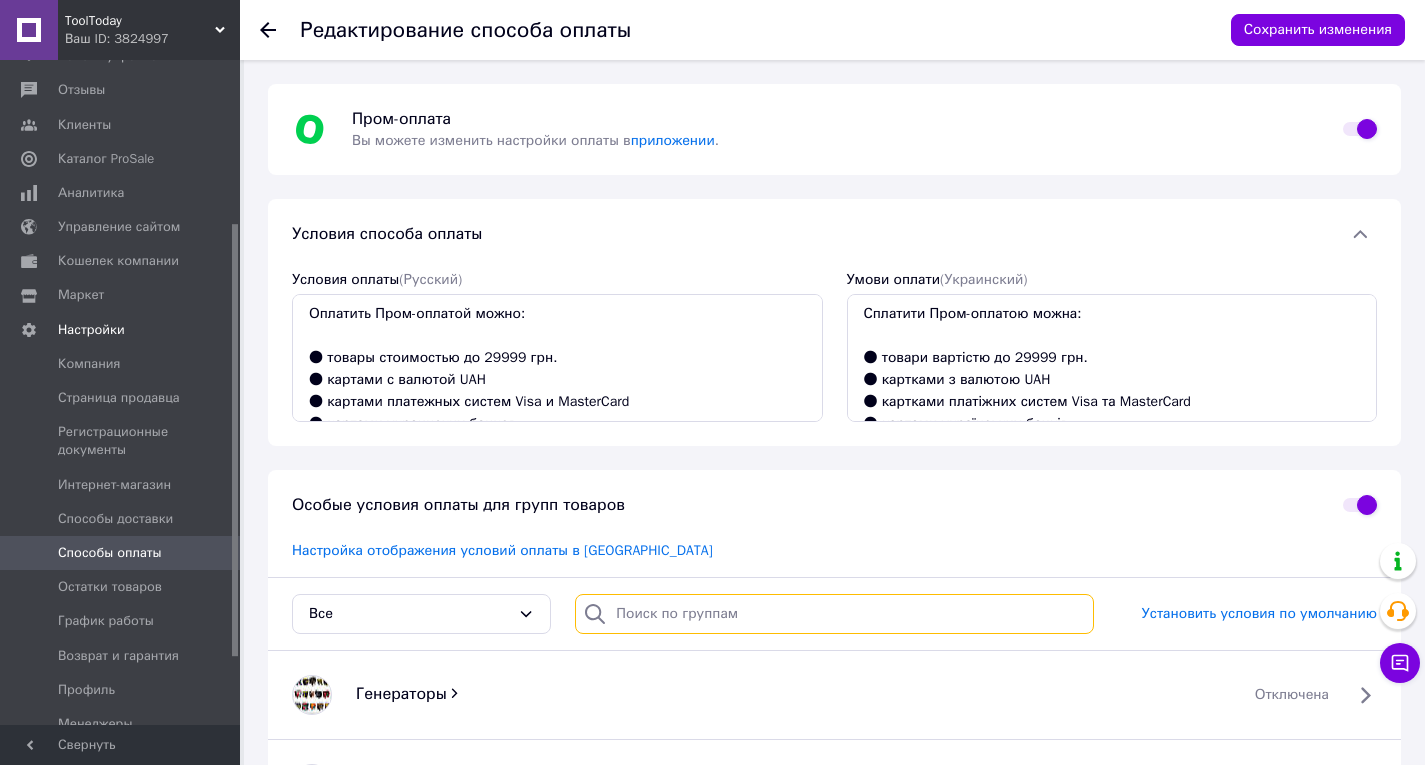 paste on "Пылесосы Procraft" 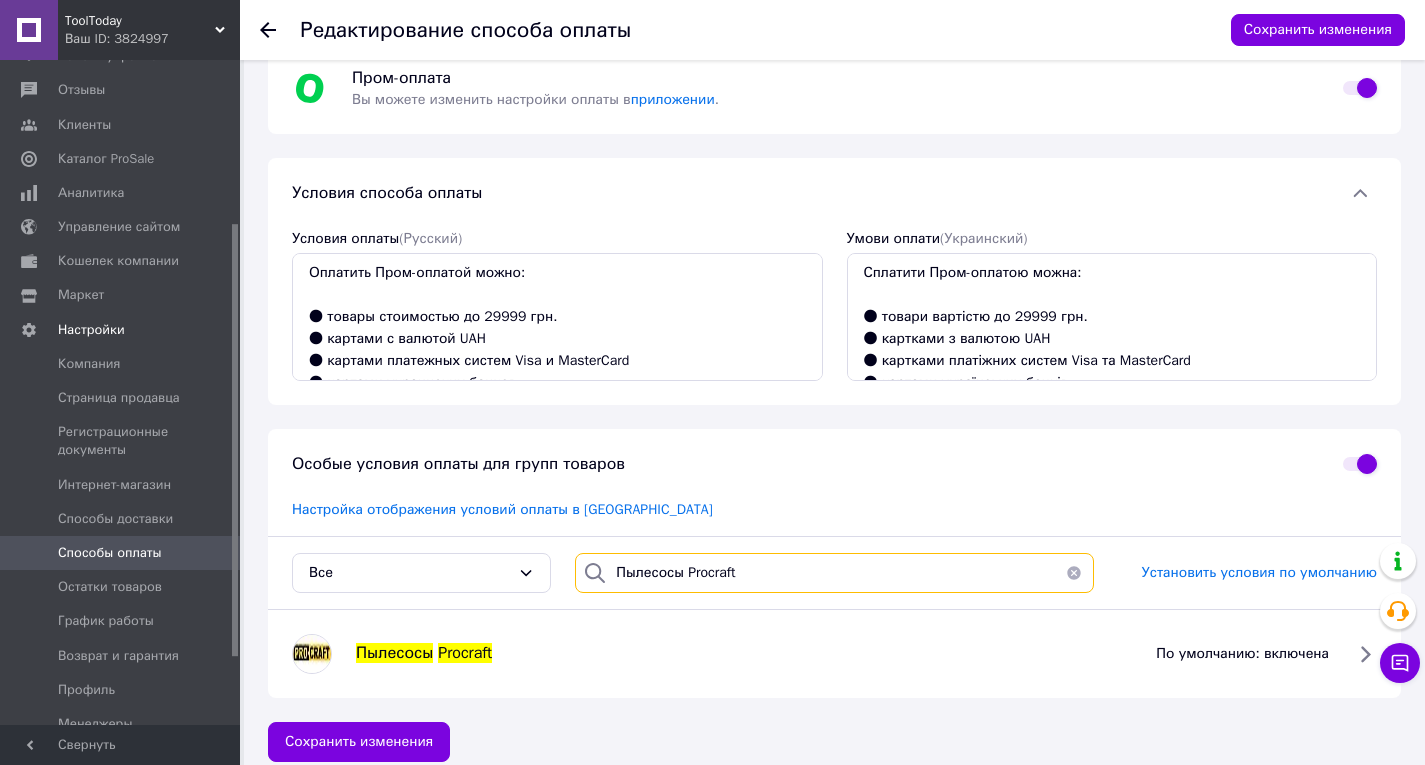 scroll, scrollTop: 62, scrollLeft: 0, axis: vertical 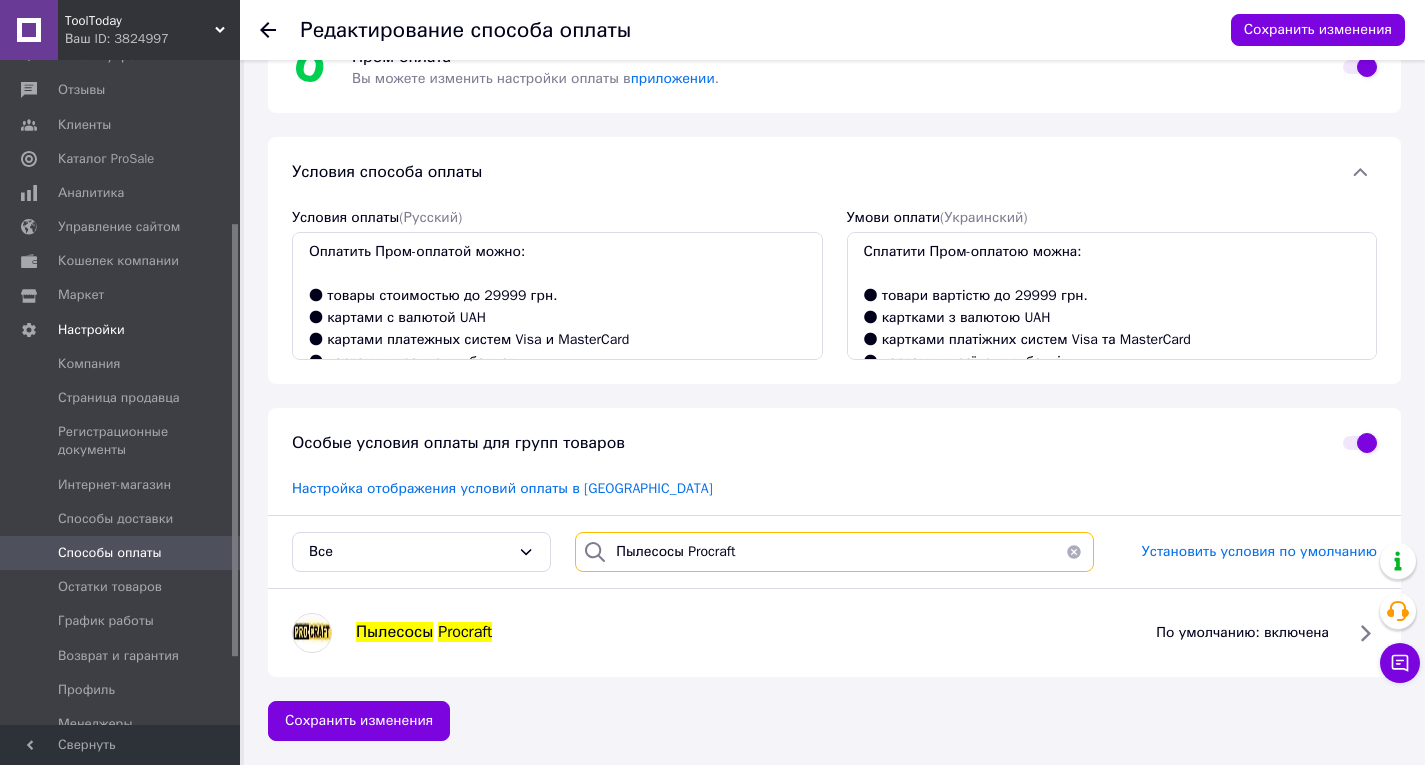 type on "Пылесосы Procraft" 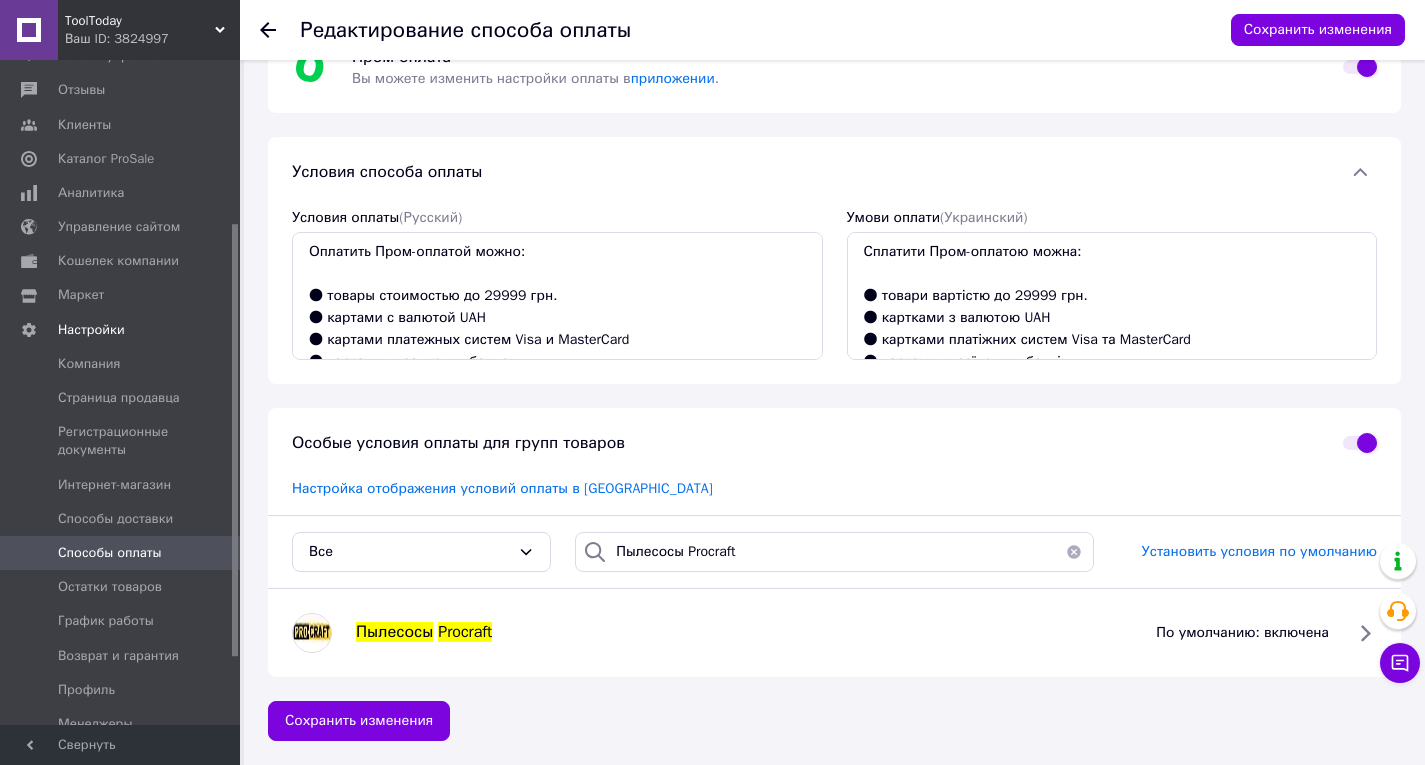 click on "по умолчанию: включена" at bounding box center (1242, 633) 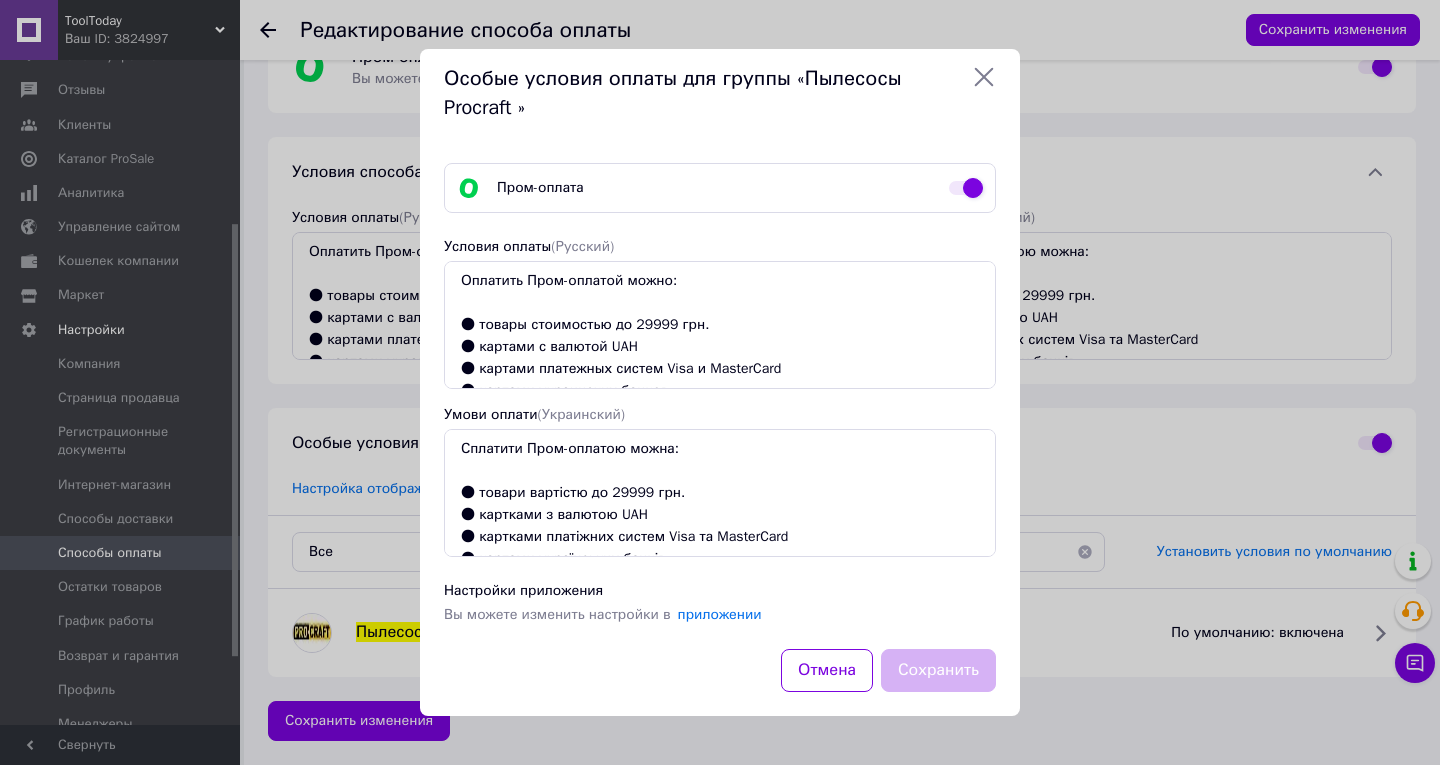 click at bounding box center [966, 188] 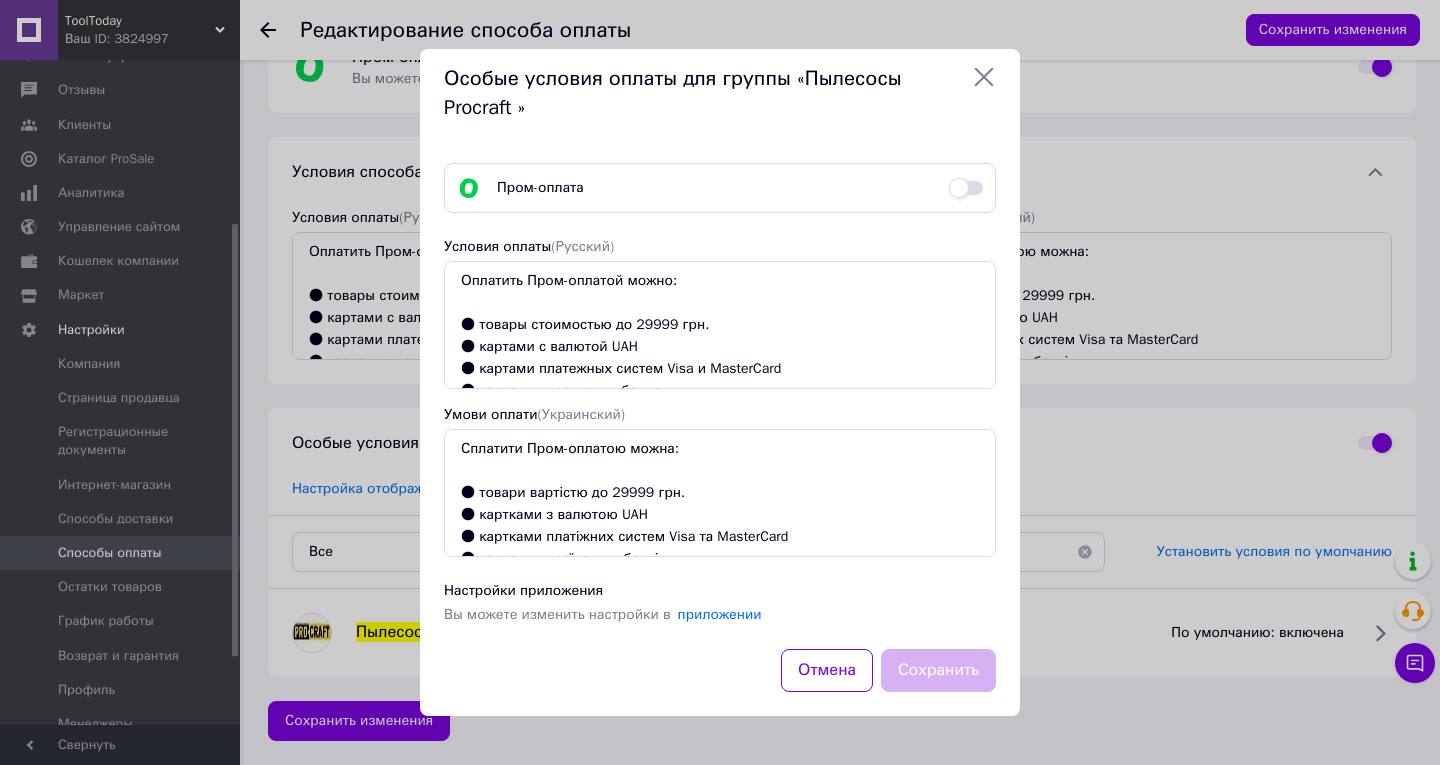 checkbox on "false" 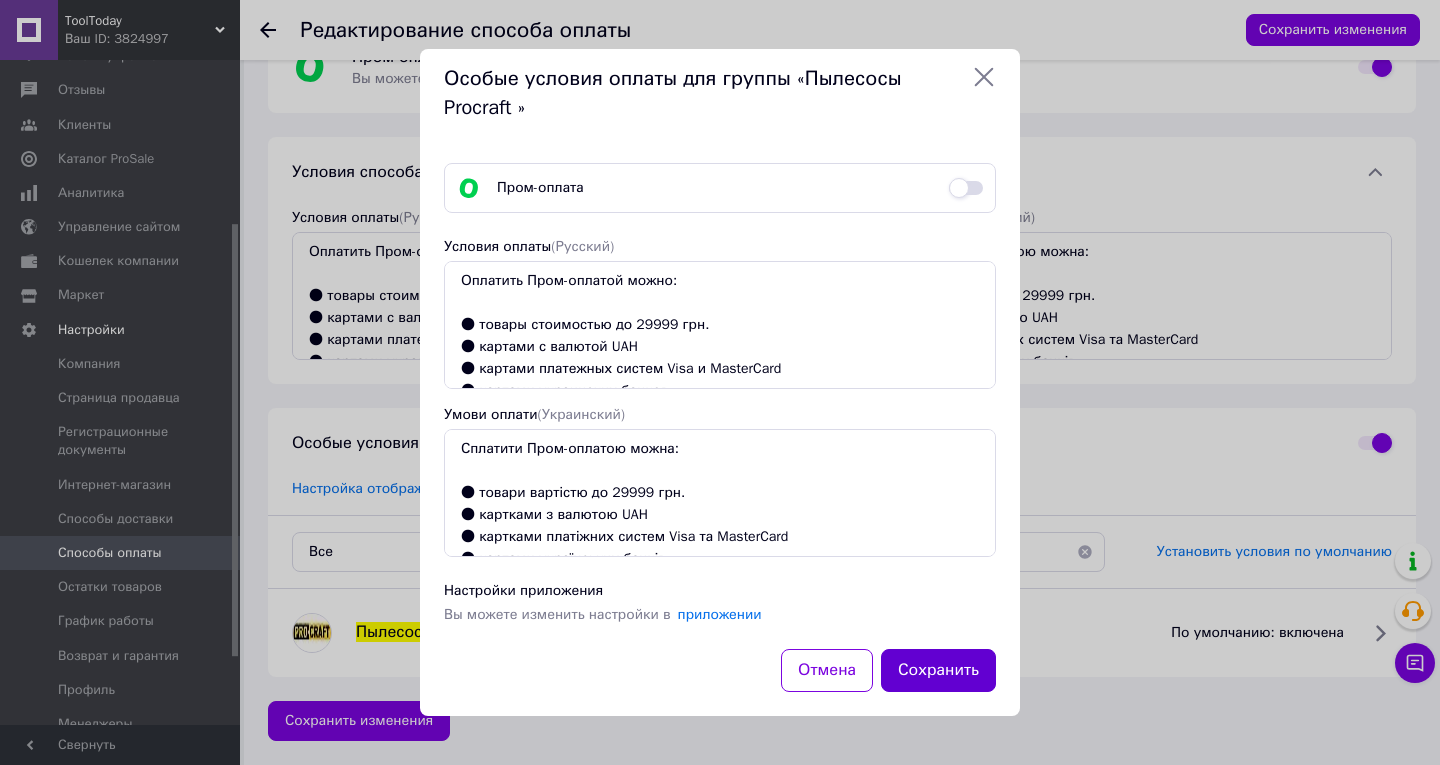 click on "Сохранить" at bounding box center (938, 670) 